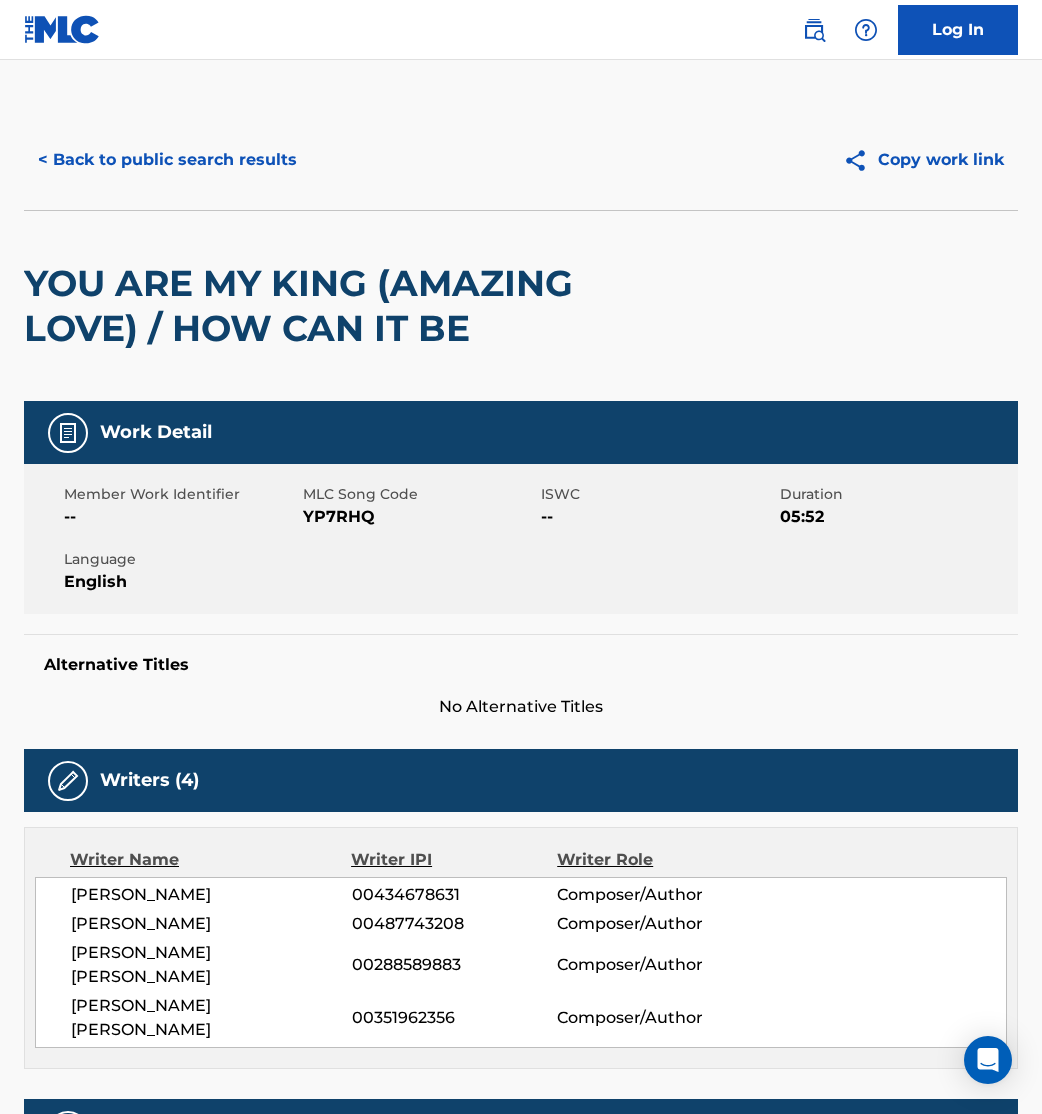 scroll, scrollTop: 0, scrollLeft: 0, axis: both 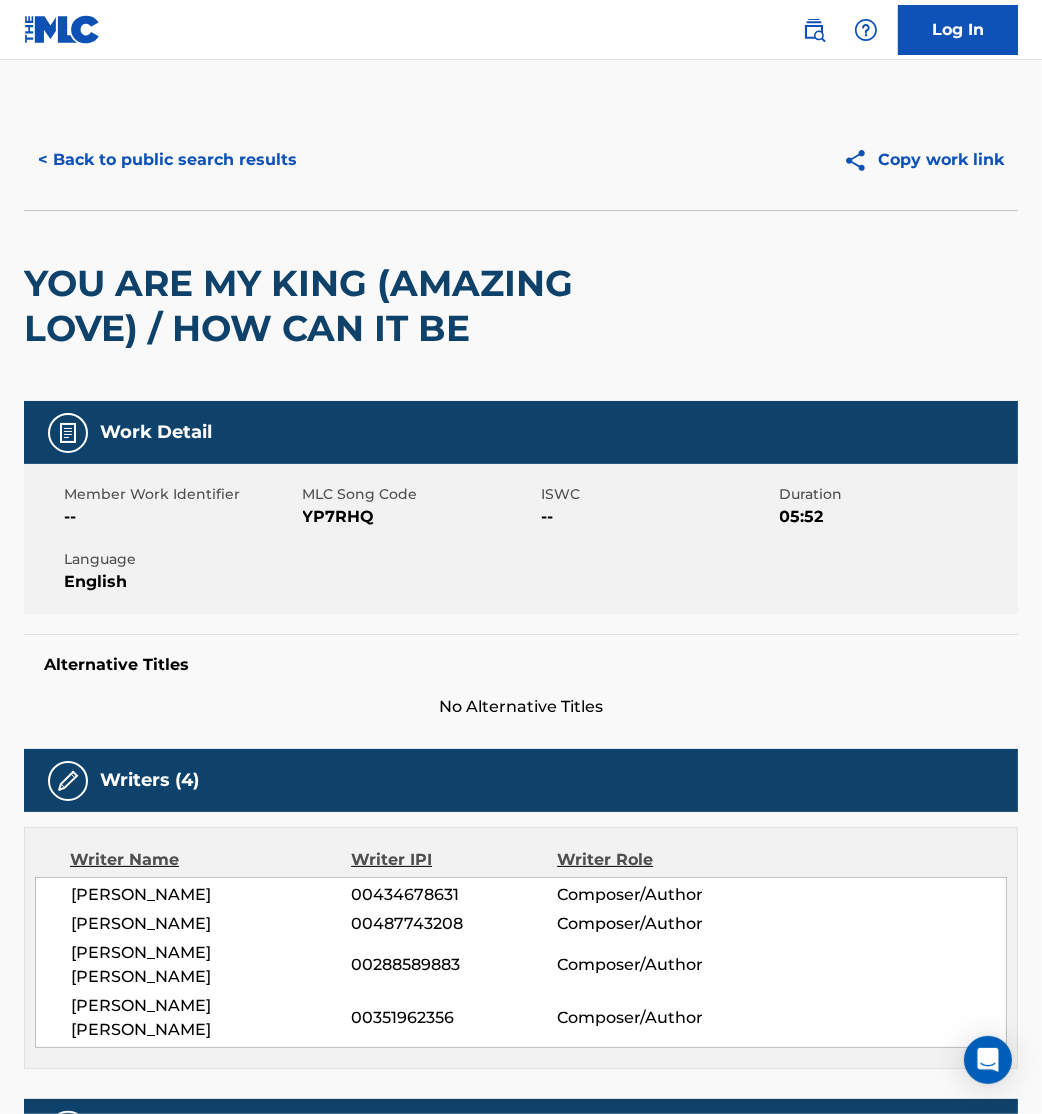 click on "< Back to public search results" at bounding box center (167, 160) 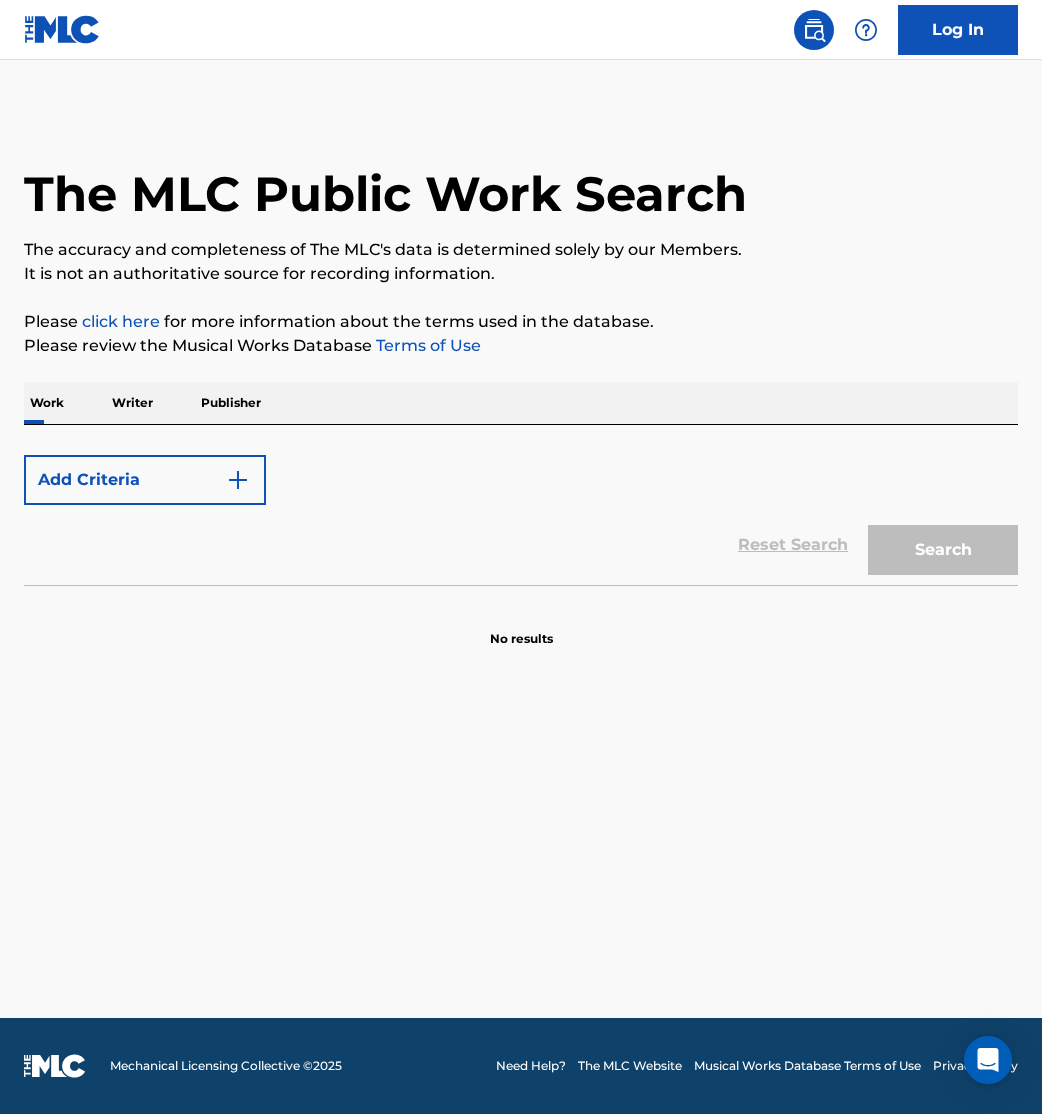 scroll, scrollTop: 0, scrollLeft: 0, axis: both 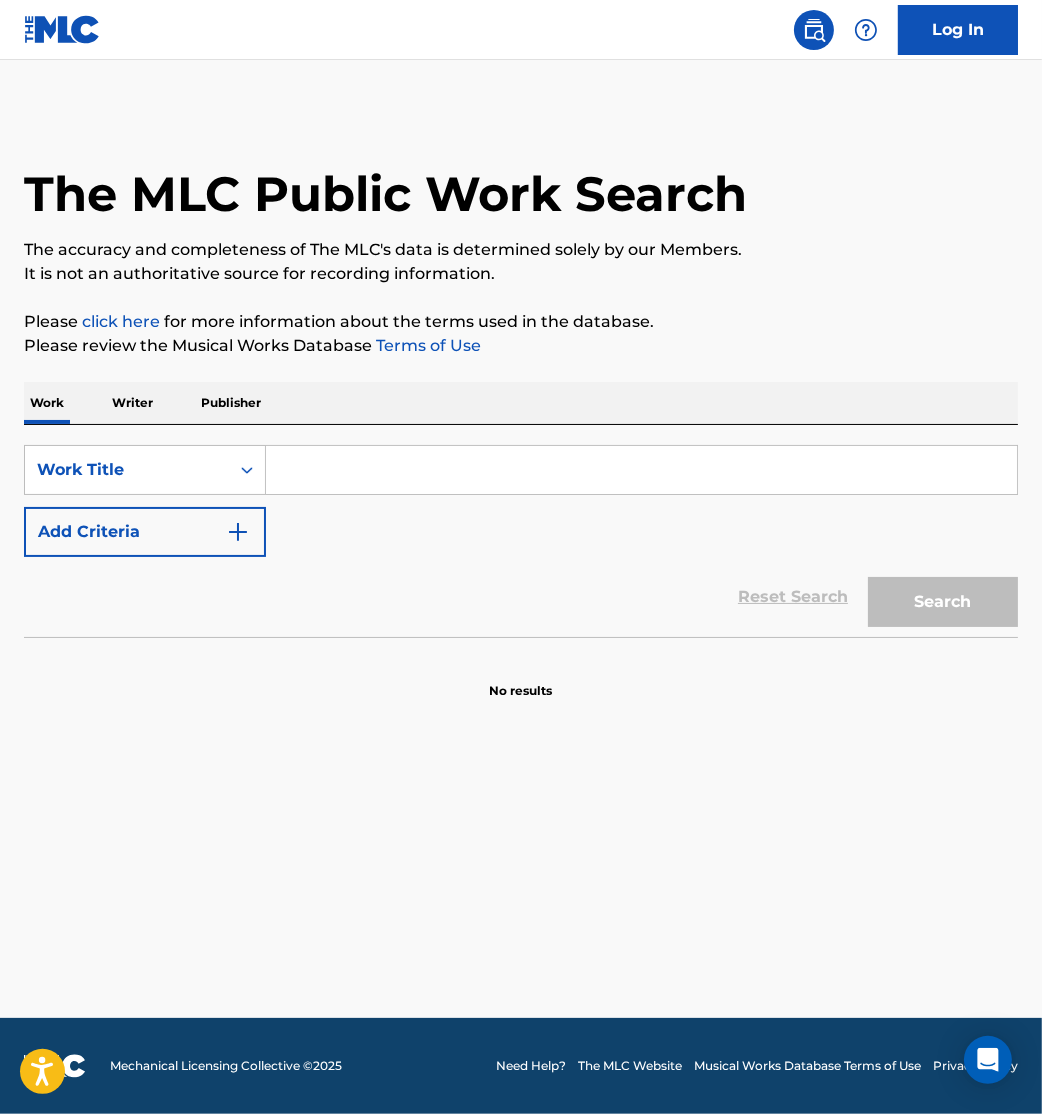 click at bounding box center (641, 470) 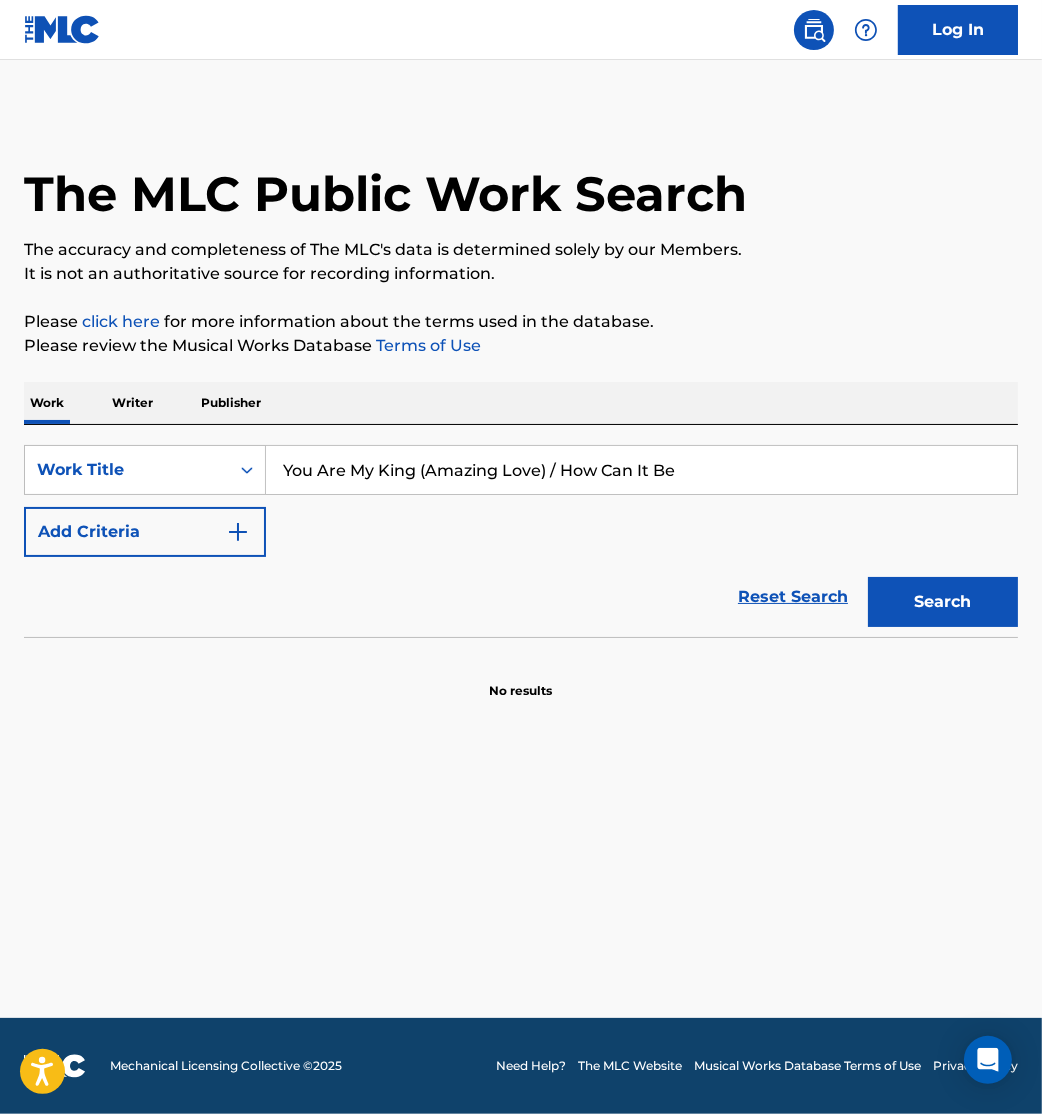 type on "You Are My King (Amazing Love) / How Can It Be" 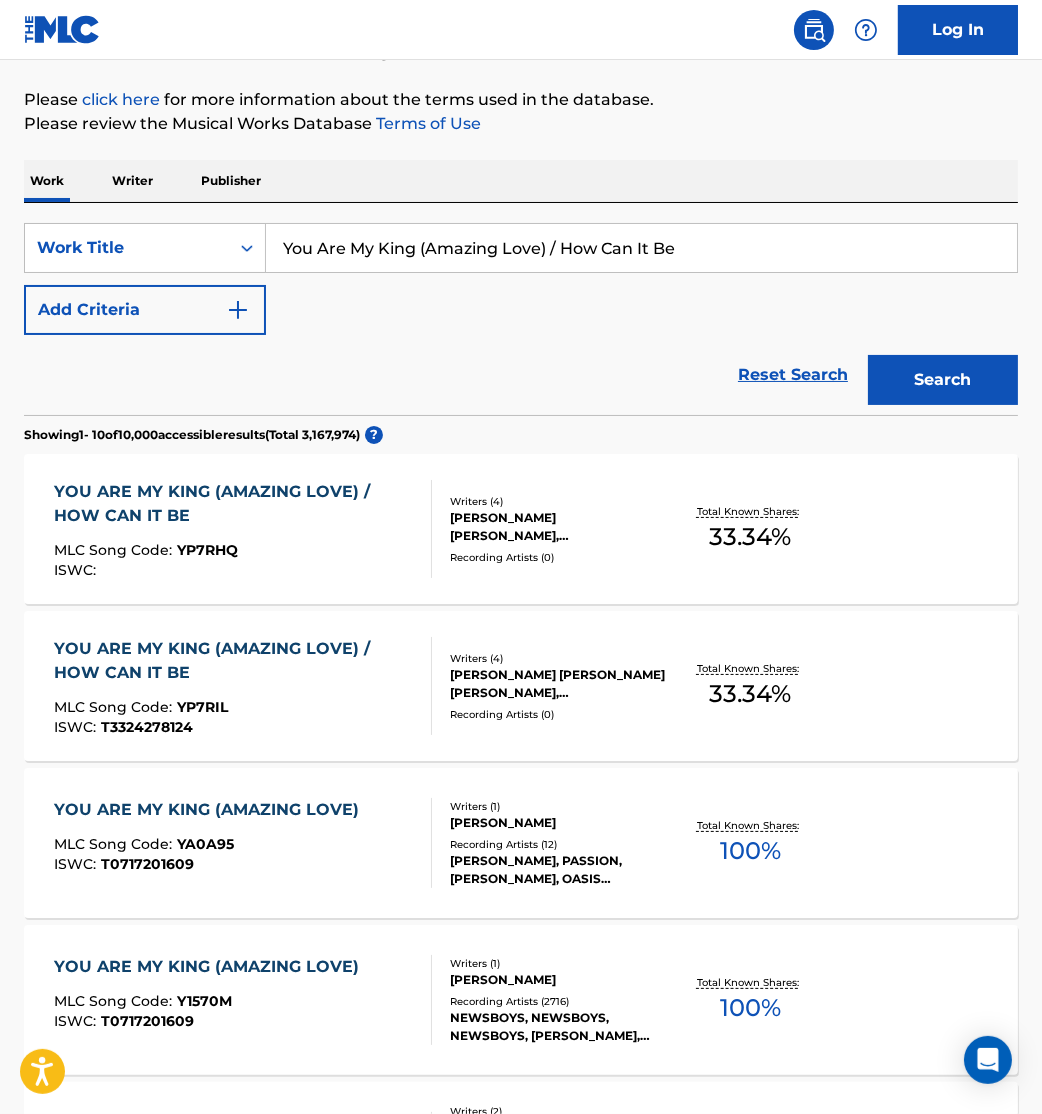 scroll, scrollTop: 221, scrollLeft: 0, axis: vertical 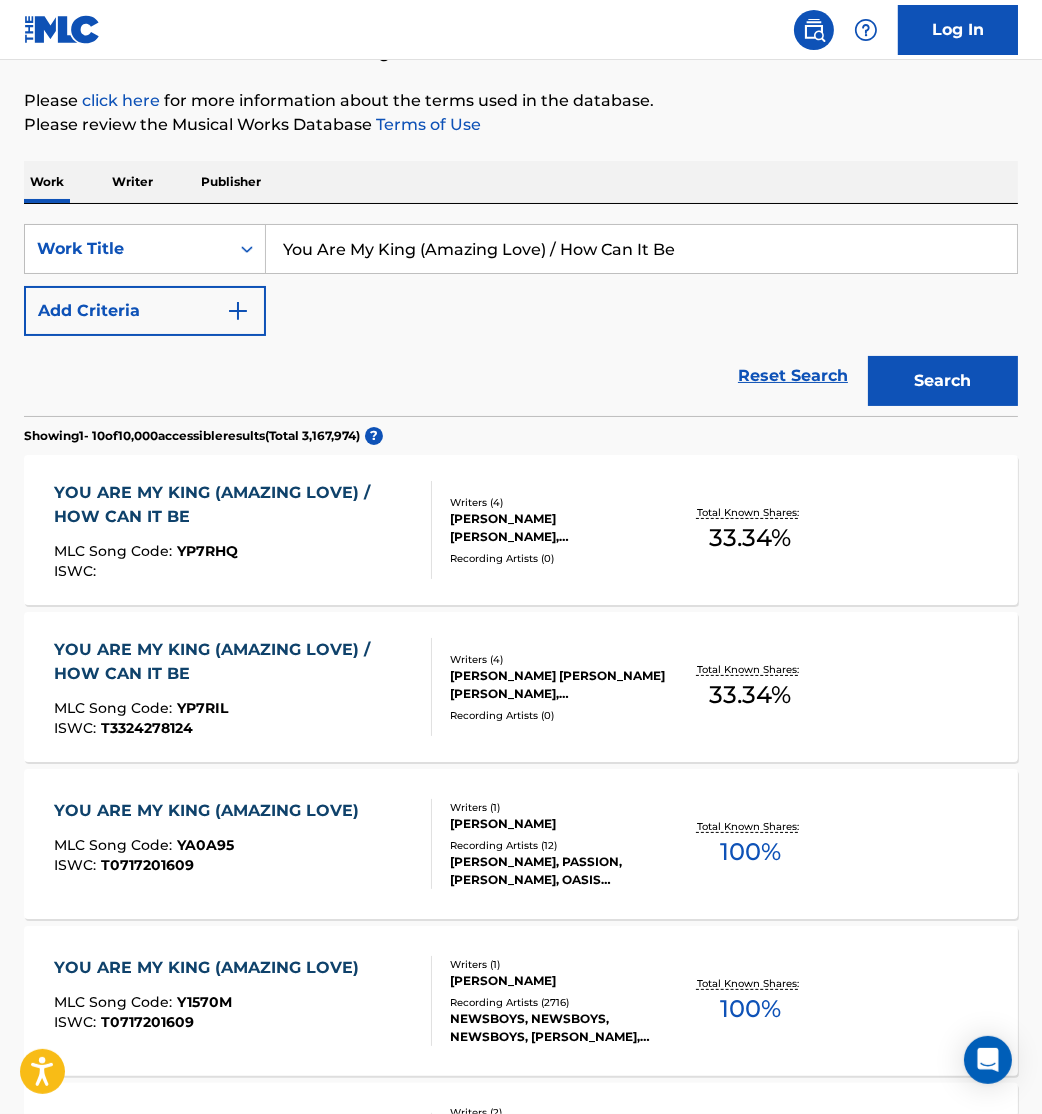click on "YOU ARE MY KING (AMAZING LOVE) / HOW CAN IT BE MLC Song Code : YP7RHQ ISWC :" at bounding box center (234, 530) 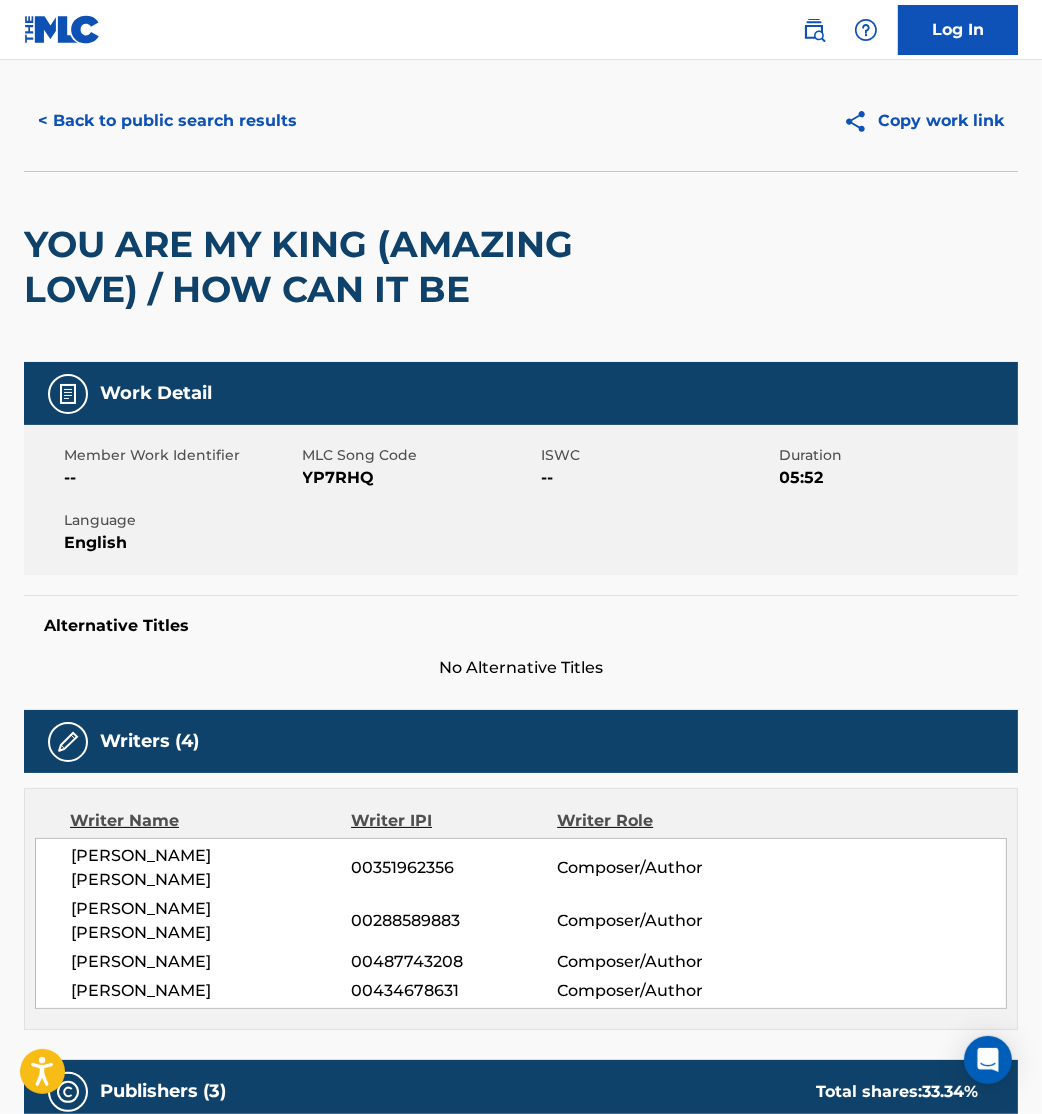 scroll, scrollTop: 0, scrollLeft: 0, axis: both 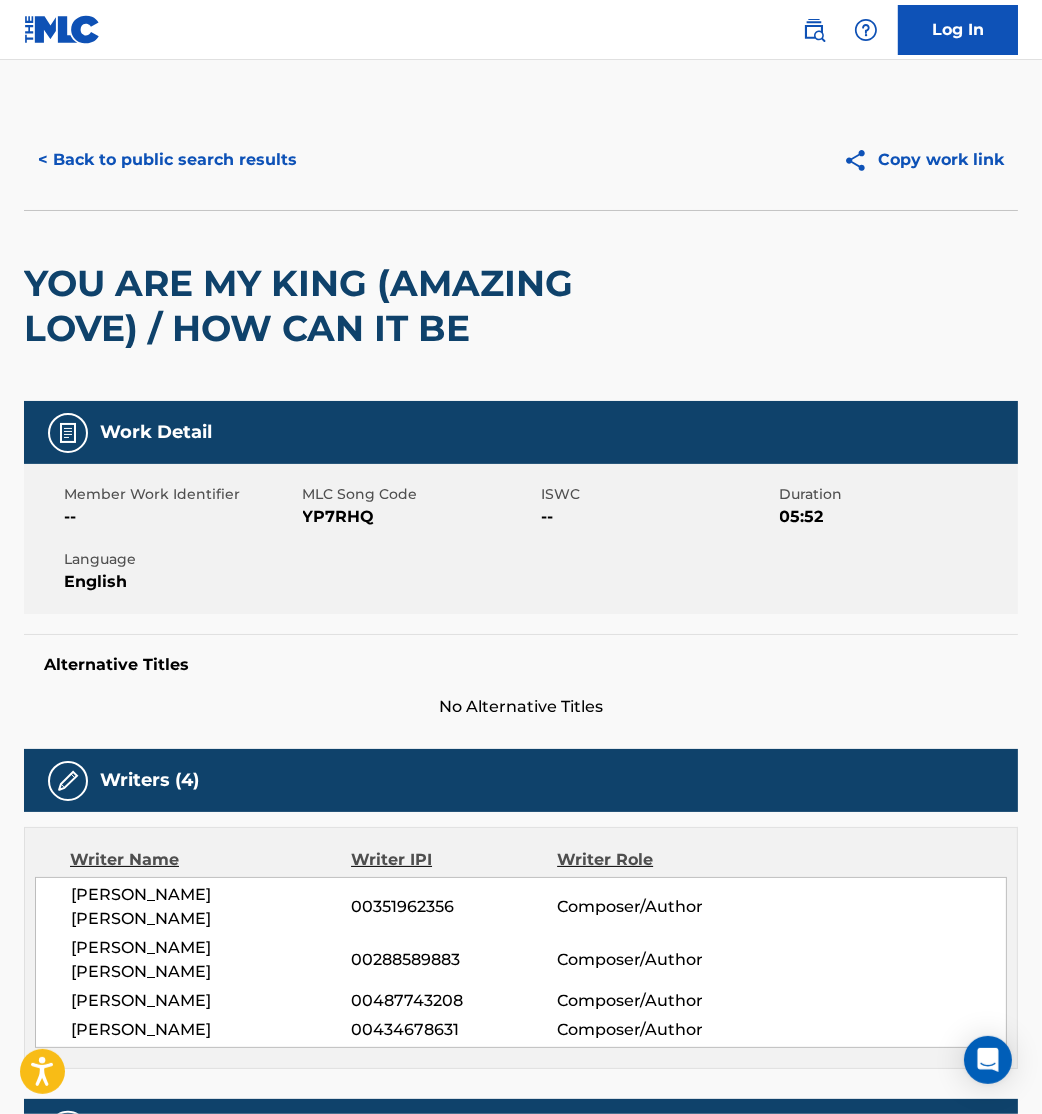 click on "< Back to public search results" at bounding box center (167, 160) 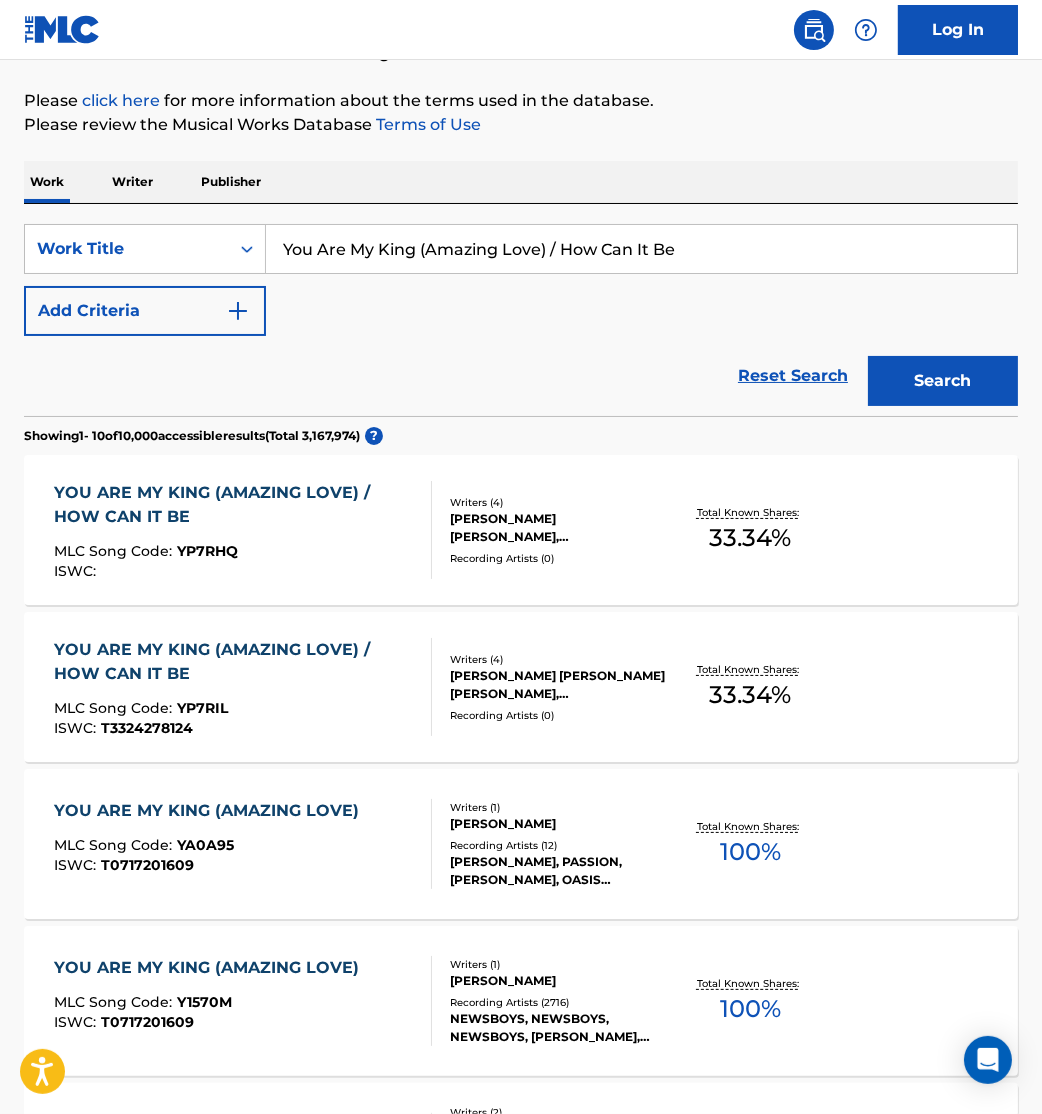 click on "MLC Song Code : YP7RIL" at bounding box center (234, 711) 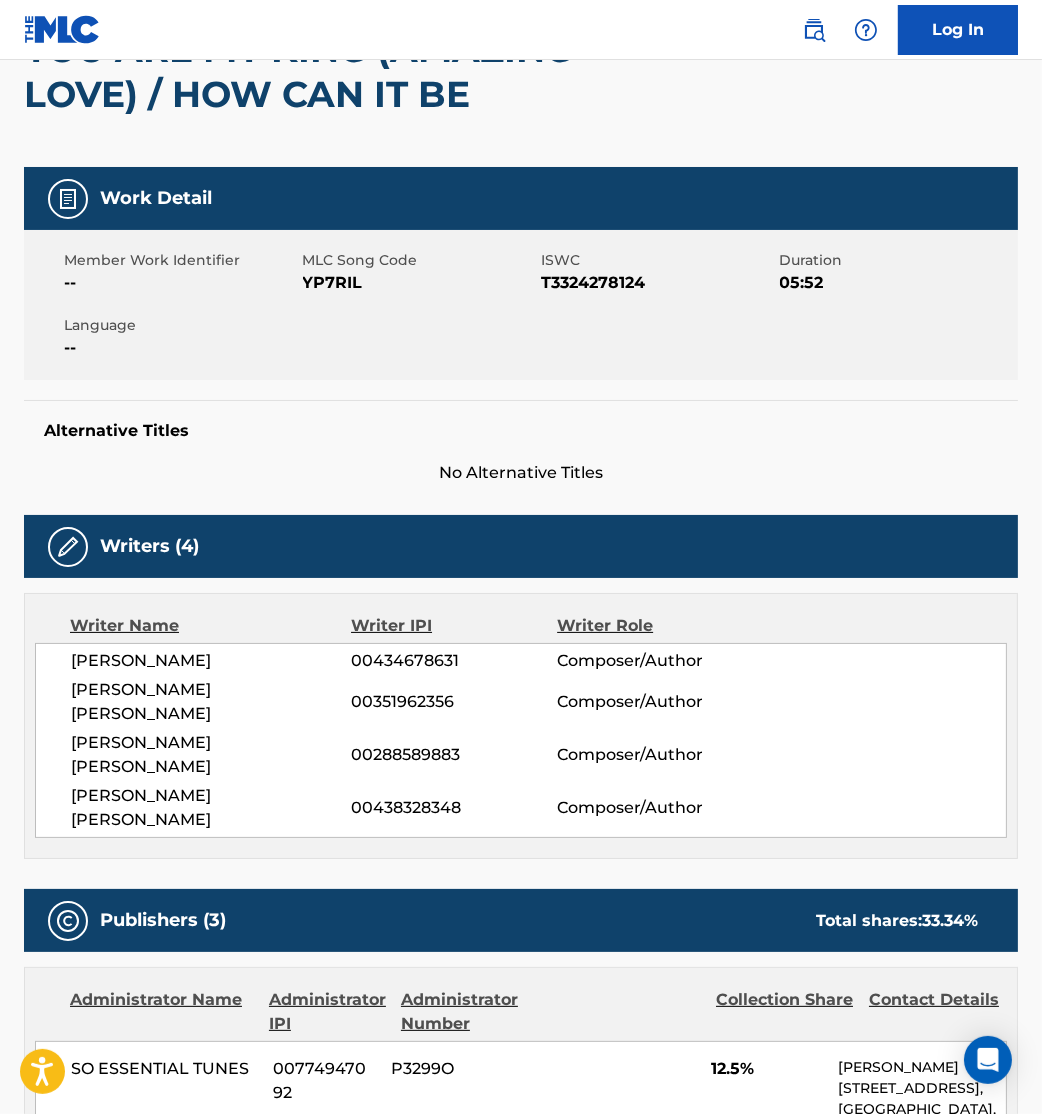 scroll, scrollTop: 128, scrollLeft: 0, axis: vertical 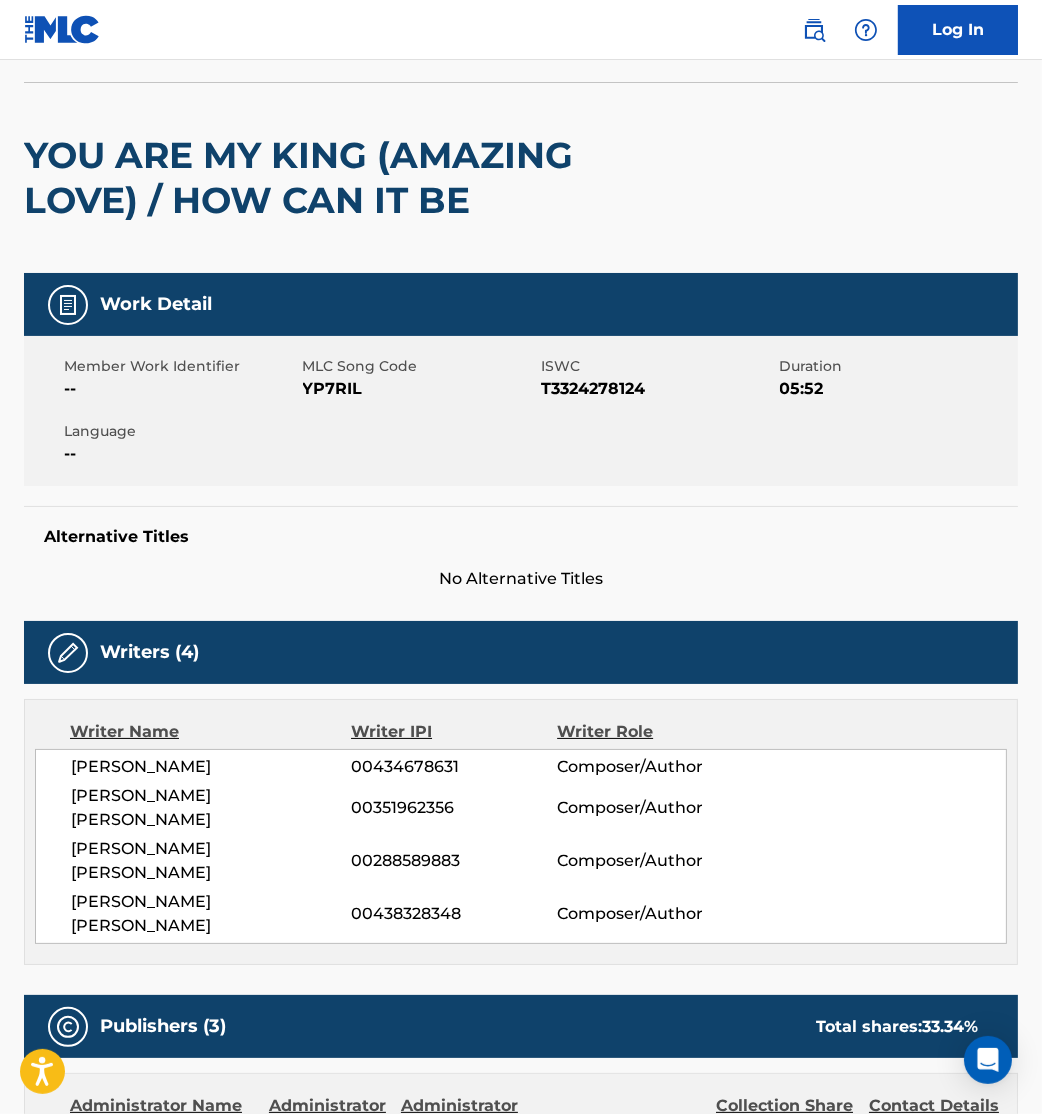 click on "Writers   (4)" at bounding box center (521, 652) 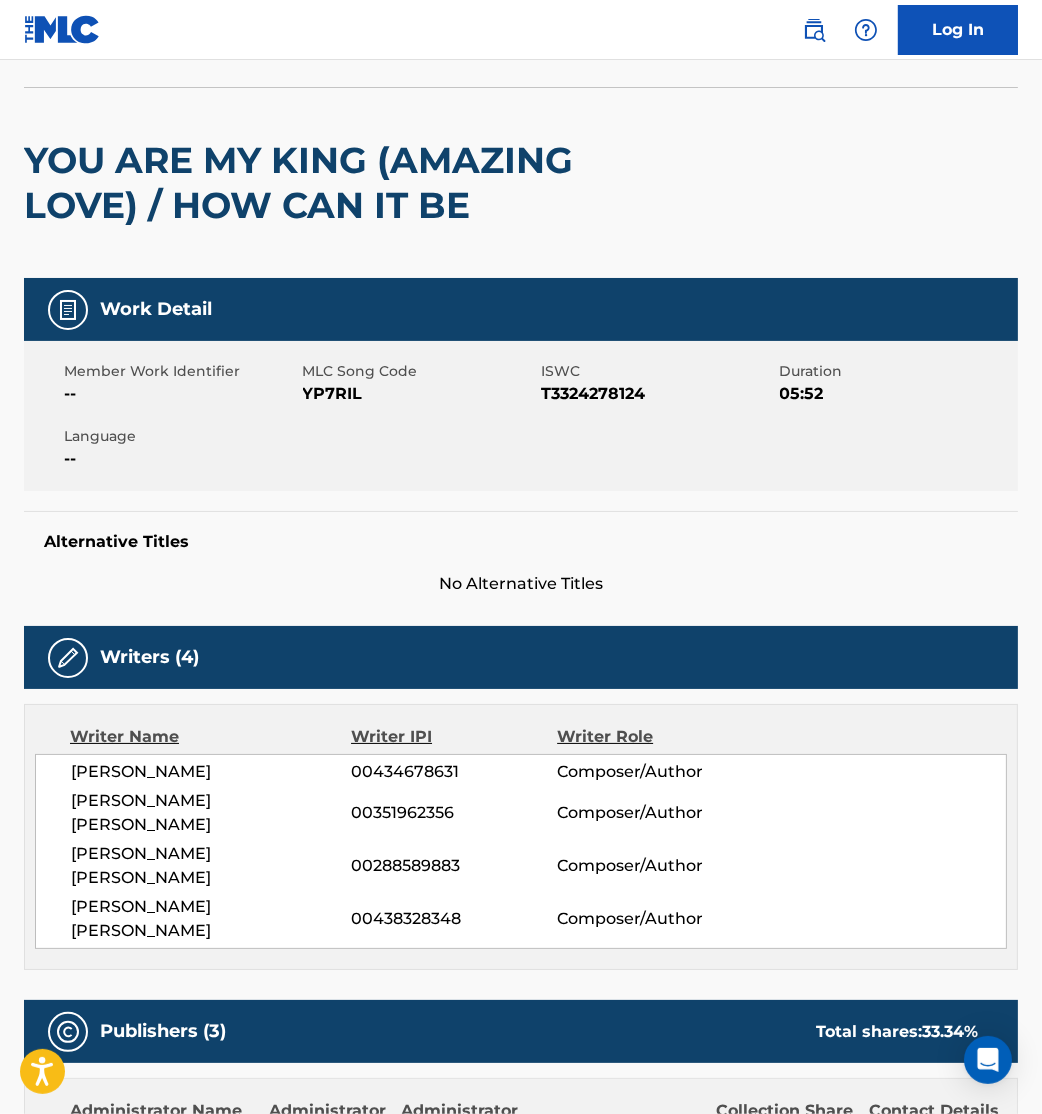 scroll, scrollTop: 0, scrollLeft: 0, axis: both 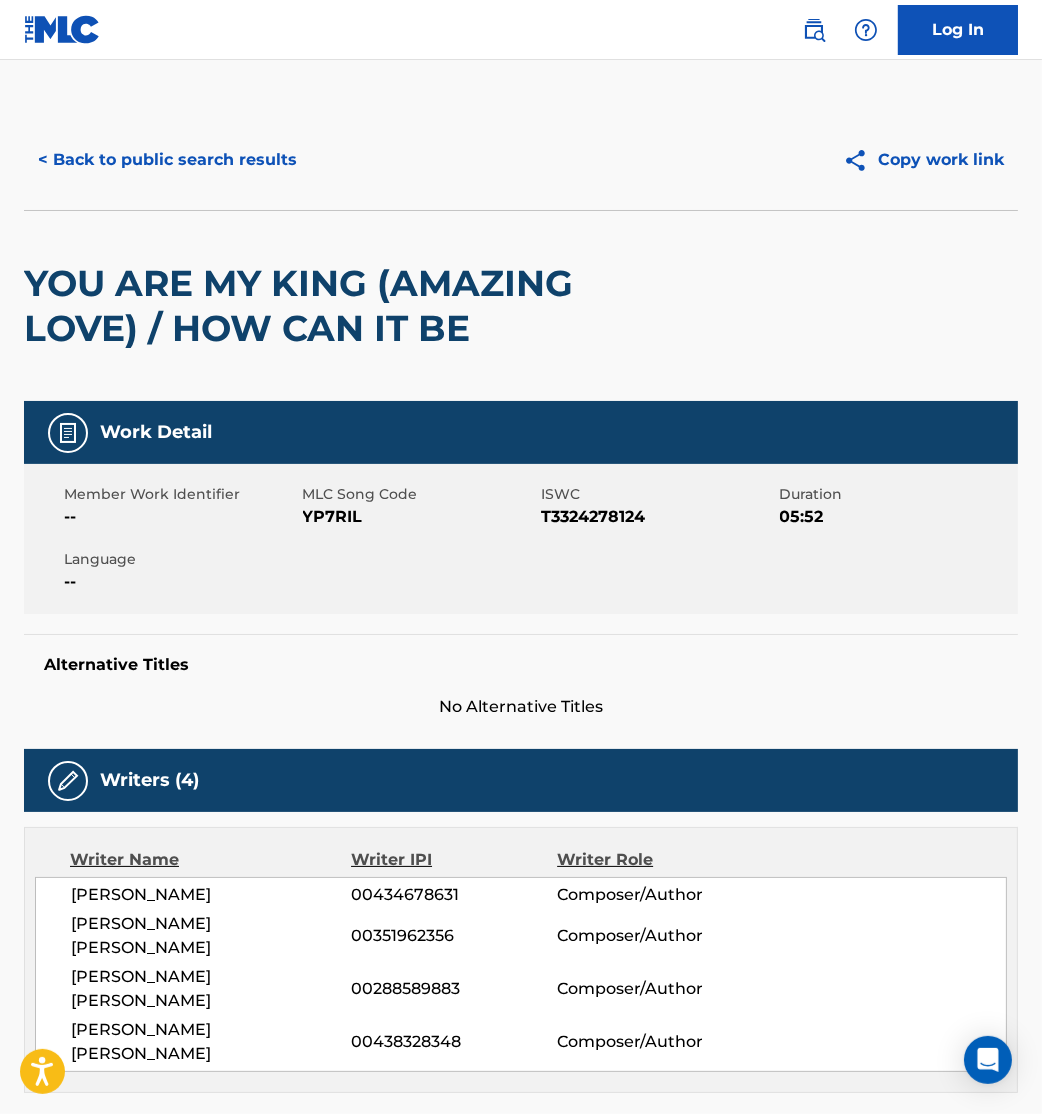 click on "< Back to public search results" at bounding box center [167, 160] 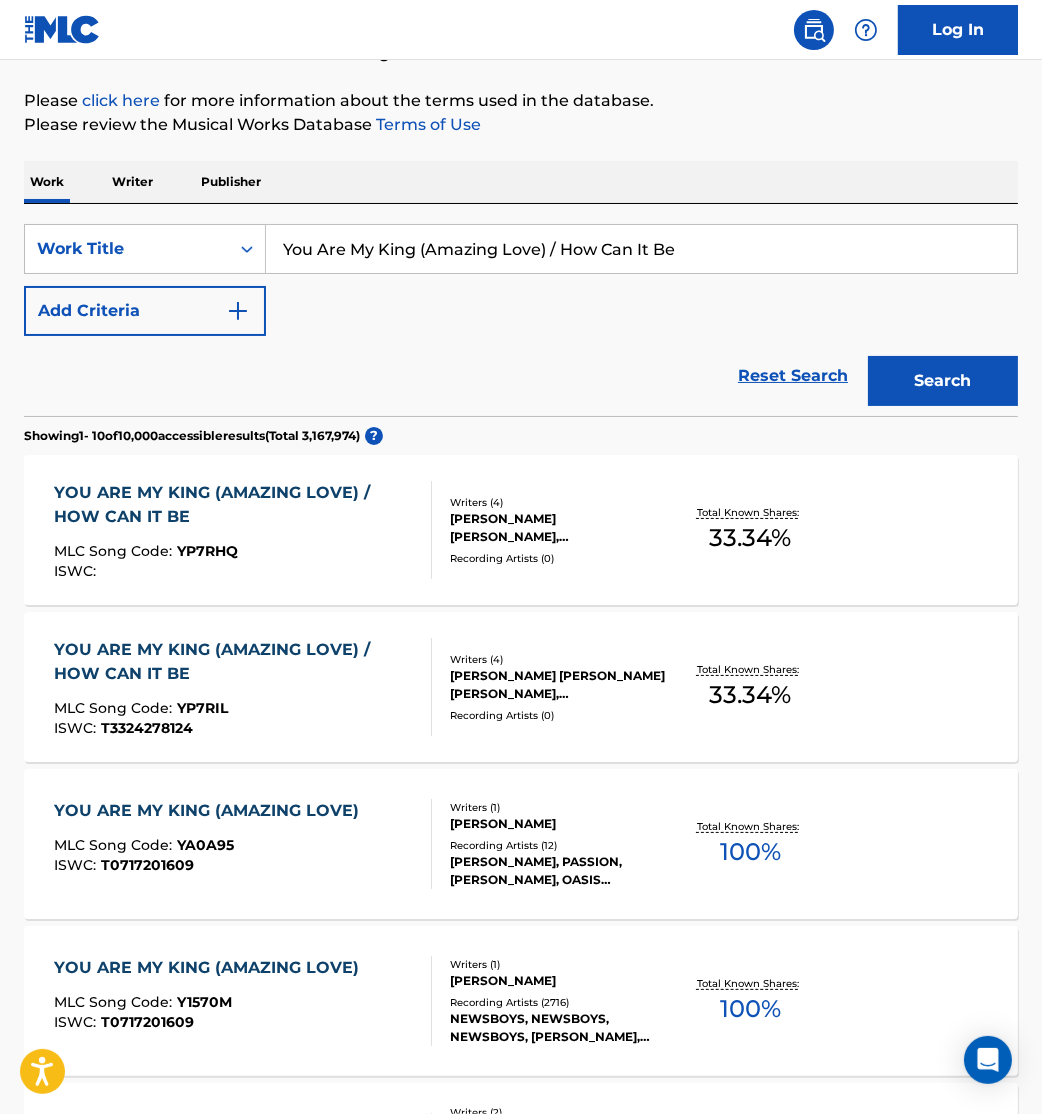 click on "MLC Song Code : YP7RHQ" at bounding box center (234, 554) 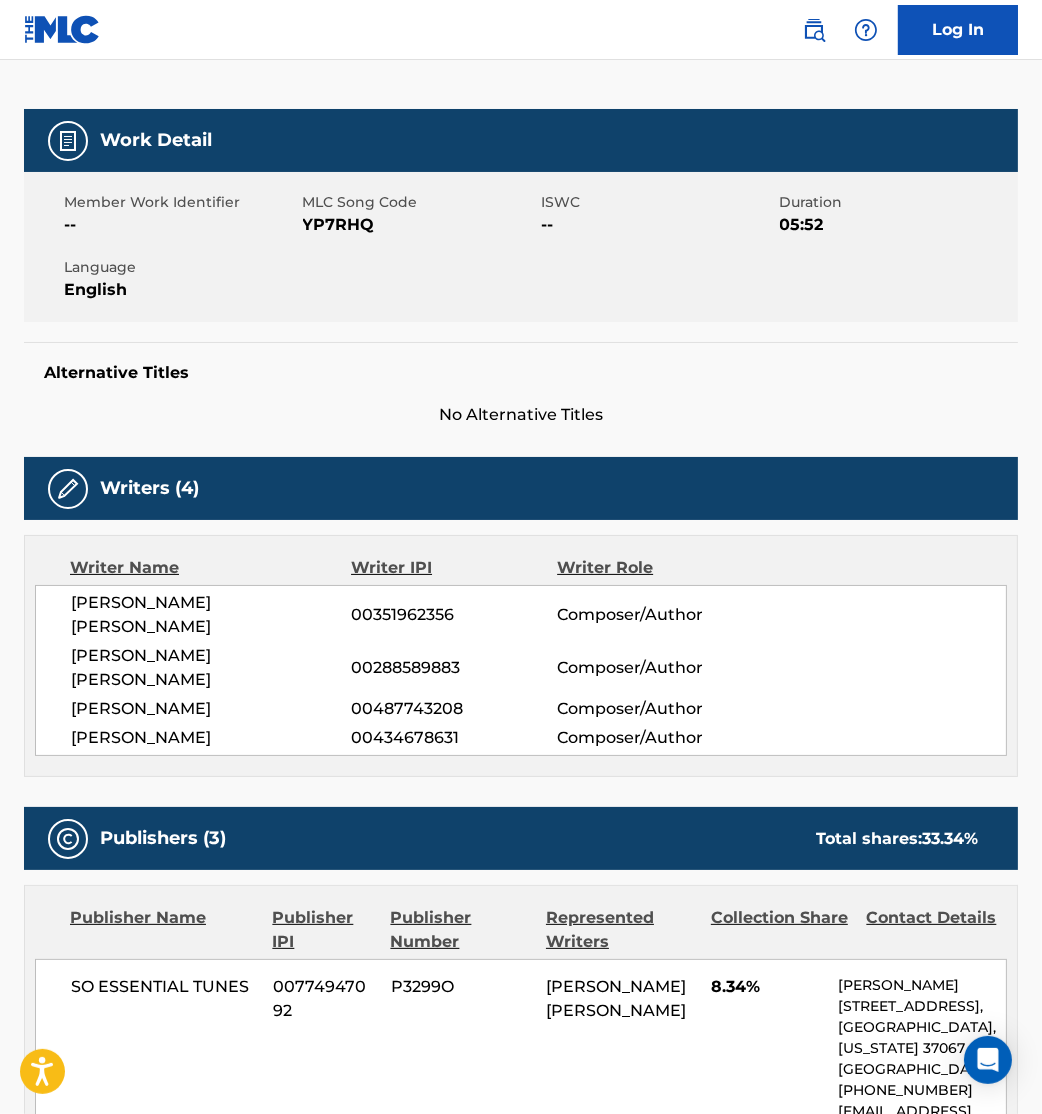 scroll, scrollTop: 0, scrollLeft: 0, axis: both 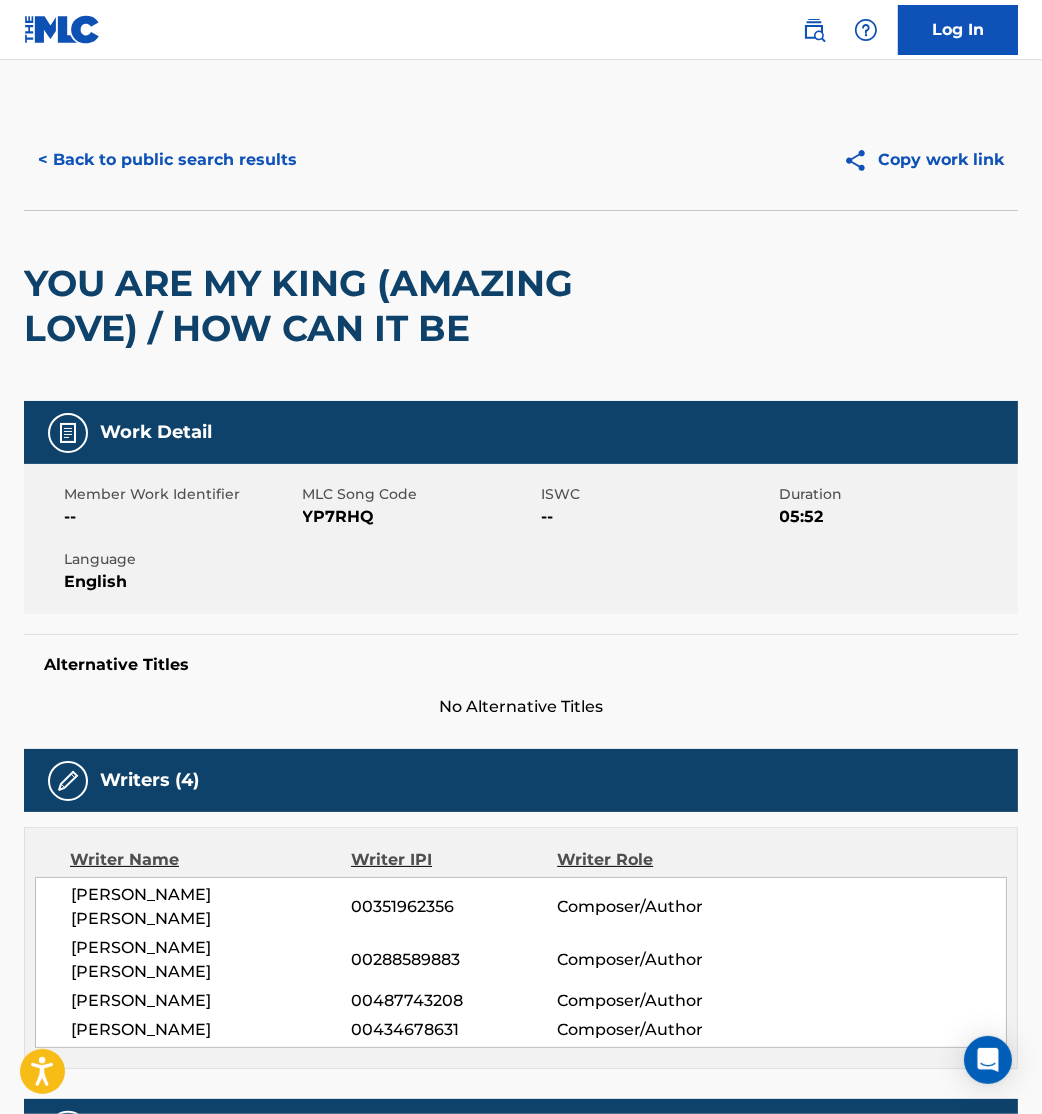 click on "< Back to public search results" at bounding box center (167, 160) 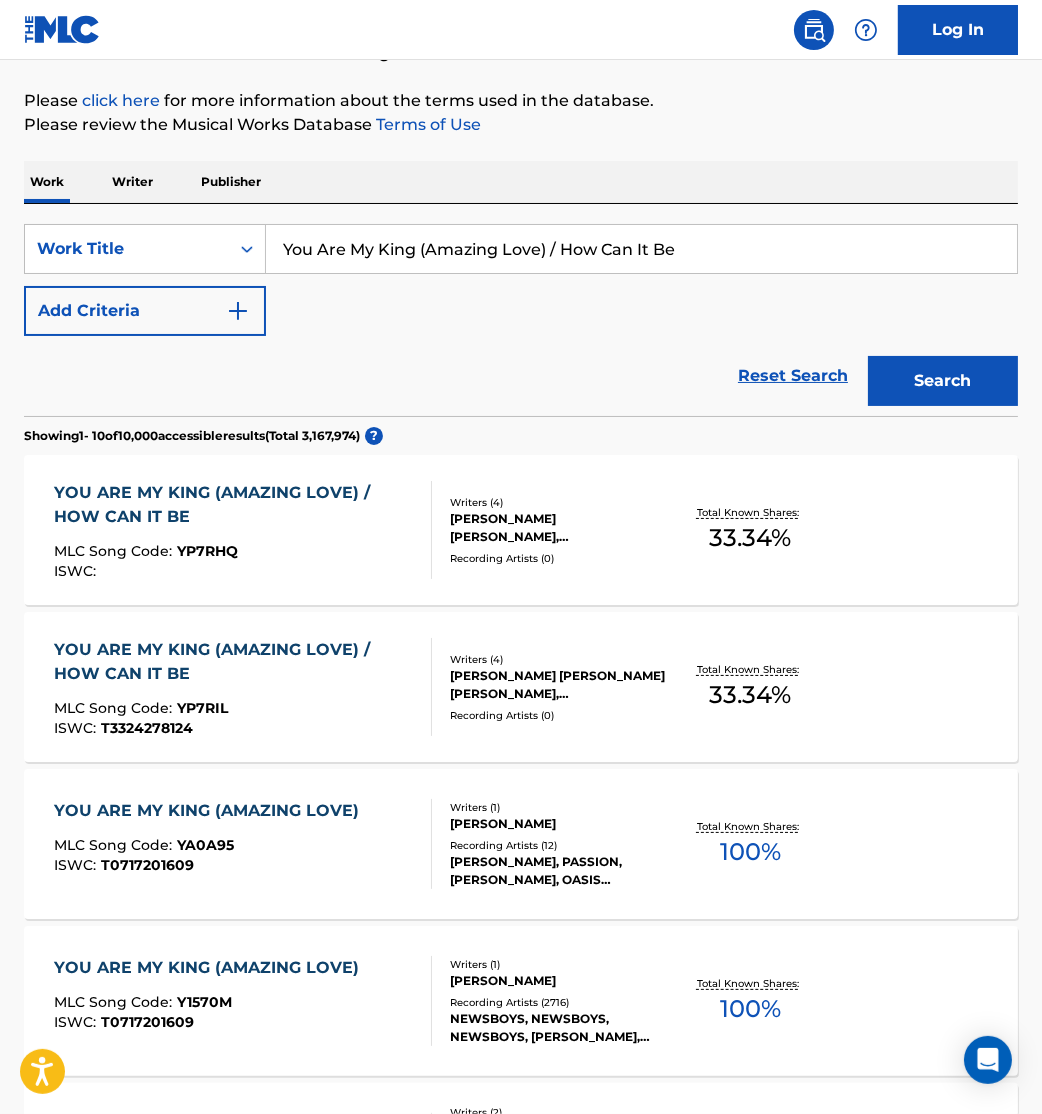 click on "MLC Song Code : YP7RIL" at bounding box center [234, 711] 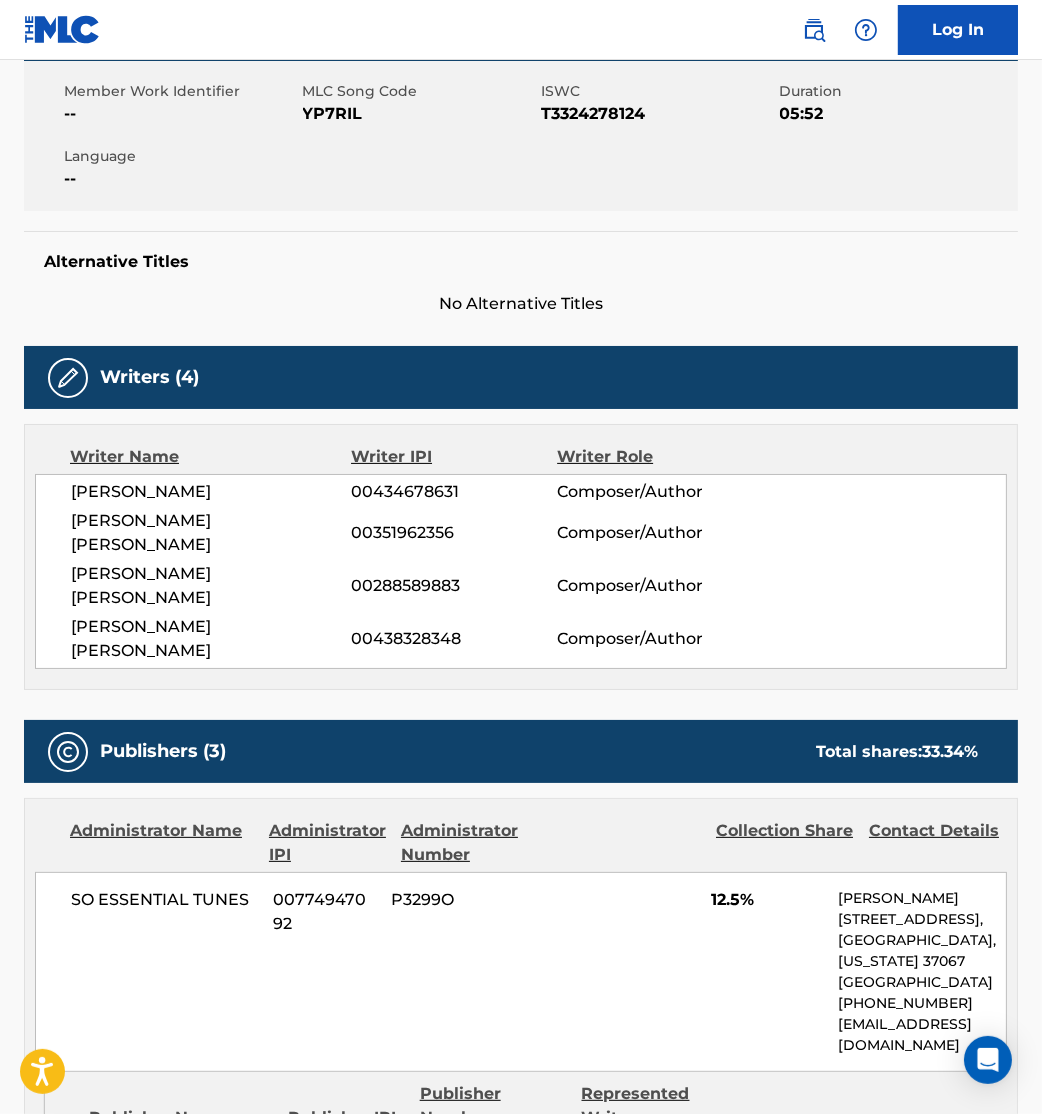 scroll, scrollTop: 0, scrollLeft: 0, axis: both 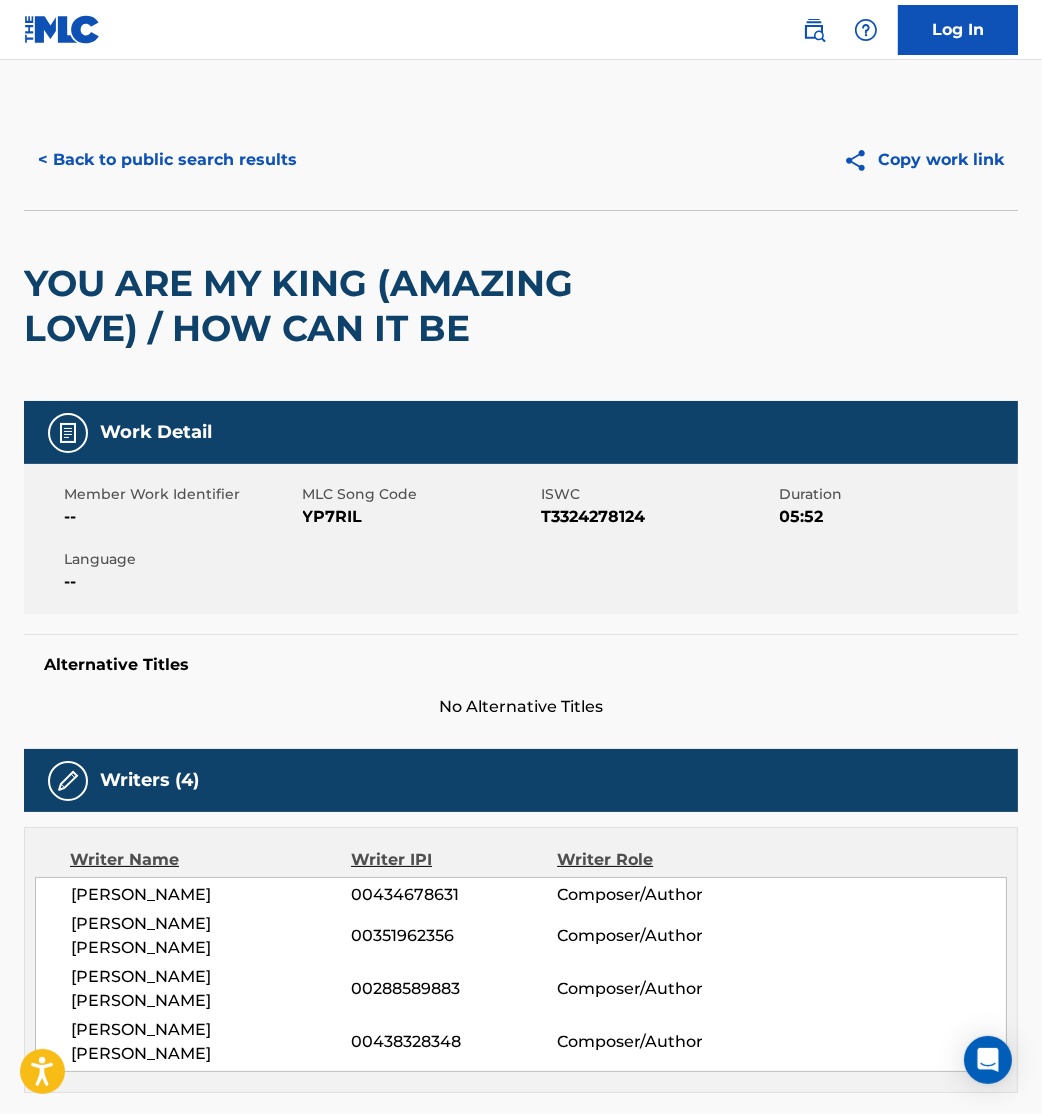 click on "< Back to public search results" at bounding box center (167, 160) 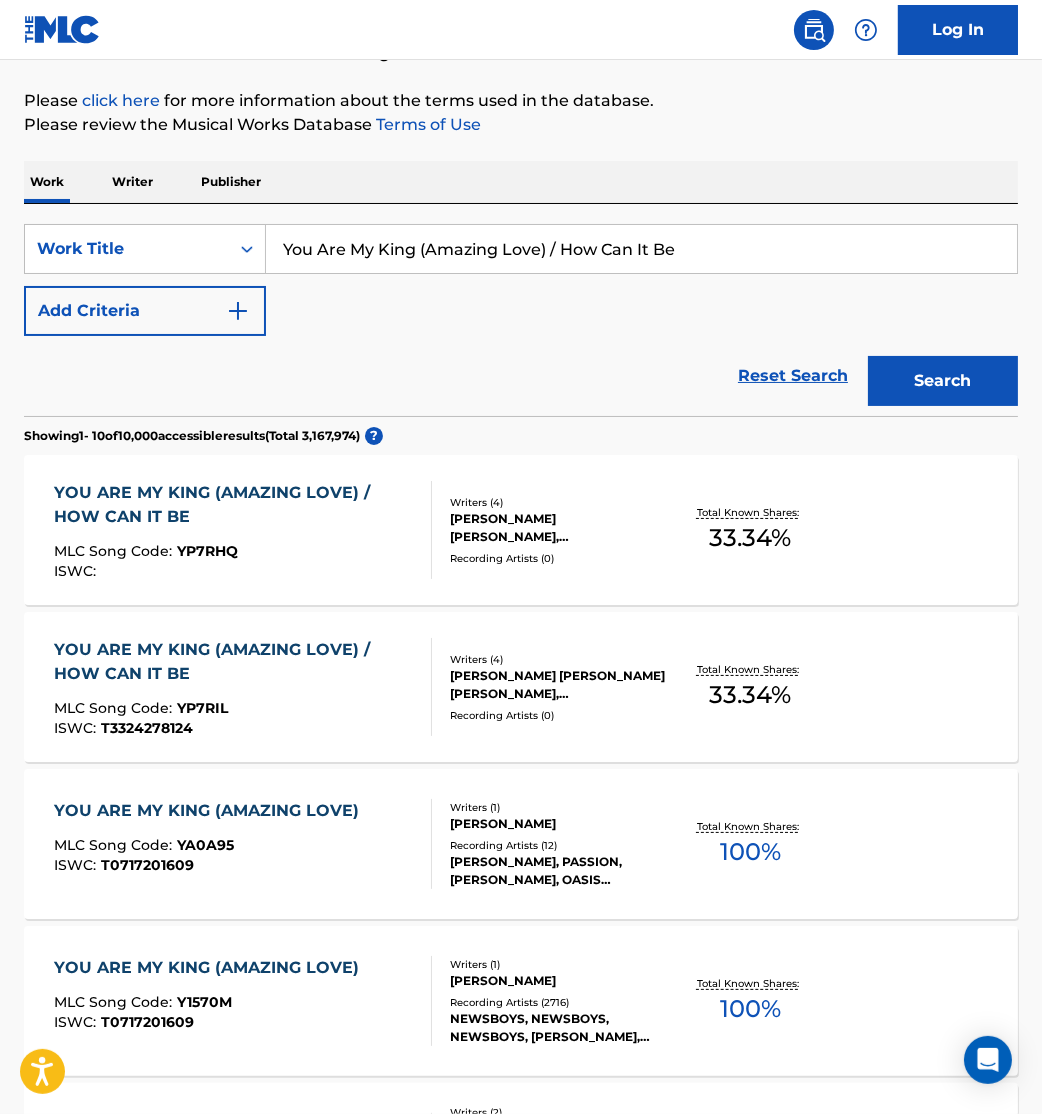 click on "ISWC :" at bounding box center [234, 571] 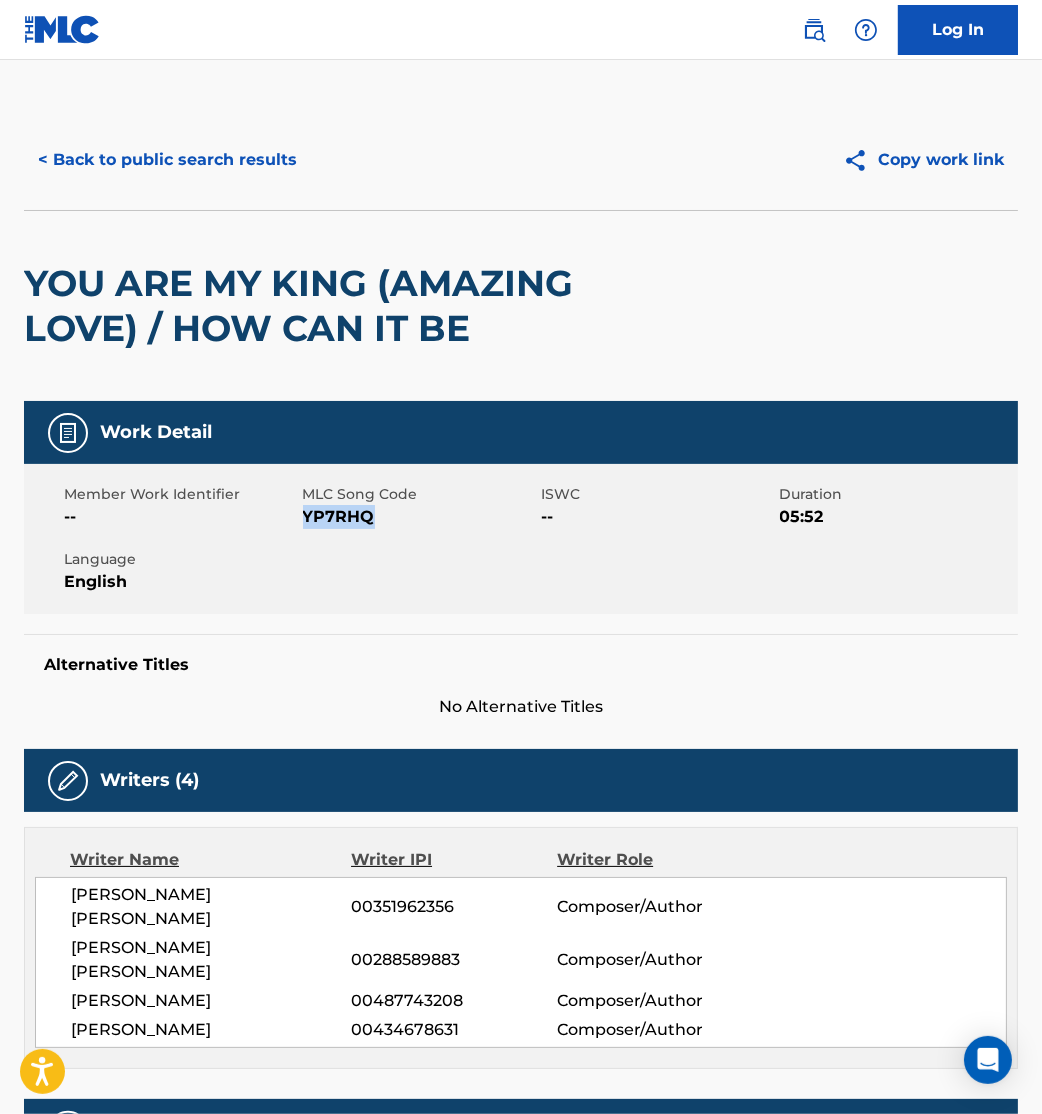 drag, startPoint x: 305, startPoint y: 513, endPoint x: 387, endPoint y: 533, distance: 84.40379 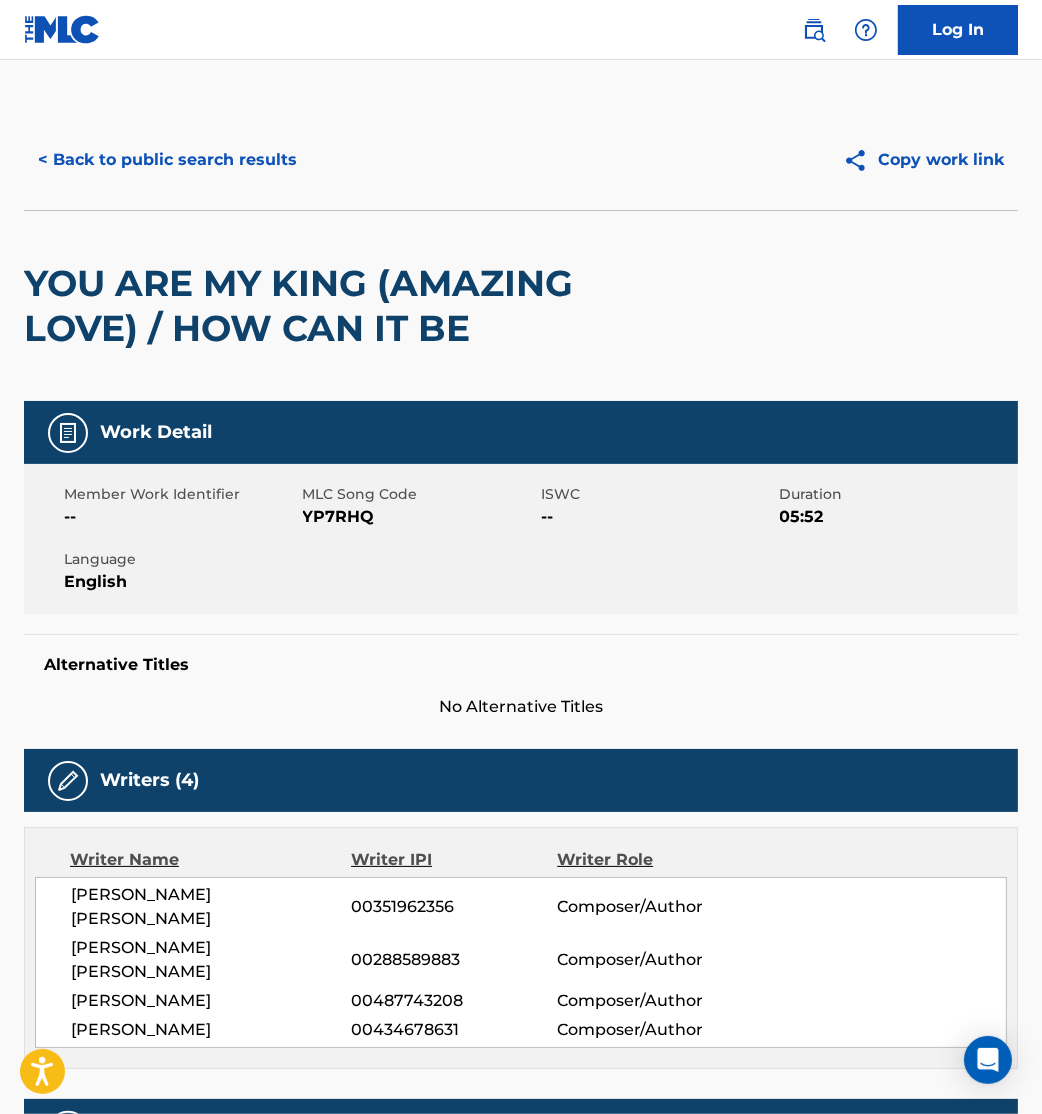 scroll, scrollTop: 221, scrollLeft: 0, axis: vertical 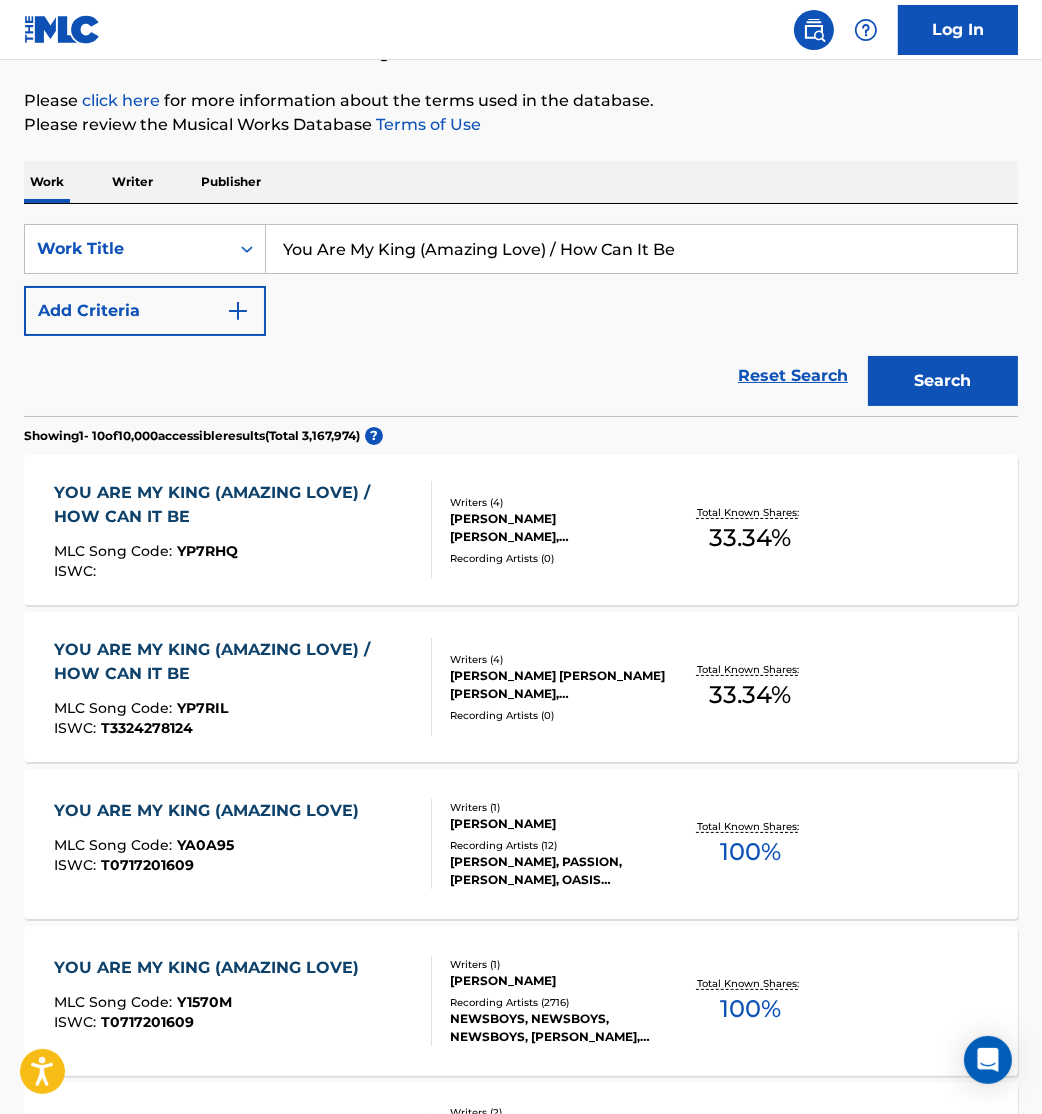 click on "YOU ARE MY KING (AMAZING LOVE) / HOW CAN IT BE" at bounding box center (234, 662) 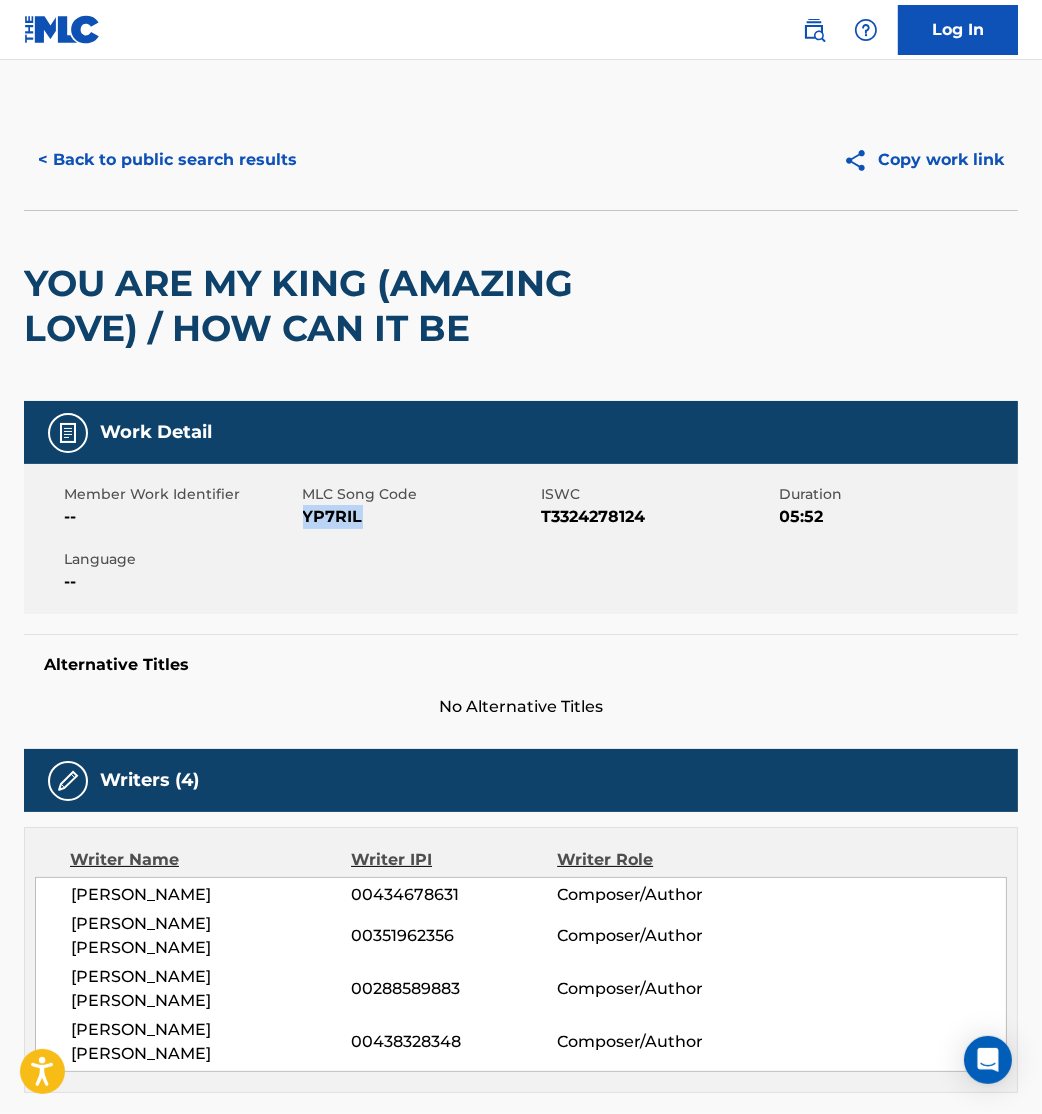 drag, startPoint x: 306, startPoint y: 520, endPoint x: 425, endPoint y: 541, distance: 120.83874 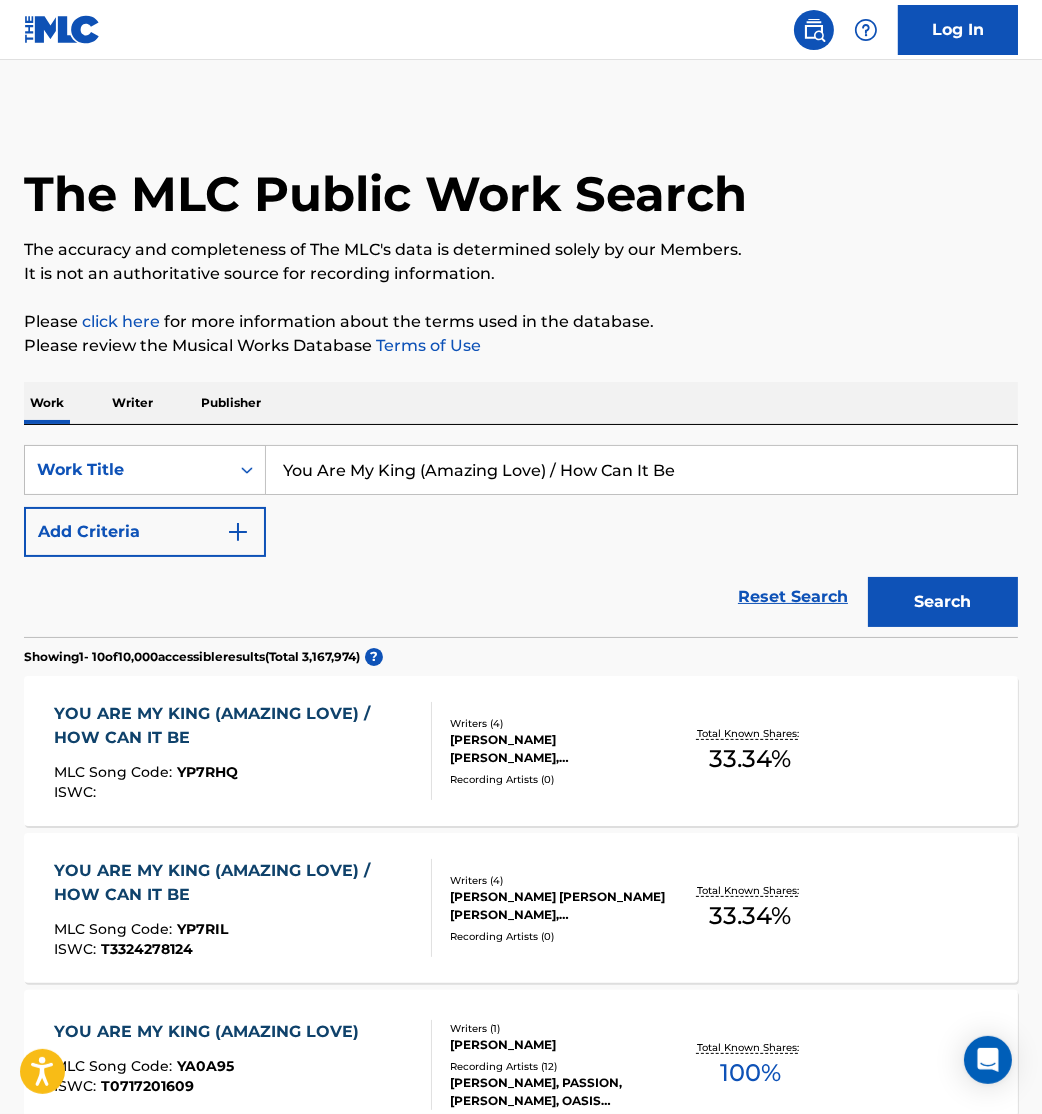 scroll, scrollTop: 221, scrollLeft: 0, axis: vertical 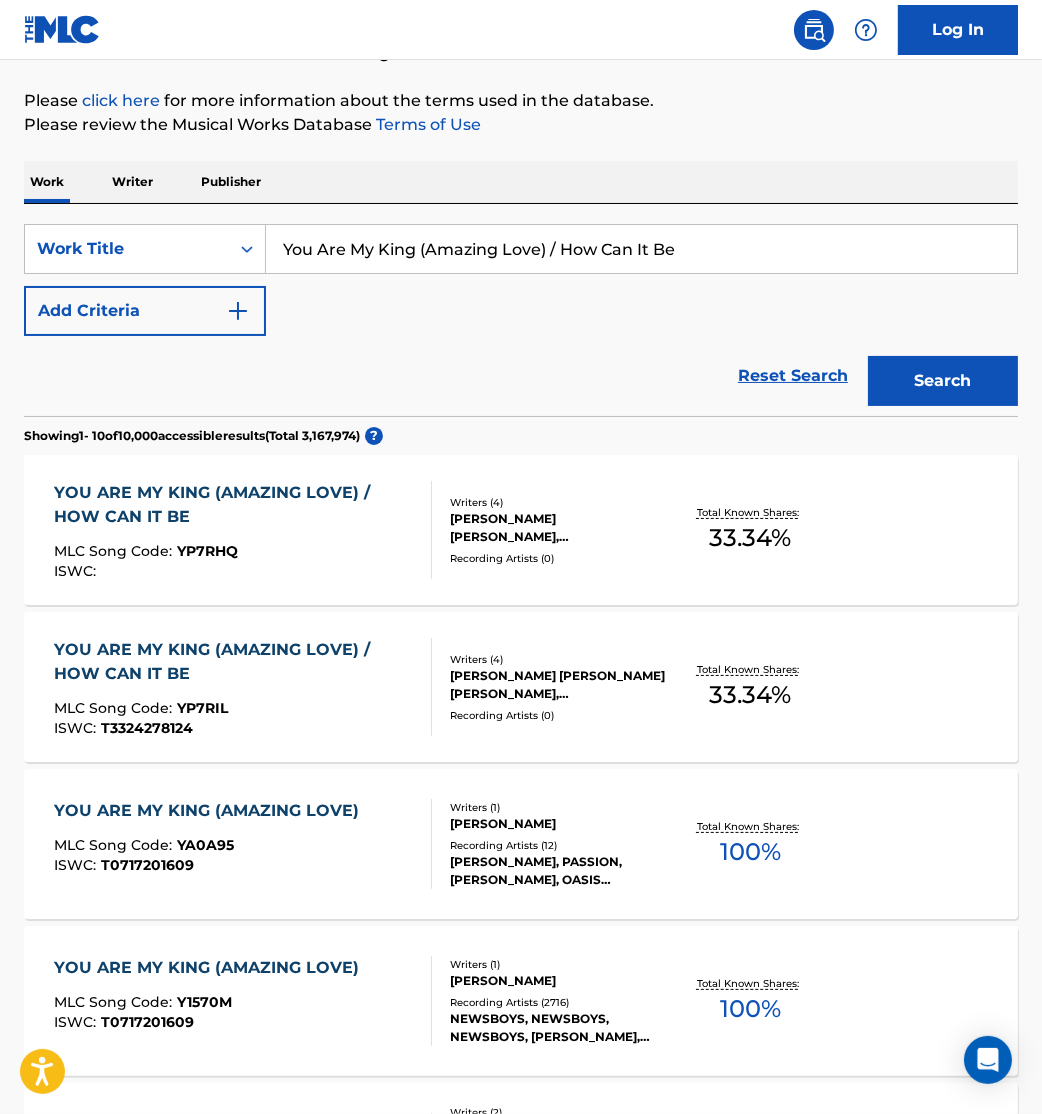 drag, startPoint x: 339, startPoint y: 220, endPoint x: 0, endPoint y: 145, distance: 347.19736 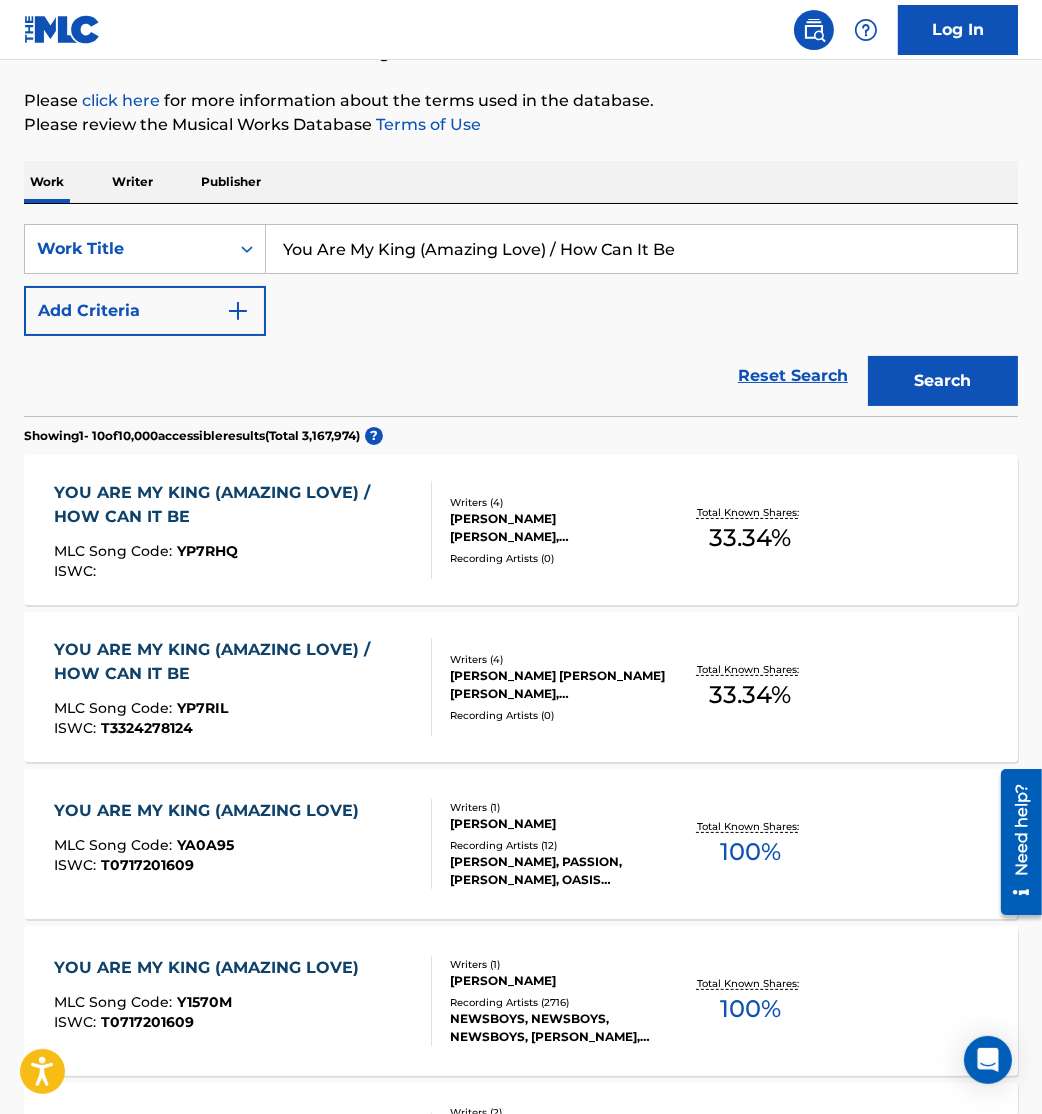 paste on "Be Still My Soul, What a Friend We Have in Jesus. - Liv" 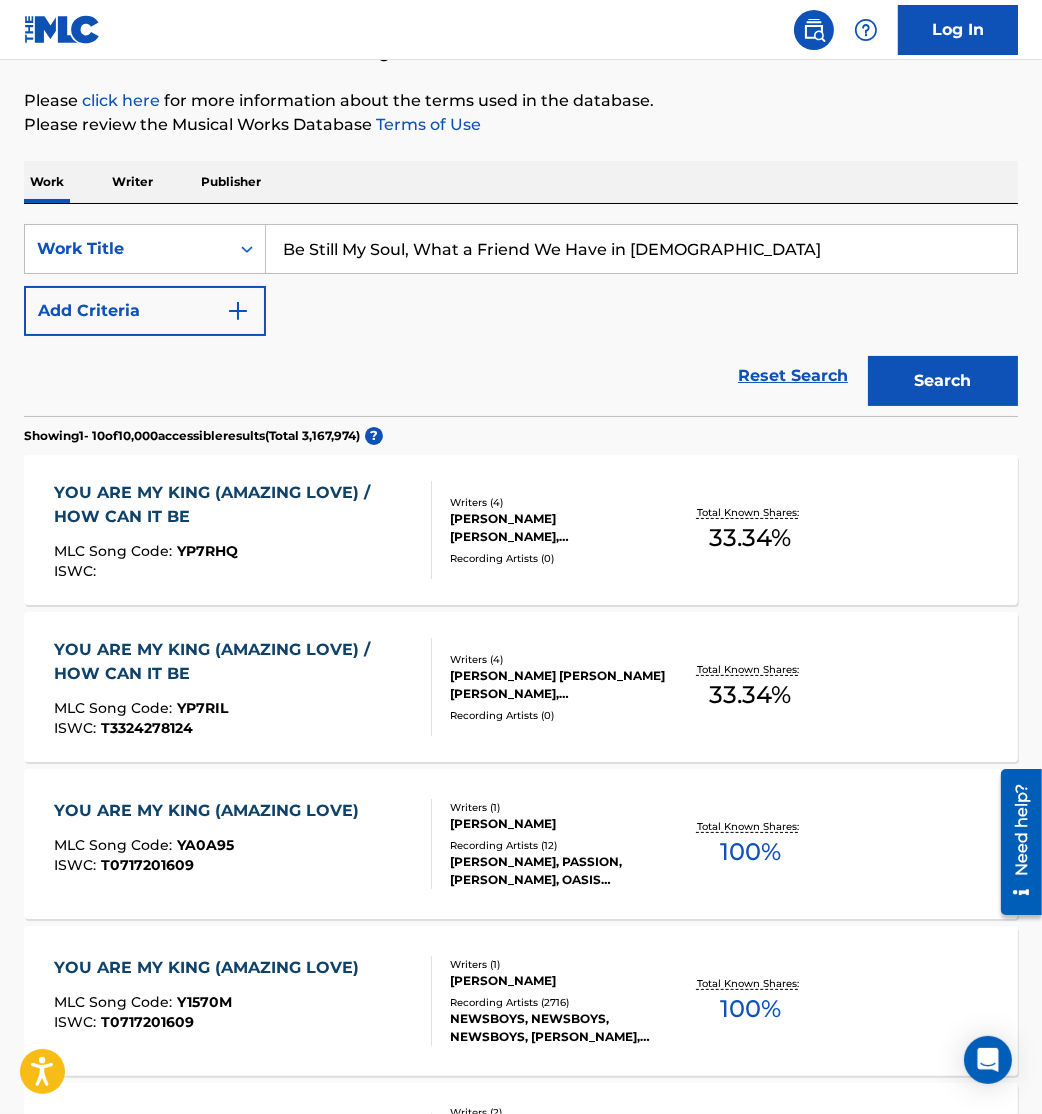 type on "Be Still My Soul, What a Friend We Have in Jesus" 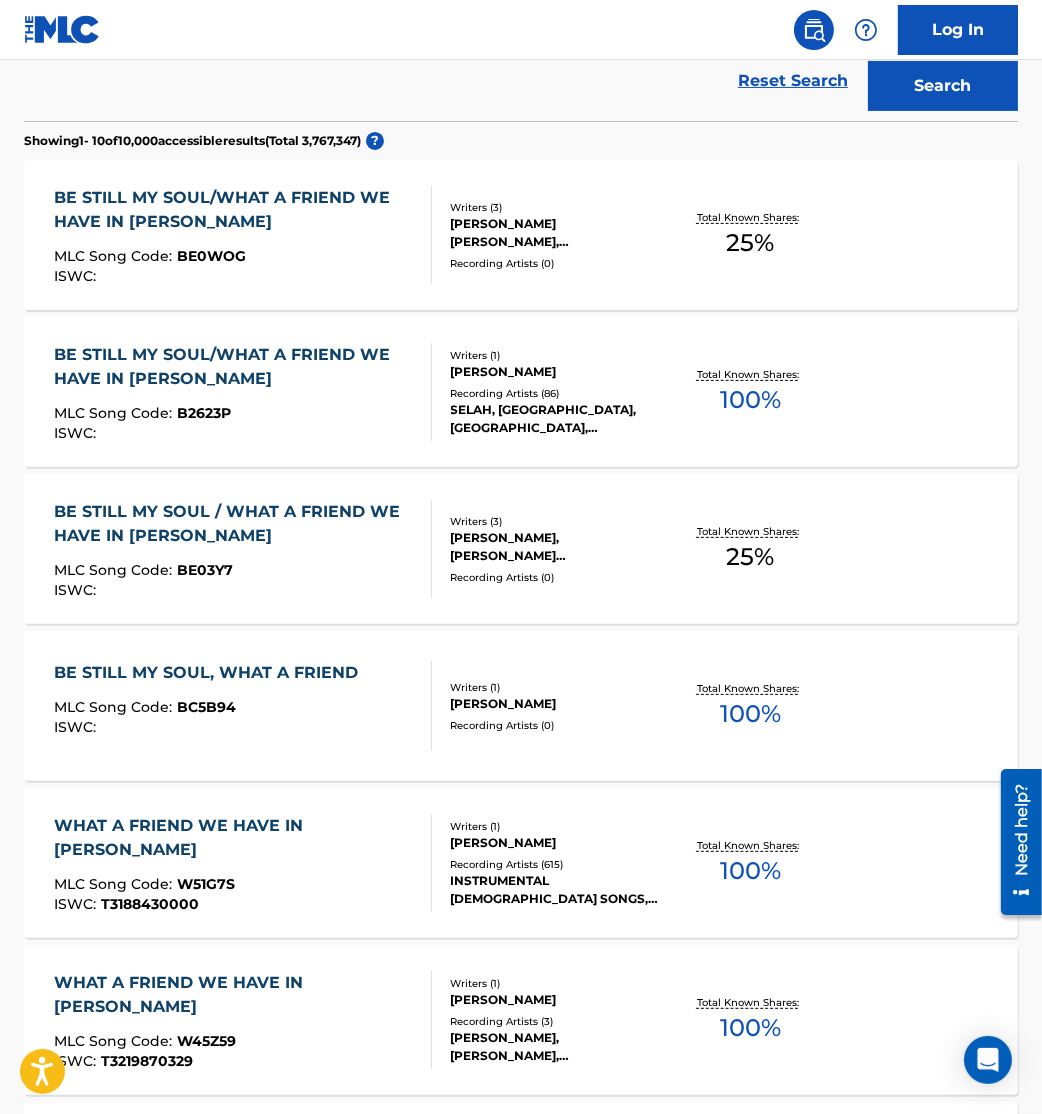 scroll, scrollTop: 483, scrollLeft: 0, axis: vertical 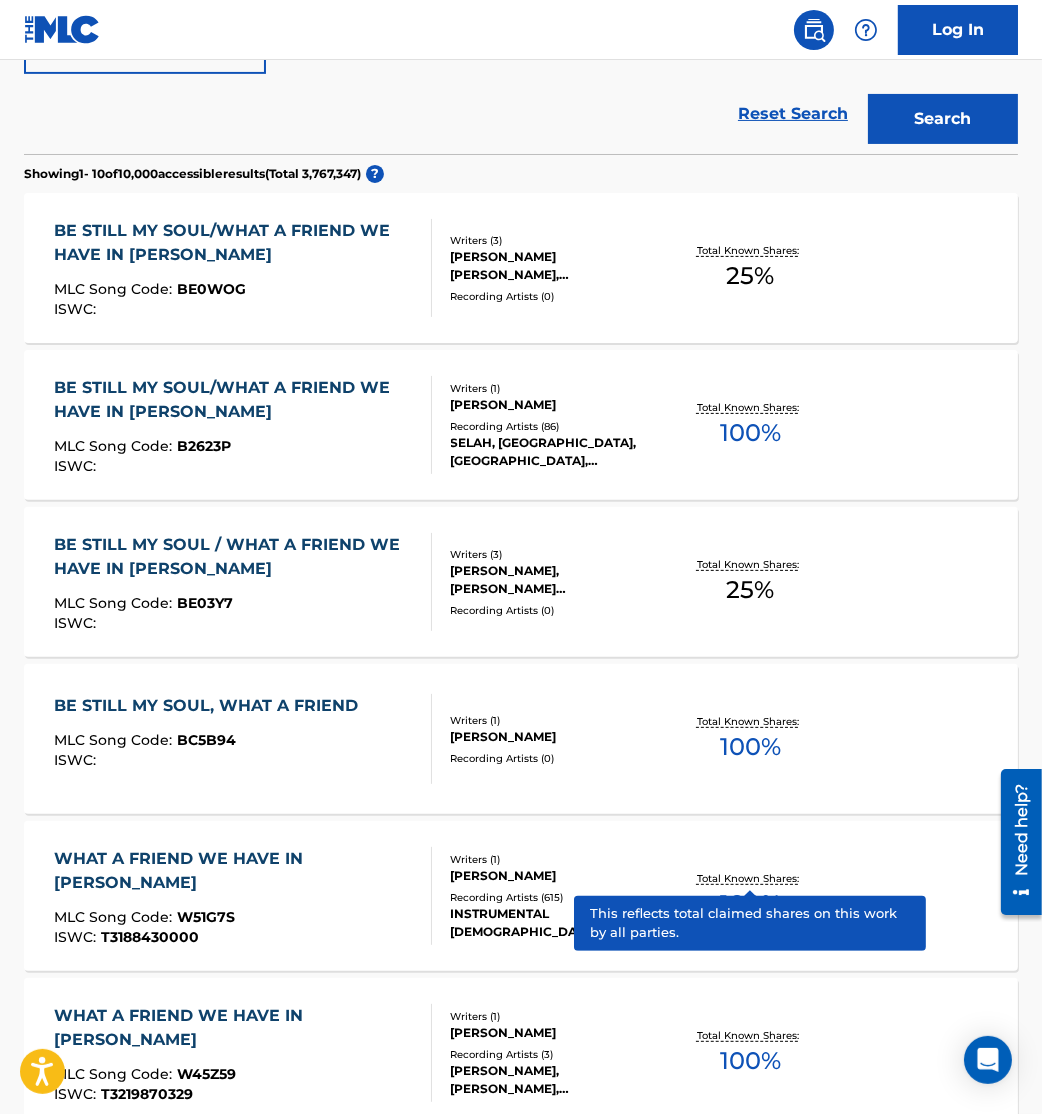 click on "BE STILL MY SOUL / WHAT A FRIEND WE HAVE IN JESUS" at bounding box center [234, 557] 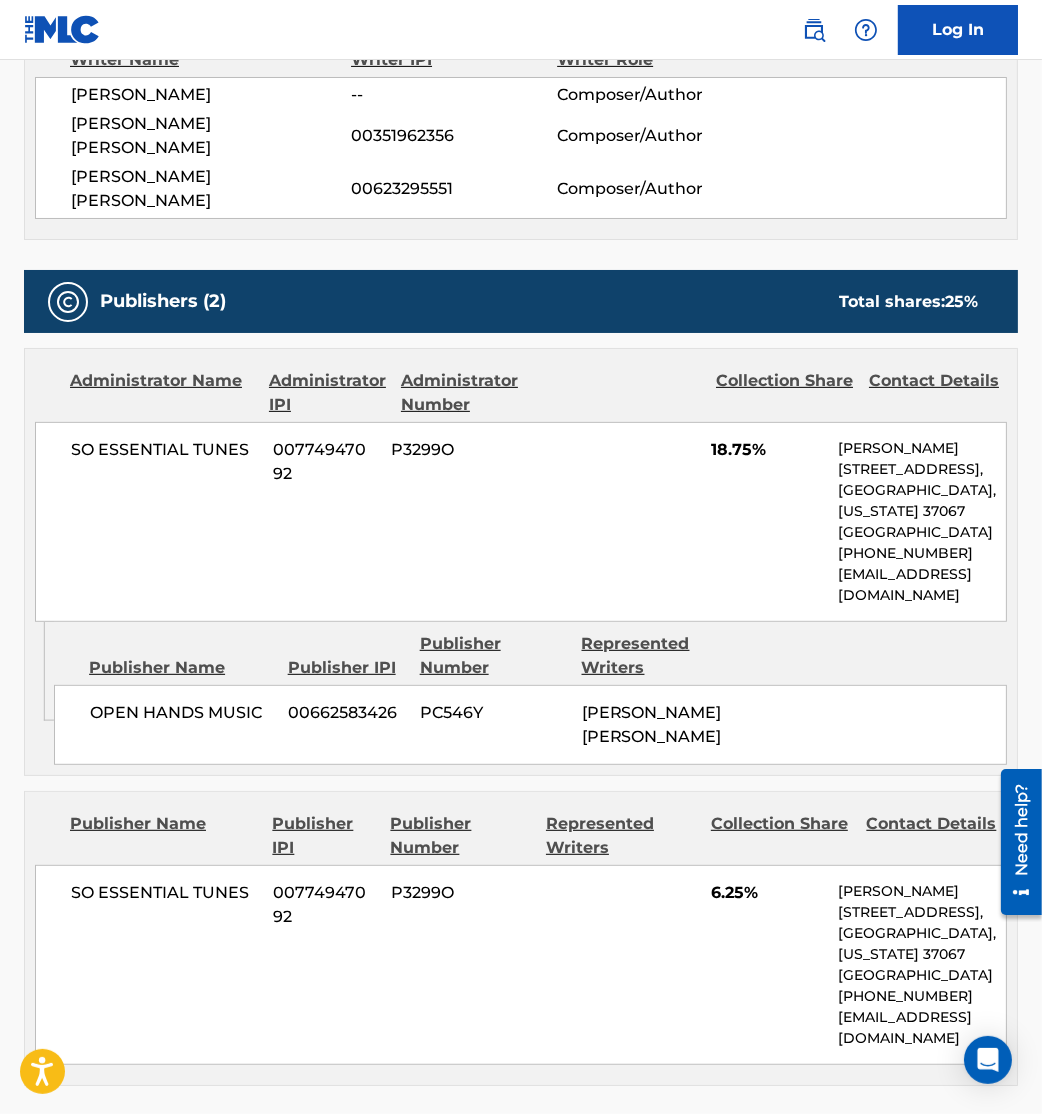 scroll, scrollTop: 856, scrollLeft: 0, axis: vertical 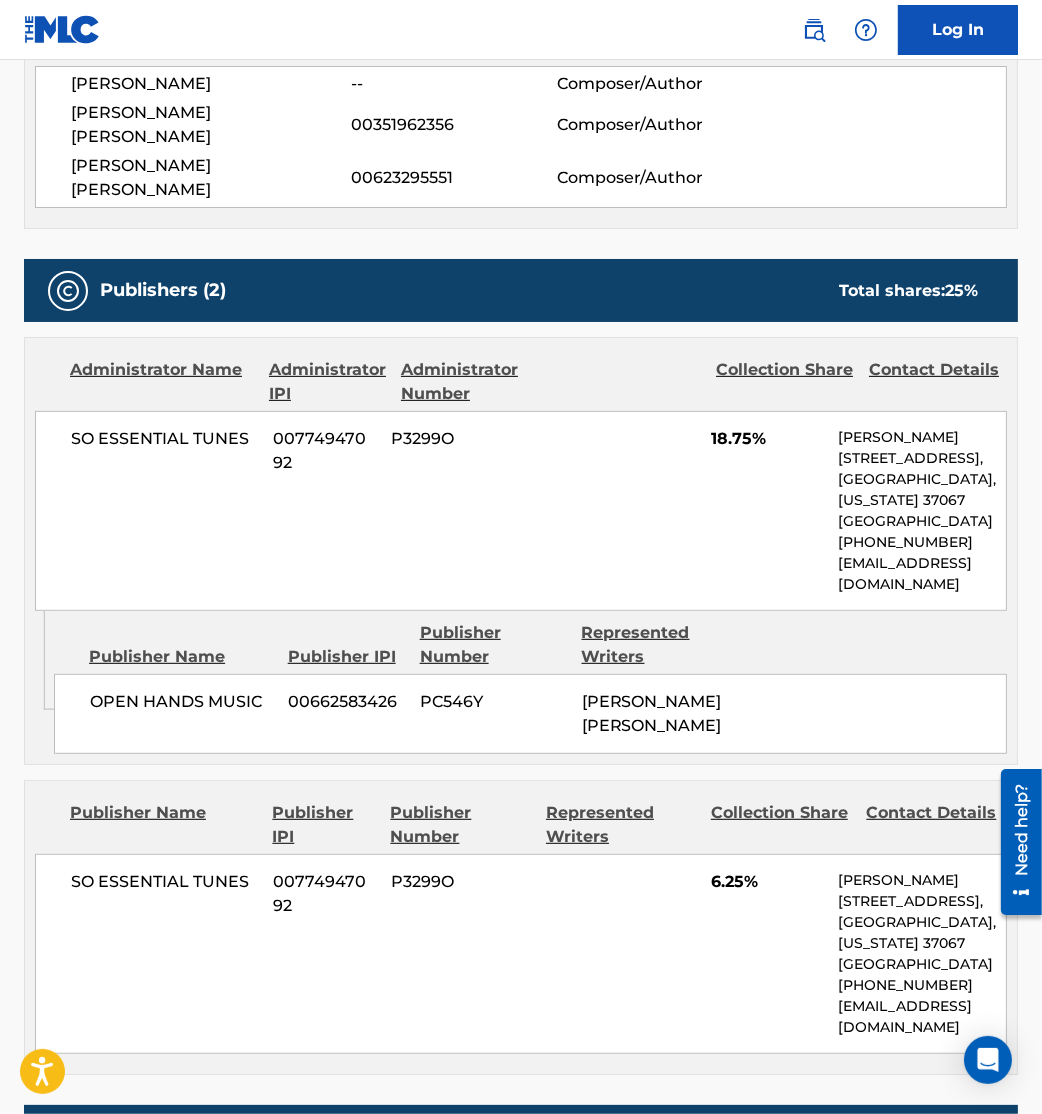 click on "SO ESSENTIAL TUNES 00774947092 P3299O 18.75% Andie Rankins 741 Cool Springs Blvd, Suite 300,  Franklin, Tennessee 37067 United States +1-615-2616394 EssentialSongs@pmgsonymusic.com" at bounding box center [521, 511] 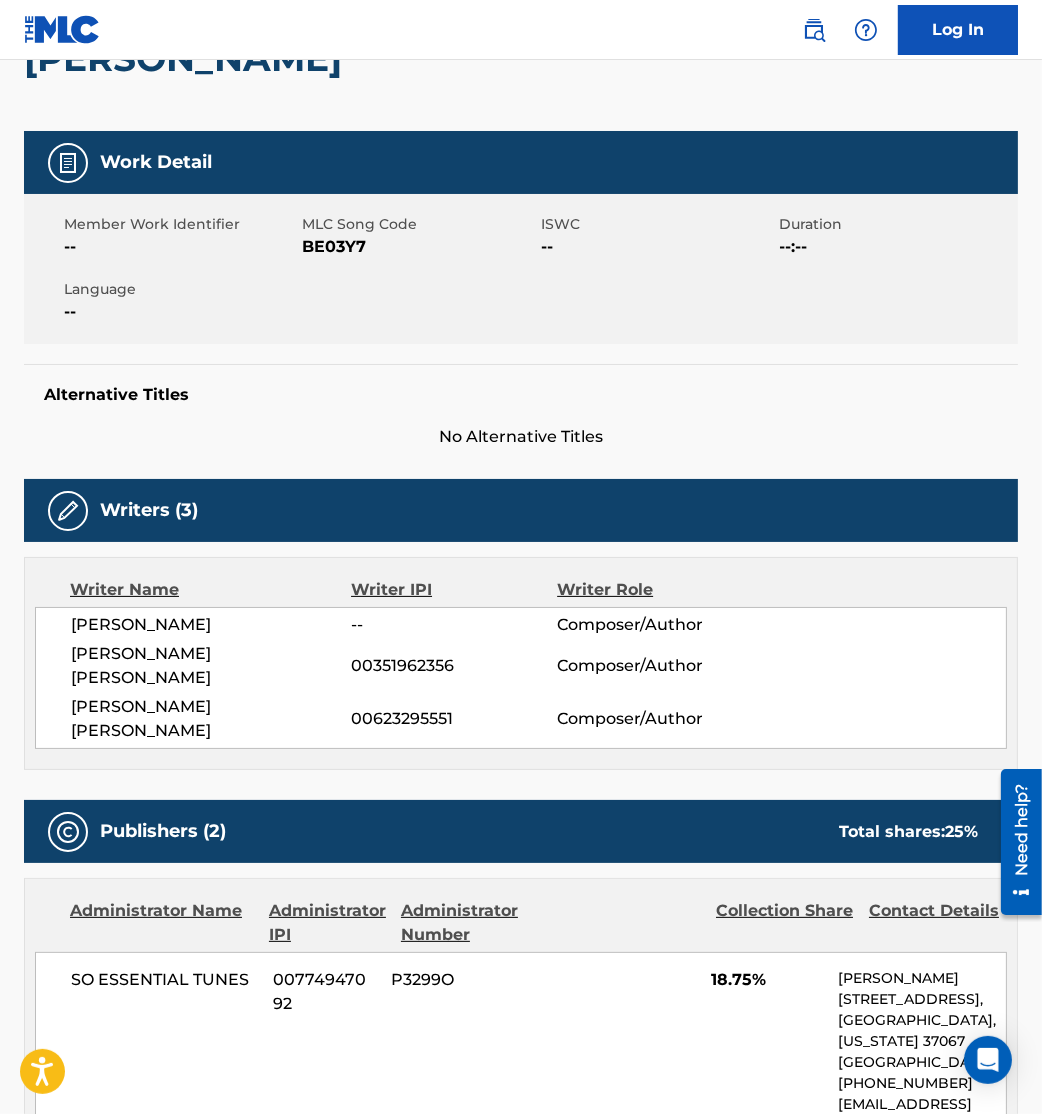 scroll, scrollTop: 0, scrollLeft: 0, axis: both 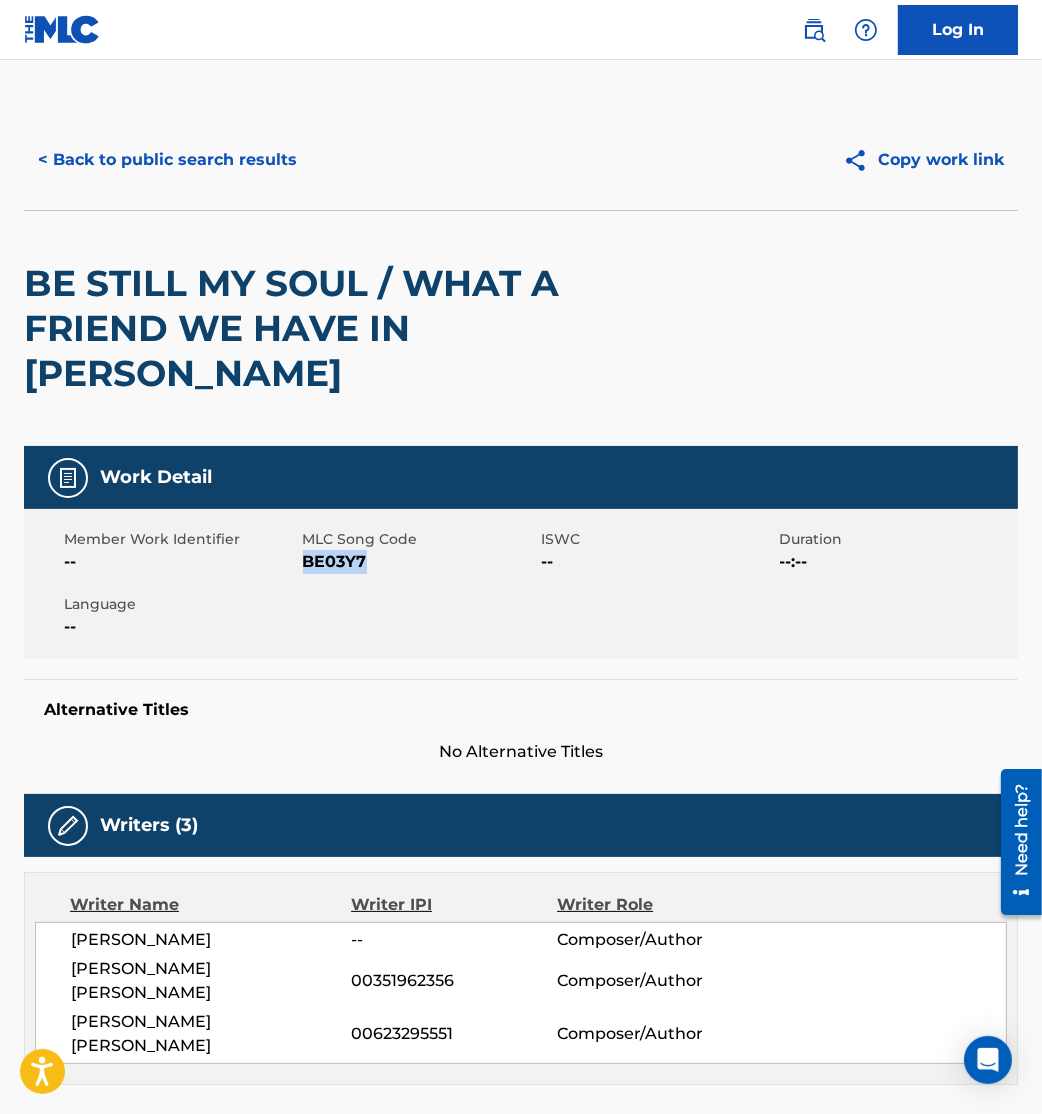 drag, startPoint x: 306, startPoint y: 518, endPoint x: 452, endPoint y: 539, distance: 147.50255 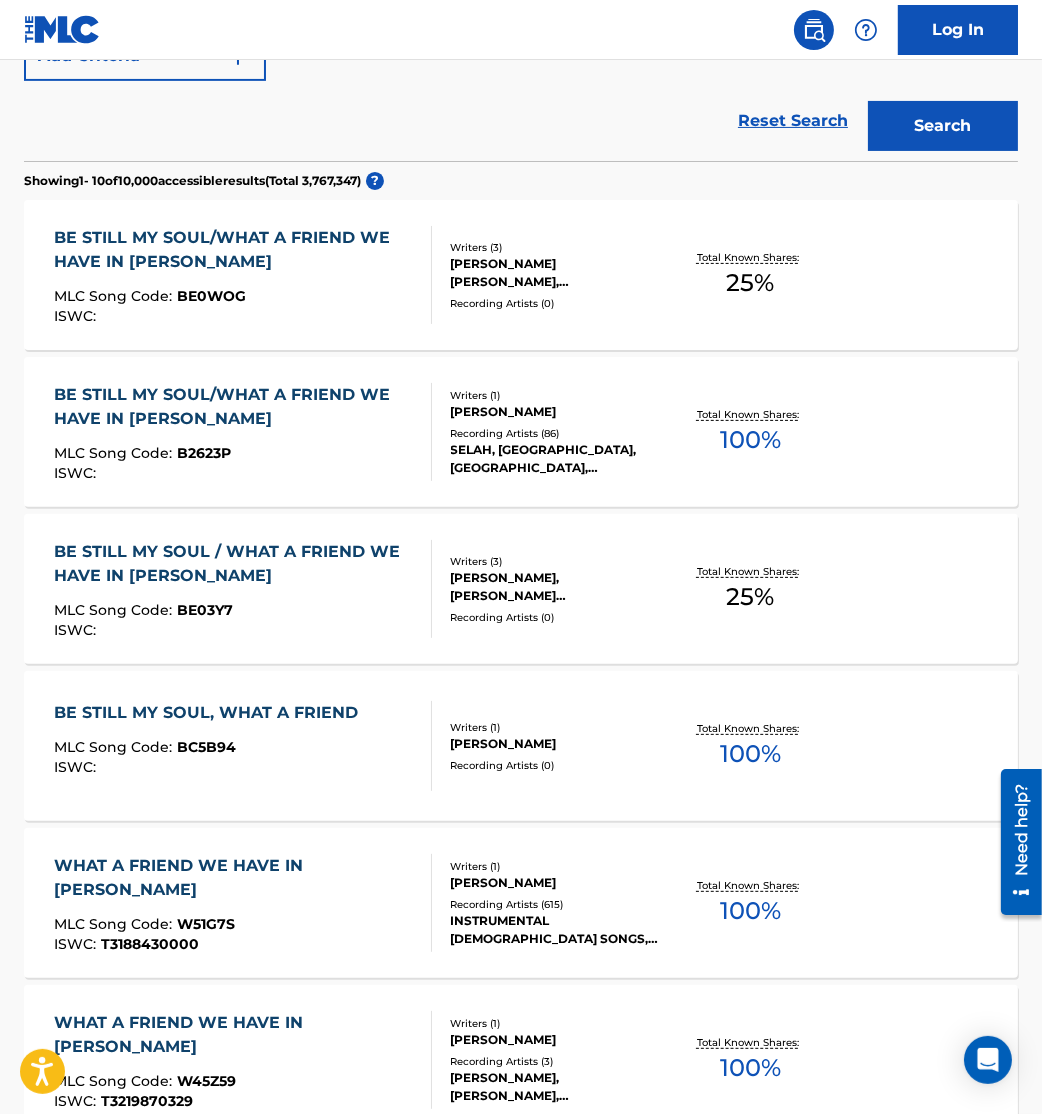 scroll, scrollTop: 475, scrollLeft: 0, axis: vertical 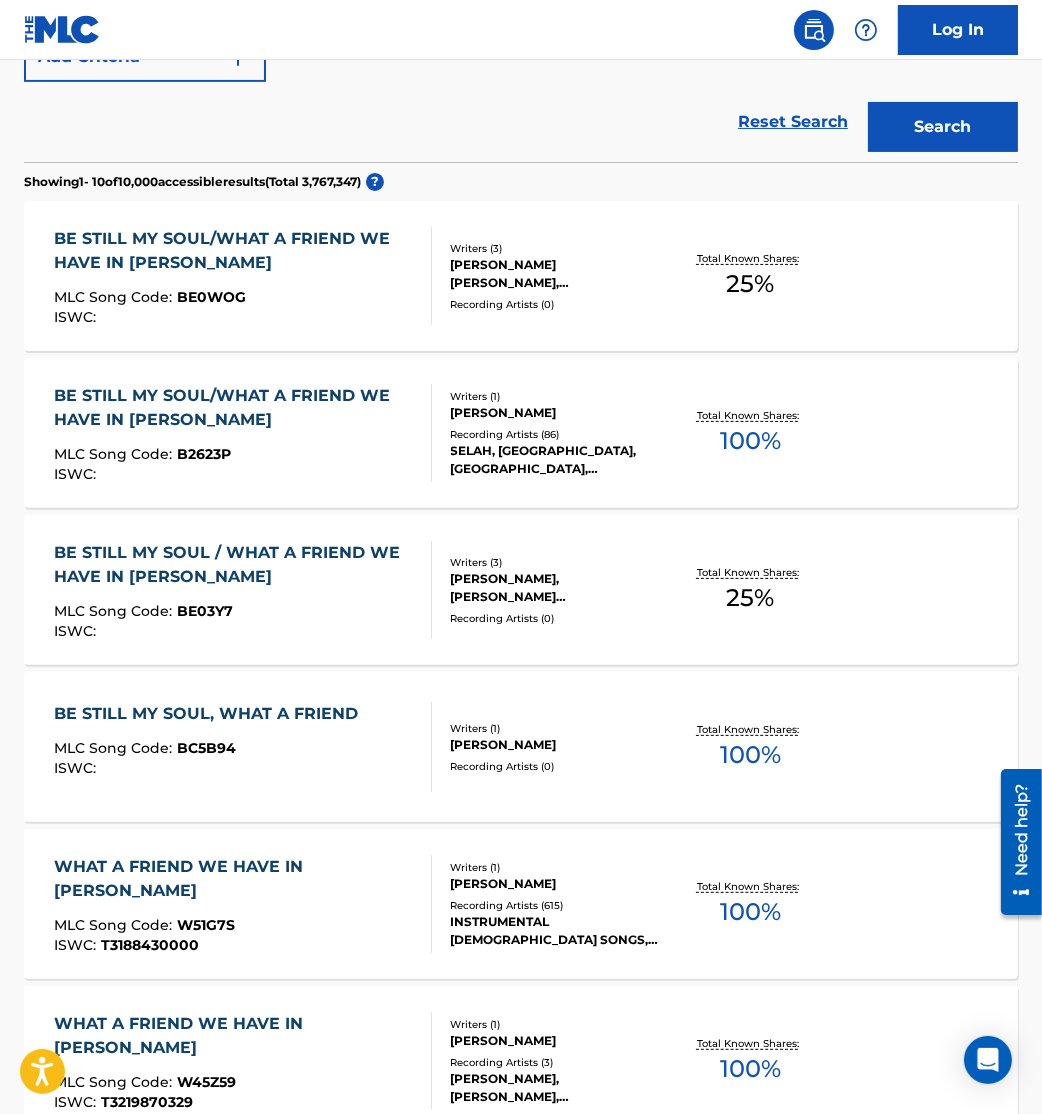 click on "MLC Song Code : BE0WOG" at bounding box center (234, 300) 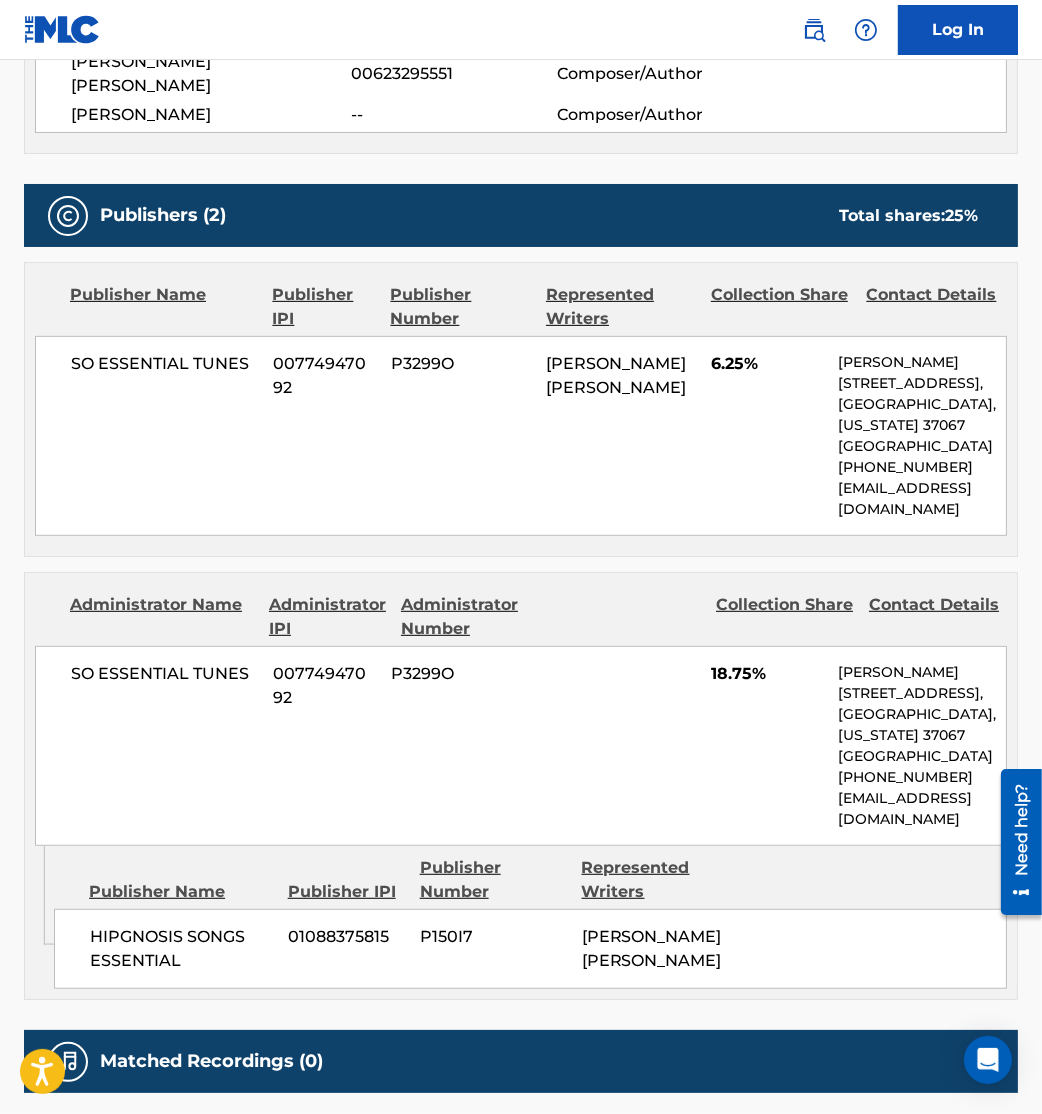 scroll, scrollTop: 805, scrollLeft: 0, axis: vertical 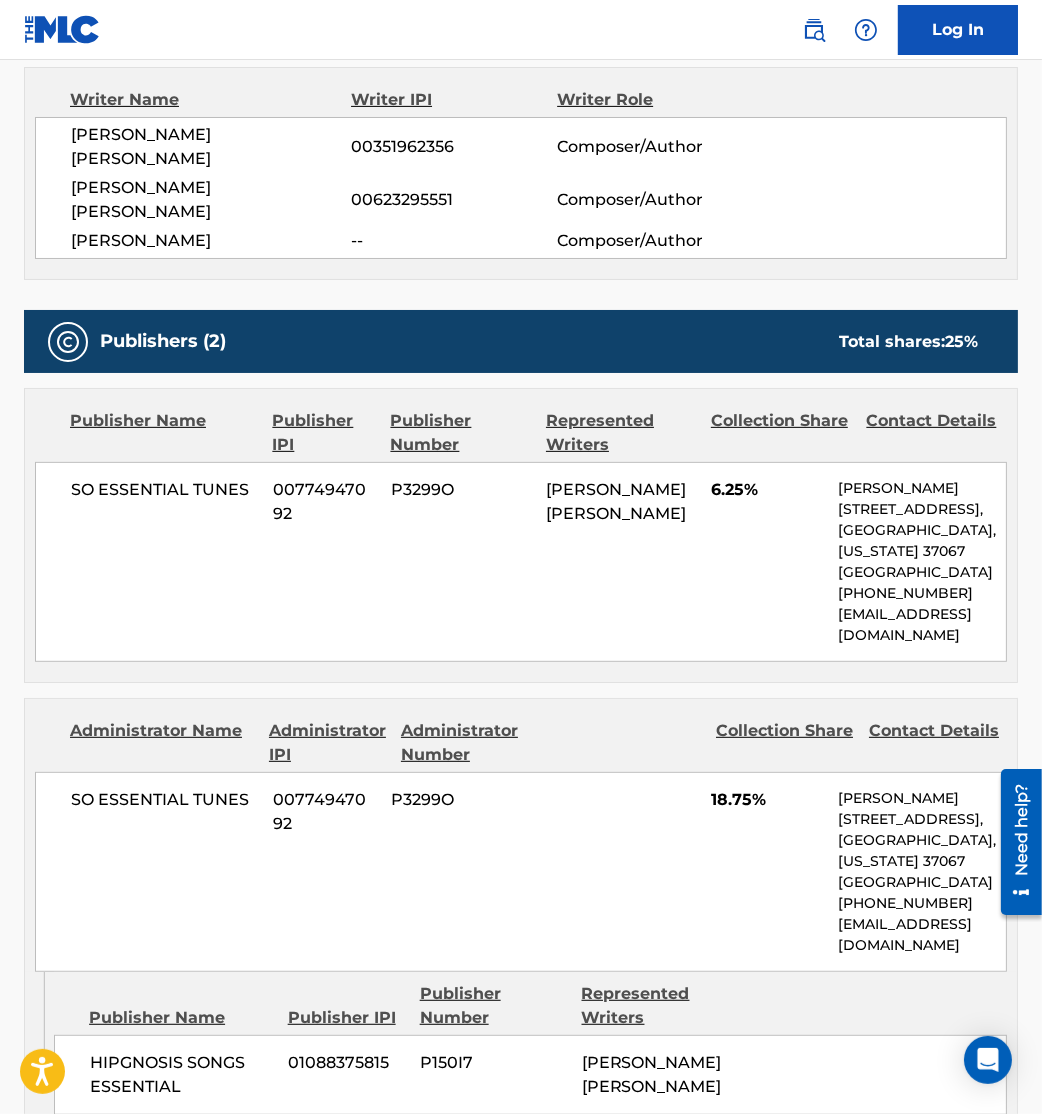 click on "Administrator Name Administrator IPI Administrator Number Collection Share Contact Details SO ESSENTIAL TUNES 00774947092 P3299O 18.75% Andie Rankins 741 Cool Springs Blvd, Suite 300,  Franklin, Tennessee 37067 United States +1-615-2616394 EssentialSongs@pmgsonymusic.com" at bounding box center [521, 835] 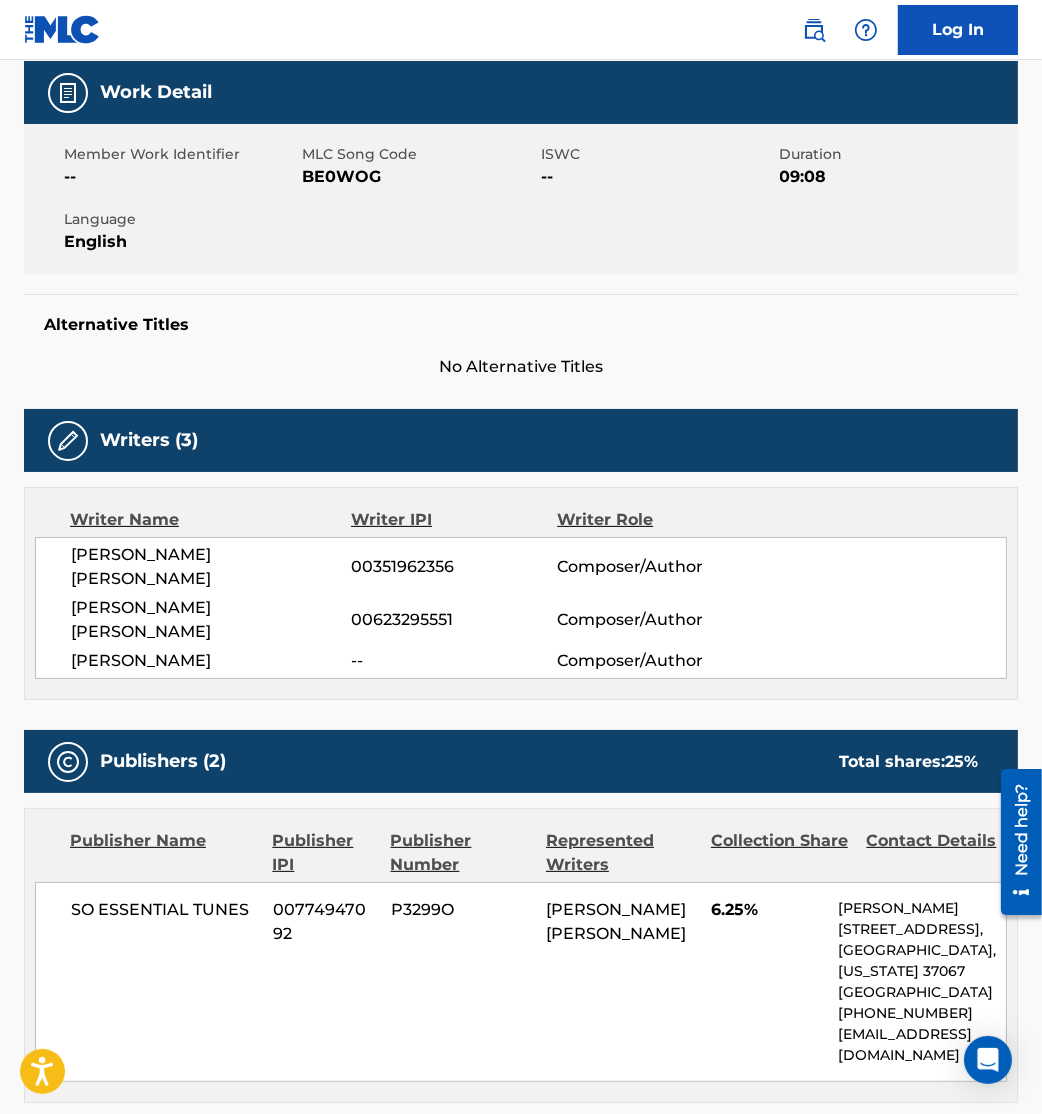 scroll, scrollTop: 182, scrollLeft: 0, axis: vertical 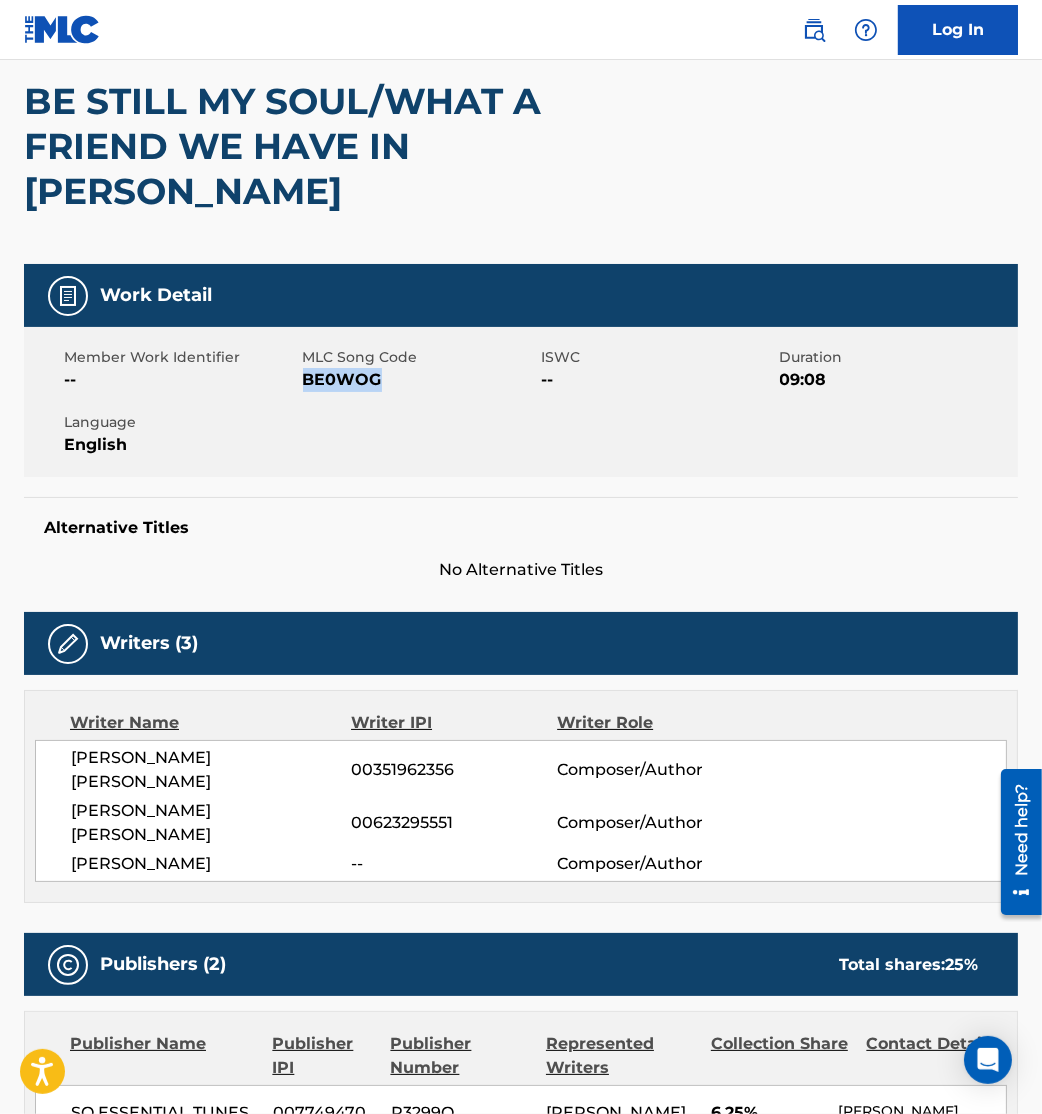 drag, startPoint x: 304, startPoint y: 336, endPoint x: 507, endPoint y: 362, distance: 204.65825 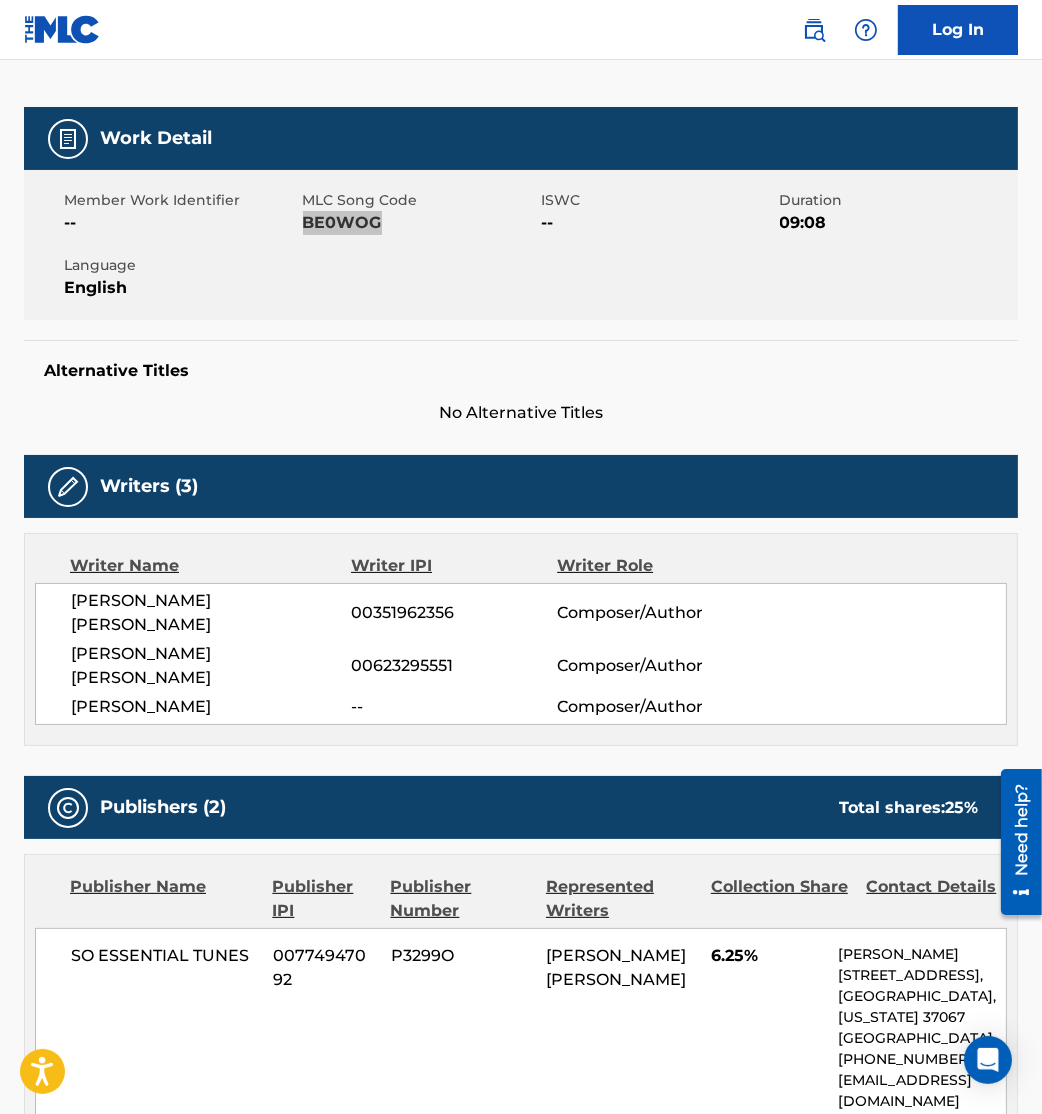 scroll, scrollTop: 0, scrollLeft: 0, axis: both 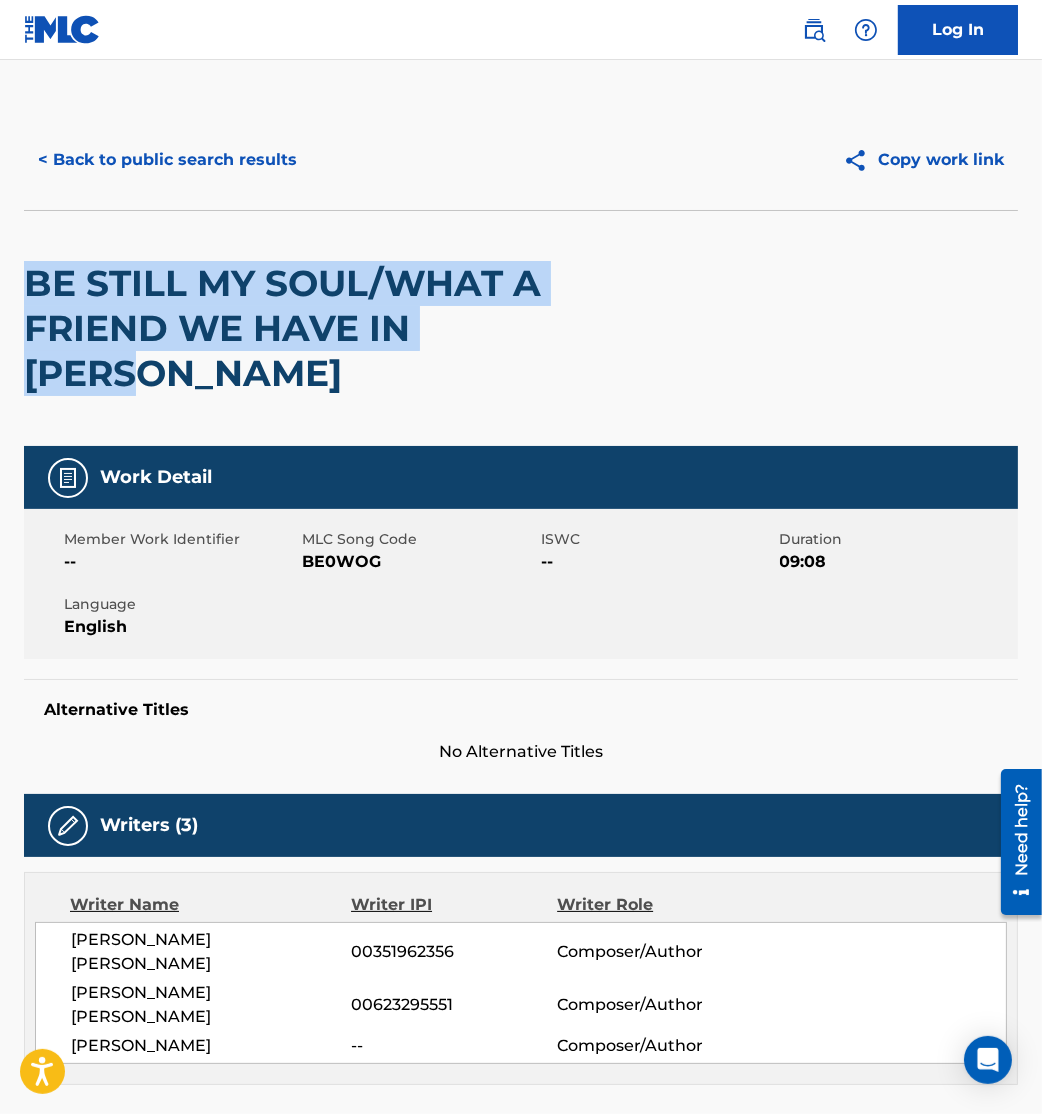 drag, startPoint x: 601, startPoint y: 319, endPoint x: 0, endPoint y: 249, distance: 605.0628 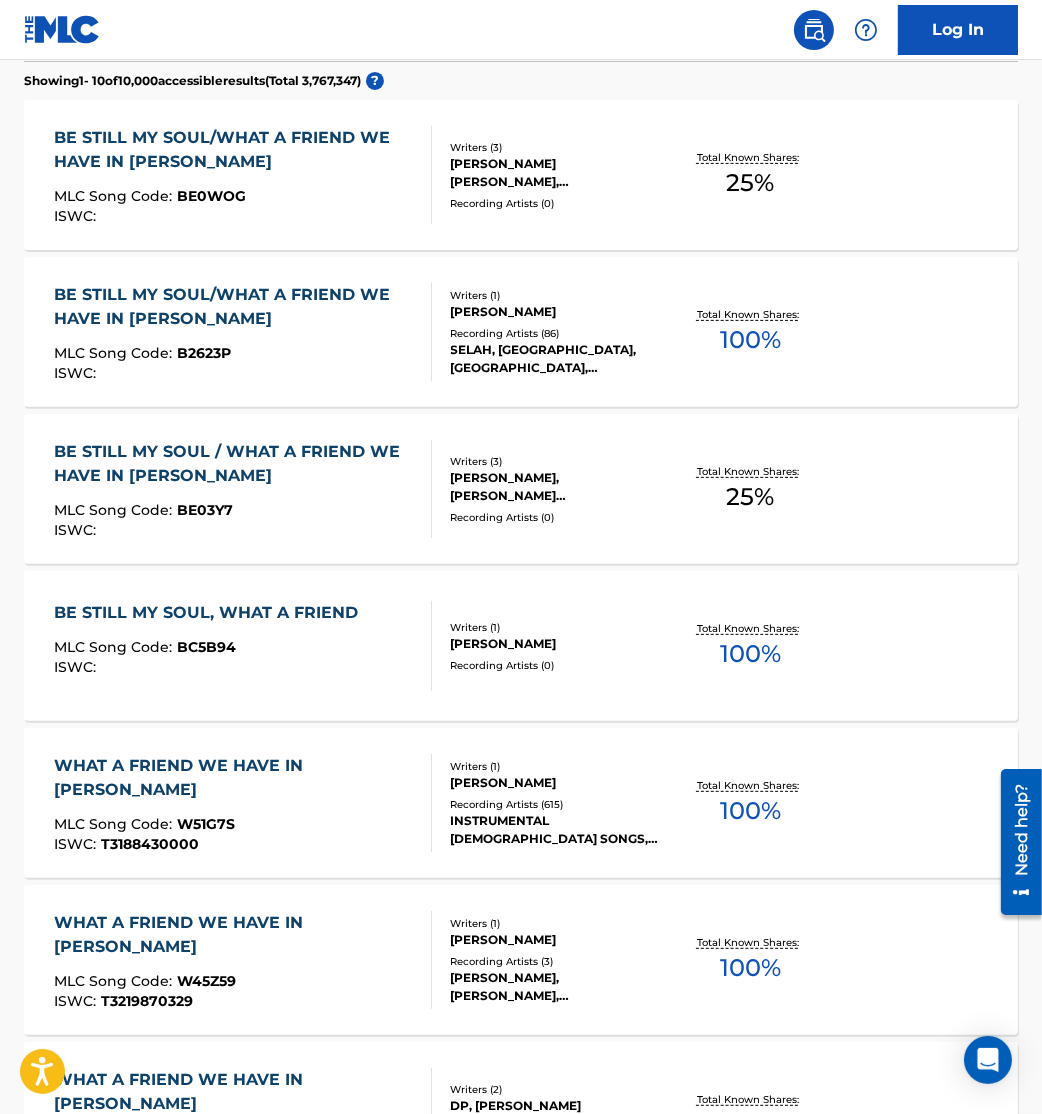 scroll, scrollTop: 577, scrollLeft: 0, axis: vertical 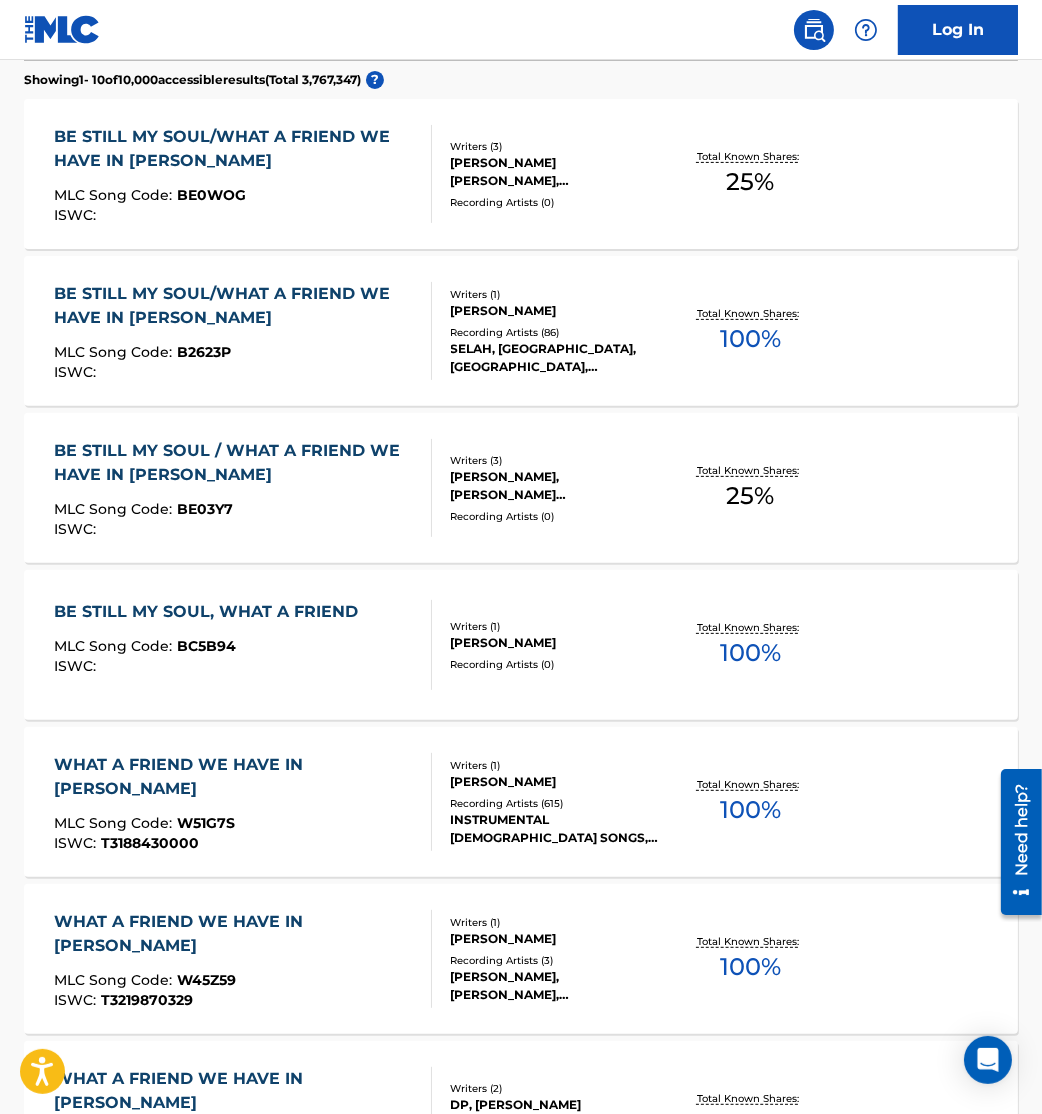click on "MLC Song Code : BE03Y7" at bounding box center [234, 512] 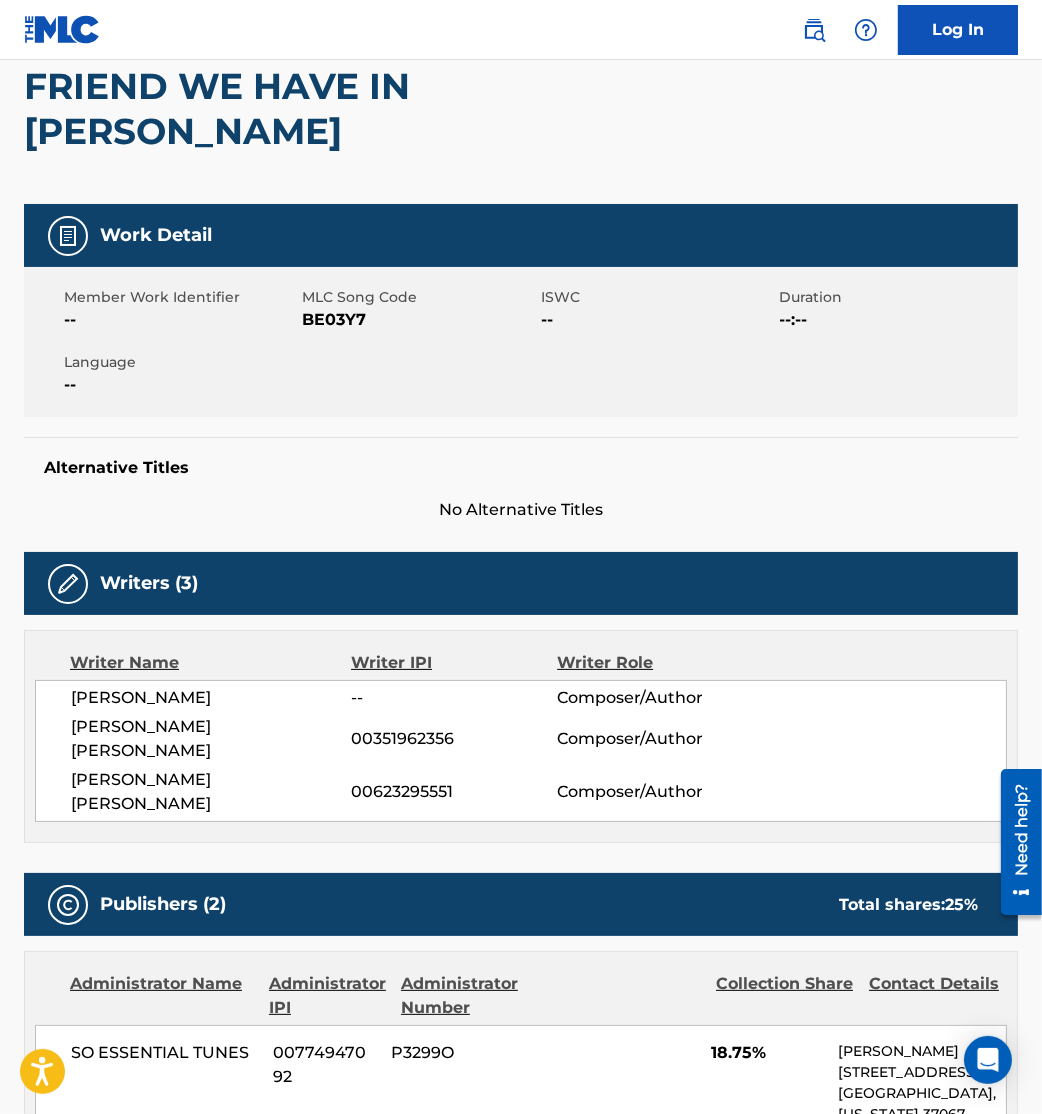 scroll, scrollTop: 0, scrollLeft: 0, axis: both 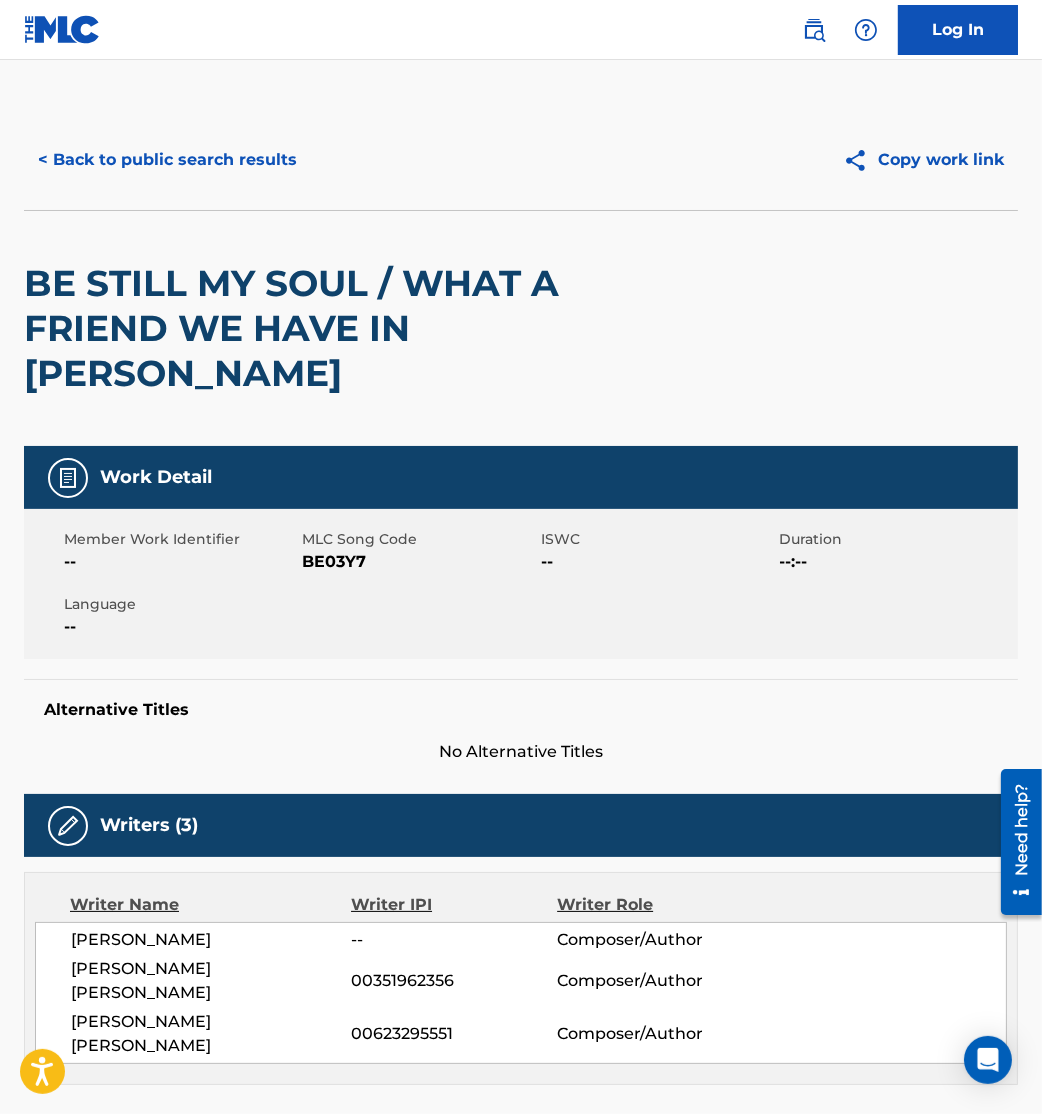 click on "< Back to public search results" at bounding box center [167, 160] 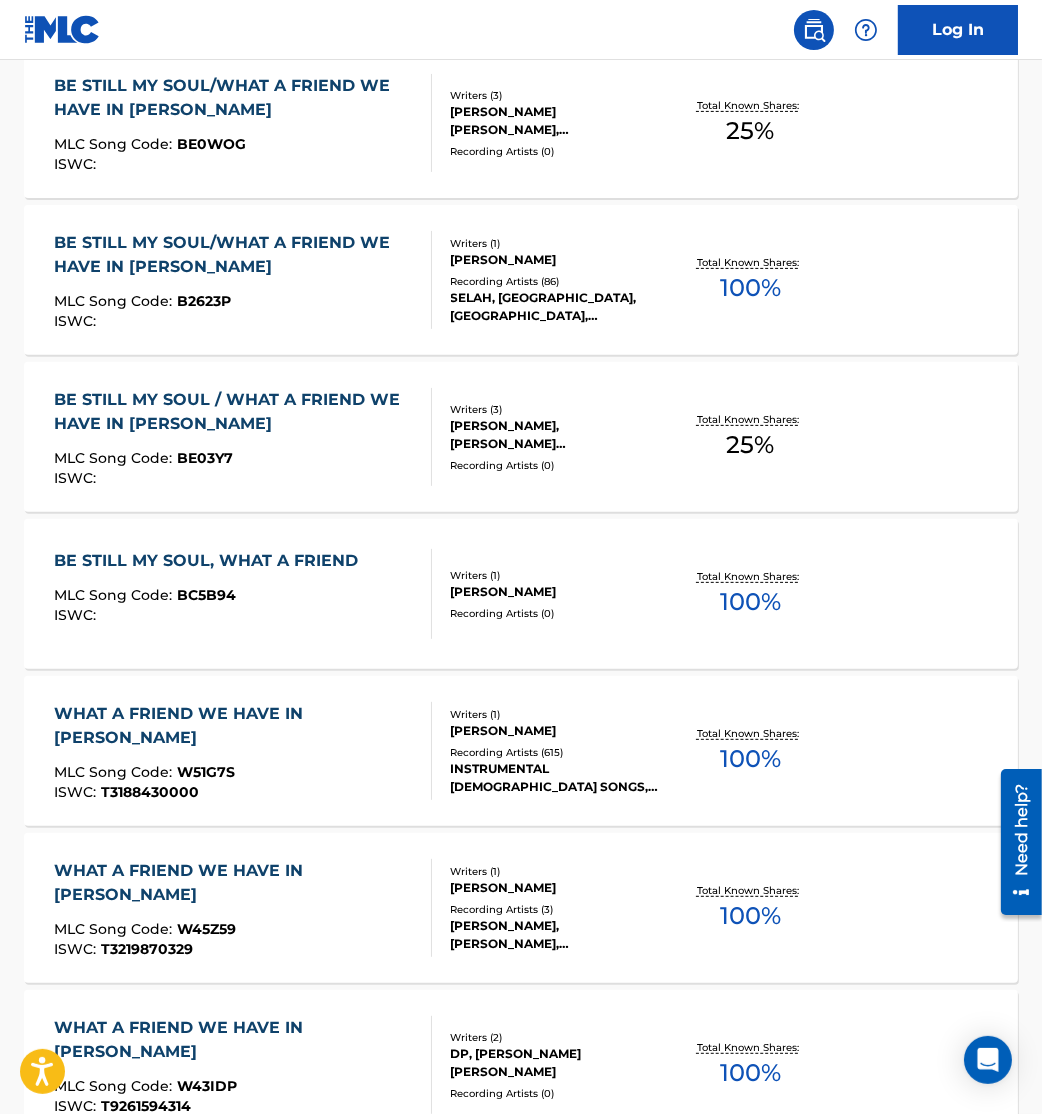 scroll, scrollTop: 0, scrollLeft: 0, axis: both 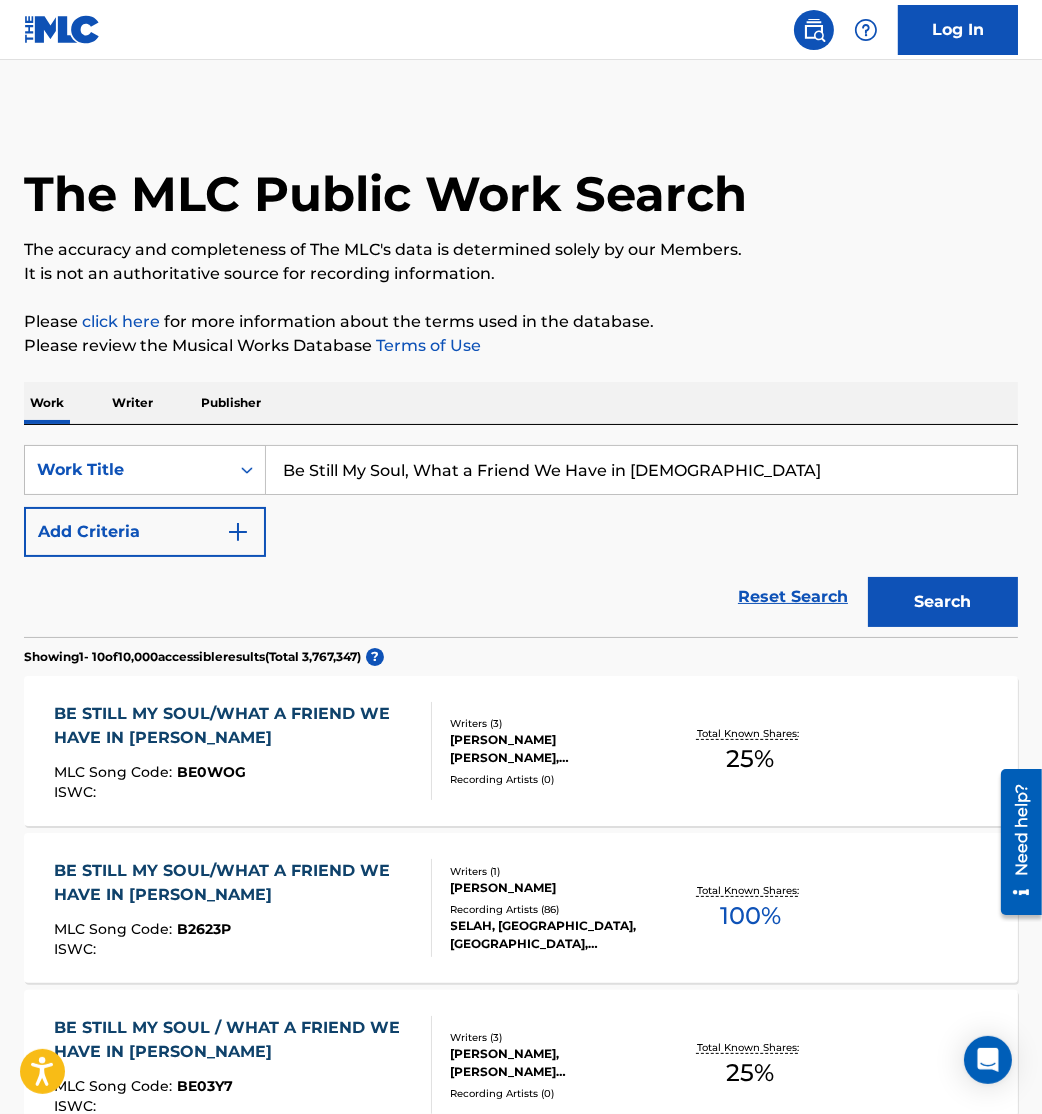 drag, startPoint x: 755, startPoint y: 469, endPoint x: 0, endPoint y: 478, distance: 755.05365 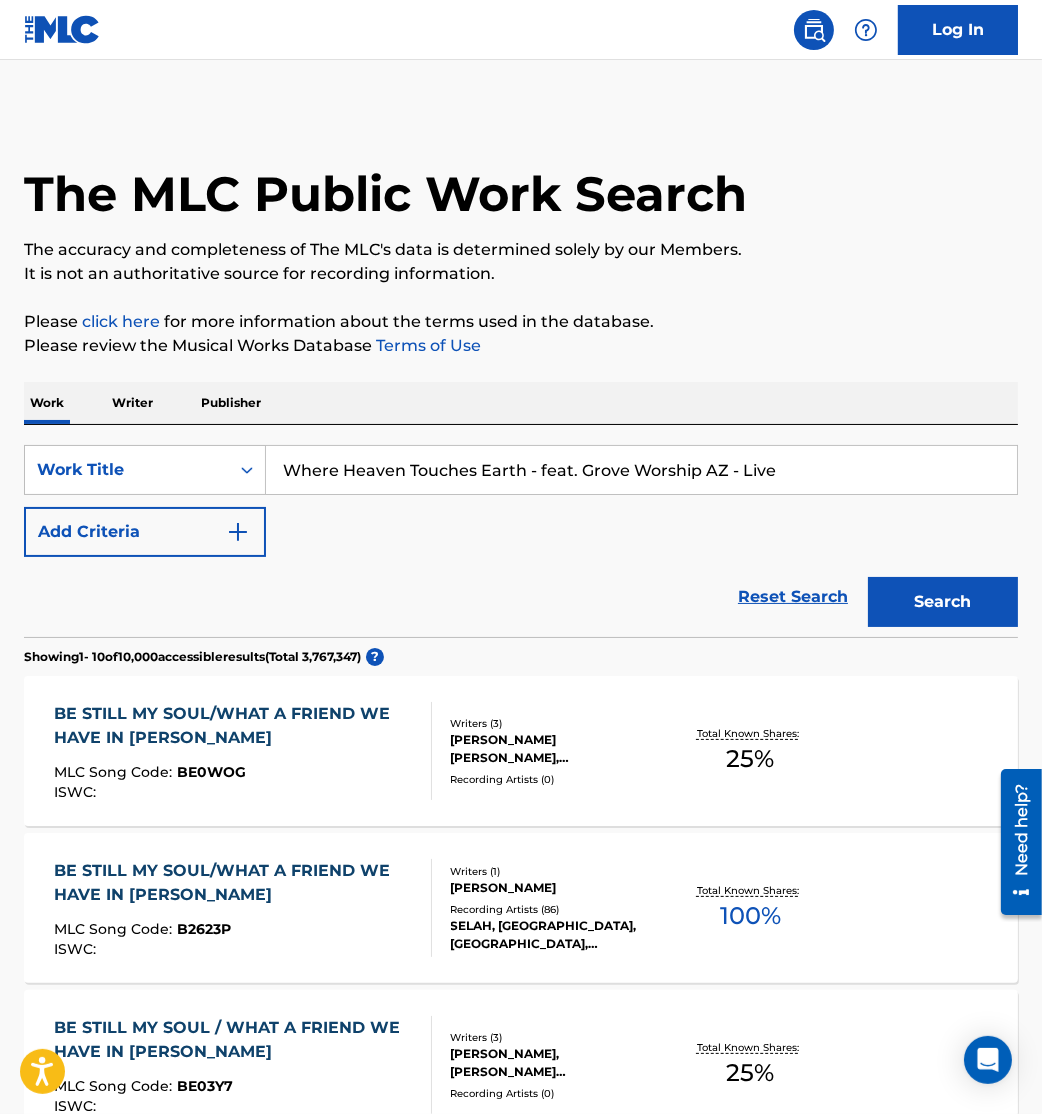 drag, startPoint x: 524, startPoint y: 472, endPoint x: 1116, endPoint y: 460, distance: 592.1216 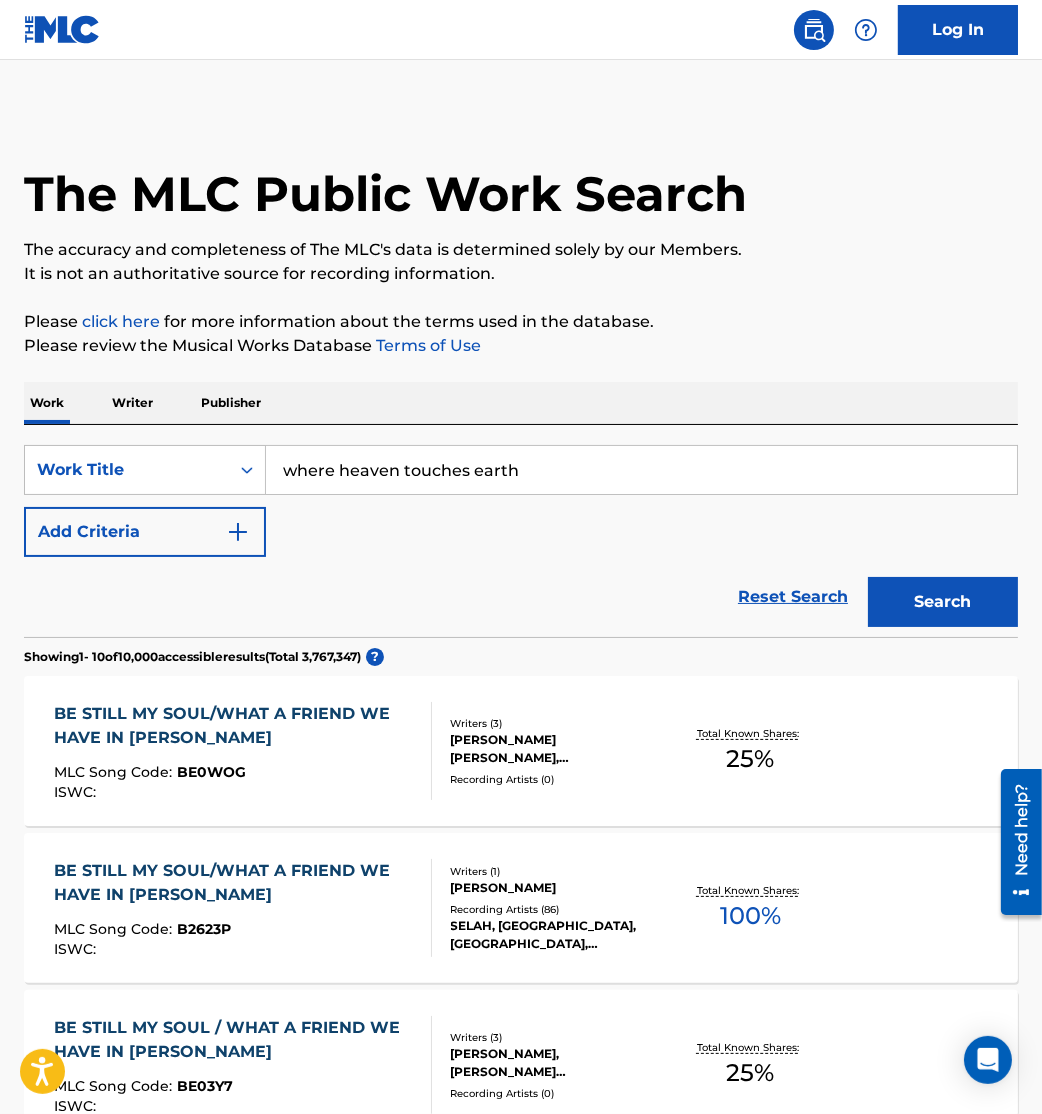 type on "where heaven touches earth" 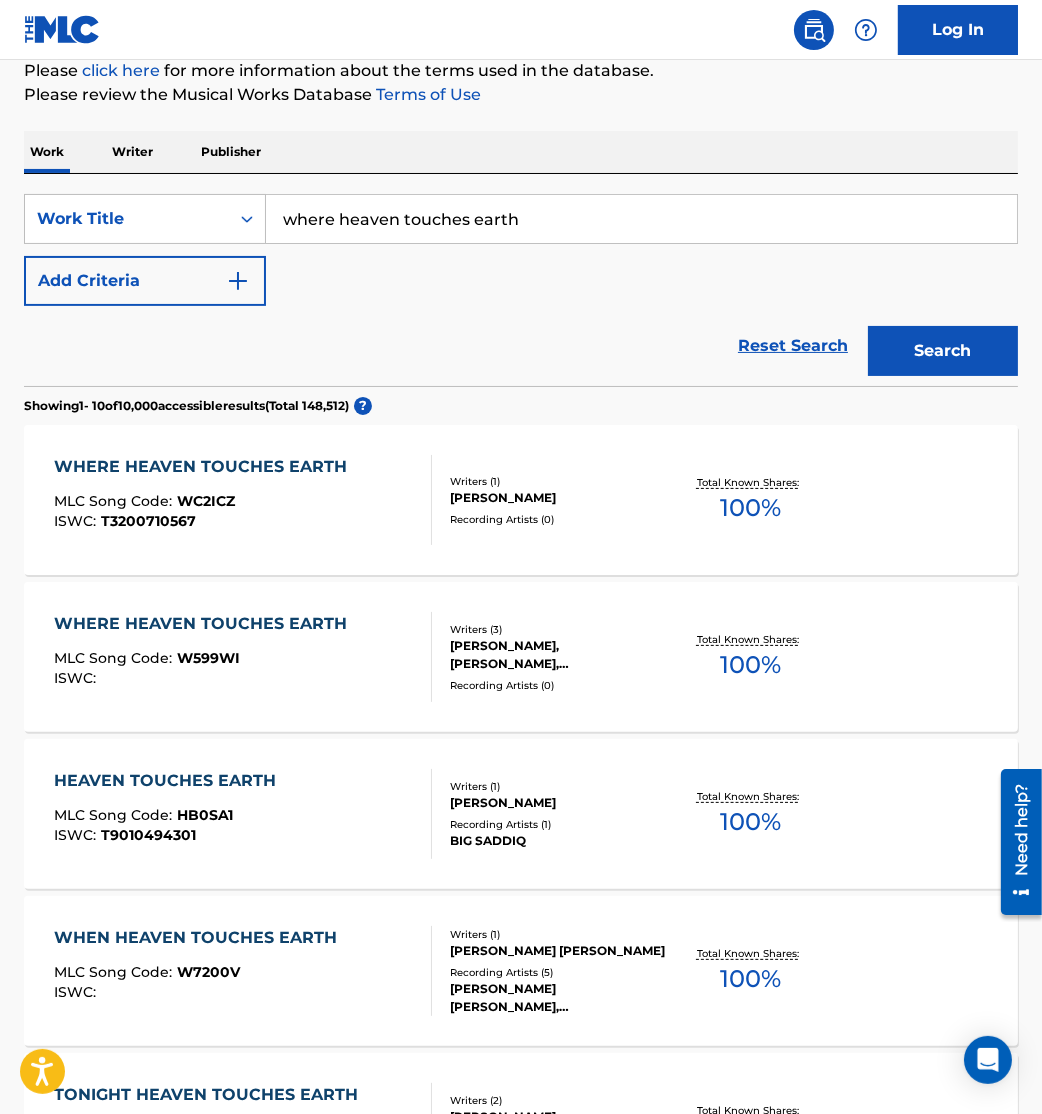scroll, scrollTop: 0, scrollLeft: 0, axis: both 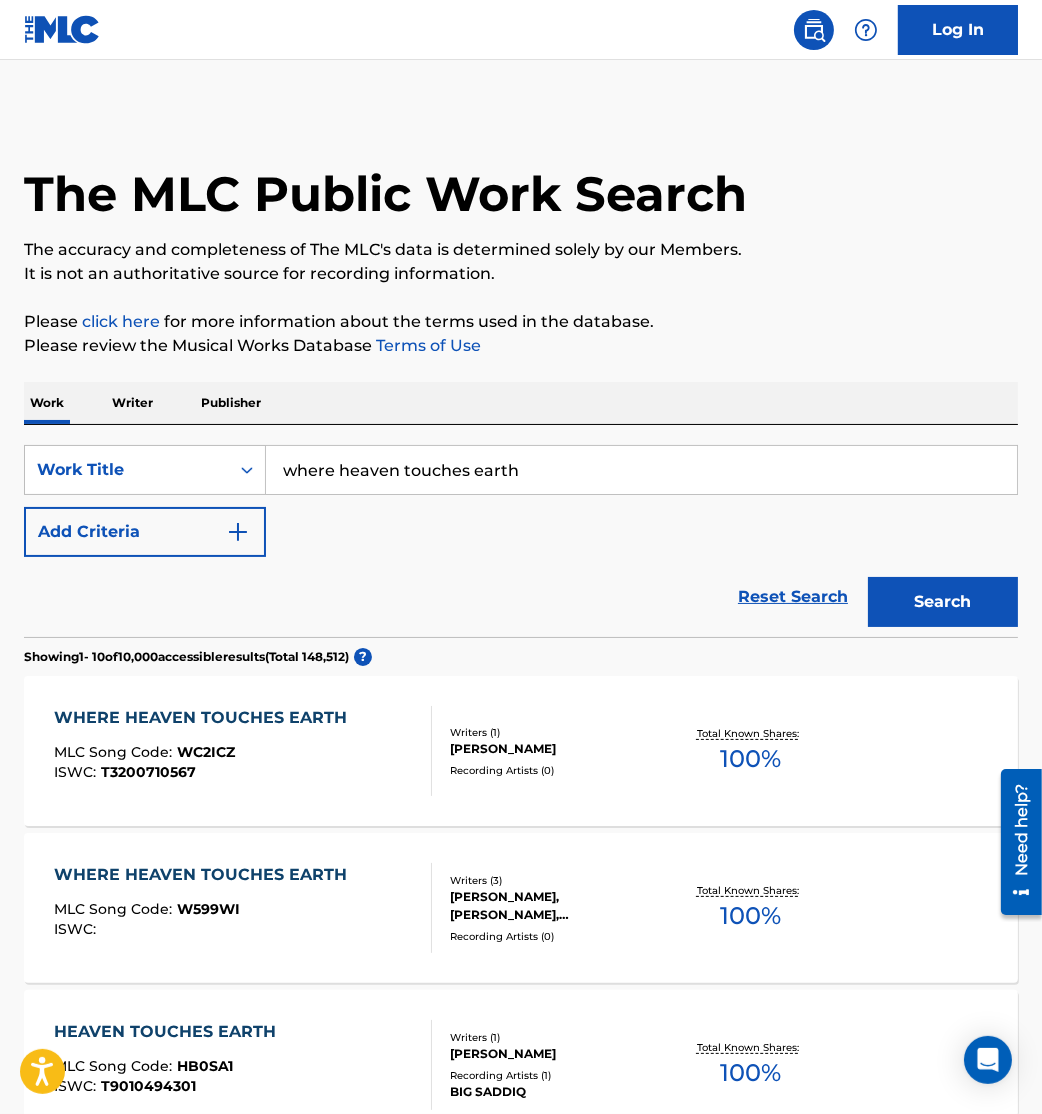 click on "Add Criteria" at bounding box center (145, 532) 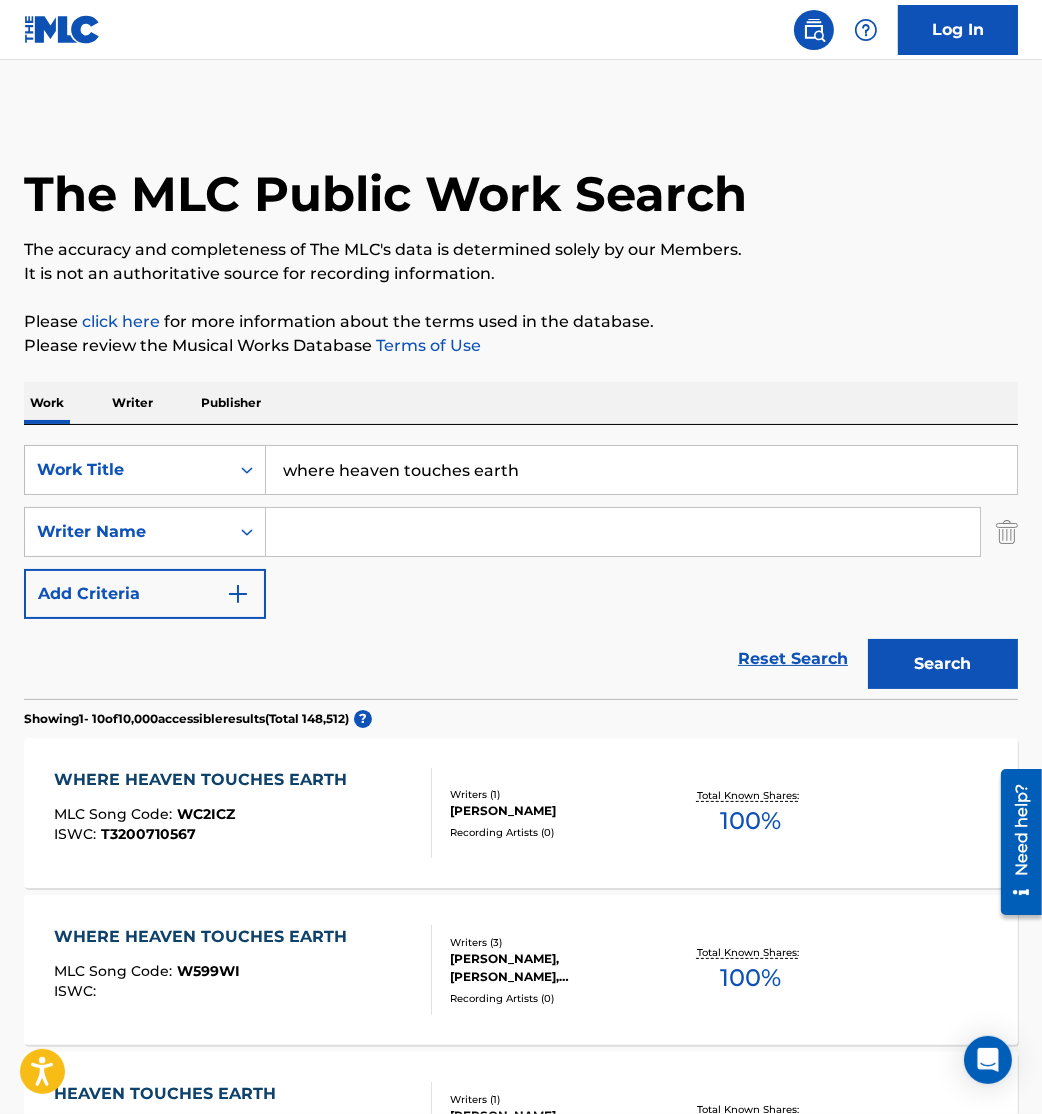 click at bounding box center [623, 532] 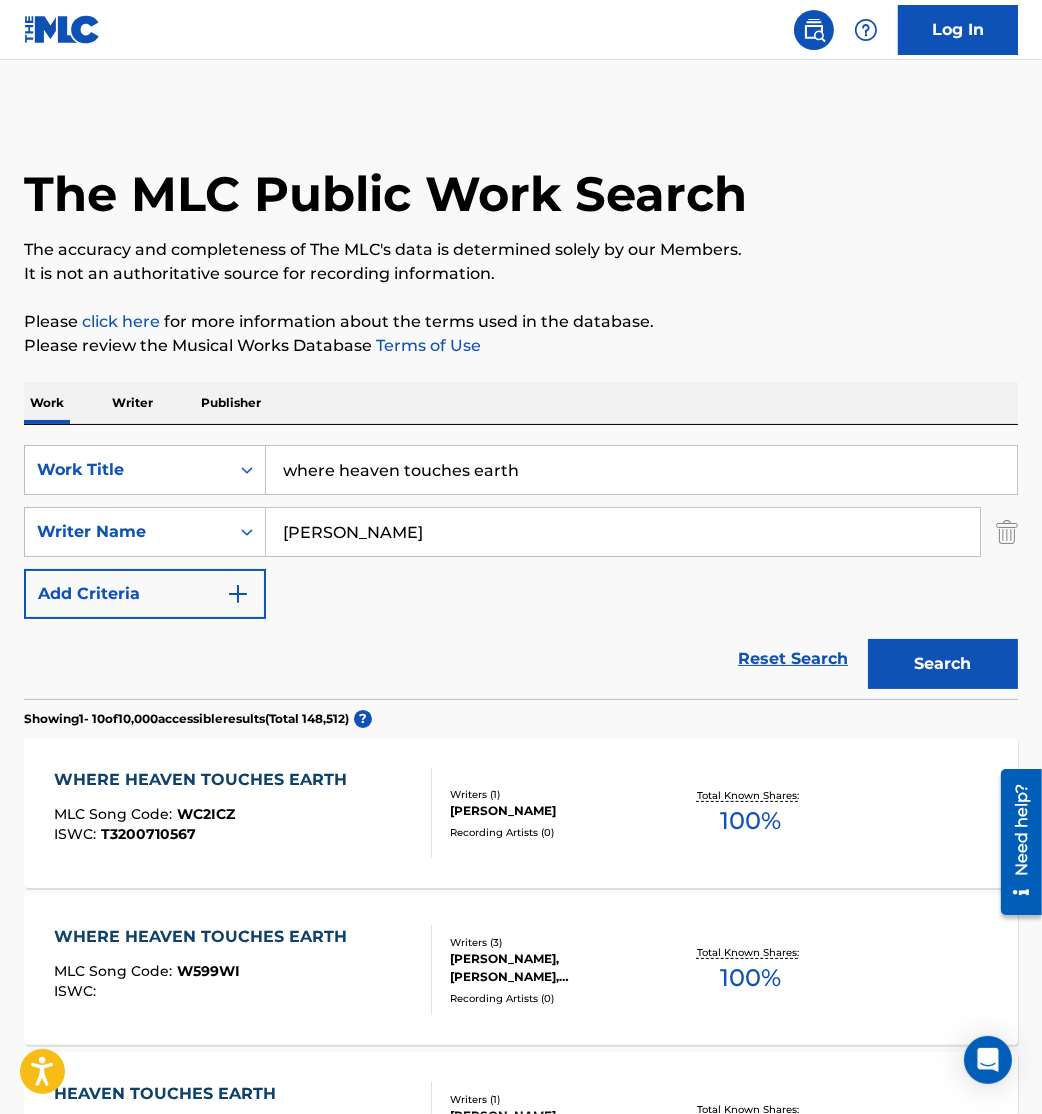 type on "ingram" 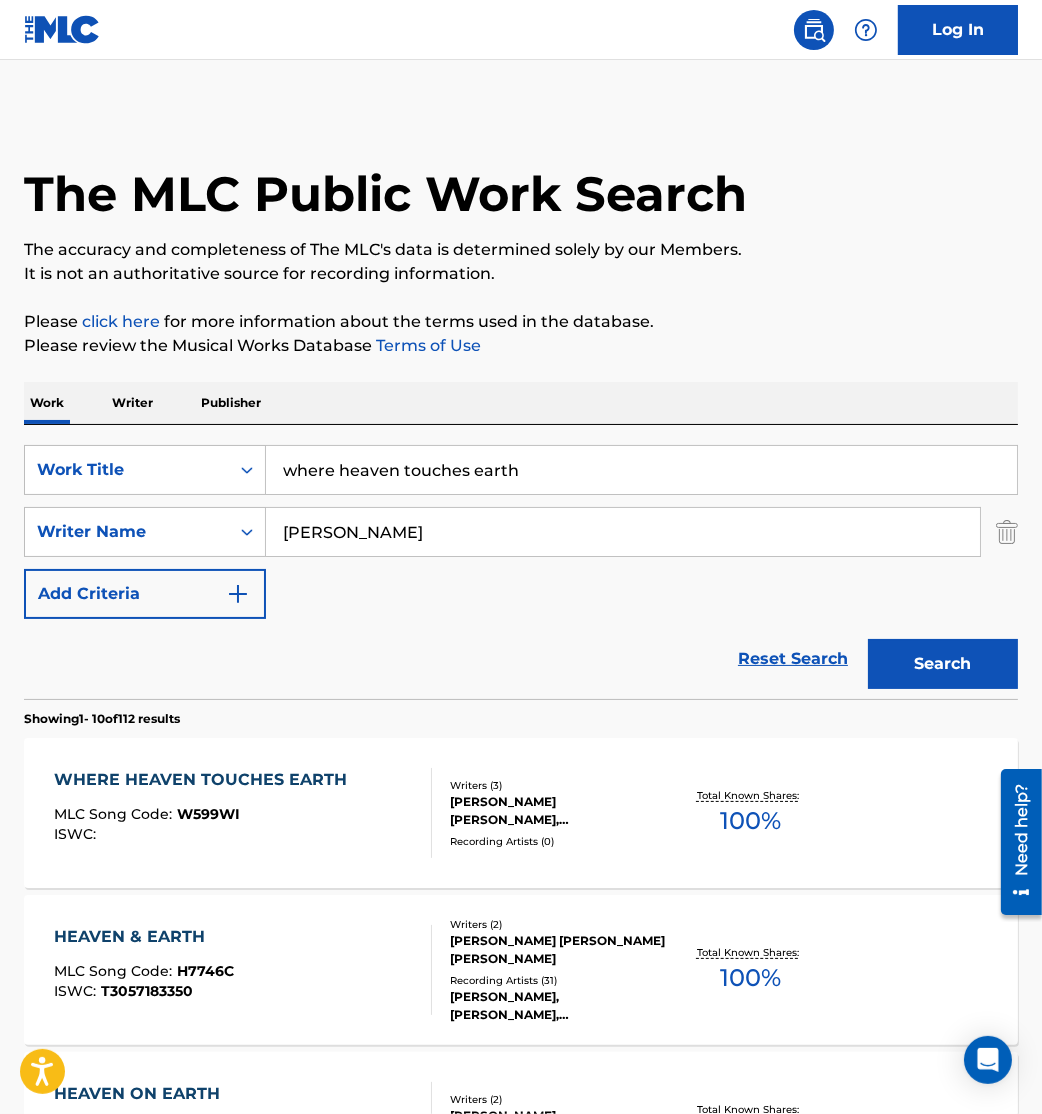 scroll, scrollTop: 59, scrollLeft: 0, axis: vertical 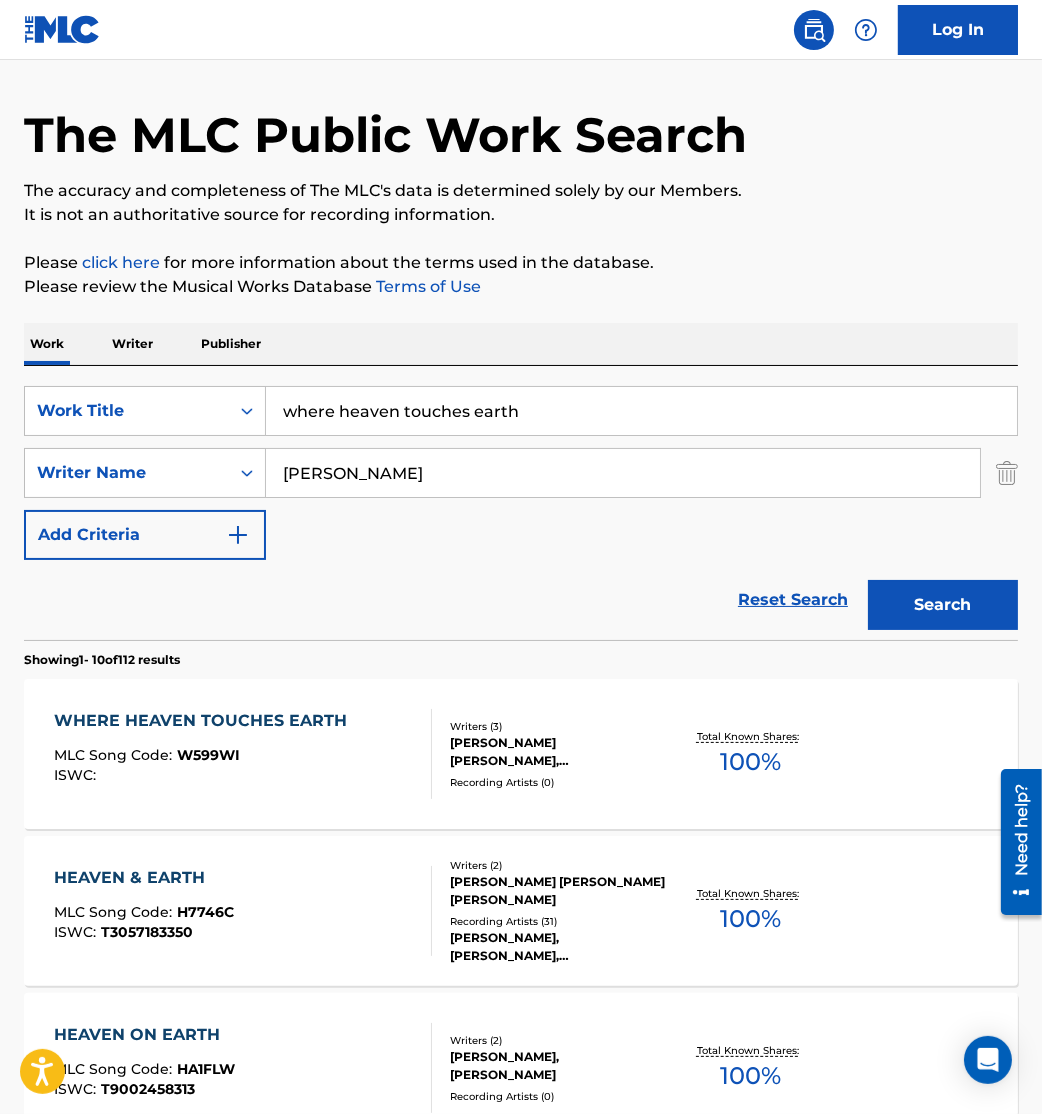 click on "WHERE HEAVEN TOUCHES EARTH MLC Song Code : W599WI ISWC :" at bounding box center (205, 754) 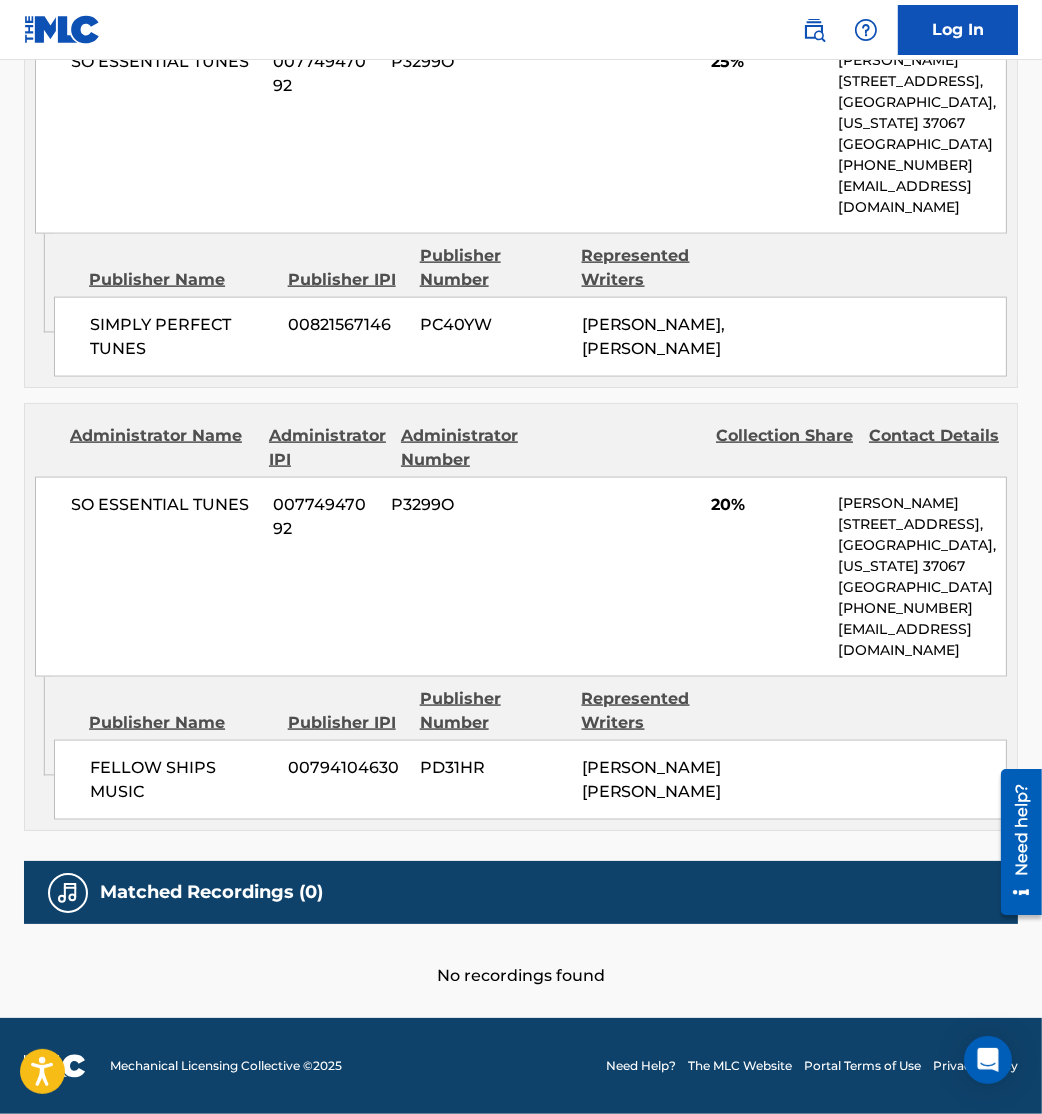 scroll, scrollTop: 2950, scrollLeft: 0, axis: vertical 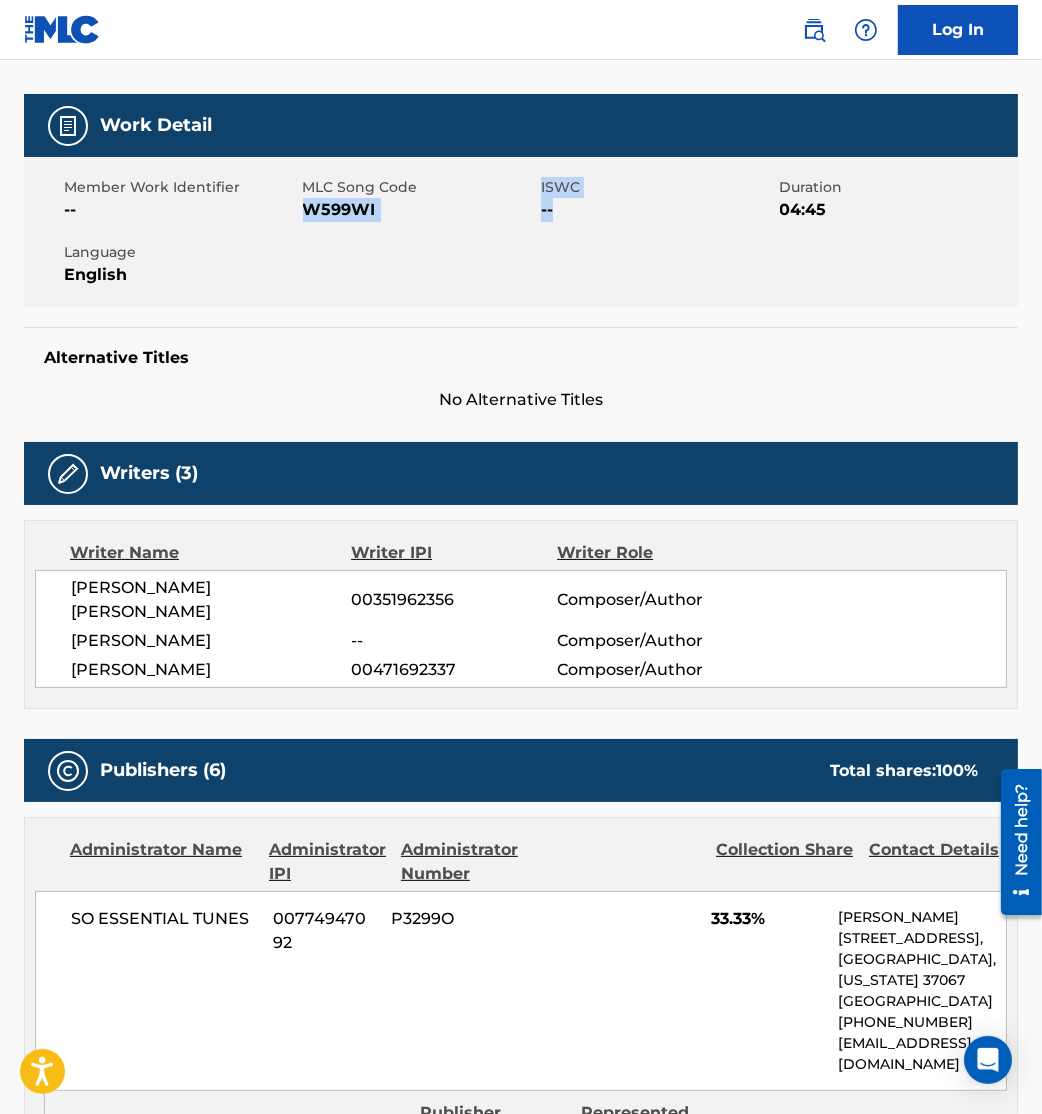 drag, startPoint x: 304, startPoint y: 212, endPoint x: 560, endPoint y: 267, distance: 261.84155 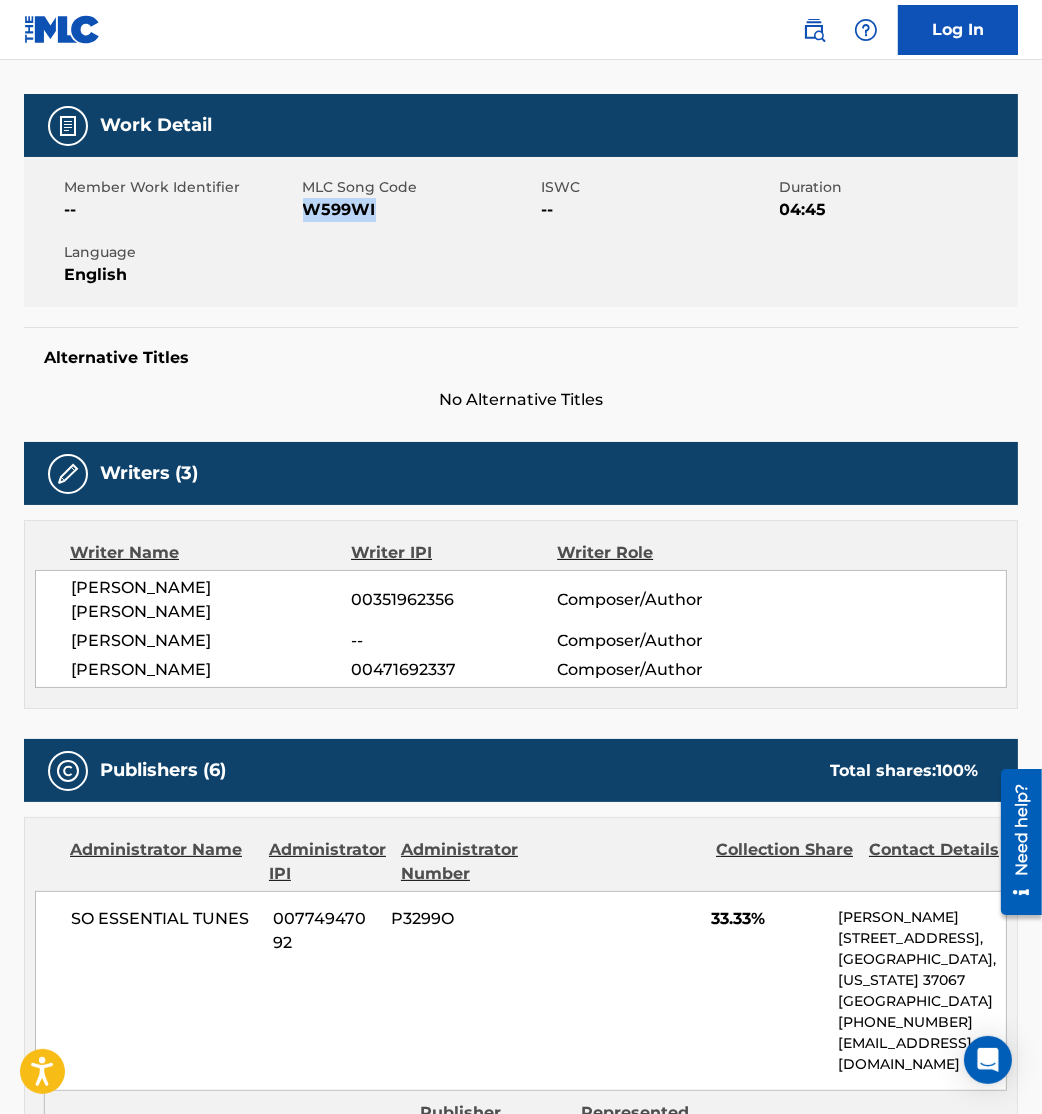 drag, startPoint x: 304, startPoint y: 208, endPoint x: 413, endPoint y: 223, distance: 110.02727 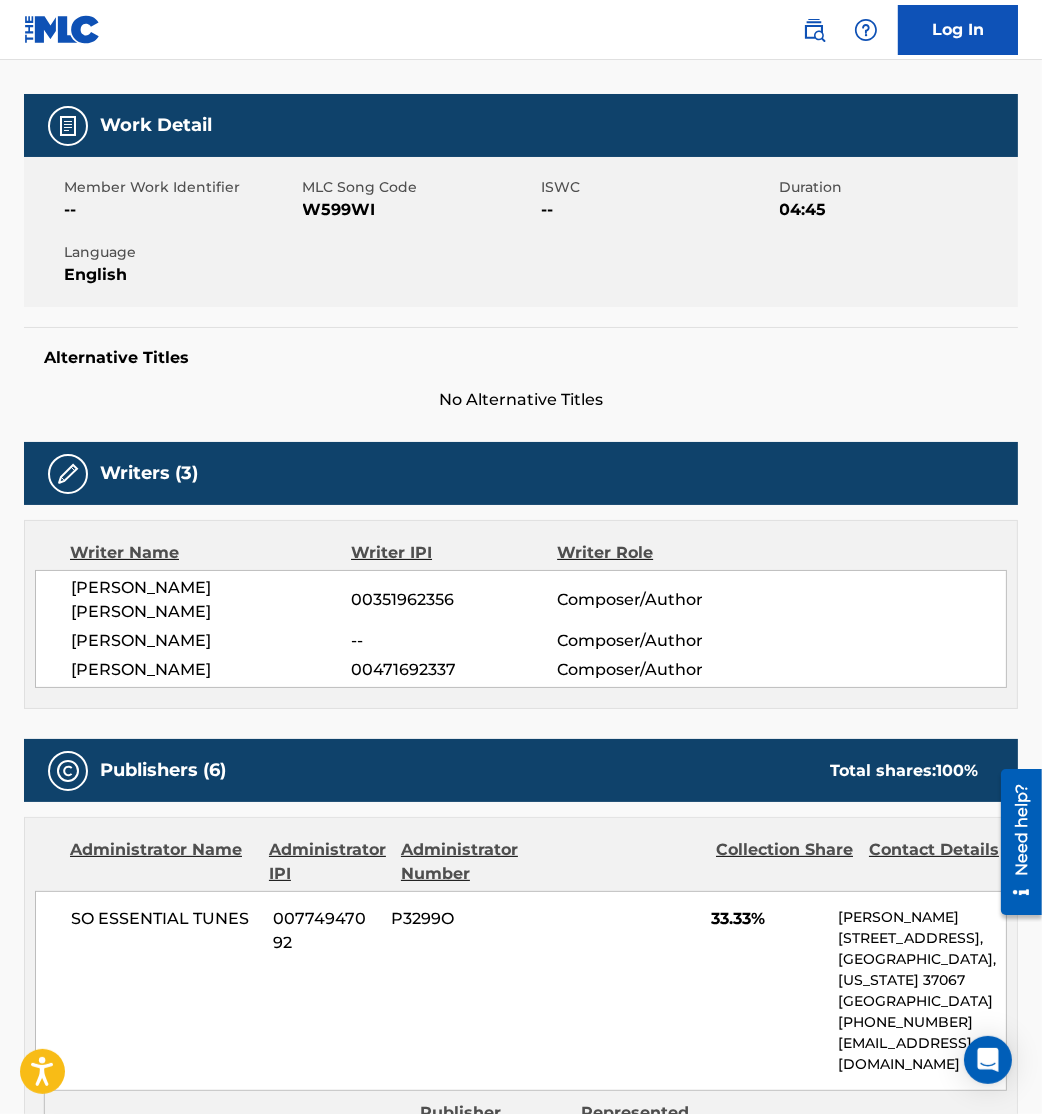 click on "MATTHEW DWIGHT FUQUA" at bounding box center [211, 670] 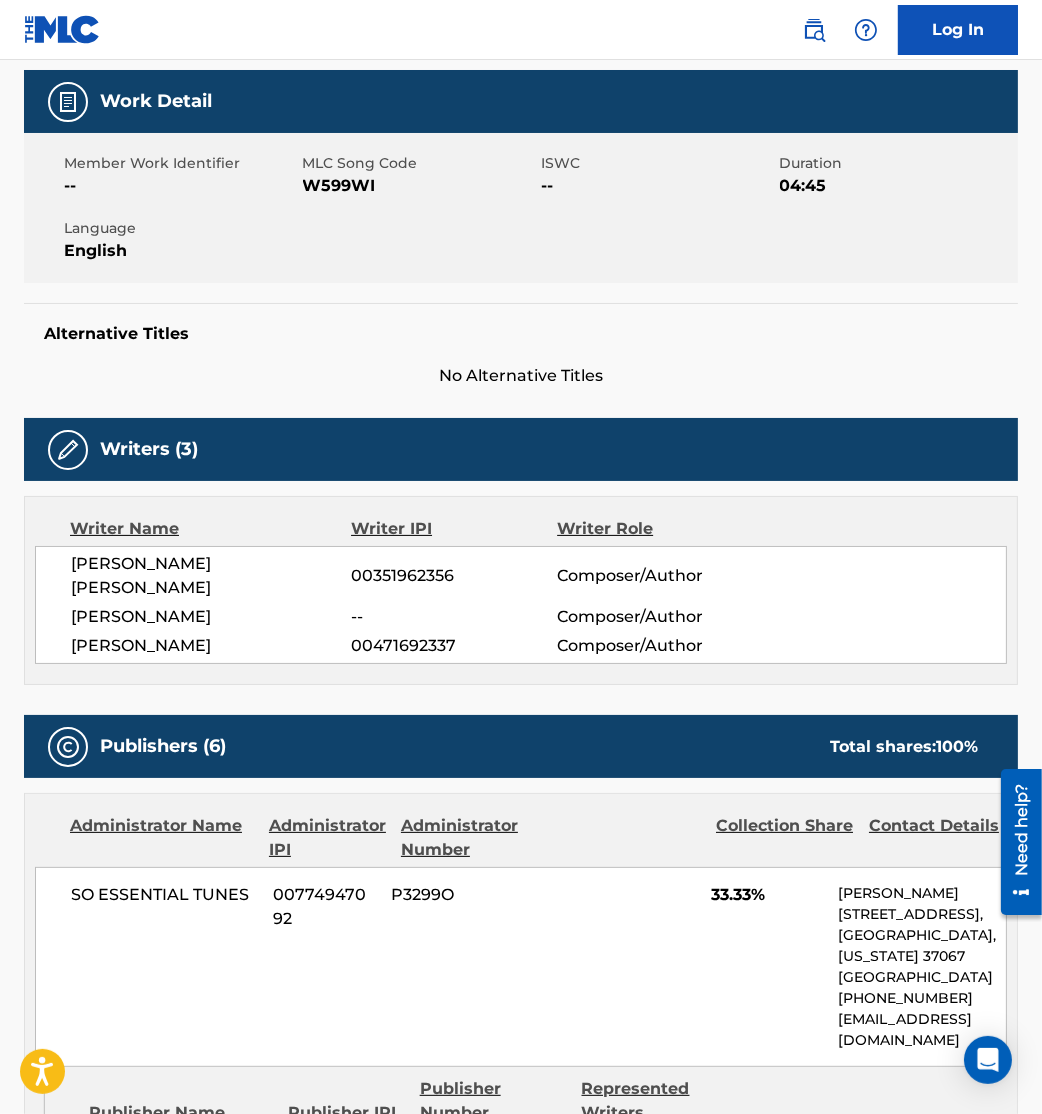 scroll, scrollTop: 0, scrollLeft: 0, axis: both 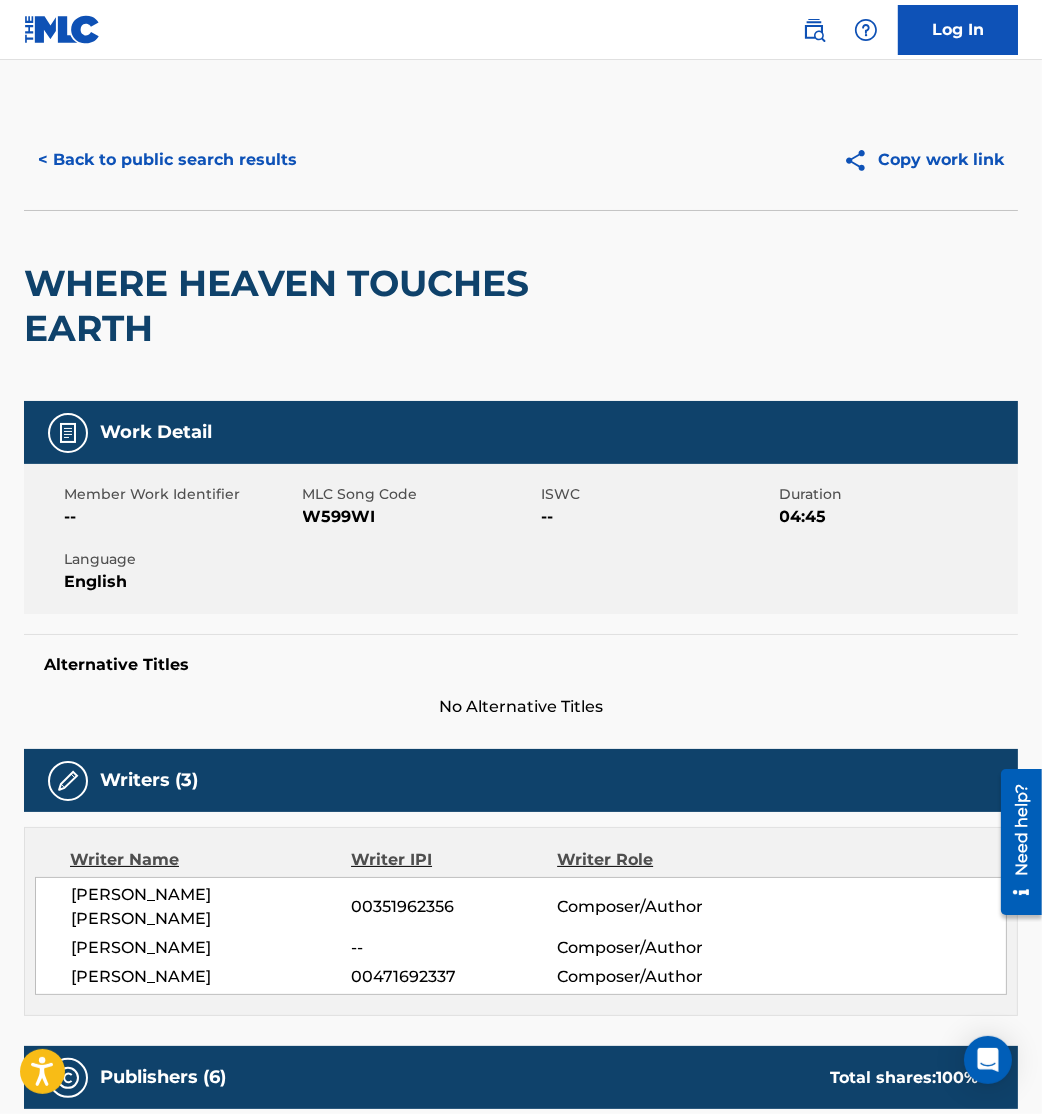 click on "< Back to public search results" at bounding box center (167, 160) 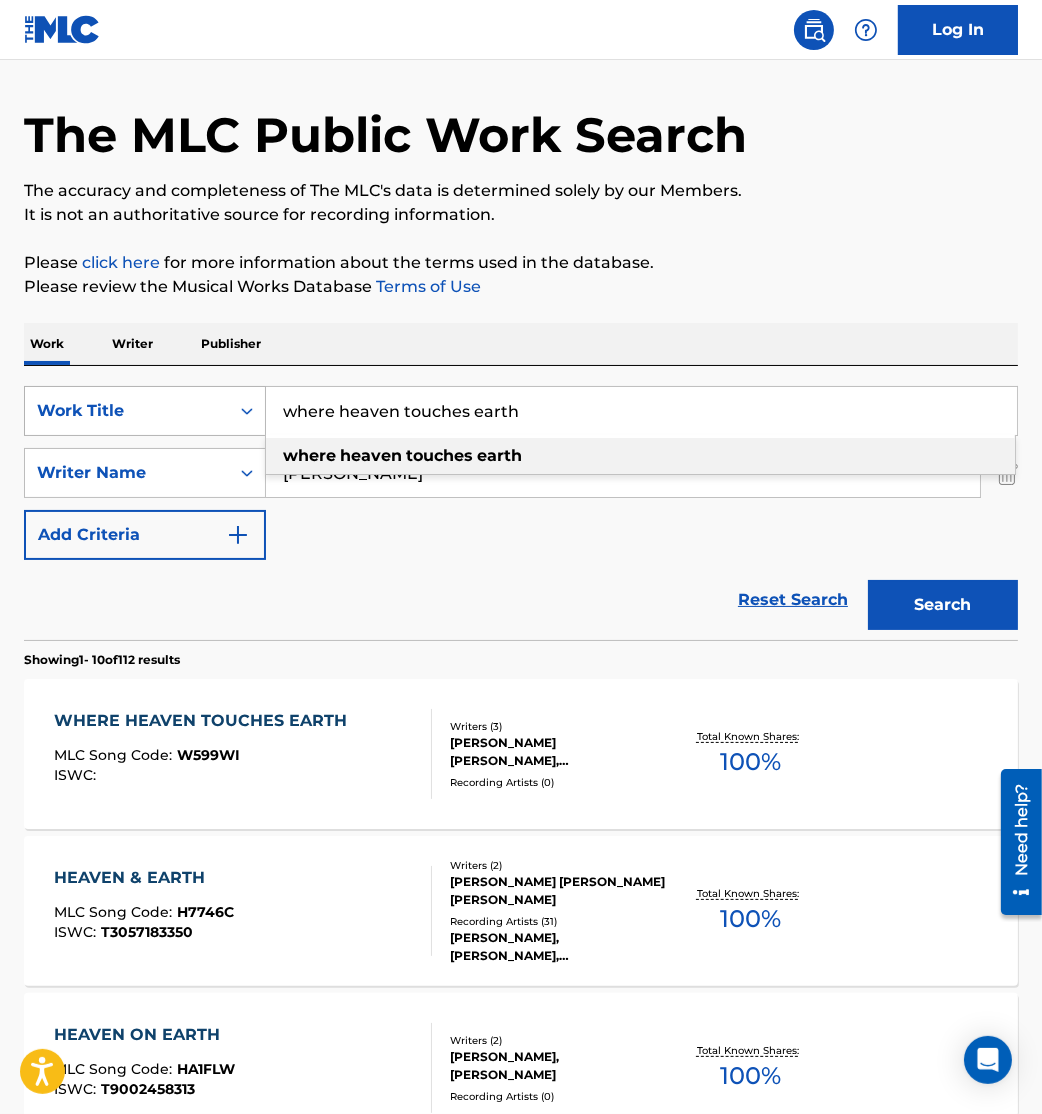 drag, startPoint x: 584, startPoint y: 392, endPoint x: 41, endPoint y: 400, distance: 543.0589 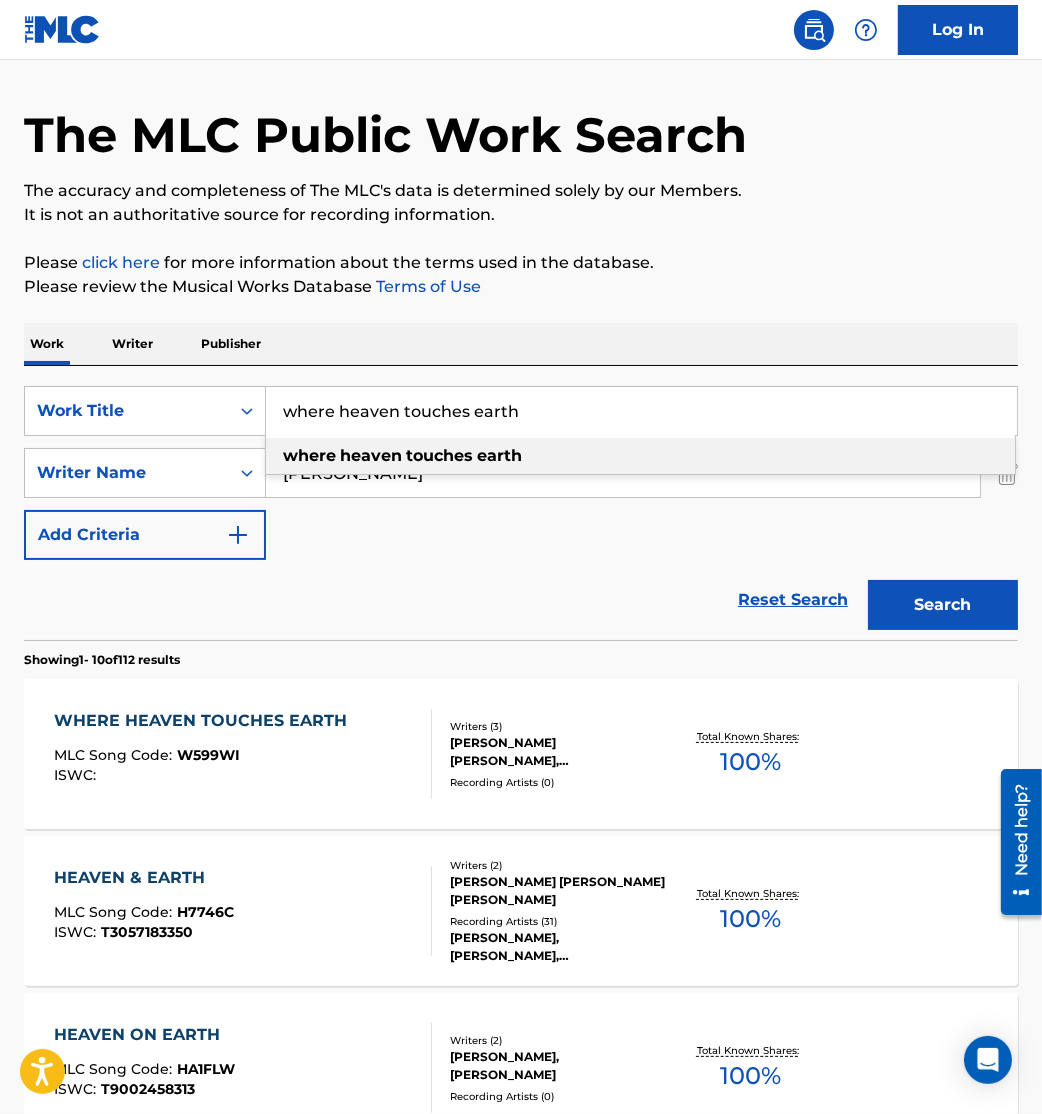 paste on "Ele é Exaltado / Grande é o Senhor" 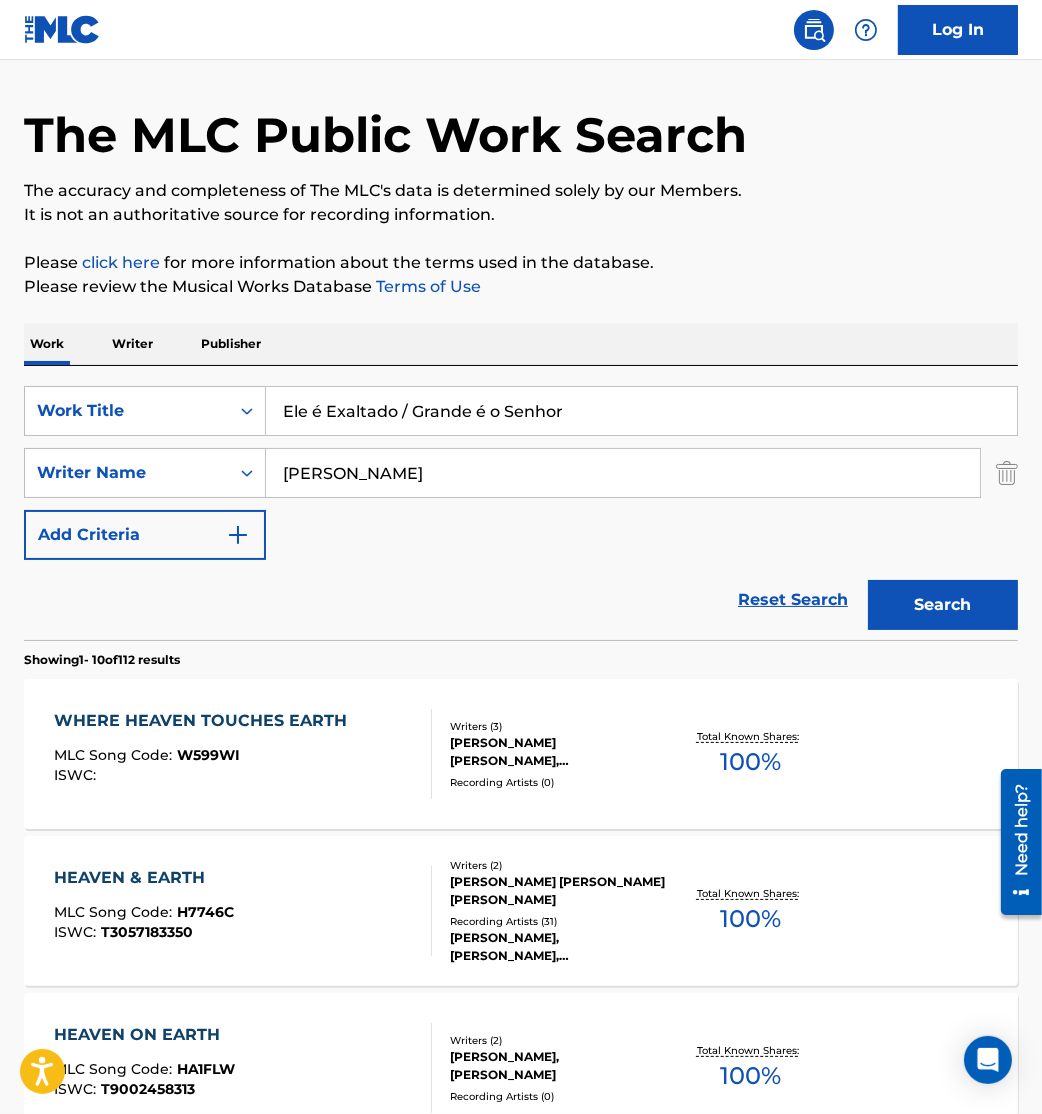 type on "Ele é Exaltado / Grande é o Senhor" 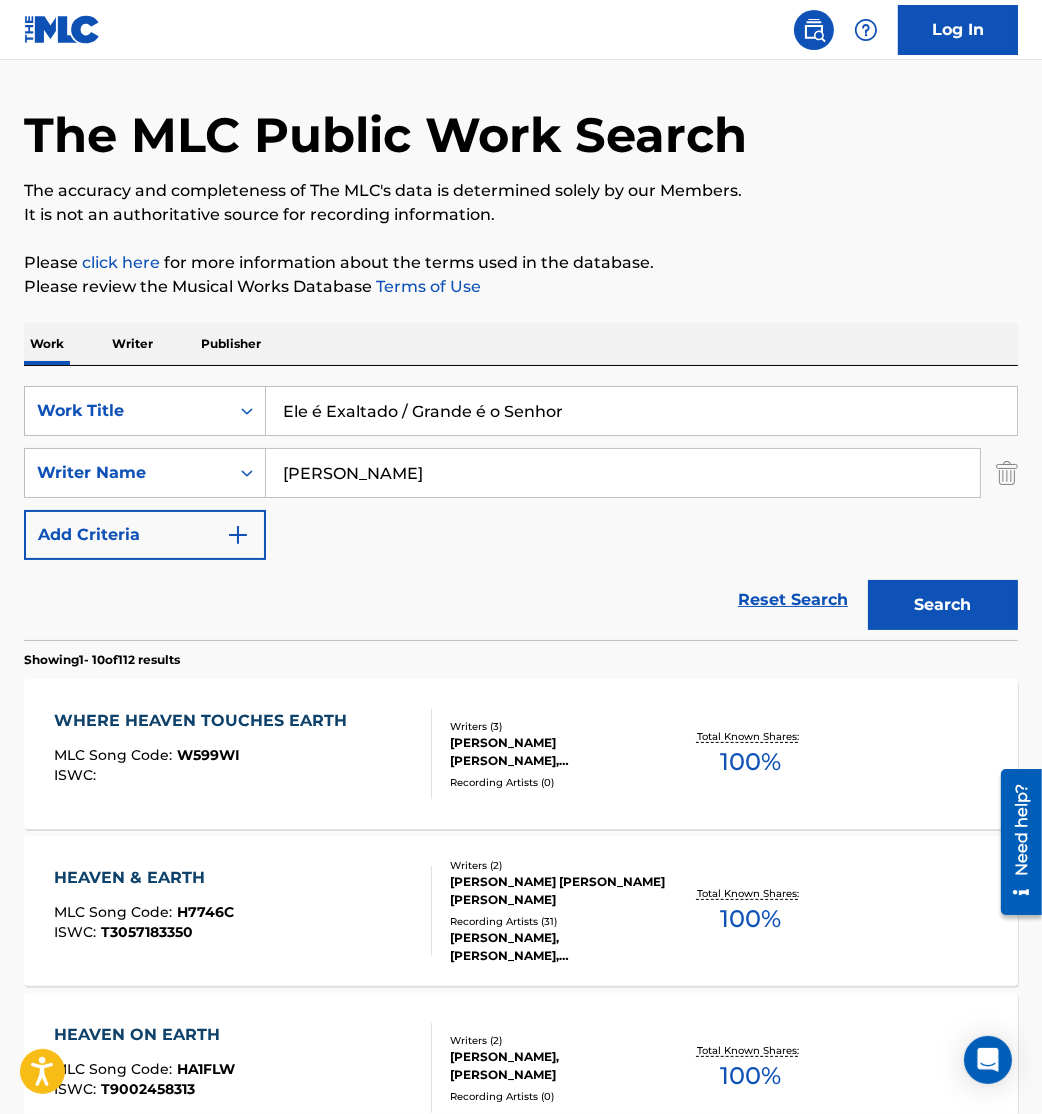 drag, startPoint x: 36, startPoint y: 425, endPoint x: -5, endPoint y: 412, distance: 43.011627 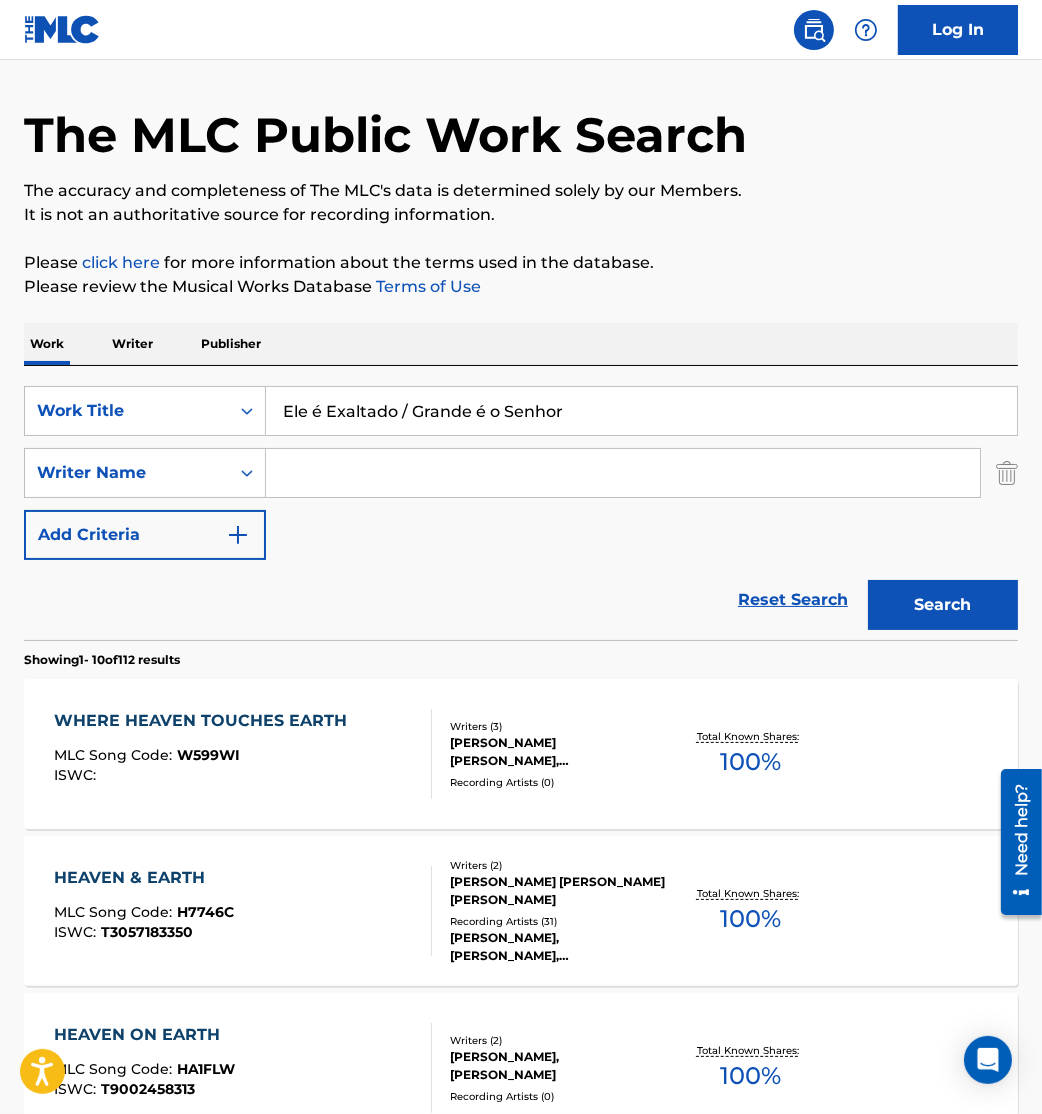 type 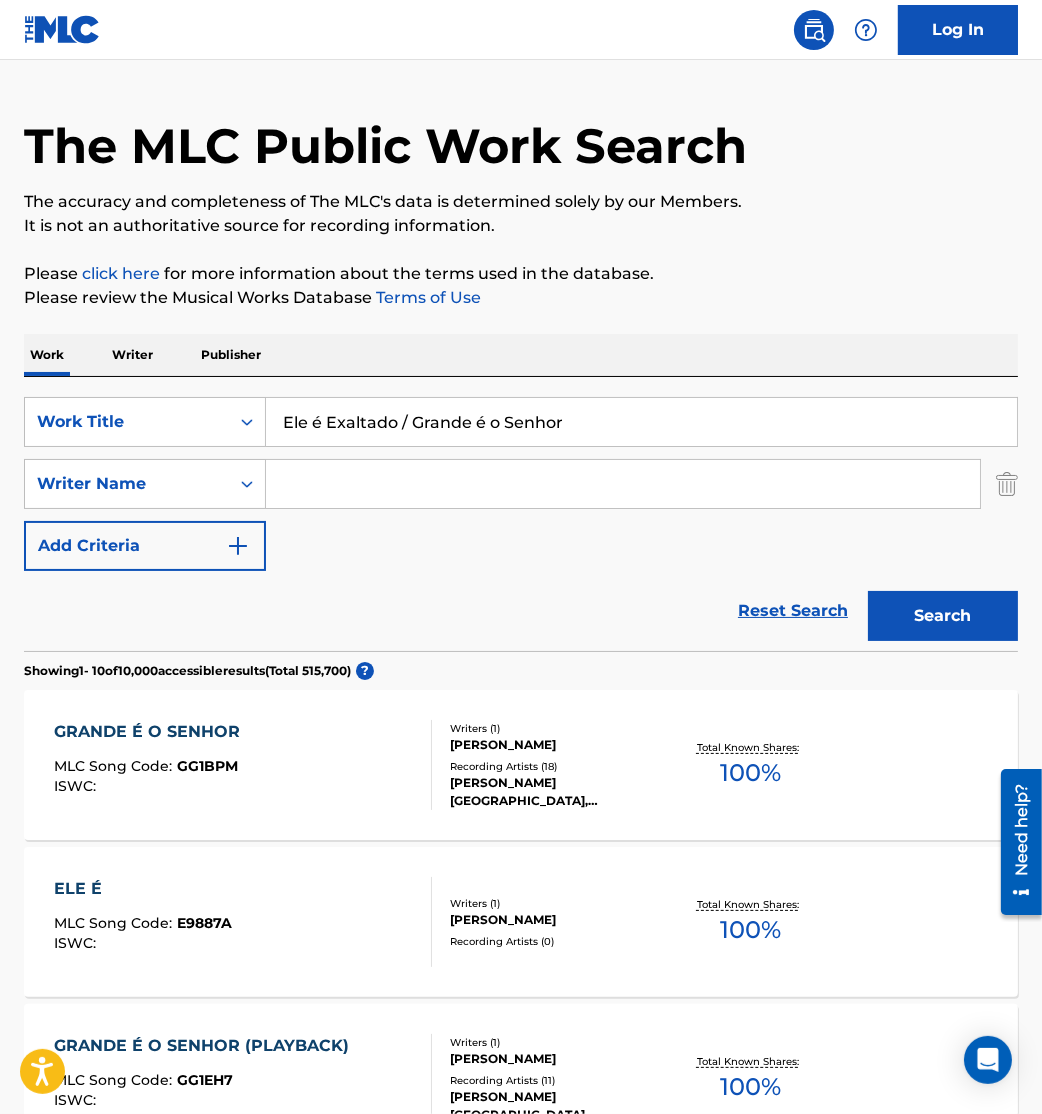 scroll, scrollTop: 0, scrollLeft: 0, axis: both 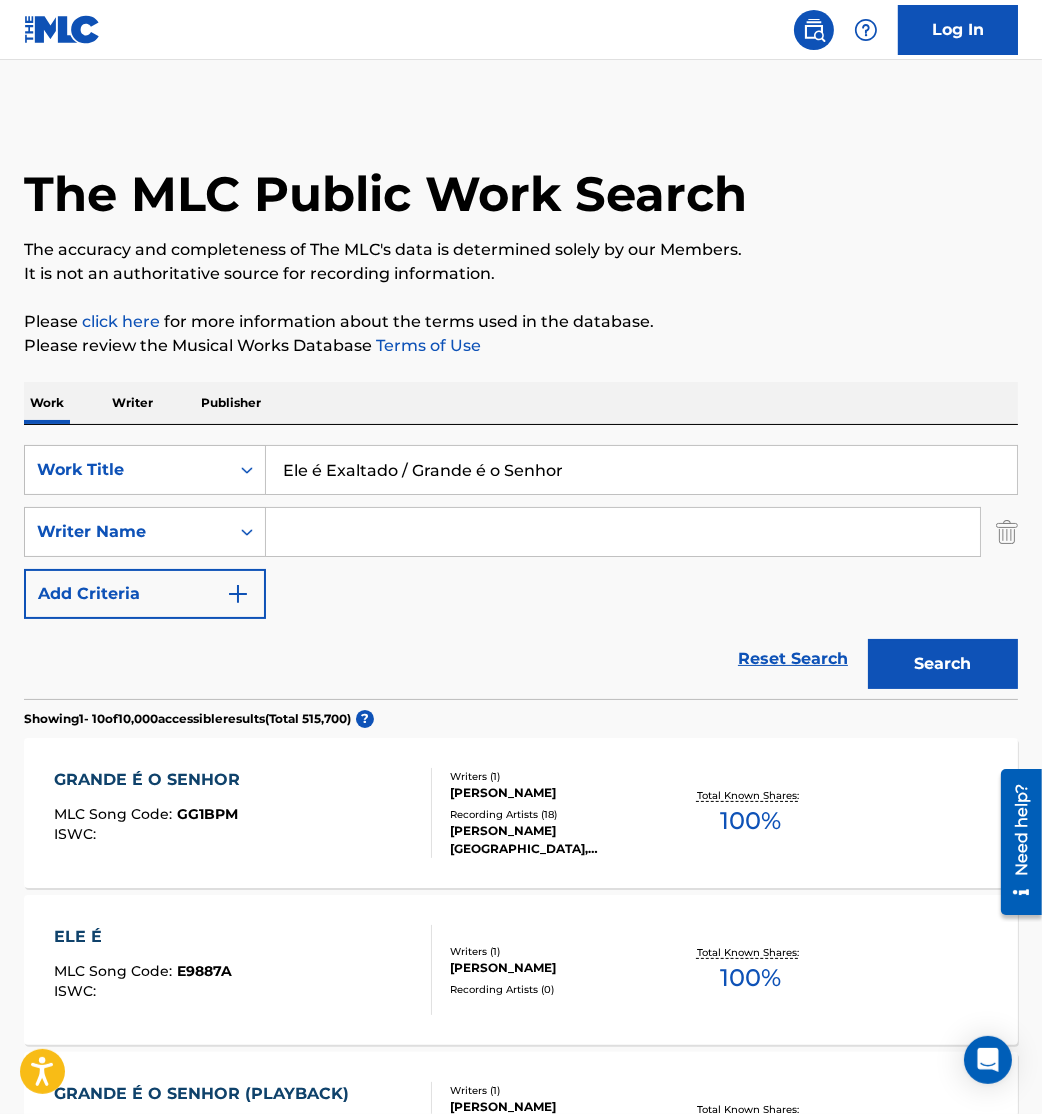 click on "Add Criteria" at bounding box center [145, 594] 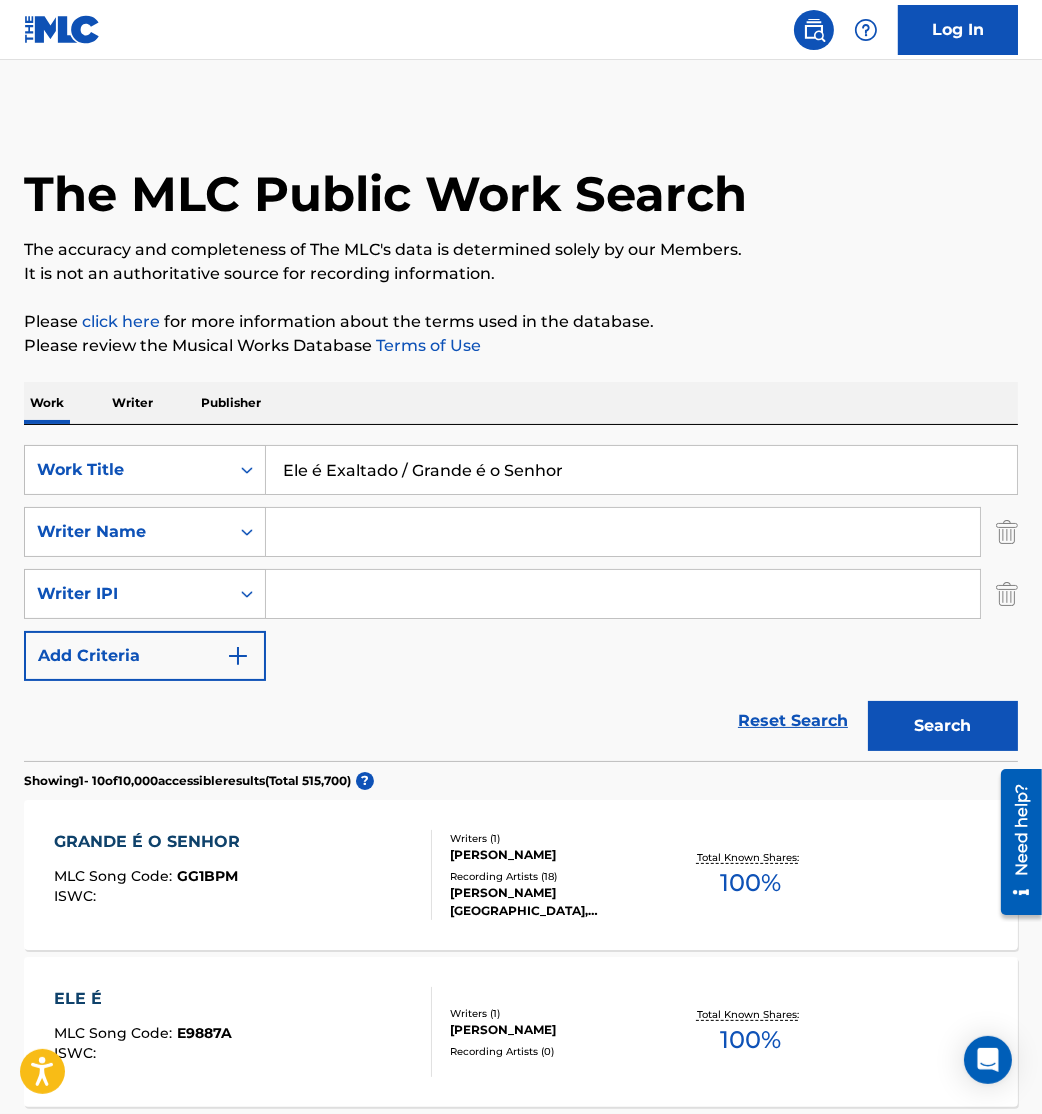 click at bounding box center (1007, 594) 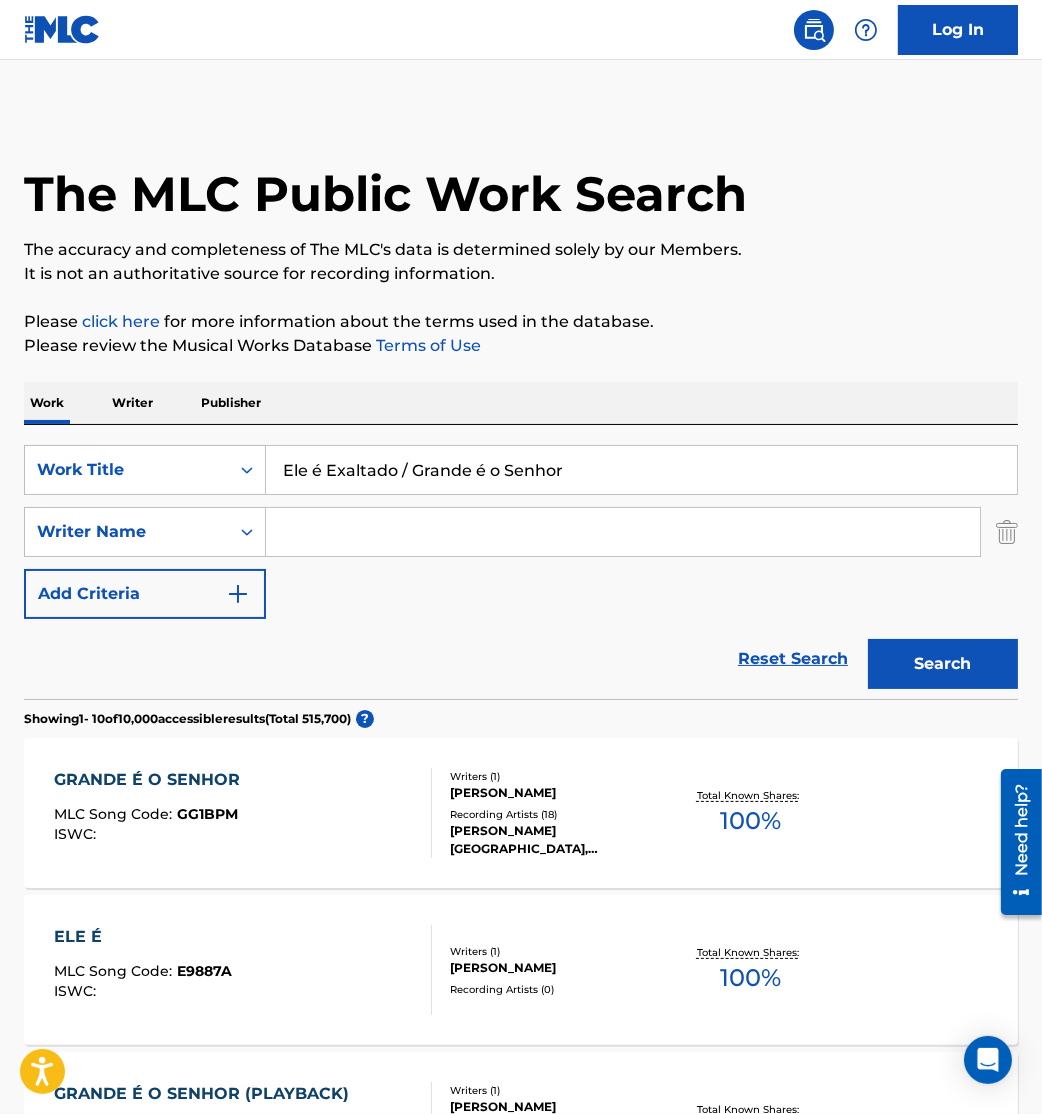 drag, startPoint x: 657, startPoint y: 464, endPoint x: 0, endPoint y: 486, distance: 657.3682 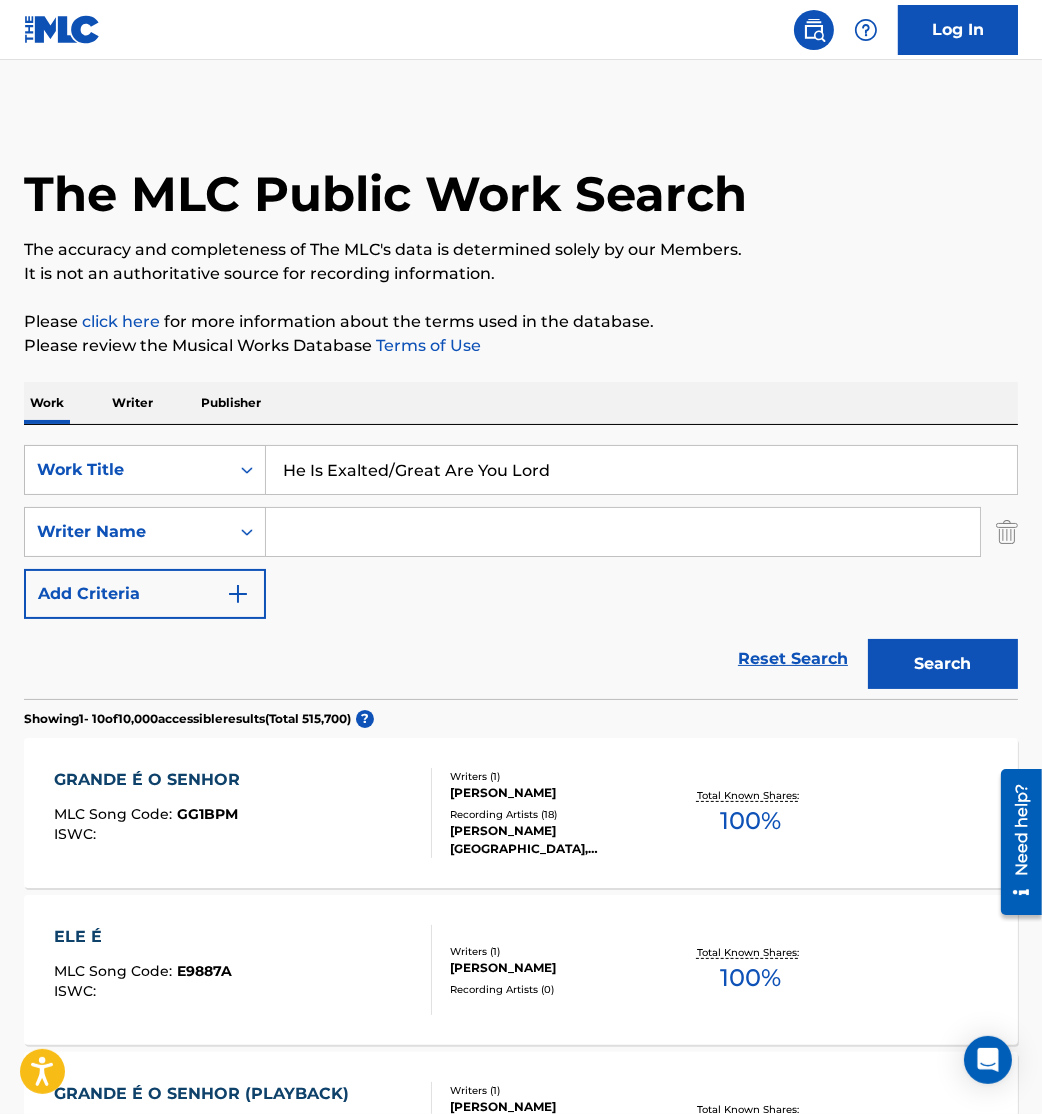 type on "He Is Exalted/Great Are You Lord" 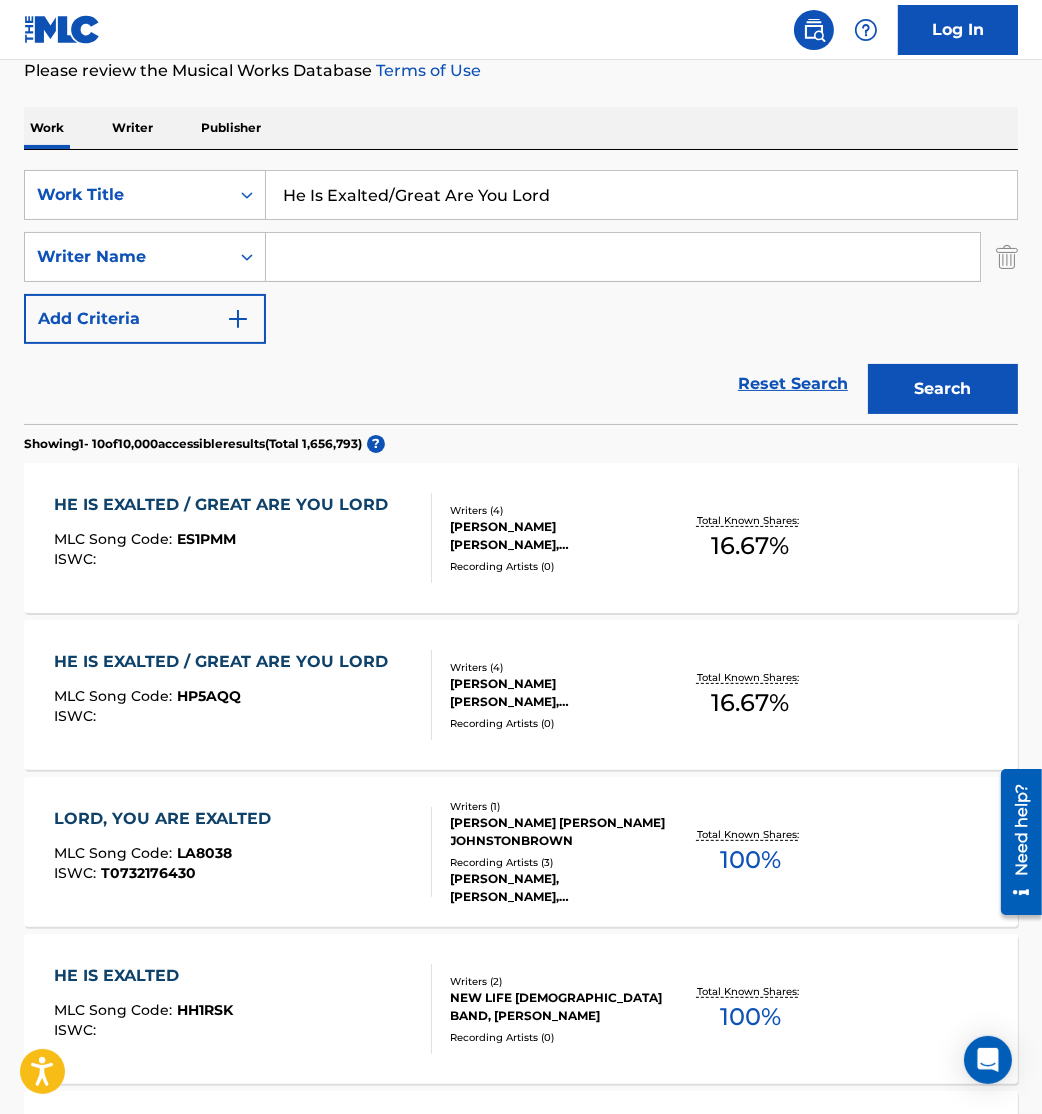 scroll, scrollTop: 277, scrollLeft: 0, axis: vertical 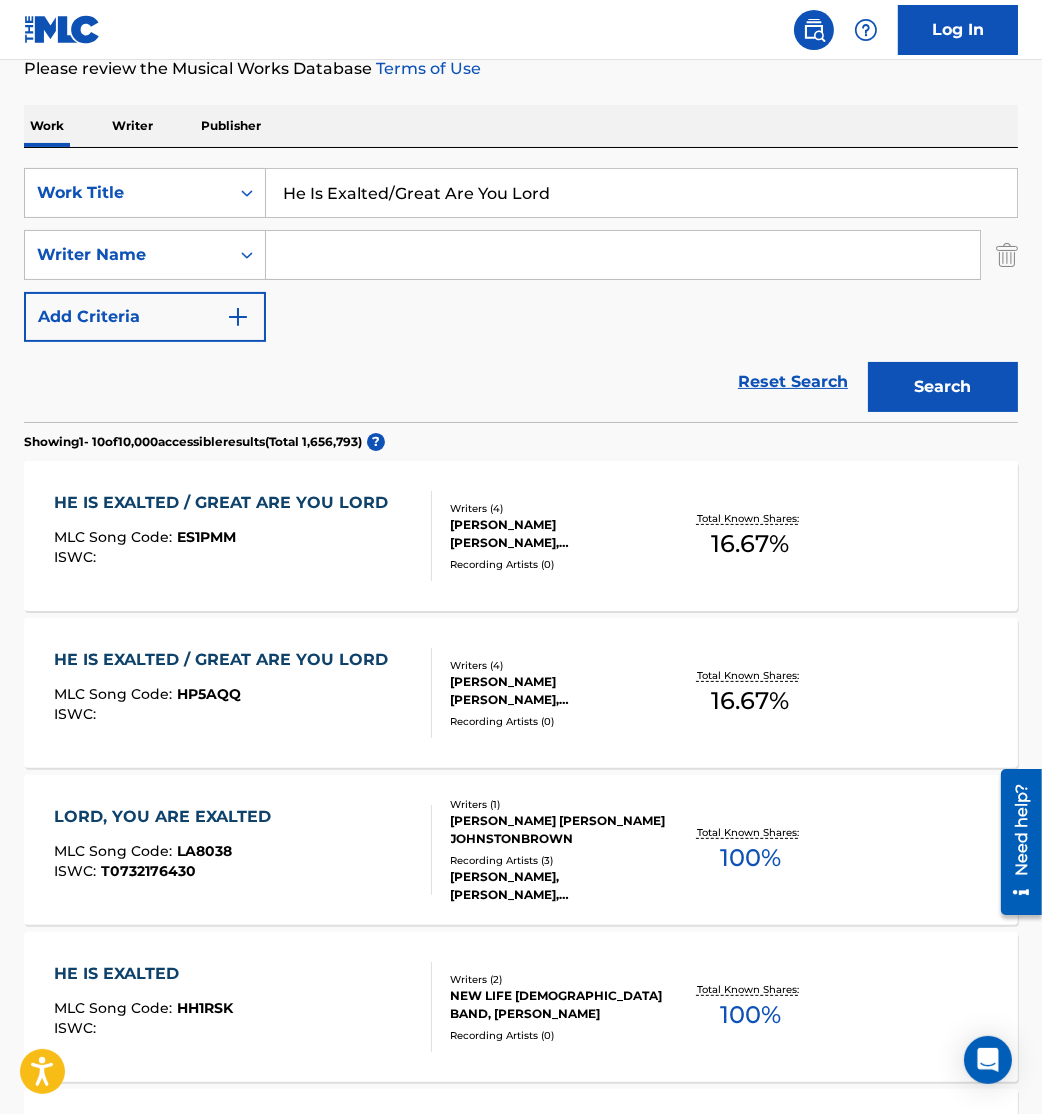 click on "HE IS EXALTED / GREAT ARE YOU LORD MLC Song Code : ES1PMM ISWC :" at bounding box center [226, 536] 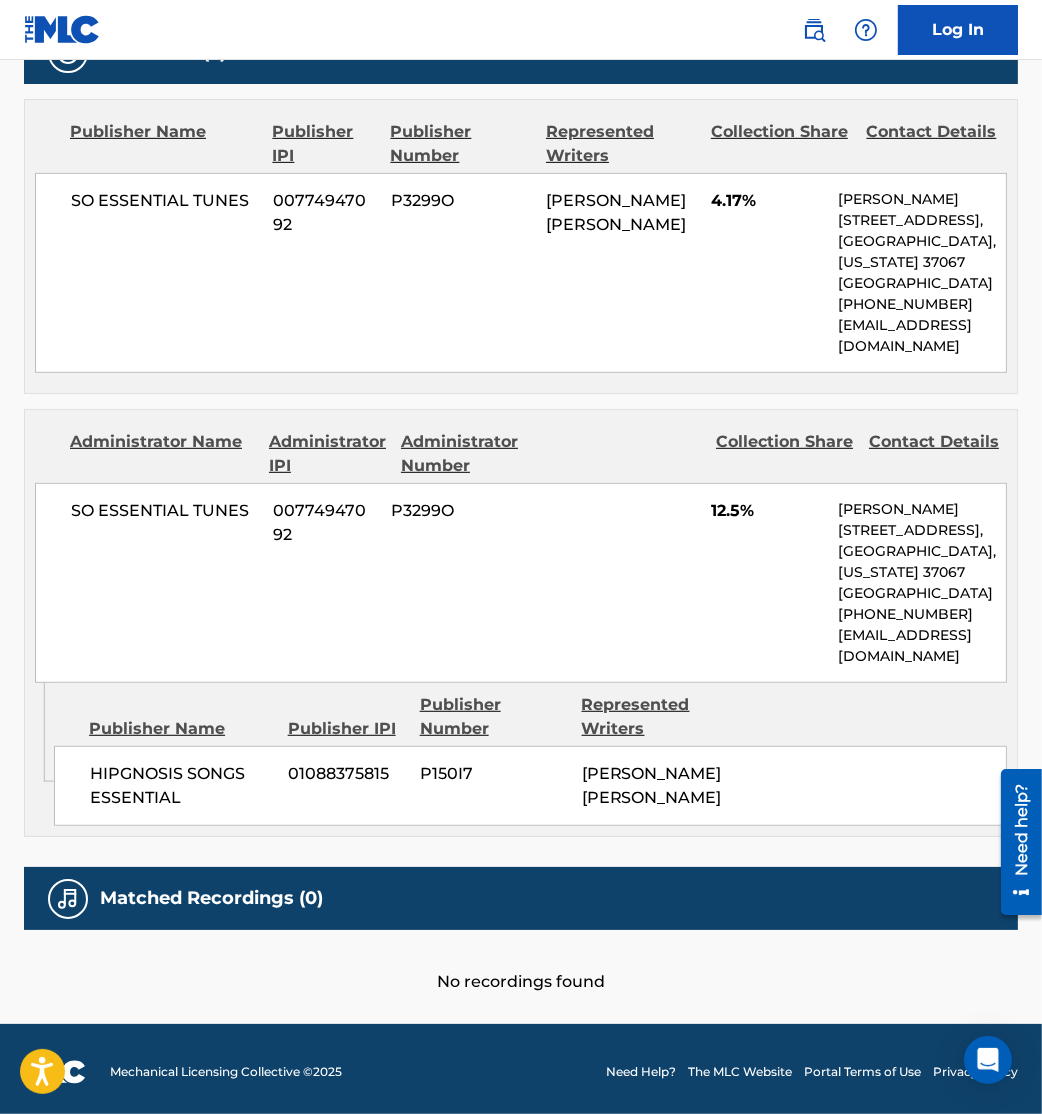 scroll, scrollTop: 0, scrollLeft: 0, axis: both 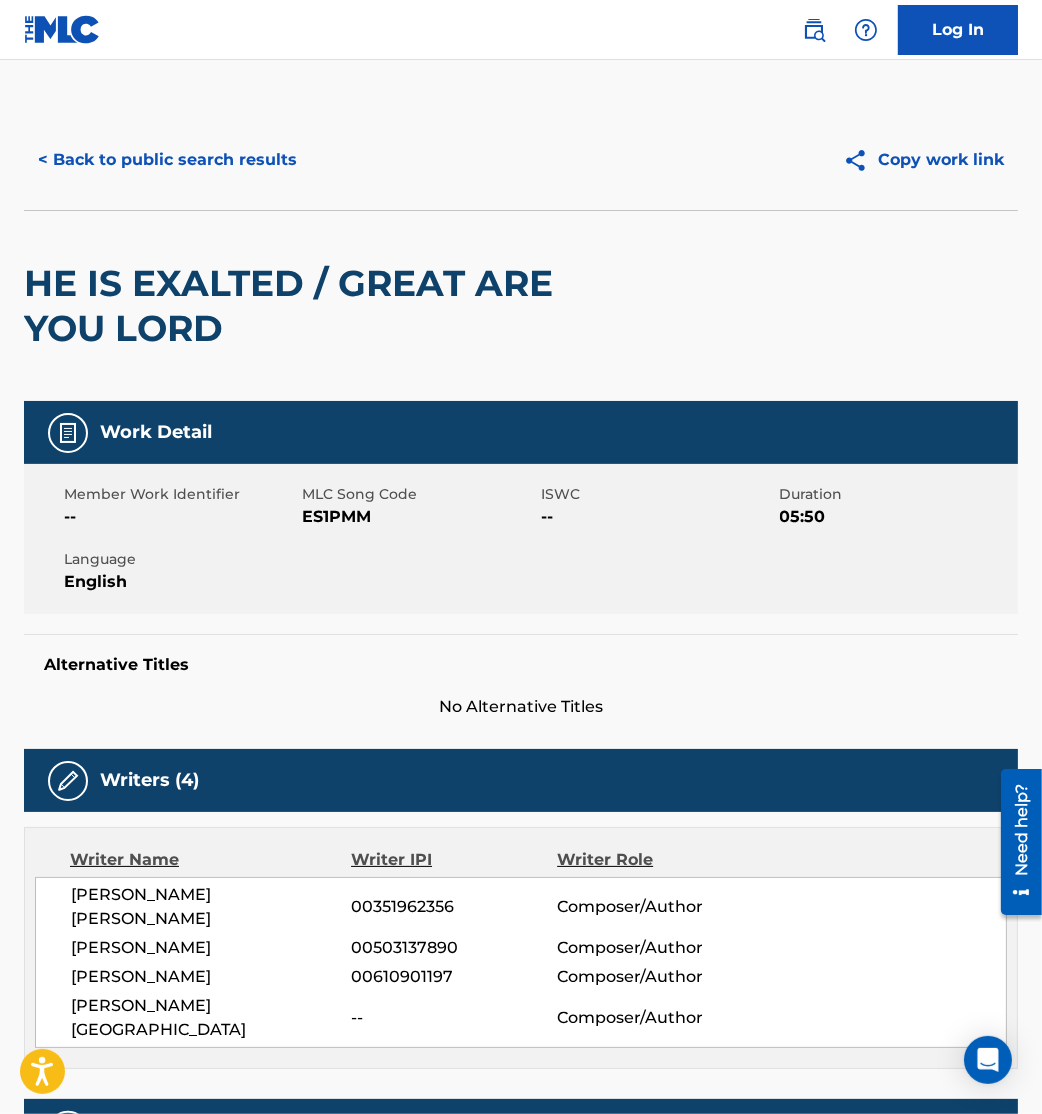 click on "< Back to public search results" at bounding box center [167, 160] 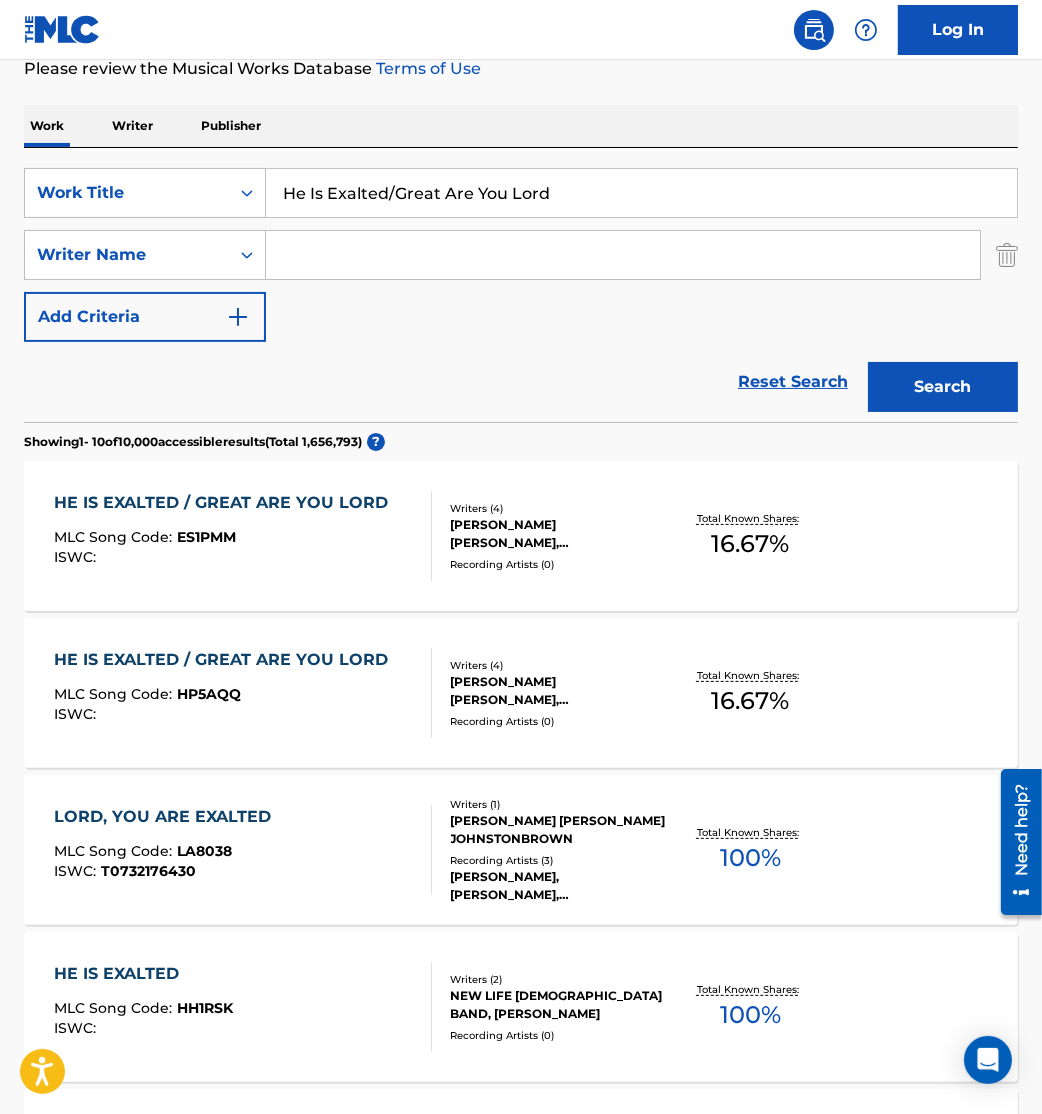 click on "HE IS EXALTED / GREAT ARE YOU LORD" at bounding box center (226, 660) 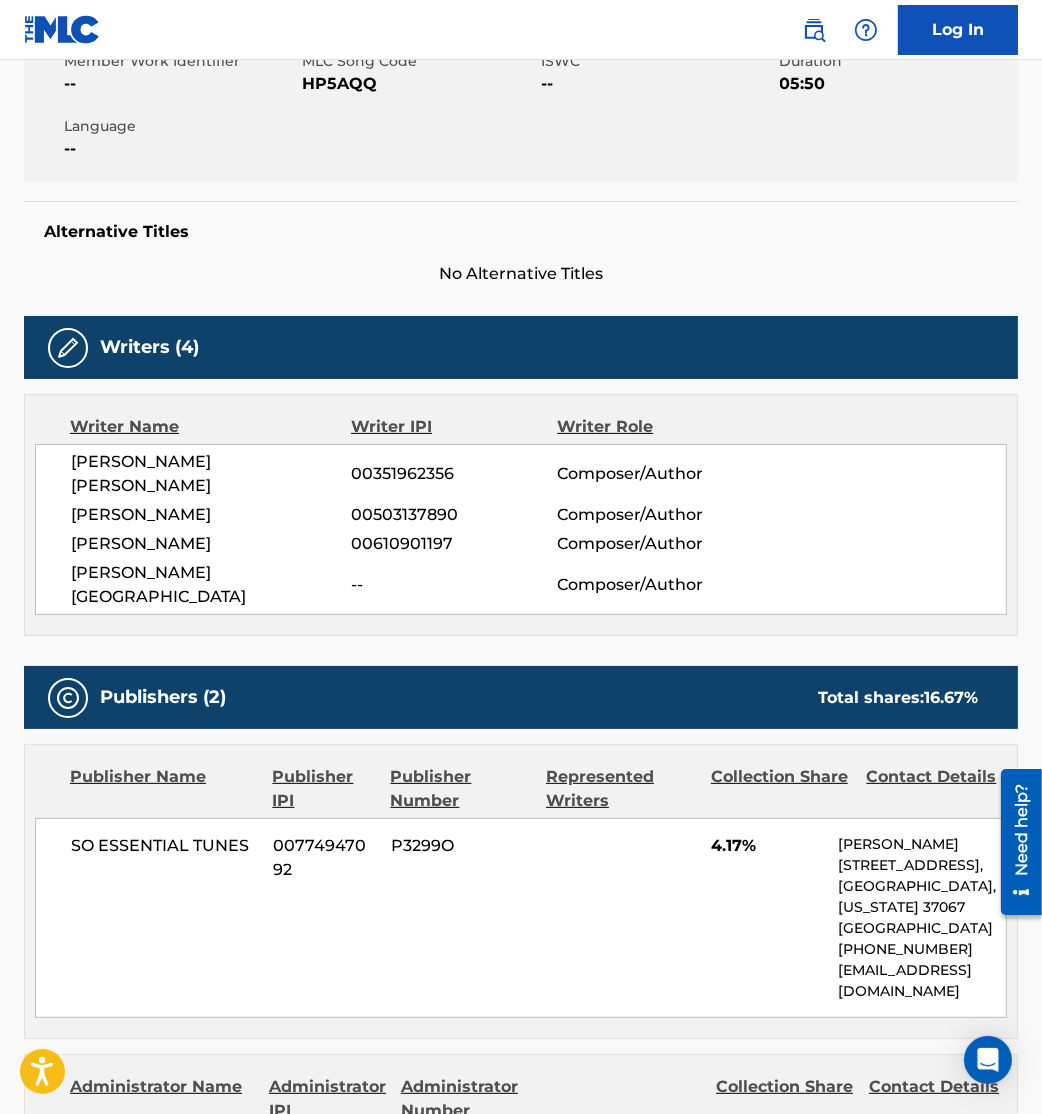 scroll, scrollTop: 0, scrollLeft: 0, axis: both 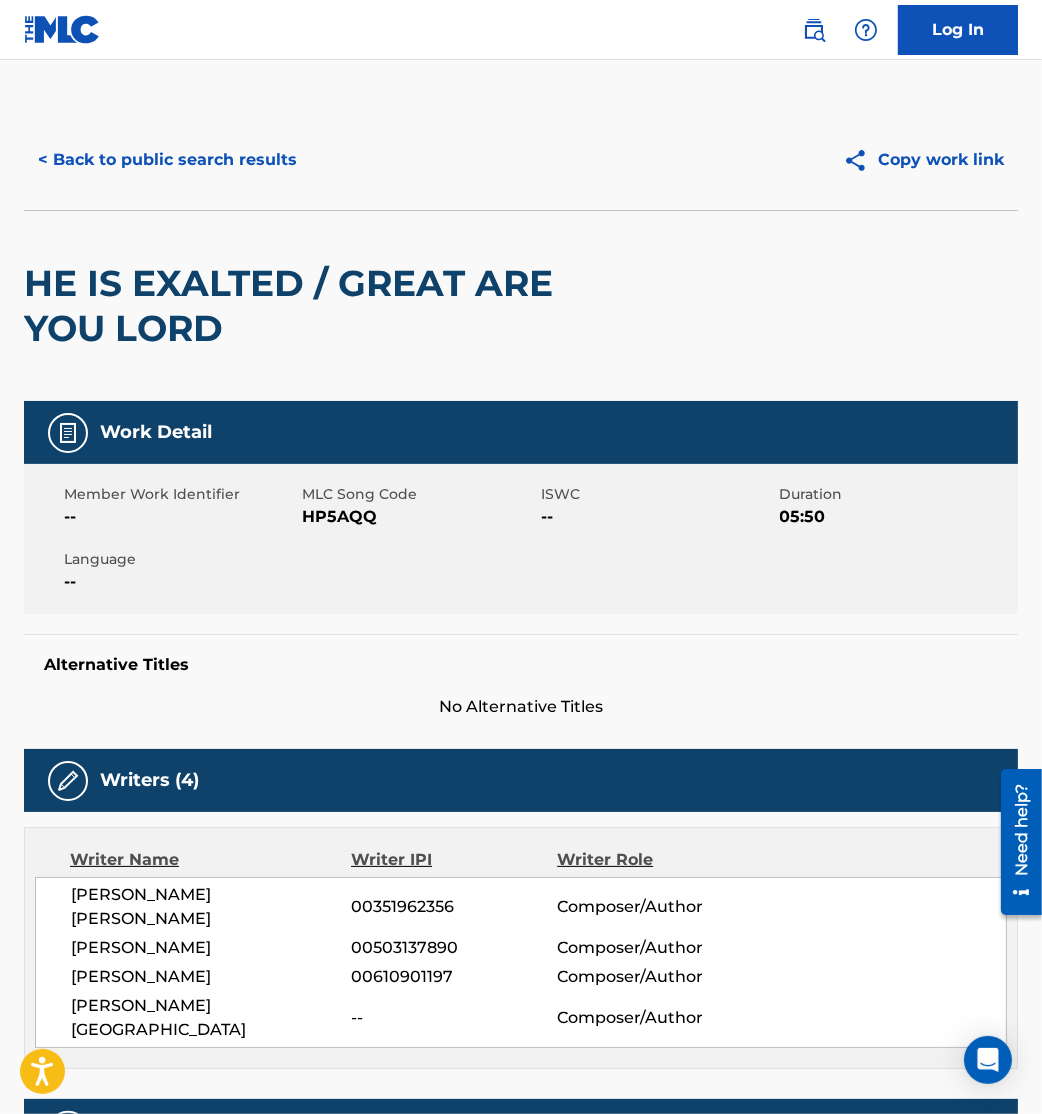 click on "< Back to public search results" at bounding box center [167, 160] 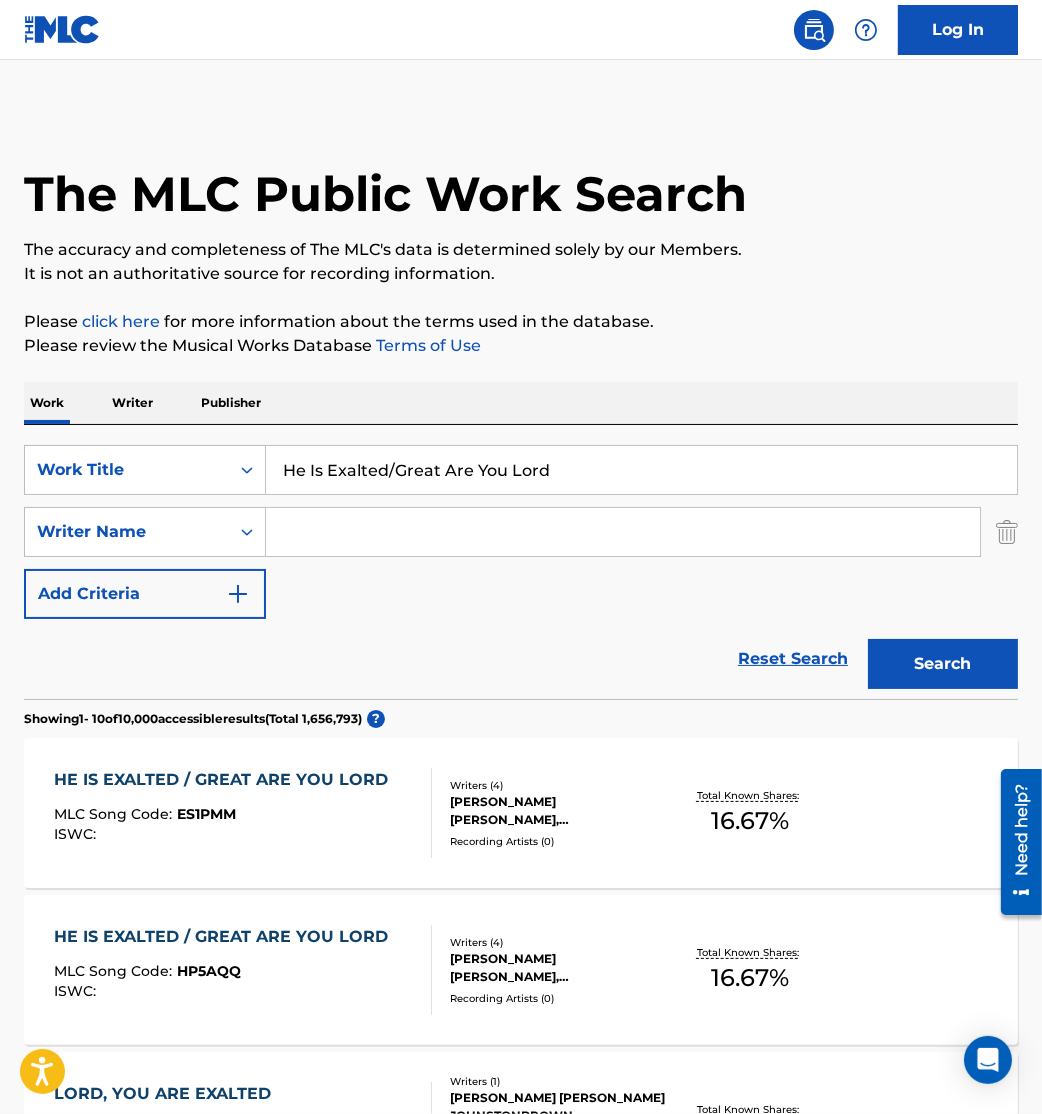scroll, scrollTop: 277, scrollLeft: 0, axis: vertical 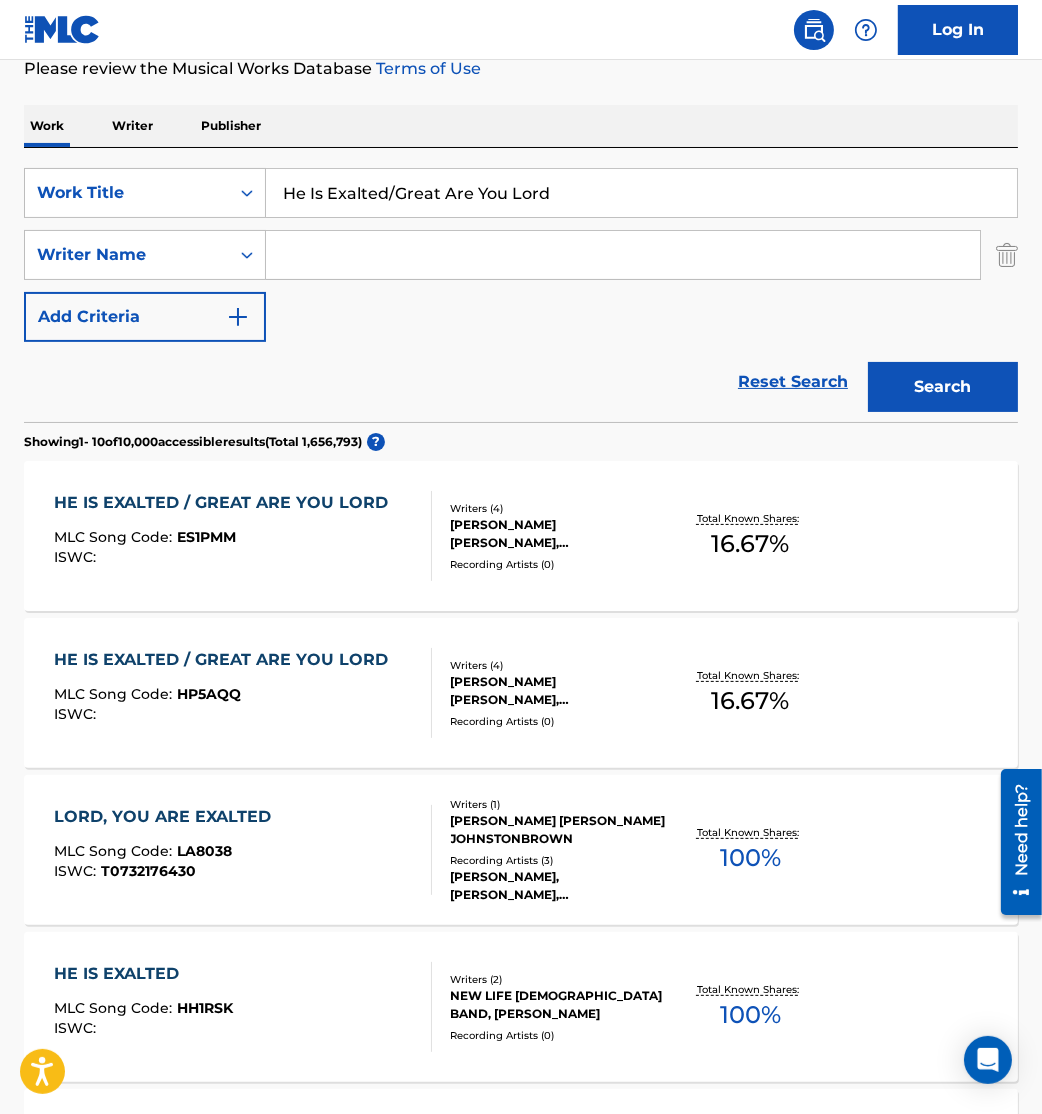 click on "HE IS EXALTED / GREAT ARE YOU LORD" at bounding box center (226, 503) 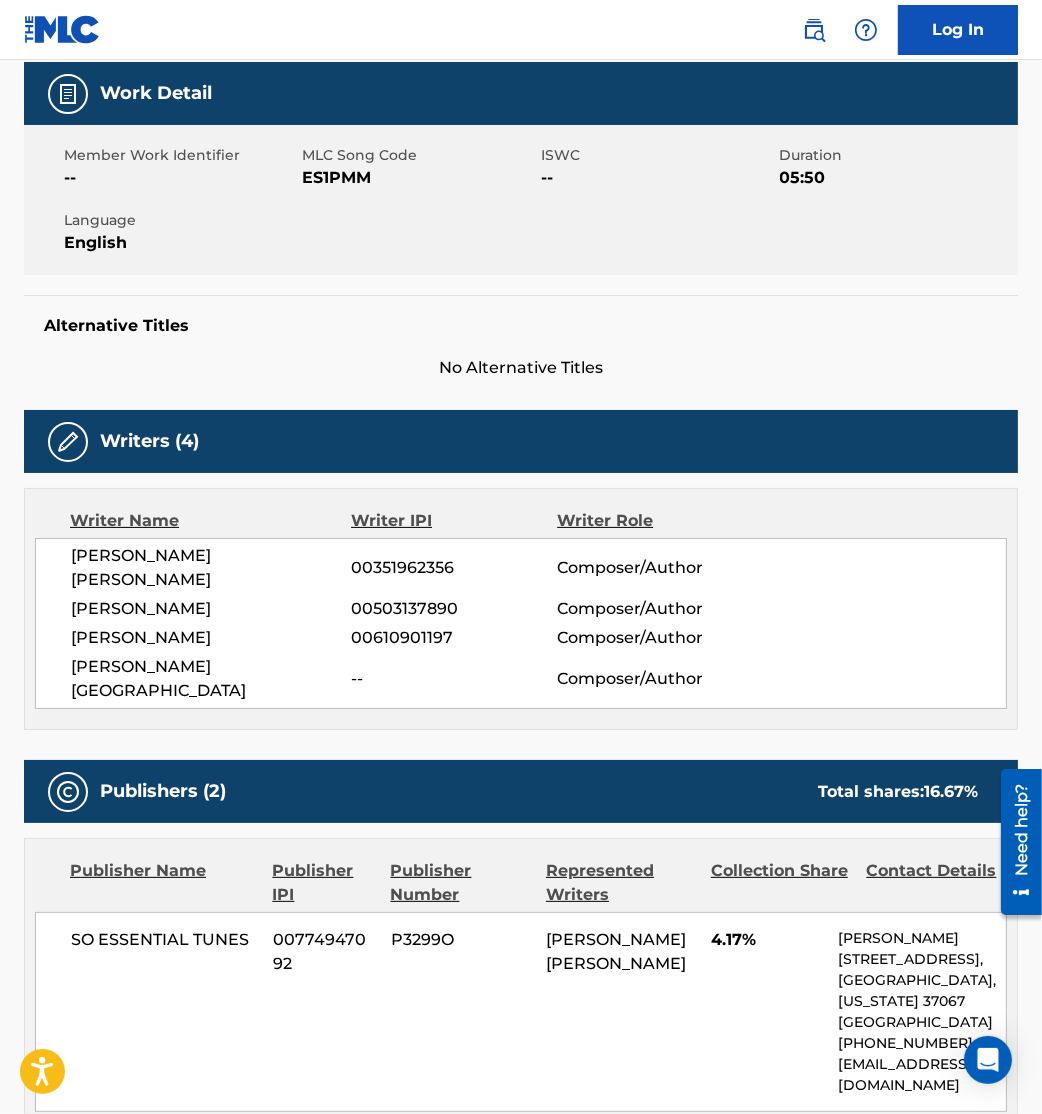 scroll, scrollTop: 0, scrollLeft: 0, axis: both 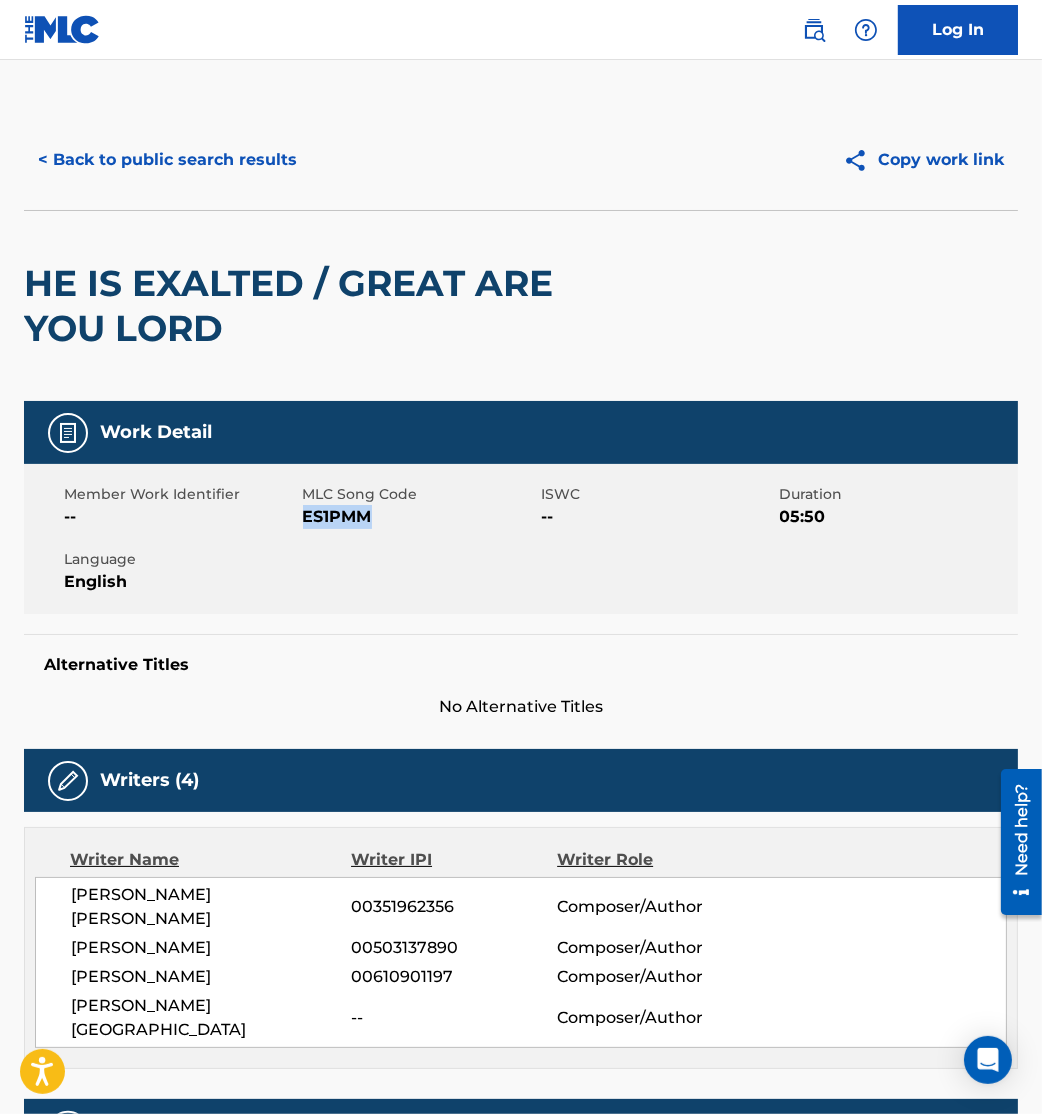 drag, startPoint x: 307, startPoint y: 524, endPoint x: 422, endPoint y: 543, distance: 116.559 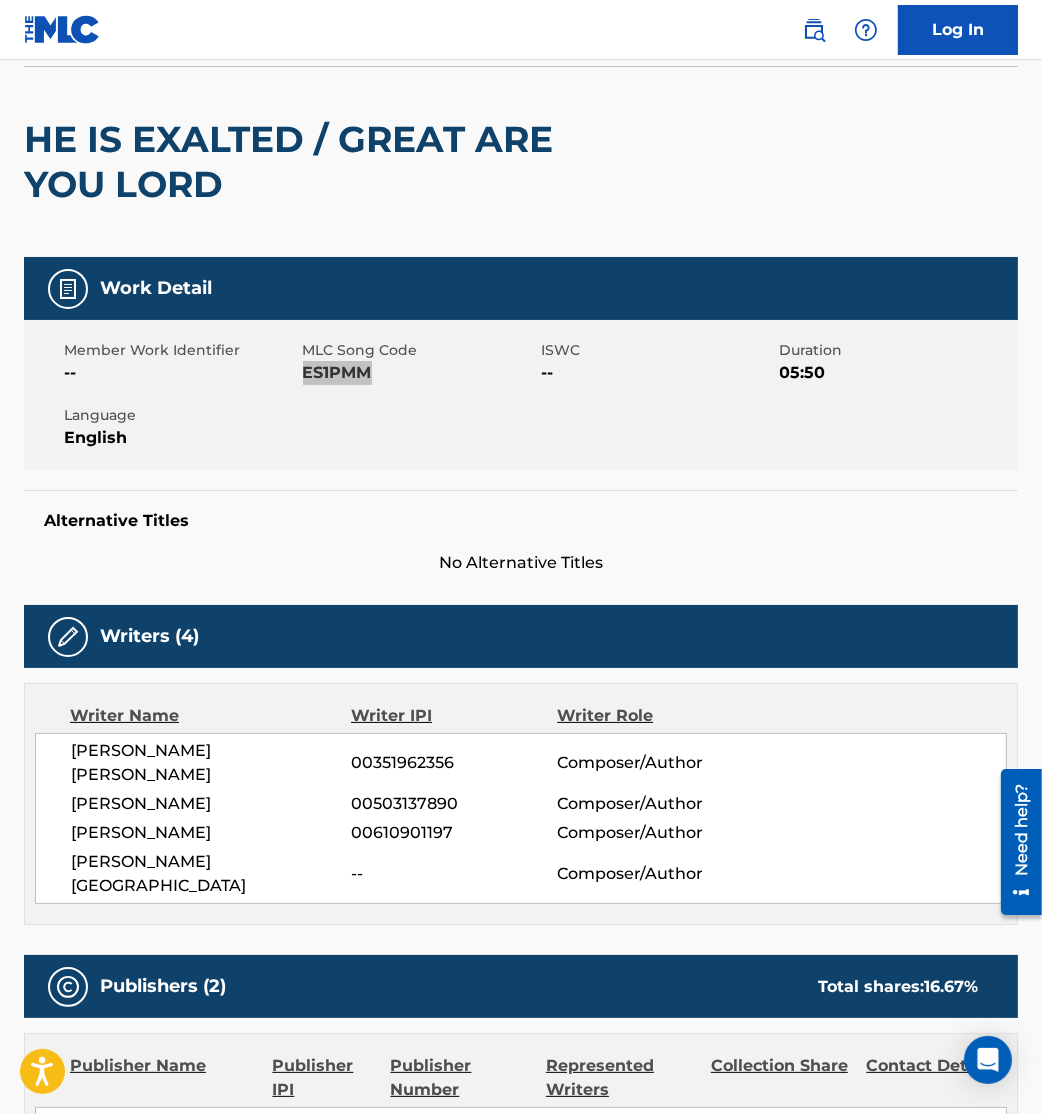 scroll, scrollTop: 0, scrollLeft: 0, axis: both 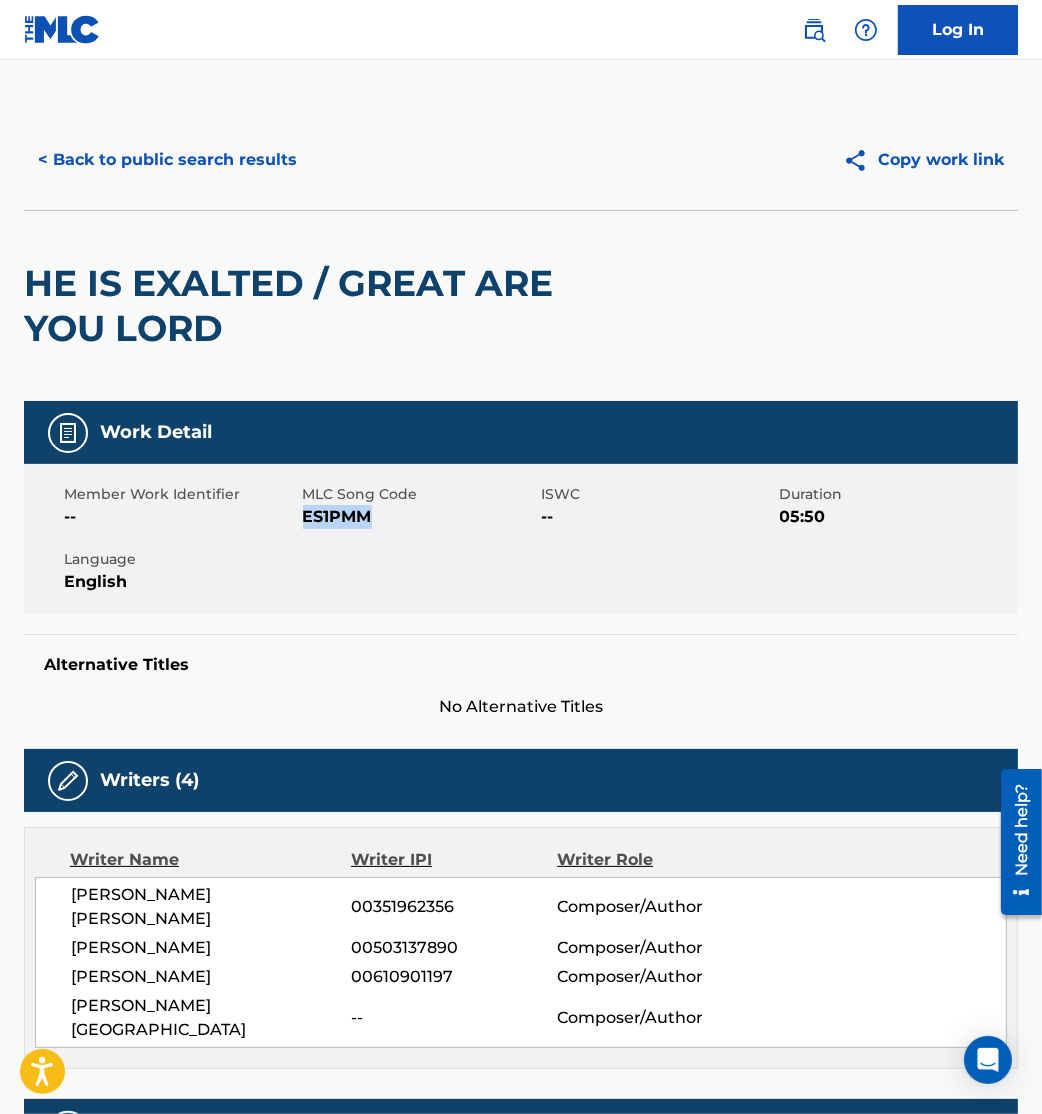 click on "< Back to public search results" at bounding box center (167, 160) 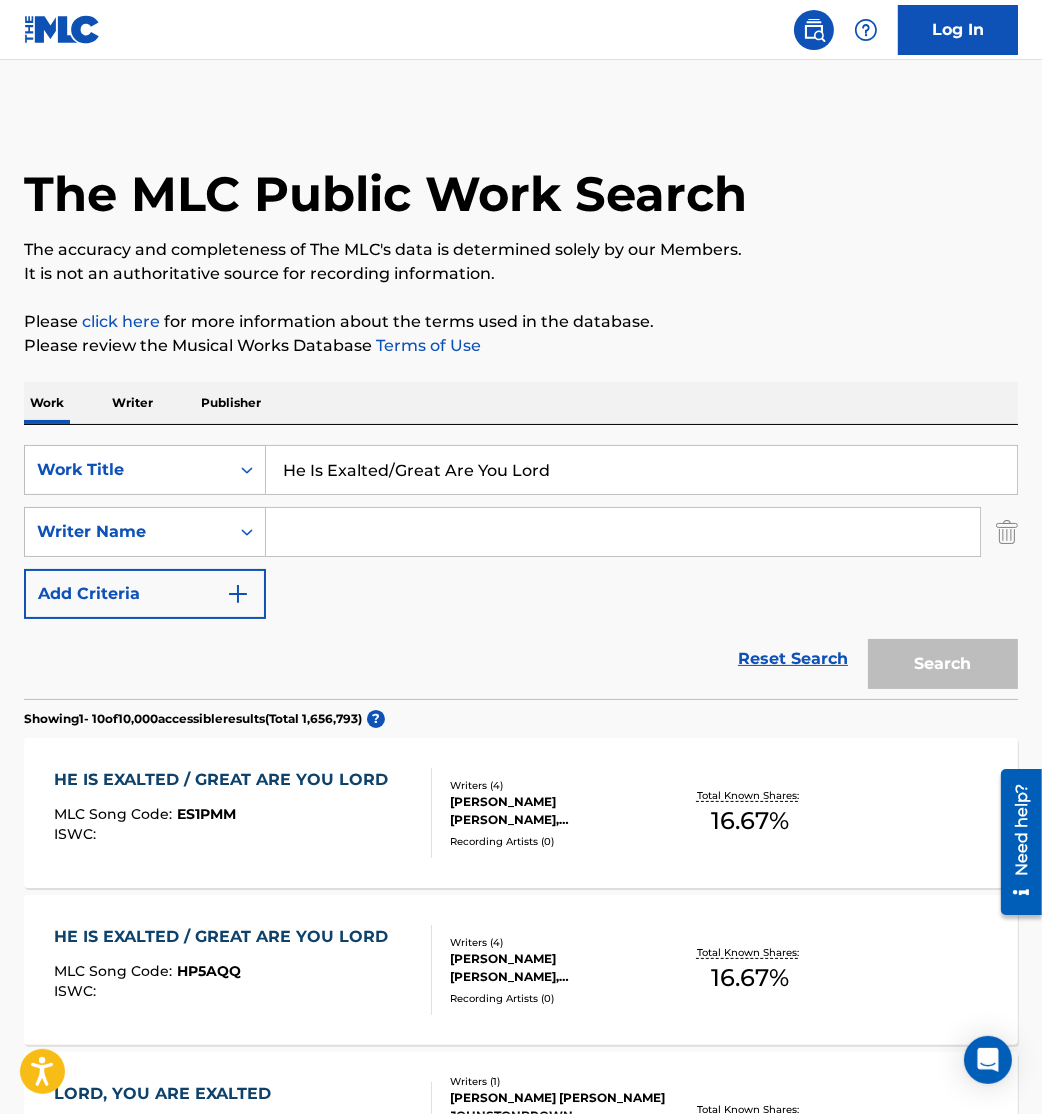 scroll, scrollTop: 277, scrollLeft: 0, axis: vertical 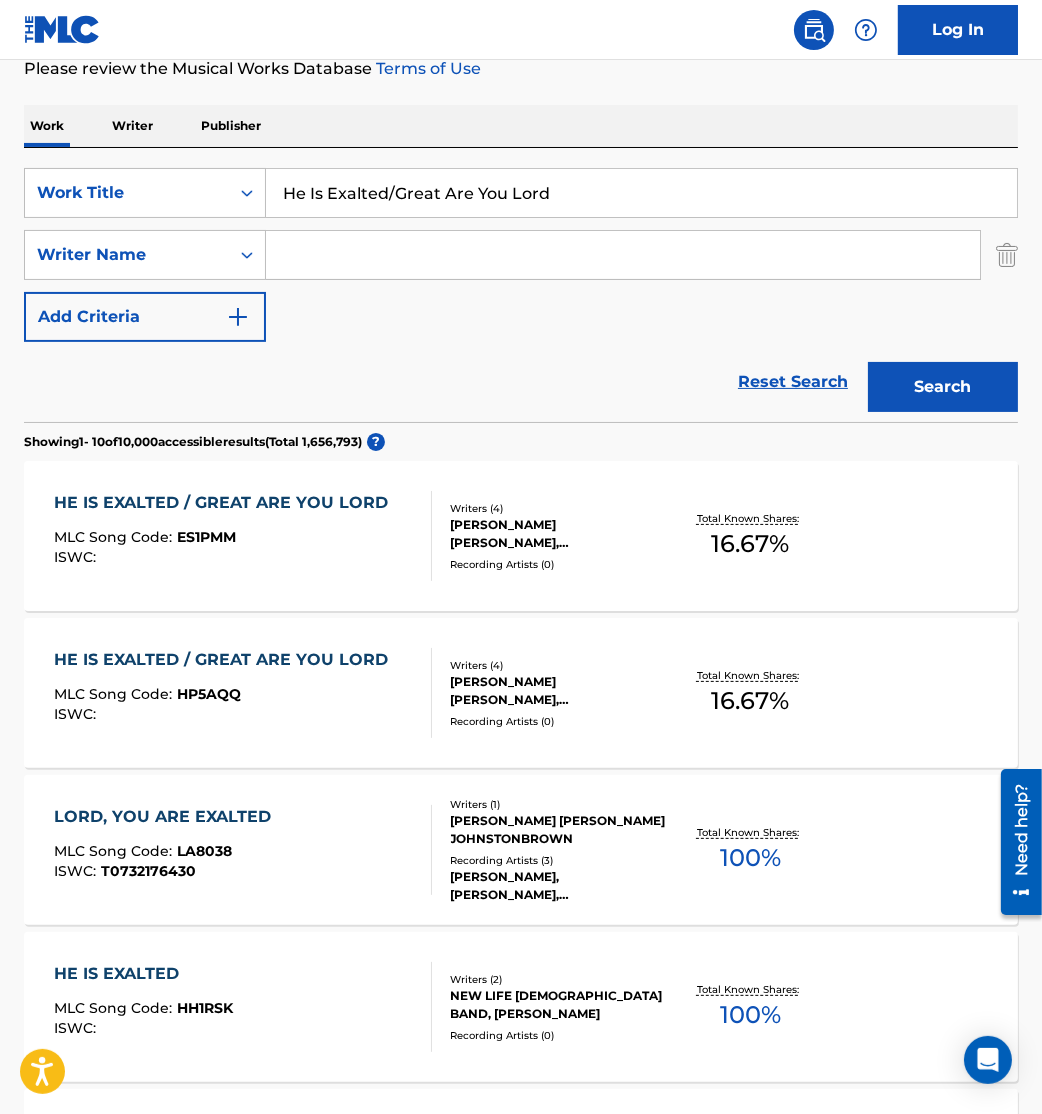 click on "HE IS EXALTED / GREAT ARE YOU LORD MLC Song Code : HP5AQQ ISWC : Writers ( 4 ) JASON DAVID INGRAM, DAVID ALAN LEONARD, LESLIE ANNE JORDAN, TWILA PARIS Recording Artists ( 0 ) Total Known Shares: 16.67 %" at bounding box center [521, 693] 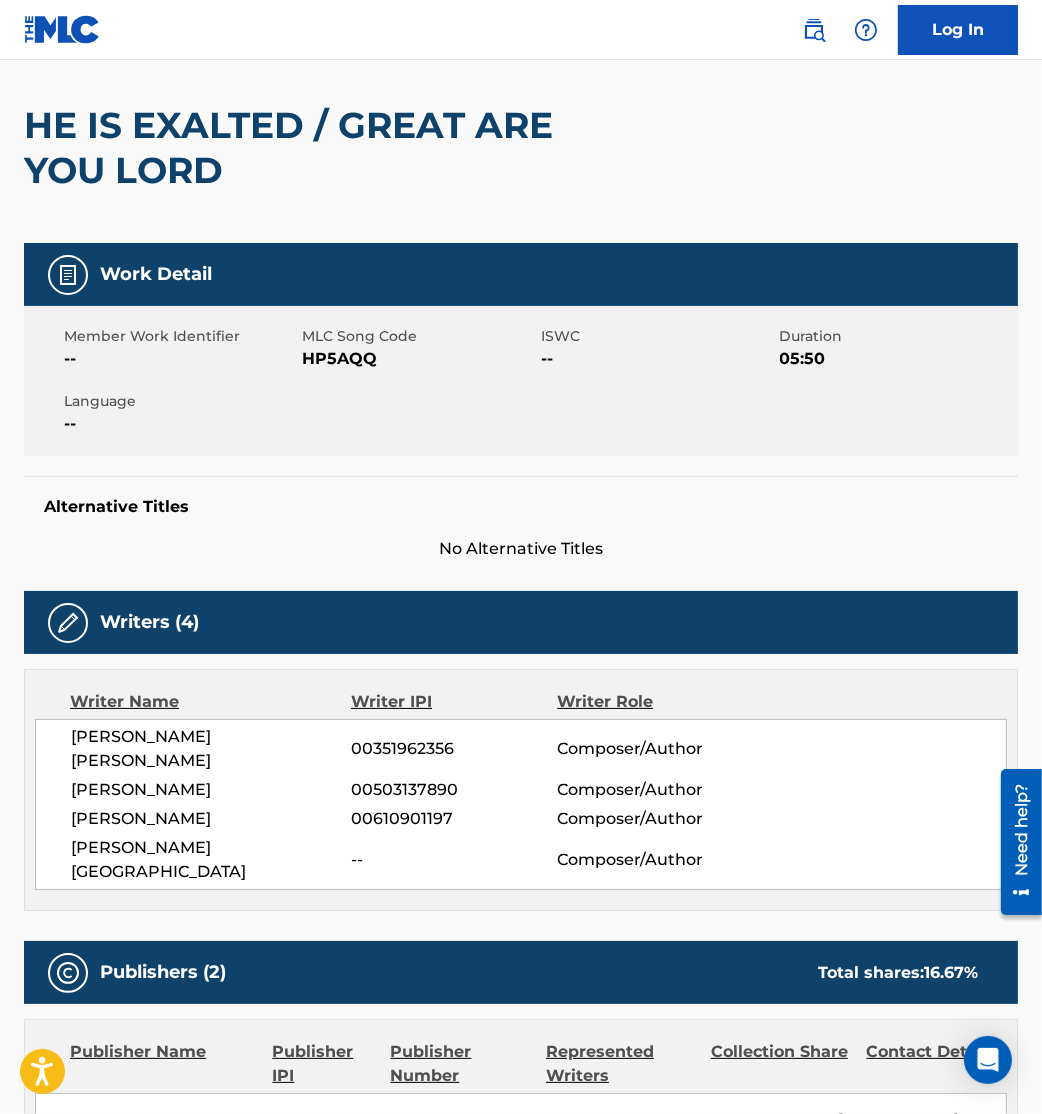 scroll, scrollTop: 0, scrollLeft: 0, axis: both 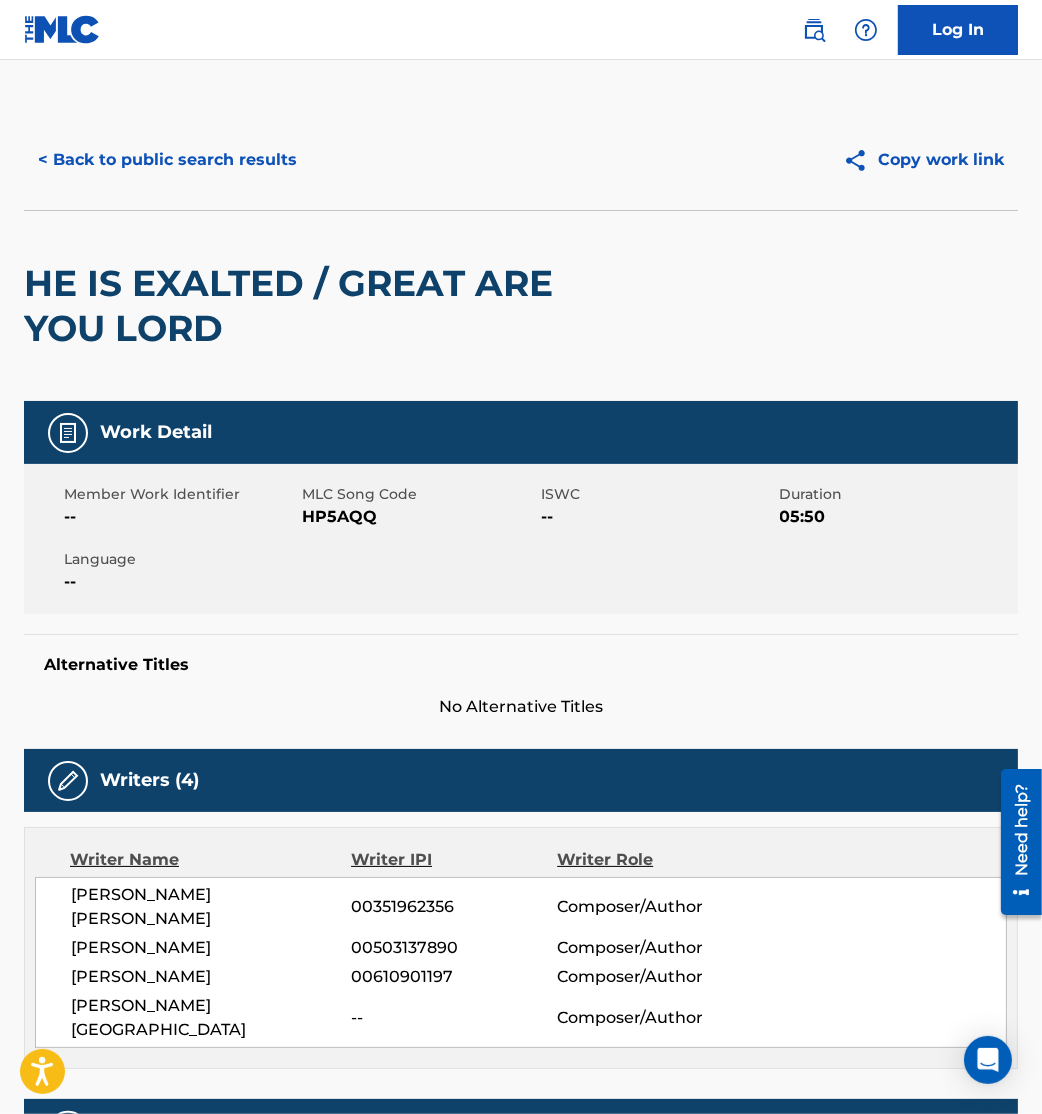 click on "HP5AQQ" at bounding box center [420, 517] 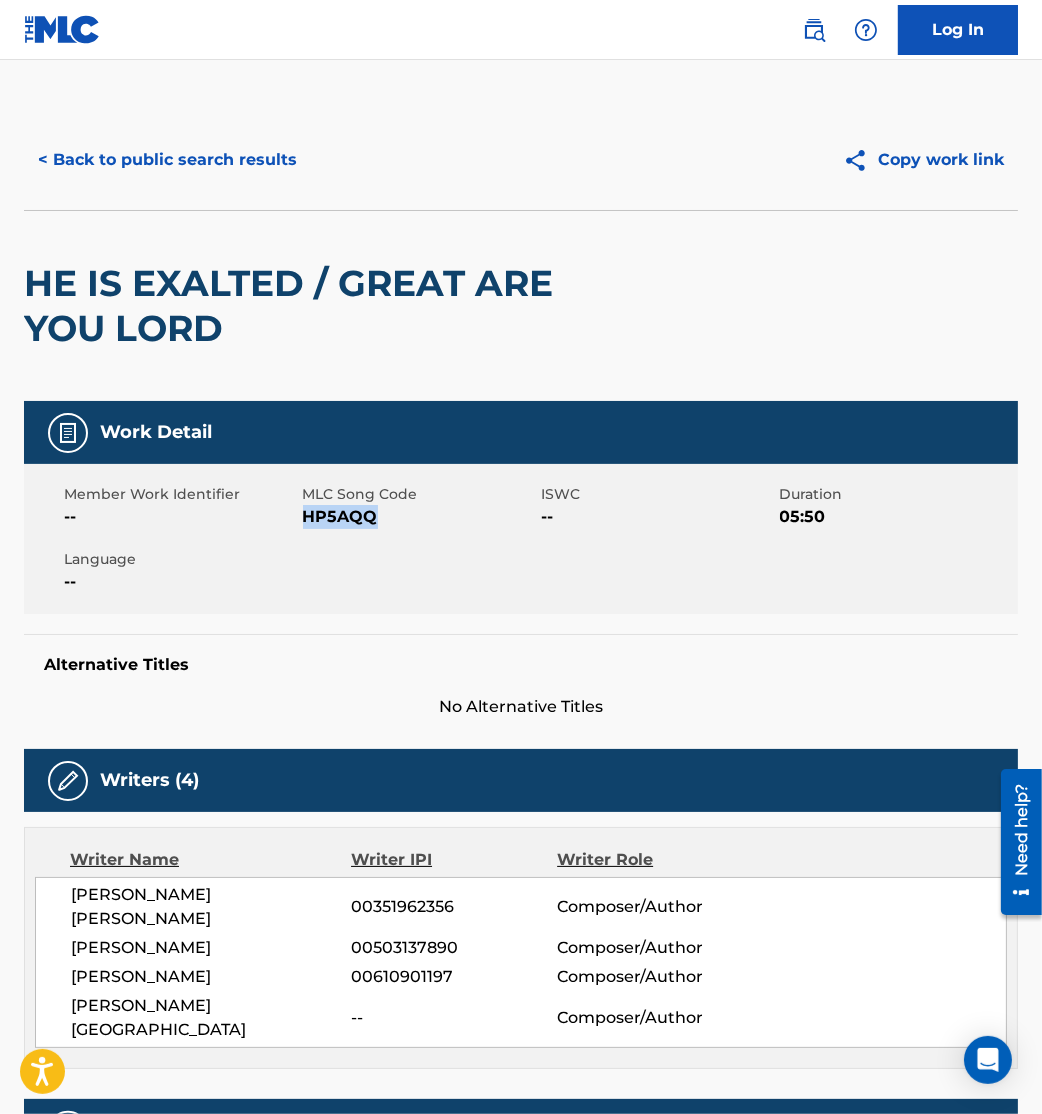 drag, startPoint x: 305, startPoint y: 516, endPoint x: 434, endPoint y: 529, distance: 129.65338 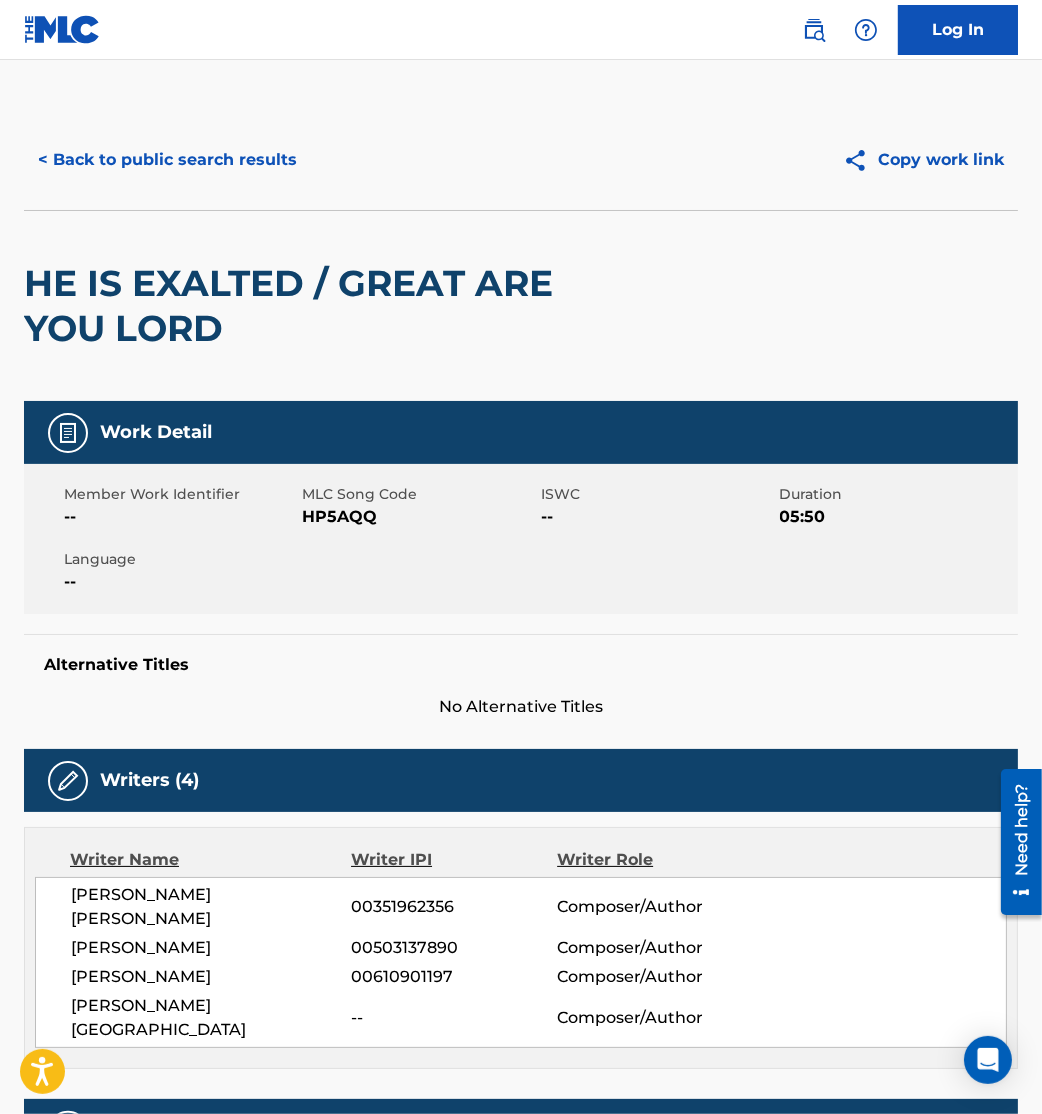 click on "Member Work Identifier -- MLC Song Code HP5AQQ ISWC -- Duration 05:50 Language --" at bounding box center [521, 539] 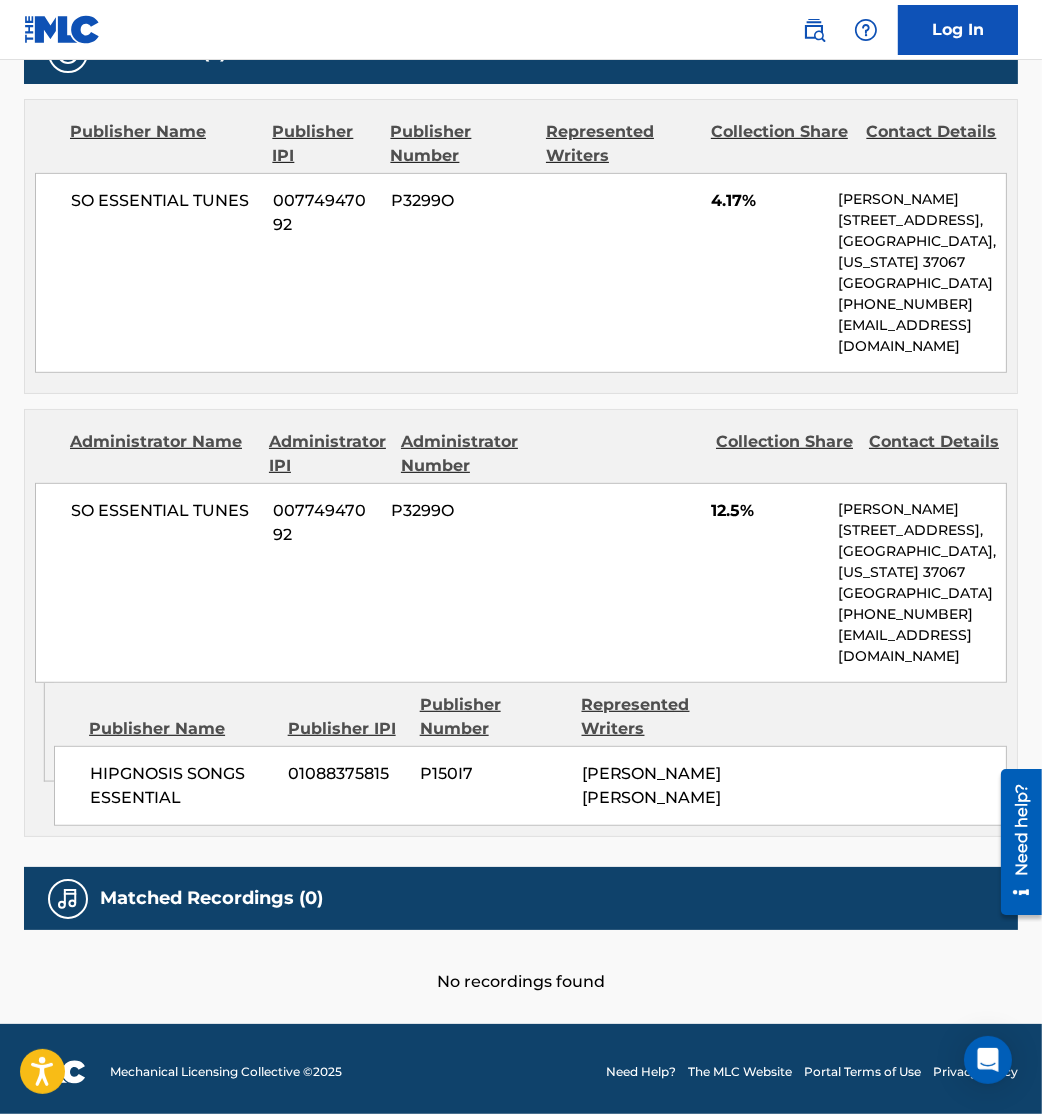 scroll, scrollTop: 0, scrollLeft: 0, axis: both 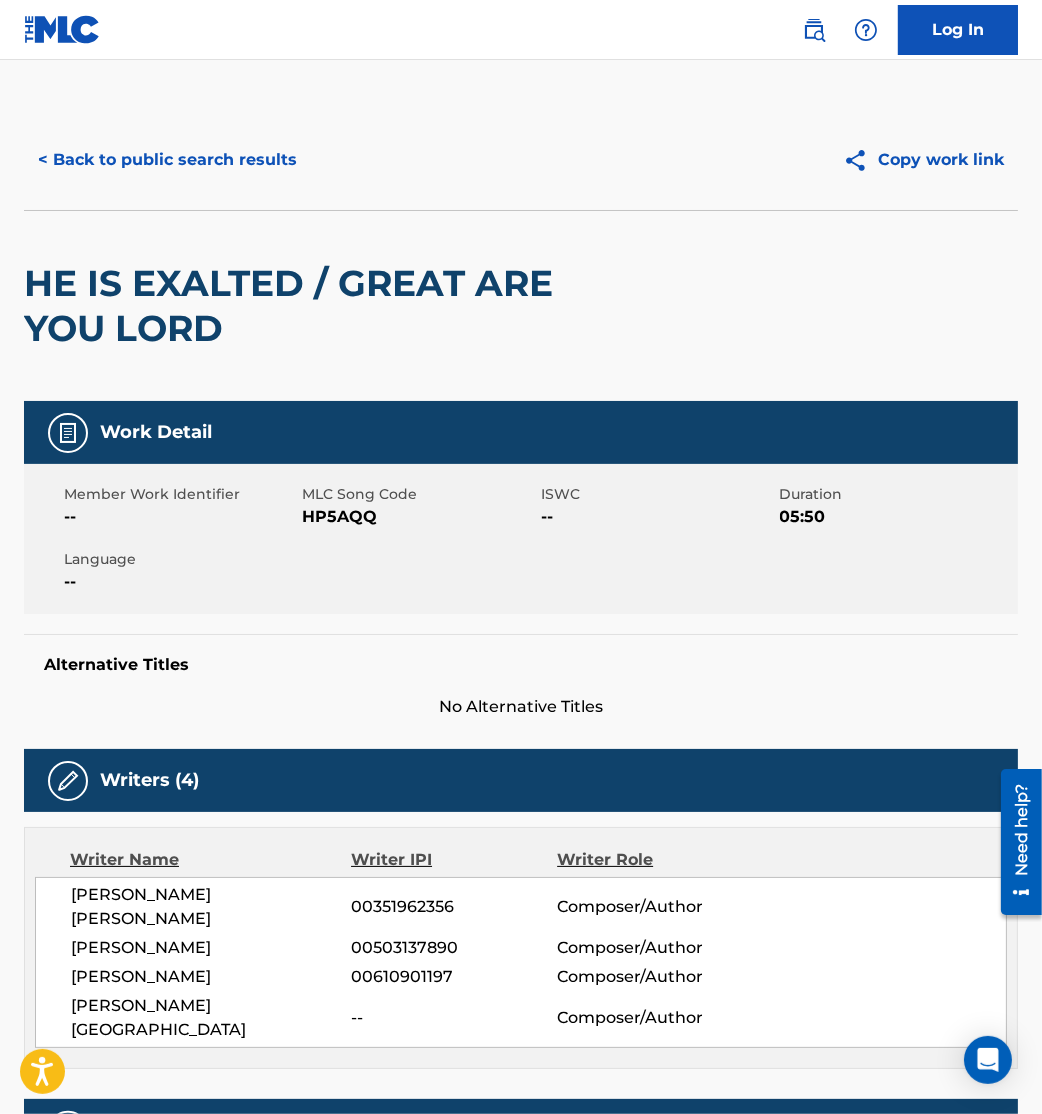 click on "< Back to public search results" at bounding box center [167, 160] 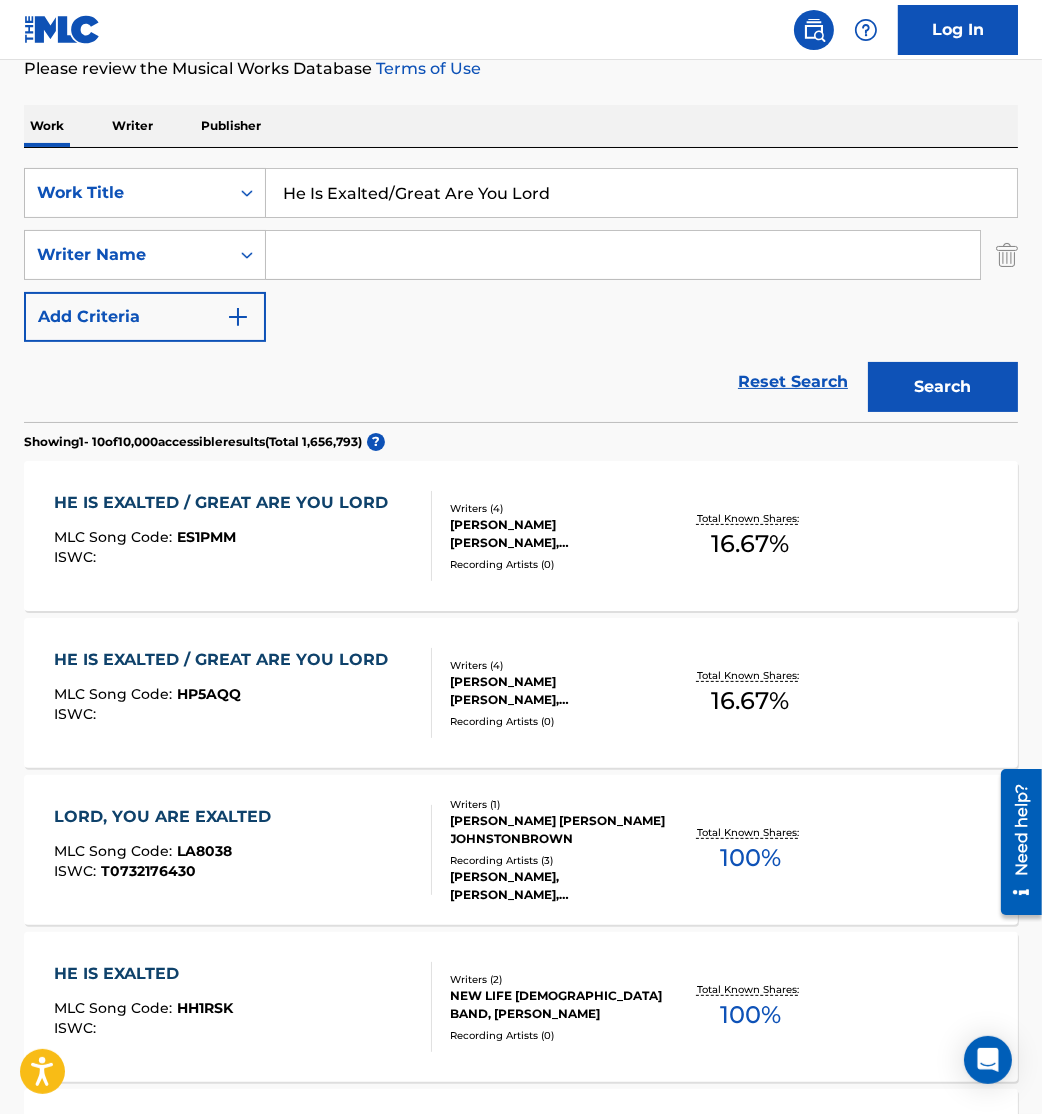 click on "HE IS EXALTED / GREAT ARE YOU LORD" at bounding box center (226, 660) 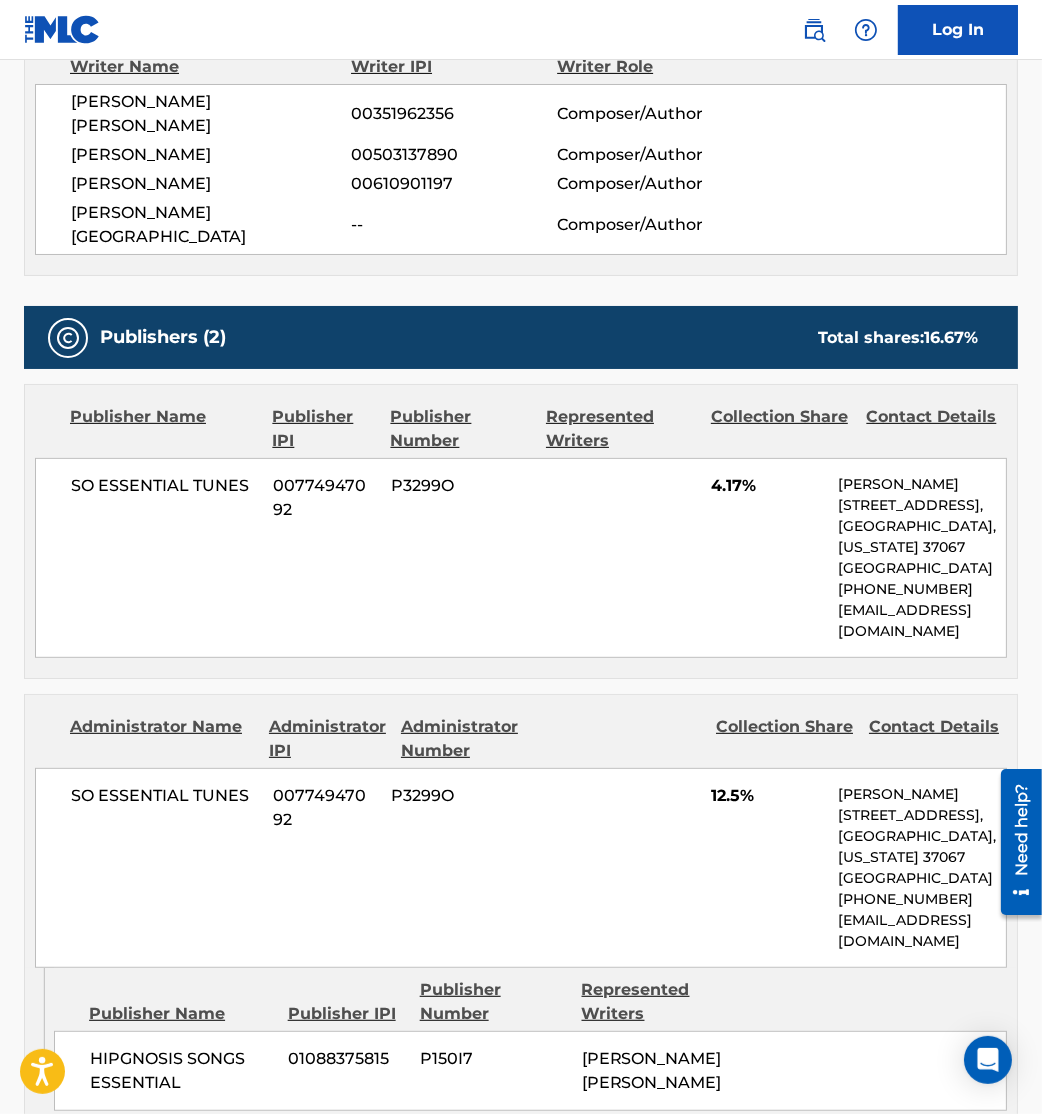 scroll, scrollTop: 0, scrollLeft: 0, axis: both 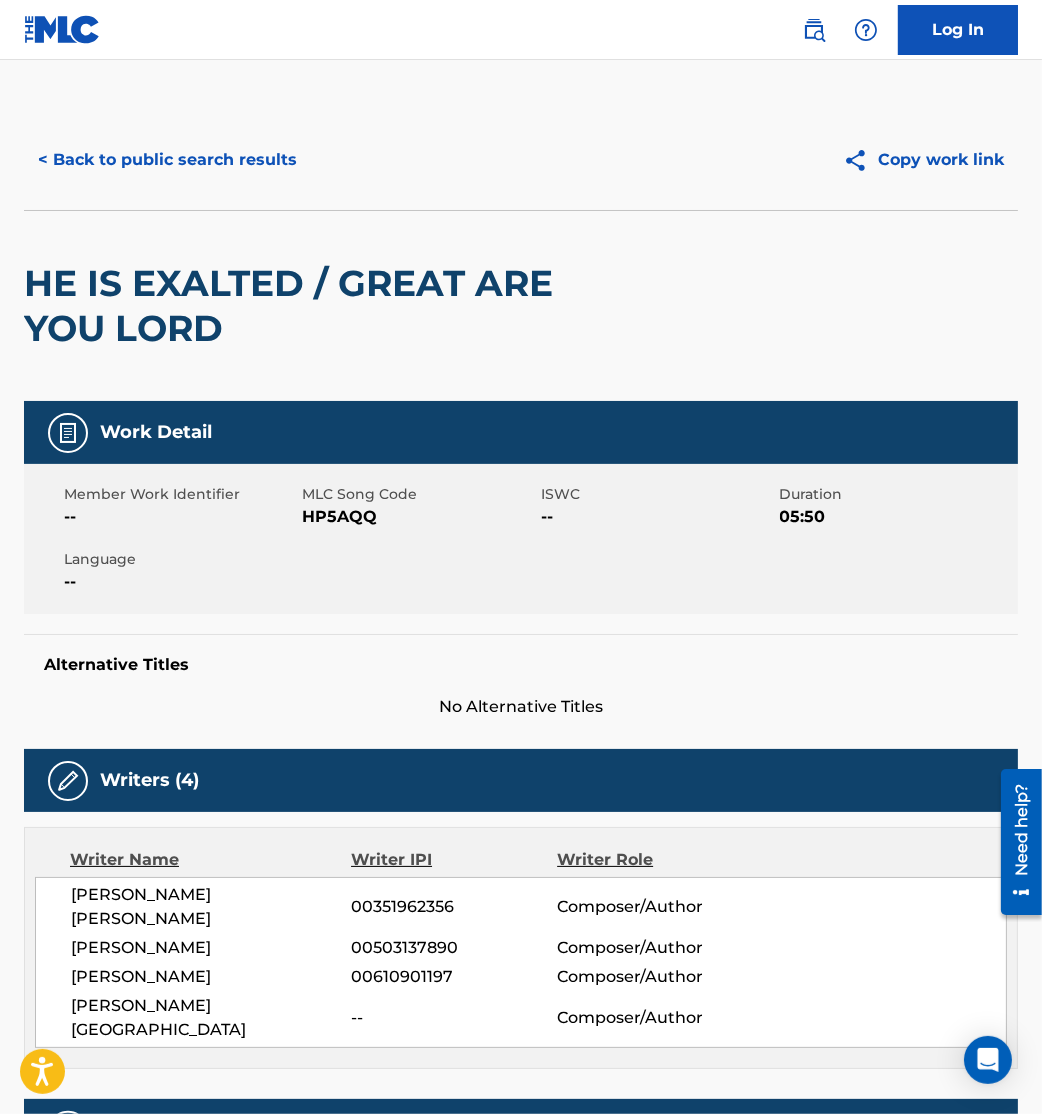 click on "< Back to public search results" at bounding box center (167, 160) 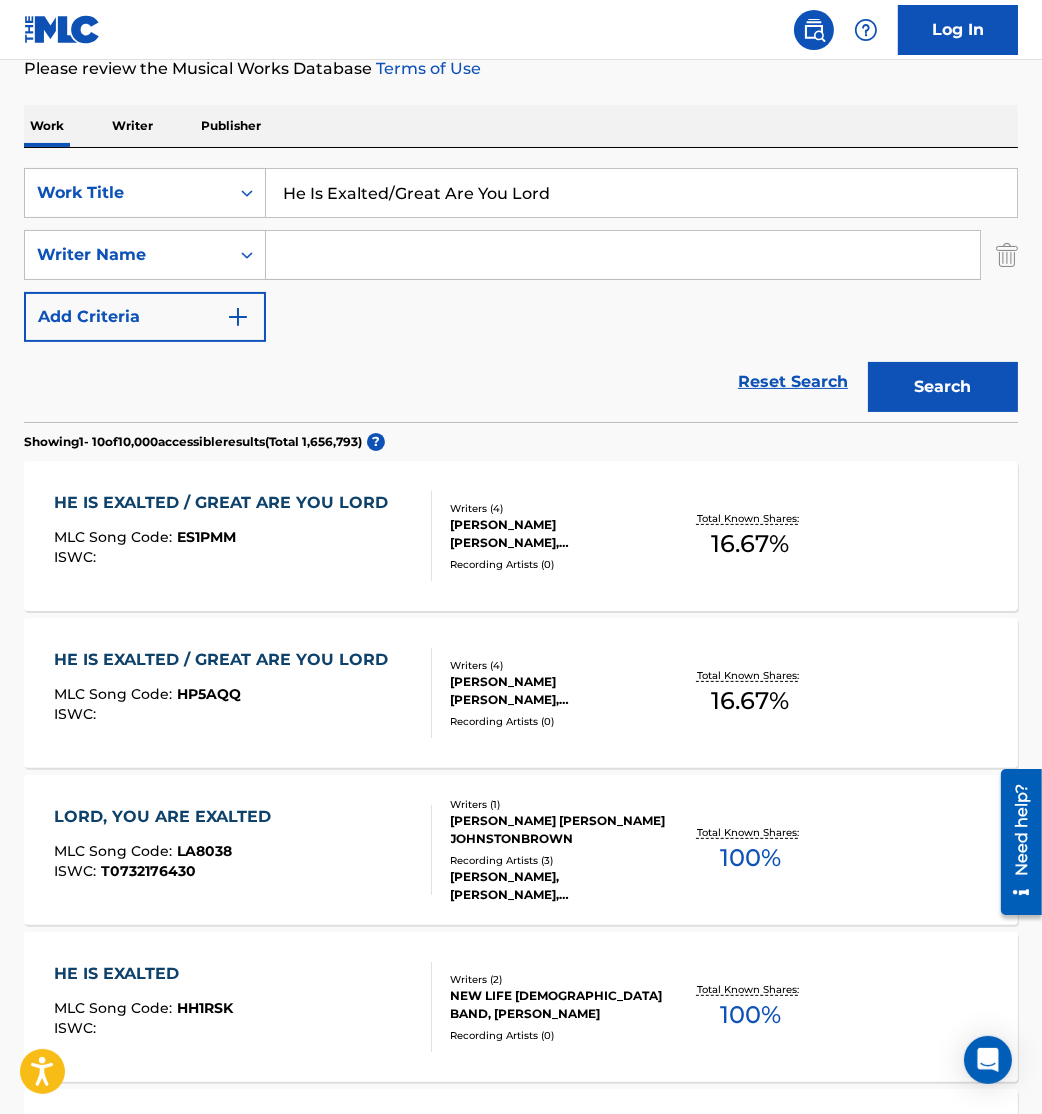click on "HE IS EXALTED / GREAT ARE YOU LORD MLC Song Code : ES1PMM ISWC :" at bounding box center (226, 536) 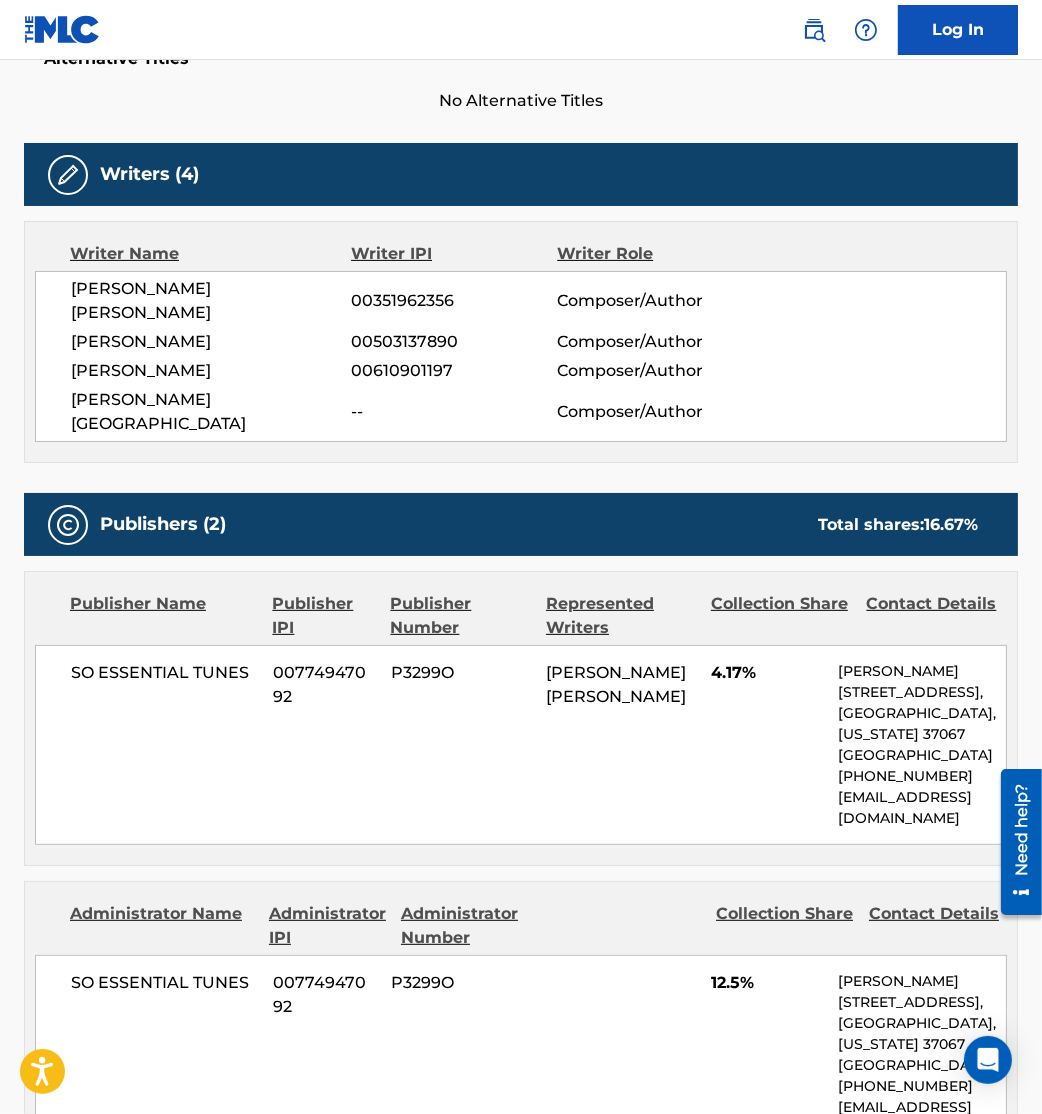 scroll, scrollTop: 670, scrollLeft: 0, axis: vertical 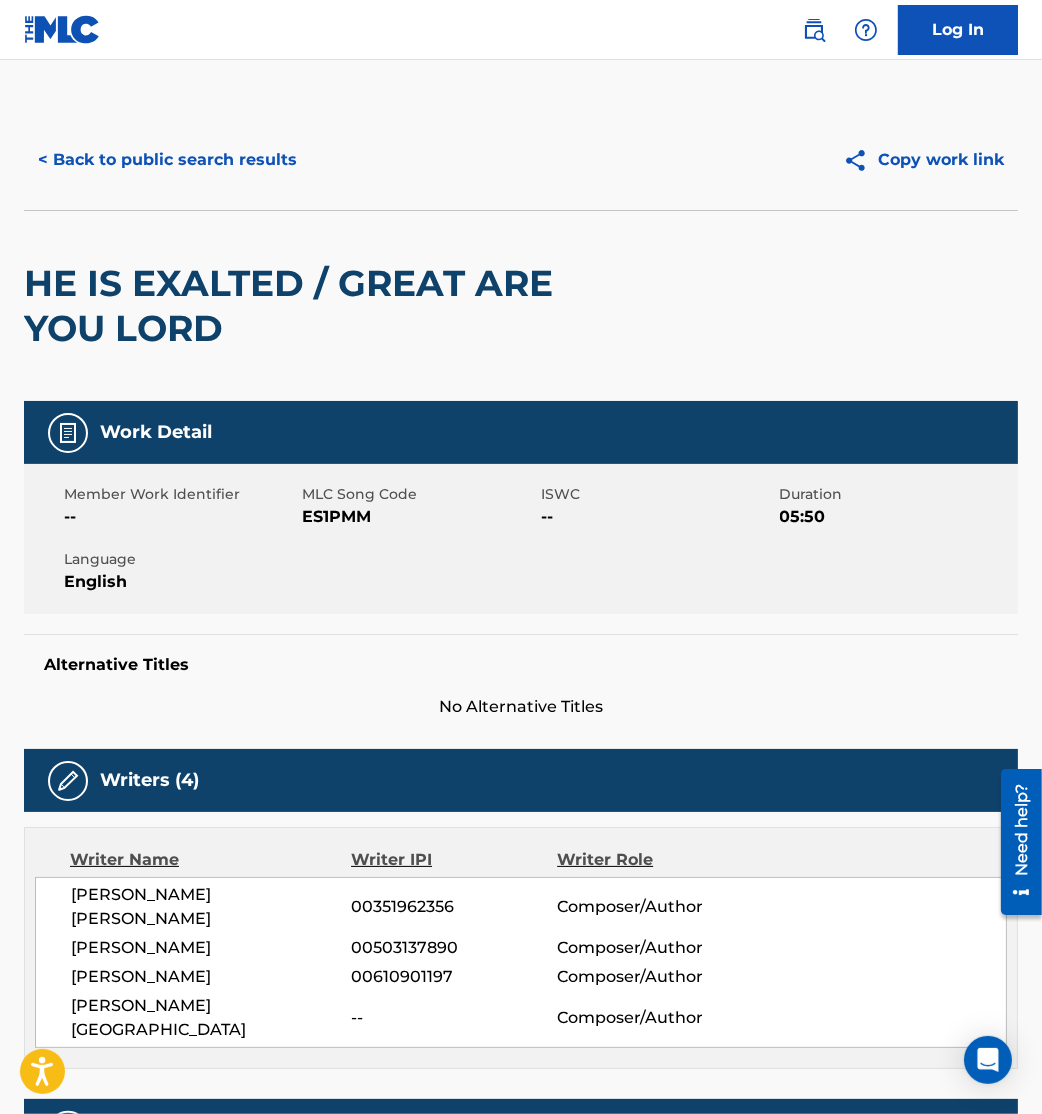 click on "< Back to public search results" at bounding box center (167, 160) 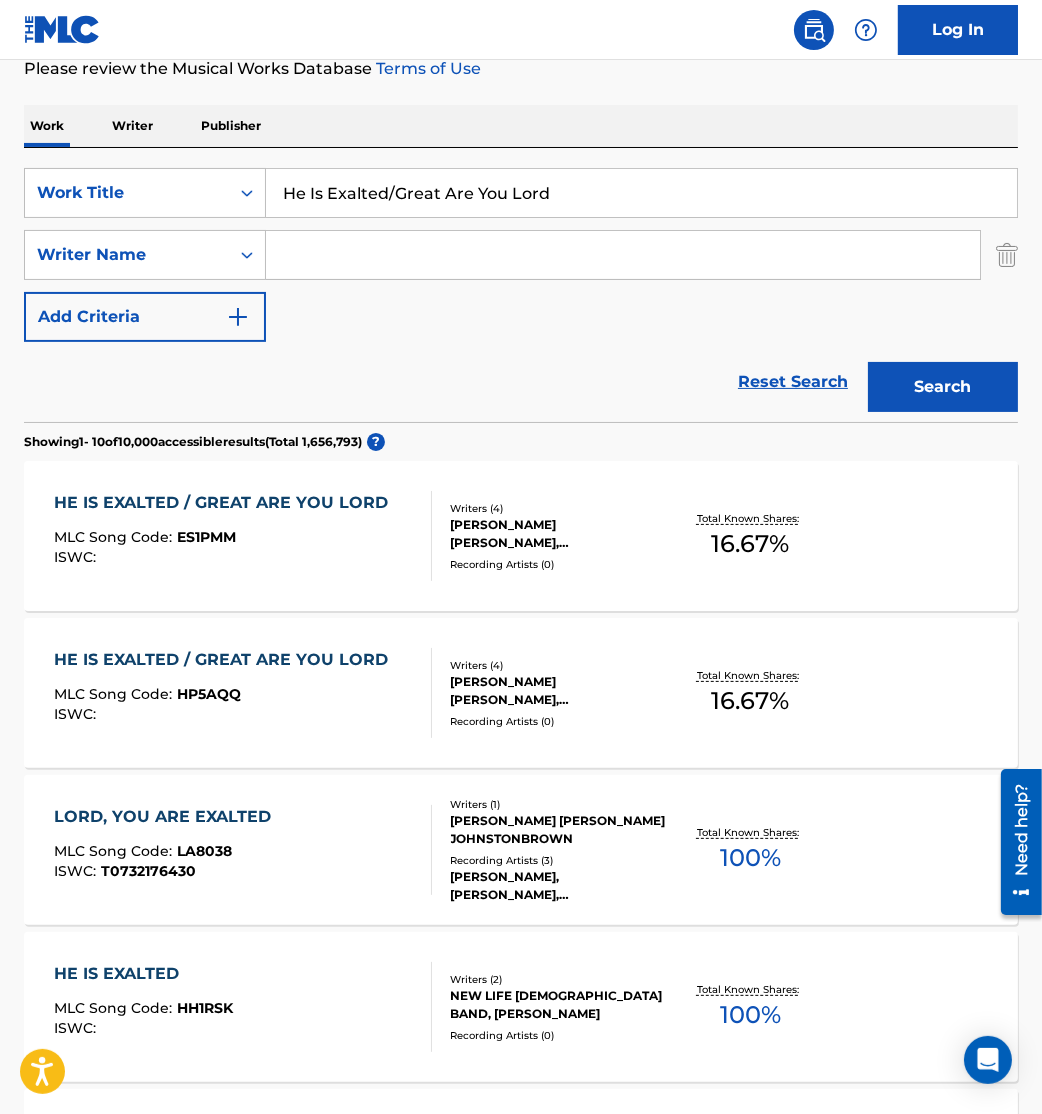 drag, startPoint x: 633, startPoint y: 207, endPoint x: 0, endPoint y: 166, distance: 634.3264 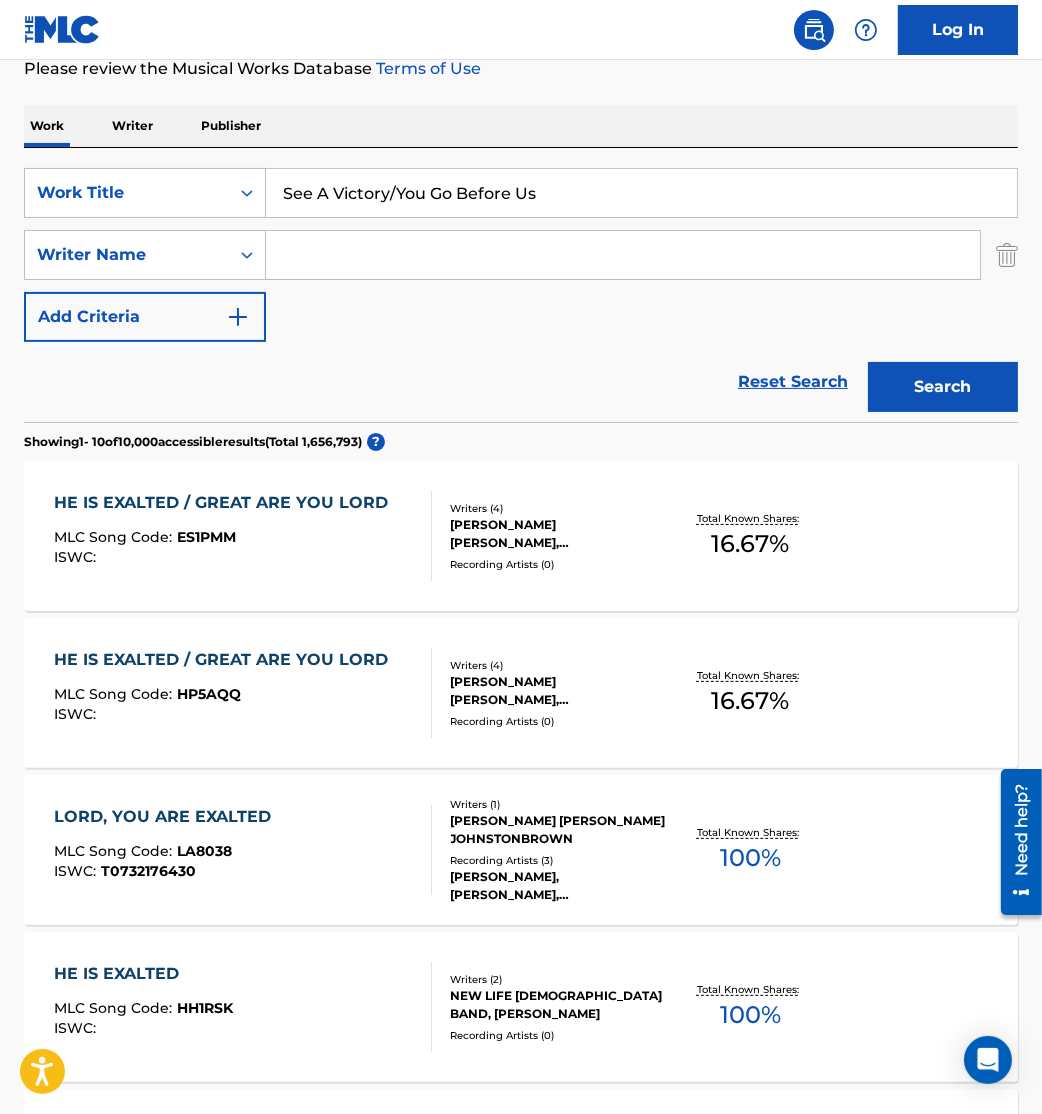 type on "See A Victory/You Go Before Us" 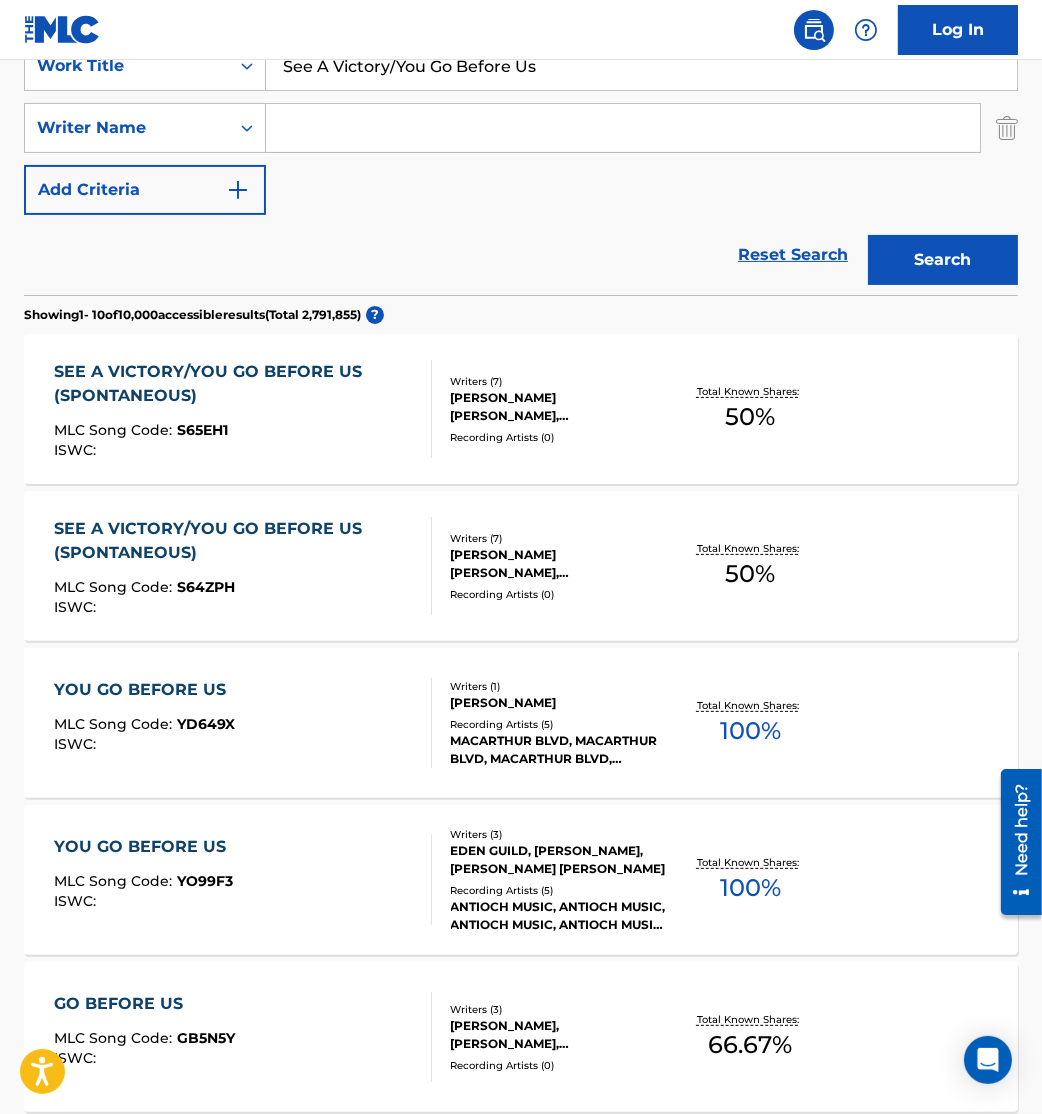 scroll, scrollTop: 420, scrollLeft: 0, axis: vertical 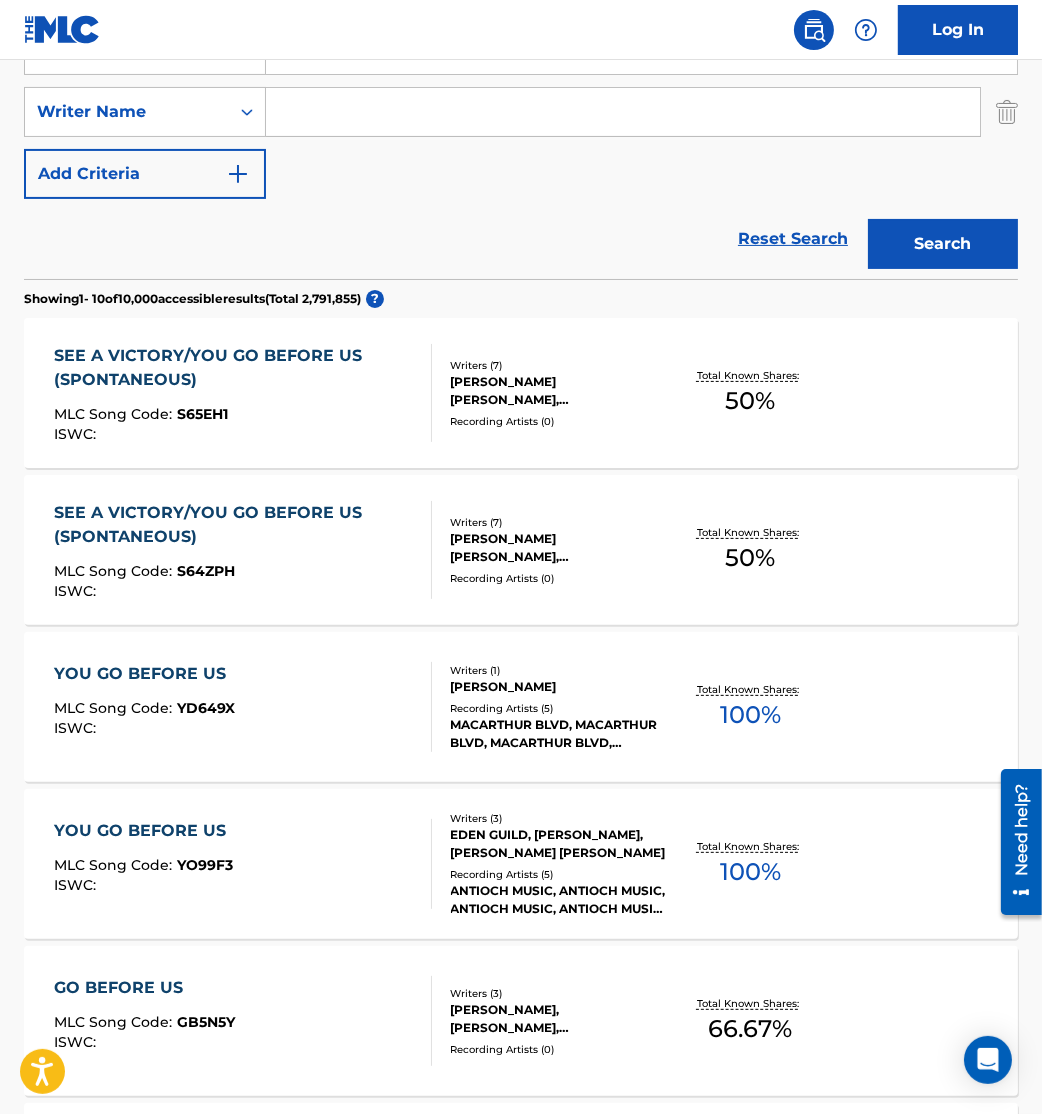 click on "Writers ( 7 )" at bounding box center (559, 365) 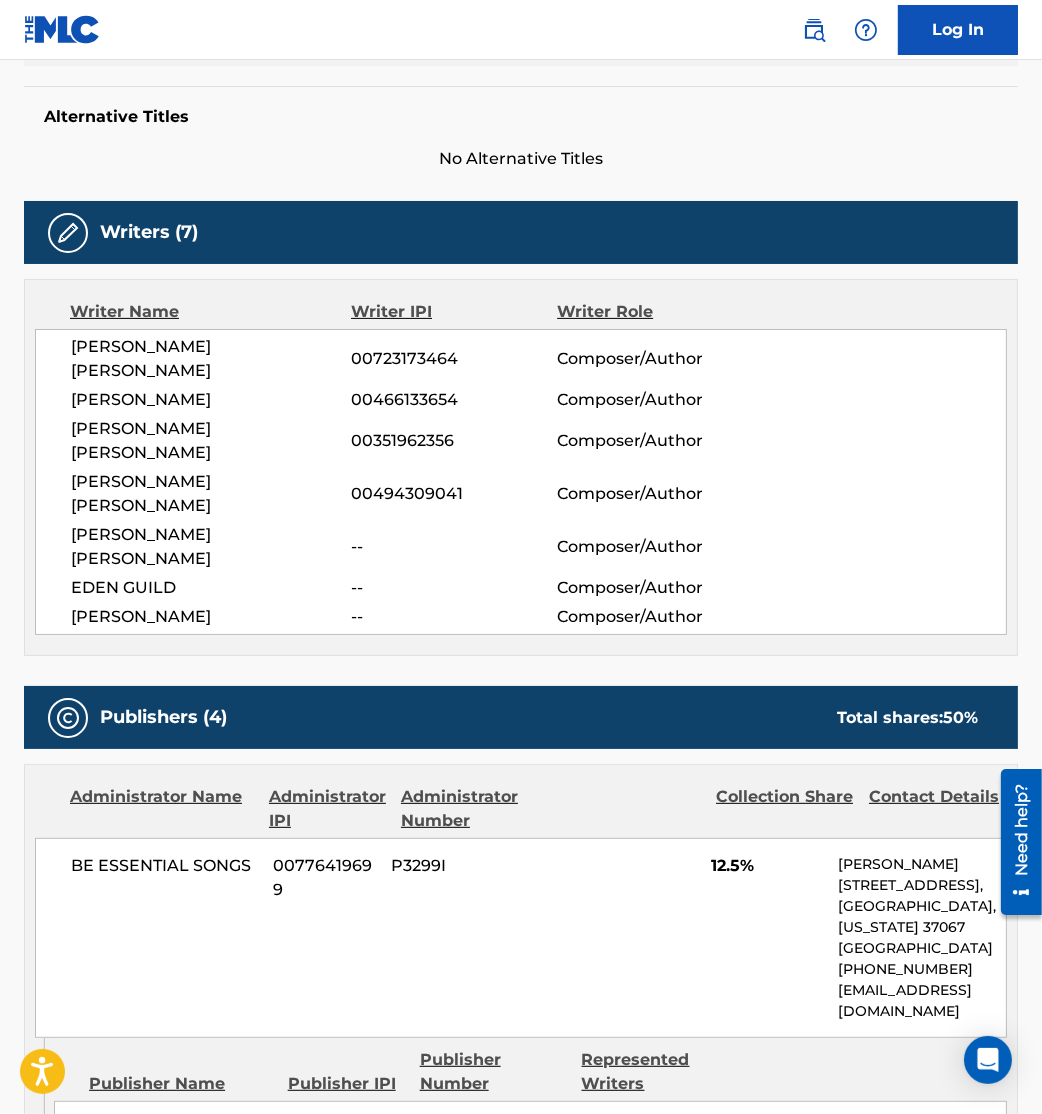 scroll, scrollTop: 0, scrollLeft: 0, axis: both 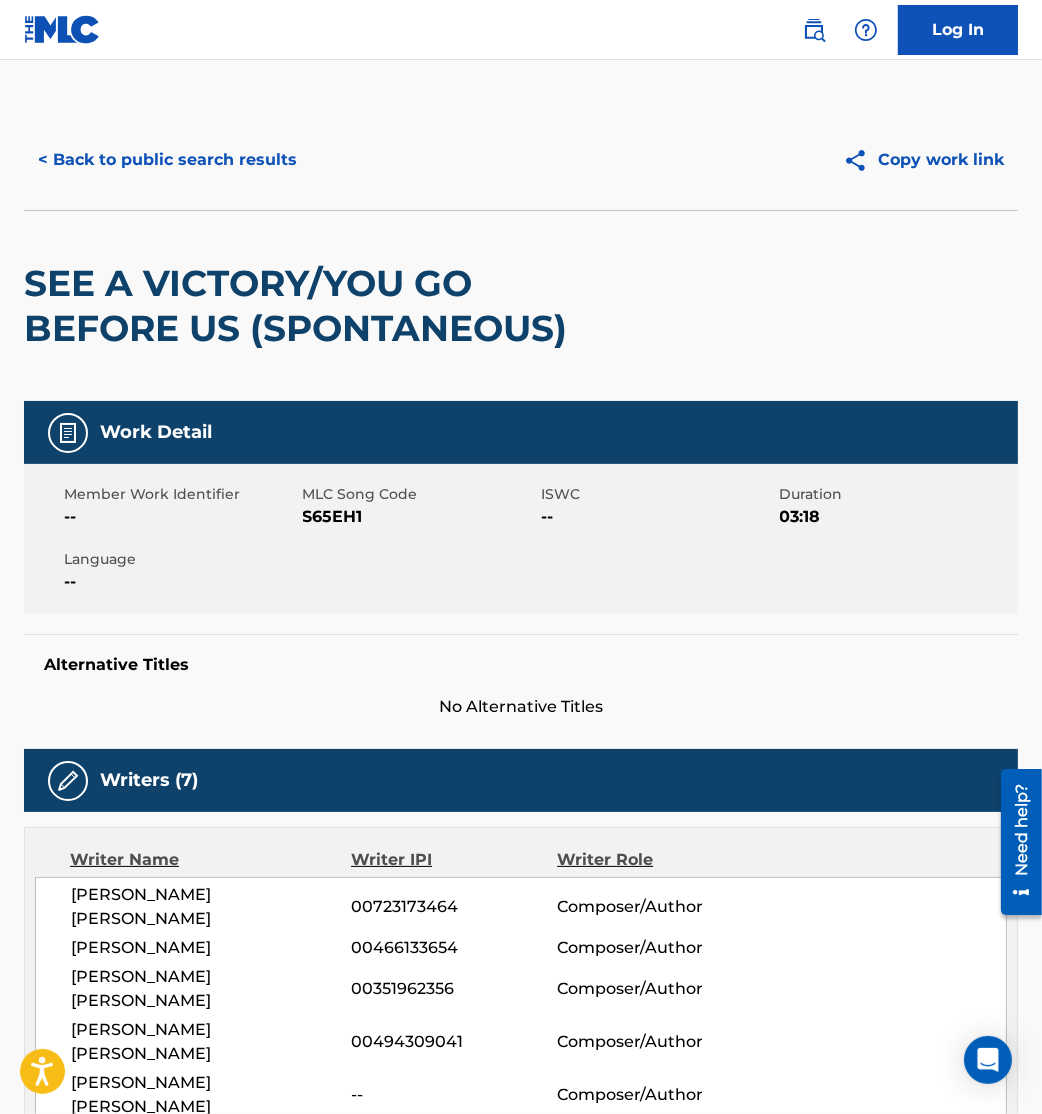 click on "< Back to public search results" at bounding box center [167, 160] 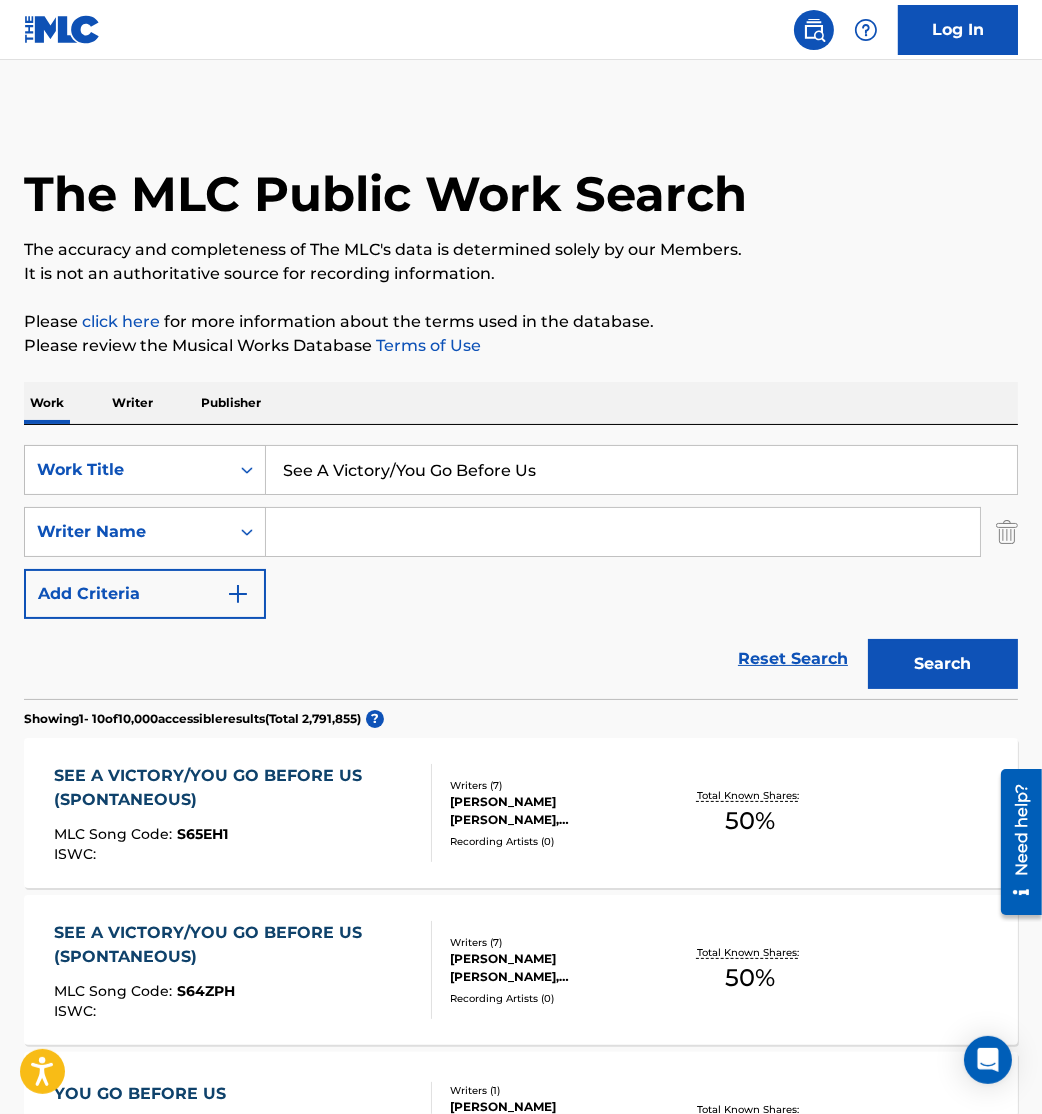 scroll, scrollTop: 420, scrollLeft: 0, axis: vertical 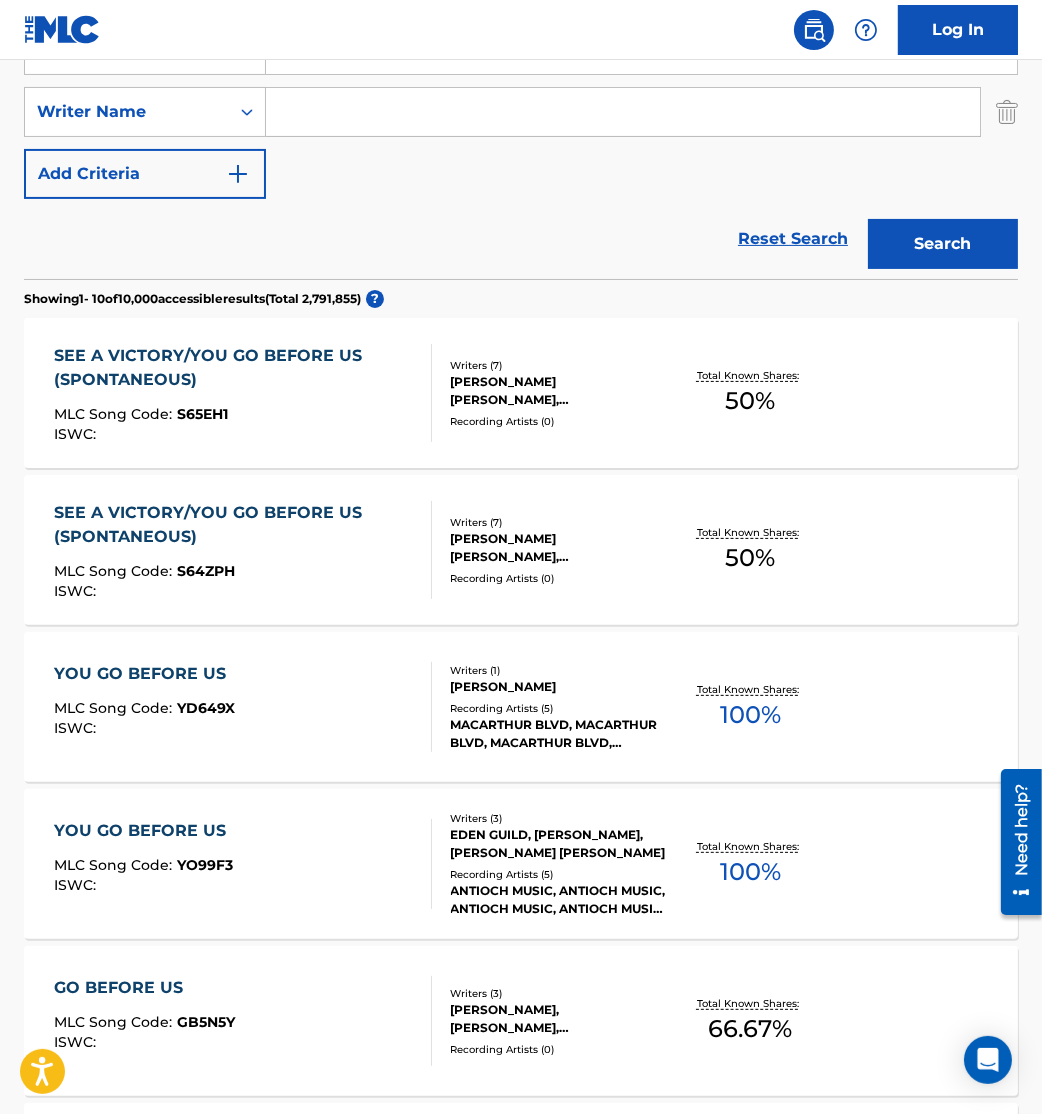 click on "SEE A VICTORY/YOU GO BEFORE US (SPONTANEOUS)" at bounding box center [234, 525] 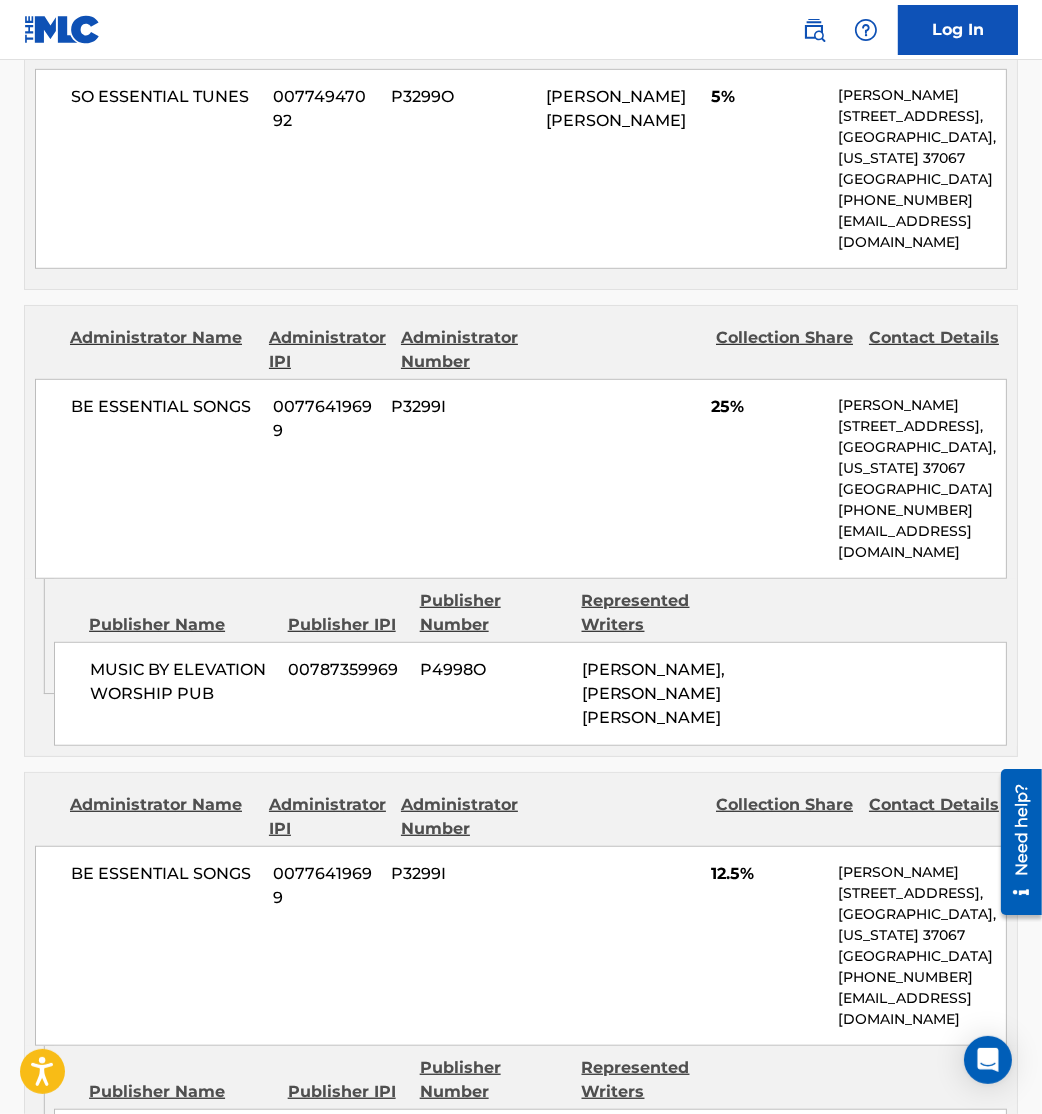 scroll, scrollTop: 0, scrollLeft: 0, axis: both 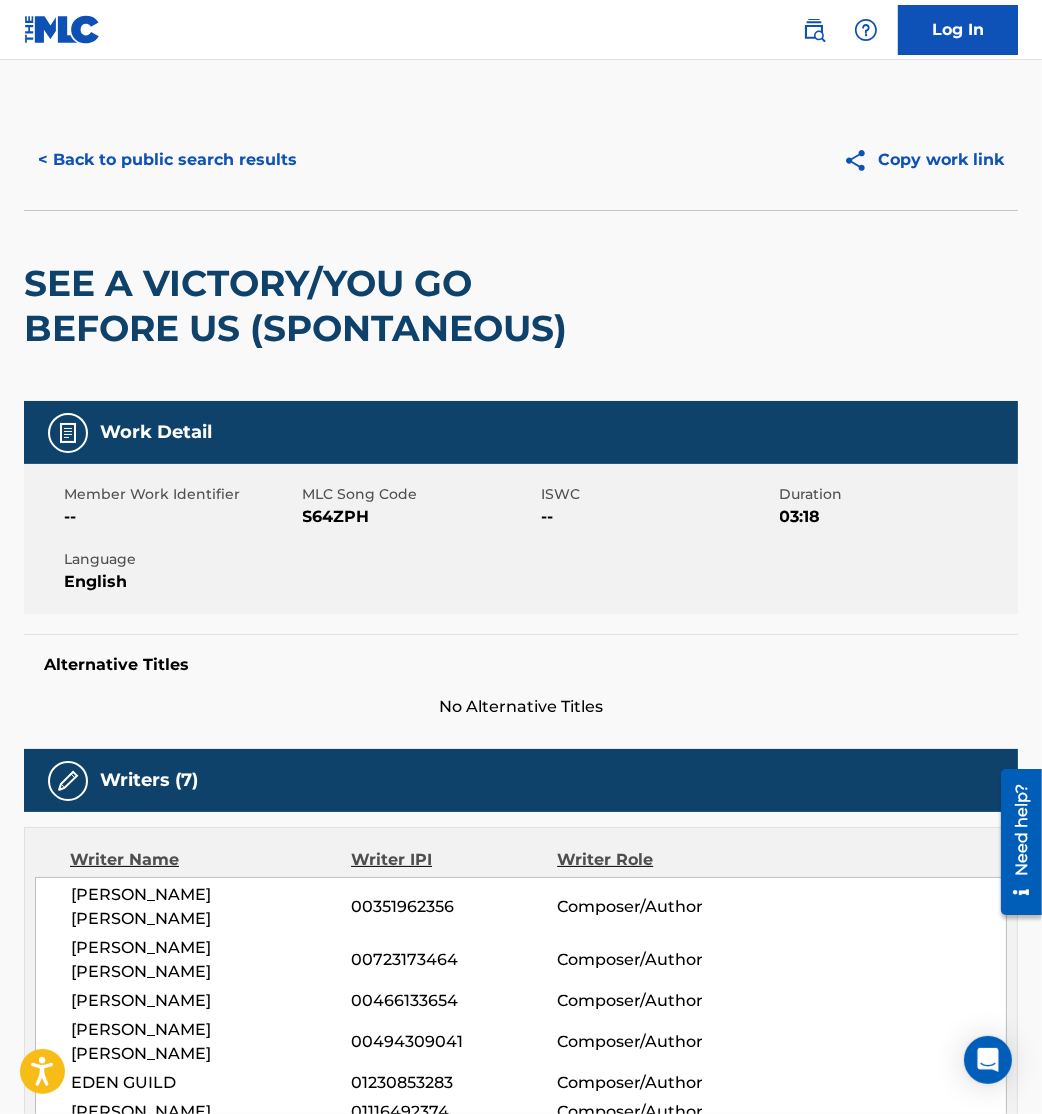 click on "< Back to public search results" at bounding box center [167, 160] 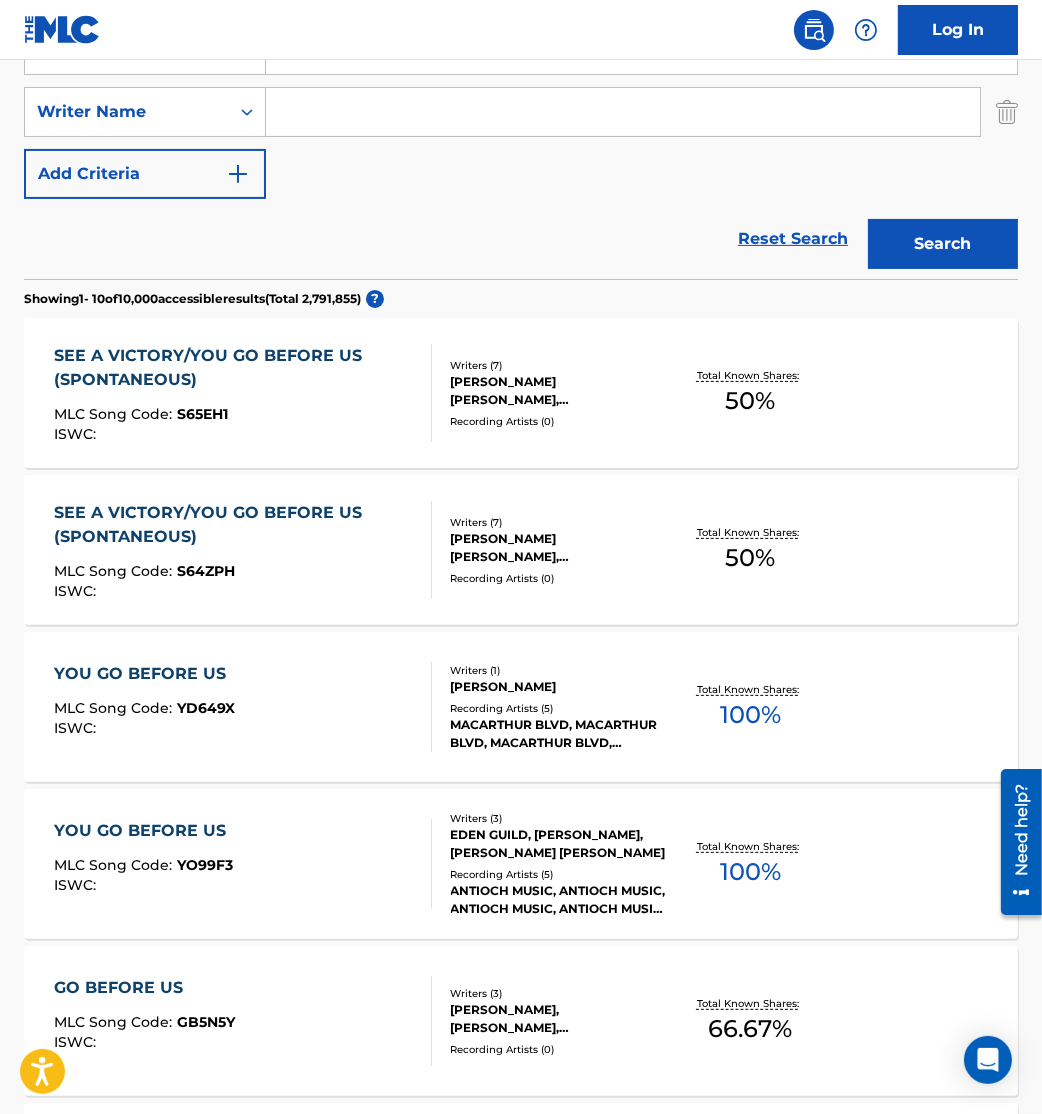click on "SEE A VICTORY/YOU GO BEFORE US (SPONTANEOUS) MLC Song Code : S64ZPH ISWC :" at bounding box center [234, 550] 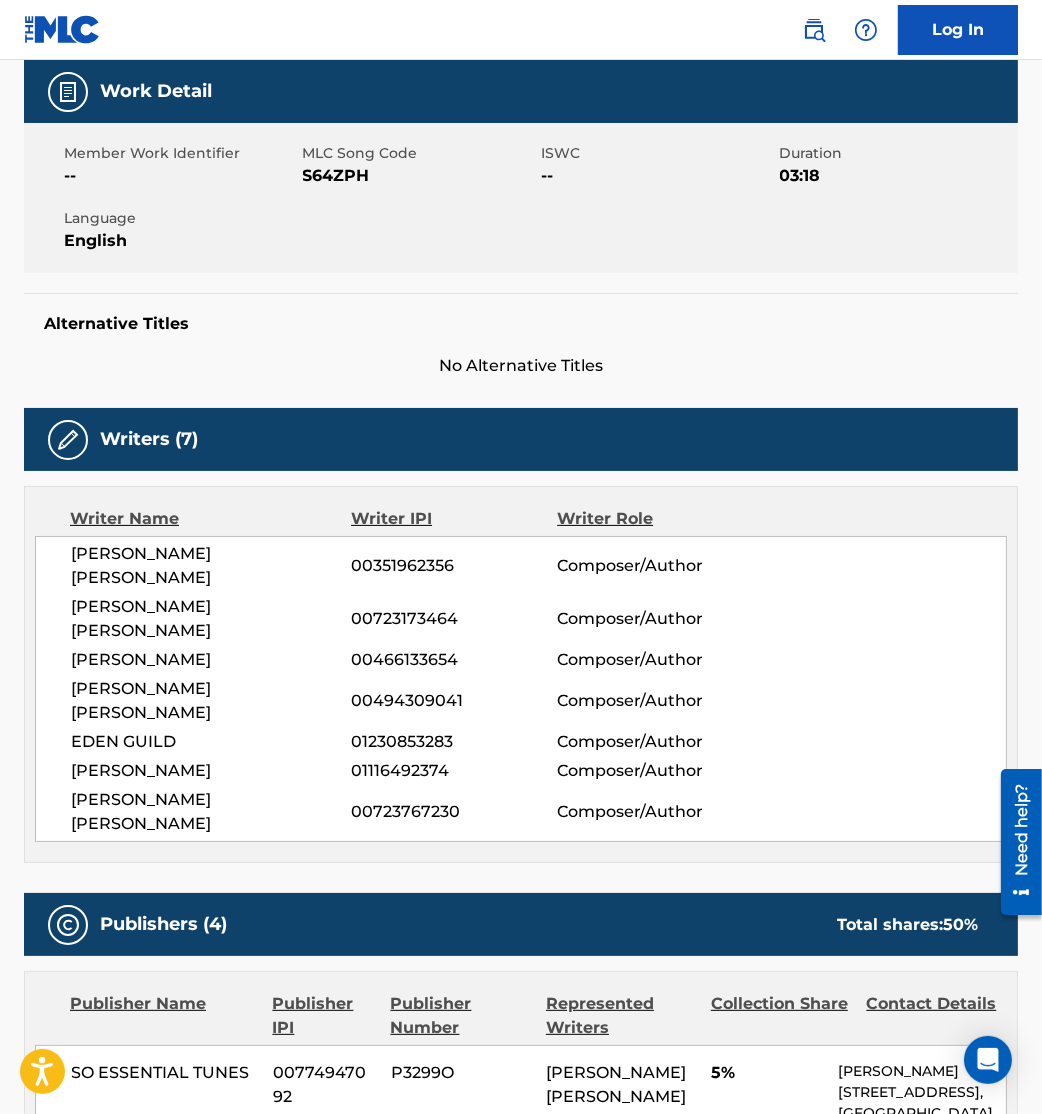 scroll, scrollTop: 0, scrollLeft: 0, axis: both 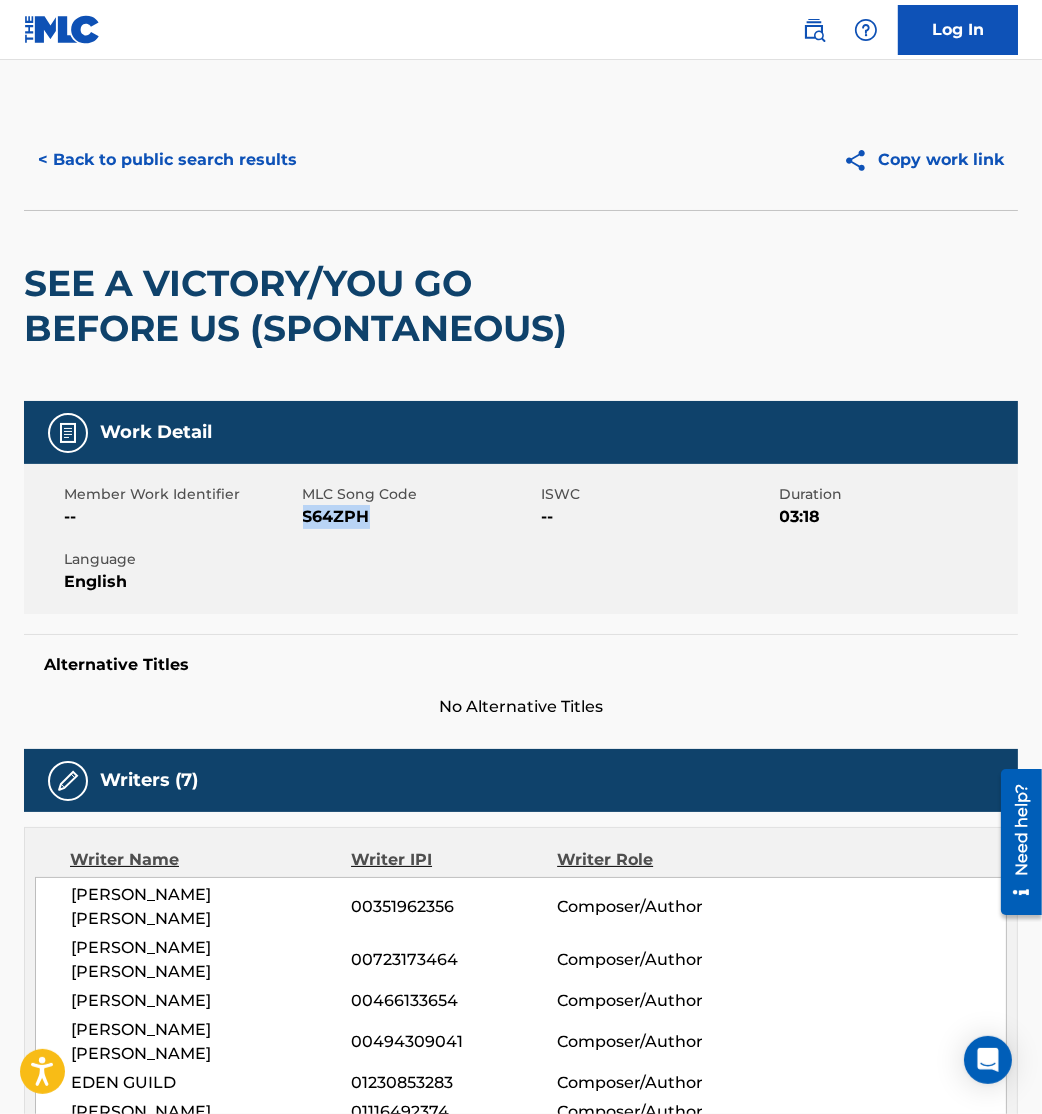 drag, startPoint x: 304, startPoint y: 516, endPoint x: 401, endPoint y: 538, distance: 99.46356 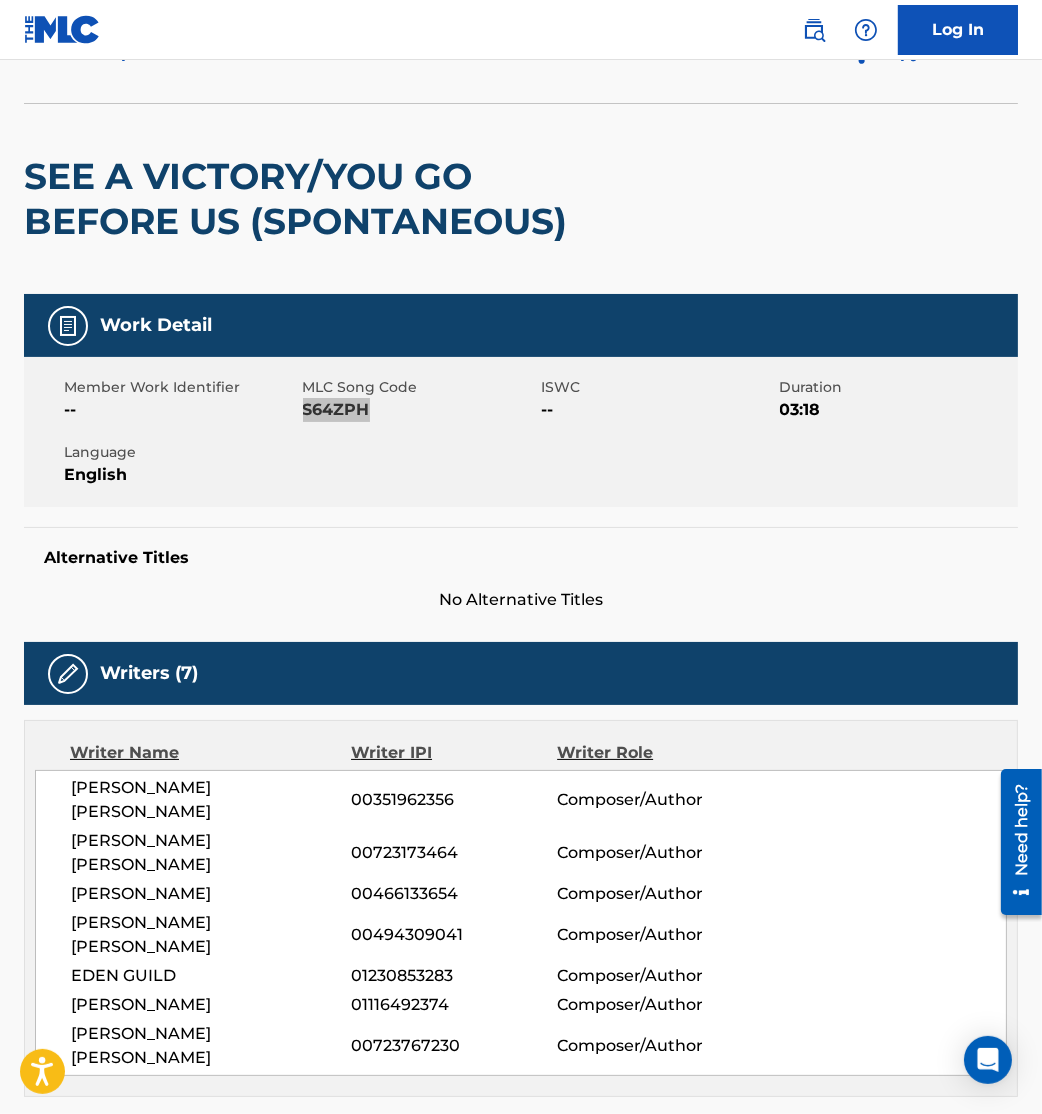 scroll, scrollTop: 0, scrollLeft: 0, axis: both 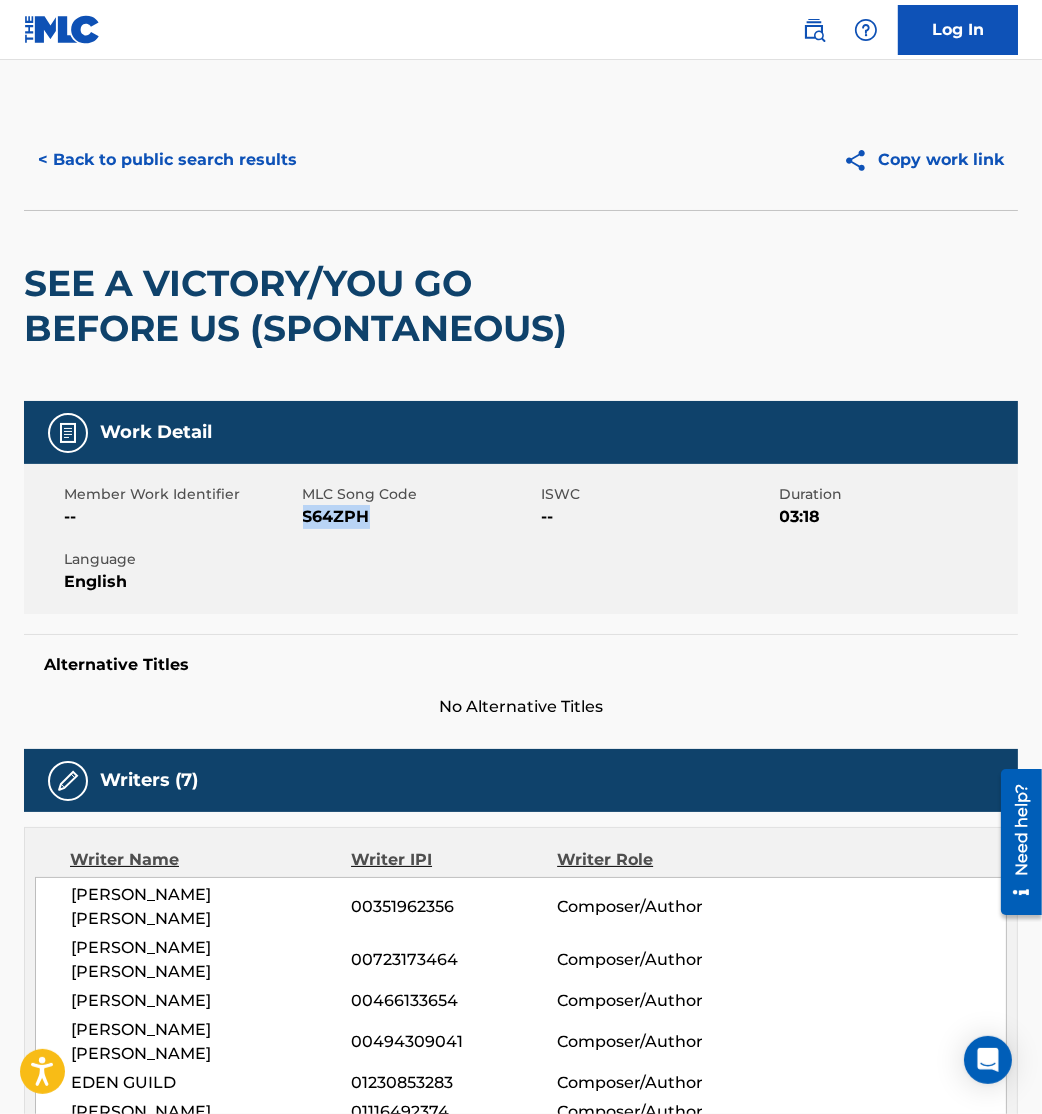 click on "< Back to public search results" at bounding box center [167, 160] 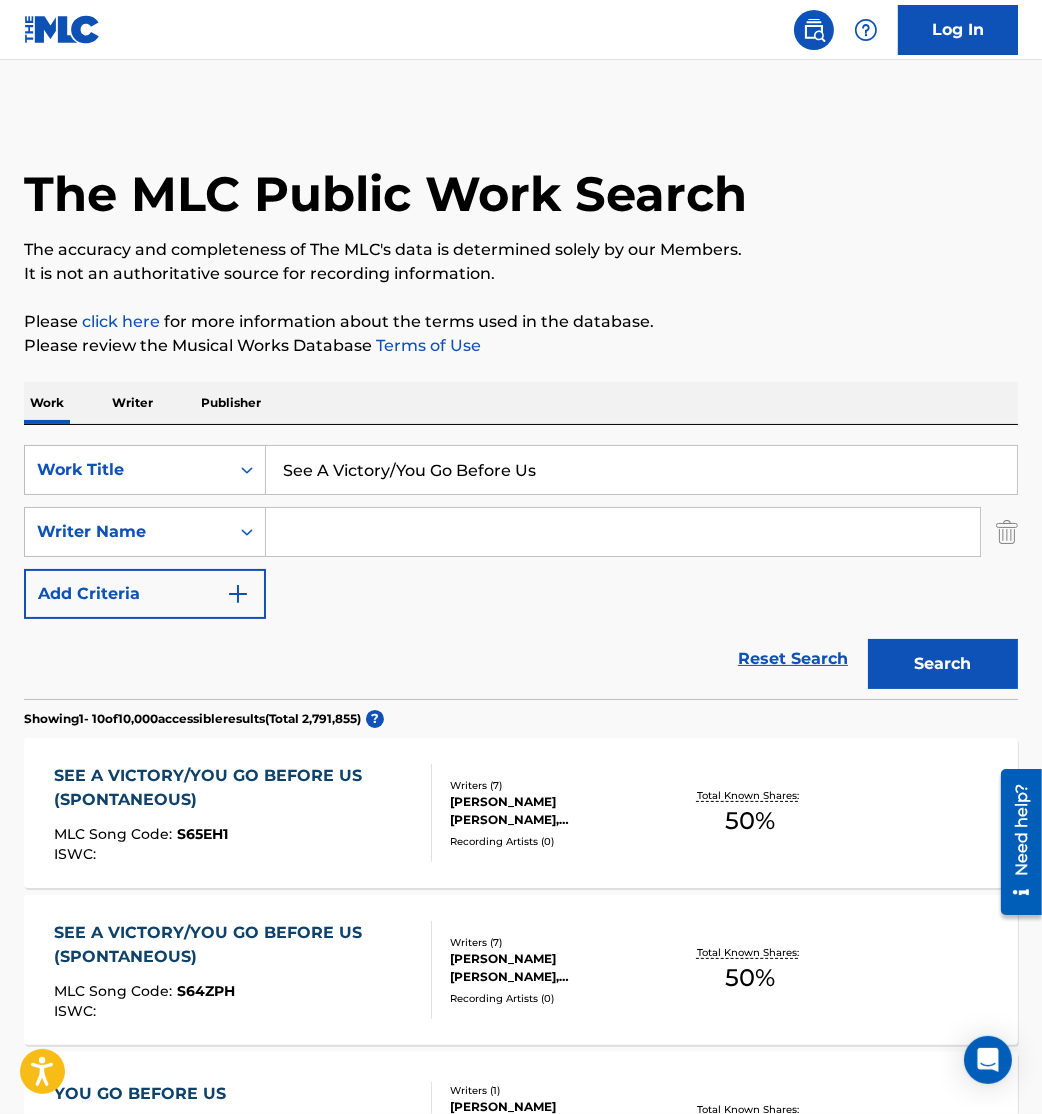 scroll, scrollTop: 420, scrollLeft: 0, axis: vertical 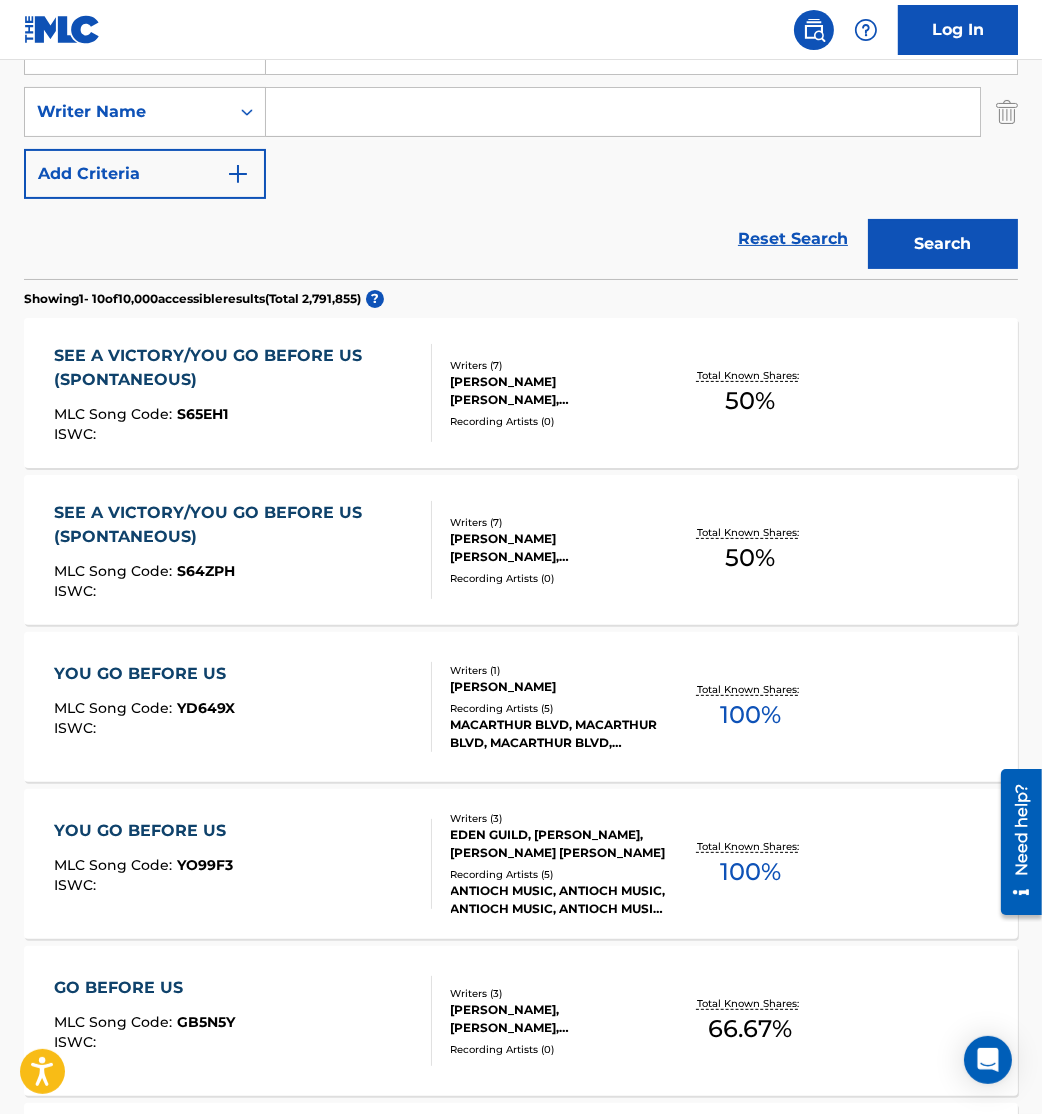 click on "SEE A VICTORY/YOU GO BEFORE US (SPONTANEOUS) MLC Song Code : S65EH1 ISWC :" at bounding box center (234, 393) 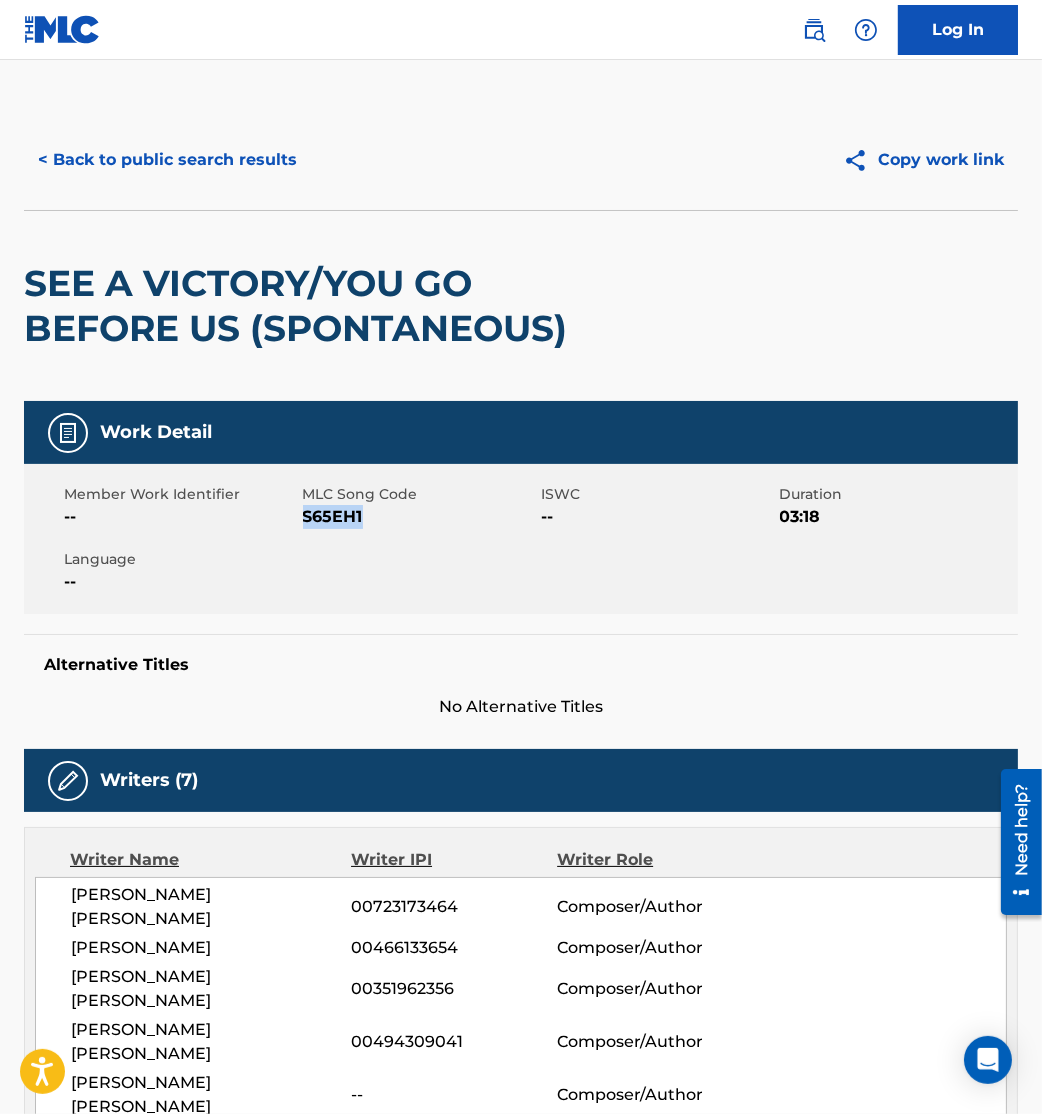 drag, startPoint x: 306, startPoint y: 519, endPoint x: 402, endPoint y: 542, distance: 98.71677 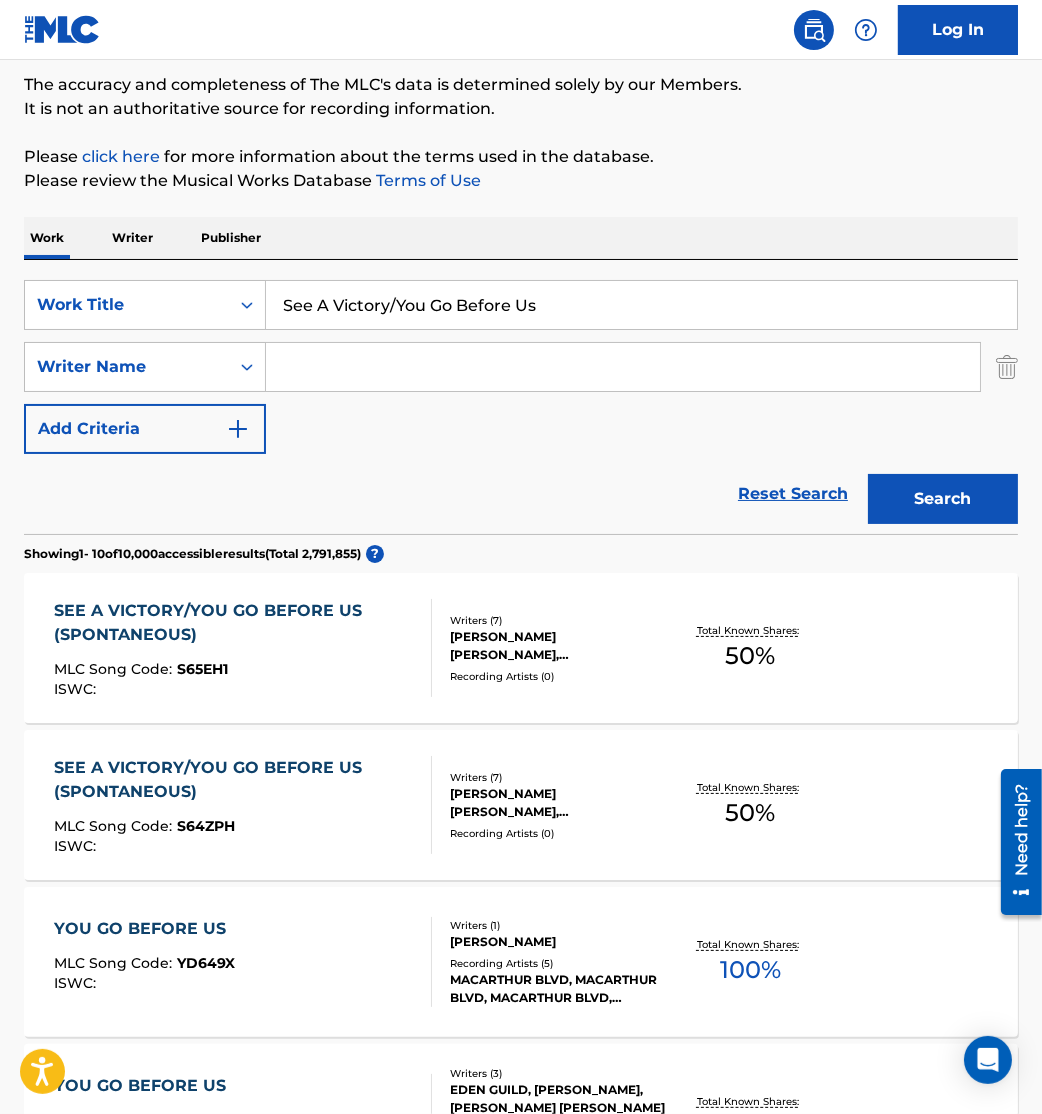 scroll, scrollTop: 164, scrollLeft: 0, axis: vertical 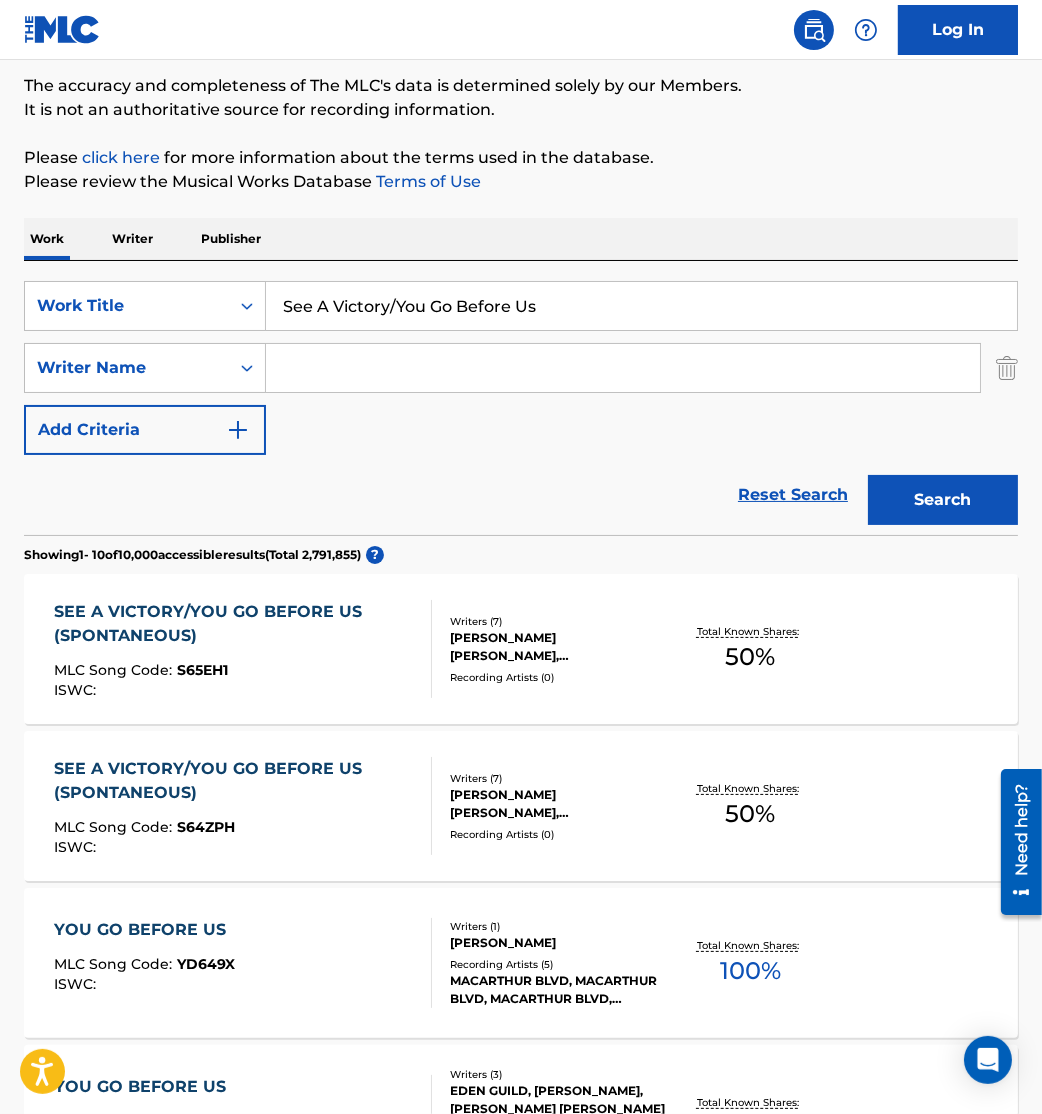 drag, startPoint x: 582, startPoint y: 309, endPoint x: 0, endPoint y: 260, distance: 584.0591 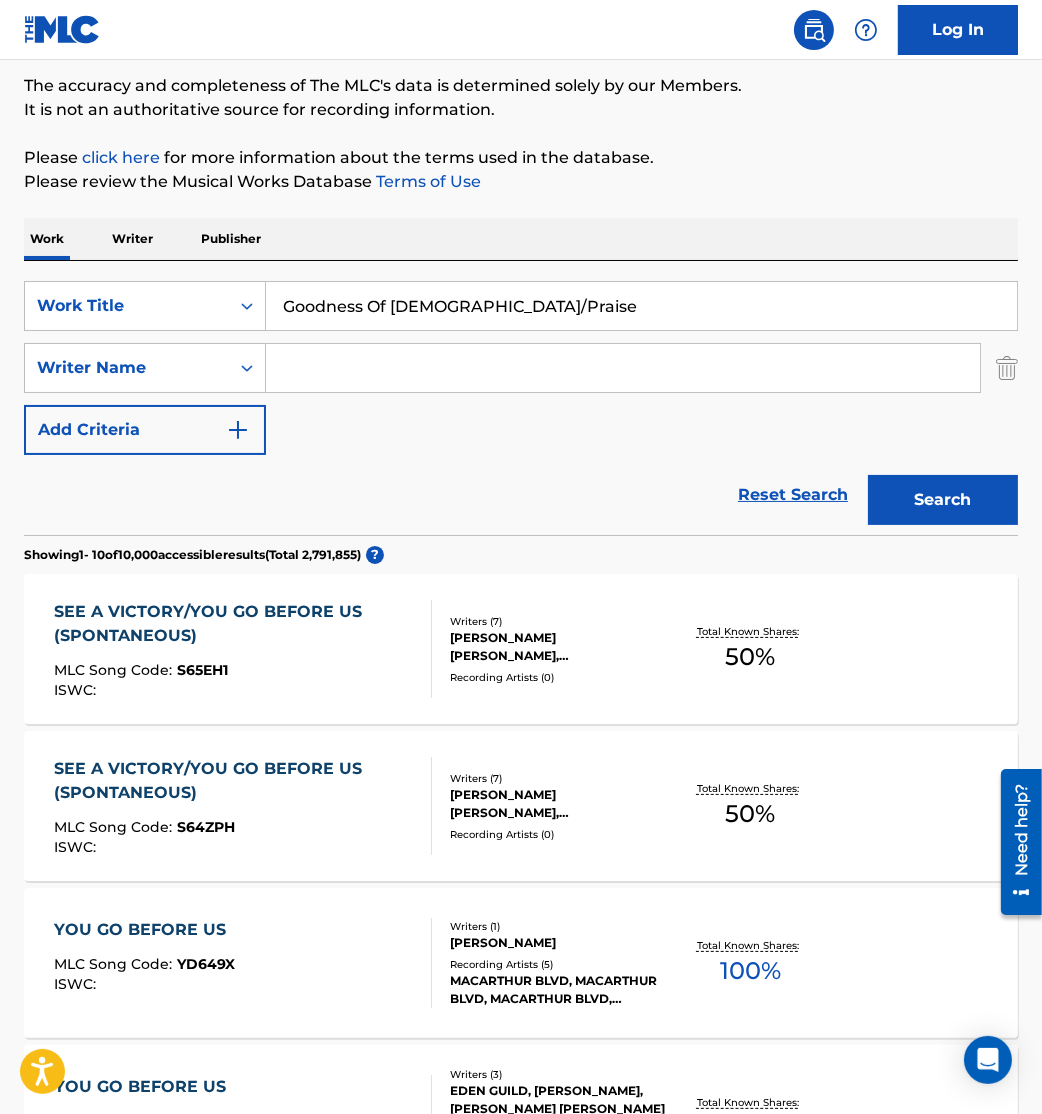 type on "Goodness Of [DEMOGRAPHIC_DATA]/Praise" 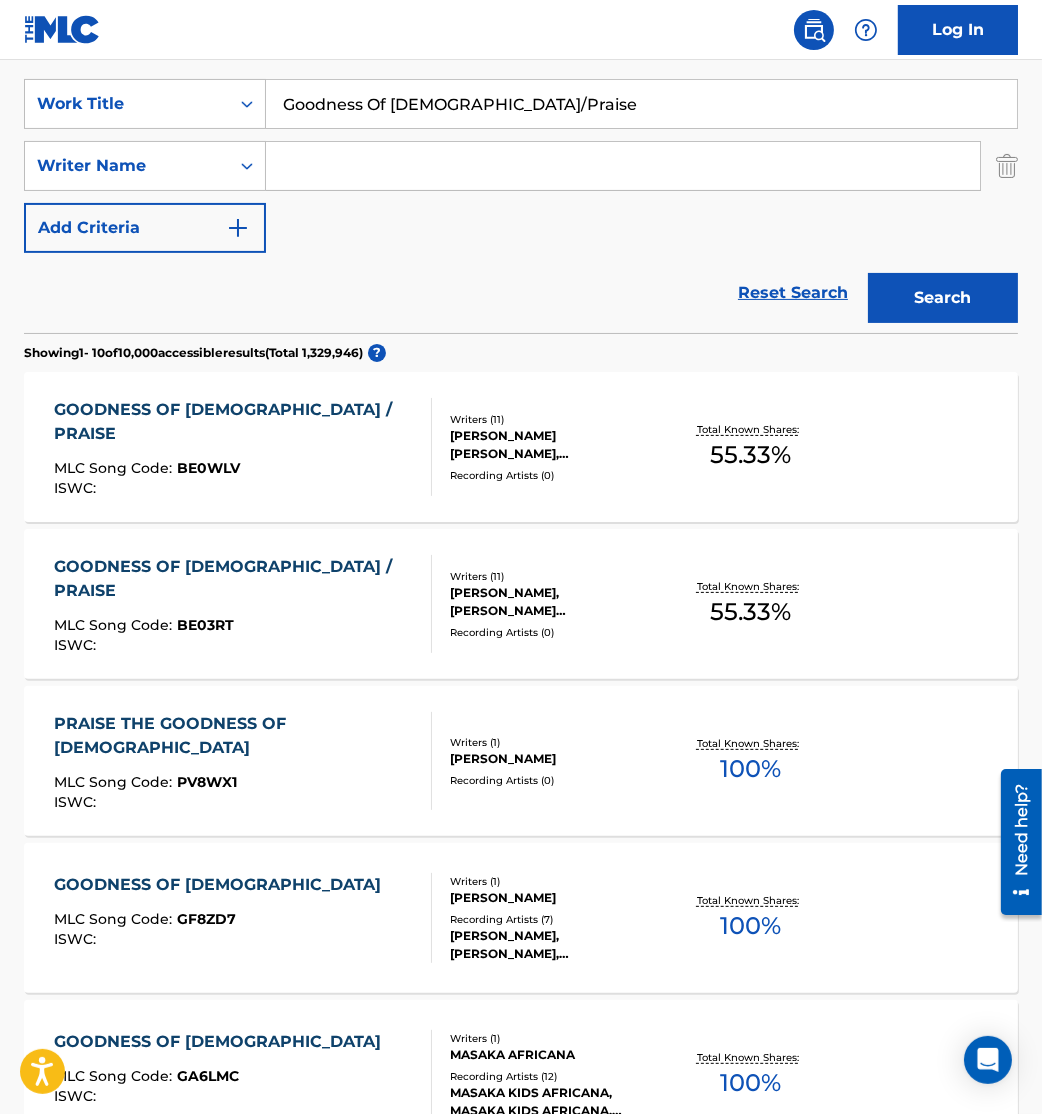 scroll, scrollTop: 376, scrollLeft: 0, axis: vertical 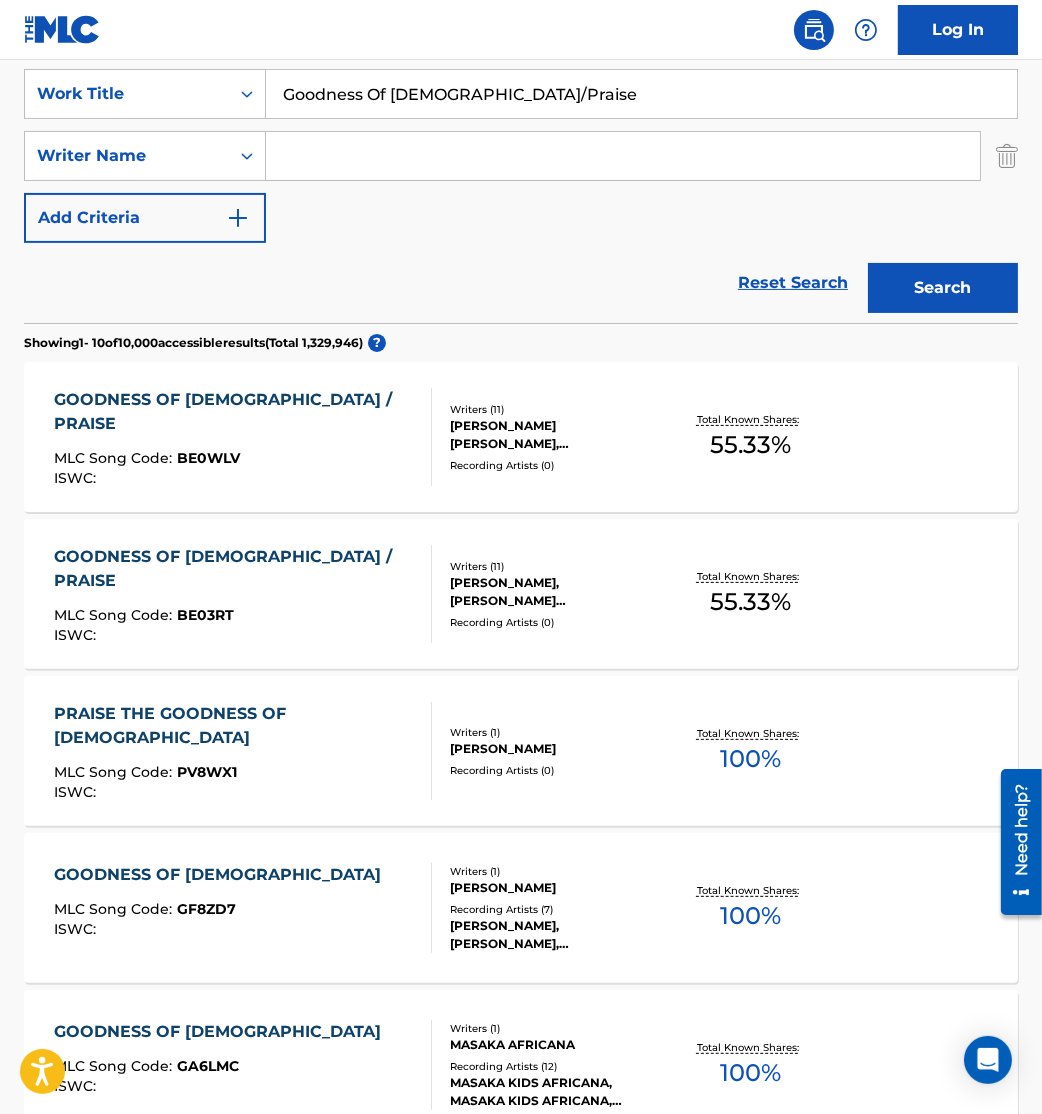 click on "GOODNESS OF GOD / PRAISE MLC Song Code : BE0WLV ISWC :" at bounding box center [234, 437] 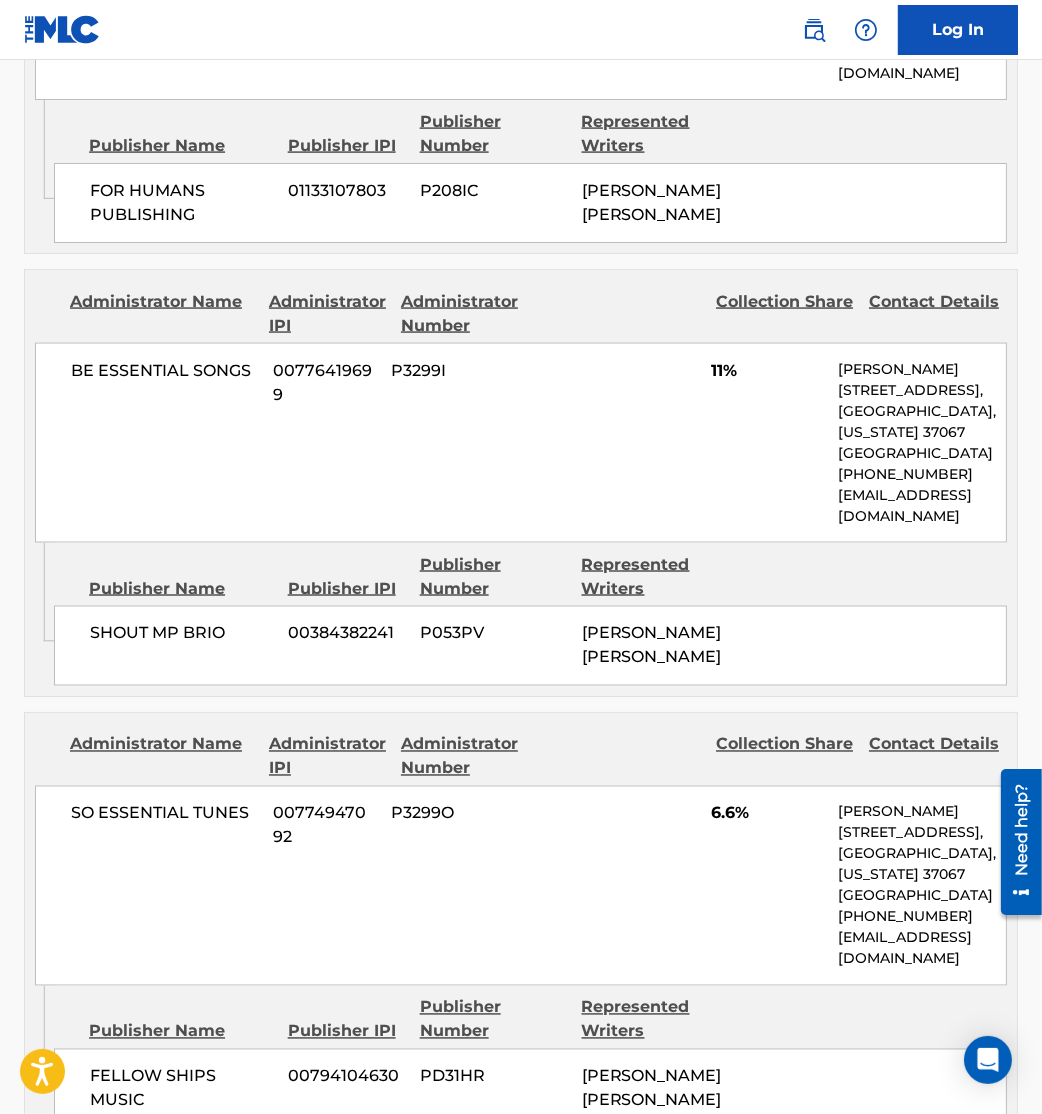 scroll, scrollTop: 3582, scrollLeft: 0, axis: vertical 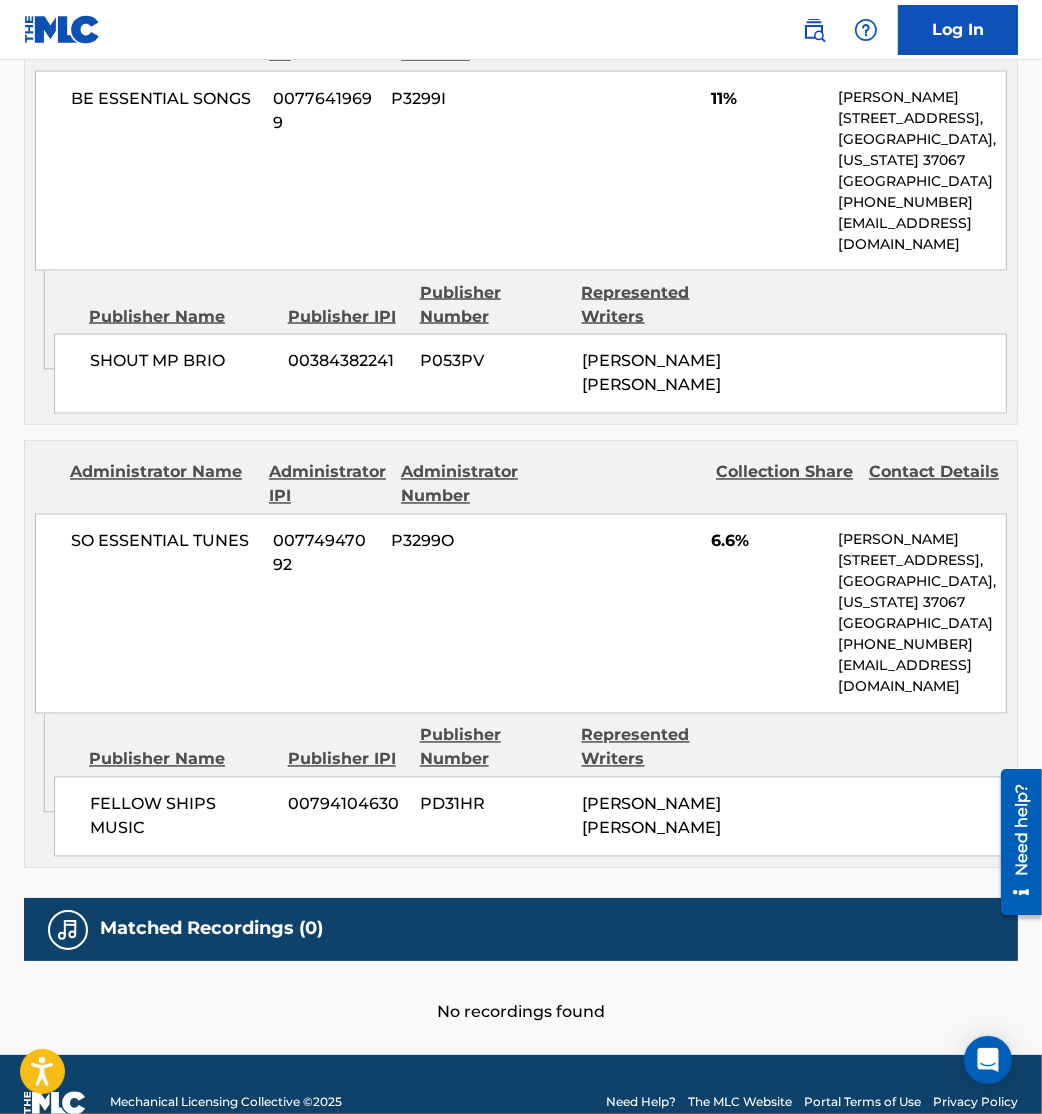 click on "Administrator IPI" at bounding box center (327, 485) 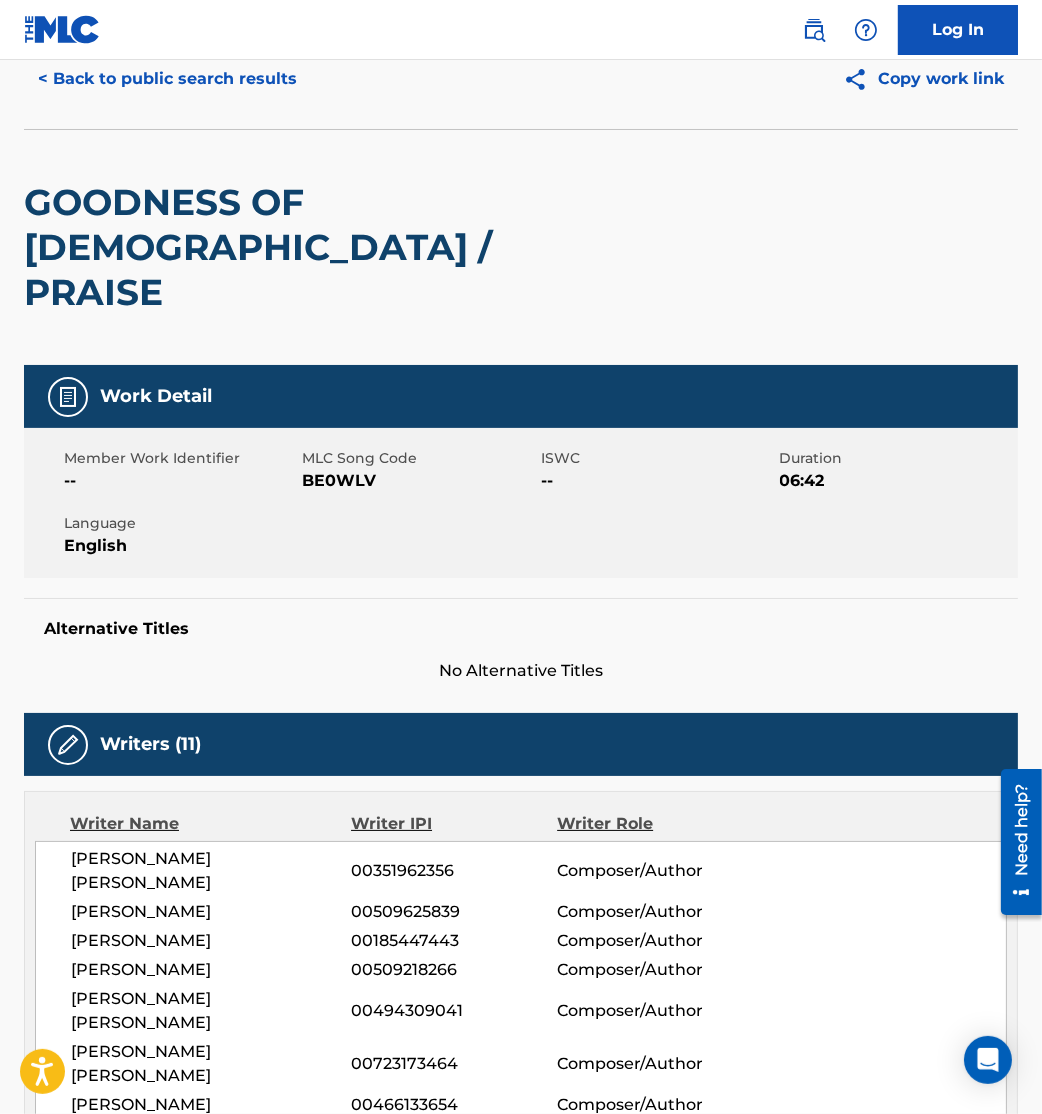 scroll, scrollTop: 0, scrollLeft: 0, axis: both 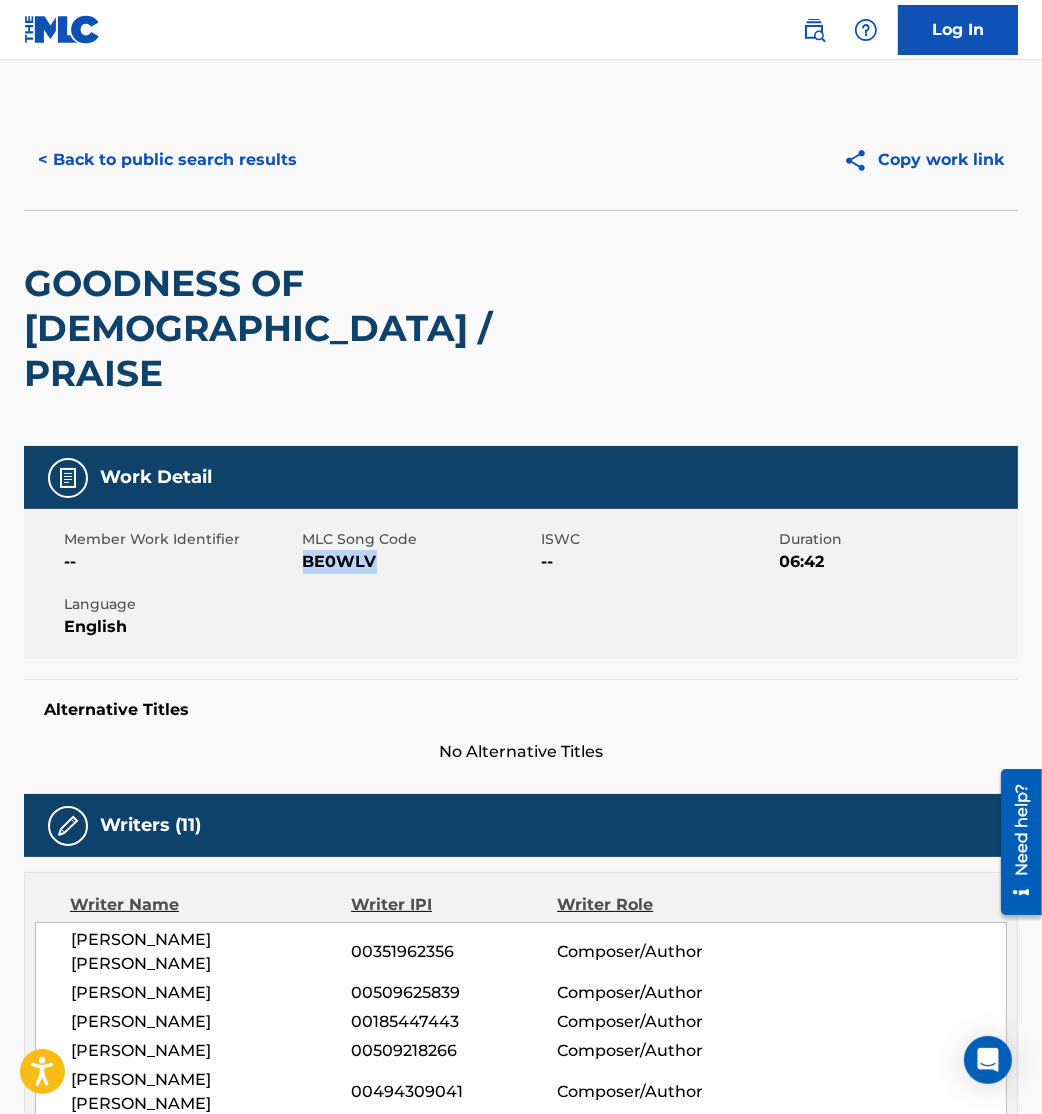 drag, startPoint x: 307, startPoint y: 475, endPoint x: 394, endPoint y: 491, distance: 88.45903 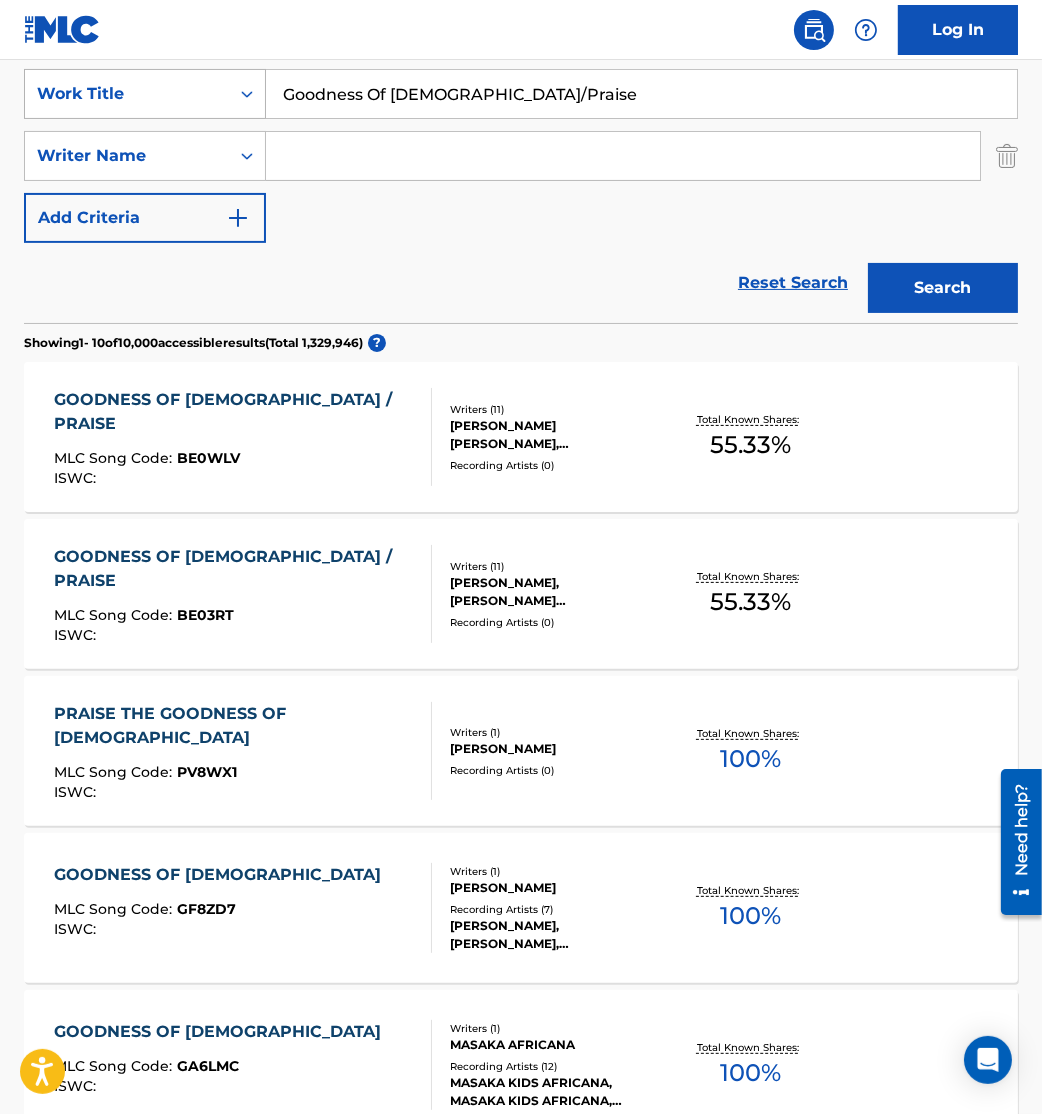 click on "SearchWithCriteria24837324-59ec-4a3f-910f-ee60853e6b45 Work Title Goodness Of God/Praise" at bounding box center (521, 94) 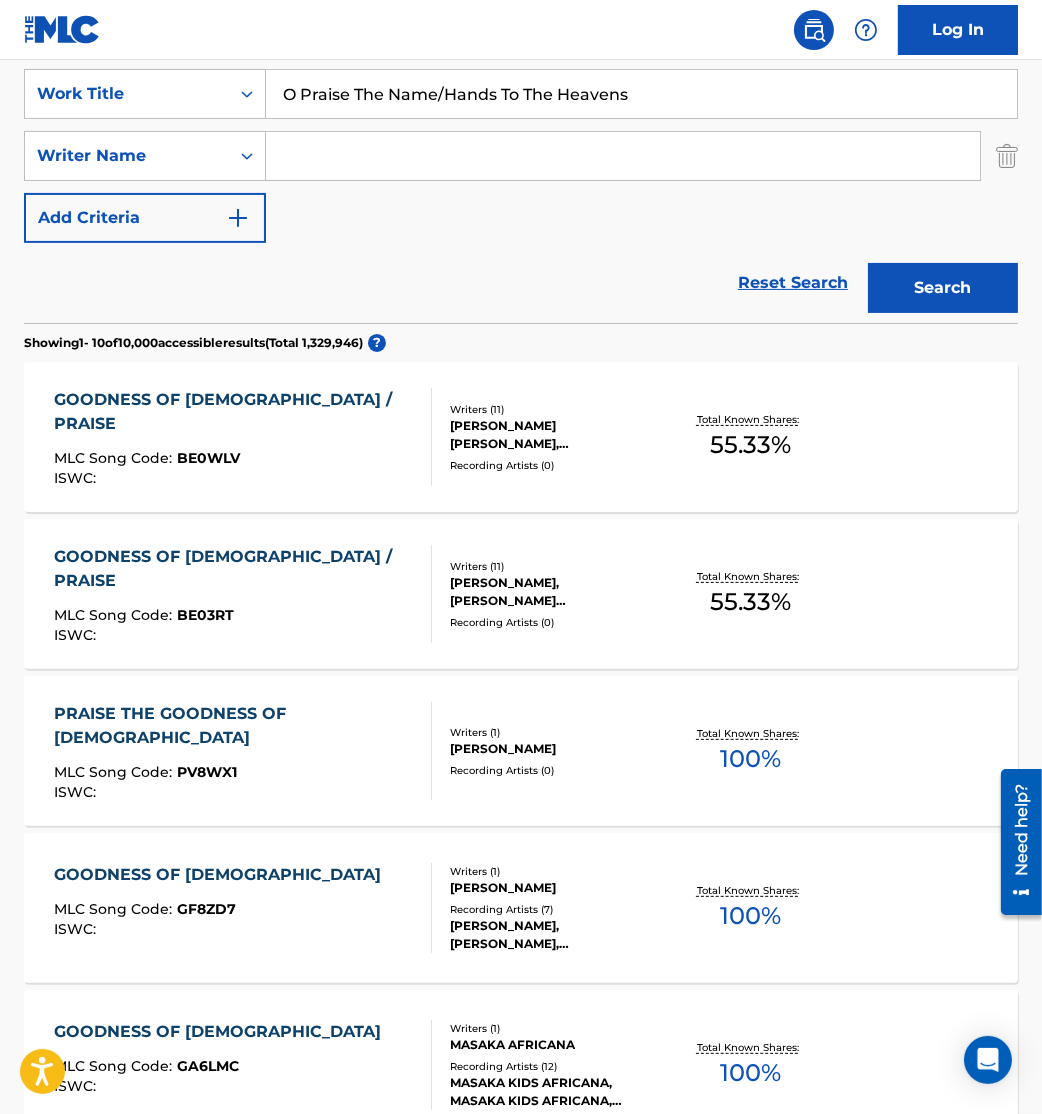 type on "O Praise The Name/Hands To The Heavens" 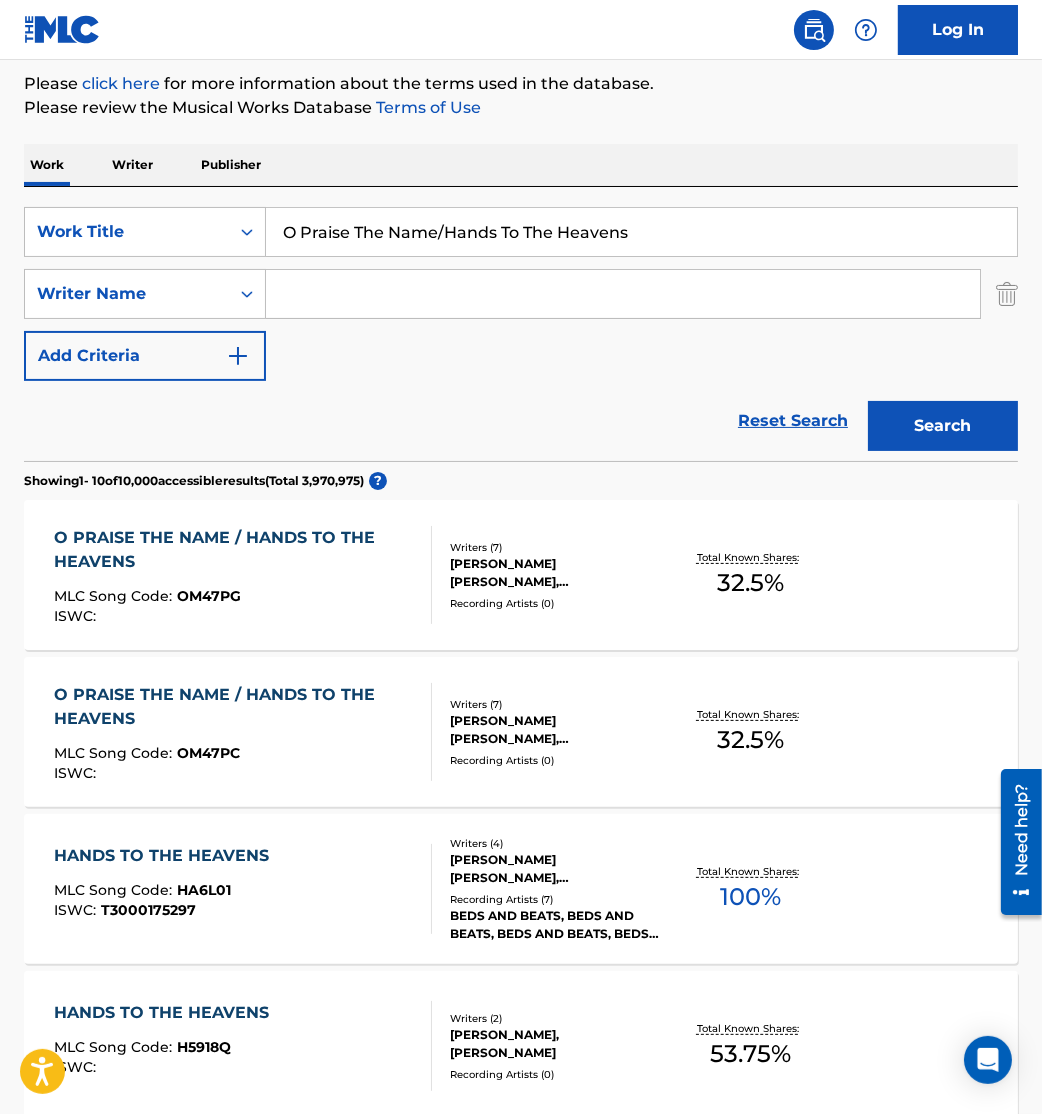 scroll, scrollTop: 283, scrollLeft: 0, axis: vertical 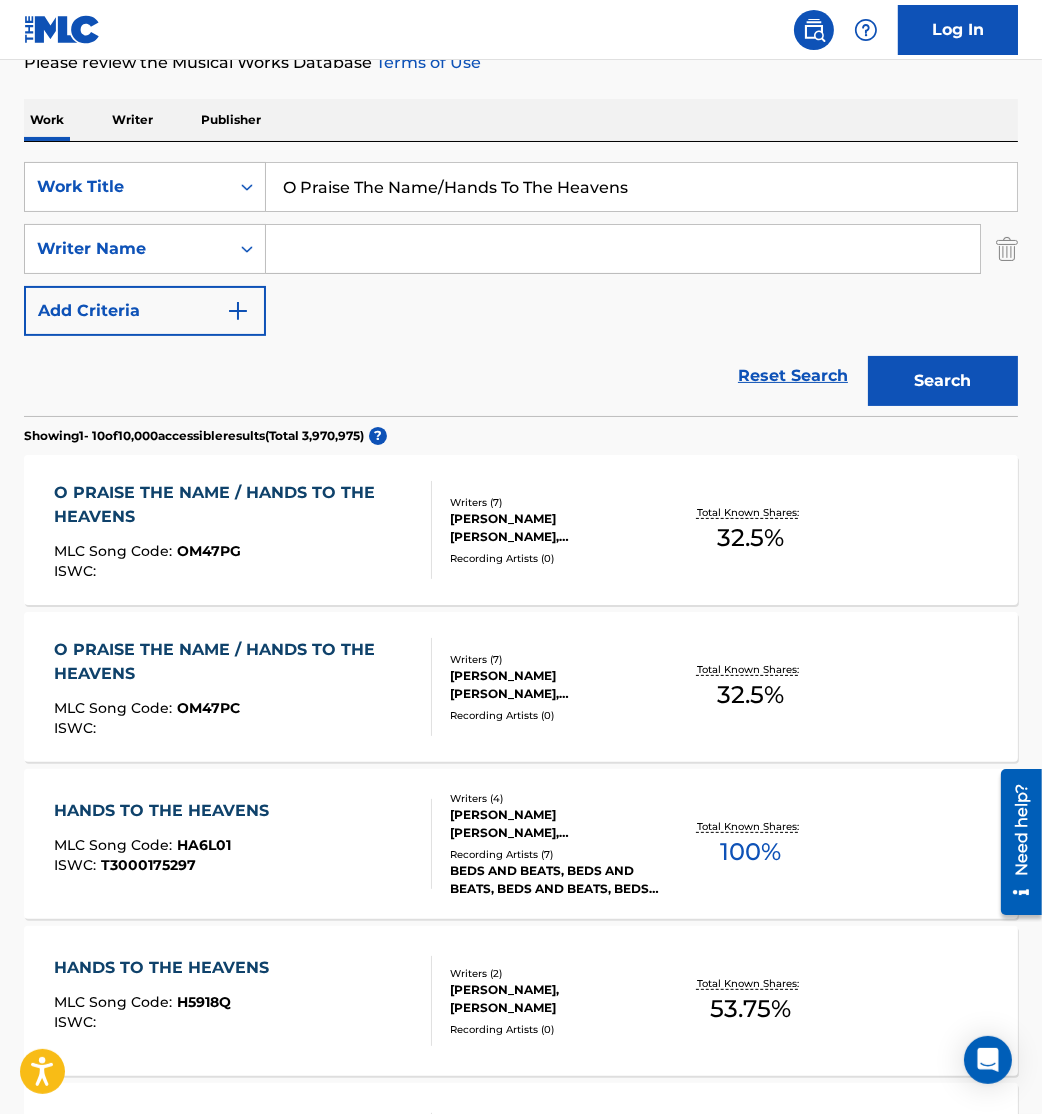 click on "Writers ( 7 ) JASON DAVID INGRAM, BENJAMIN WILLIAM HASTINGS, DEAN USSHER, BRYAN BROWN, TOFER BROWN, KARI BROOKE JOBE, MARTIN W. SAMPSON Recording Artists ( 0 )" at bounding box center [550, 530] 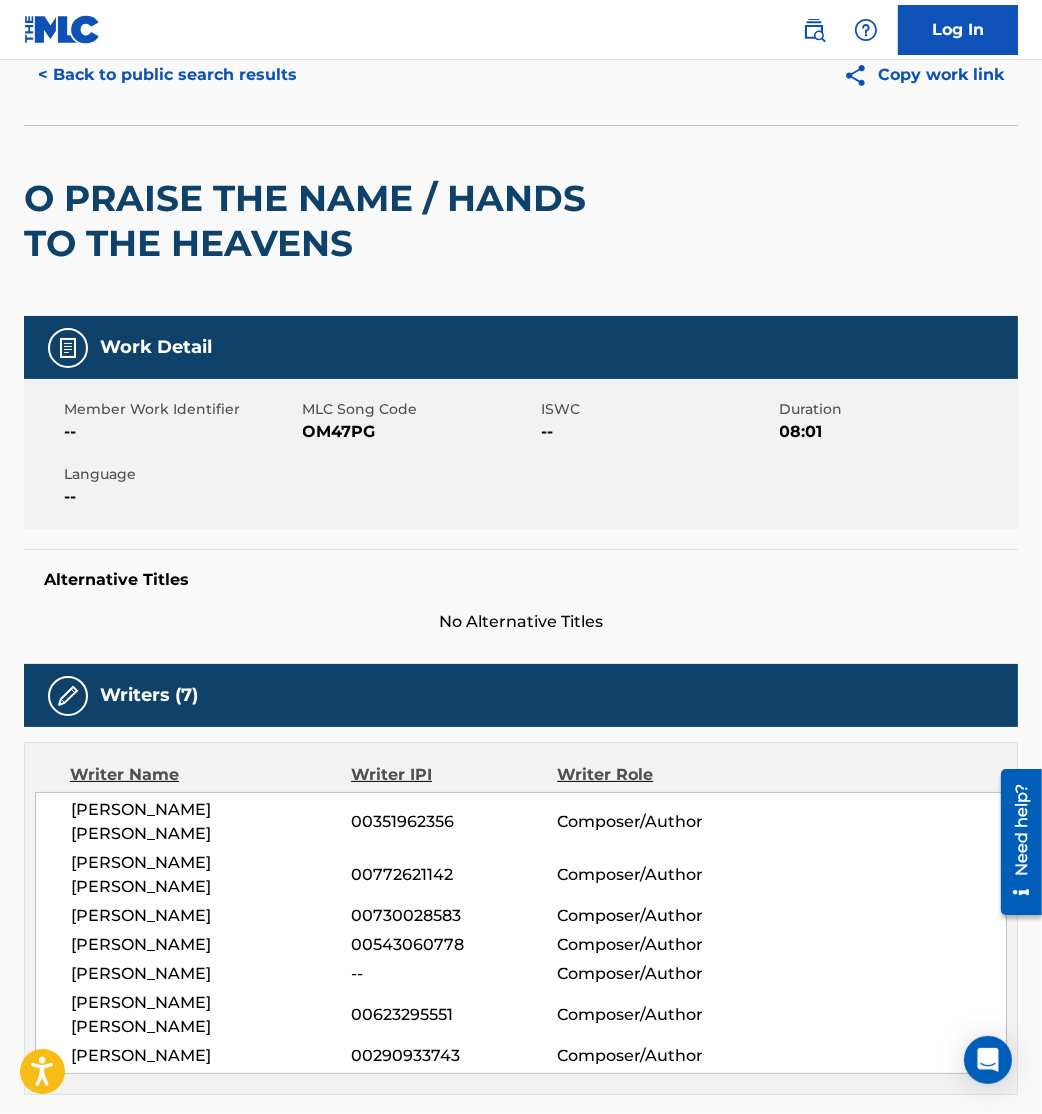 scroll, scrollTop: 0, scrollLeft: 0, axis: both 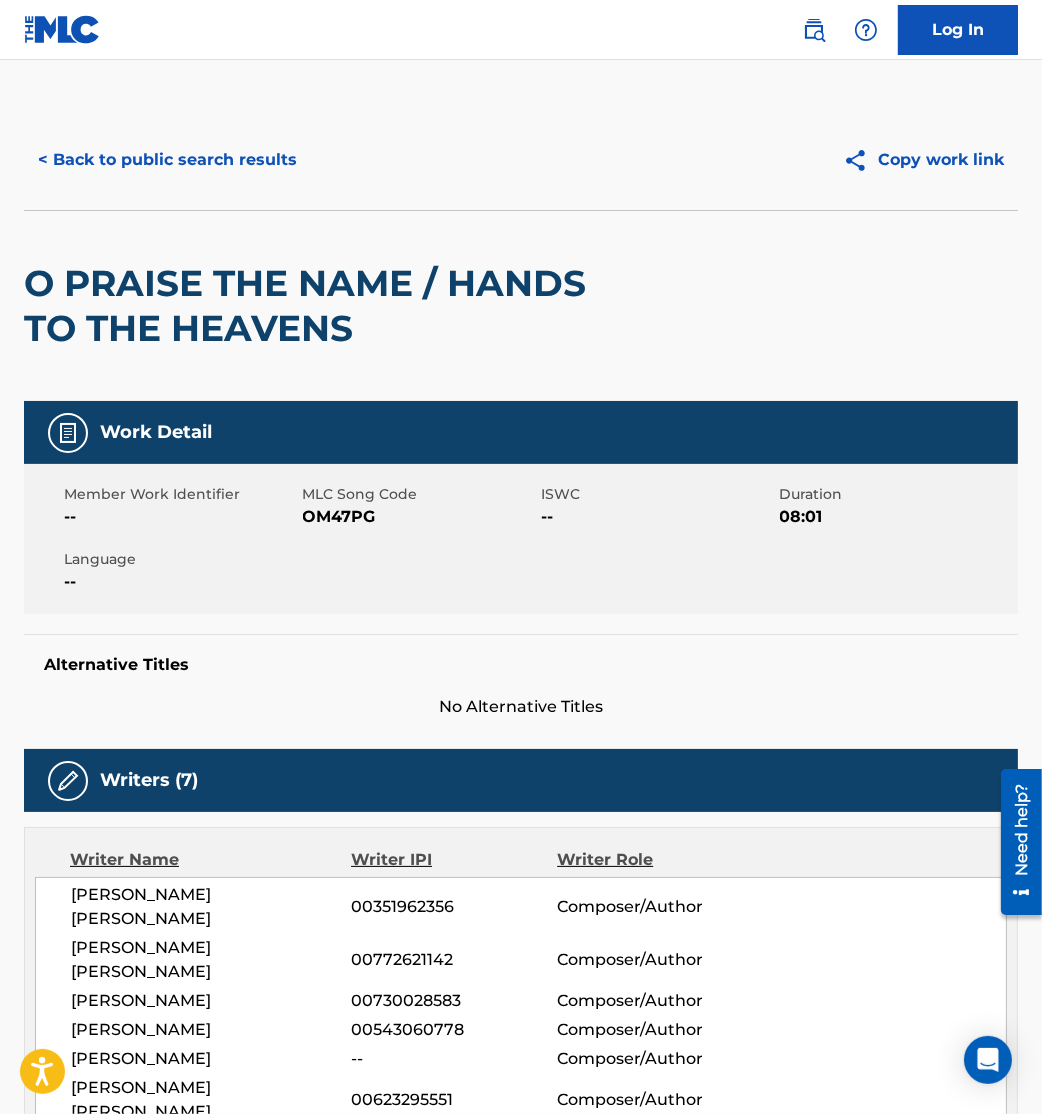 click on "< Back to public search results" at bounding box center (167, 160) 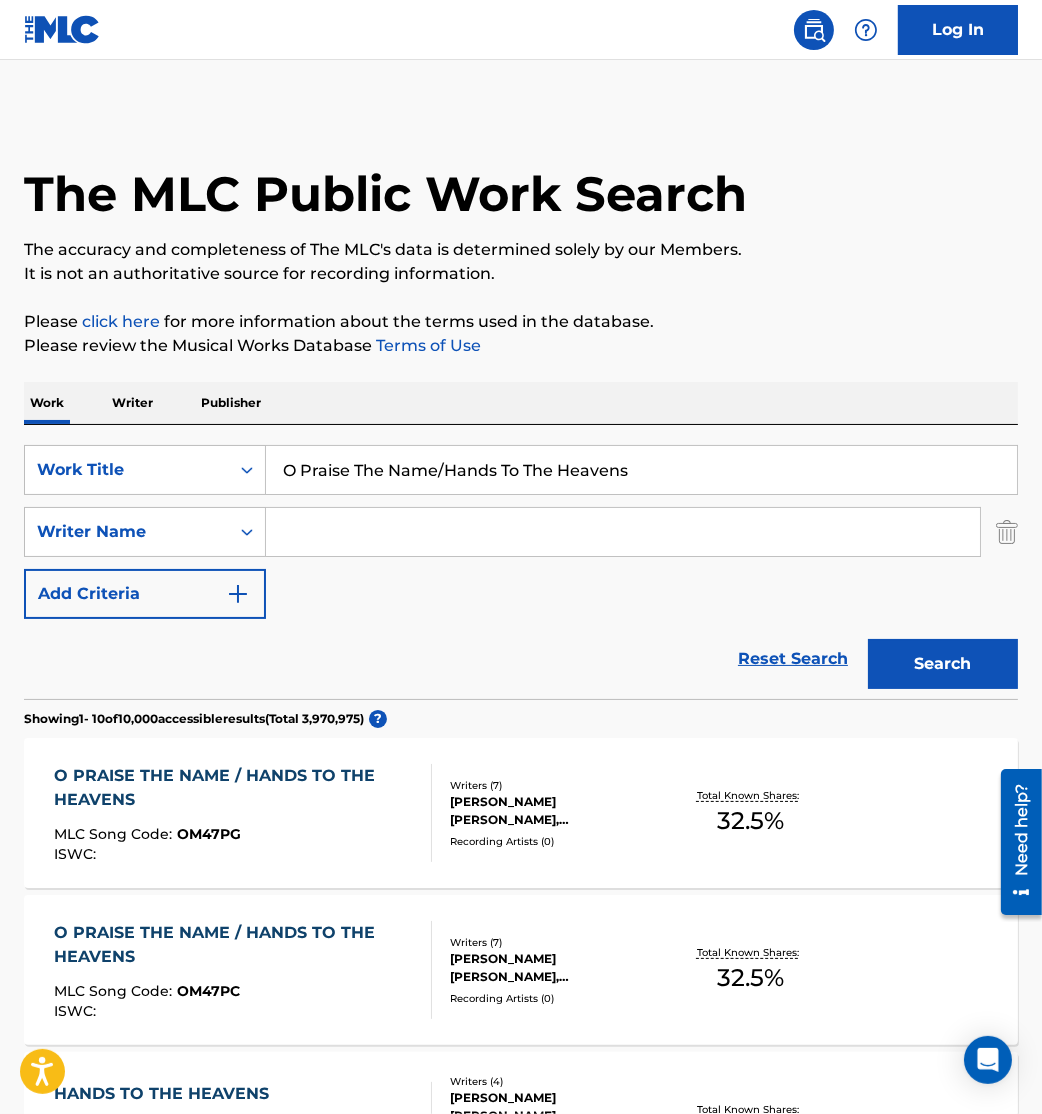 scroll, scrollTop: 283, scrollLeft: 0, axis: vertical 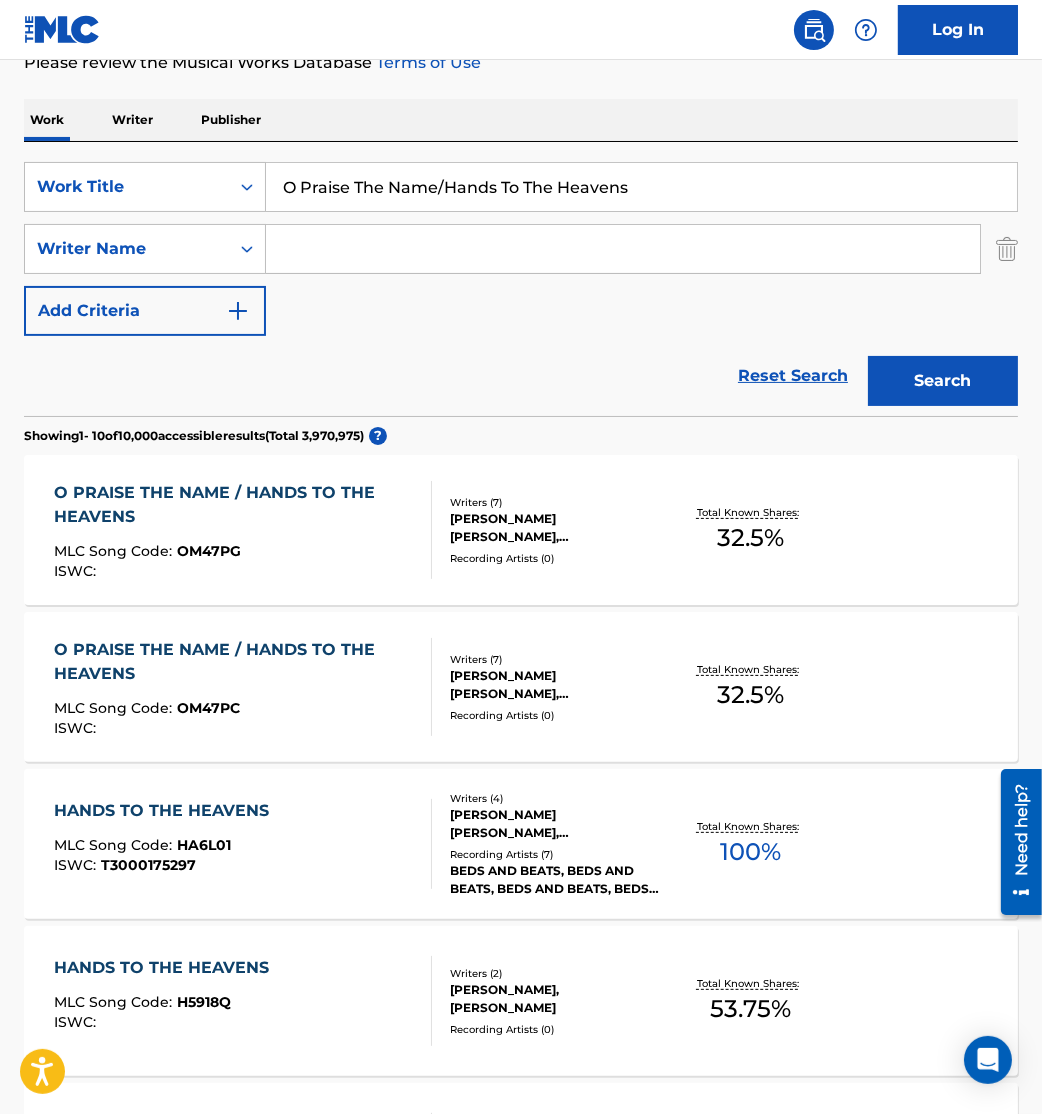 click on "MLC Song Code : OM47PC" at bounding box center [234, 711] 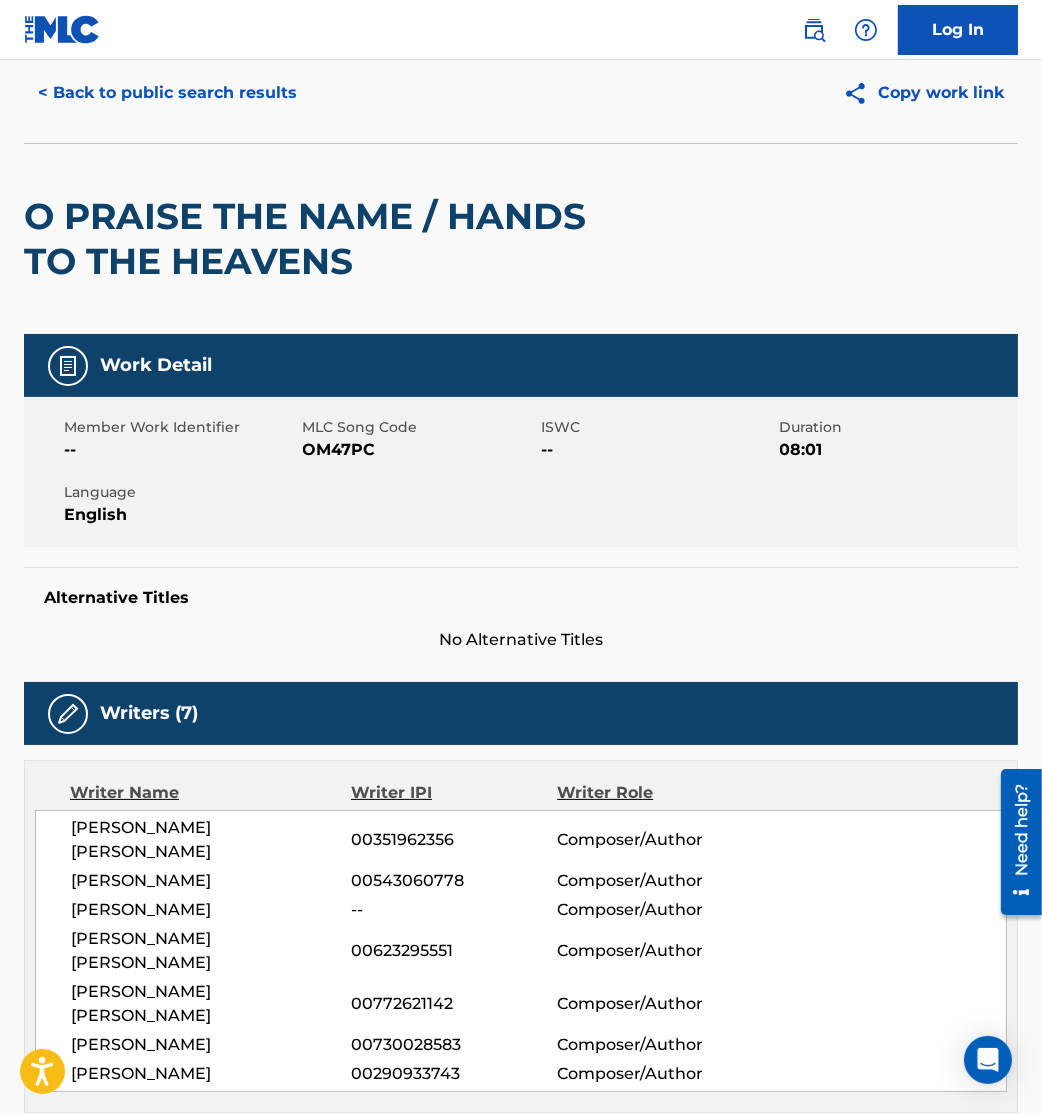 scroll, scrollTop: 0, scrollLeft: 0, axis: both 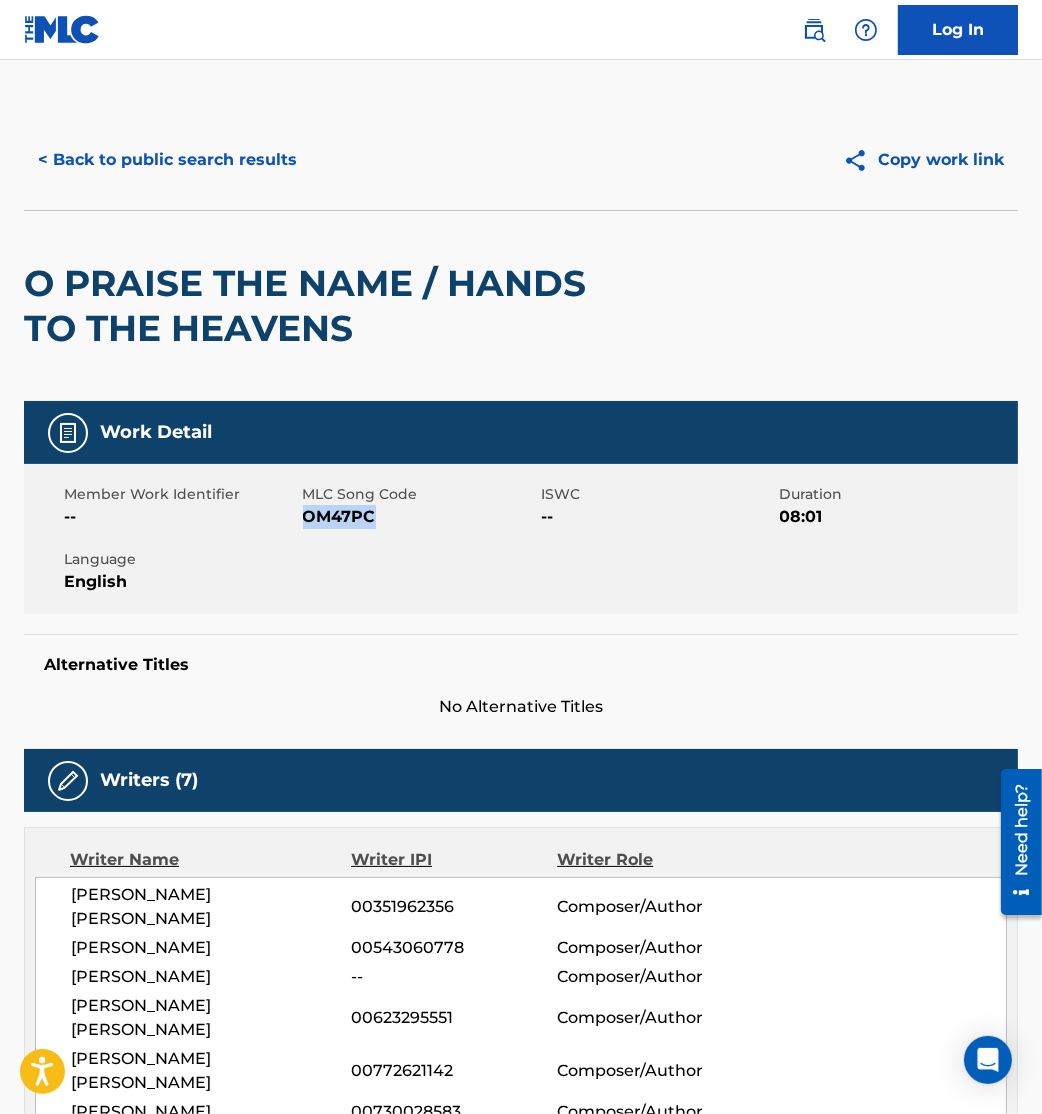 drag, startPoint x: 306, startPoint y: 516, endPoint x: 386, endPoint y: 522, distance: 80.224686 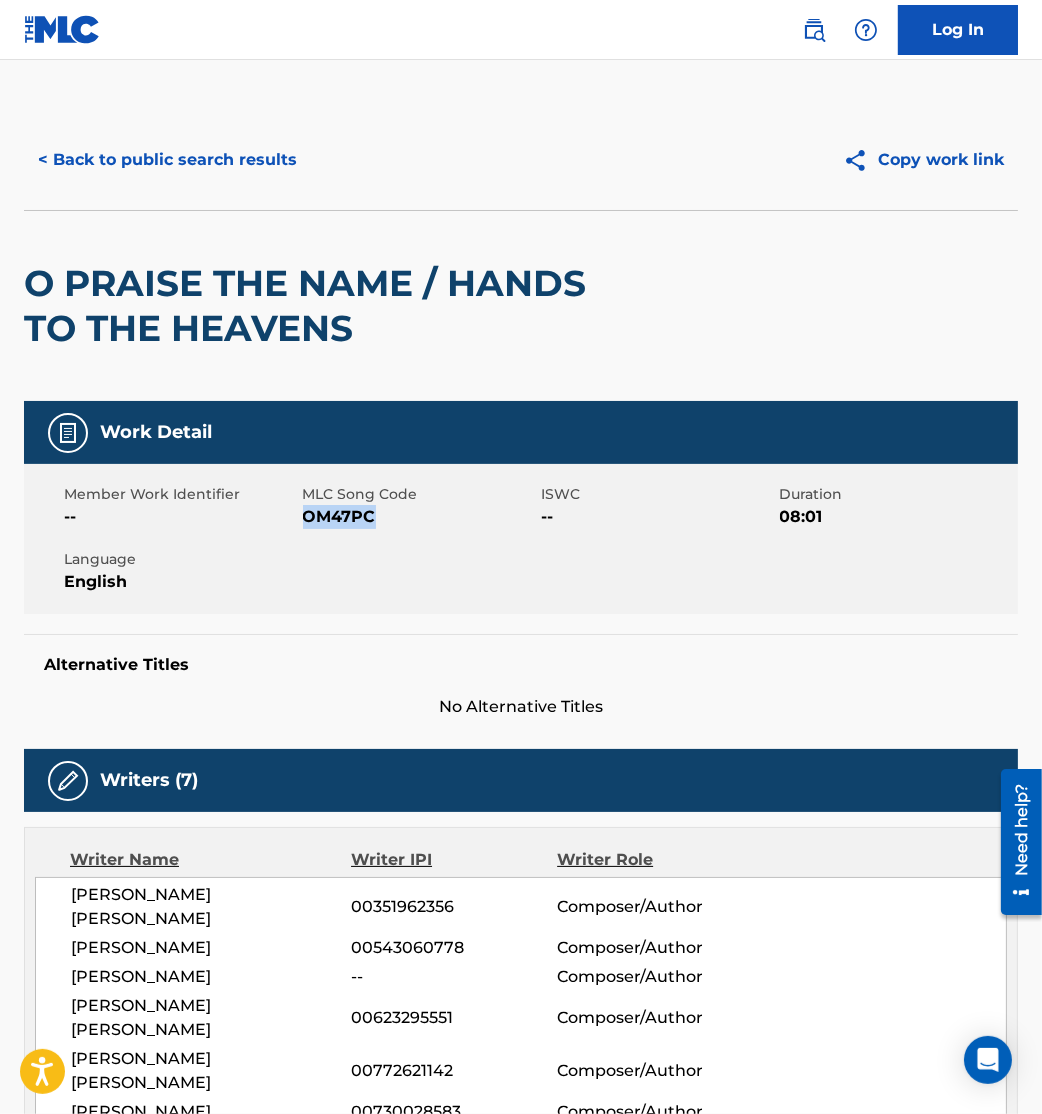 click on "< Back to public search results" at bounding box center [167, 160] 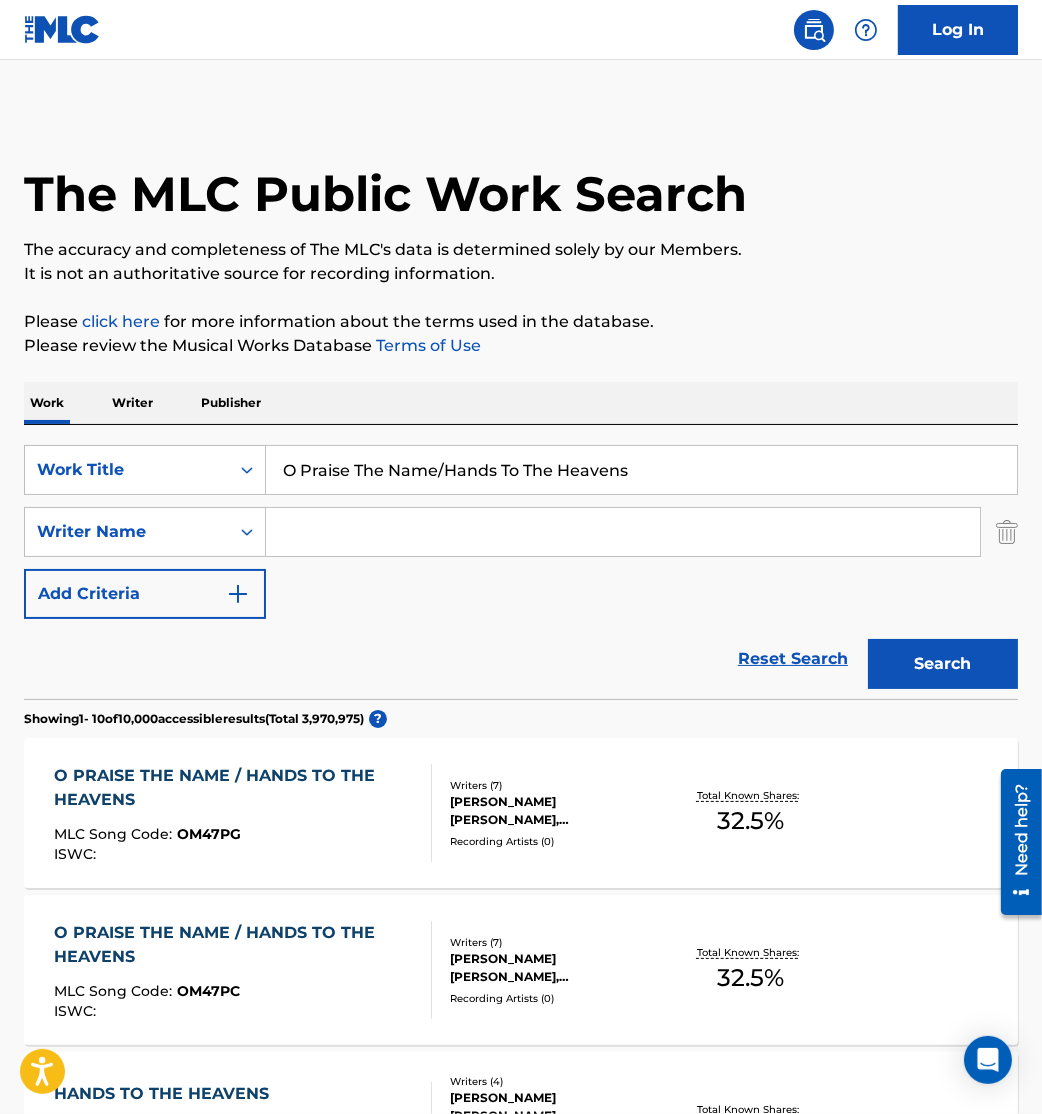 scroll, scrollTop: 283, scrollLeft: 0, axis: vertical 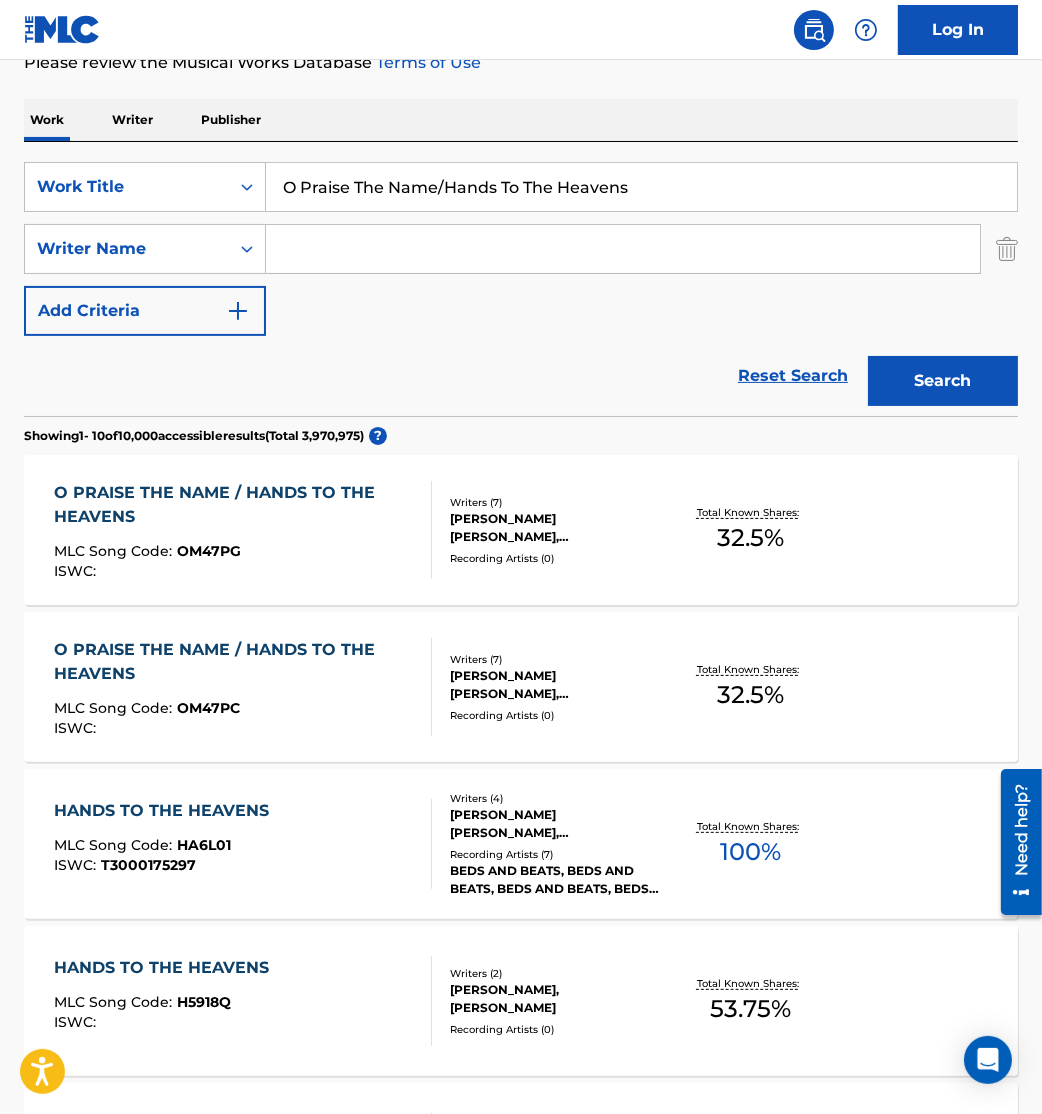 click on "MLC Song Code : OM47PG" at bounding box center [234, 554] 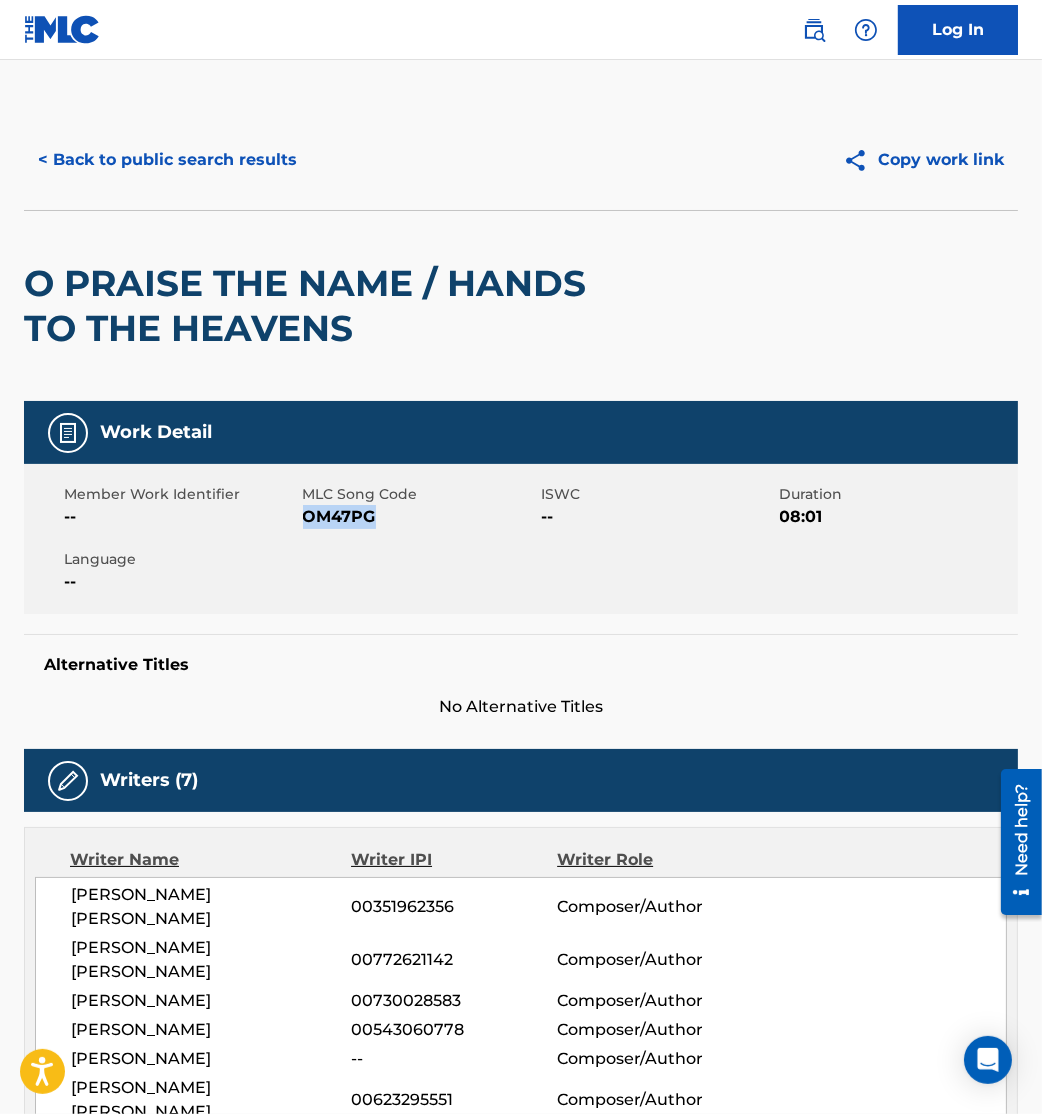 drag, startPoint x: 302, startPoint y: 520, endPoint x: 401, endPoint y: 518, distance: 99.0202 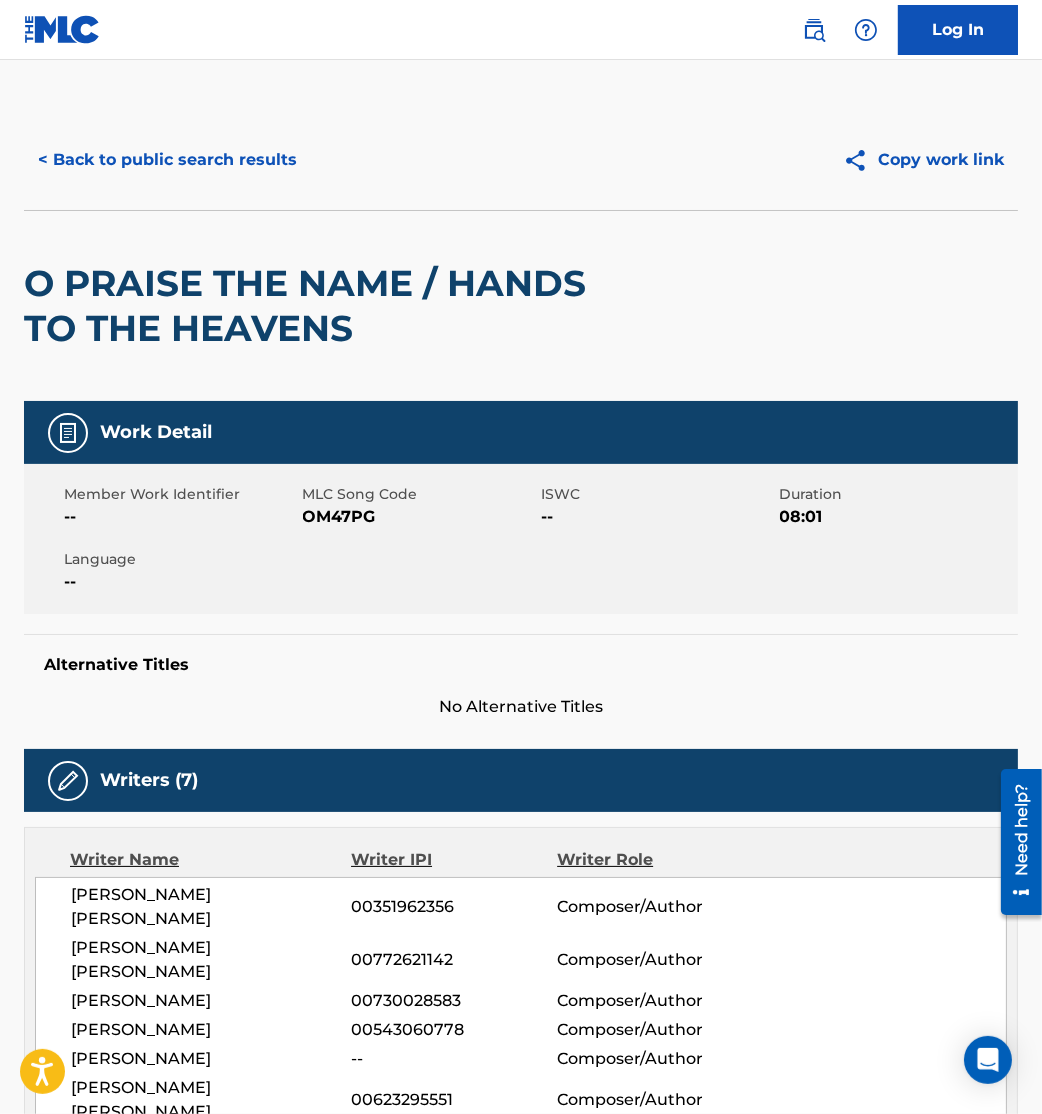 click on "Work Detail   Member Work Identifier -- MLC Song Code OM47PG ISWC -- Duration 08:01 Language -- Alternative Titles No Alternative Titles" at bounding box center [521, 560] 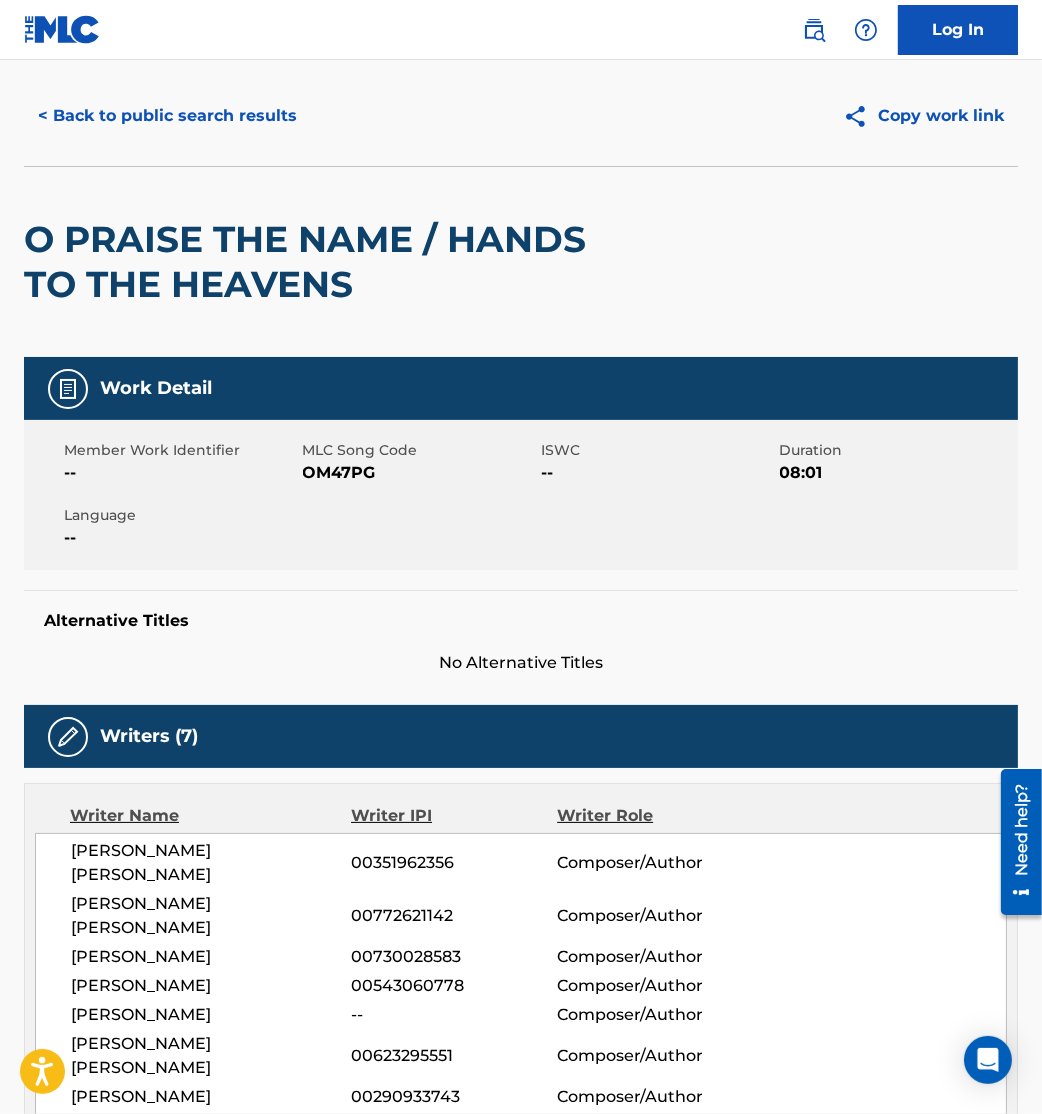 scroll, scrollTop: 0, scrollLeft: 0, axis: both 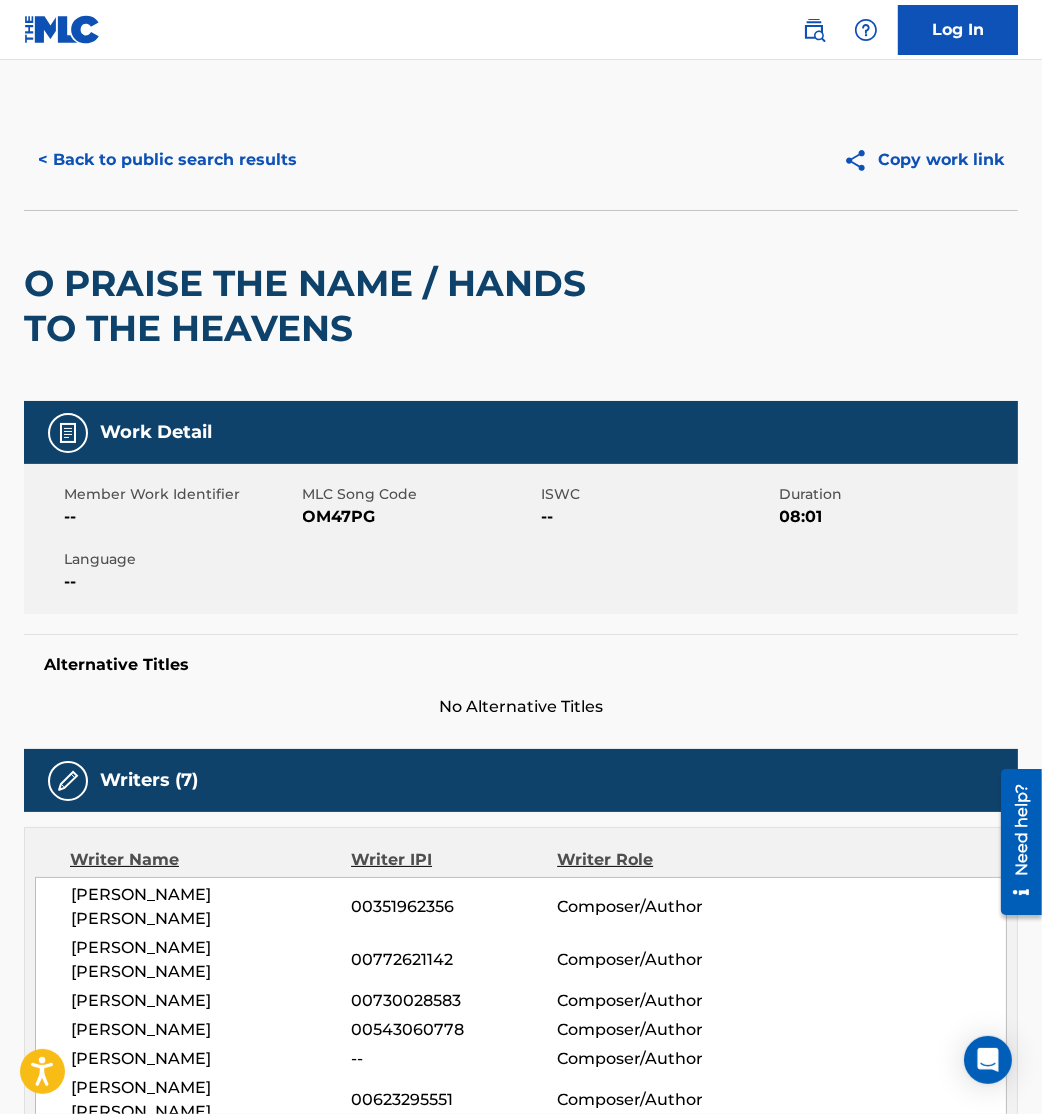 click on "< Back to public search results" at bounding box center (167, 160) 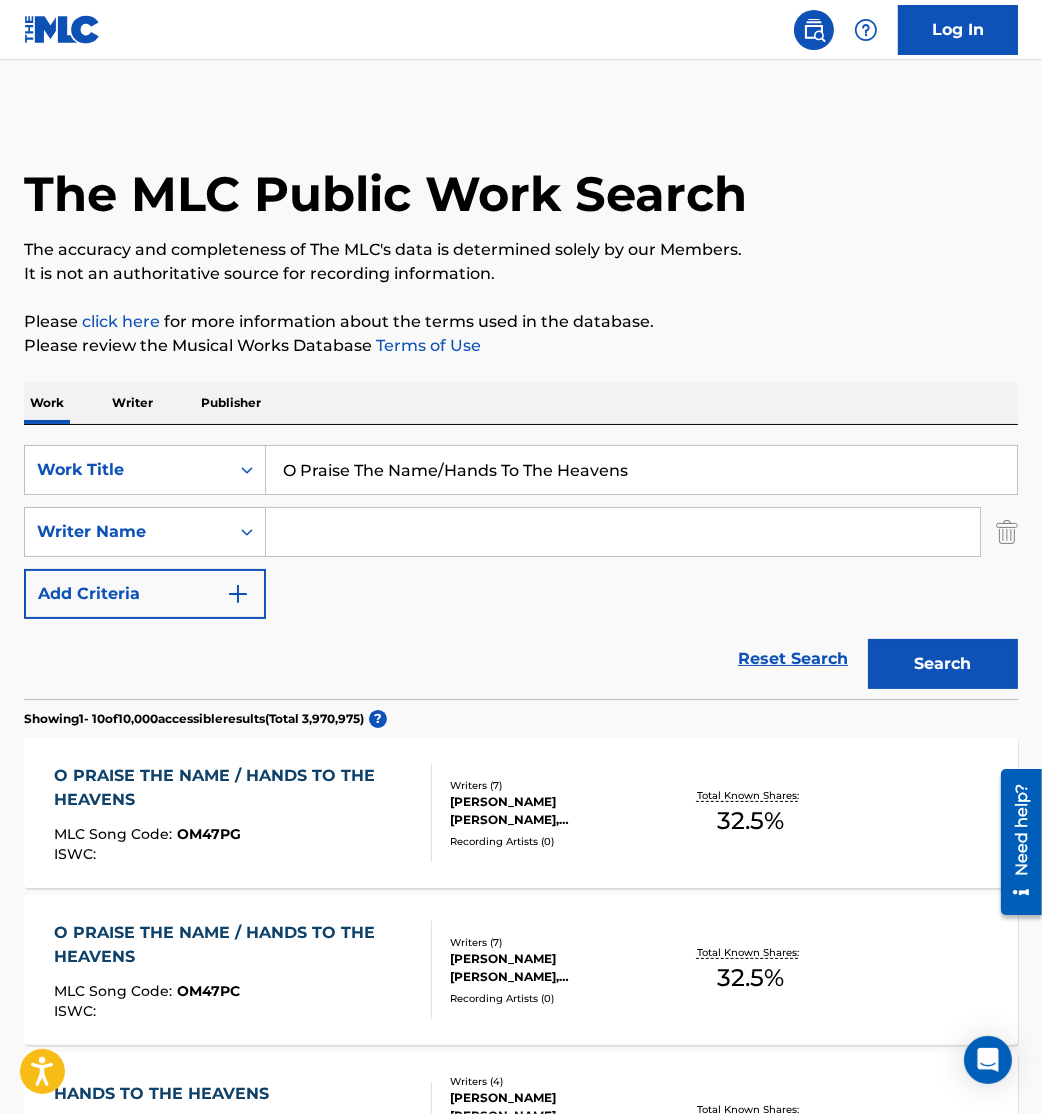 scroll, scrollTop: 283, scrollLeft: 0, axis: vertical 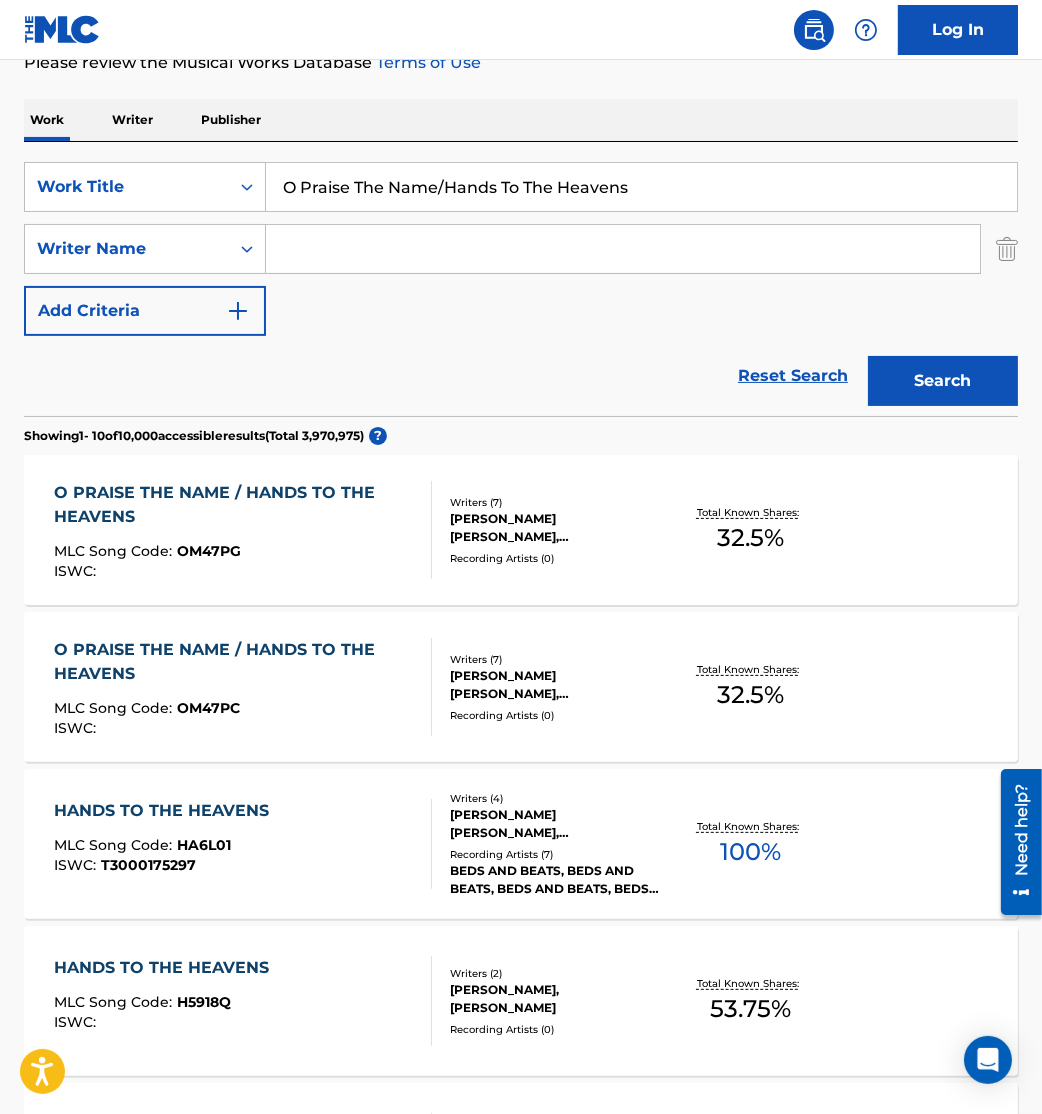 drag, startPoint x: 679, startPoint y: 186, endPoint x: 0, endPoint y: 133, distance: 681.06537 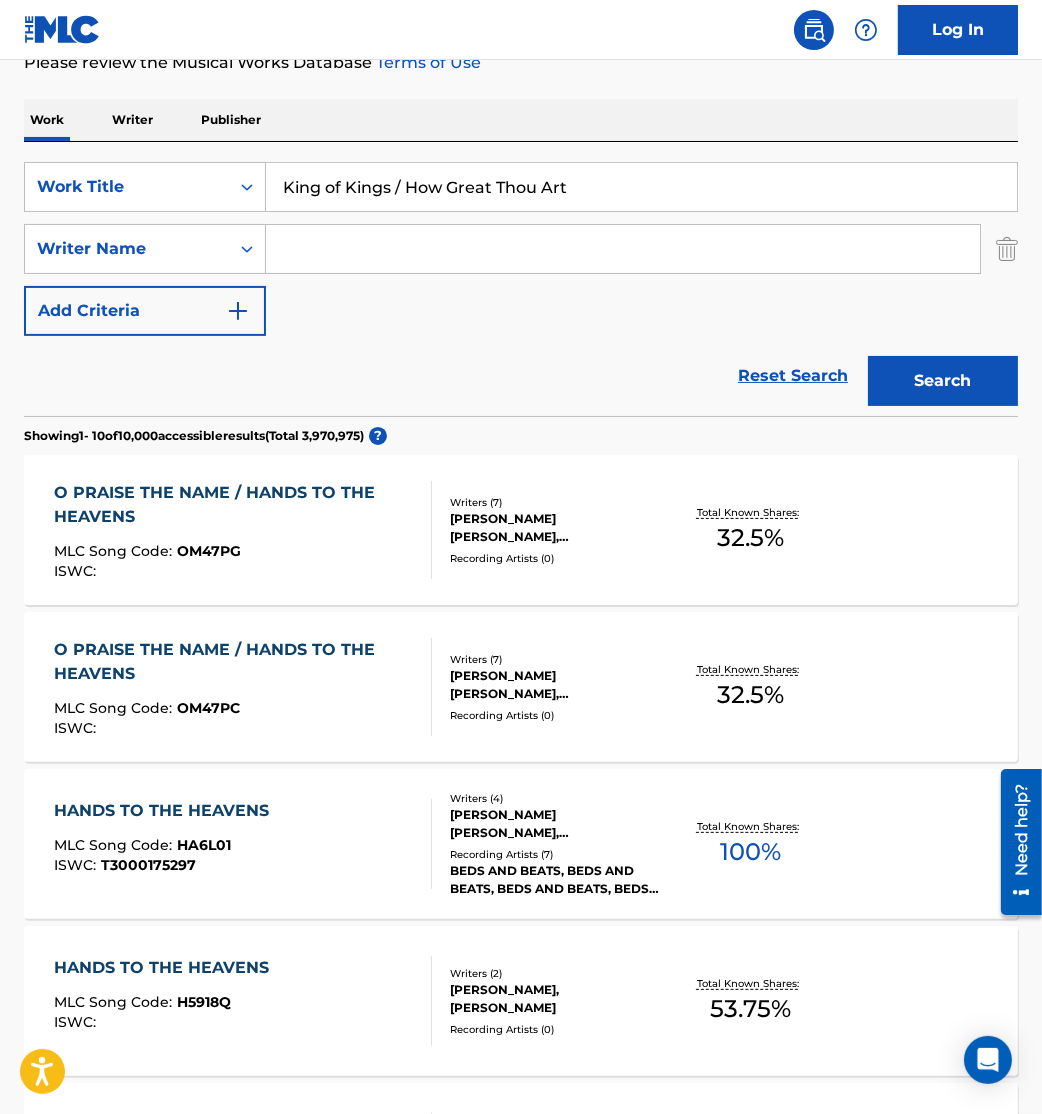 type on "King of Kings / How Great Thou Art" 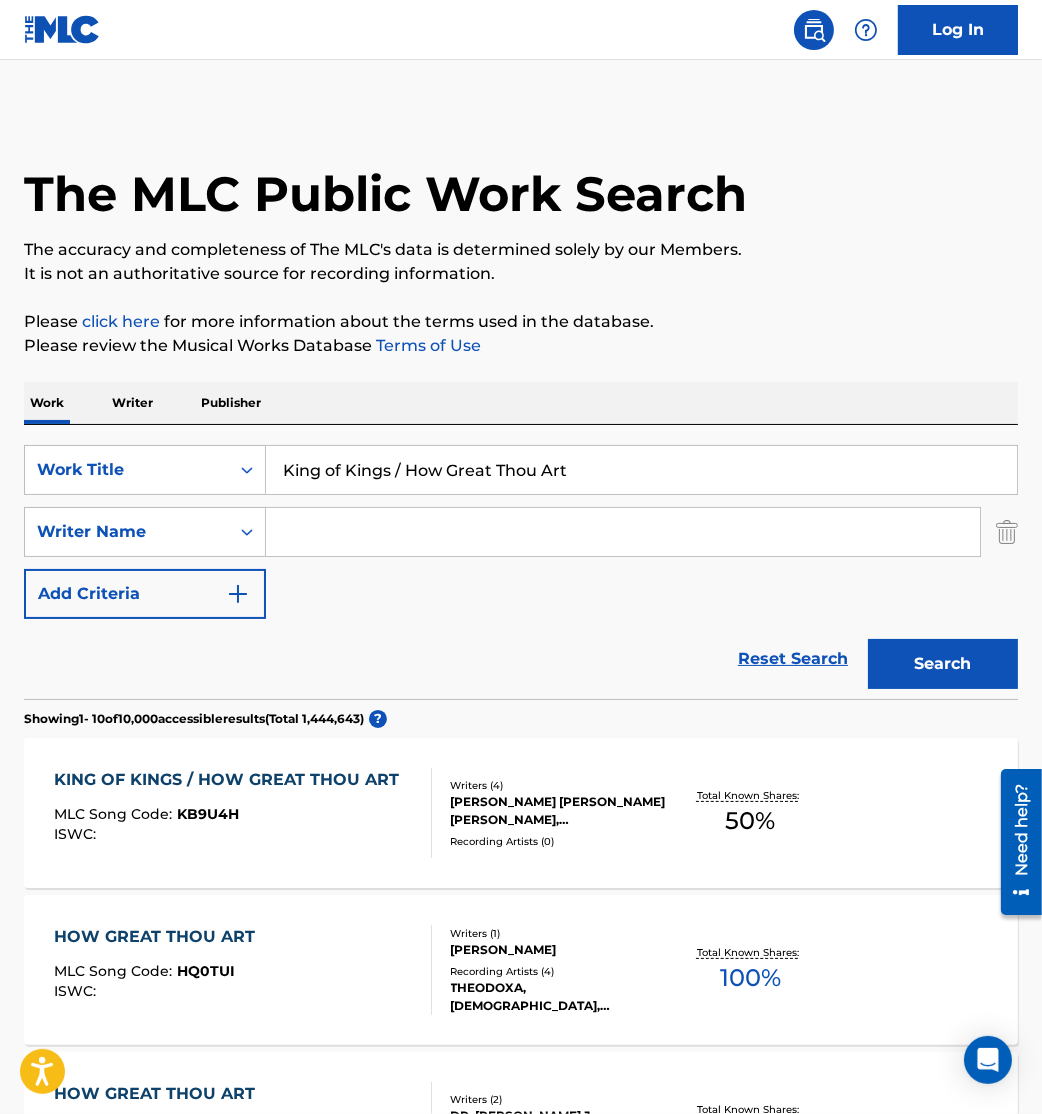 click on "KB9U4H" at bounding box center [208, 814] 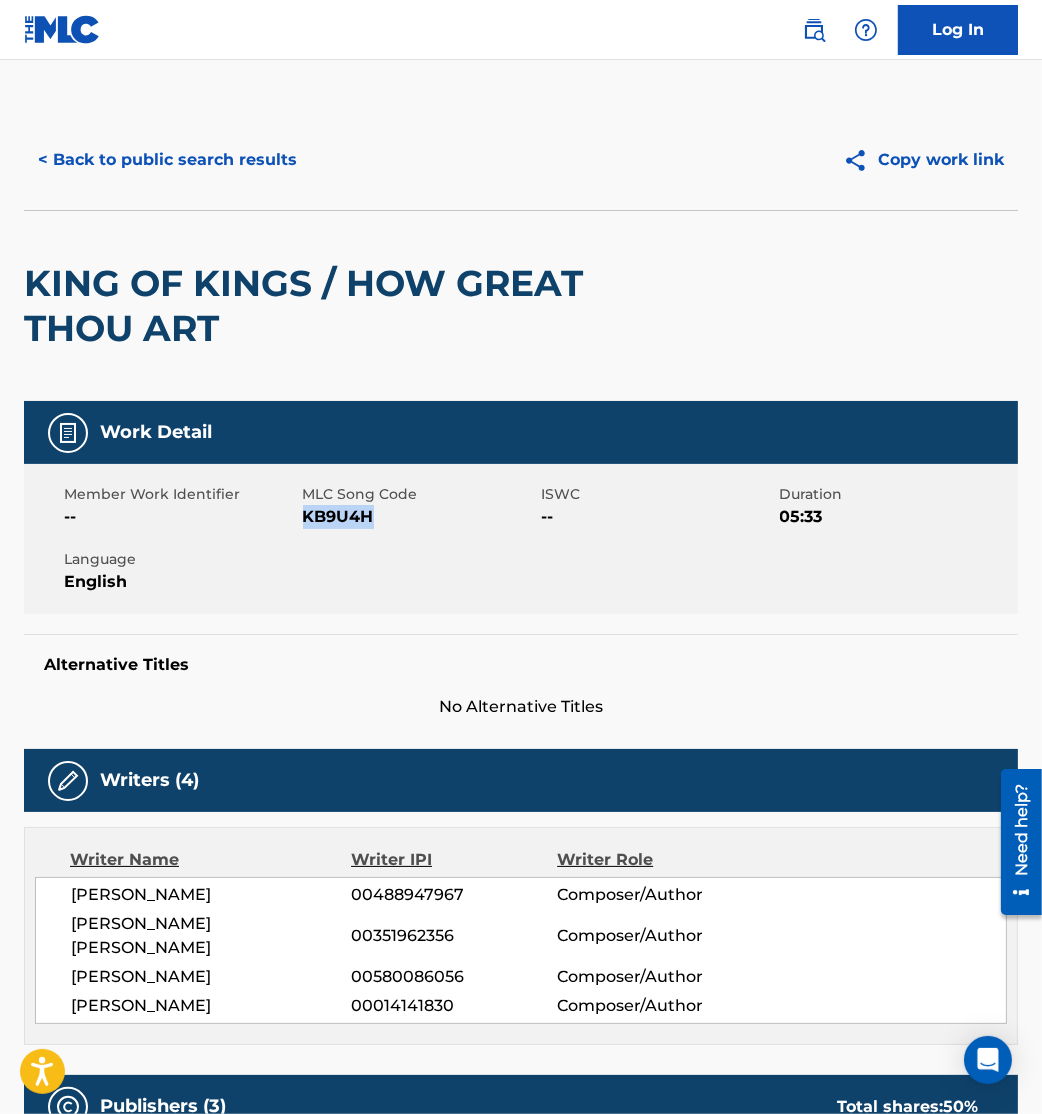drag, startPoint x: 307, startPoint y: 520, endPoint x: 528, endPoint y: 577, distance: 228.23233 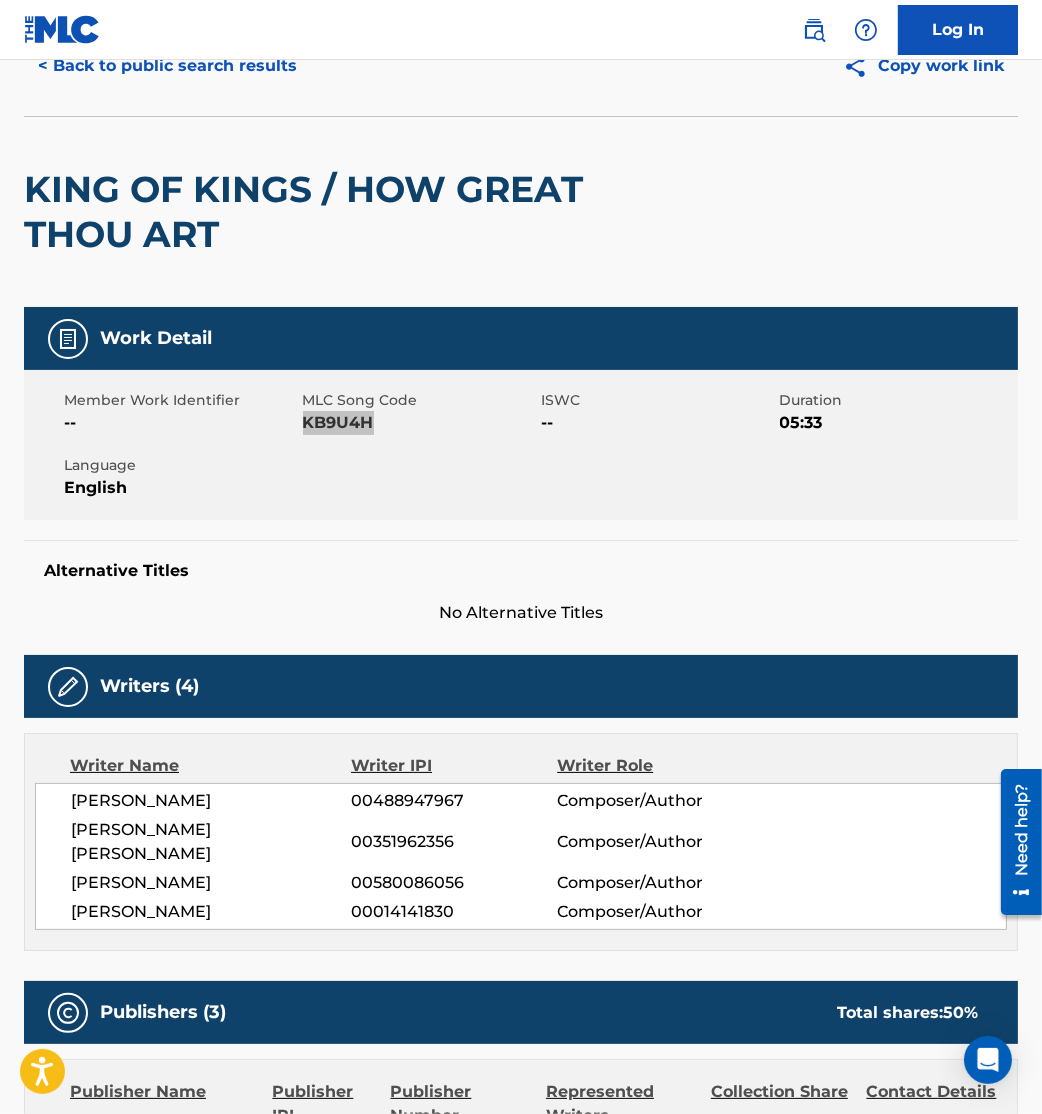 scroll, scrollTop: 0, scrollLeft: 0, axis: both 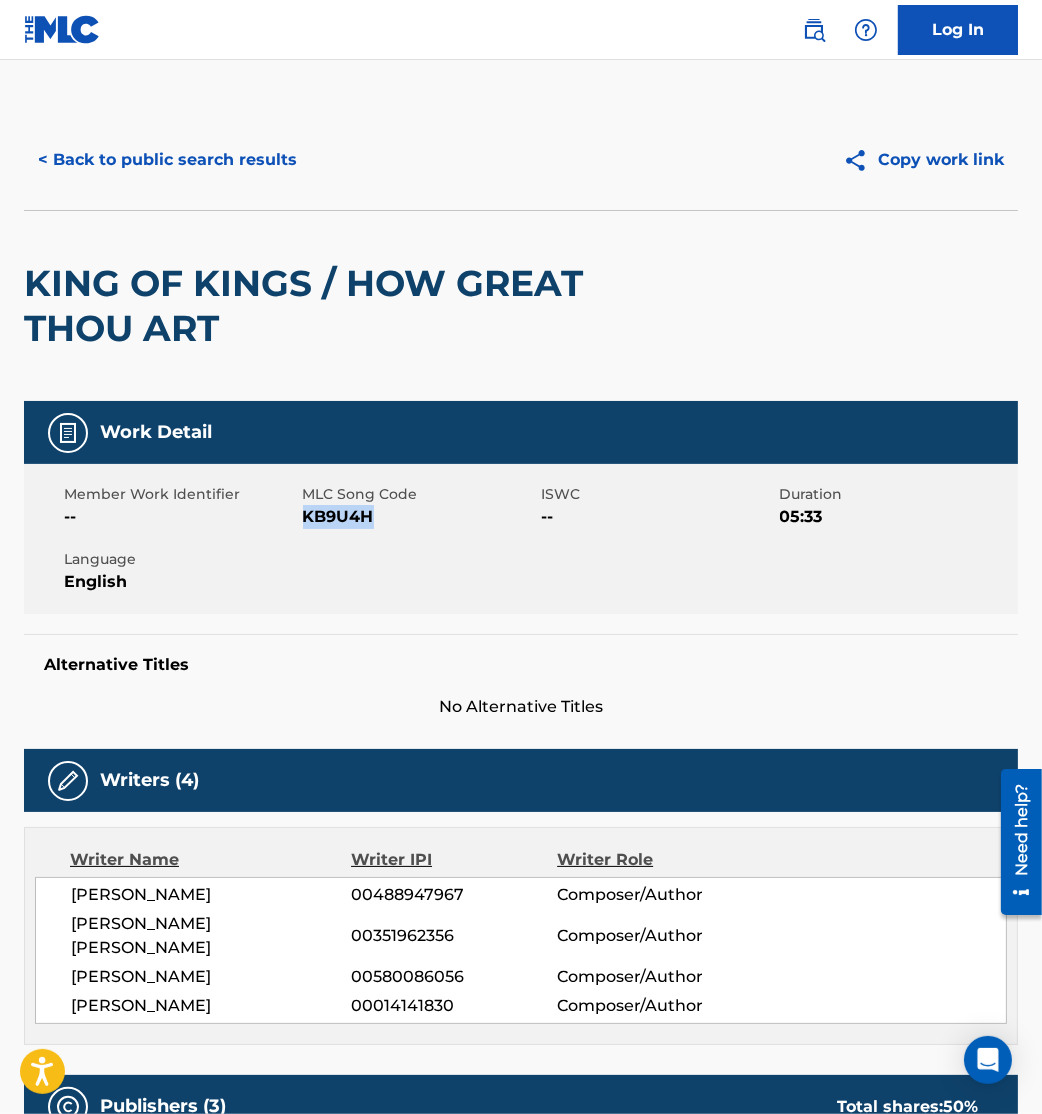 click on "< Back to public search results" at bounding box center (167, 160) 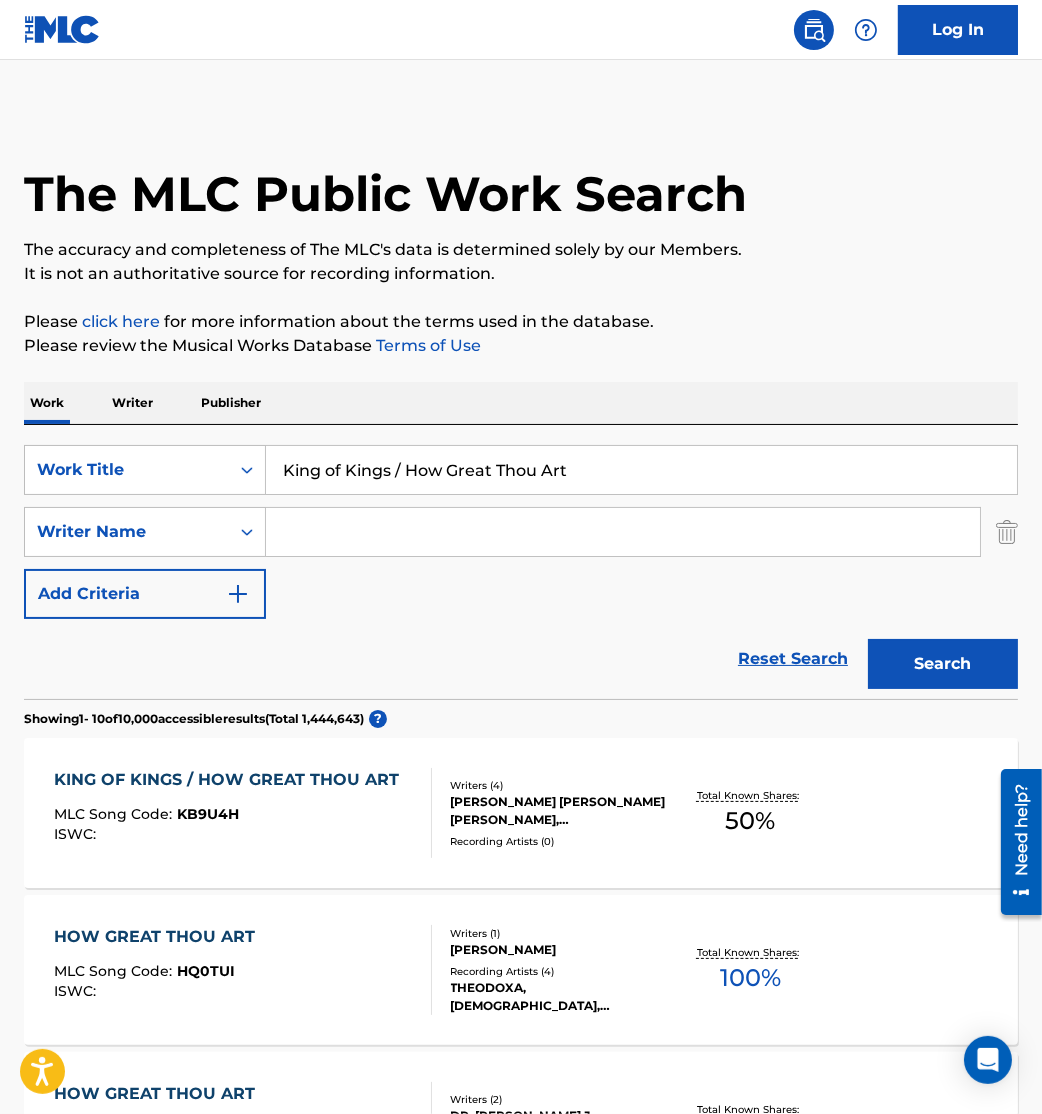 drag, startPoint x: 646, startPoint y: 466, endPoint x: -5, endPoint y: 447, distance: 651.2772 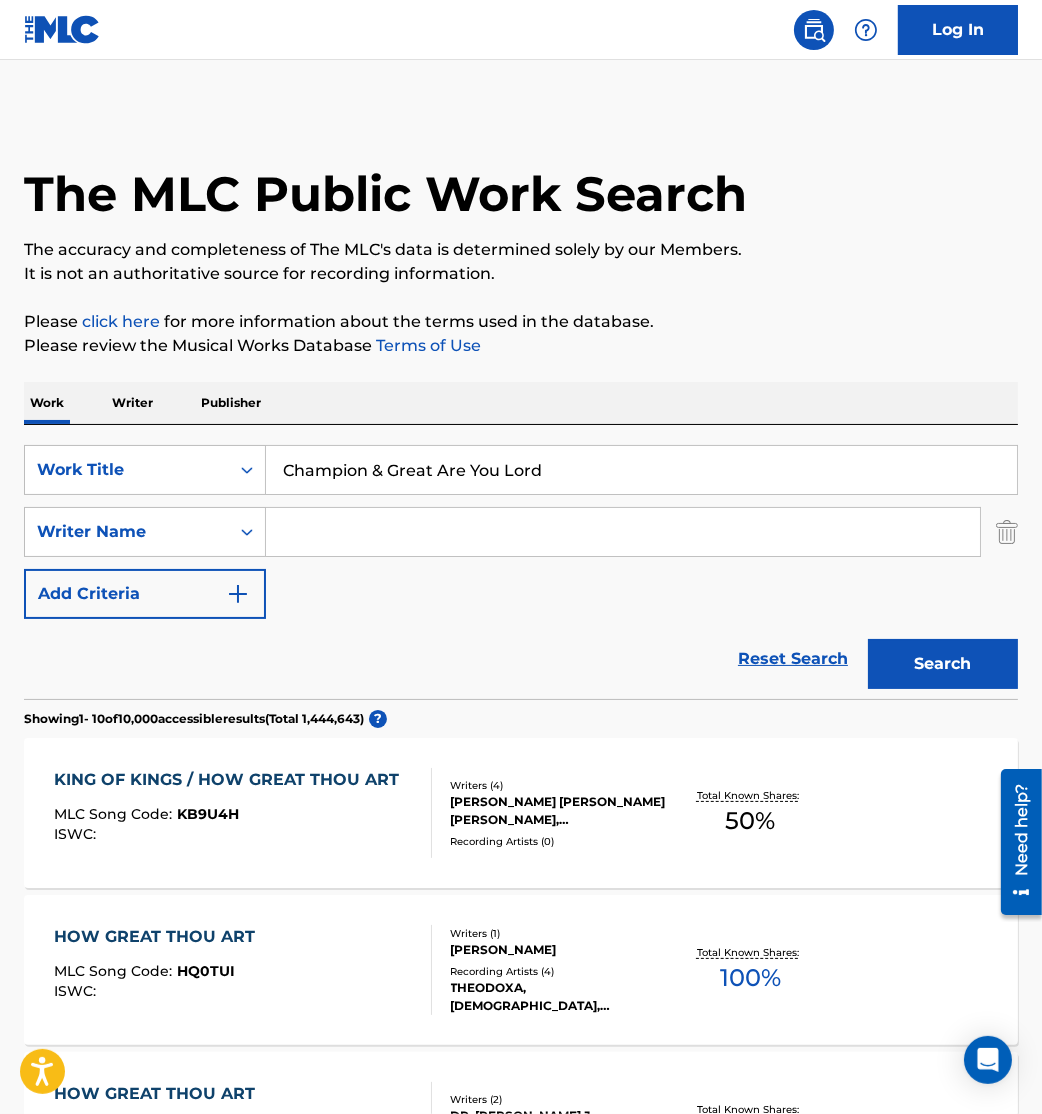 click on "Champion & Great Are You Lord" at bounding box center [641, 470] 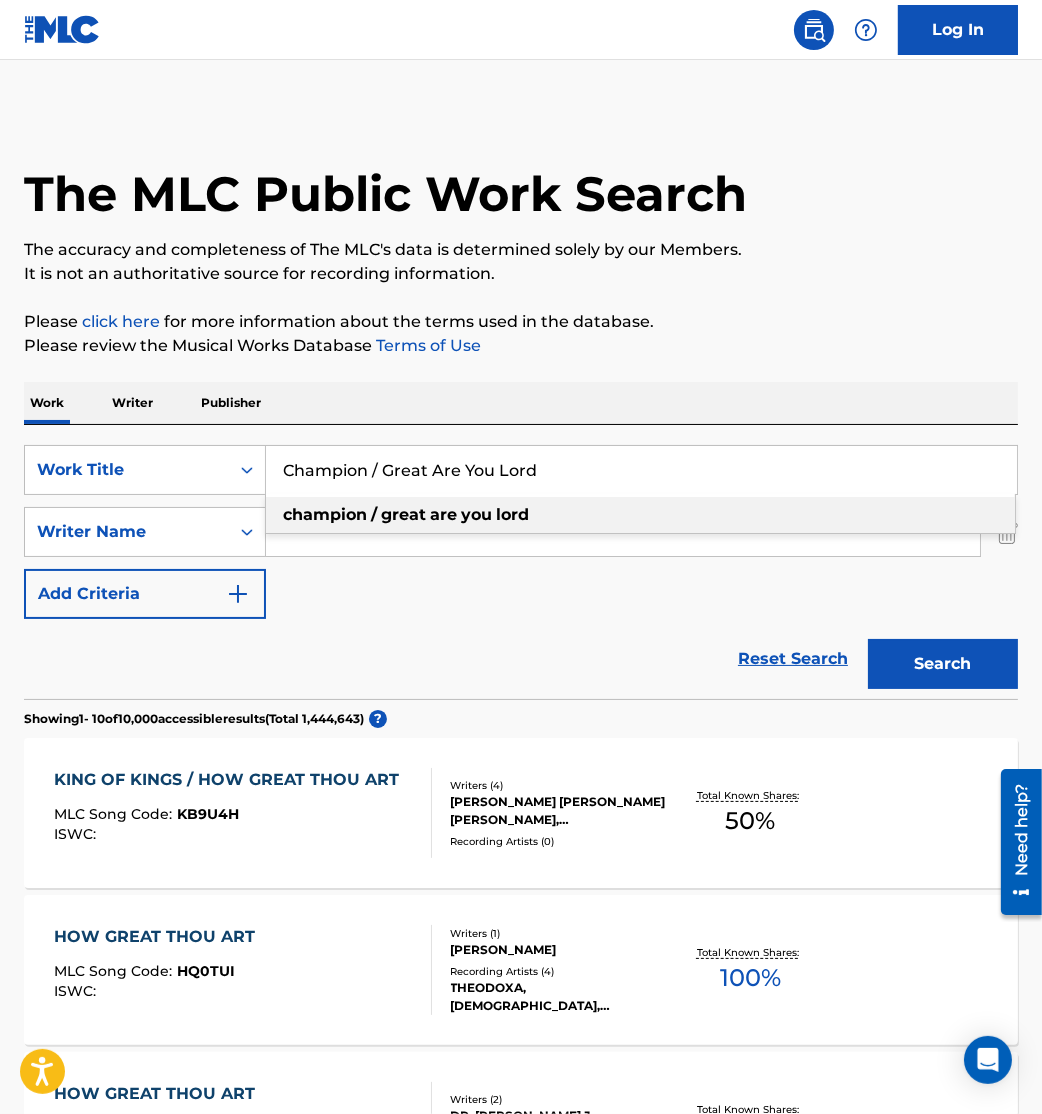 type on "Champion / Great Are You Lord" 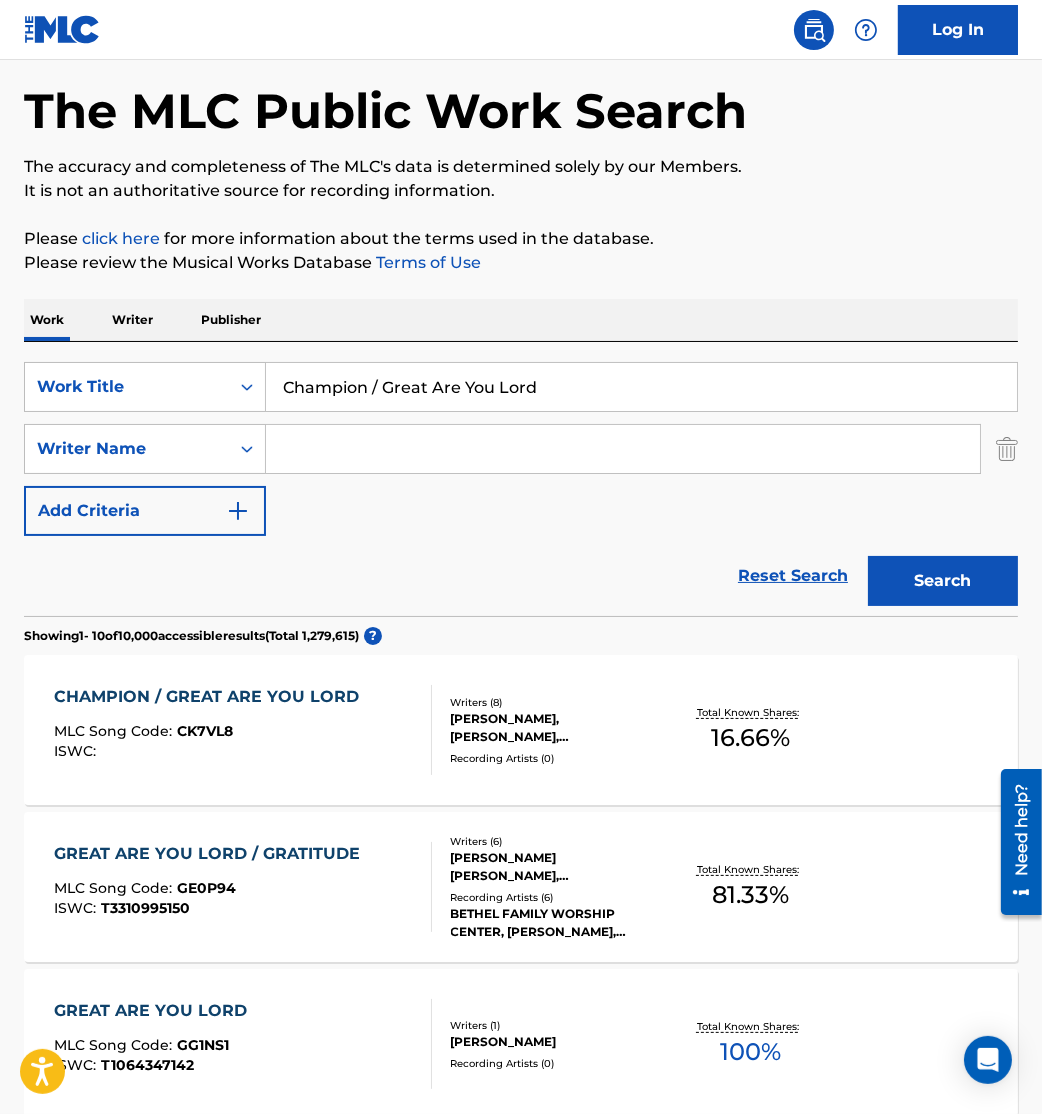 scroll, scrollTop: 89, scrollLeft: 0, axis: vertical 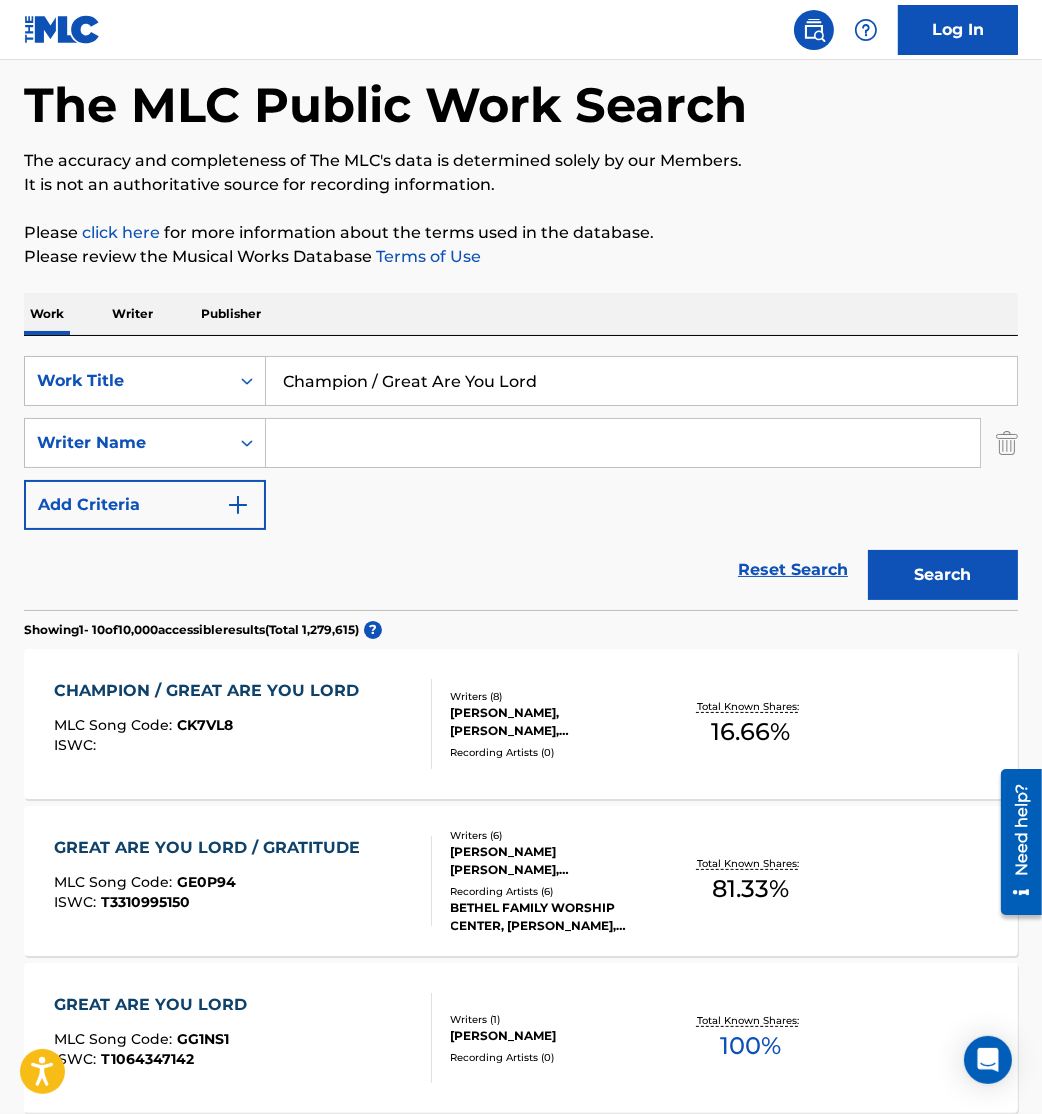 click on "CHAMPION / GREAT ARE YOU LORD MLC Song Code : CK7VL8 ISWC :" at bounding box center (243, 724) 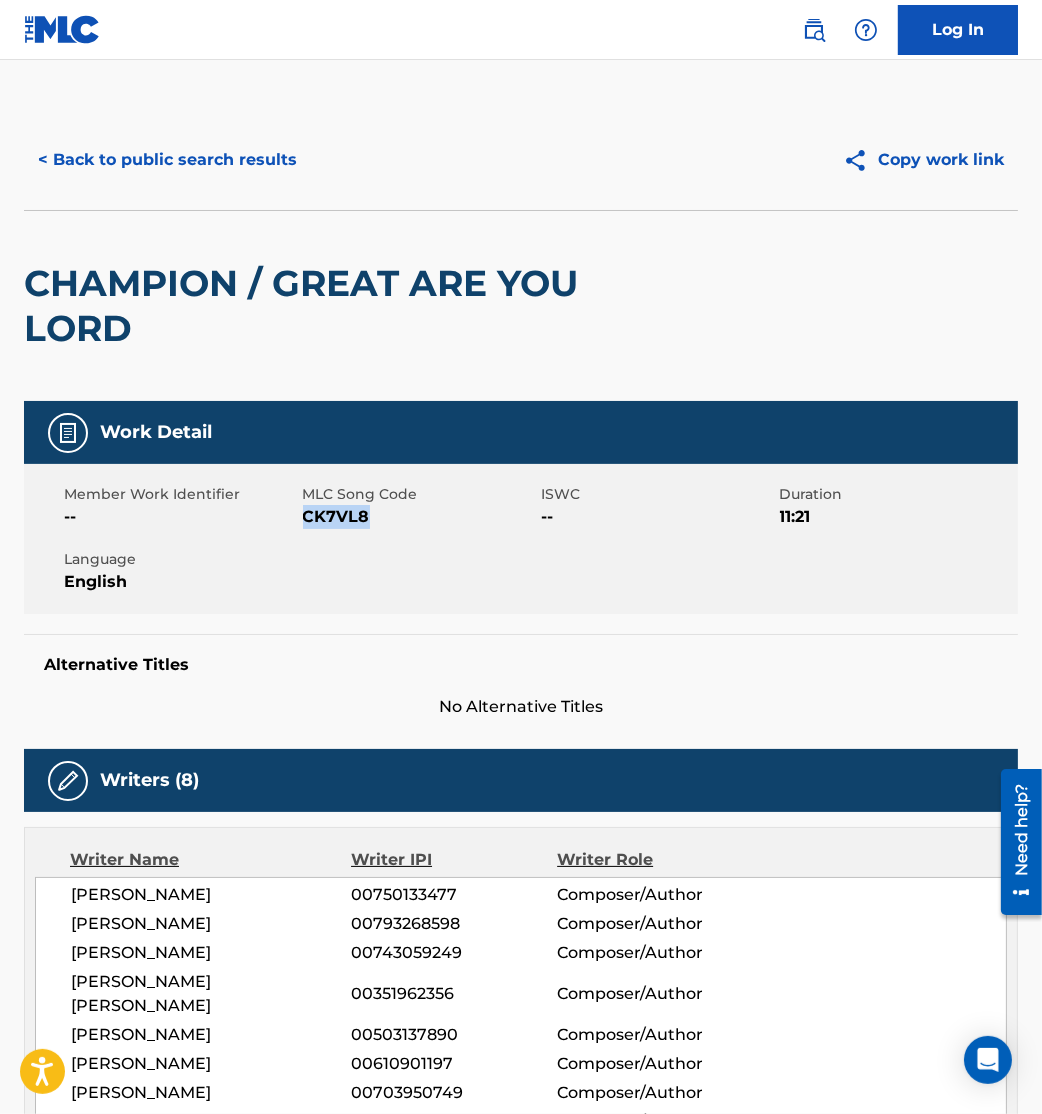 drag, startPoint x: 305, startPoint y: 519, endPoint x: 467, endPoint y: 538, distance: 163.1104 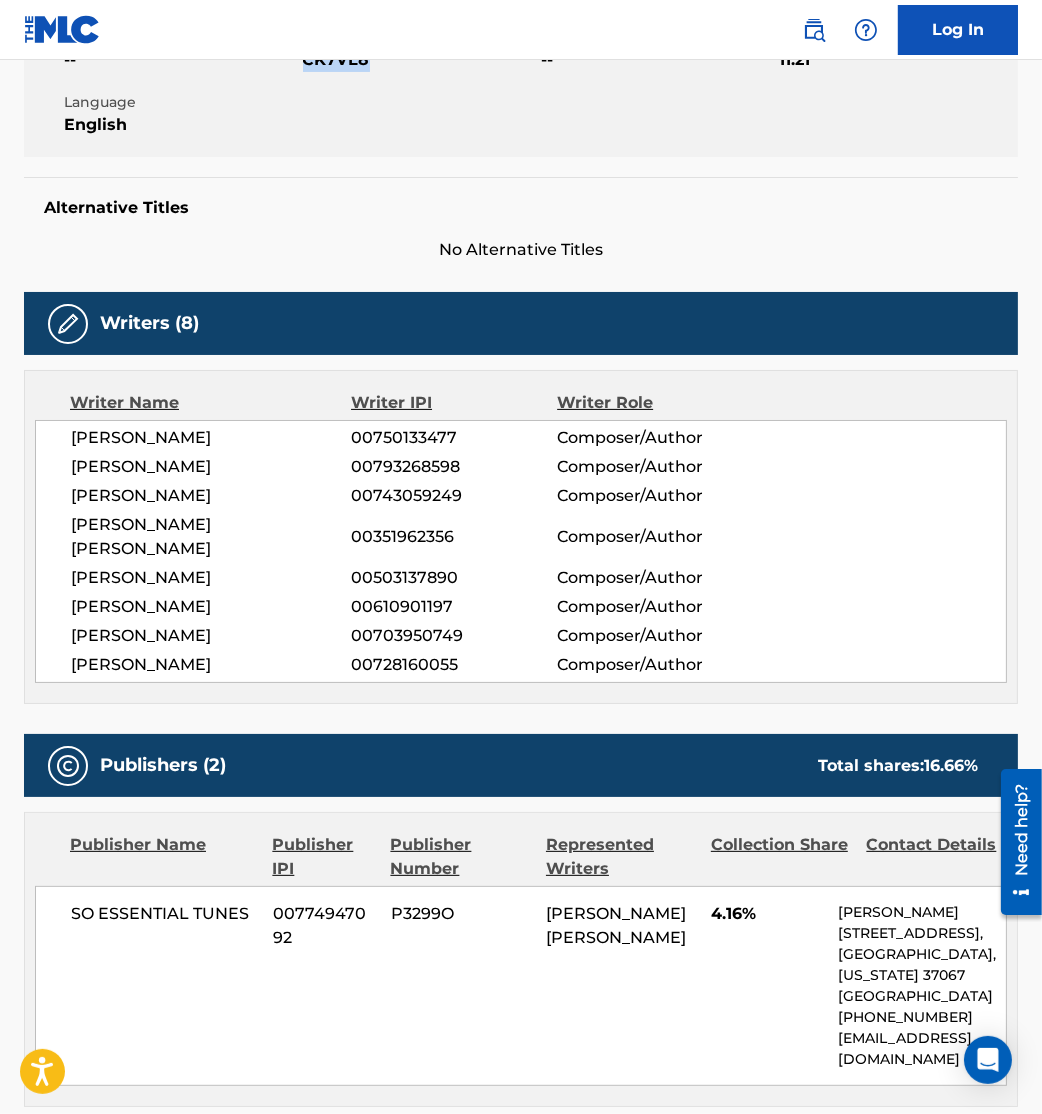 scroll, scrollTop: 0, scrollLeft: 0, axis: both 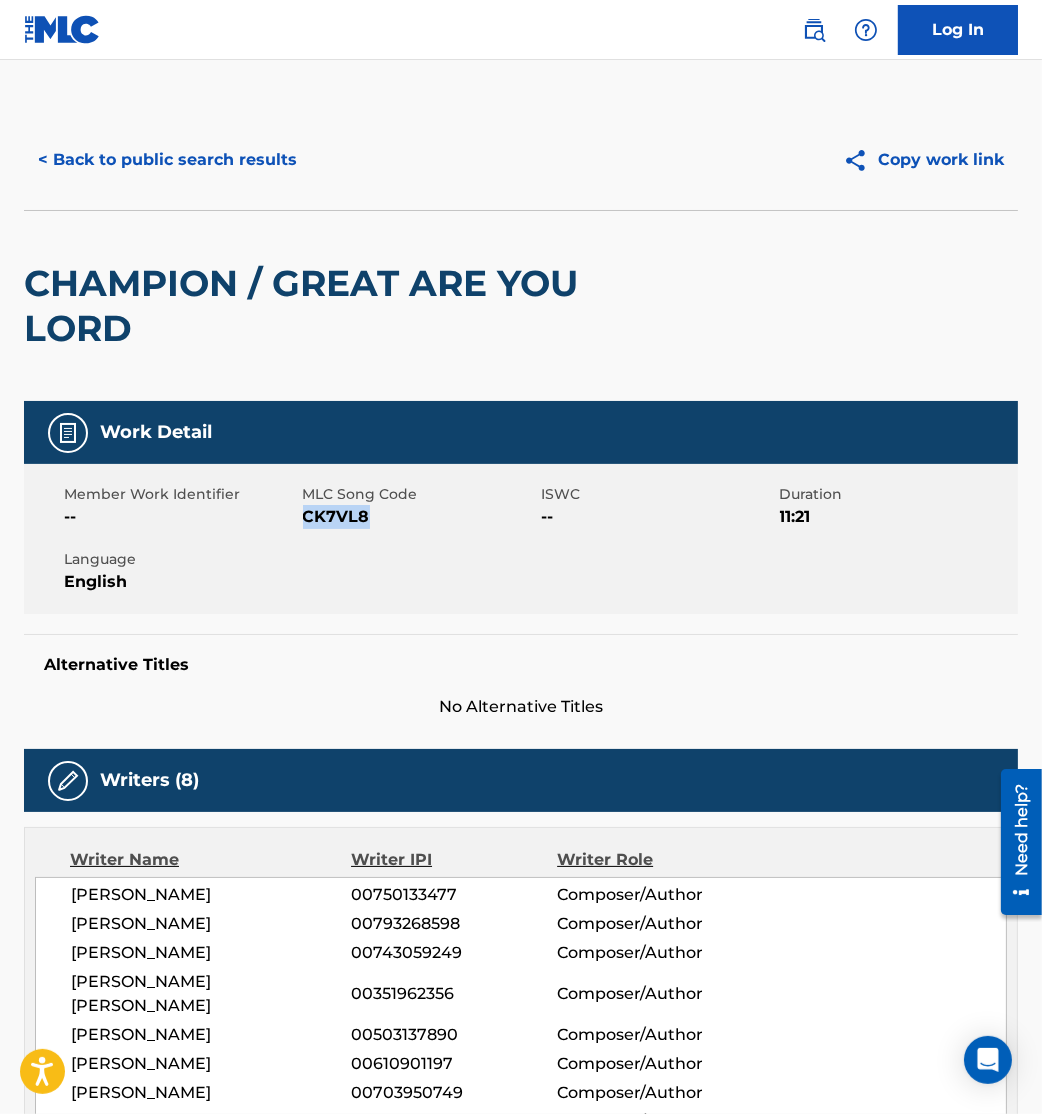 click on "< Back to public search results" at bounding box center [167, 160] 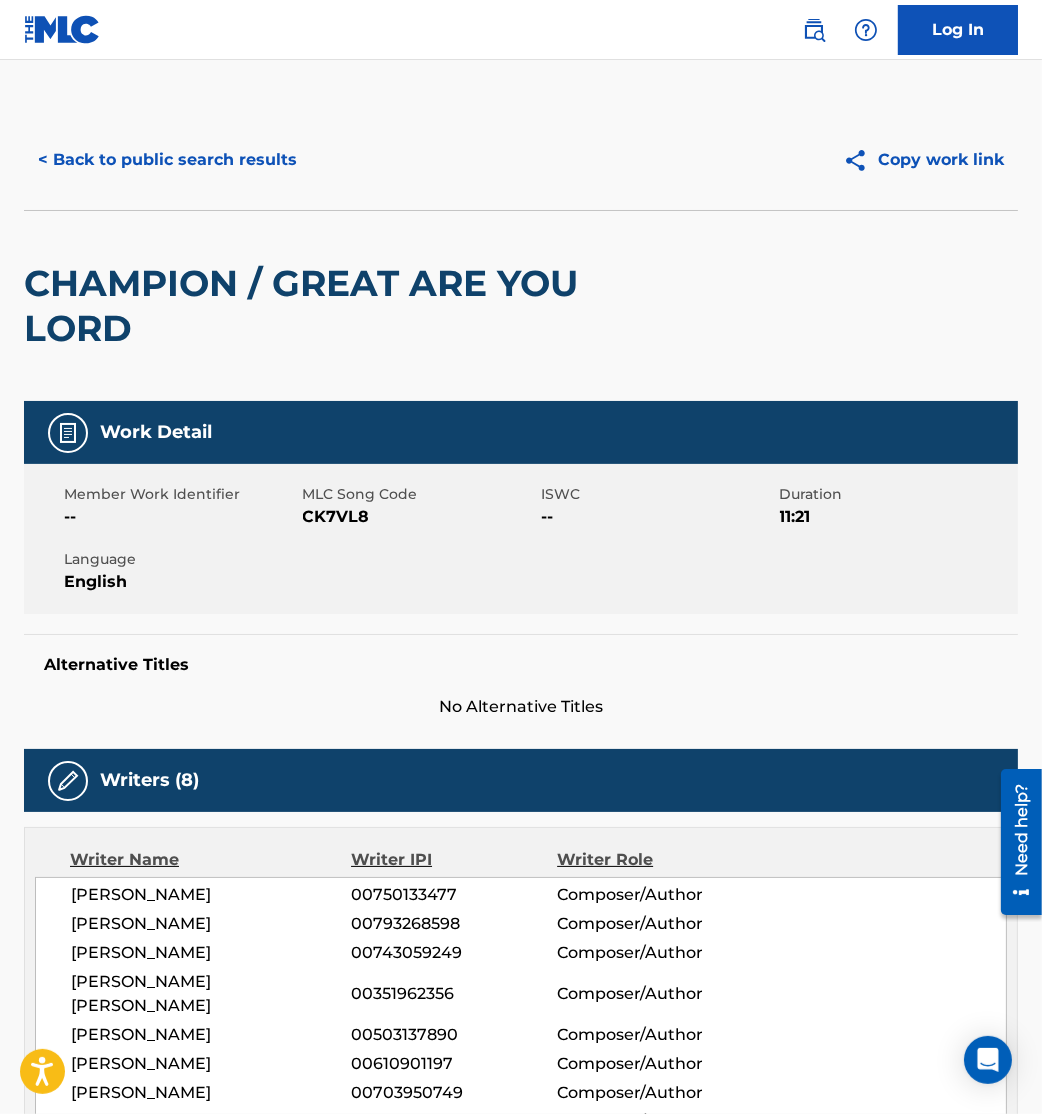 scroll, scrollTop: 89, scrollLeft: 0, axis: vertical 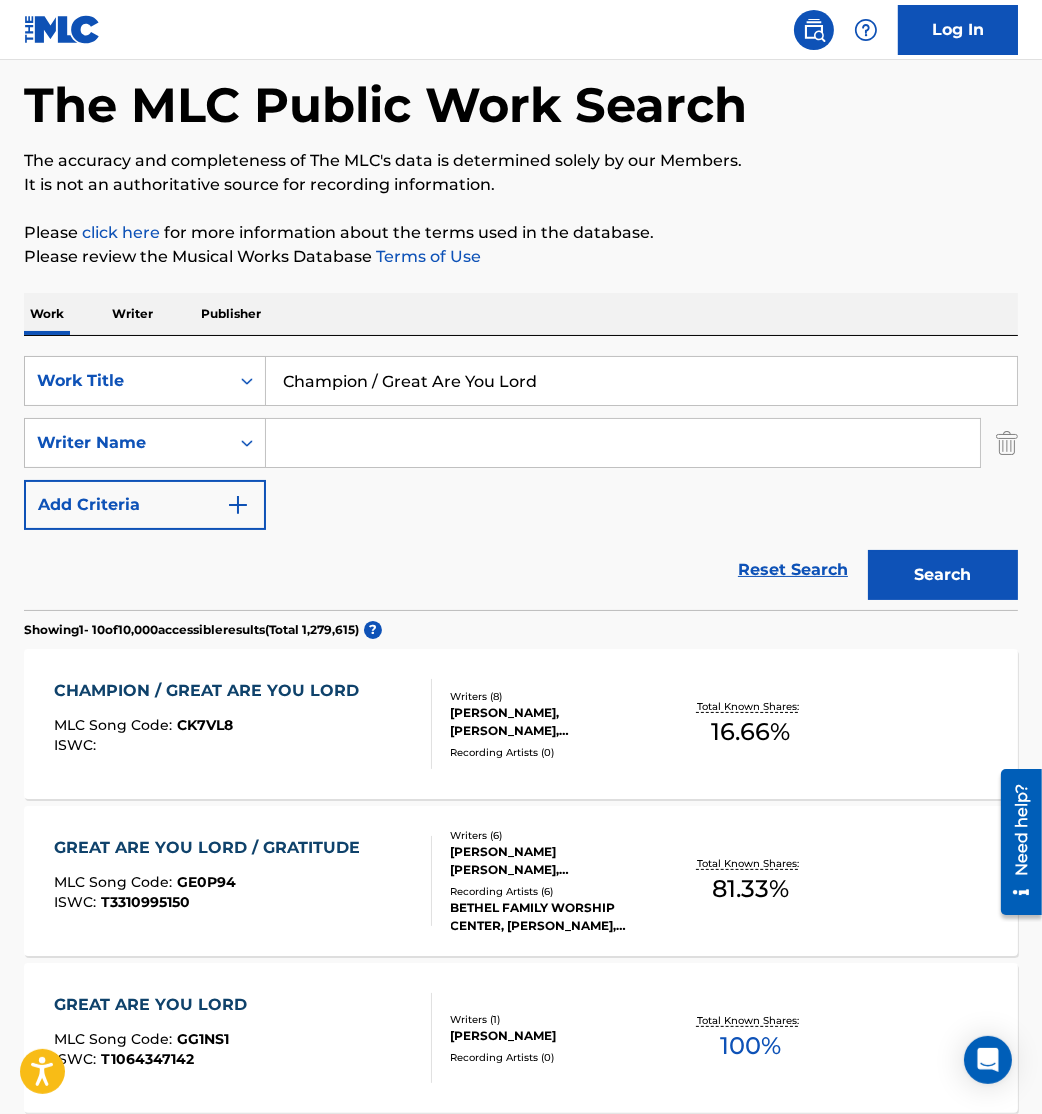 drag, startPoint x: 105, startPoint y: 149, endPoint x: 90, endPoint y: 351, distance: 202.55617 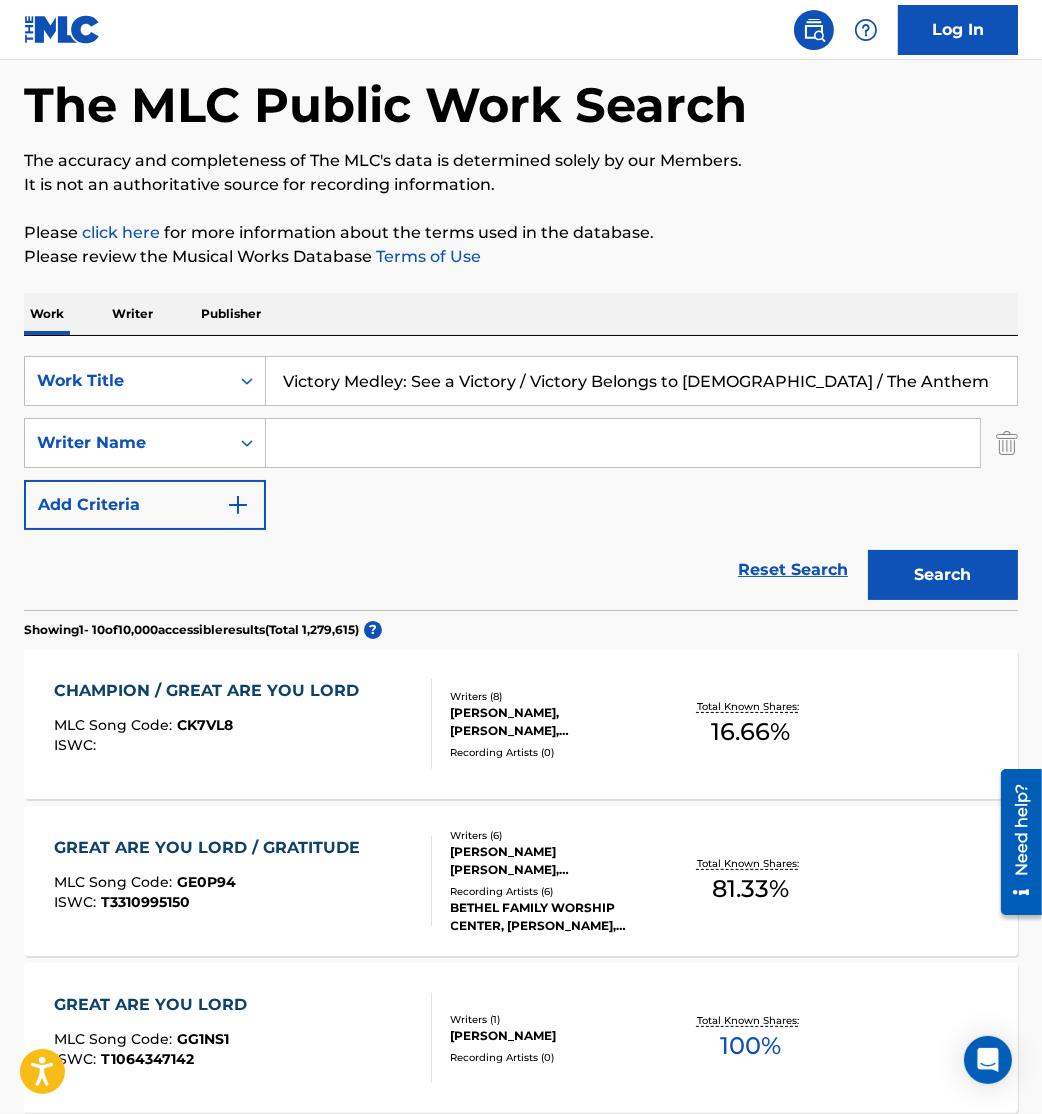 type on "Victory Medley: See a Victory / Victory Belongs to Jesus / The Anthem" 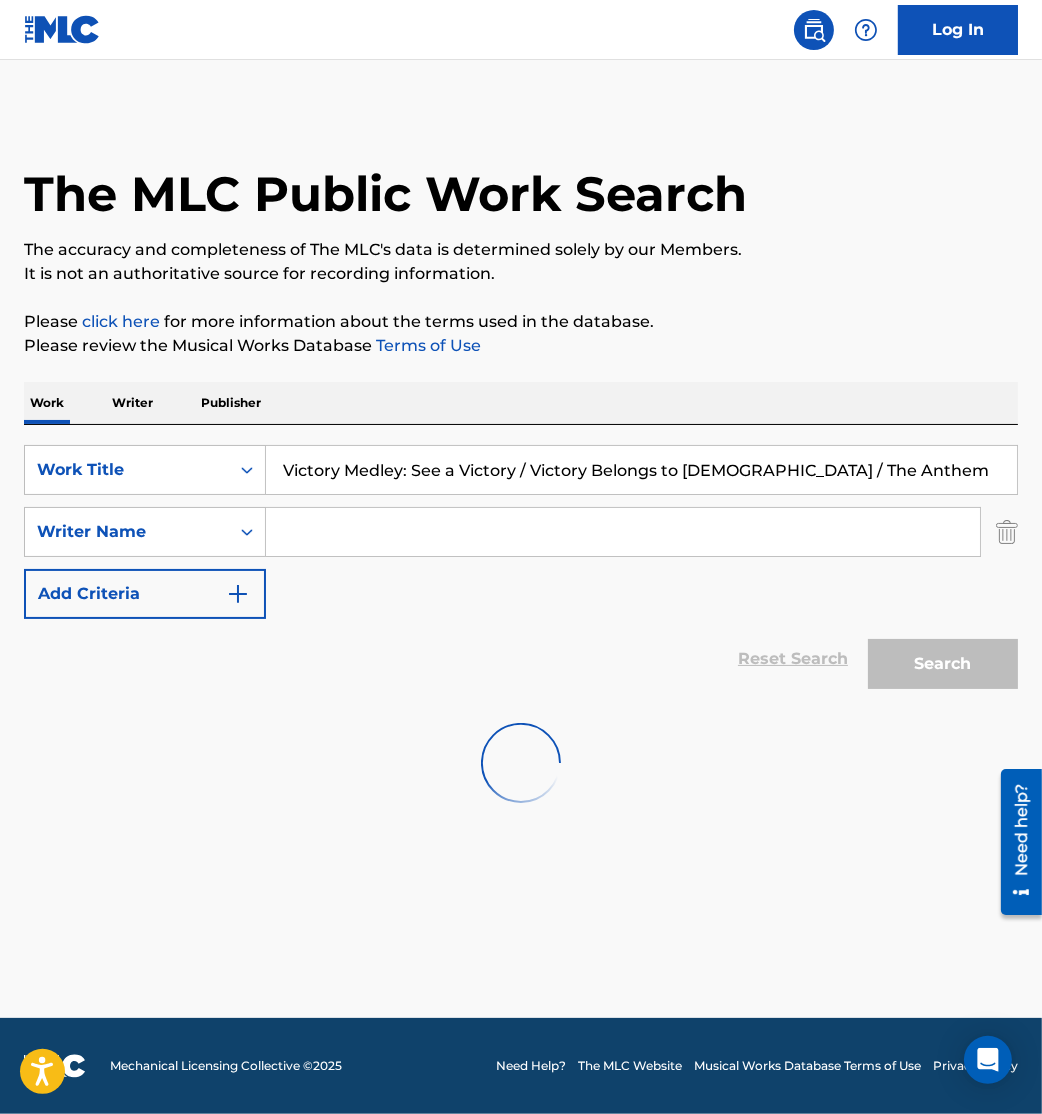 scroll, scrollTop: 0, scrollLeft: 0, axis: both 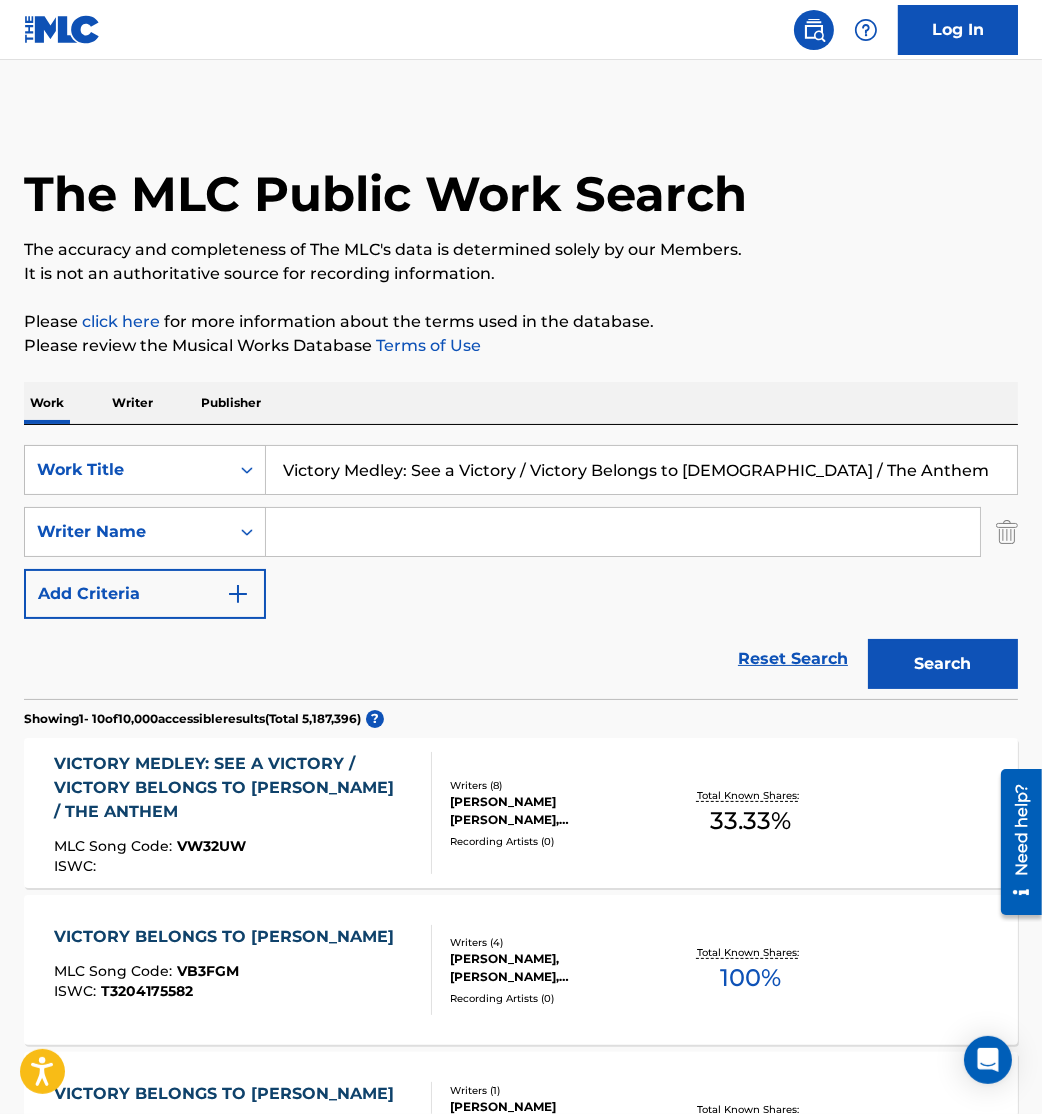 click on "VICTORY MEDLEY: SEE A VICTORY / VICTORY BELONGS TO JESUS / THE ANTHEM" at bounding box center (234, 788) 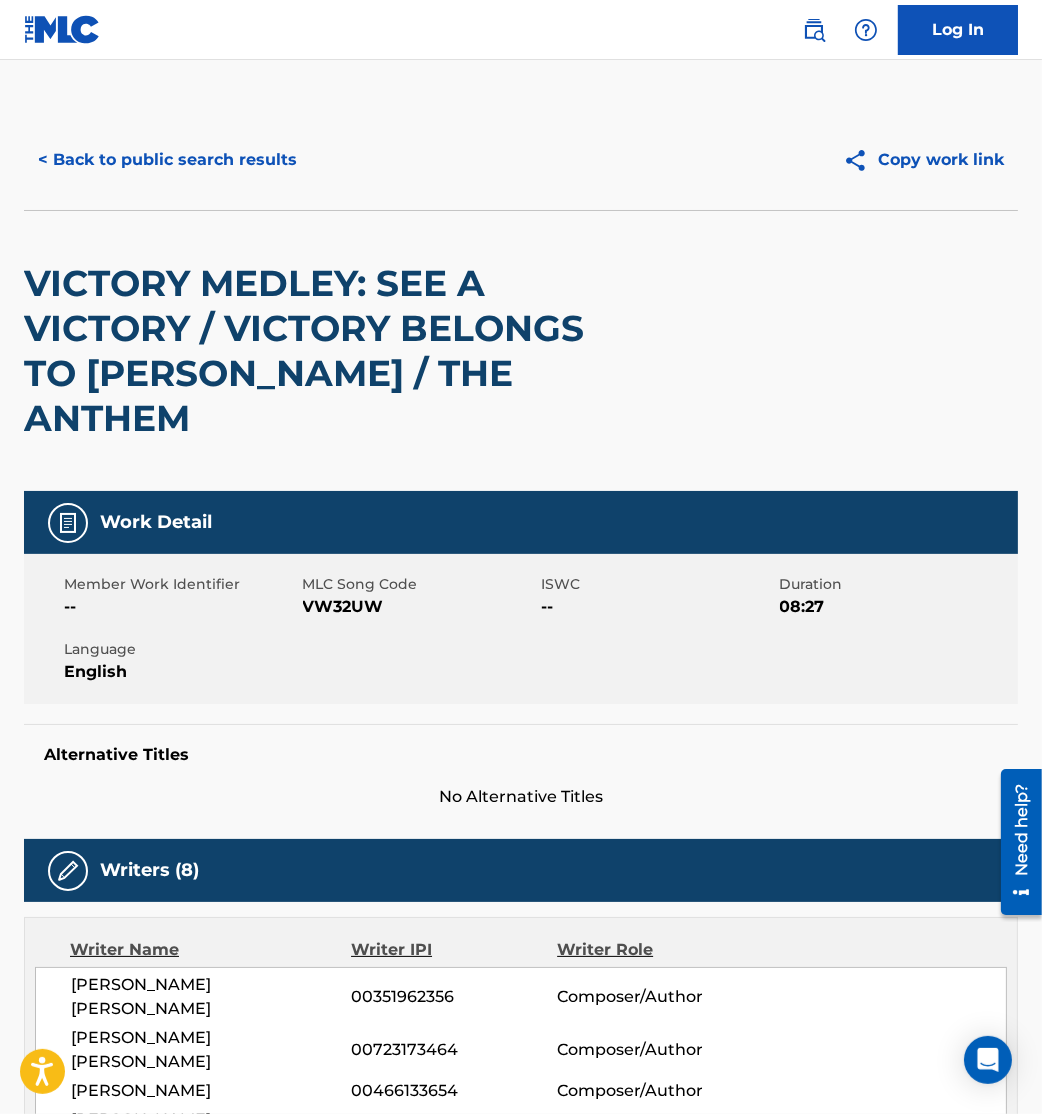 click on "Writers   (8)" at bounding box center (149, 870) 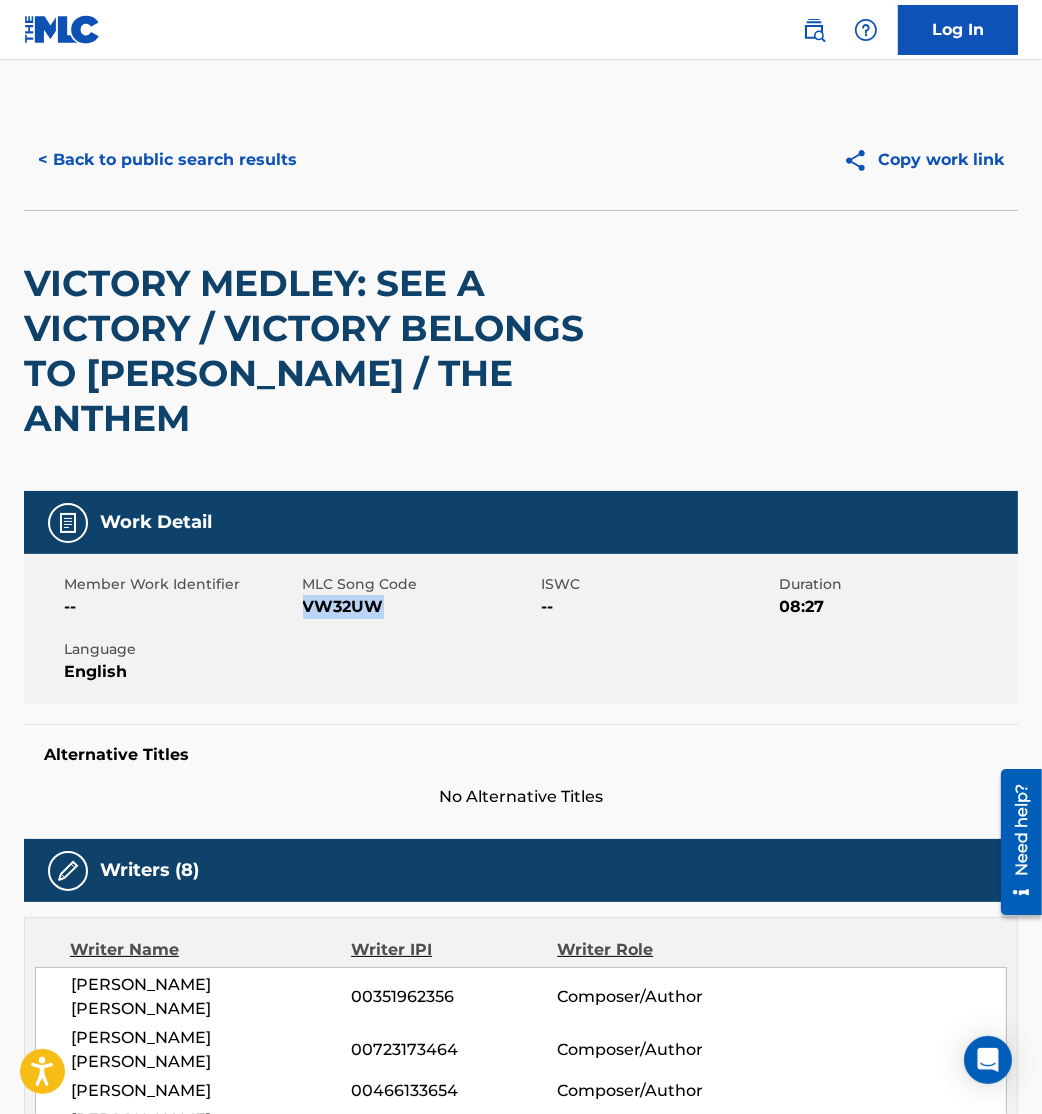 drag, startPoint x: 307, startPoint y: 561, endPoint x: 457, endPoint y: 559, distance: 150.01334 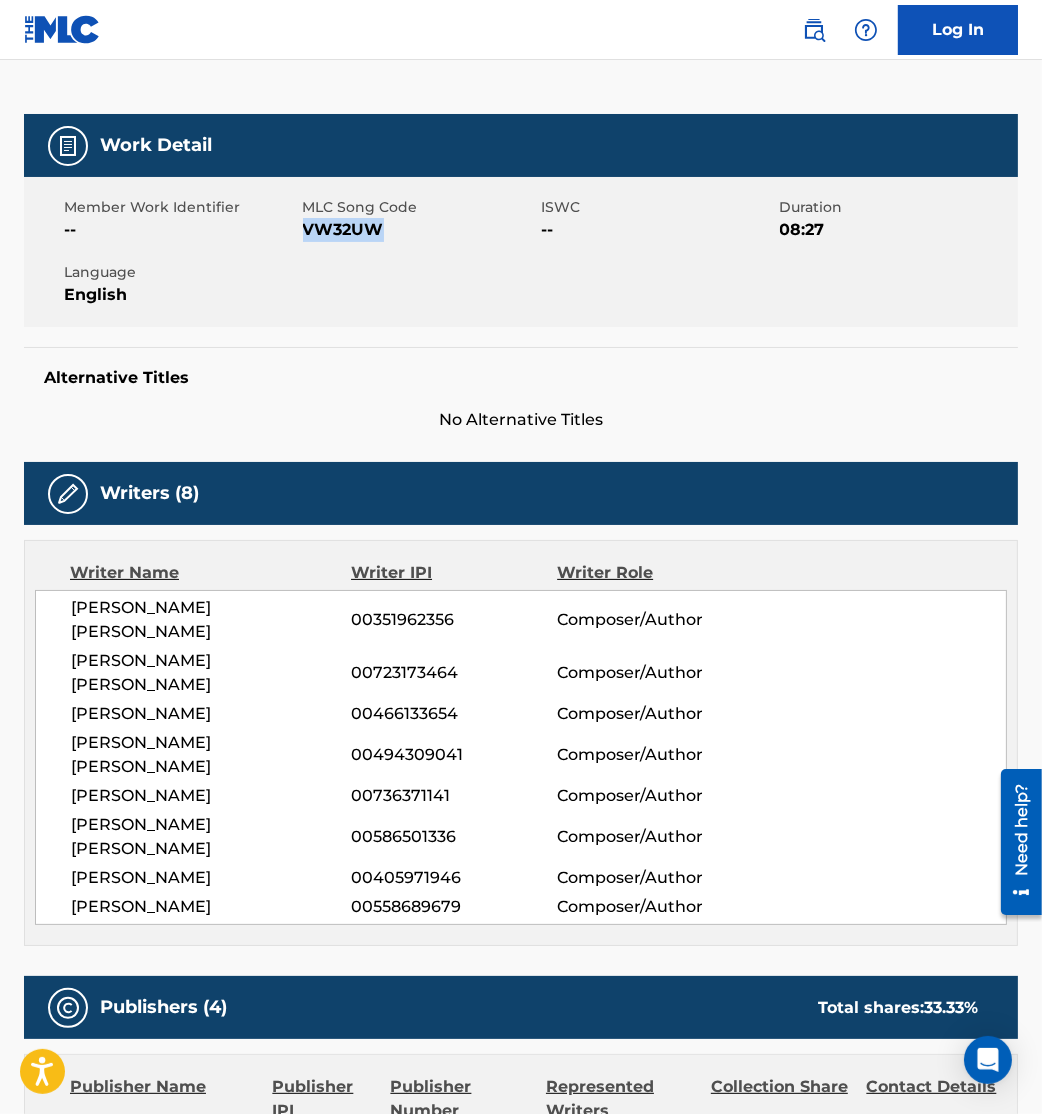 scroll, scrollTop: 0, scrollLeft: 0, axis: both 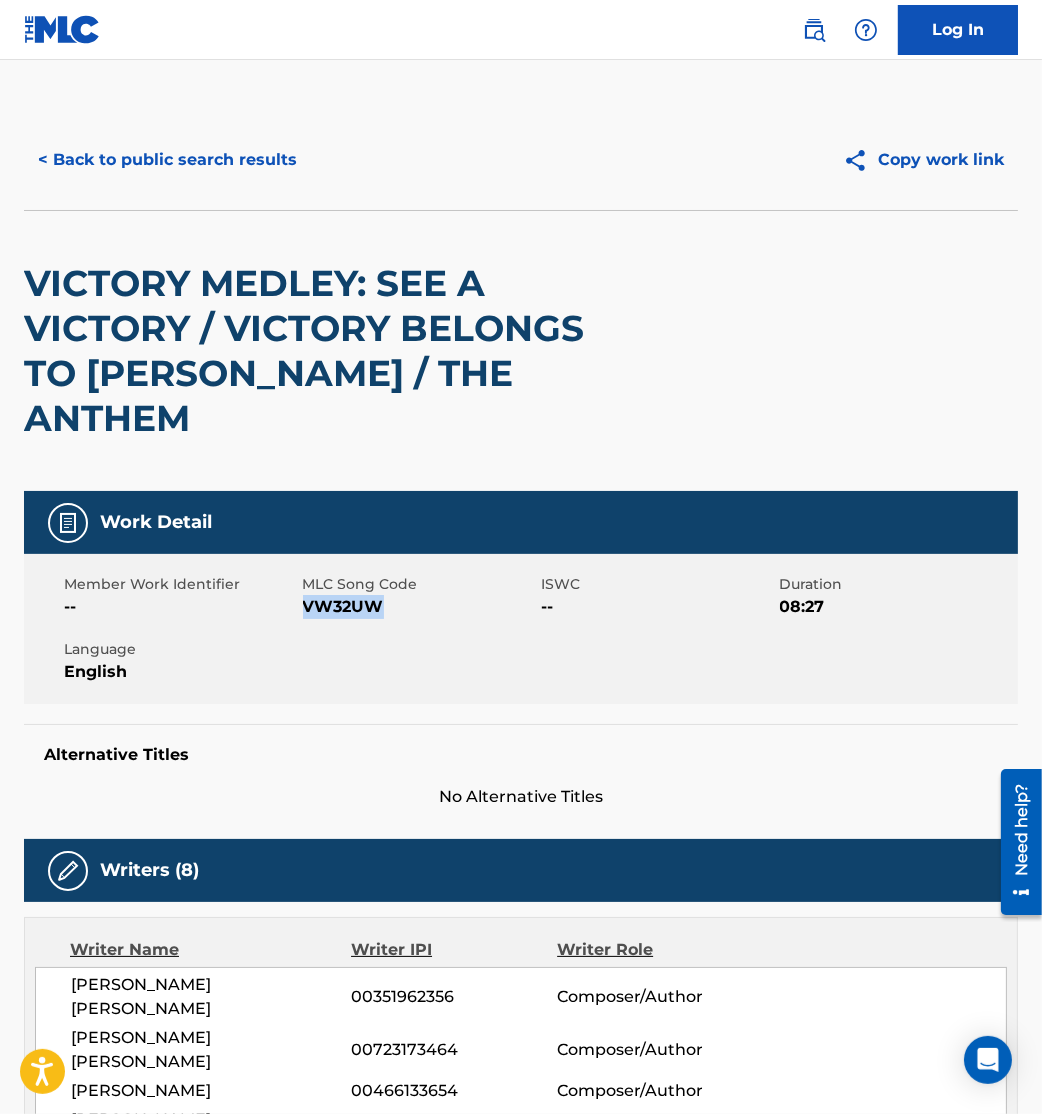 click on "< Back to public search results" at bounding box center [167, 160] 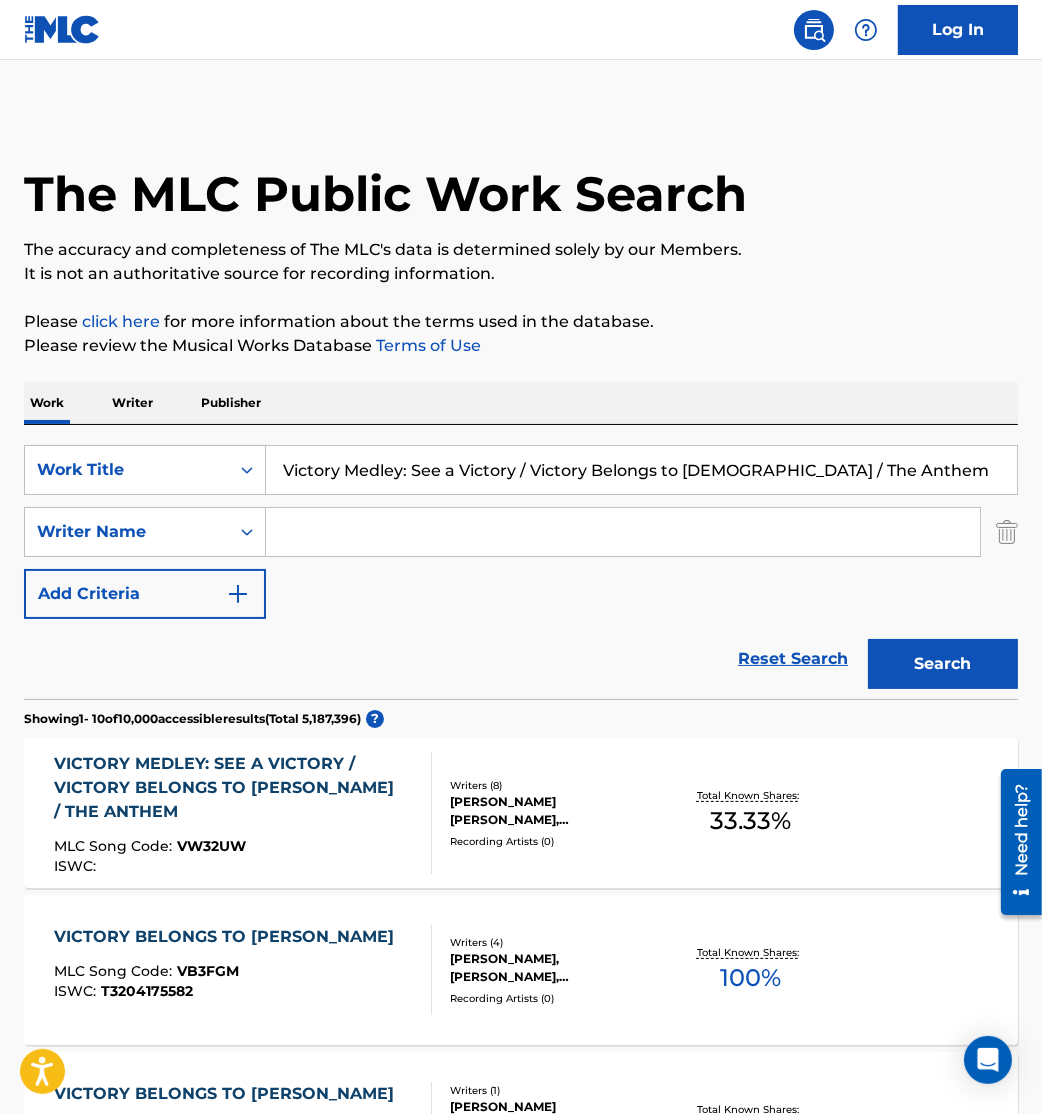 click on "Victory Medley: See a Victory / Victory Belongs to Jesus / The Anthem" at bounding box center [641, 470] 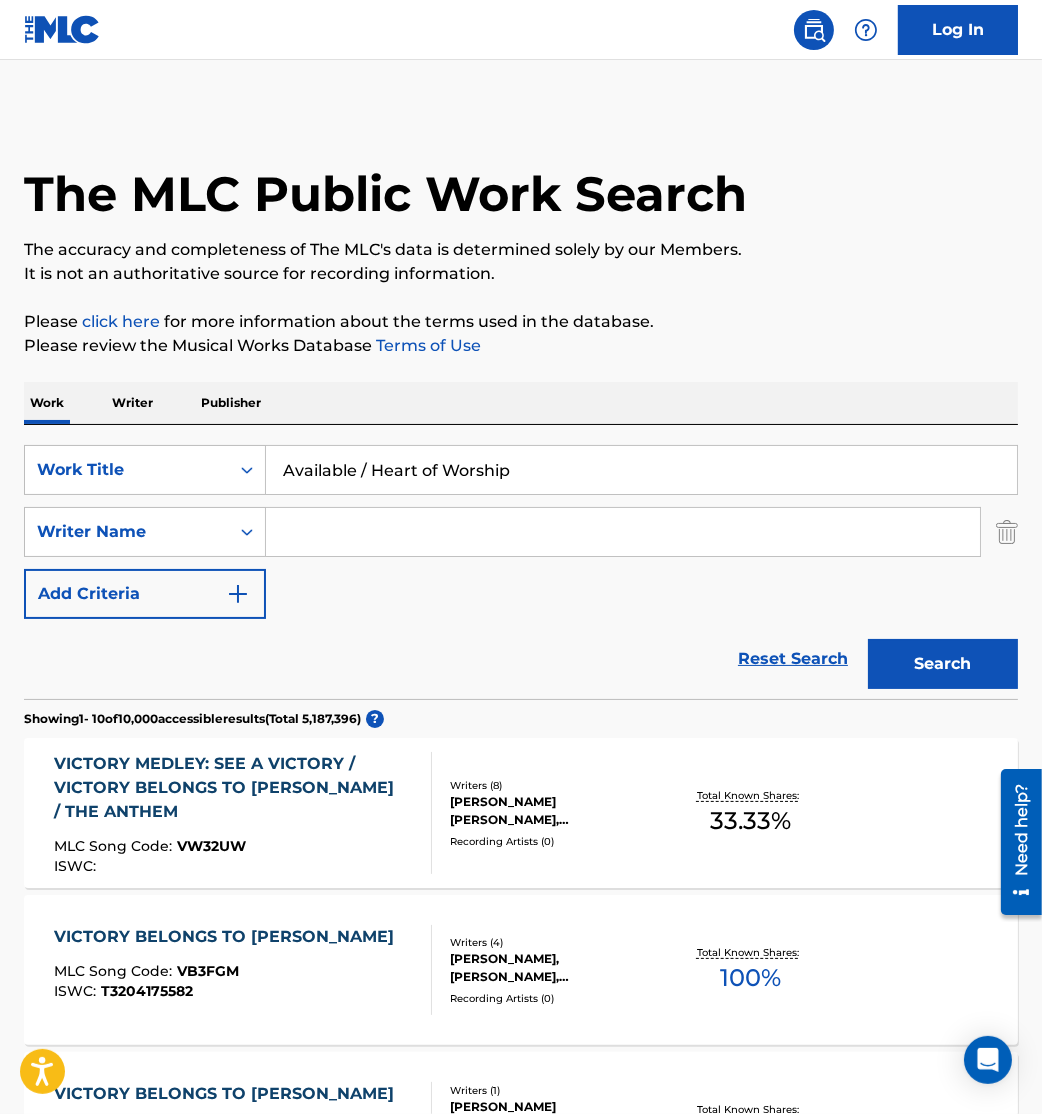 type on "Available / Heart of Worship" 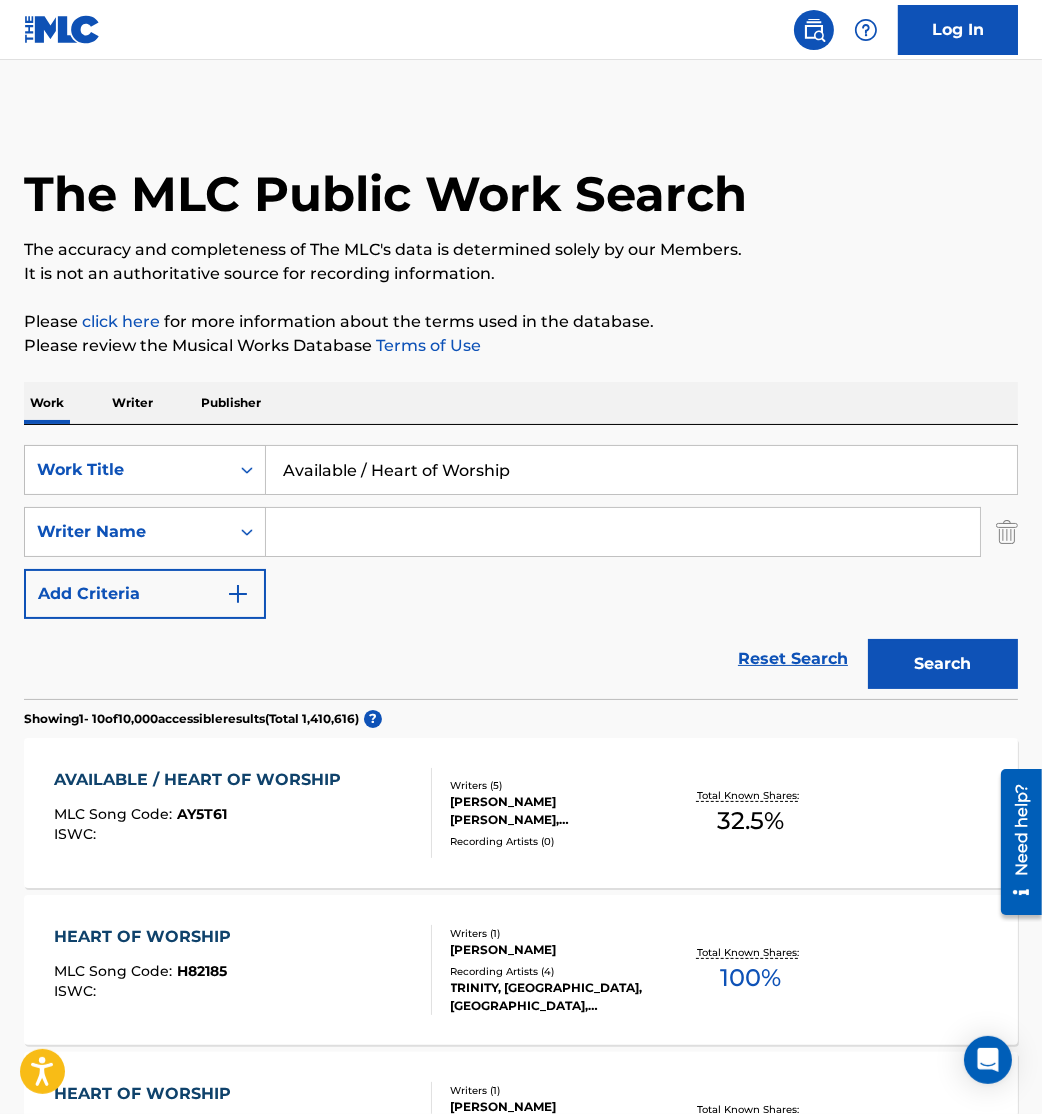 click on "Writers ( 5 )" at bounding box center (559, 785) 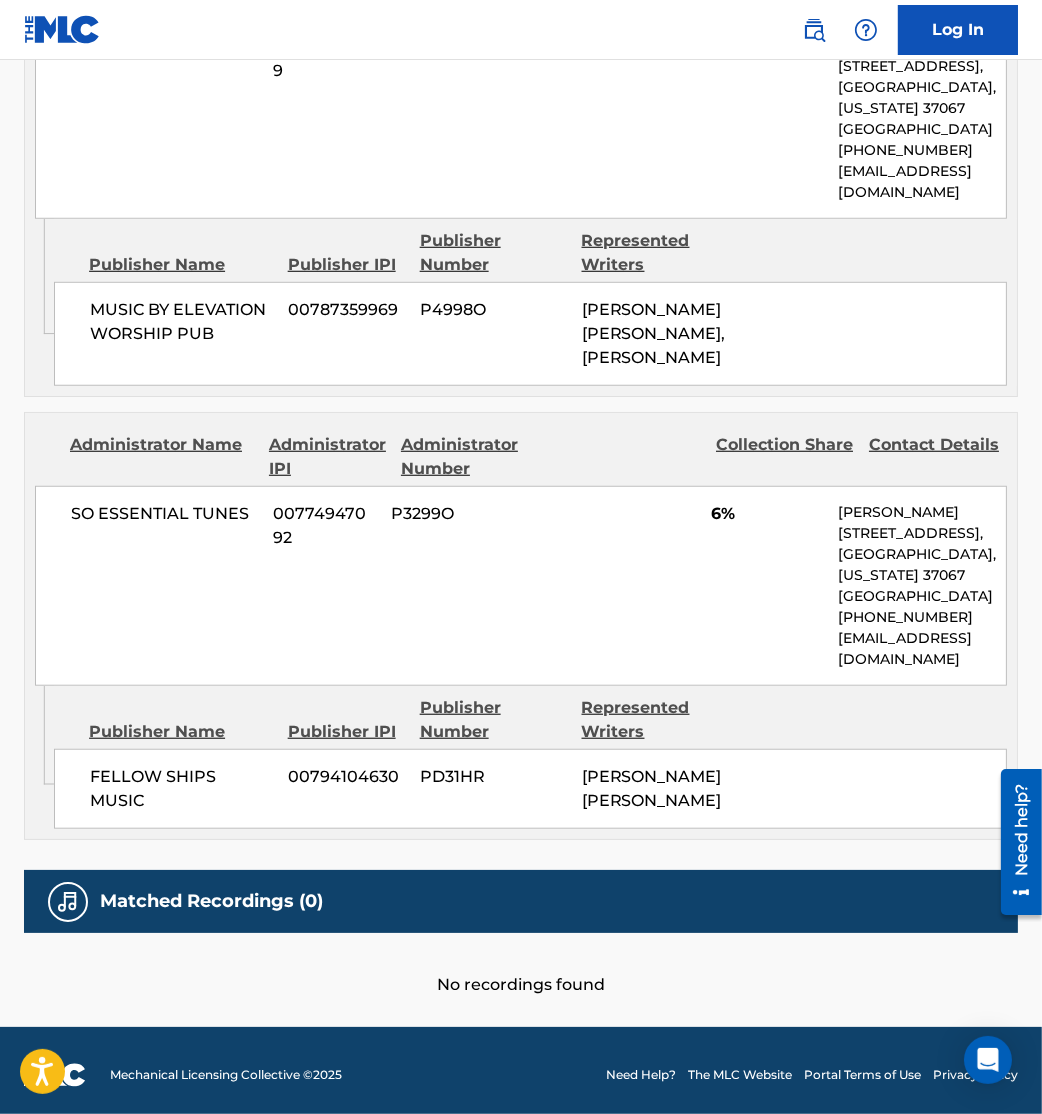 scroll, scrollTop: 0, scrollLeft: 0, axis: both 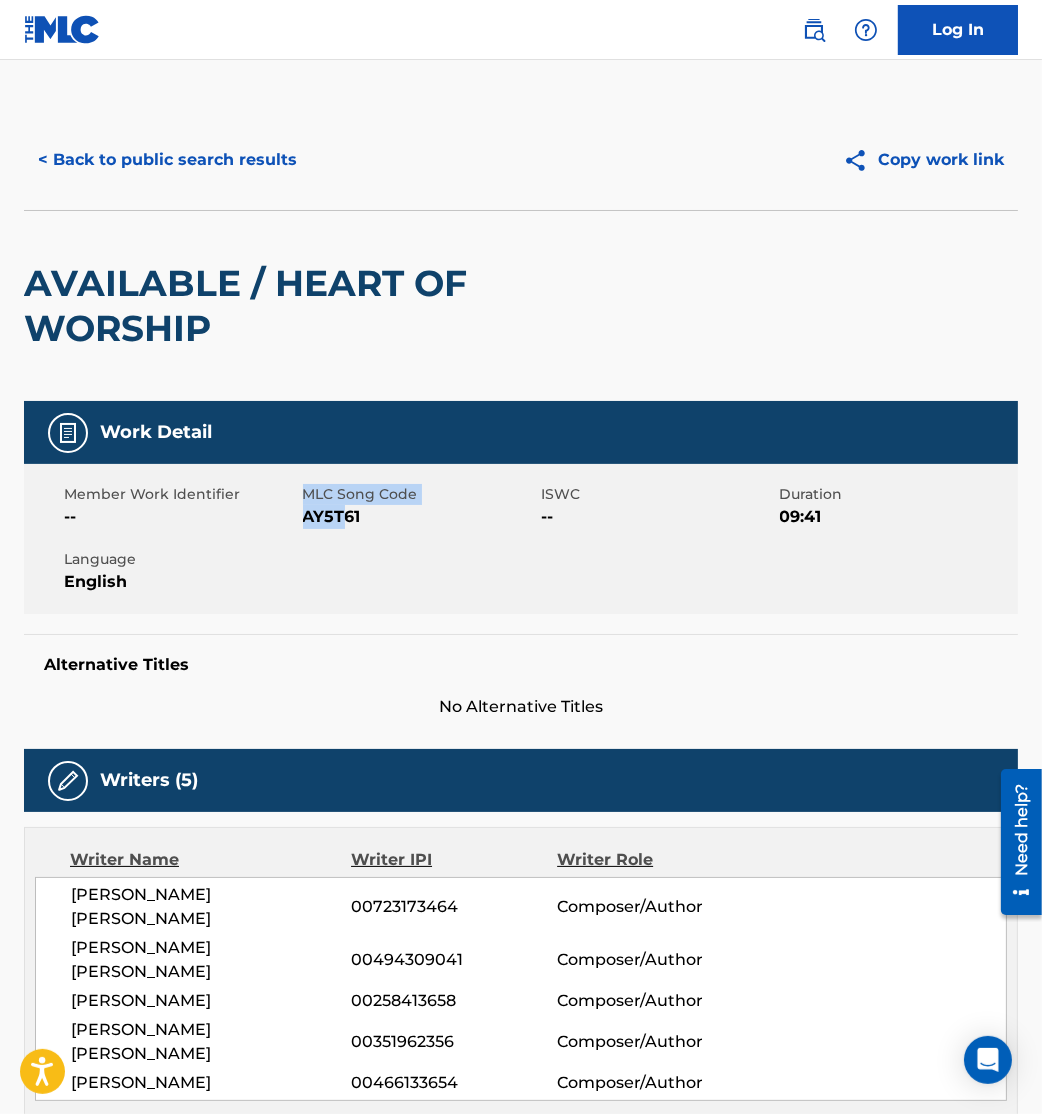 drag, startPoint x: 300, startPoint y: 521, endPoint x: 338, endPoint y: 523, distance: 38.052597 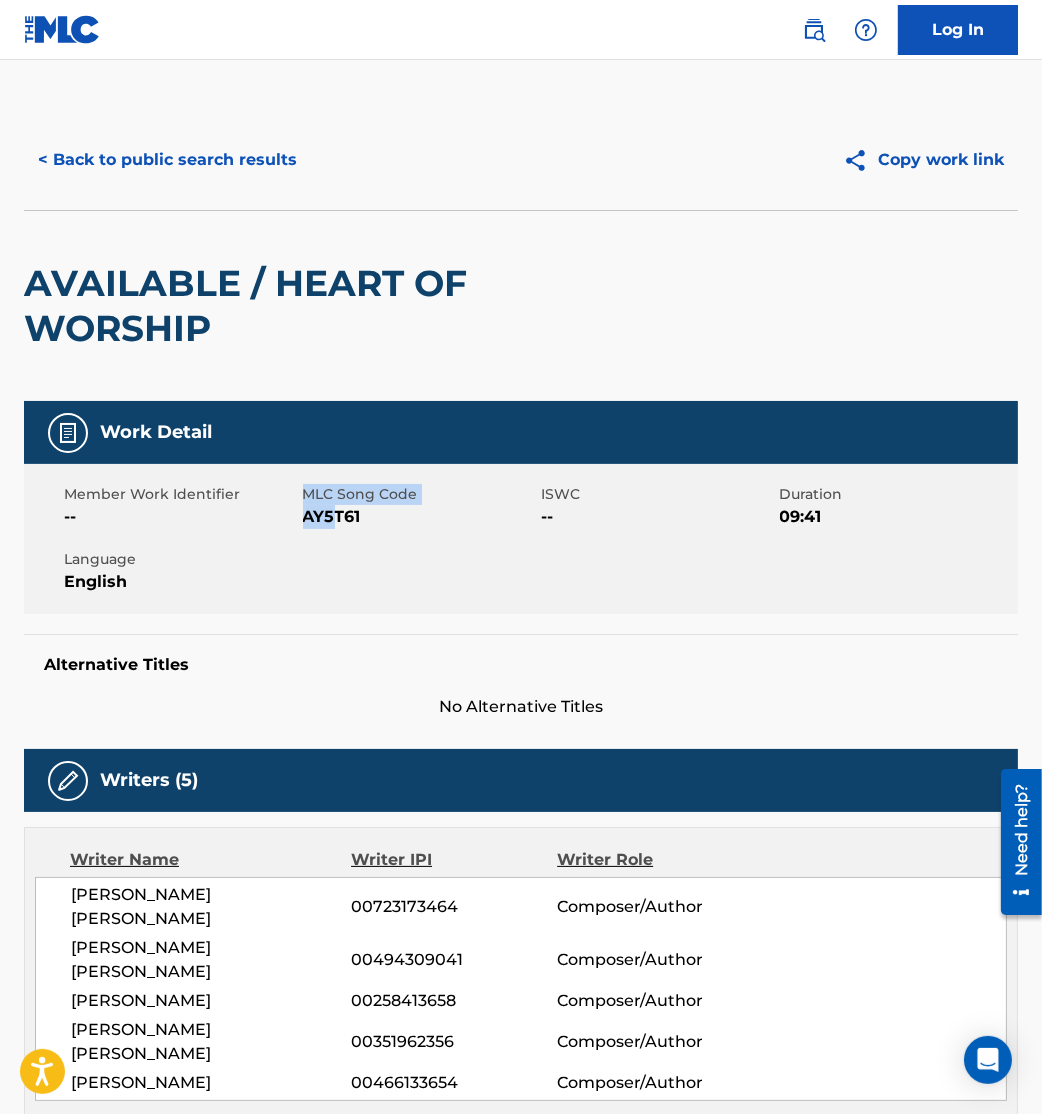 drag, startPoint x: 338, startPoint y: 523, endPoint x: 309, endPoint y: 513, distance: 30.675724 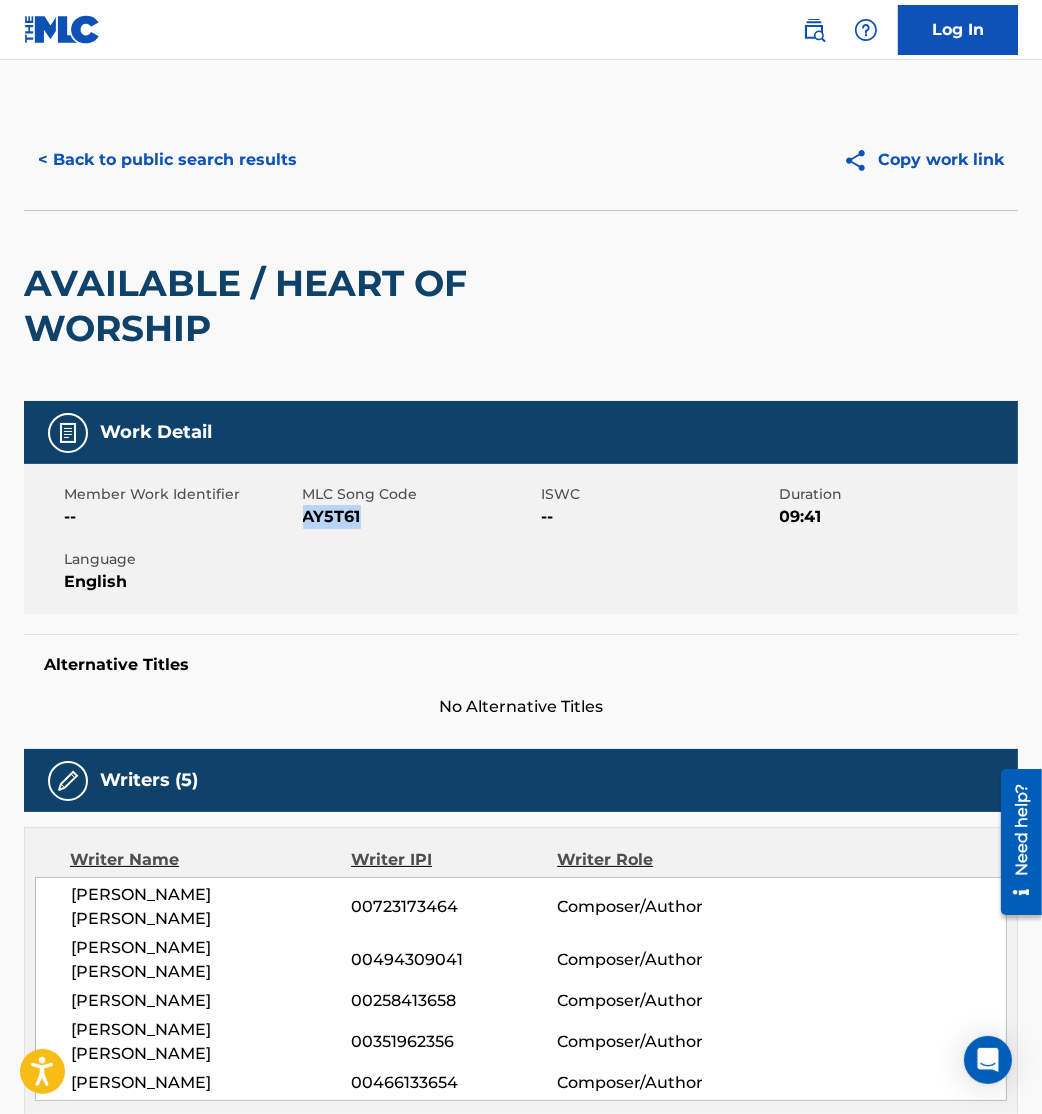 drag, startPoint x: 307, startPoint y: 516, endPoint x: 444, endPoint y: 530, distance: 137.71347 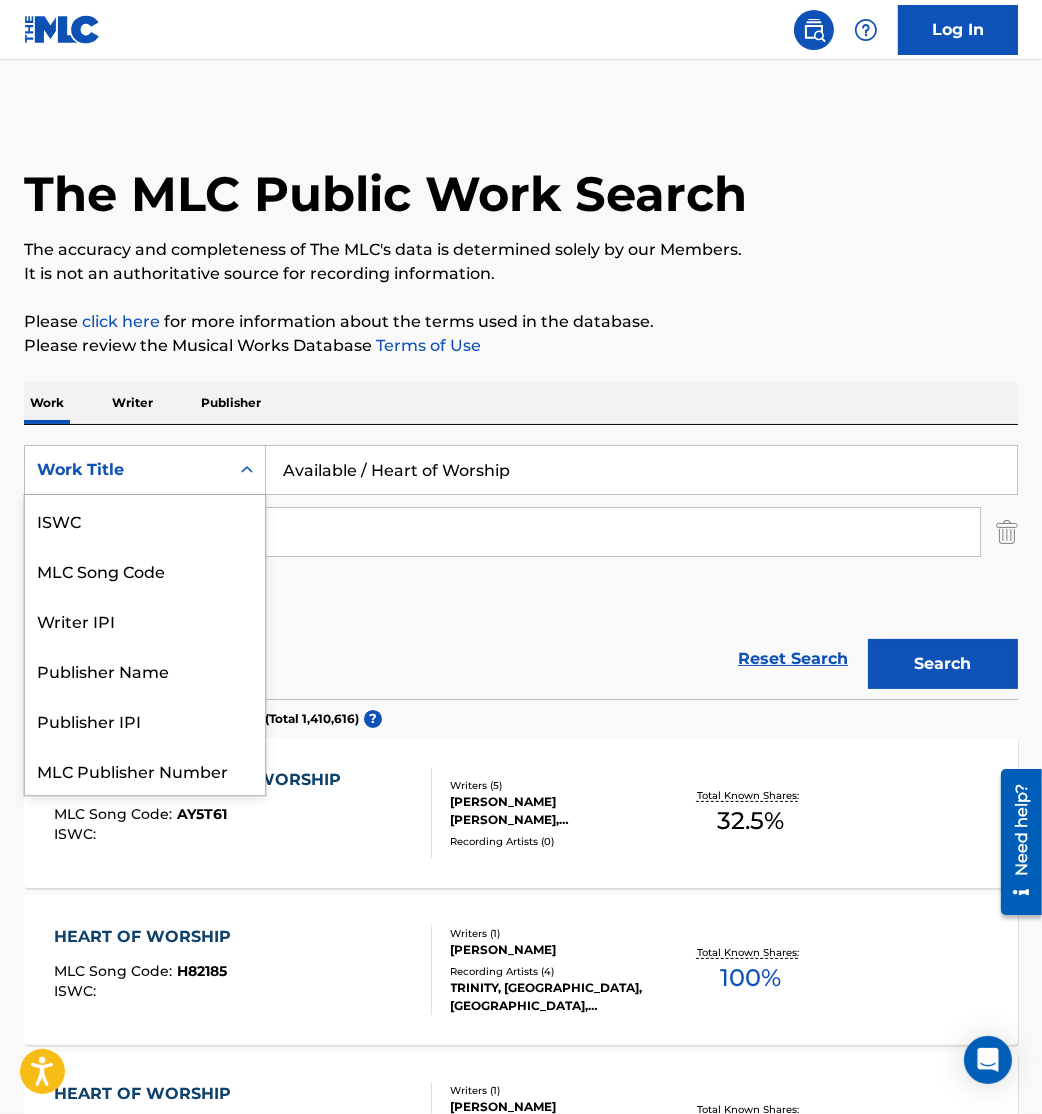 click on "Work Title" at bounding box center [127, 470] 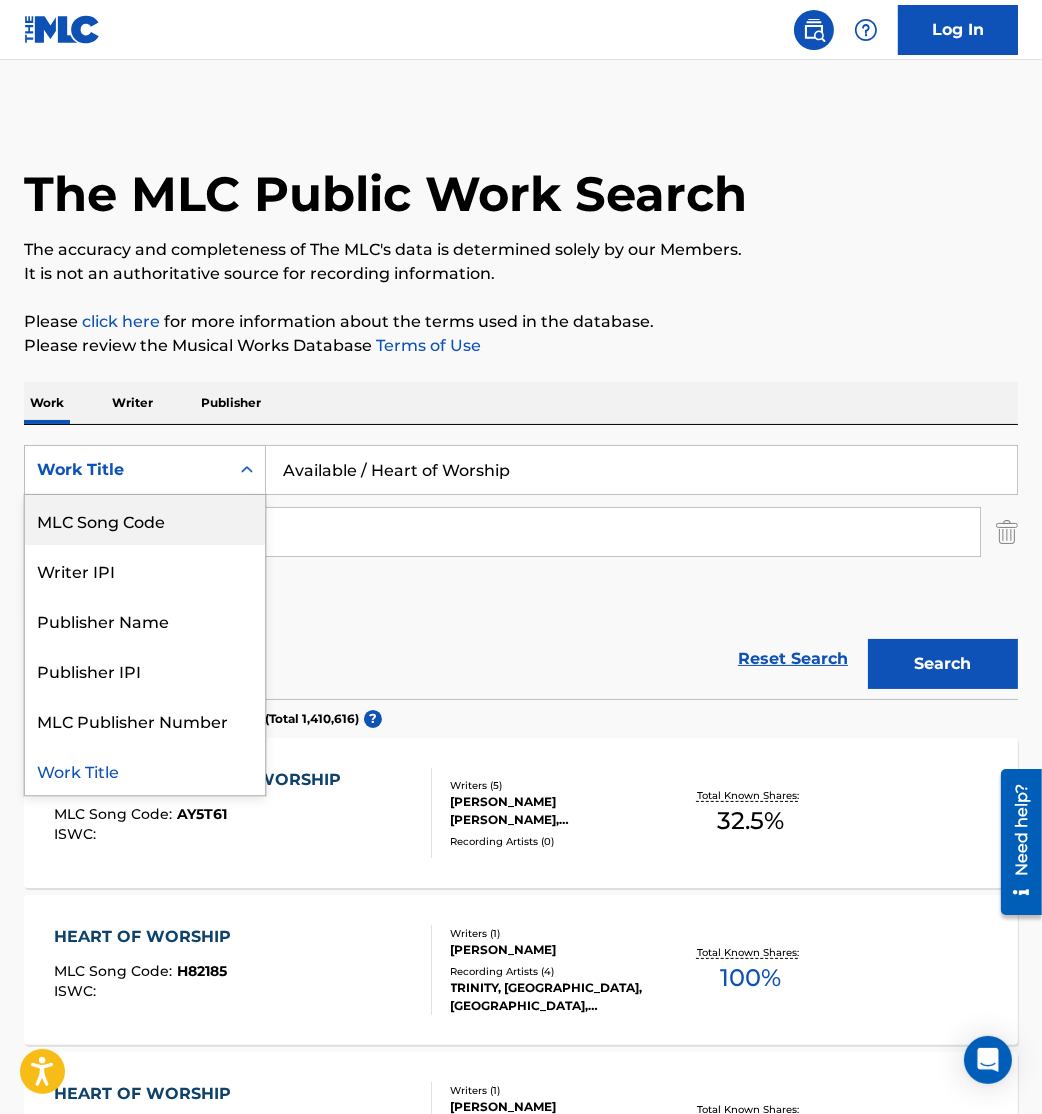 click on "MLC Song Code" at bounding box center [145, 520] 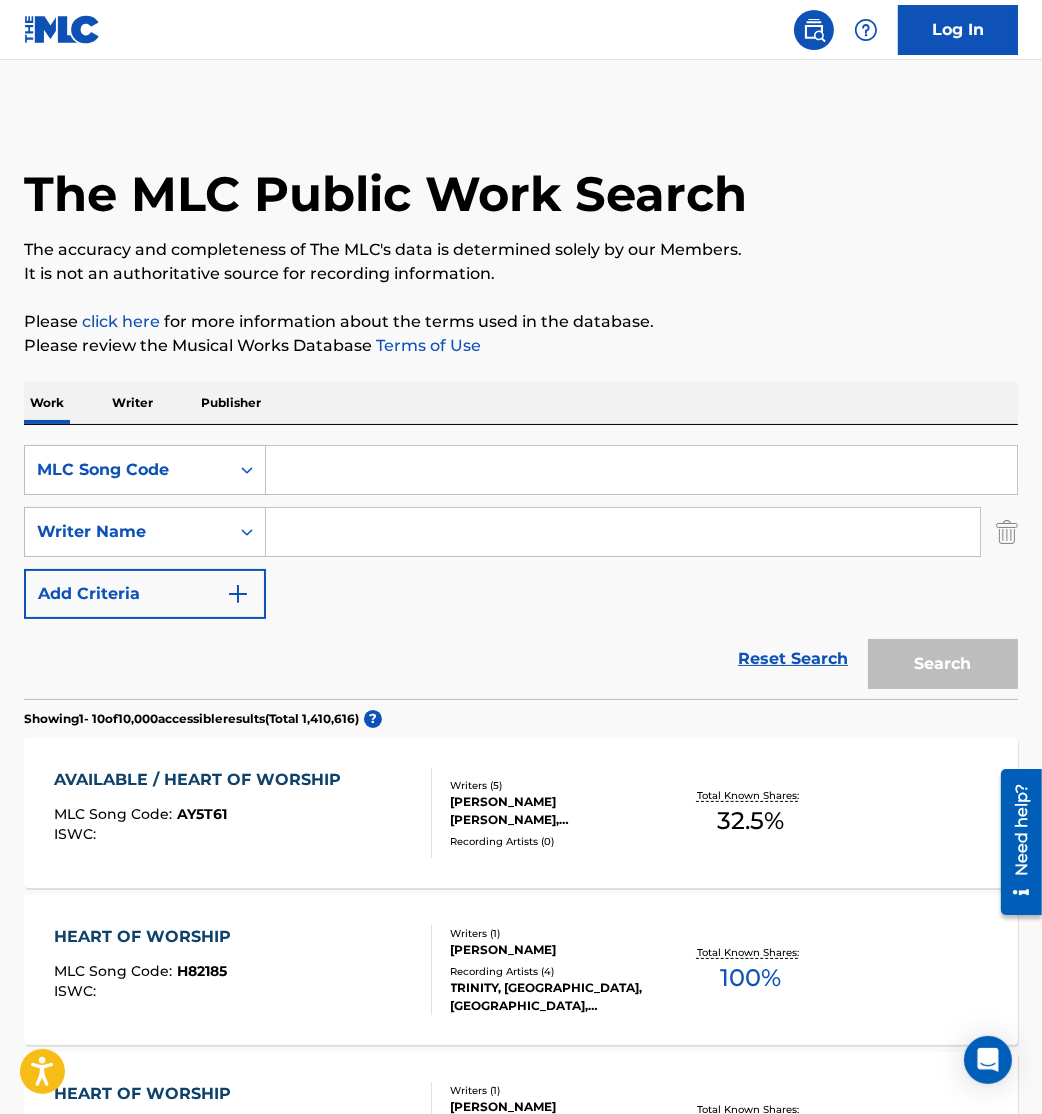click on "SearchWithCriteriabad6b73c-702d-45ae-94ec-a1f705cadcda MLC Song Code SearchWithCriteria6a3351f3-1454-4f12-b0e7-025afaefb8fc Writer Name Add Criteria" at bounding box center [521, 532] 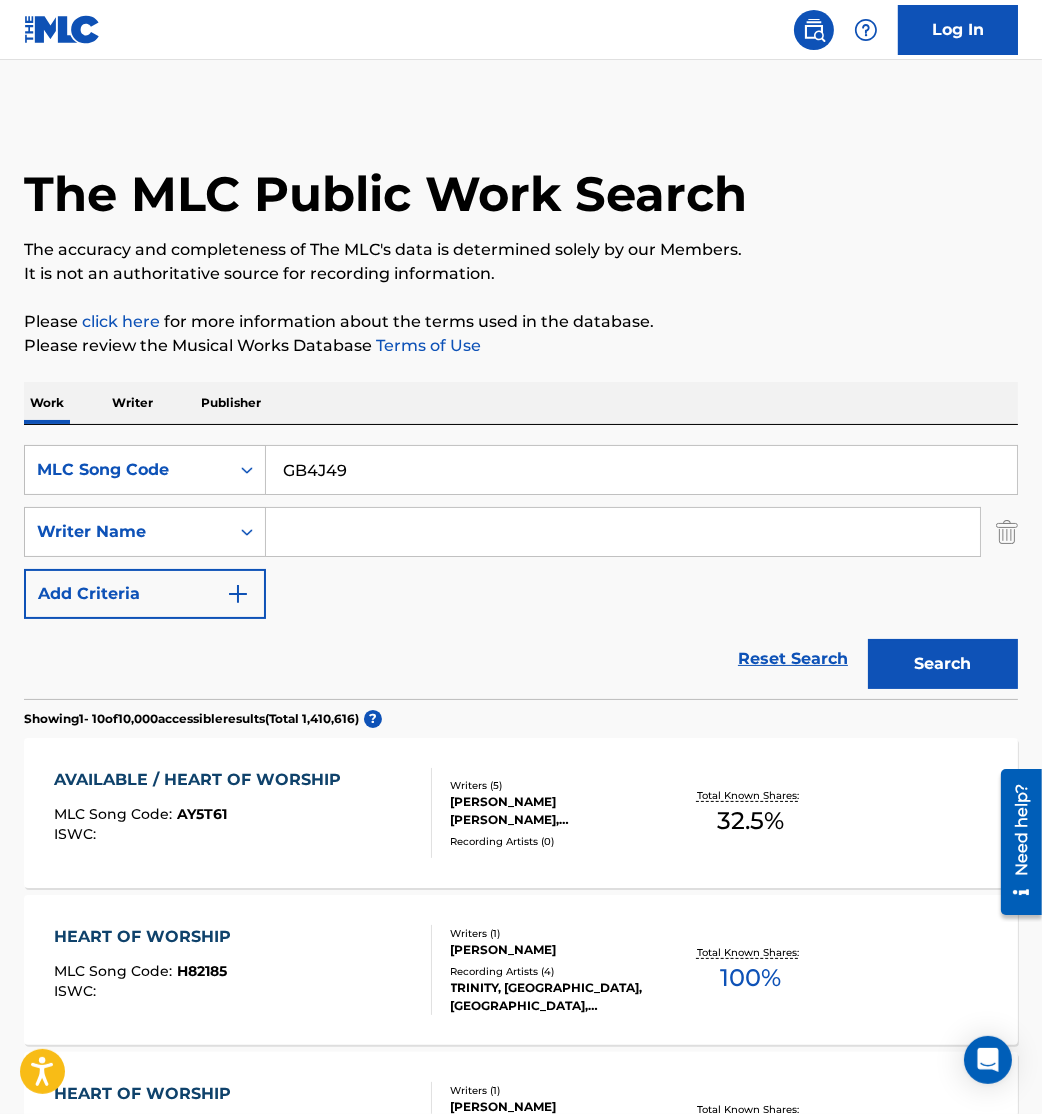 type on "GB4J49" 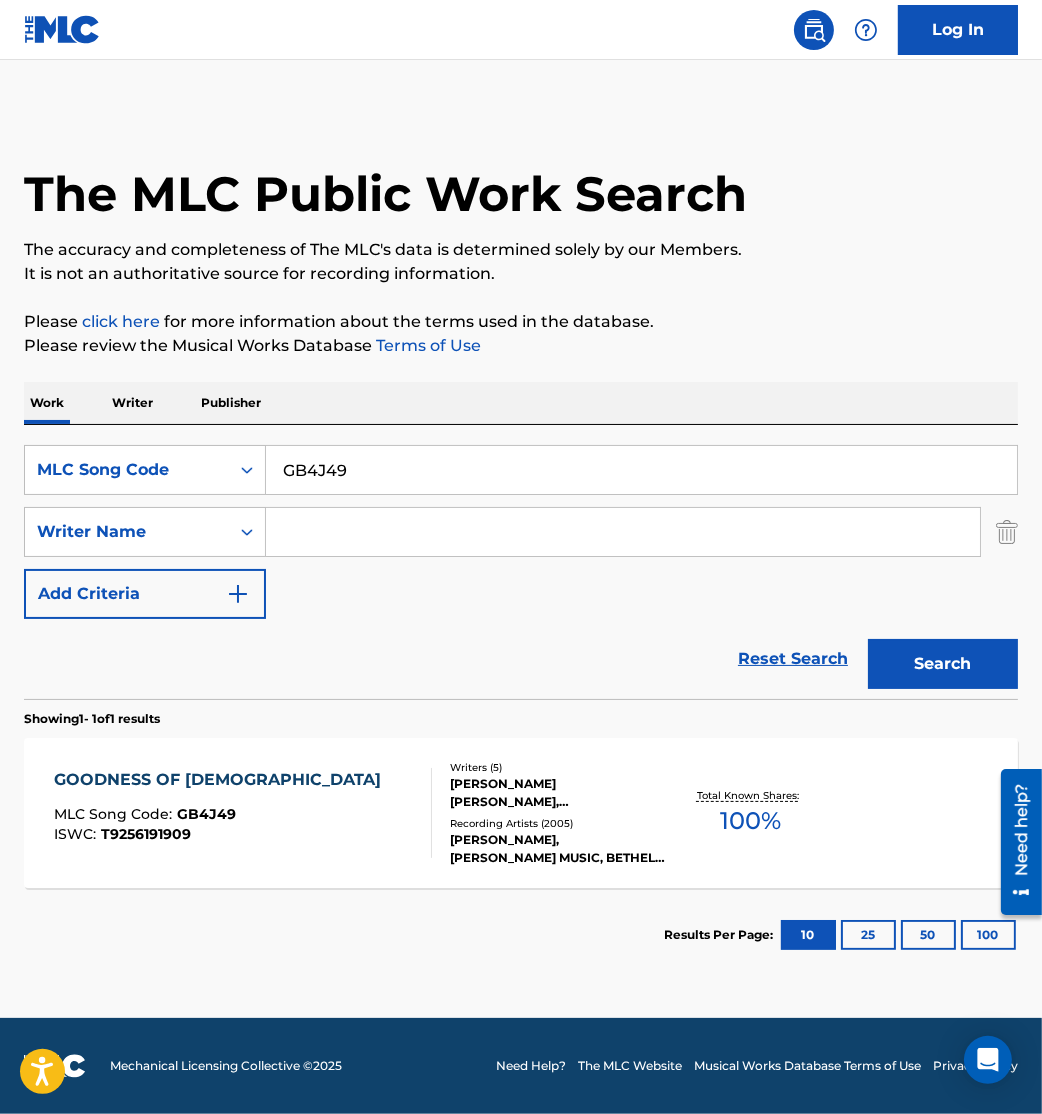 click on "GOODNESS OF GOD MLC Song Code : GB4J49 ISWC : T9256191909" at bounding box center [243, 813] 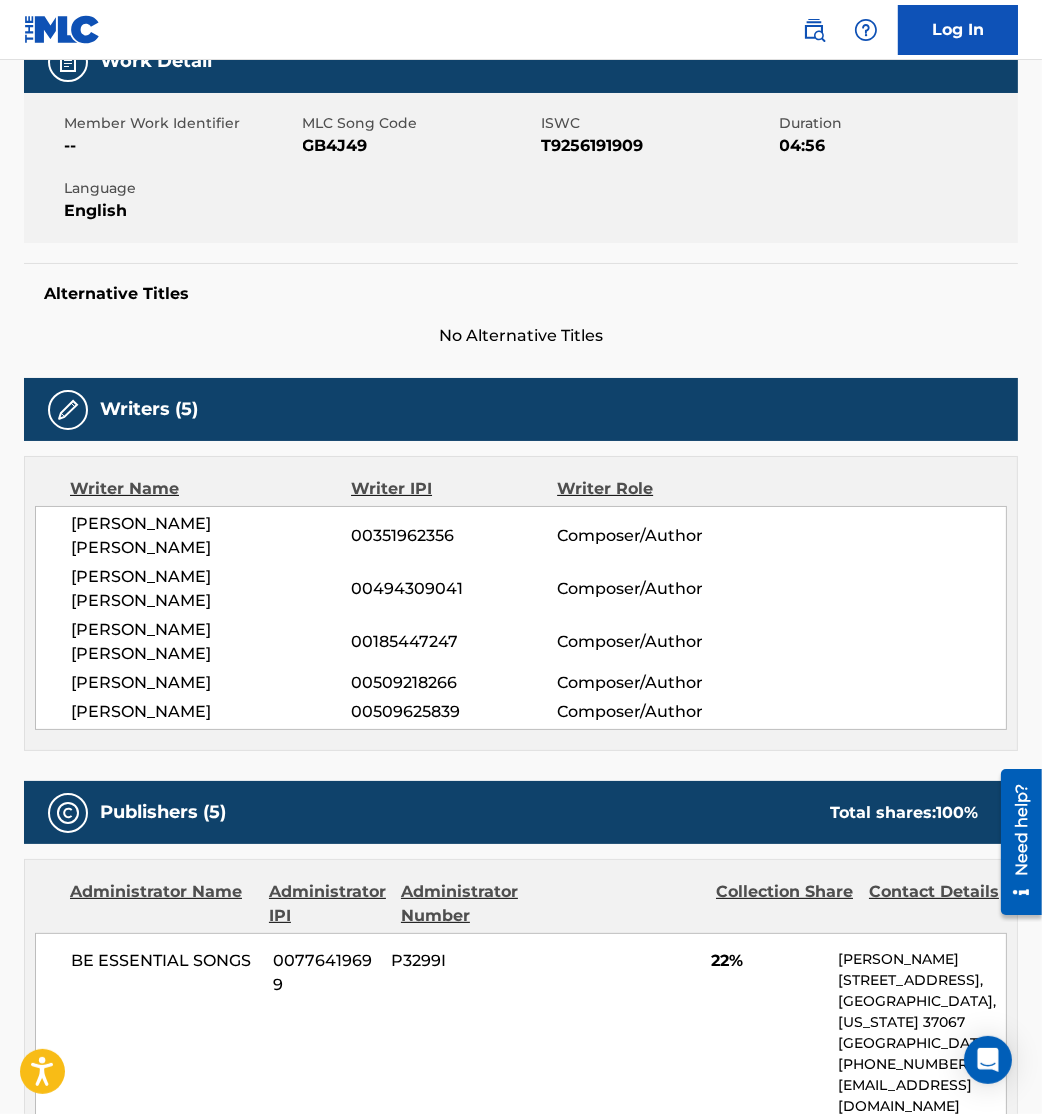 scroll, scrollTop: 0, scrollLeft: 0, axis: both 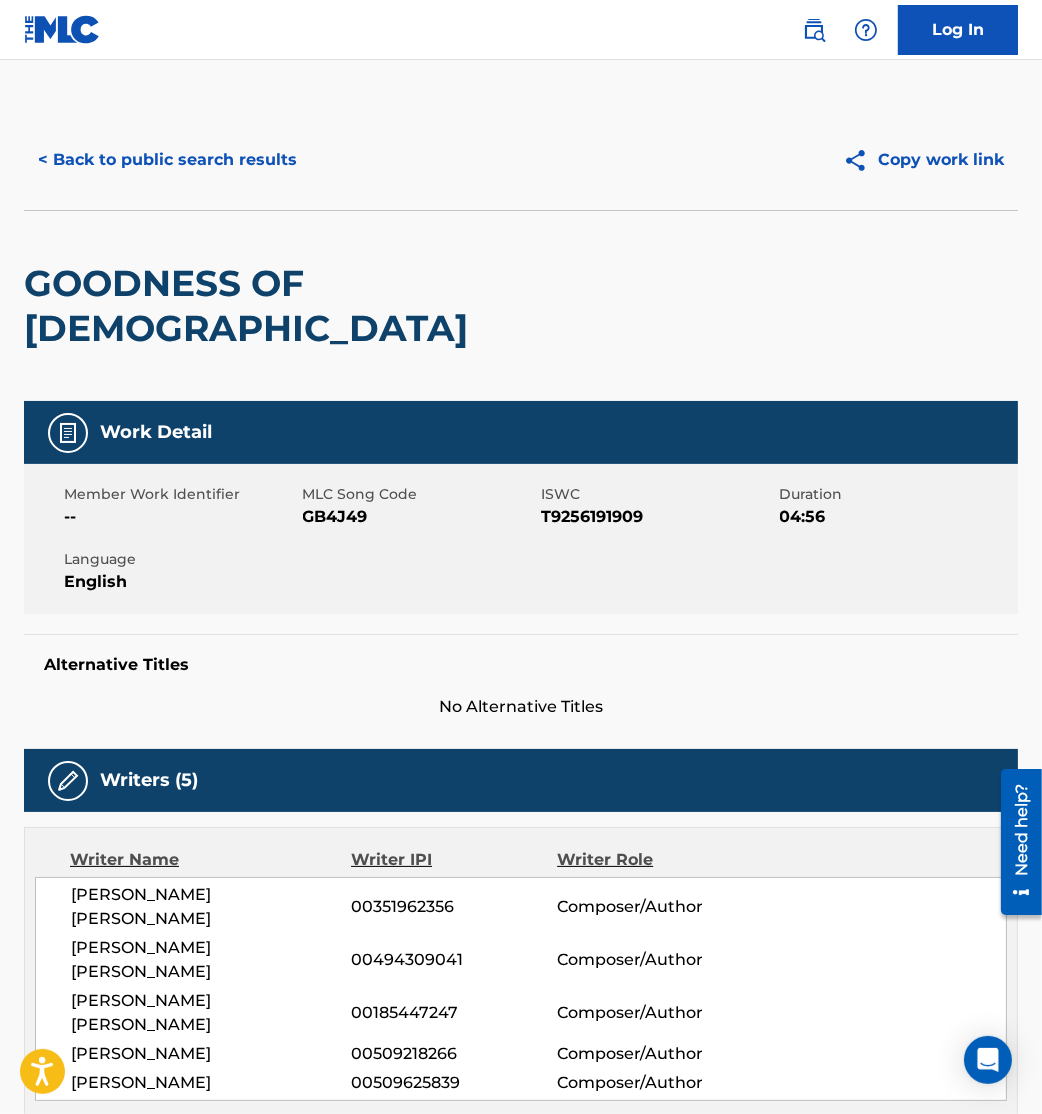 click on "< Back to public search results" at bounding box center [167, 160] 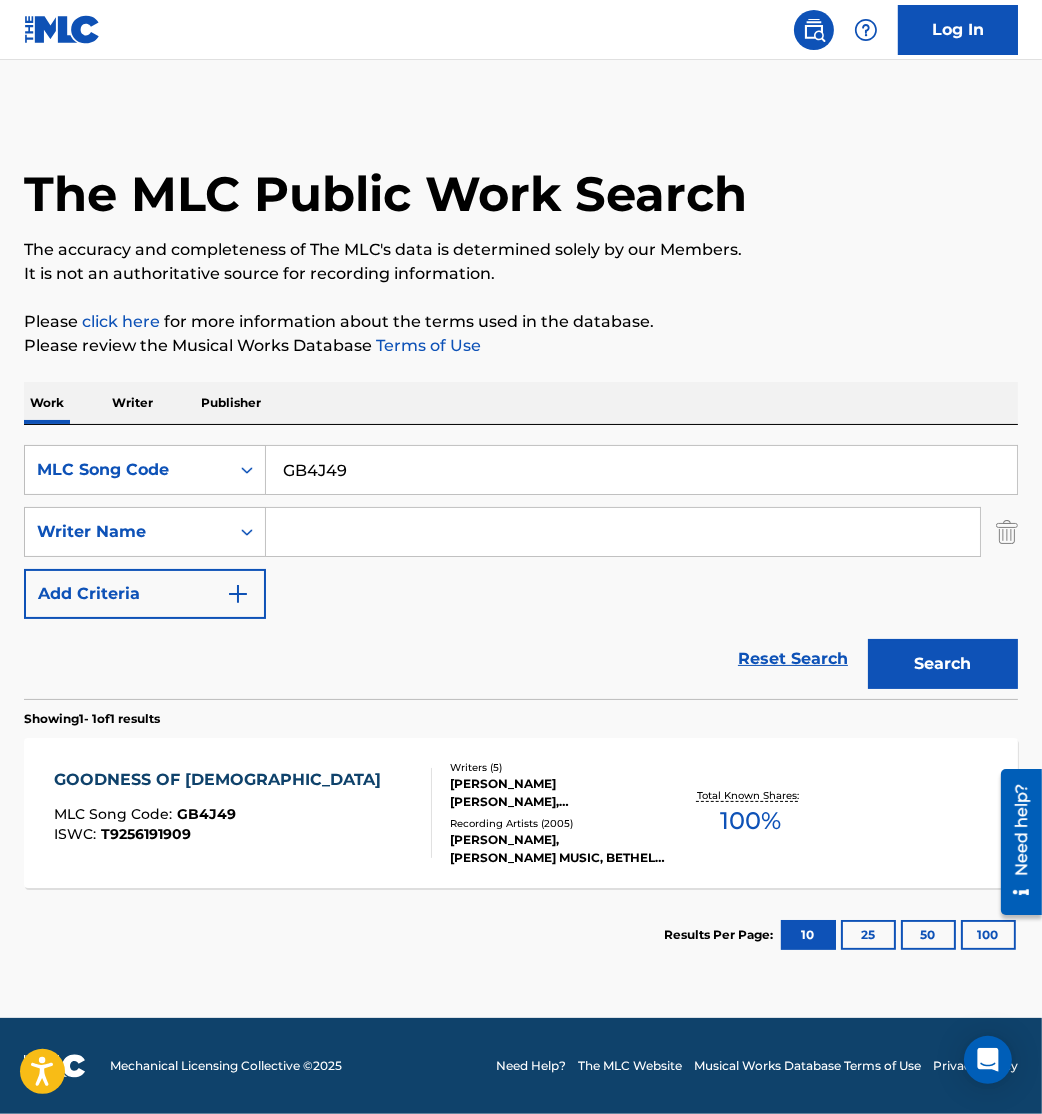 drag, startPoint x: 407, startPoint y: 468, endPoint x: 10, endPoint y: 420, distance: 399.89124 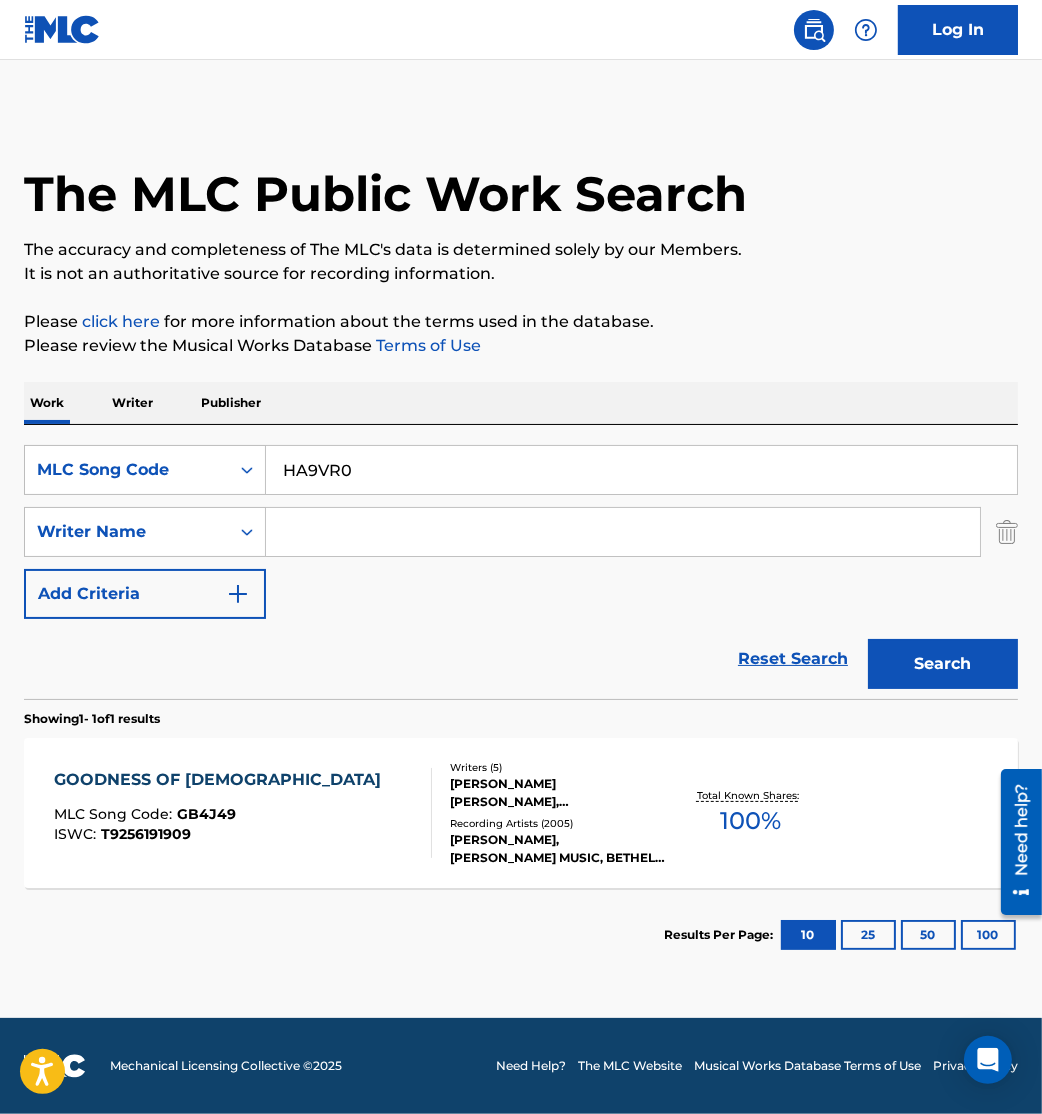 type on "HA9VR0" 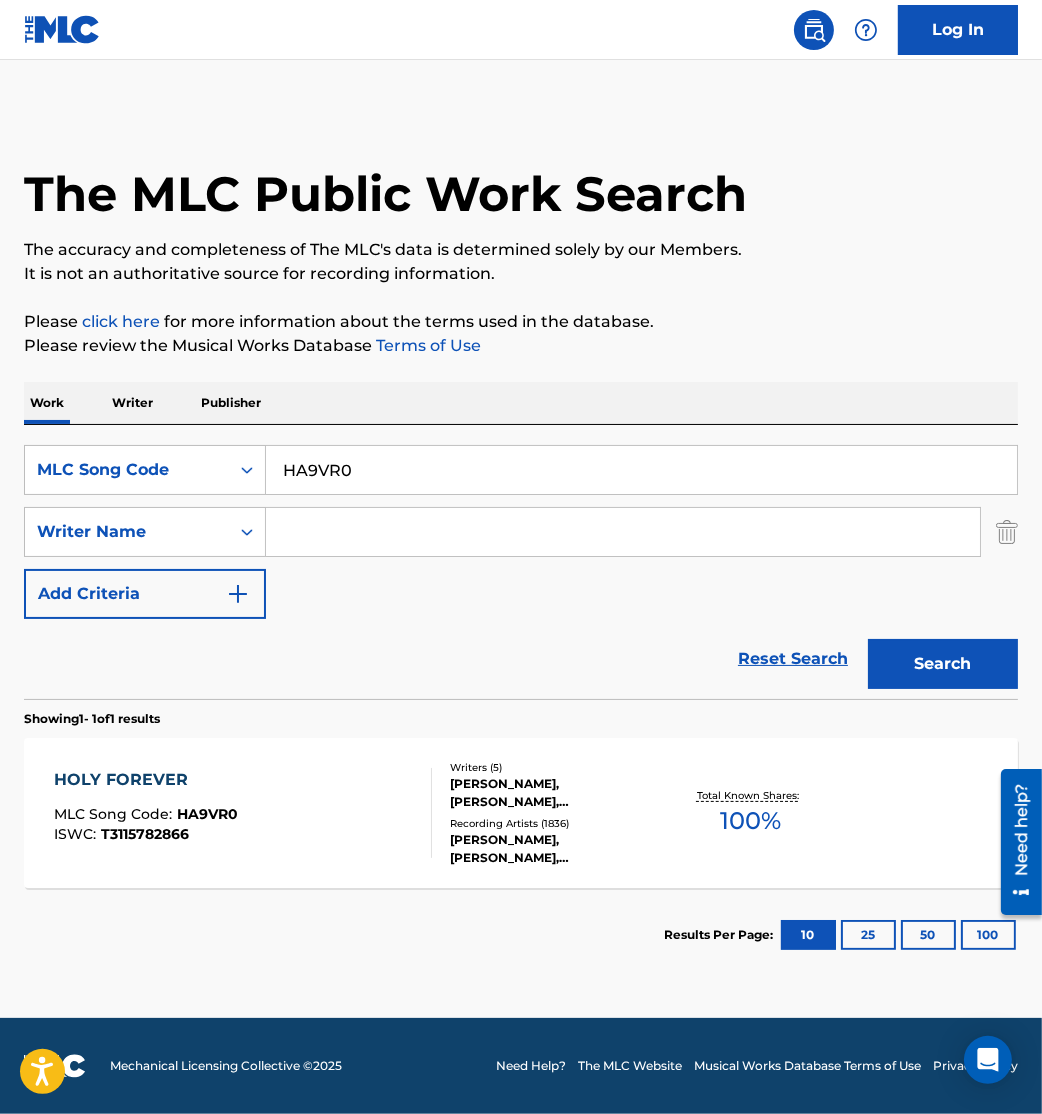 click on "HOLY FOREVER MLC Song Code : HA9VR0 ISWC : T3115782866 Writers ( 5 ) CHRIS TOMLIN, PHILIP DAVID WICKHAM, JENN JOHNSON, BRIAN JOHNSON, JASON DAVID INGRAM Recording Artists ( 1836 ) CHRIS TOMLIN, CHRIS TOMLIN, CHRIS TOMLIN, CECE WINANS, CHRIS TOMLIN Total Known Shares: 100 %" at bounding box center (521, 813) 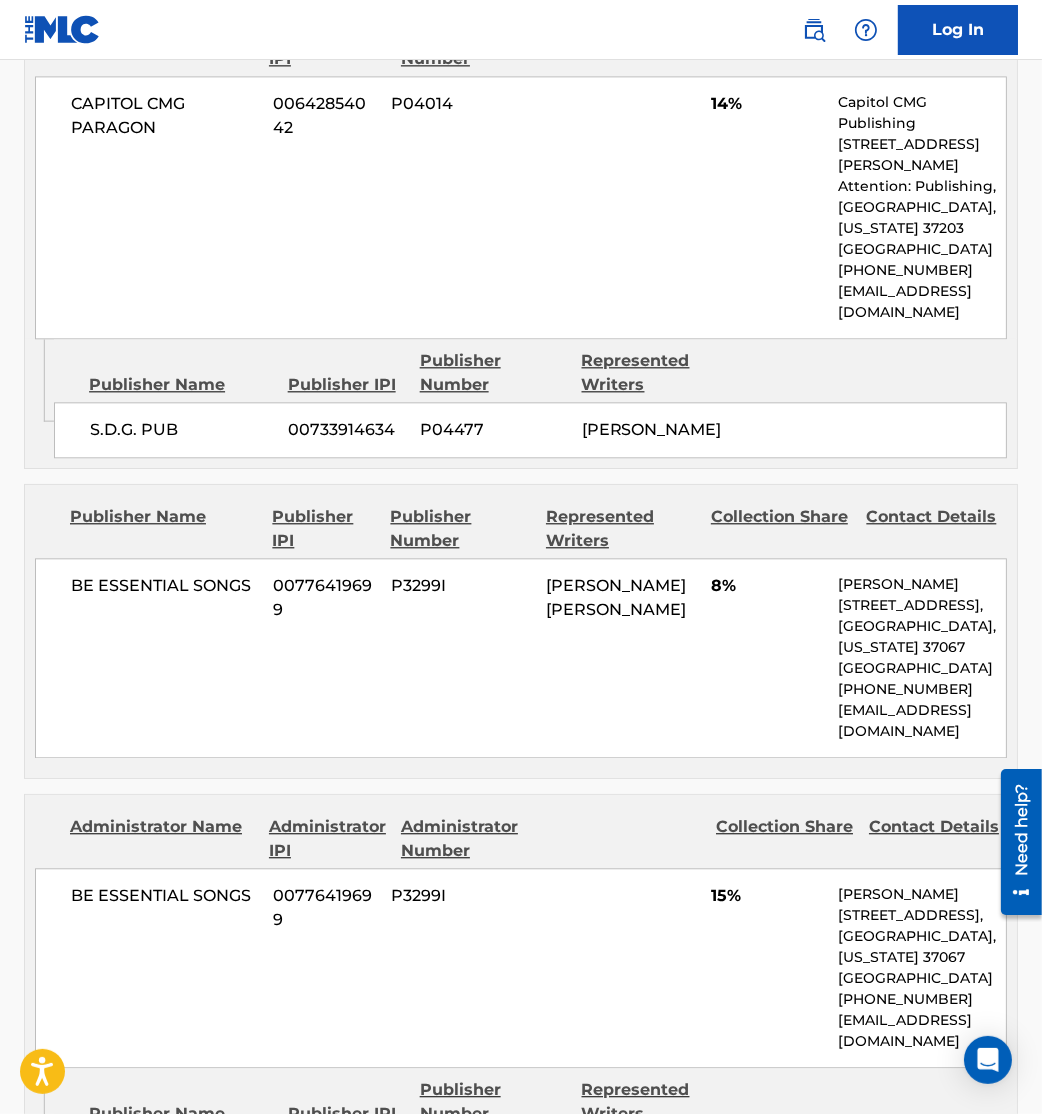 scroll, scrollTop: 4950, scrollLeft: 0, axis: vertical 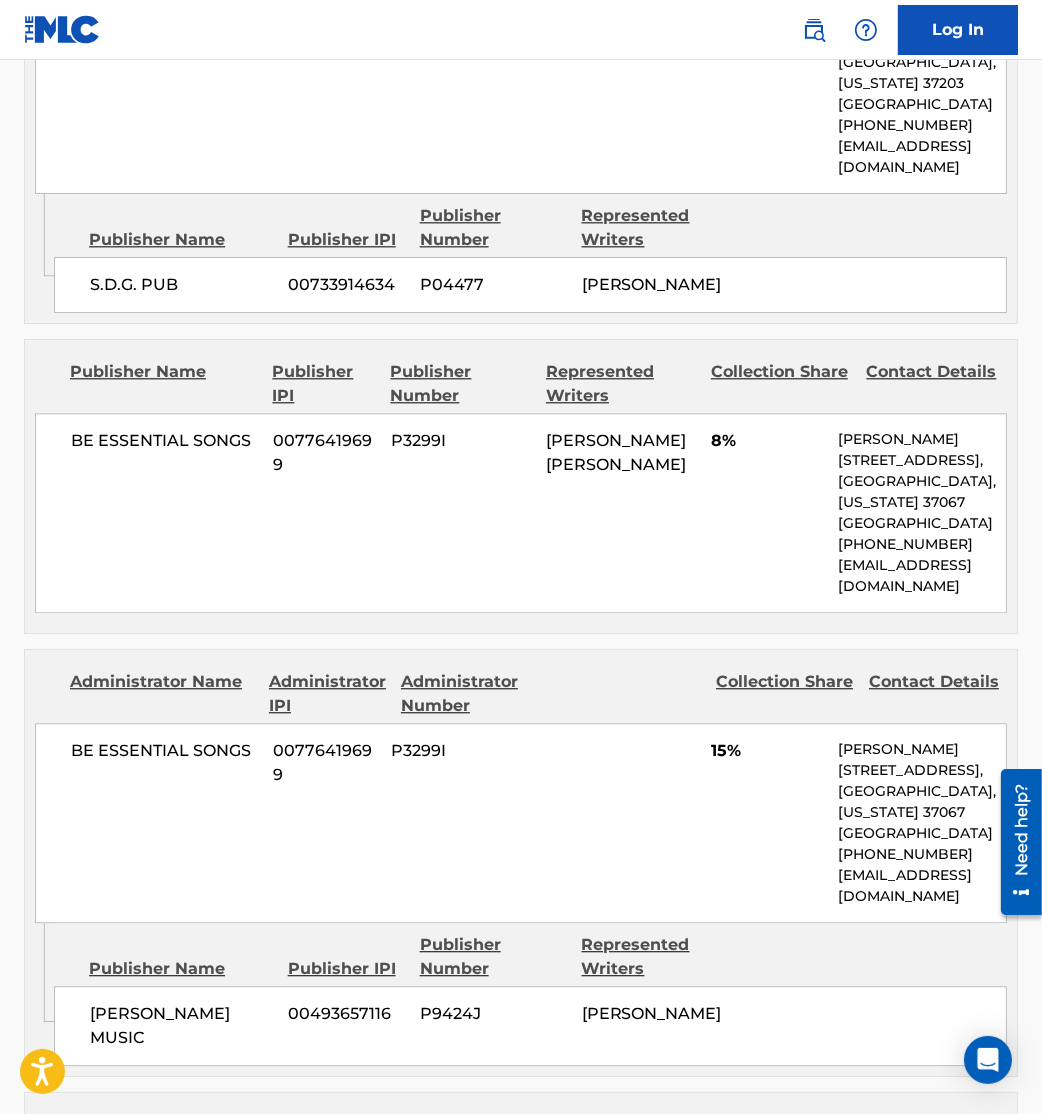 drag, startPoint x: 224, startPoint y: 868, endPoint x: 108, endPoint y: 678, distance: 222.61177 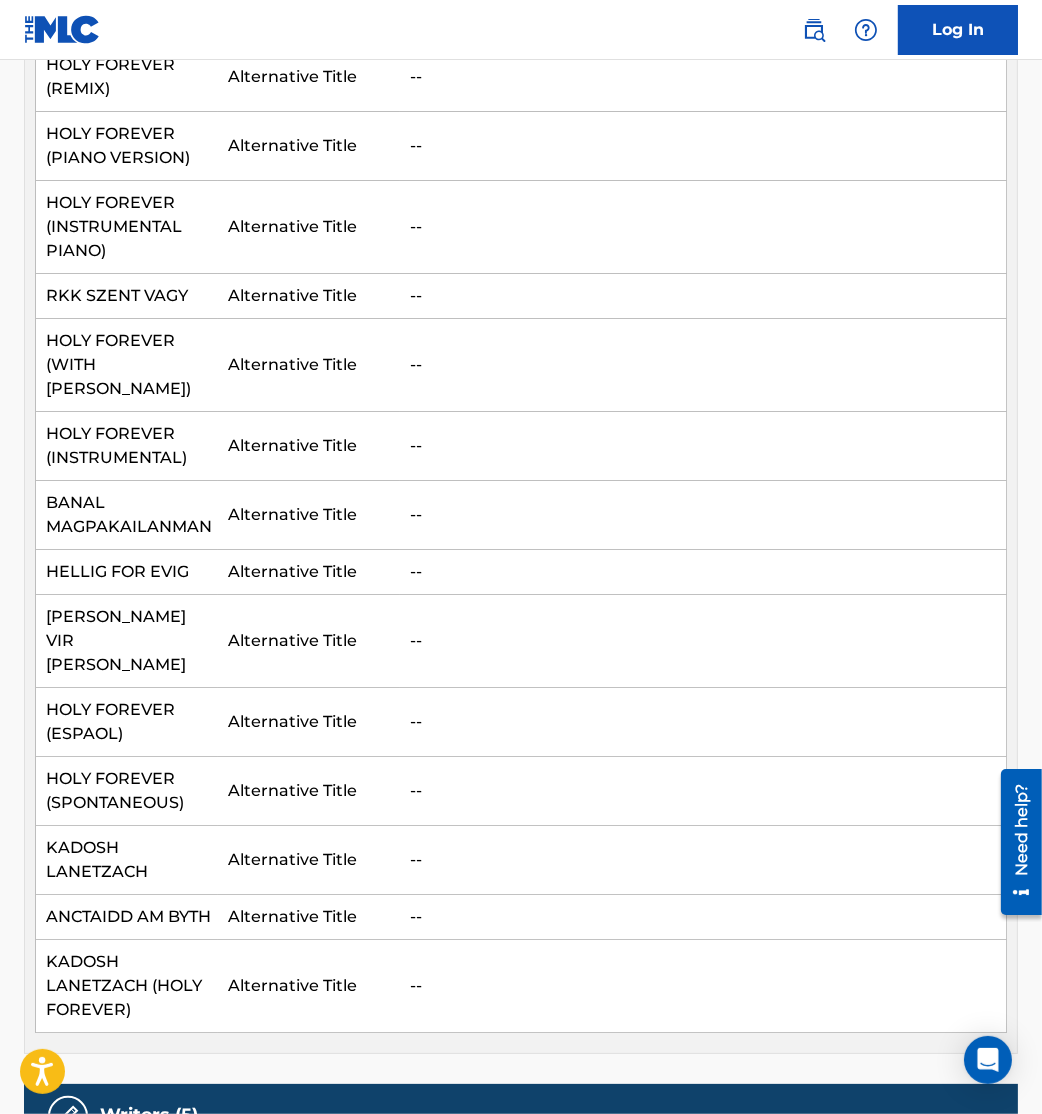 scroll, scrollTop: 1303, scrollLeft: 0, axis: vertical 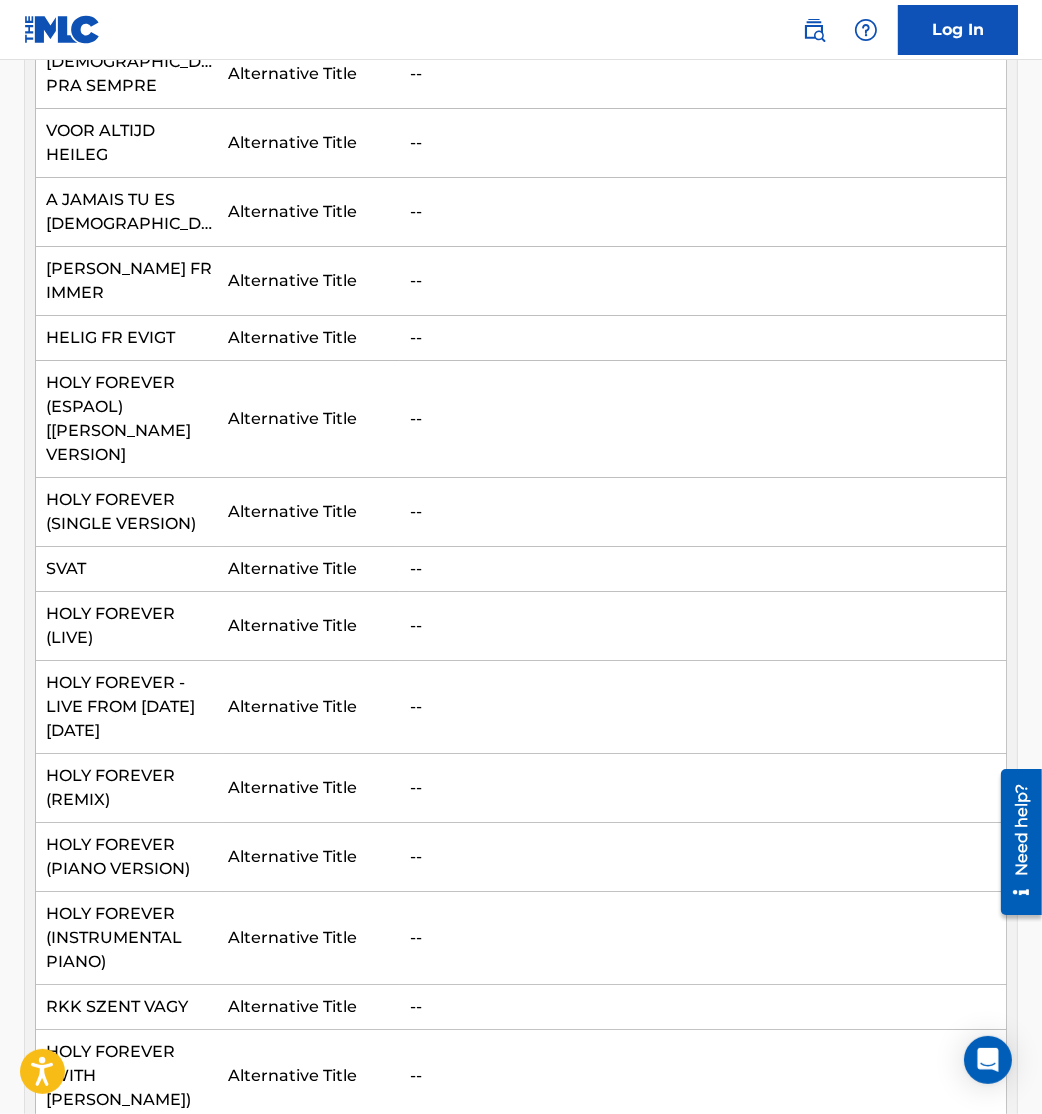 click on "Alternative Title" at bounding box center [309, 788] 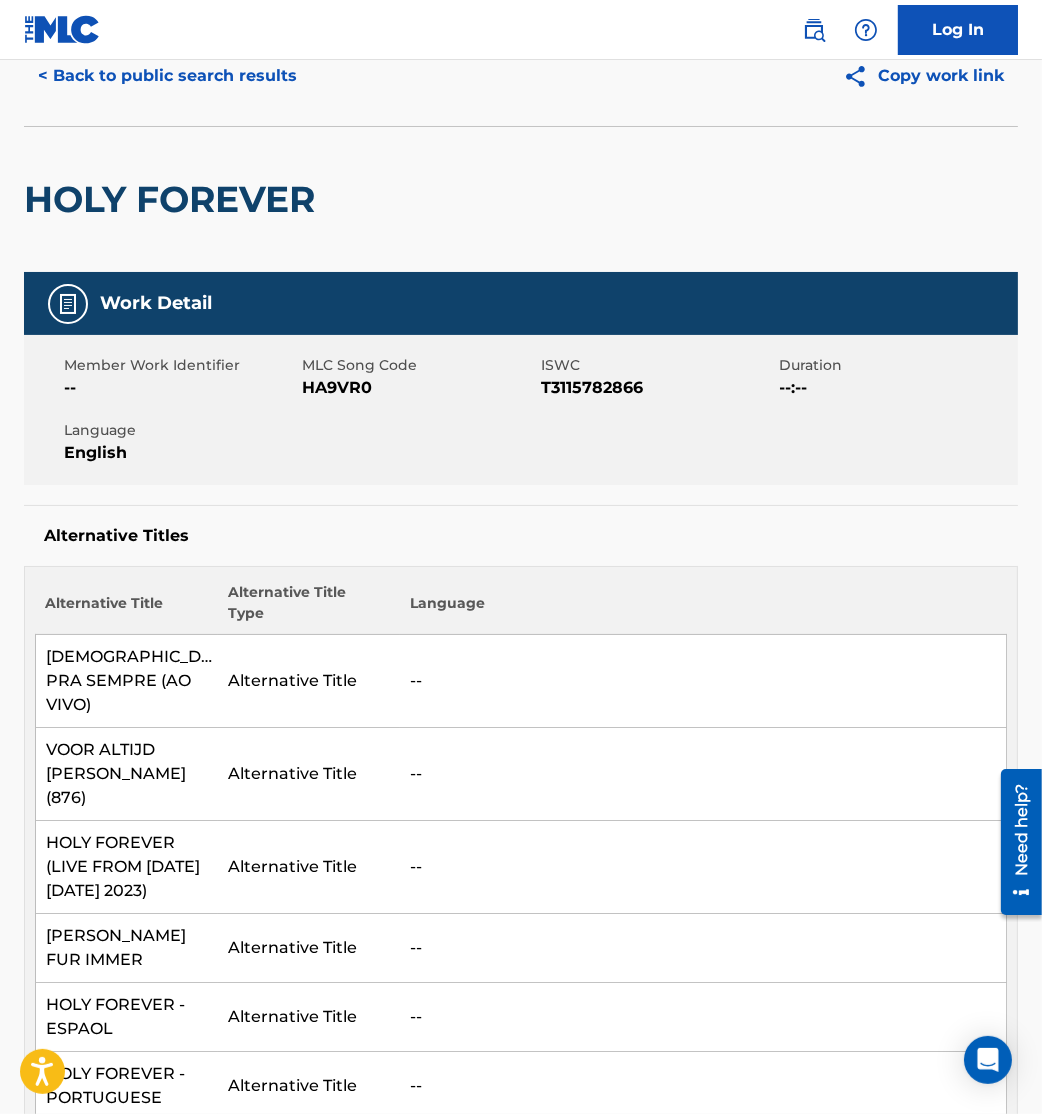 scroll, scrollTop: 0, scrollLeft: 0, axis: both 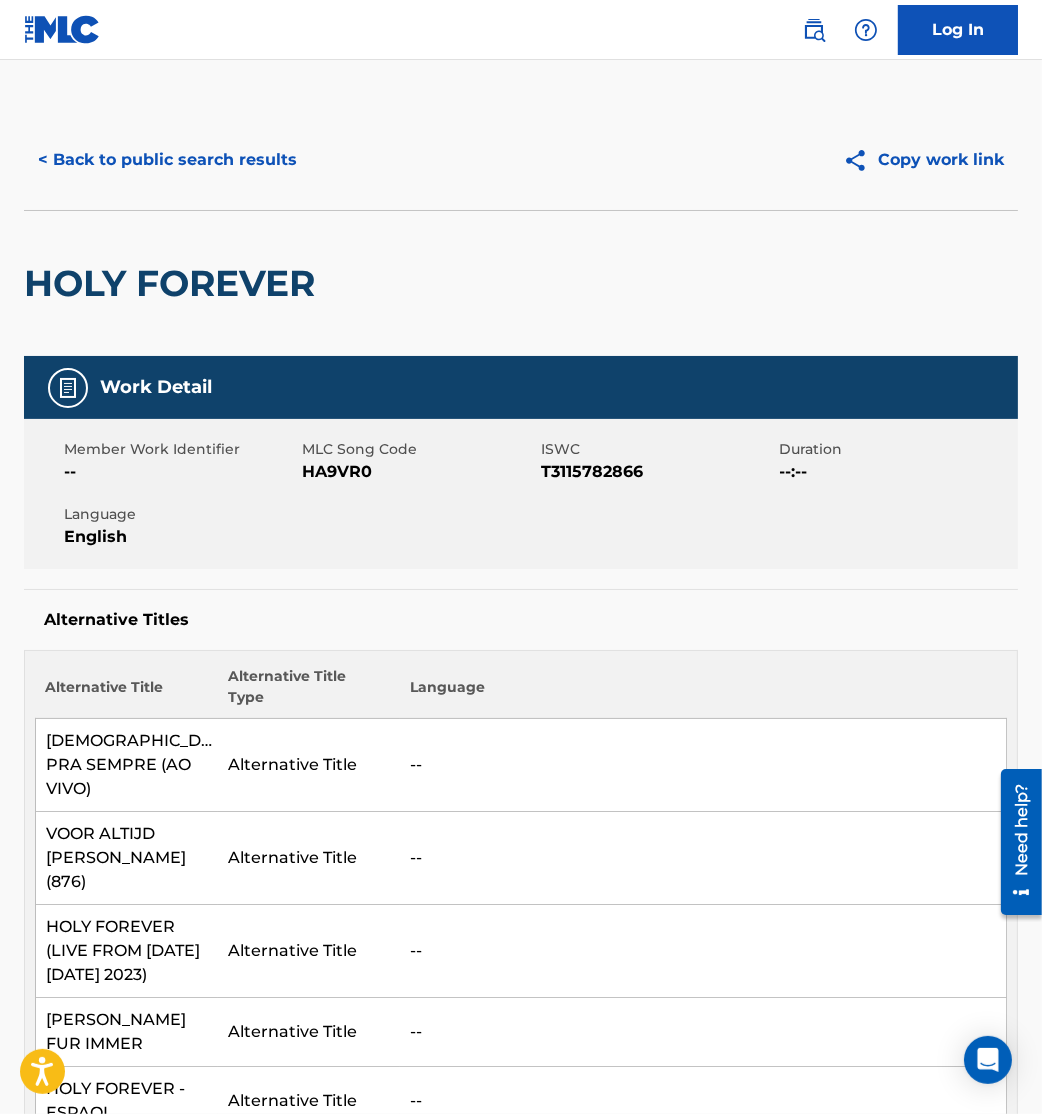 click on "< Back to public search results" at bounding box center [167, 160] 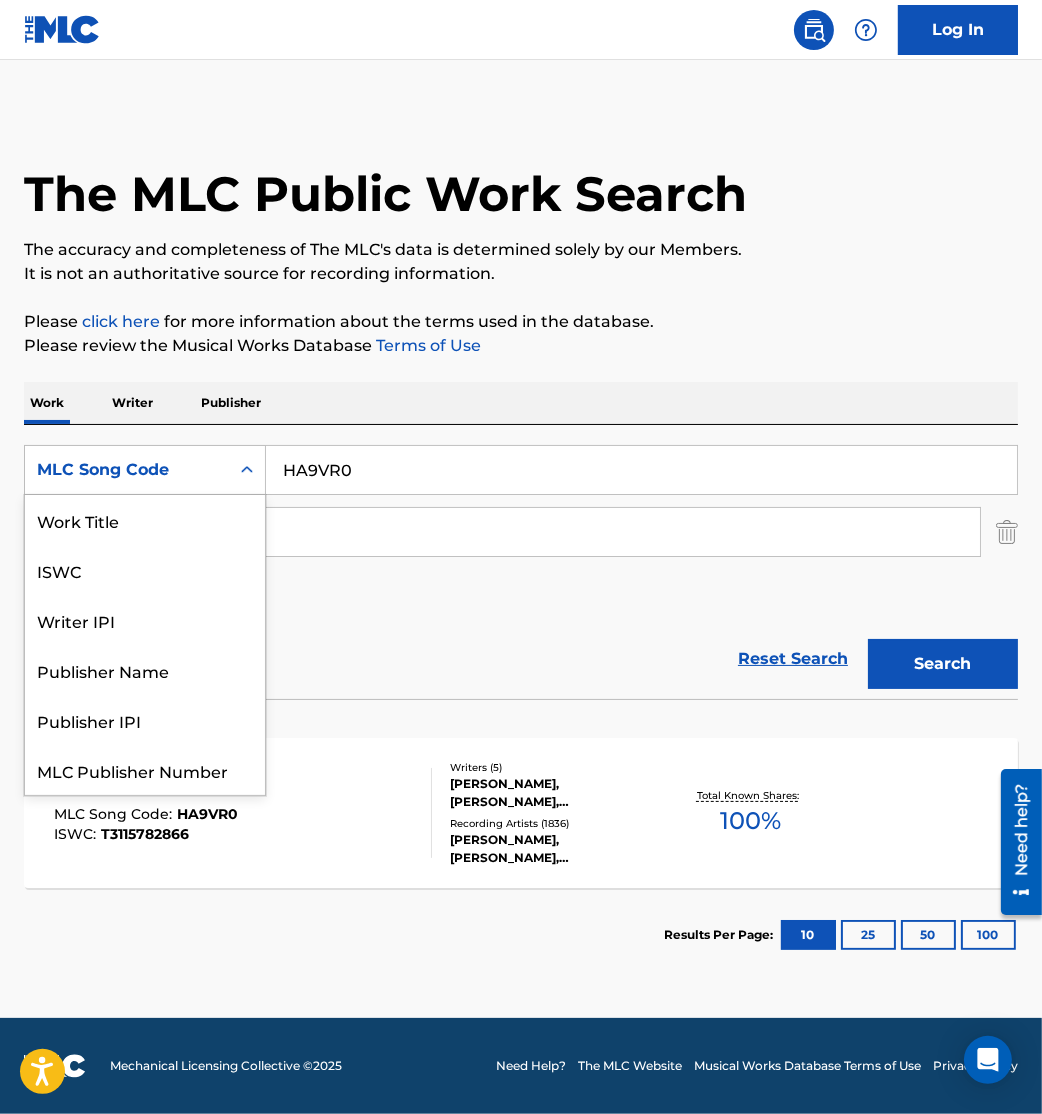 click on "MLC Song Code" at bounding box center [127, 470] 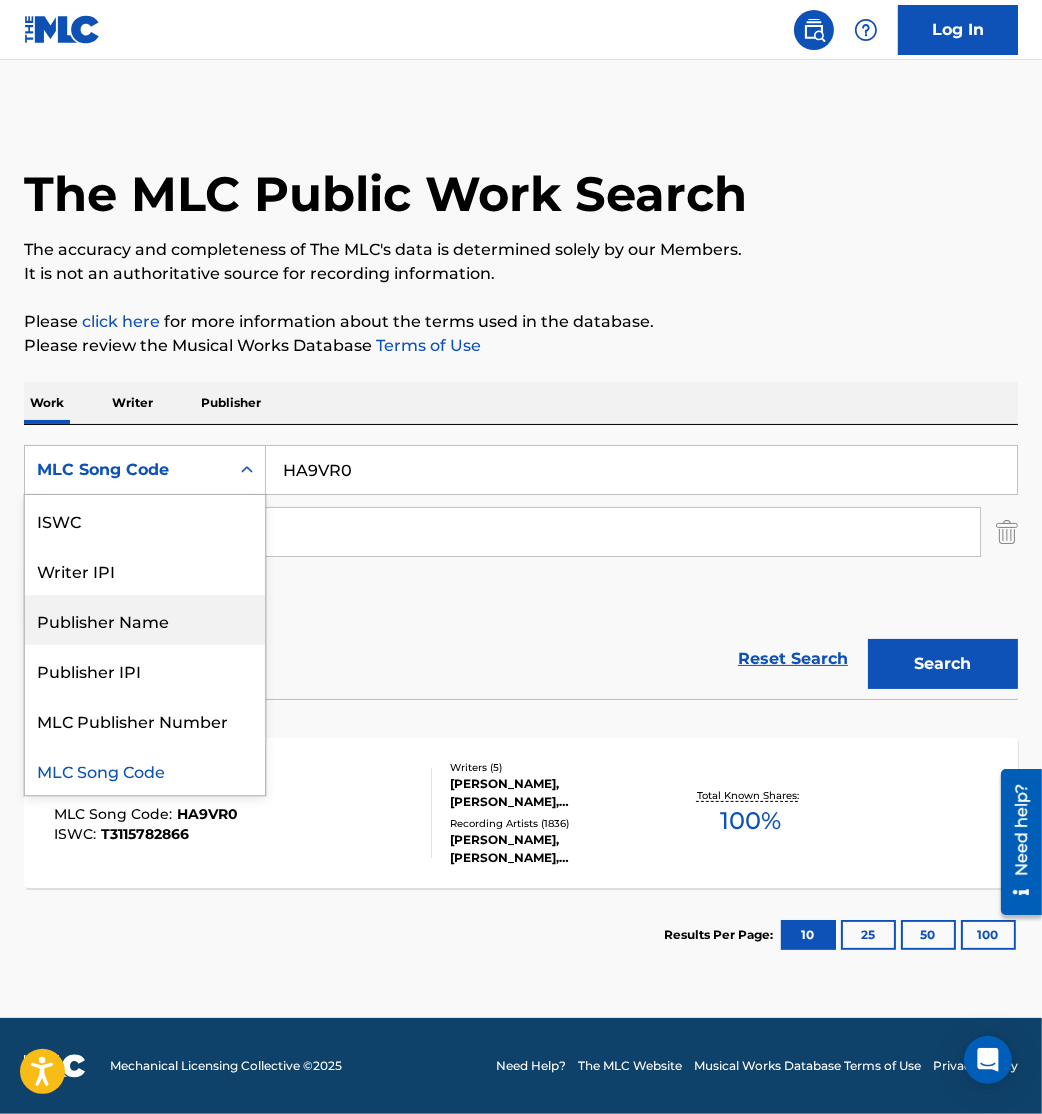 scroll, scrollTop: 0, scrollLeft: 0, axis: both 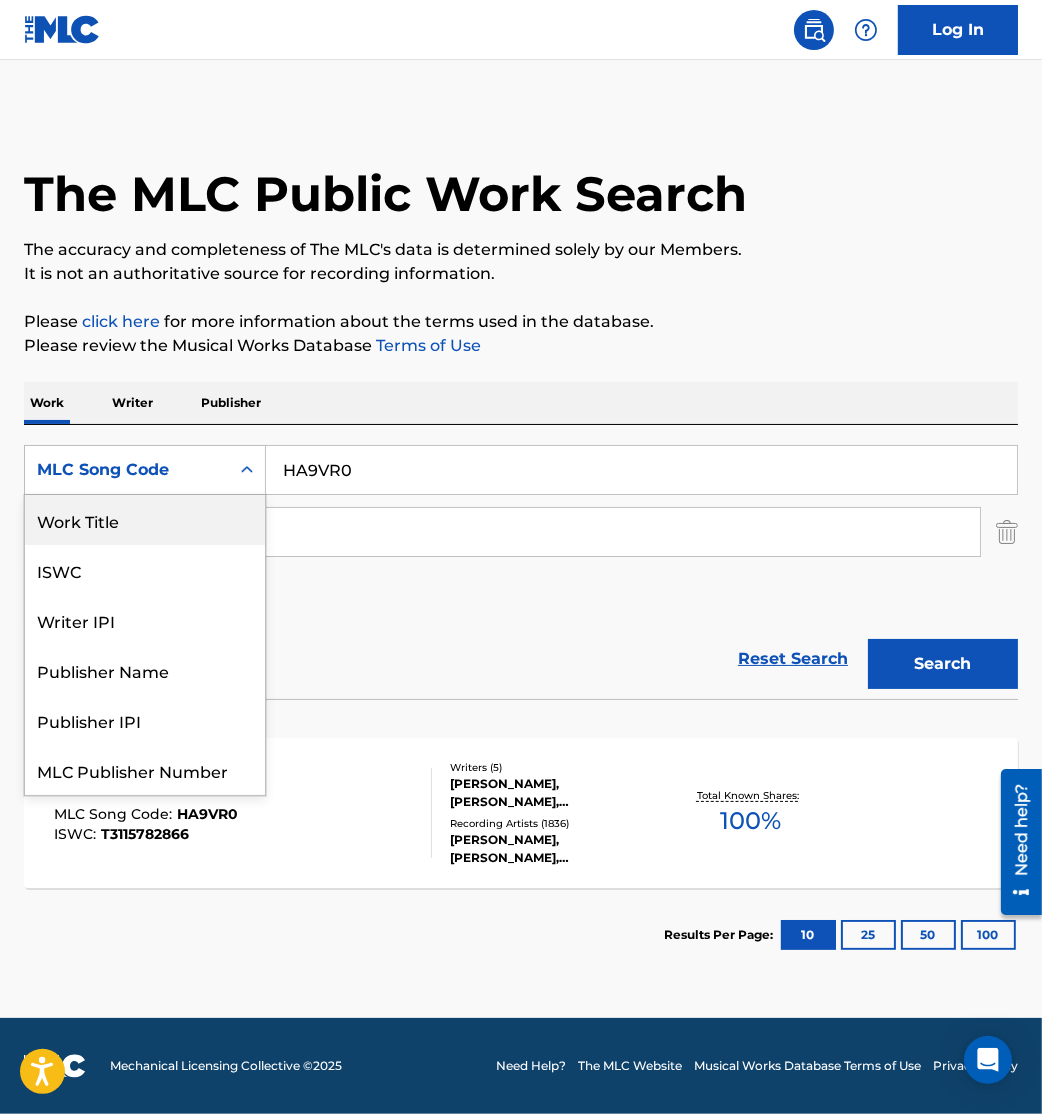 click on "Work Title" at bounding box center (145, 520) 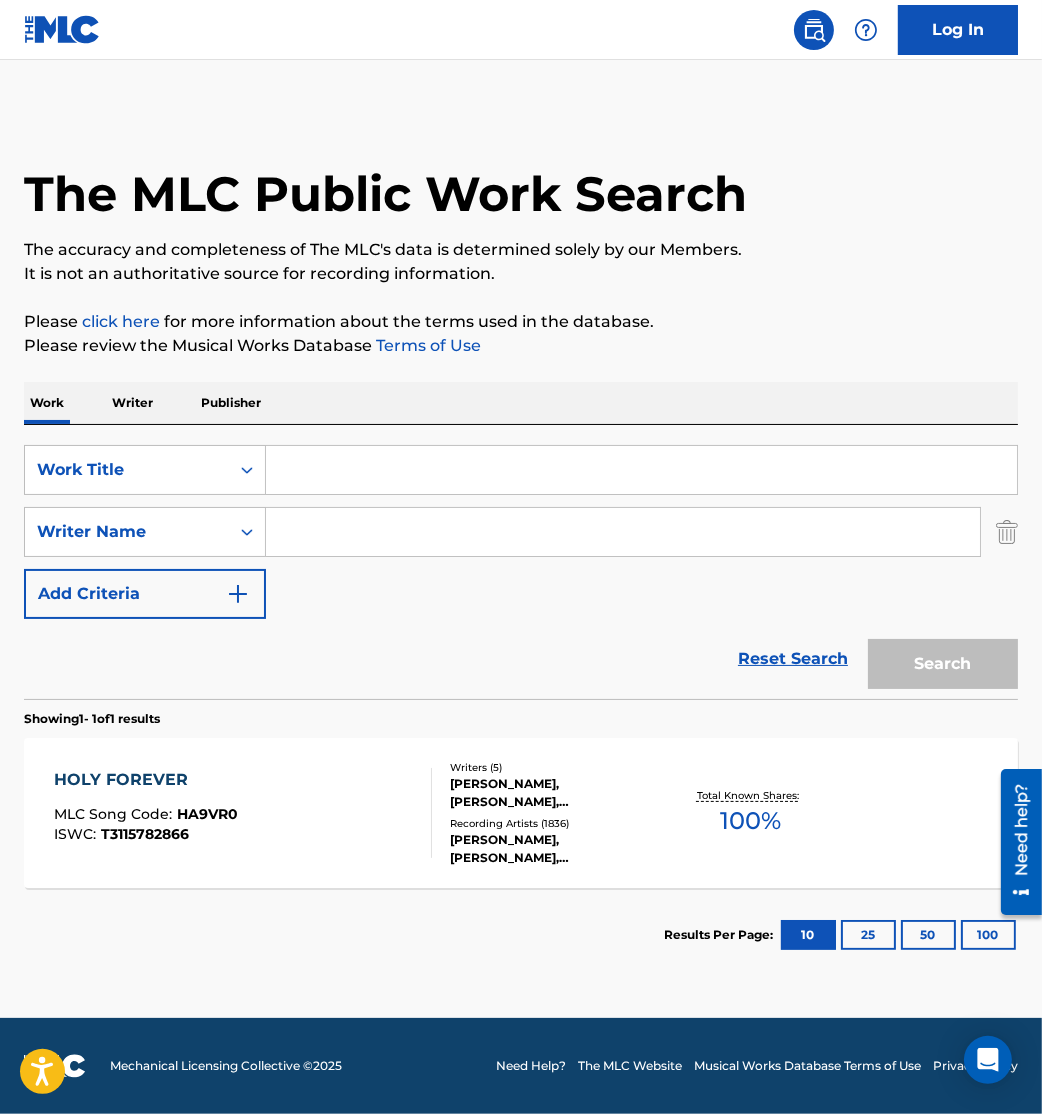 click at bounding box center (641, 470) 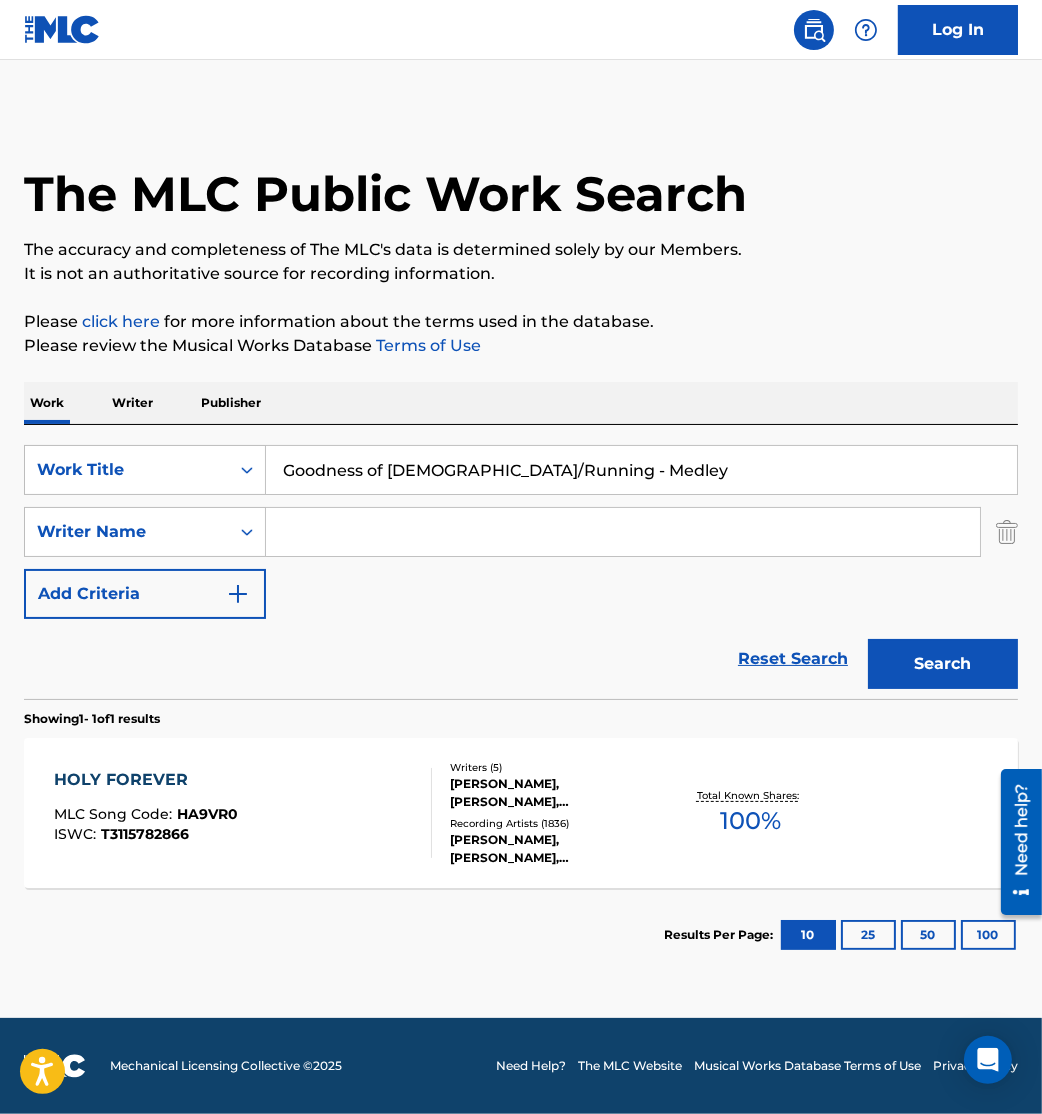 type on "Goodness of God/Running - Medley" 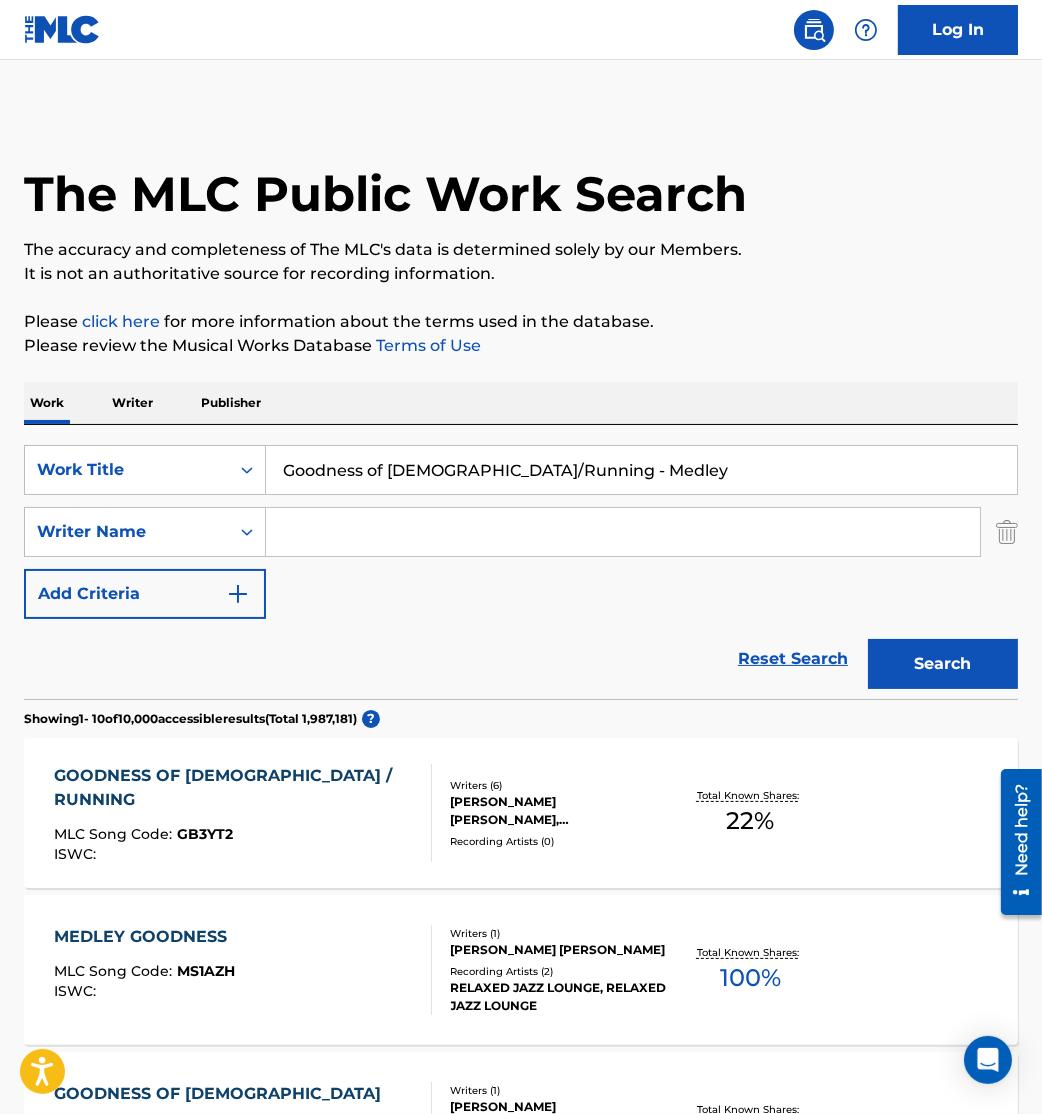 click on "JASON DAVID INGRAM, JENN JOHNSON, ED CASH, BRIAN JOHNSON, BENJAMIN DAVID FIELDING, ANIEBIET JUMBO" at bounding box center (559, 811) 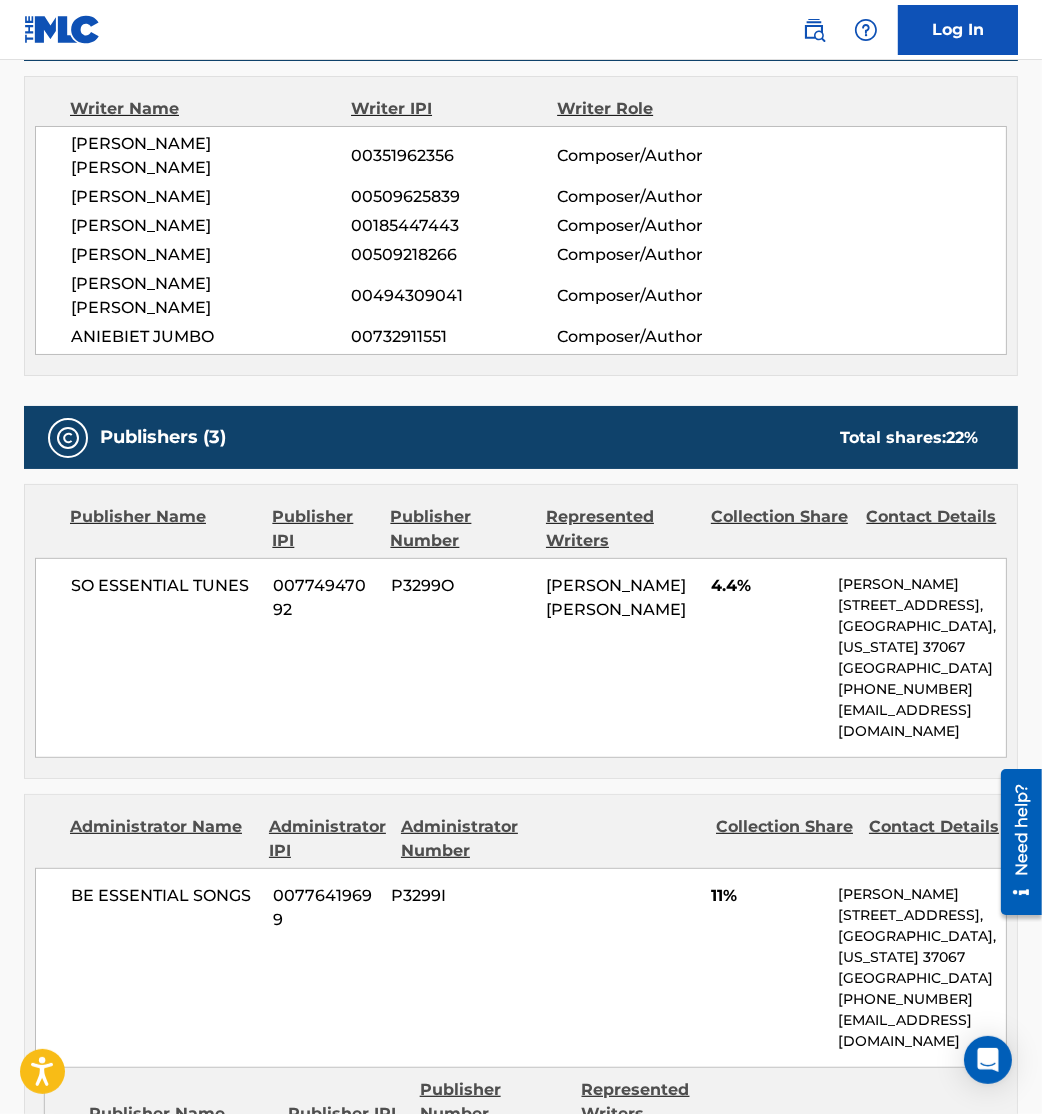 scroll, scrollTop: 0, scrollLeft: 0, axis: both 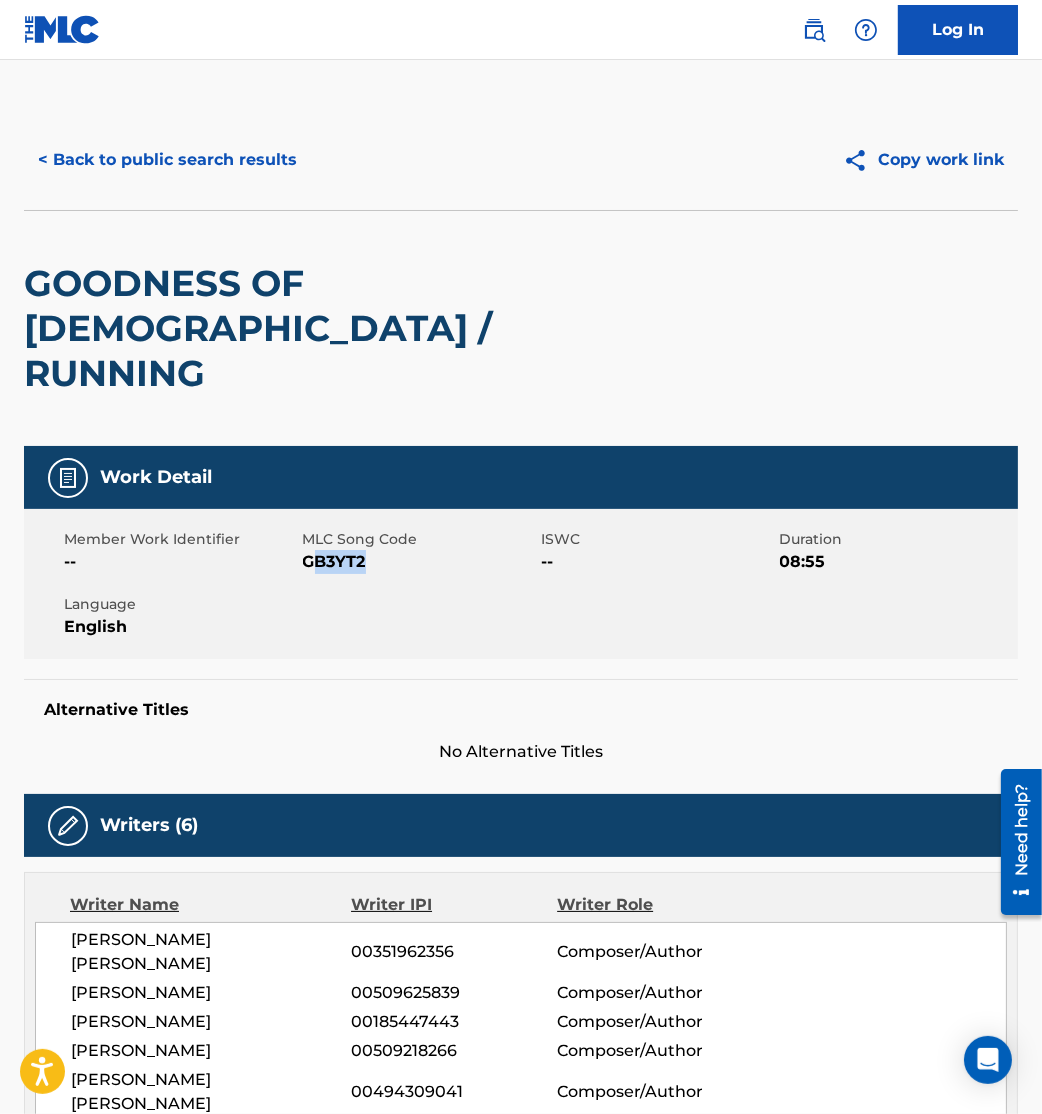 drag, startPoint x: 309, startPoint y: 526, endPoint x: 476, endPoint y: 527, distance: 167.00299 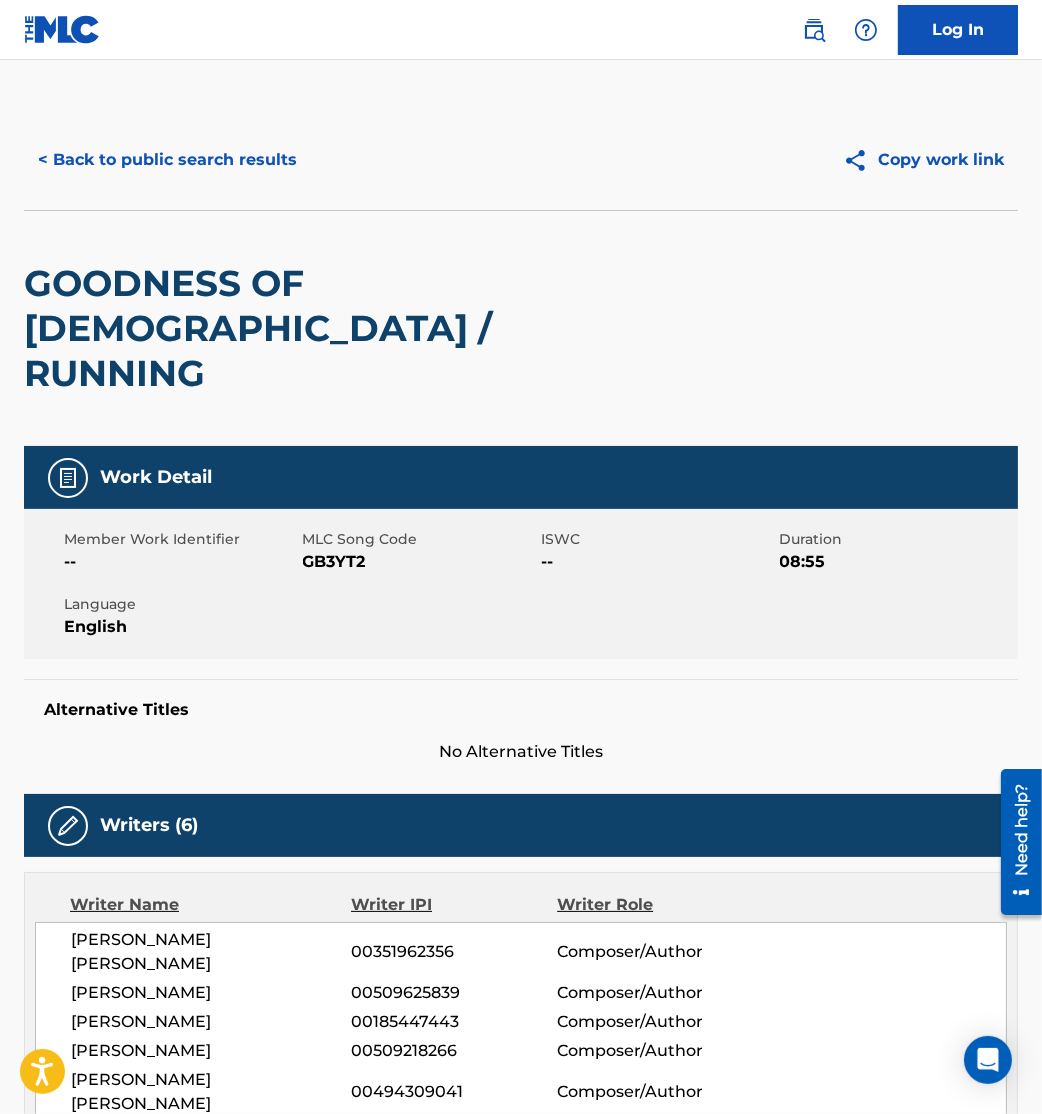 click on "Work Detail" at bounding box center [521, 477] 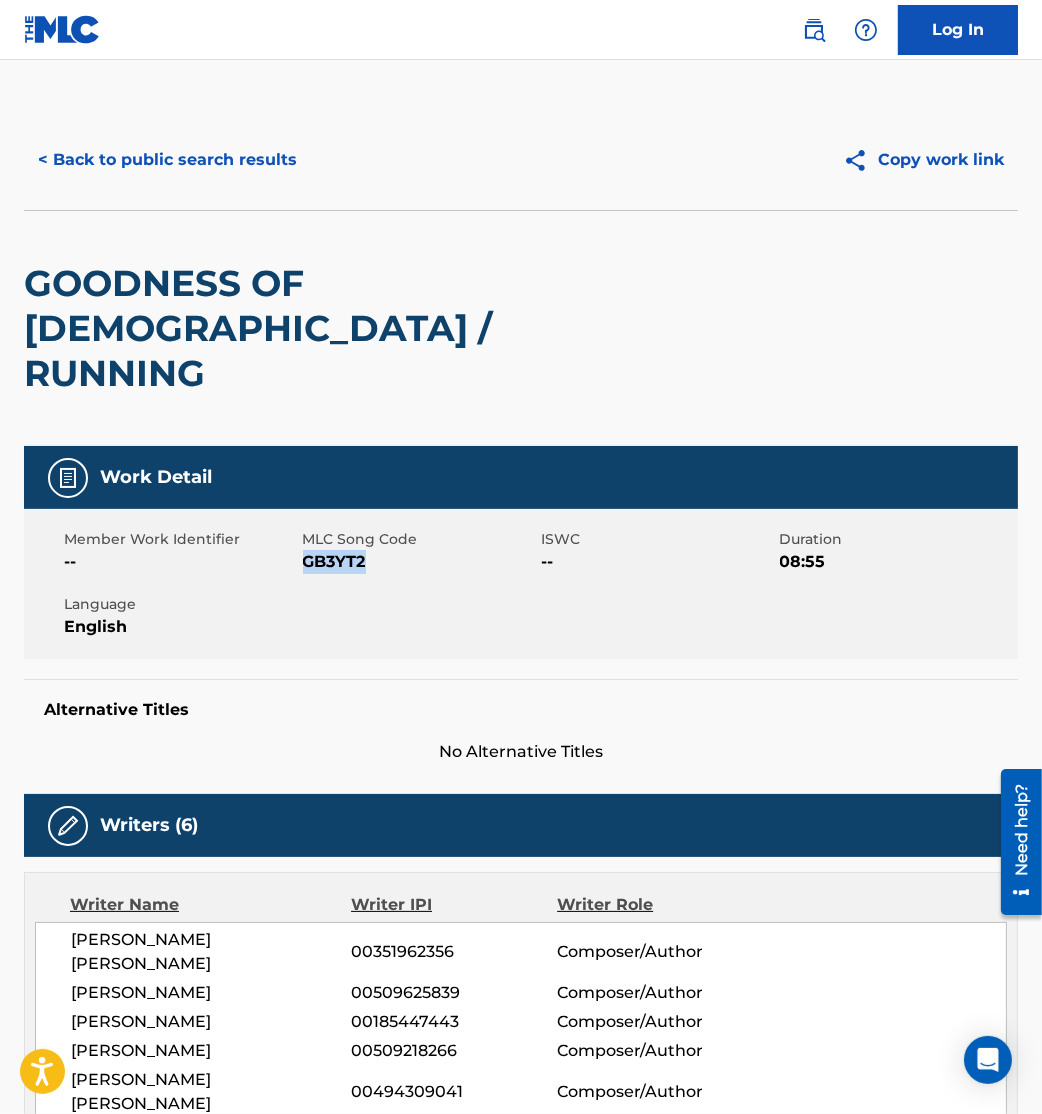 drag, startPoint x: 306, startPoint y: 517, endPoint x: 410, endPoint y: 542, distance: 106.96261 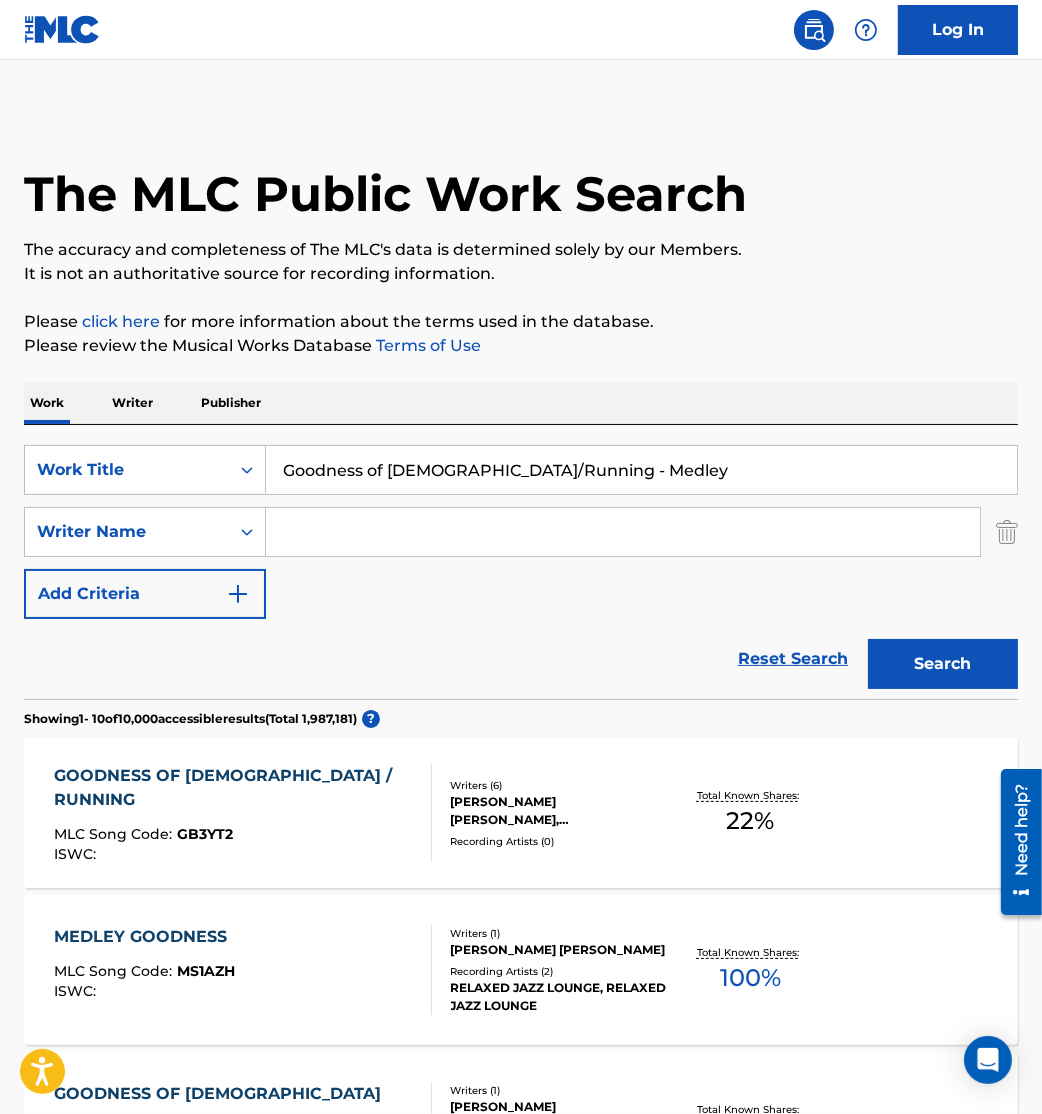 drag, startPoint x: -5, startPoint y: 465, endPoint x: 0, endPoint y: 436, distance: 29.427877 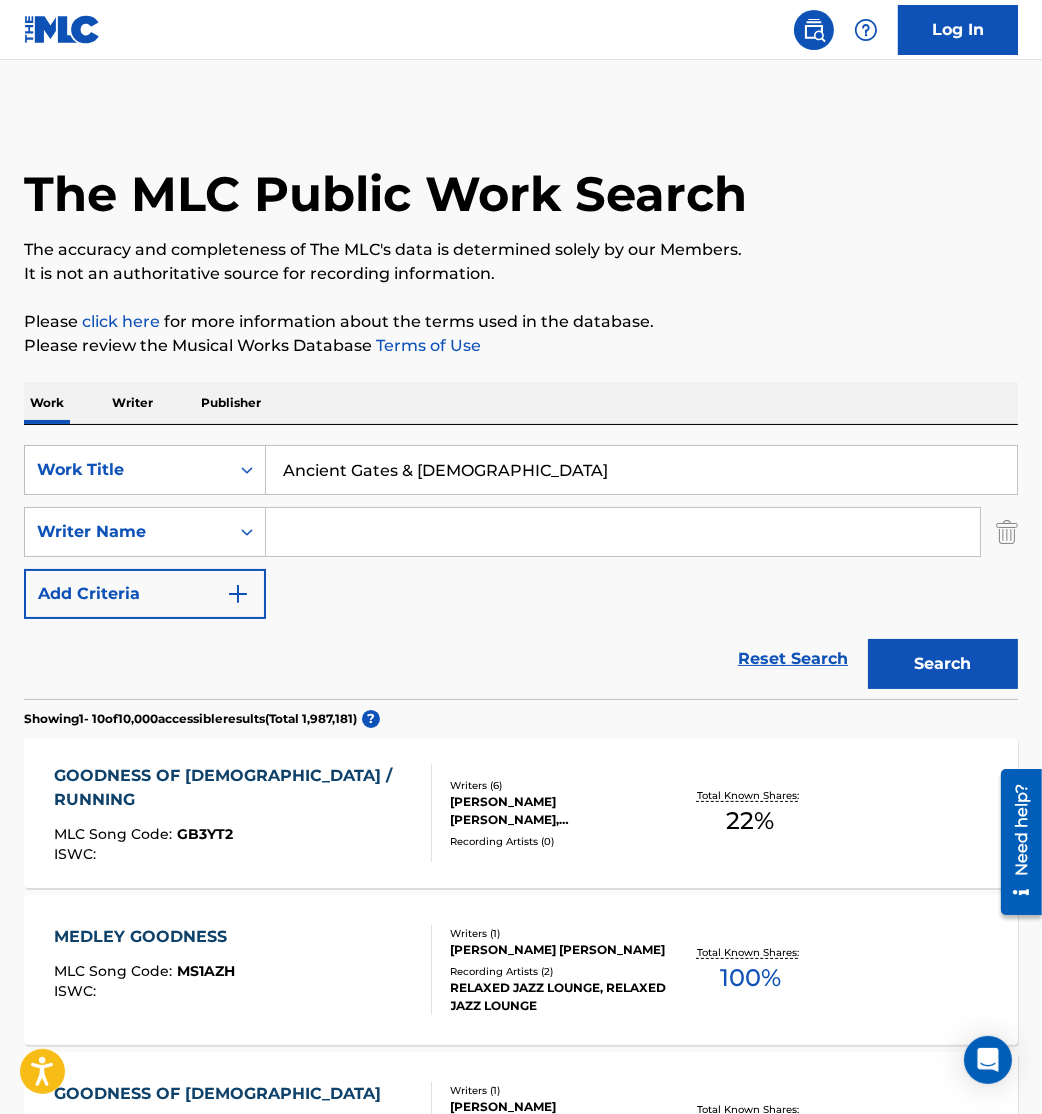 type on "Ancient Gates & Agnus Dei" 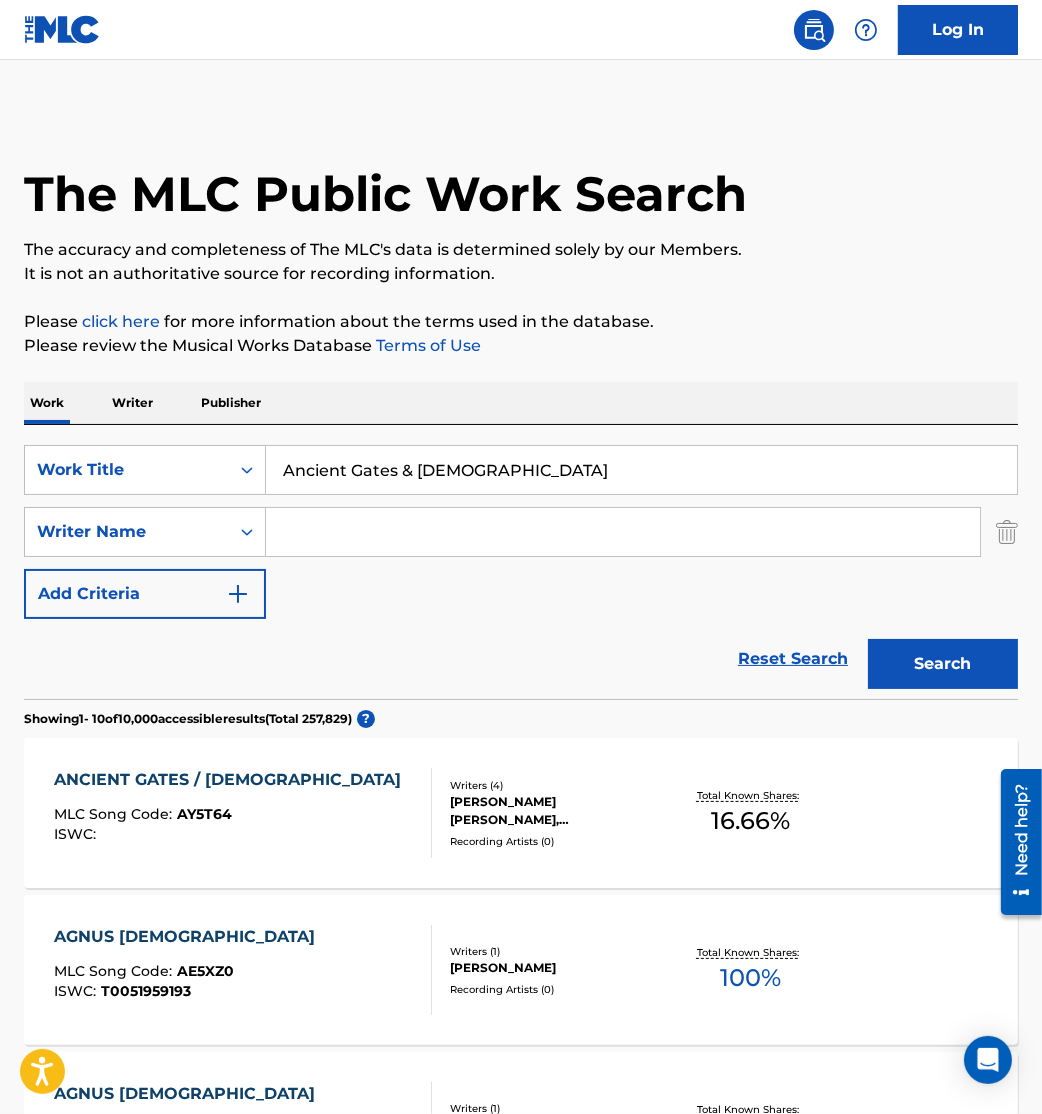 click on "ANCIENT GATES / AGNUS DEI MLC Song Code : AY5T64 ISWC :" at bounding box center [232, 813] 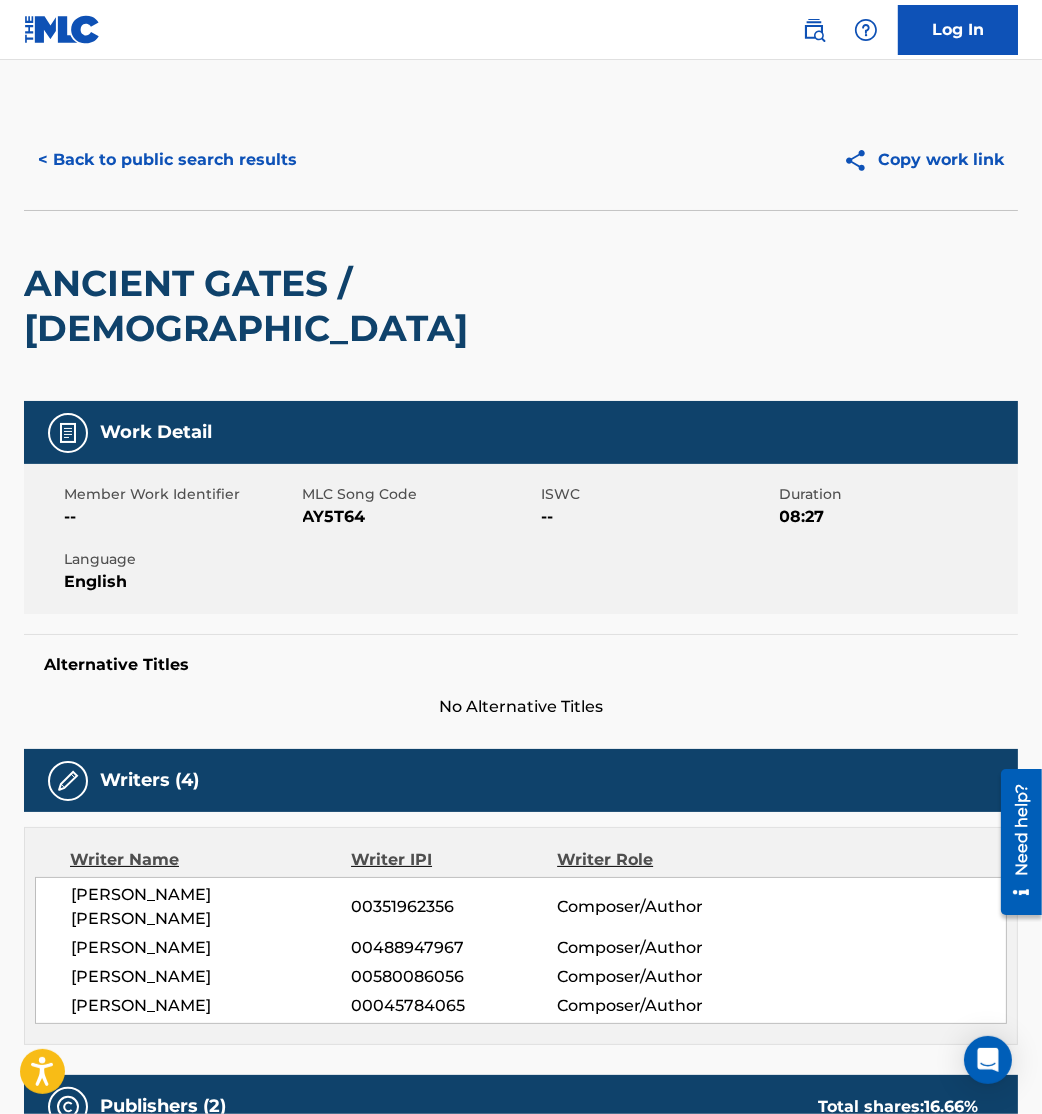 click on "Writer Name Writer IPI Writer Role JASON DAVID INGRAM 00351962356 Composer/Author SCOTT ROSS LIGERTWOOD 00488947967 Composer/Author BROOKE LIGERTWOOD 00580086056 Composer/Author MICHAEL W. SMITH 00045784065 Composer/Author" at bounding box center (521, 936) 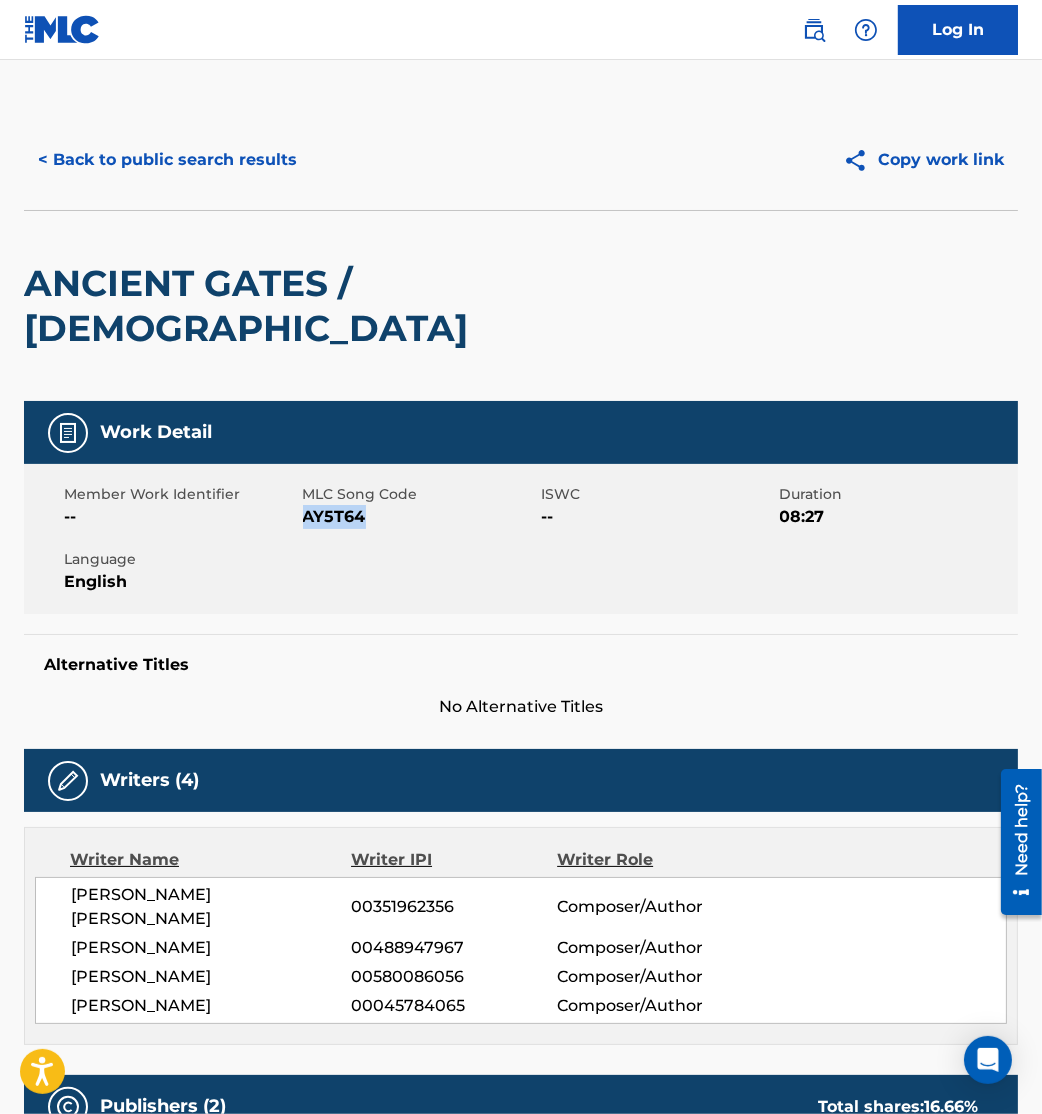 drag, startPoint x: 306, startPoint y: 476, endPoint x: 454, endPoint y: 475, distance: 148.00337 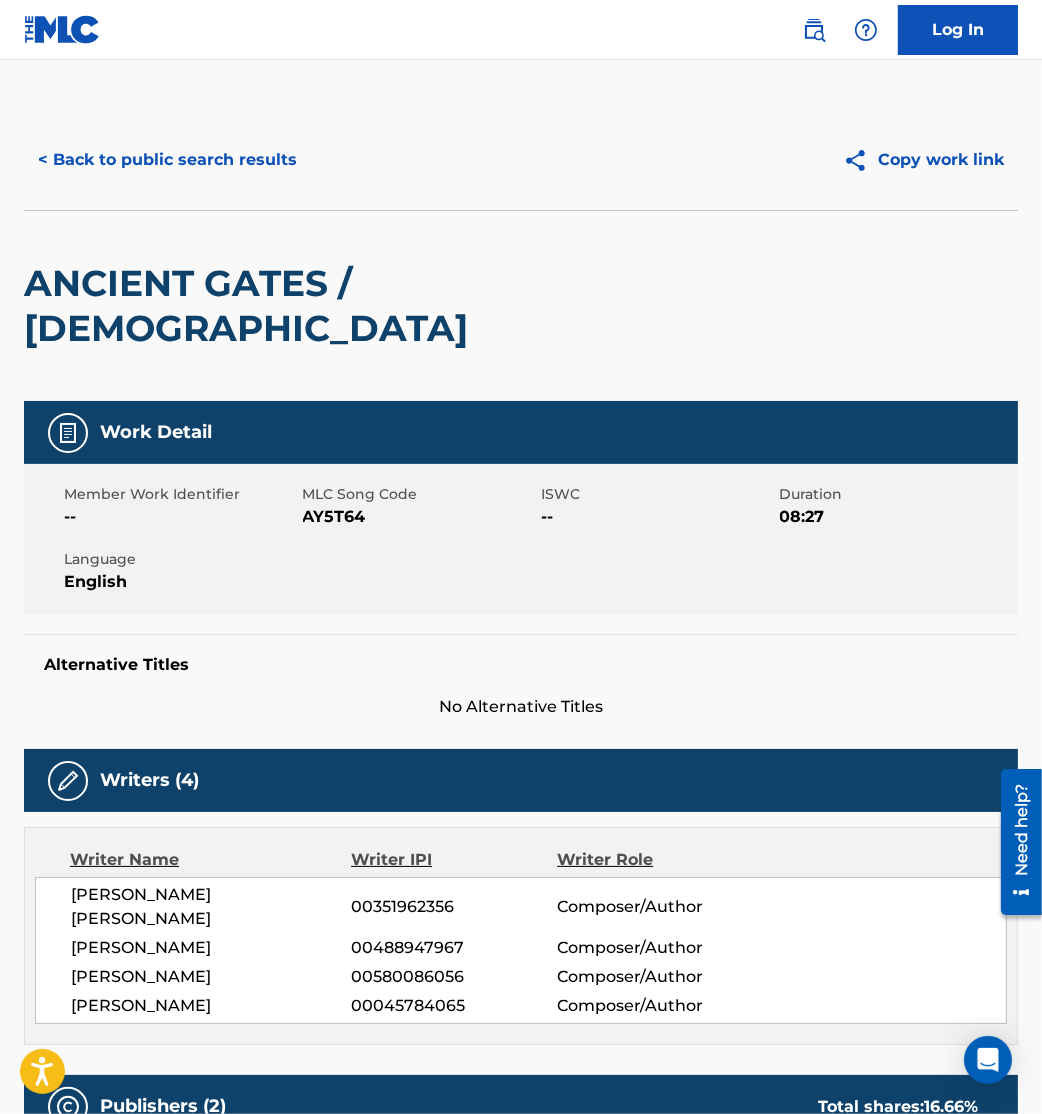 click on "Writers   (4)" at bounding box center (521, 780) 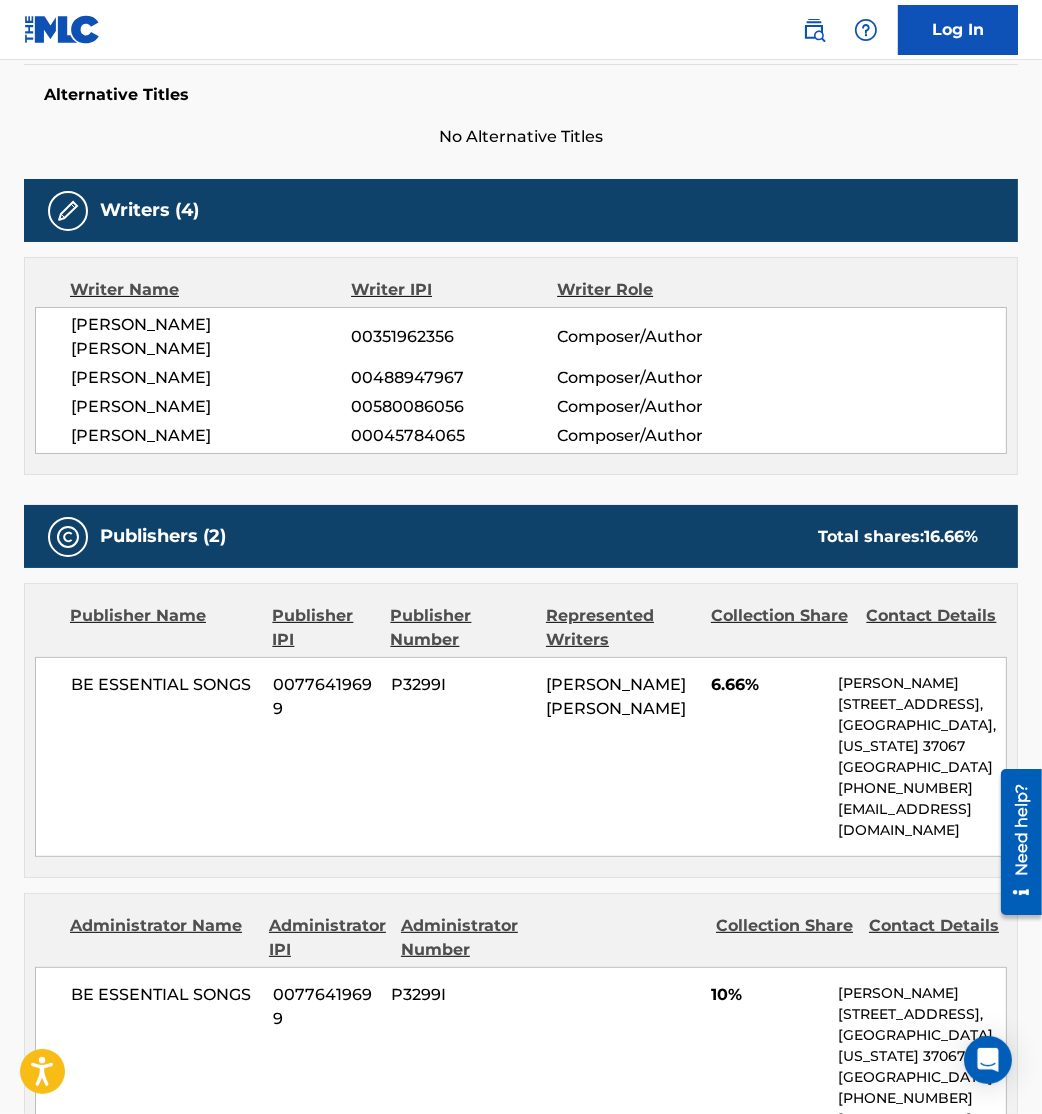 scroll, scrollTop: 530, scrollLeft: 0, axis: vertical 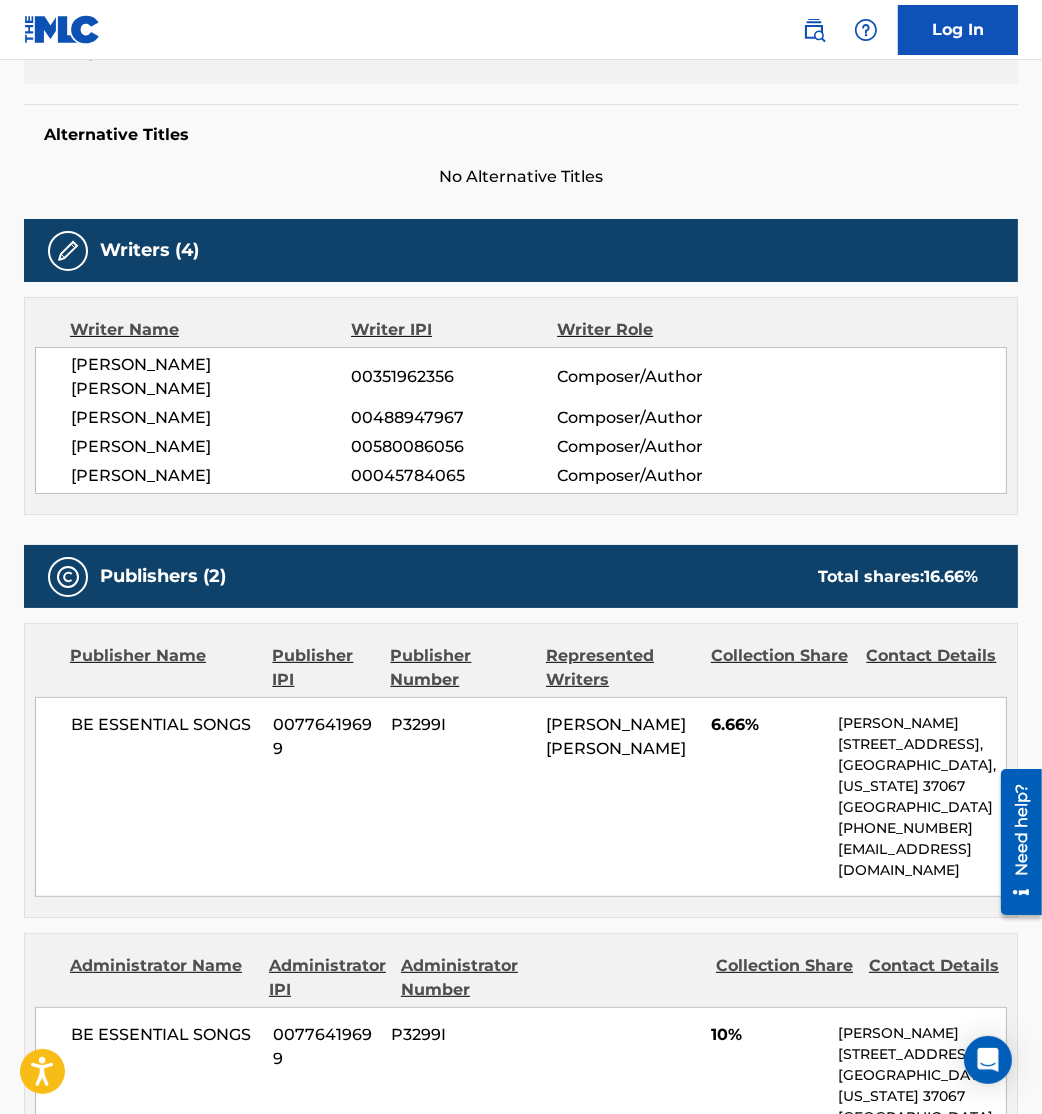 click on "BE ESSENTIAL SONGS 00776419699 P3299I JASON DAVID INGRAM 6.66% Andie Rankins 741 Cool Springs Blvd, Suite 300,  Franklin, Tennessee 37067 United States +1-615-2616394 EssentialSongs@pmgsonymusic.com" at bounding box center [521, 797] 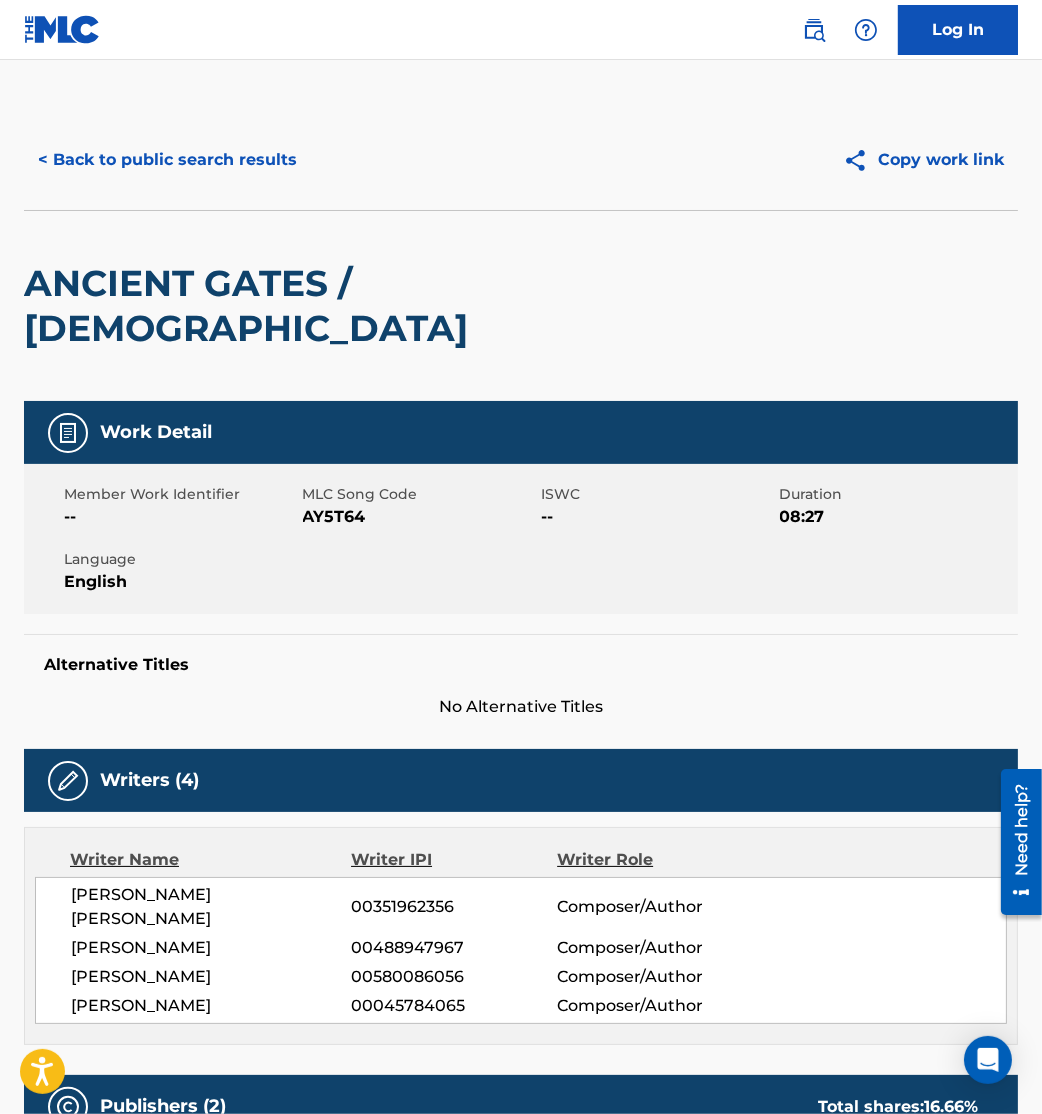 click on "< Back to public search results" at bounding box center (167, 160) 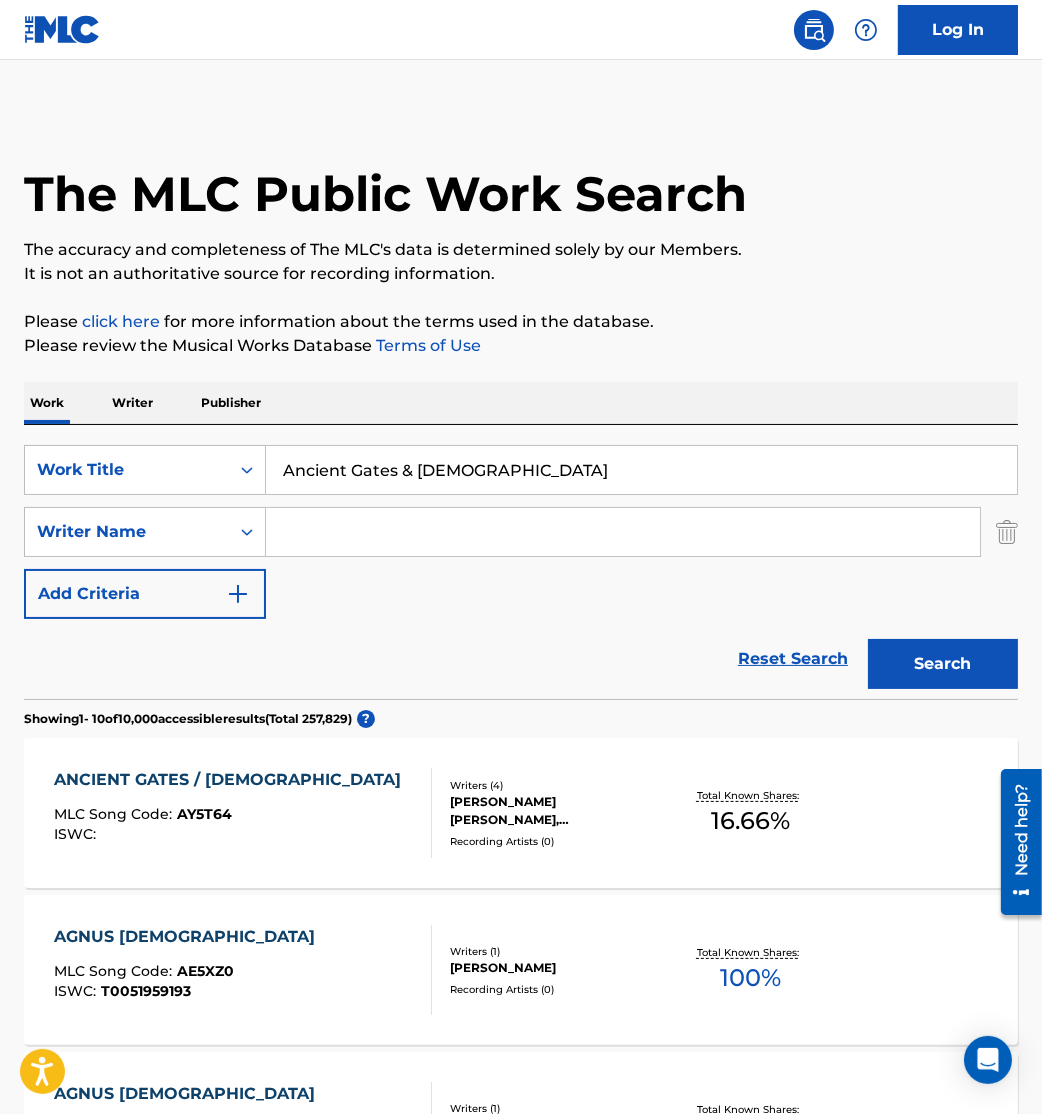 drag, startPoint x: 530, startPoint y: 466, endPoint x: 0, endPoint y: 446, distance: 530.3772 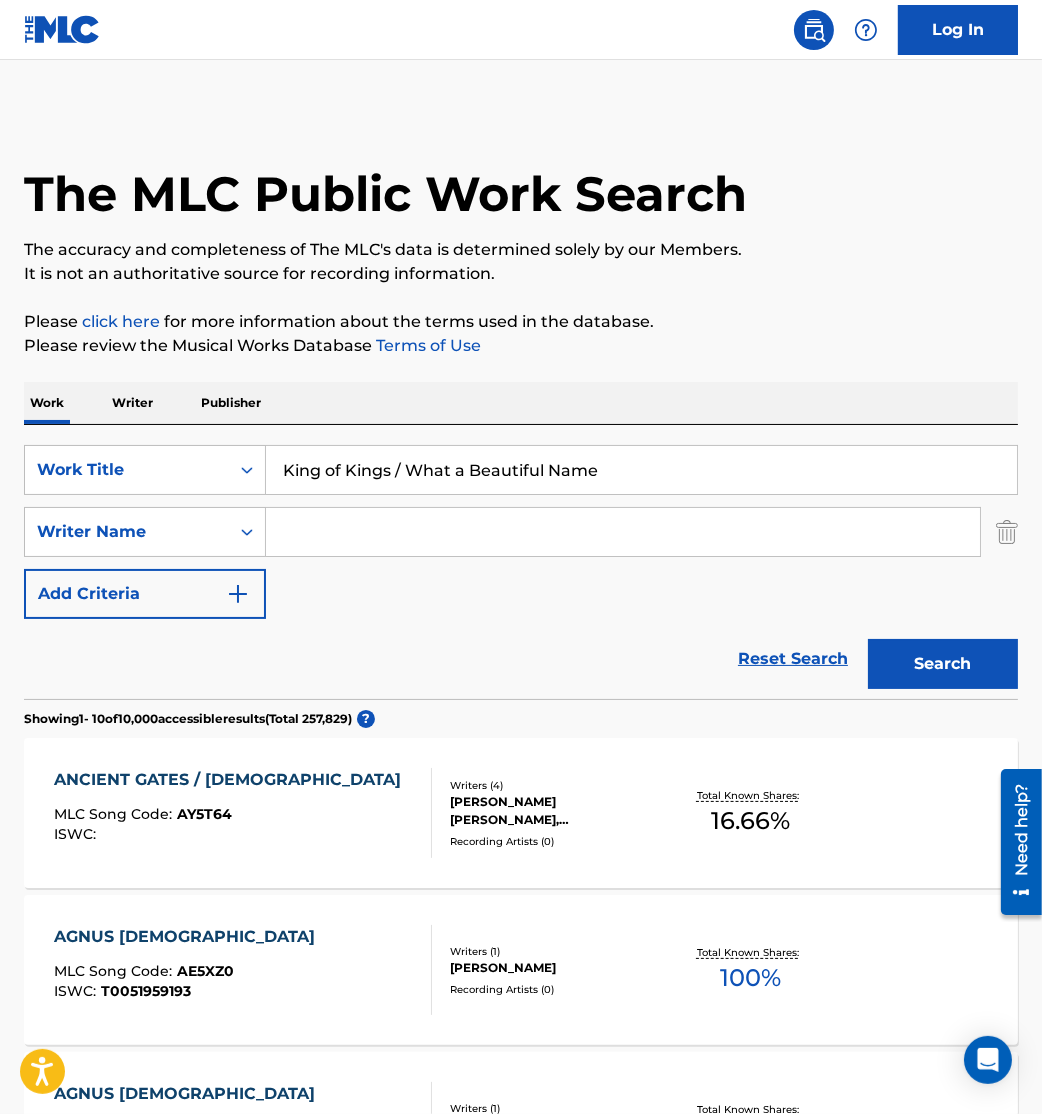 type on "King of Kings / What a Beautiful Name" 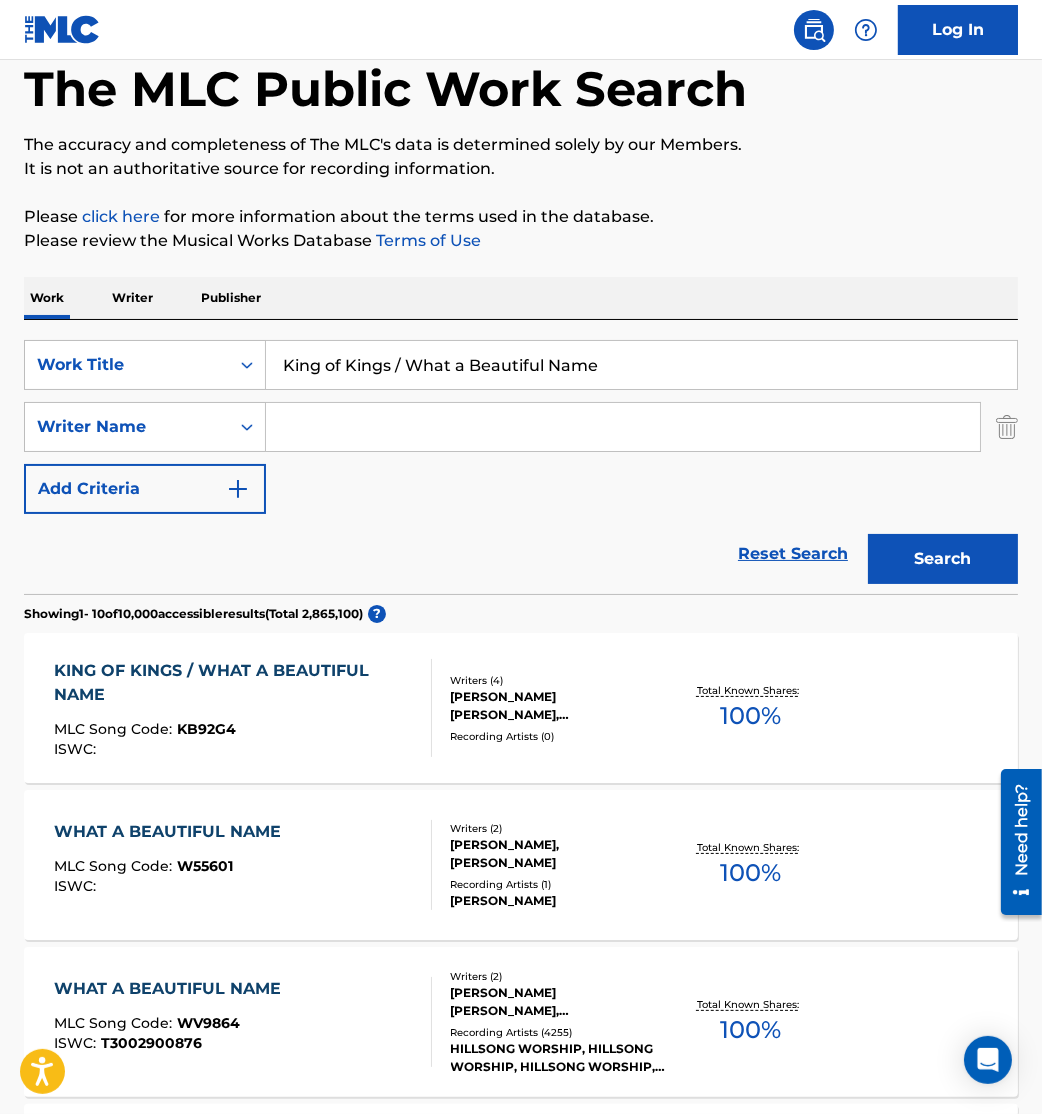 scroll, scrollTop: 106, scrollLeft: 0, axis: vertical 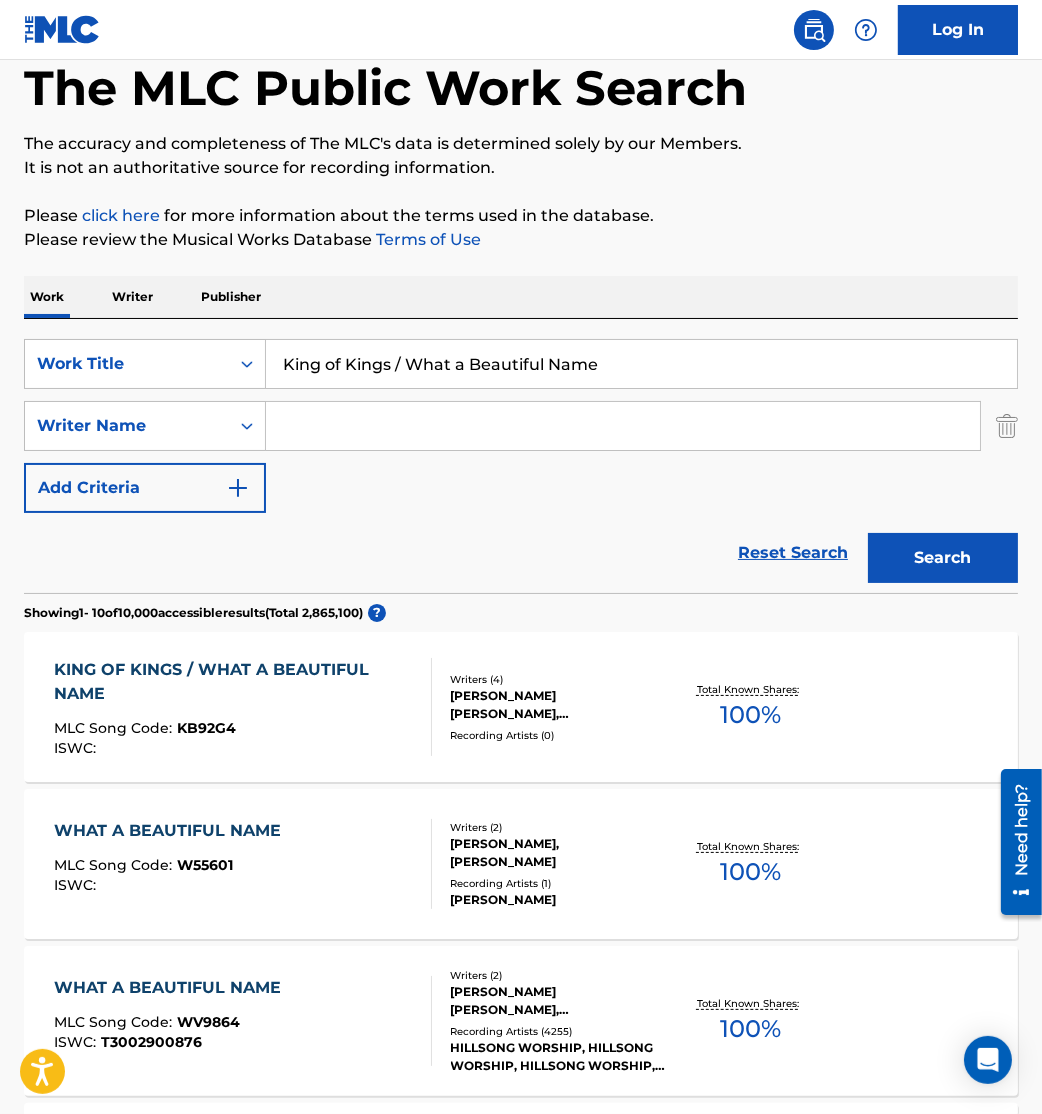 click on "KING OF KINGS / WHAT A BEAUTIFUL NAME" at bounding box center (234, 682) 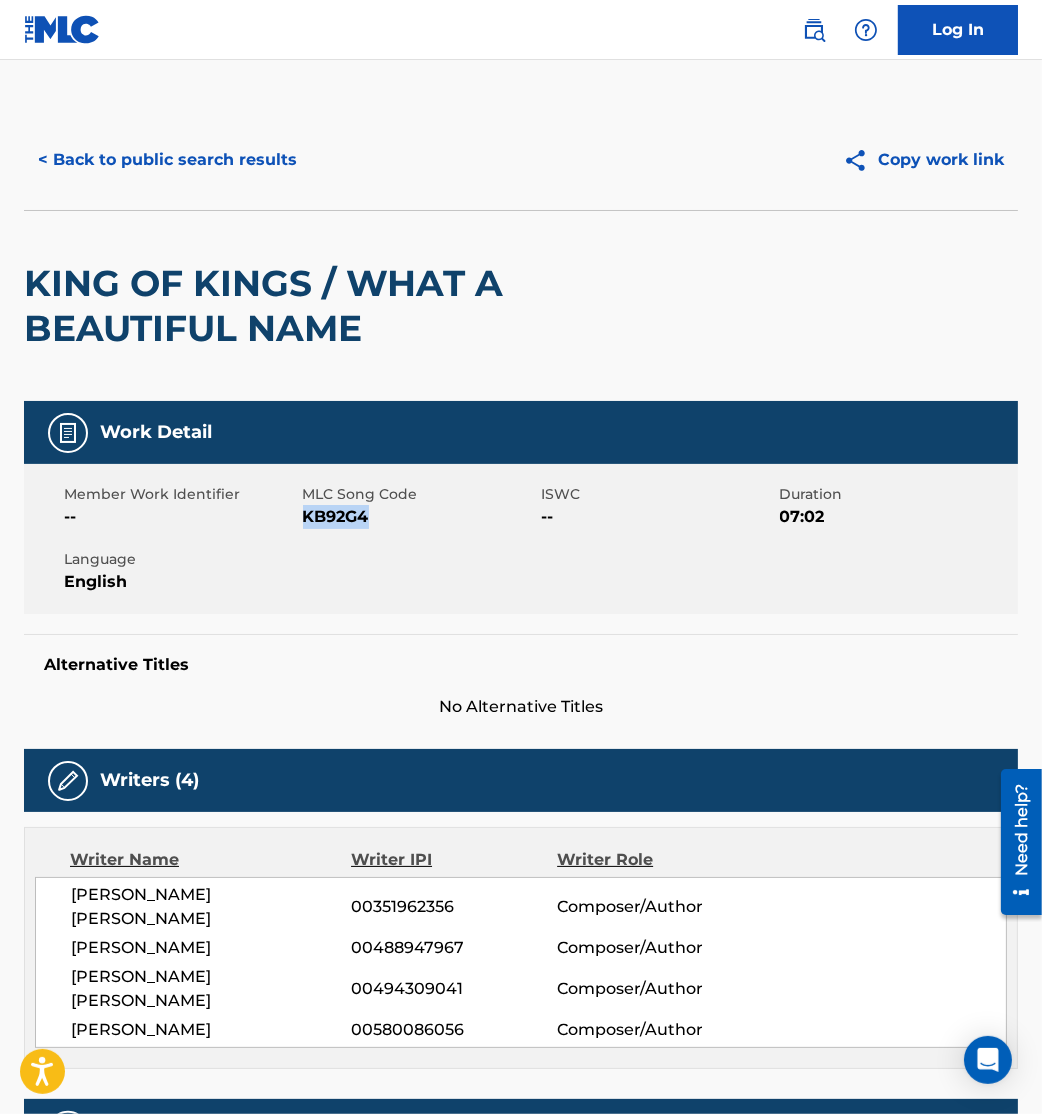 drag, startPoint x: 301, startPoint y: 520, endPoint x: 382, endPoint y: 522, distance: 81.02469 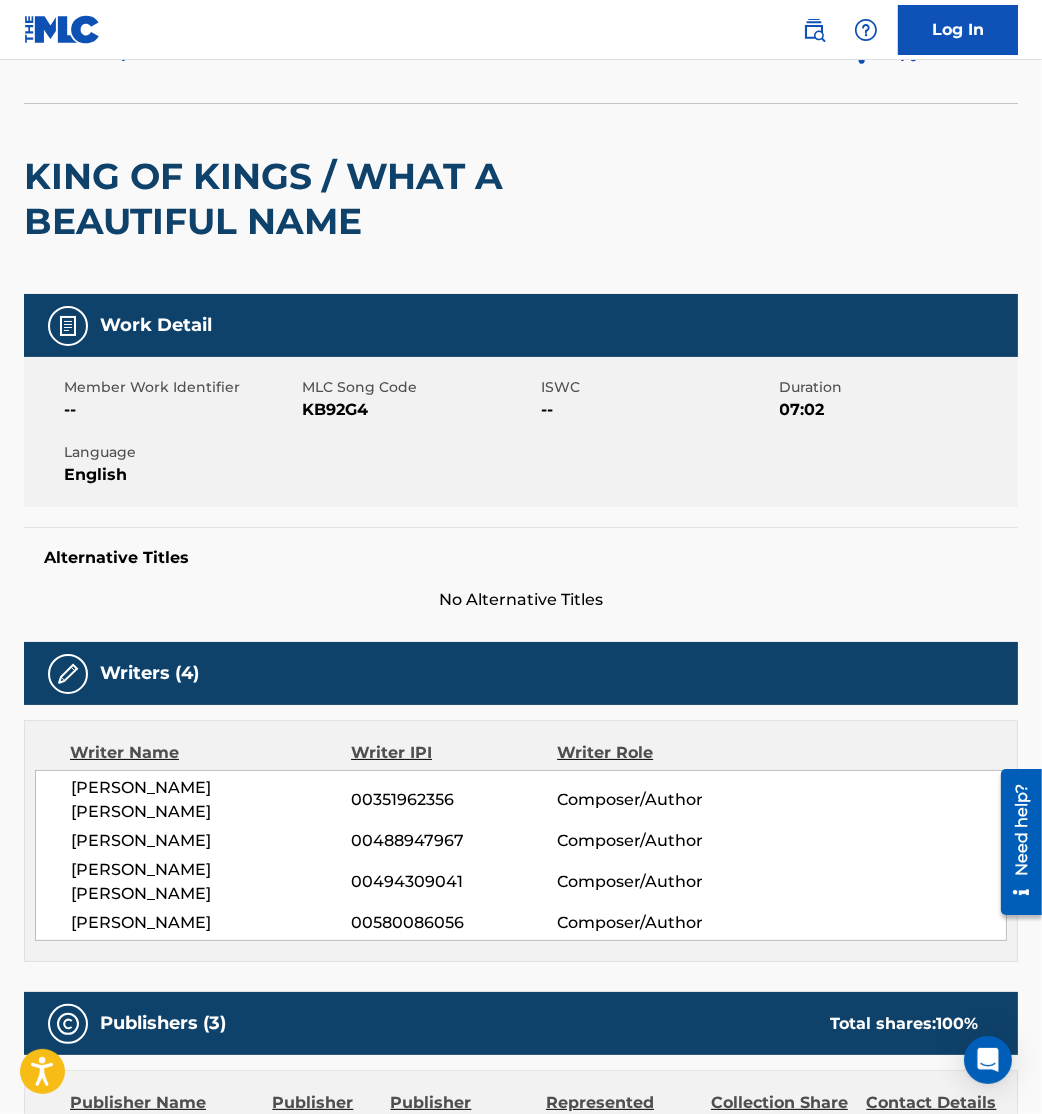 scroll, scrollTop: 0, scrollLeft: 0, axis: both 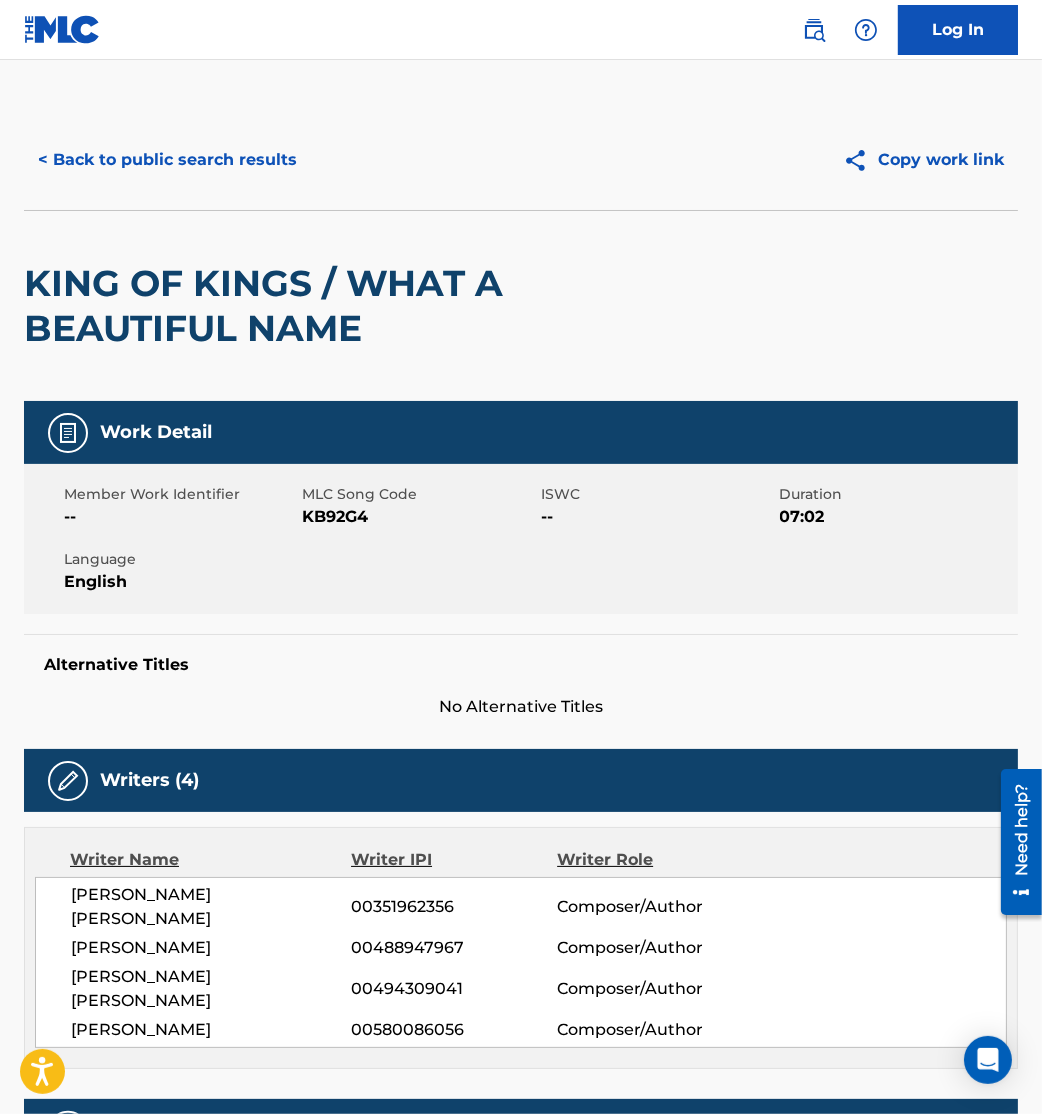 click on "< Back to public search results Copy work link" at bounding box center (521, 160) 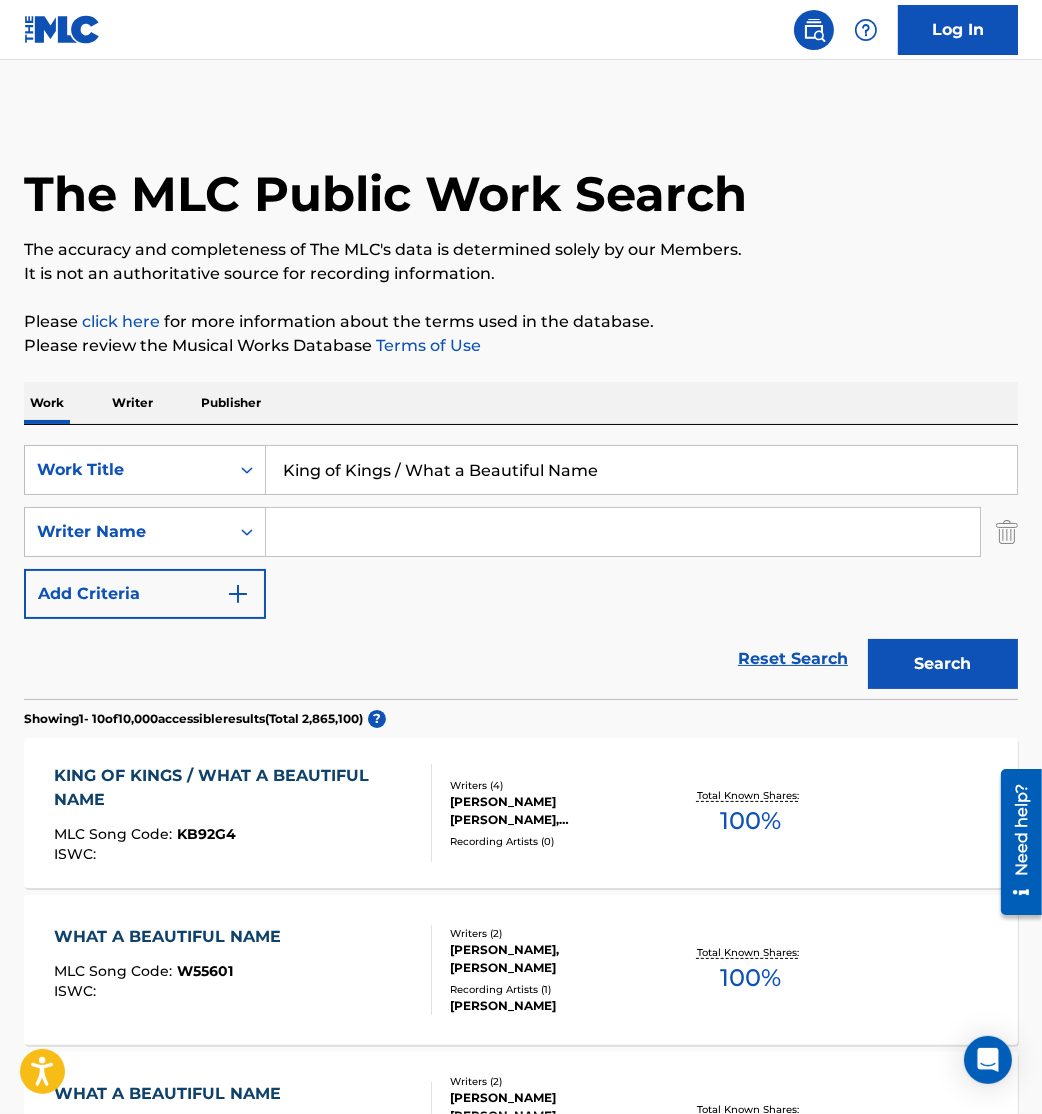 scroll, scrollTop: 106, scrollLeft: 0, axis: vertical 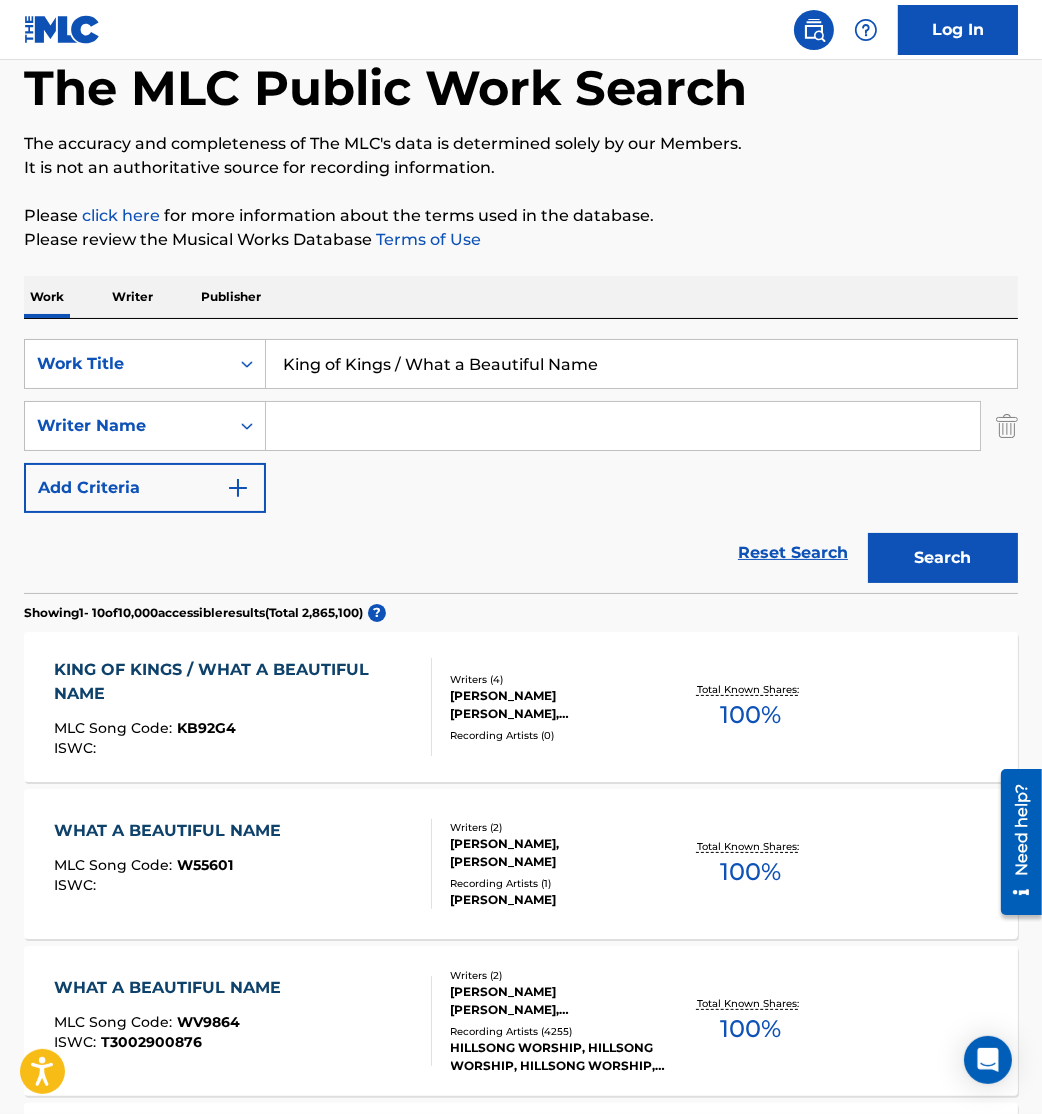 drag, startPoint x: 627, startPoint y: 382, endPoint x: 105, endPoint y: 241, distance: 540.7079 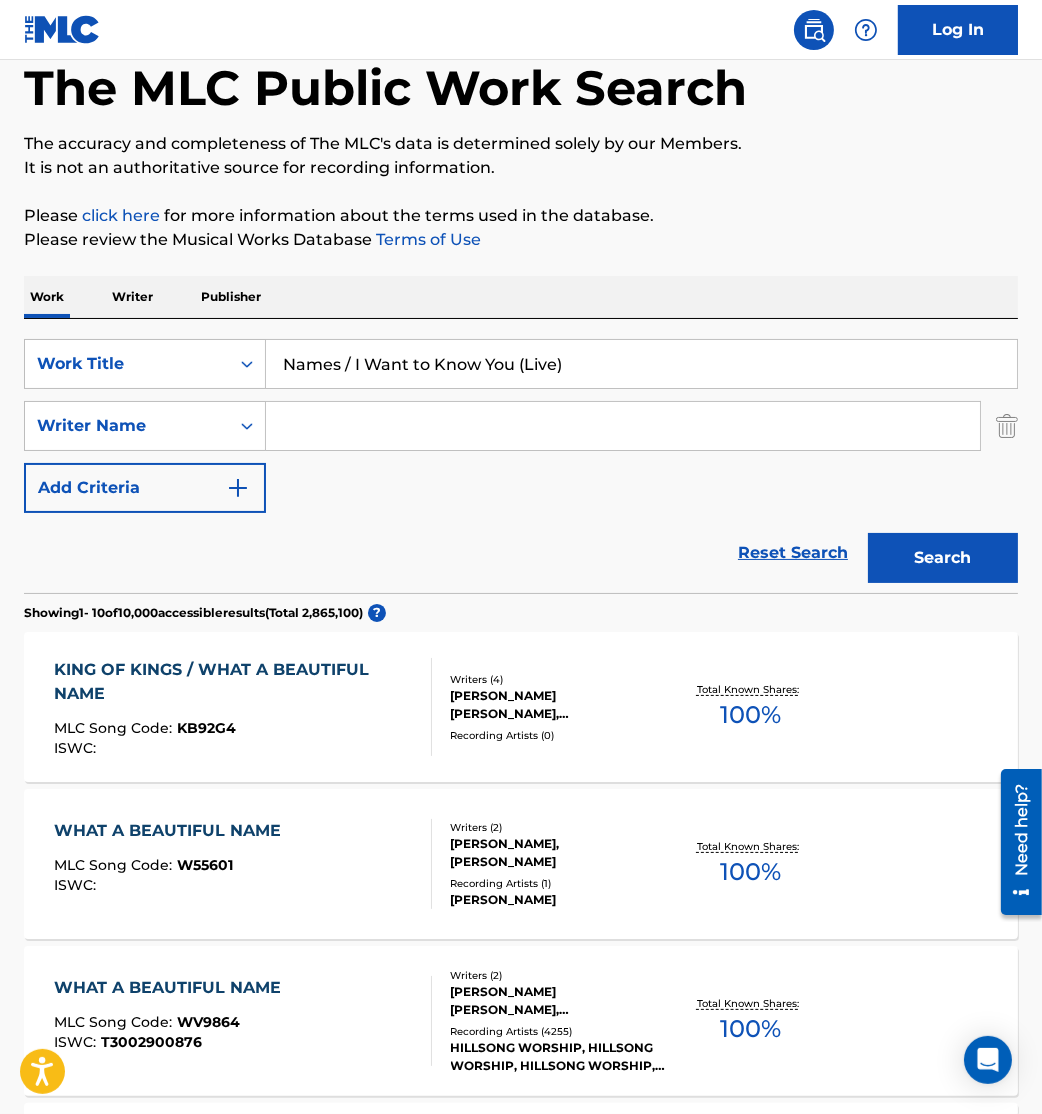 click on "Reset Search Search" at bounding box center [521, 553] 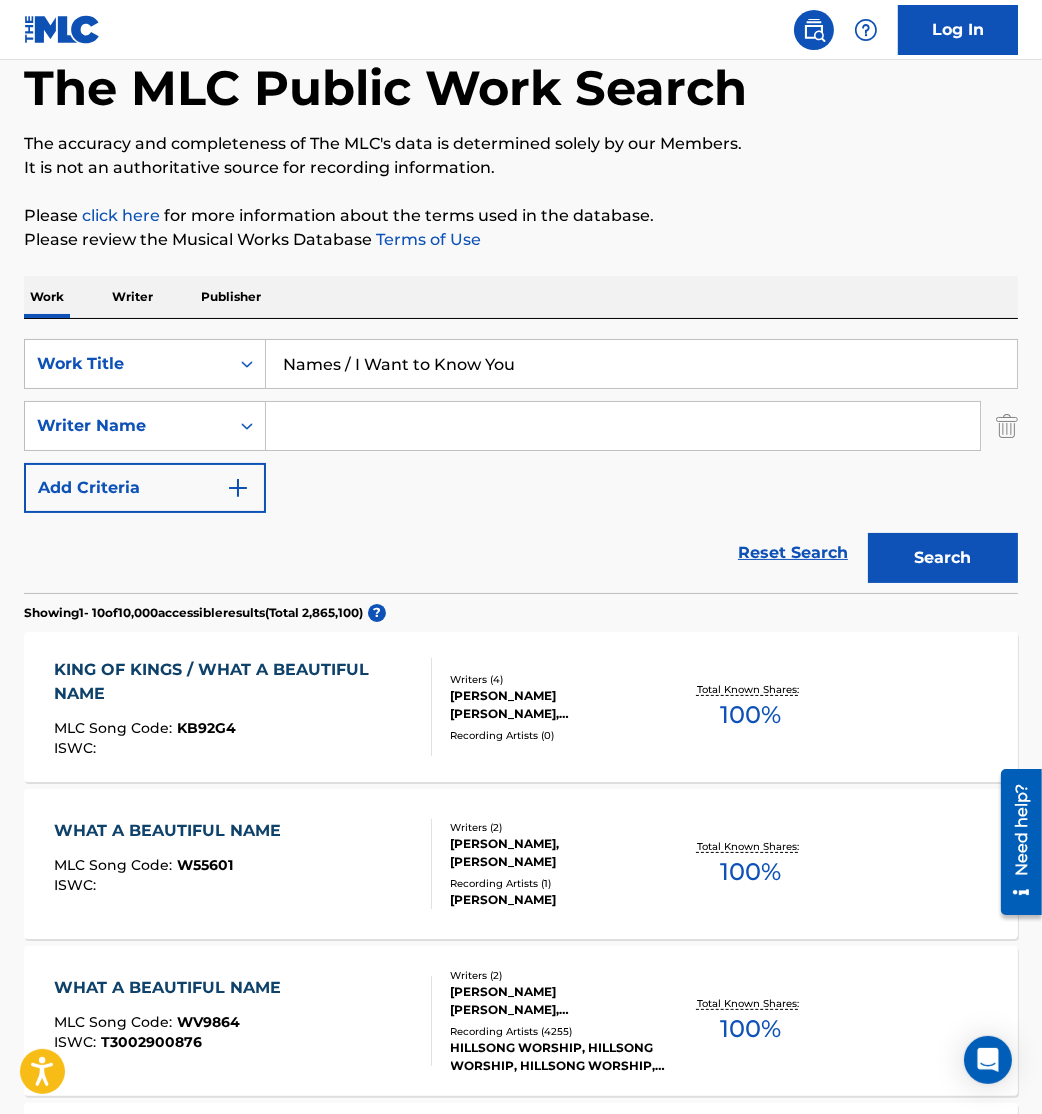 type on "Names / I Want to Know You" 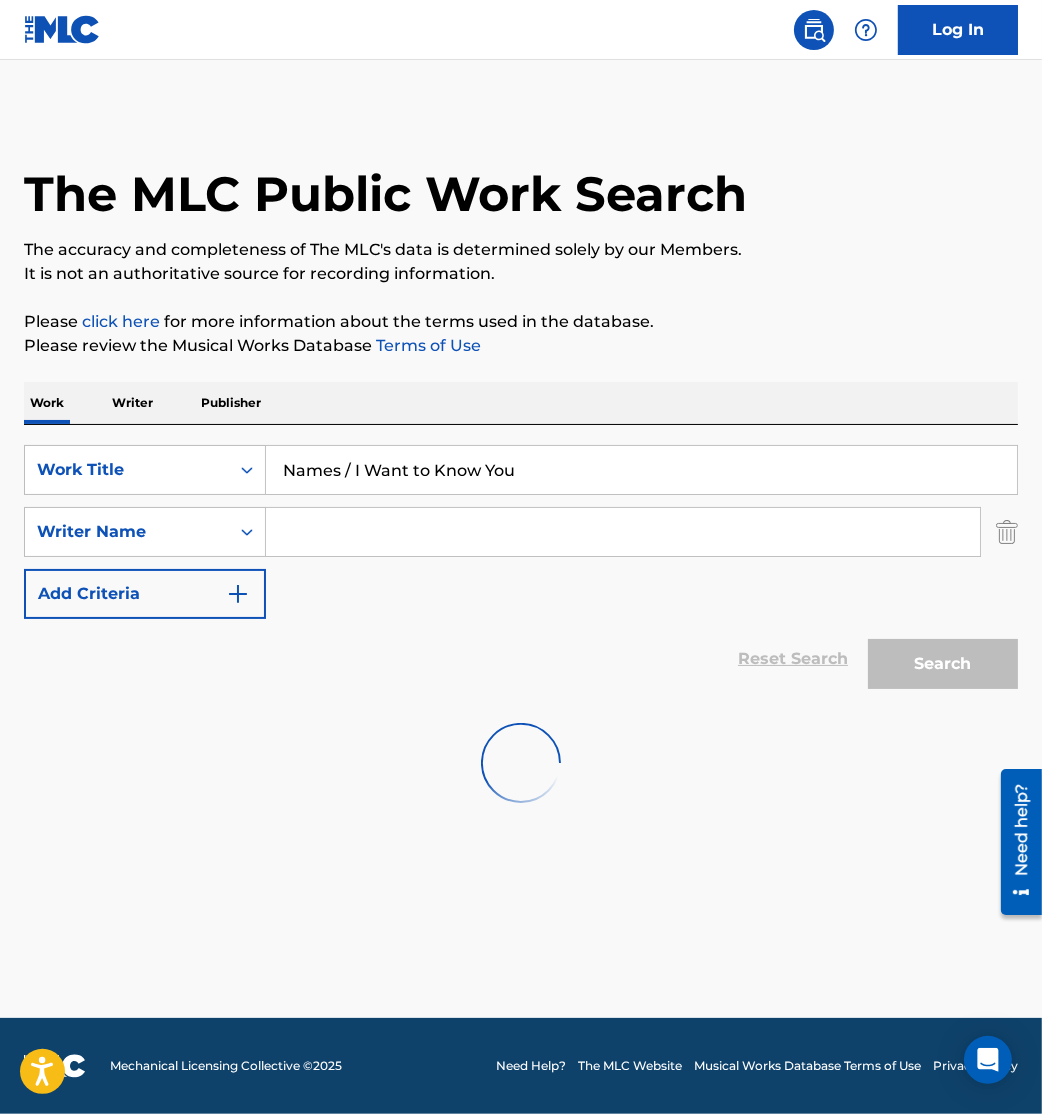 scroll, scrollTop: 0, scrollLeft: 0, axis: both 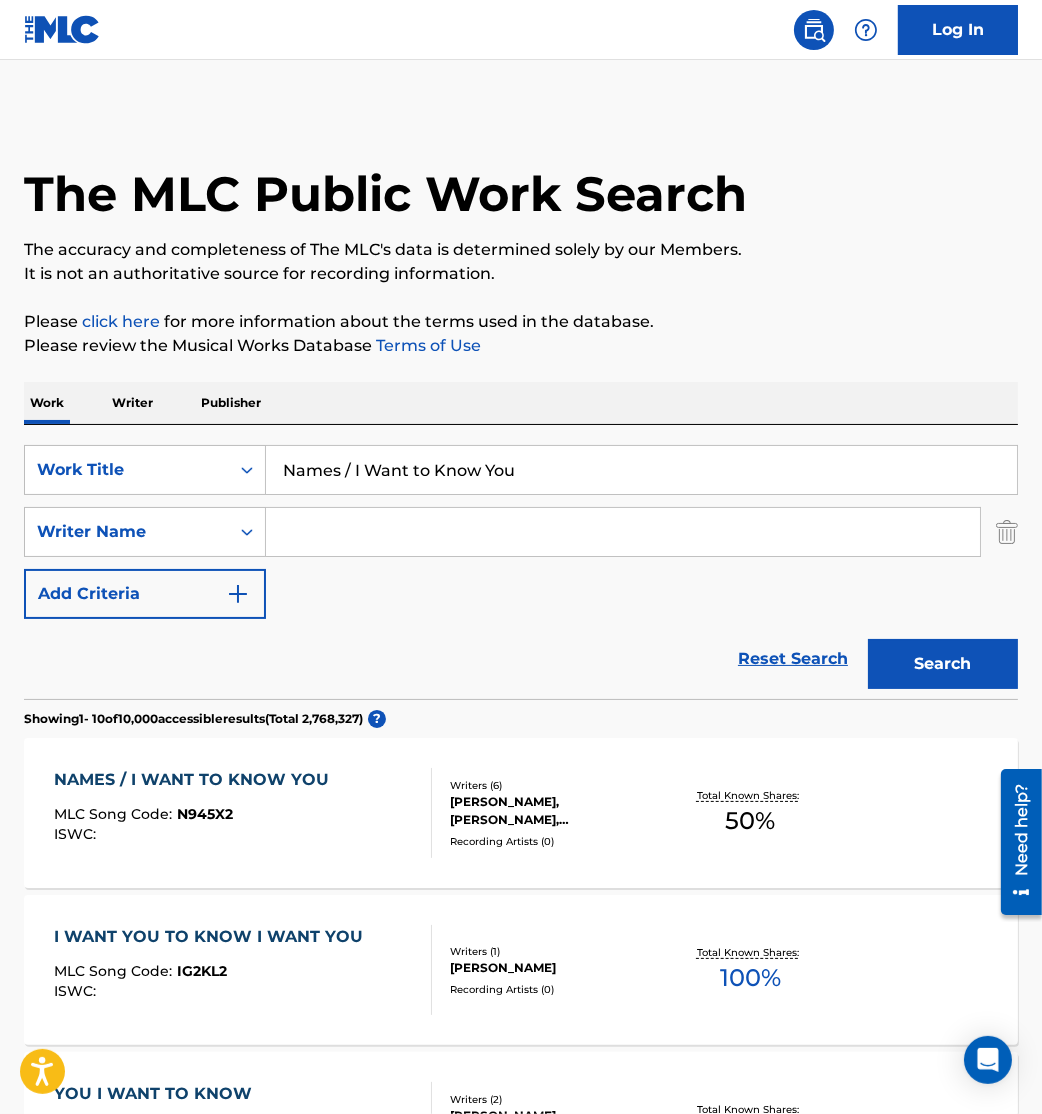 click on "MLC Song Code : N945X2" at bounding box center (196, 817) 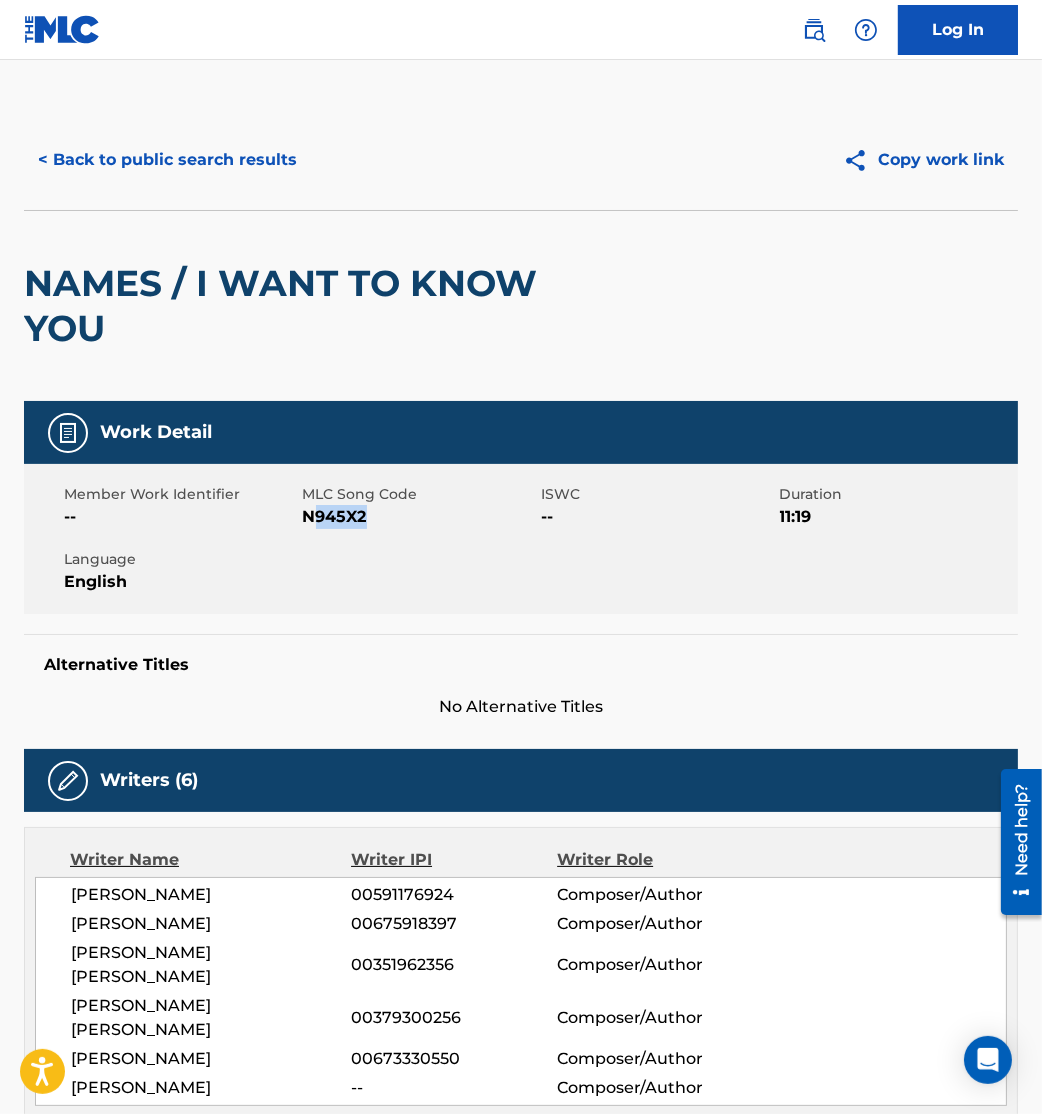 drag, startPoint x: 309, startPoint y: 516, endPoint x: 457, endPoint y: 538, distance: 149.6262 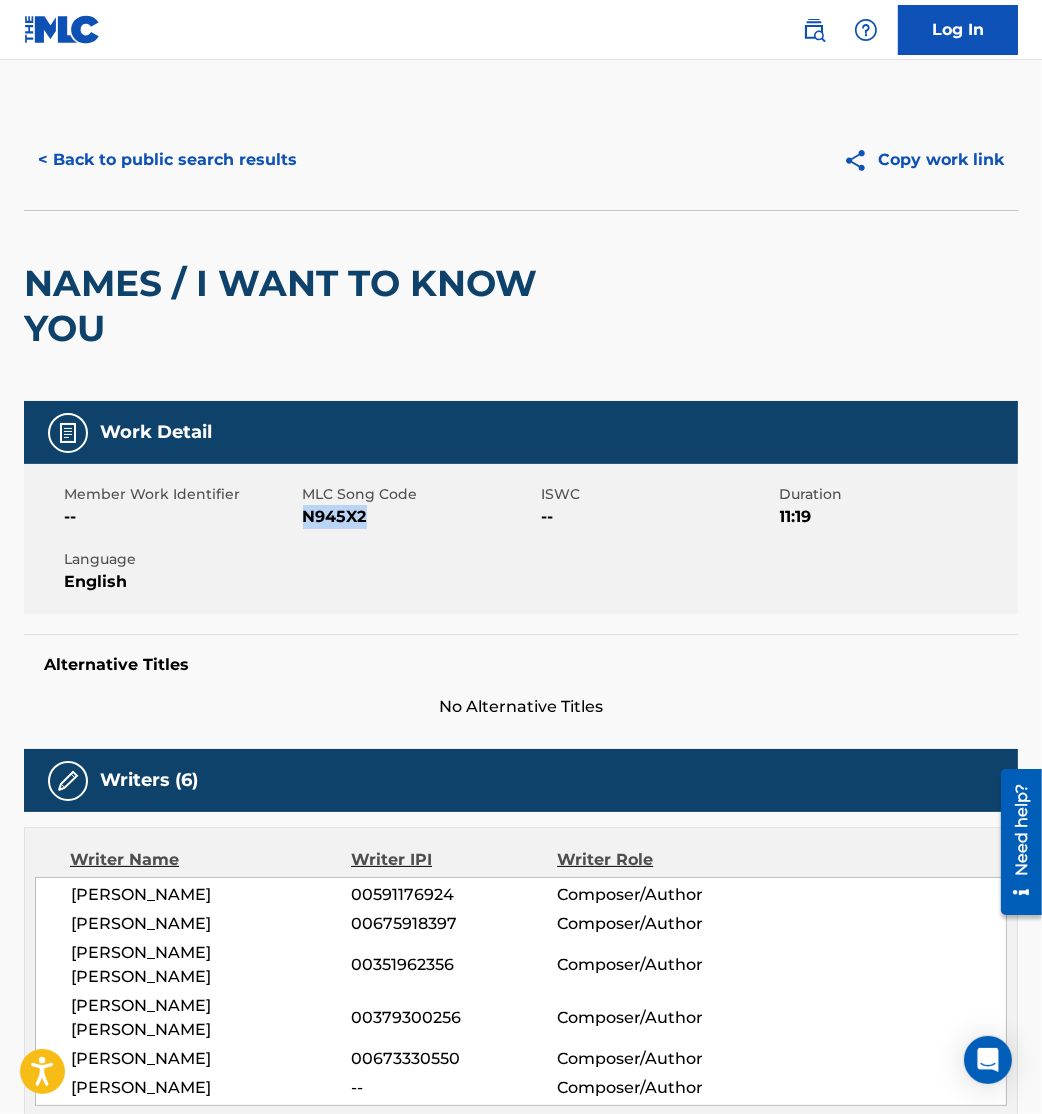 drag, startPoint x: 306, startPoint y: 516, endPoint x: 498, endPoint y: 510, distance: 192.09373 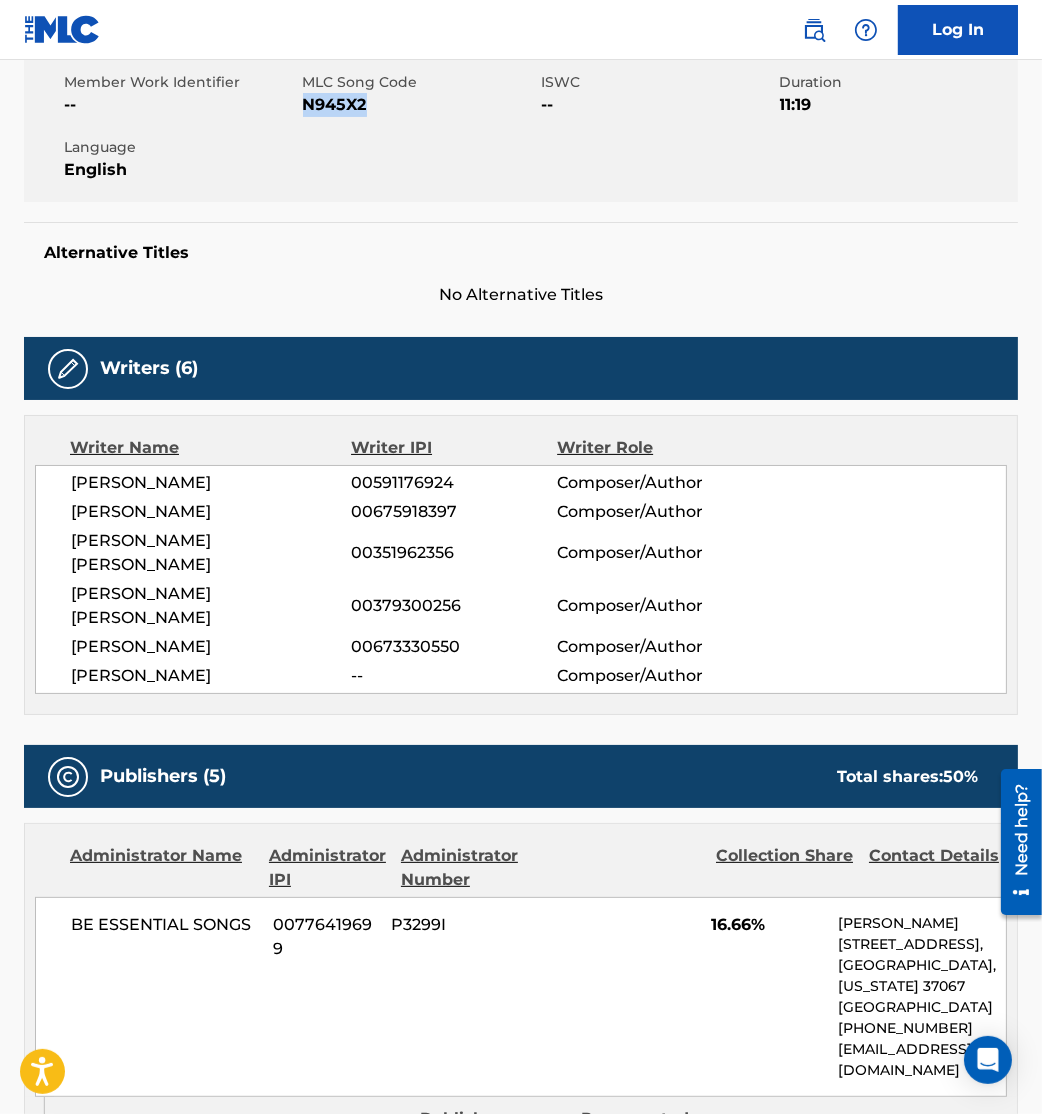scroll, scrollTop: 0, scrollLeft: 0, axis: both 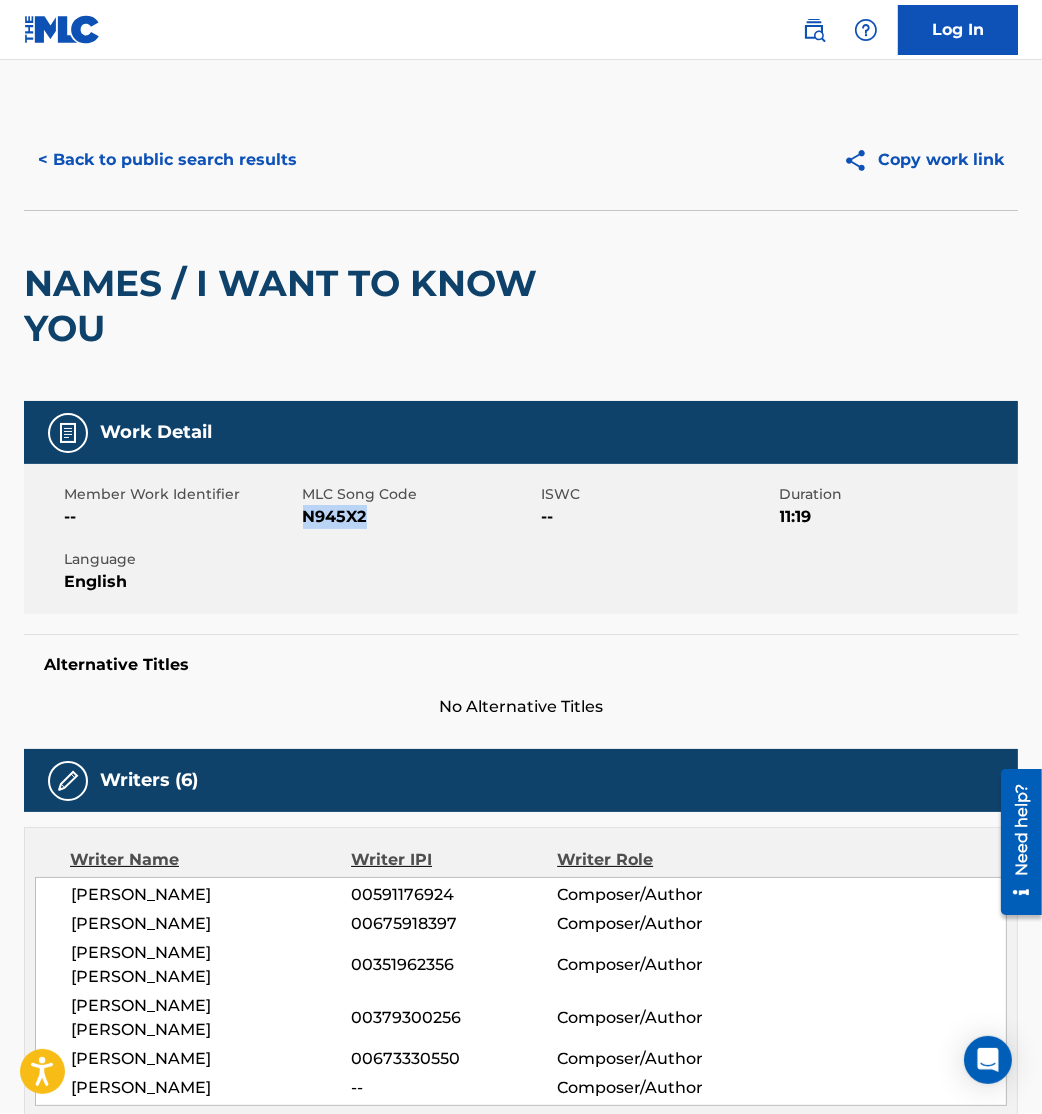 click on "< Back to public search results" at bounding box center [167, 160] 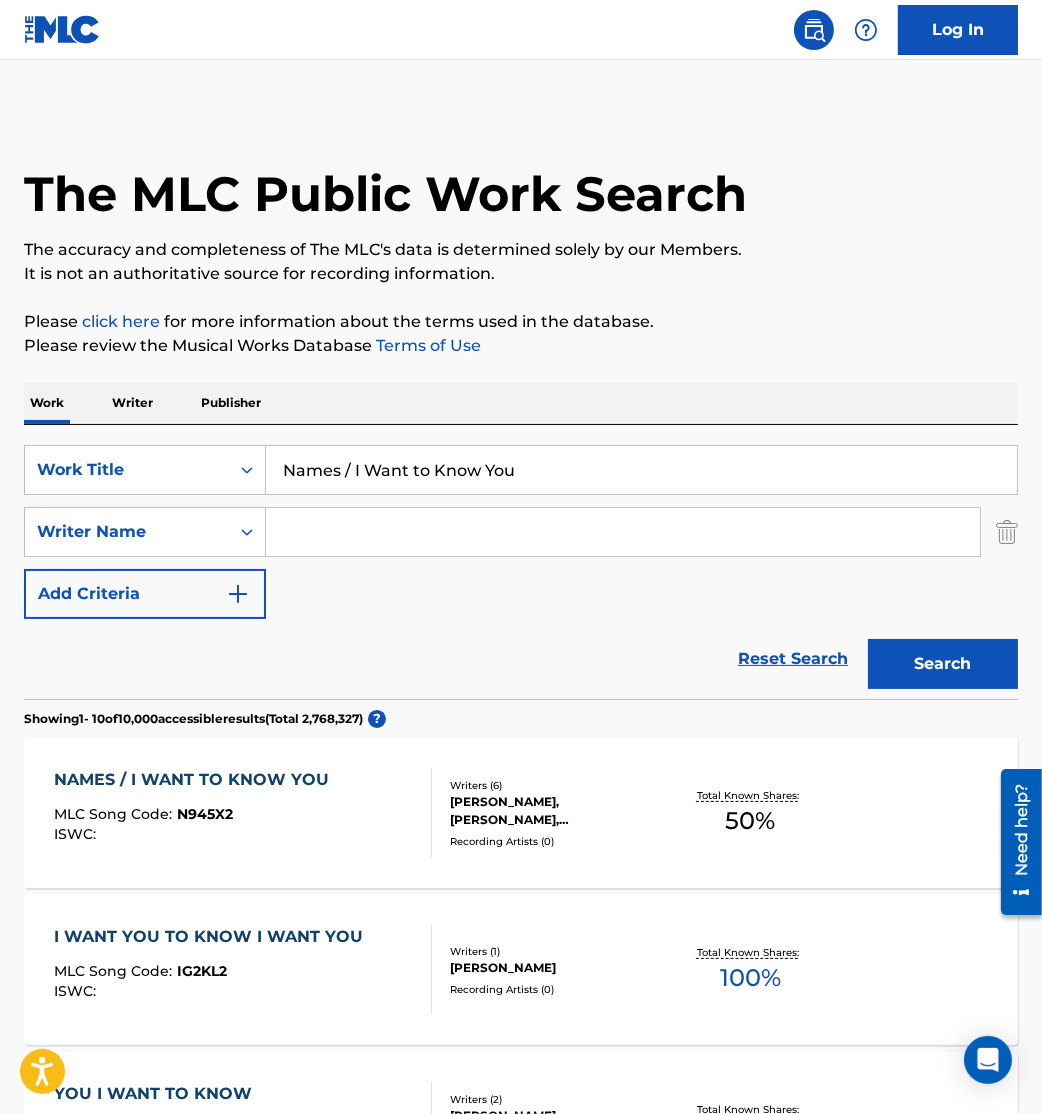 drag, startPoint x: 549, startPoint y: 478, endPoint x: 41, endPoint y: 402, distance: 513.65356 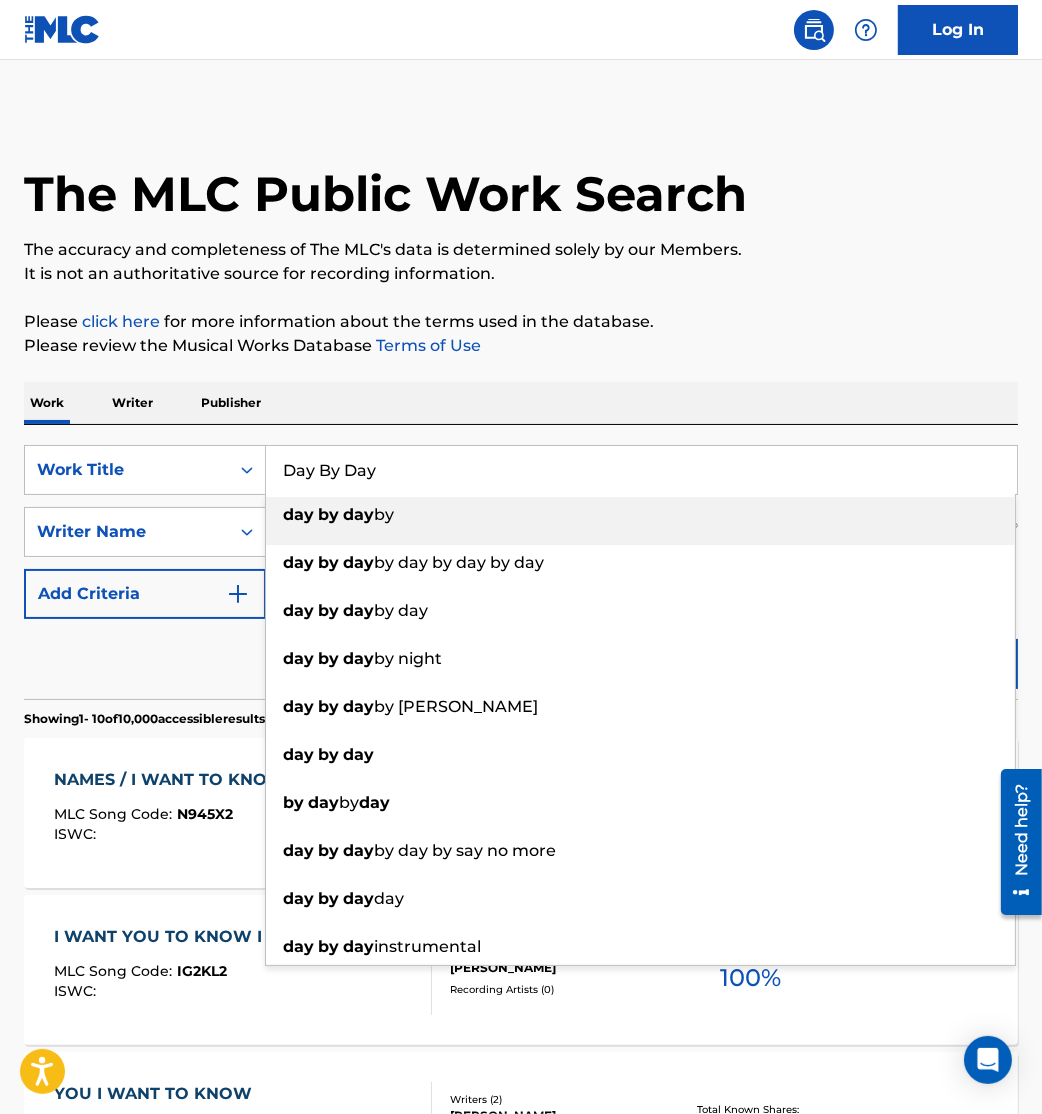 type on "Day By Day" 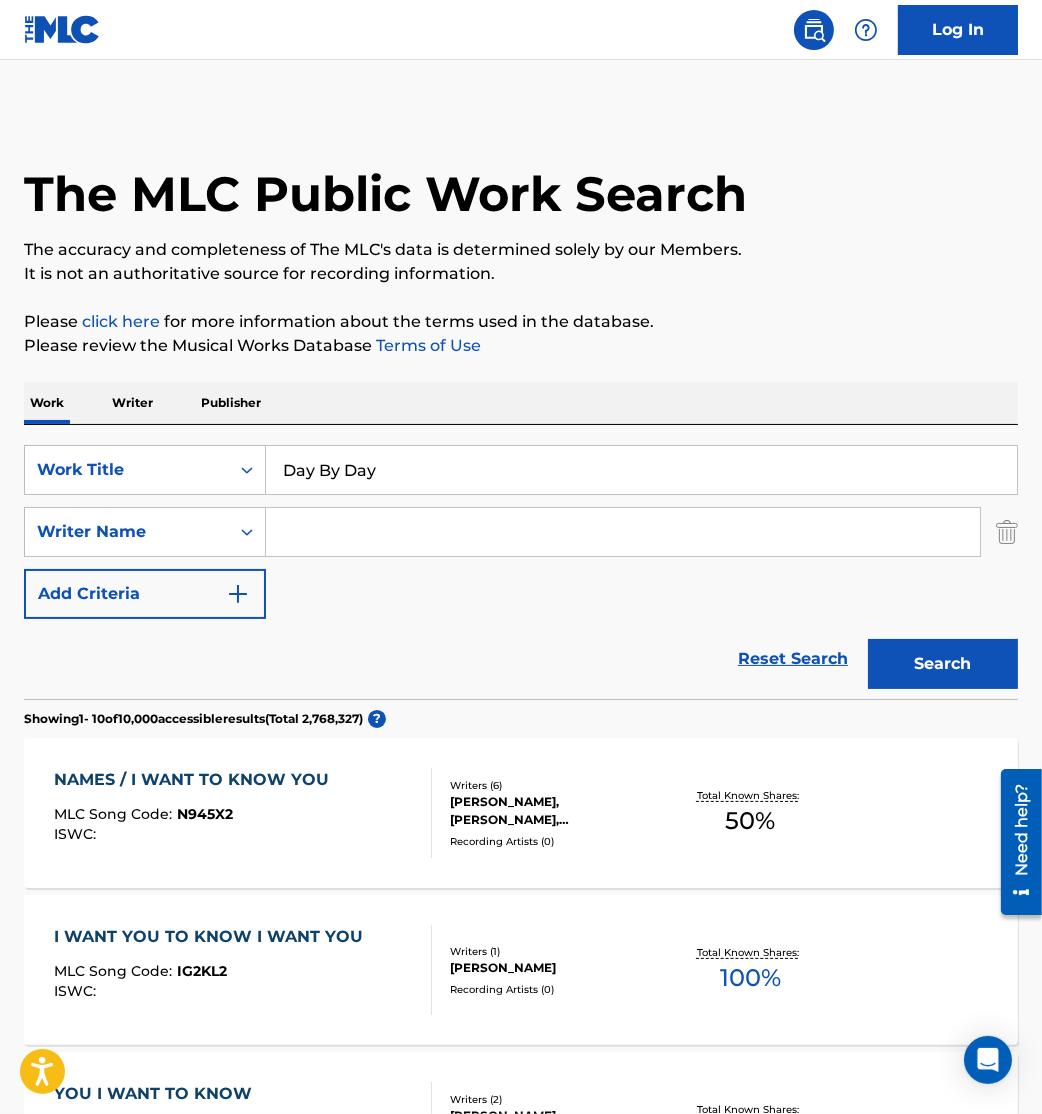 click on "SearchWithCriteria3e5e0f8c-b3e1-43b2-8f69-f5b294453e77 Work Title Day By Day SearchWithCriteria6a3351f3-1454-4f12-b0e7-025afaefb8fc Writer Name Add Criteria" at bounding box center (521, 532) 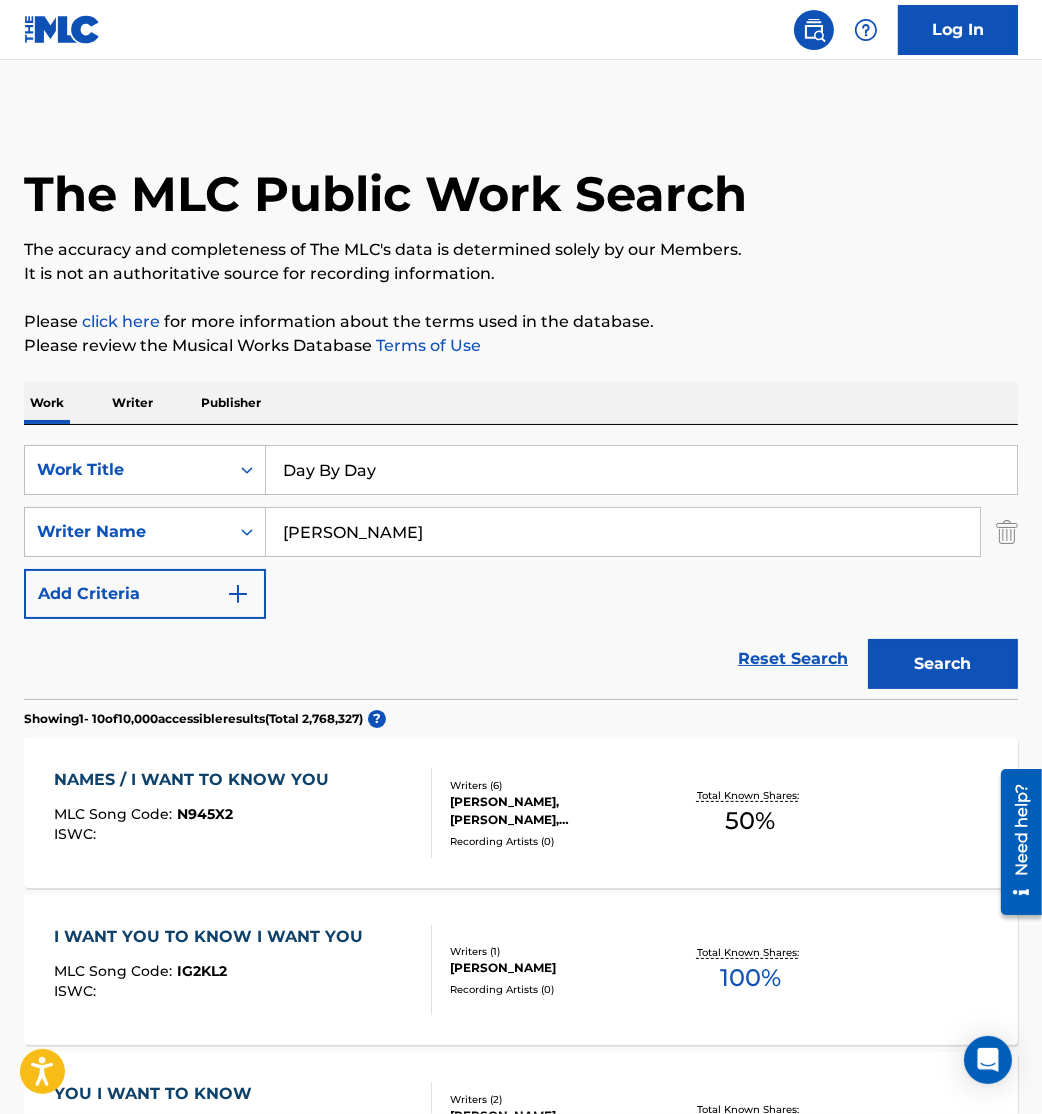 type on "holmes" 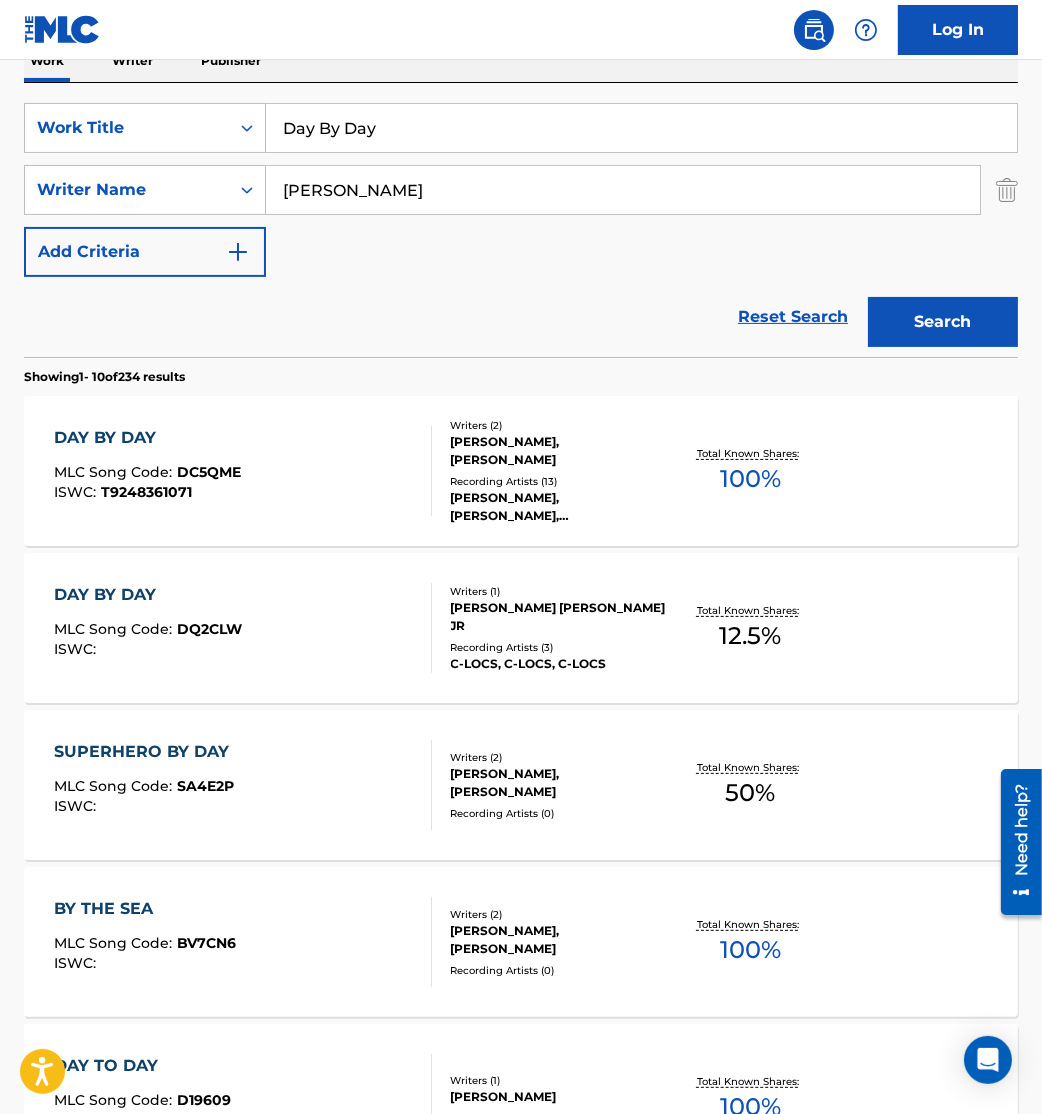 scroll, scrollTop: 341, scrollLeft: 0, axis: vertical 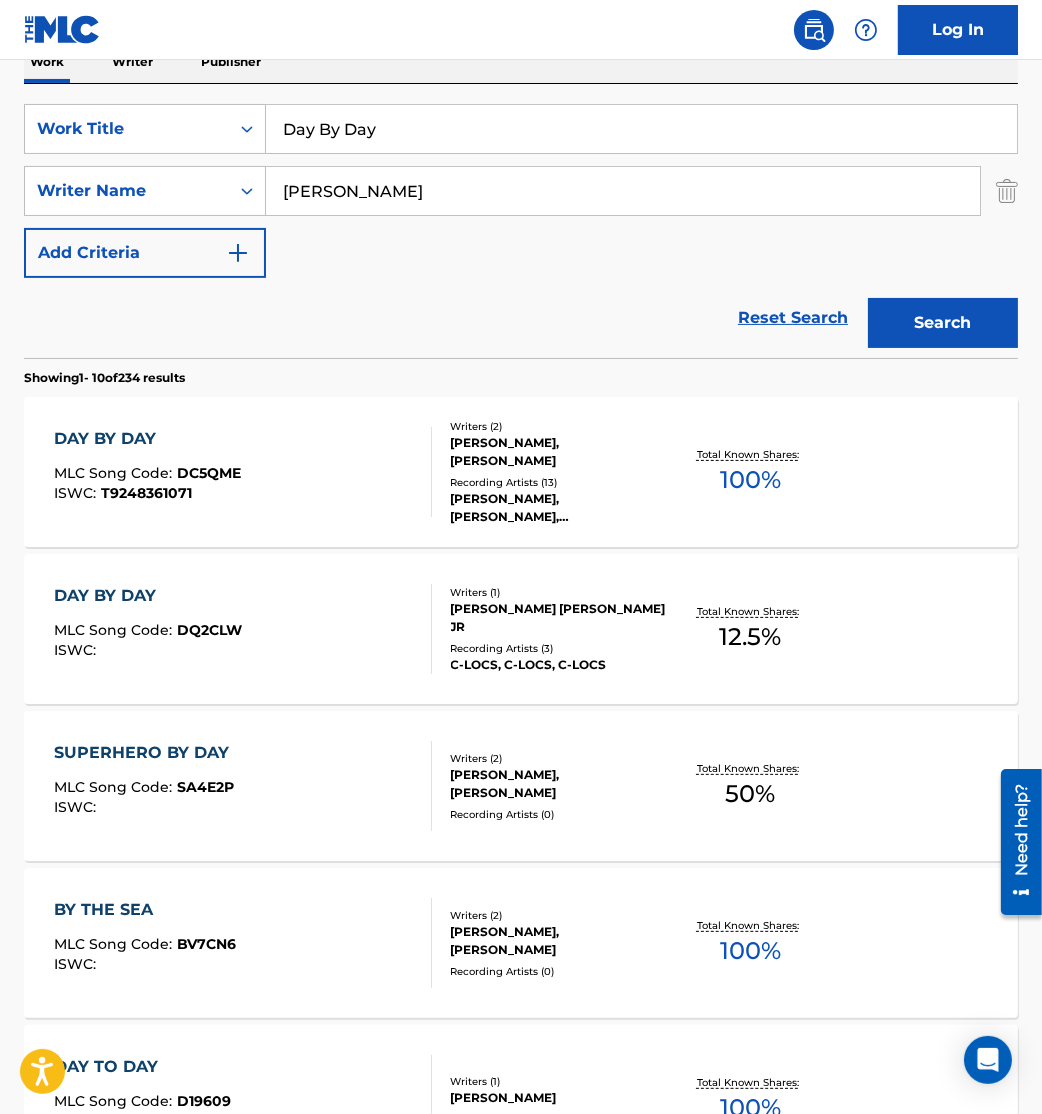 click on "DAY BY DAY MLC Song Code : DC5QME ISWC : T9248361071" at bounding box center (243, 472) 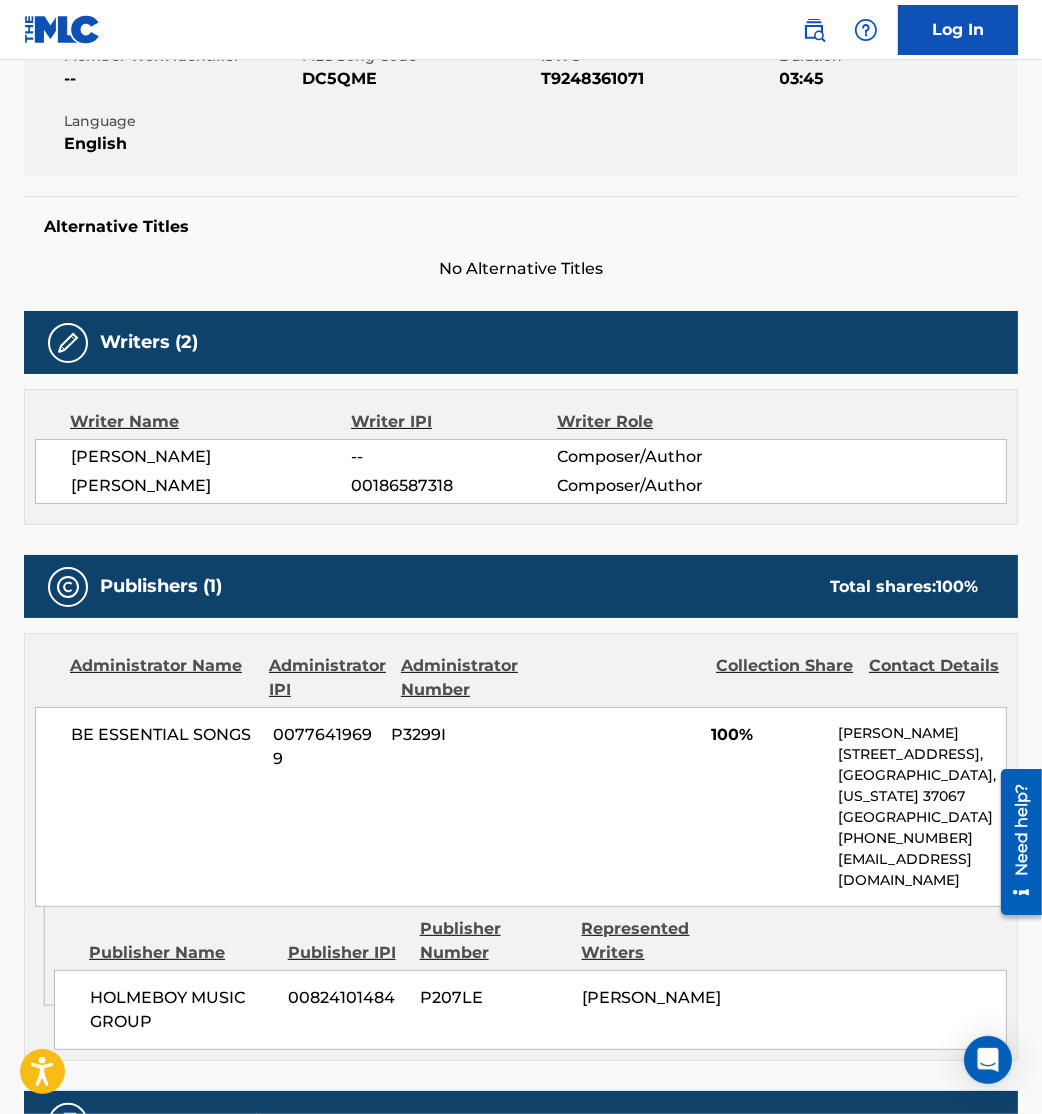 scroll, scrollTop: 0, scrollLeft: 0, axis: both 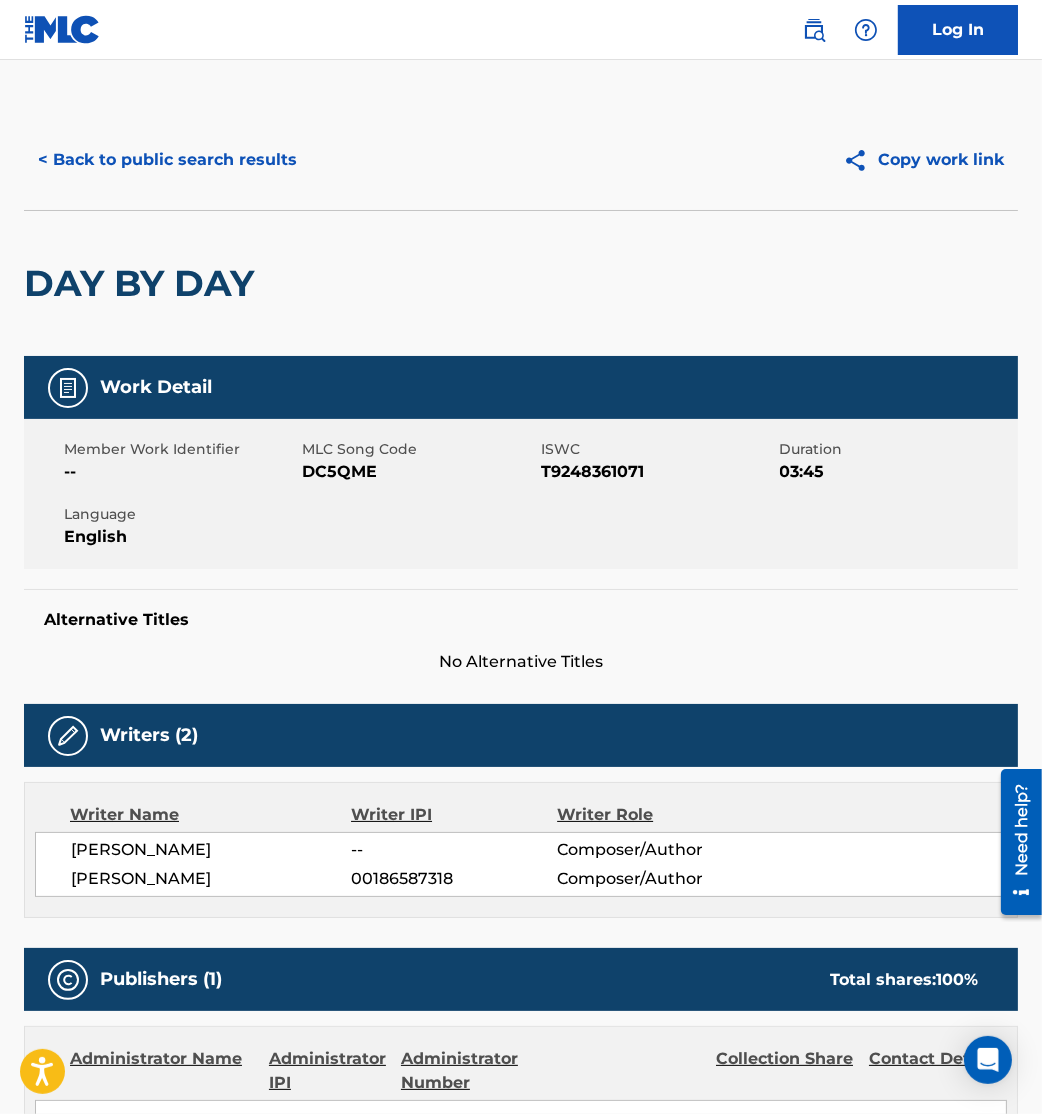 click on "< Back to public search results" at bounding box center [167, 160] 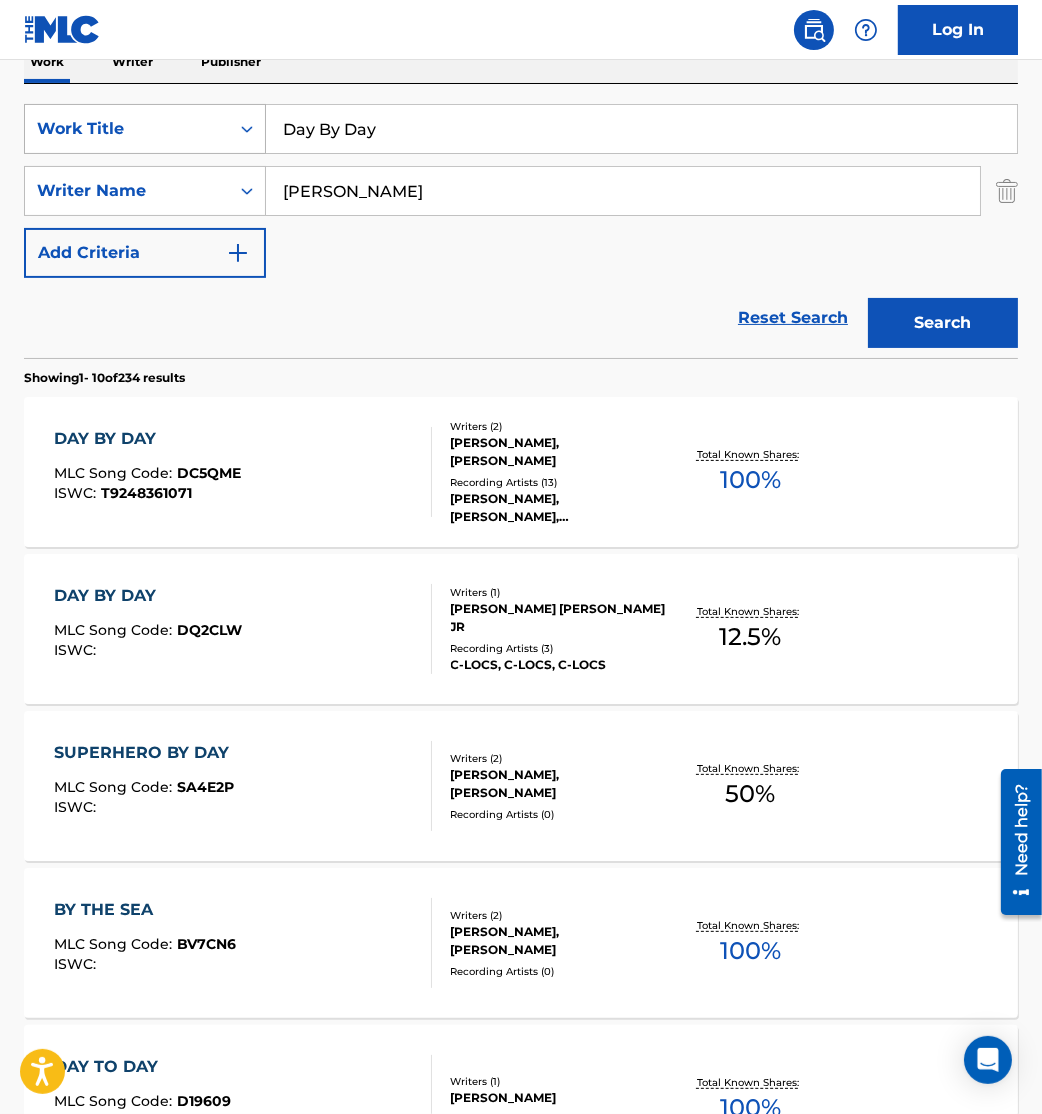 click on "Work Title" at bounding box center [127, 129] 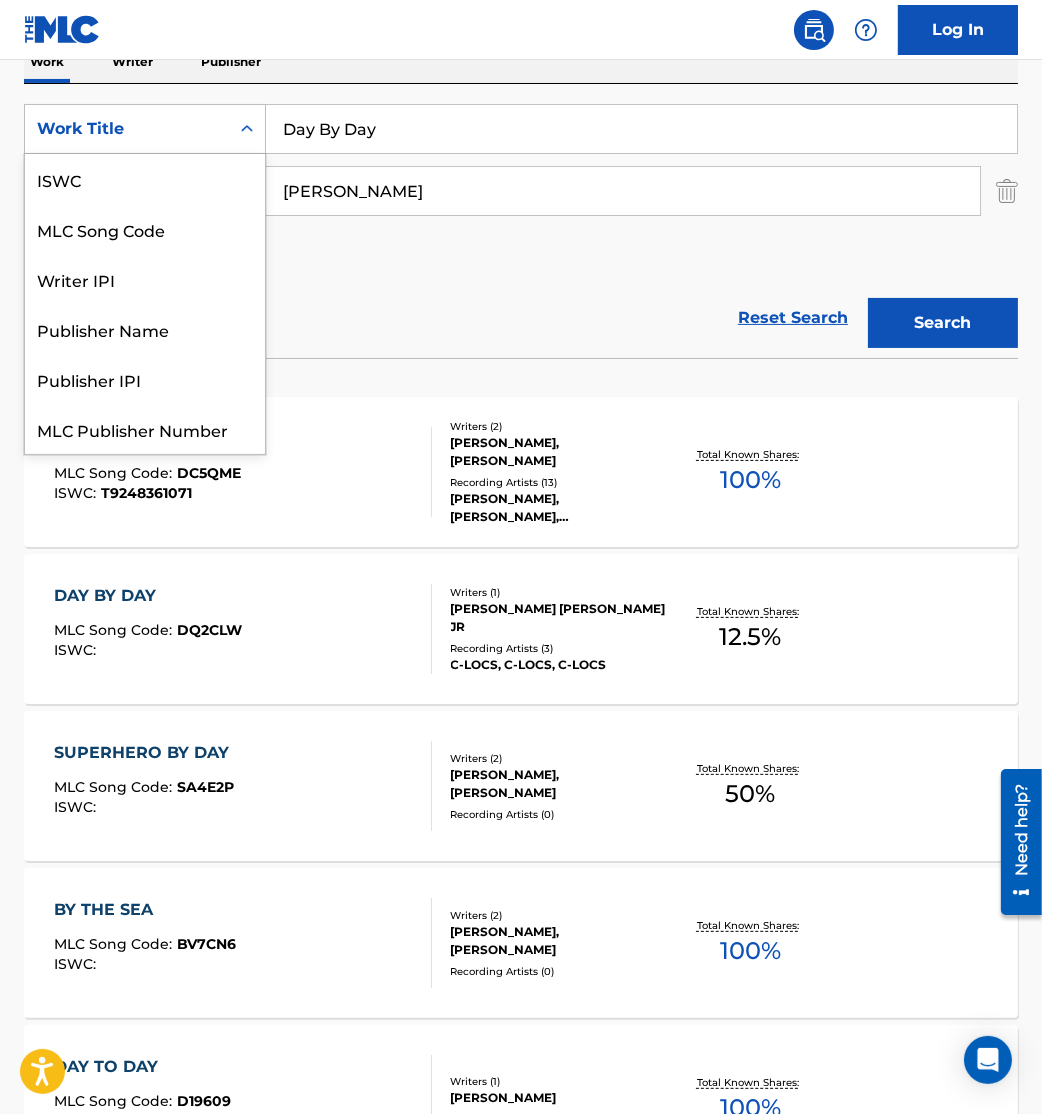 scroll, scrollTop: 50, scrollLeft: 0, axis: vertical 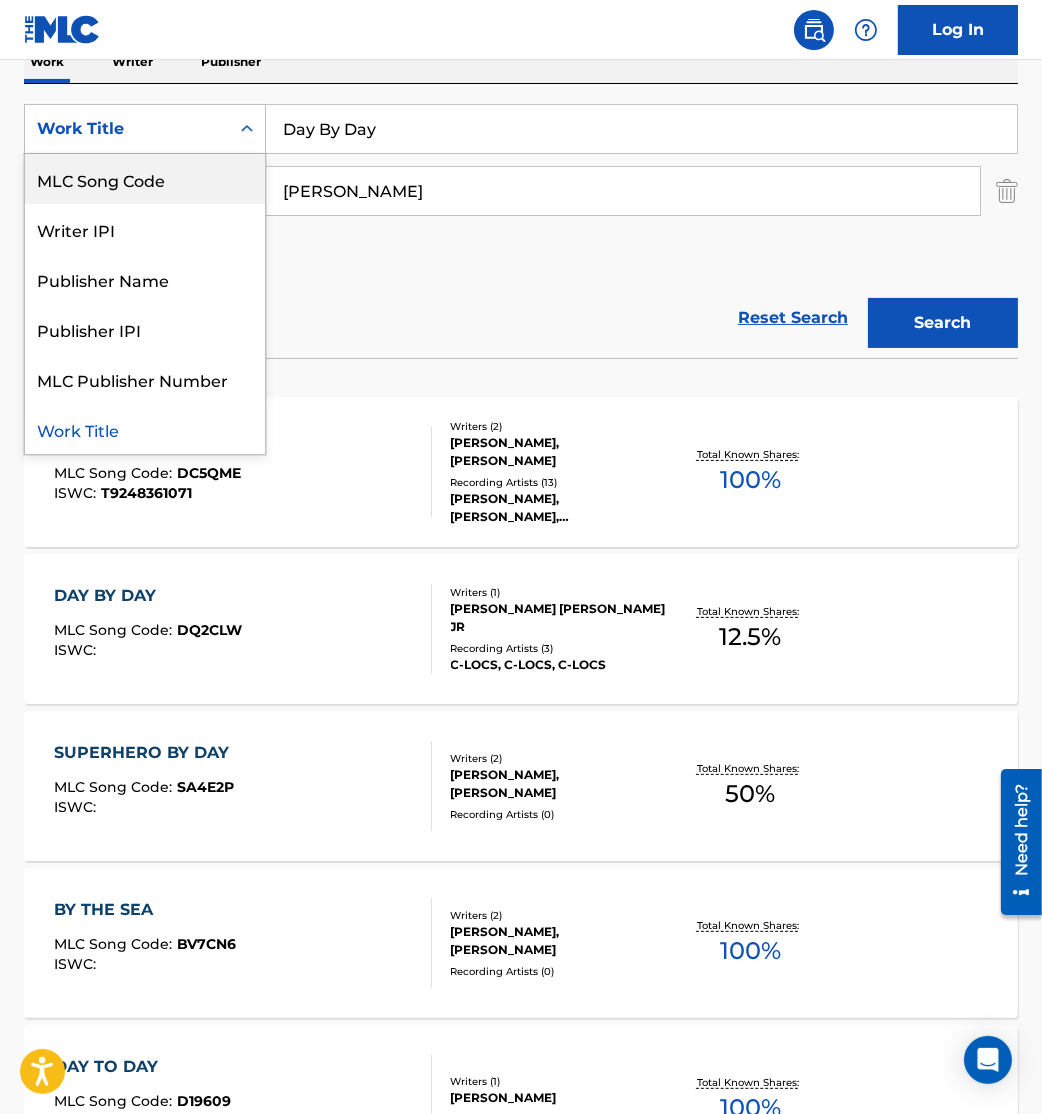 click on "MLC Song Code" at bounding box center (145, 179) 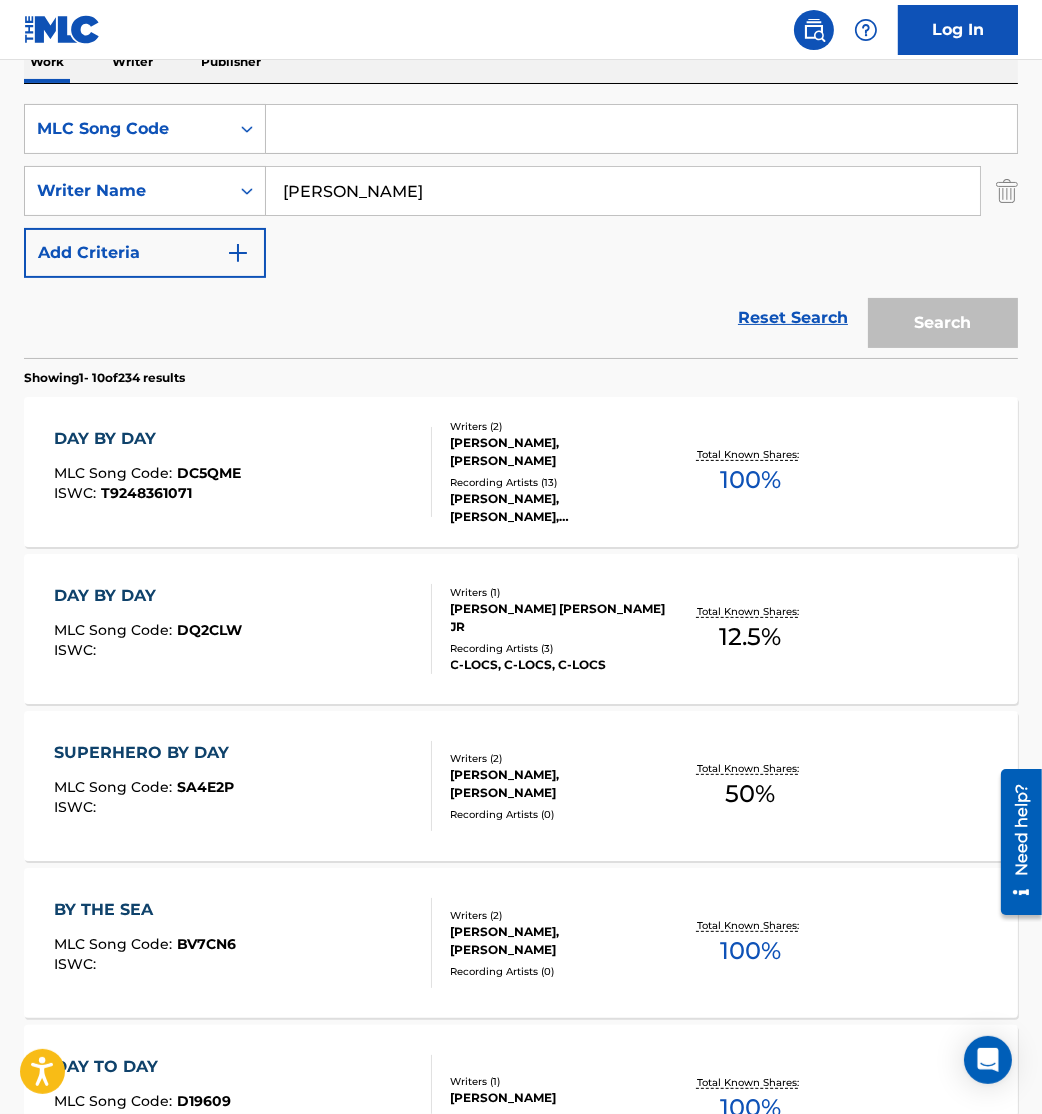 click at bounding box center (641, 129) 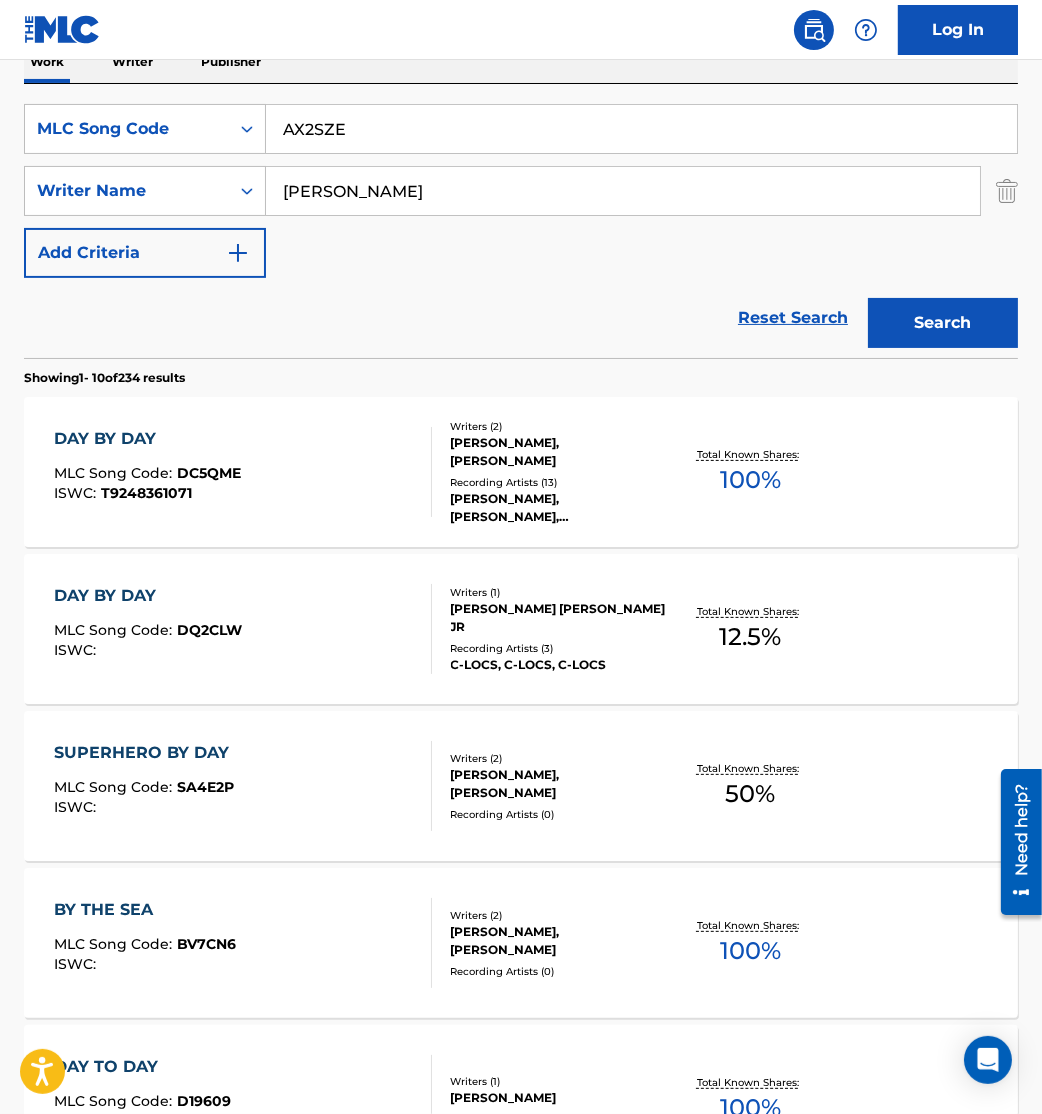 type on "AX2SZE" 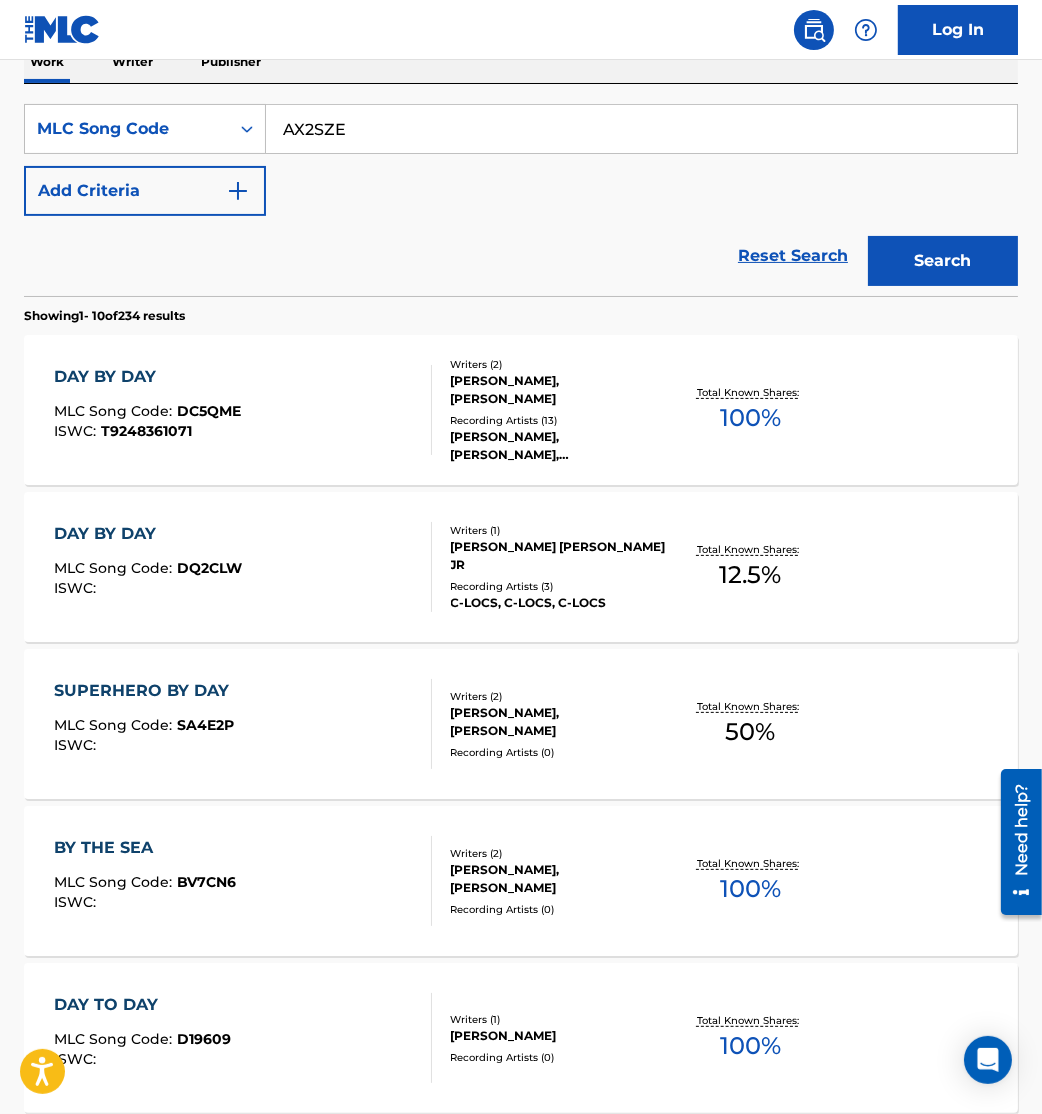 click on "Search" at bounding box center [943, 261] 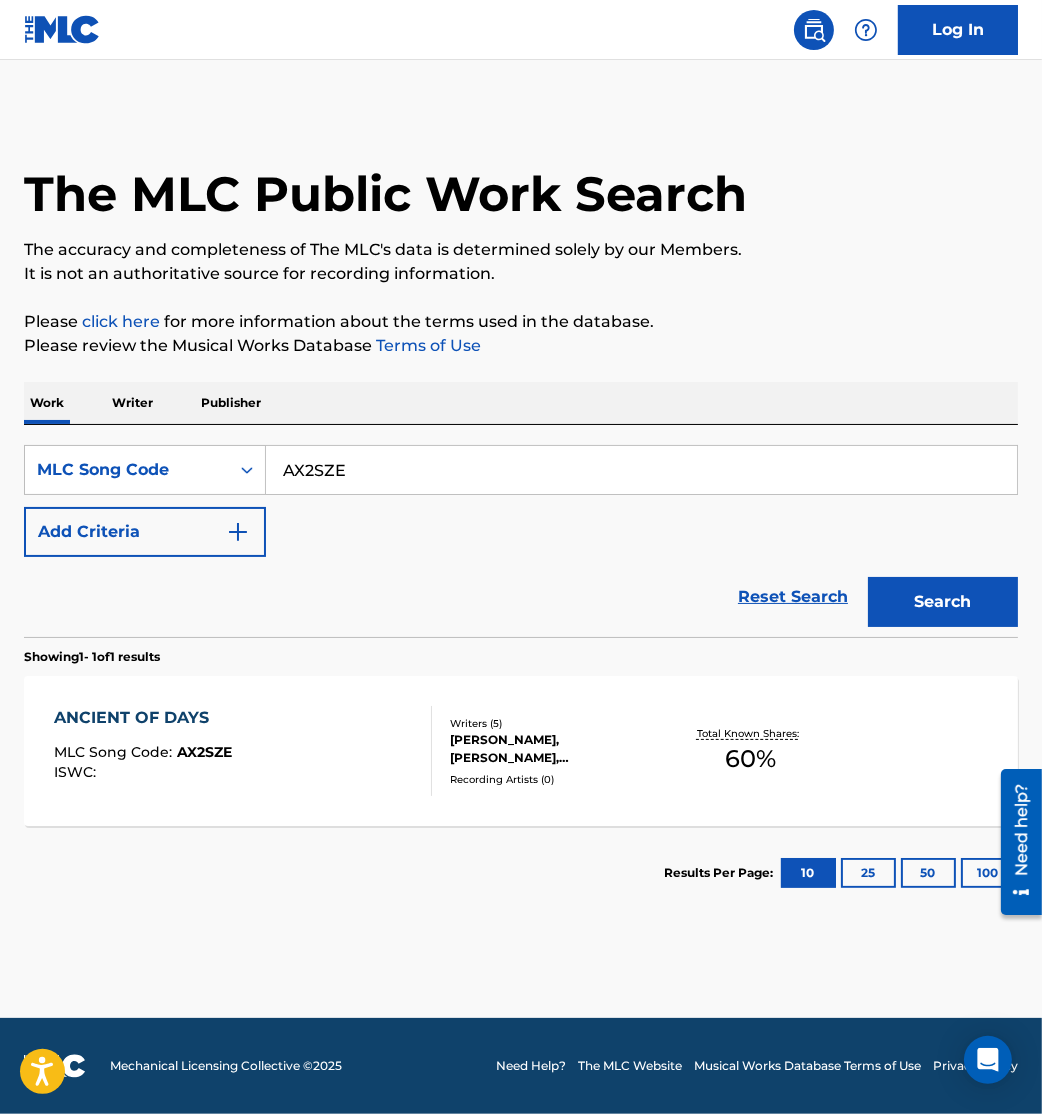 click on "ANCIENT OF DAYS MLC Song Code : AX2SZE ISWC :" at bounding box center (243, 751) 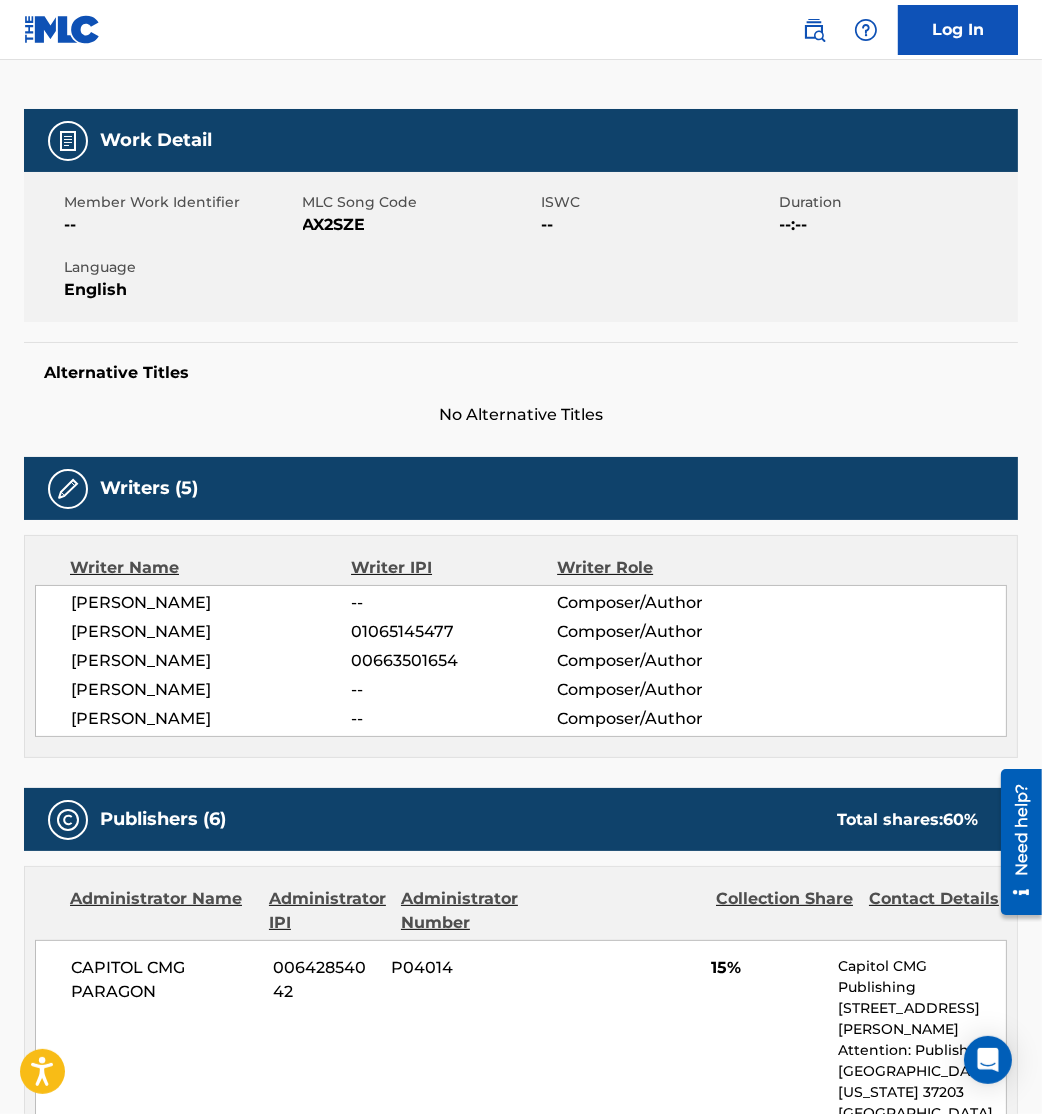 scroll, scrollTop: 0, scrollLeft: 0, axis: both 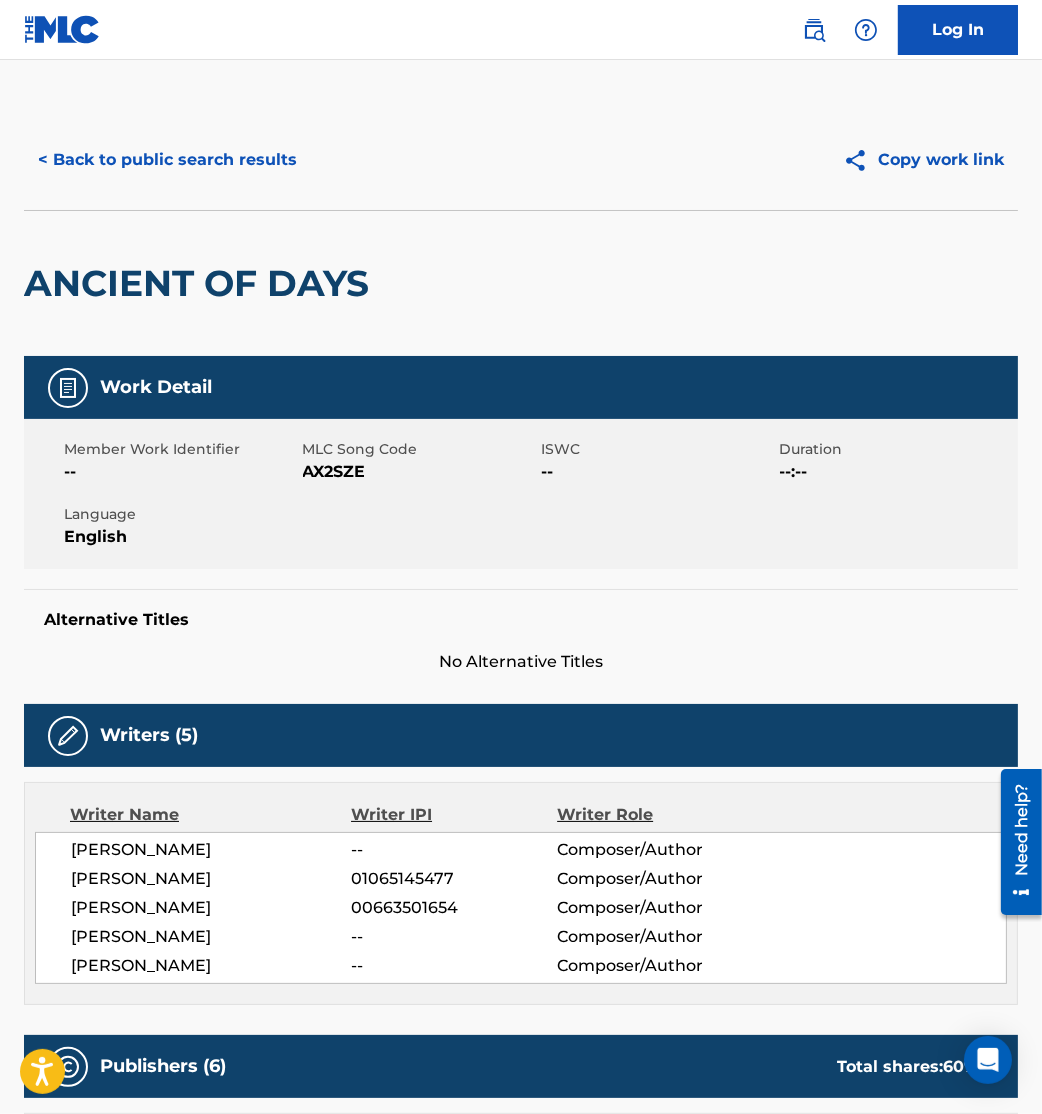 click on "ANCIENT OF DAYS" at bounding box center [201, 283] 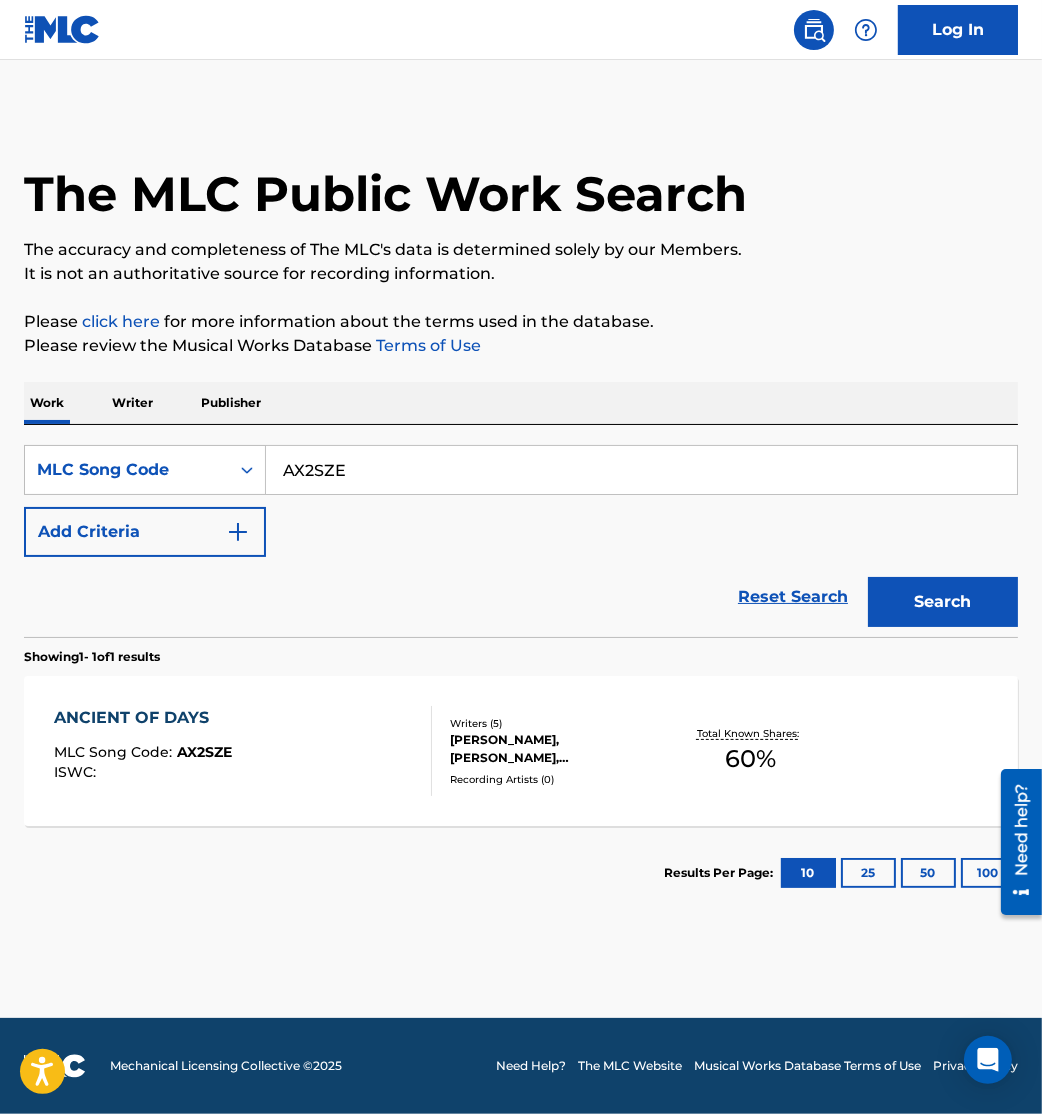 click on "Add Criteria" at bounding box center (145, 532) 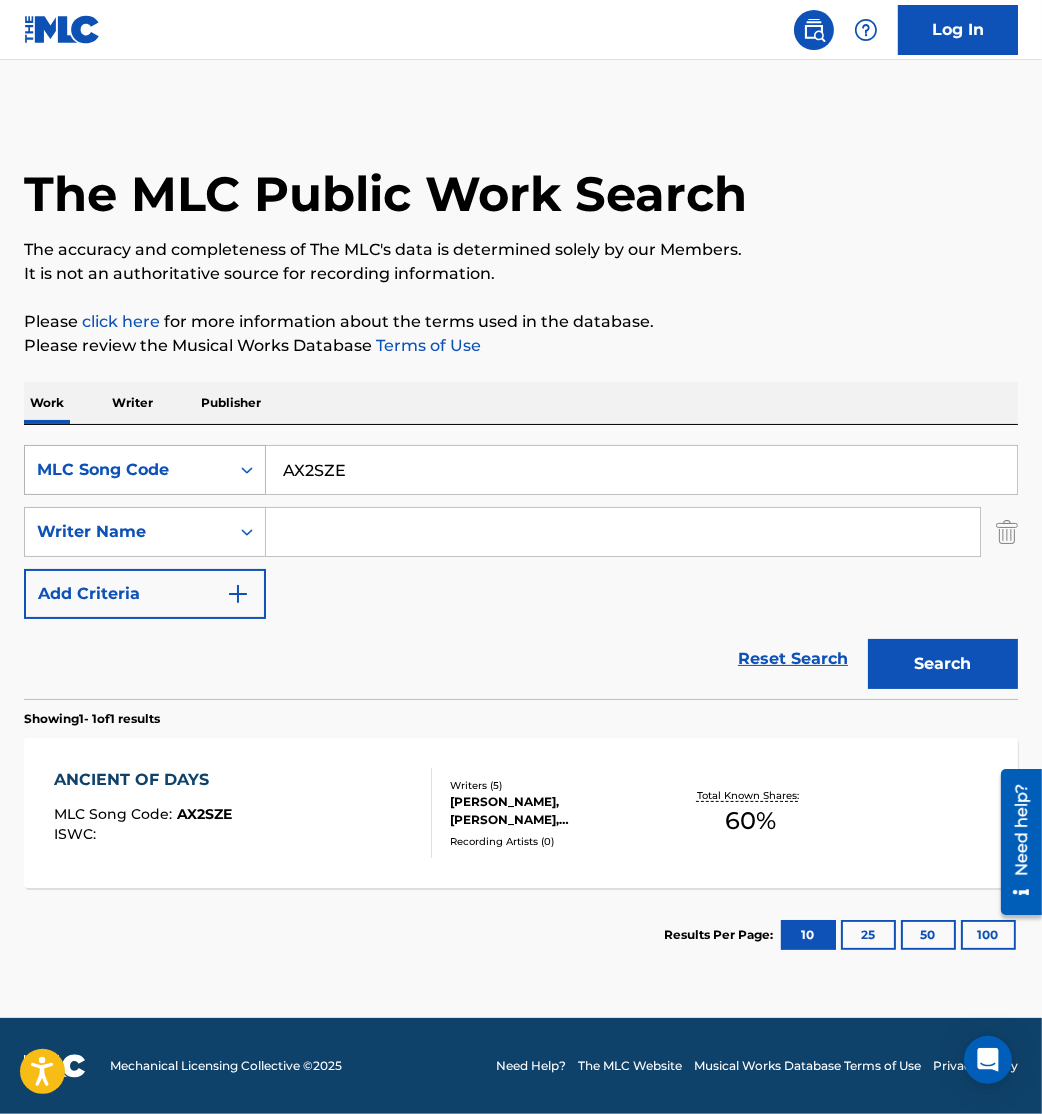 click on "MLC Song Code" at bounding box center (127, 470) 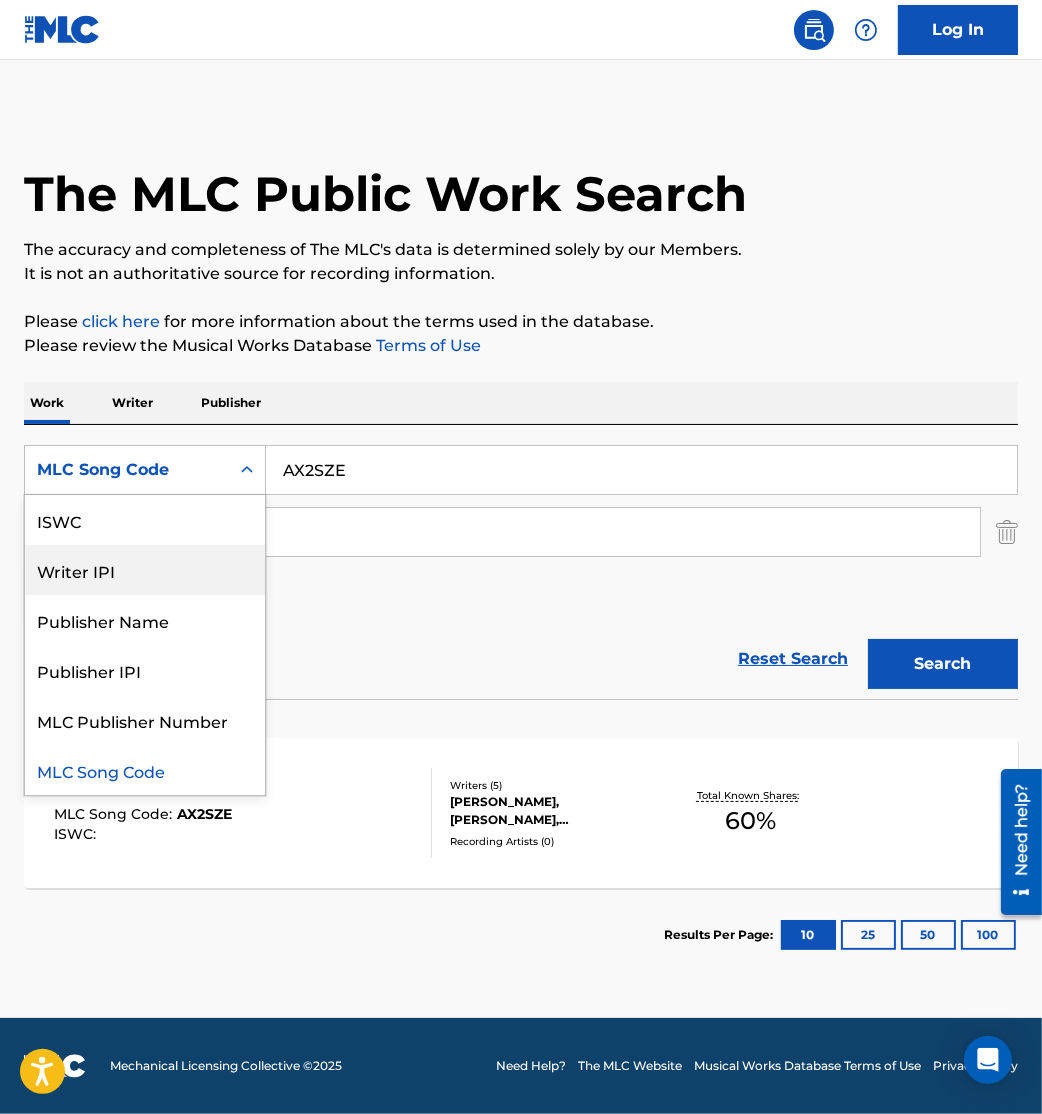 scroll, scrollTop: 0, scrollLeft: 0, axis: both 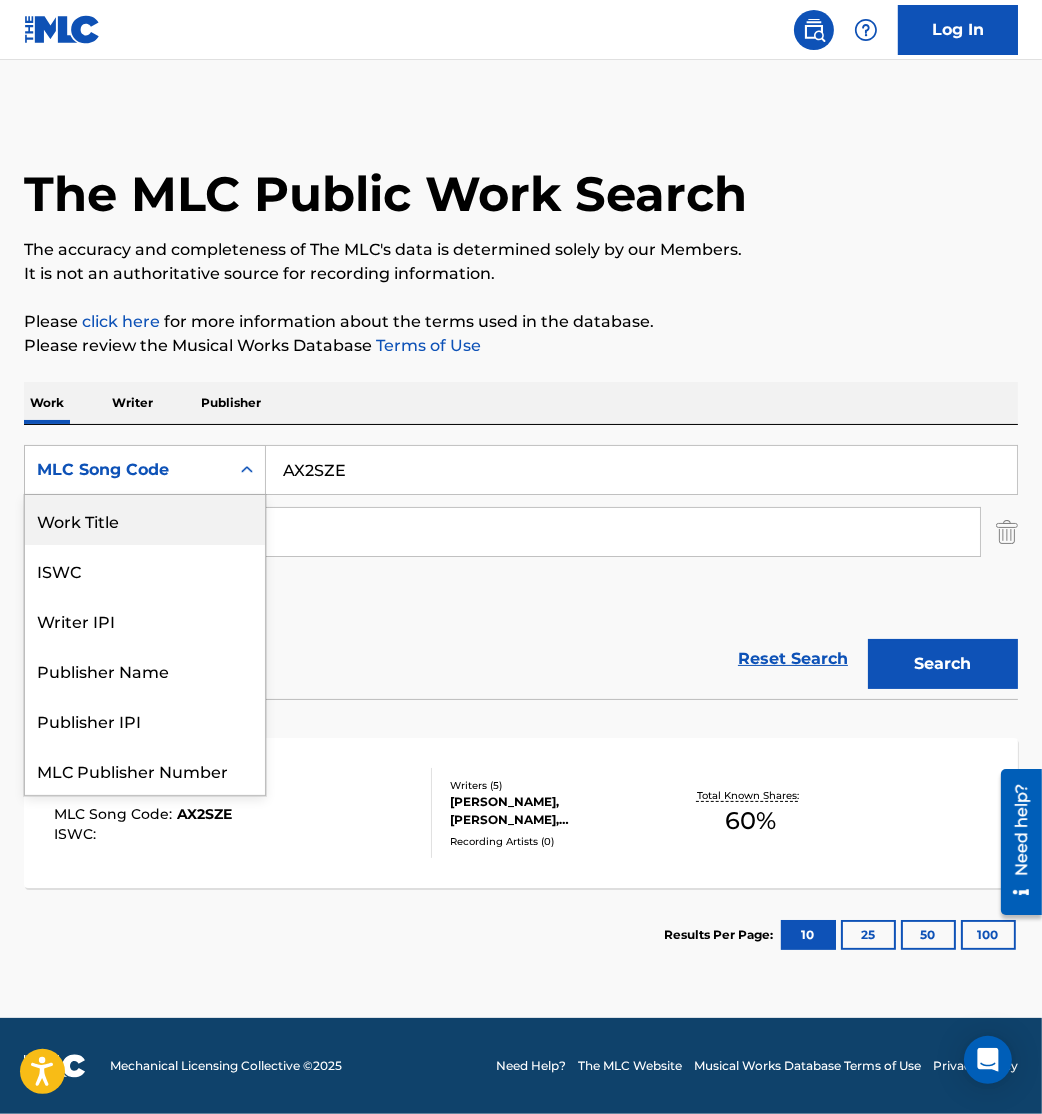click on "Work Title" at bounding box center (145, 520) 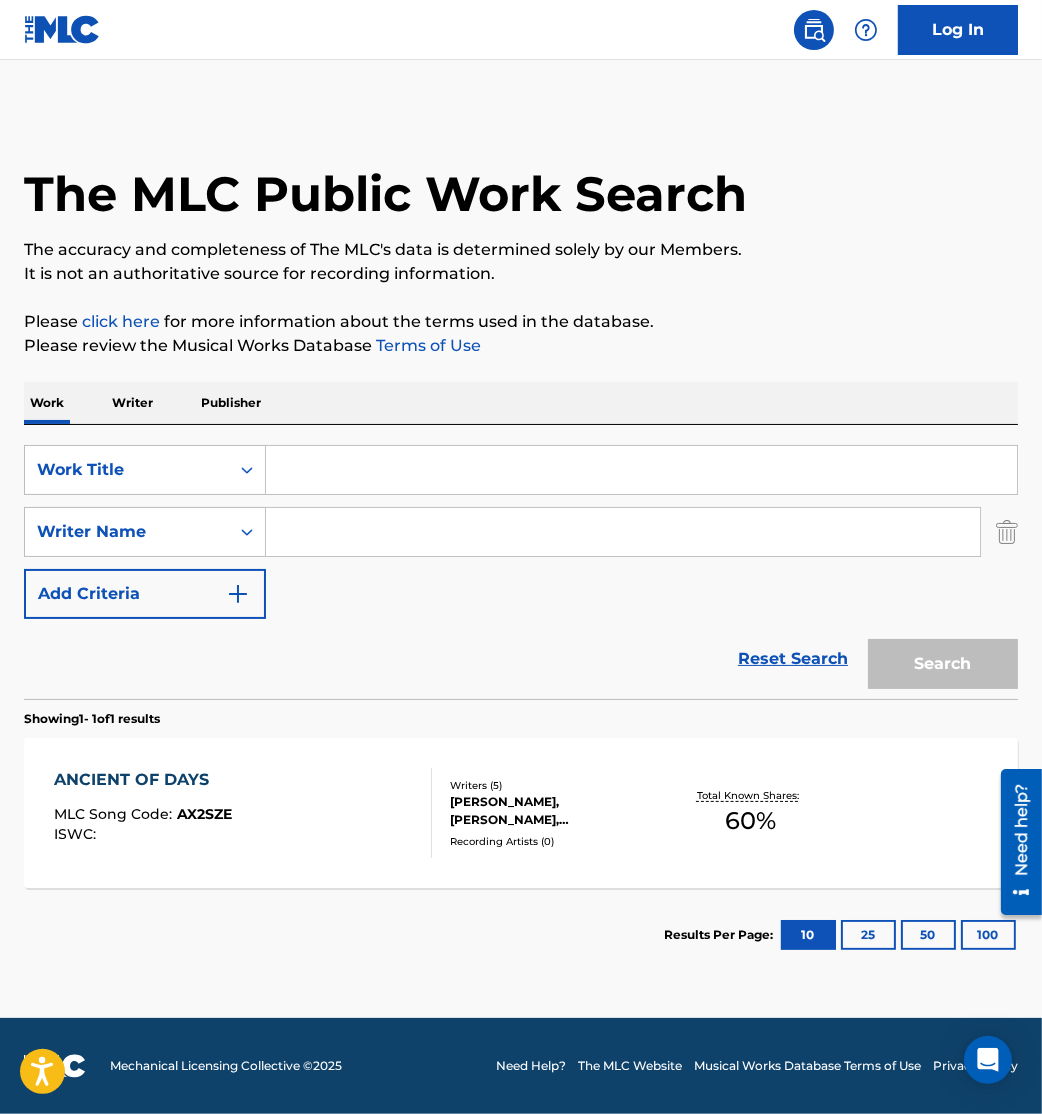 click at bounding box center [641, 470] 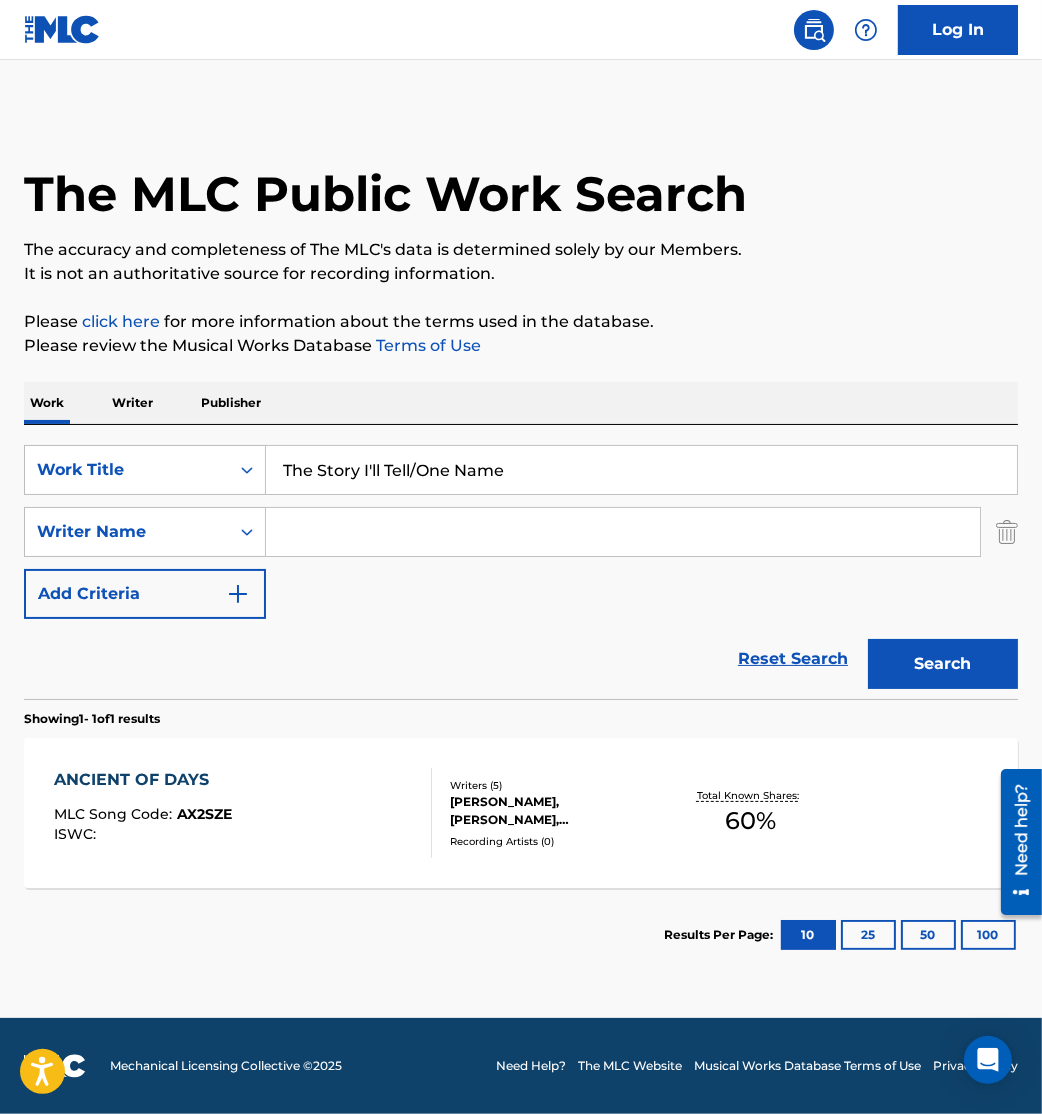 type on "The Story I'll Tell/One Name" 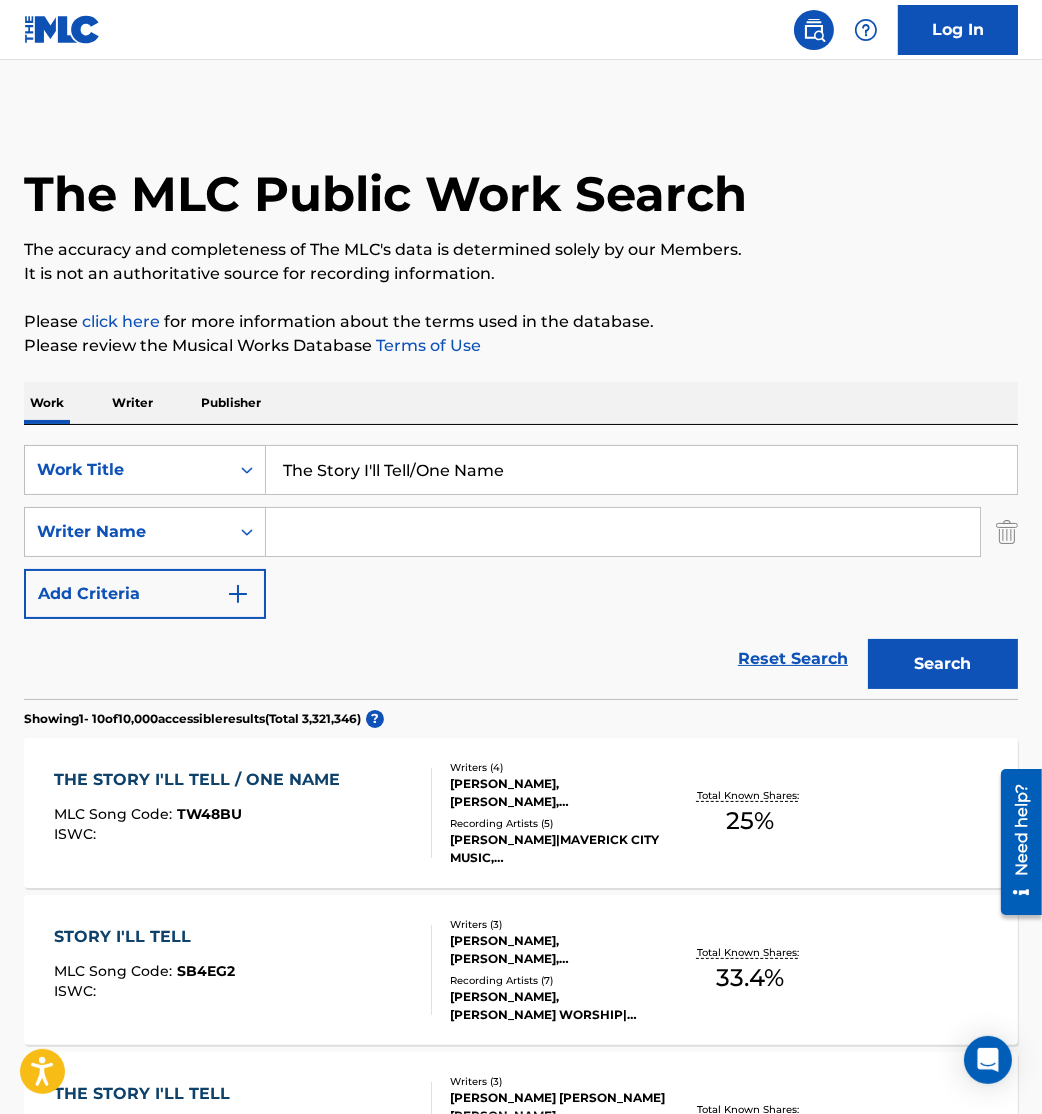 click on "THE STORY I'LL TELL / ONE NAME MLC Song Code : TW48BU ISWC :" at bounding box center [243, 813] 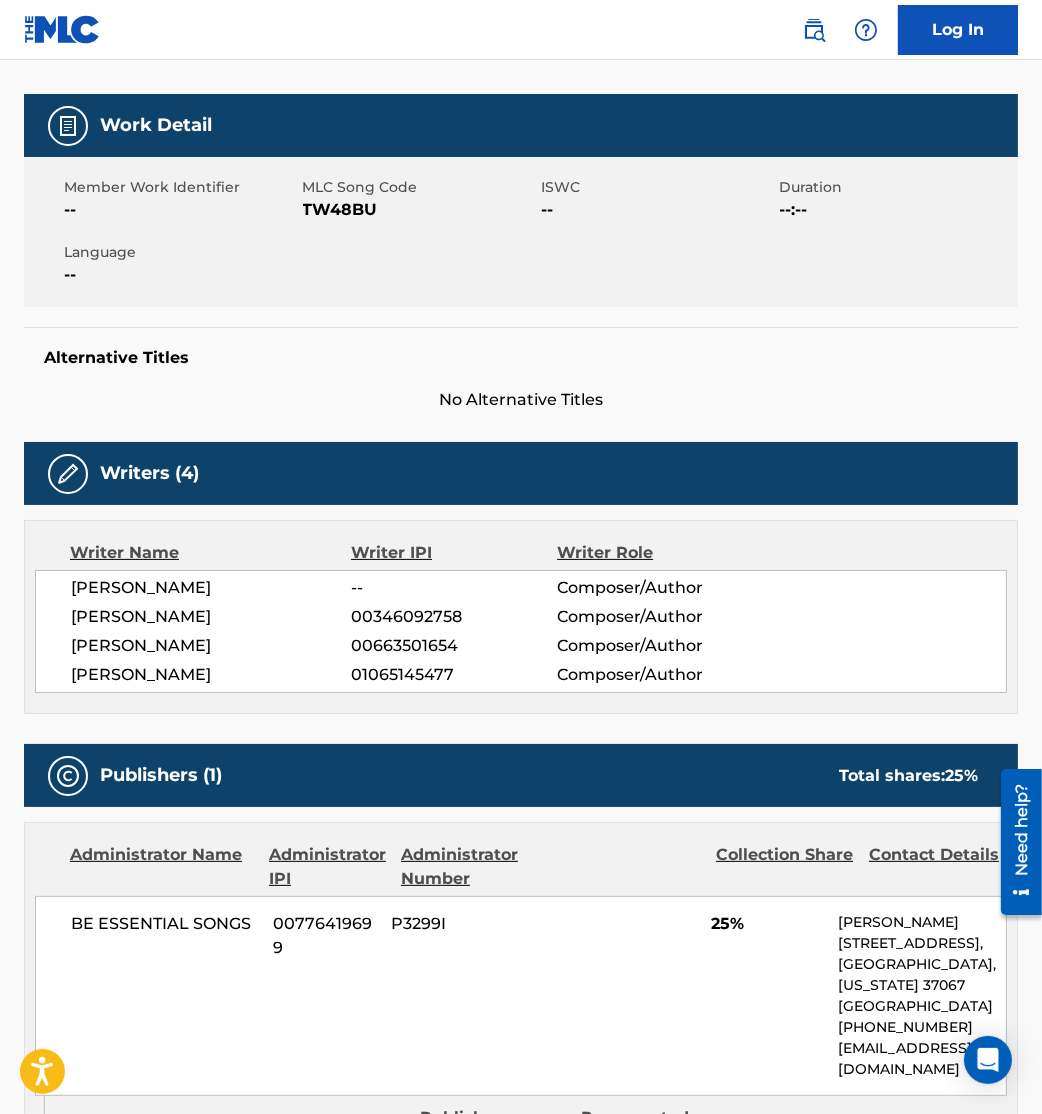 scroll, scrollTop: 0, scrollLeft: 0, axis: both 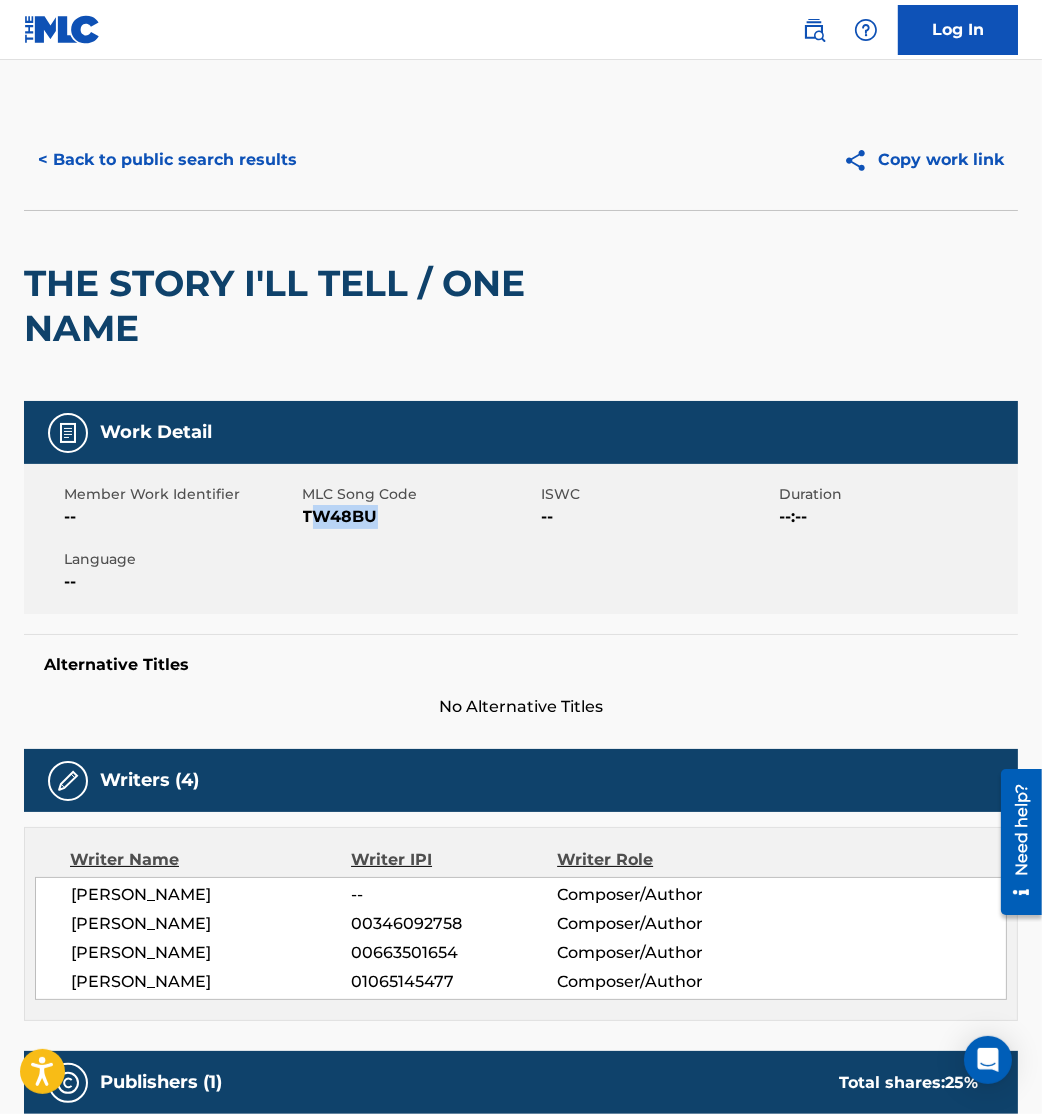 drag, startPoint x: 309, startPoint y: 517, endPoint x: 528, endPoint y: 536, distance: 219.82266 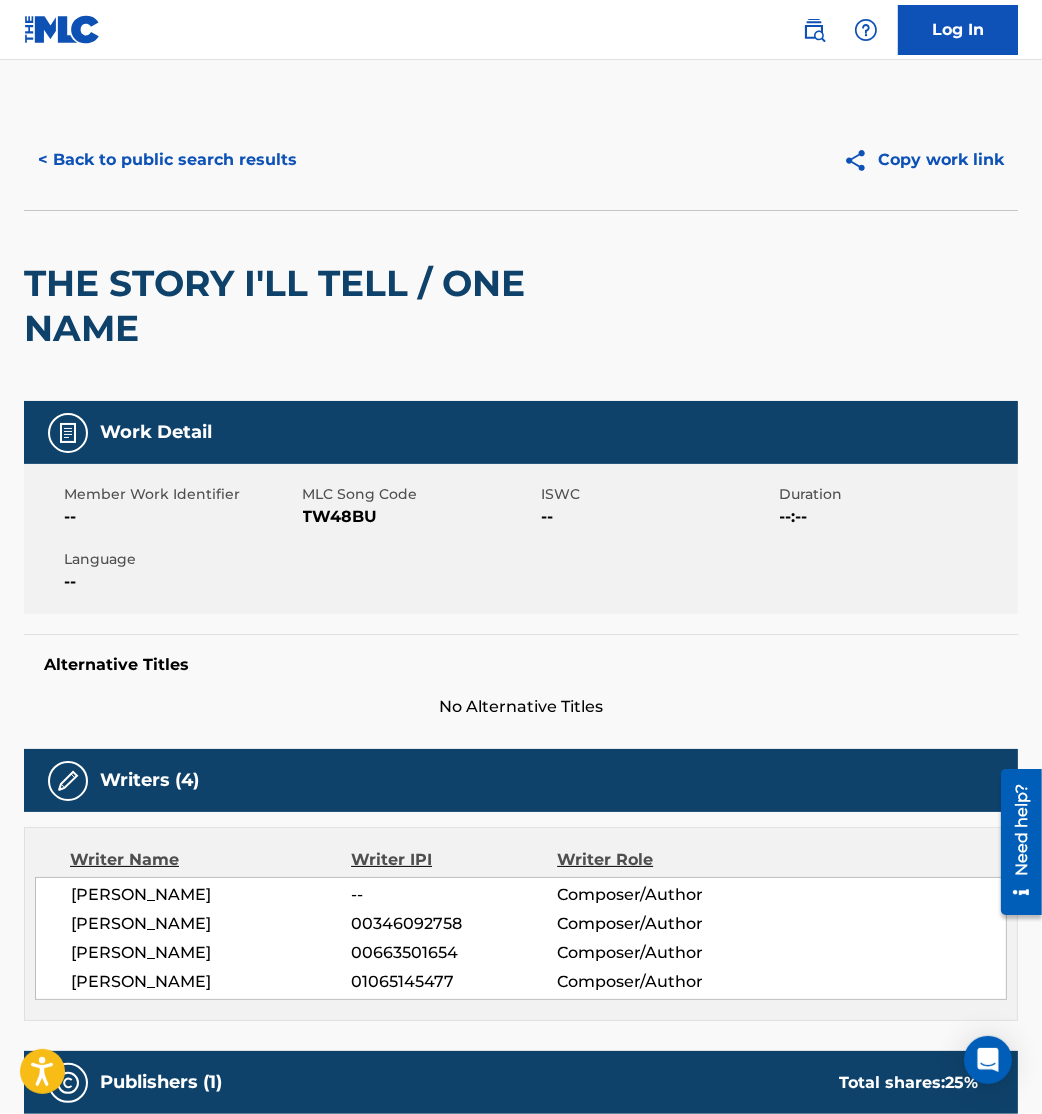 drag, startPoint x: 528, startPoint y: 536, endPoint x: 242, endPoint y: 481, distance: 291.24045 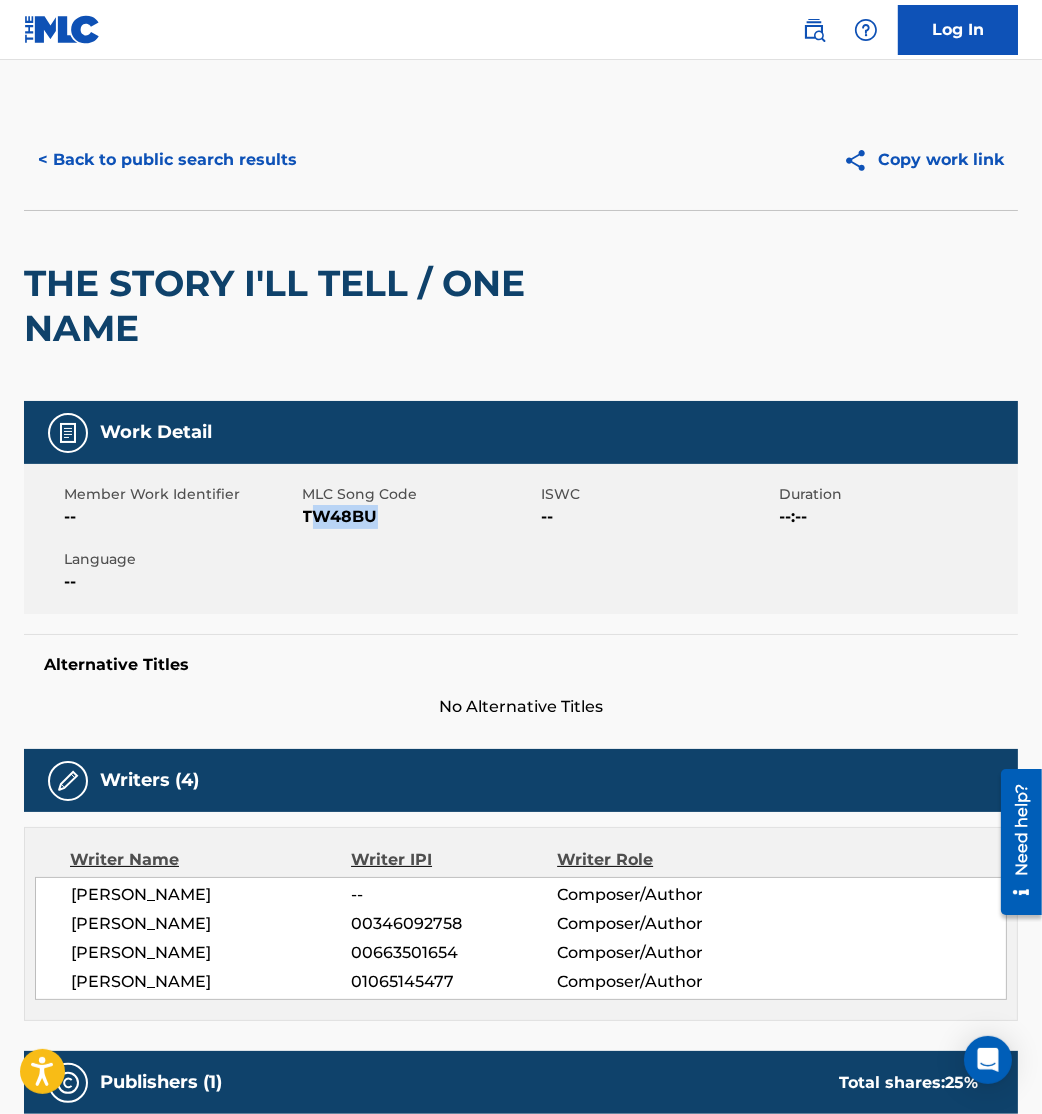 drag, startPoint x: 308, startPoint y: 520, endPoint x: 384, endPoint y: 520, distance: 76 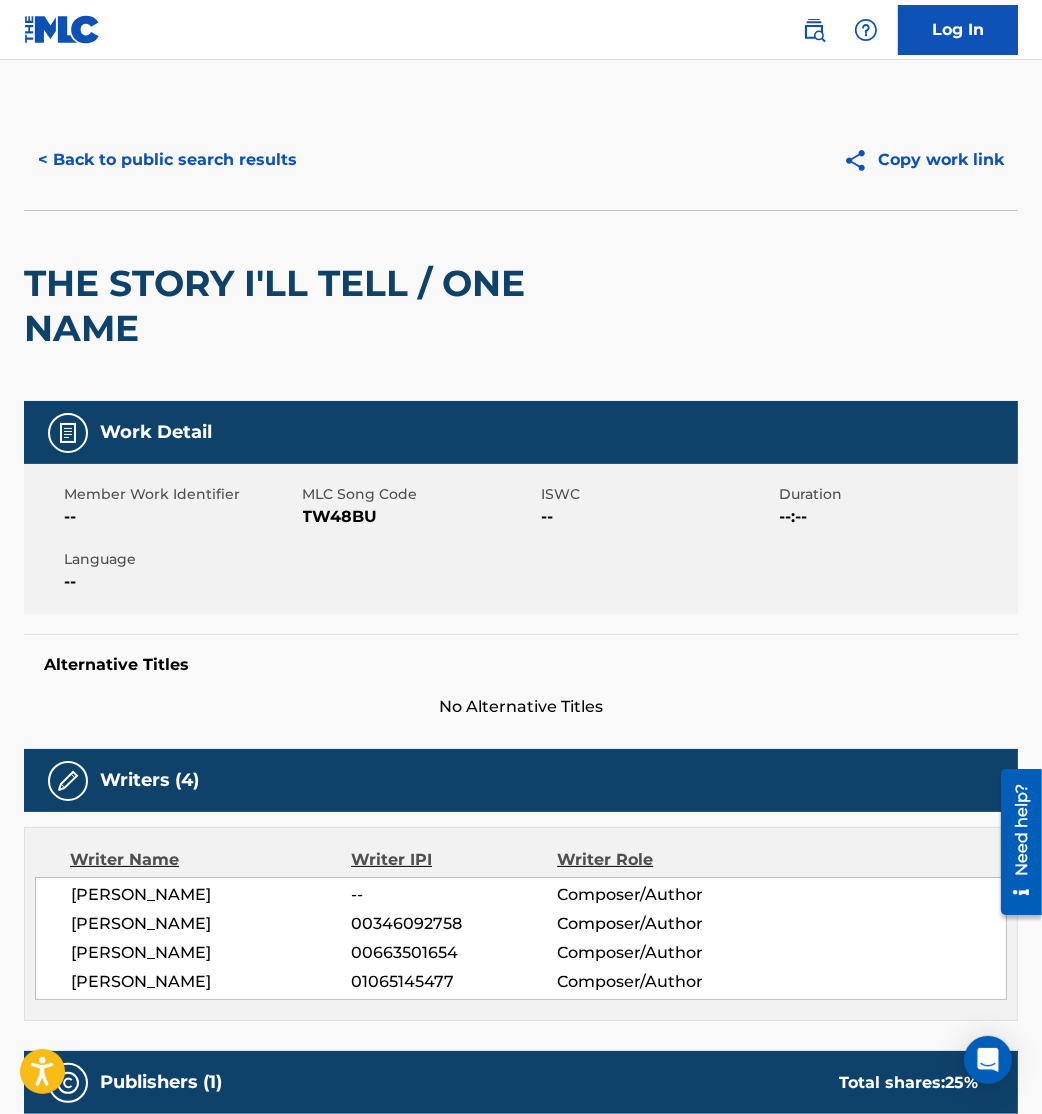 drag, startPoint x: 384, startPoint y: 520, endPoint x: 304, endPoint y: 514, distance: 80.224686 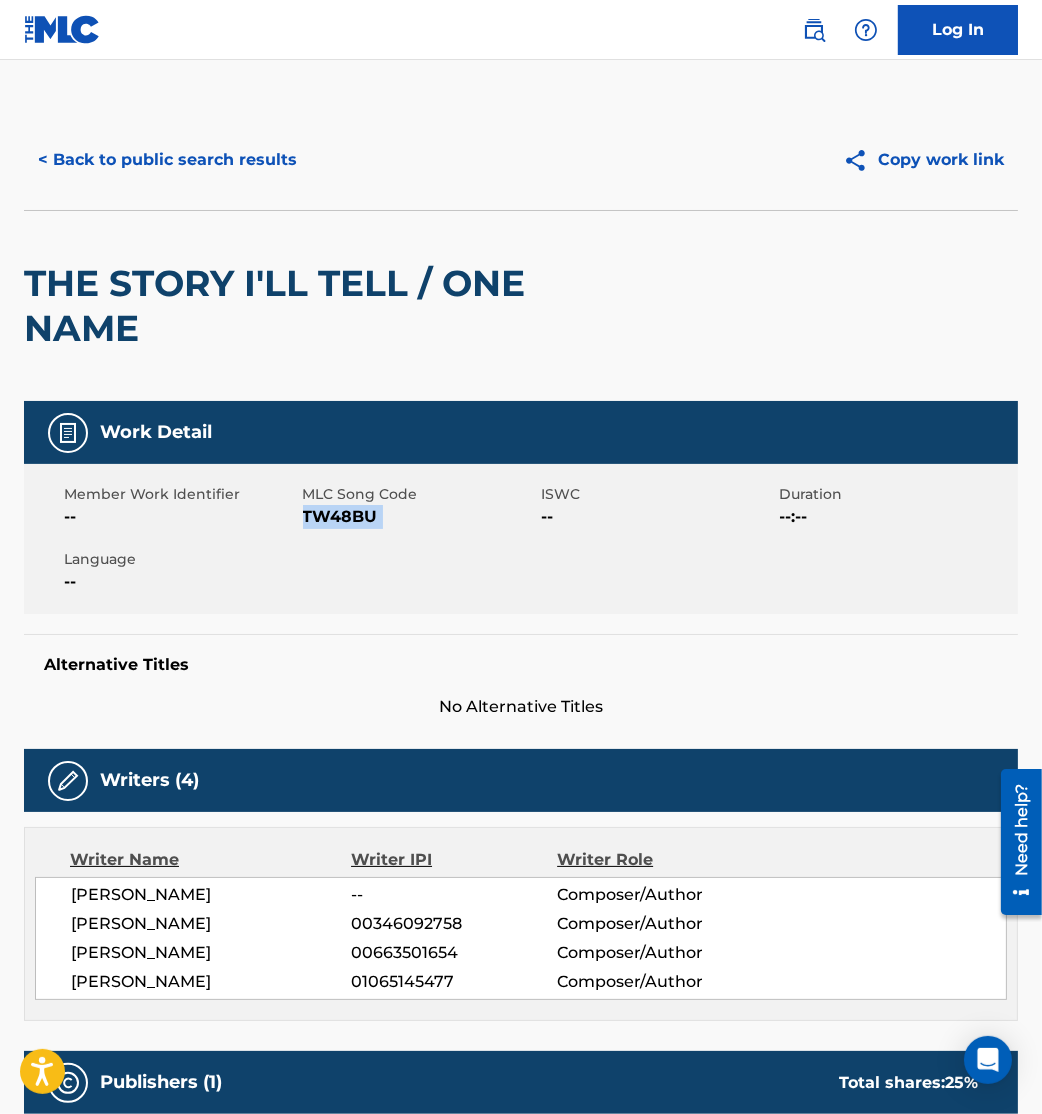 drag, startPoint x: 304, startPoint y: 514, endPoint x: 400, endPoint y: 514, distance: 96 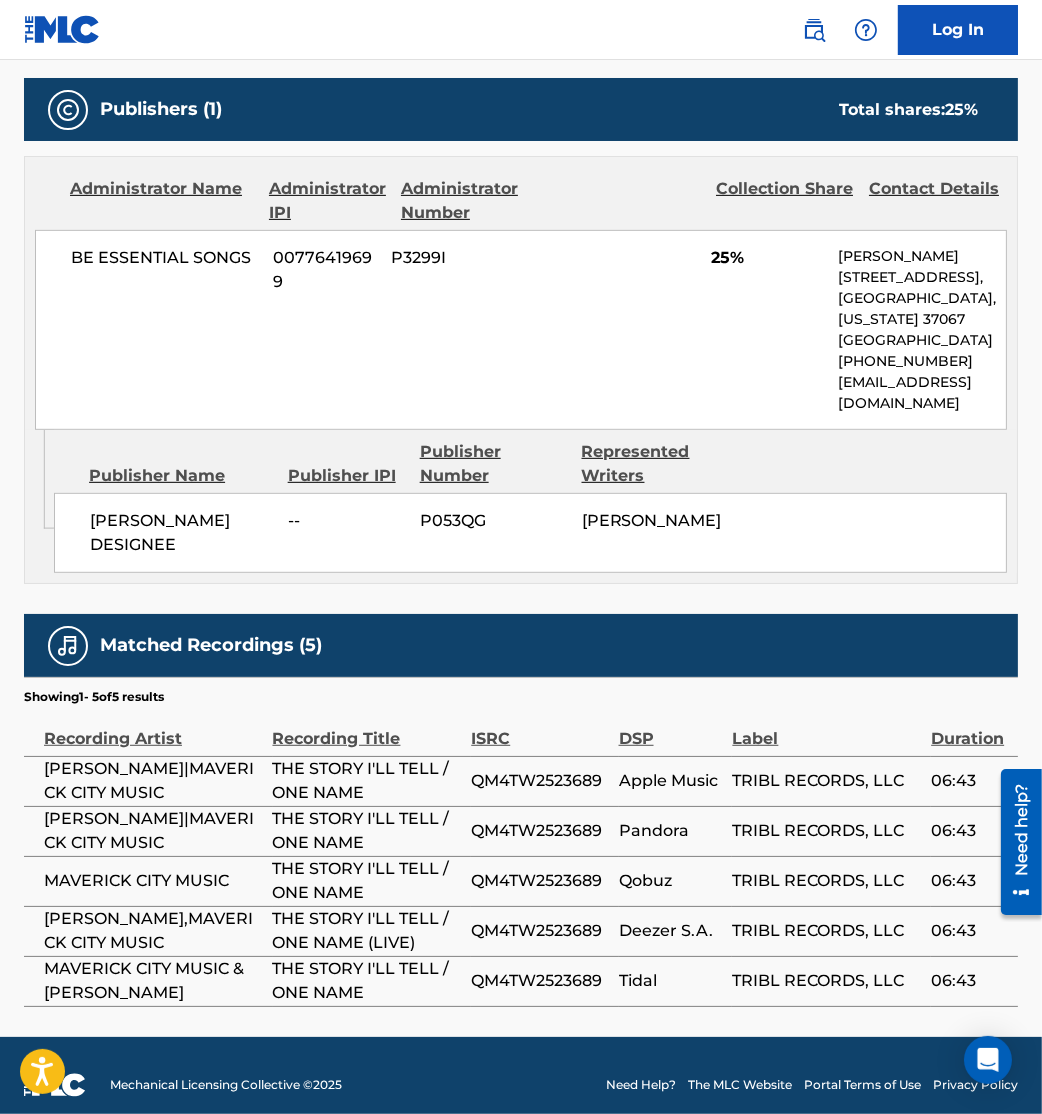scroll, scrollTop: 971, scrollLeft: 0, axis: vertical 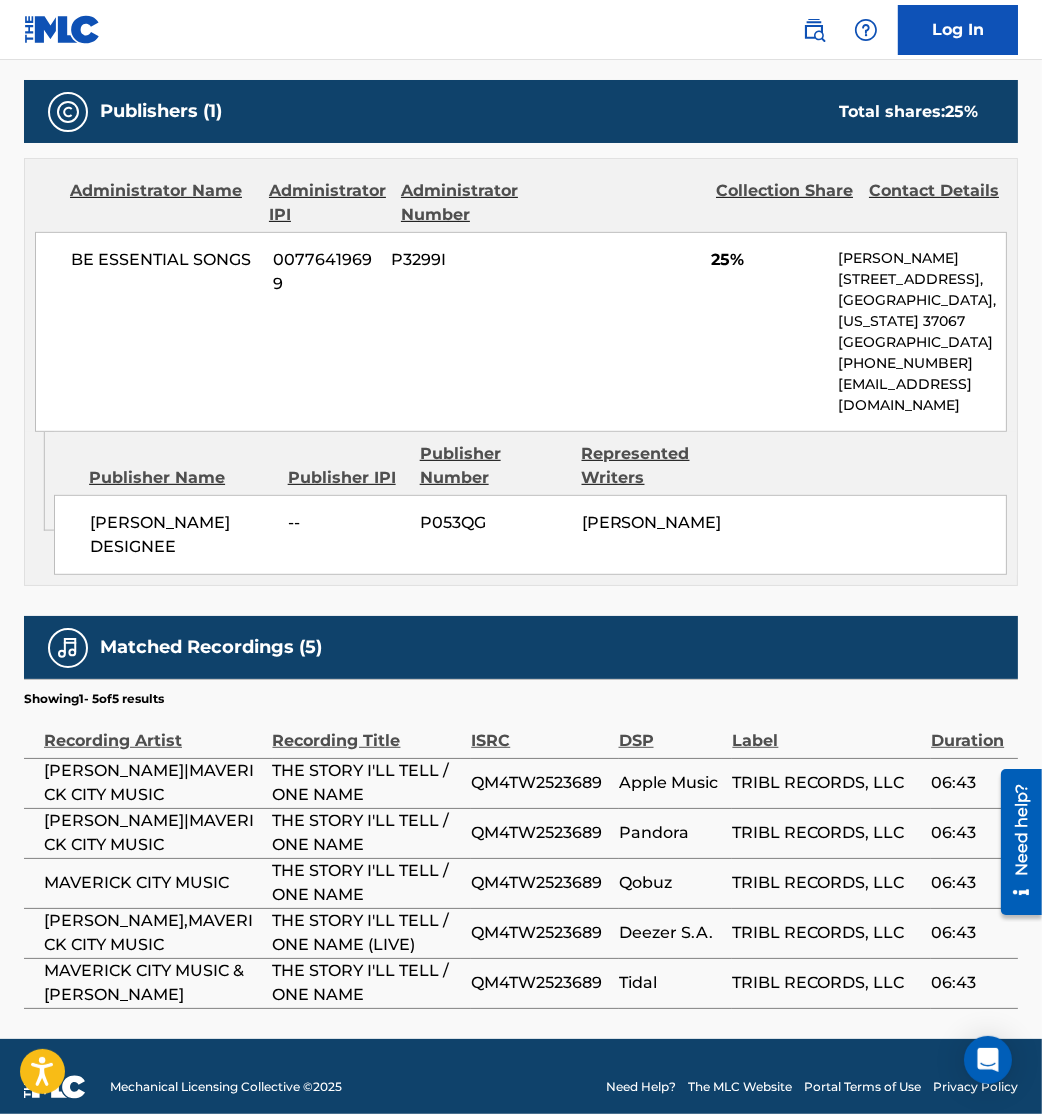 click on "BE ESSENTIAL SONGS 00776419699 P3299I 25% Andie Rankins 741 Cool Springs Blvd, Suite 300,  Franklin, Tennessee 37067 United States +1-615-2616394 EssentialSongs@pmgsonymusic.com" at bounding box center (521, 332) 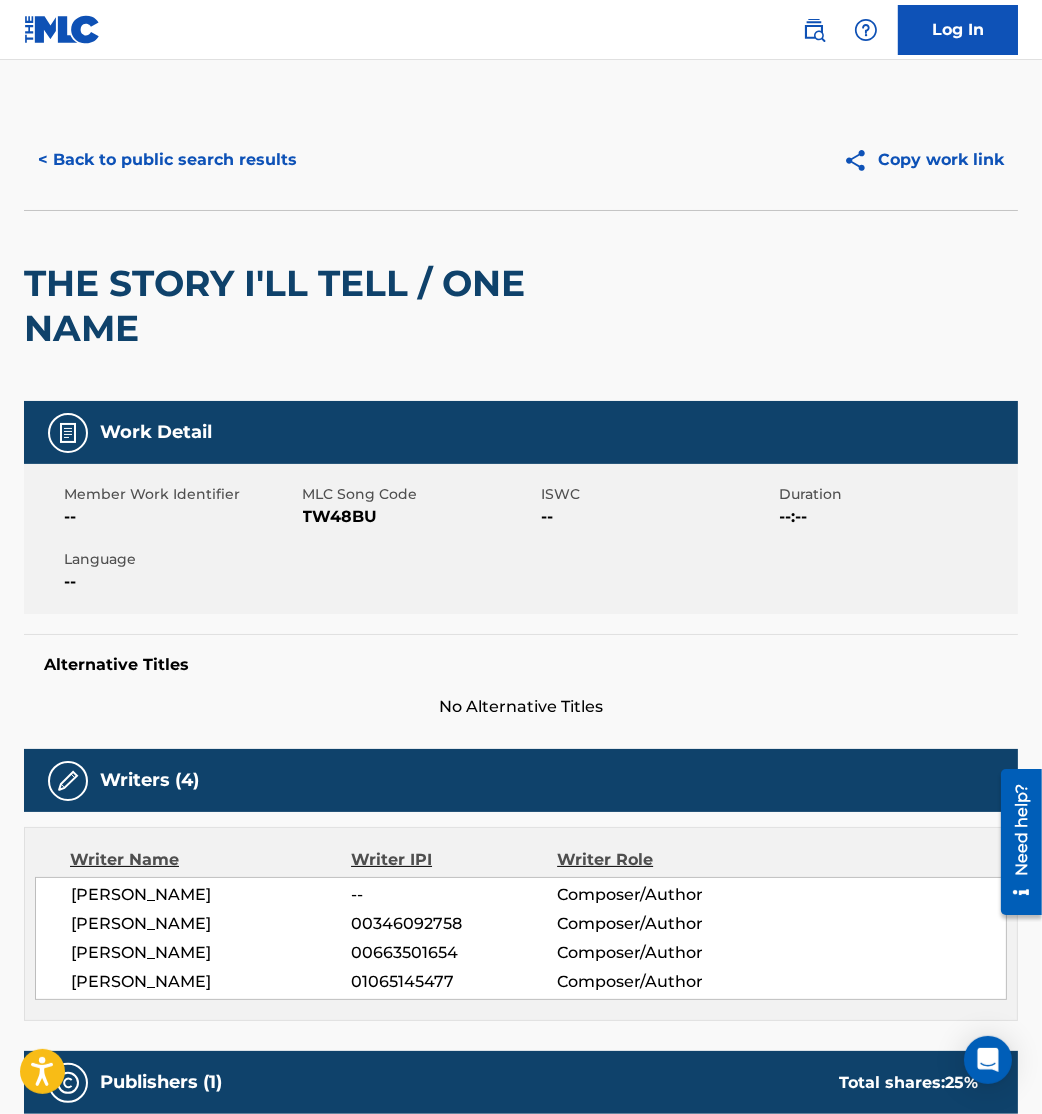 click on "< Back to public search results" at bounding box center [167, 160] 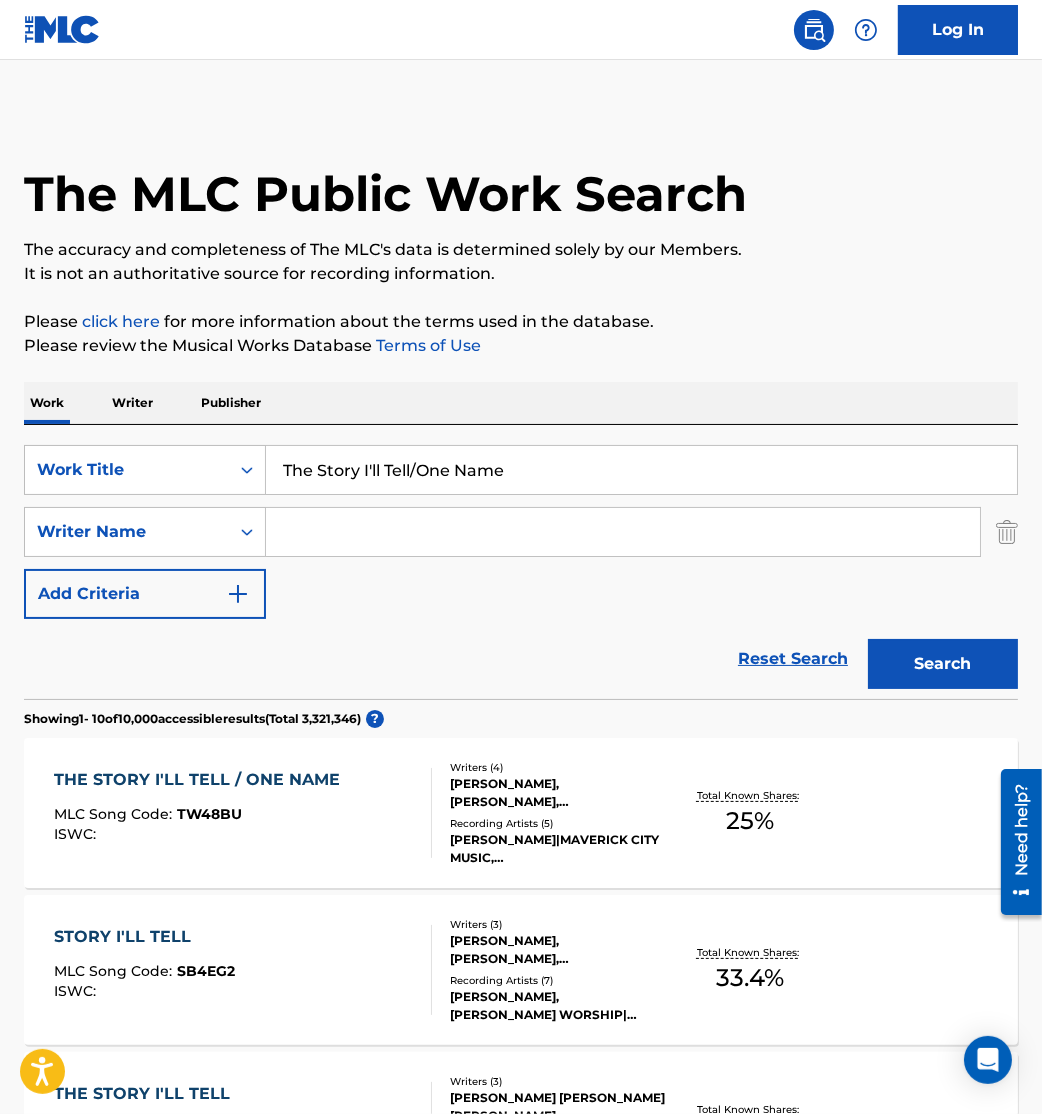 drag, startPoint x: 53, startPoint y: 418, endPoint x: 0, endPoint y: 365, distance: 74.953316 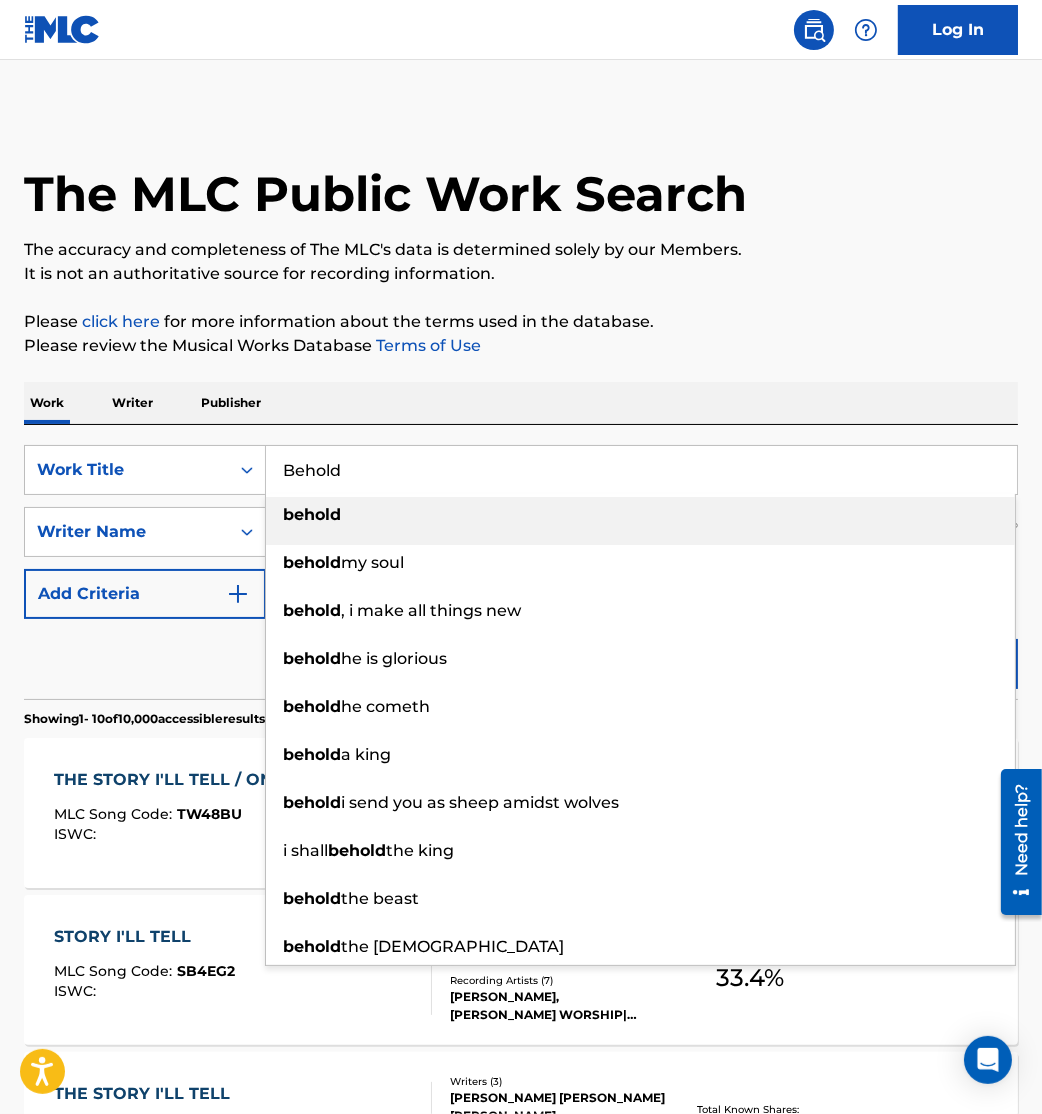 type on "Behold" 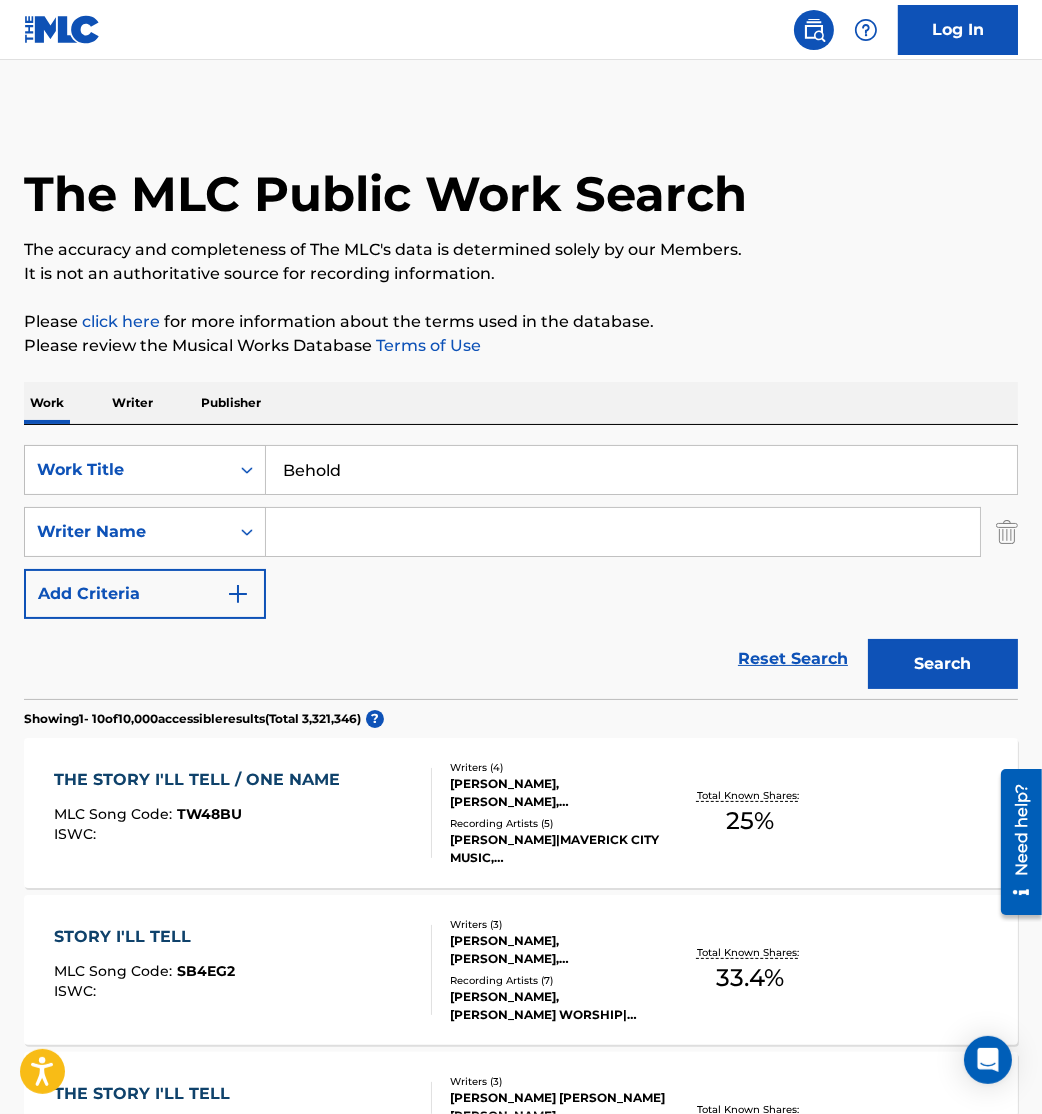 click on "Work Writer Publisher" at bounding box center (521, 403) 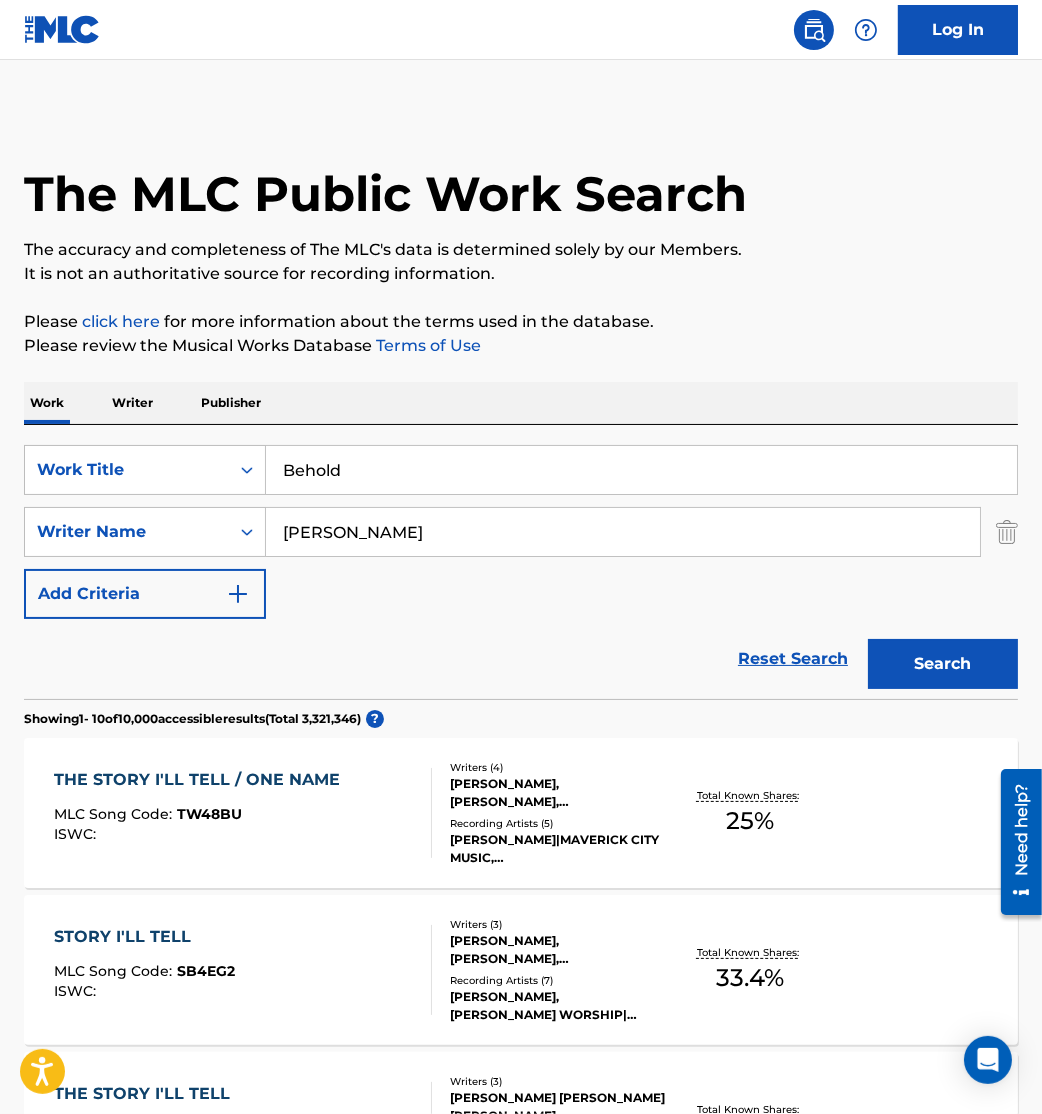 click on "Search" at bounding box center [943, 664] 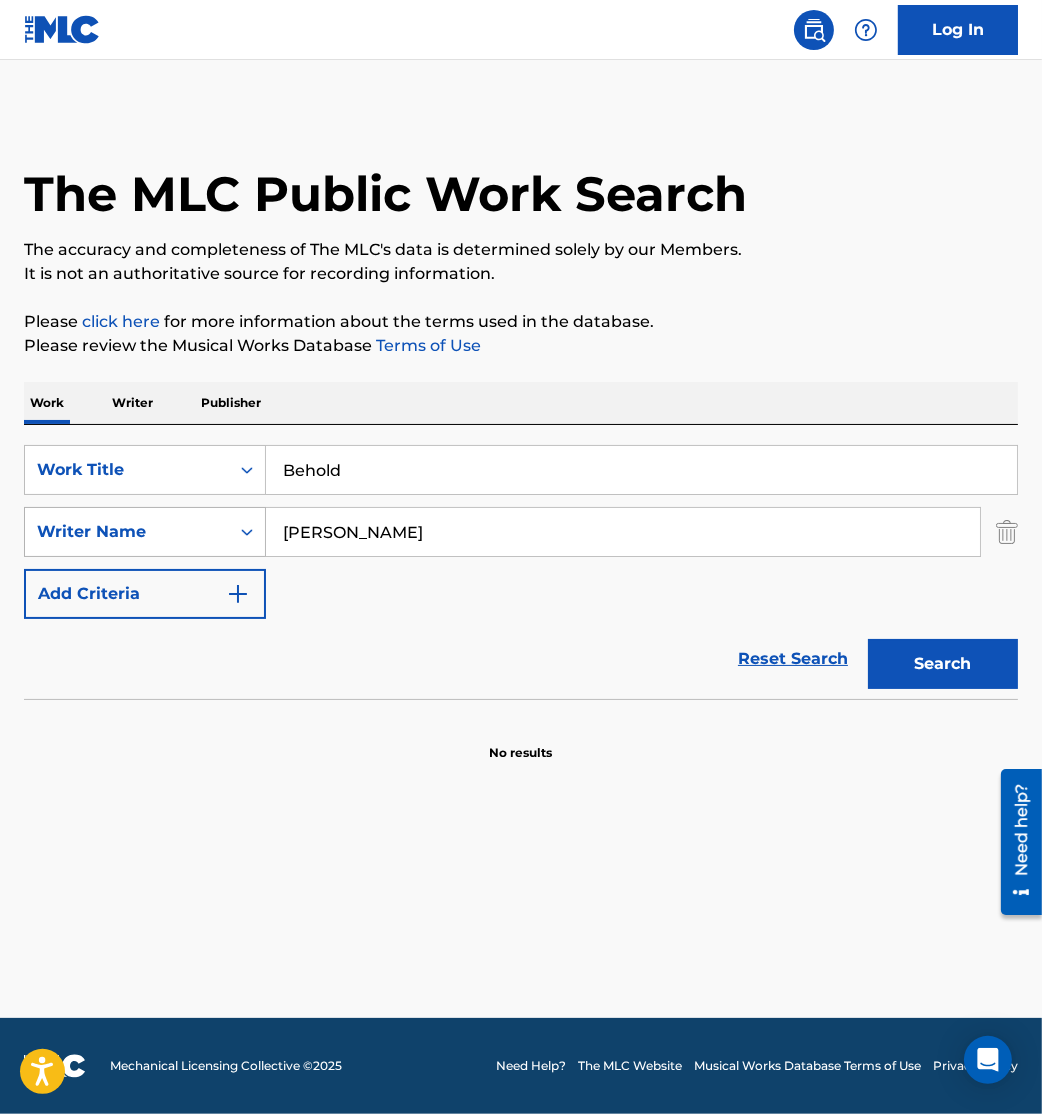 drag, startPoint x: 369, startPoint y: 536, endPoint x: 114, endPoint y: 511, distance: 256.22256 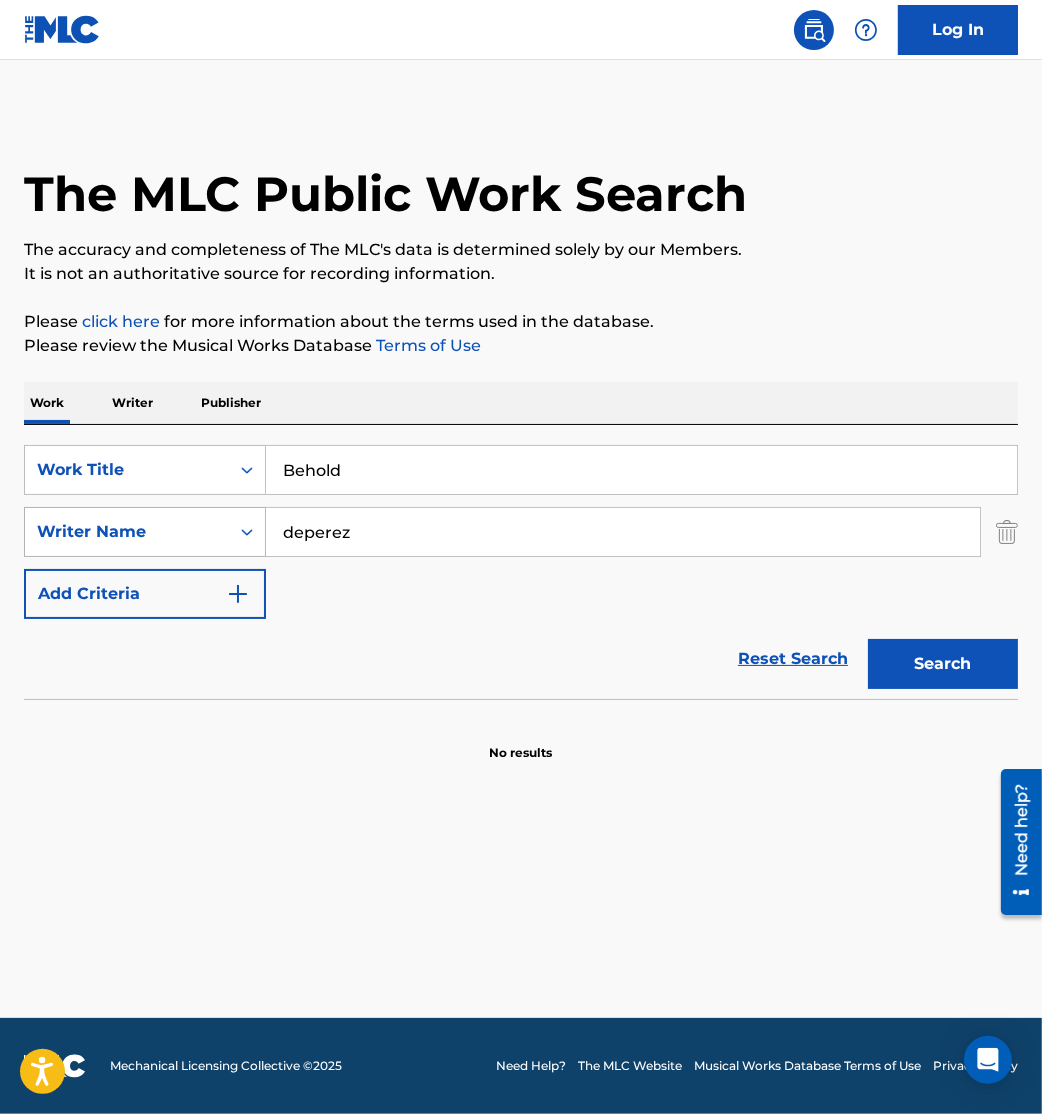 type on "deperez" 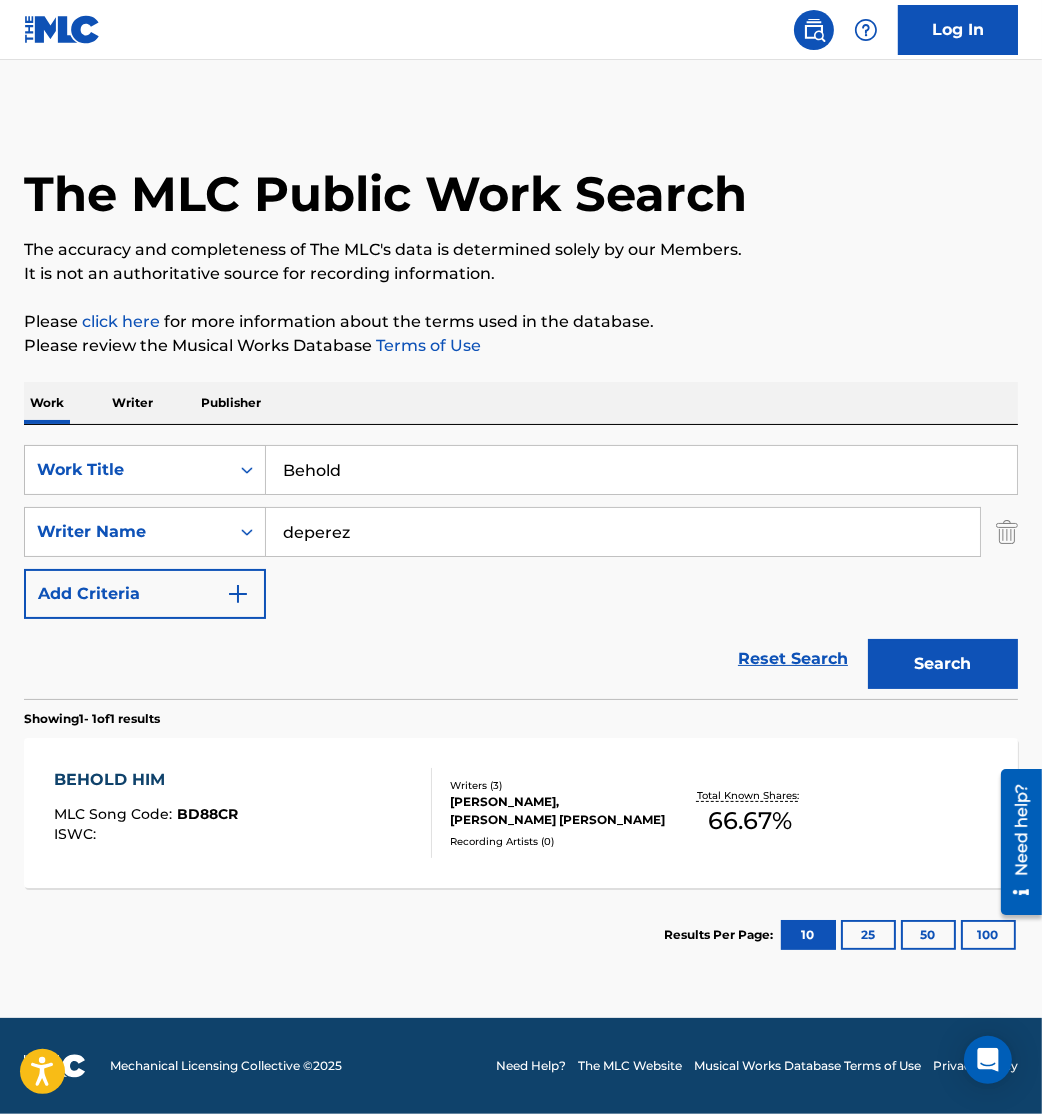 click on "BEHOLD HIM MLC Song Code : BD88CR ISWC :" at bounding box center [243, 813] 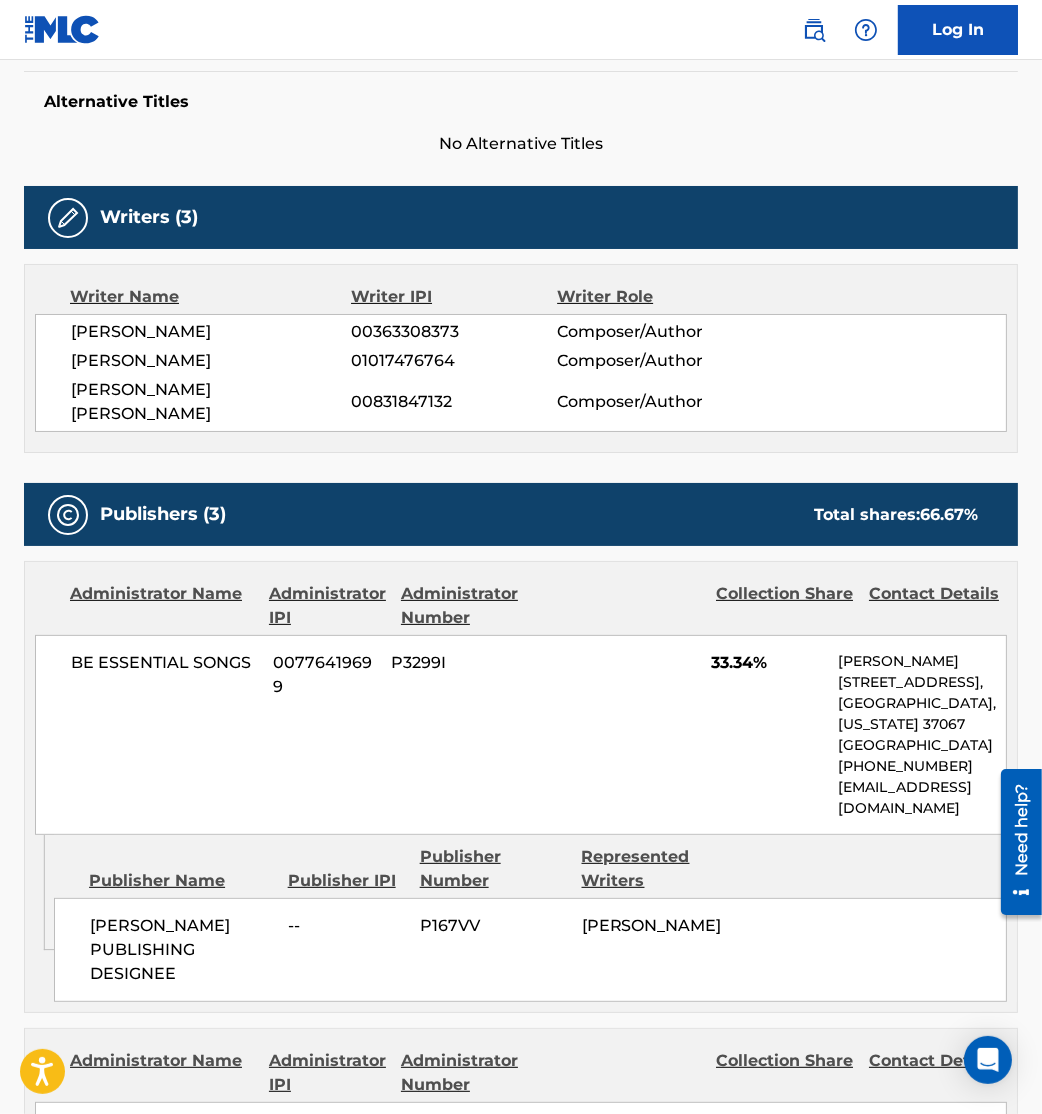 scroll, scrollTop: 0, scrollLeft: 0, axis: both 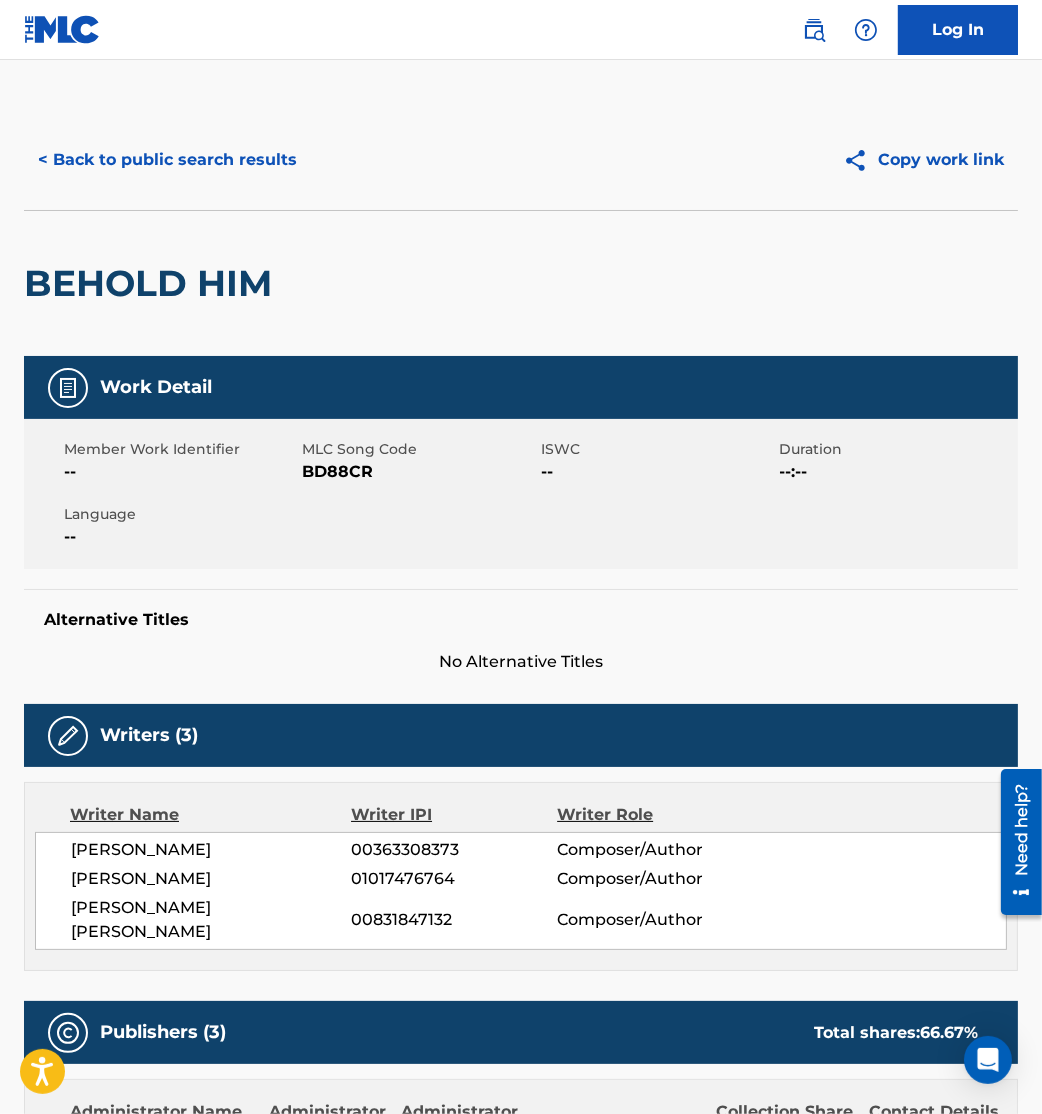 click on "Member Work Identifier --" at bounding box center (183, 461) 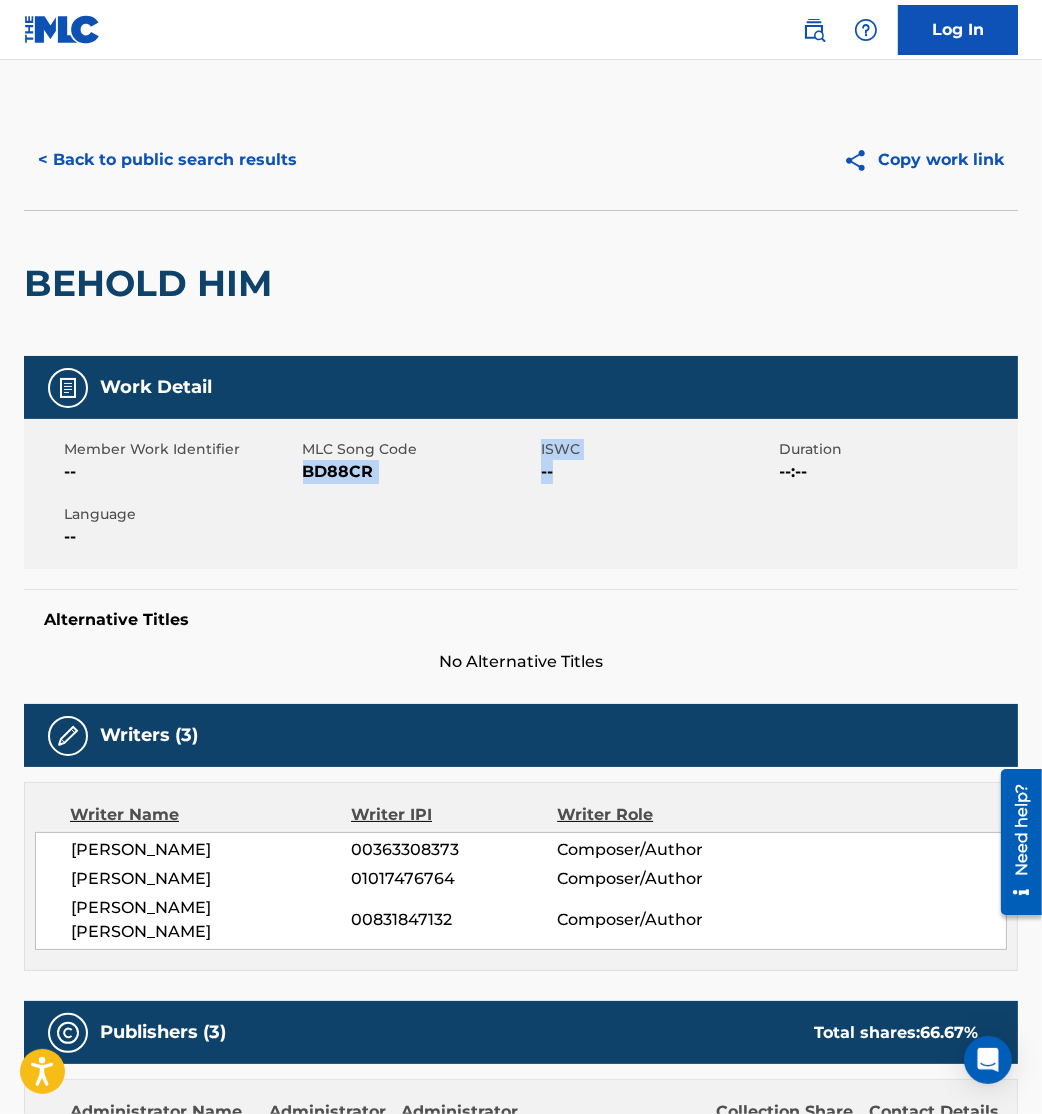 drag, startPoint x: 305, startPoint y: 475, endPoint x: 574, endPoint y: 492, distance: 269.53665 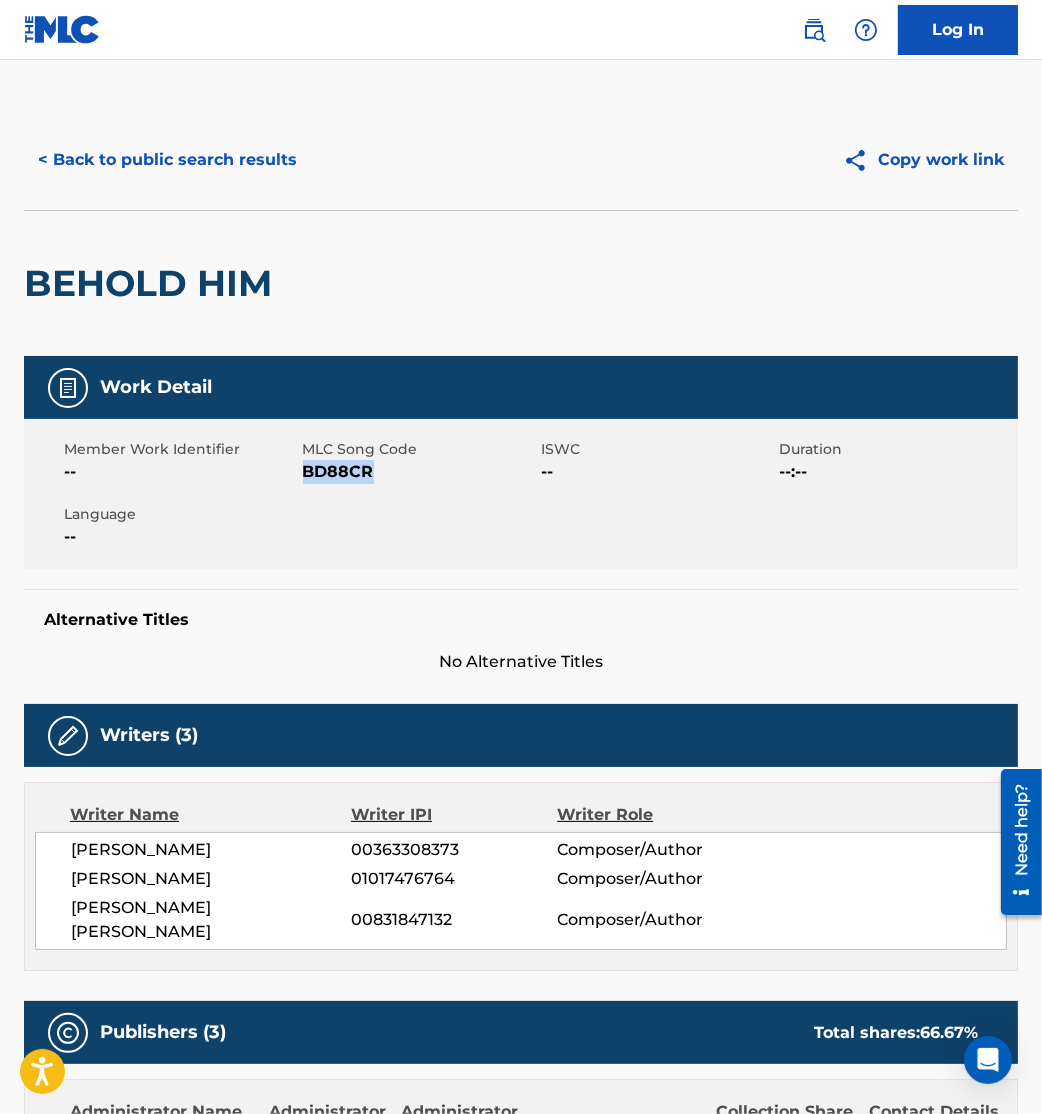 drag, startPoint x: 306, startPoint y: 469, endPoint x: 426, endPoint y: 505, distance: 125.283676 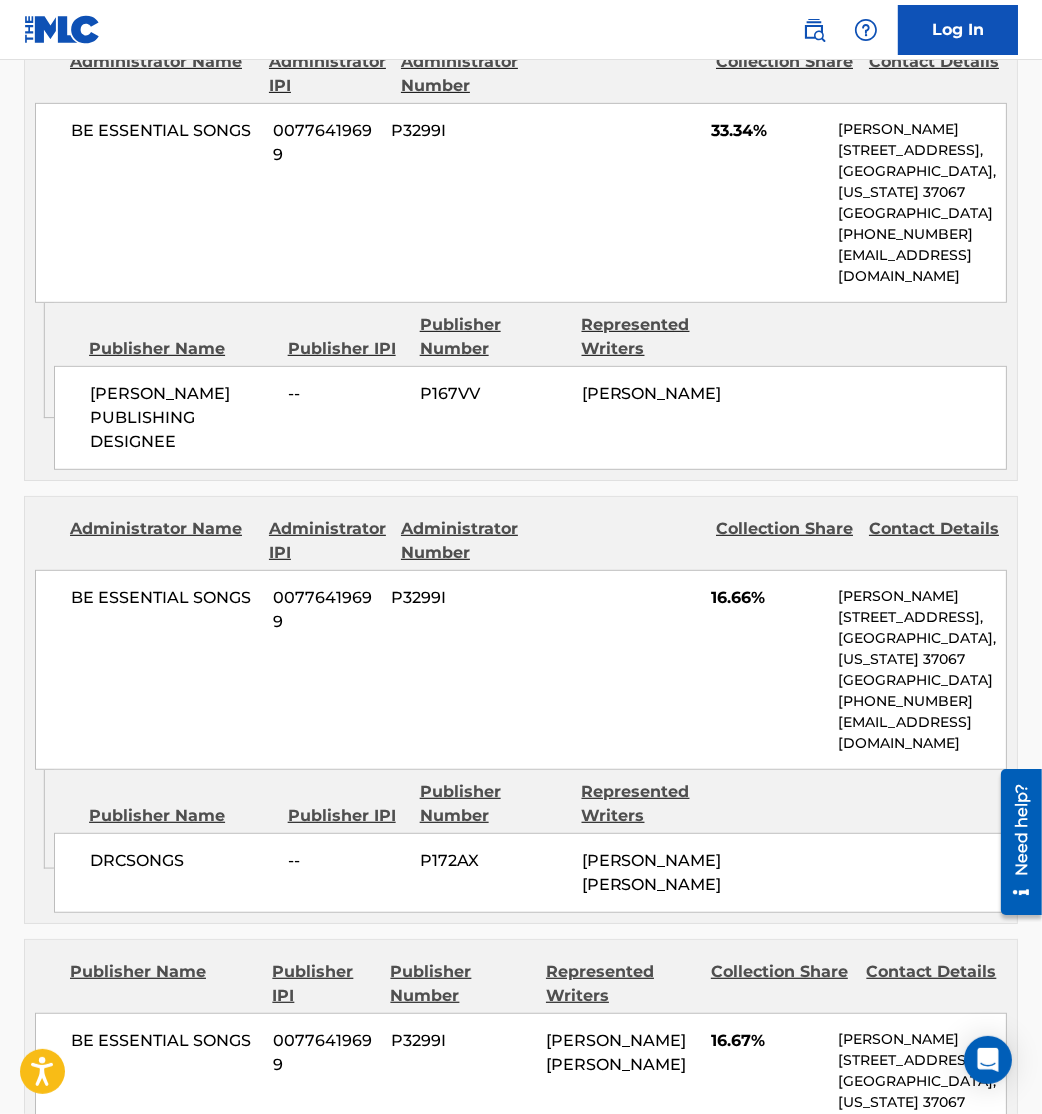 scroll, scrollTop: 1010, scrollLeft: 0, axis: vertical 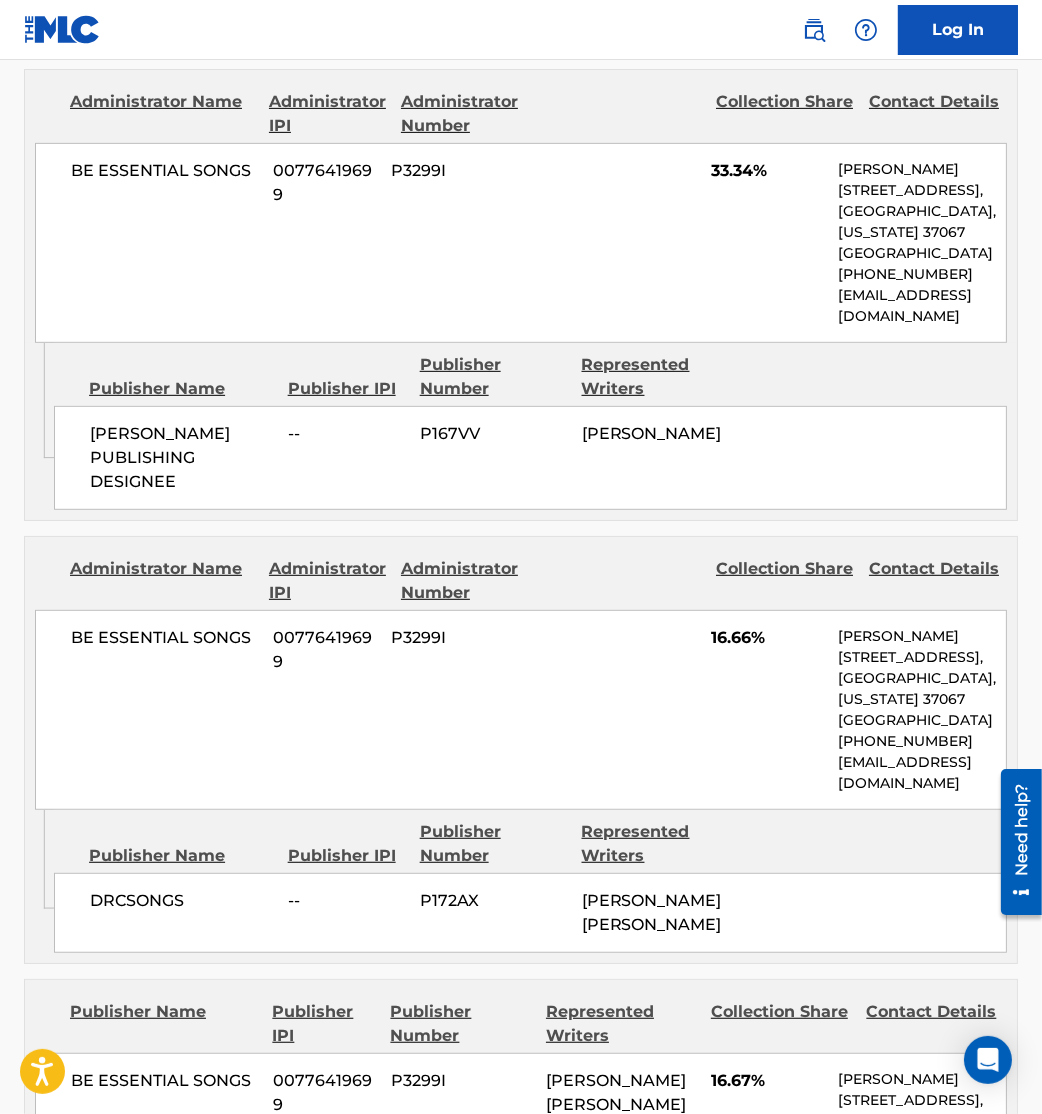 click on "BE ESSENTIAL SONGS 00776419699 P3299I 16.66% Andie Rankins 741 Cool Springs Blvd, Suite 300,  Franklin, Tennessee 37067 United States +1-615-2616394 EssentialSongs@pmgsonymusic.com" at bounding box center [521, 710] 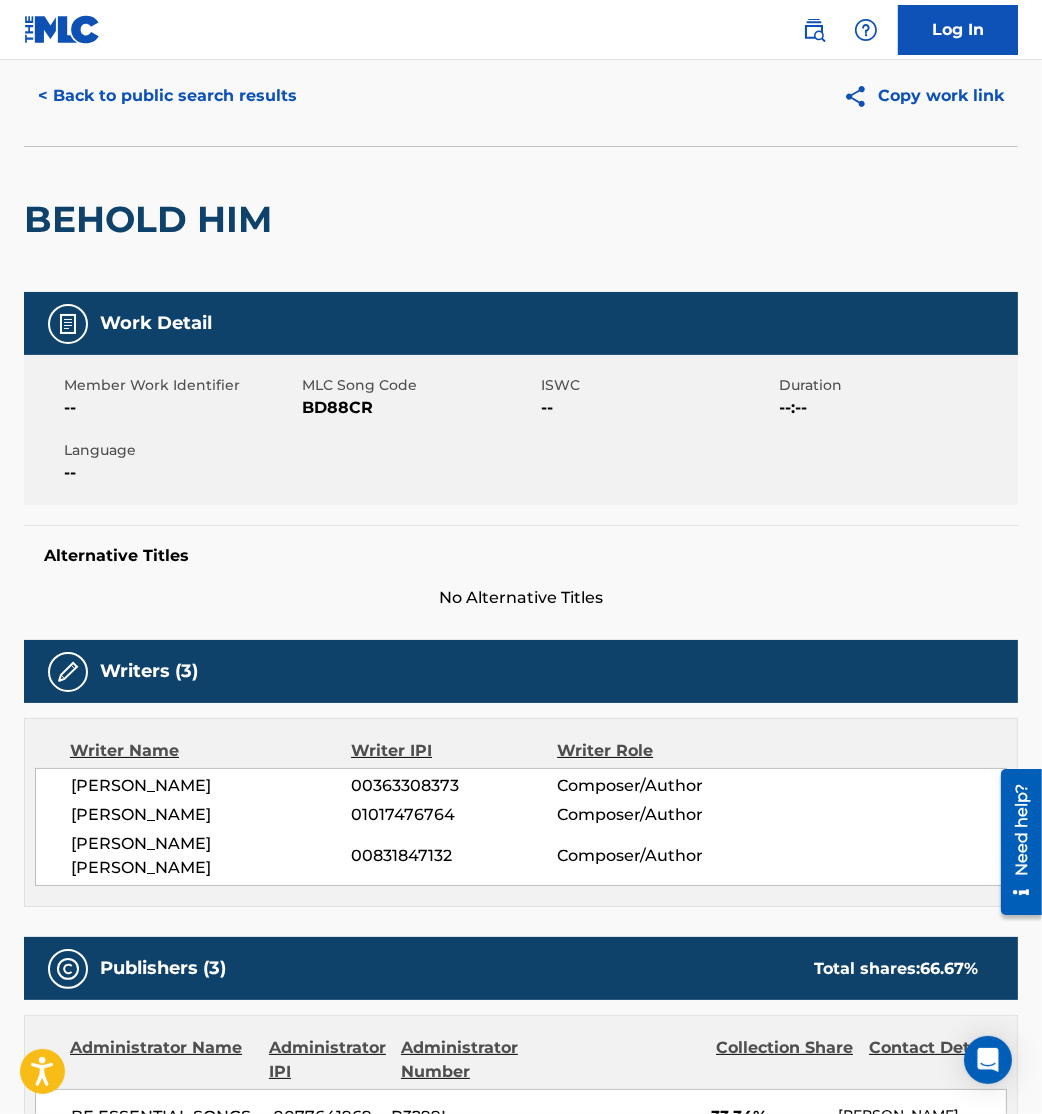 scroll, scrollTop: 61, scrollLeft: 0, axis: vertical 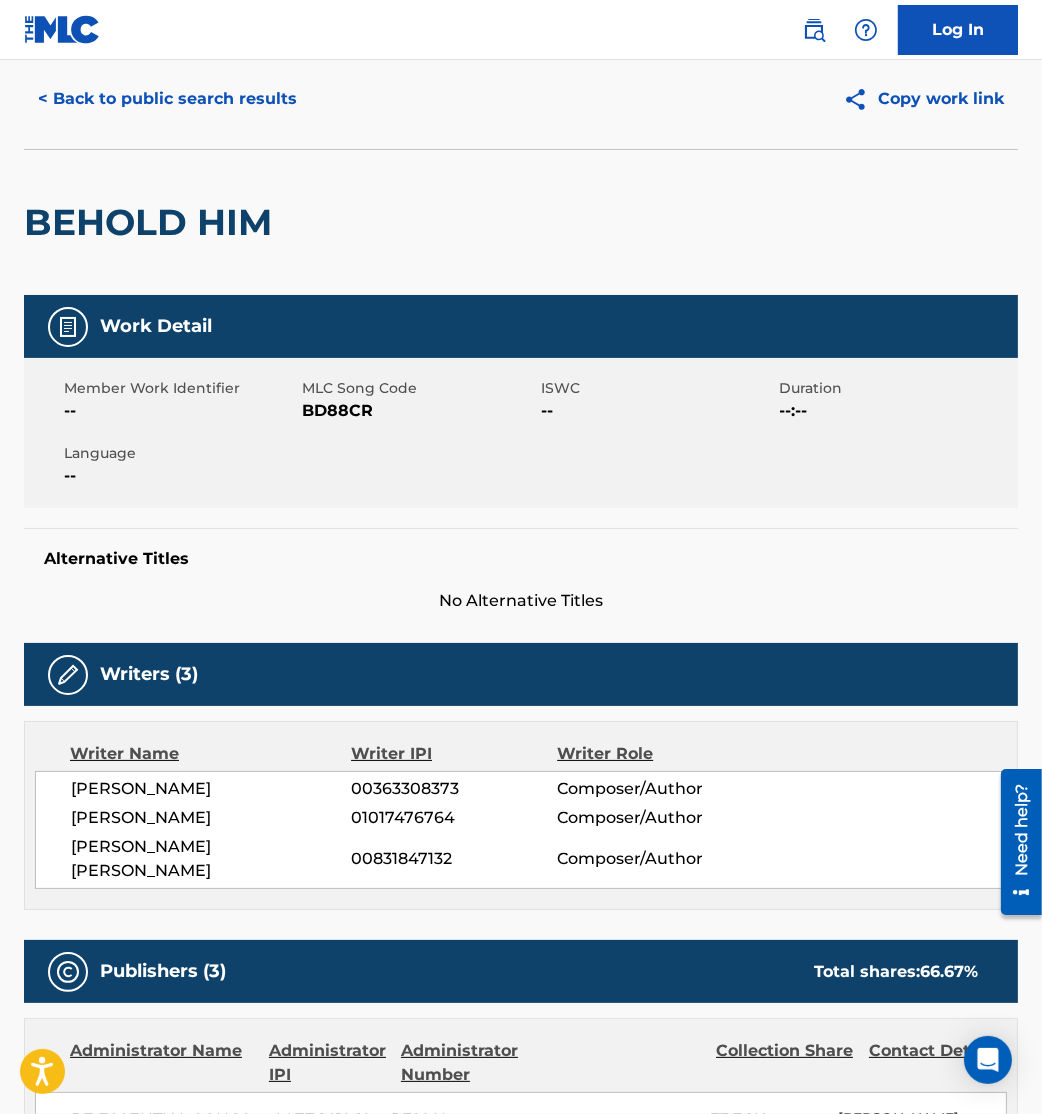 click on "< Back to public search results" at bounding box center (167, 99) 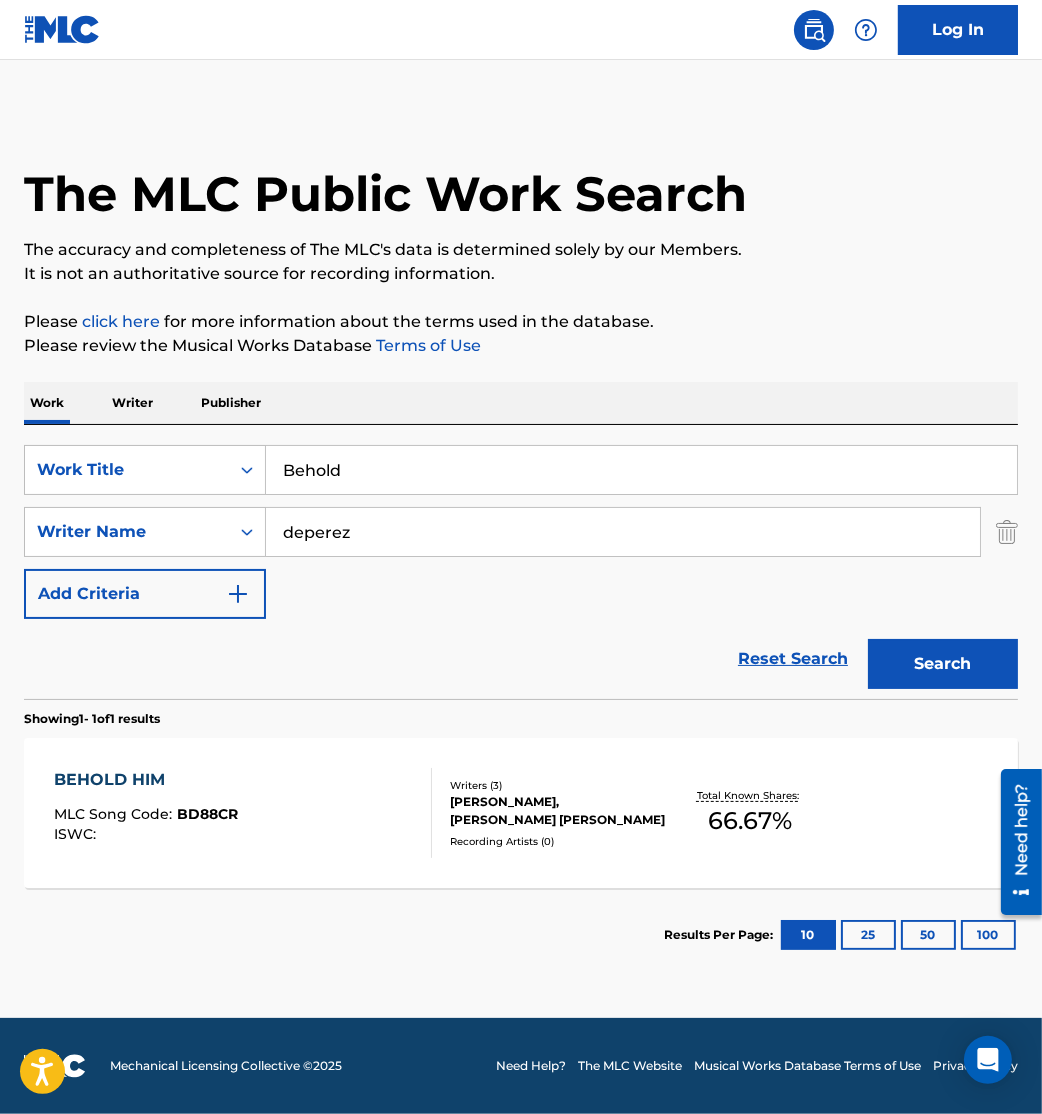 scroll, scrollTop: 0, scrollLeft: 0, axis: both 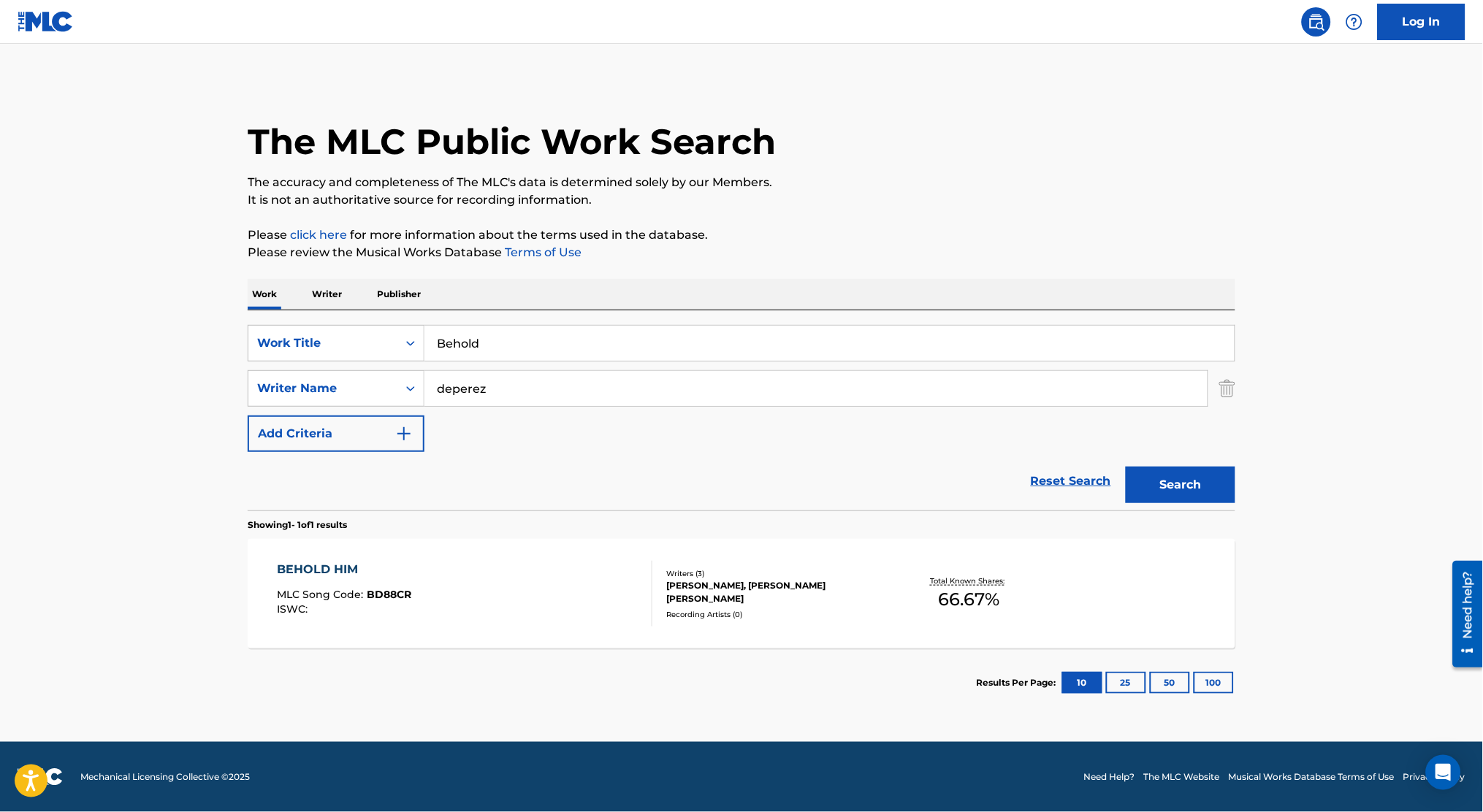 click on "BEHOLD HIM MLC Song Code : BD88CR ISWC :" at bounding box center [465, 594] 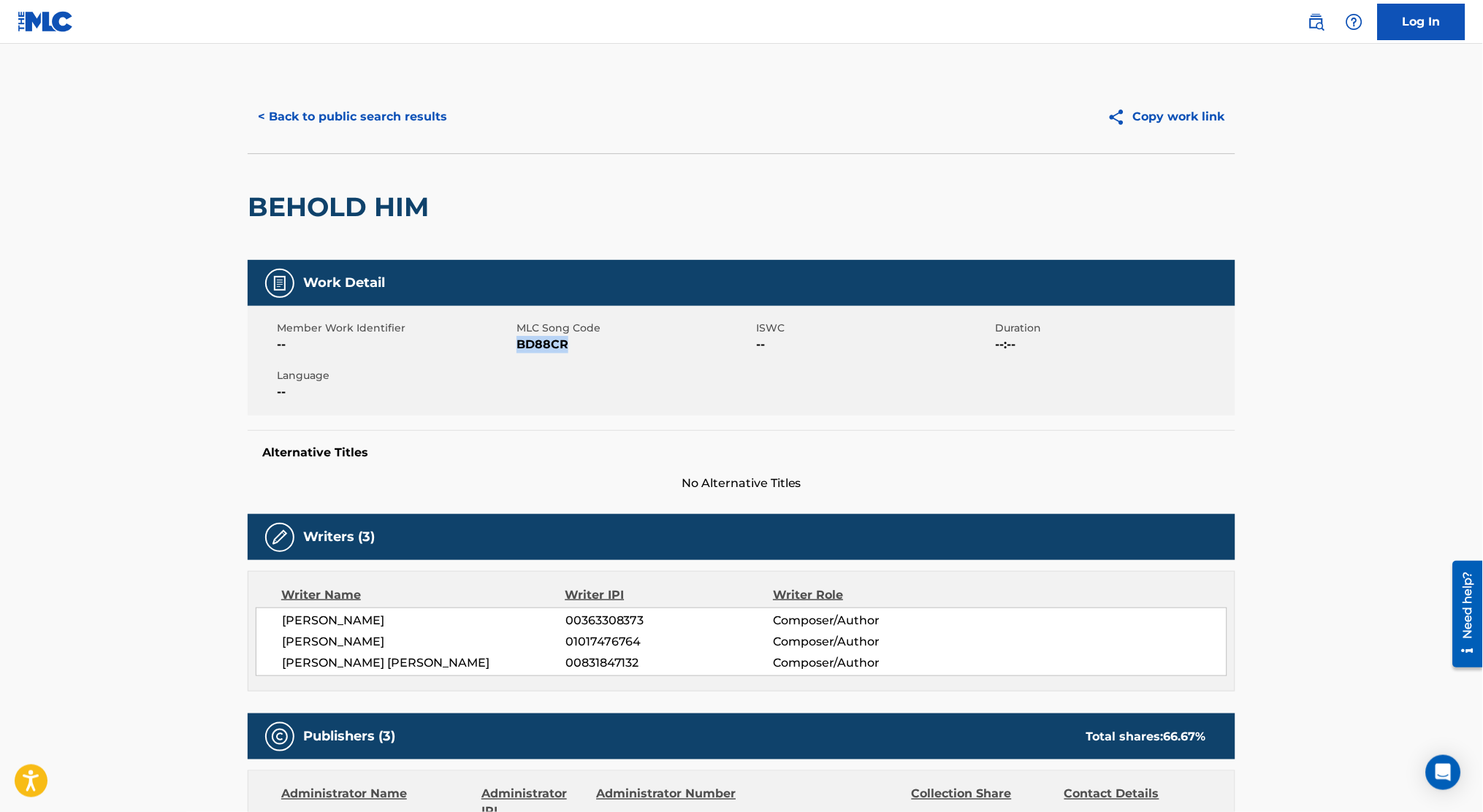 drag, startPoint x: 519, startPoint y: 343, endPoint x: 580, endPoint y: 364, distance: 64.51356 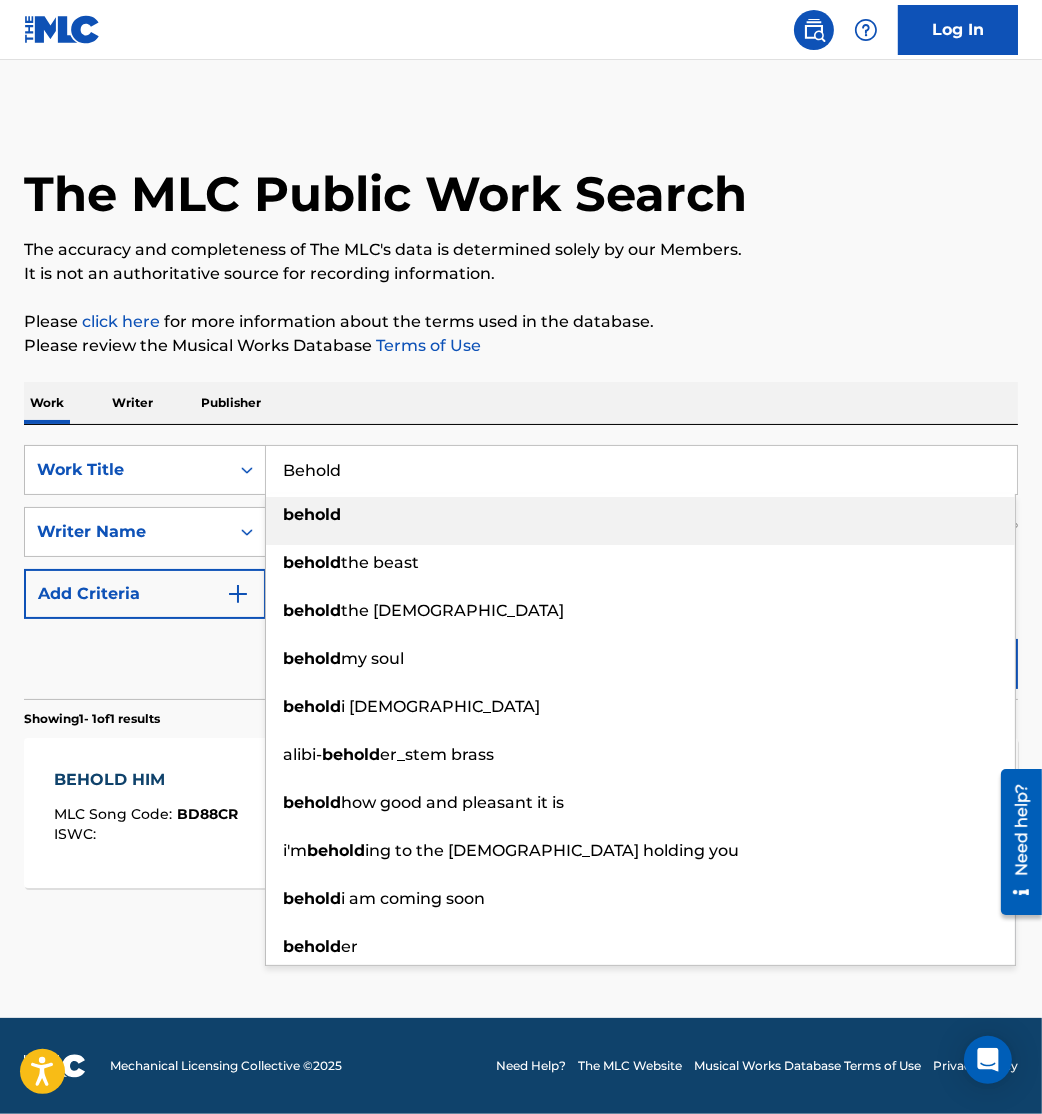 drag, startPoint x: 424, startPoint y: 464, endPoint x: 0, endPoint y: 408, distance: 427.68213 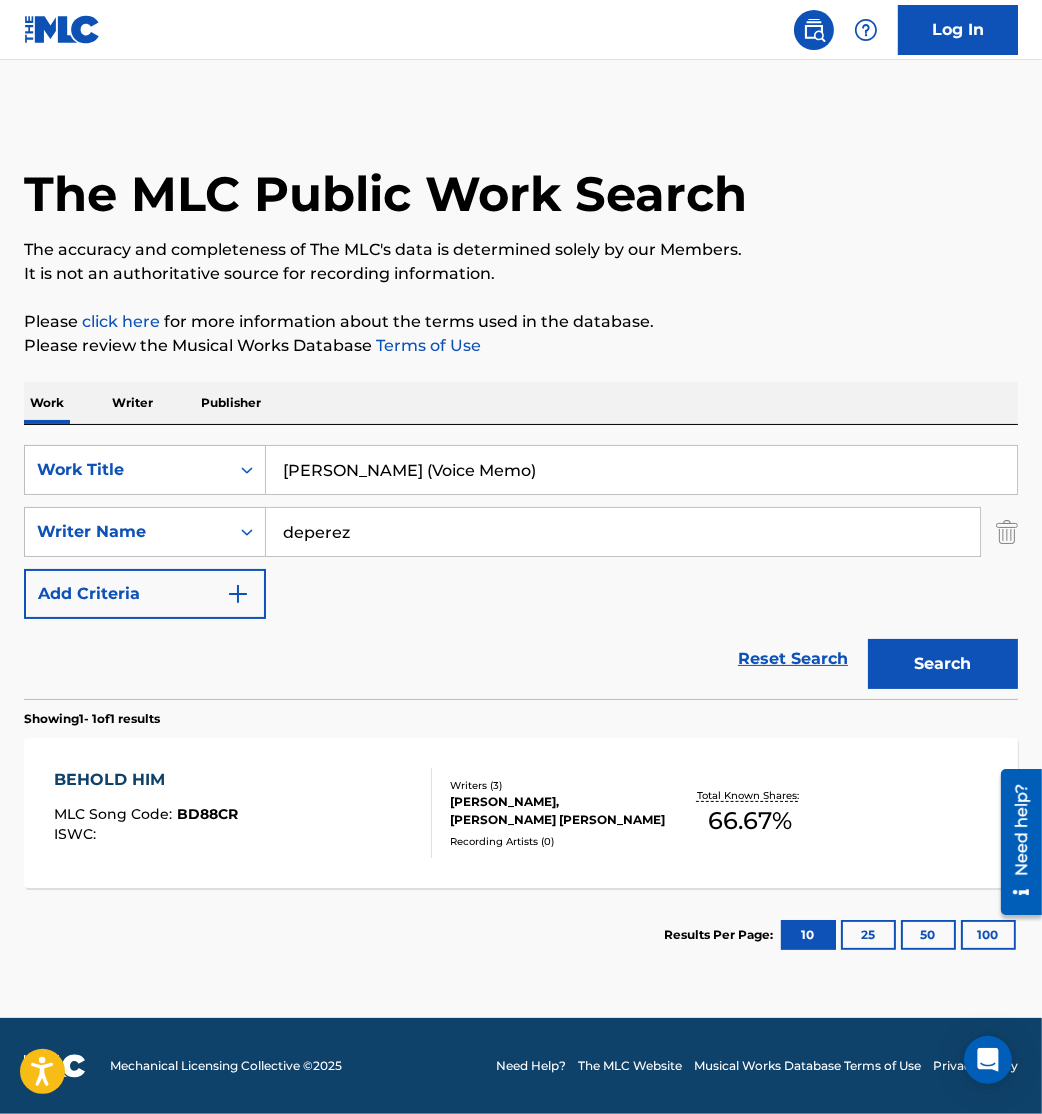 type on "Eugene (Voice Memo)" 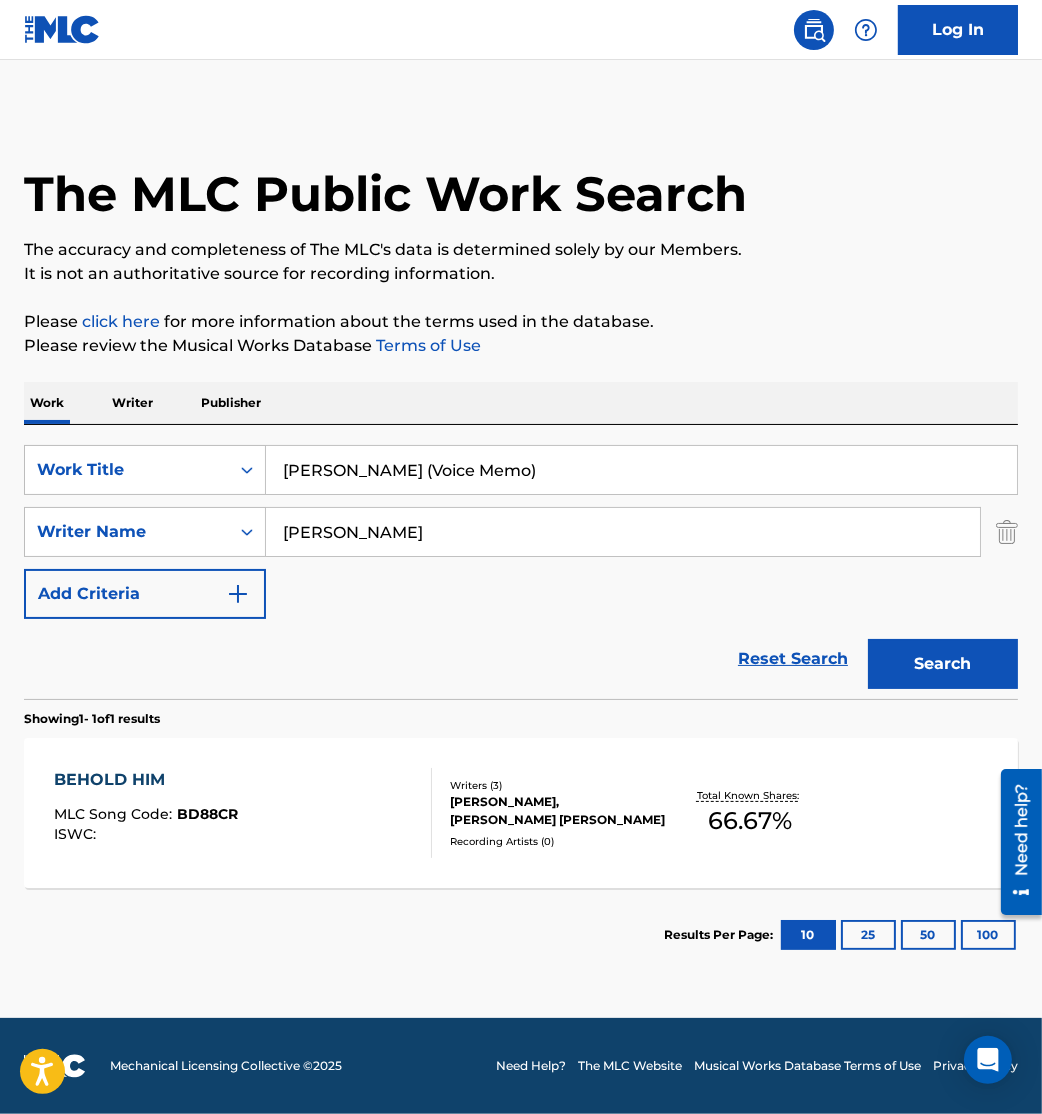 click on "Search" at bounding box center [943, 664] 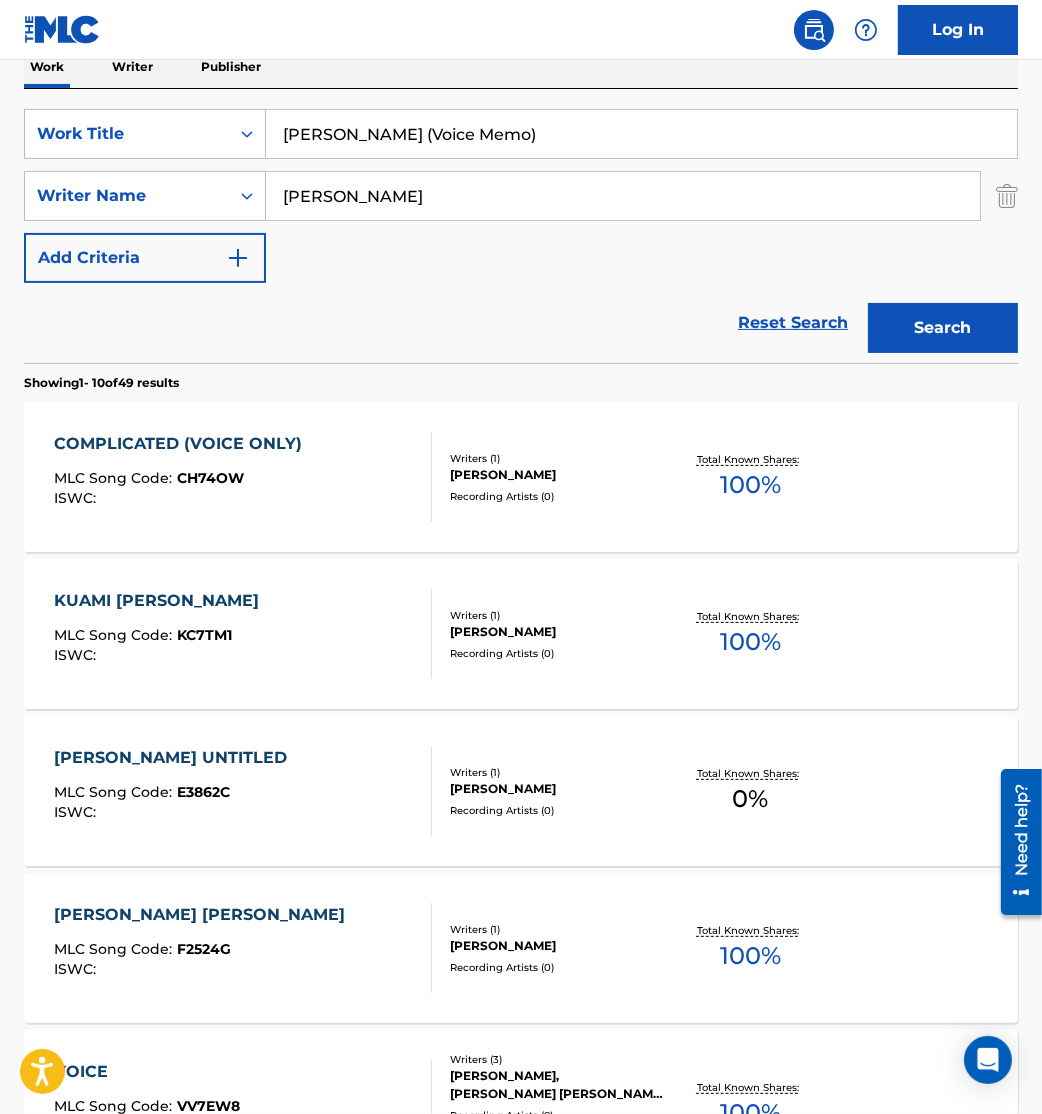 scroll, scrollTop: 334, scrollLeft: 0, axis: vertical 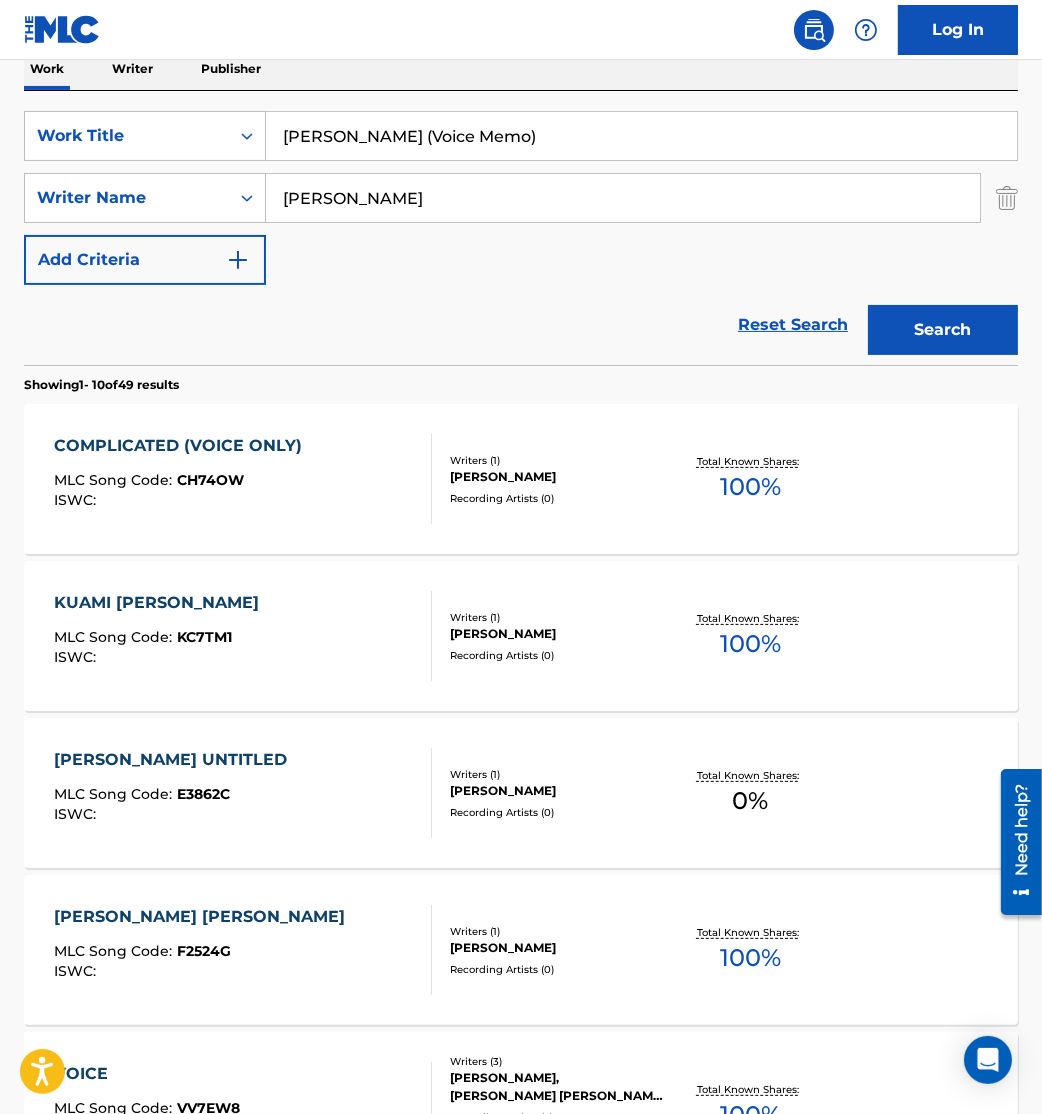 drag, startPoint x: 610, startPoint y: 209, endPoint x: 0, endPoint y: 176, distance: 610.89197 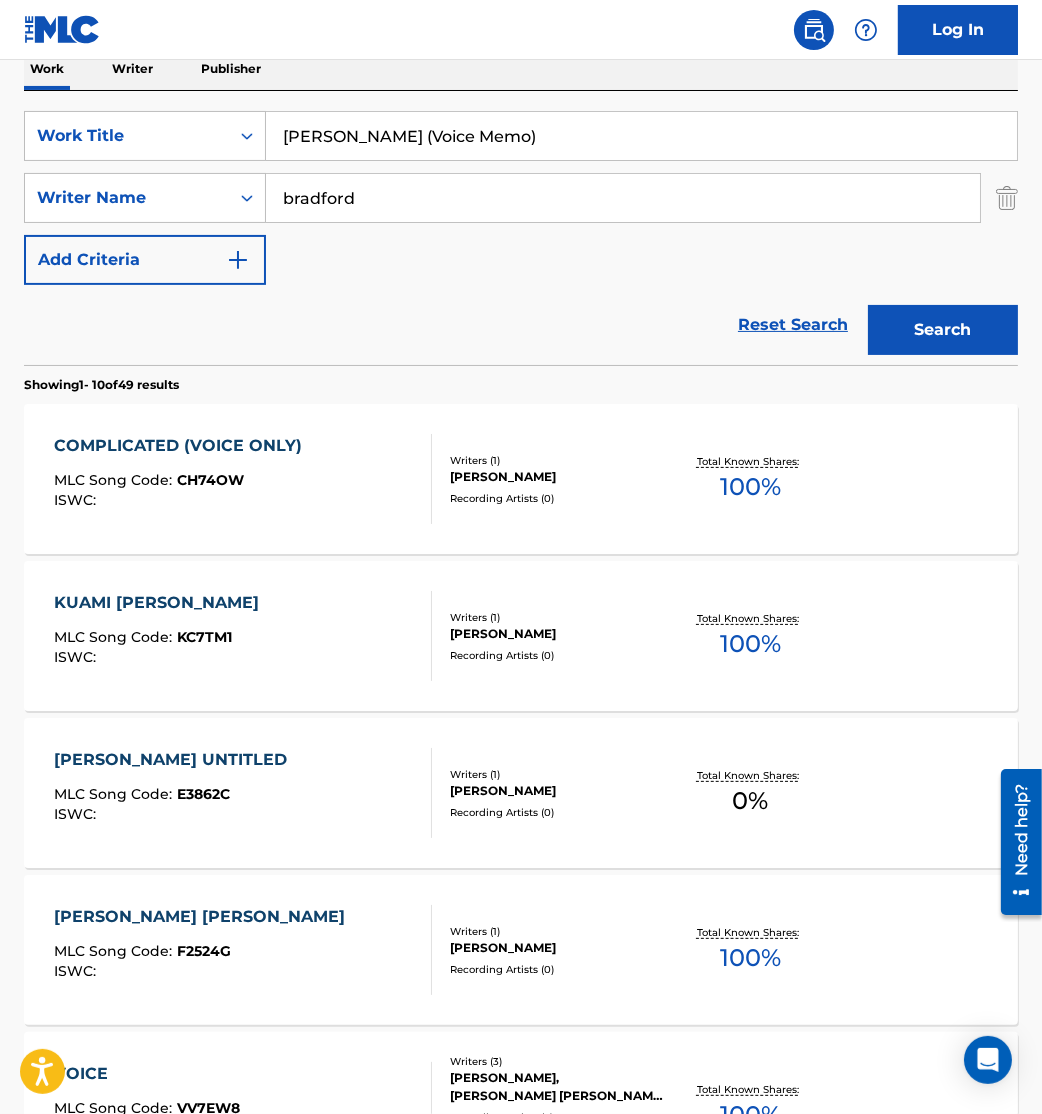 type on "bradford" 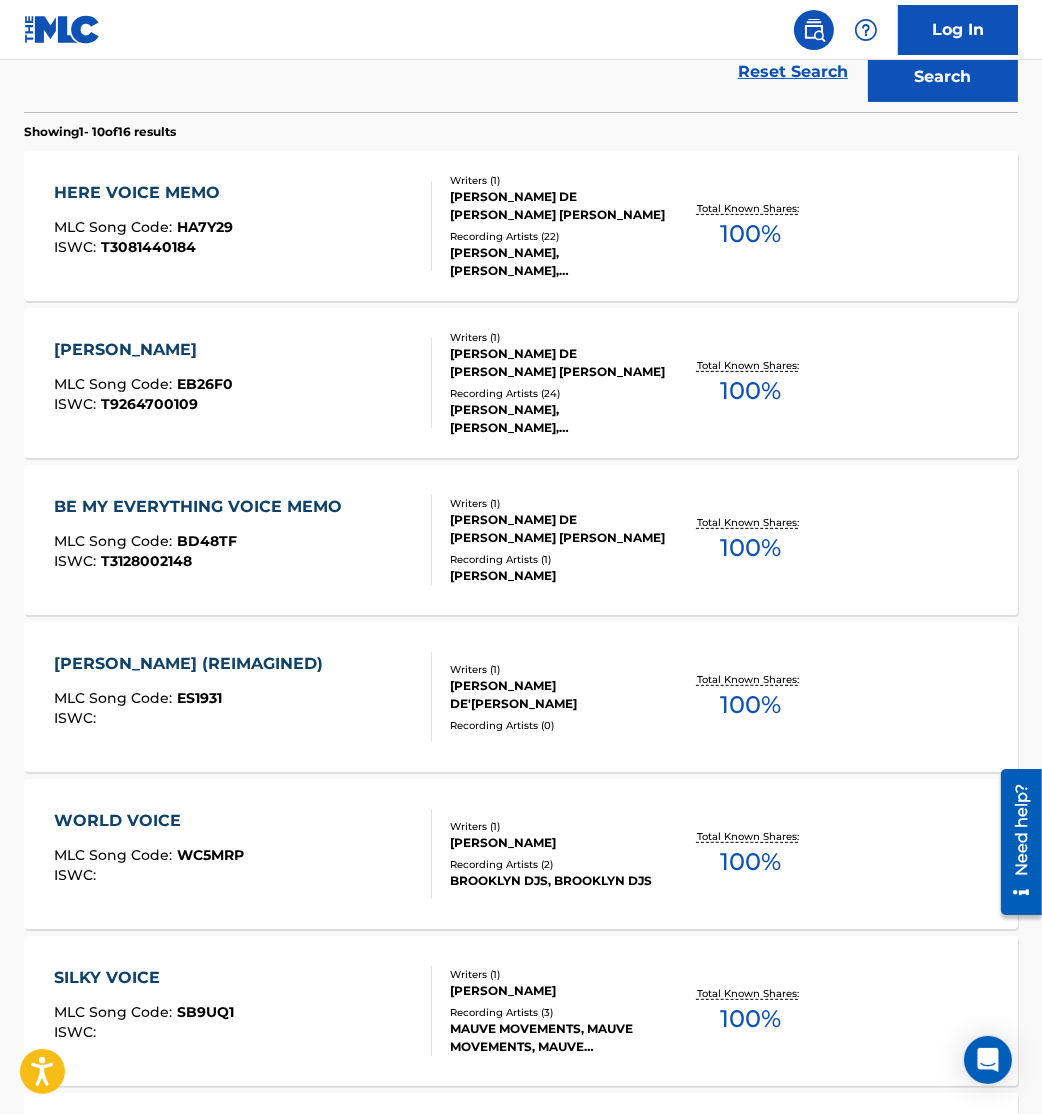 scroll, scrollTop: 602, scrollLeft: 0, axis: vertical 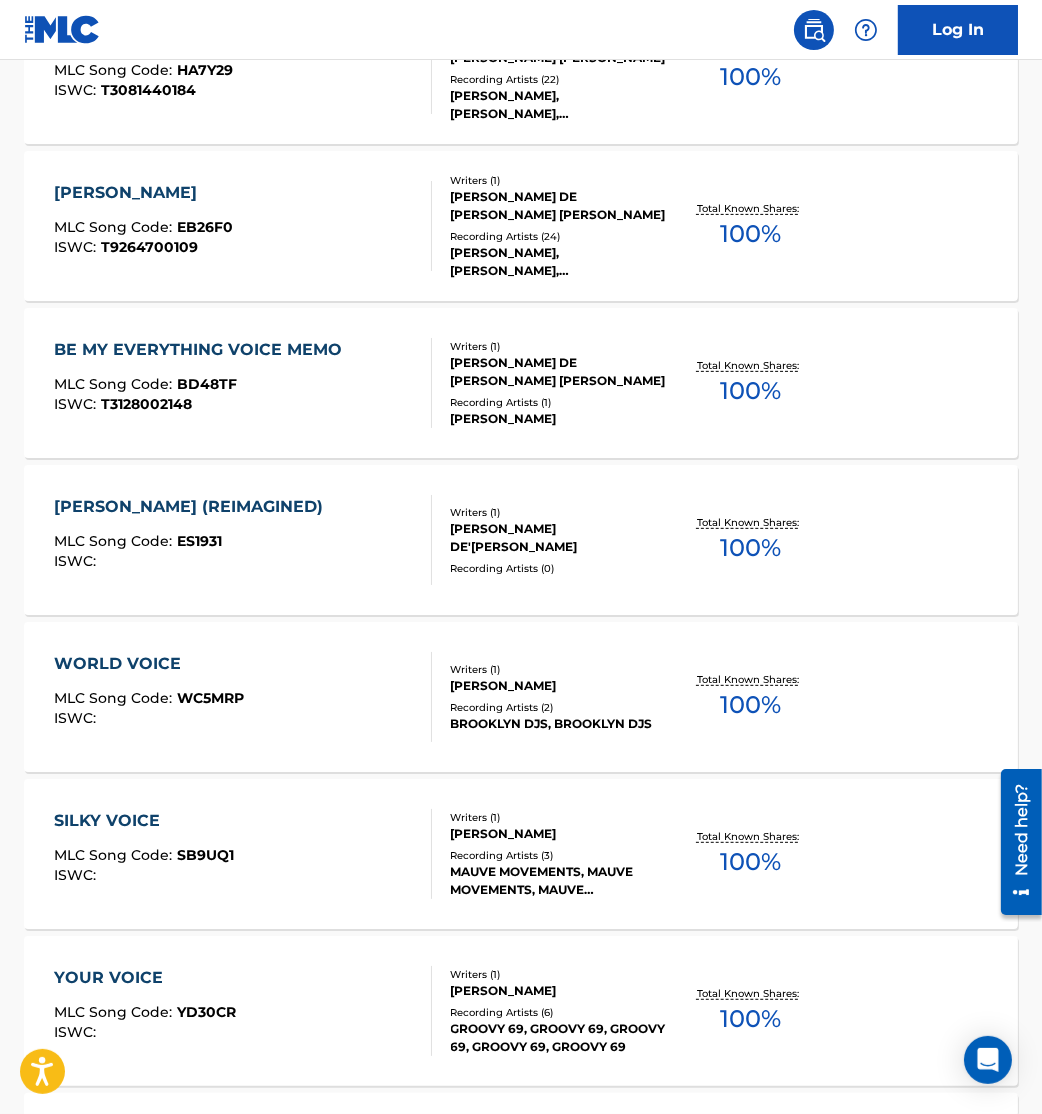 click on "MLC Song Code :" at bounding box center [115, 227] 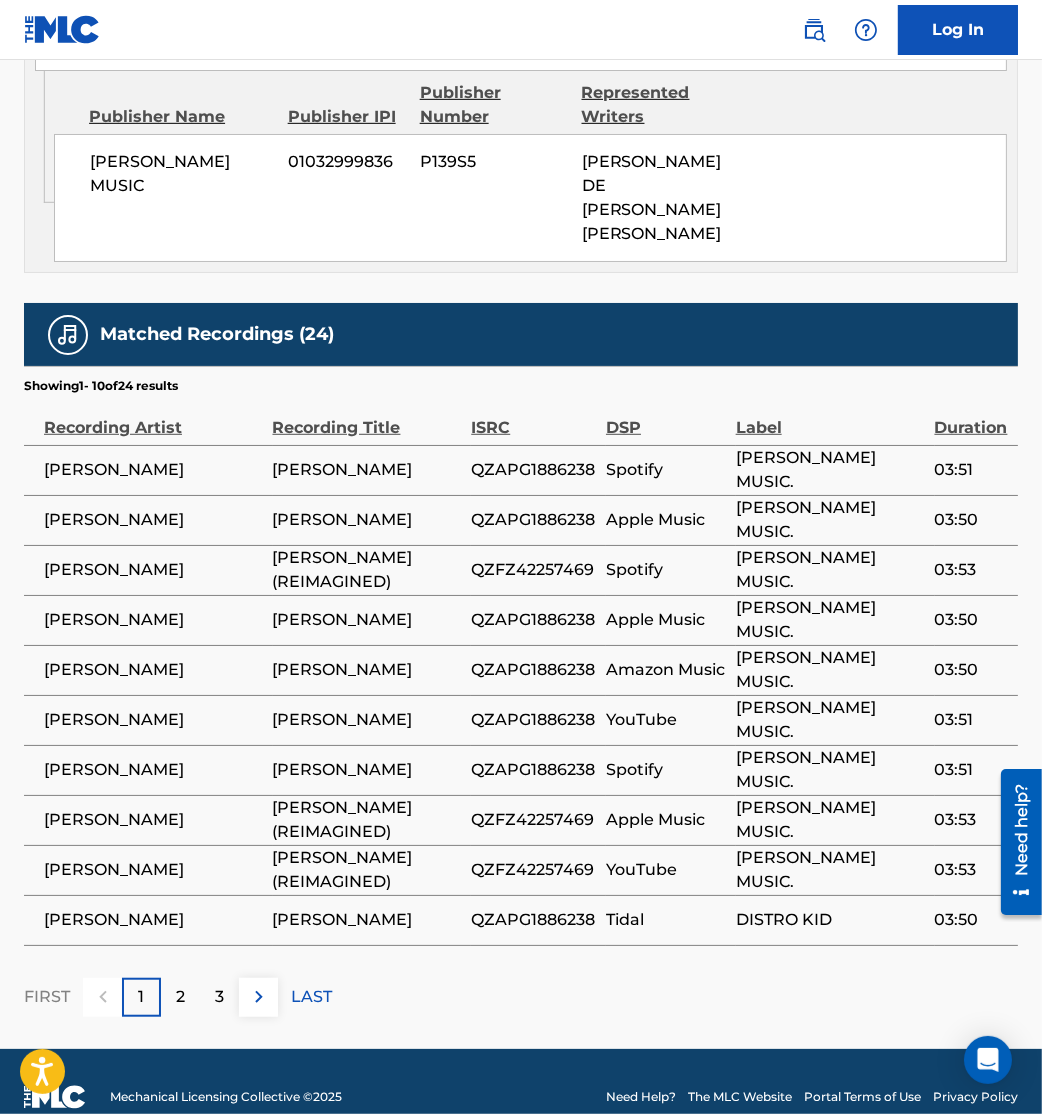 scroll, scrollTop: 1252, scrollLeft: 0, axis: vertical 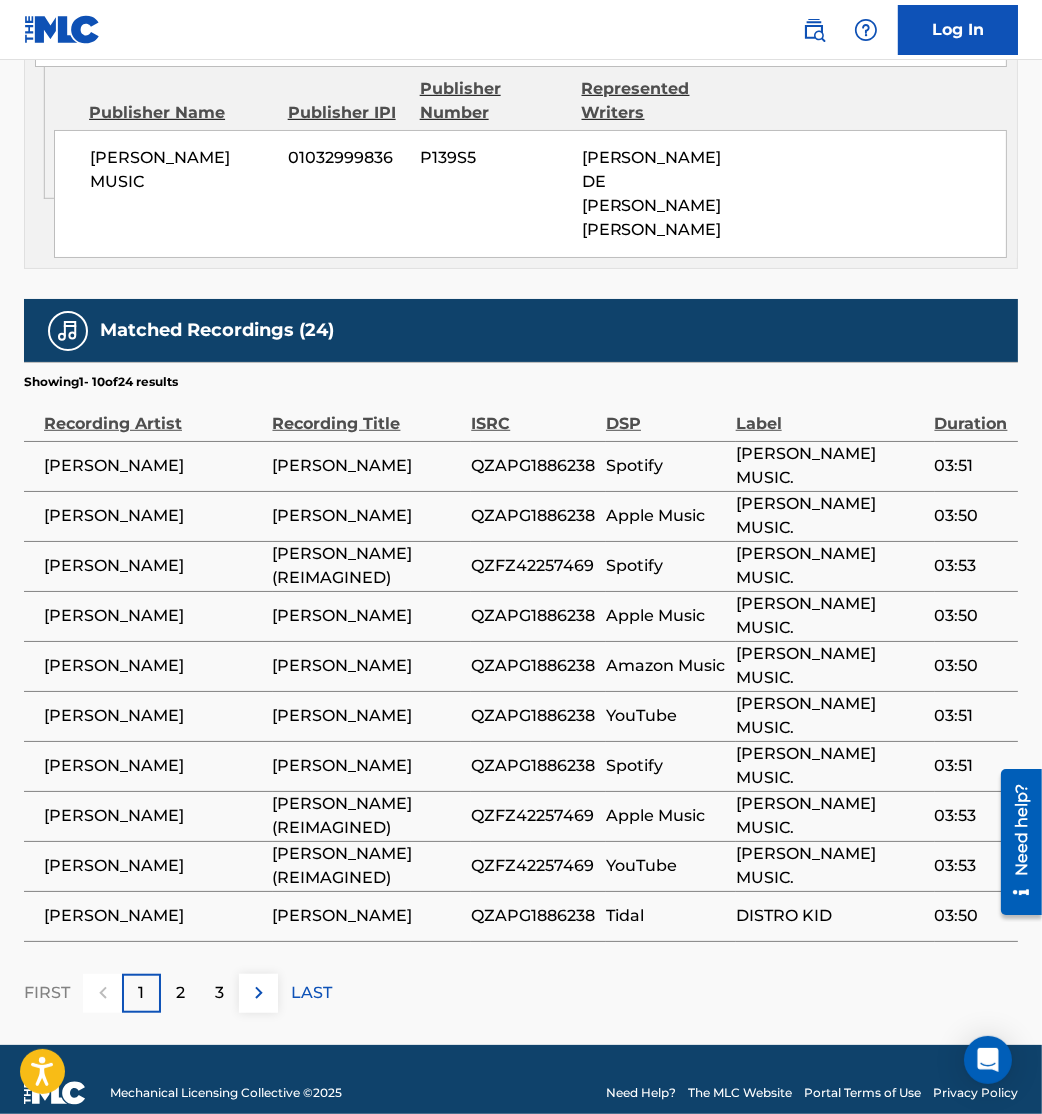 click on "EUGENE" at bounding box center (372, 716) 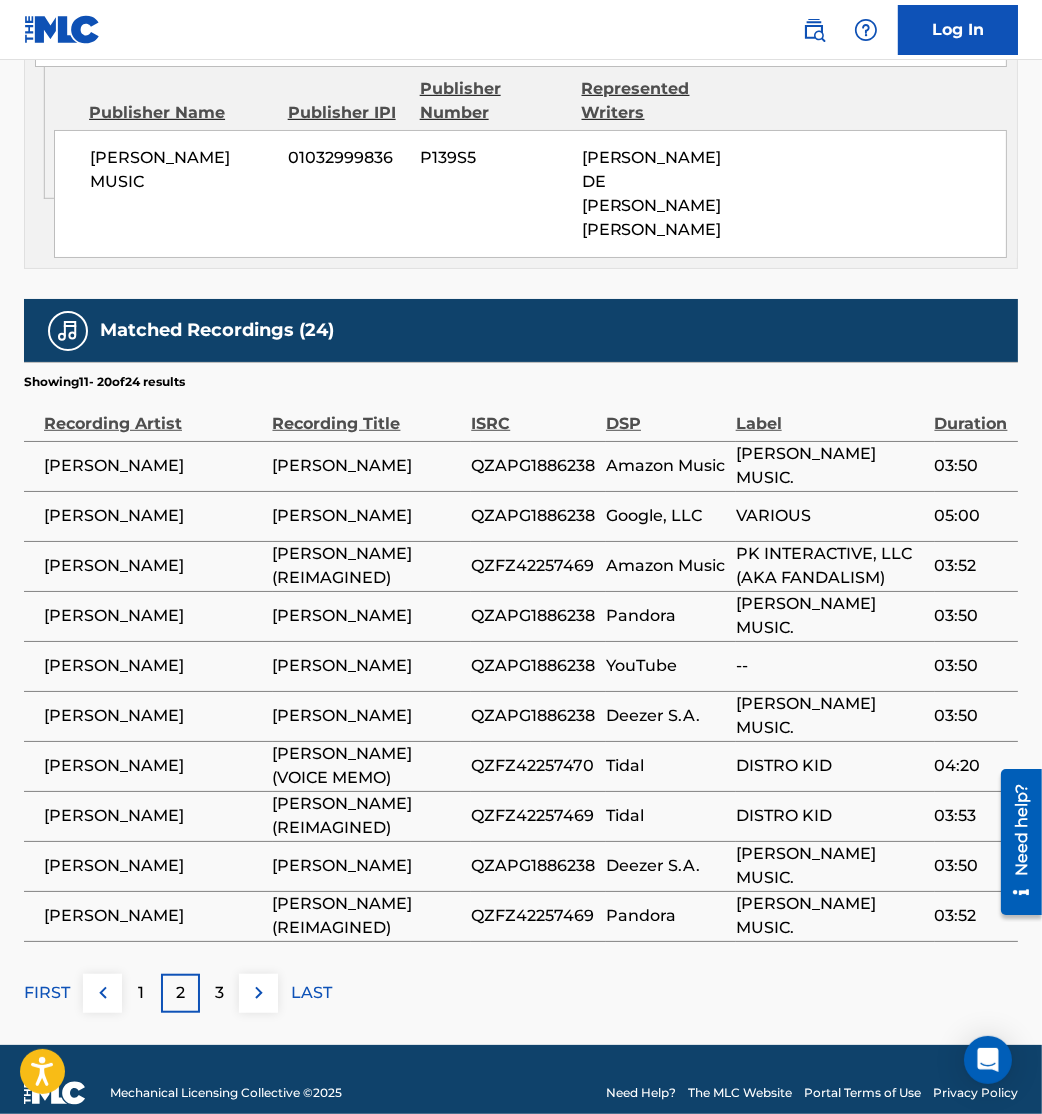 scroll, scrollTop: 0, scrollLeft: 0, axis: both 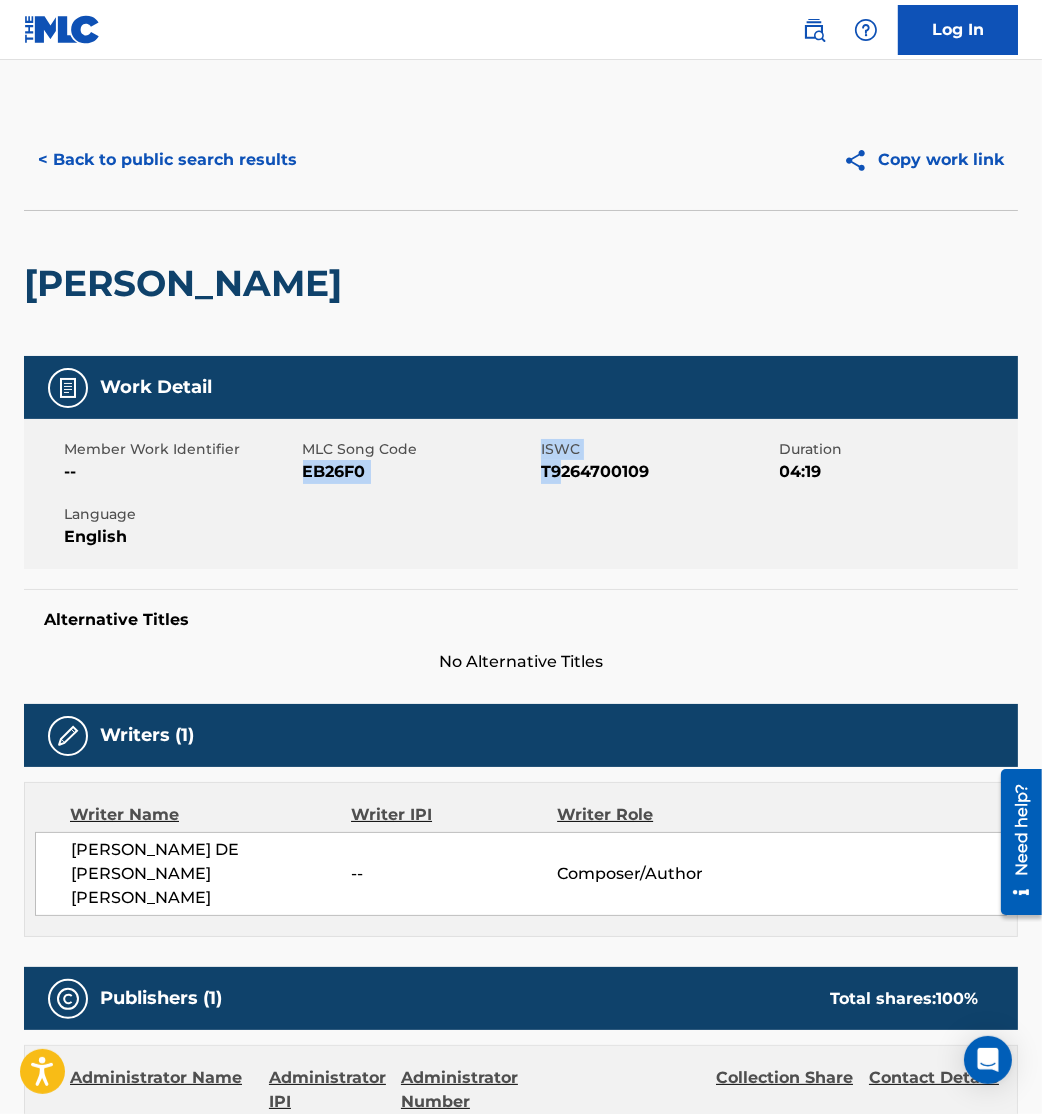 drag, startPoint x: 304, startPoint y: 471, endPoint x: 560, endPoint y: 477, distance: 256.0703 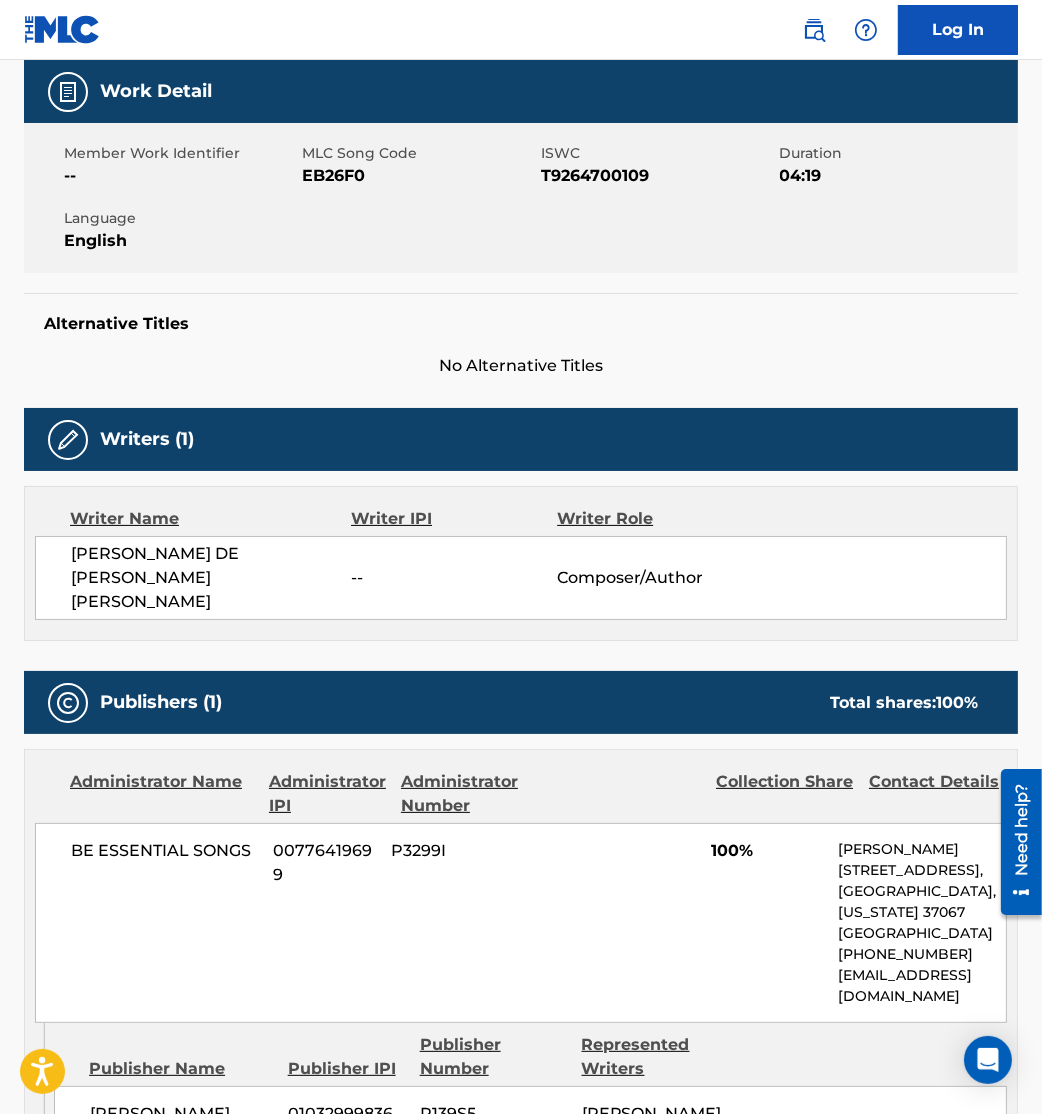 scroll, scrollTop: 0, scrollLeft: 0, axis: both 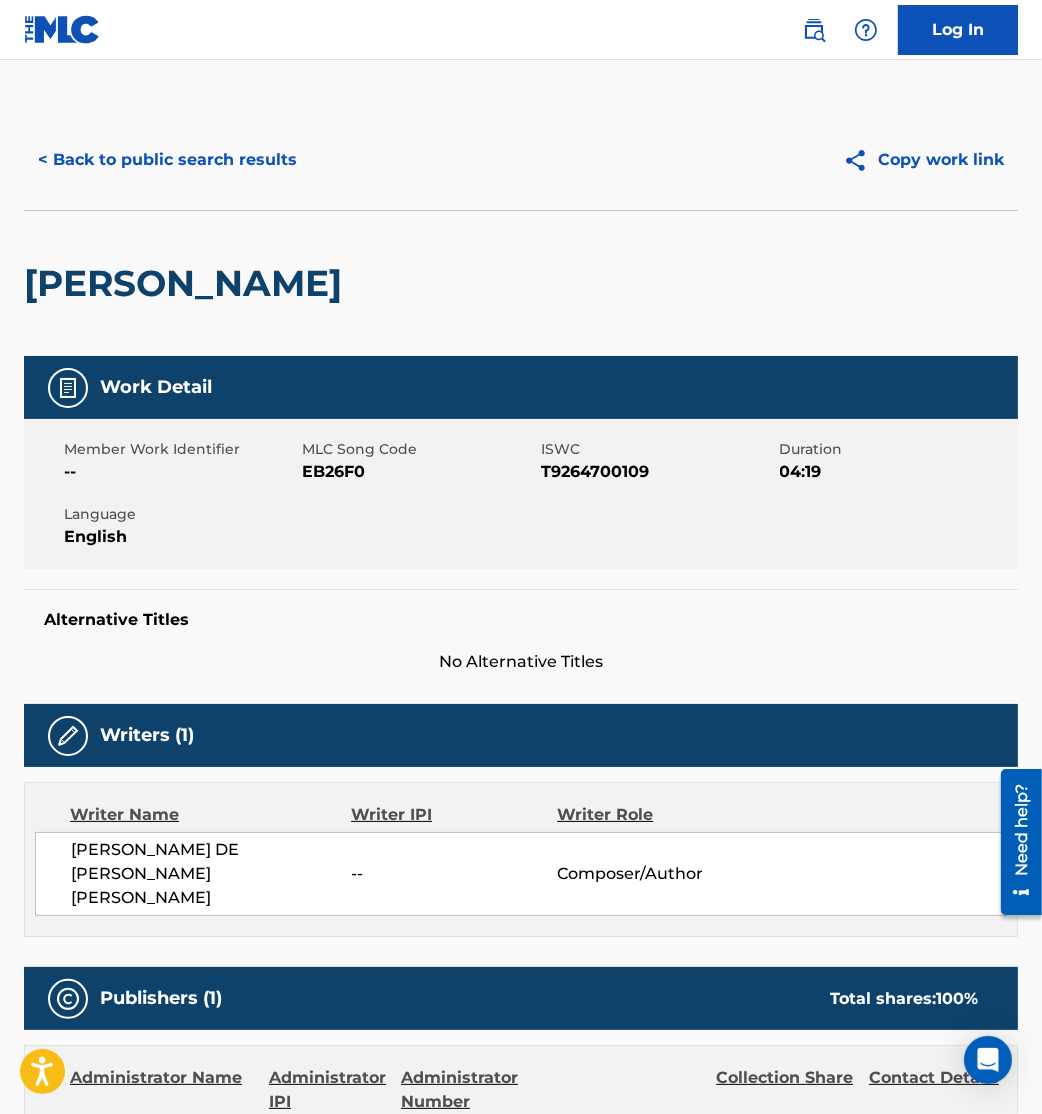 click on "< Back to public search results" at bounding box center [167, 160] 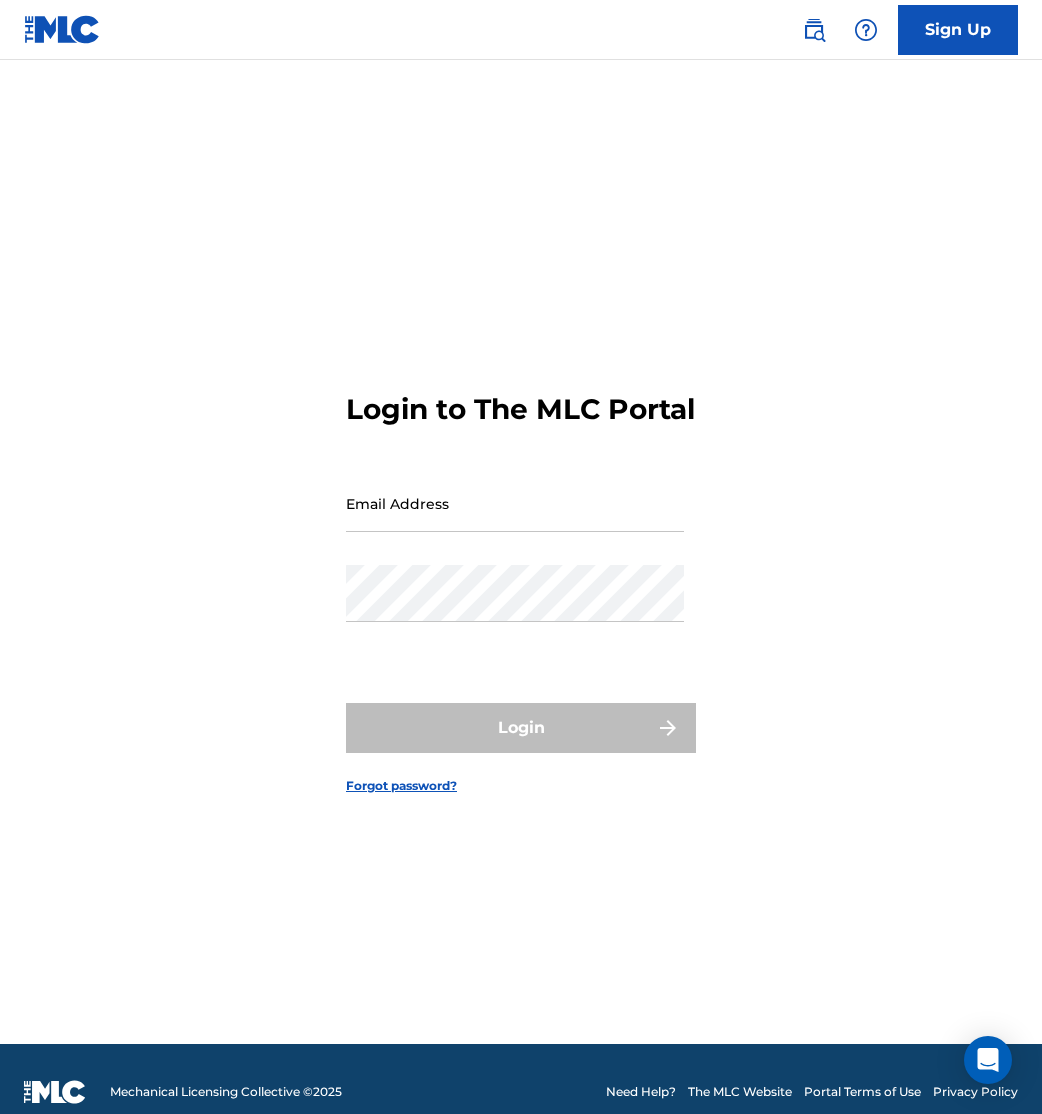 scroll, scrollTop: 0, scrollLeft: 0, axis: both 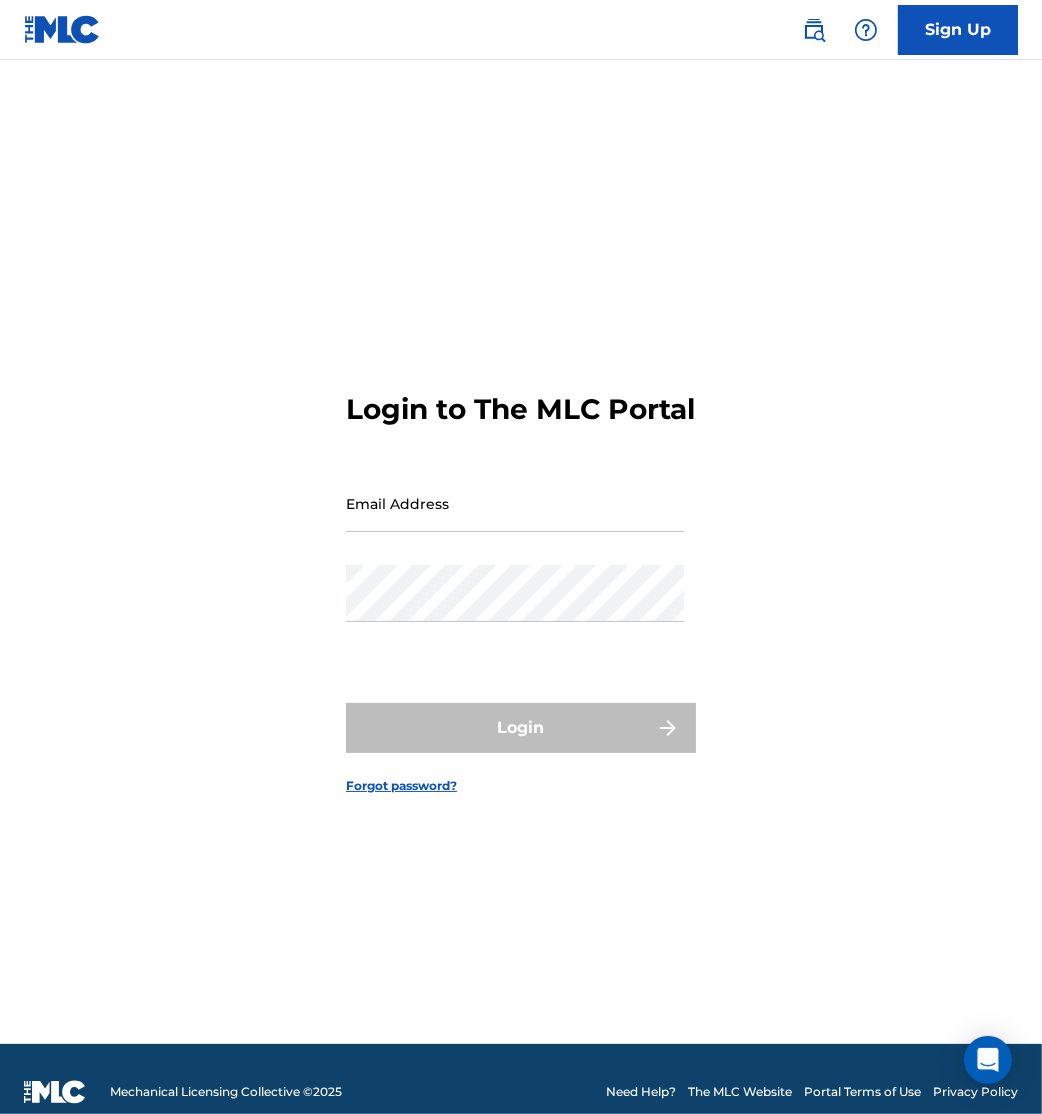 type on "[PERSON_NAME][EMAIL_ADDRESS][PERSON_NAME][DOMAIN_NAME]" 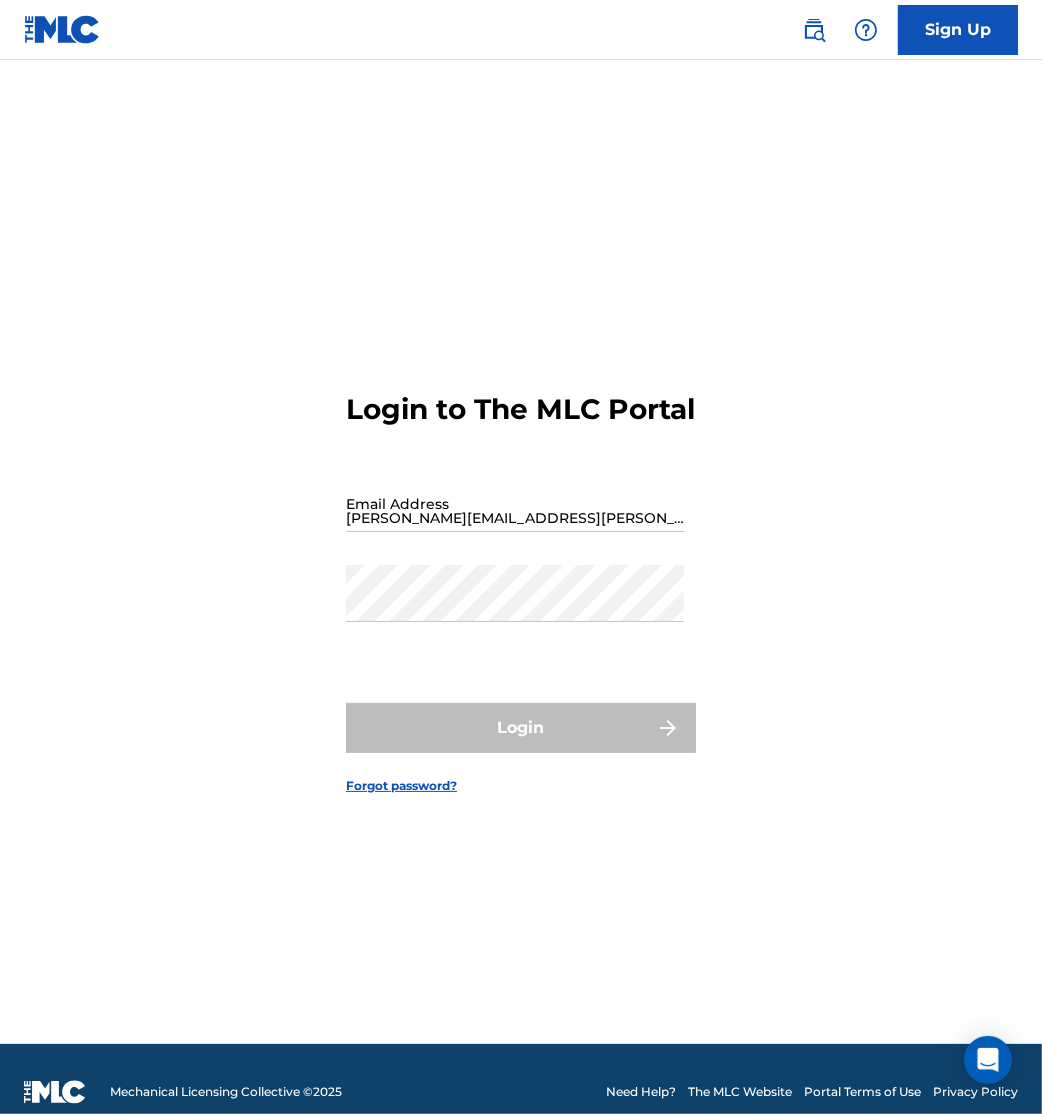 click on "Login" at bounding box center [521, 728] 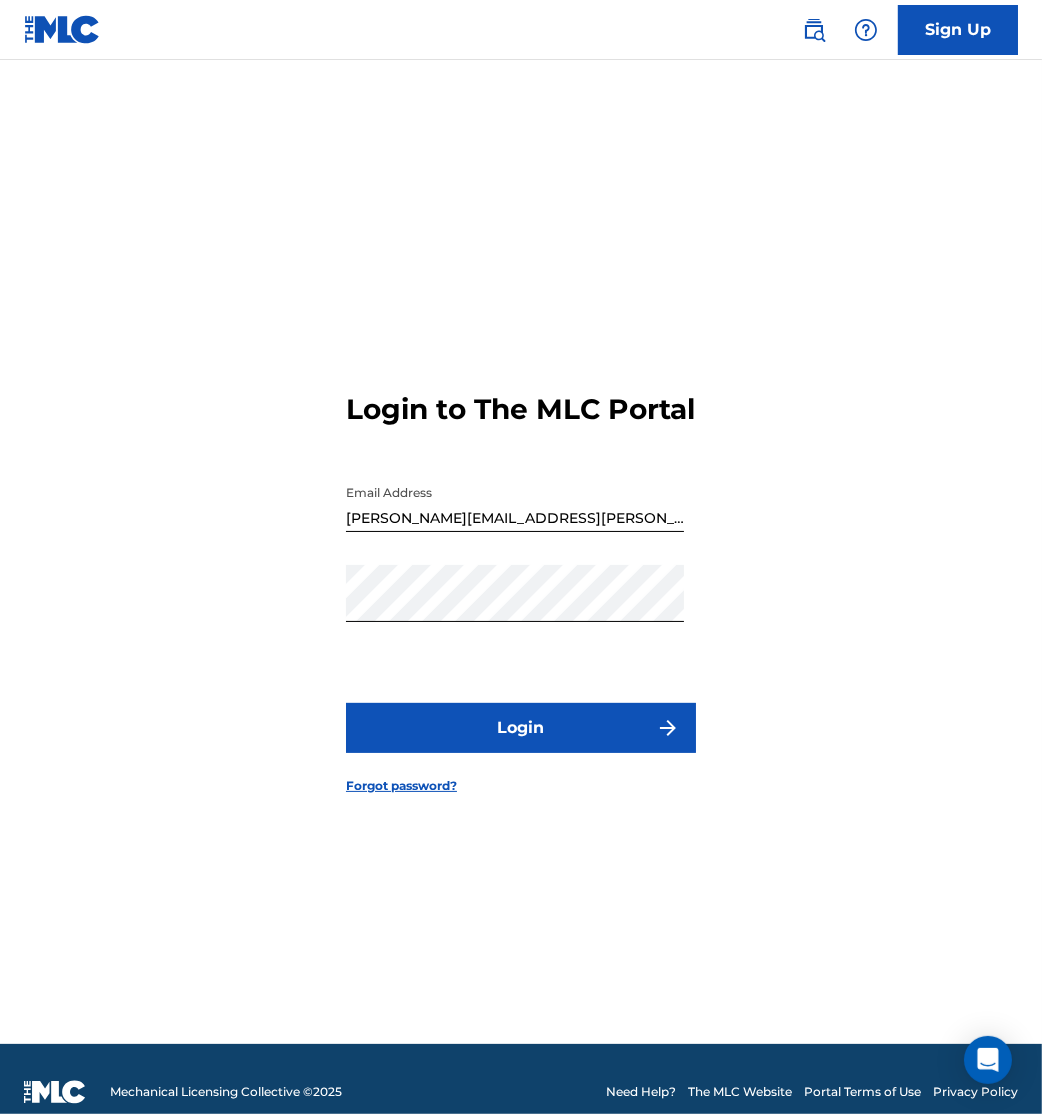 click on "Login" at bounding box center [521, 728] 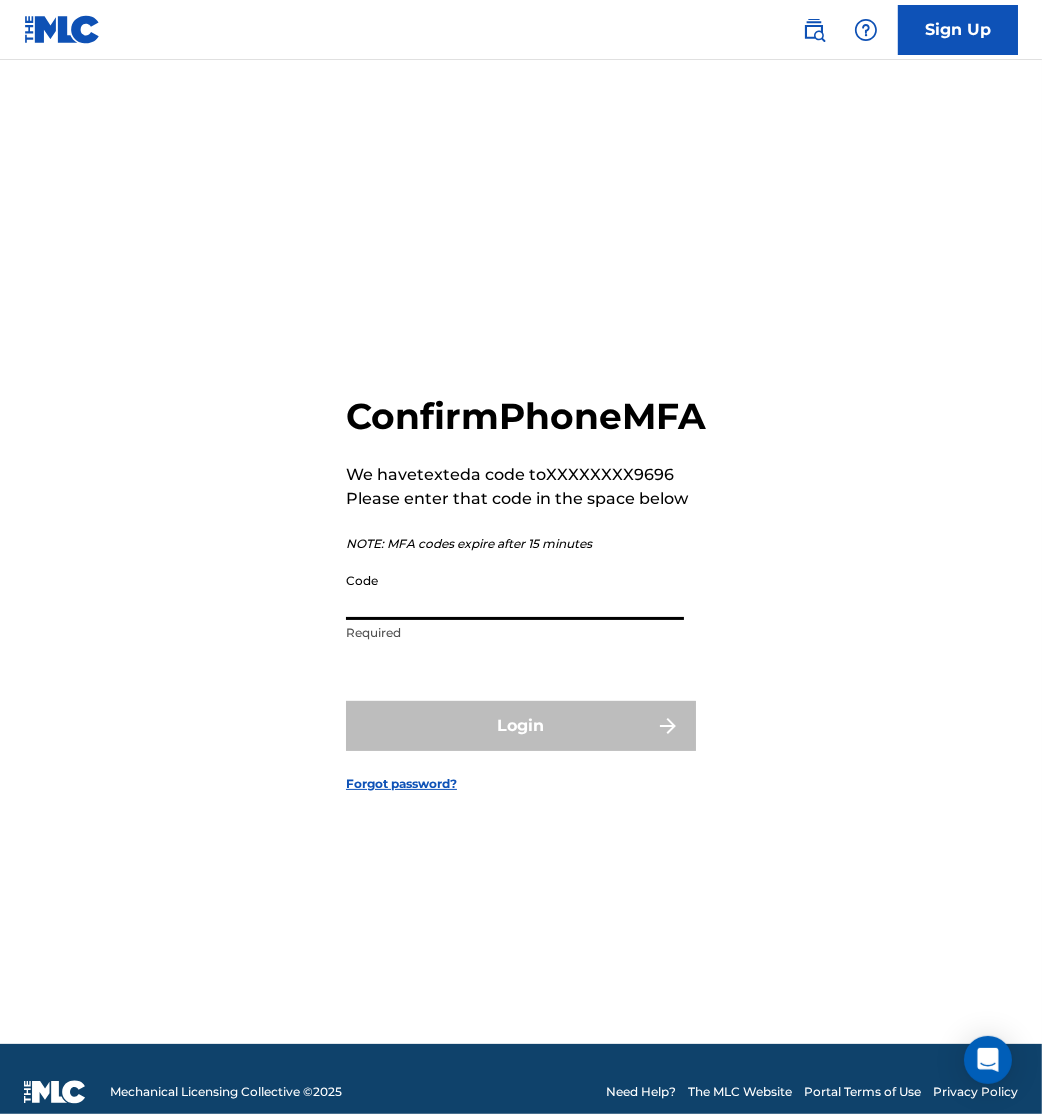 click on "Code" at bounding box center [515, 591] 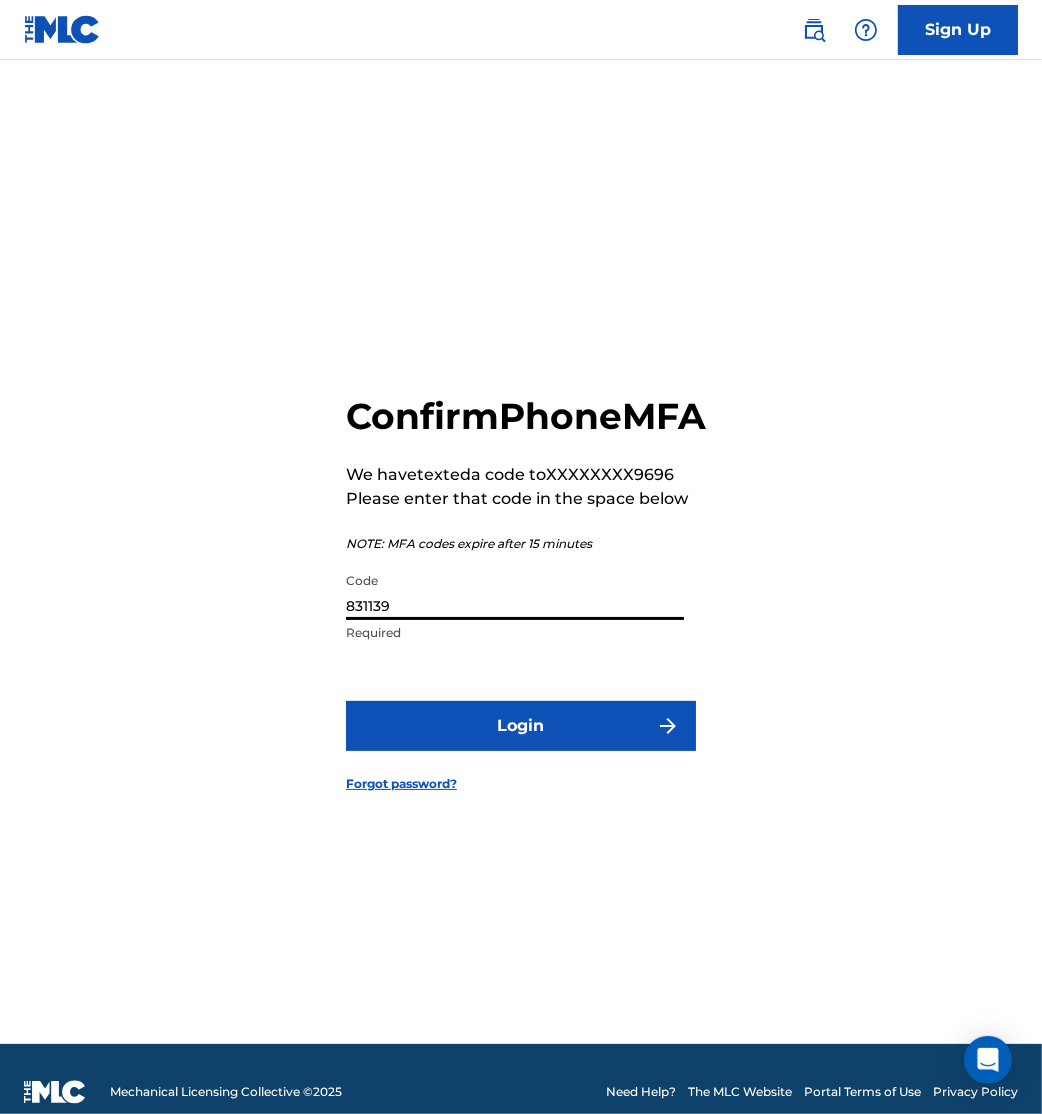 type on "831139" 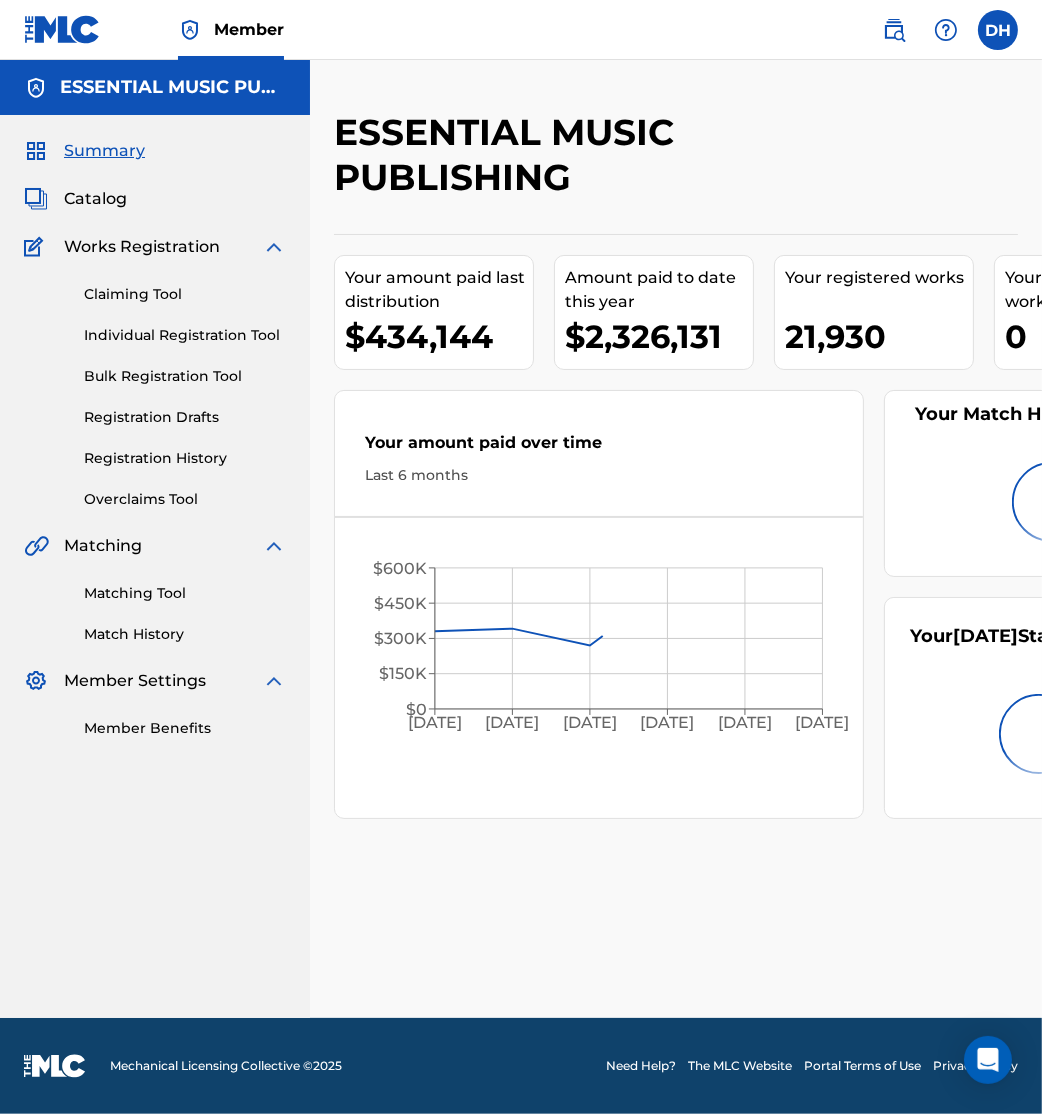 scroll, scrollTop: 0, scrollLeft: 0, axis: both 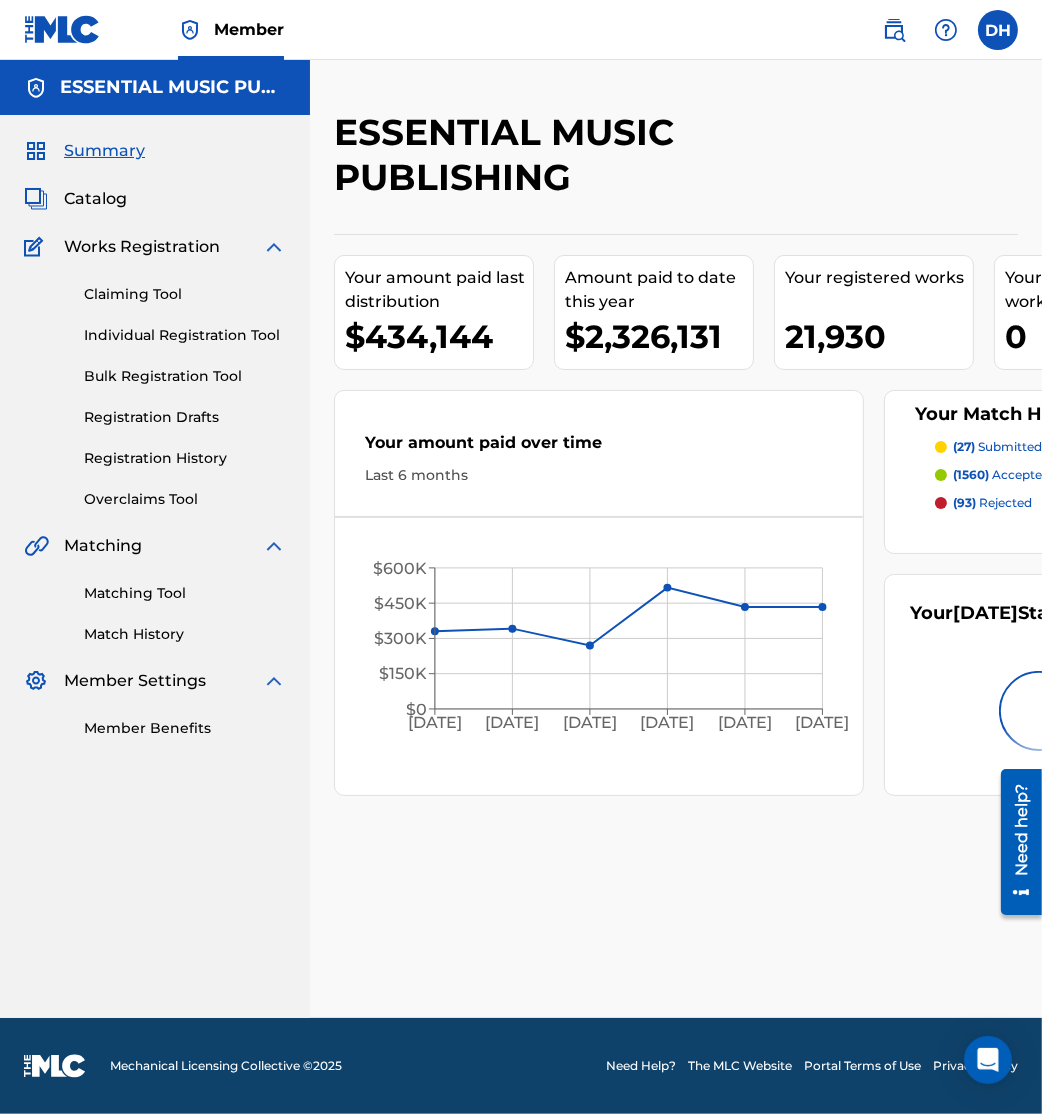 click on "Catalog" at bounding box center (95, 199) 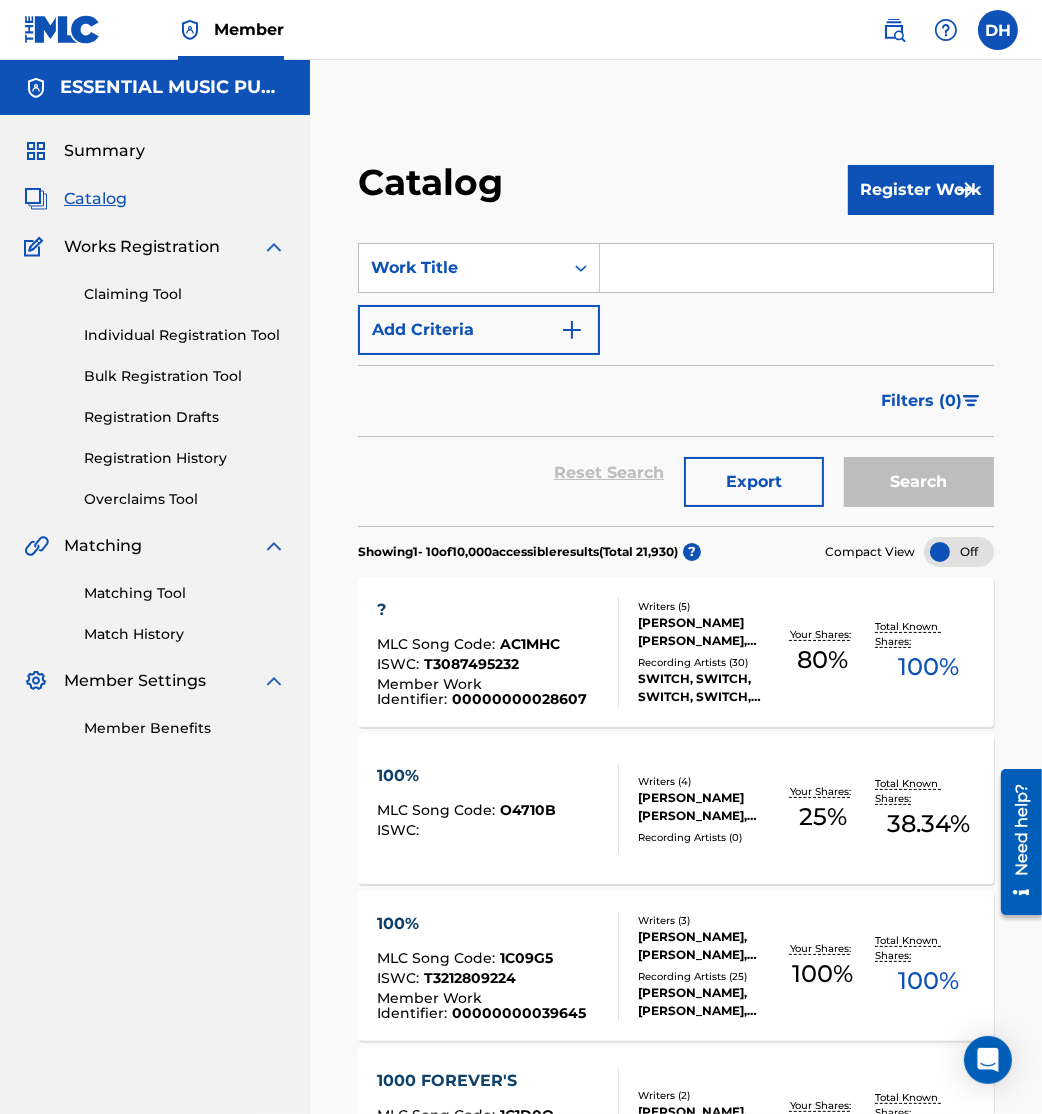 click at bounding box center [796, 268] 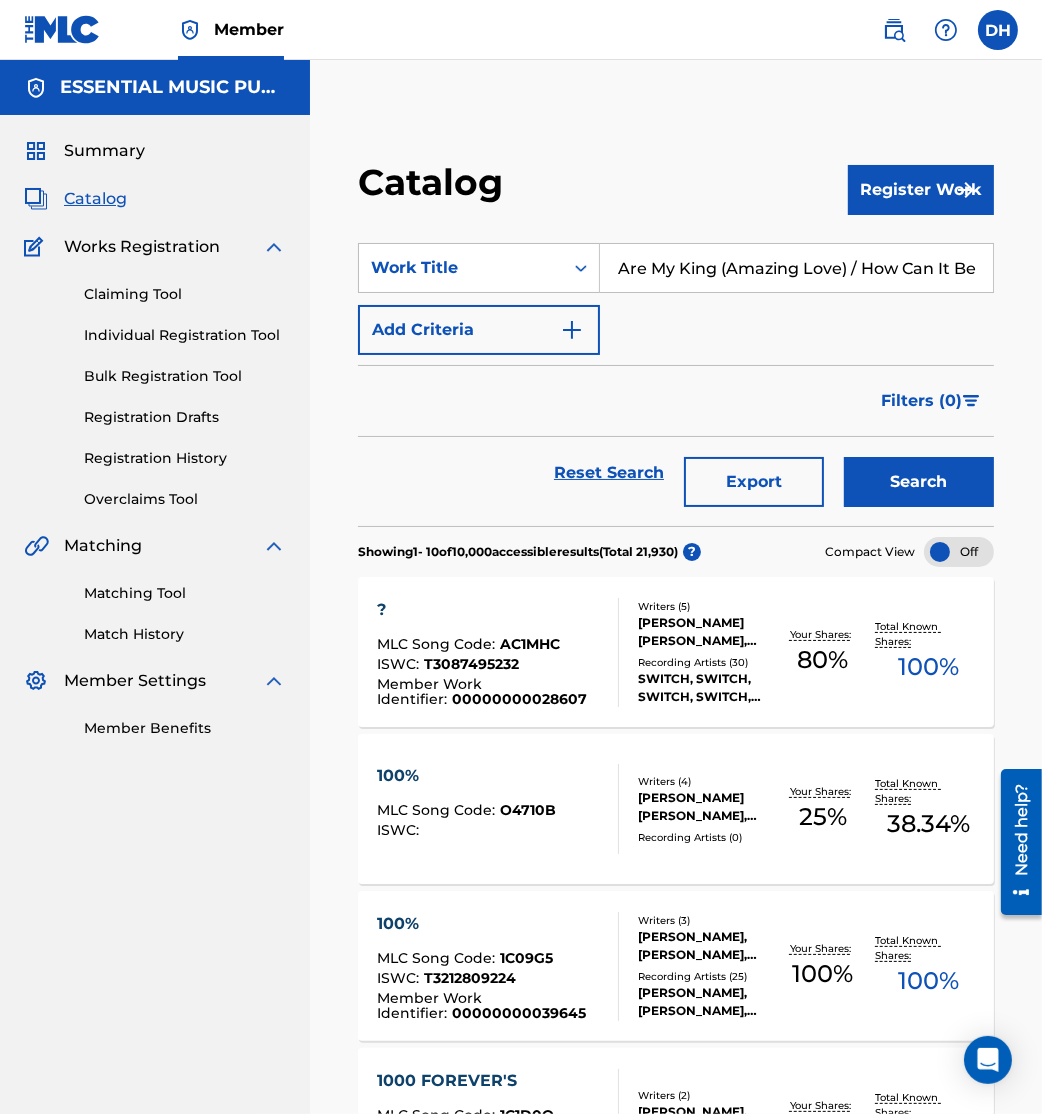 scroll, scrollTop: 0, scrollLeft: 34, axis: horizontal 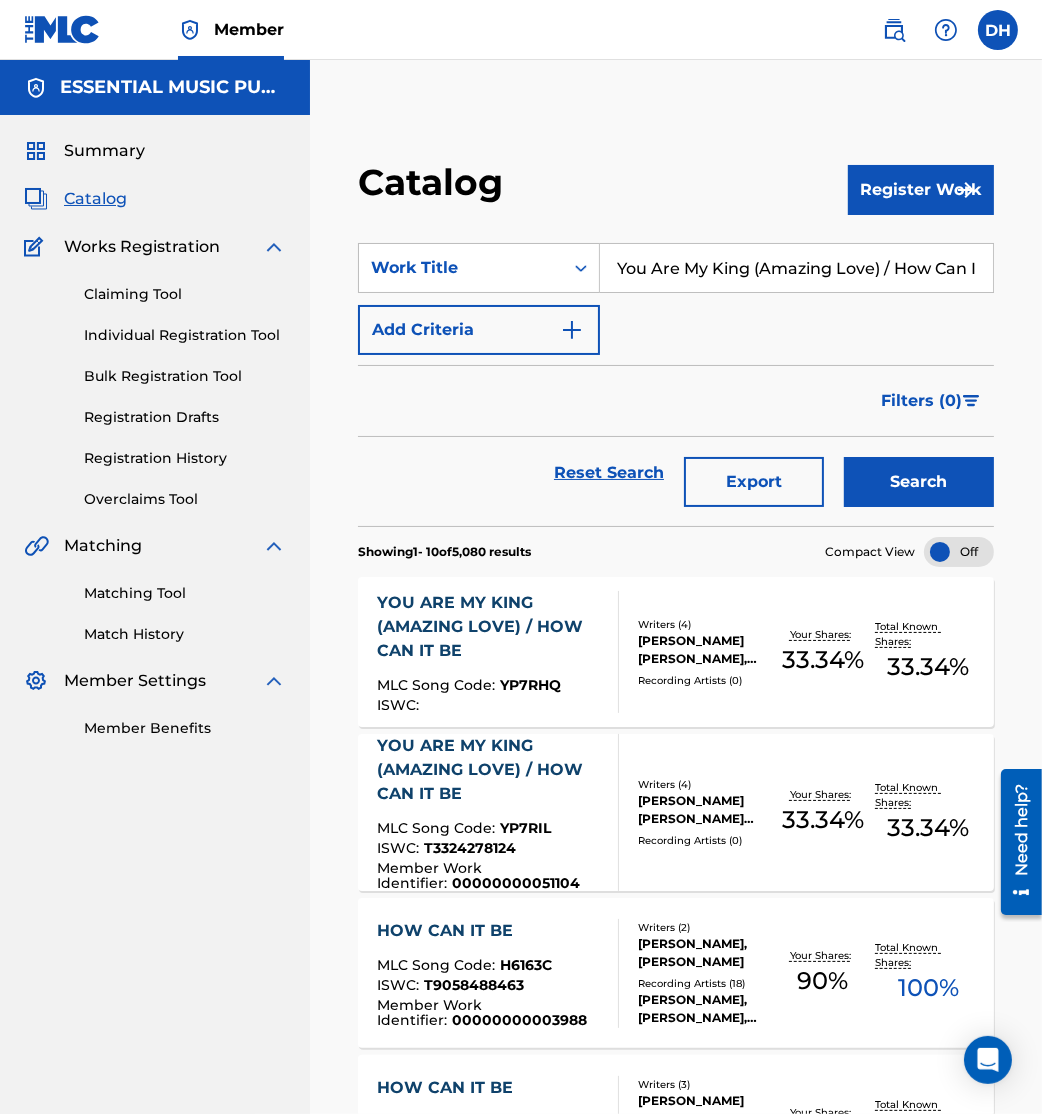 click on "YOU ARE MY KING (AMAZING LOVE) / HOW CAN IT BE" at bounding box center (489, 627) 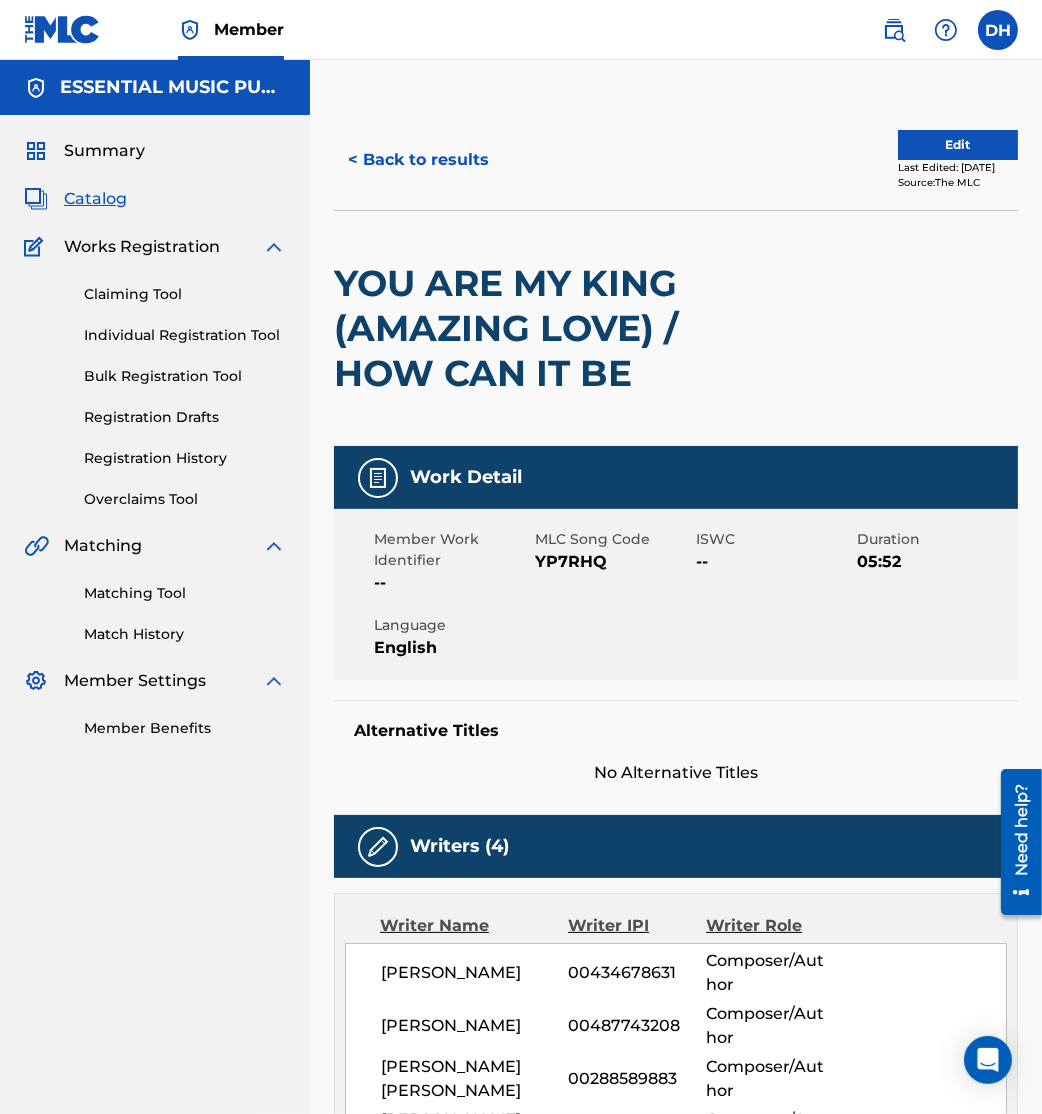 click on "Matching Tool" at bounding box center (185, 593) 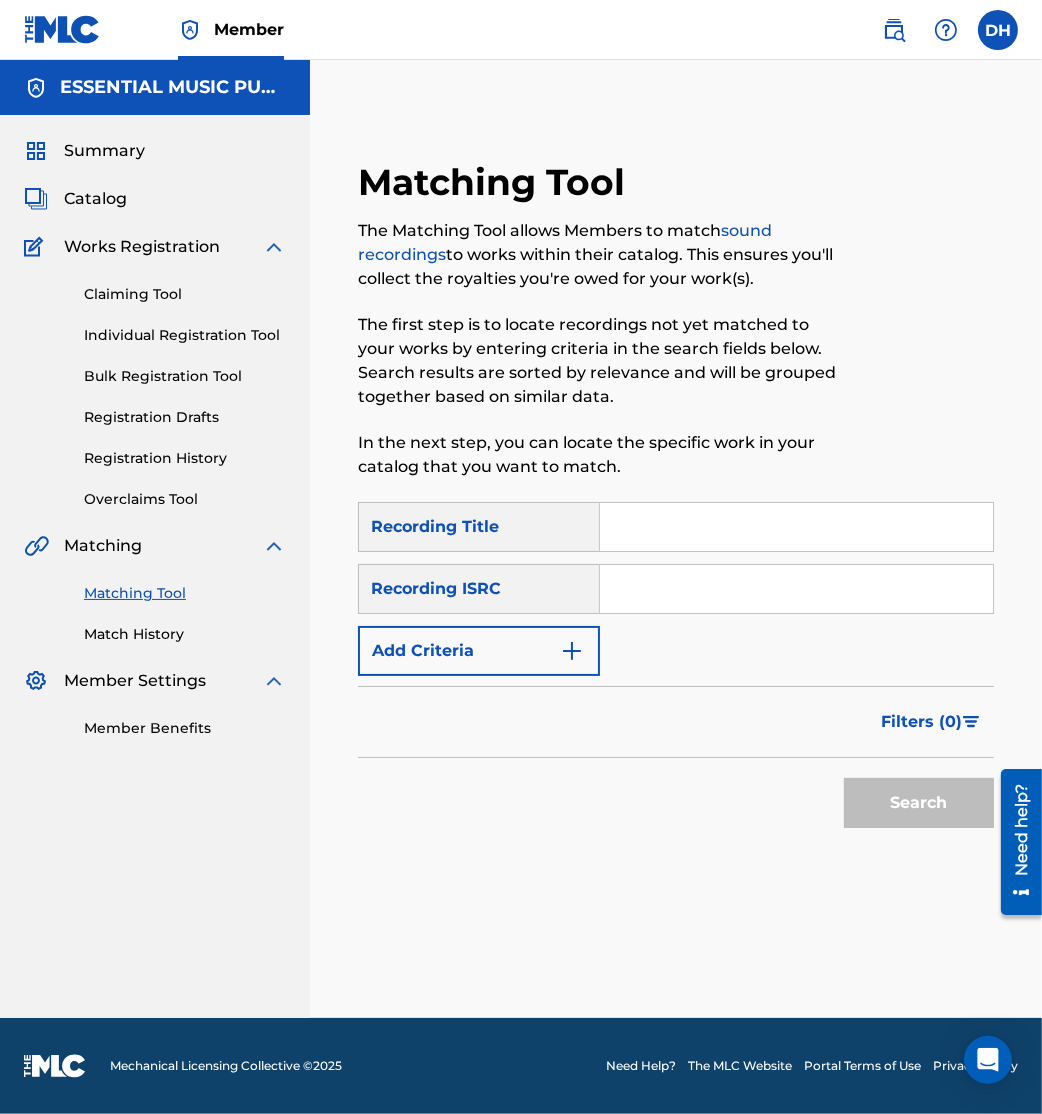click at bounding box center [796, 589] 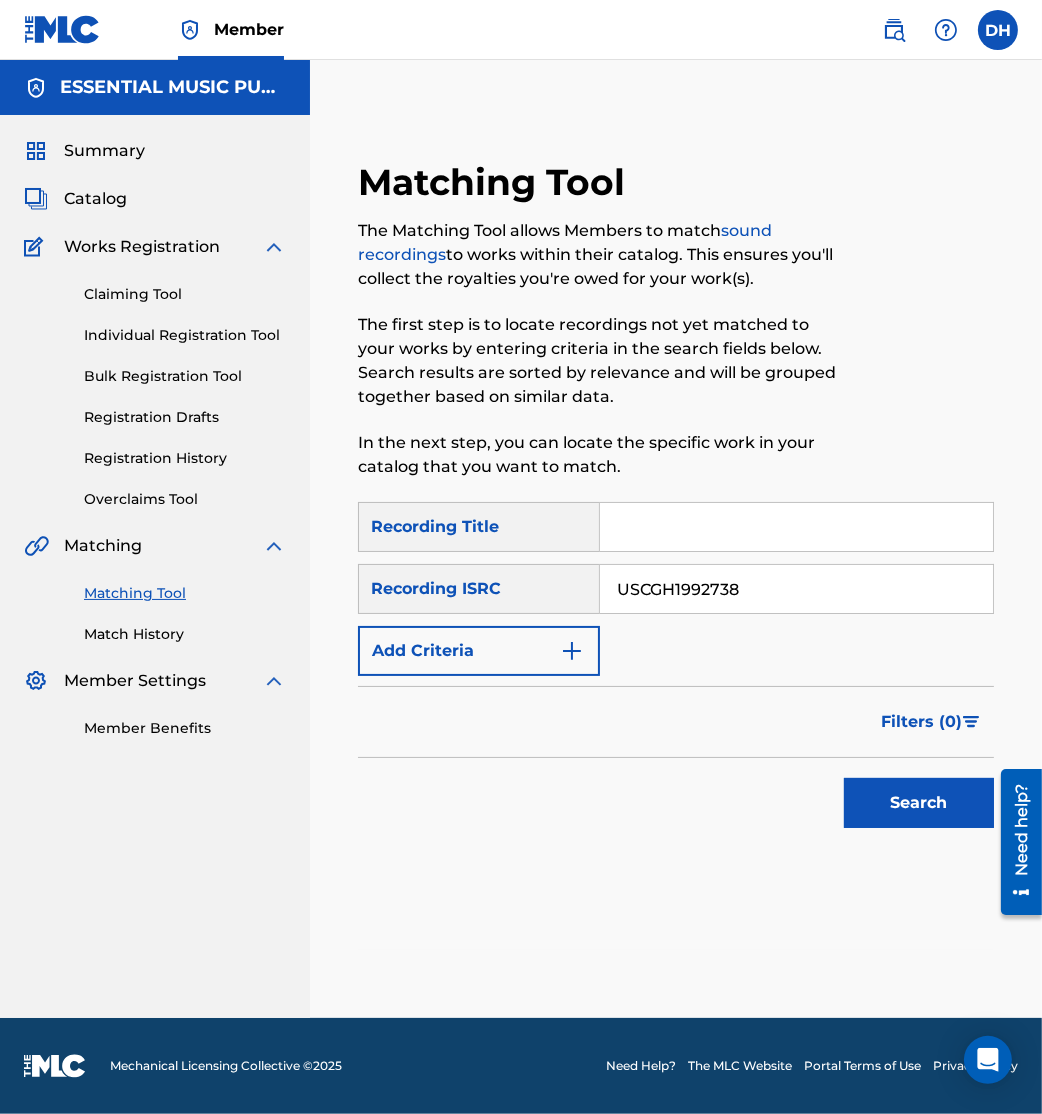 type on "USCGH1992738" 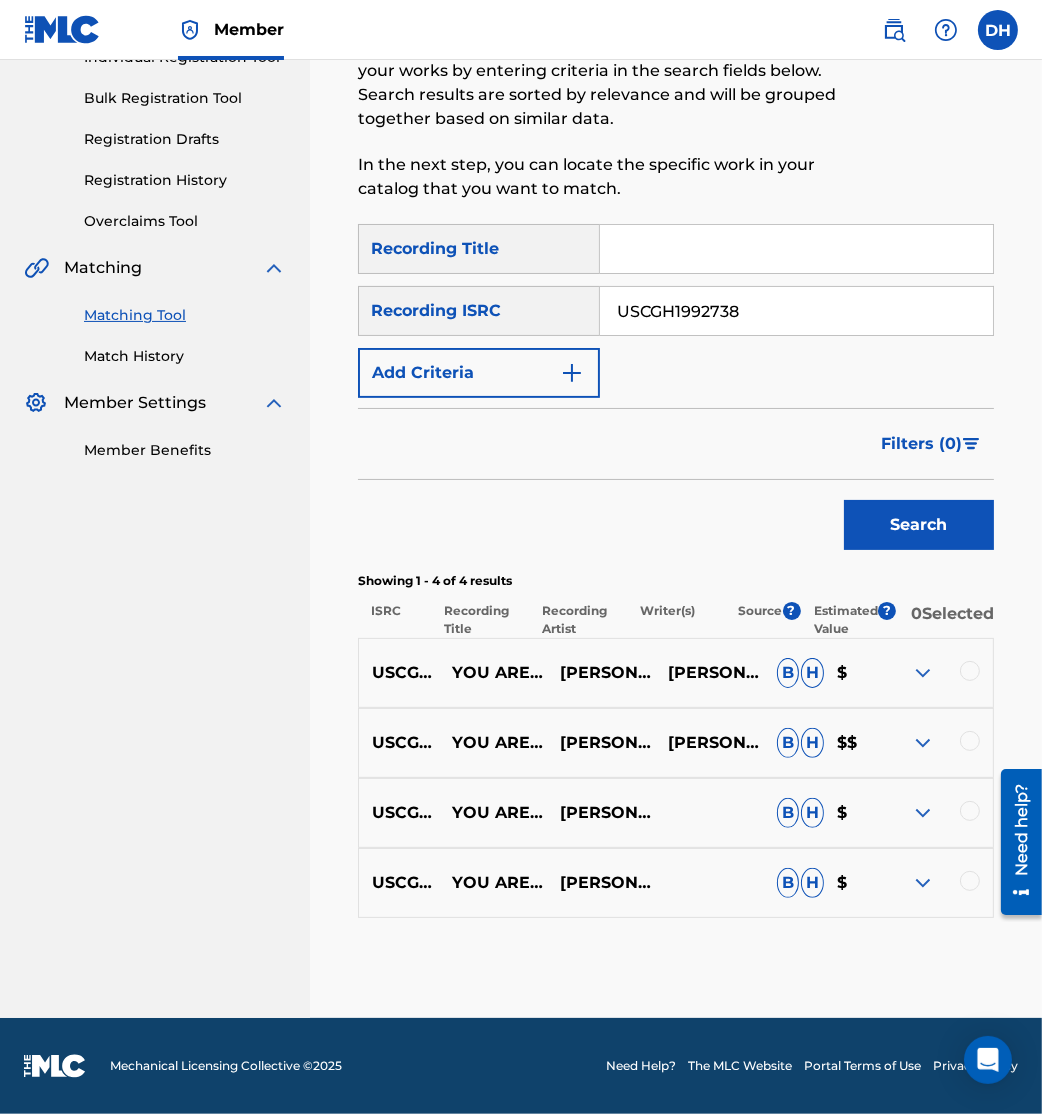 click at bounding box center (970, 671) 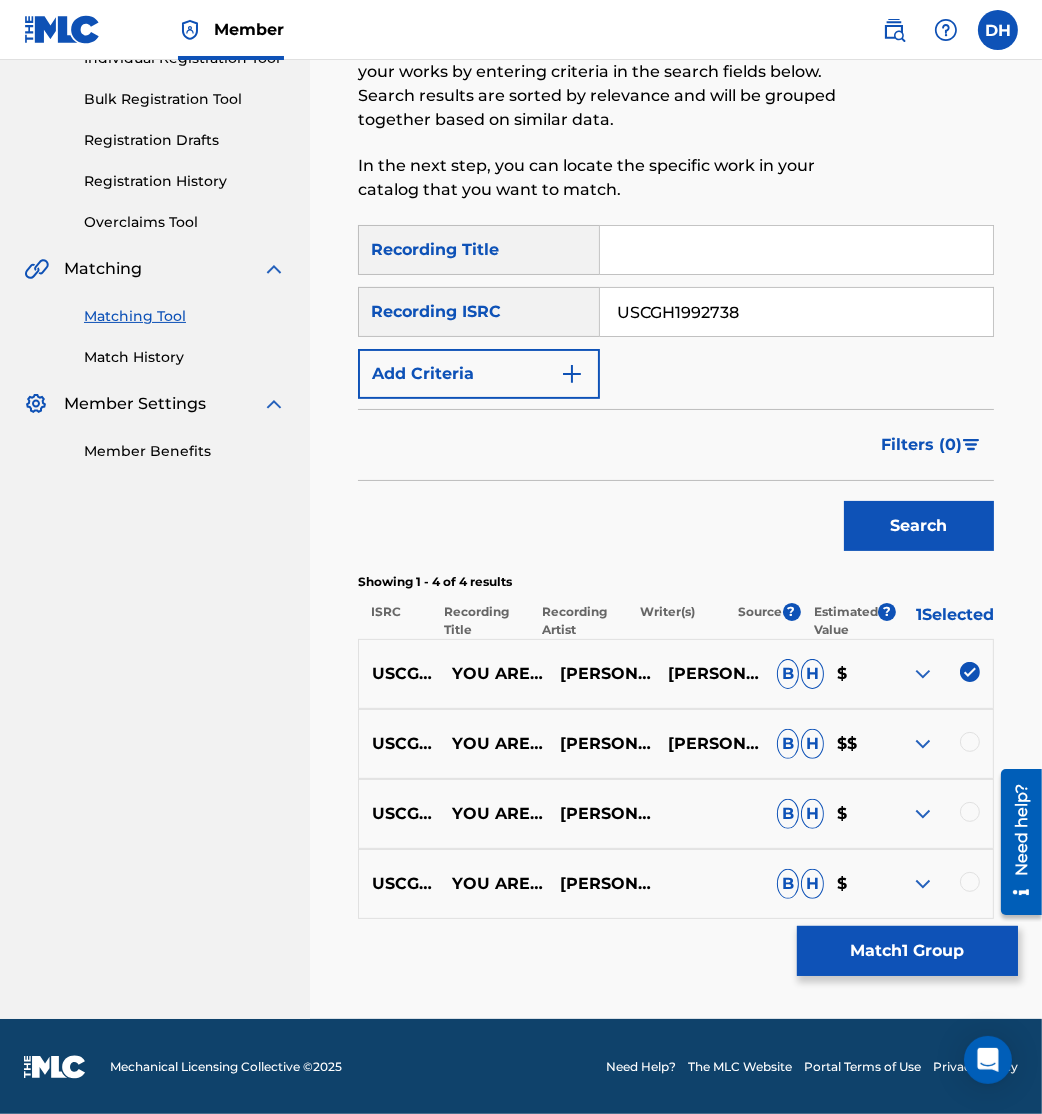 click at bounding box center [970, 742] 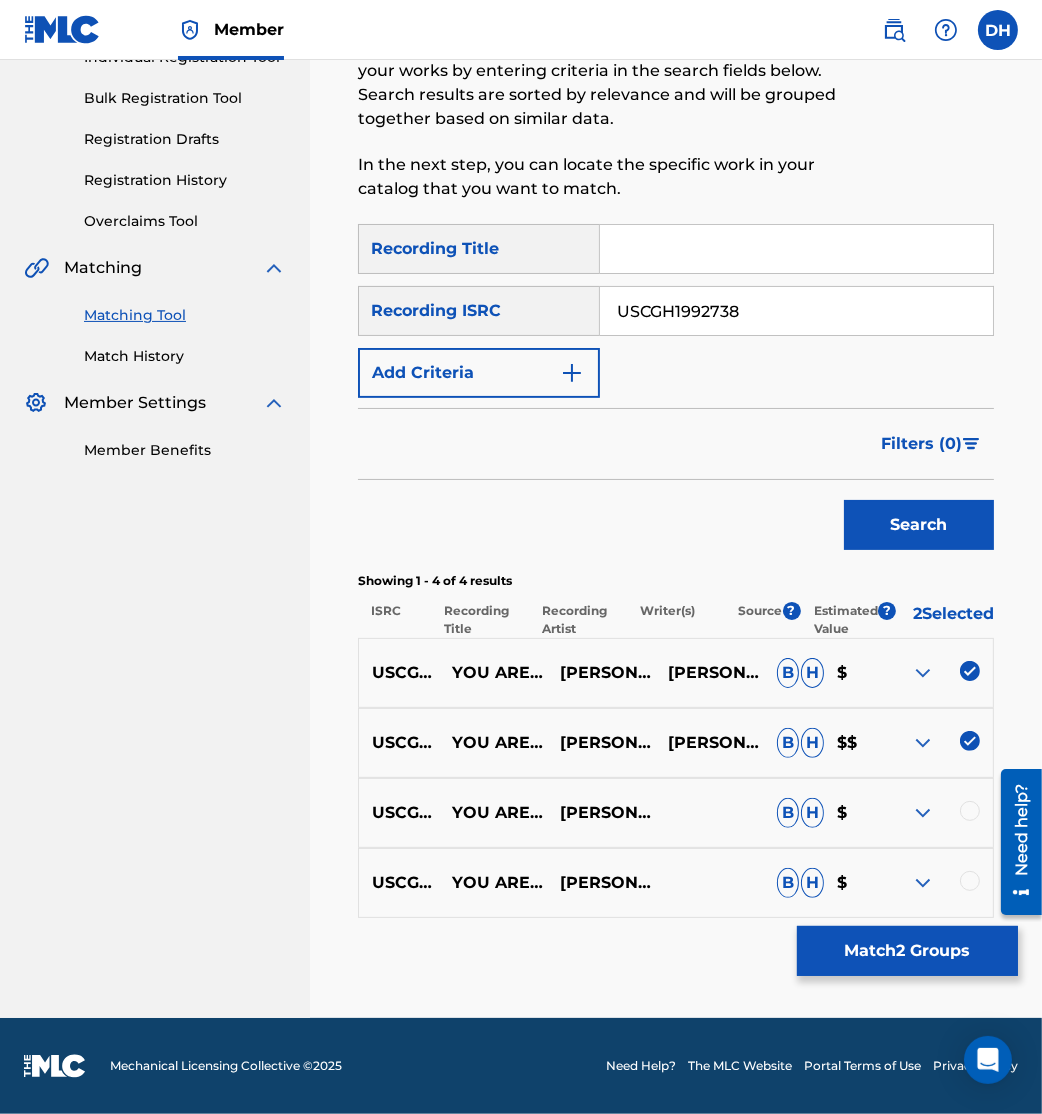 click at bounding box center [970, 811] 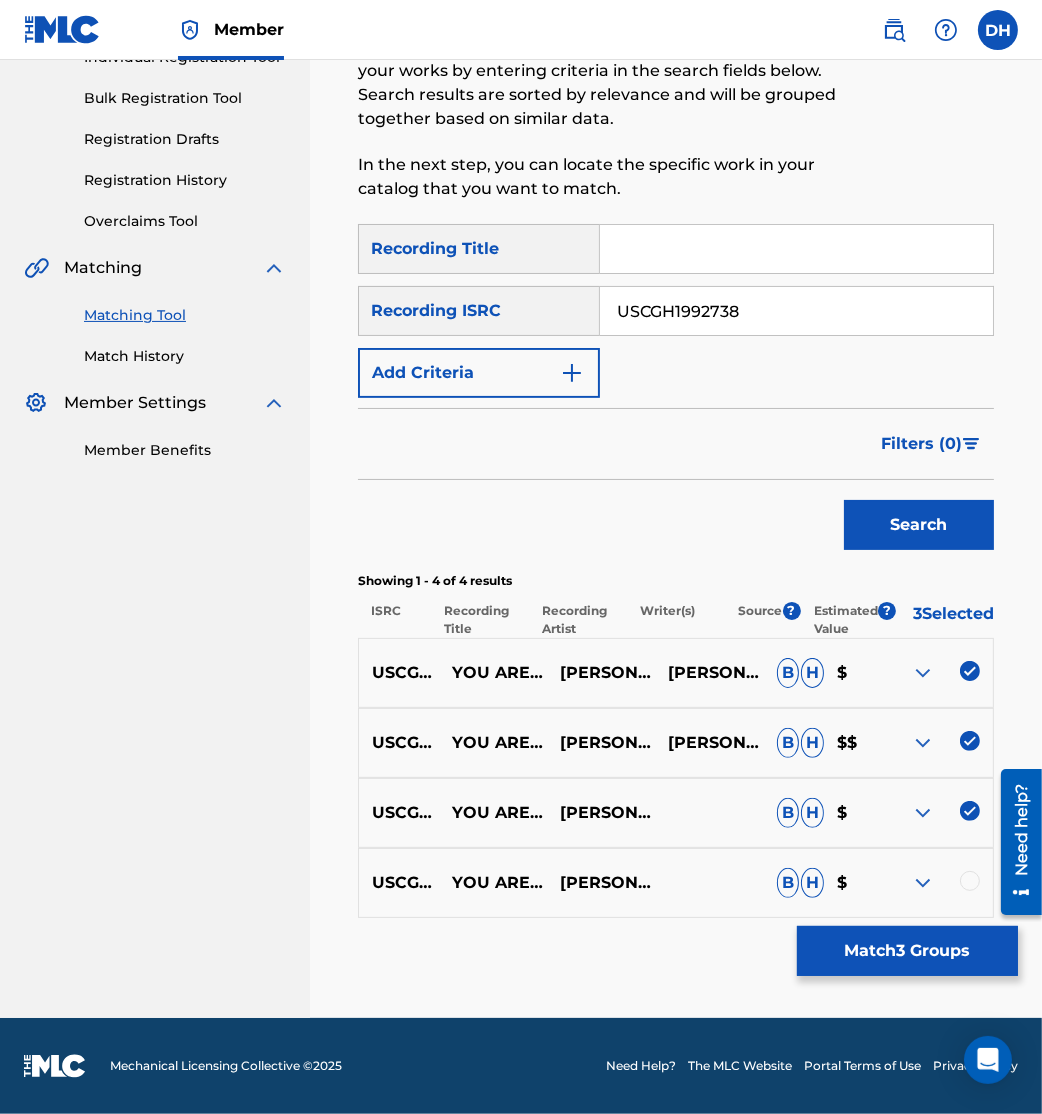 click at bounding box center [970, 881] 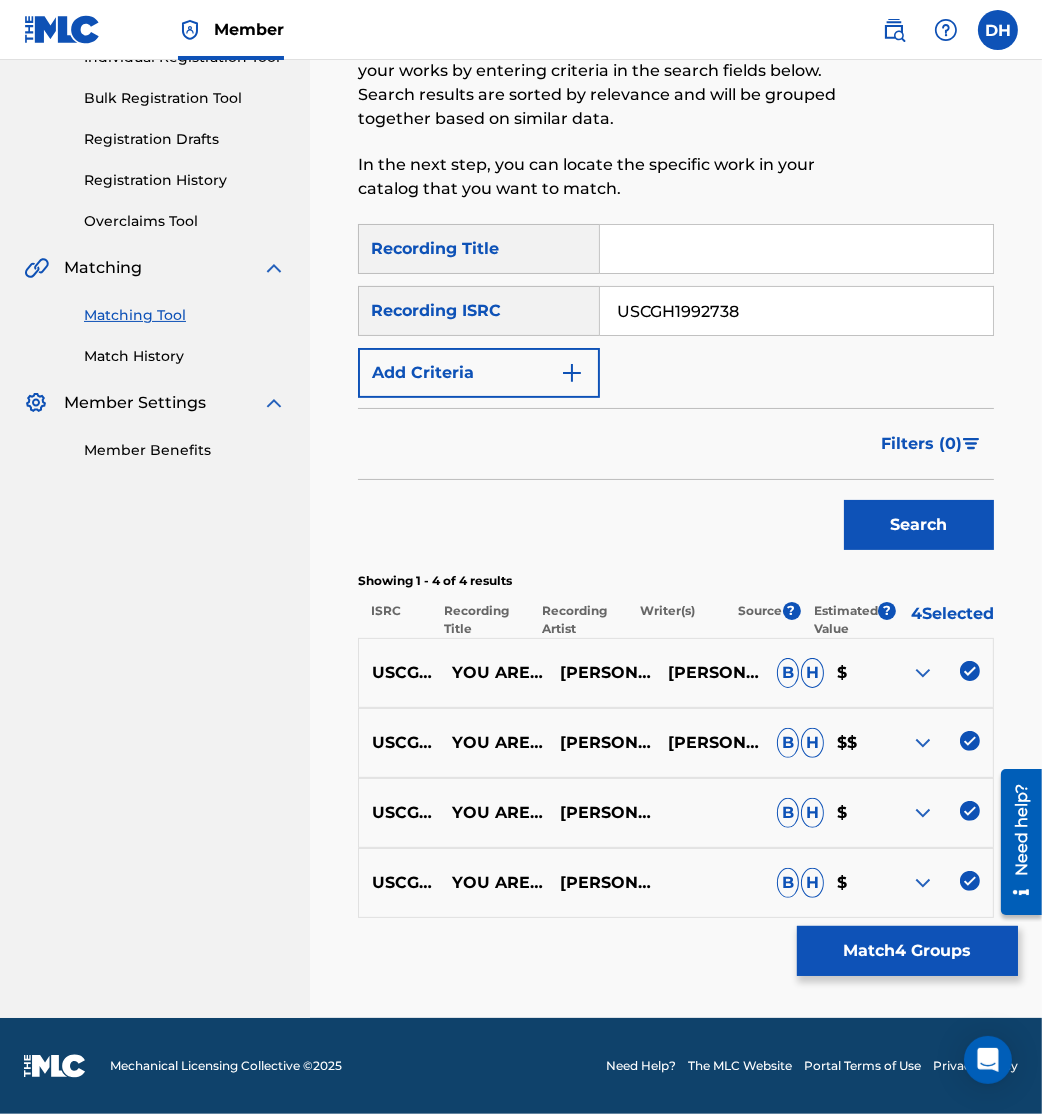 click on "Match  4 Groups" at bounding box center (907, 951) 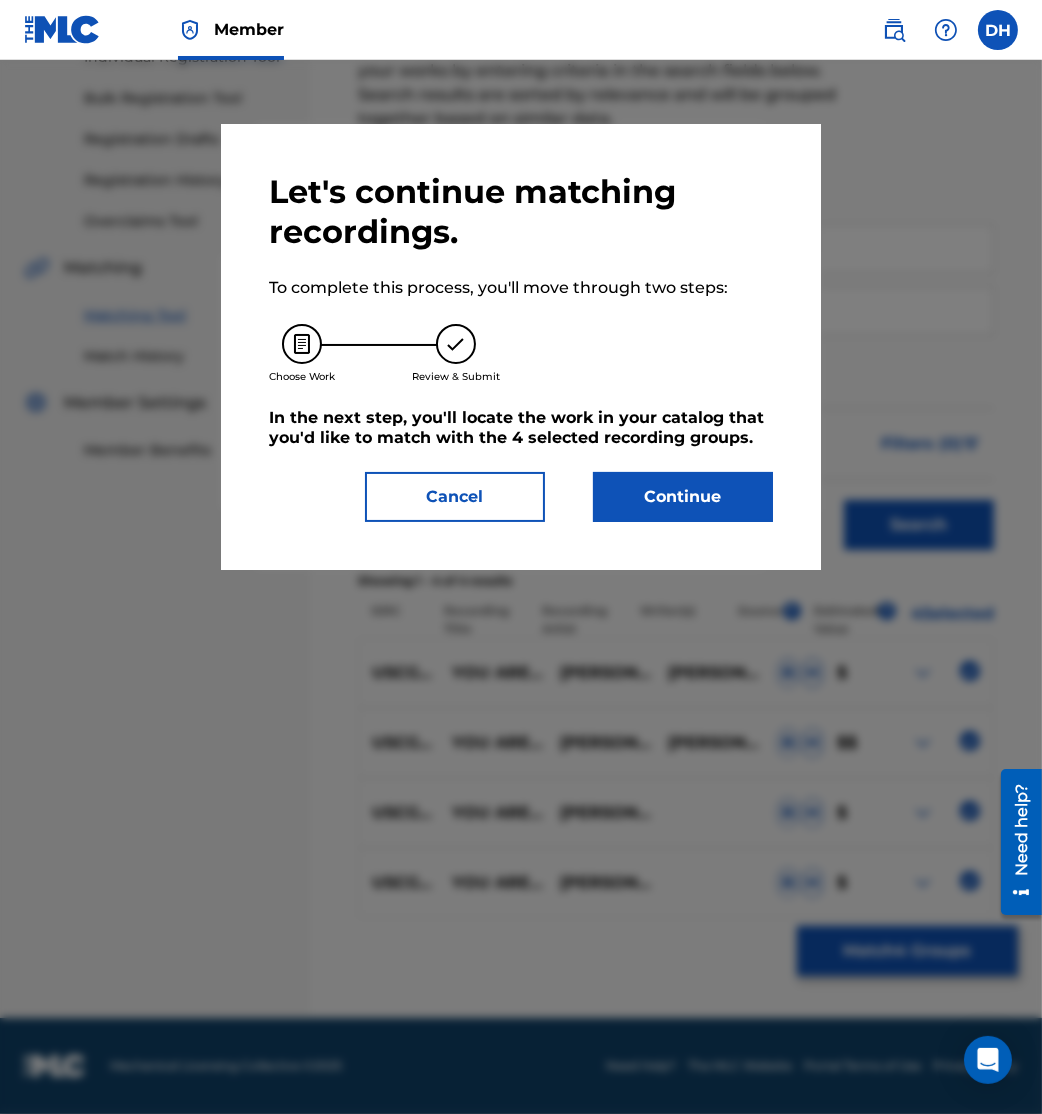 click on "Continue" at bounding box center [683, 497] 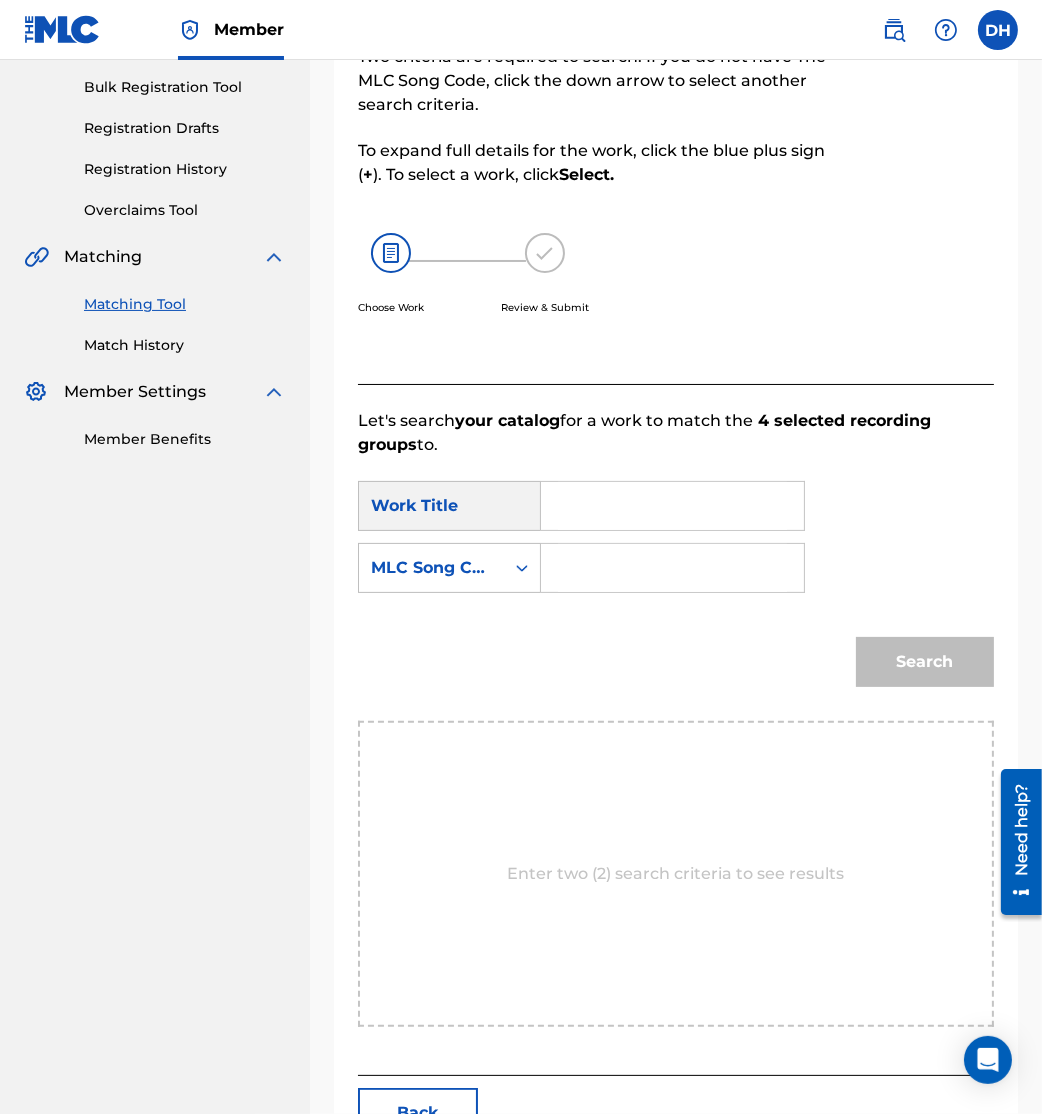 click at bounding box center [672, 506] 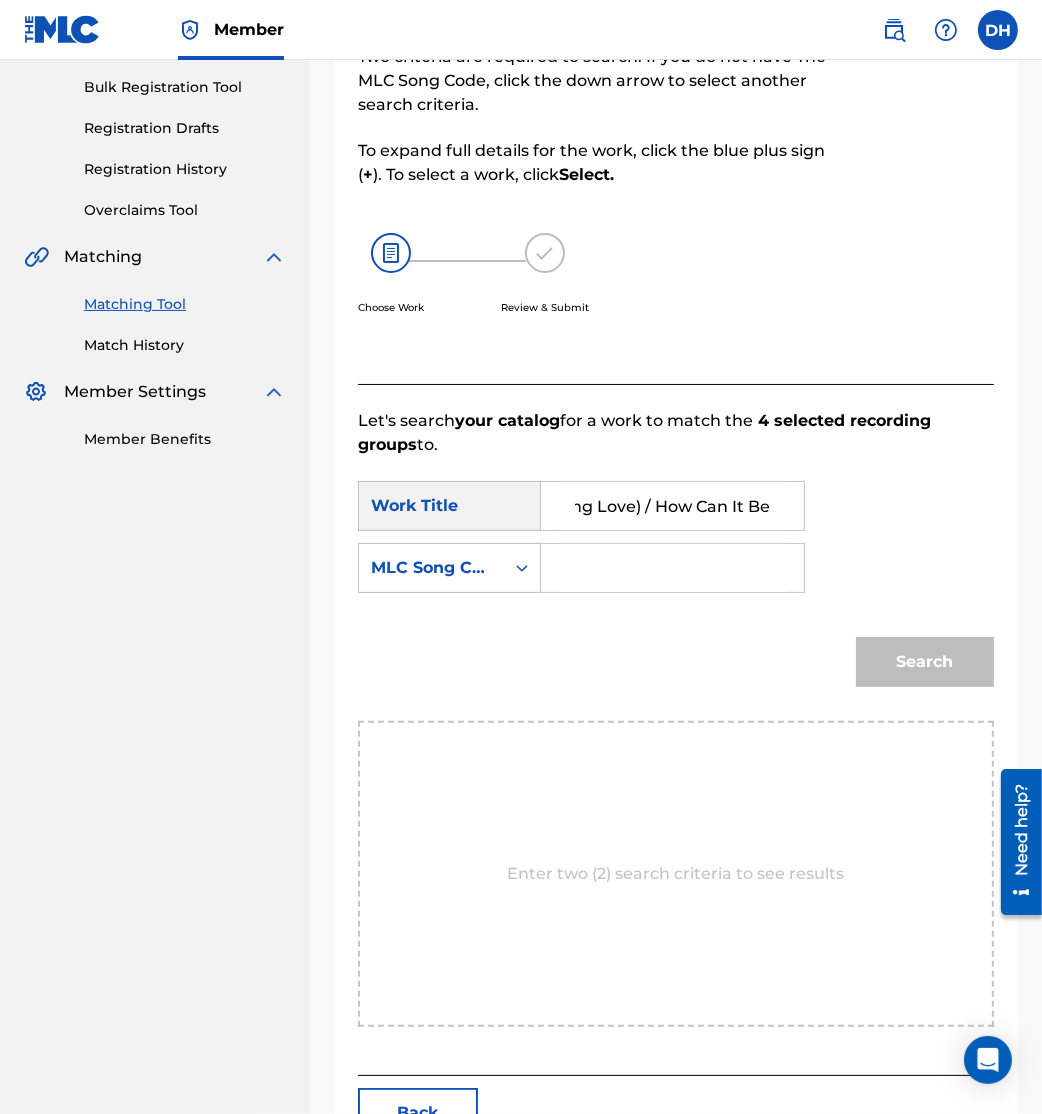 scroll, scrollTop: 0, scrollLeft: 194, axis: horizontal 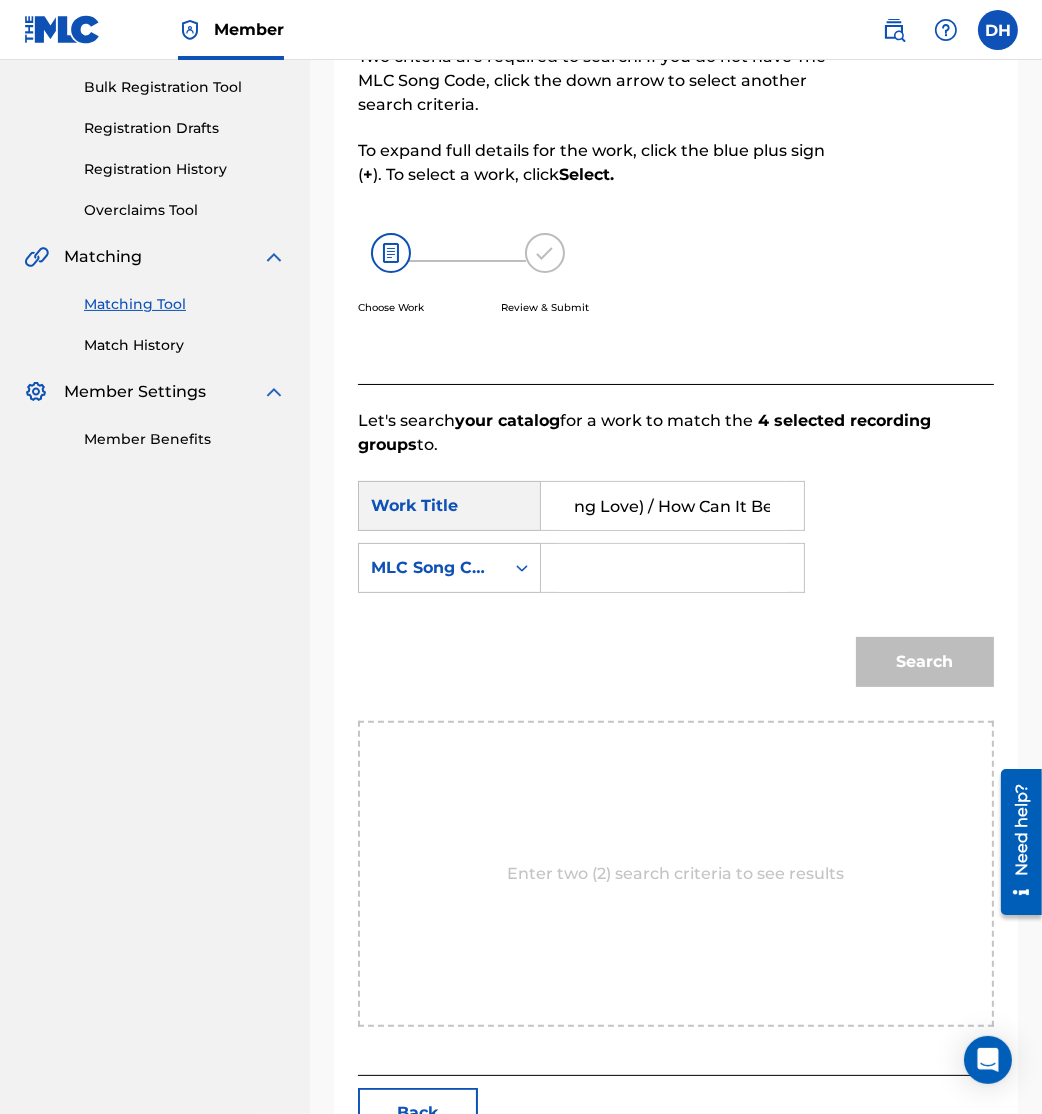 type on "You Are My King (Amazing Love) / How Can It Be" 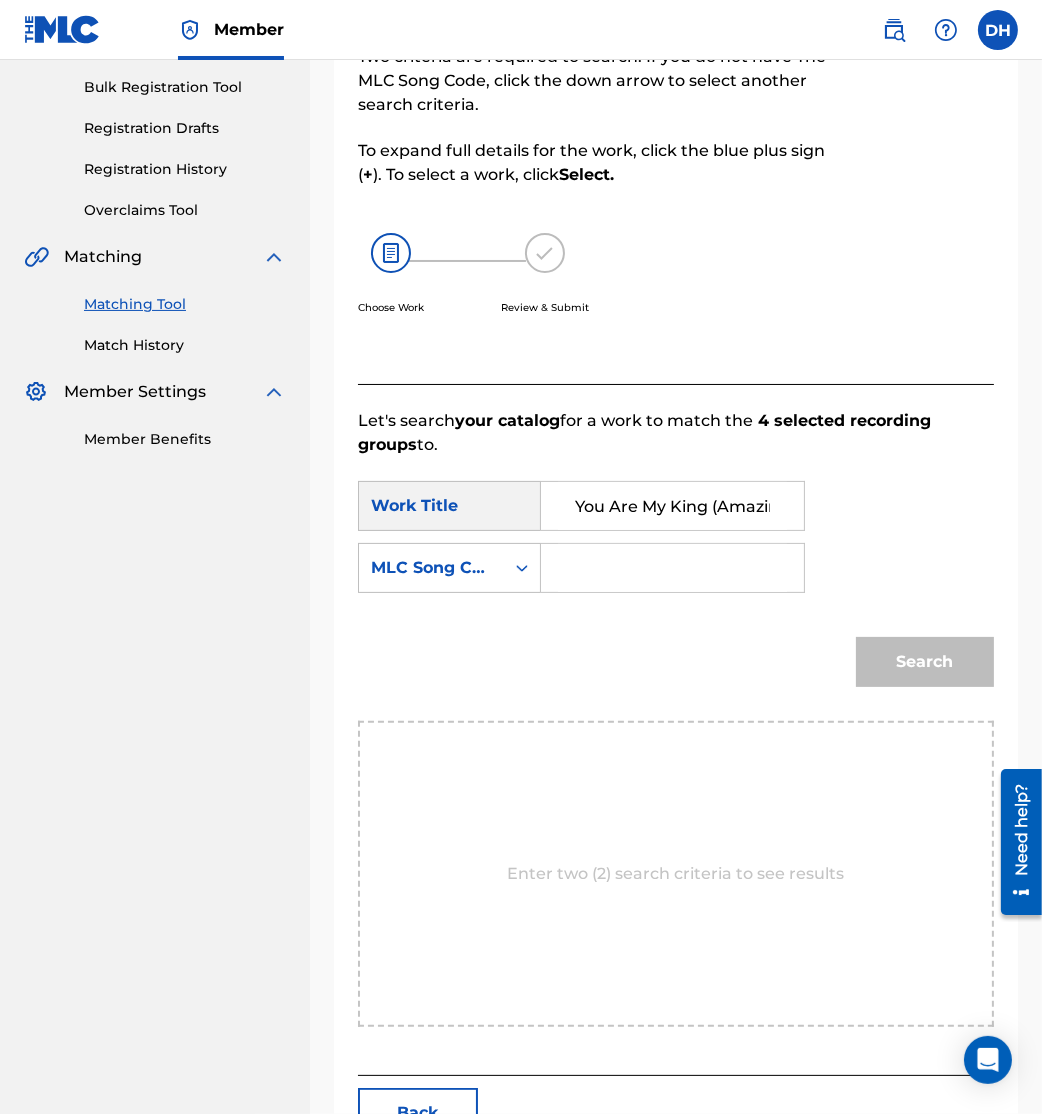 click at bounding box center [672, 568] 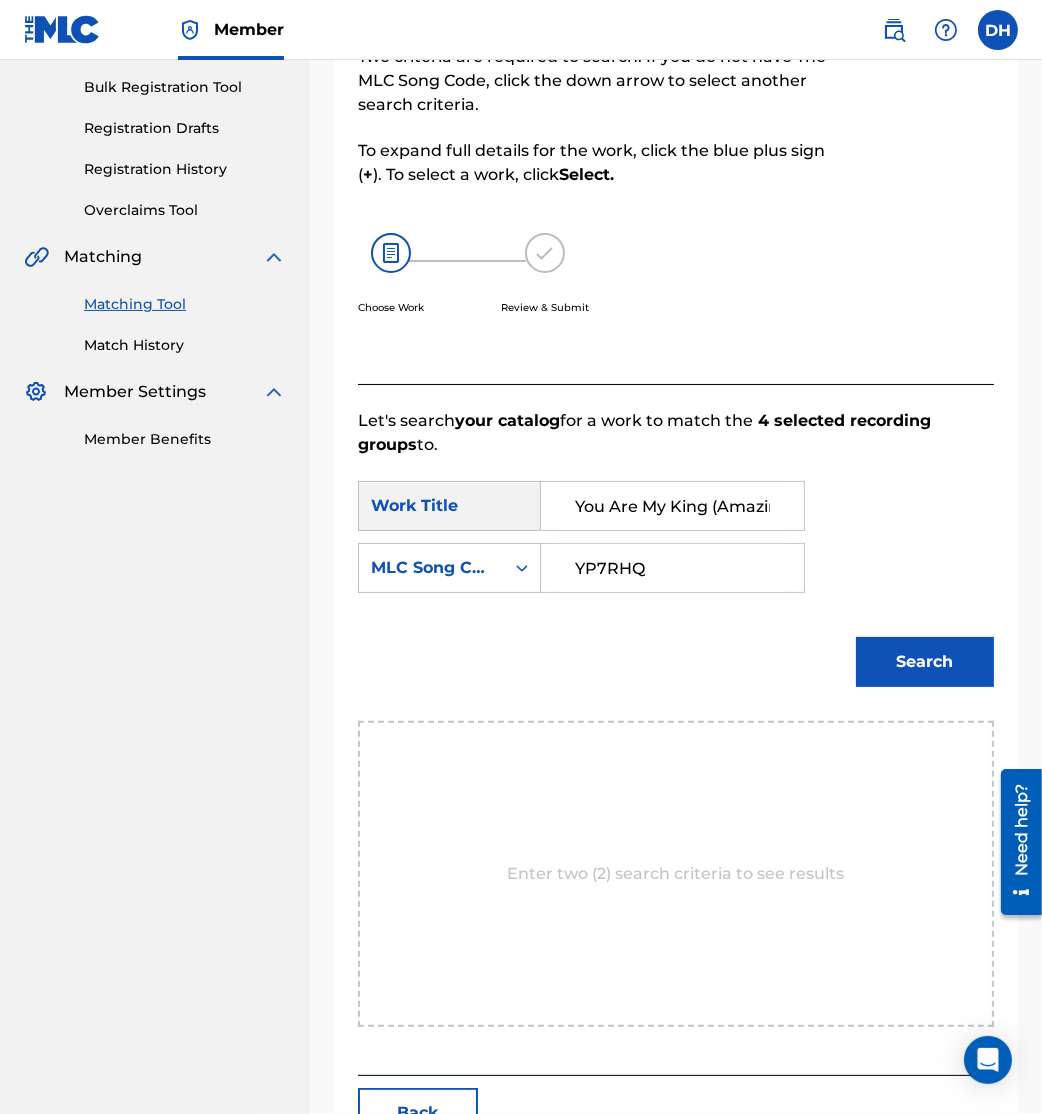 type on "YP7RHQ" 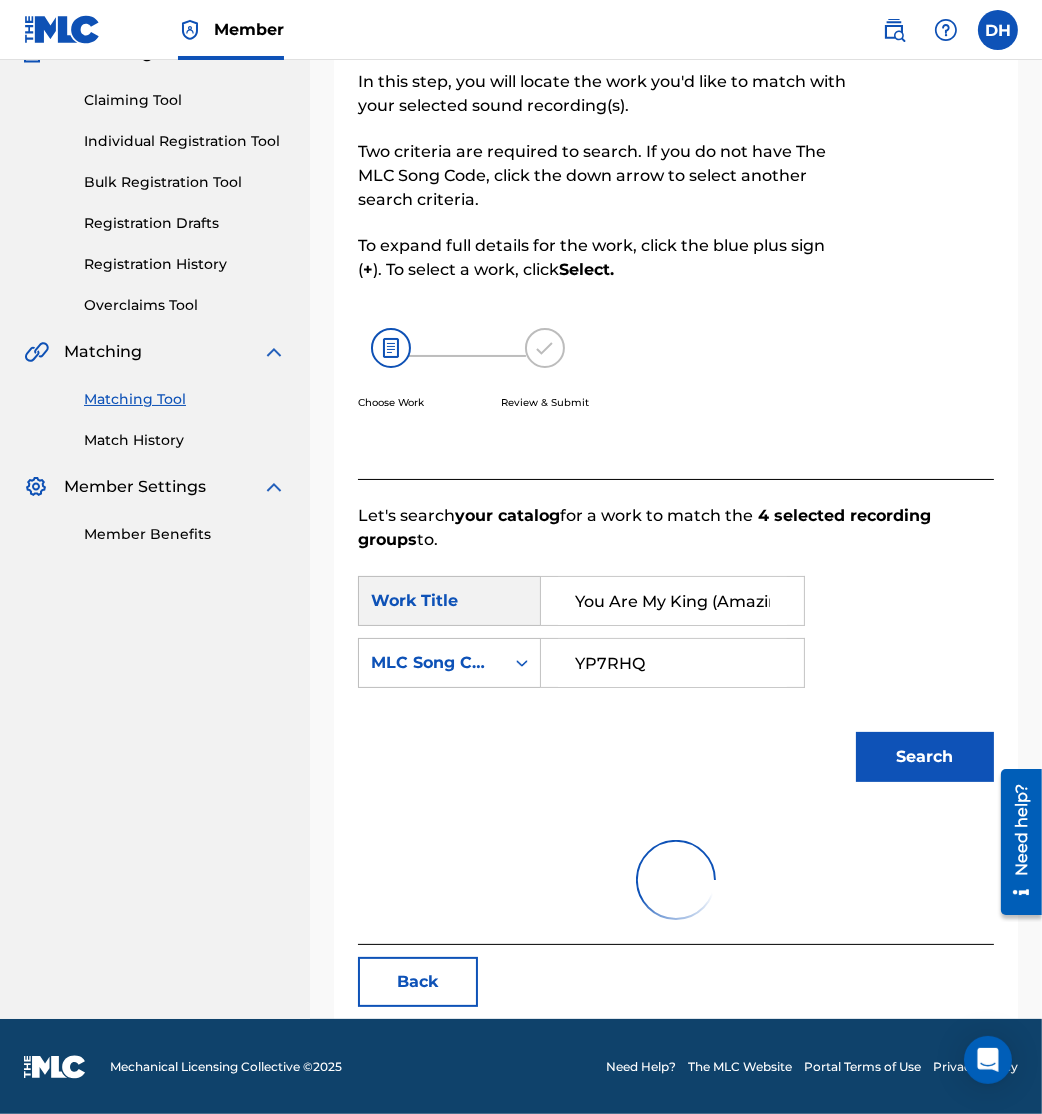 scroll, scrollTop: 289, scrollLeft: 0, axis: vertical 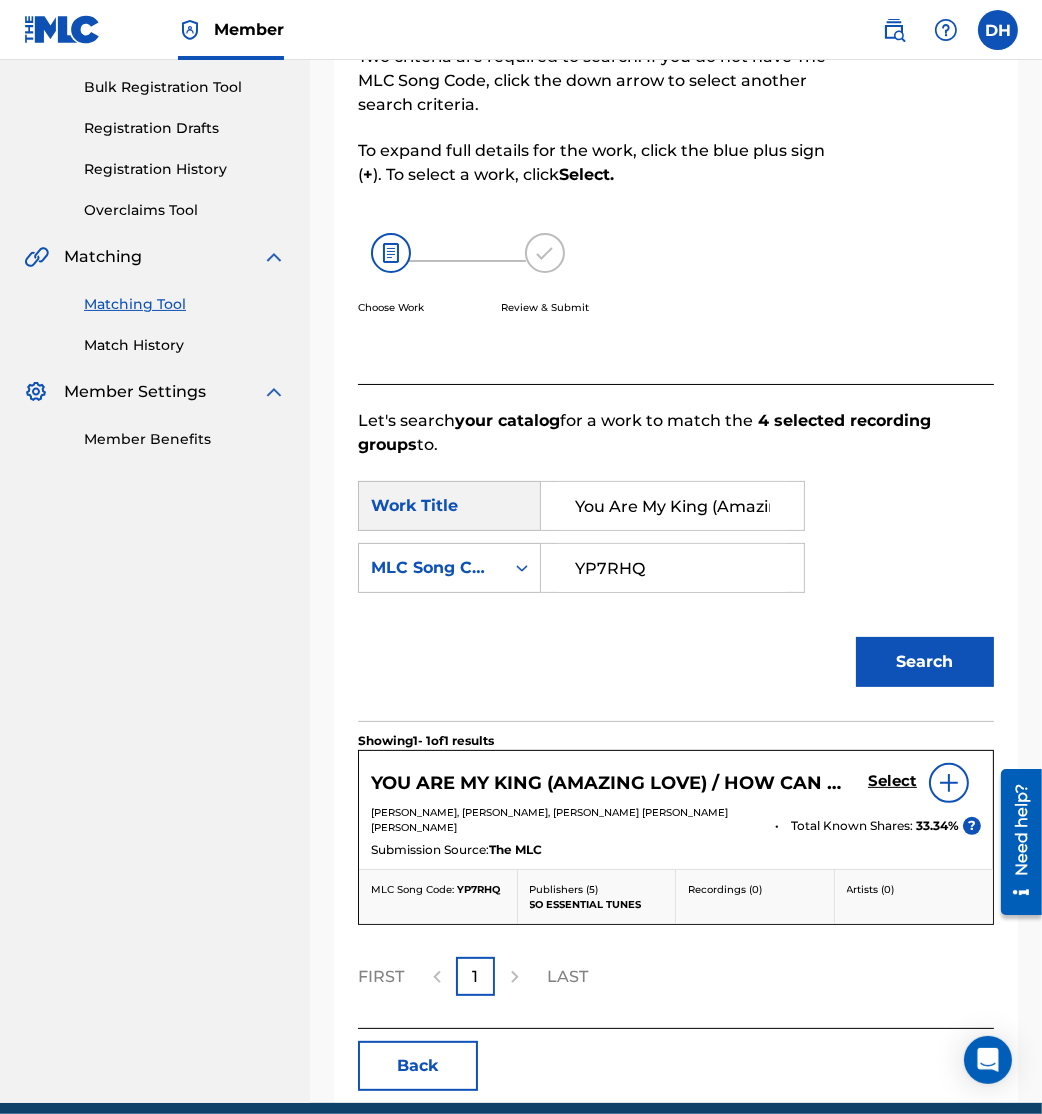 click on "Select" at bounding box center (892, 781) 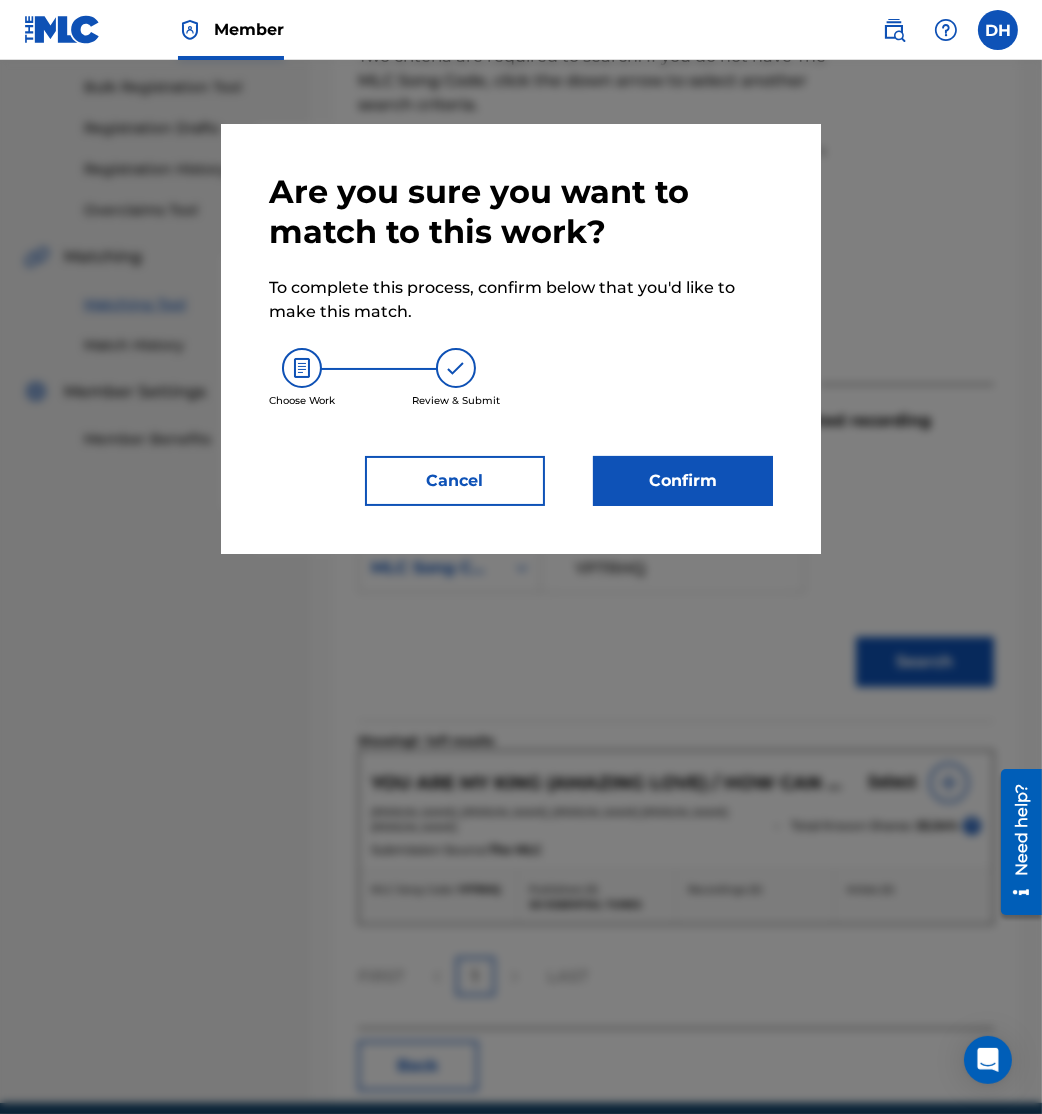 click on "Confirm" at bounding box center [683, 481] 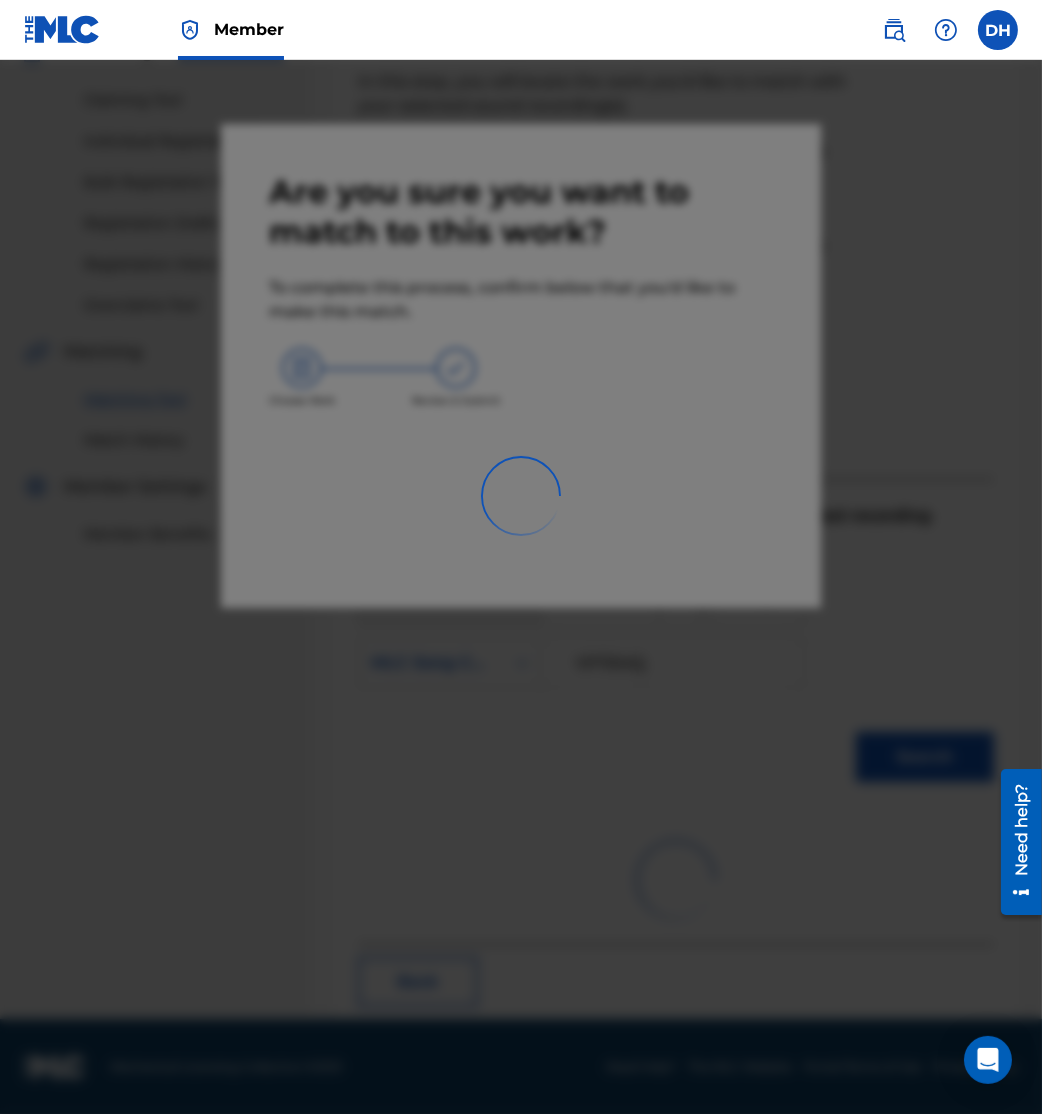 scroll, scrollTop: 10, scrollLeft: 0, axis: vertical 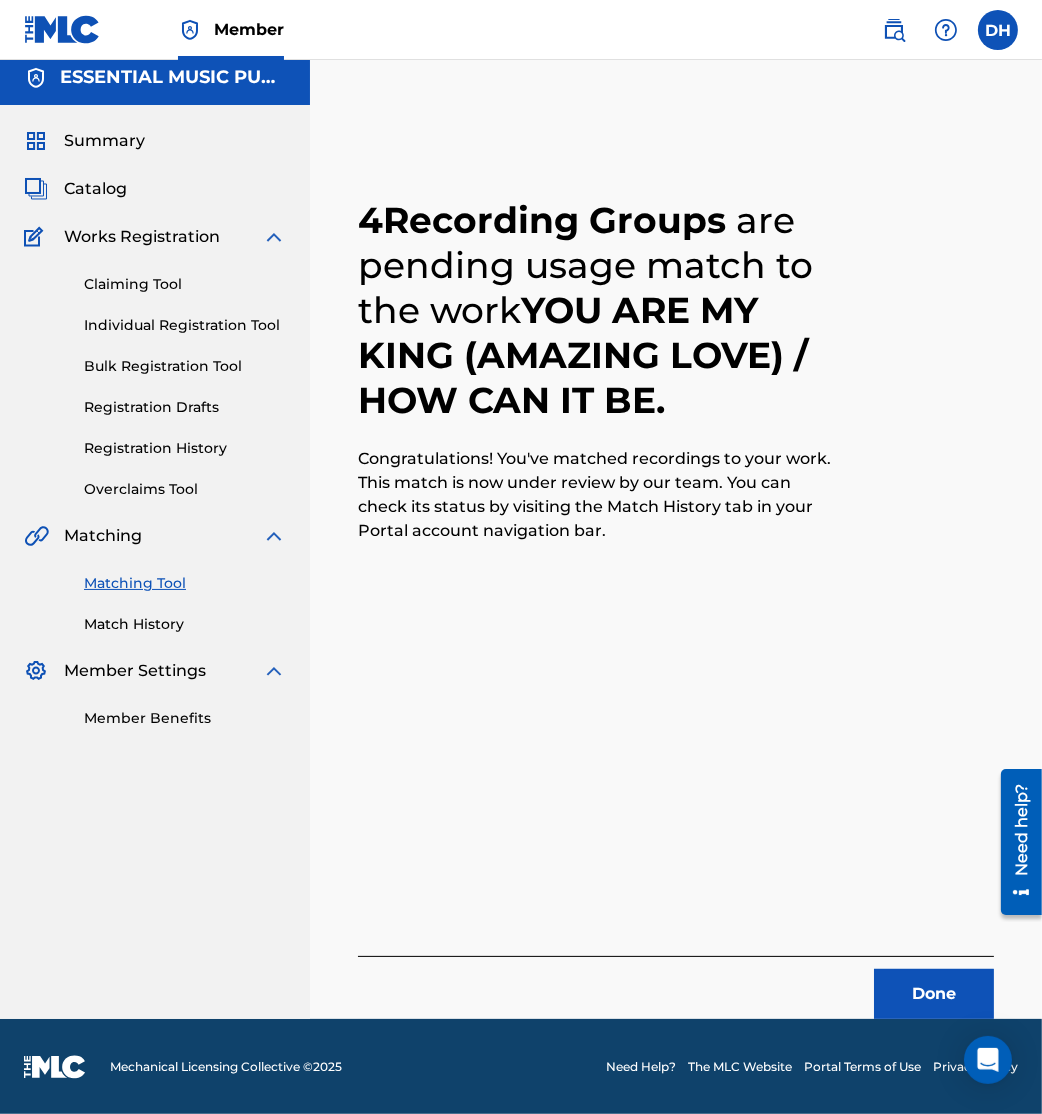 click on "Matching Tool" at bounding box center [185, 583] 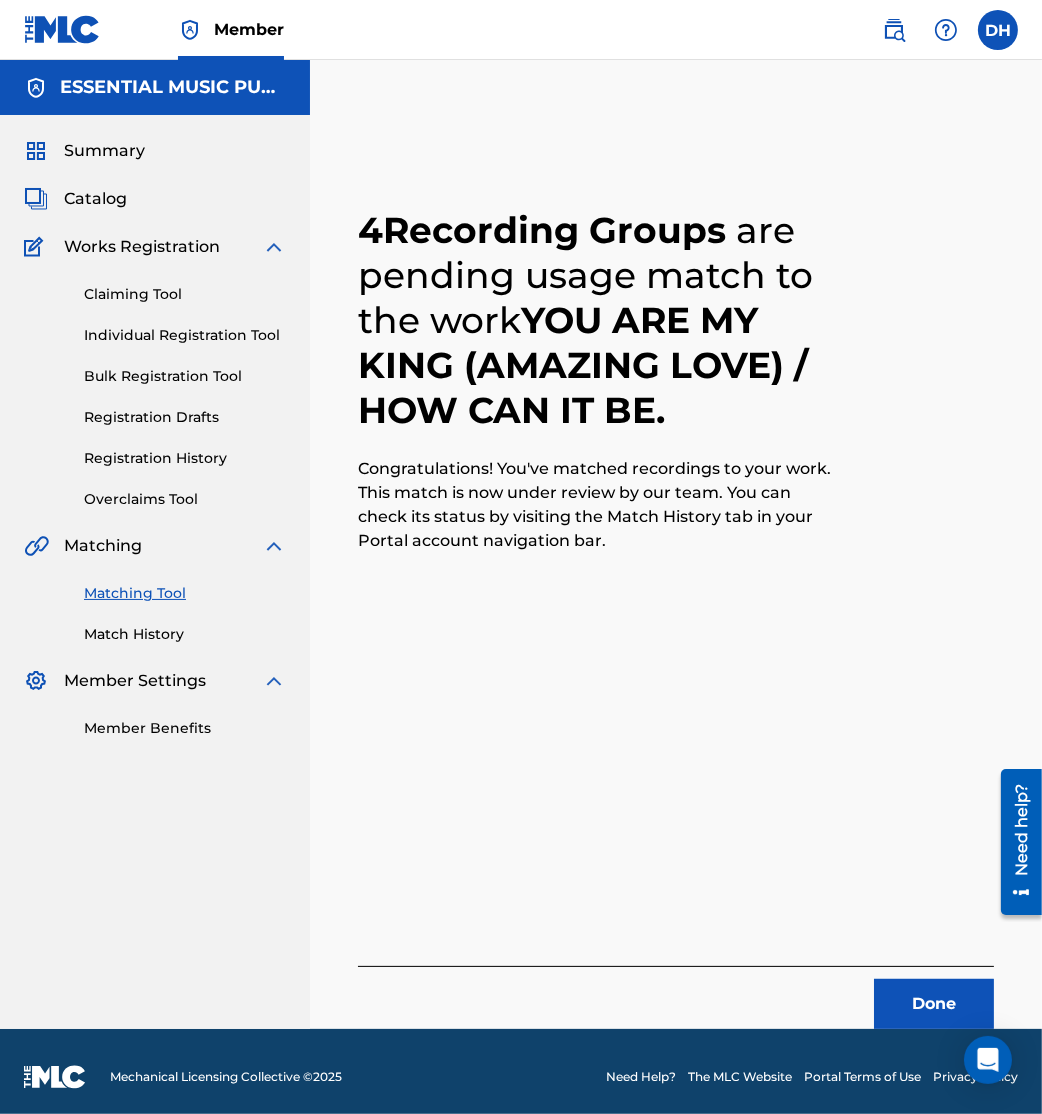 click on "Done" at bounding box center [934, 1004] 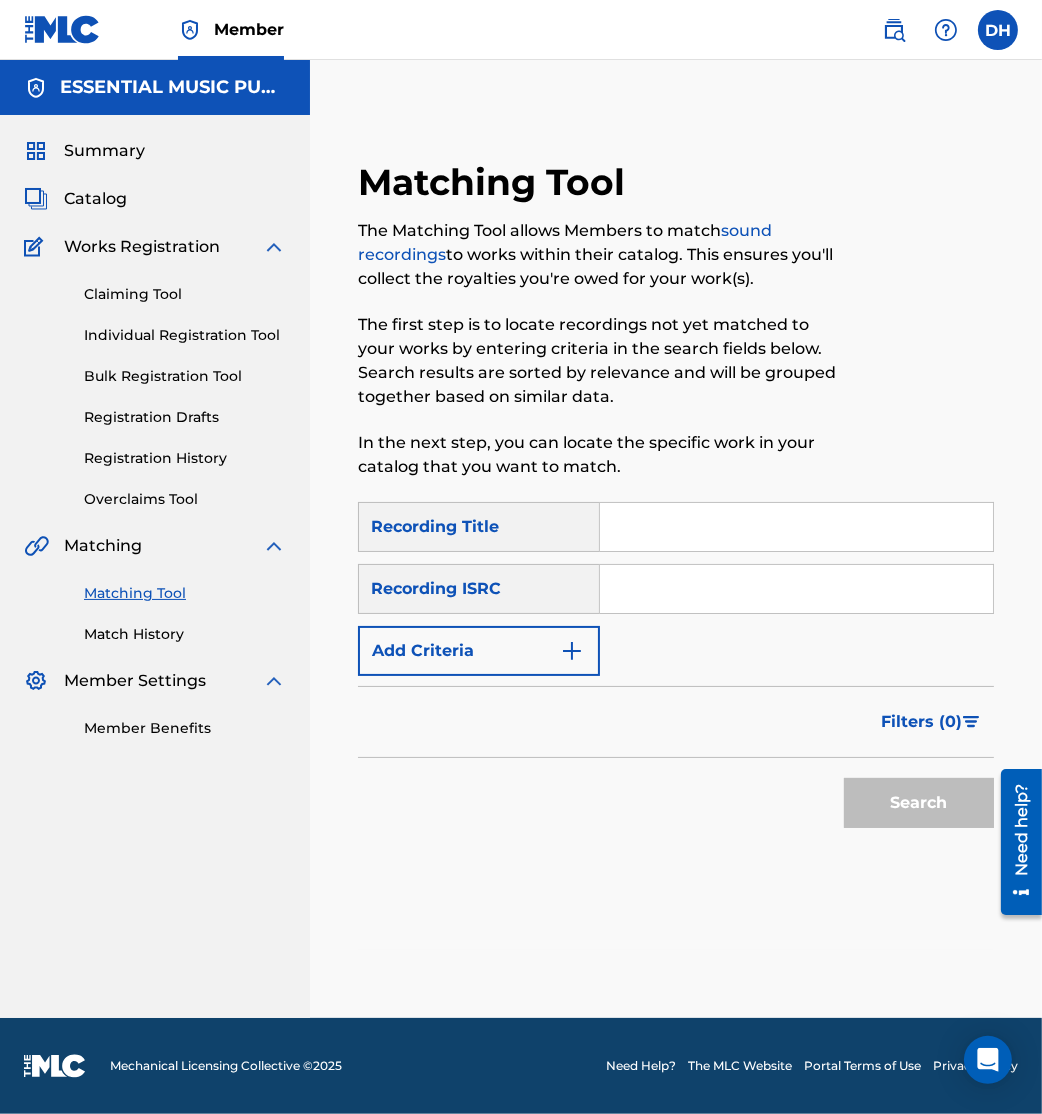 click at bounding box center [796, 527] 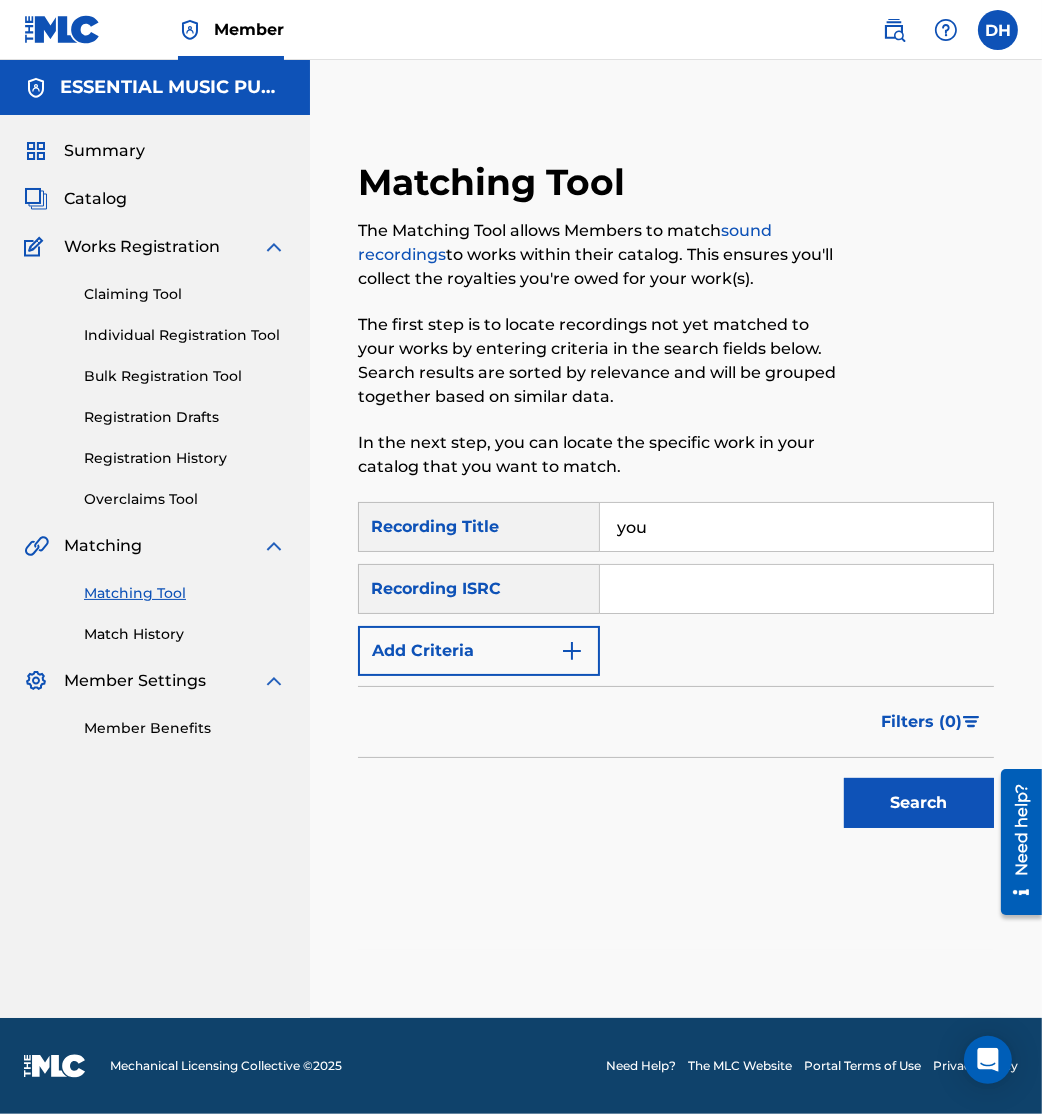 drag, startPoint x: 718, startPoint y: 538, endPoint x: 170, endPoint y: 490, distance: 550.09814 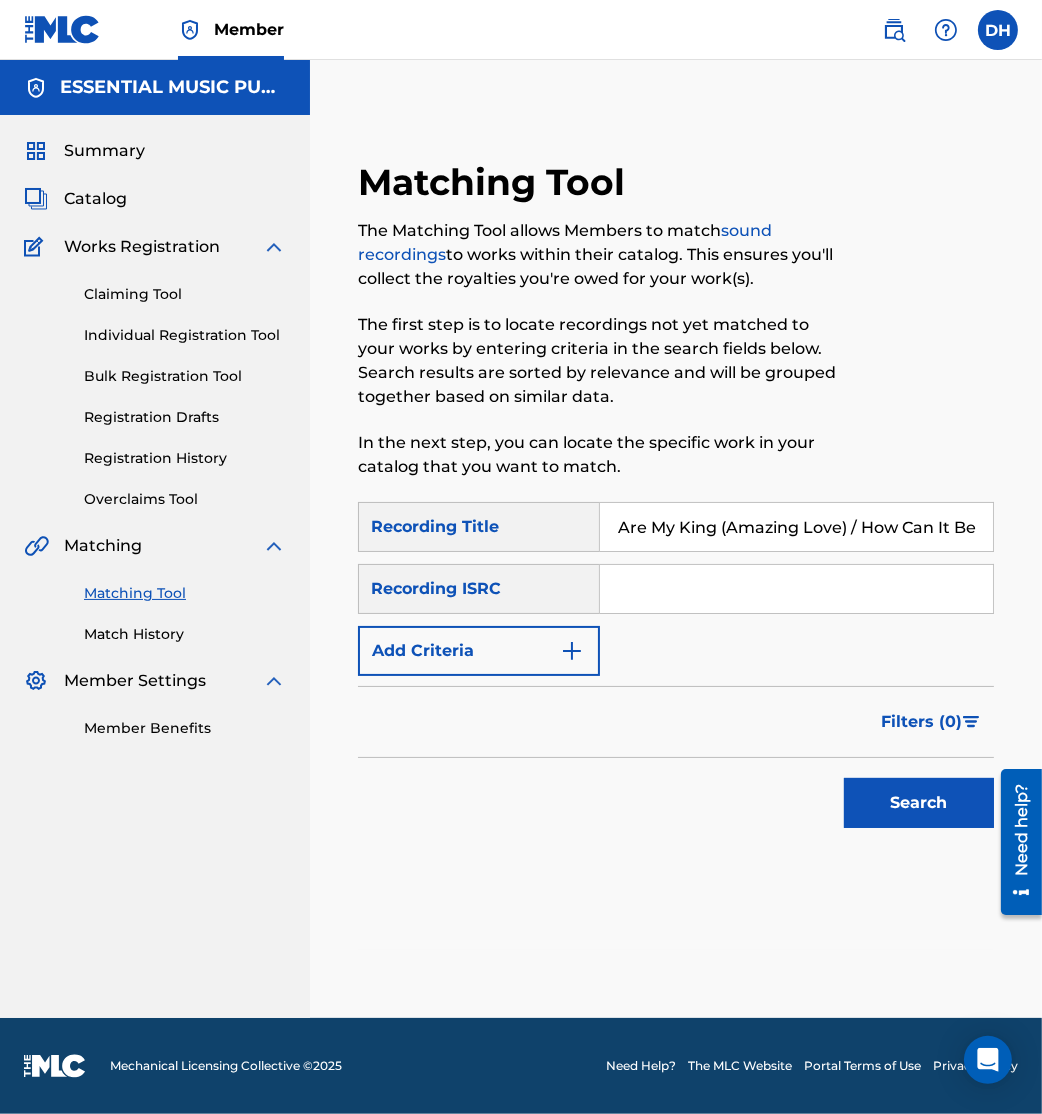 scroll, scrollTop: 0, scrollLeft: 34, axis: horizontal 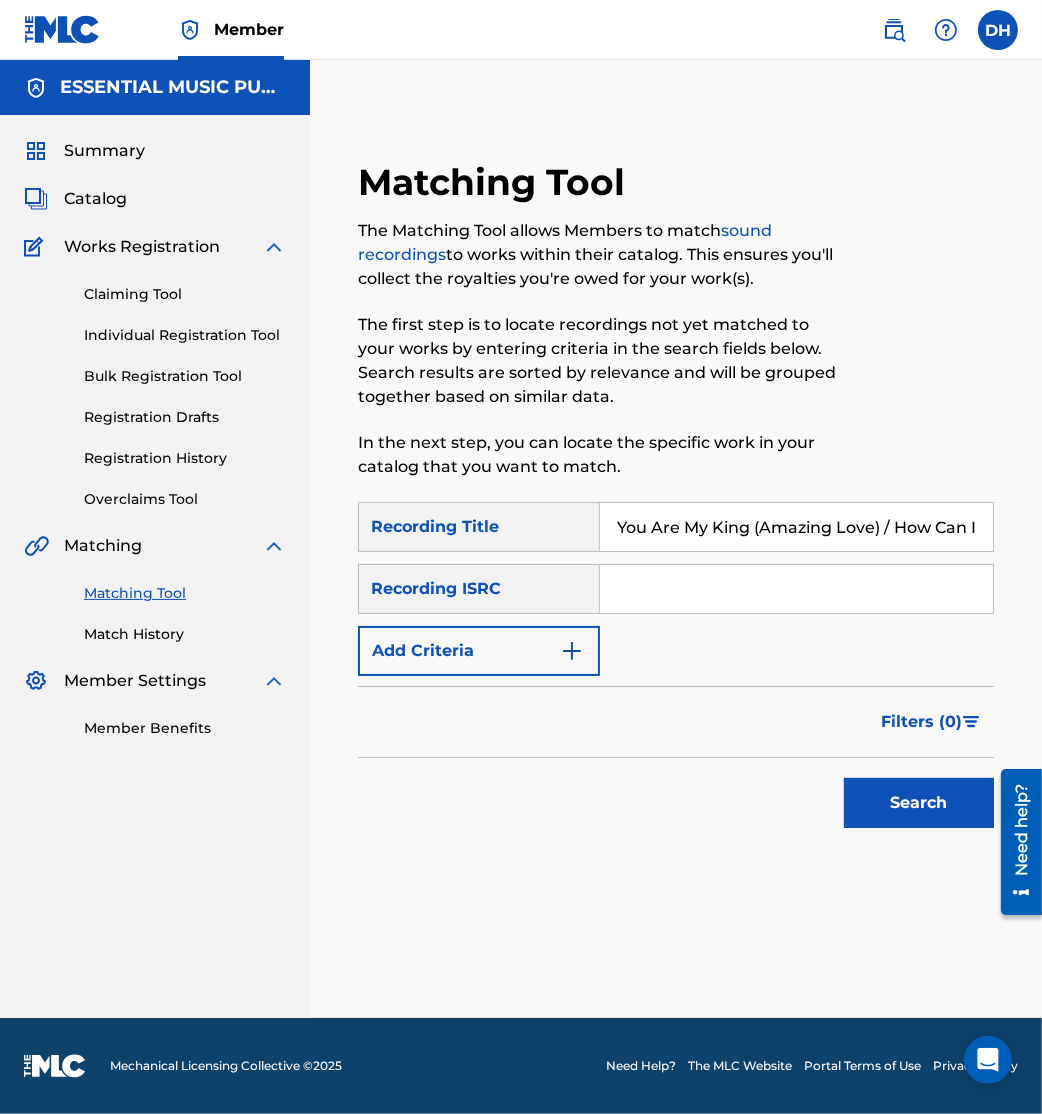 click at bounding box center (796, 589) 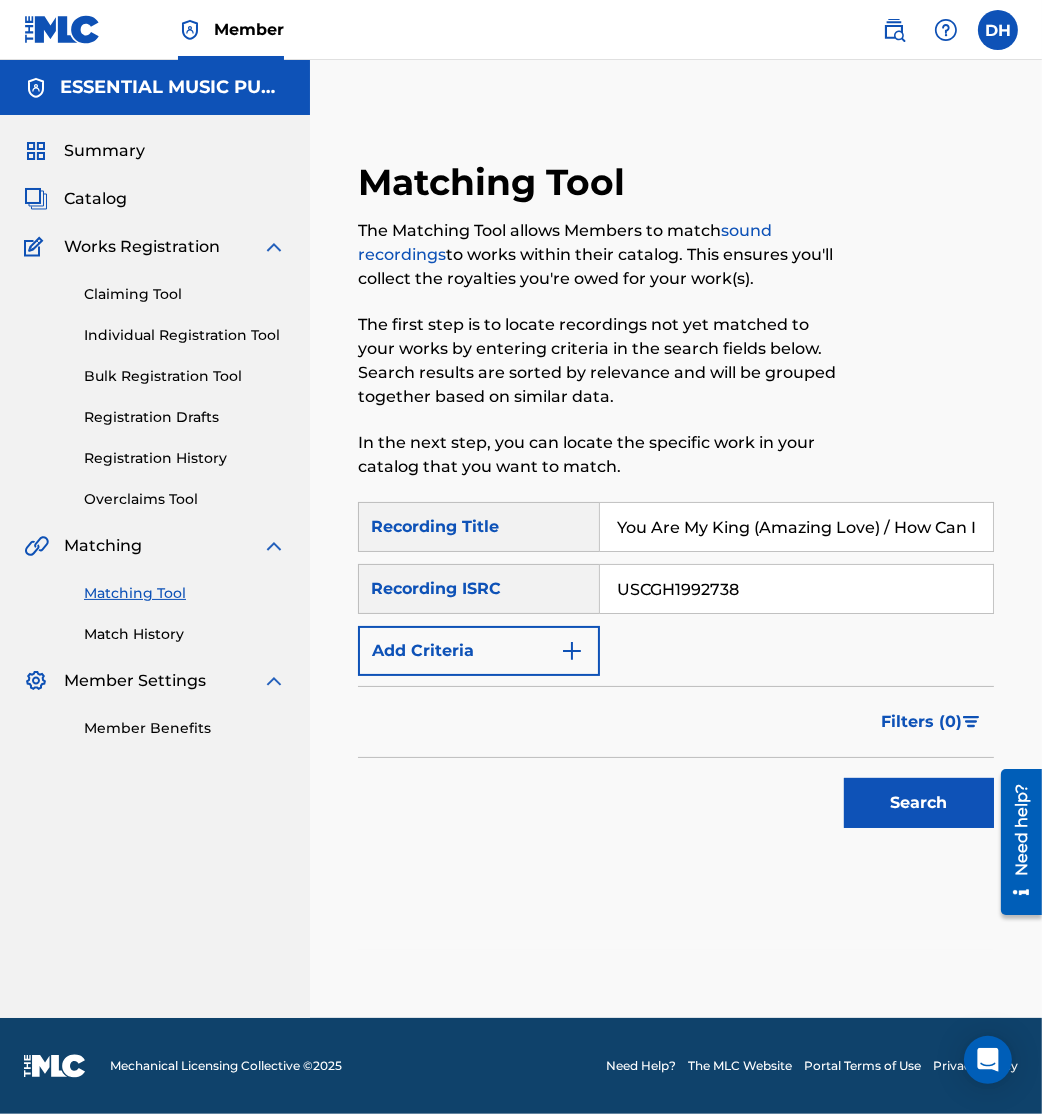 type on "USCGH1992738" 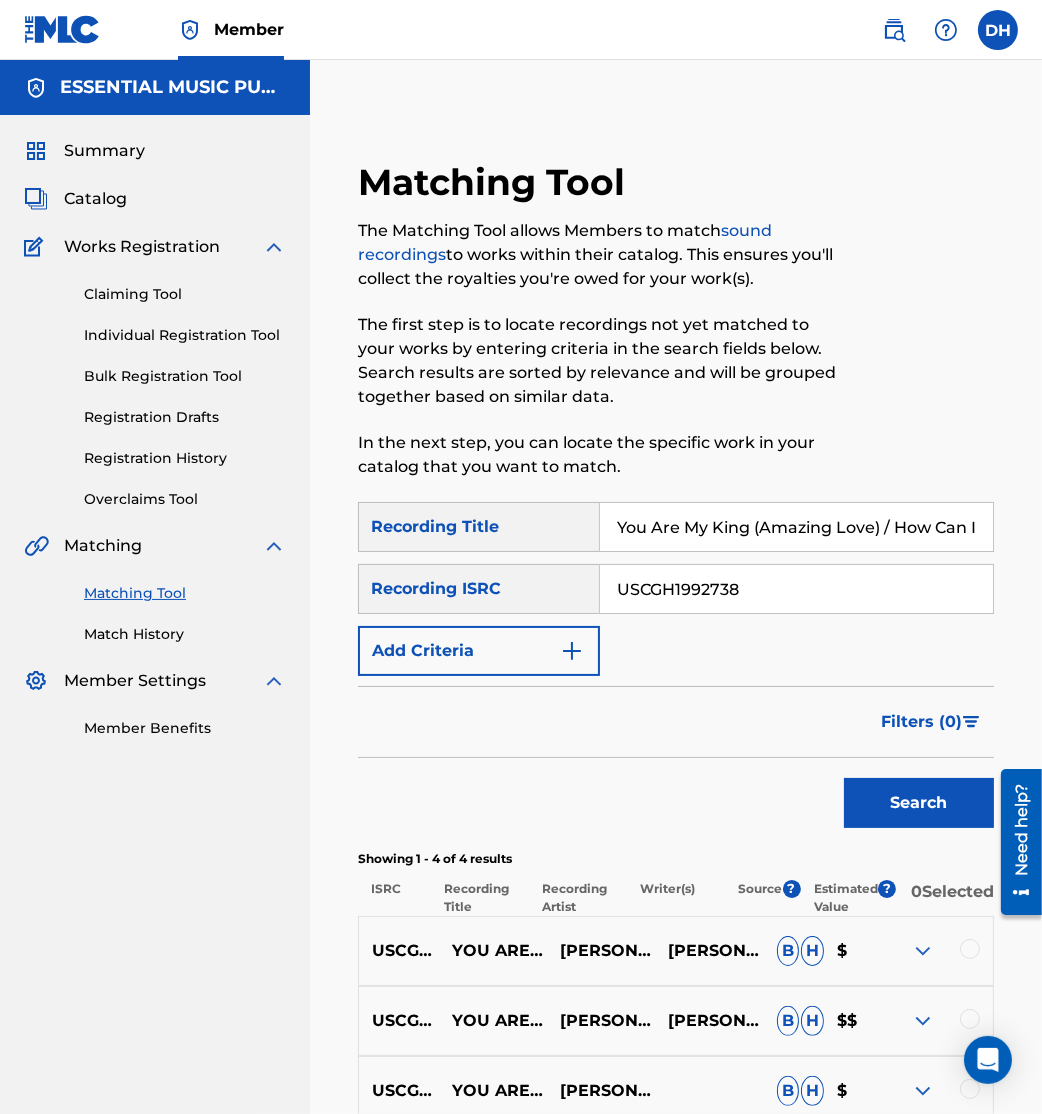 scroll, scrollTop: 289, scrollLeft: 0, axis: vertical 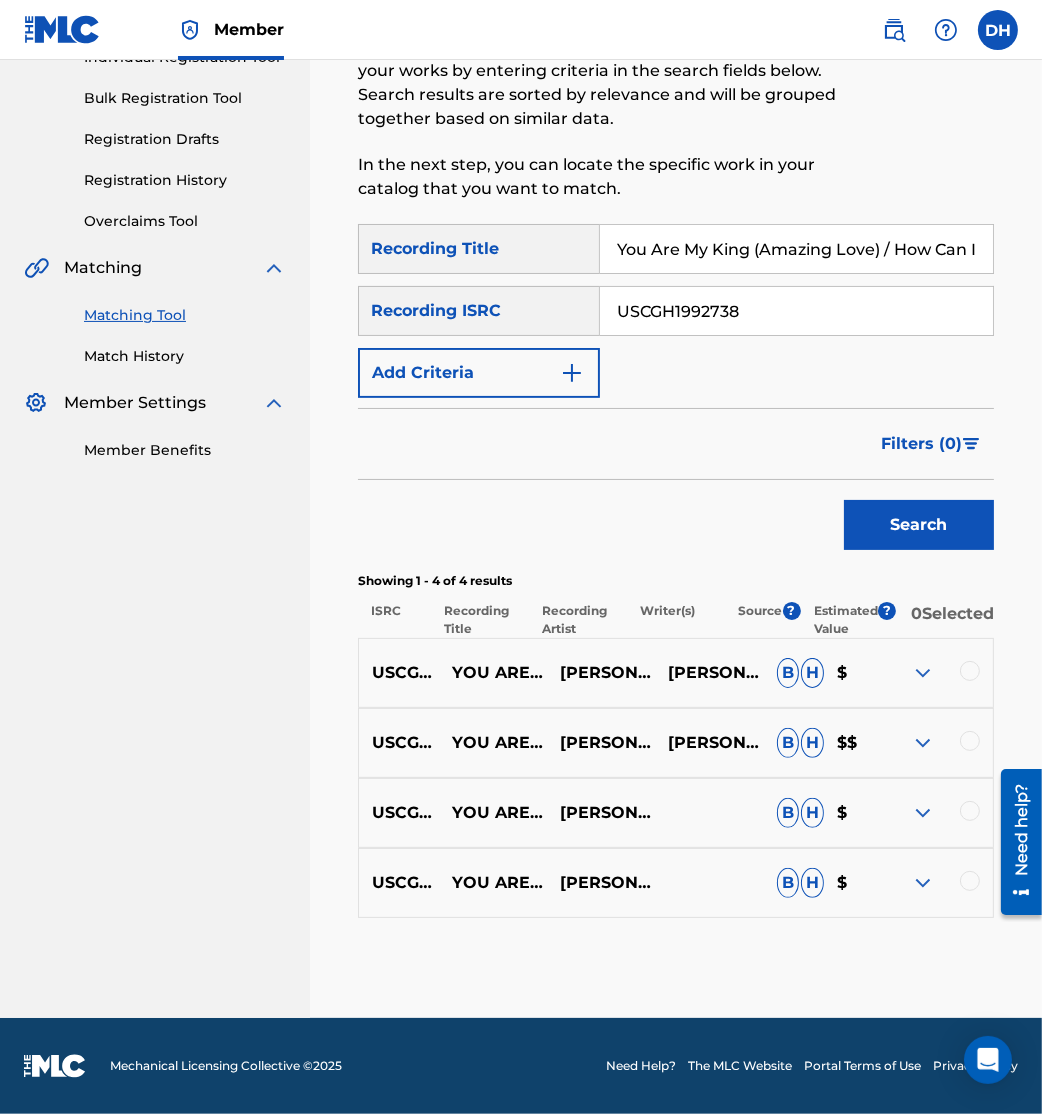click at bounding box center [970, 671] 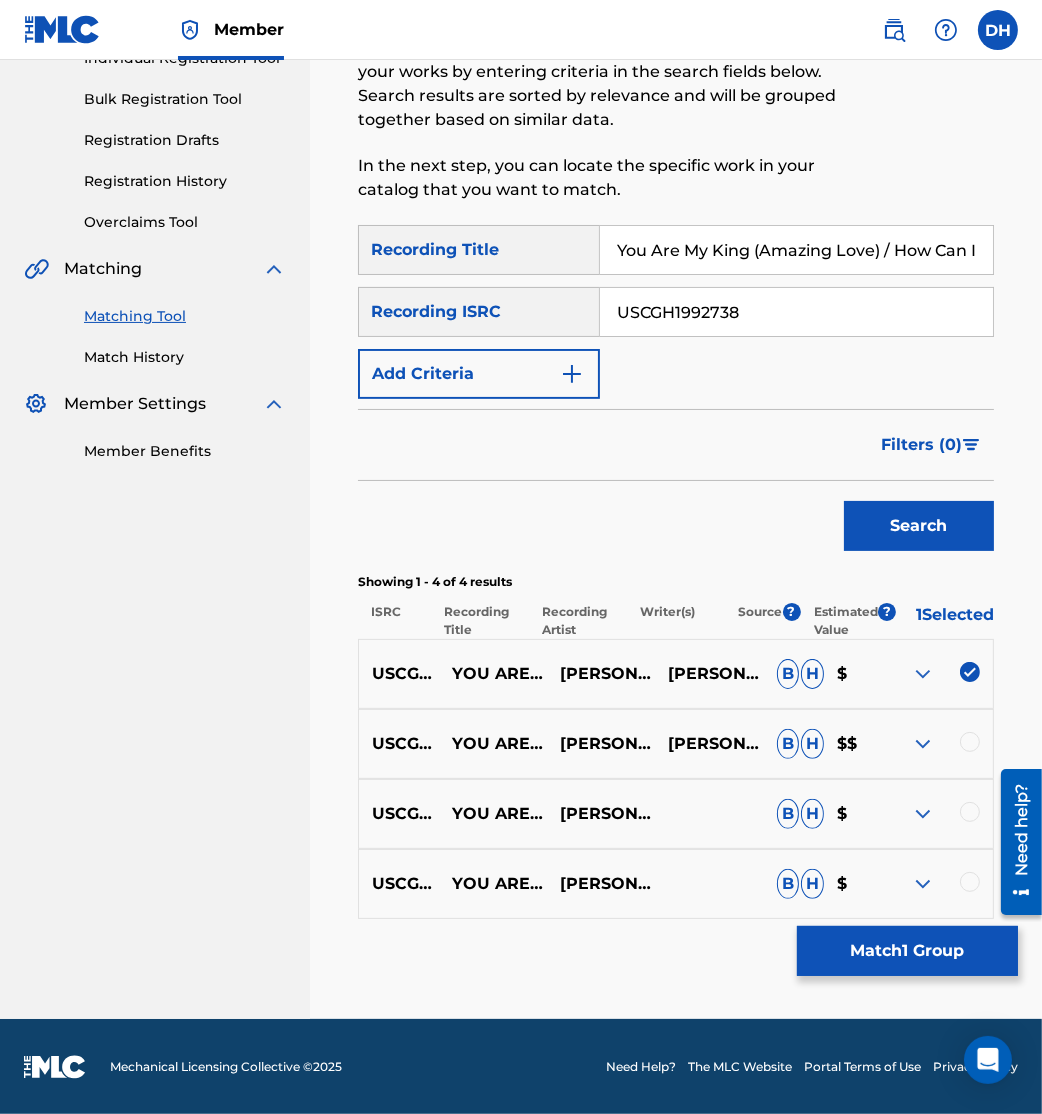 click at bounding box center [970, 742] 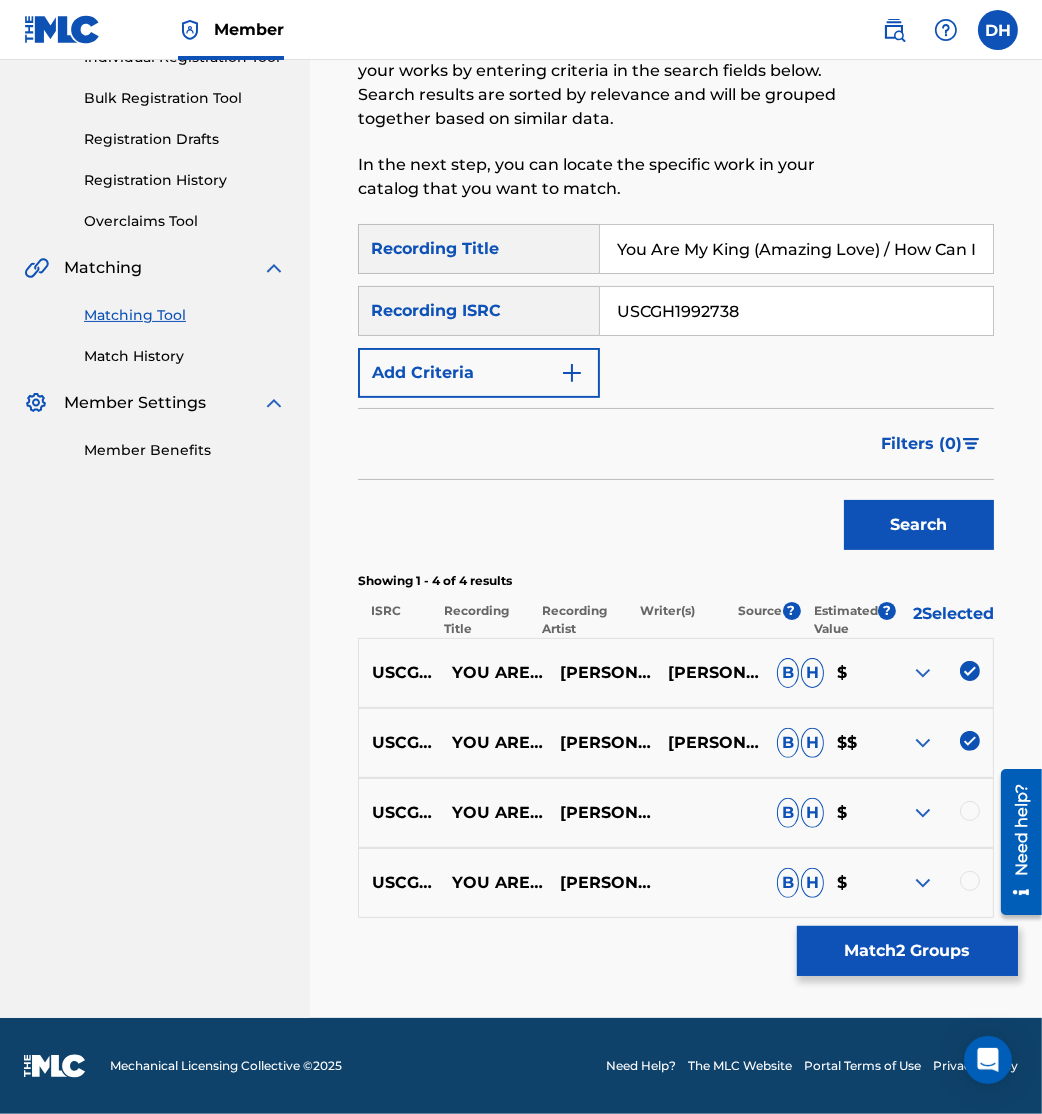 click at bounding box center (970, 811) 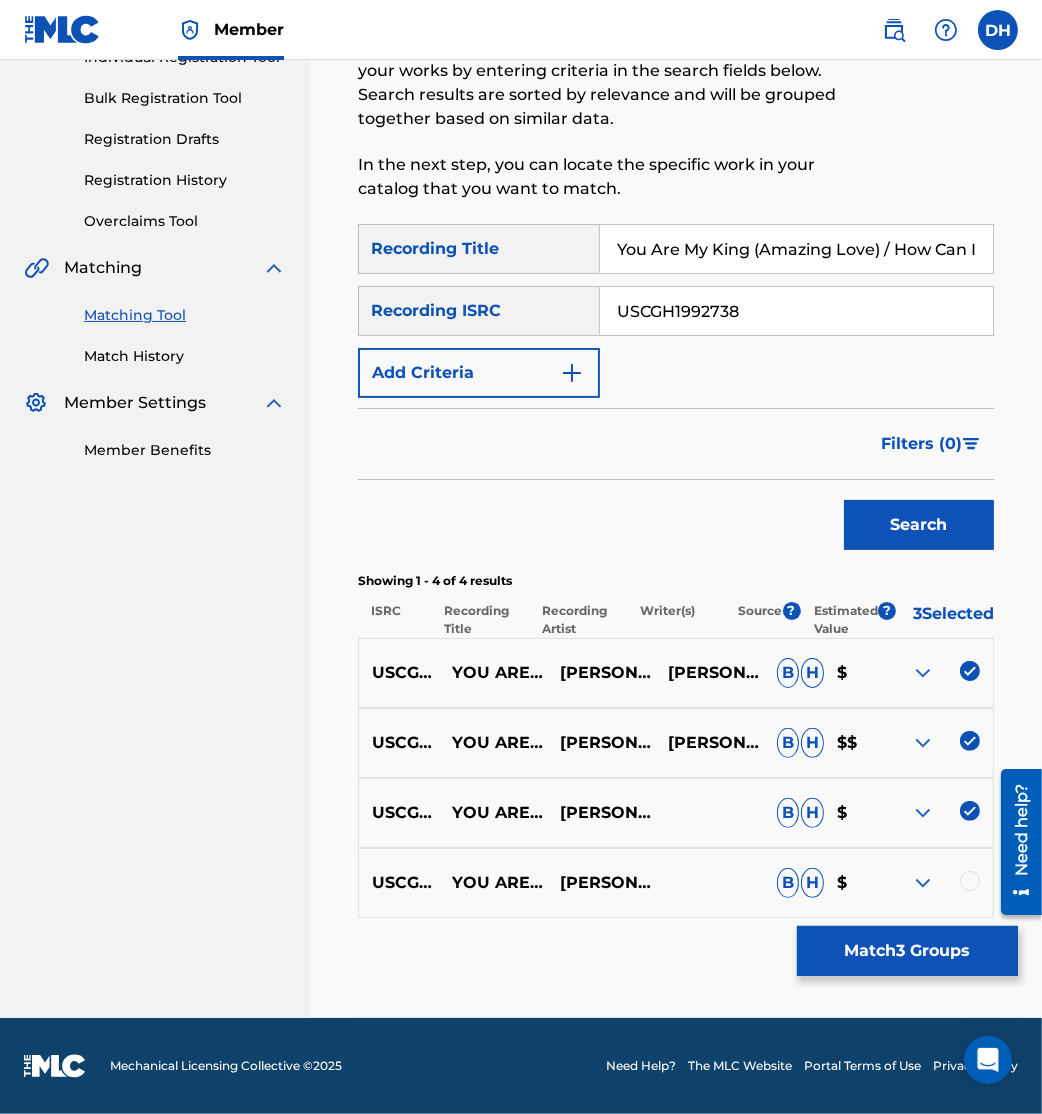 click at bounding box center [970, 881] 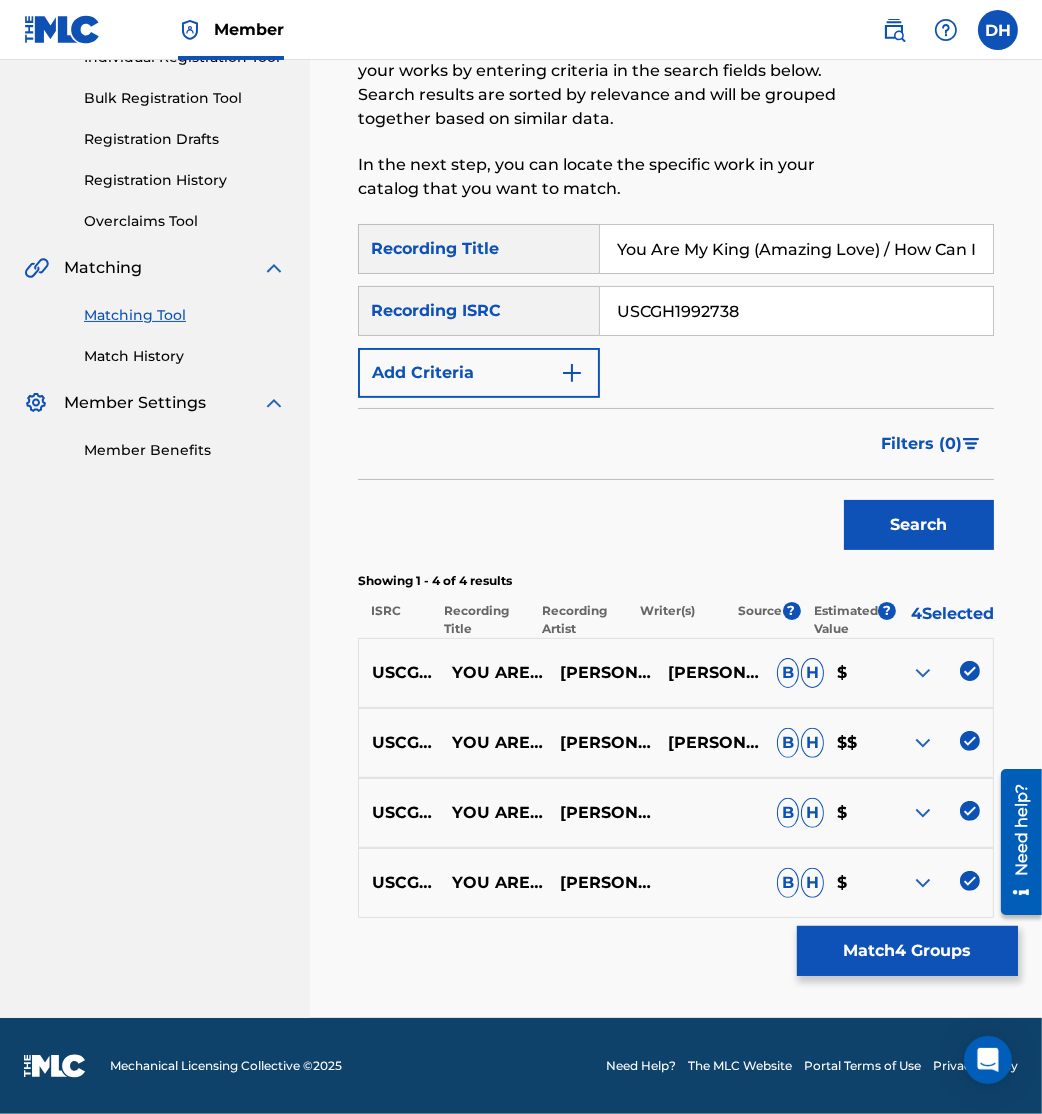 click on "Match  4 Groups" at bounding box center [907, 951] 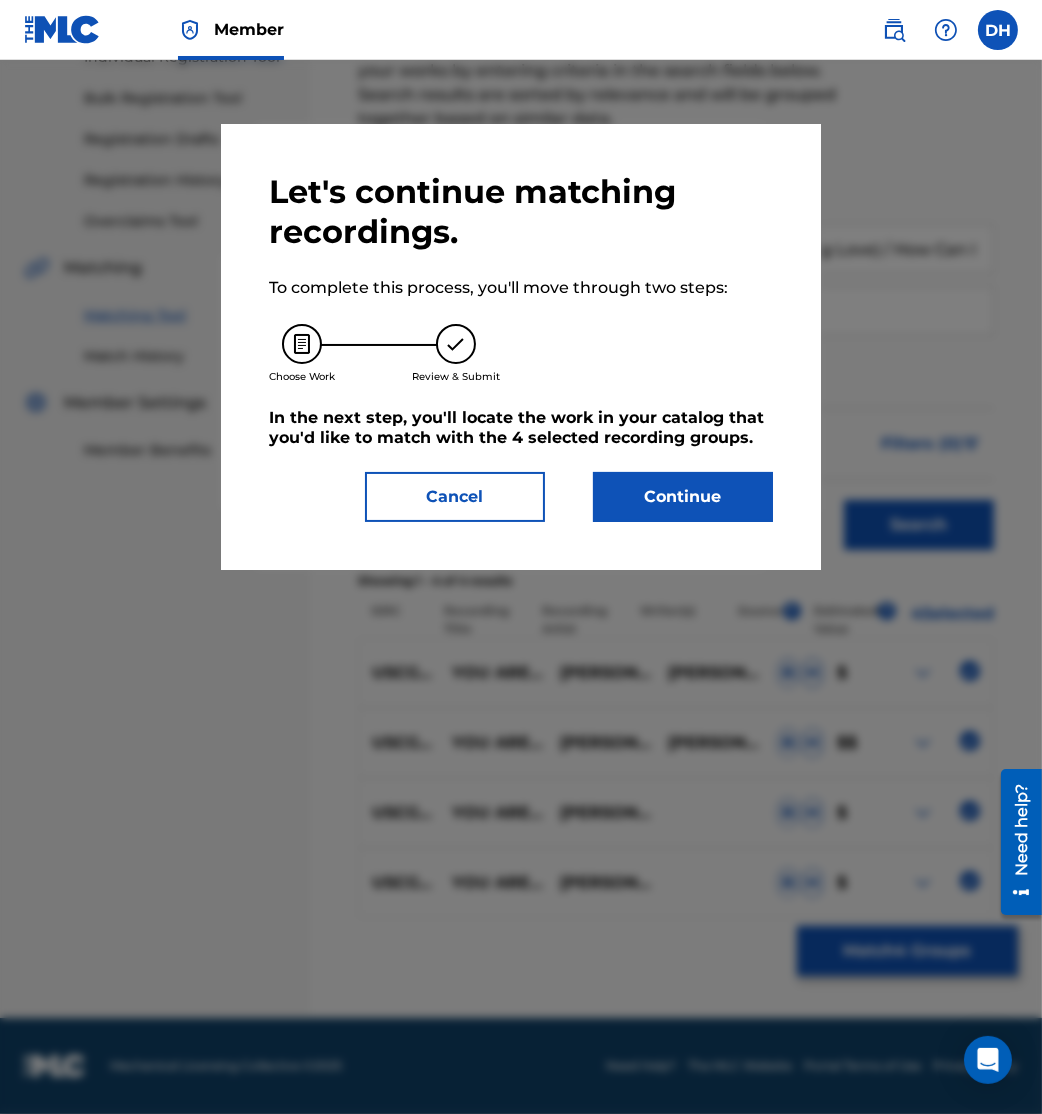click on "Let's continue matching recordings. To complete this process, you'll move through two steps: Choose Work Review & Submit In the next step, you'll locate the work in your catalog that you'd like to match with the   4 selected recording groups . Cancel Continue" at bounding box center (521, 347) 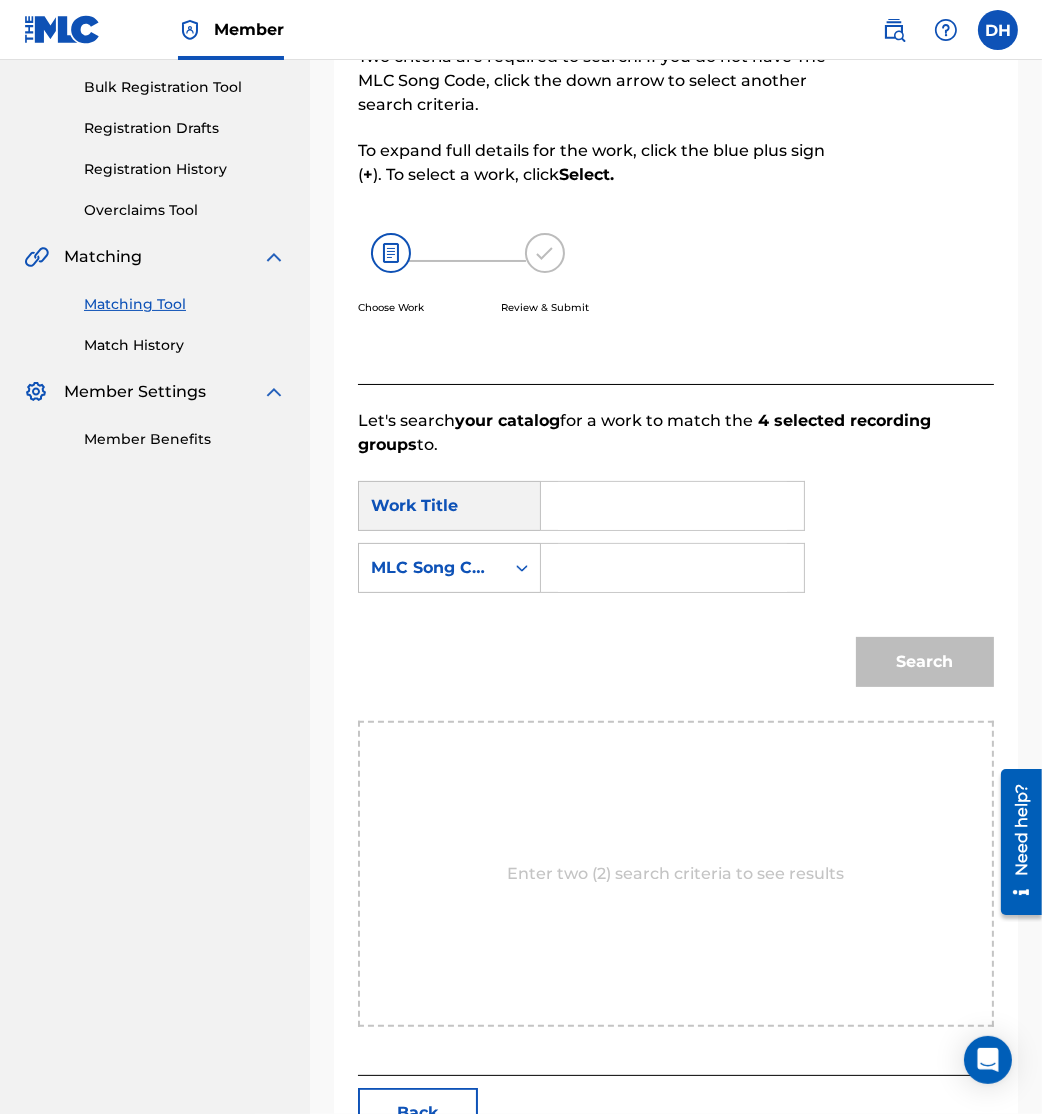 click at bounding box center (672, 506) 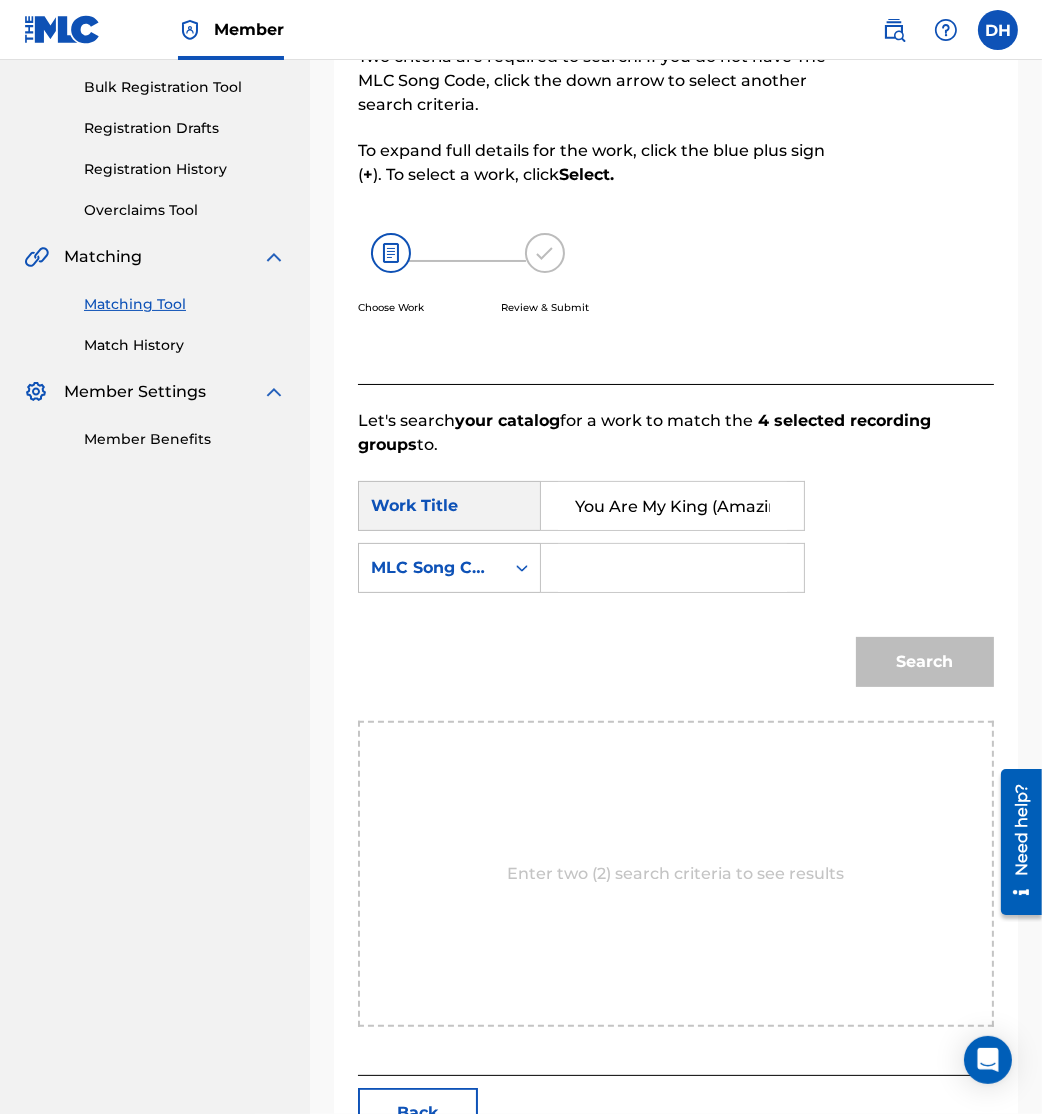 scroll, scrollTop: 0, scrollLeft: 194, axis: horizontal 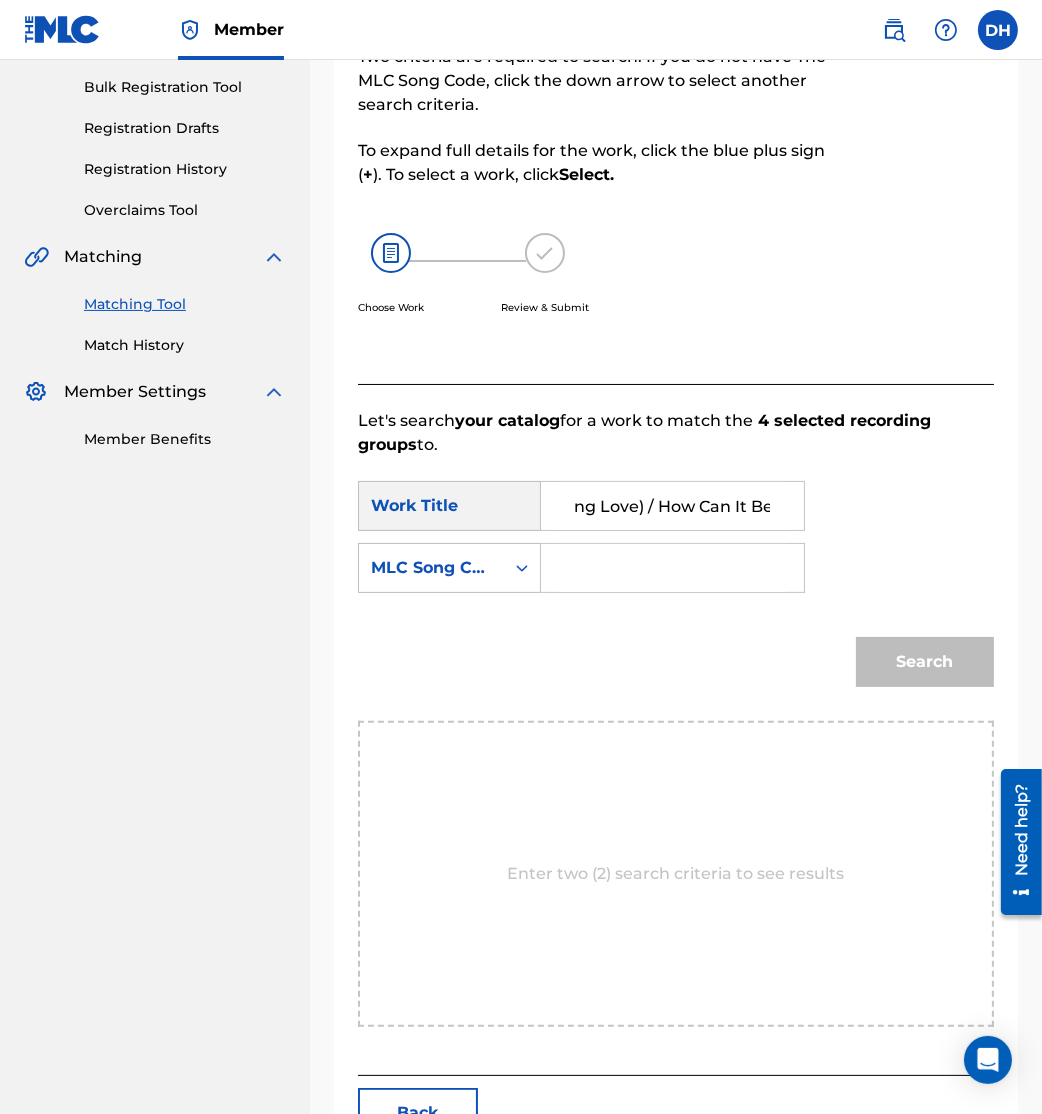 type on "You Are My King (Amazing Love) / How Can It Be" 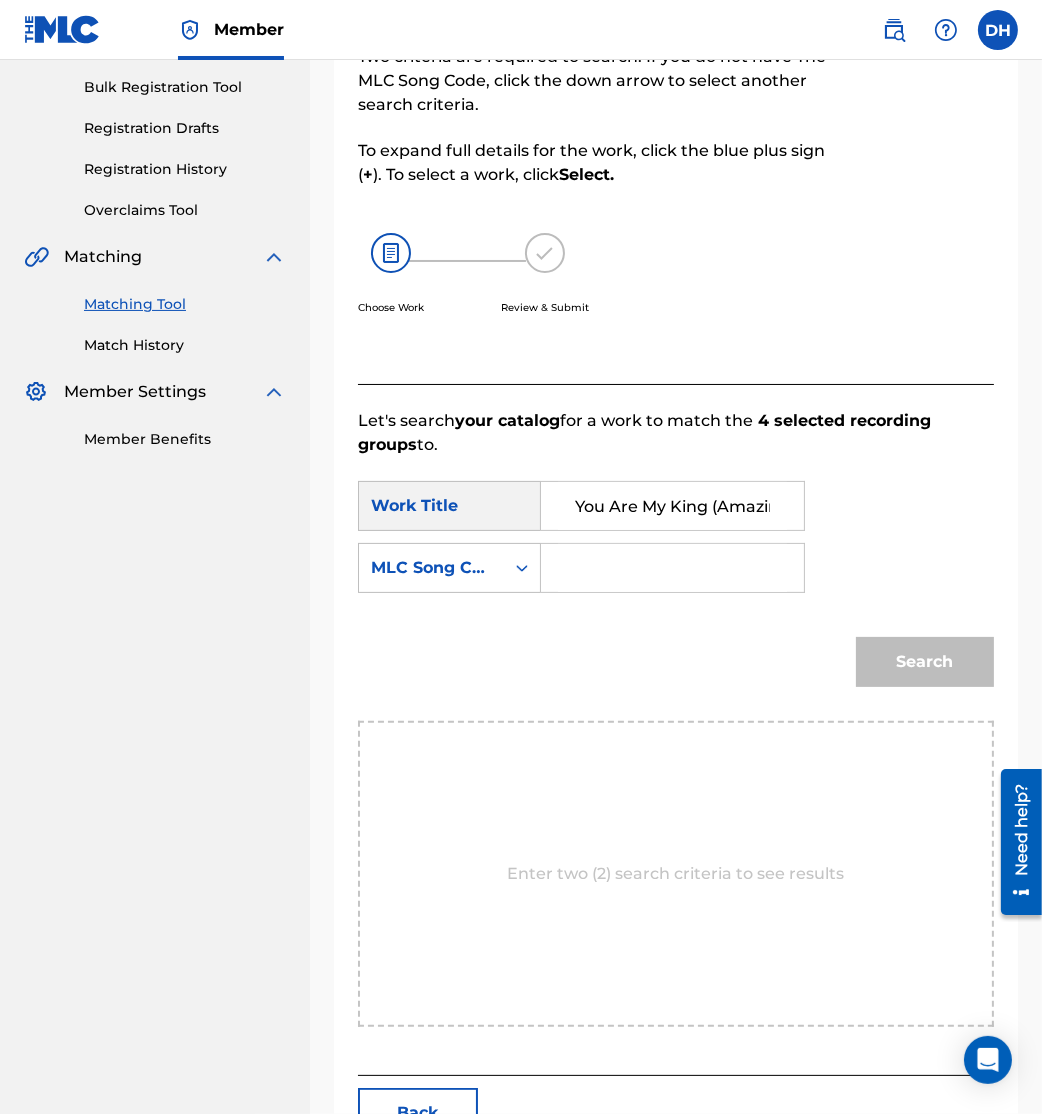 click at bounding box center (672, 568) 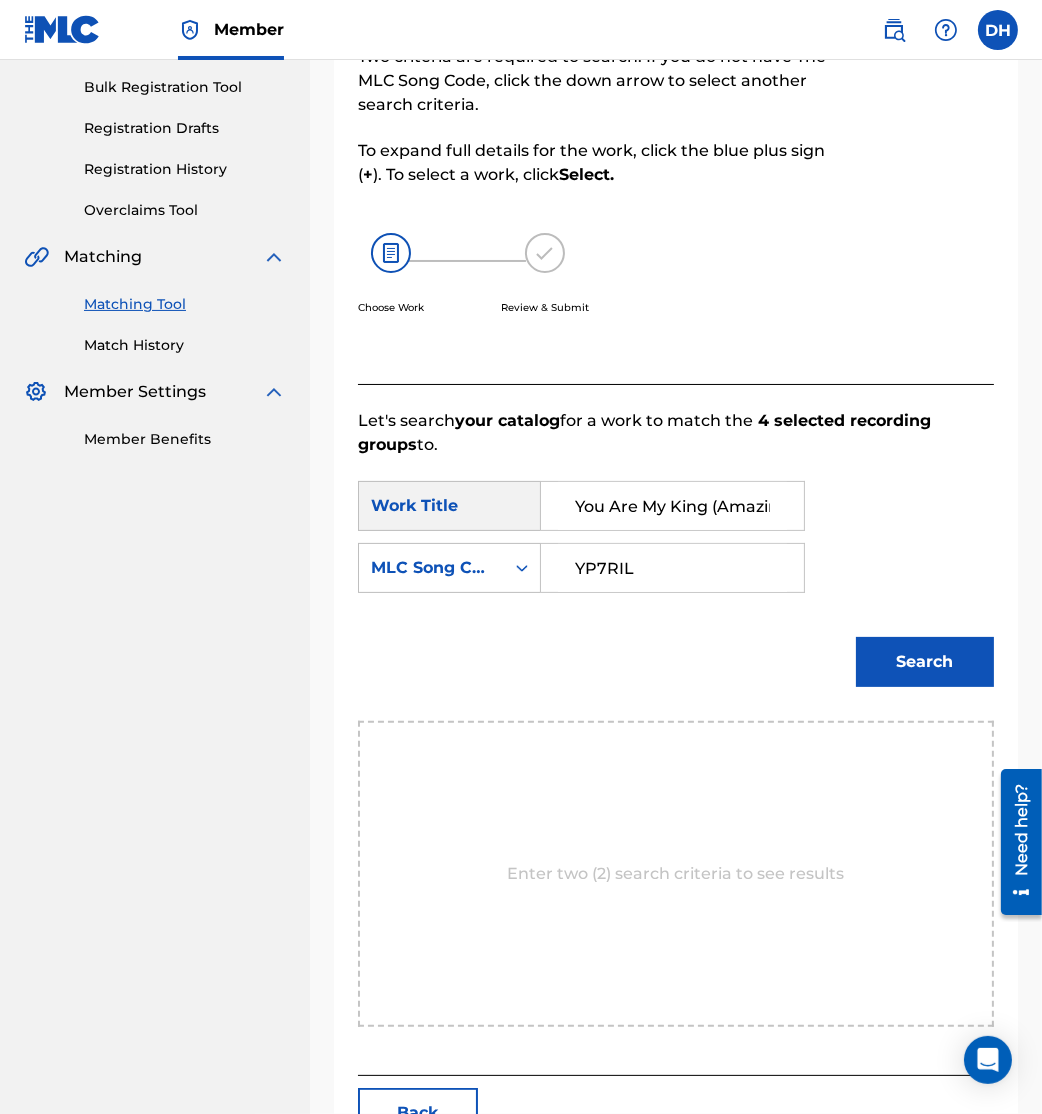 type on "YP7RIL" 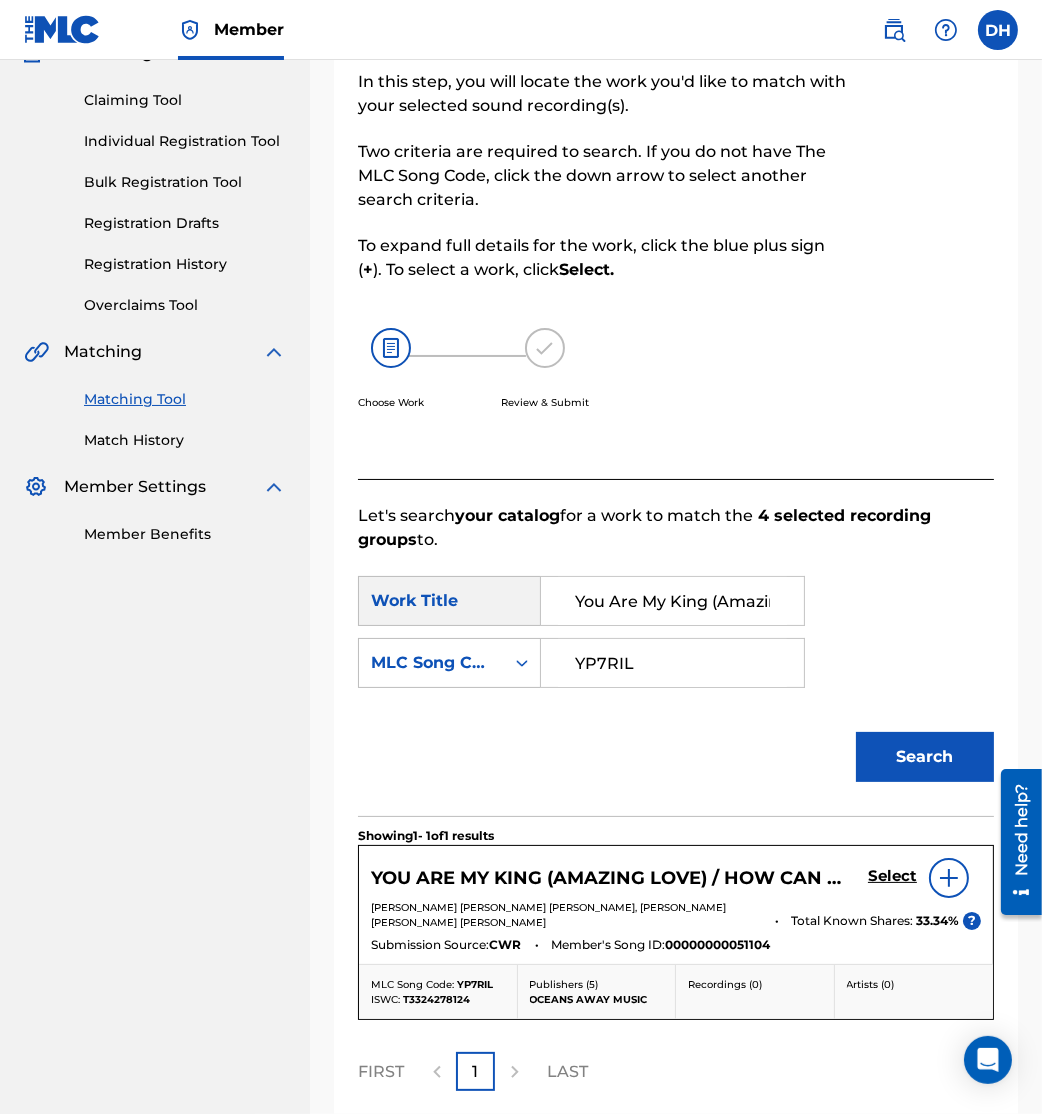 scroll, scrollTop: 289, scrollLeft: 0, axis: vertical 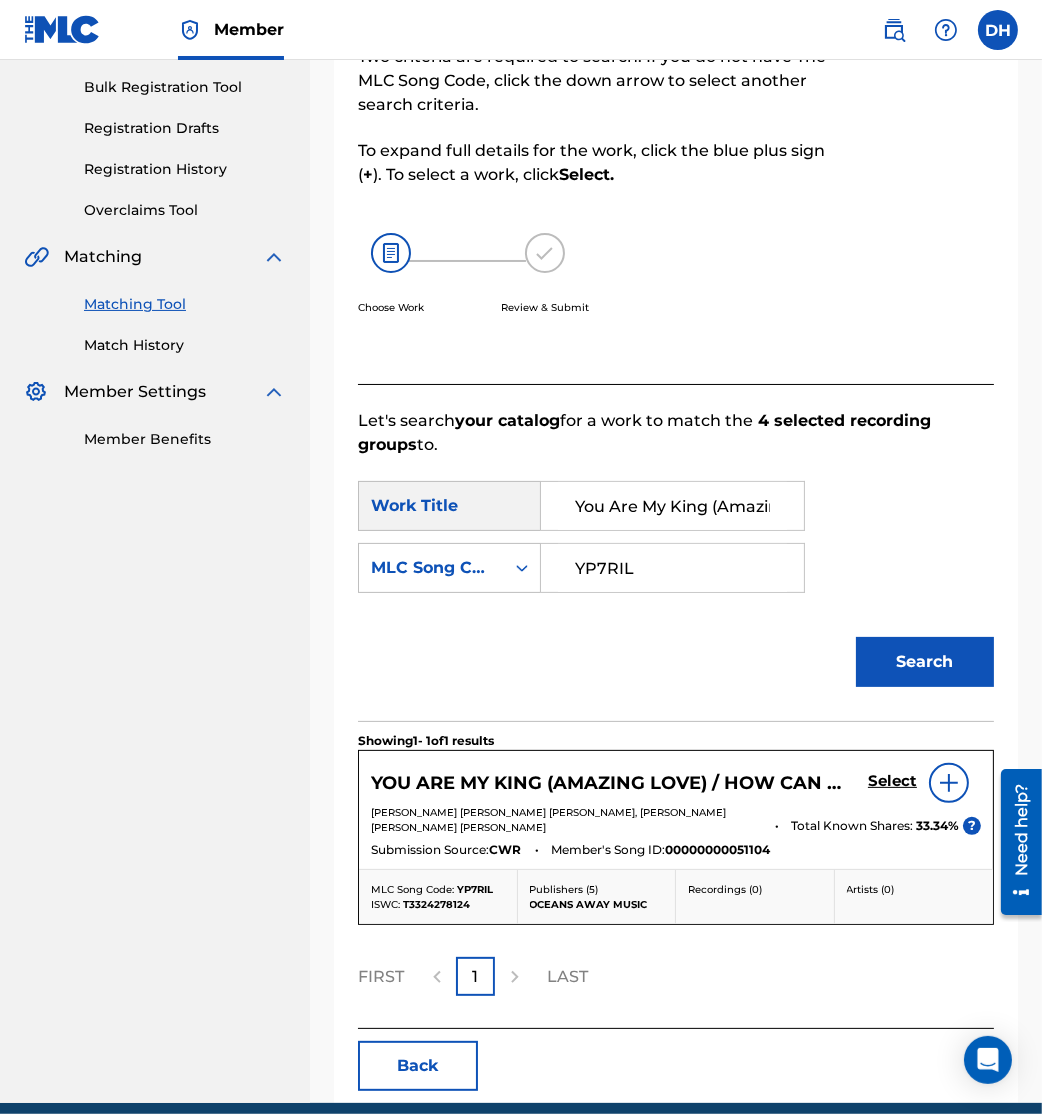 click on "Select" at bounding box center (892, 781) 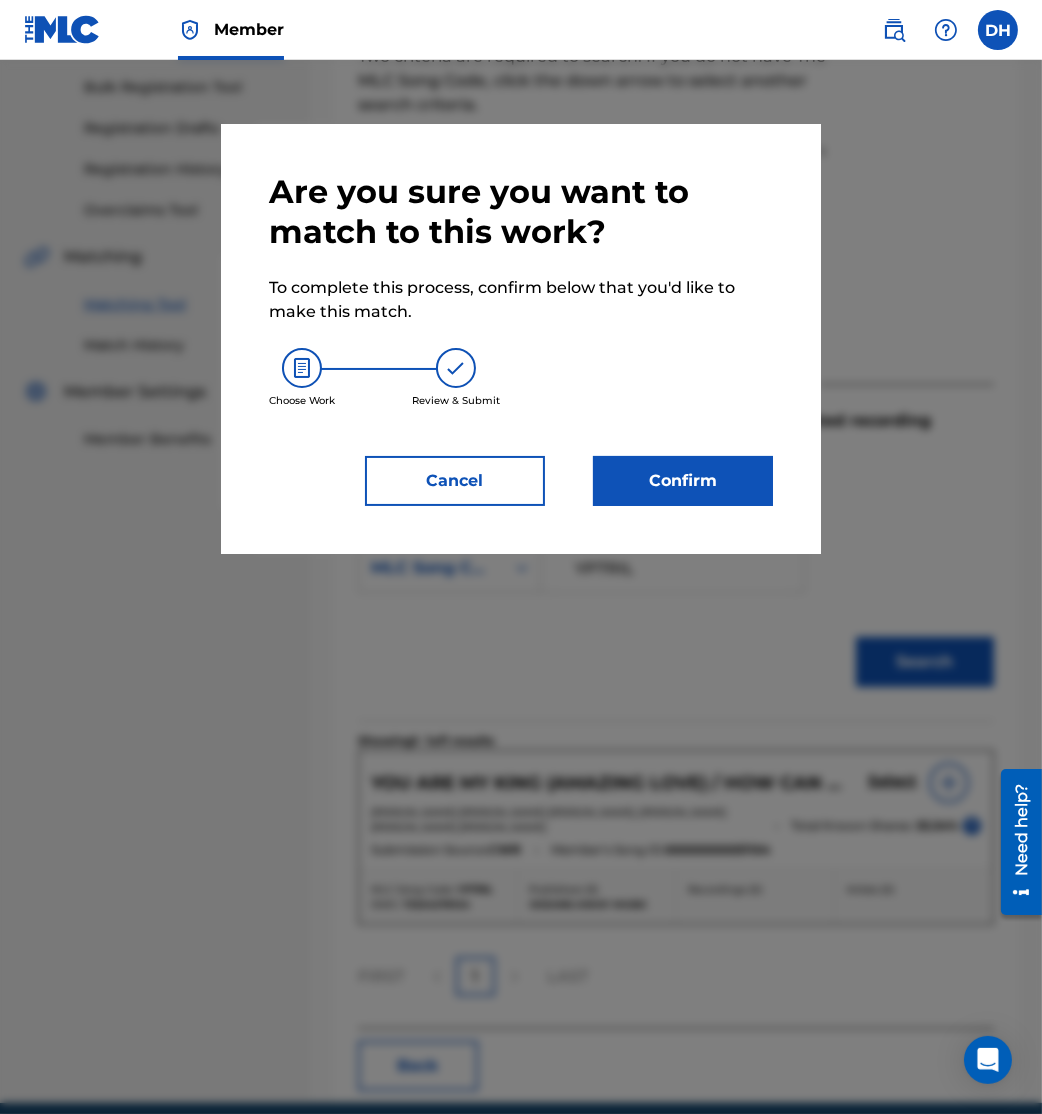 click on "Confirm" at bounding box center (683, 481) 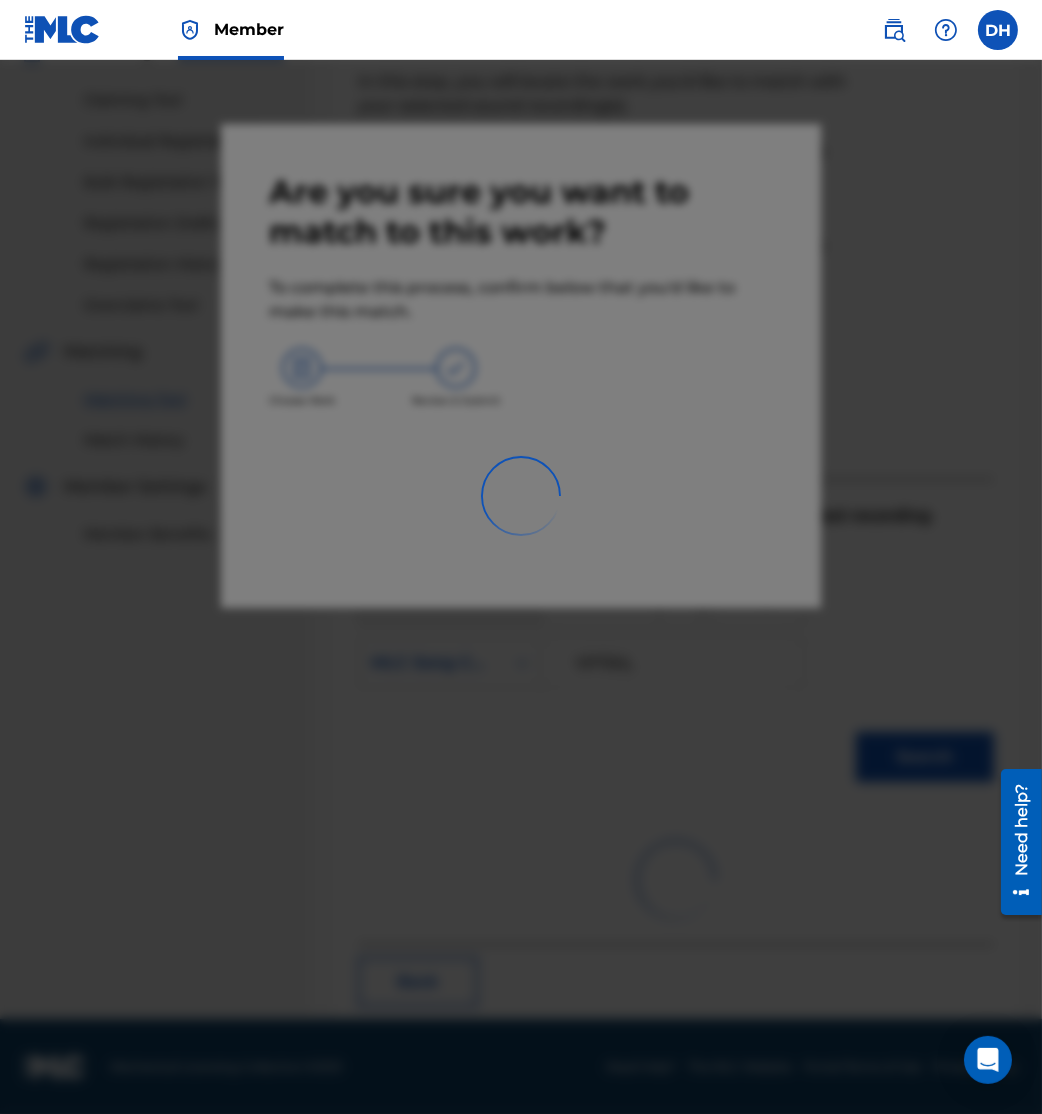 scroll, scrollTop: 10, scrollLeft: 0, axis: vertical 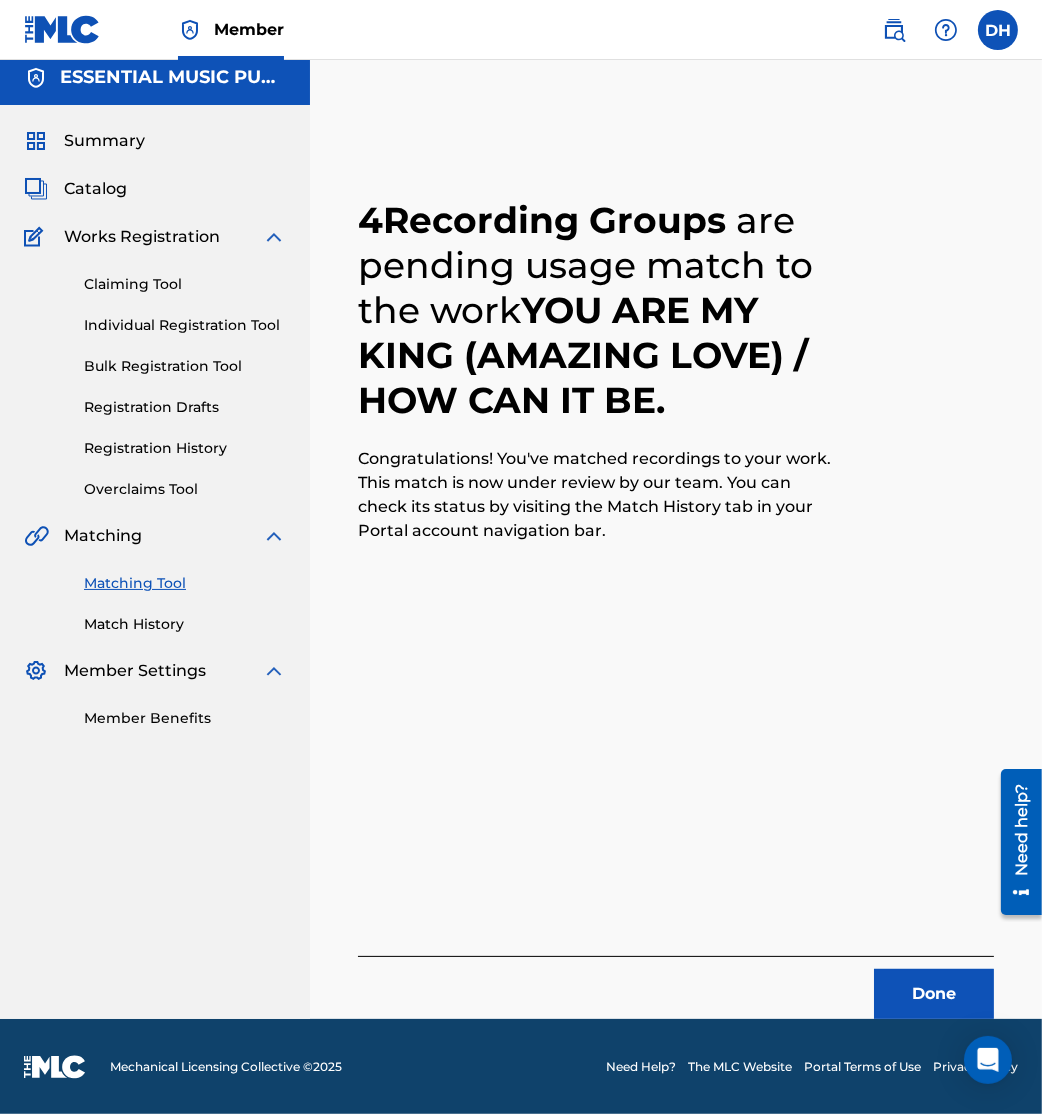 click on "4  Recording Groups   are pending usage match to the work  YOU ARE MY KING (AMAZING LOVE) / HOW CAN IT BE . Congratulations! You've matched recordings to your work. This match is now under review by our team. You can check its status by visiting the Match History tab in your Portal account navigation bar. Done" at bounding box center [676, 559] 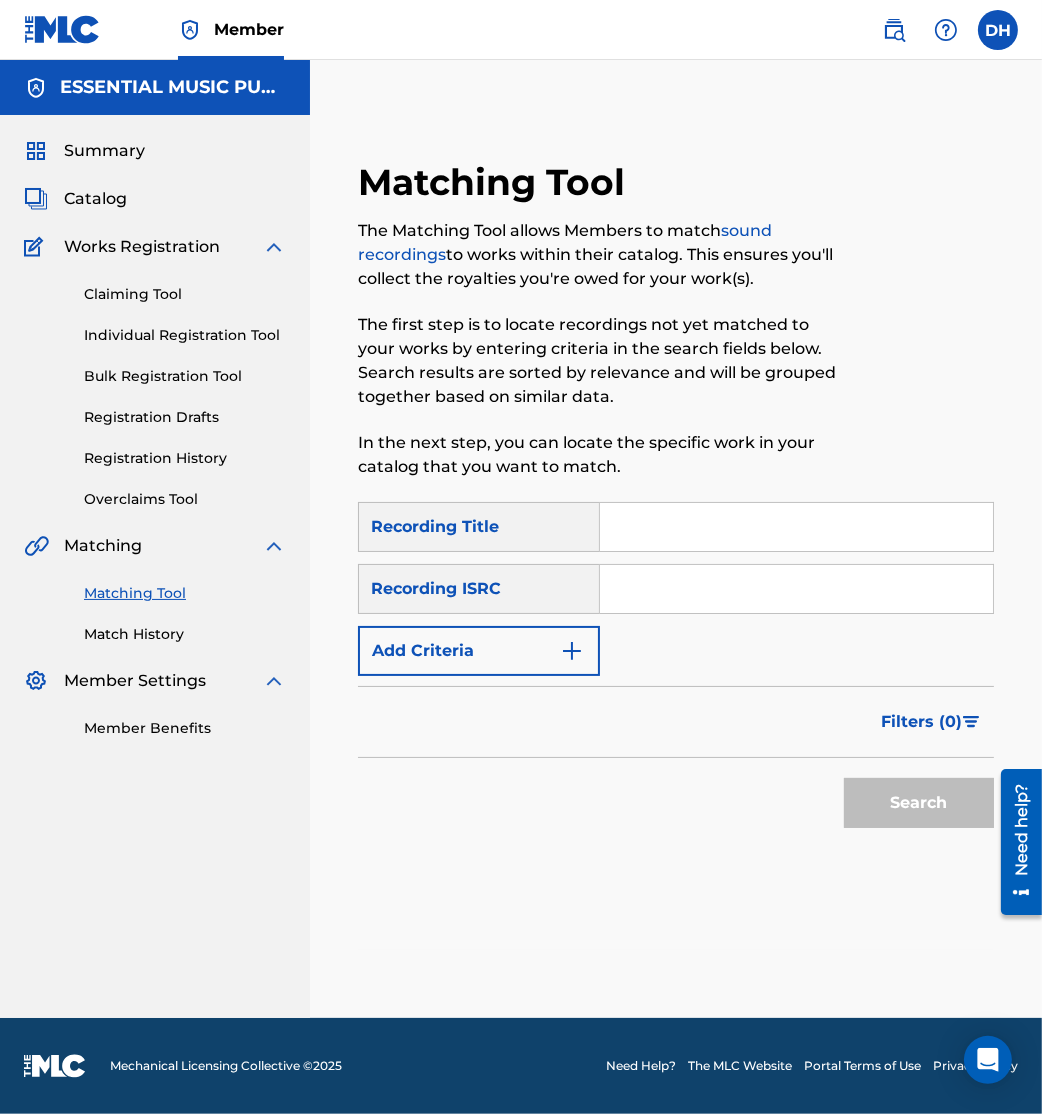 scroll, scrollTop: 0, scrollLeft: 0, axis: both 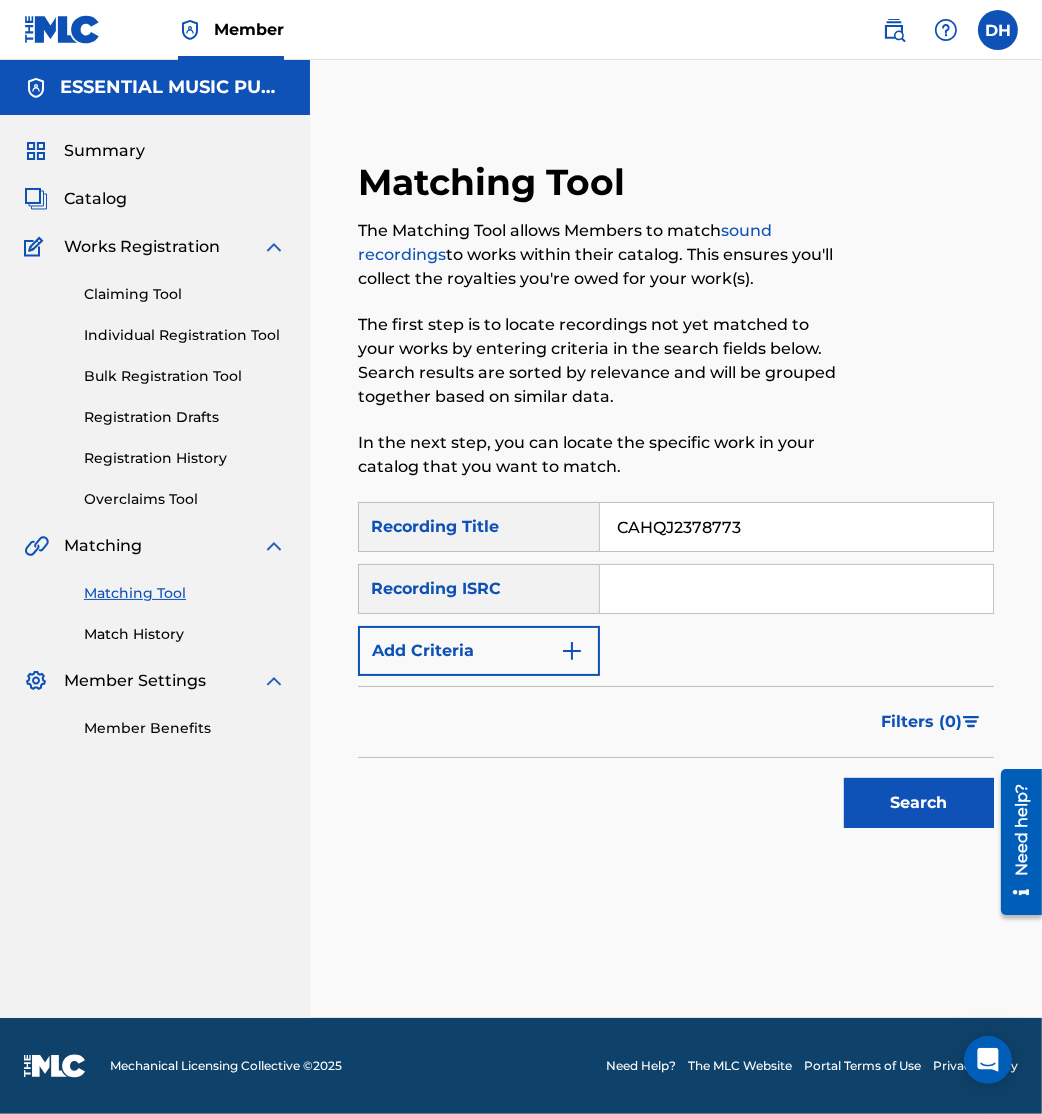 click on "CAHQJ2378773" at bounding box center [796, 527] 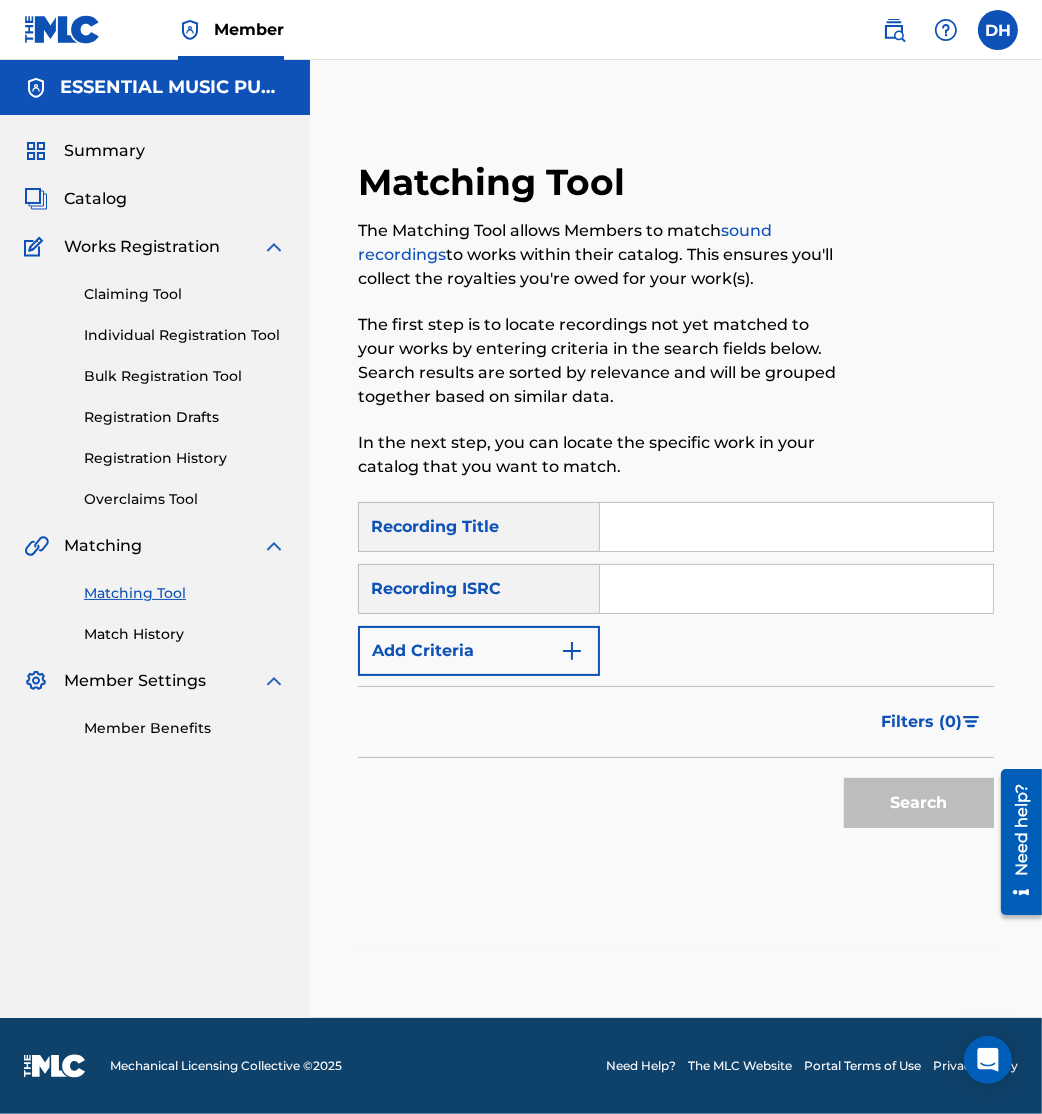 click at bounding box center (796, 589) 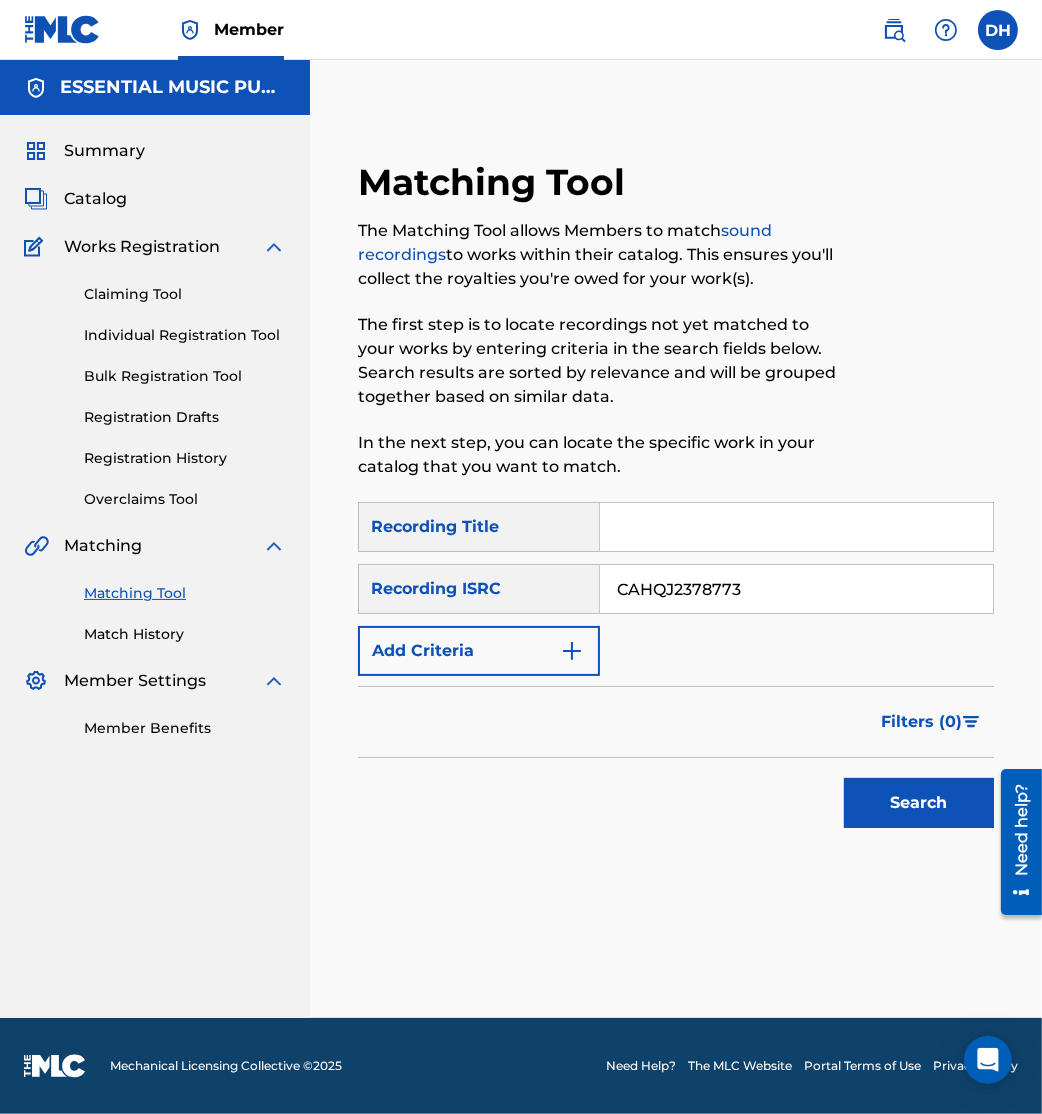 type on "CAHQJ2378773" 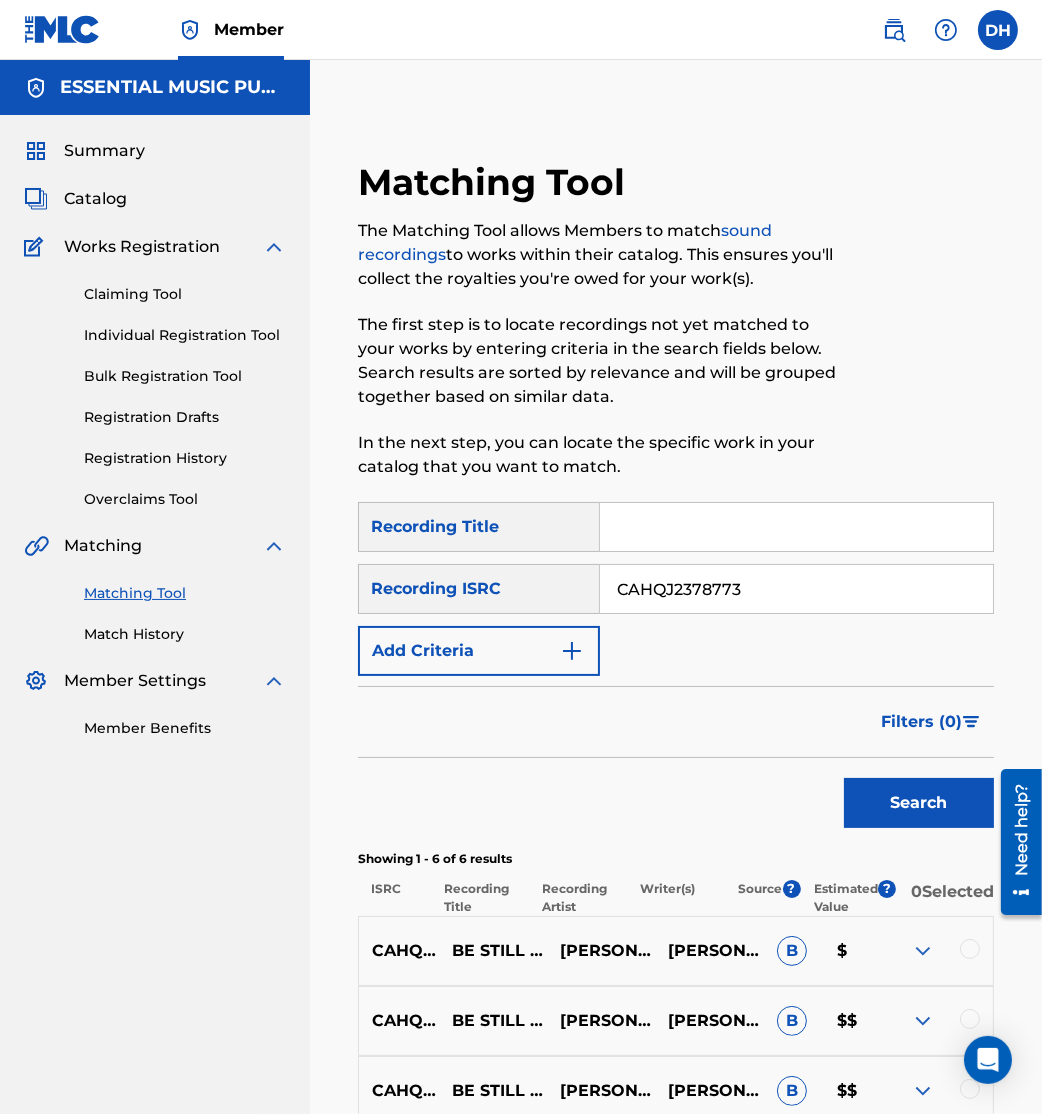 scroll, scrollTop: 429, scrollLeft: 0, axis: vertical 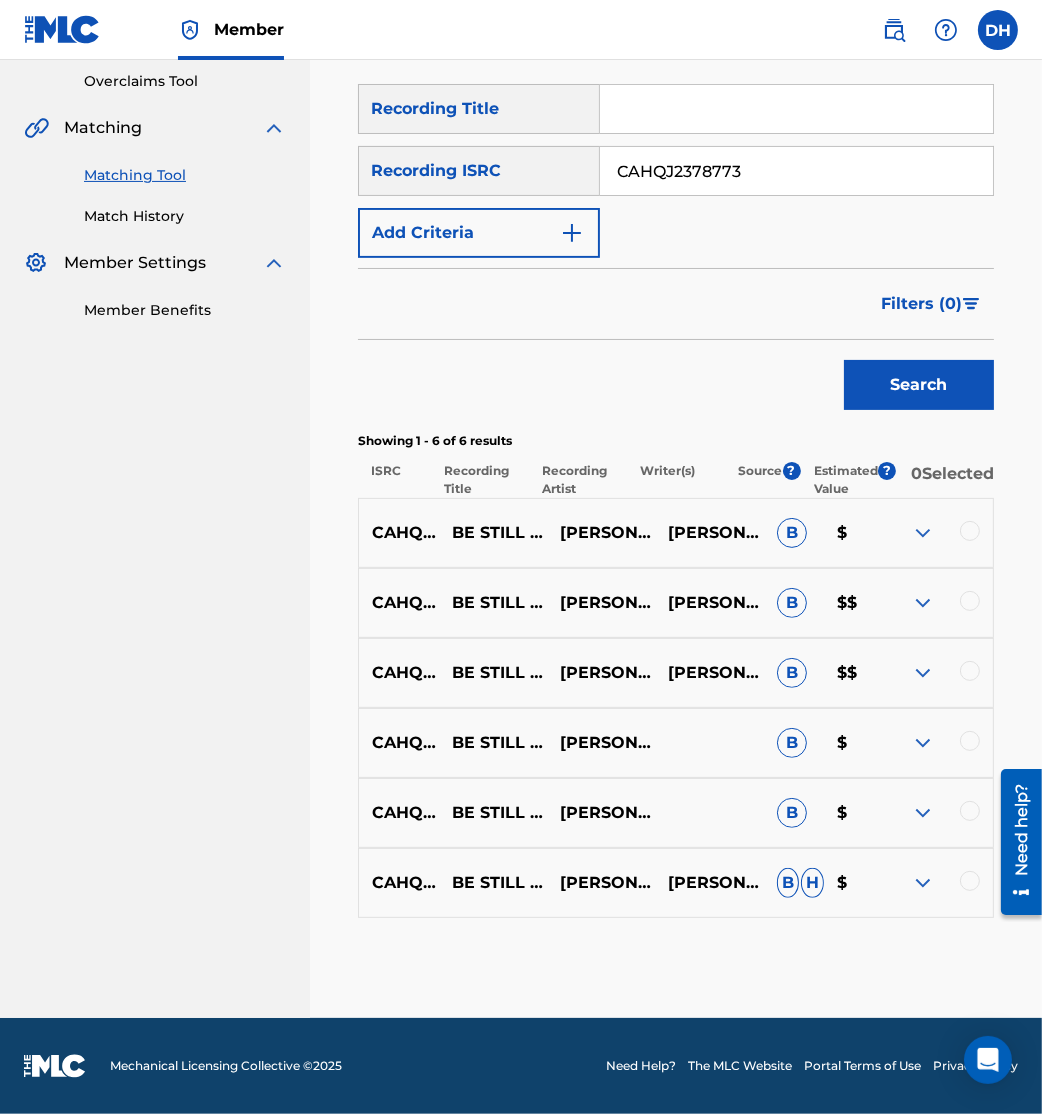 click at bounding box center [970, 531] 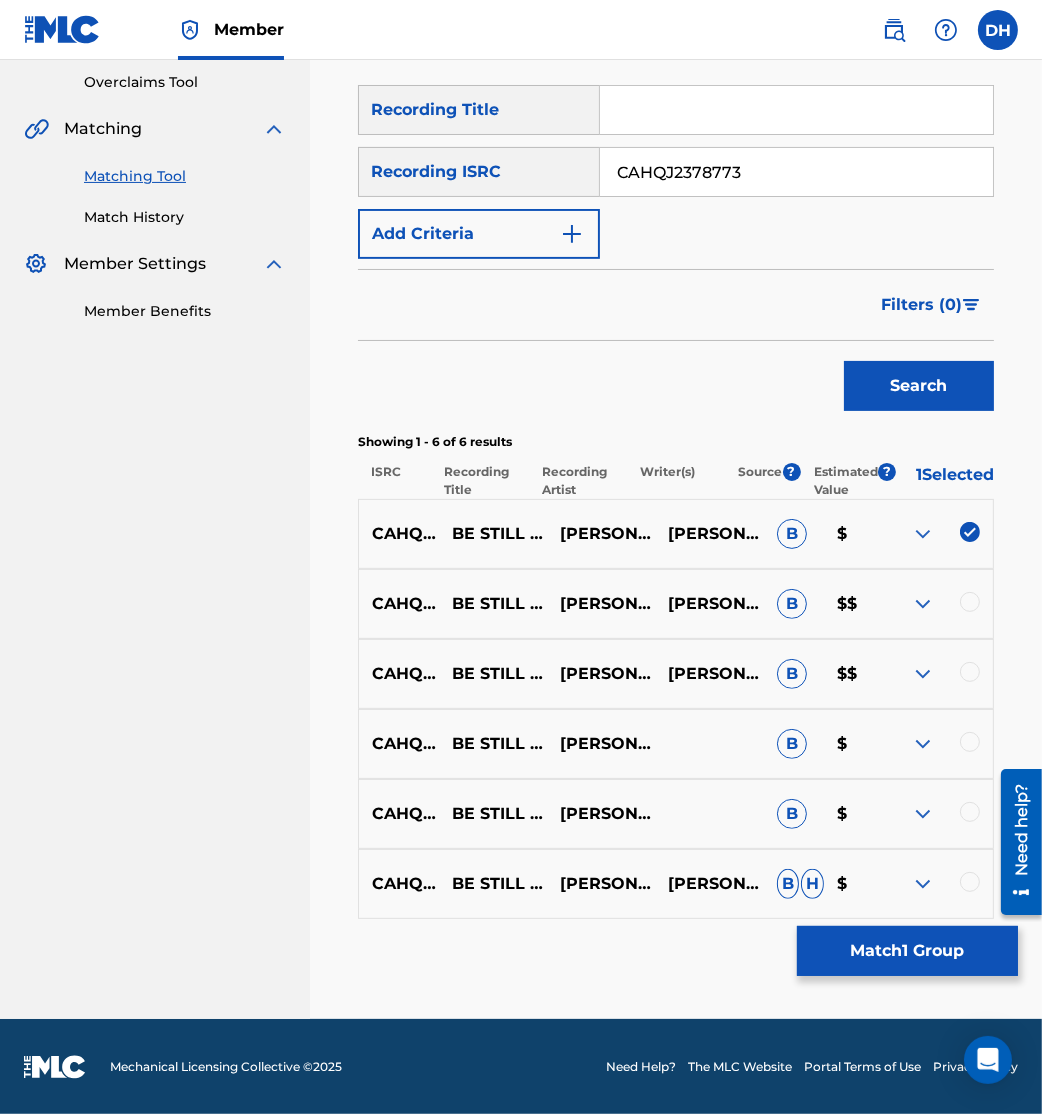 click on "CAHQJ2378773 BE STILL MY SOUL, WHAT A FRIEND WE HAVE IN JESUS. (LIVE) GRACE LUBEGA GRACE LUBEGA,JASON INGRAM B $$" at bounding box center (676, 604) 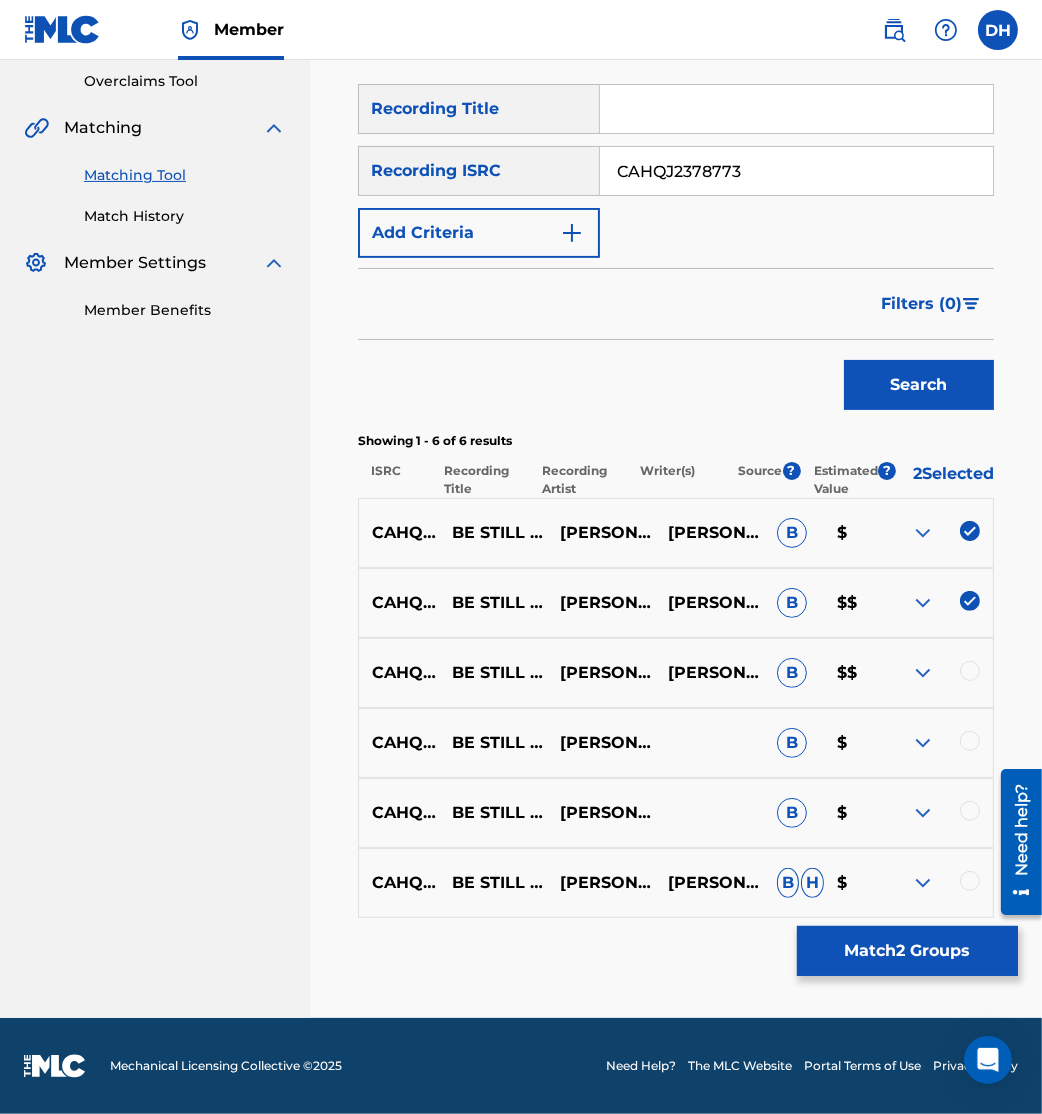click at bounding box center (970, 671) 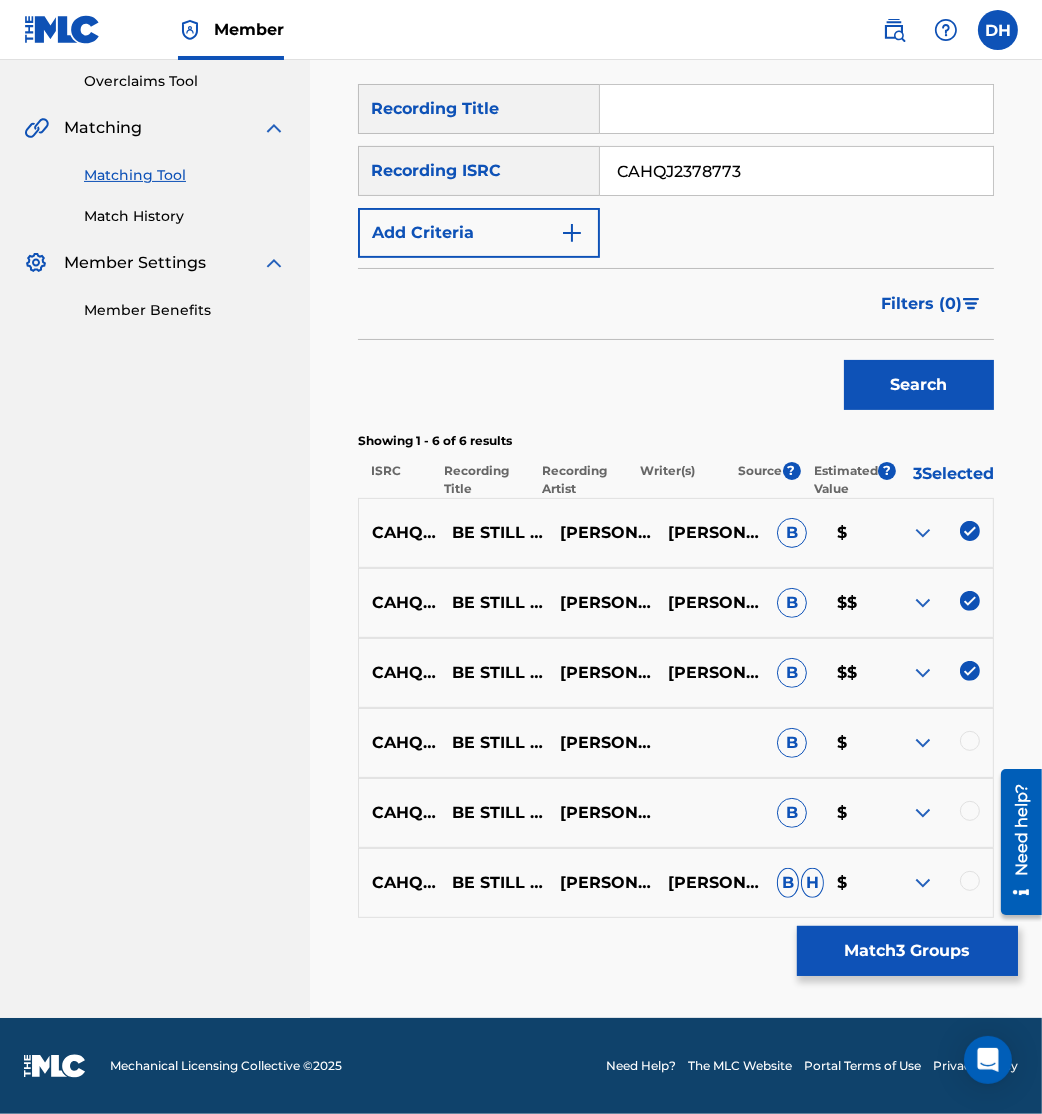 click at bounding box center (970, 741) 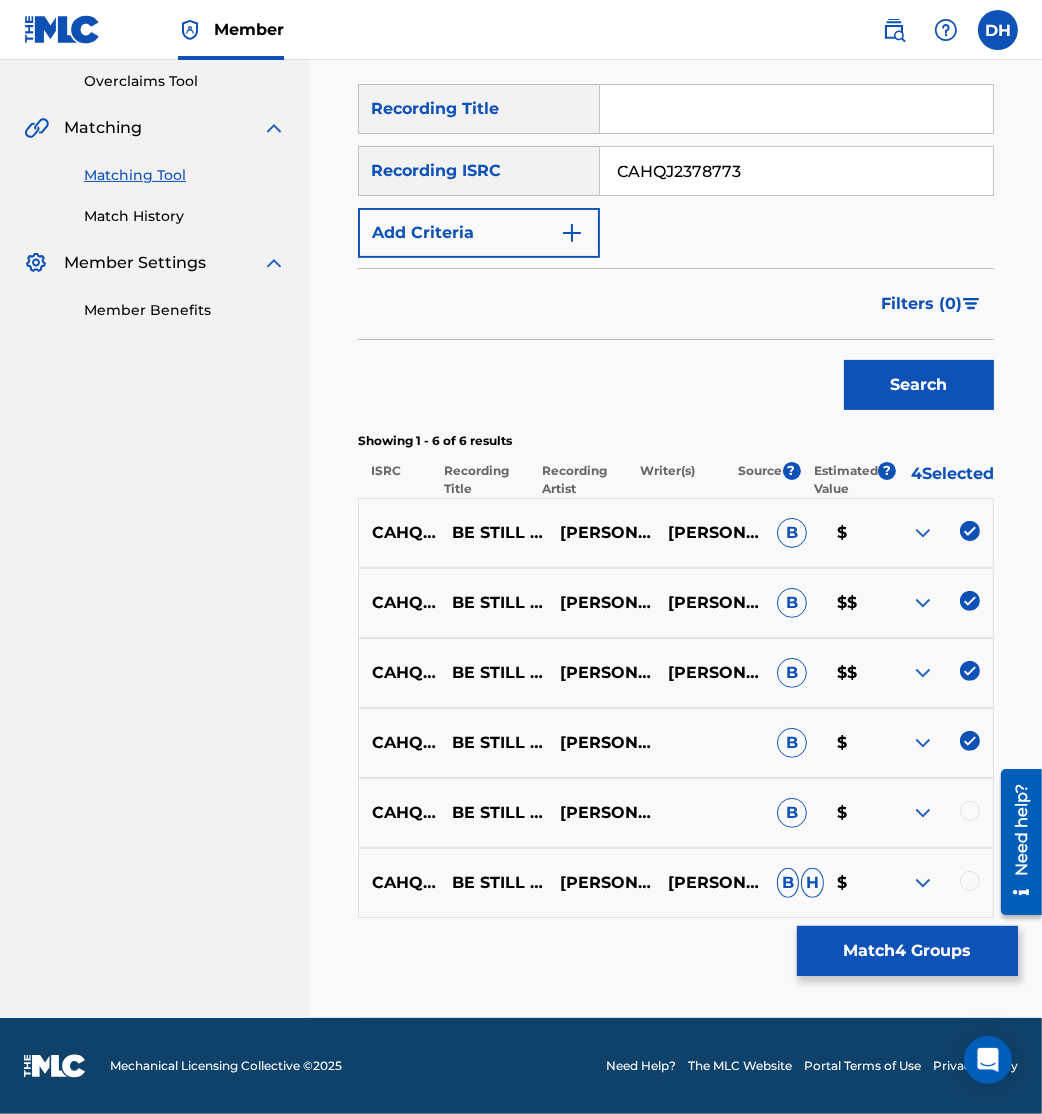 click at bounding box center [970, 811] 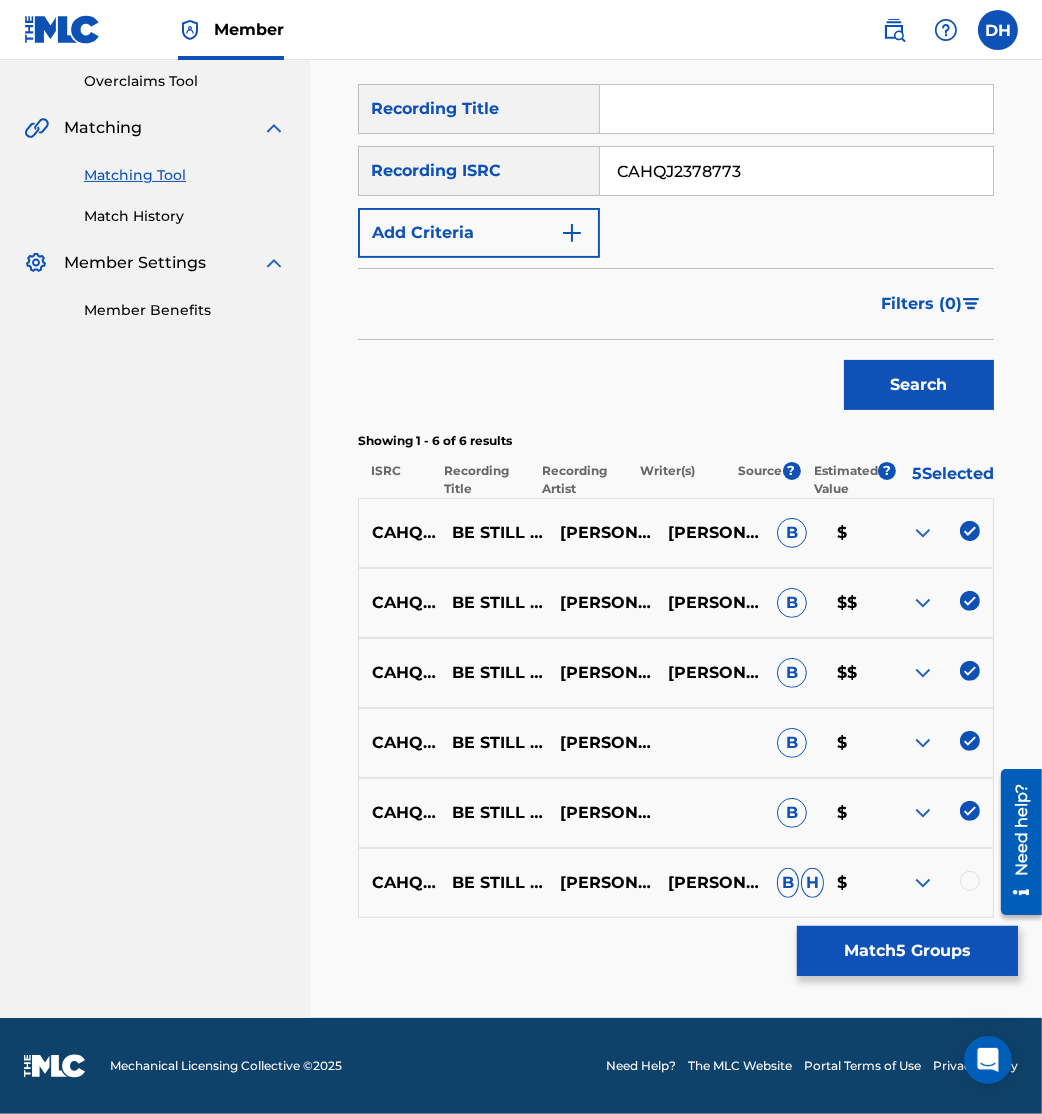 click at bounding box center (939, 883) 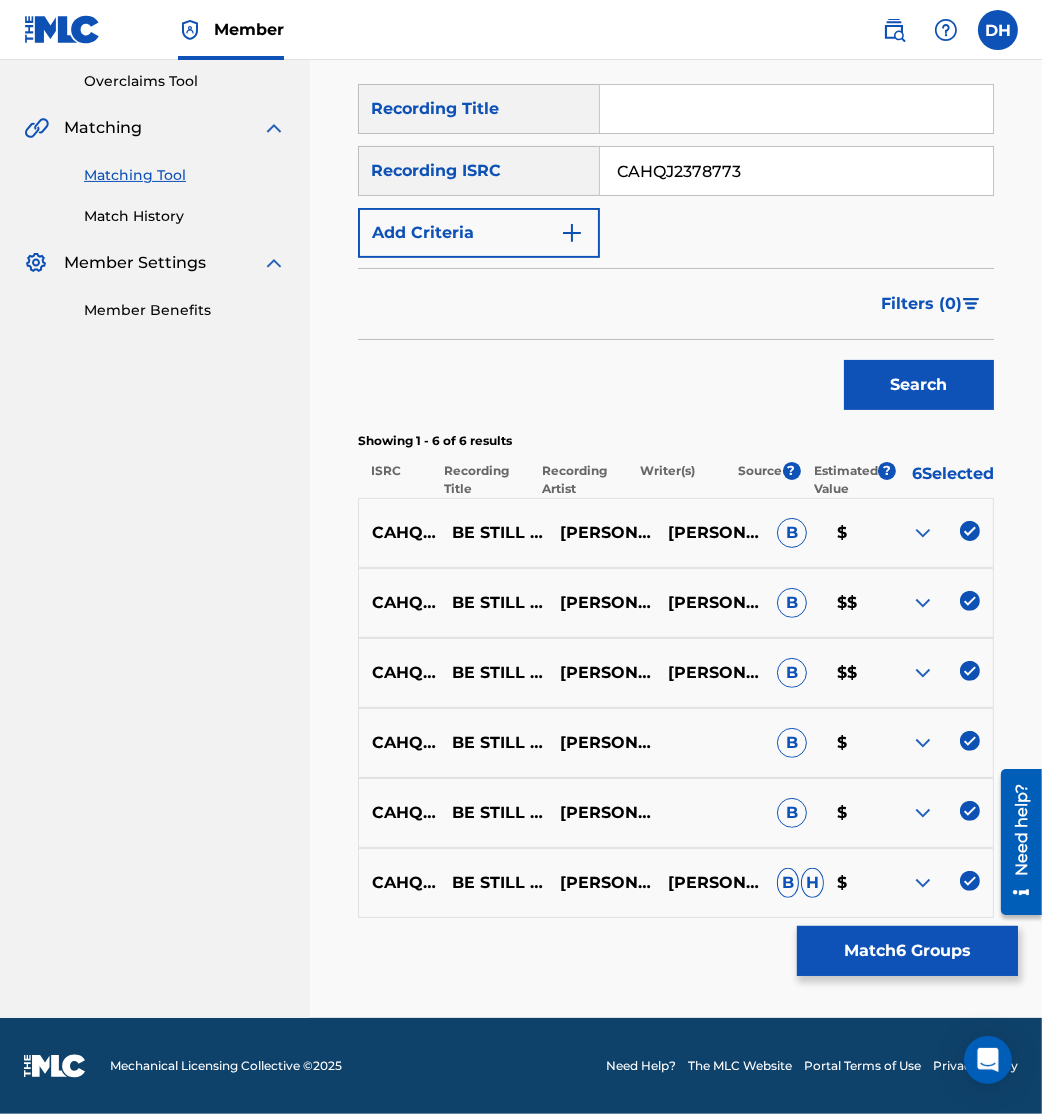 click on "Match  6 Groups" at bounding box center (907, 951) 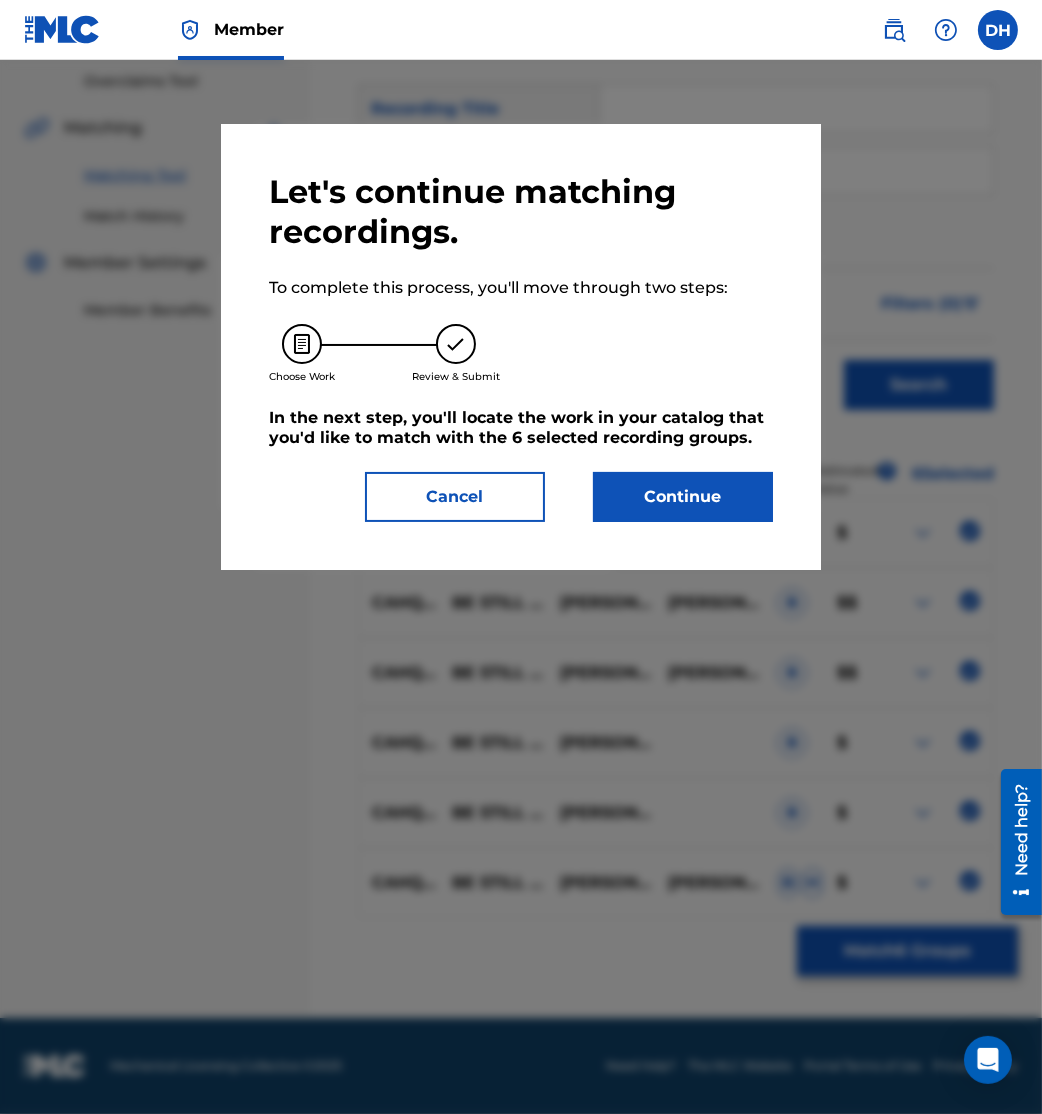 click on "Continue" at bounding box center (683, 497) 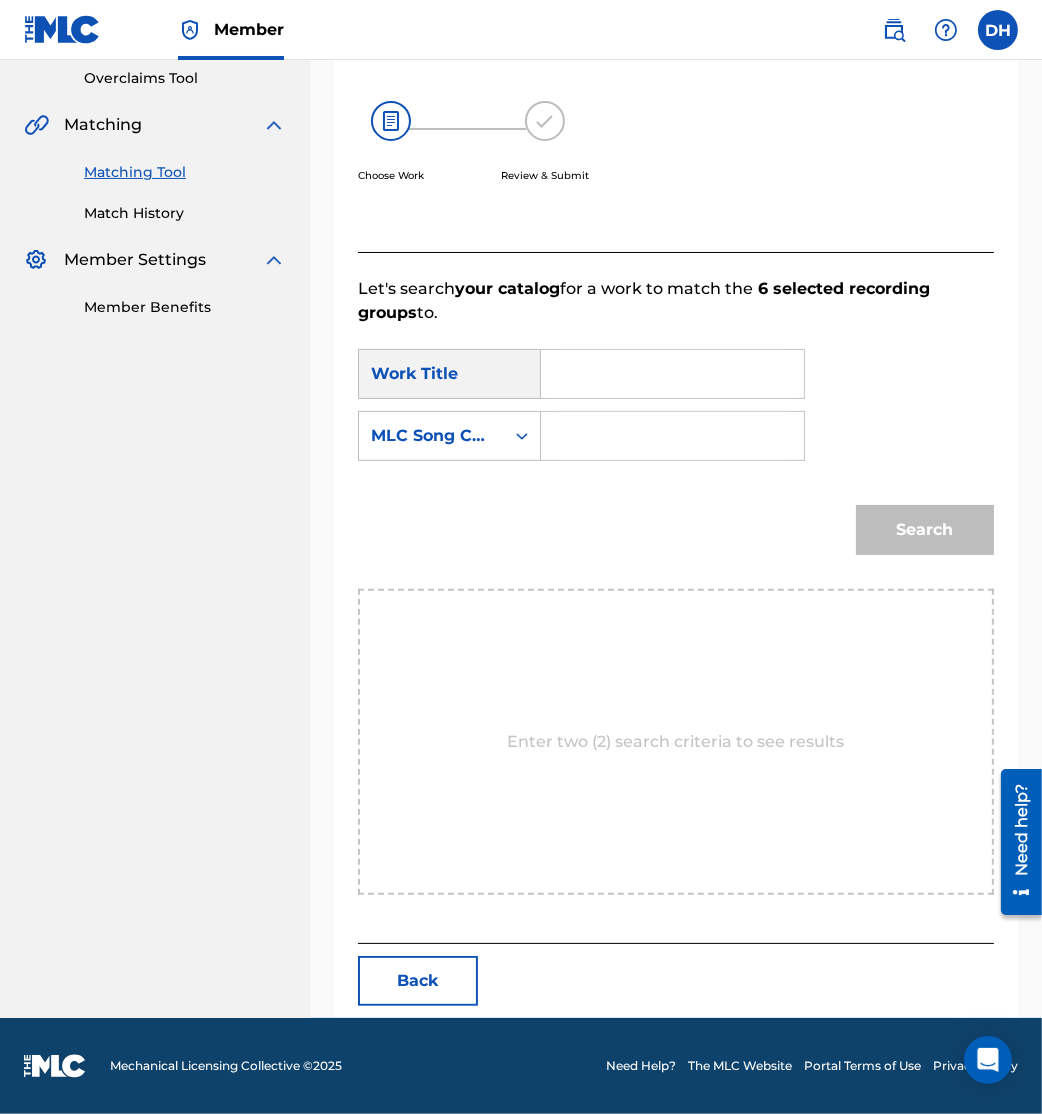 scroll, scrollTop: 420, scrollLeft: 0, axis: vertical 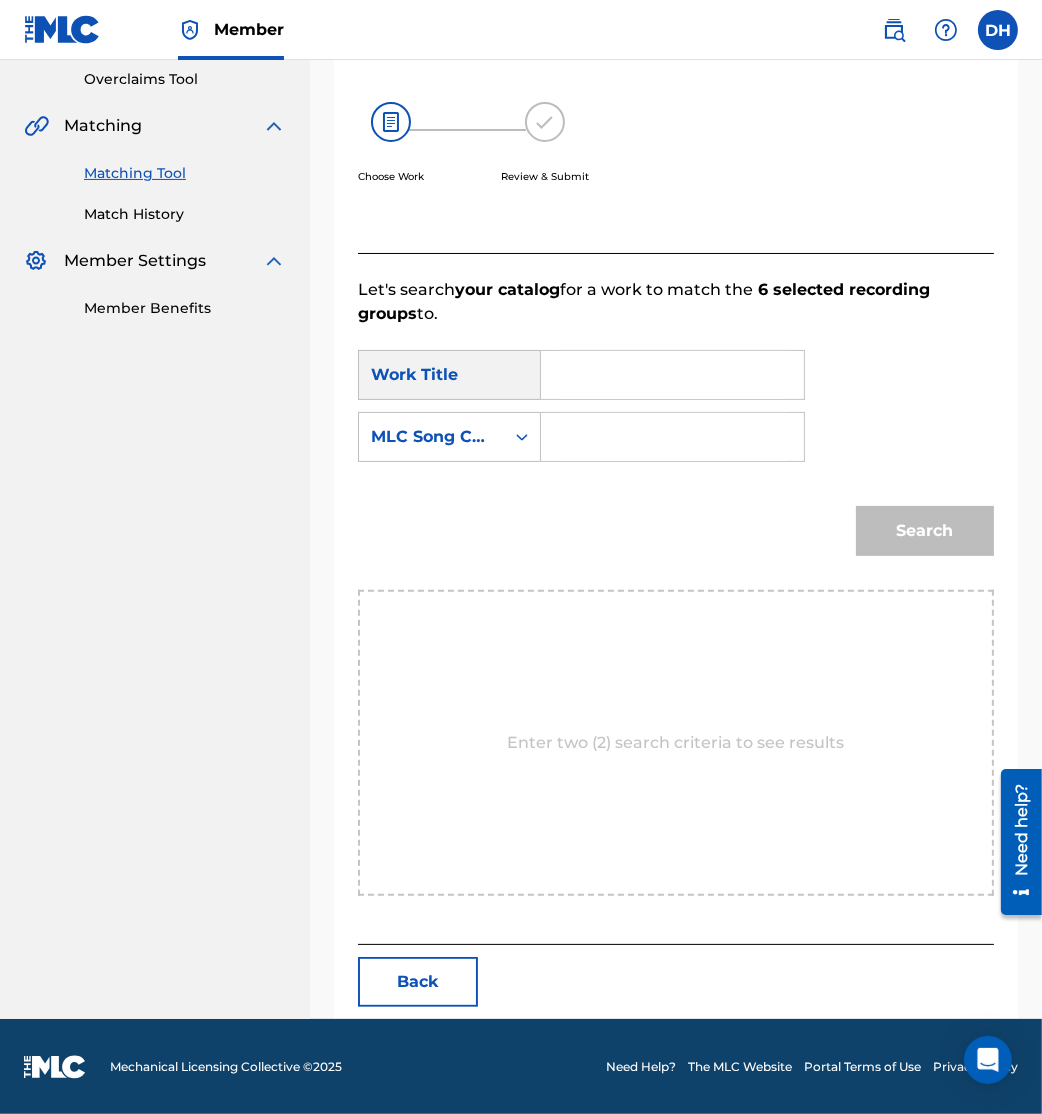 click at bounding box center [672, 375] 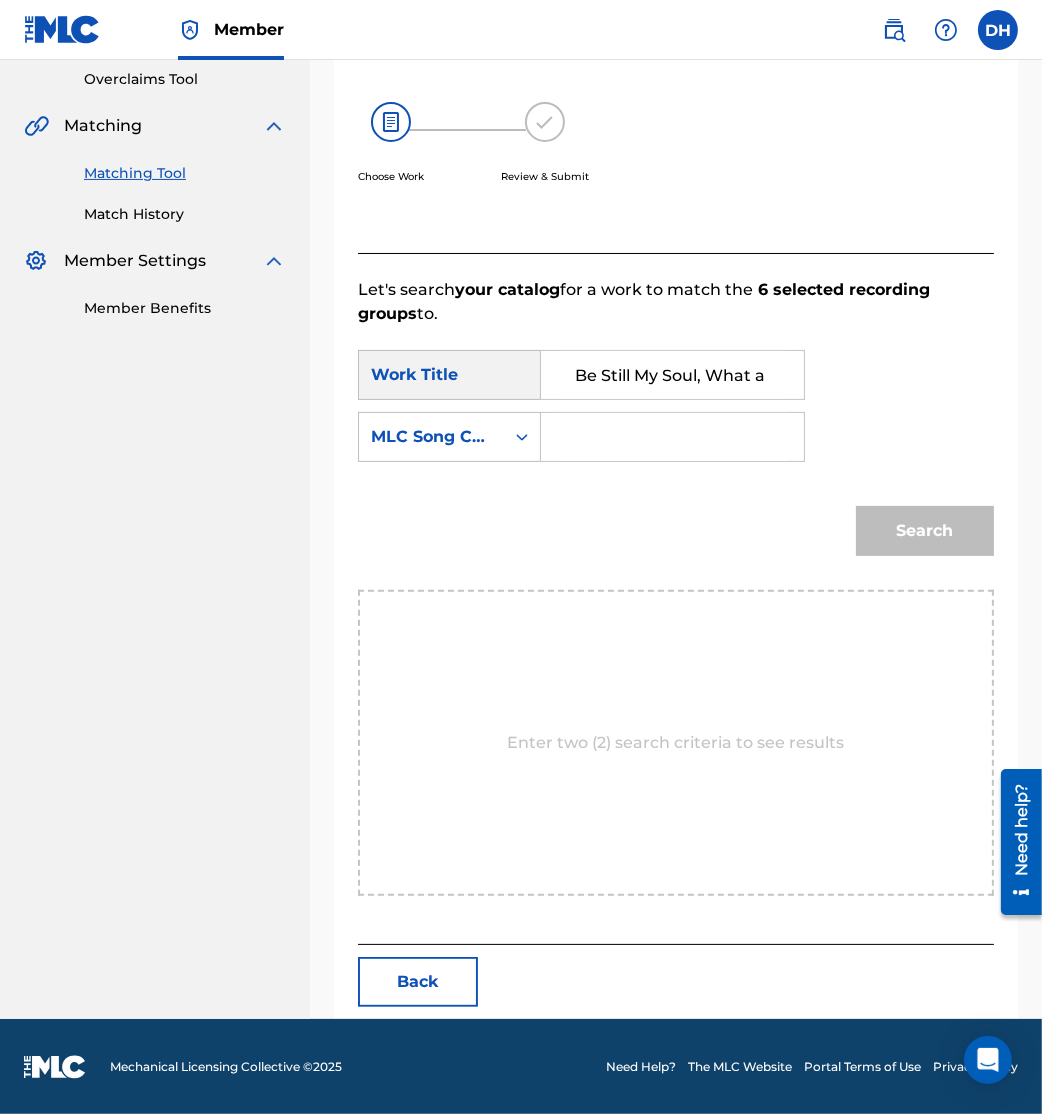 scroll, scrollTop: 0, scrollLeft: 244, axis: horizontal 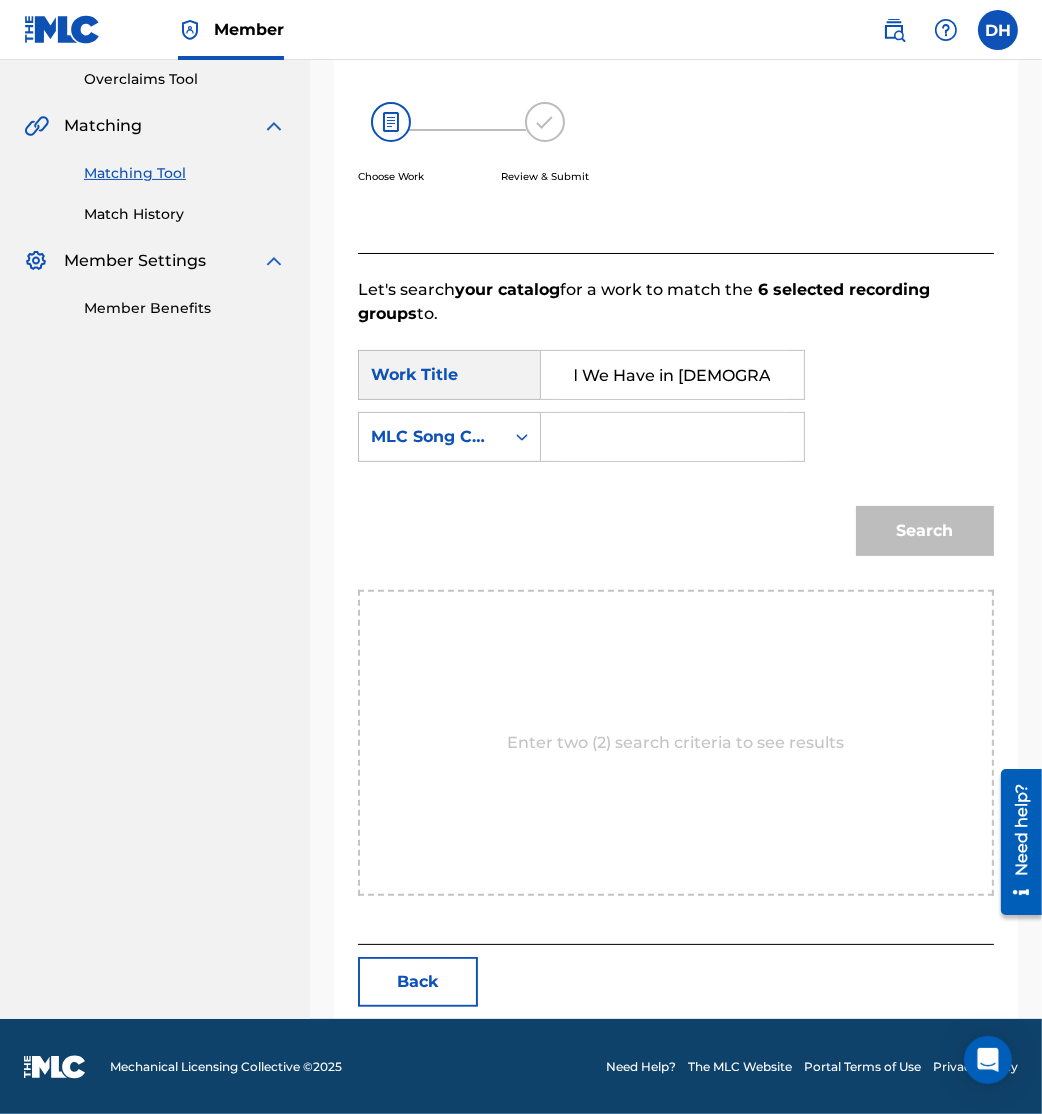 click on "Be Still My Soul, What a Friend We Have in Jesus. - Live" at bounding box center (672, 375) 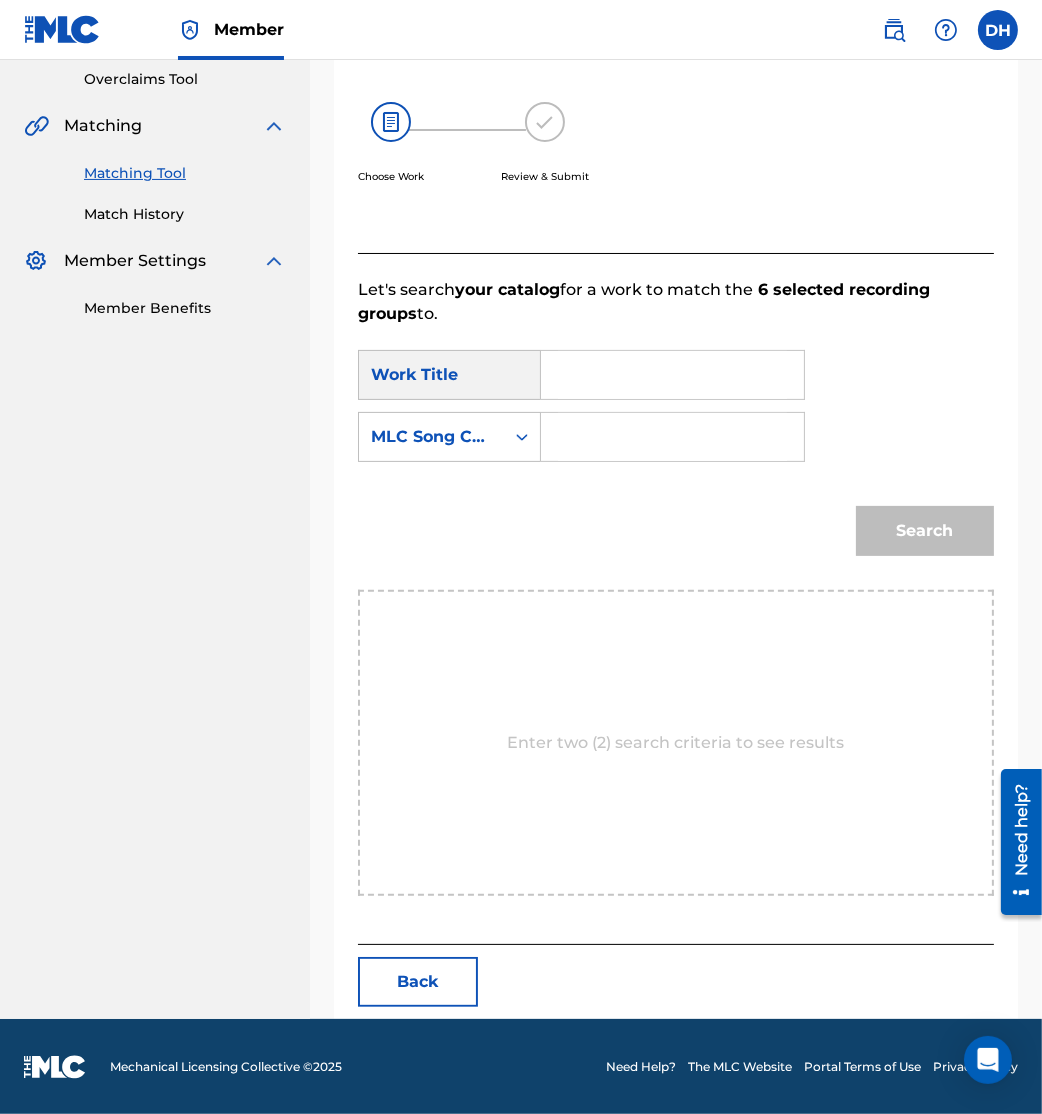 scroll, scrollTop: 0, scrollLeft: 0, axis: both 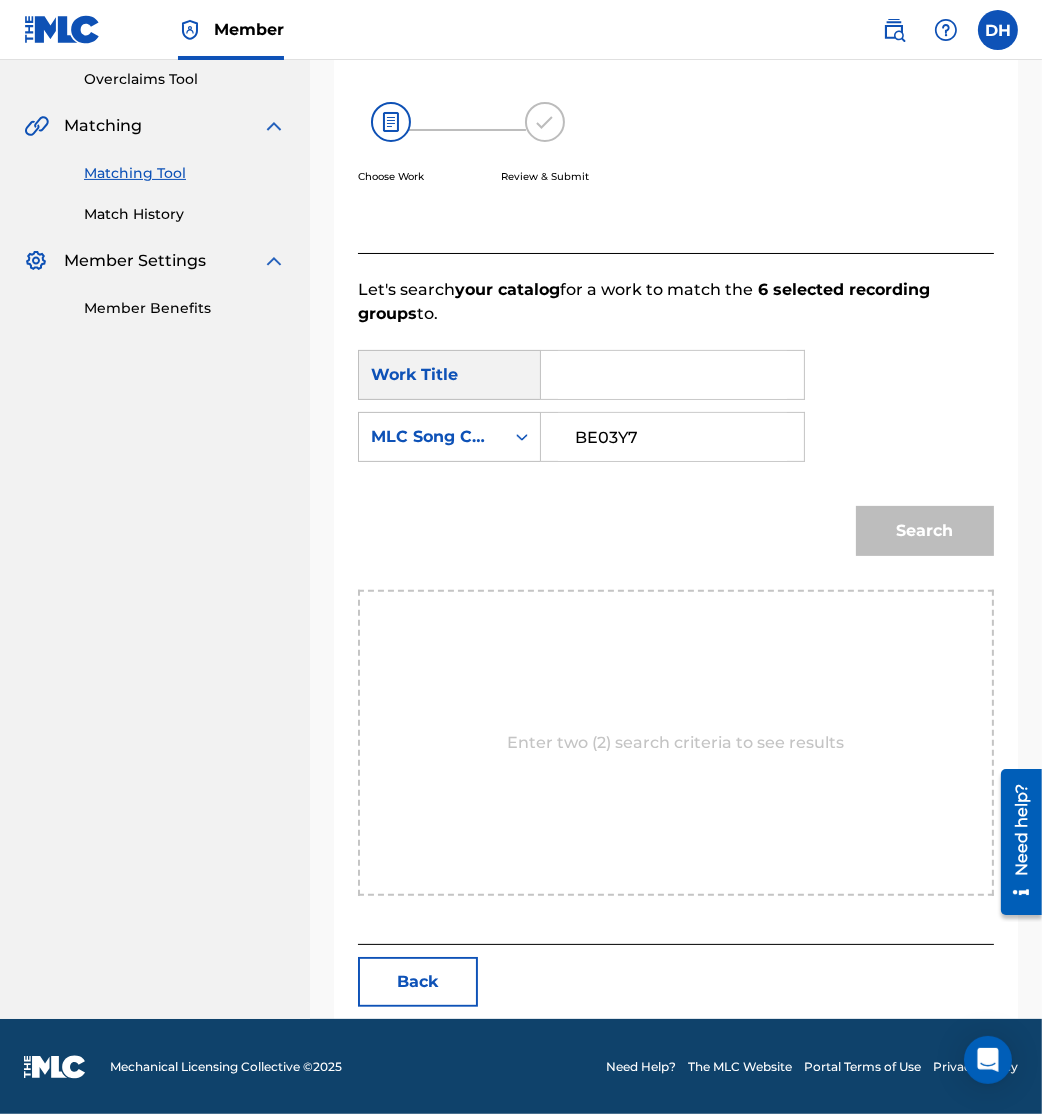 type on "BE03Y7" 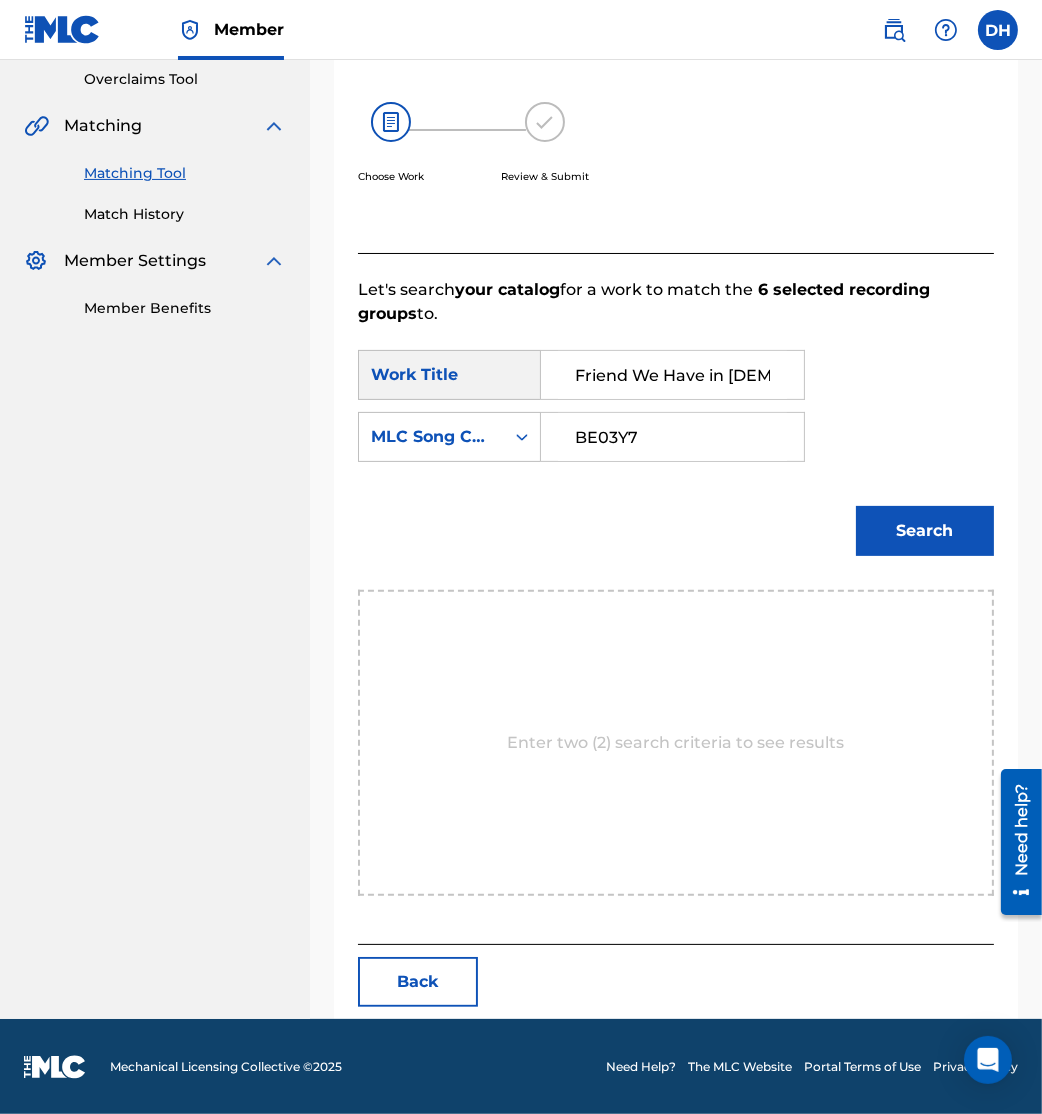 scroll, scrollTop: 0, scrollLeft: 0, axis: both 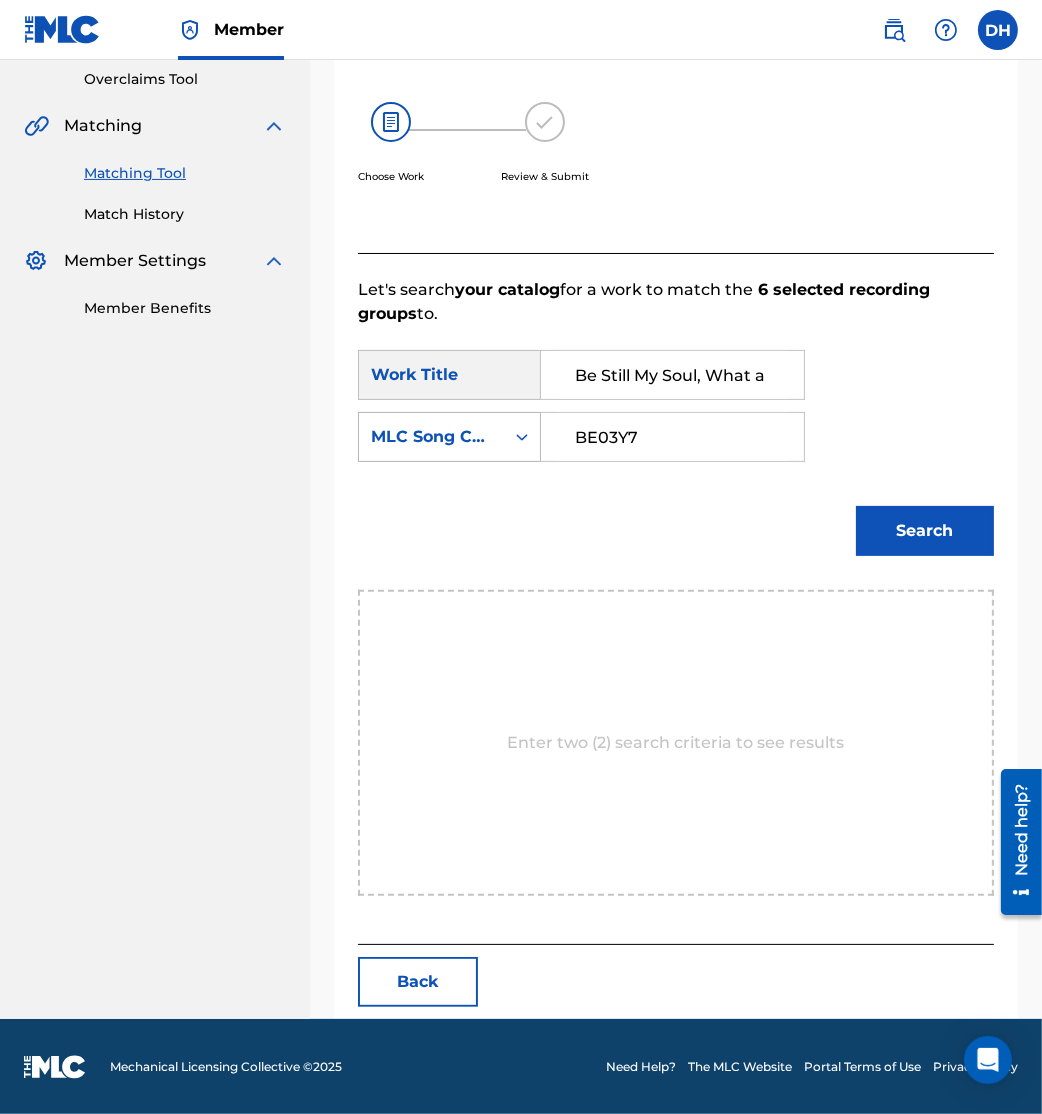 drag, startPoint x: 642, startPoint y: 388, endPoint x: 364, endPoint y: 411, distance: 278.94983 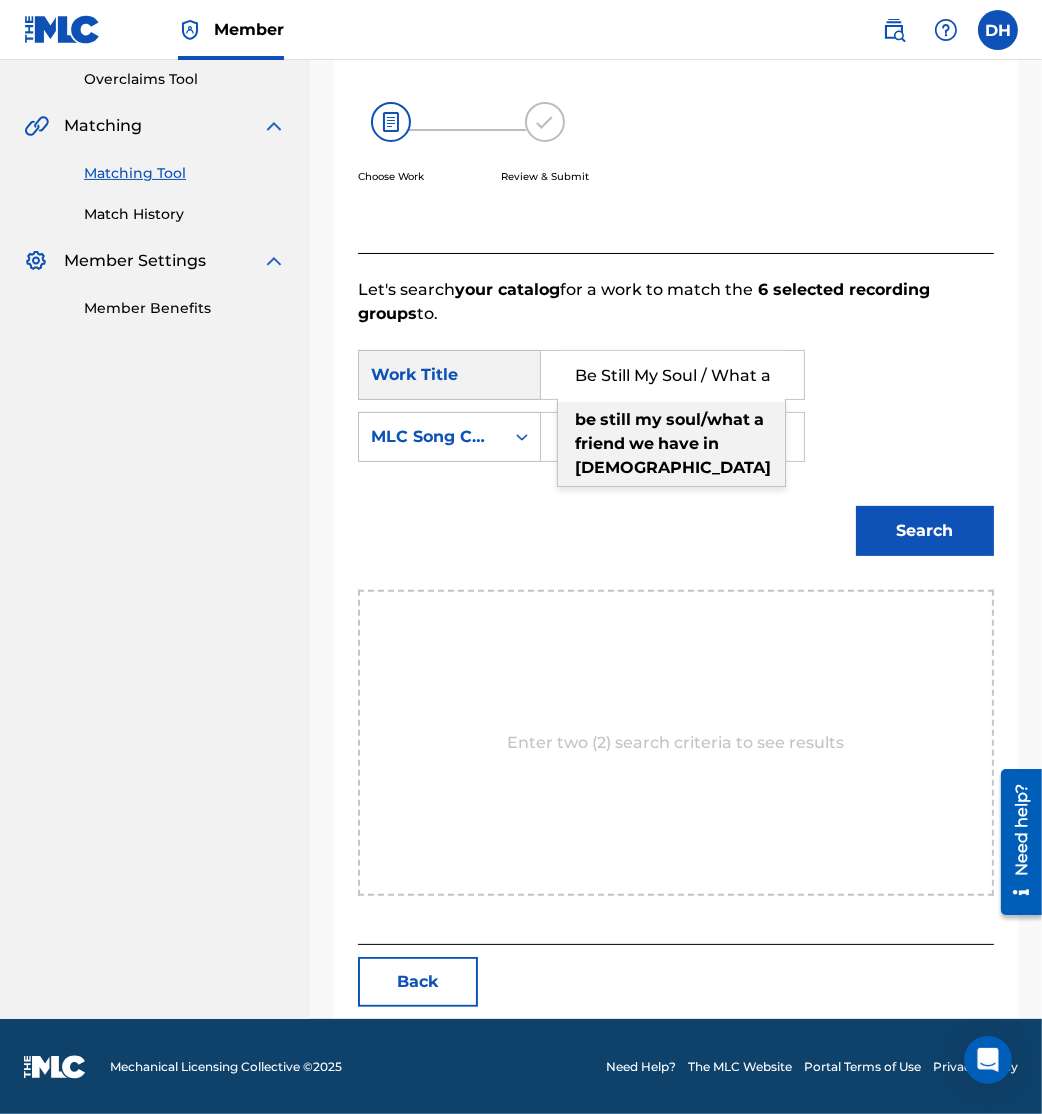 type on "Be Still My Soul / What a Friend We Have in Jesus" 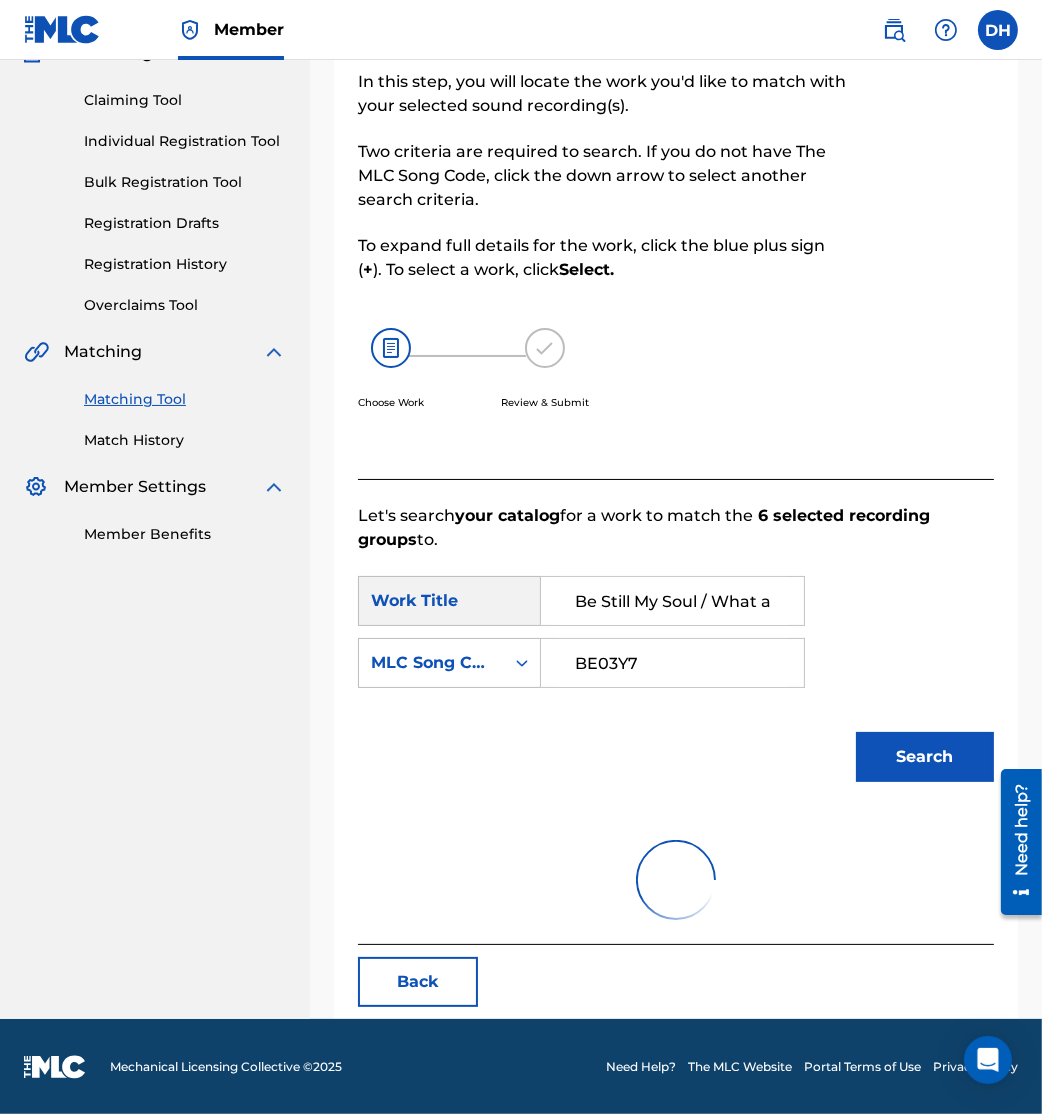 scroll, scrollTop: 361, scrollLeft: 0, axis: vertical 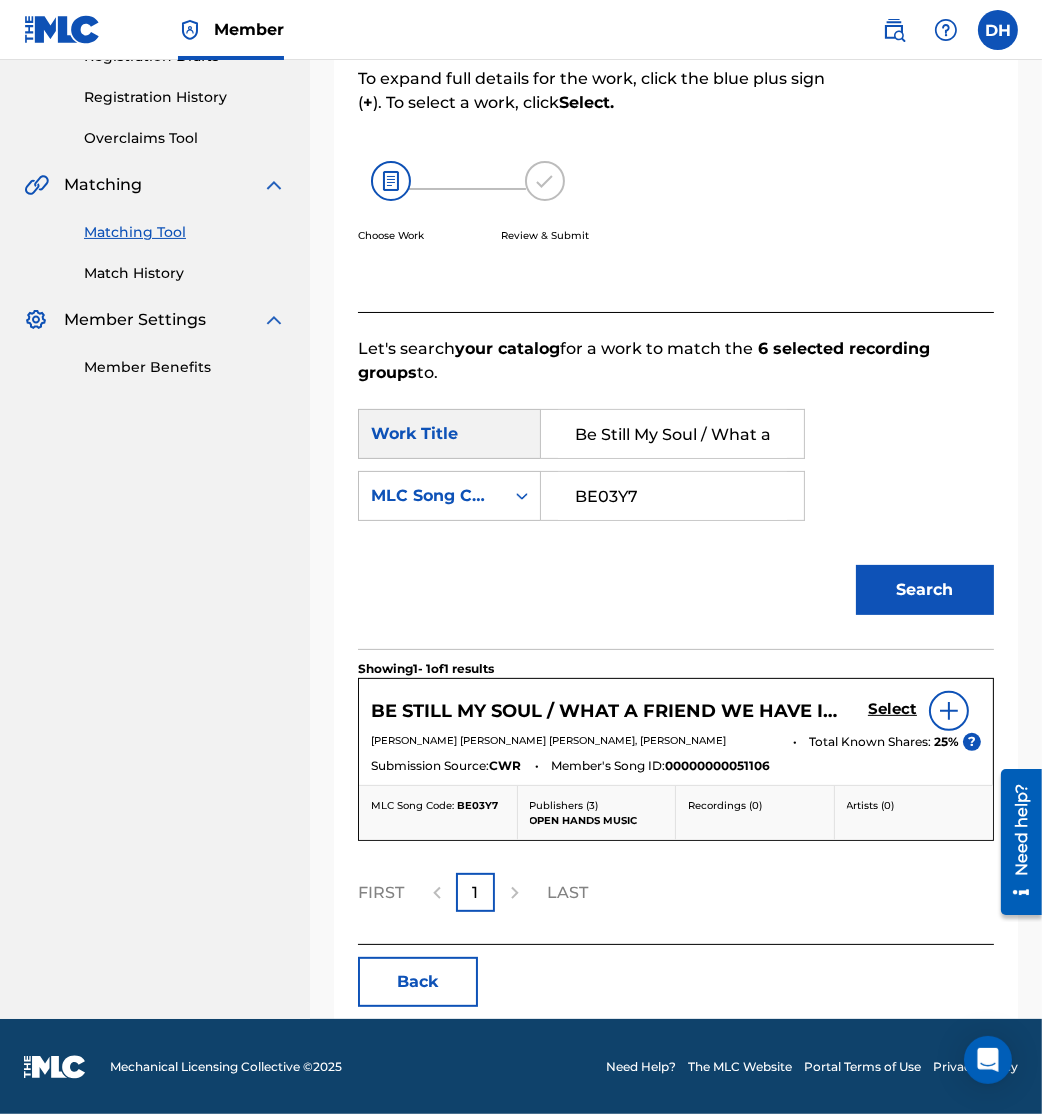 click on "Select" at bounding box center (892, 709) 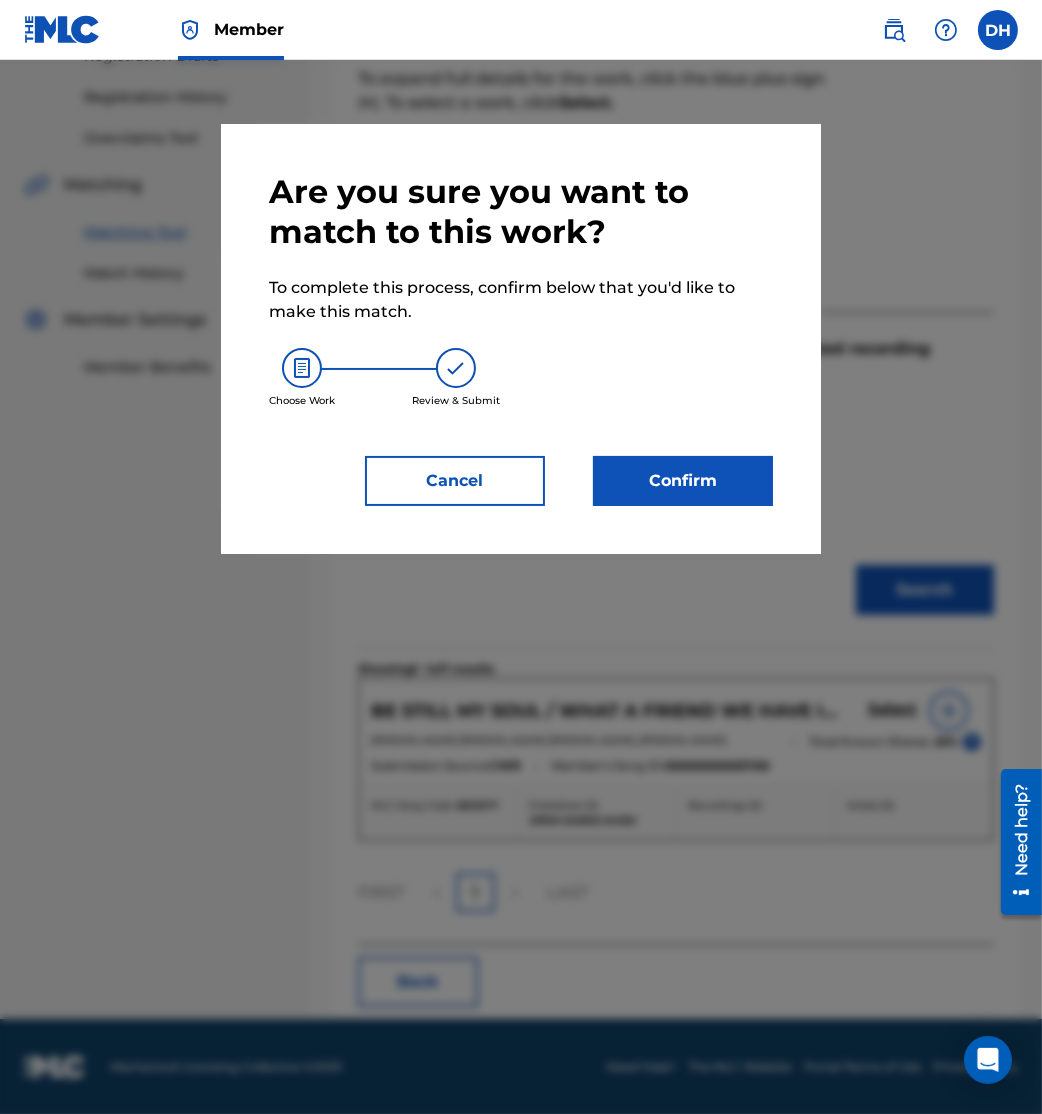 click on "Confirm" at bounding box center (683, 481) 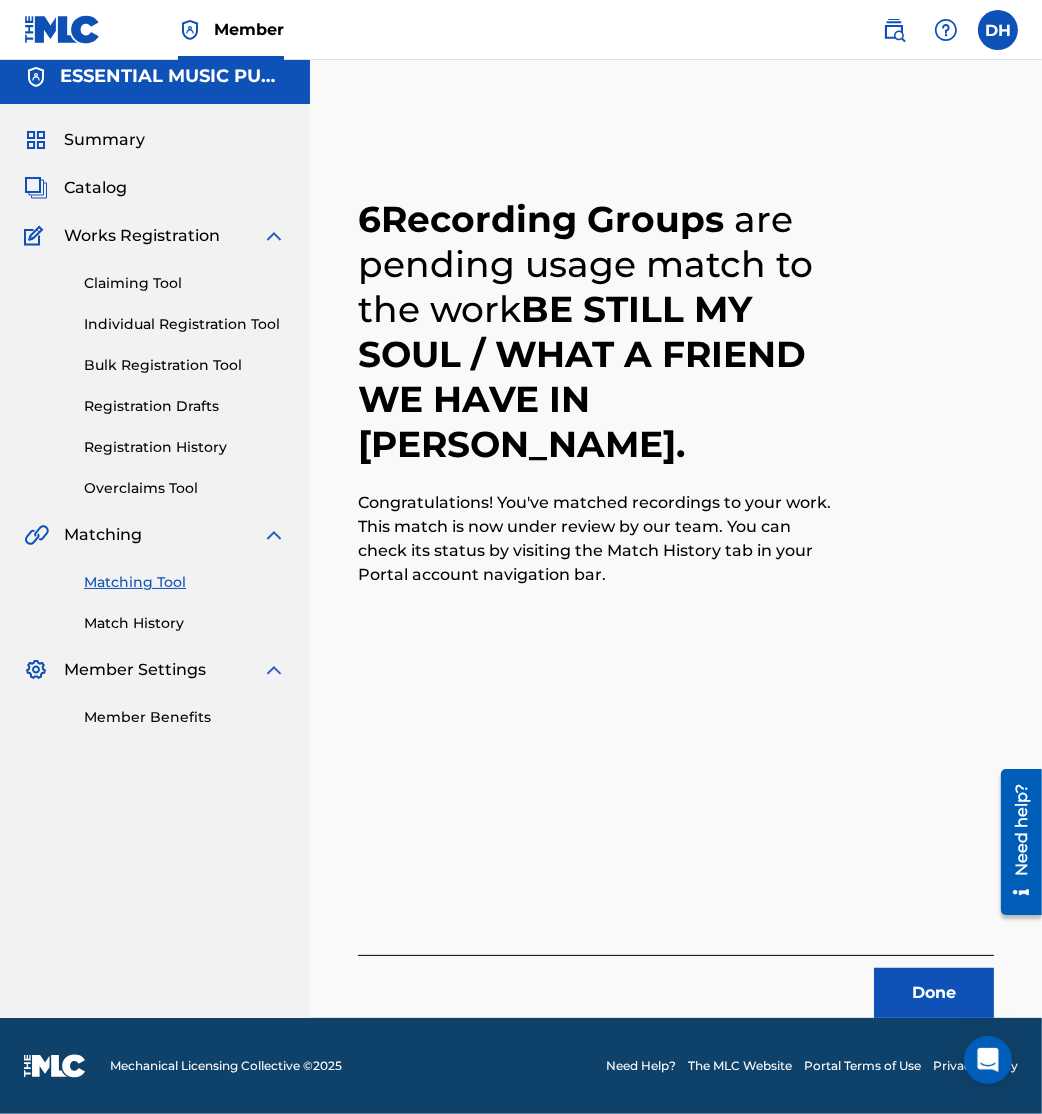 scroll, scrollTop: 10, scrollLeft: 0, axis: vertical 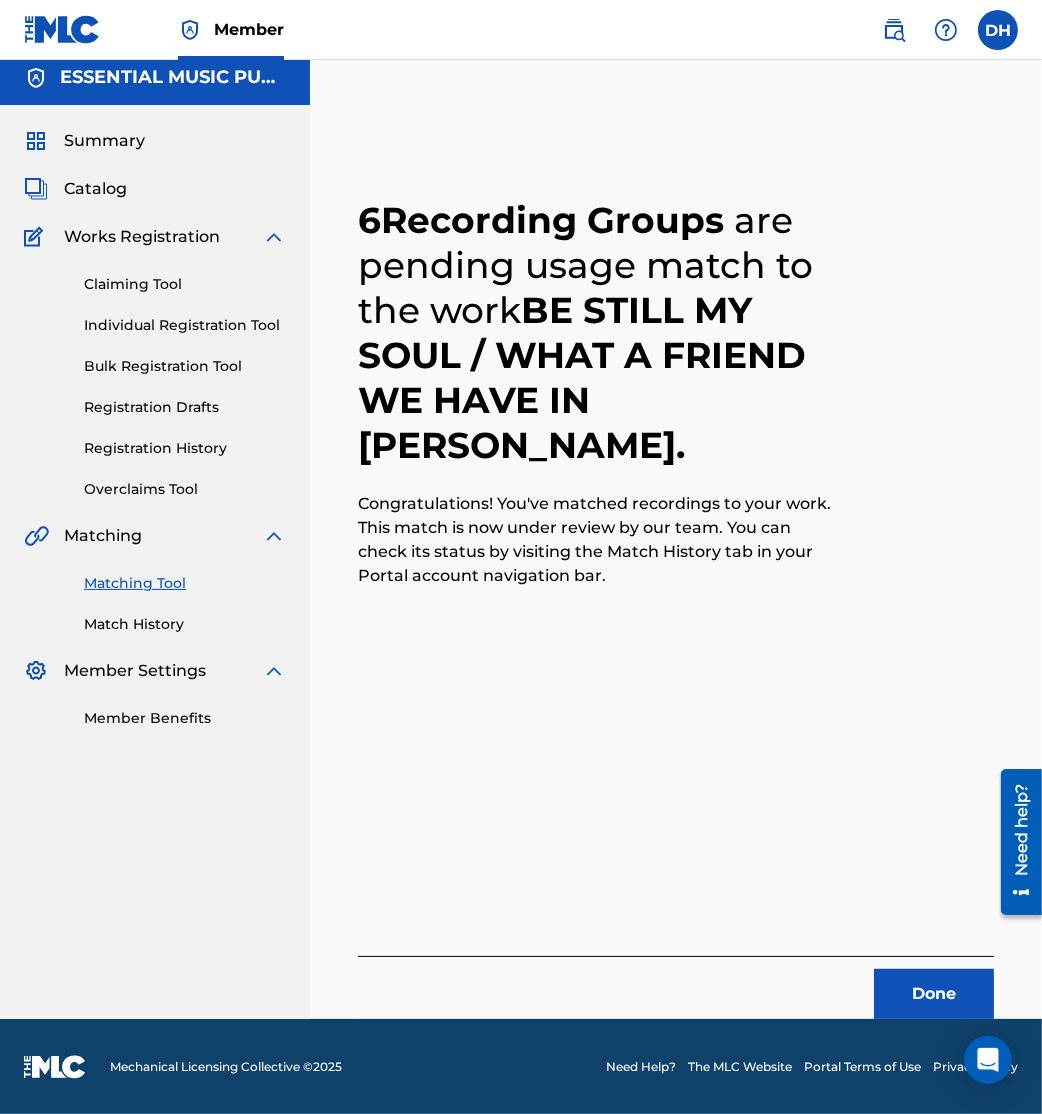 click on "Done" at bounding box center [934, 994] 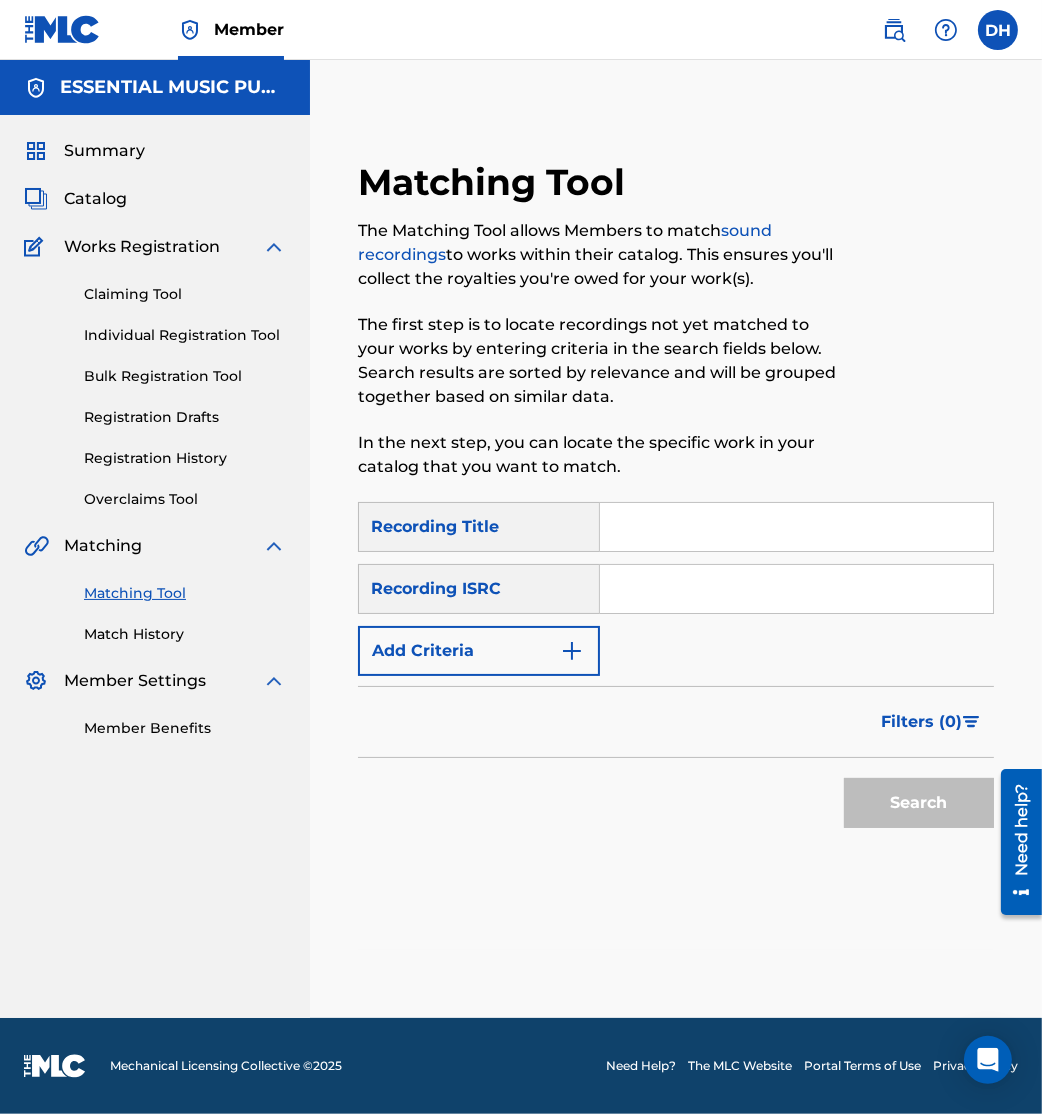 click at bounding box center [796, 527] 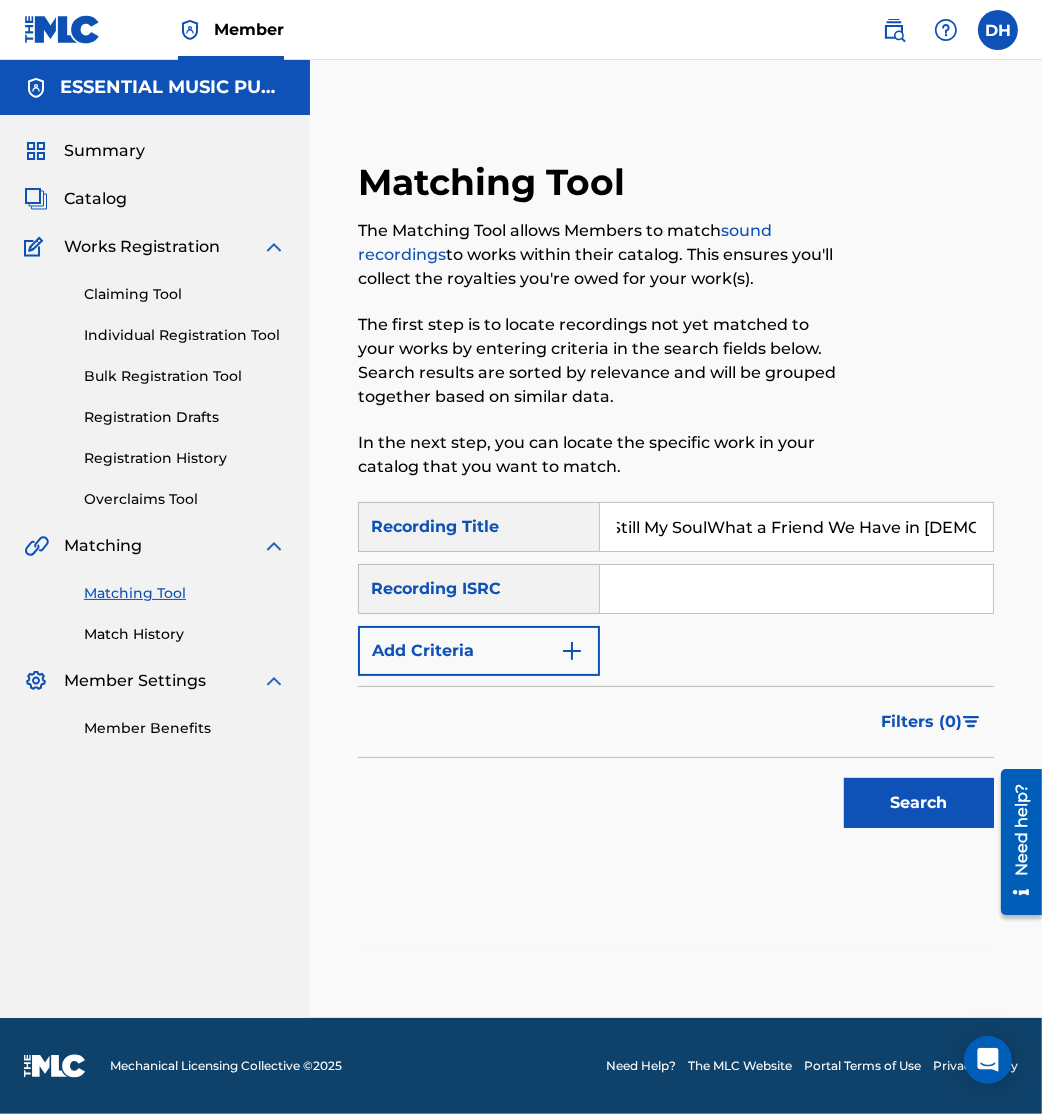 scroll, scrollTop: 0, scrollLeft: 29, axis: horizontal 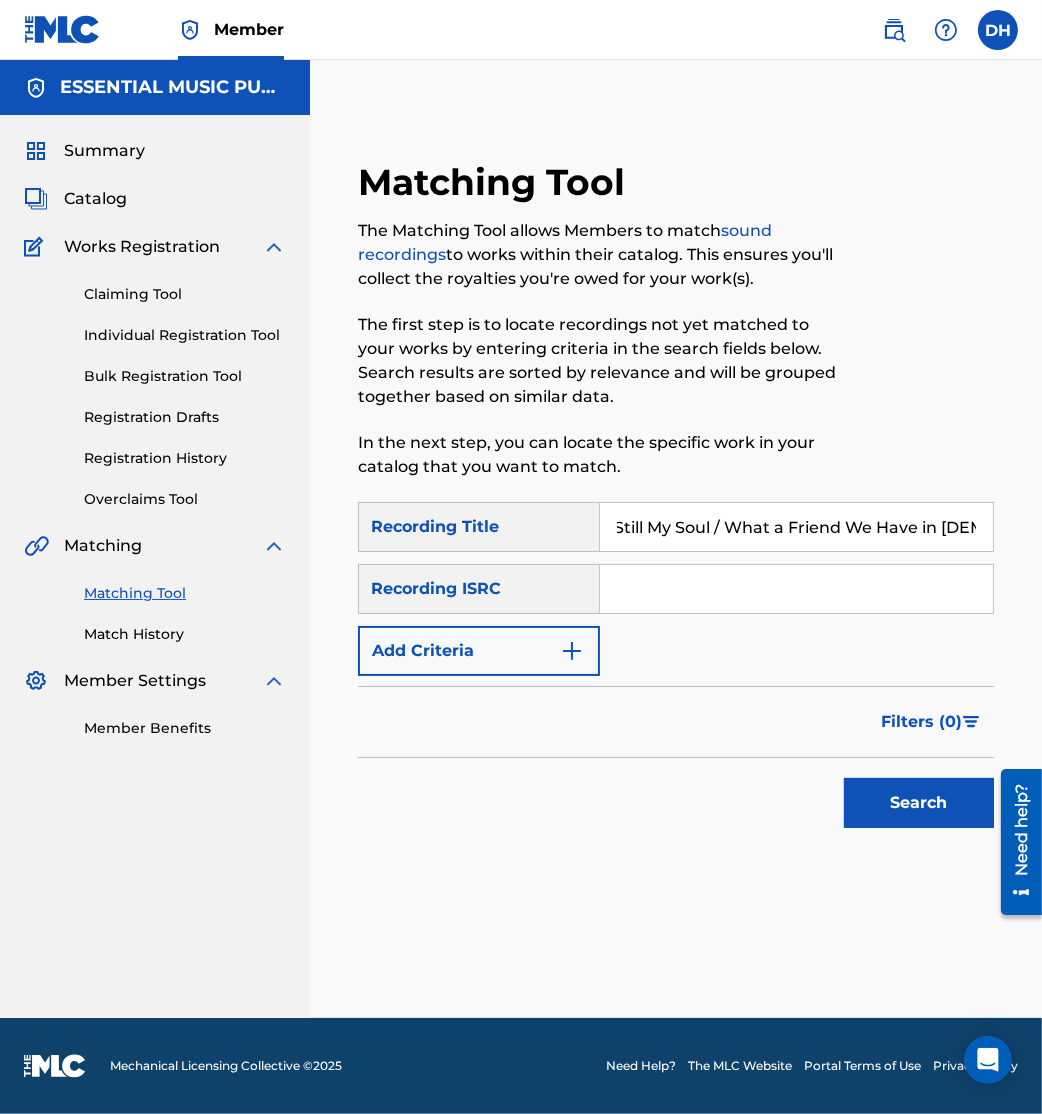 type on "Be Still My Soul / What a Friend We Have in Jesus." 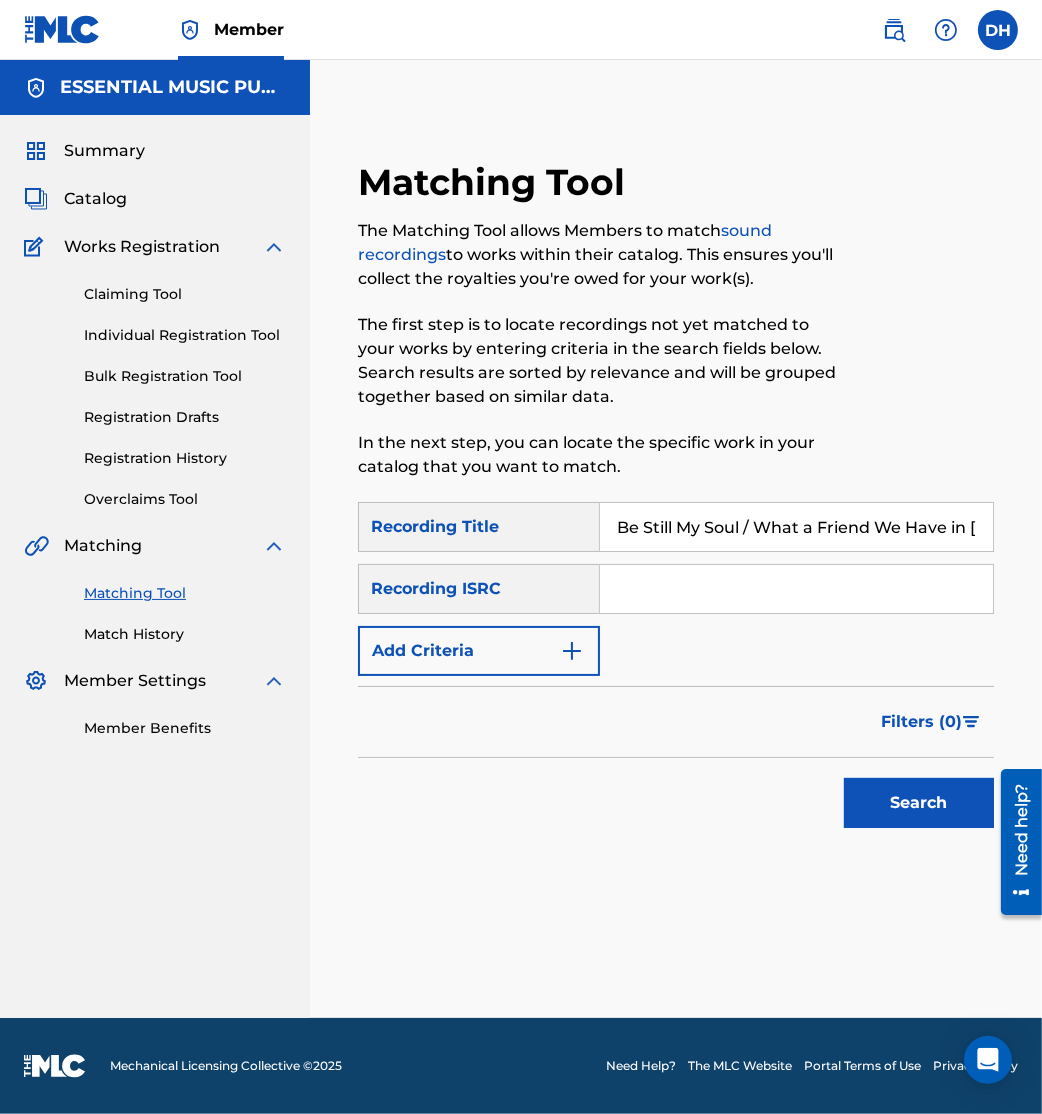 click at bounding box center (796, 589) 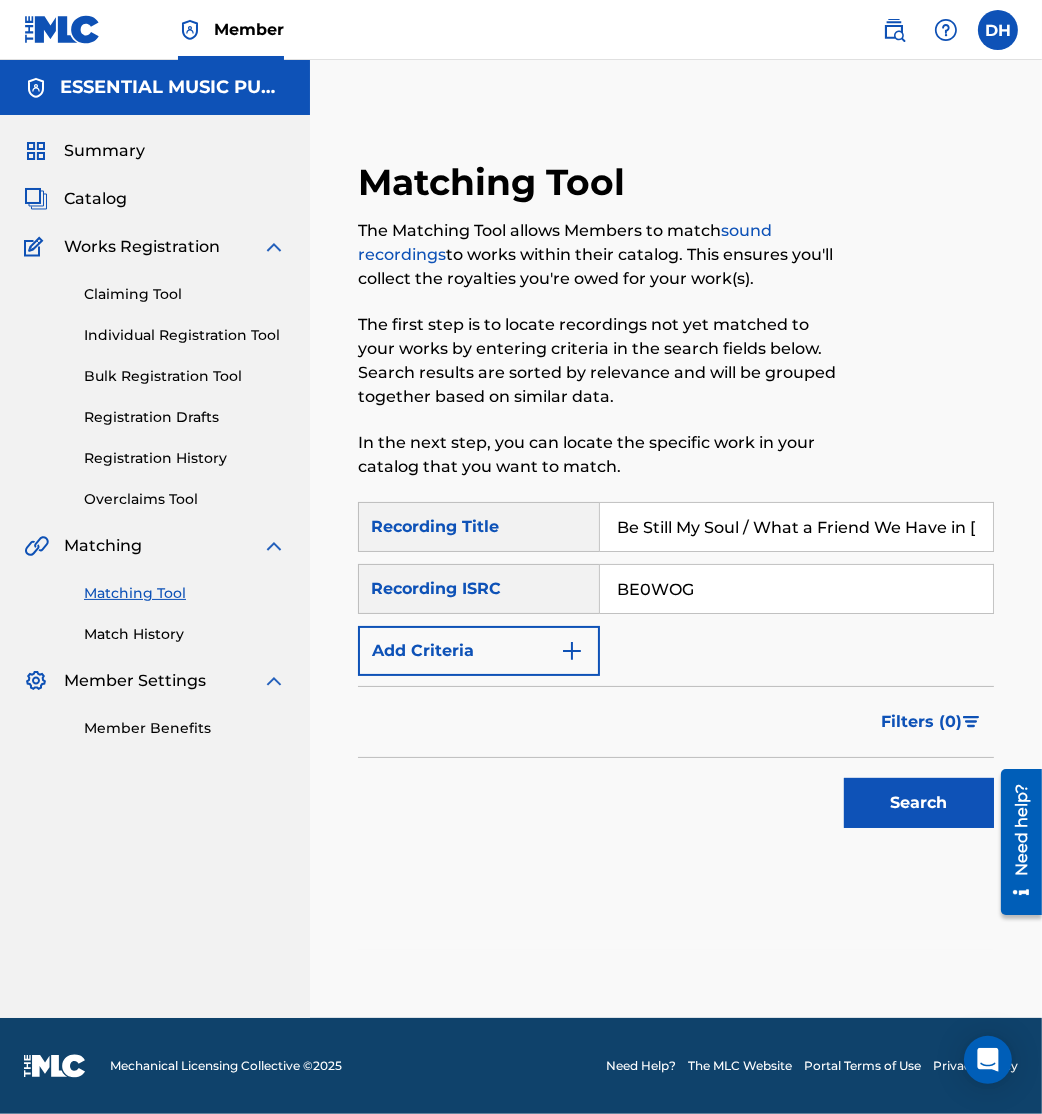 click on "Search" at bounding box center (919, 803) 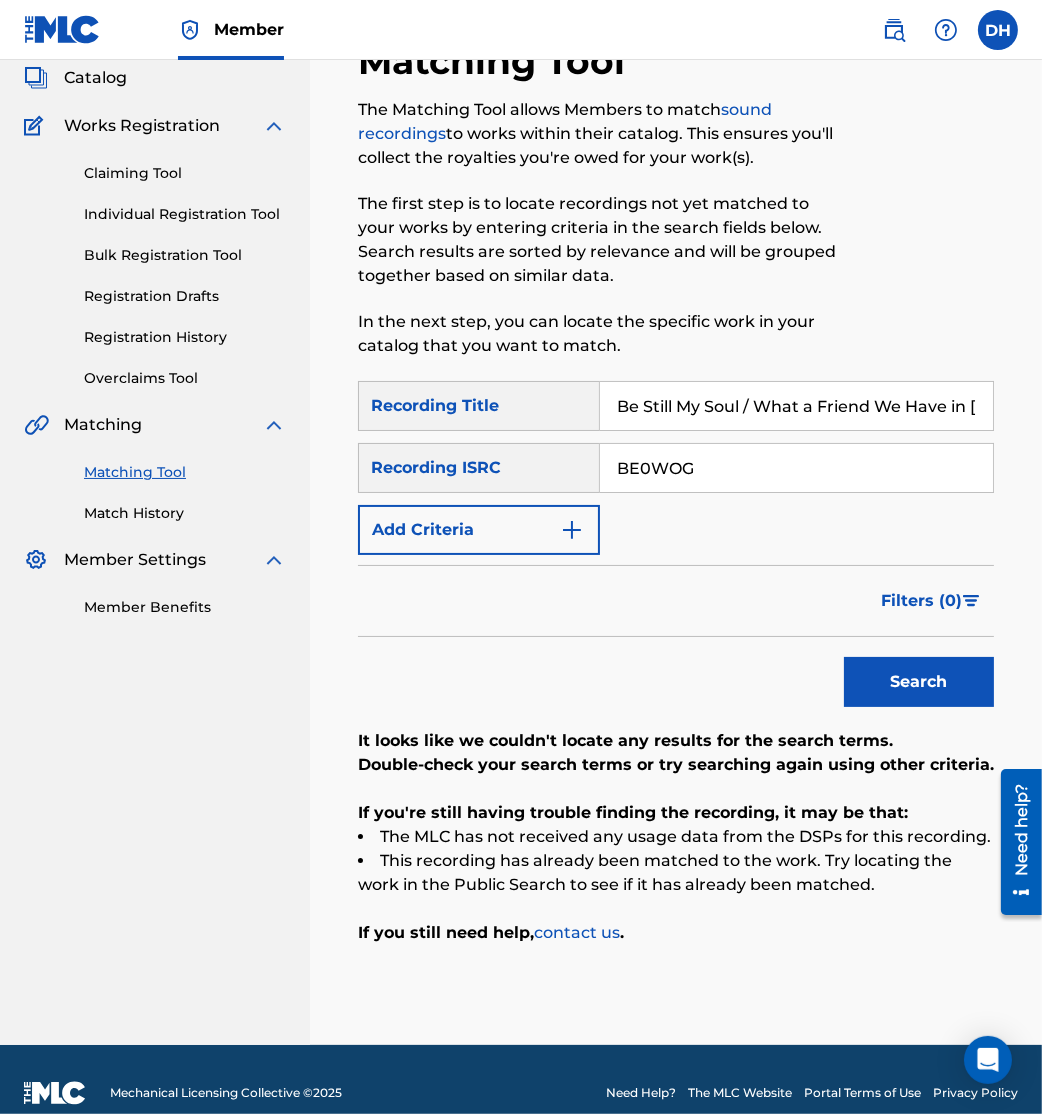 scroll, scrollTop: 147, scrollLeft: 0, axis: vertical 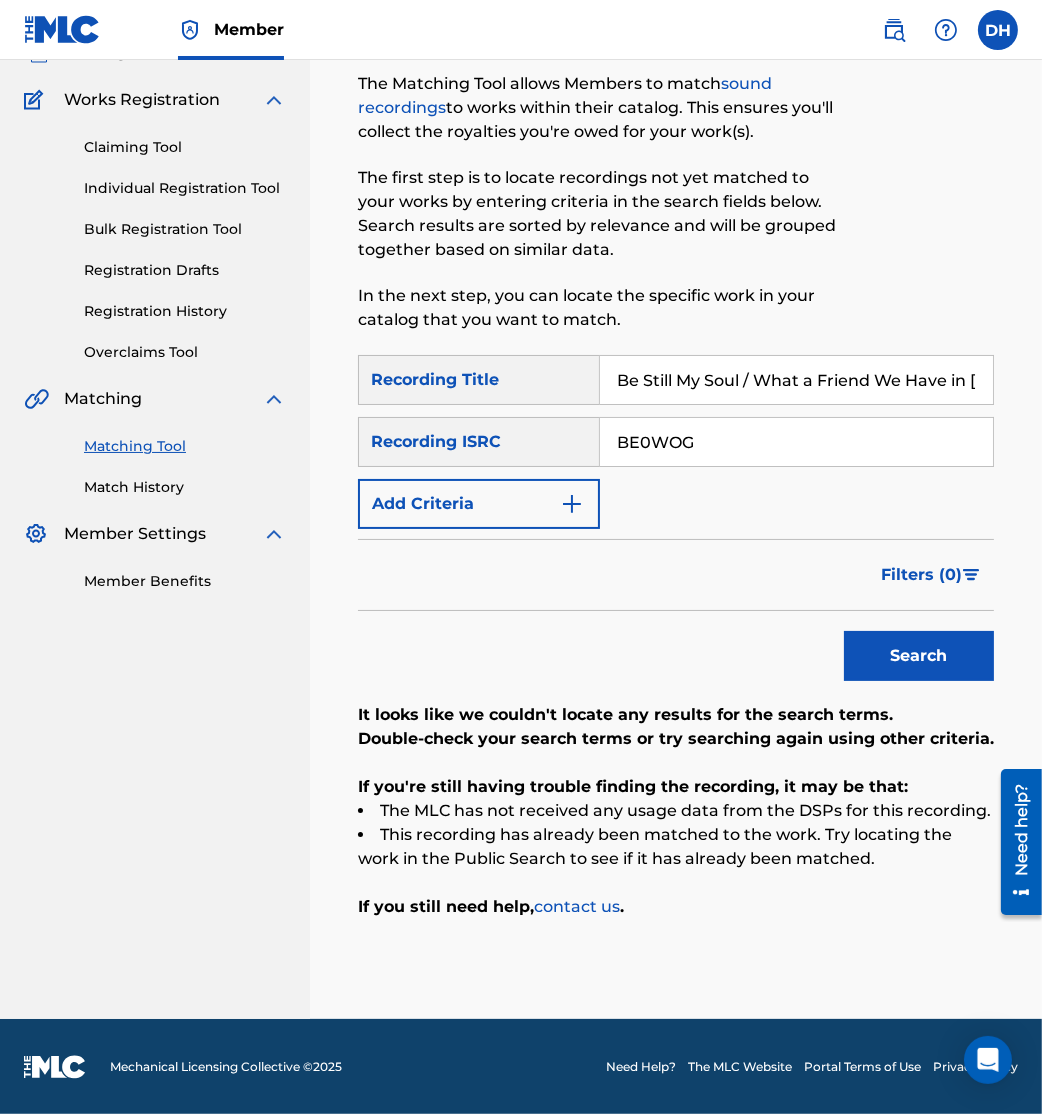 drag, startPoint x: 828, startPoint y: 425, endPoint x: 199, endPoint y: 396, distance: 629.66815 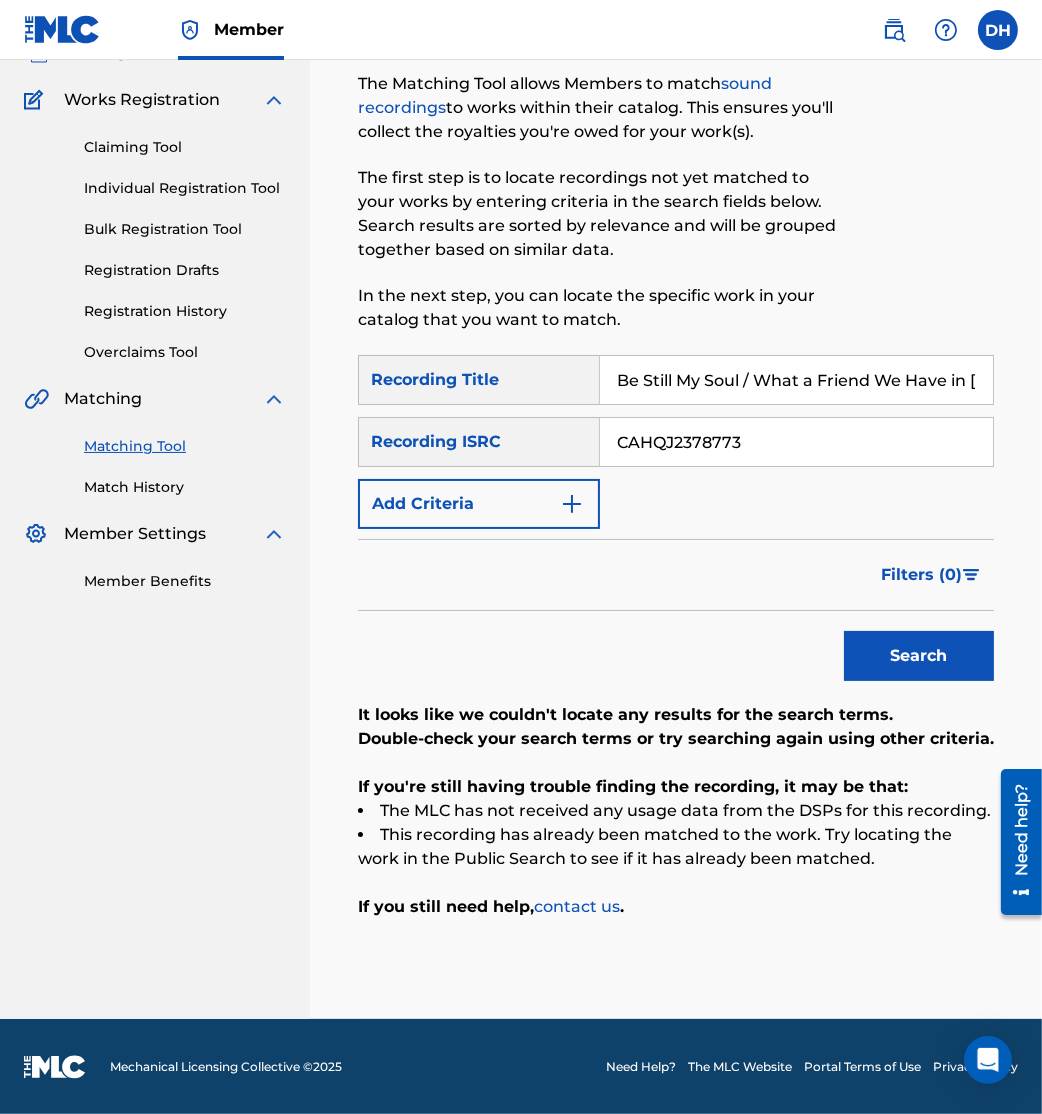 type on "CAHQJ2378773" 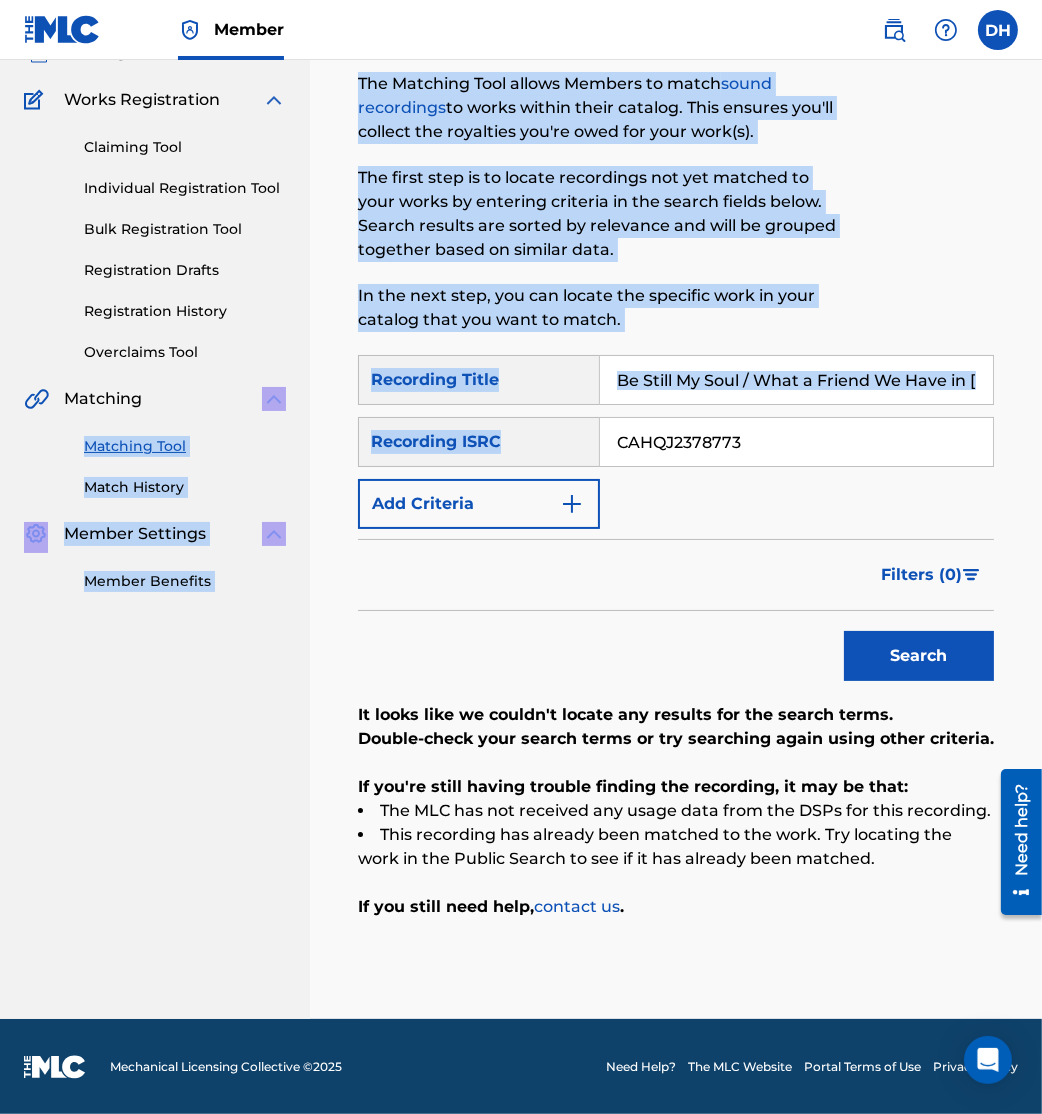 drag, startPoint x: 199, startPoint y: 396, endPoint x: 741, endPoint y: 434, distance: 543.33044 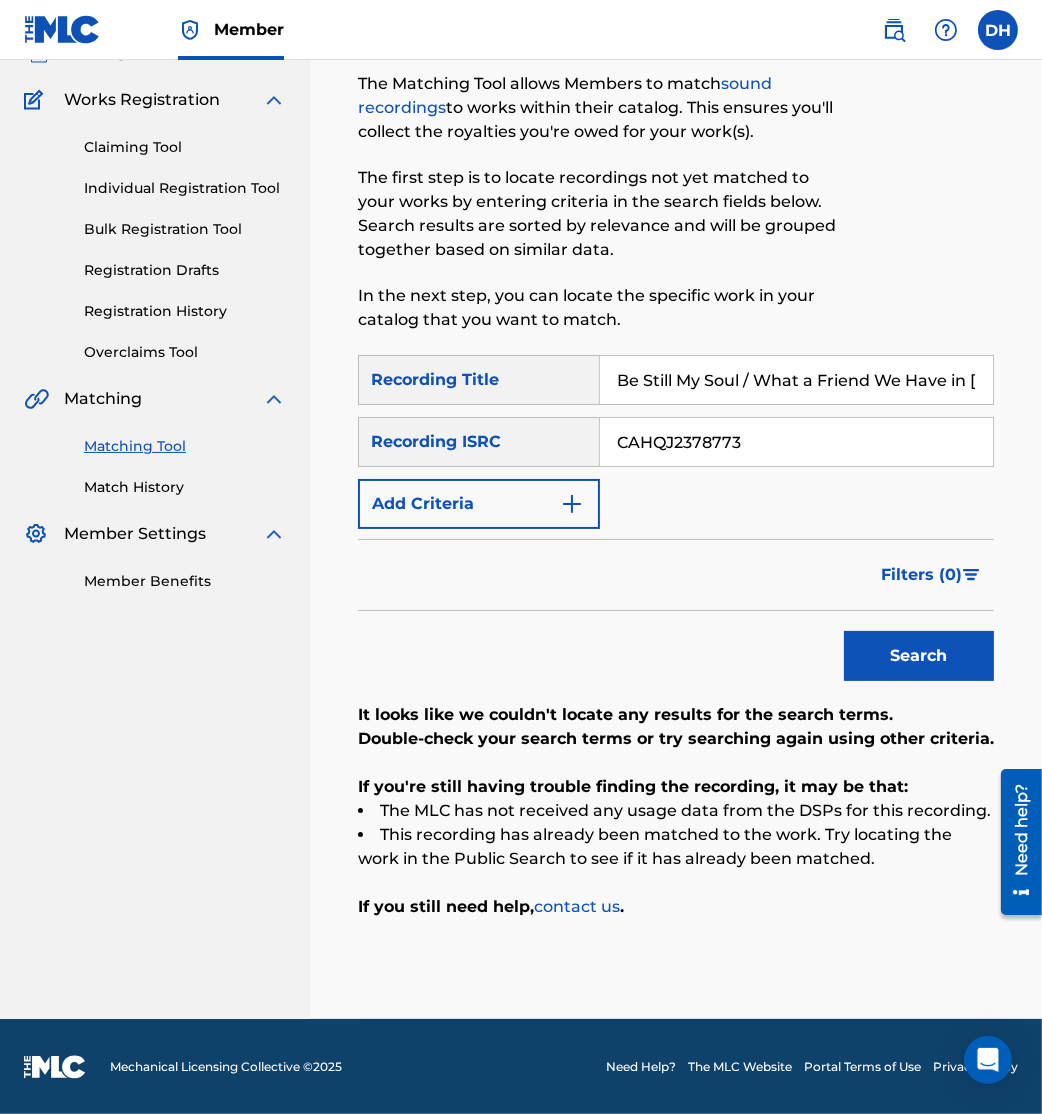 click on "Be Still My Soul / What a Friend We Have in Jesus." at bounding box center (796, 380) 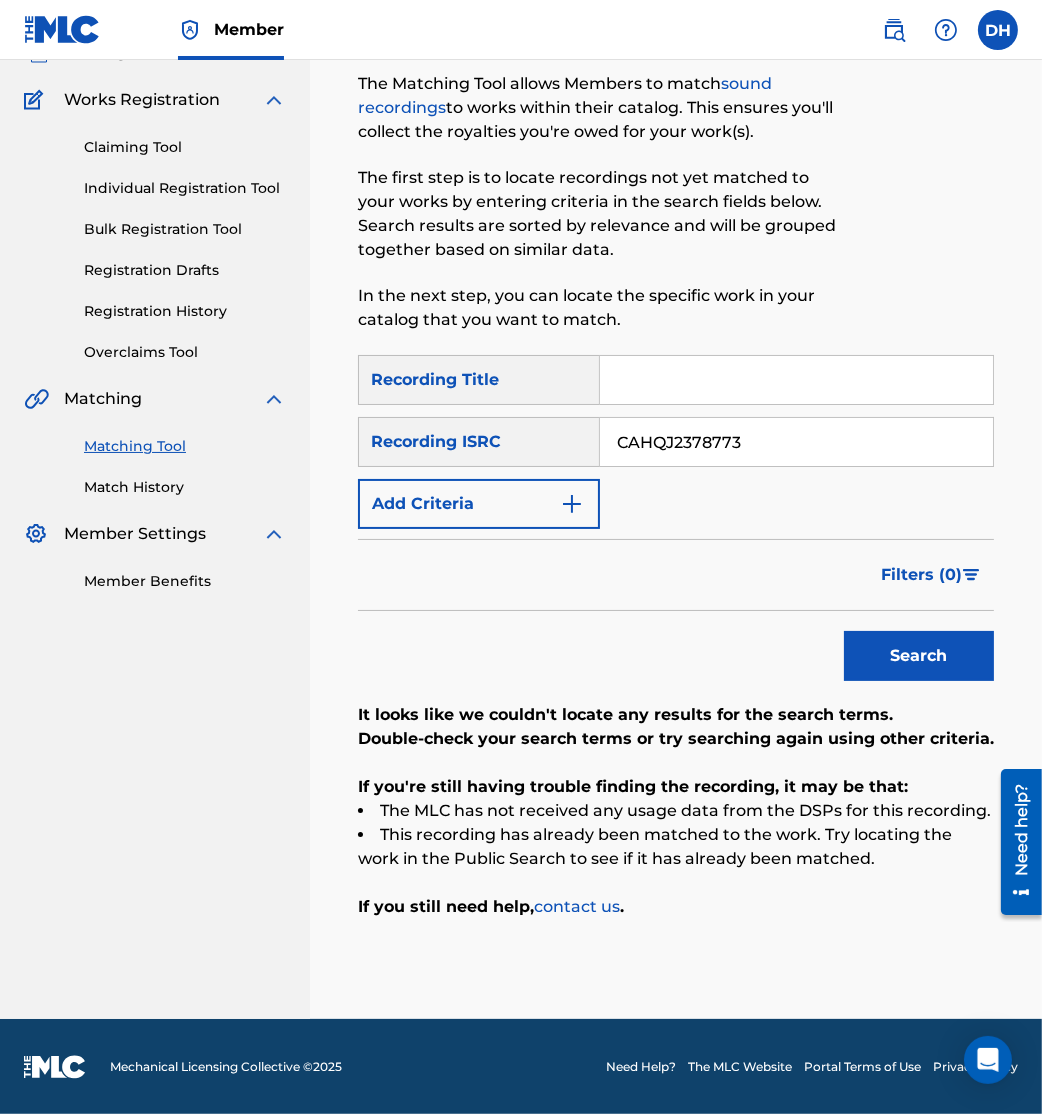 type 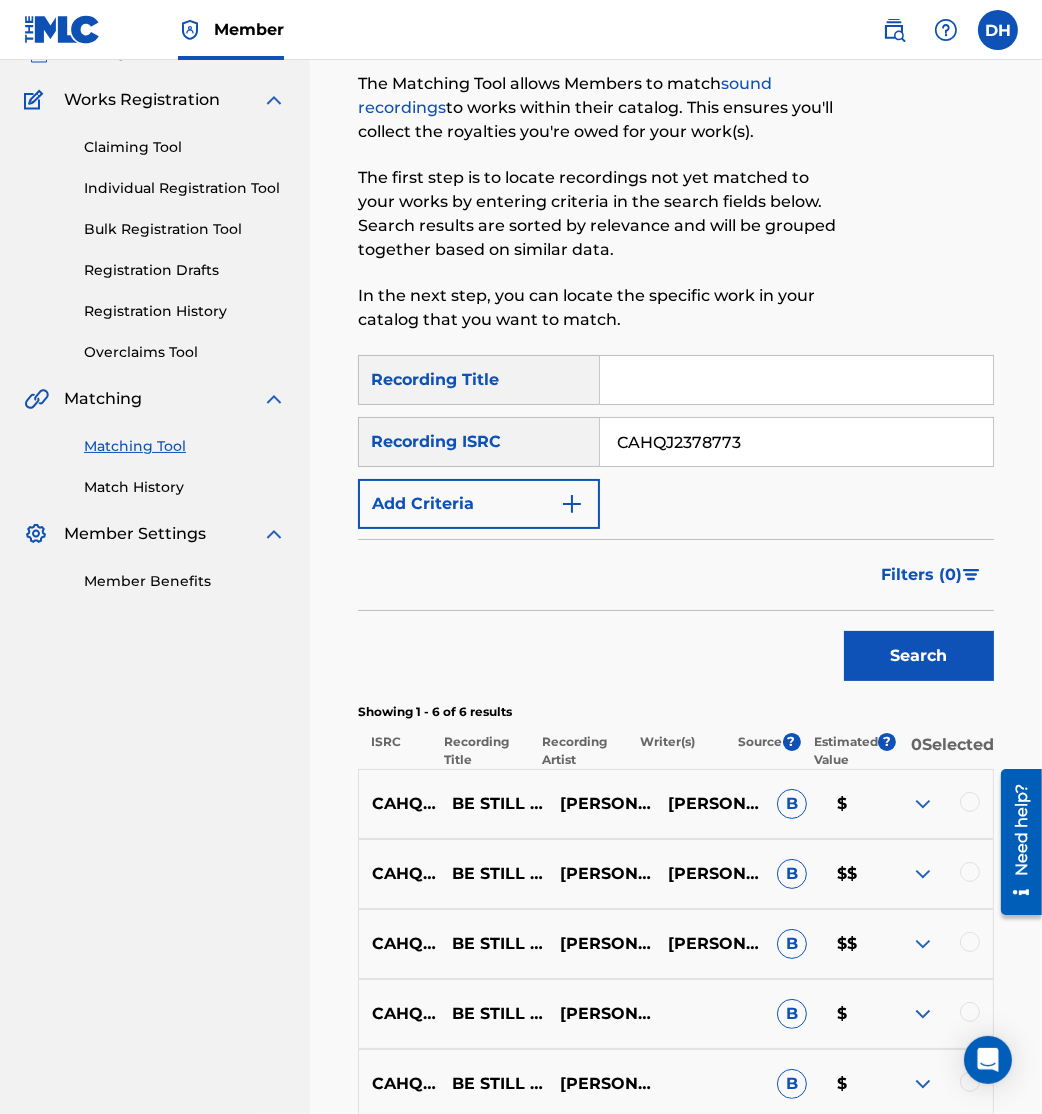 scroll, scrollTop: 413, scrollLeft: 0, axis: vertical 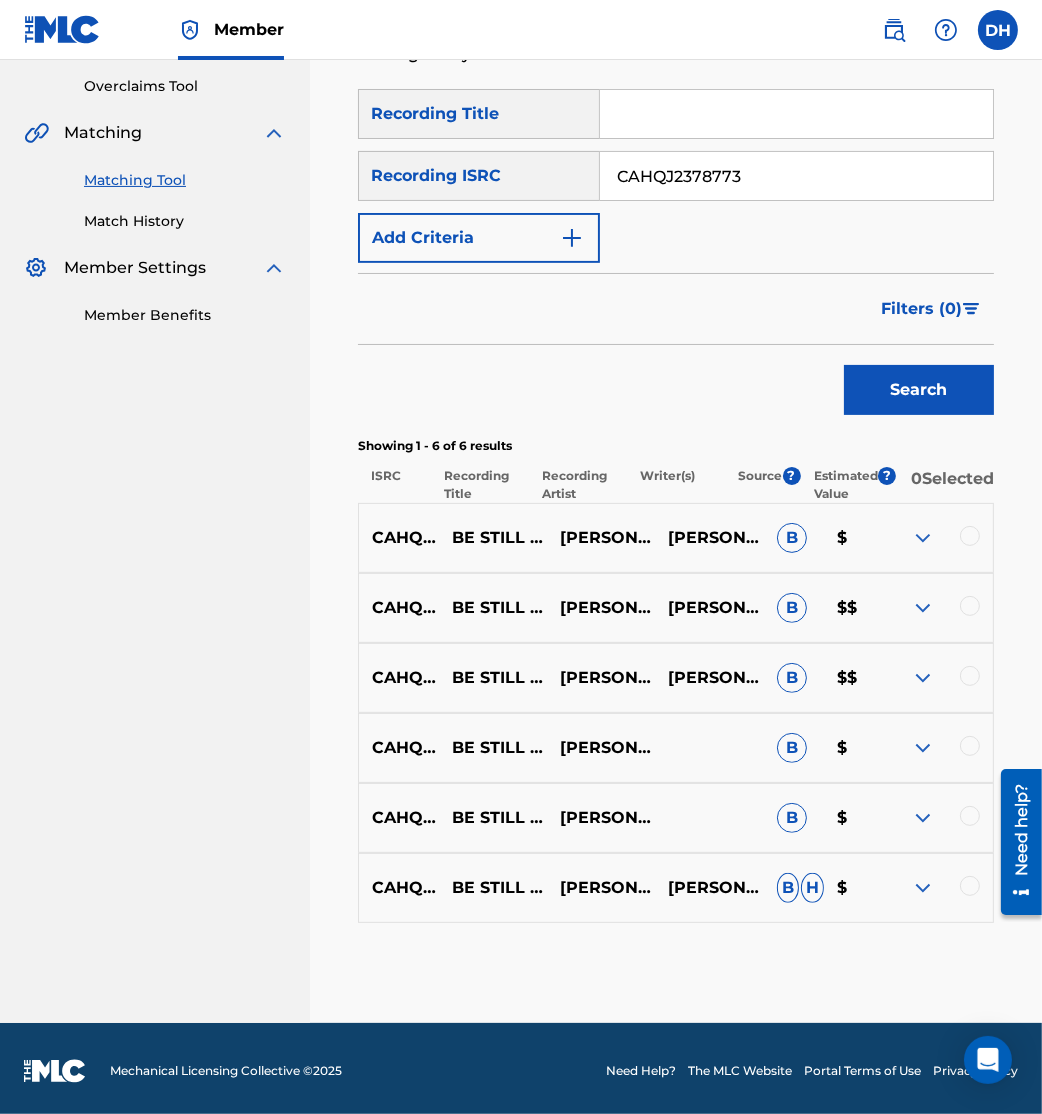 click at bounding box center [939, 538] 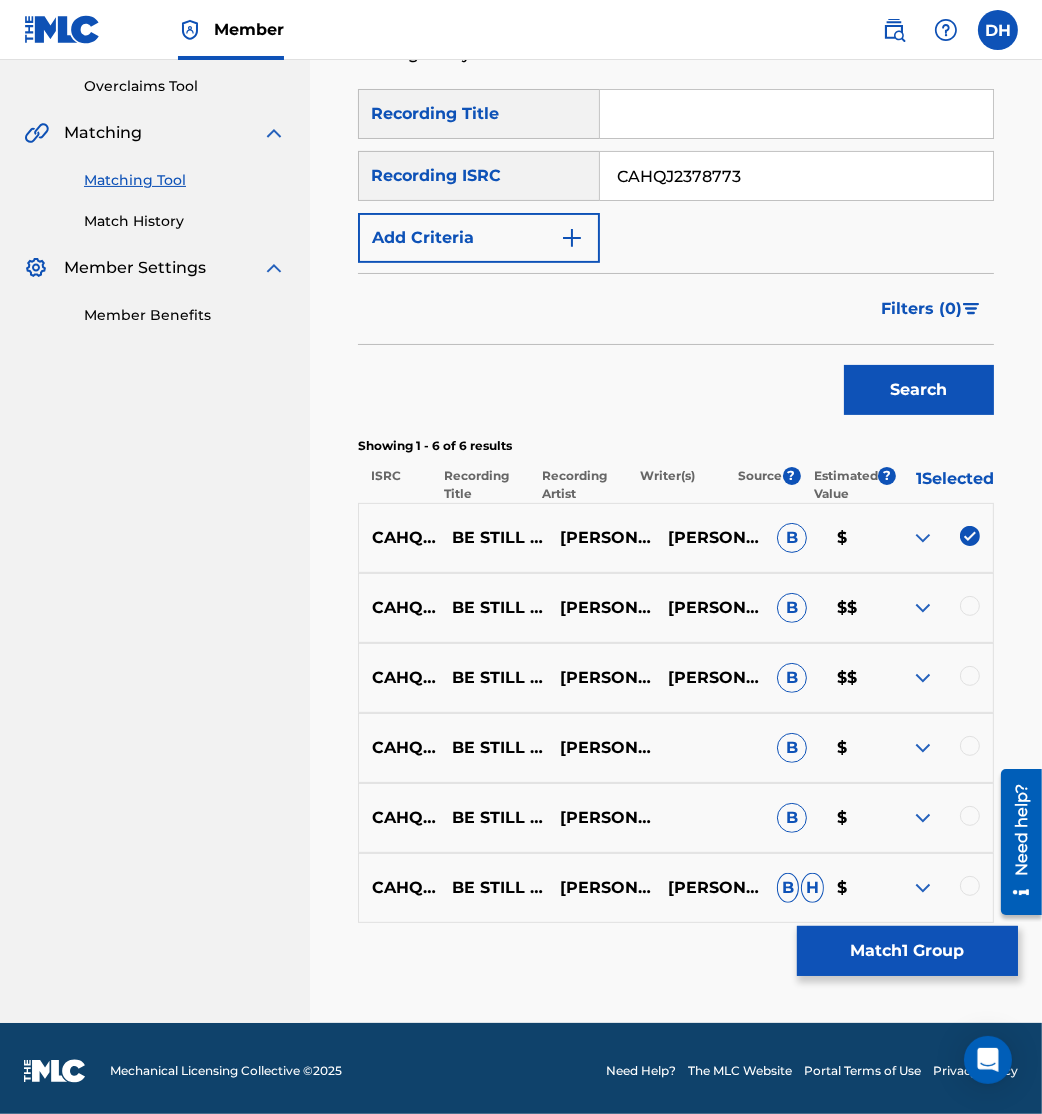 click at bounding box center (939, 608) 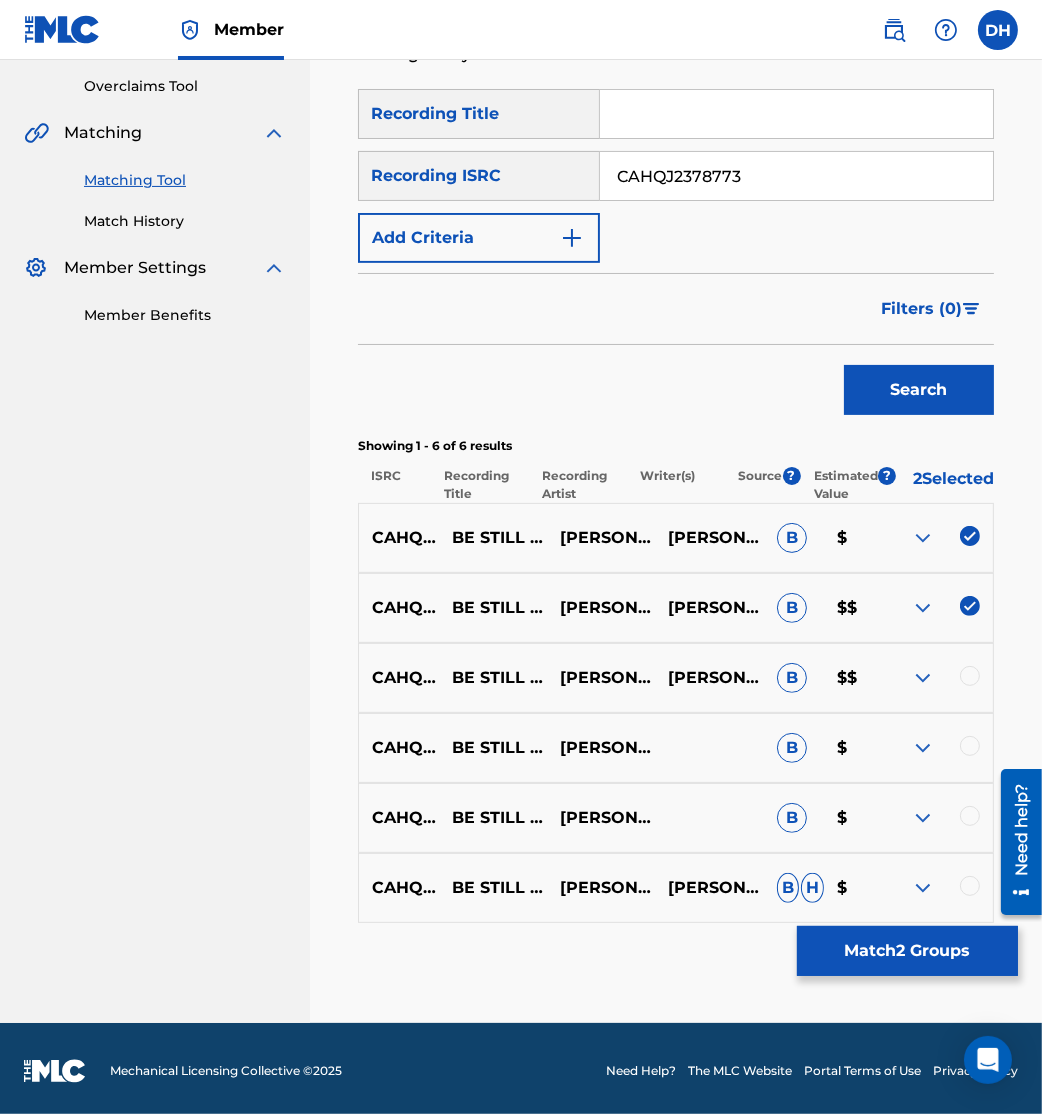 click at bounding box center [970, 676] 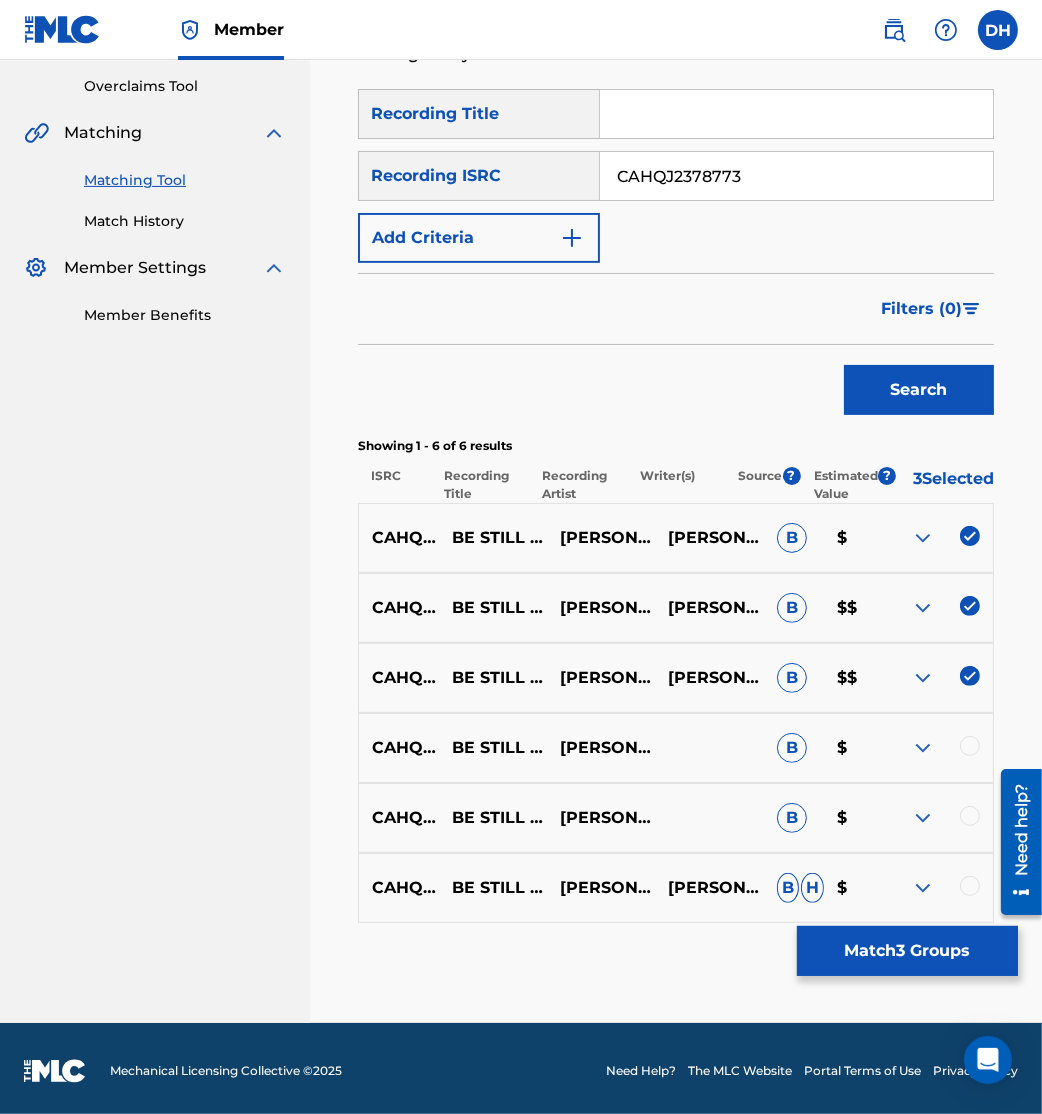 click at bounding box center [970, 746] 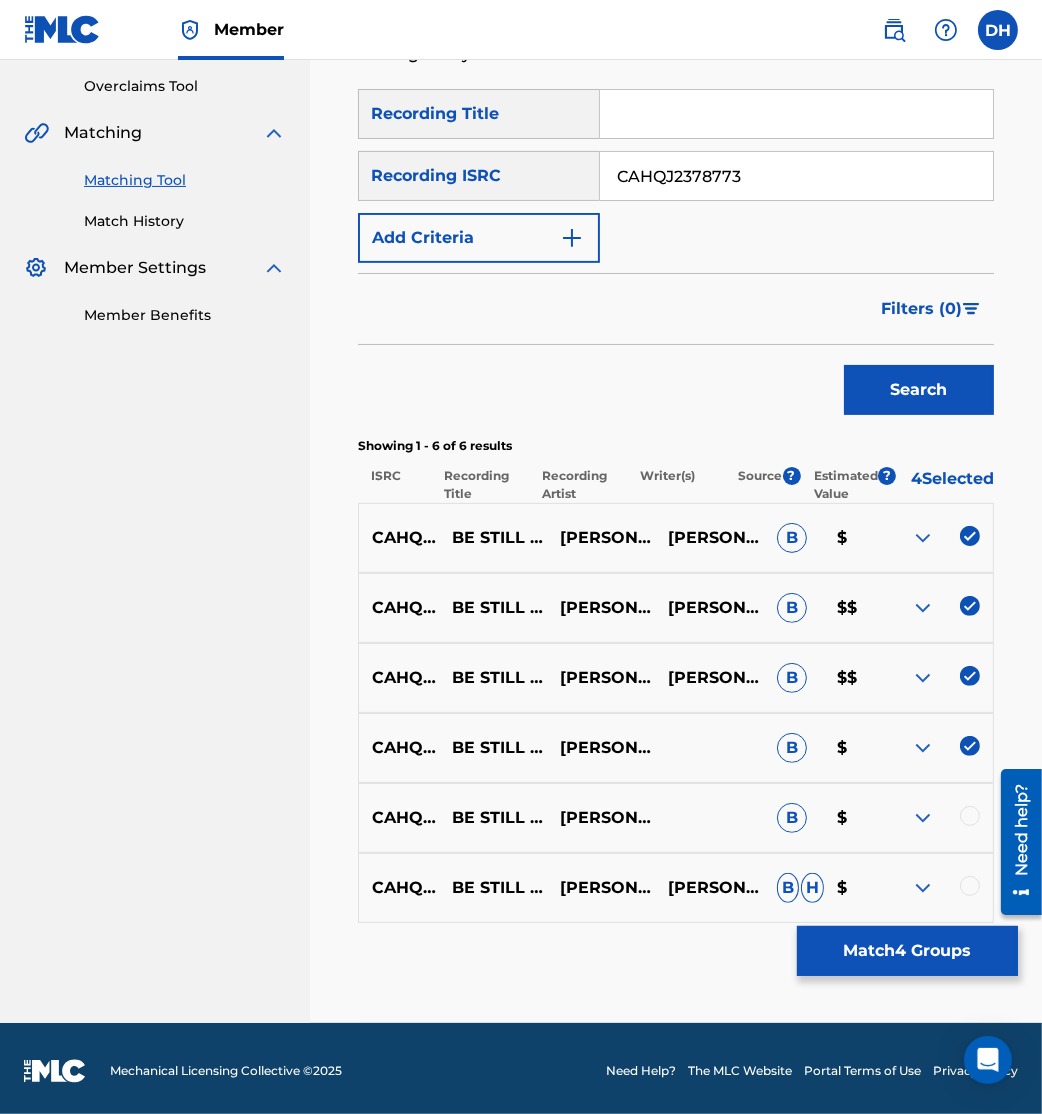 click at bounding box center (970, 816) 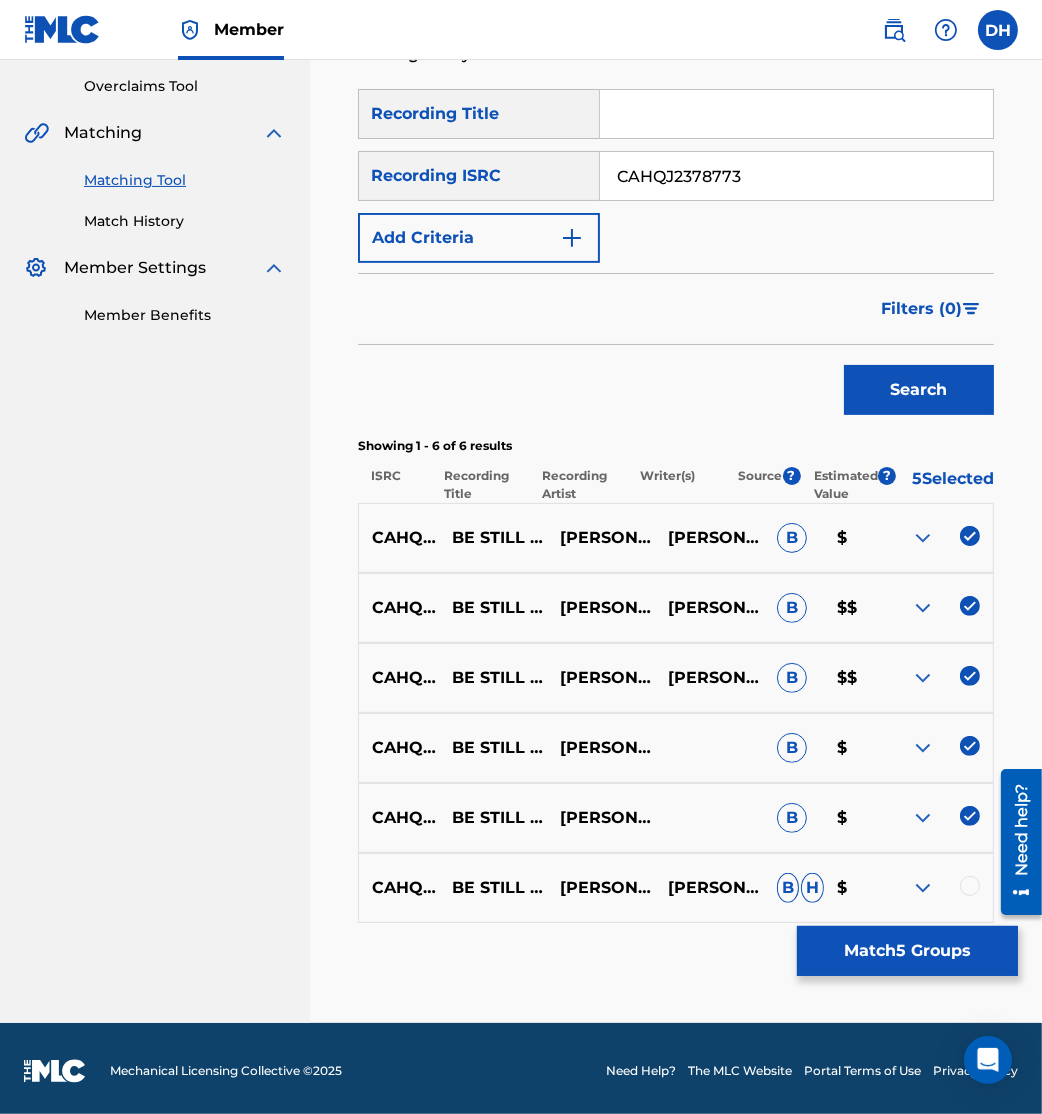 click at bounding box center (970, 886) 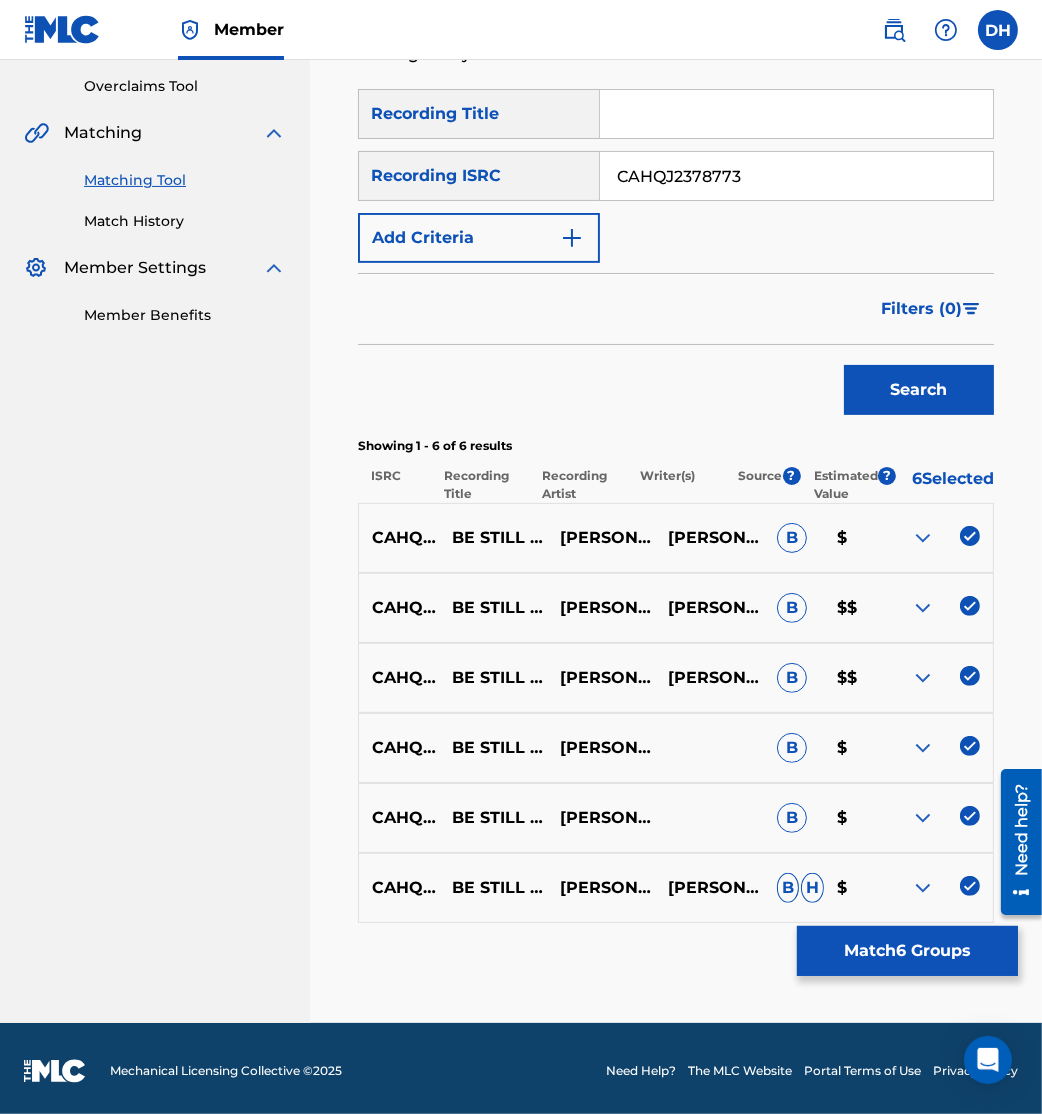 click on "Match  6 Groups" at bounding box center [907, 951] 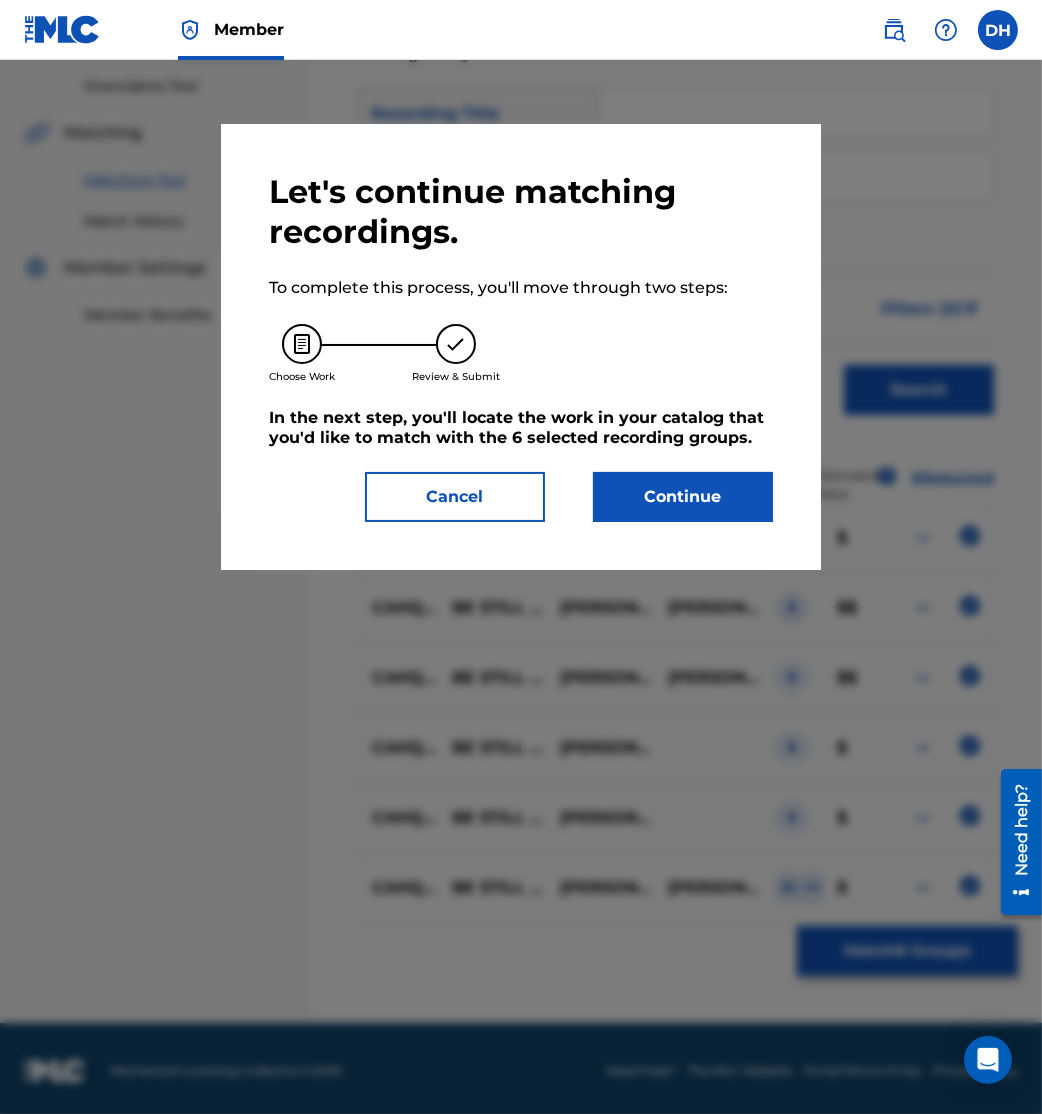 click on "Continue" at bounding box center [683, 497] 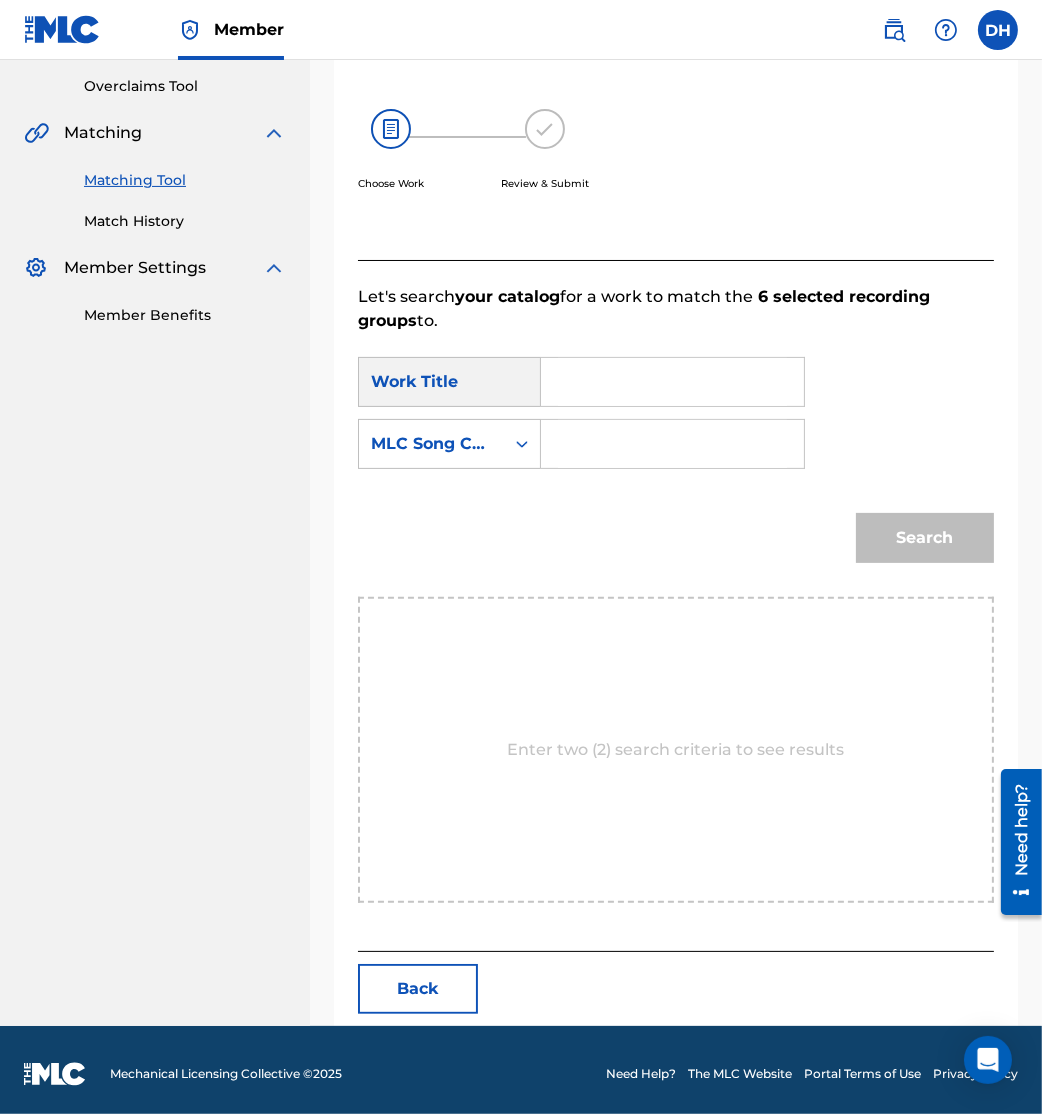 click at bounding box center (672, 382) 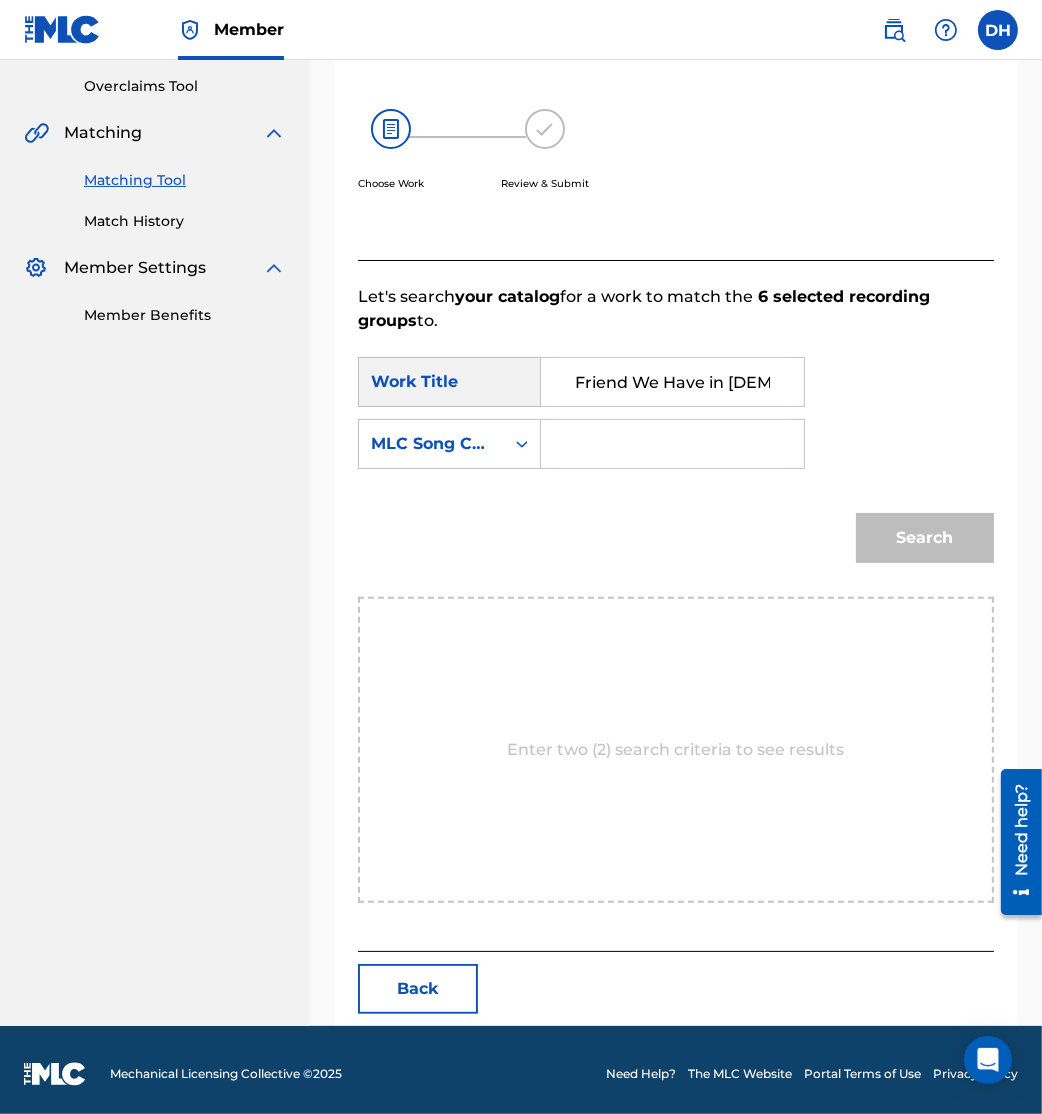scroll, scrollTop: 0, scrollLeft: 0, axis: both 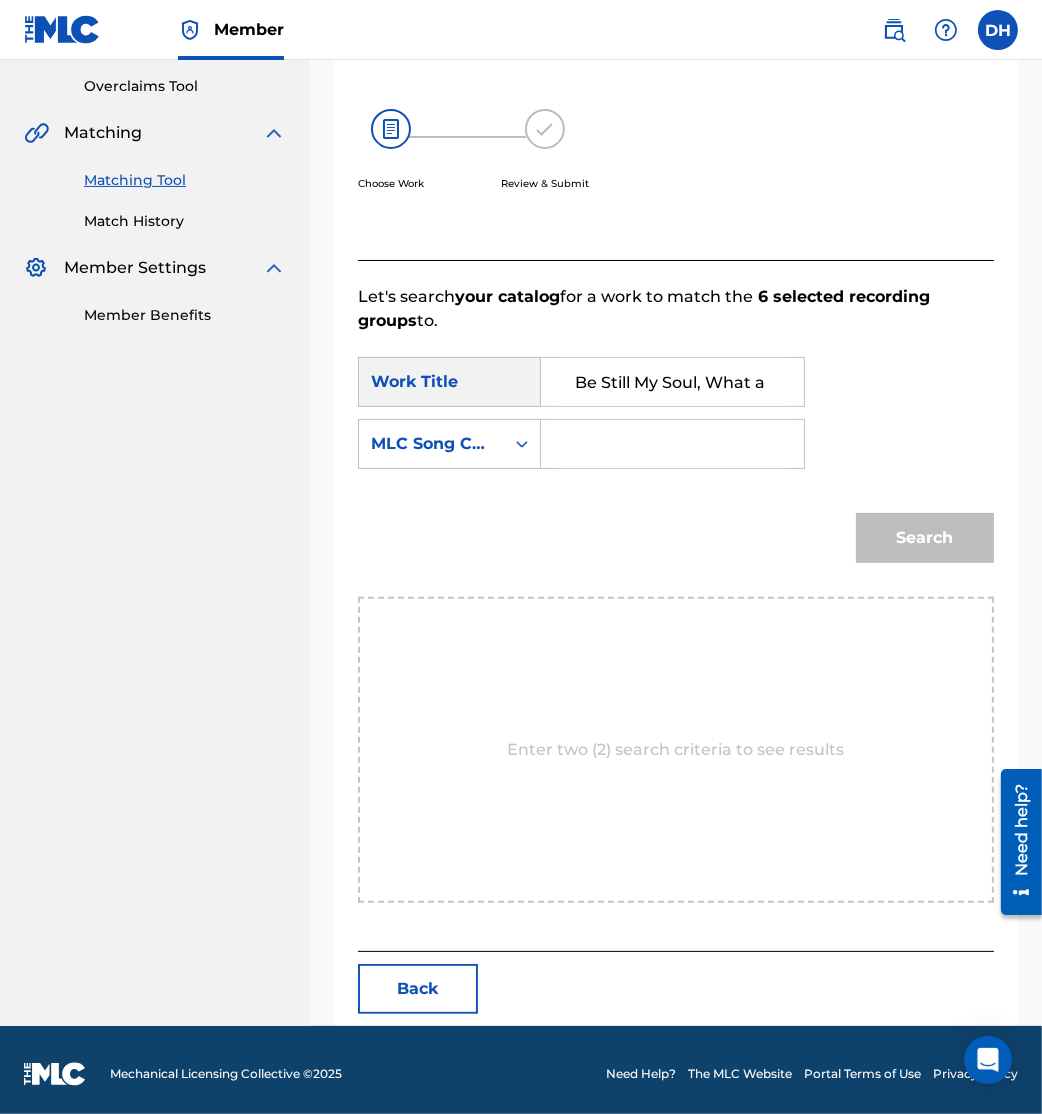 drag, startPoint x: 680, startPoint y: 375, endPoint x: 340, endPoint y: 385, distance: 340.14703 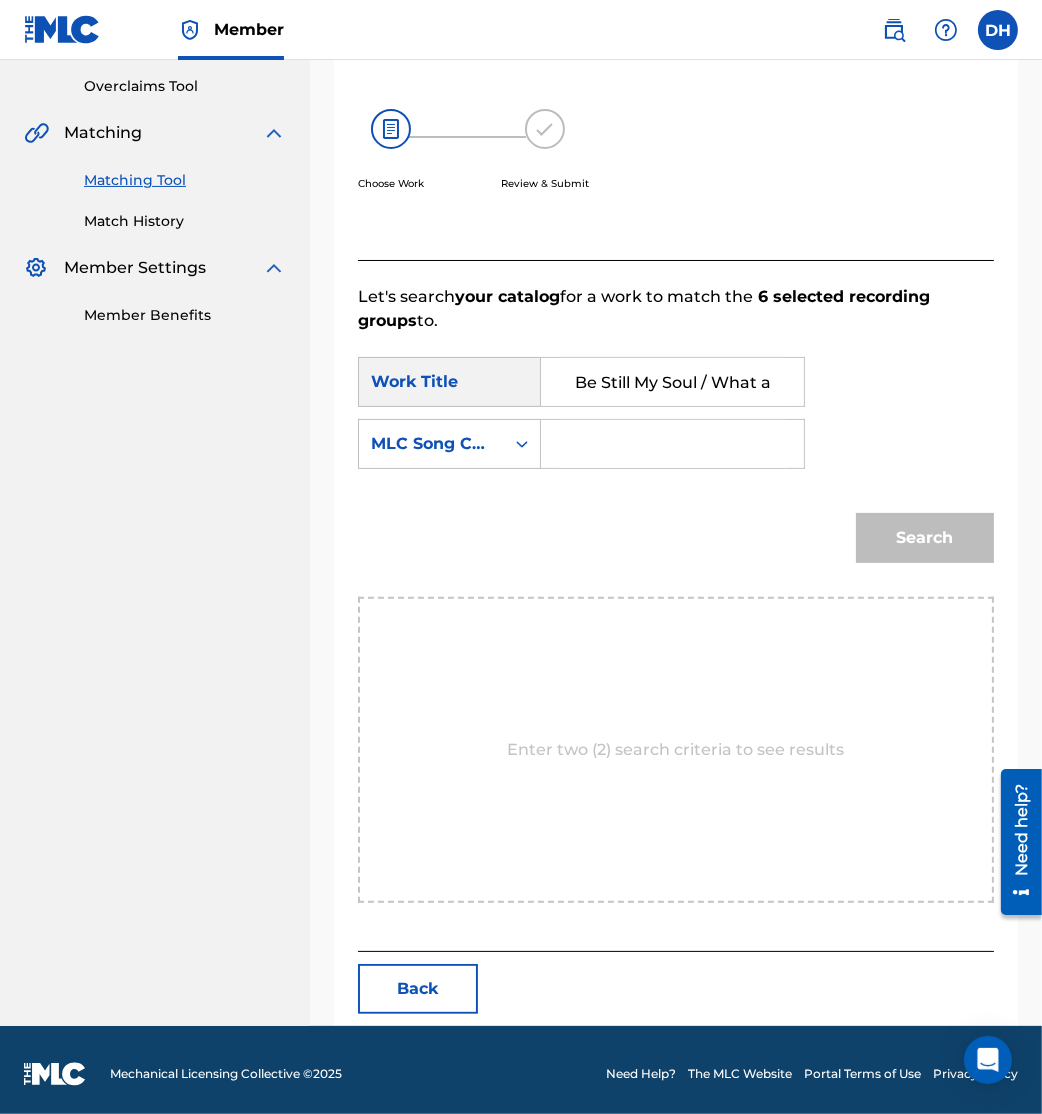 type on "Be Still My Soul / What a Friend We Have in Jesus" 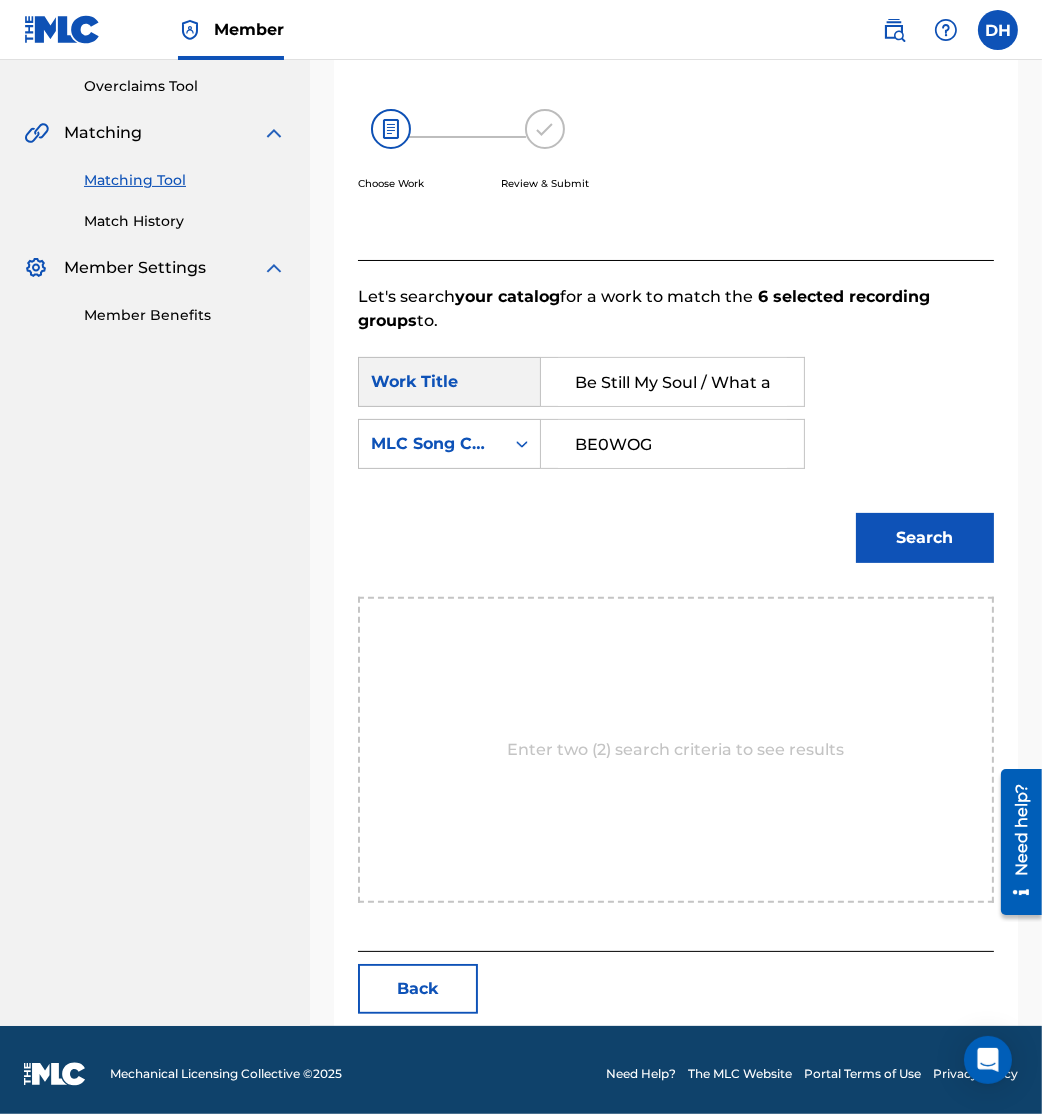 type on "BE0WOG" 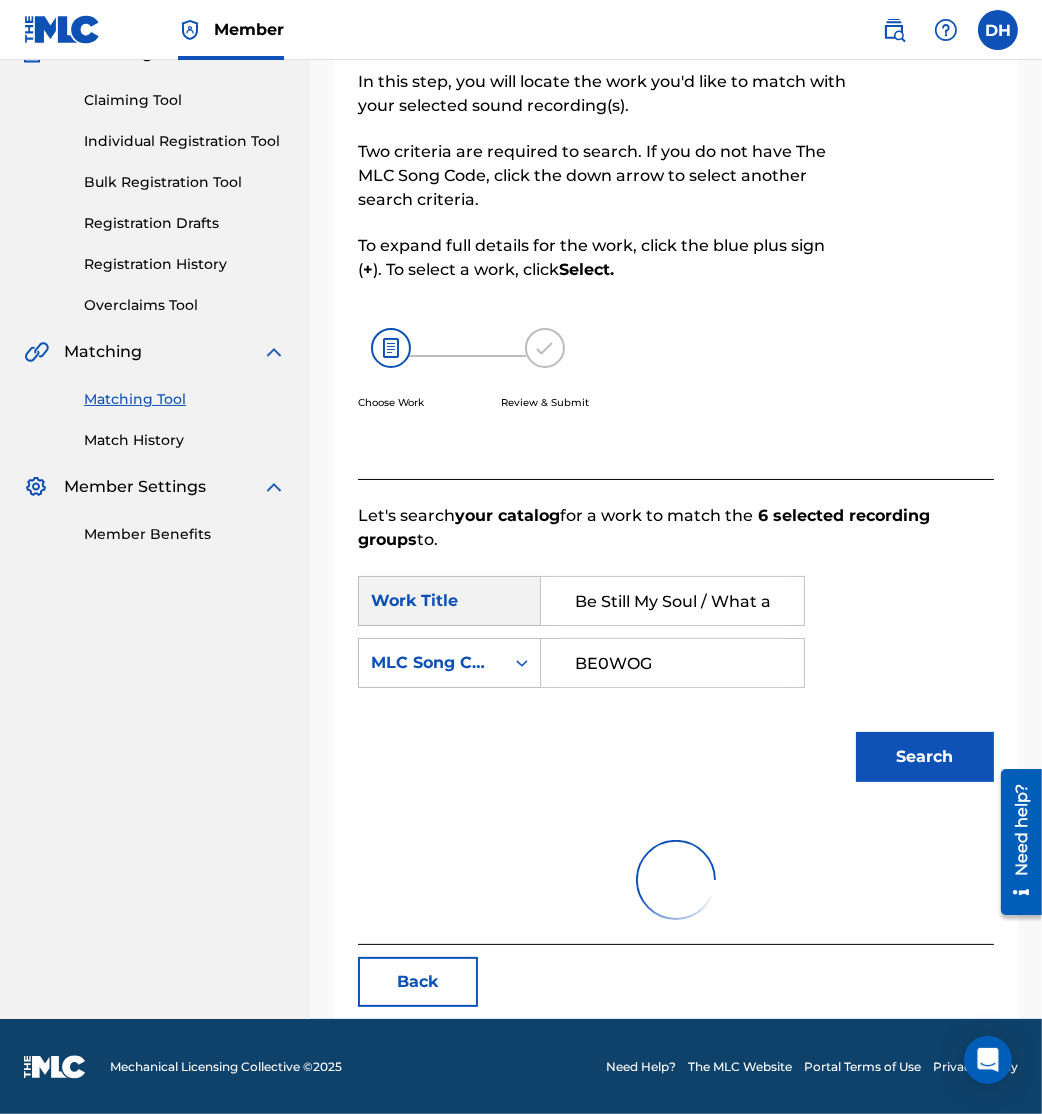 scroll, scrollTop: 361, scrollLeft: 0, axis: vertical 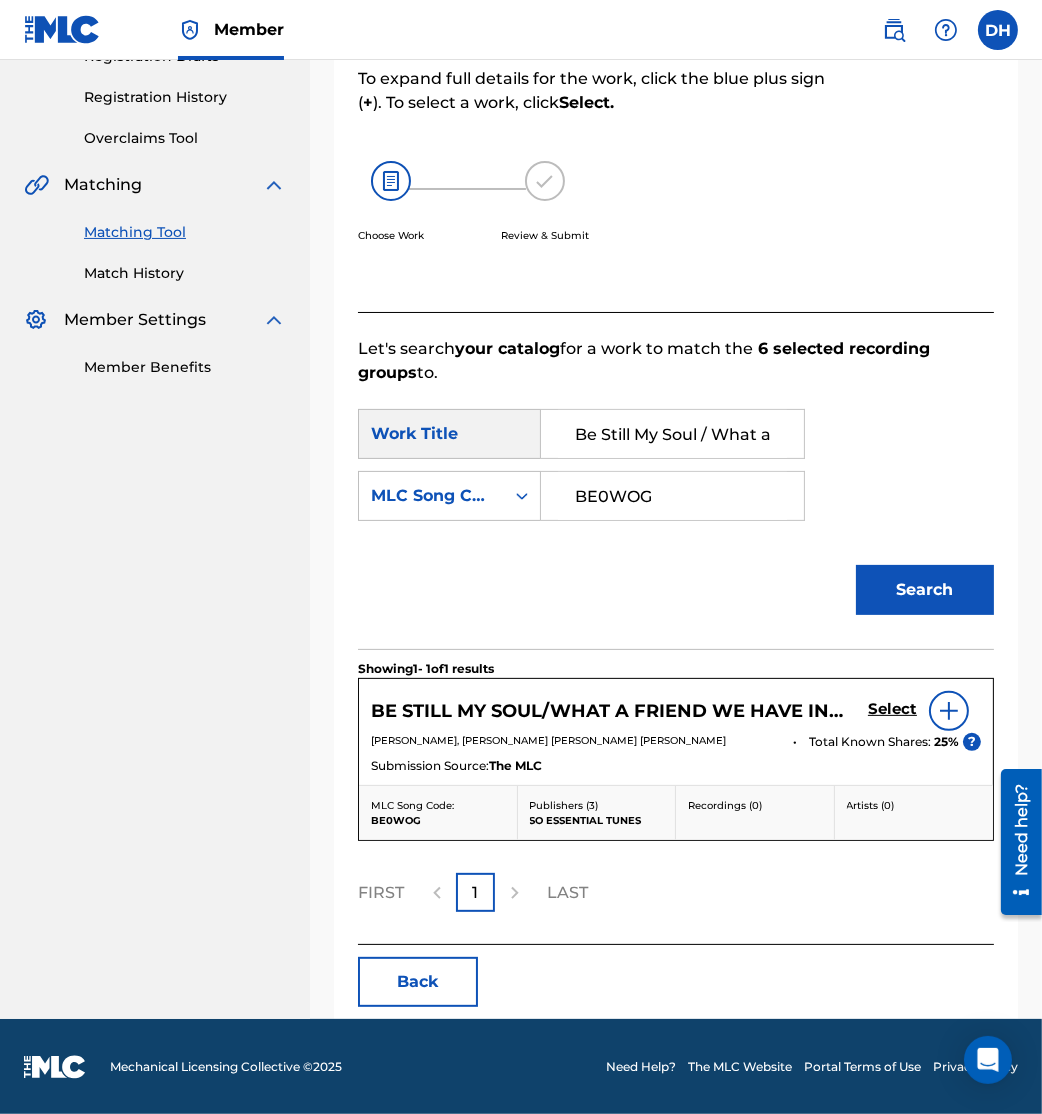 click on "Select" at bounding box center [892, 709] 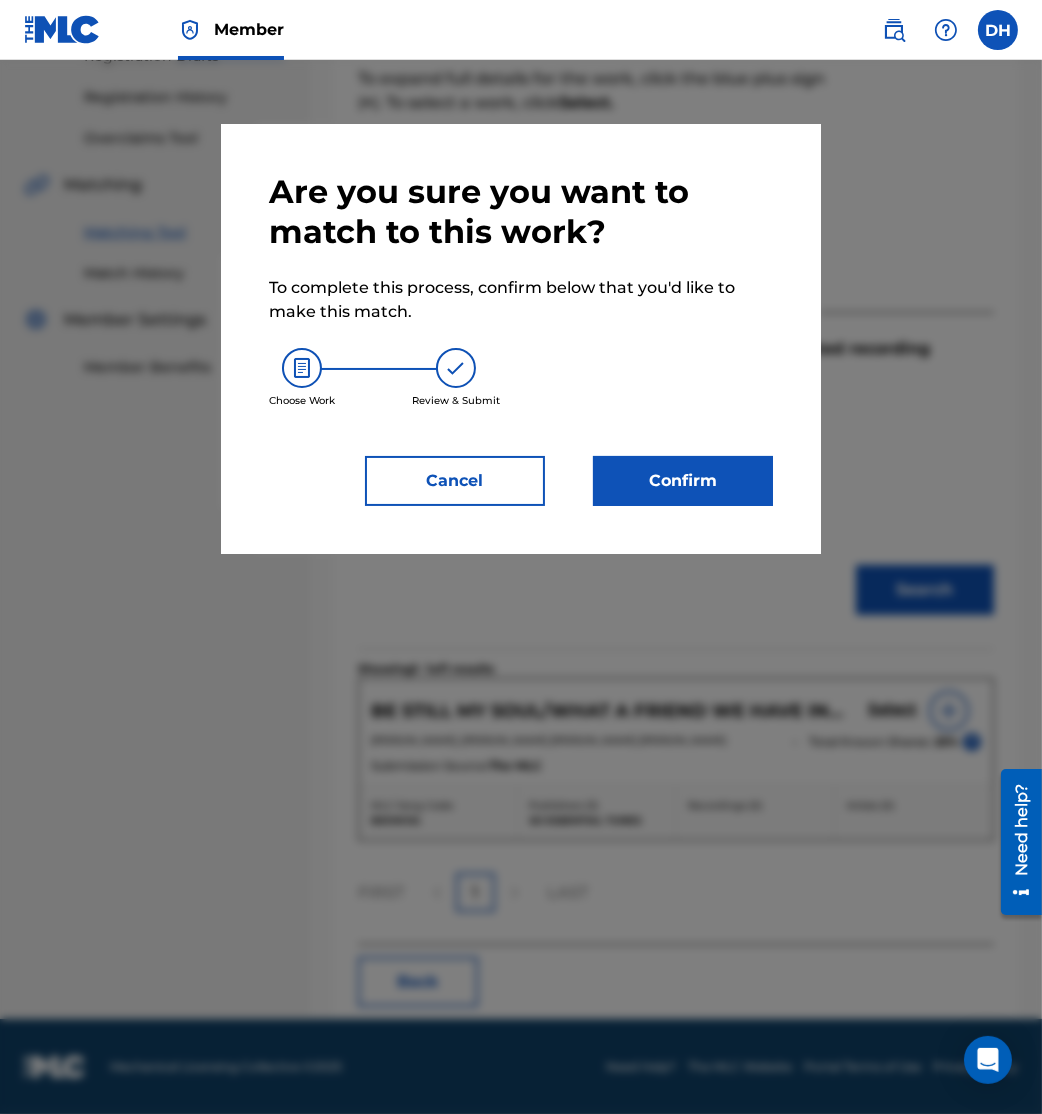 click on "Confirm" at bounding box center [683, 481] 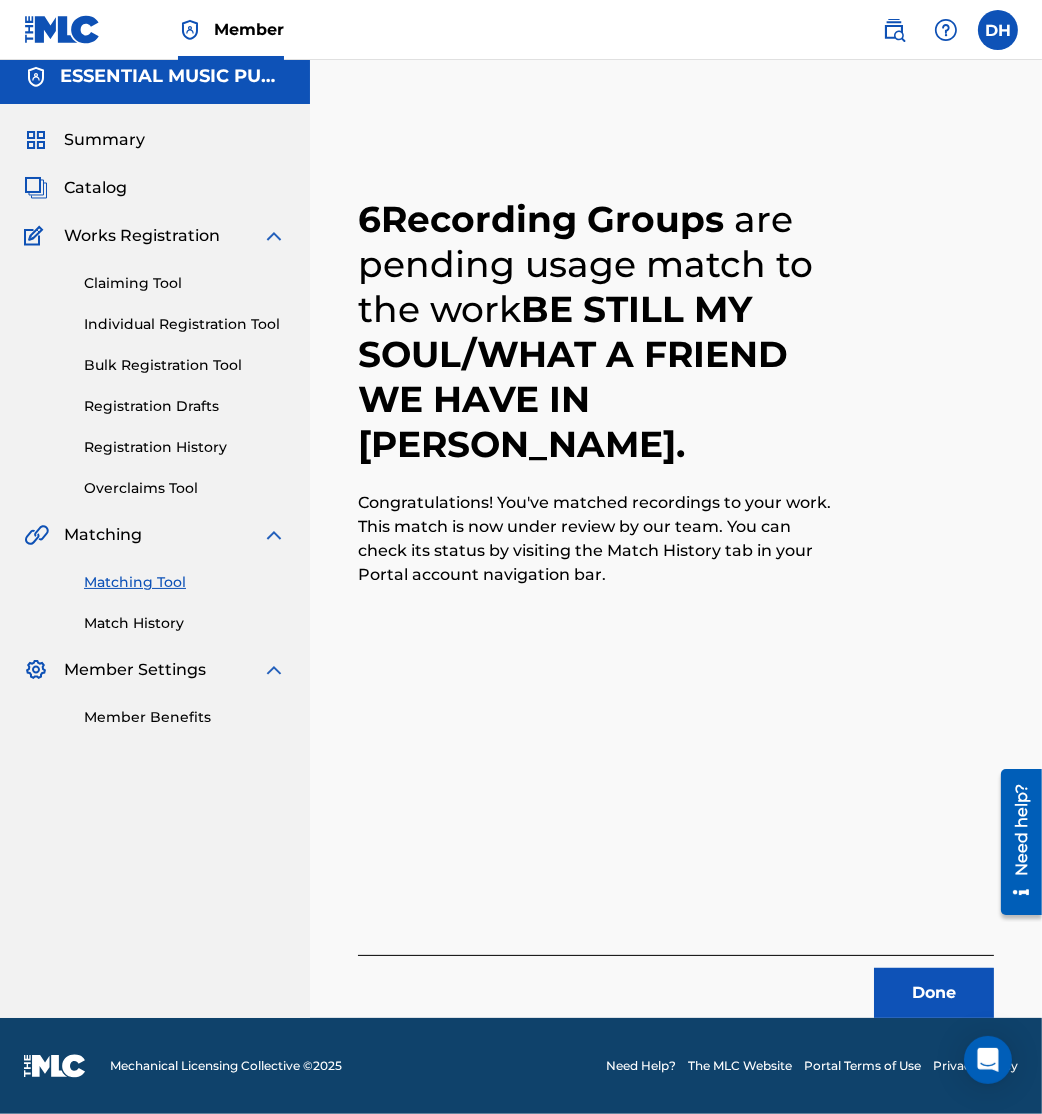 scroll, scrollTop: 10, scrollLeft: 0, axis: vertical 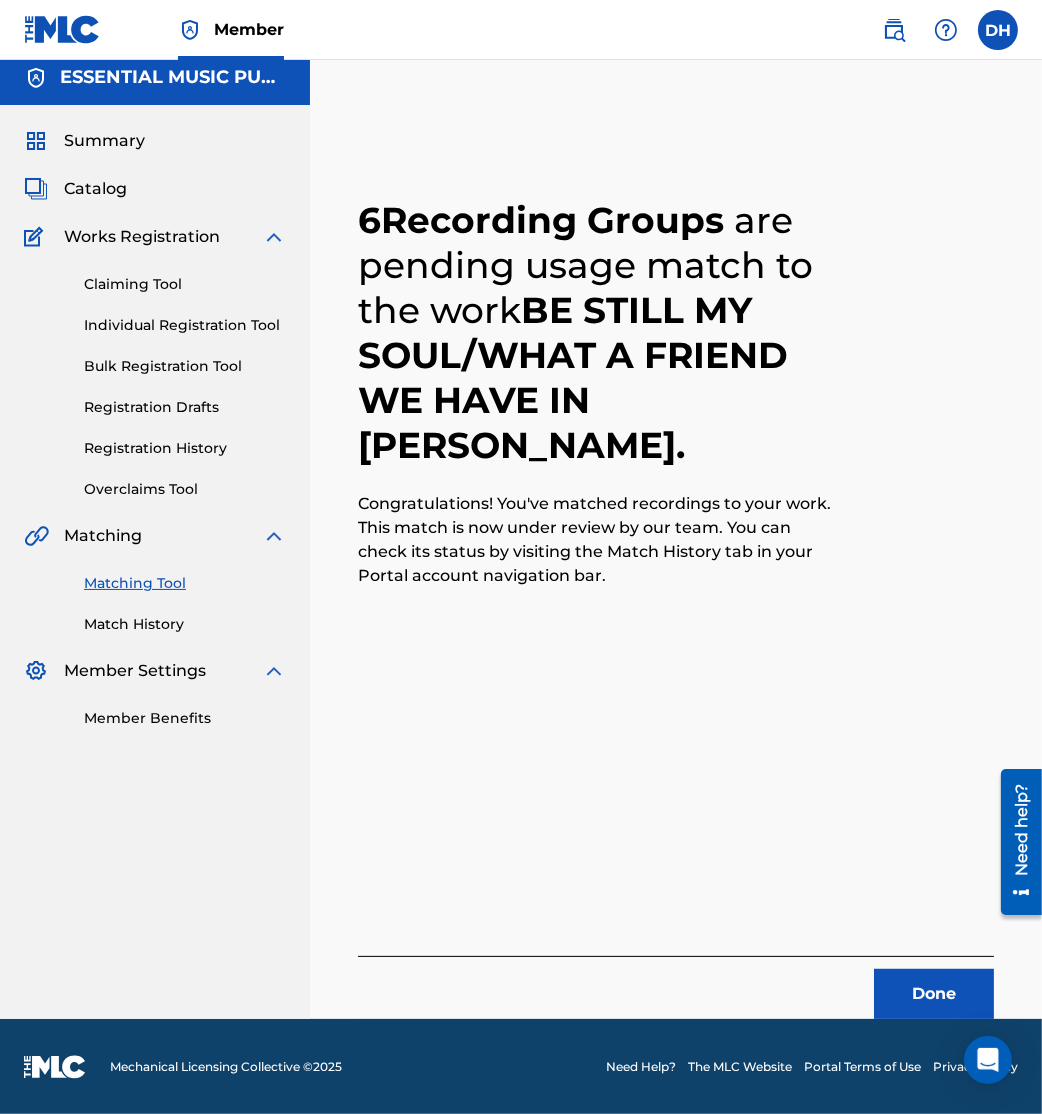 click on "Done" at bounding box center [934, 994] 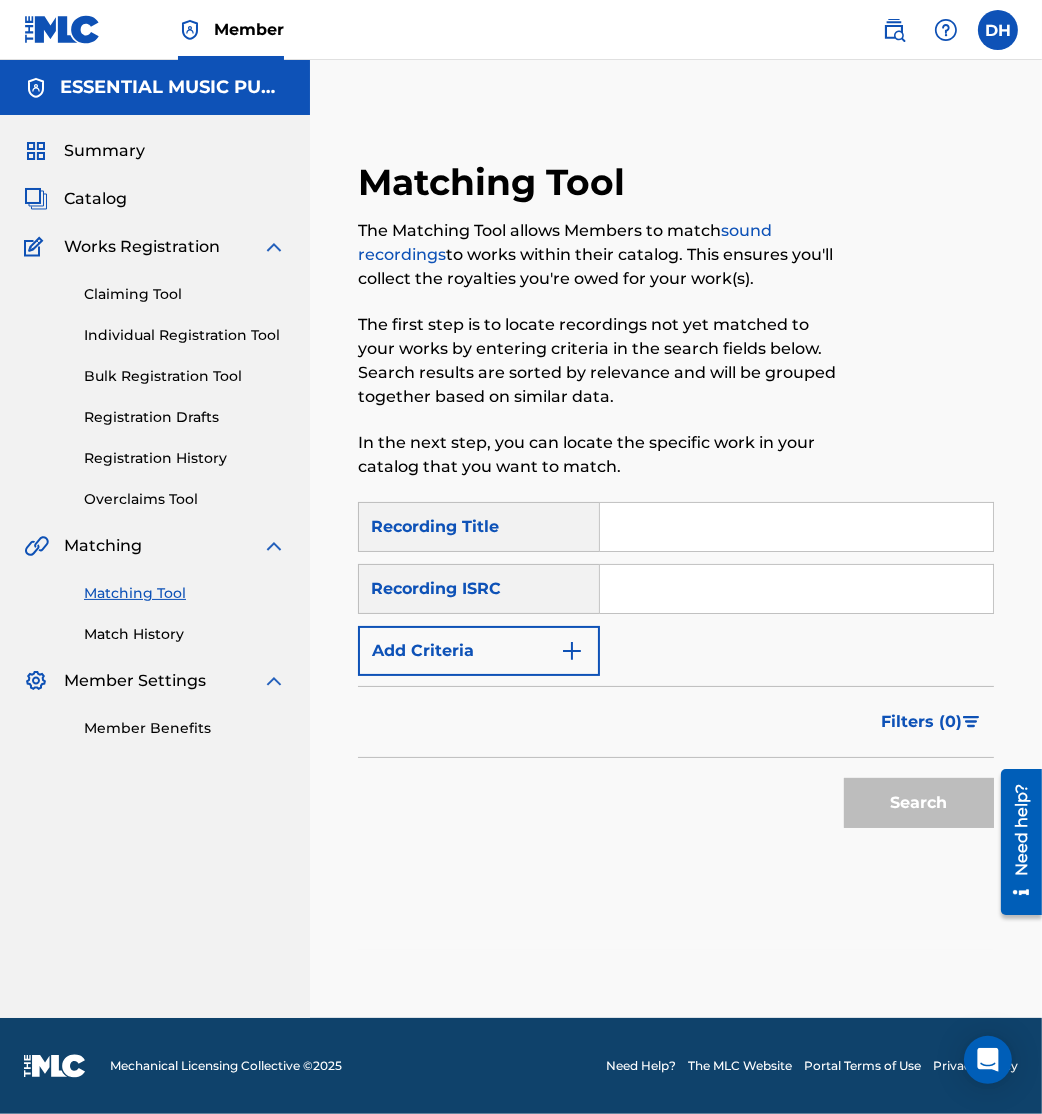 click at bounding box center (796, 589) 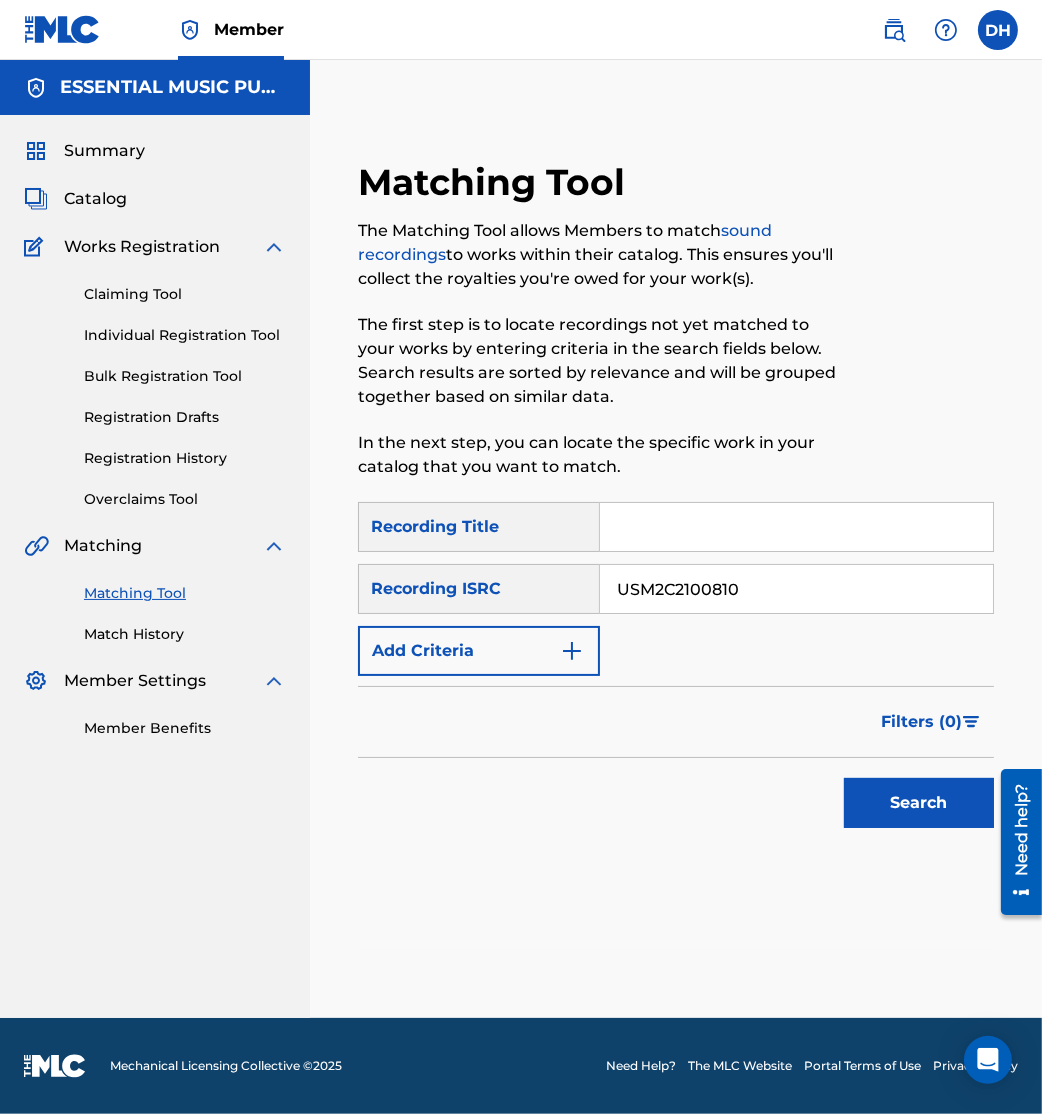 type on "USM2C2100810" 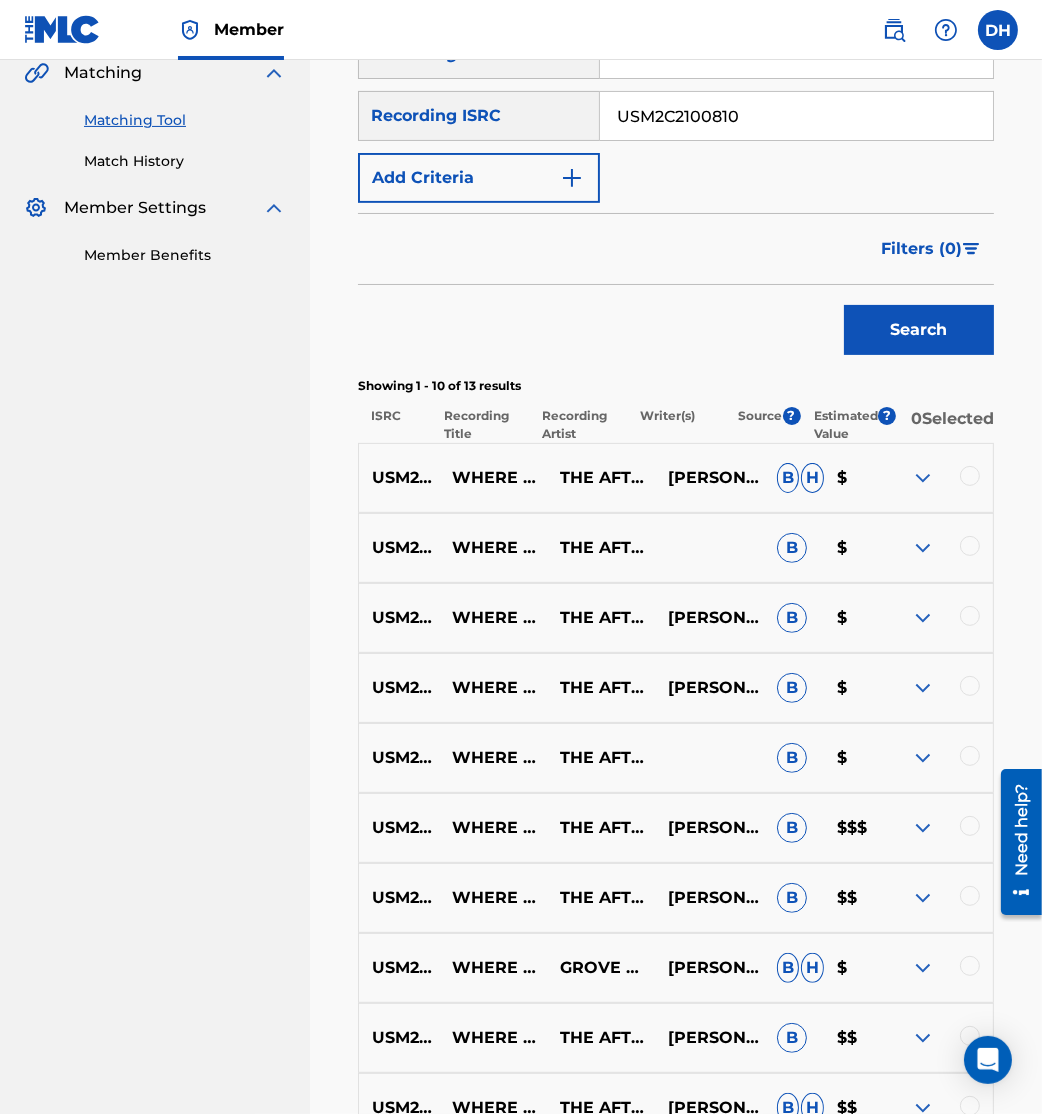 scroll, scrollTop: 474, scrollLeft: 0, axis: vertical 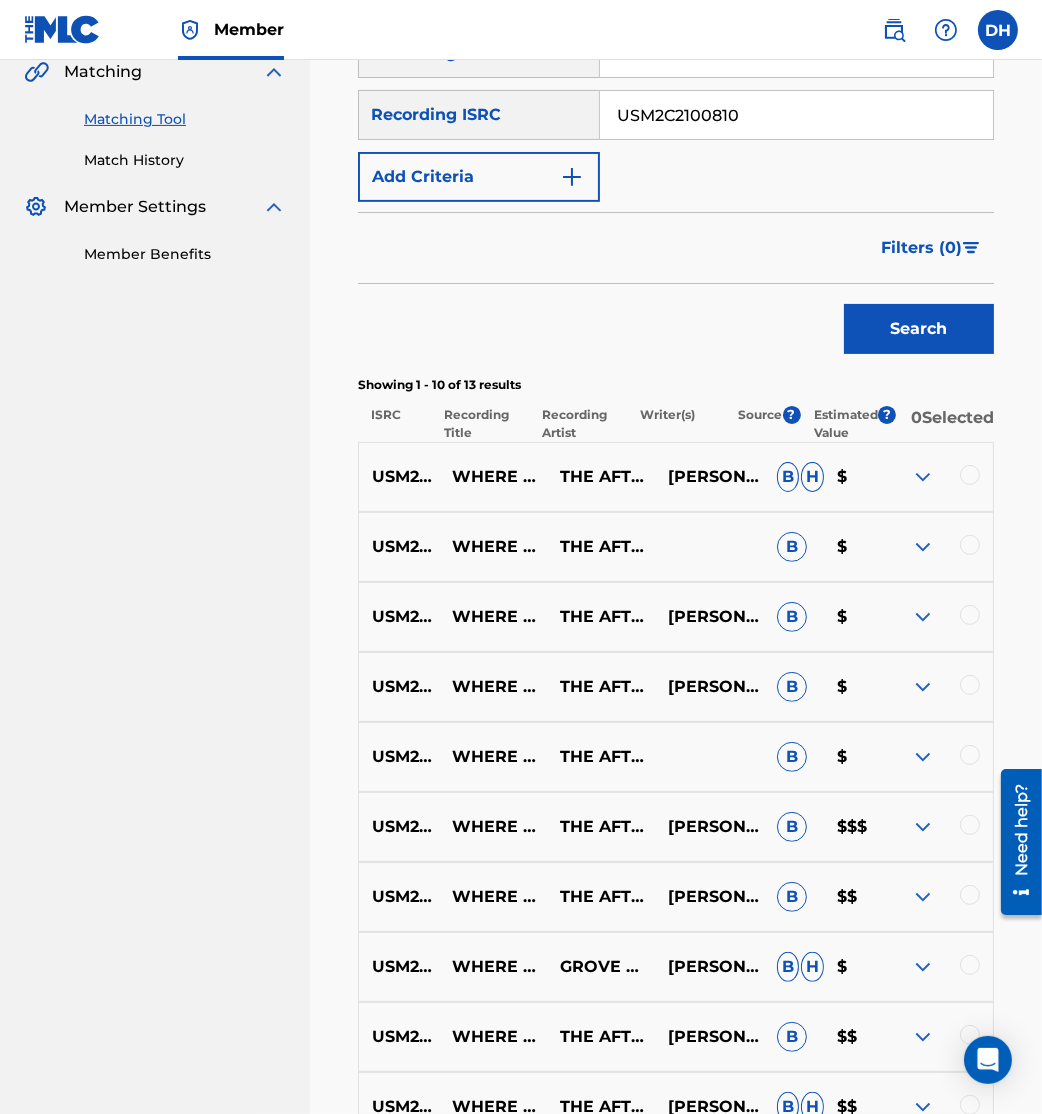 click at bounding box center [970, 475] 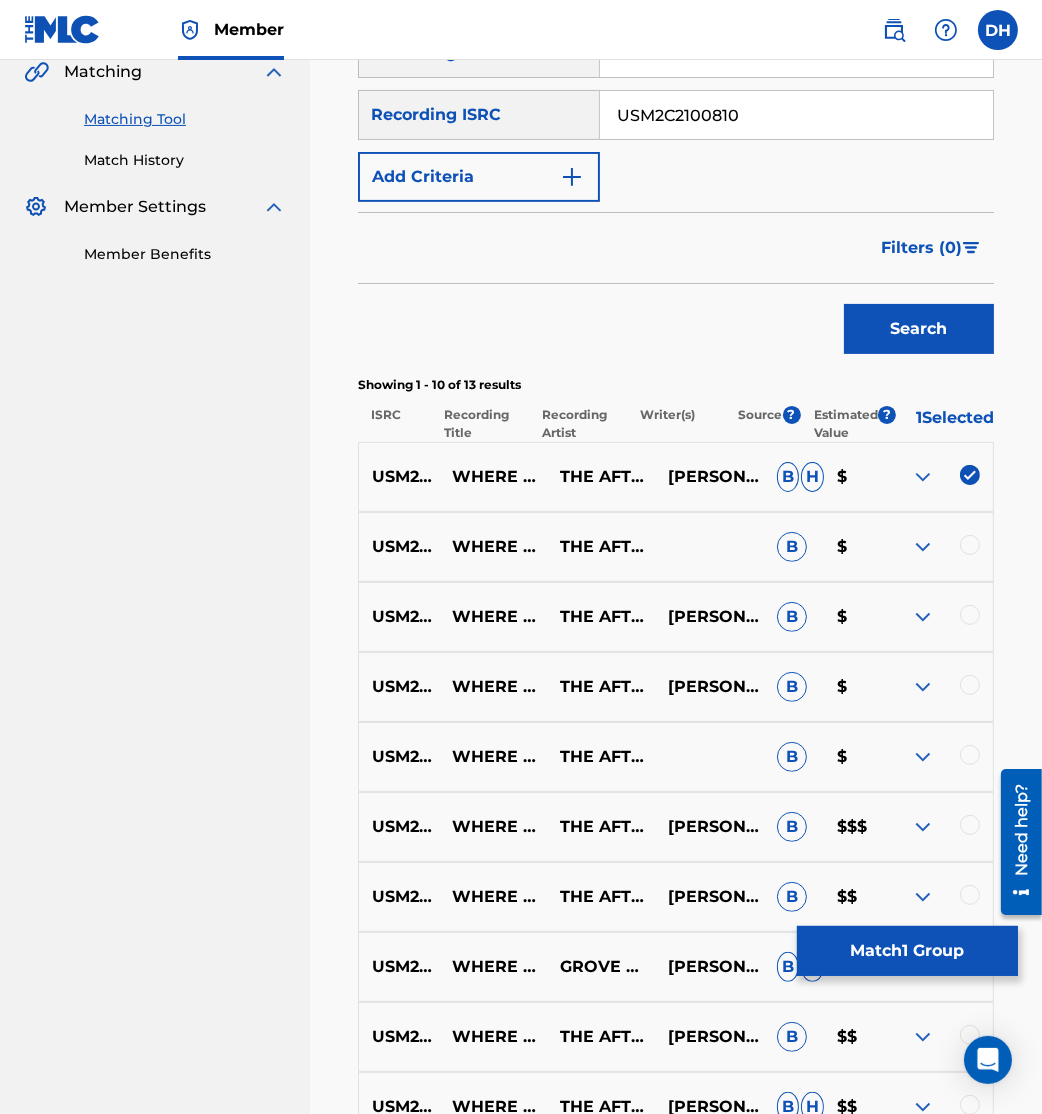 click at bounding box center [970, 545] 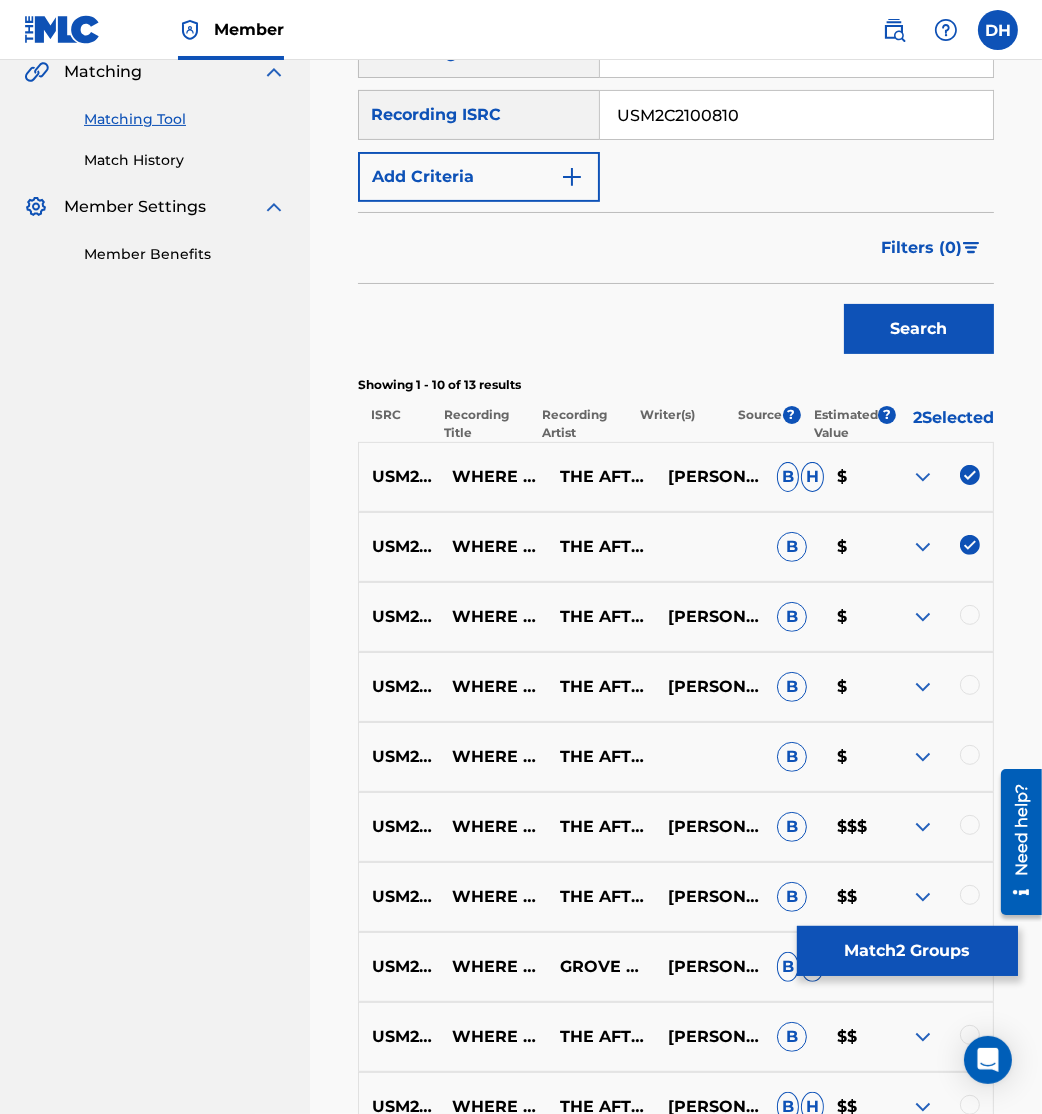 click at bounding box center (970, 615) 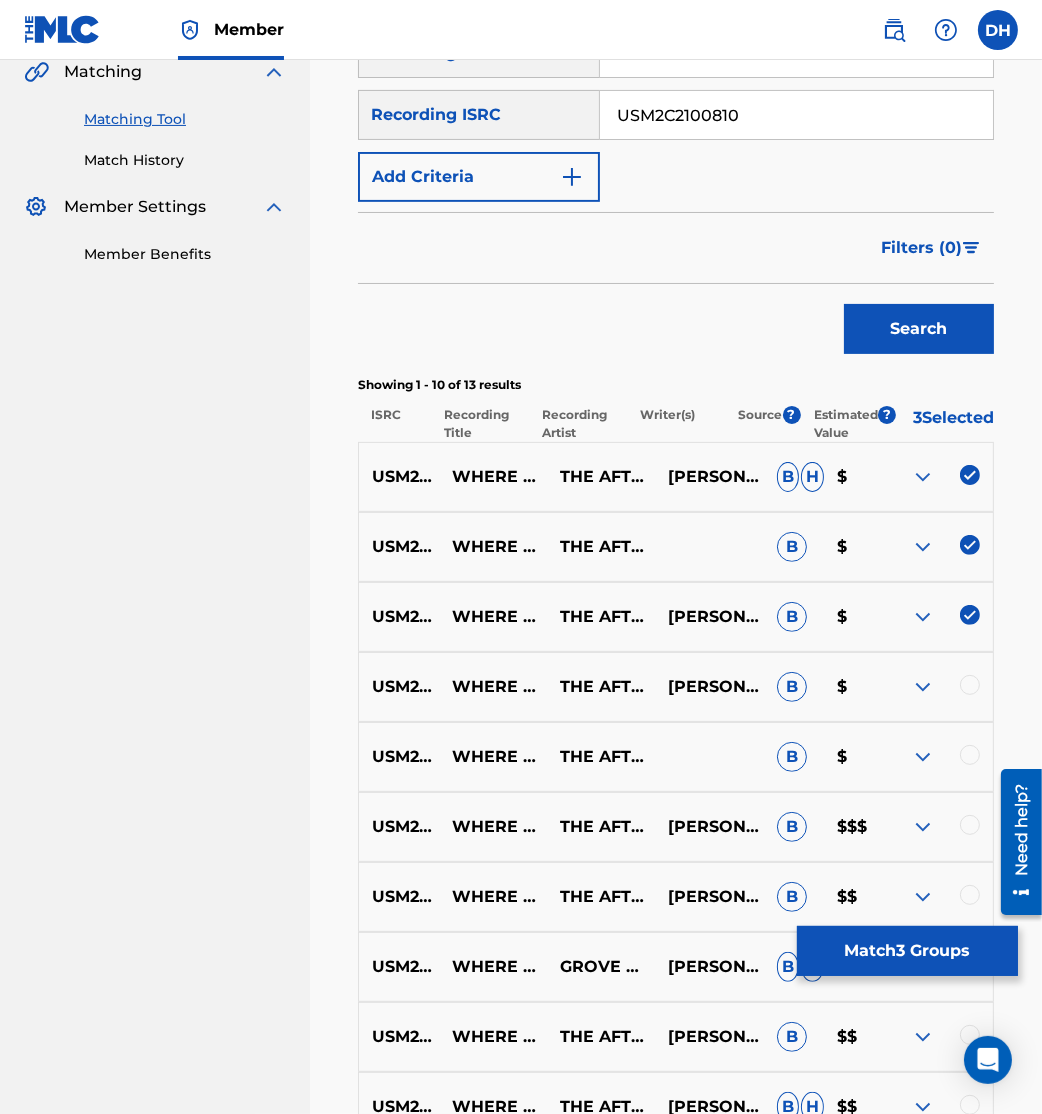scroll, scrollTop: 759, scrollLeft: 0, axis: vertical 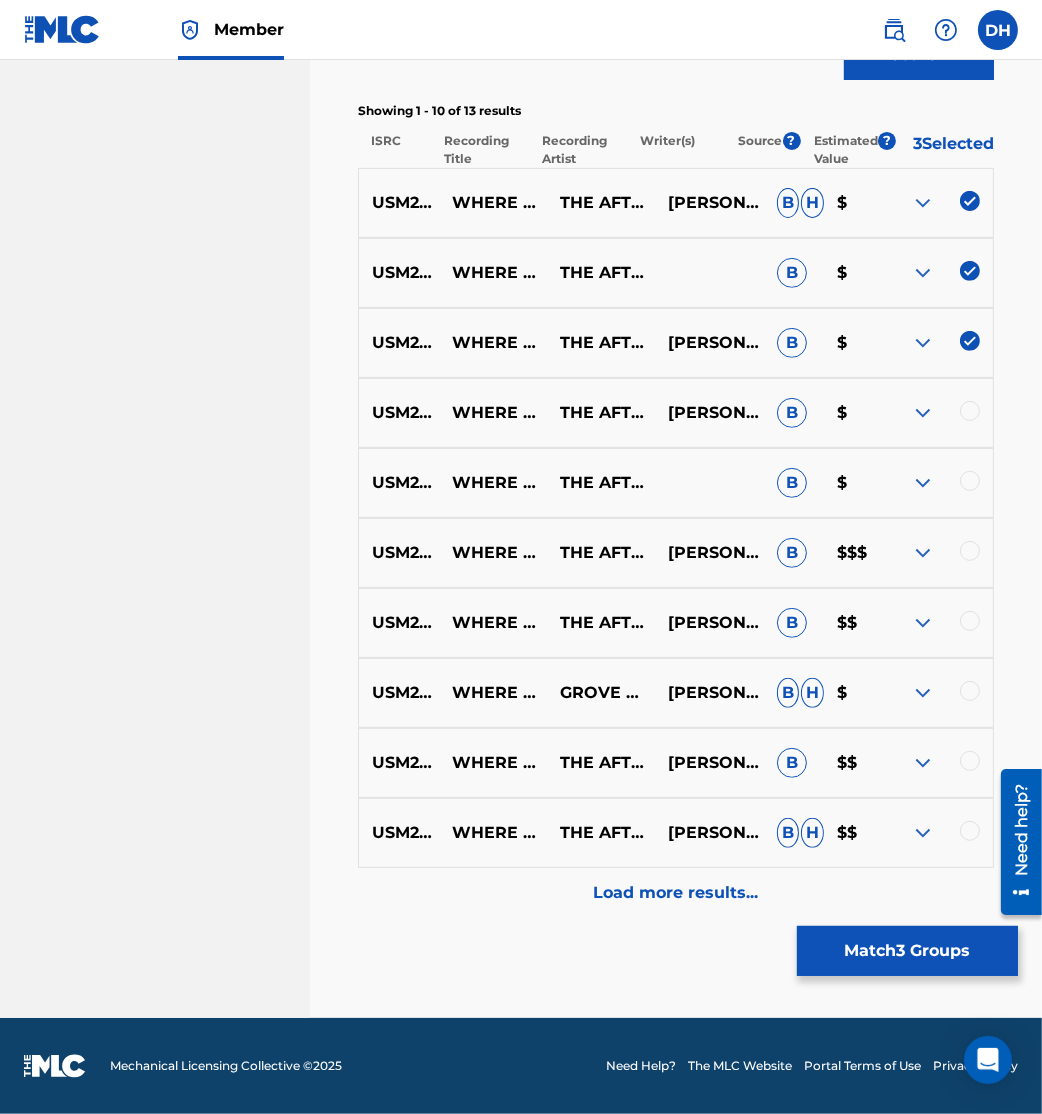 click at bounding box center [970, 411] 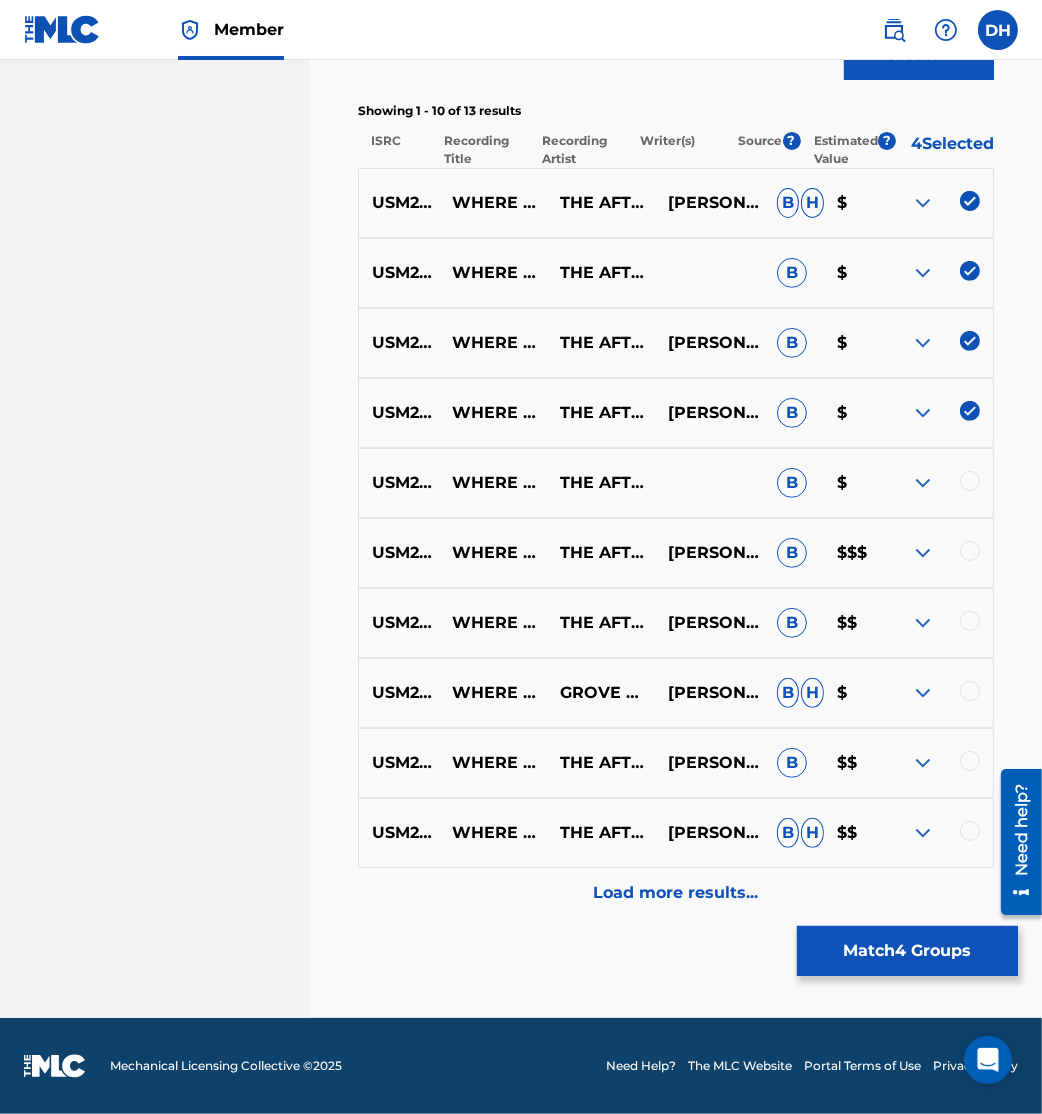 click at bounding box center (970, 481) 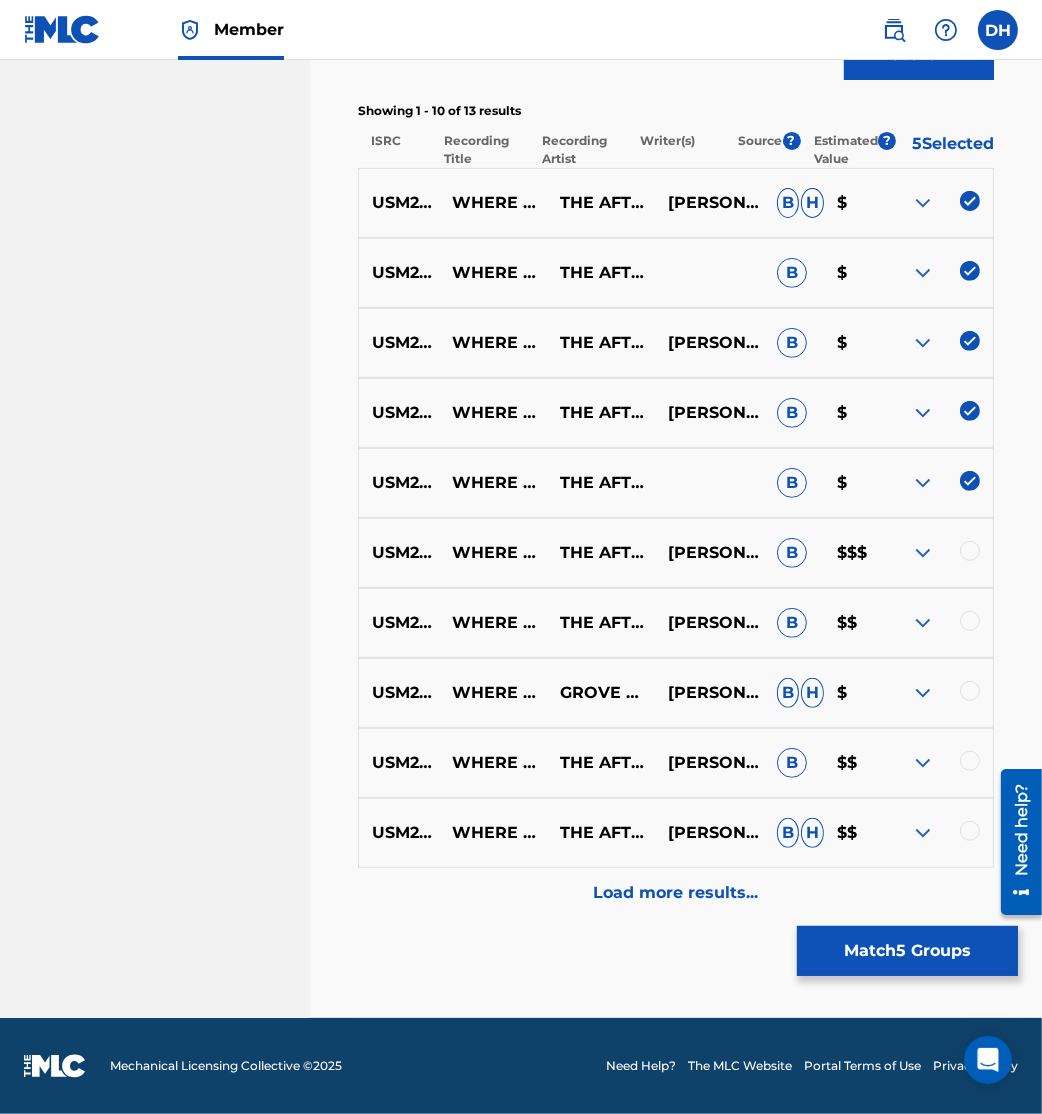 click at bounding box center (970, 551) 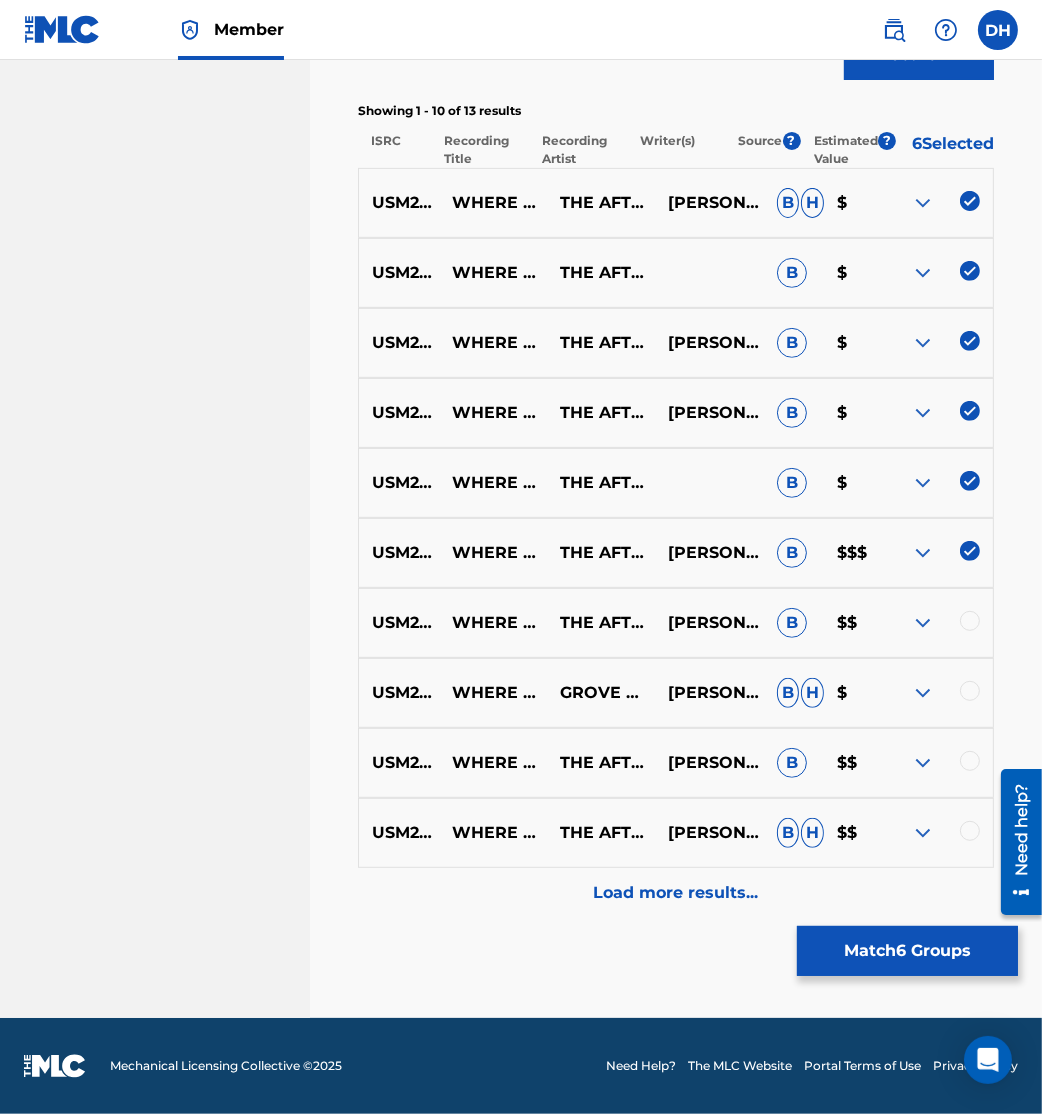 click at bounding box center (970, 621) 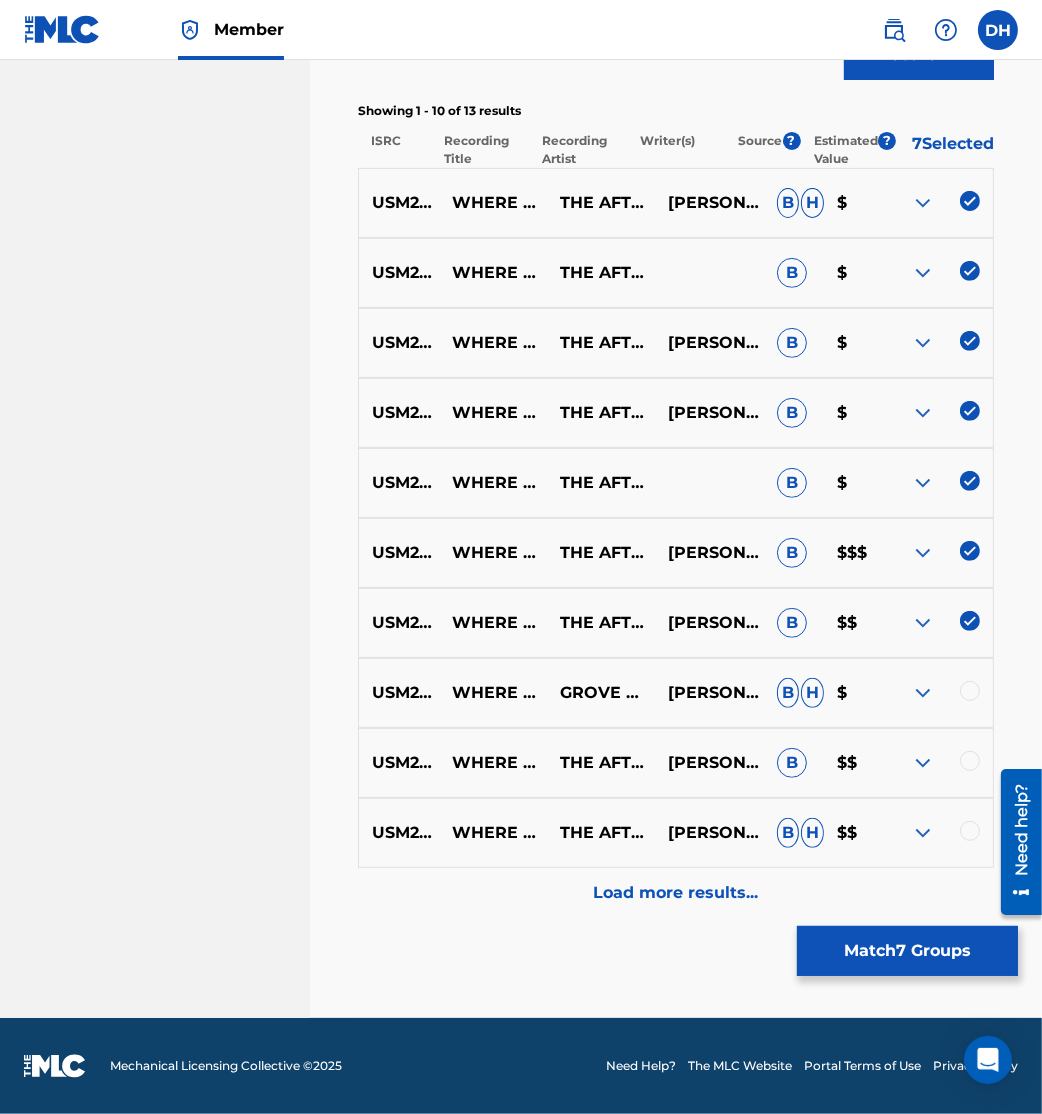 click at bounding box center (970, 691) 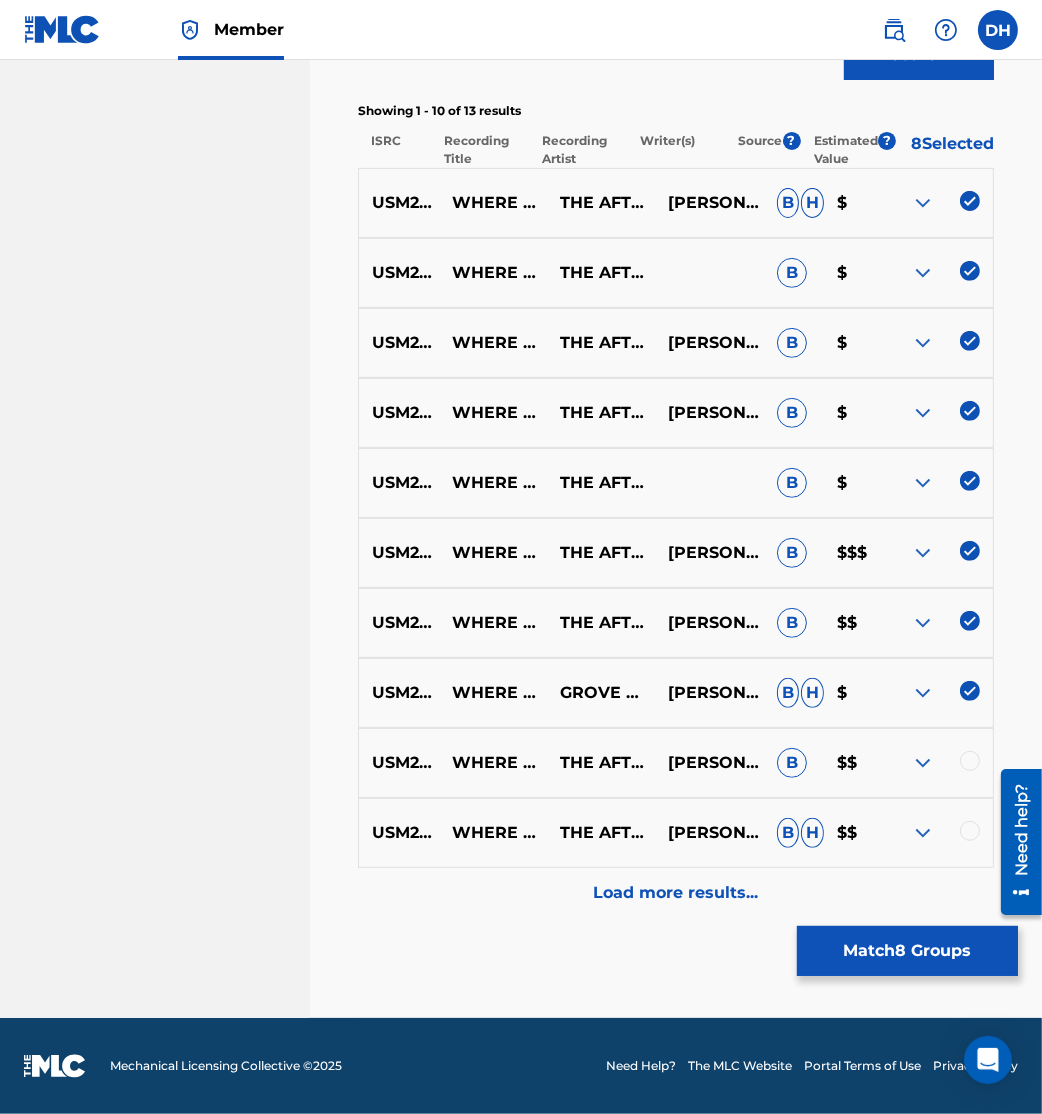 click at bounding box center [970, 761] 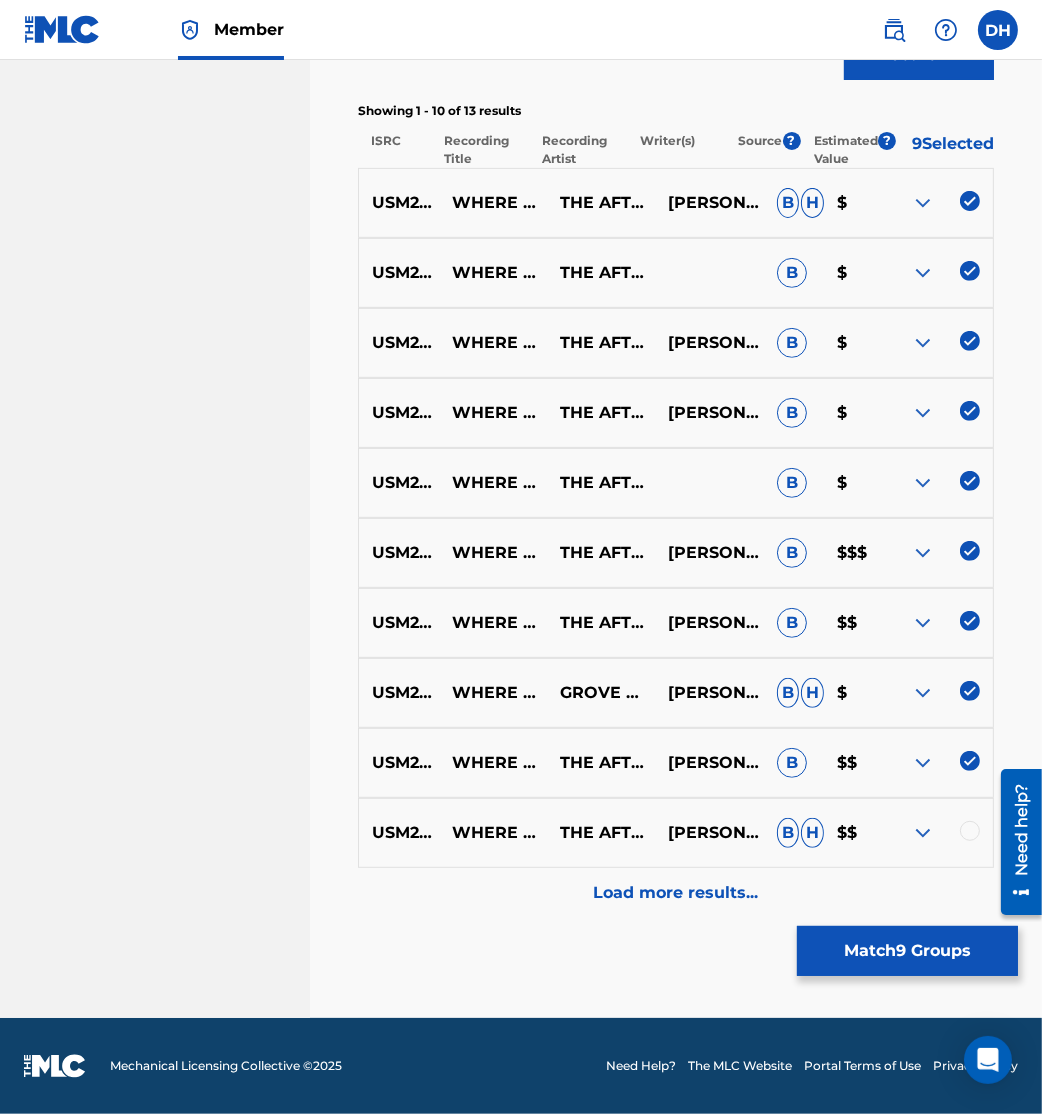 click at bounding box center (970, 831) 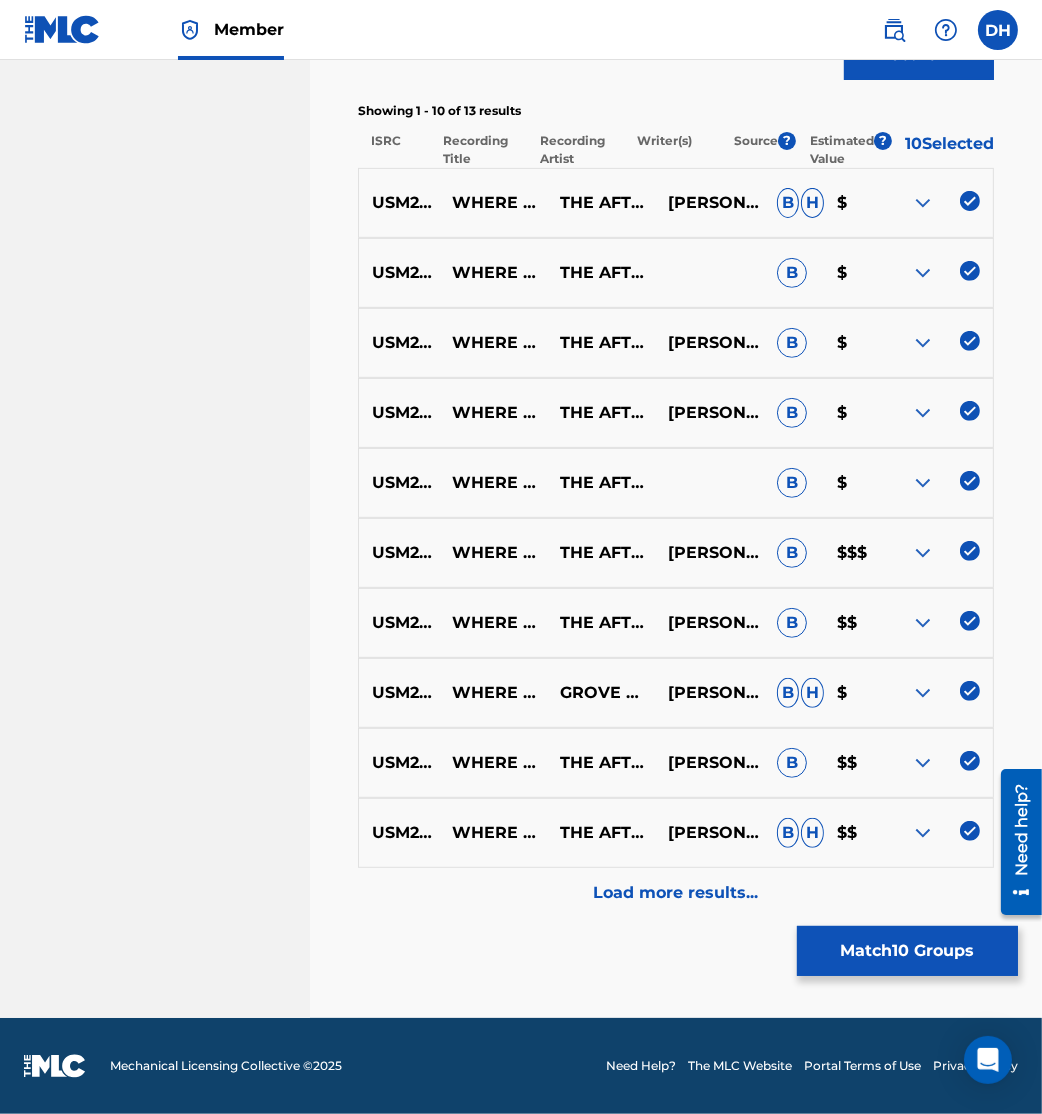 click on "Load more results..." at bounding box center [676, 893] 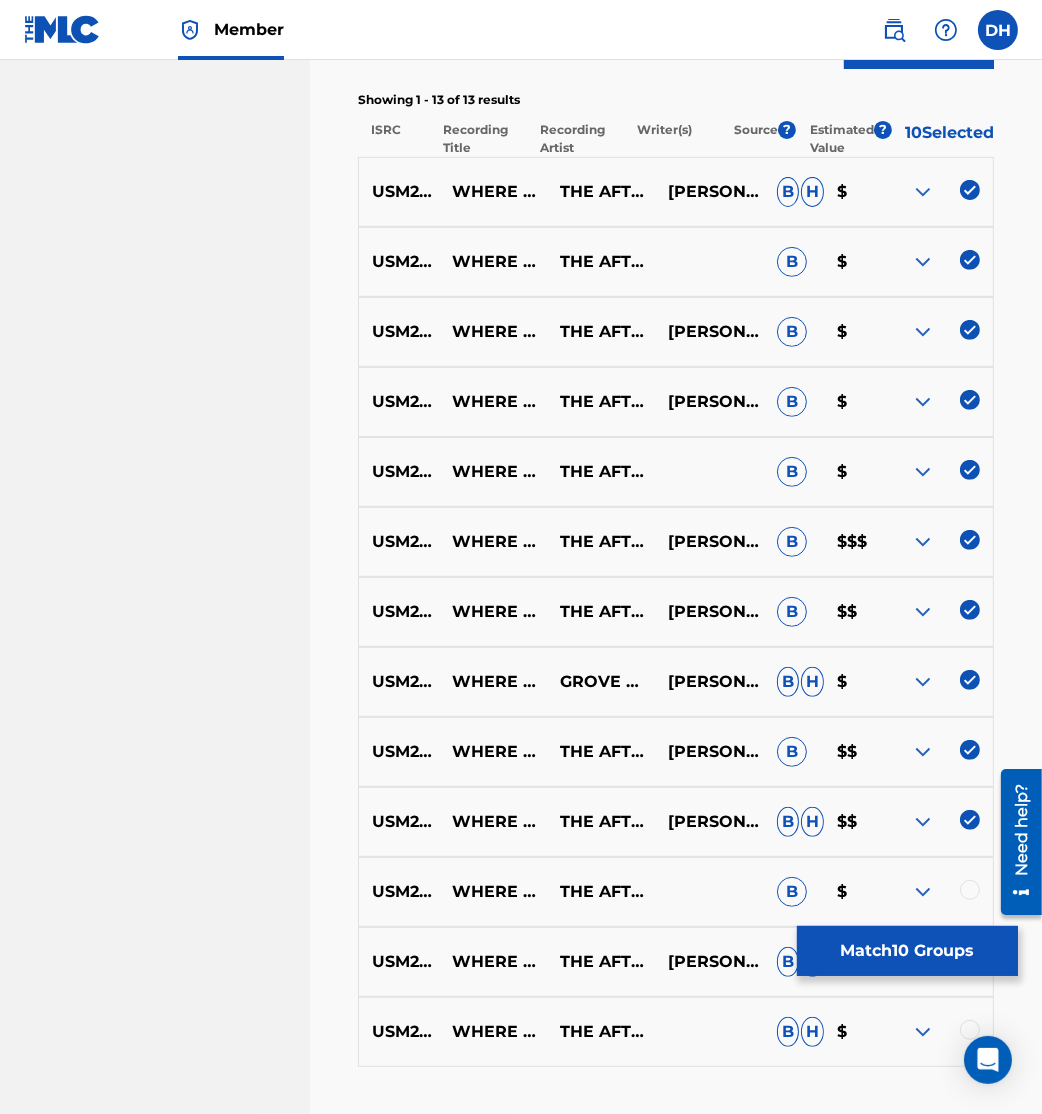 scroll, scrollTop: 919, scrollLeft: 0, axis: vertical 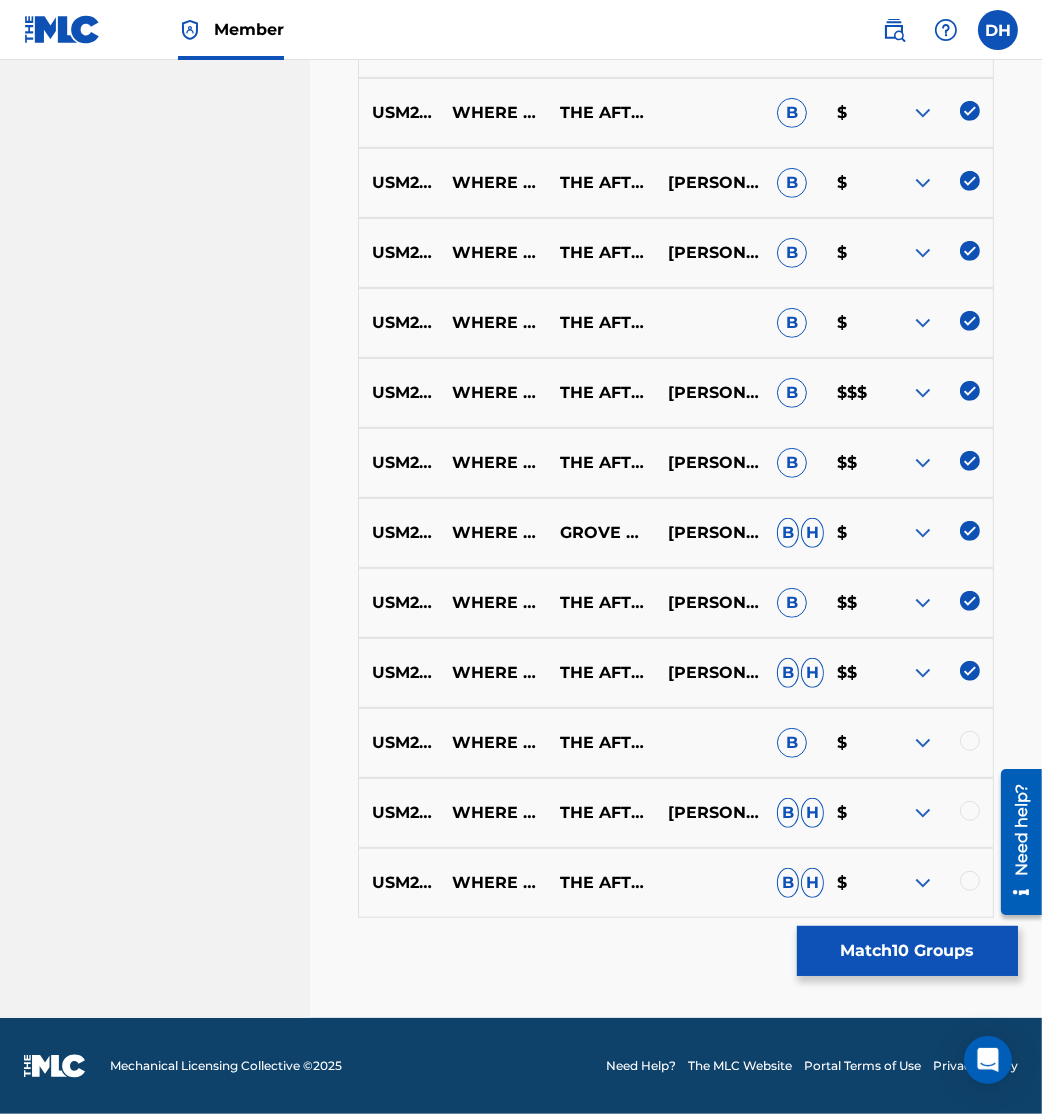 click at bounding box center (970, 741) 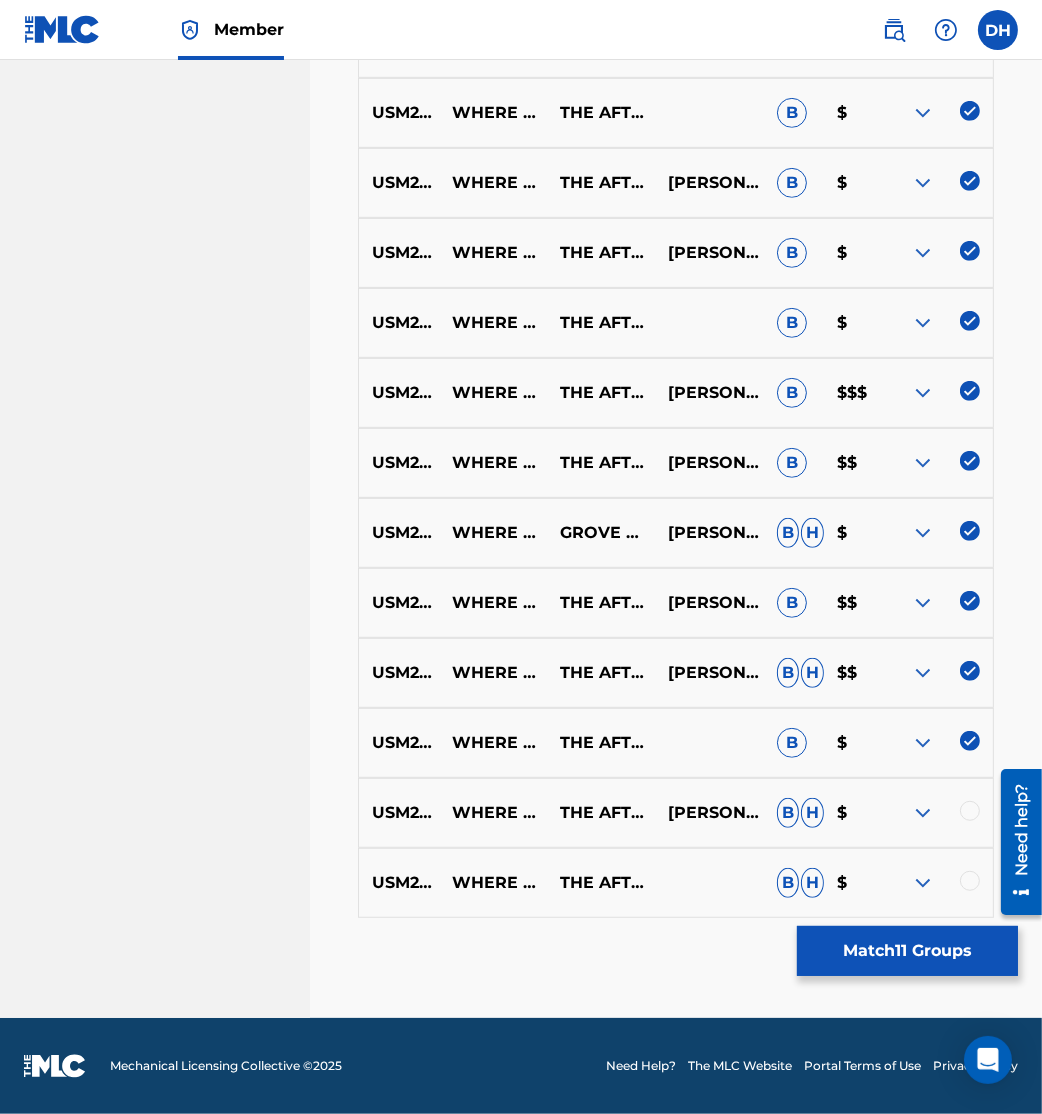 click at bounding box center (970, 811) 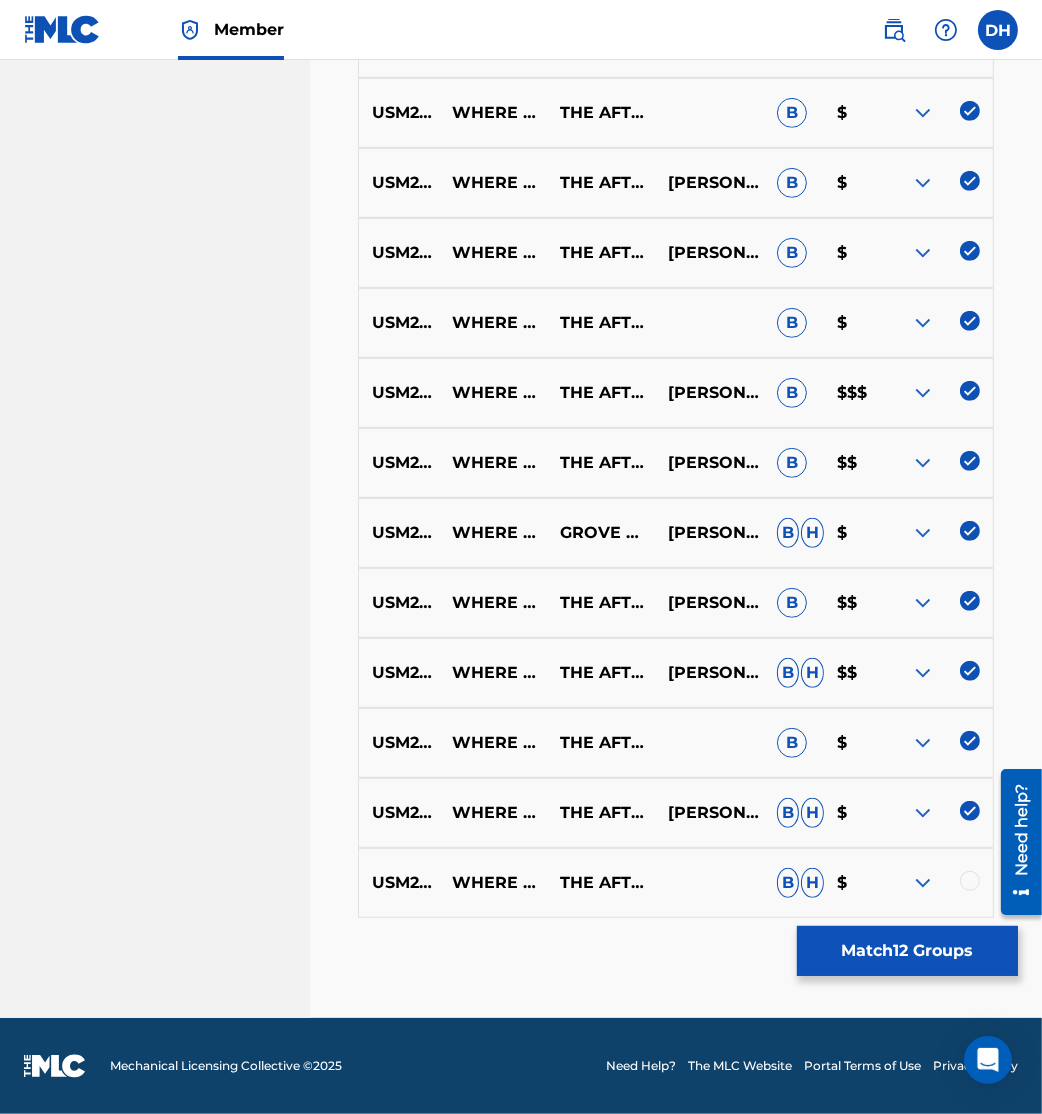 click at bounding box center (970, 881) 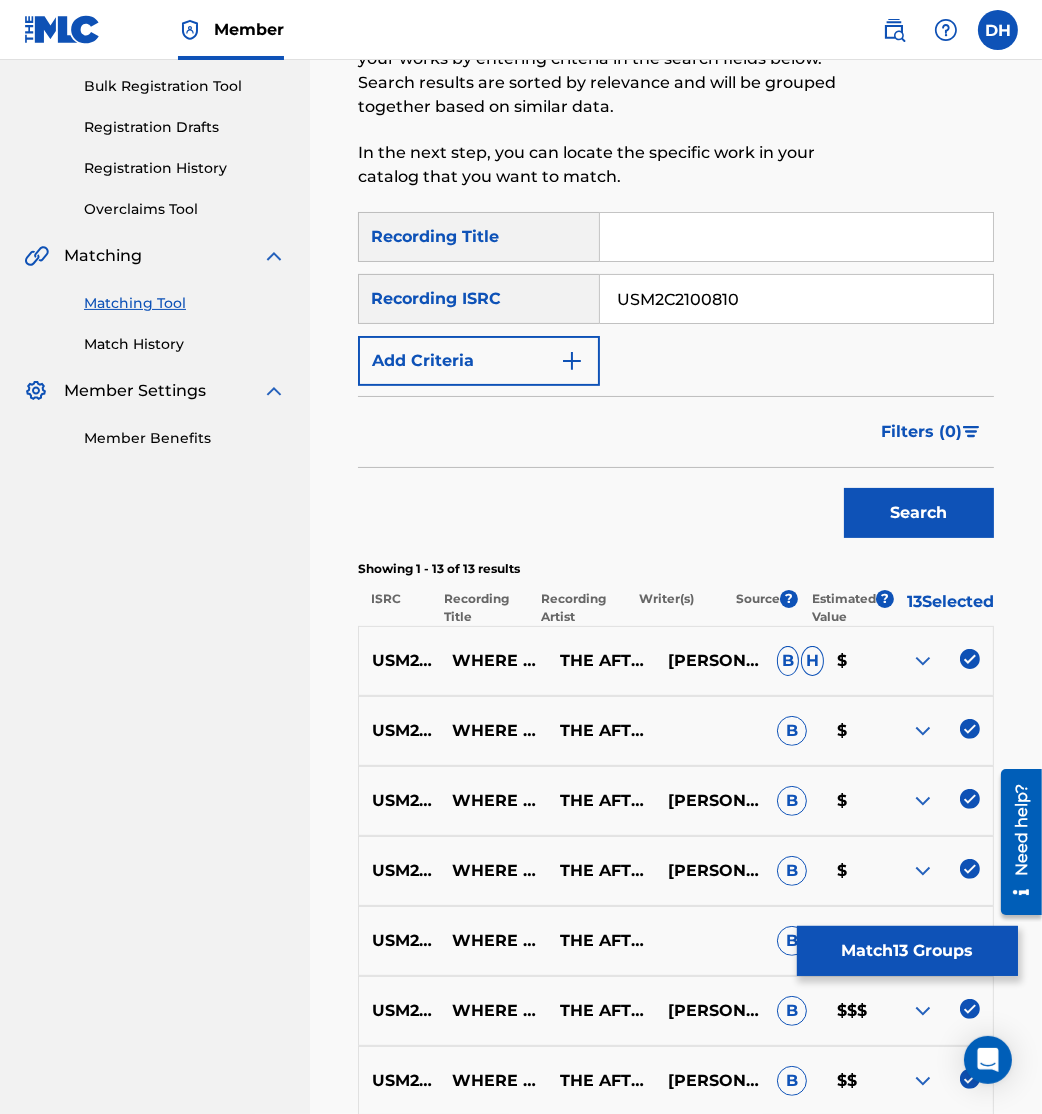 scroll, scrollTop: 252, scrollLeft: 0, axis: vertical 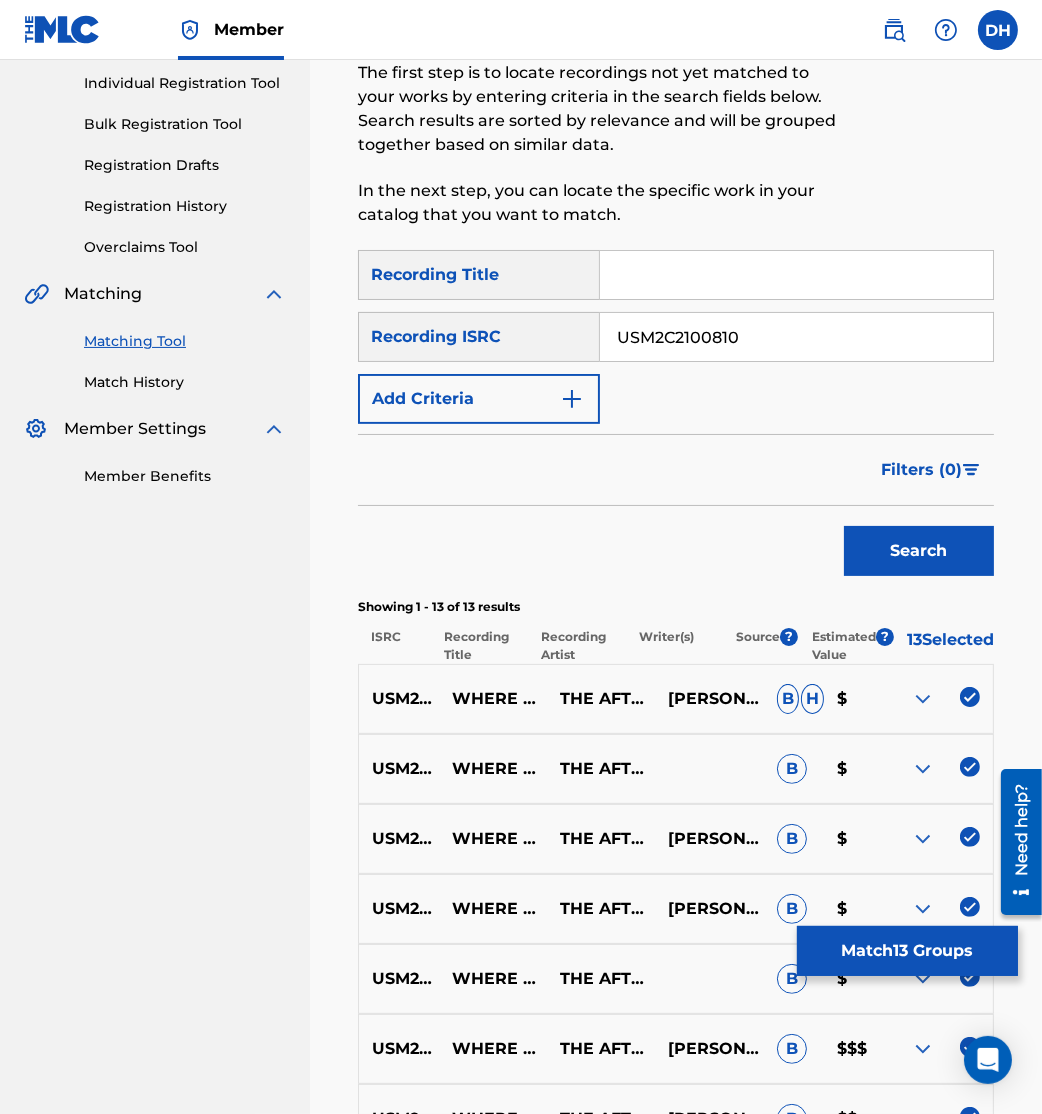 click on "Match  13 Groups" at bounding box center [907, 951] 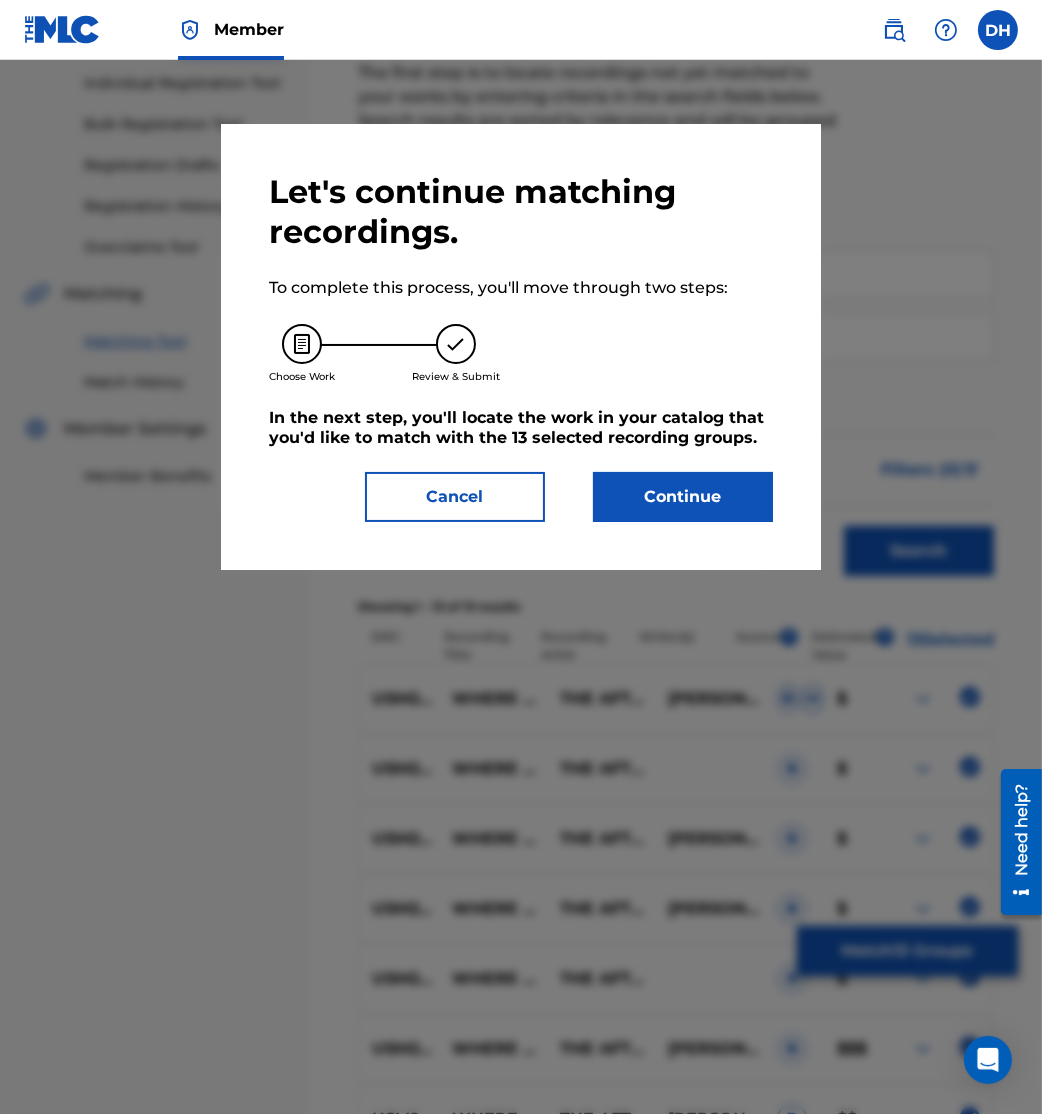 click on "Continue" at bounding box center [683, 497] 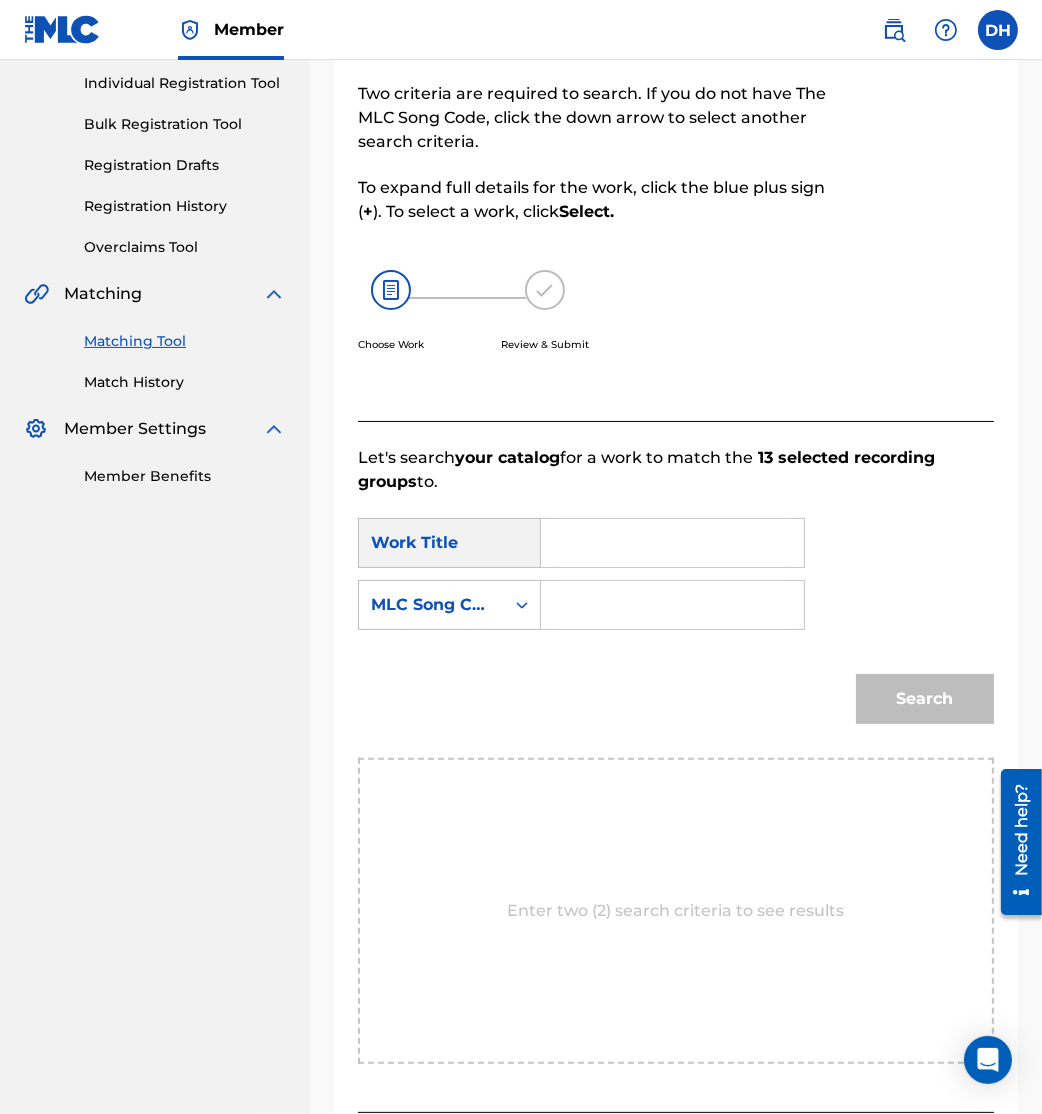 click at bounding box center (672, 543) 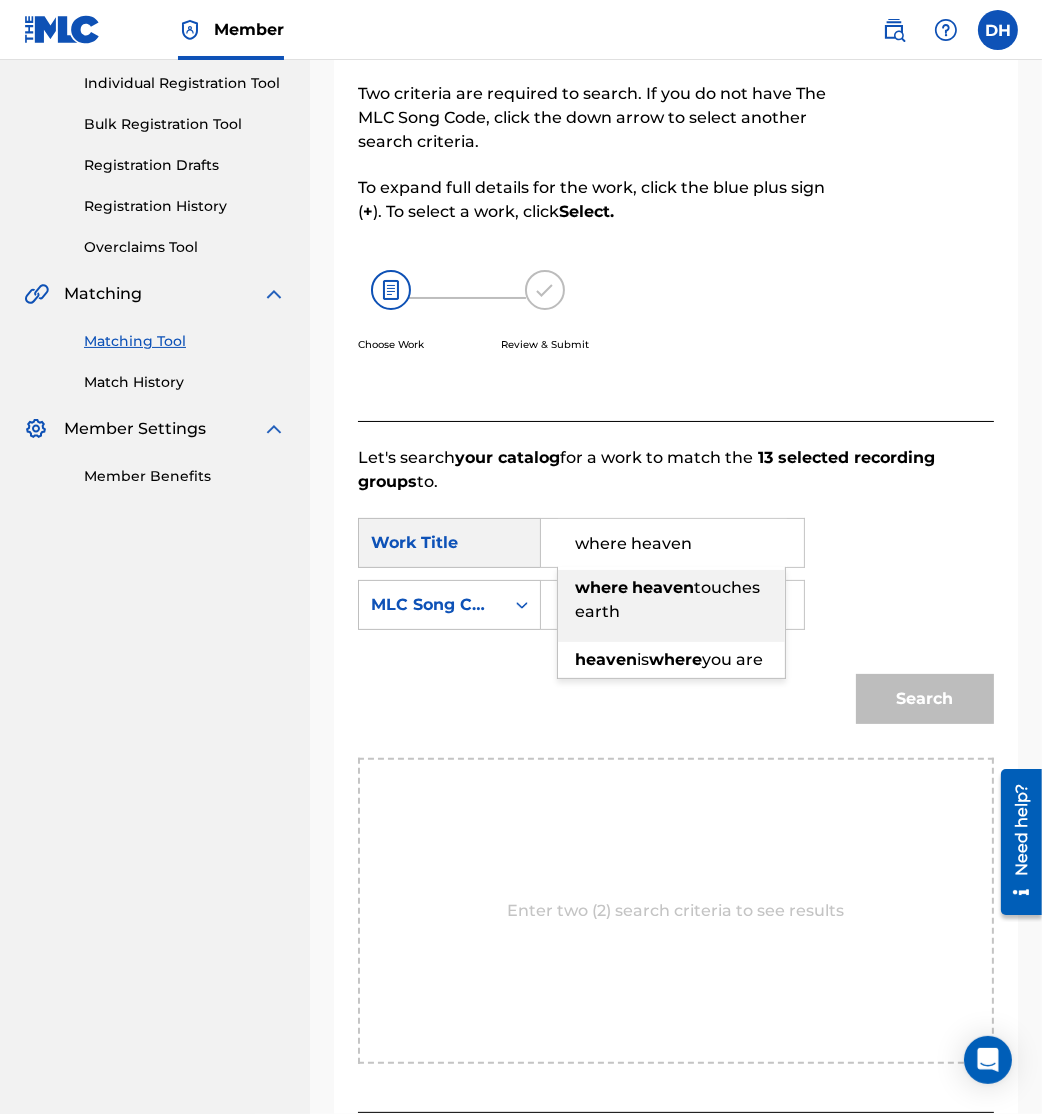 click on "touches earth" at bounding box center (667, 599) 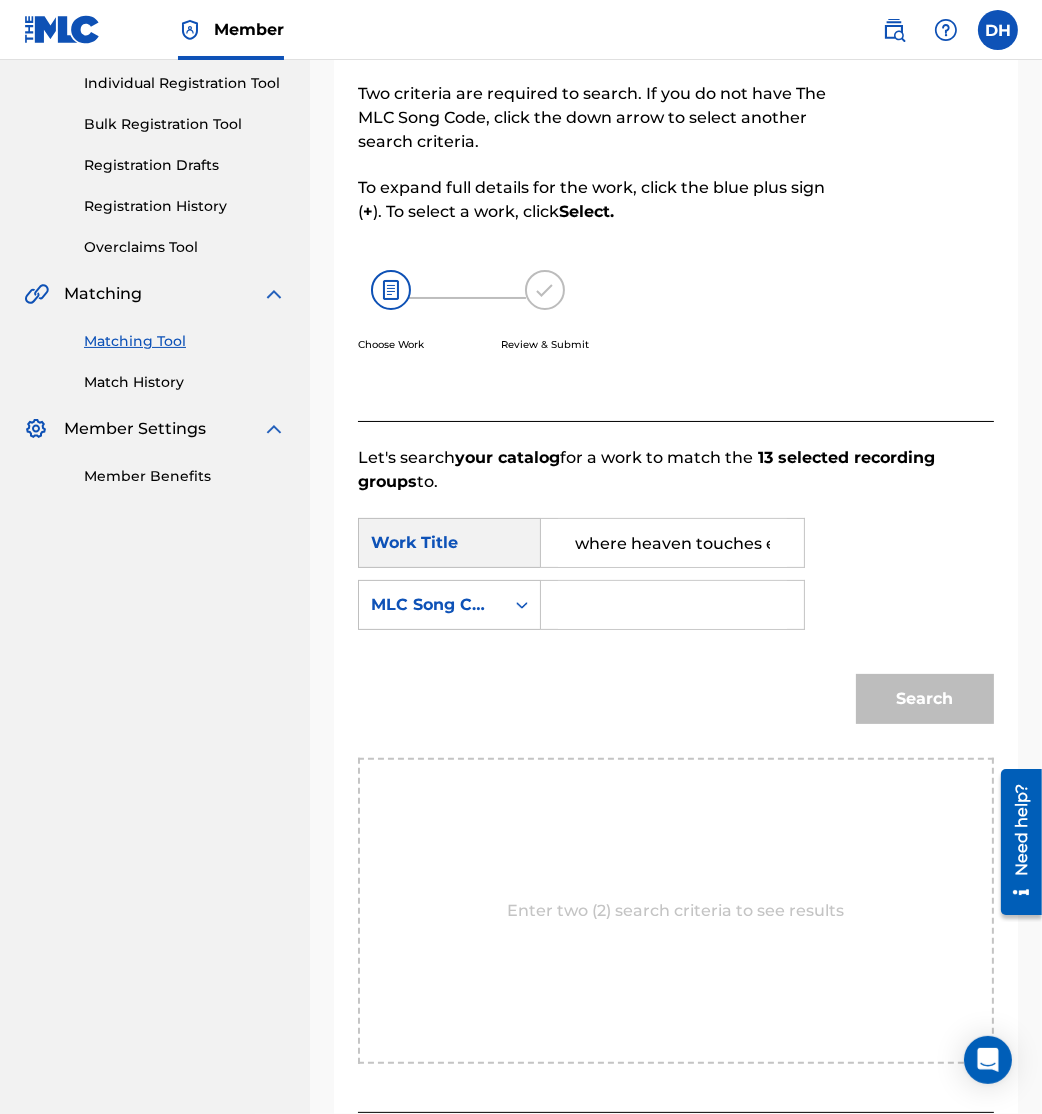 click at bounding box center (672, 605) 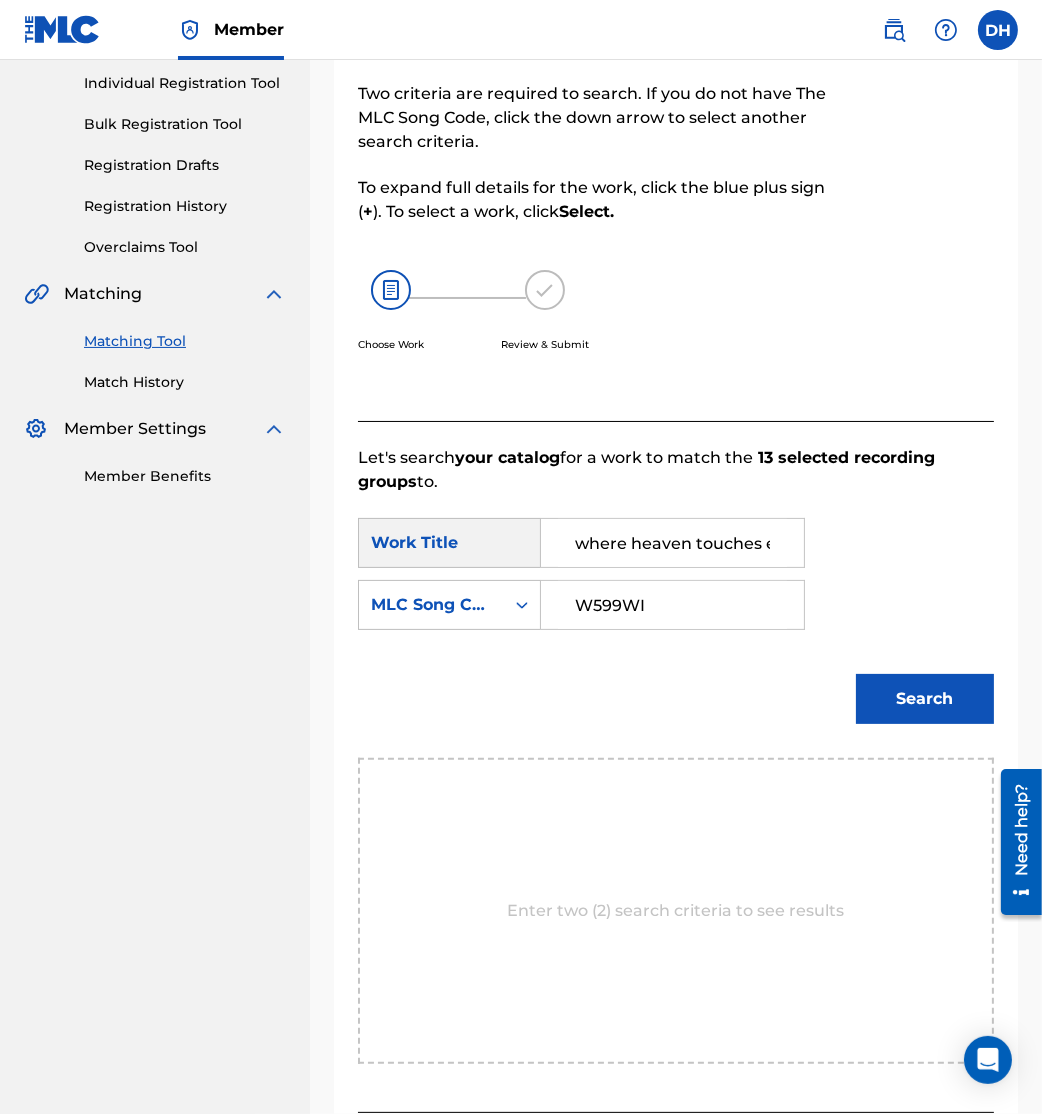 type on "W599WI" 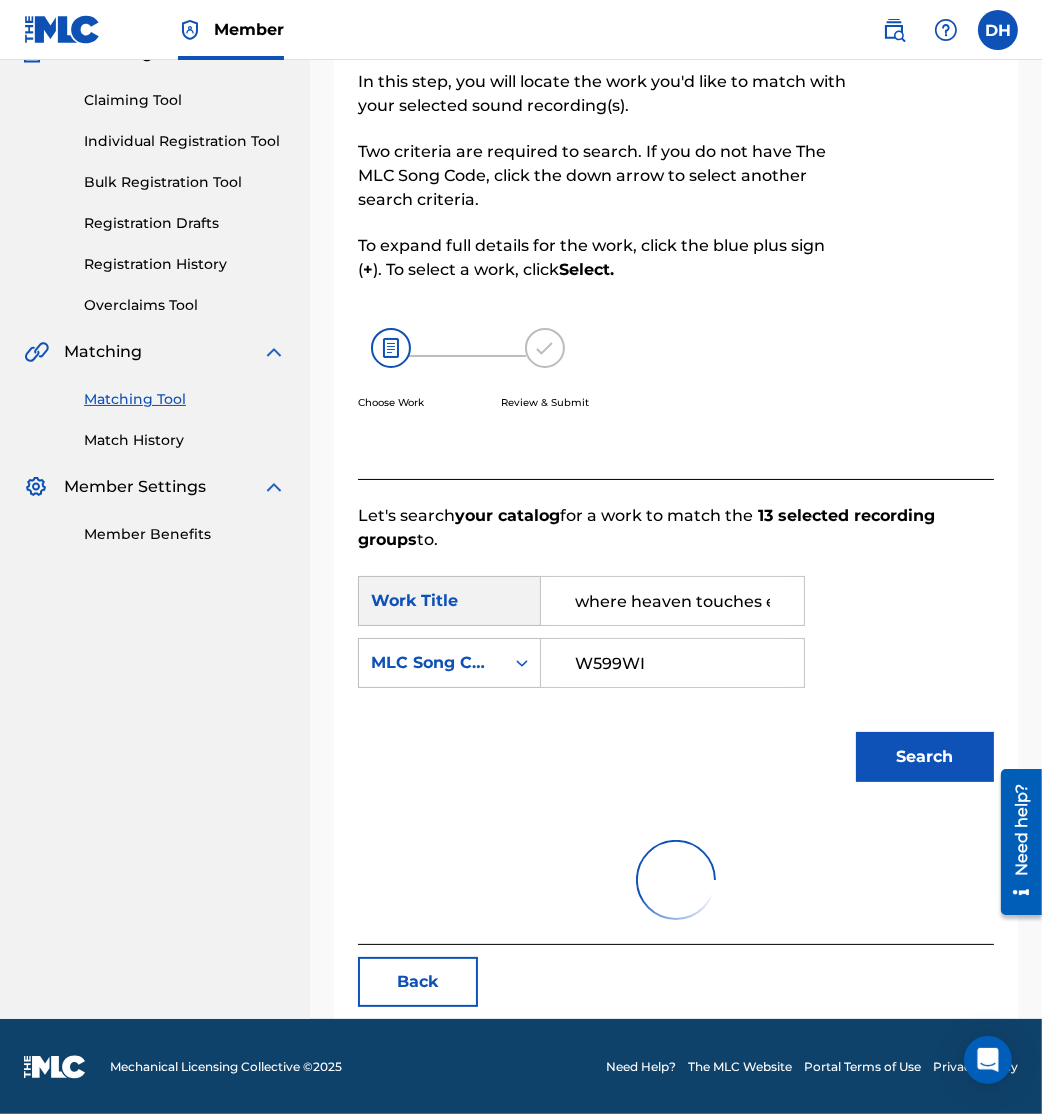 scroll, scrollTop: 252, scrollLeft: 0, axis: vertical 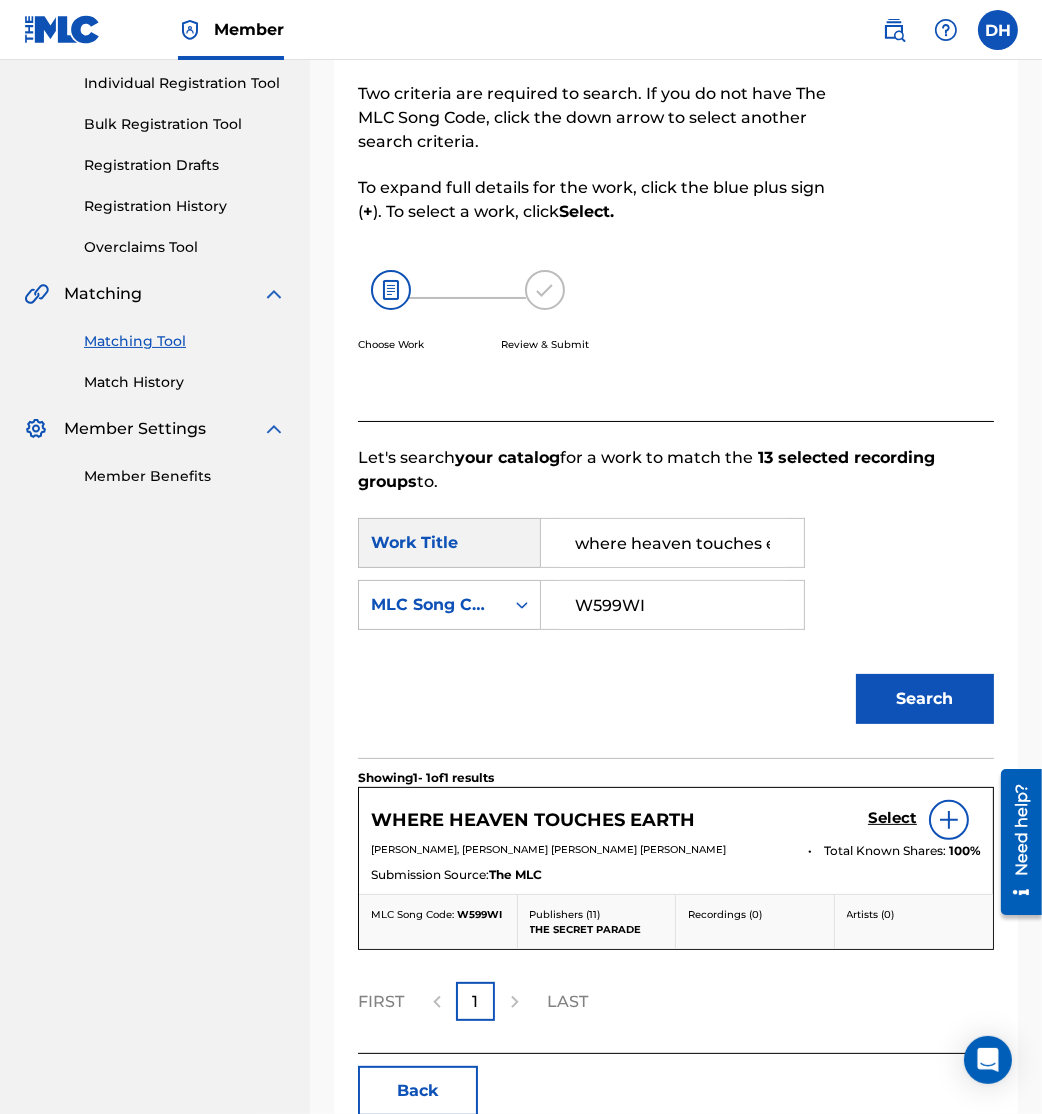 click on "Select" at bounding box center [892, 818] 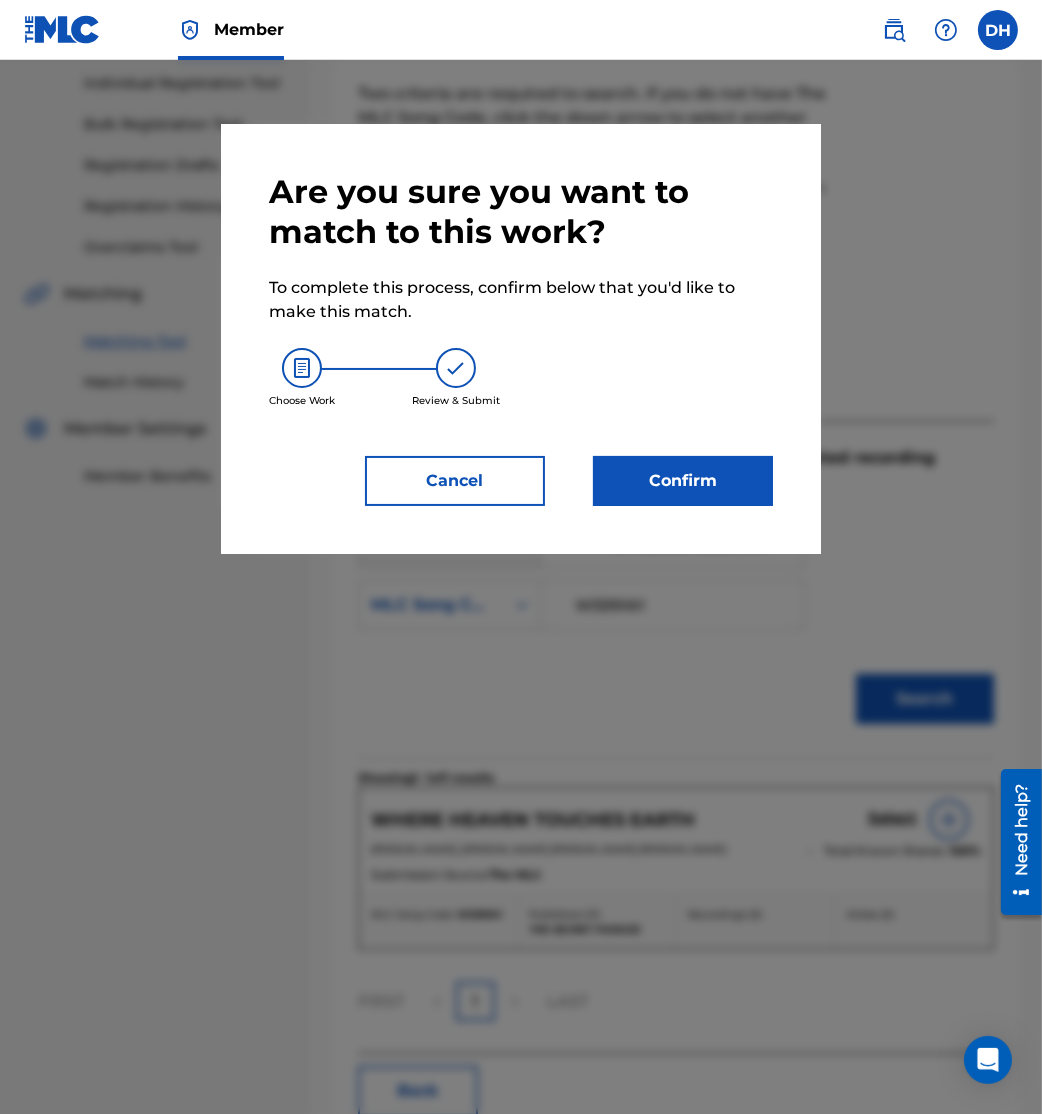 click on "Confirm" at bounding box center (683, 481) 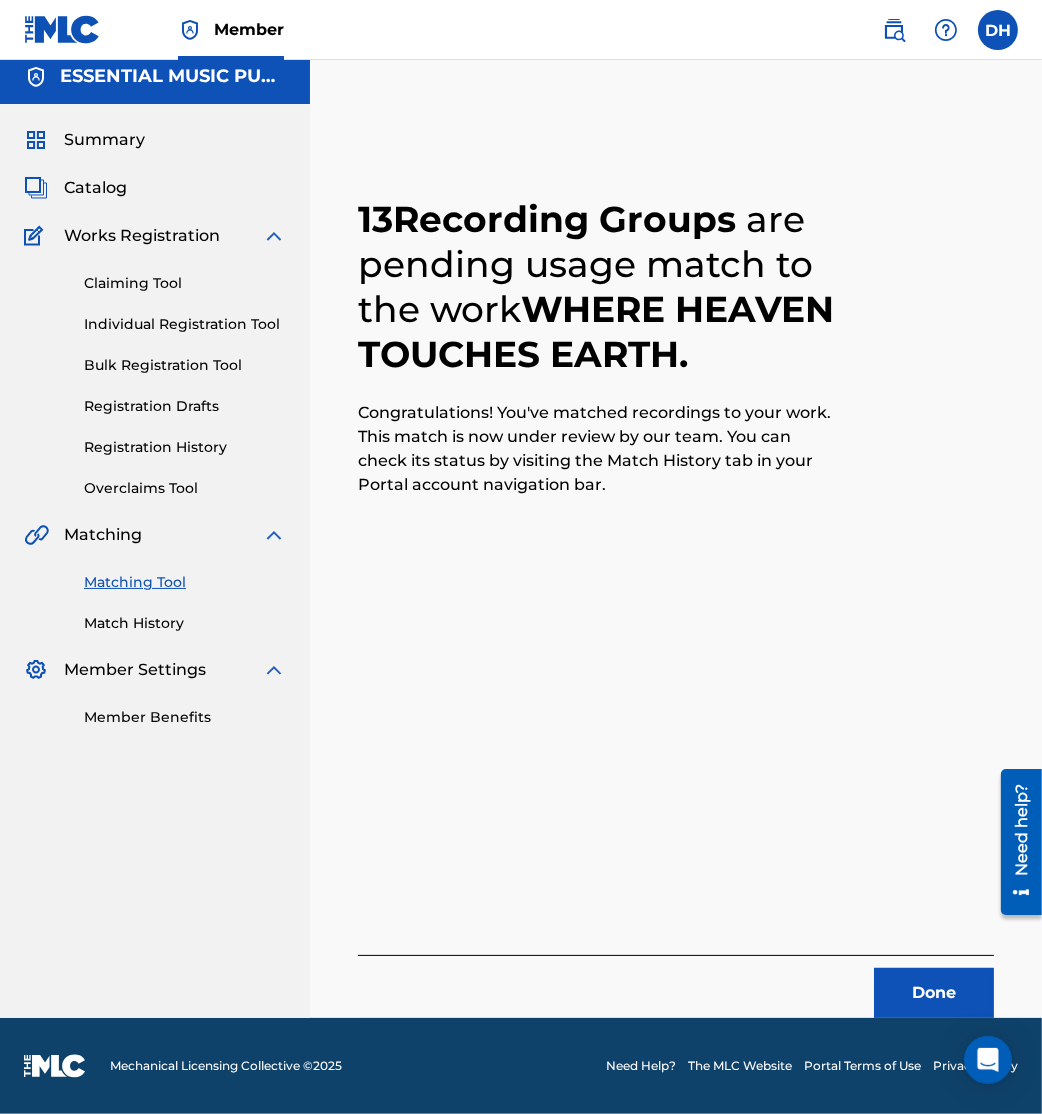 scroll, scrollTop: 10, scrollLeft: 0, axis: vertical 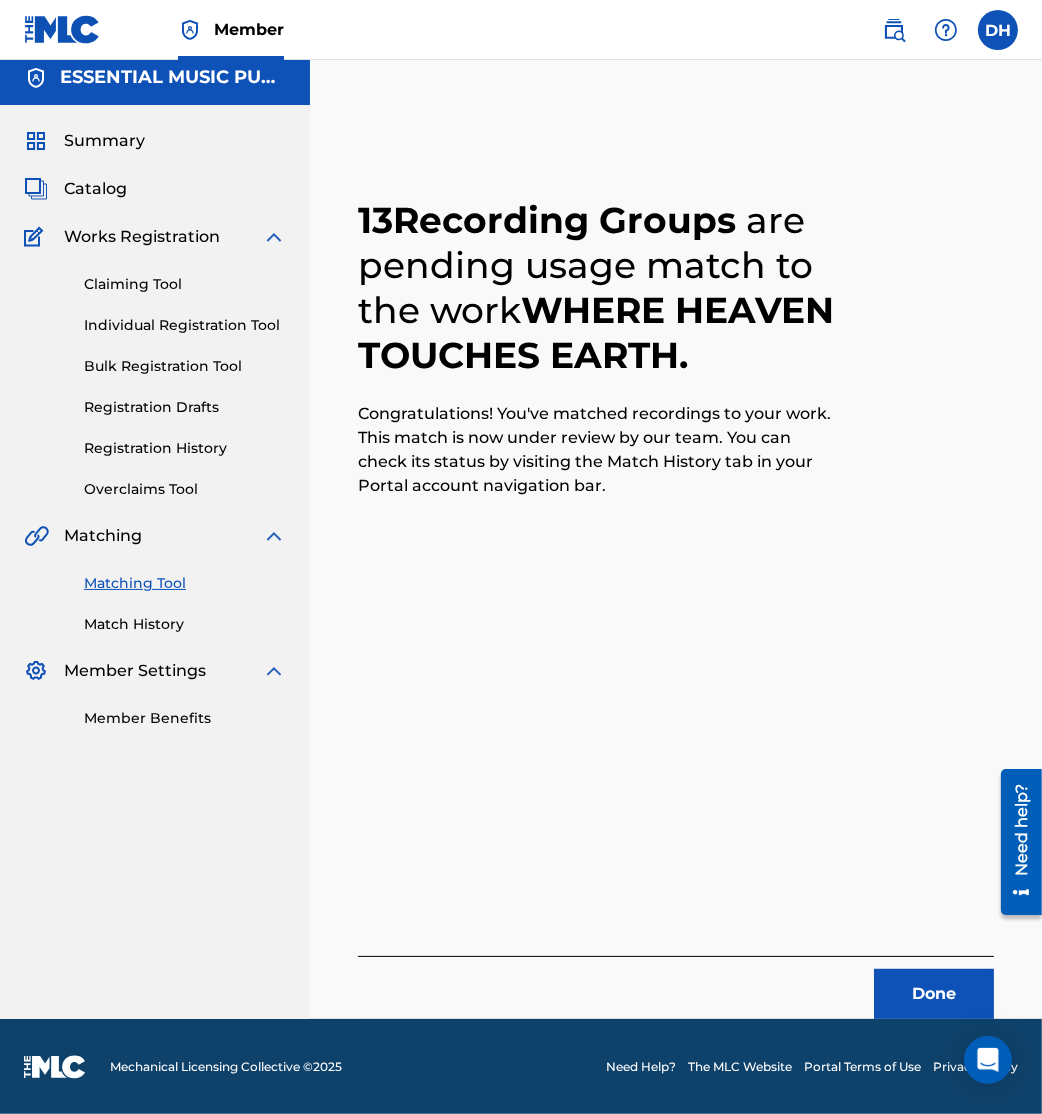 click on "Done" at bounding box center (934, 994) 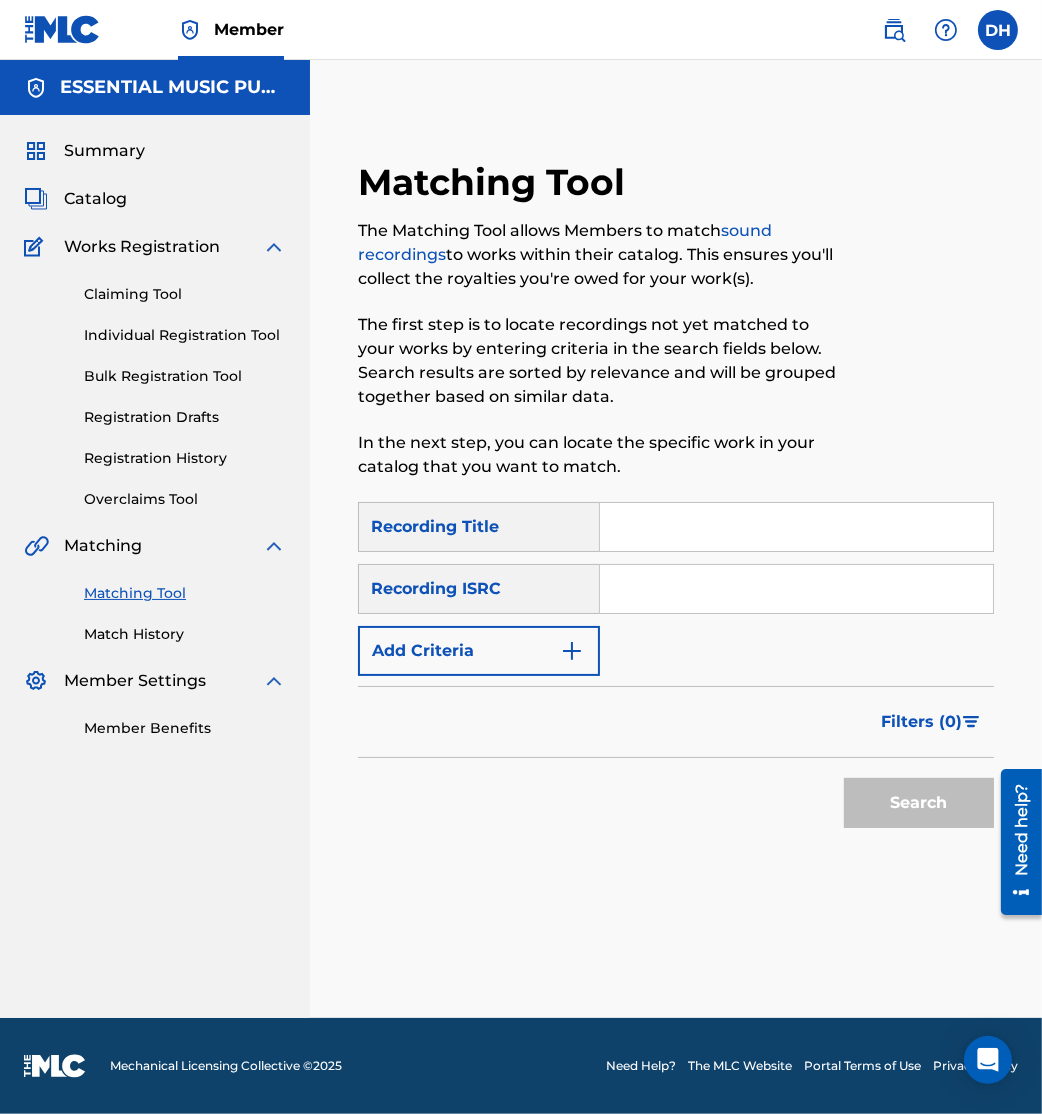 scroll, scrollTop: 0, scrollLeft: 0, axis: both 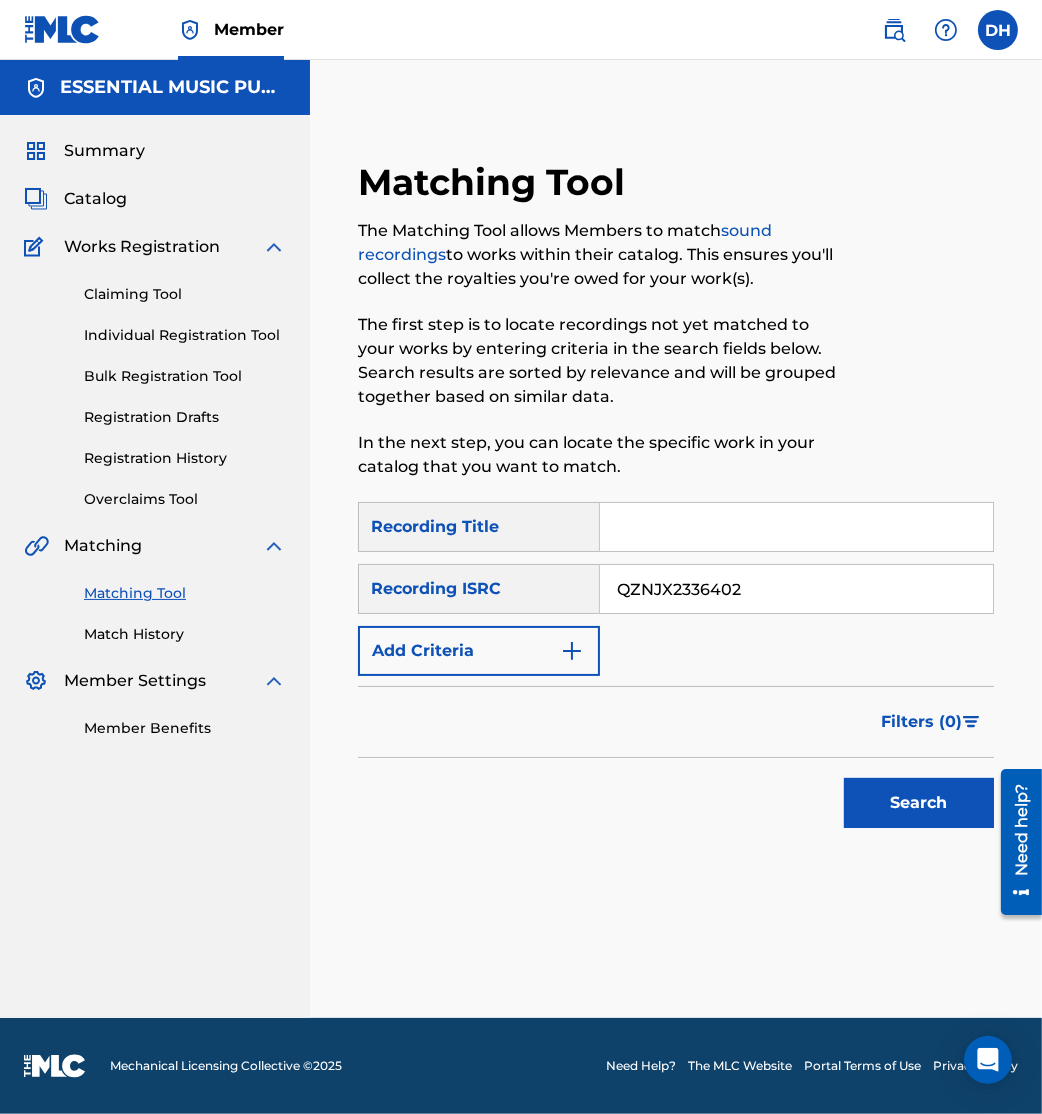 type on "QZNJX2336402" 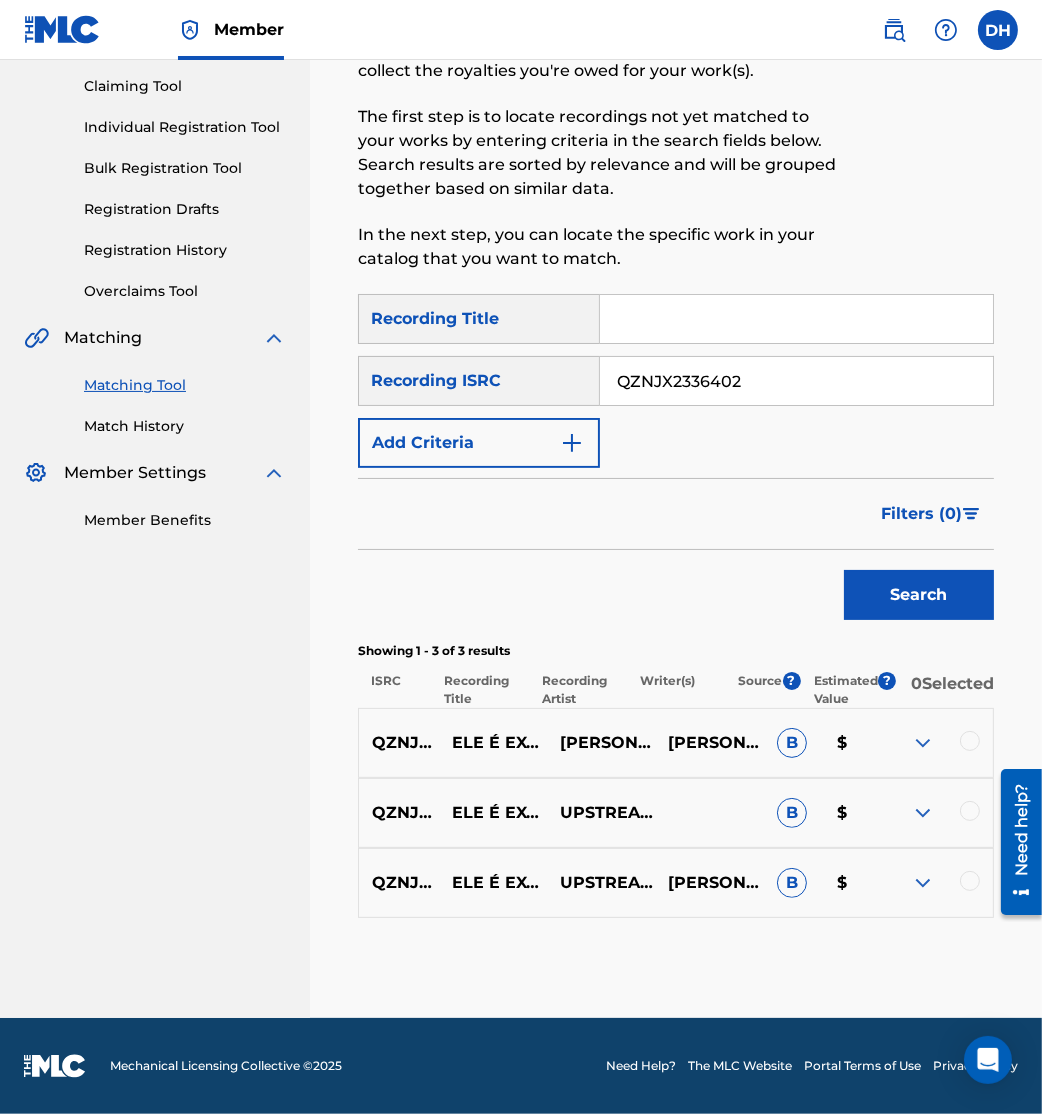 scroll, scrollTop: 219, scrollLeft: 0, axis: vertical 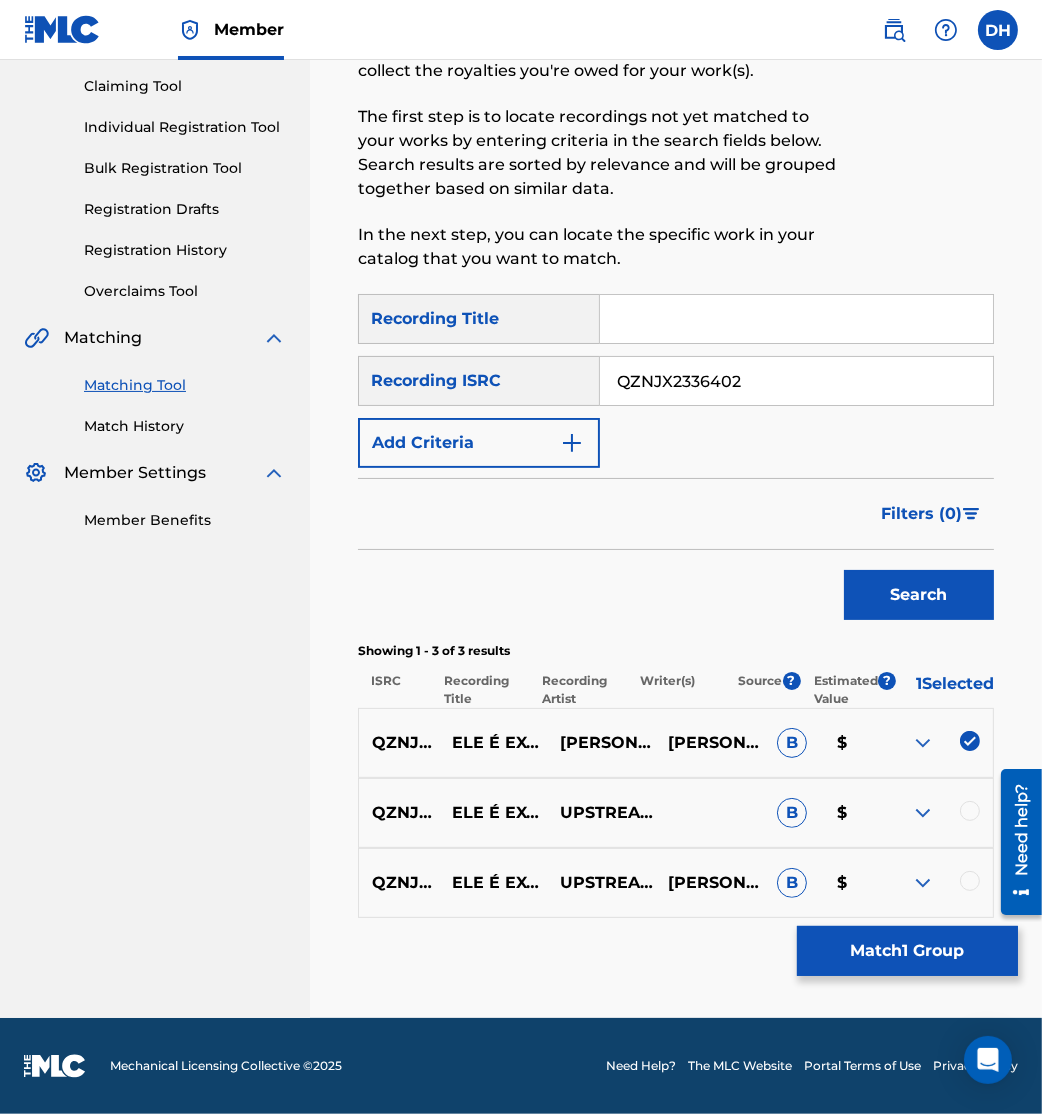 click at bounding box center [970, 811] 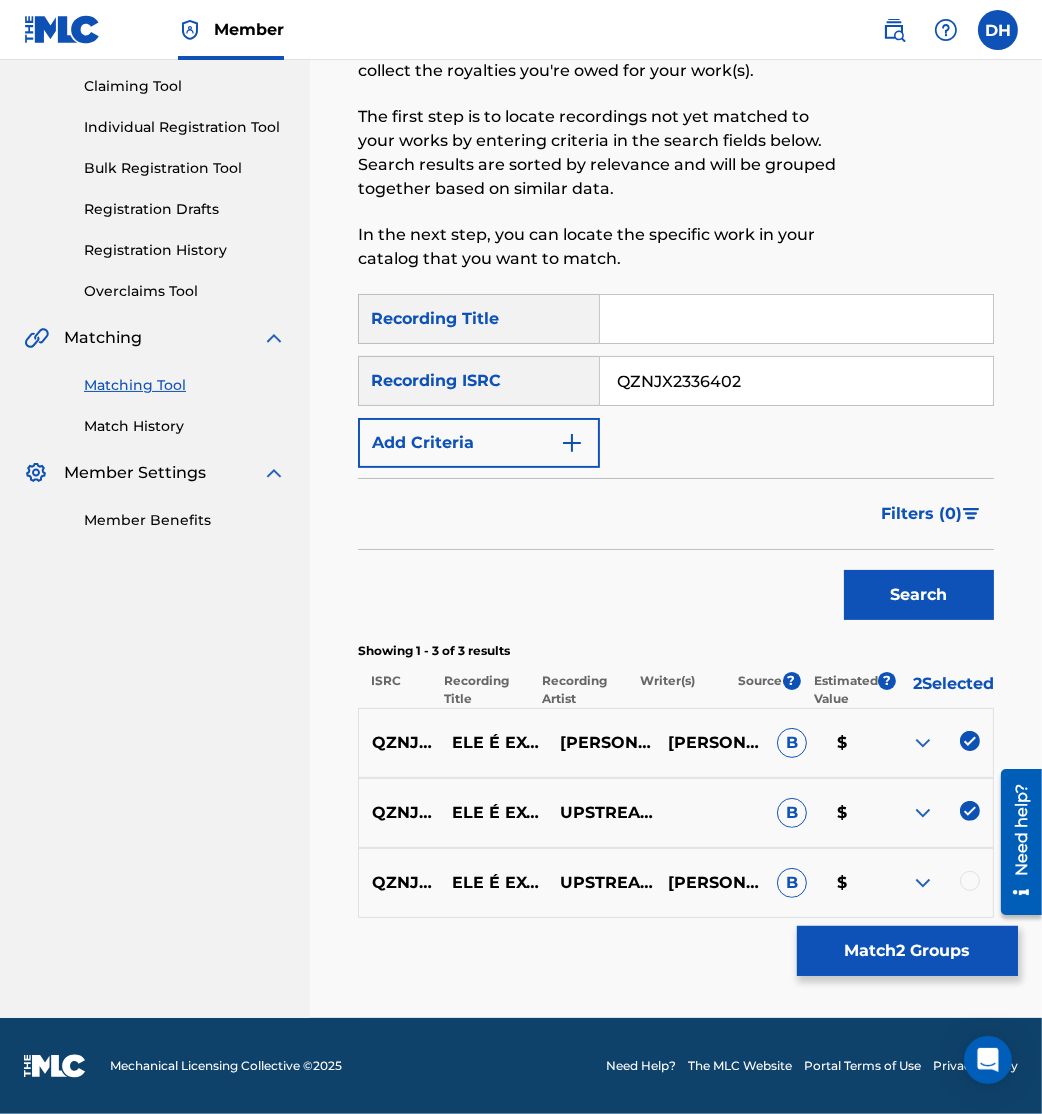 click at bounding box center (939, 883) 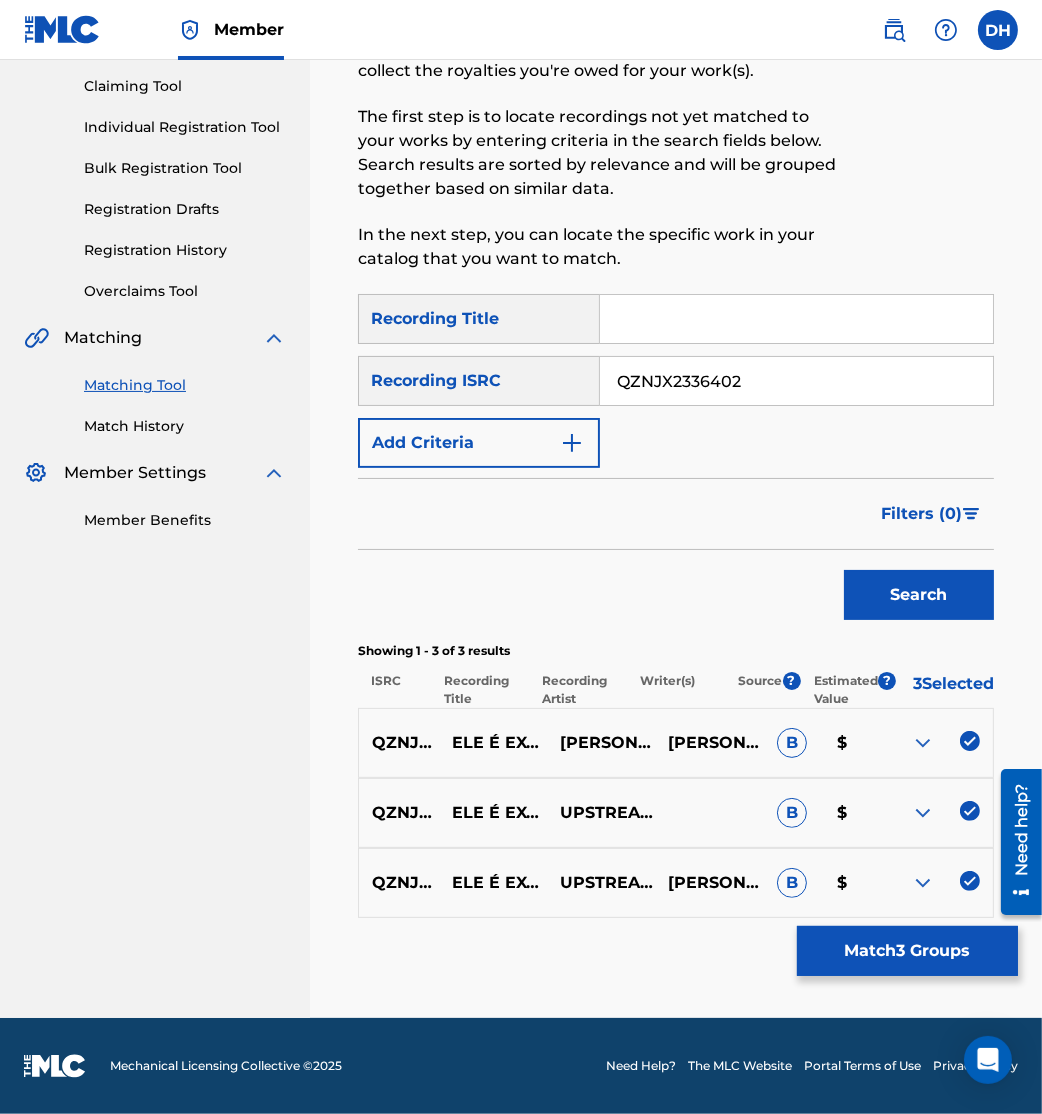 click on "Match  3 Groups" at bounding box center [907, 951] 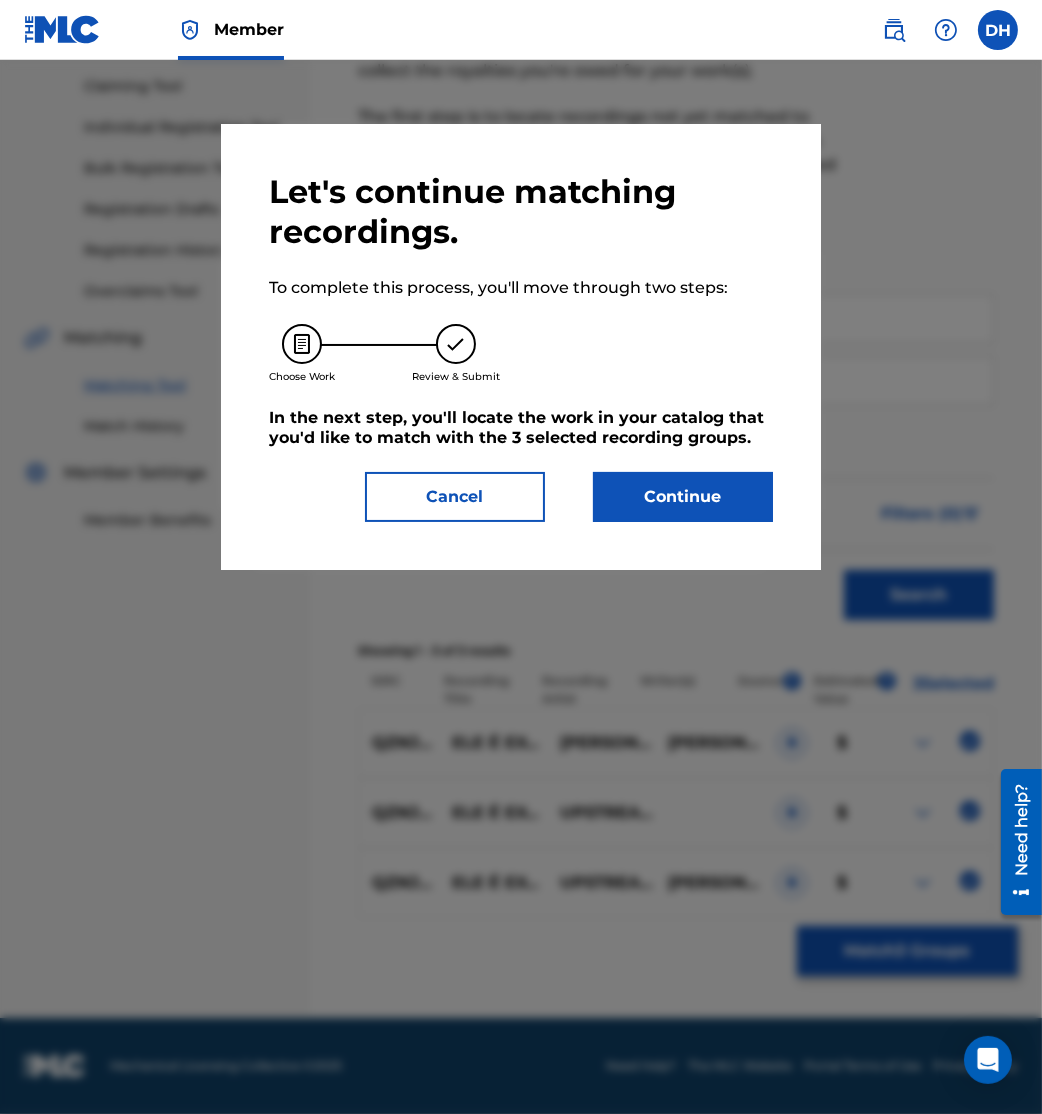 click on "Continue" at bounding box center (683, 497) 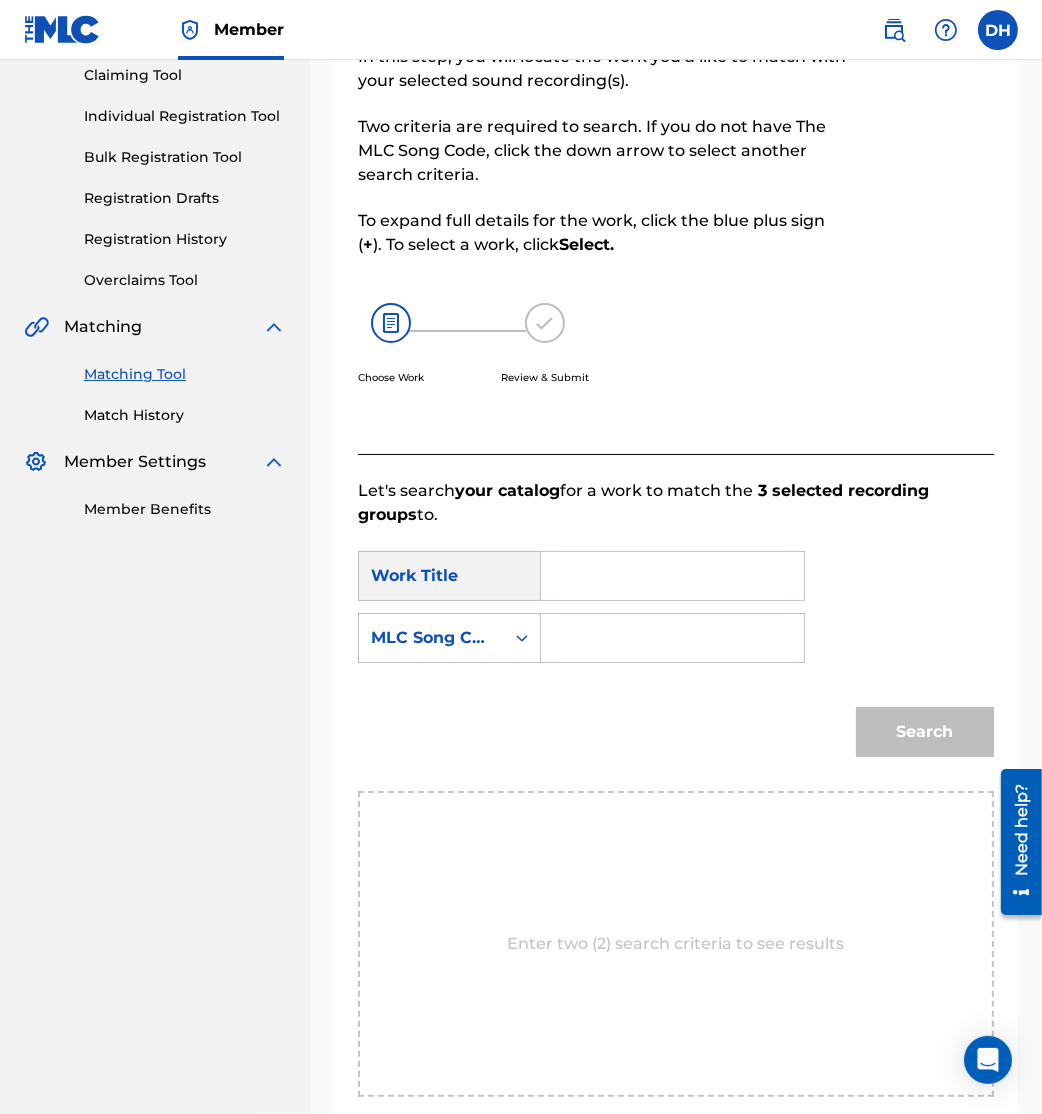 click at bounding box center (672, 576) 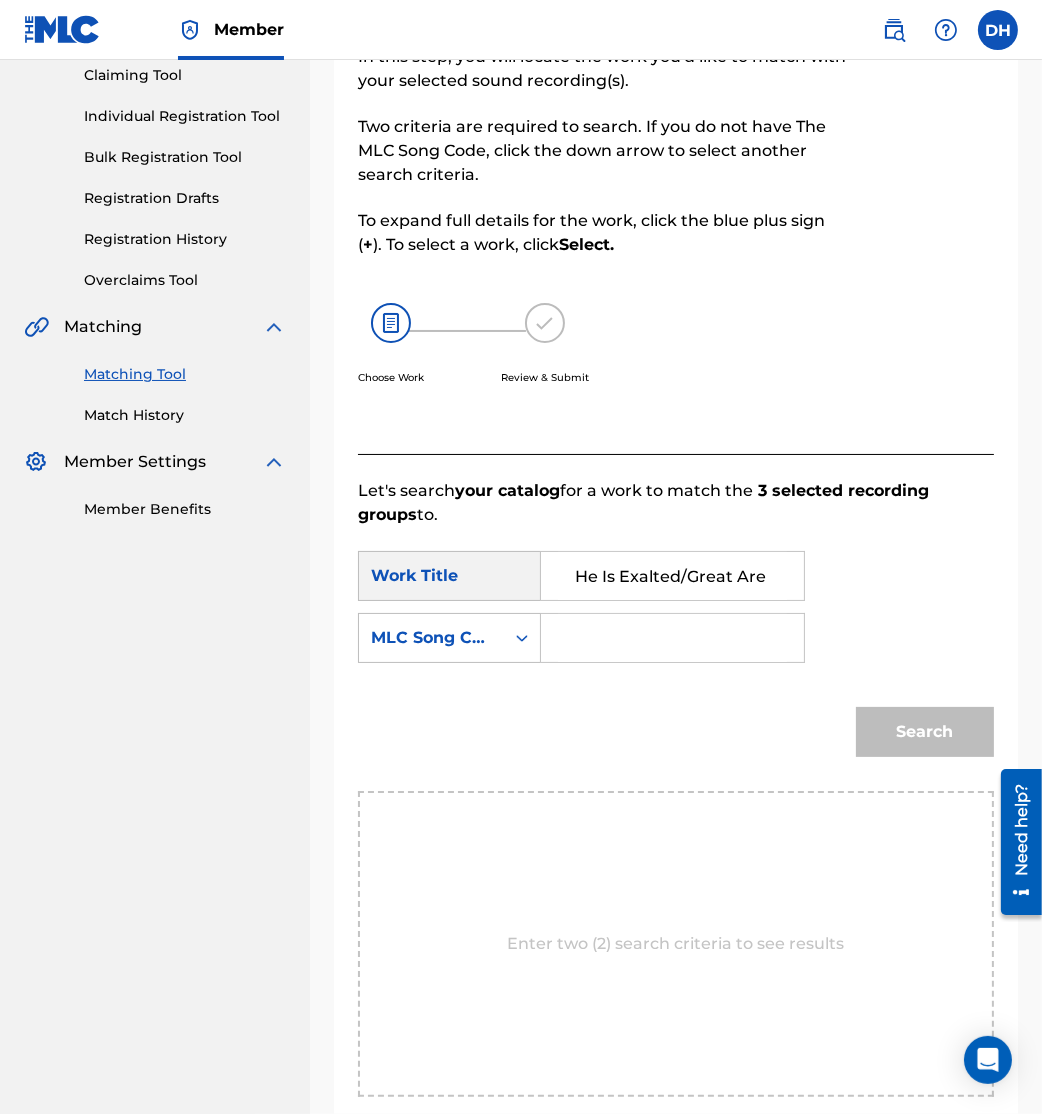 scroll, scrollTop: 0, scrollLeft: 62, axis: horizontal 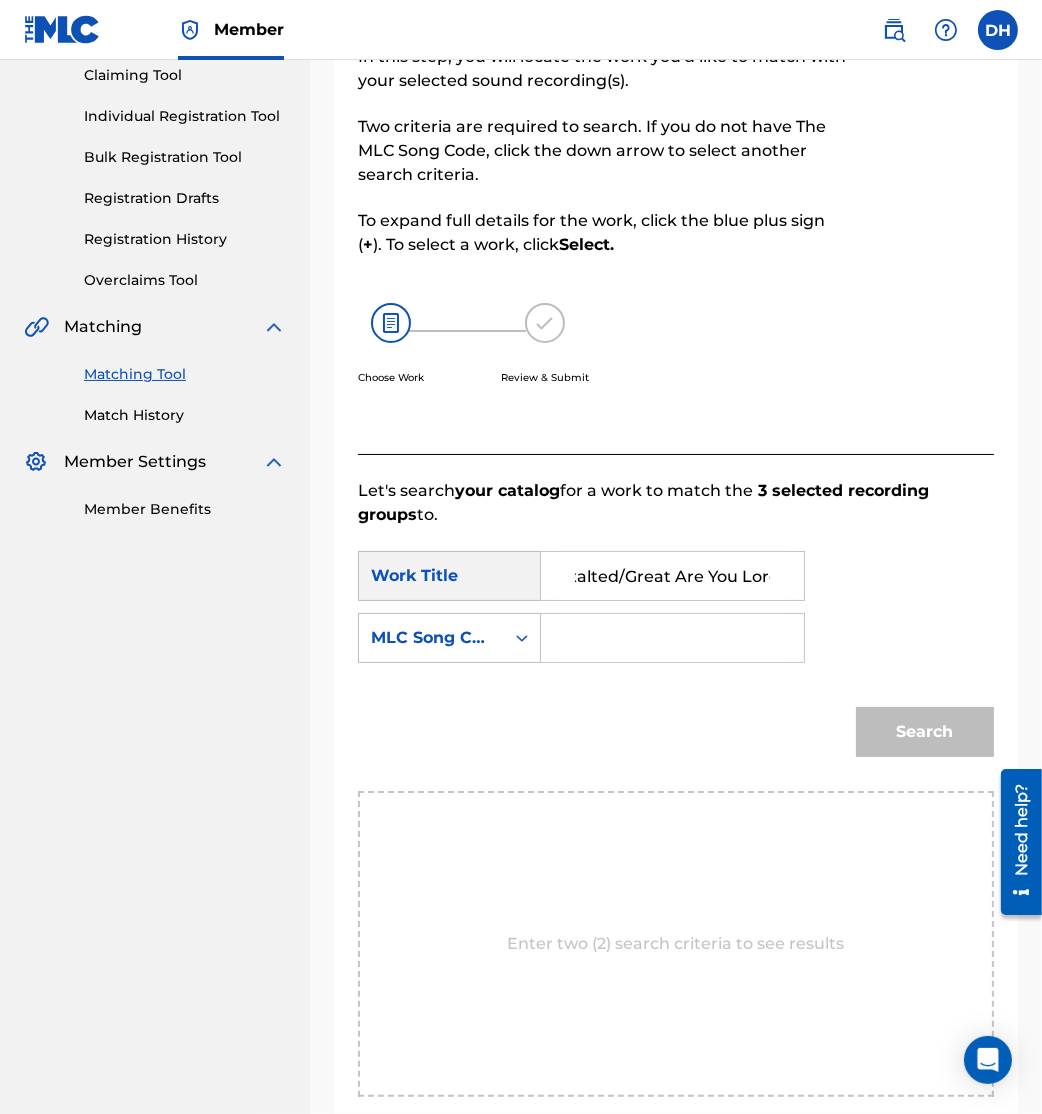 type on "He Is Exalted/Great Are You Lord" 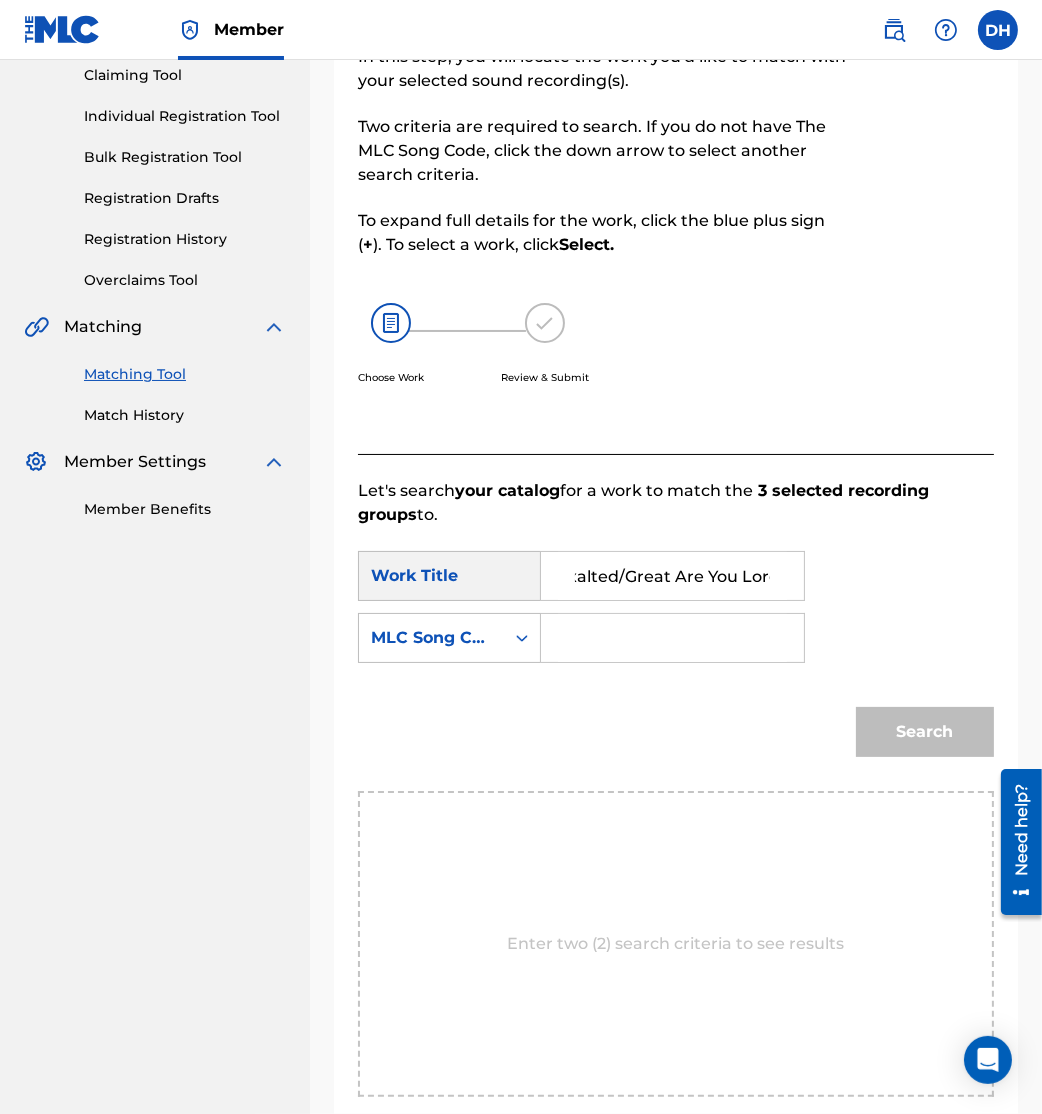 scroll, scrollTop: 0, scrollLeft: 0, axis: both 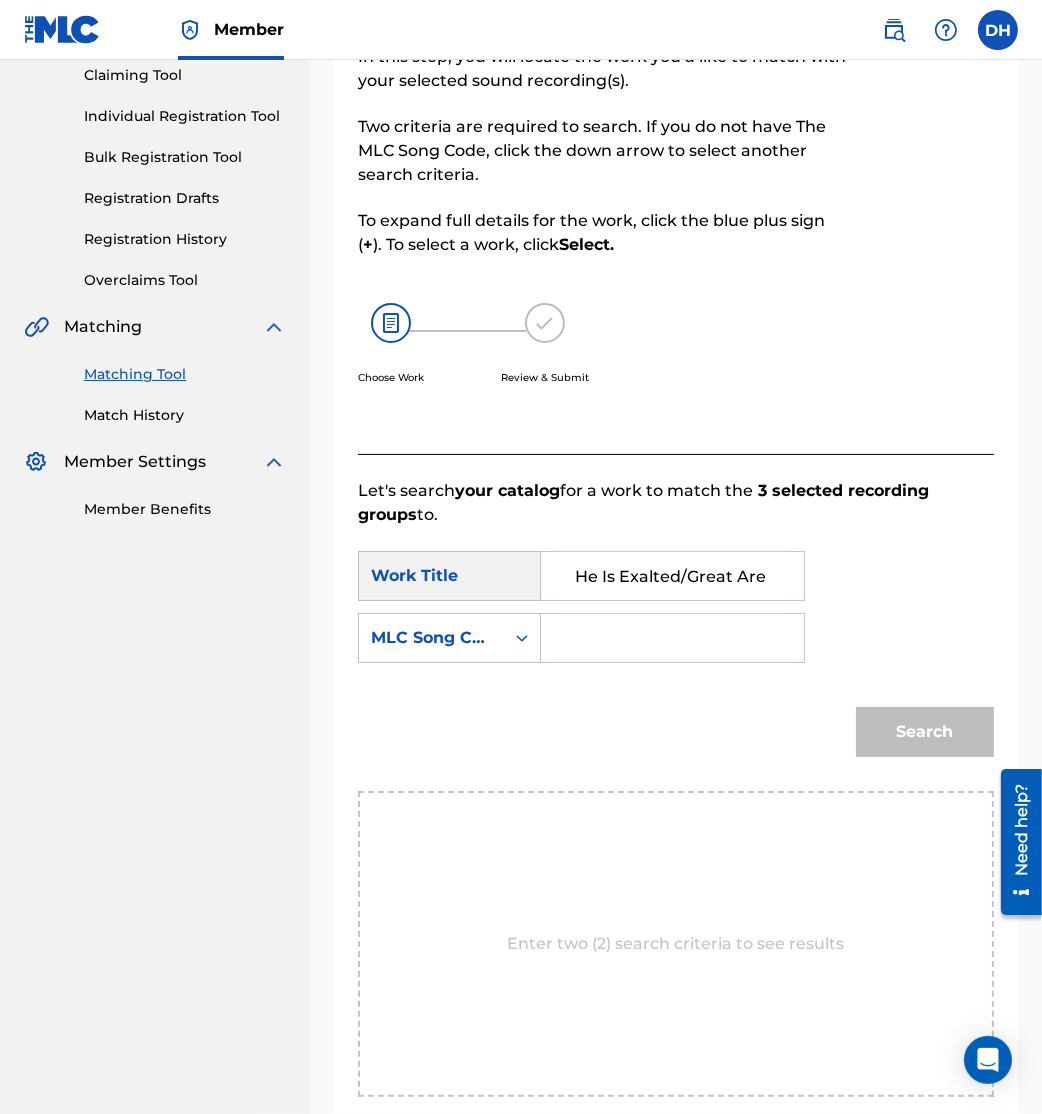 paste on "ES1PMM" 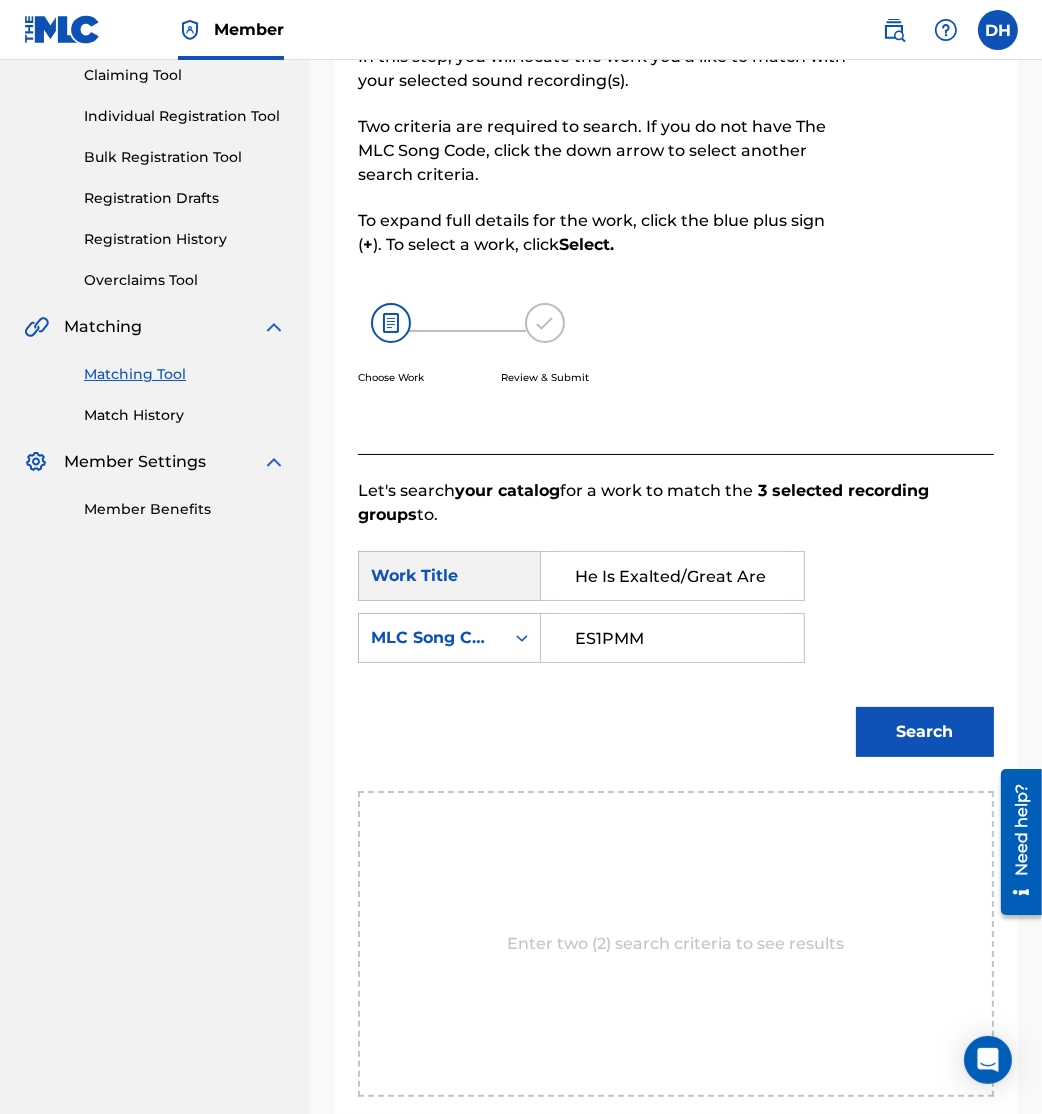 type on "ES1PMM" 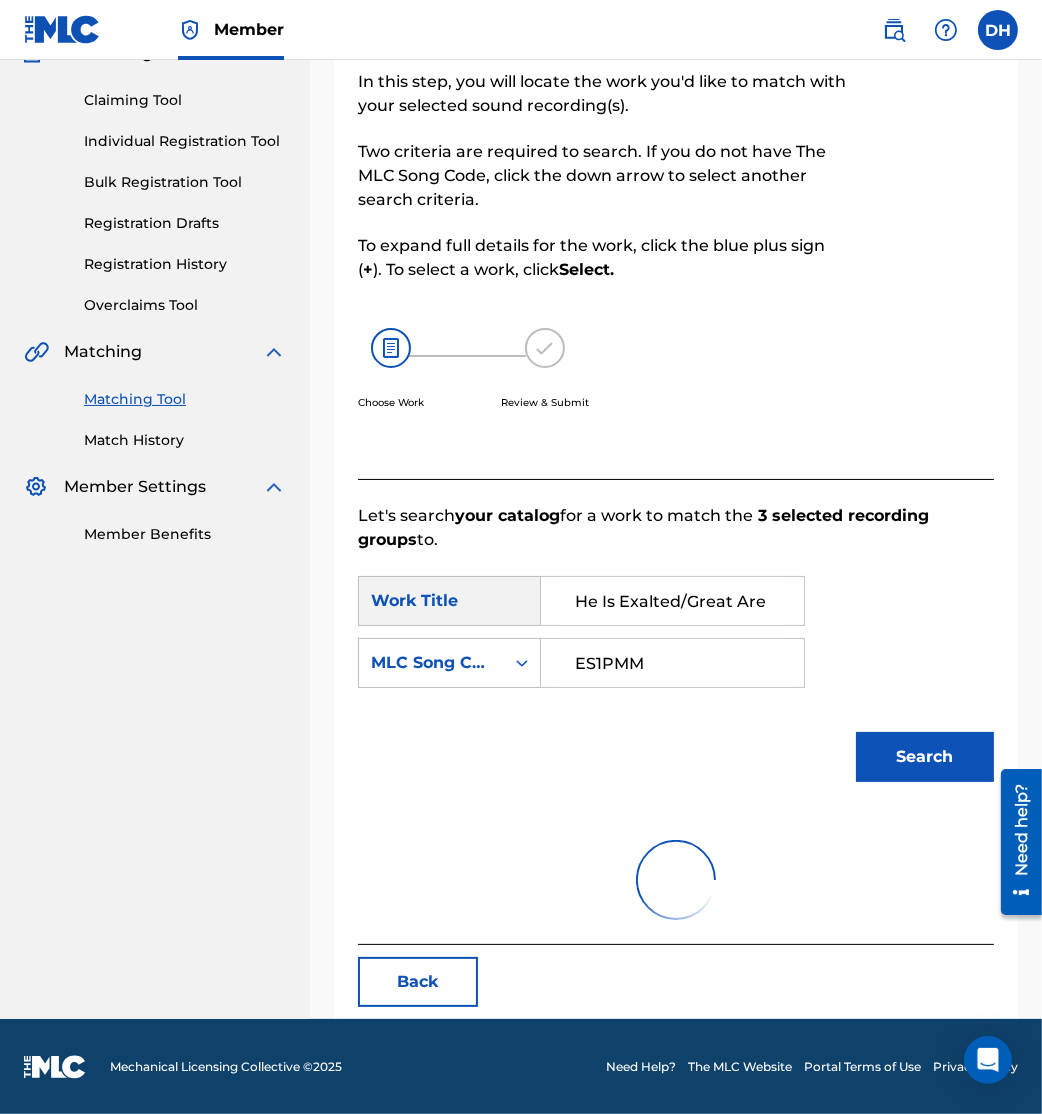 scroll, scrollTop: 219, scrollLeft: 0, axis: vertical 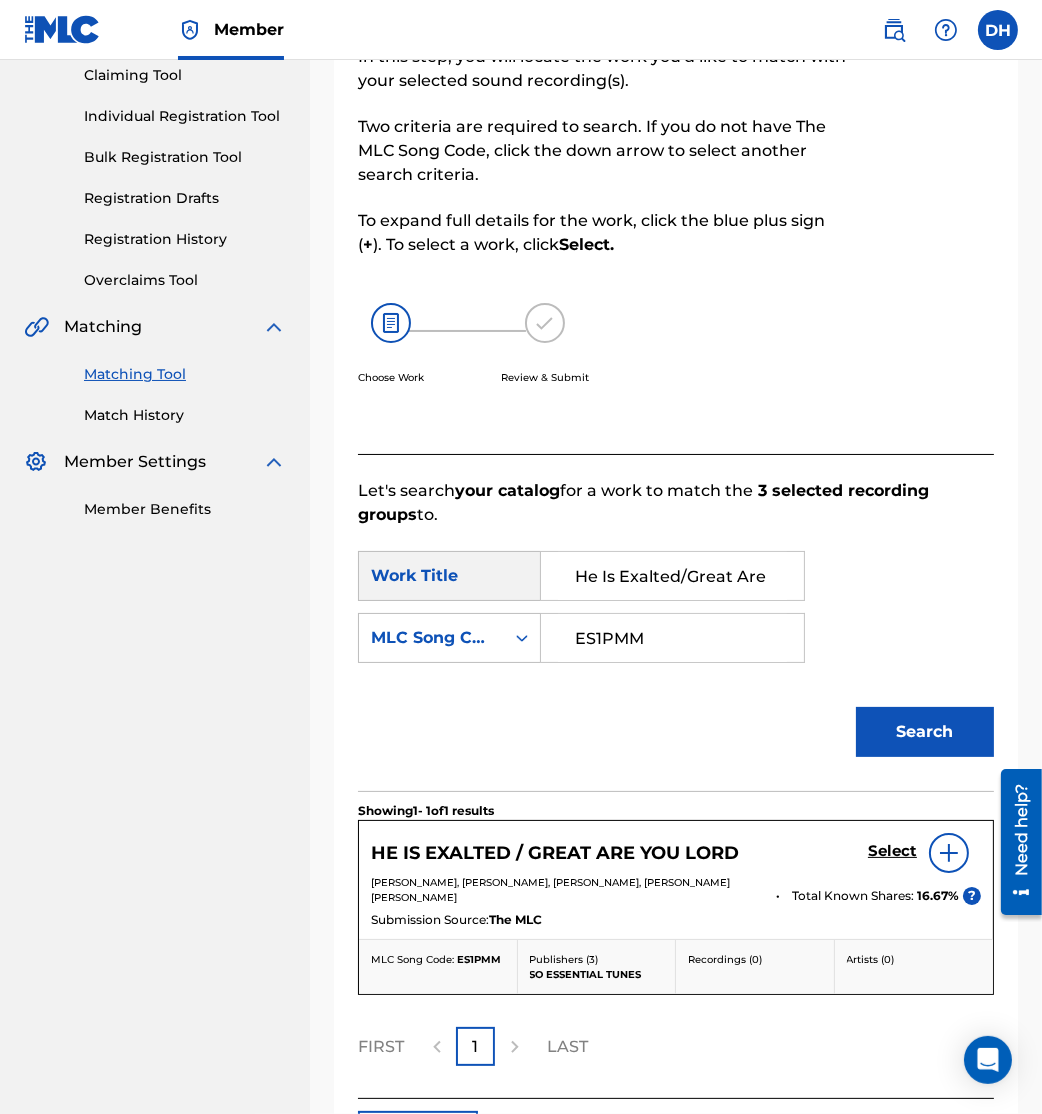 click on "Select" at bounding box center (892, 851) 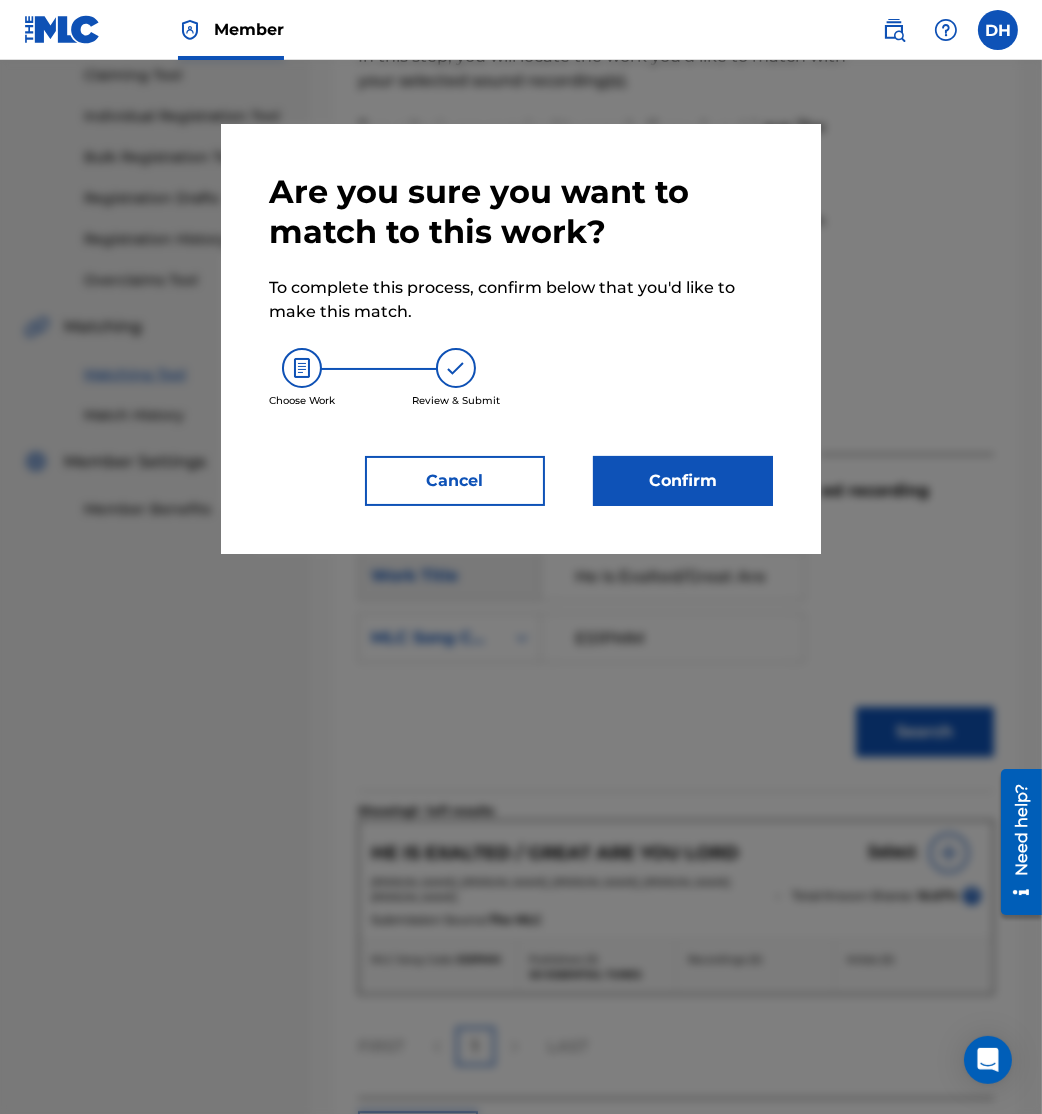 click on "Confirm" at bounding box center [683, 481] 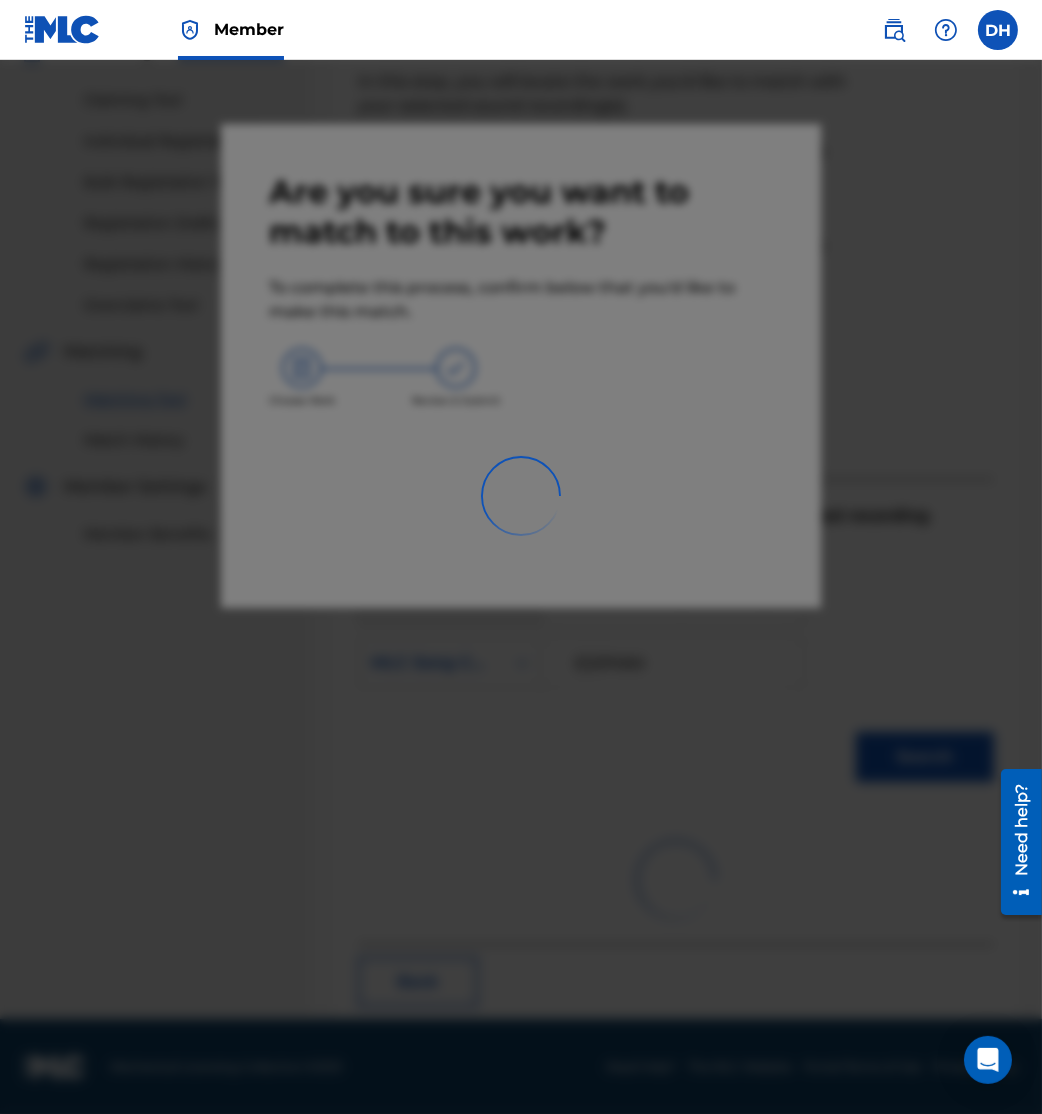 scroll, scrollTop: 10, scrollLeft: 0, axis: vertical 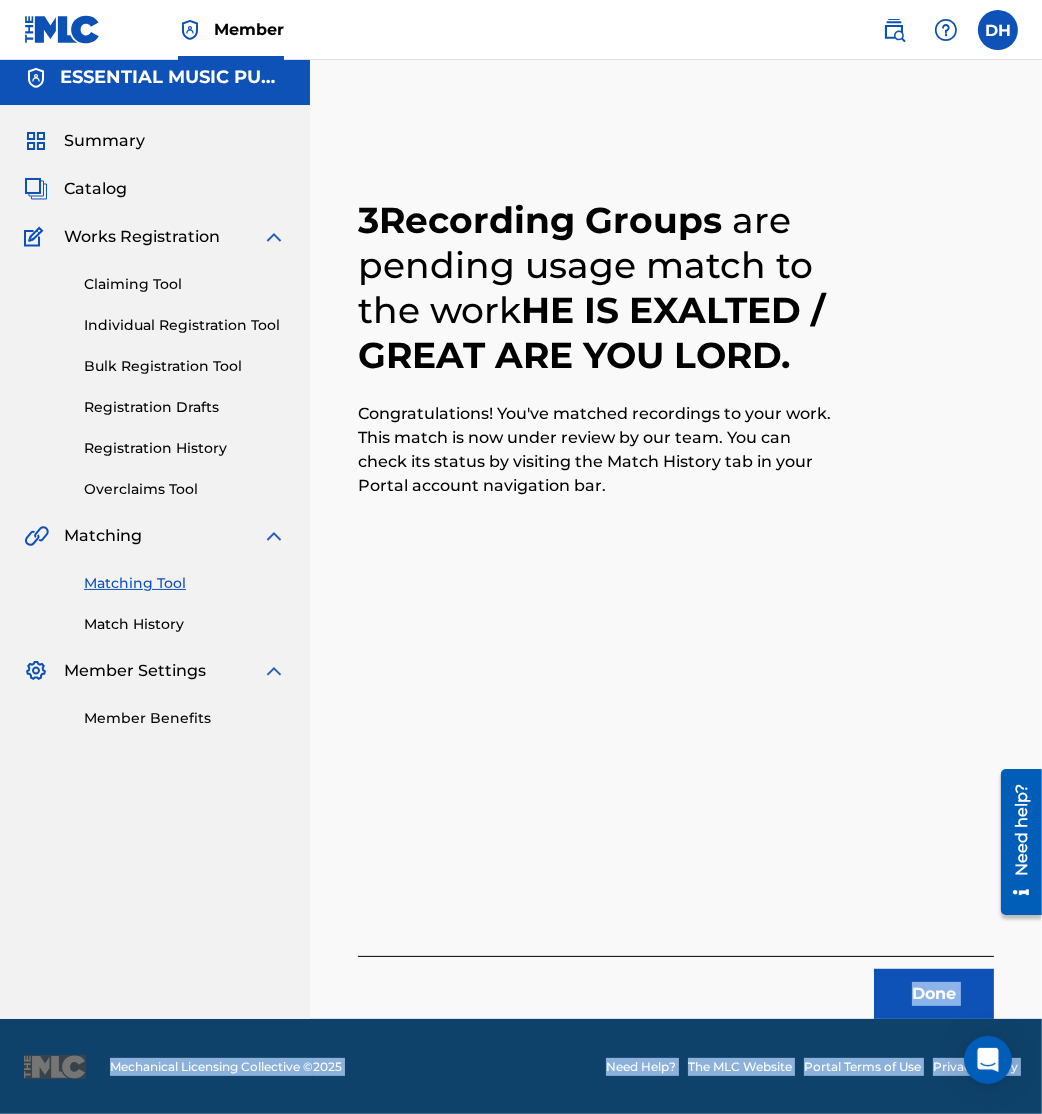 drag, startPoint x: 718, startPoint y: 490, endPoint x: 919, endPoint y: 909, distance: 464.71713 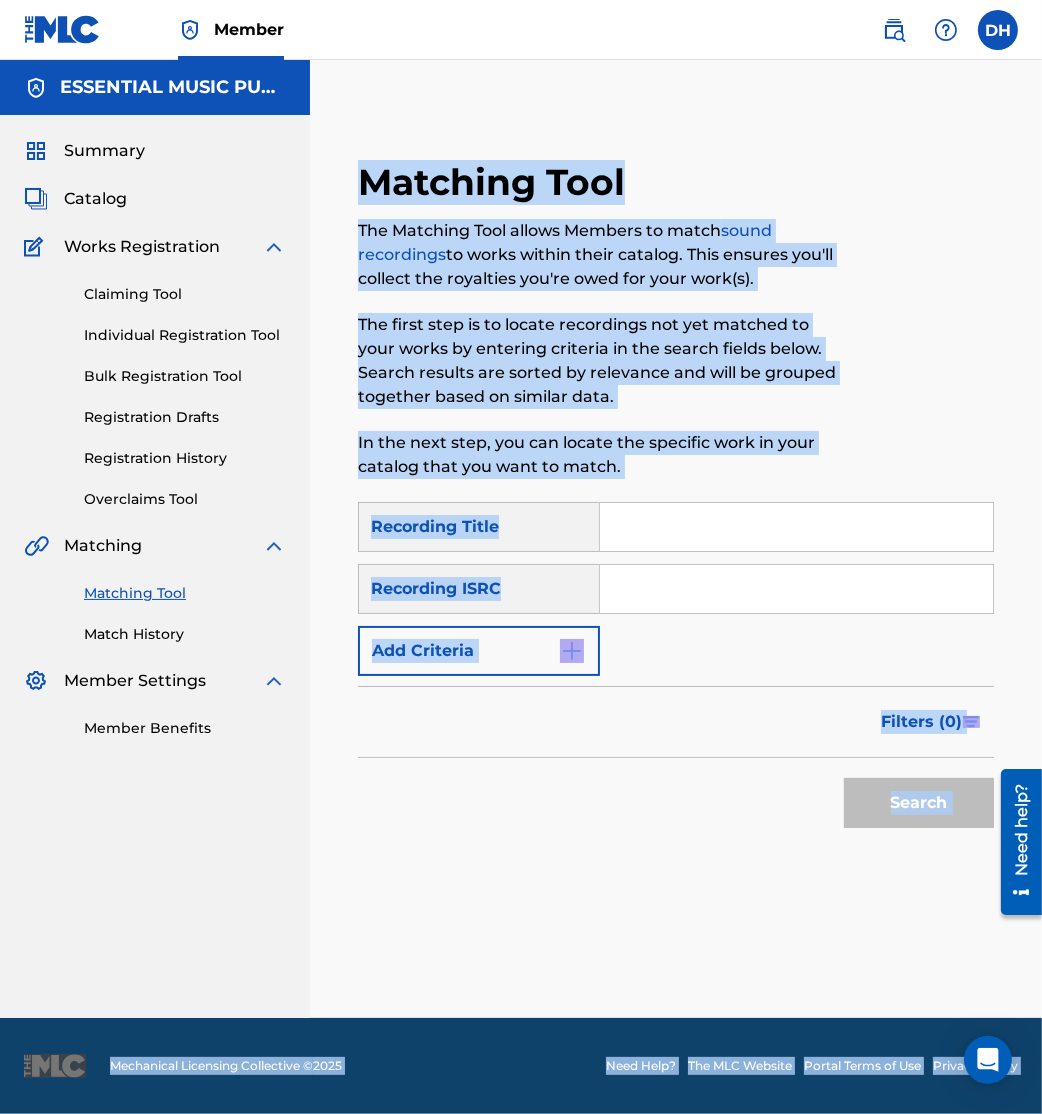 click at bounding box center [796, 589] 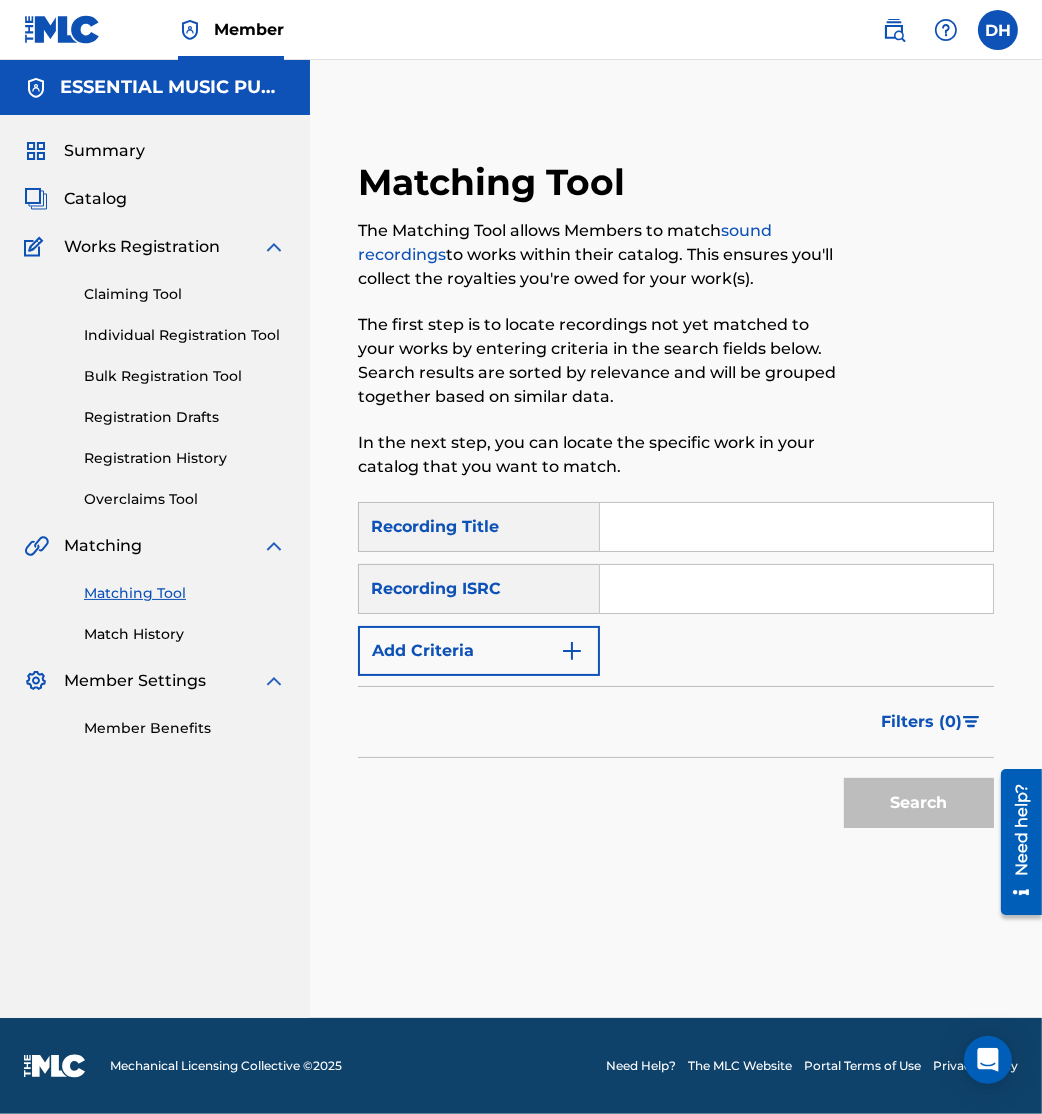 paste on "QZNJX2336402" 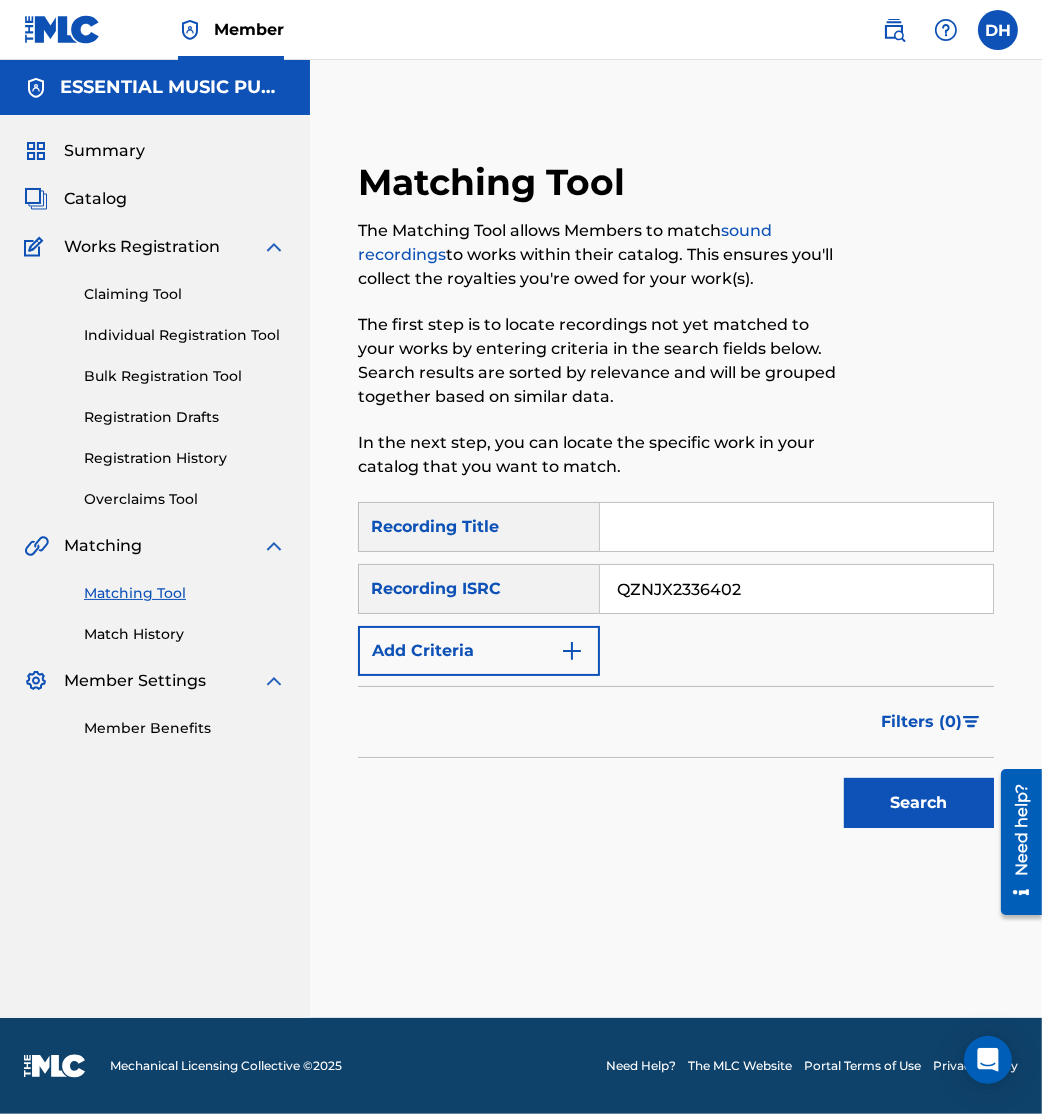 type on "QZNJX2336402" 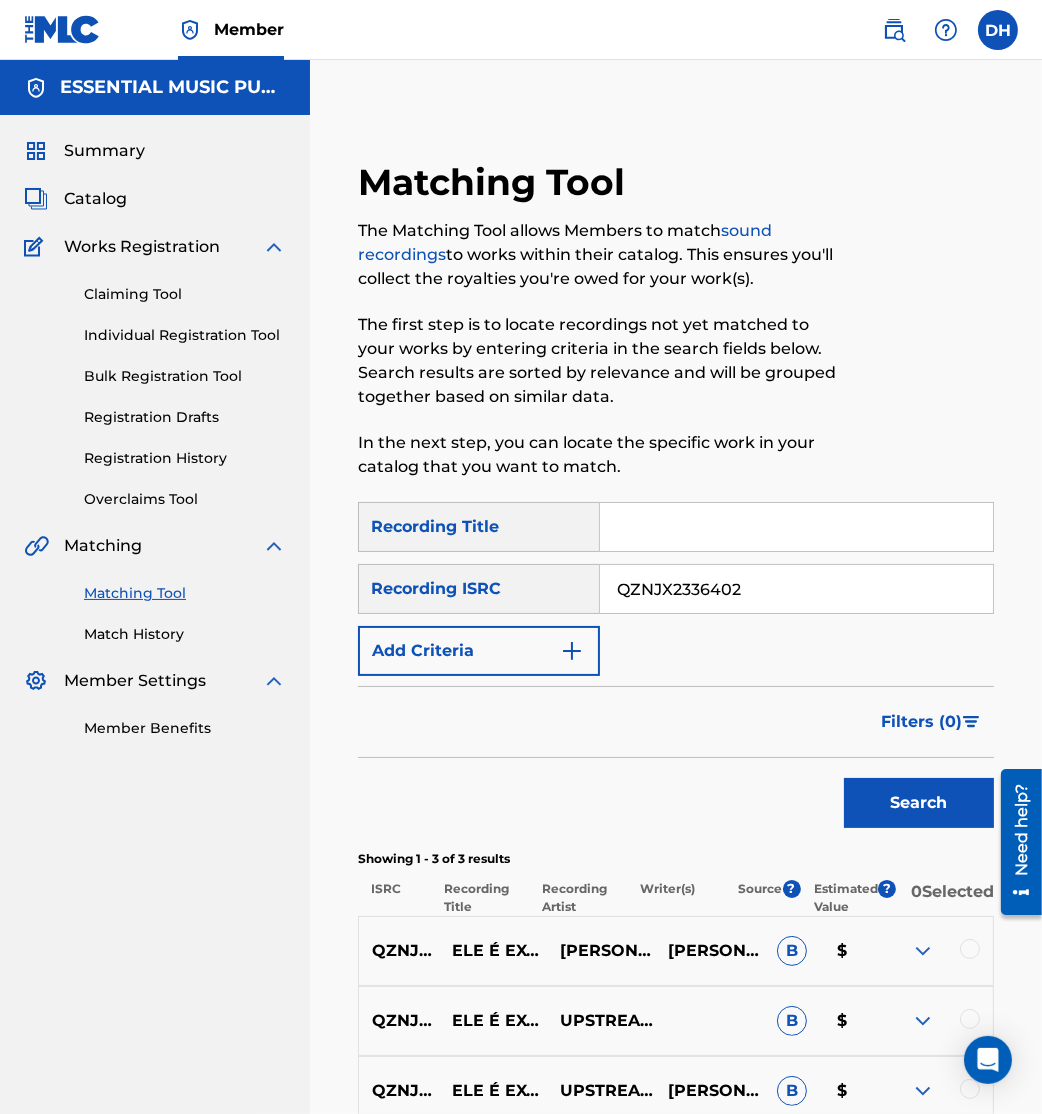 scroll, scrollTop: 219, scrollLeft: 0, axis: vertical 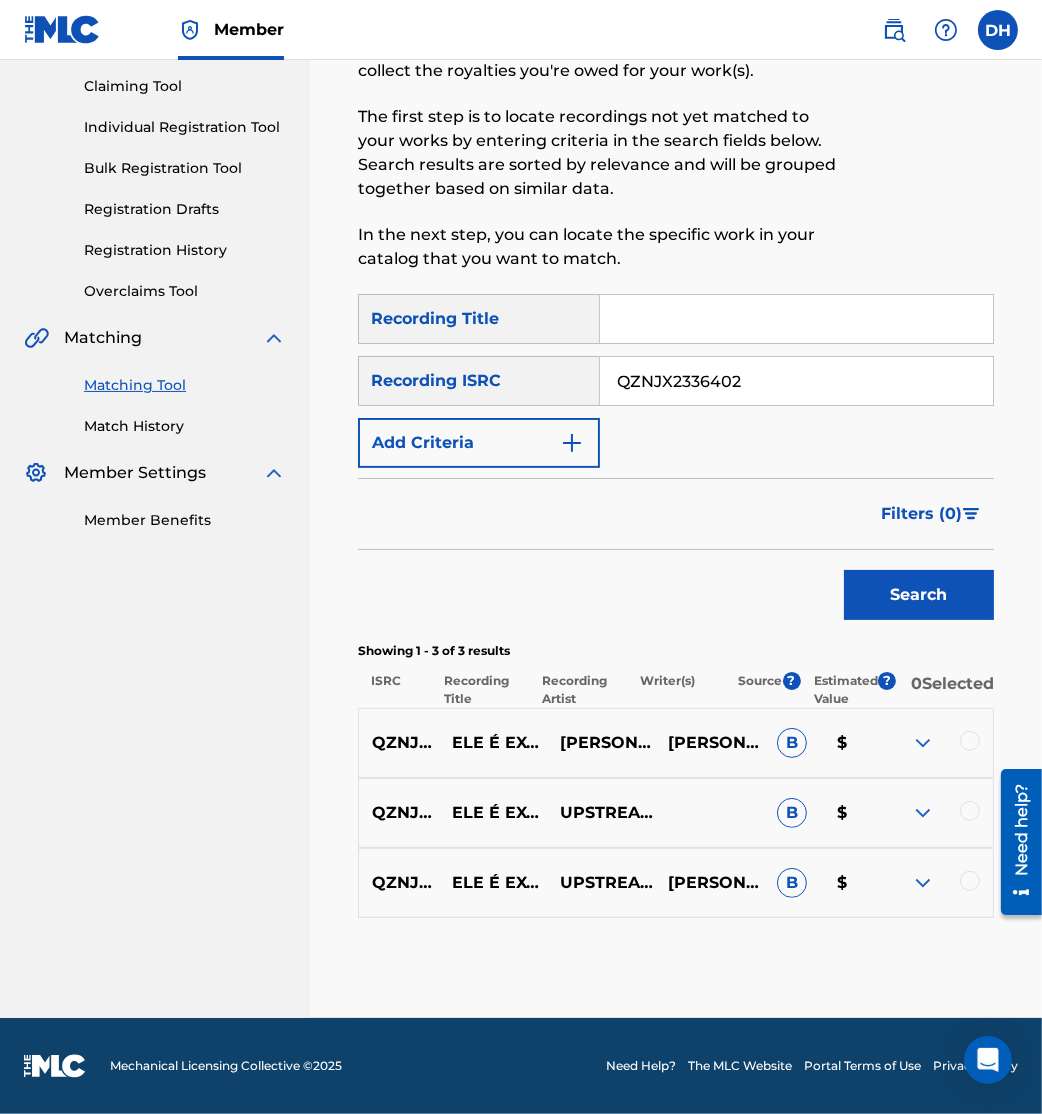 click at bounding box center [970, 741] 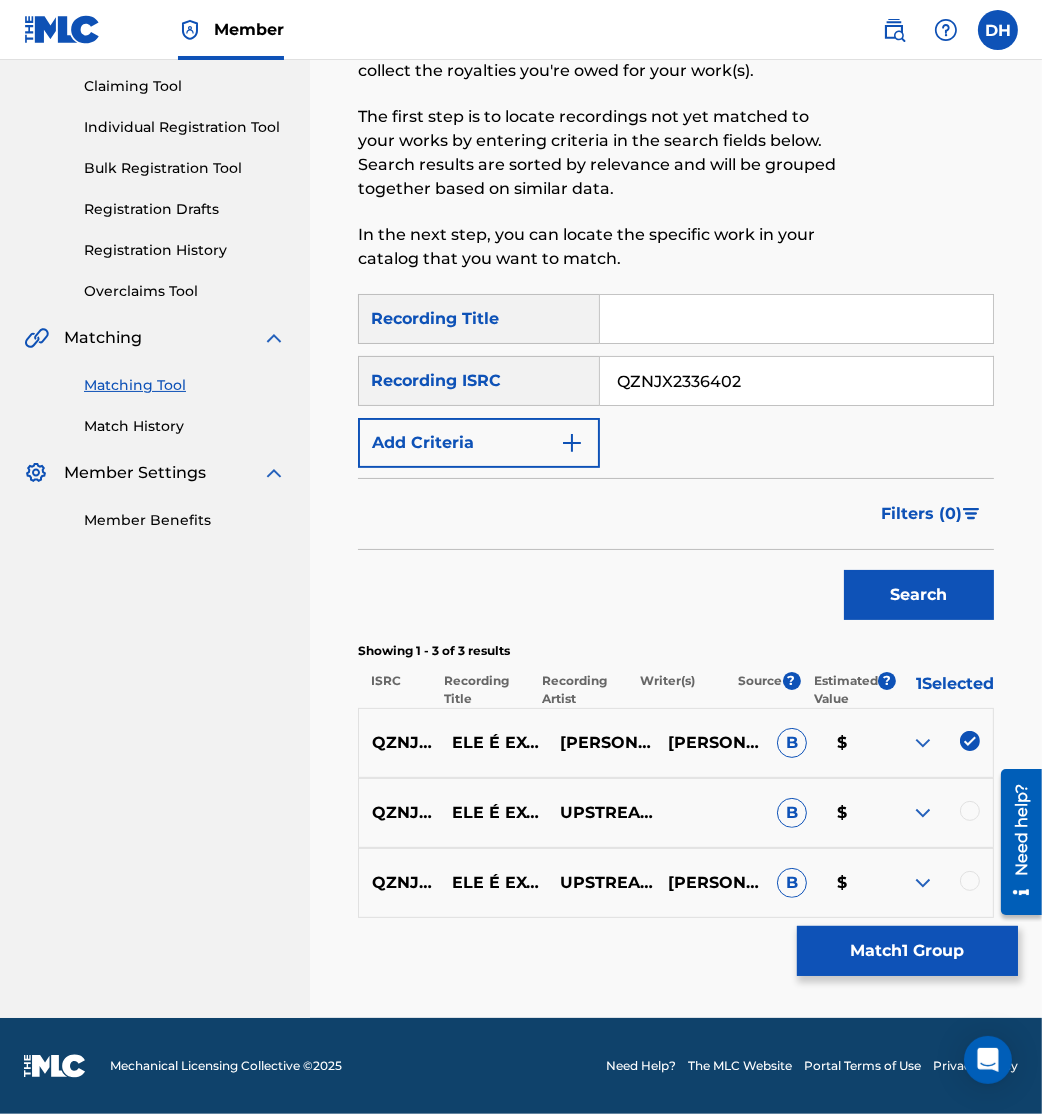 scroll, scrollTop: 208, scrollLeft: 0, axis: vertical 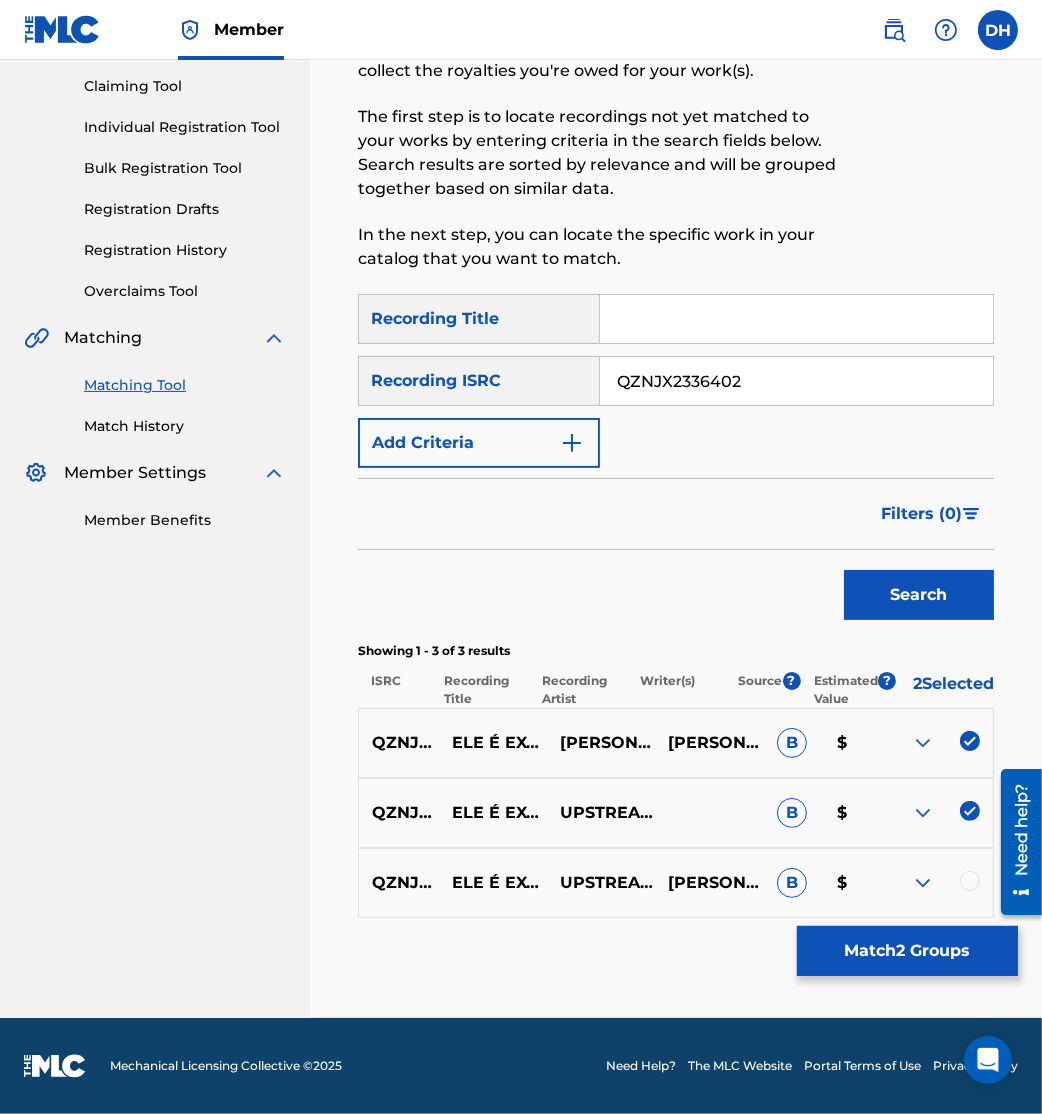 click at bounding box center (970, 881) 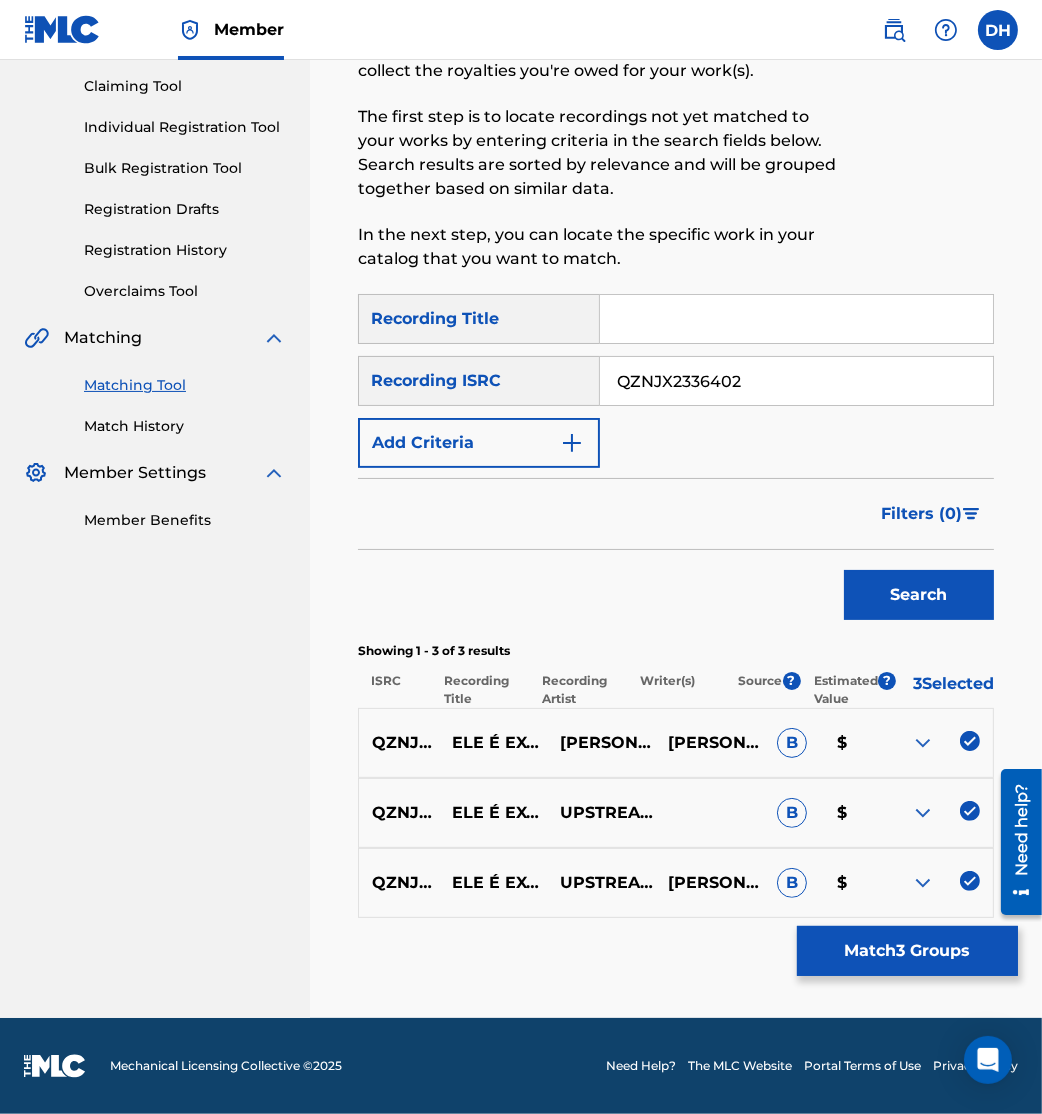click on "Match  3 Groups" at bounding box center [907, 951] 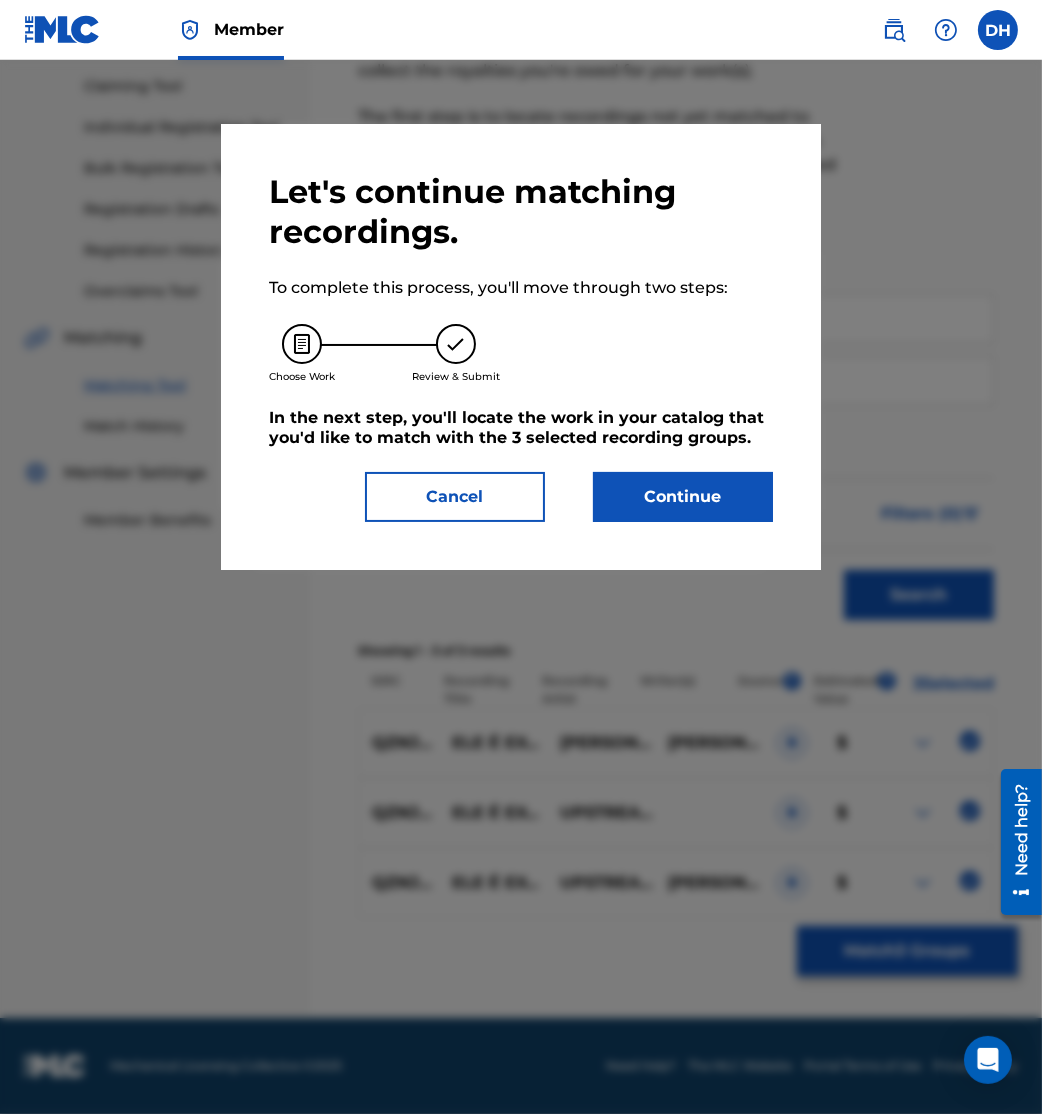 click on "Continue" at bounding box center (683, 497) 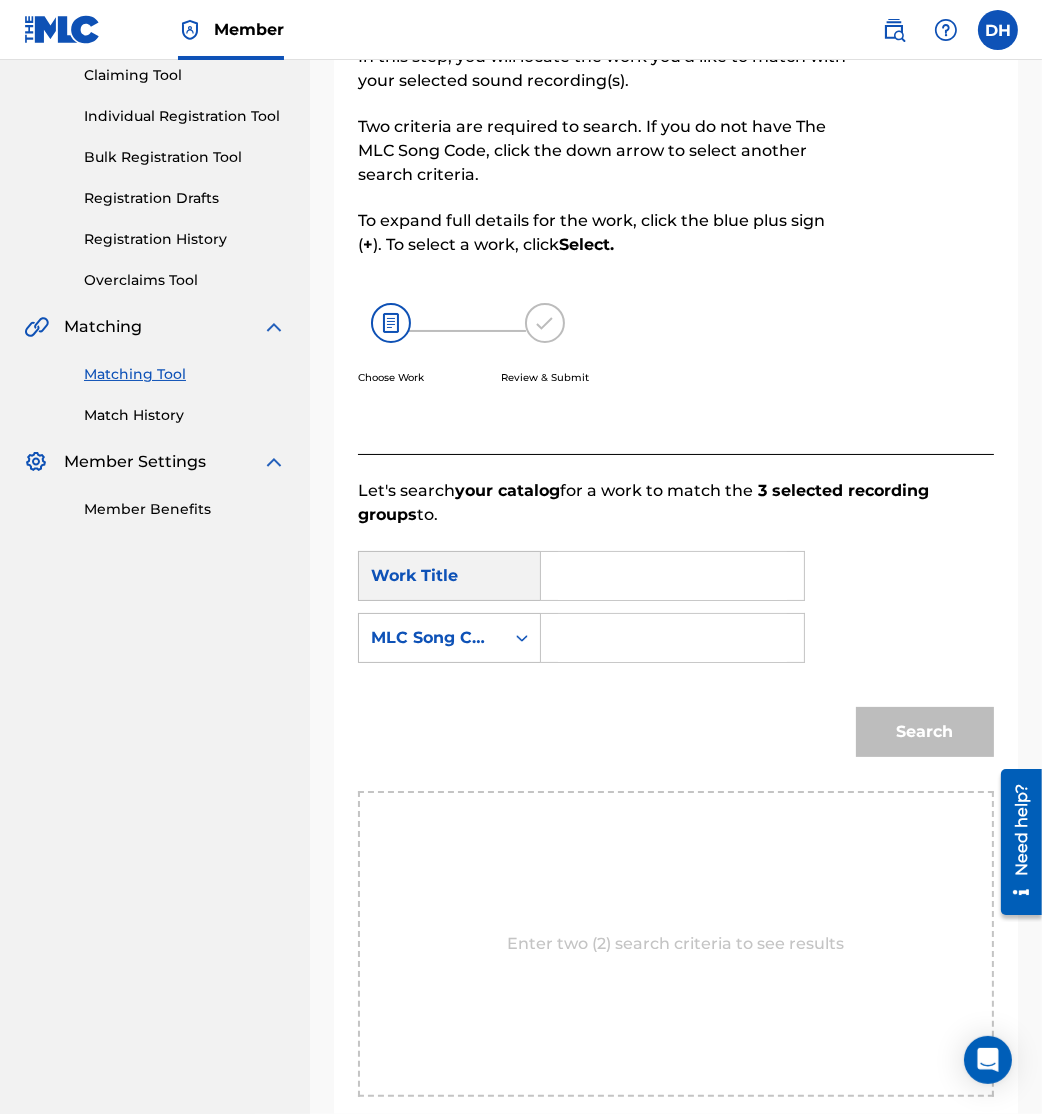 click at bounding box center (673, 638) 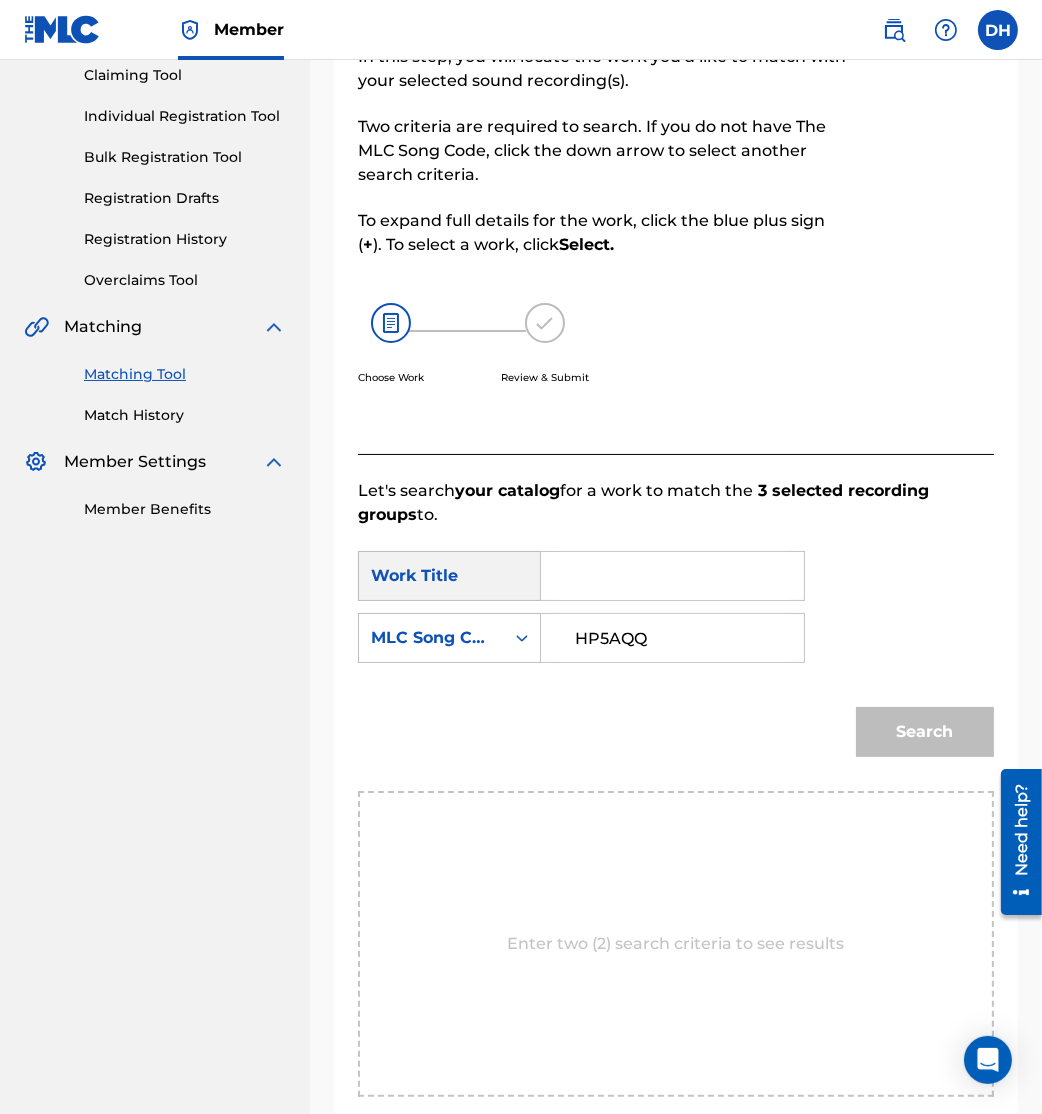 type on "HP5AQQ" 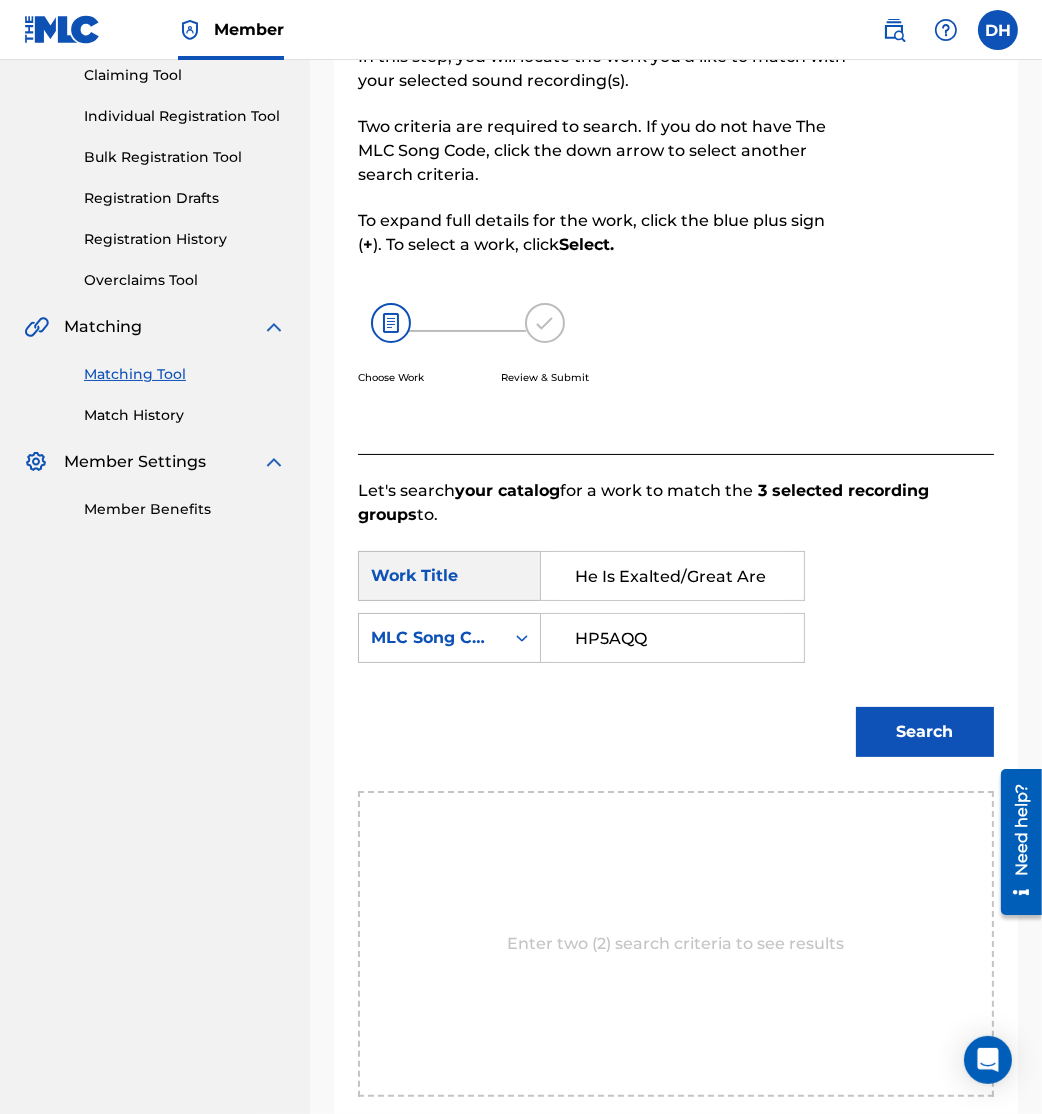 scroll, scrollTop: 0, scrollLeft: 62, axis: horizontal 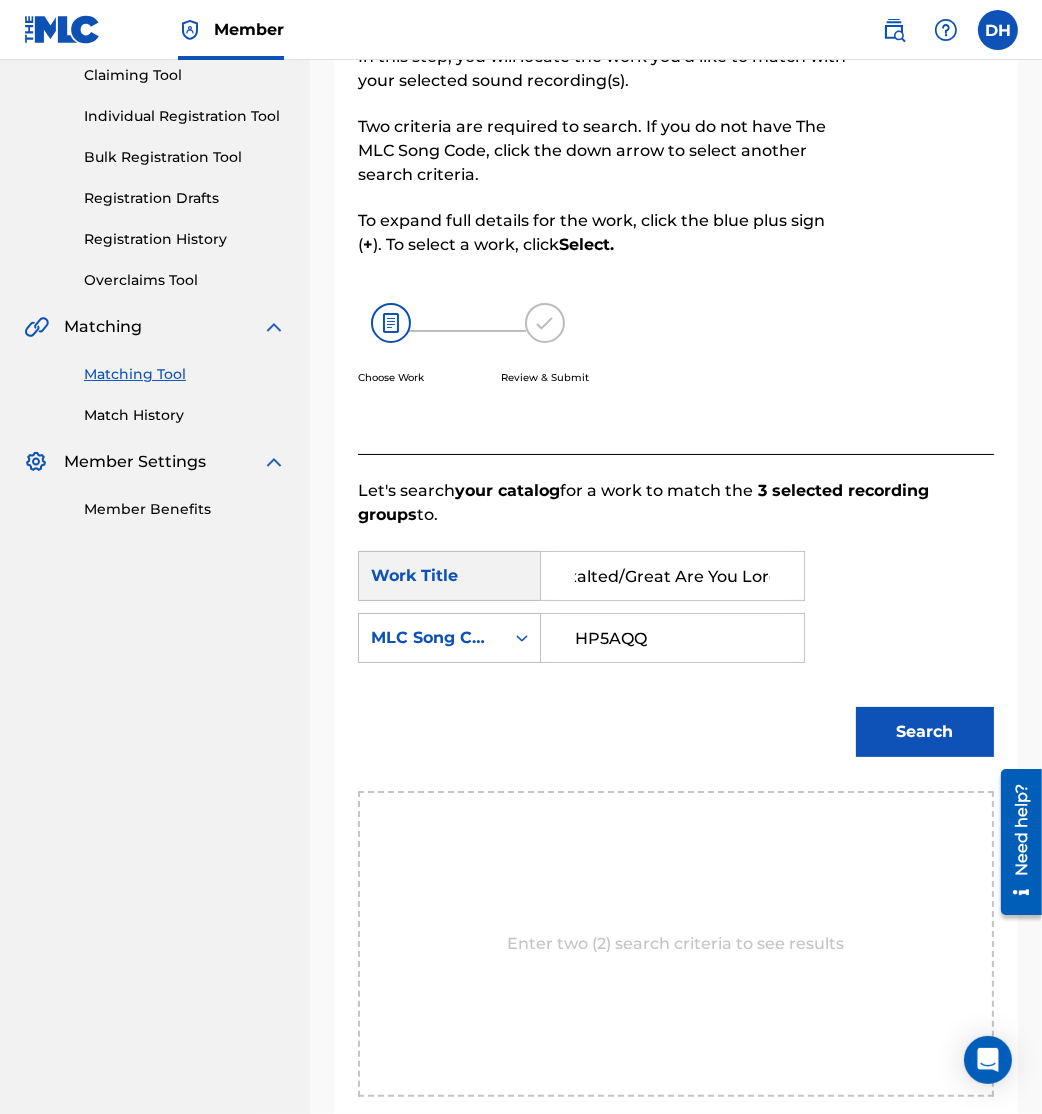 type on "He Is Exalted/Great Are You Lord" 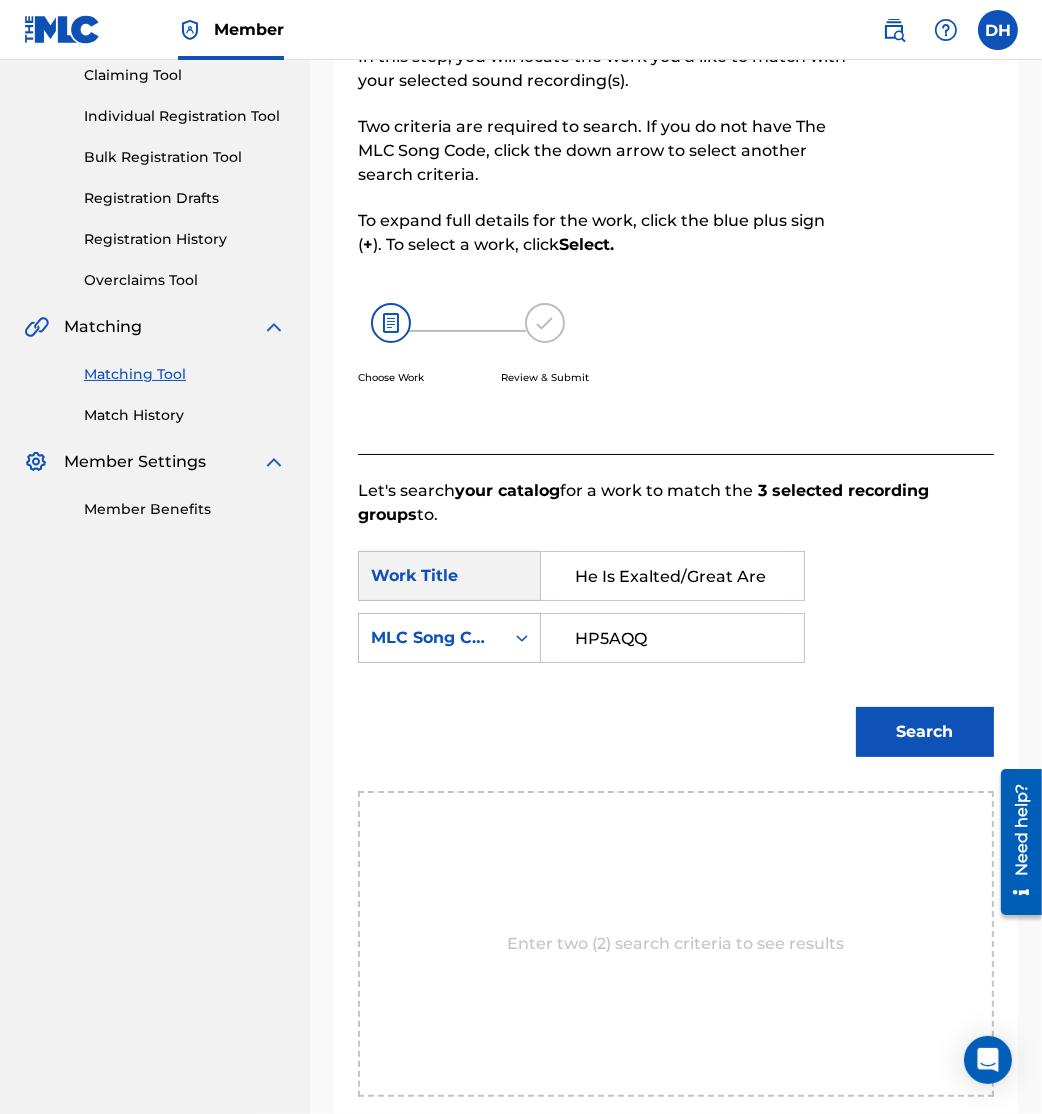 click on "Search" at bounding box center [925, 732] 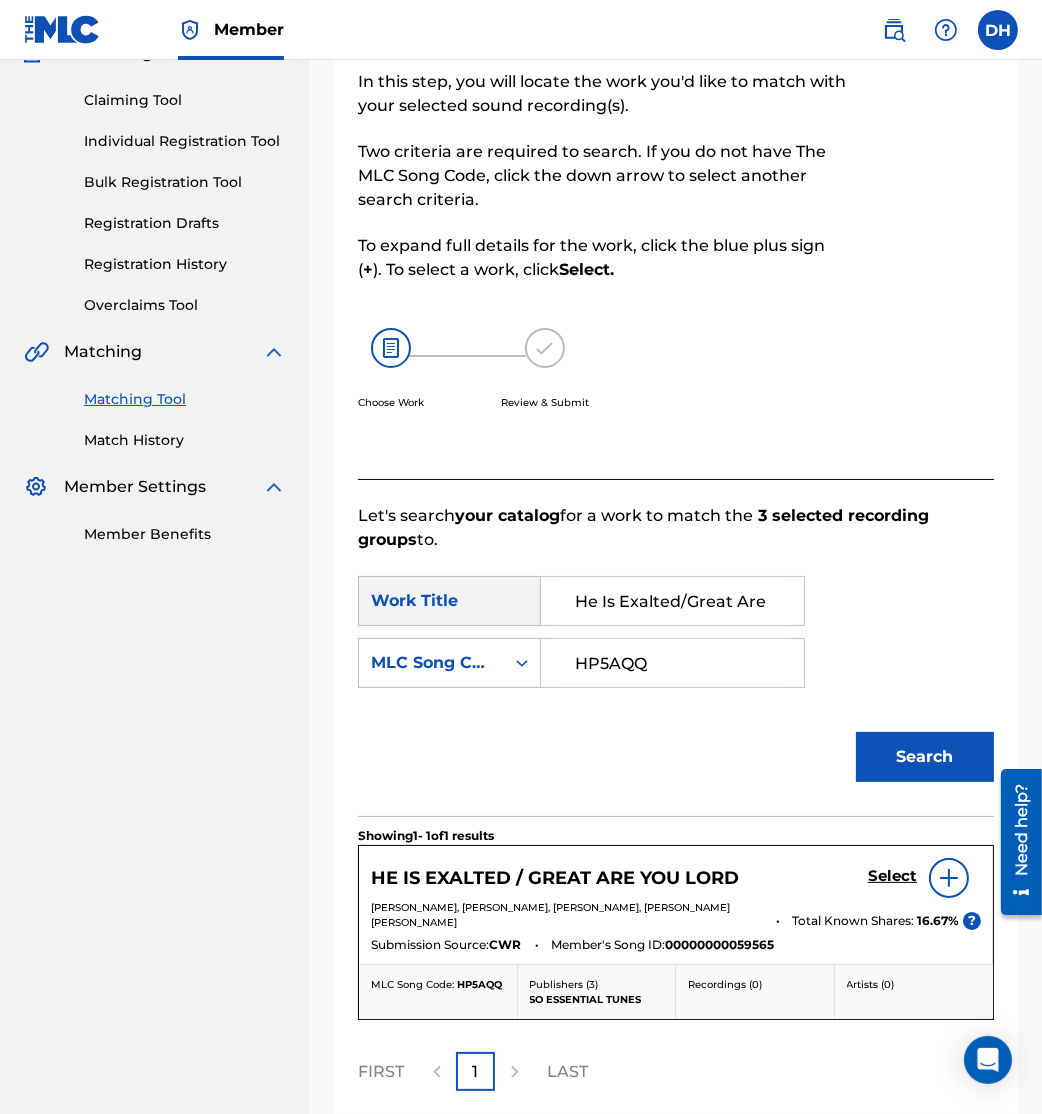 scroll, scrollTop: 219, scrollLeft: 0, axis: vertical 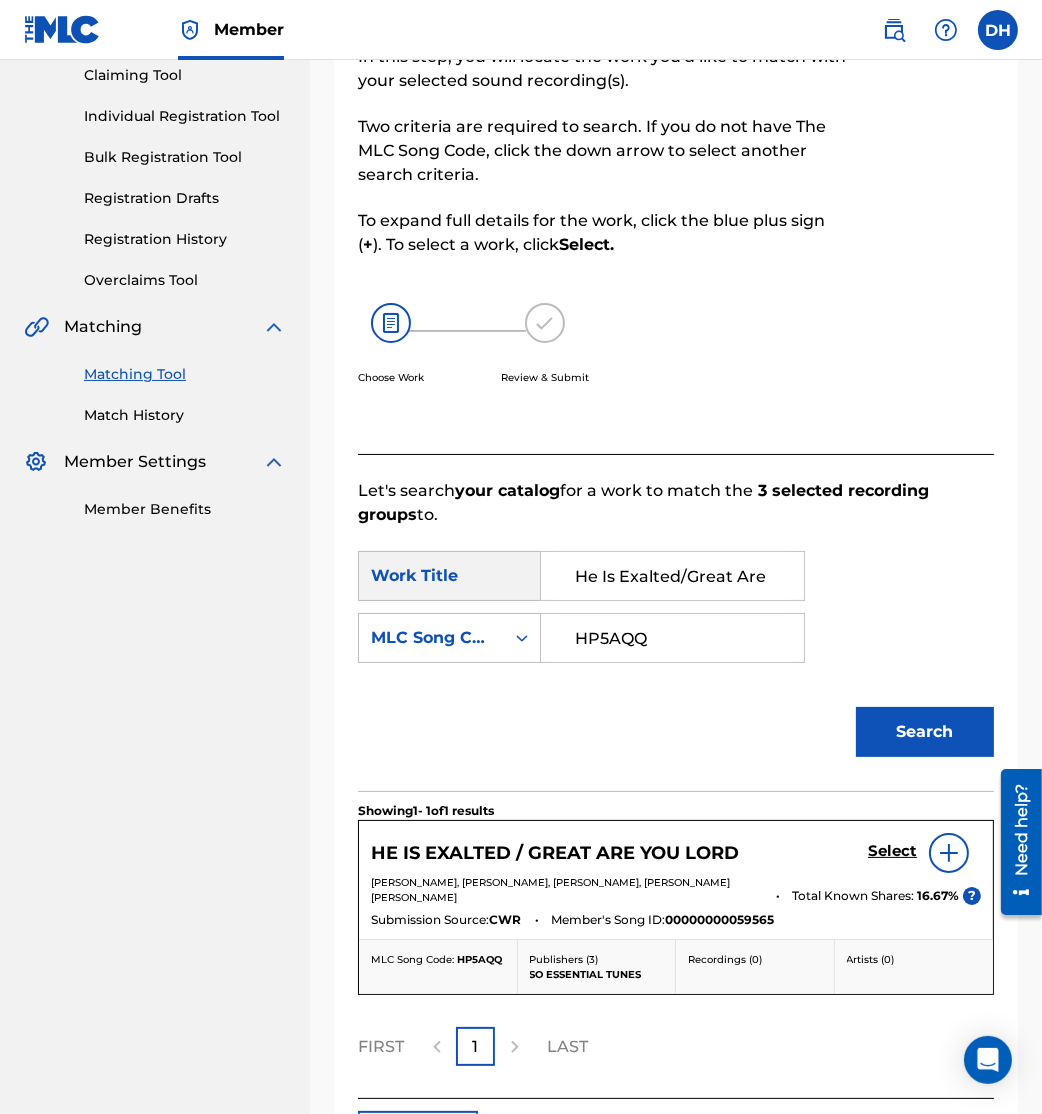 click on "Select" at bounding box center [924, 853] 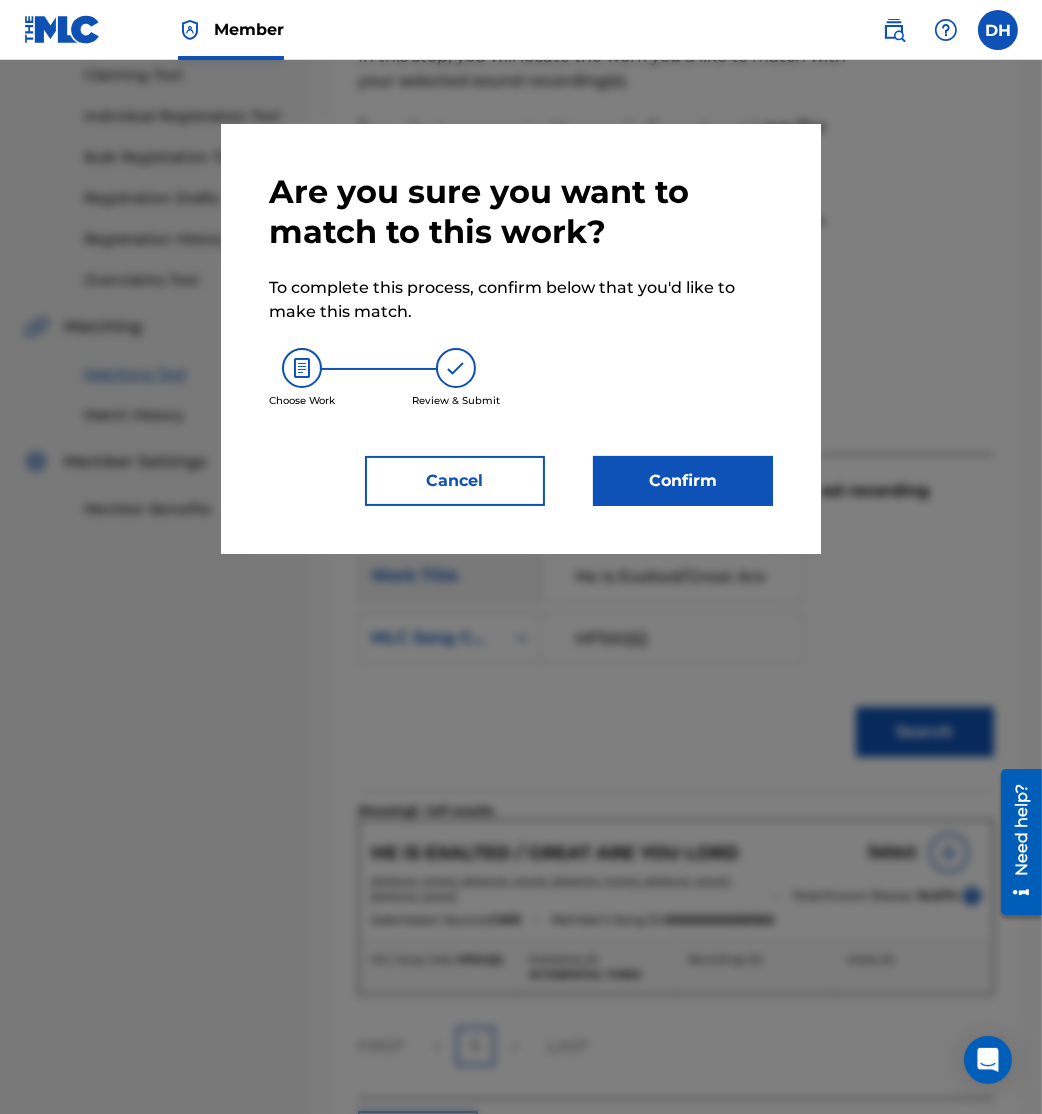 click on "Confirm" at bounding box center [683, 481] 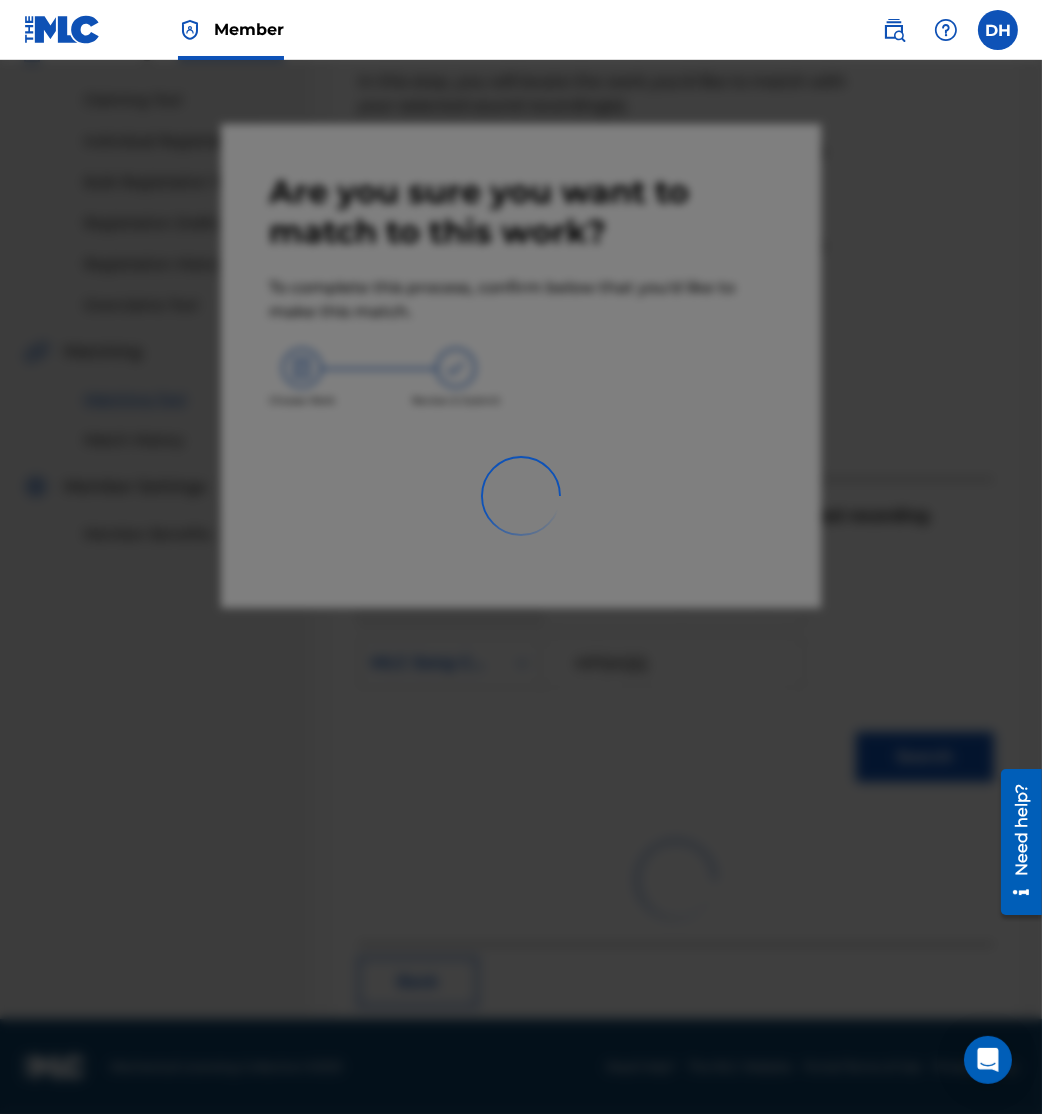 scroll, scrollTop: 10, scrollLeft: 0, axis: vertical 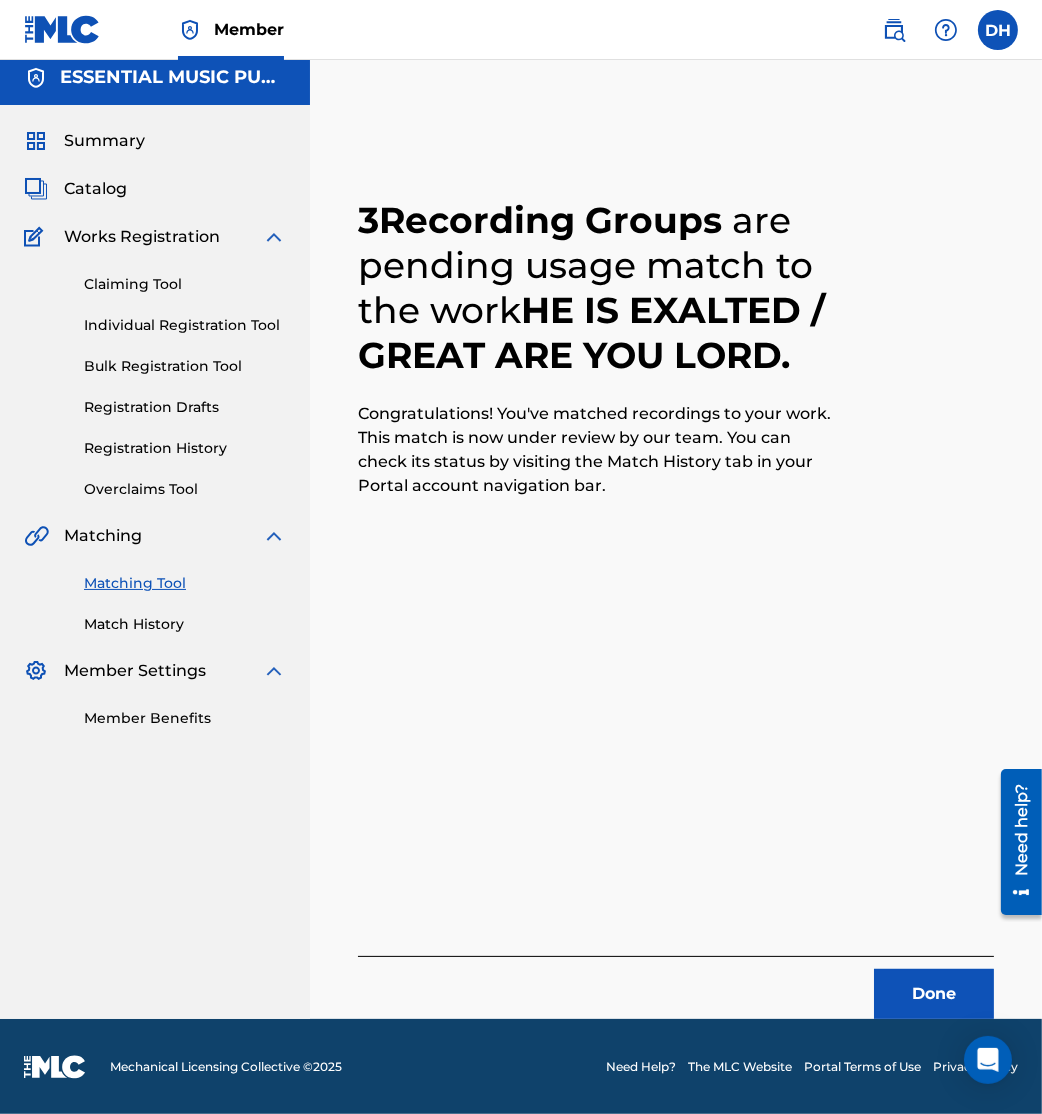 click on "Done" at bounding box center (934, 994) 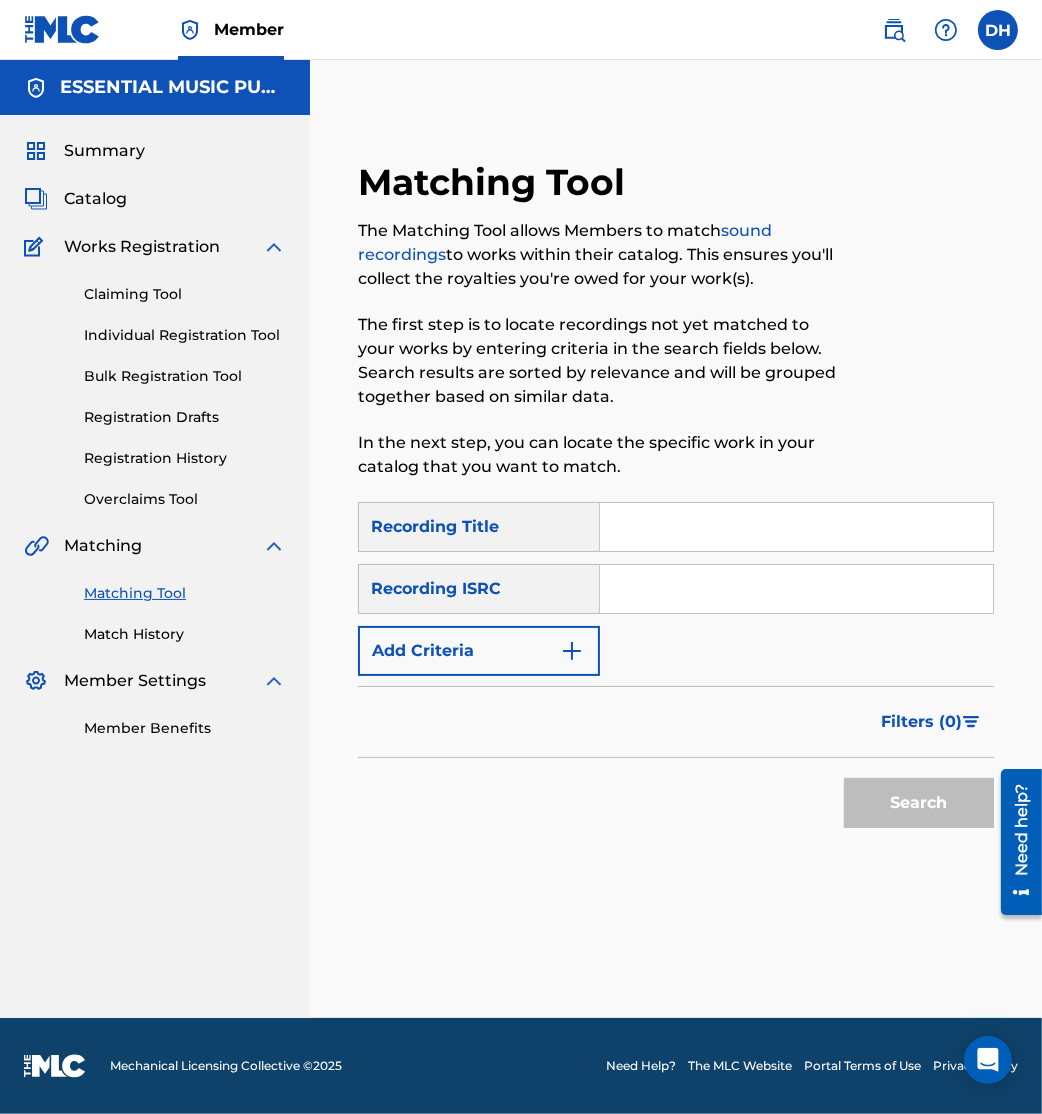 scroll, scrollTop: 0, scrollLeft: 0, axis: both 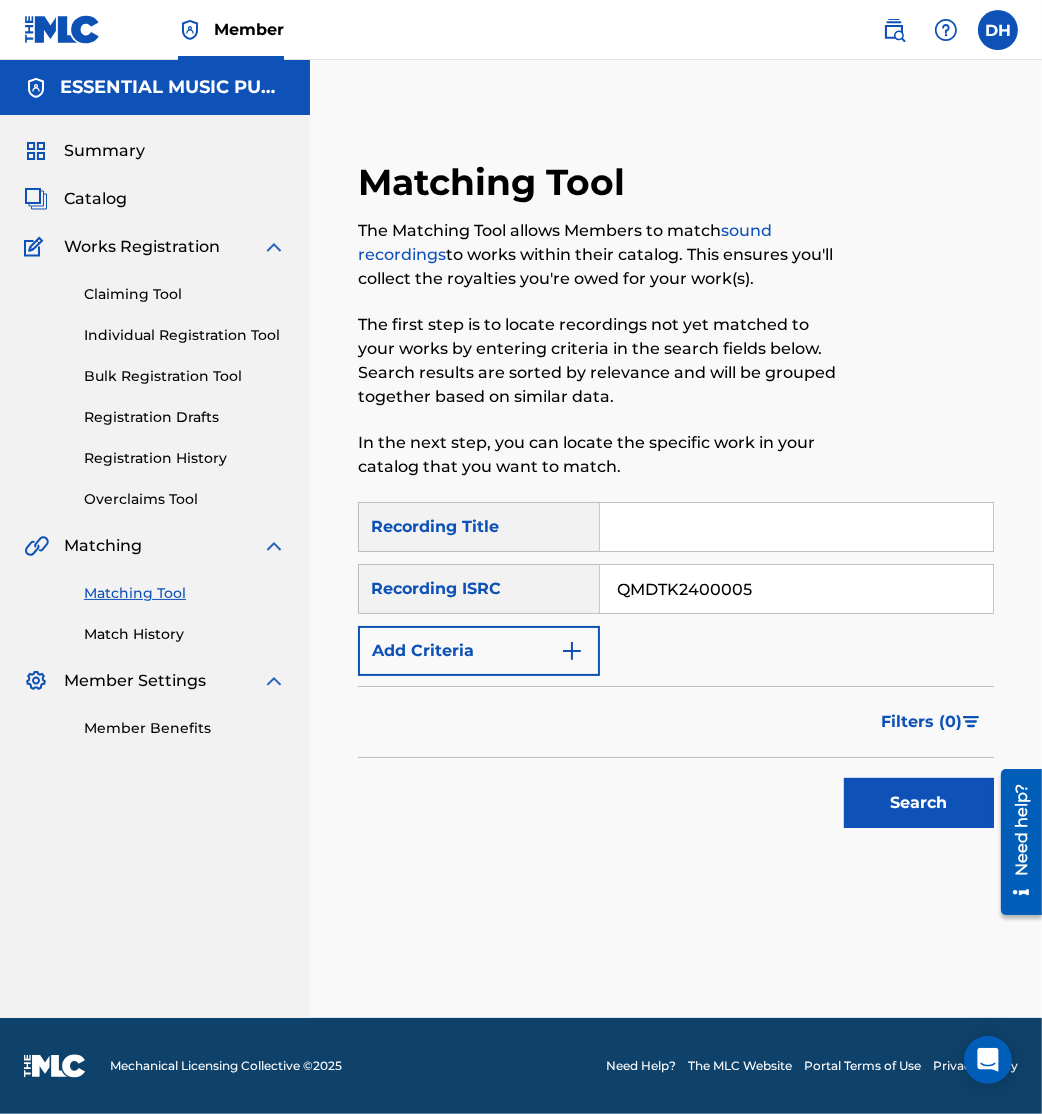 type on "QMDTK2400005" 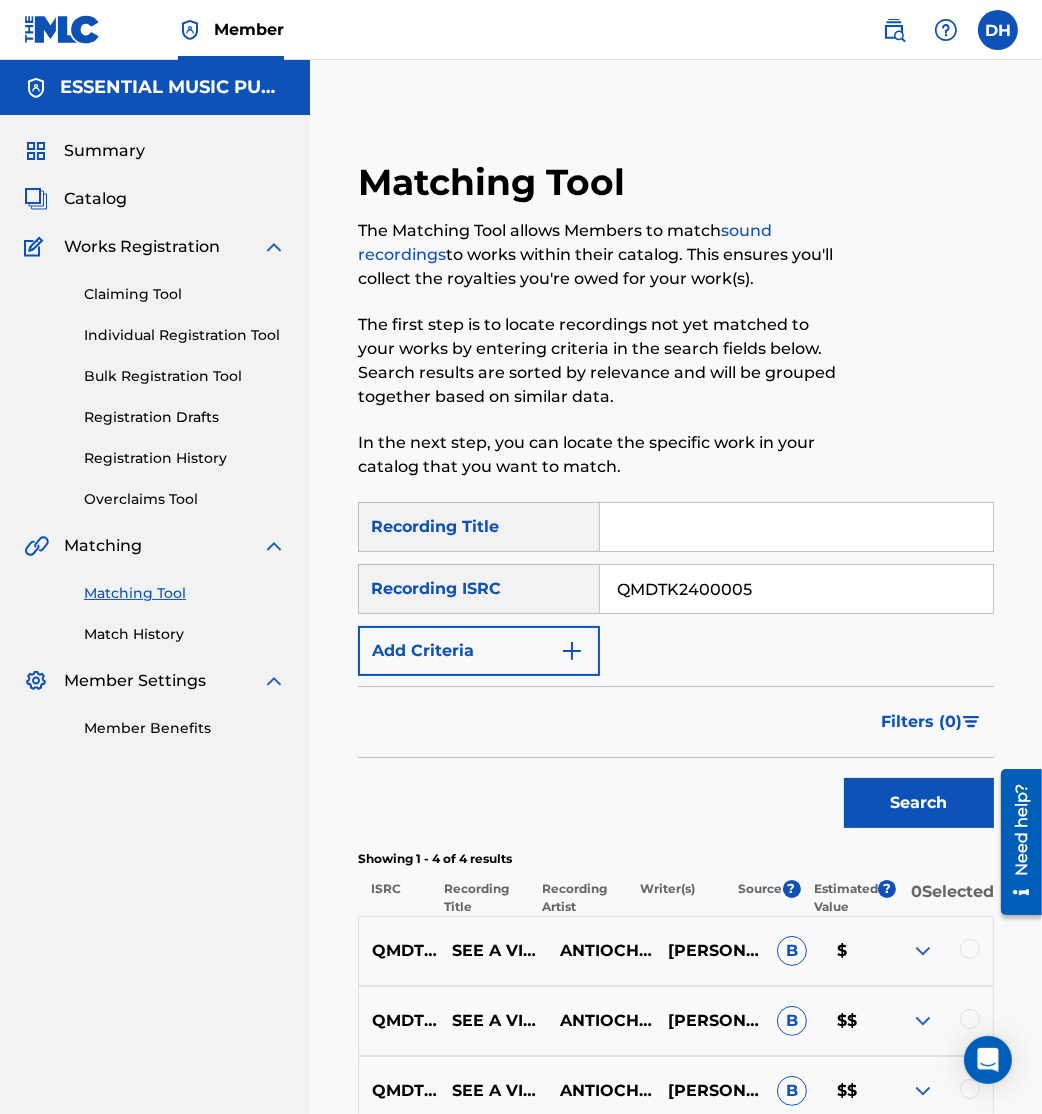 scroll, scrollTop: 289, scrollLeft: 0, axis: vertical 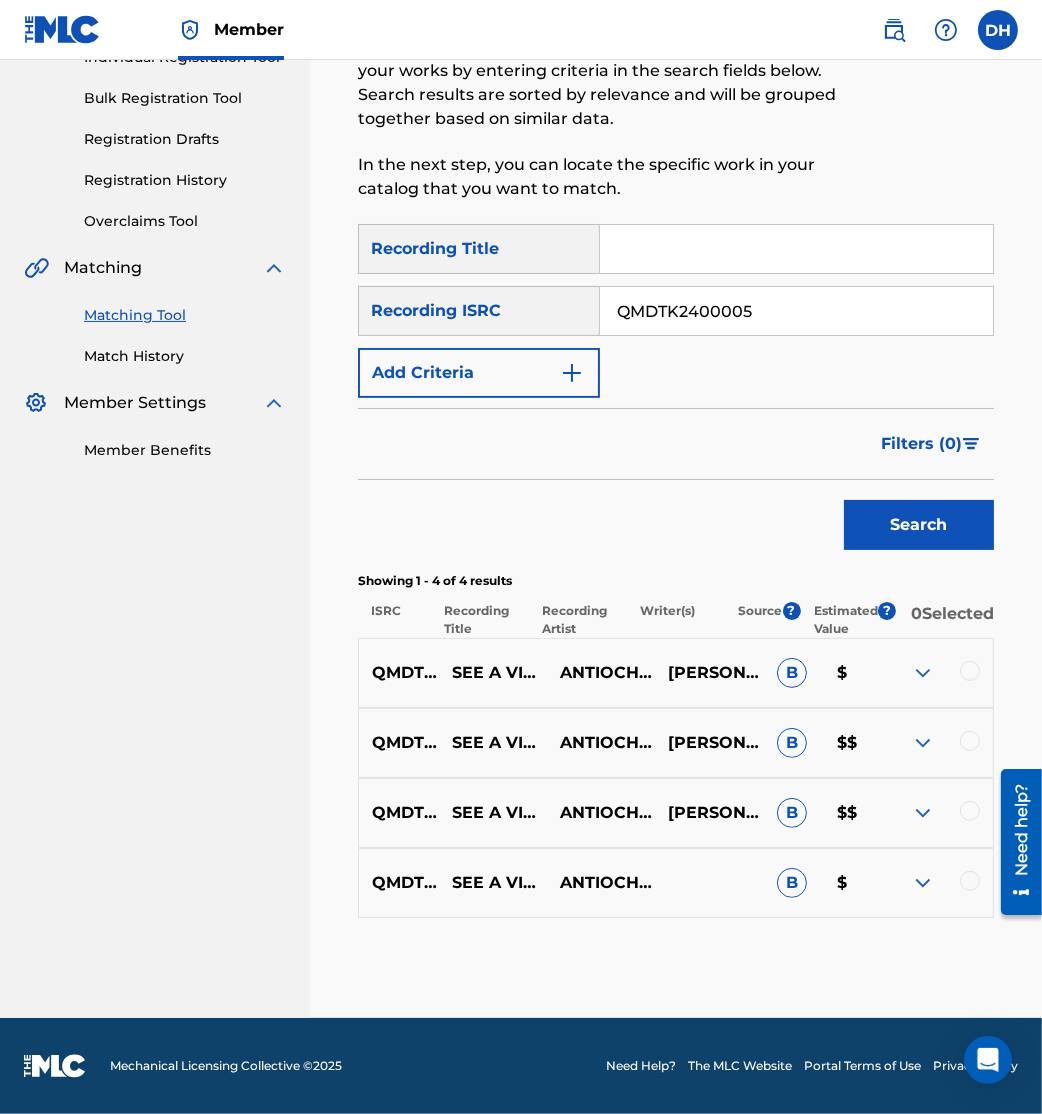click at bounding box center [939, 673] 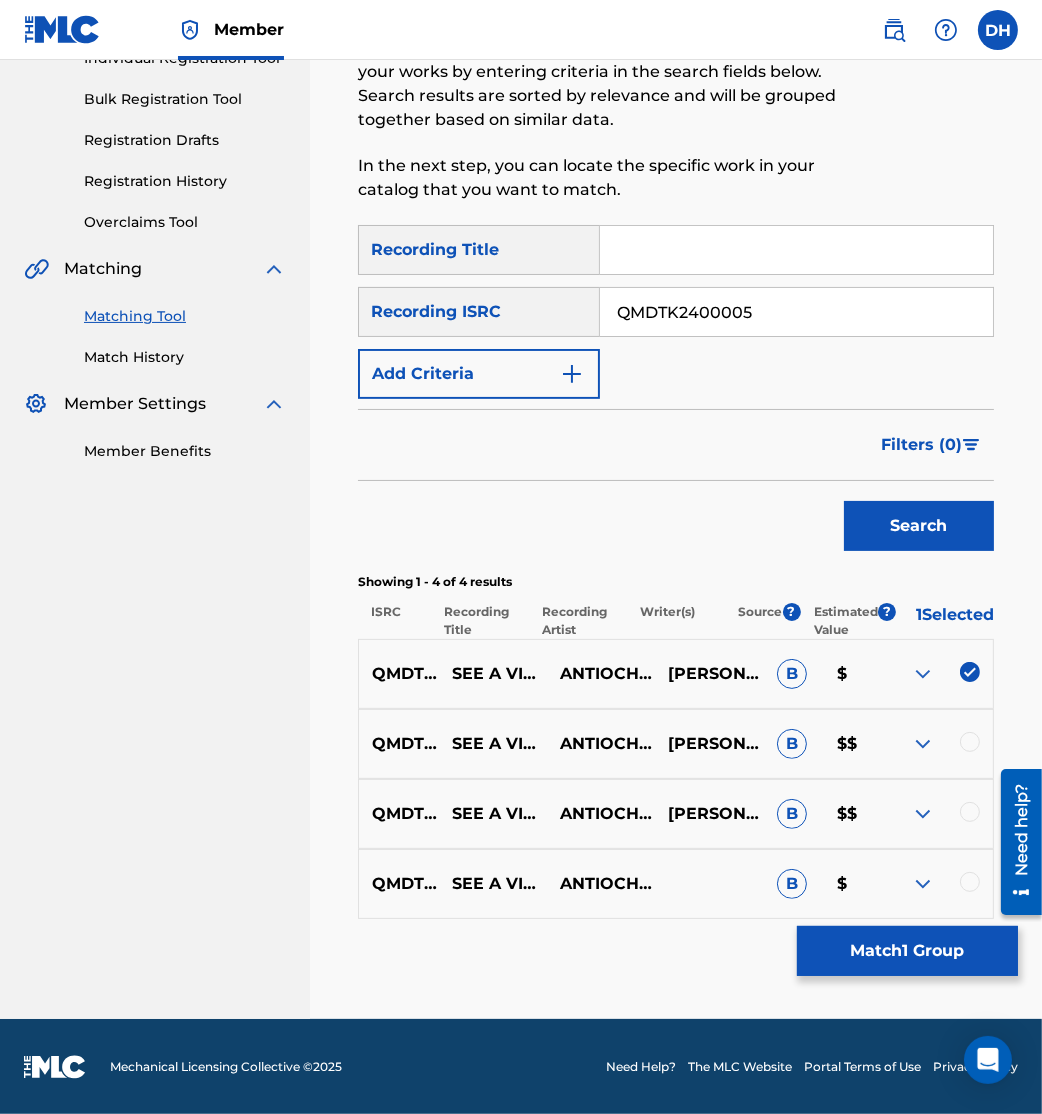 click at bounding box center [970, 742] 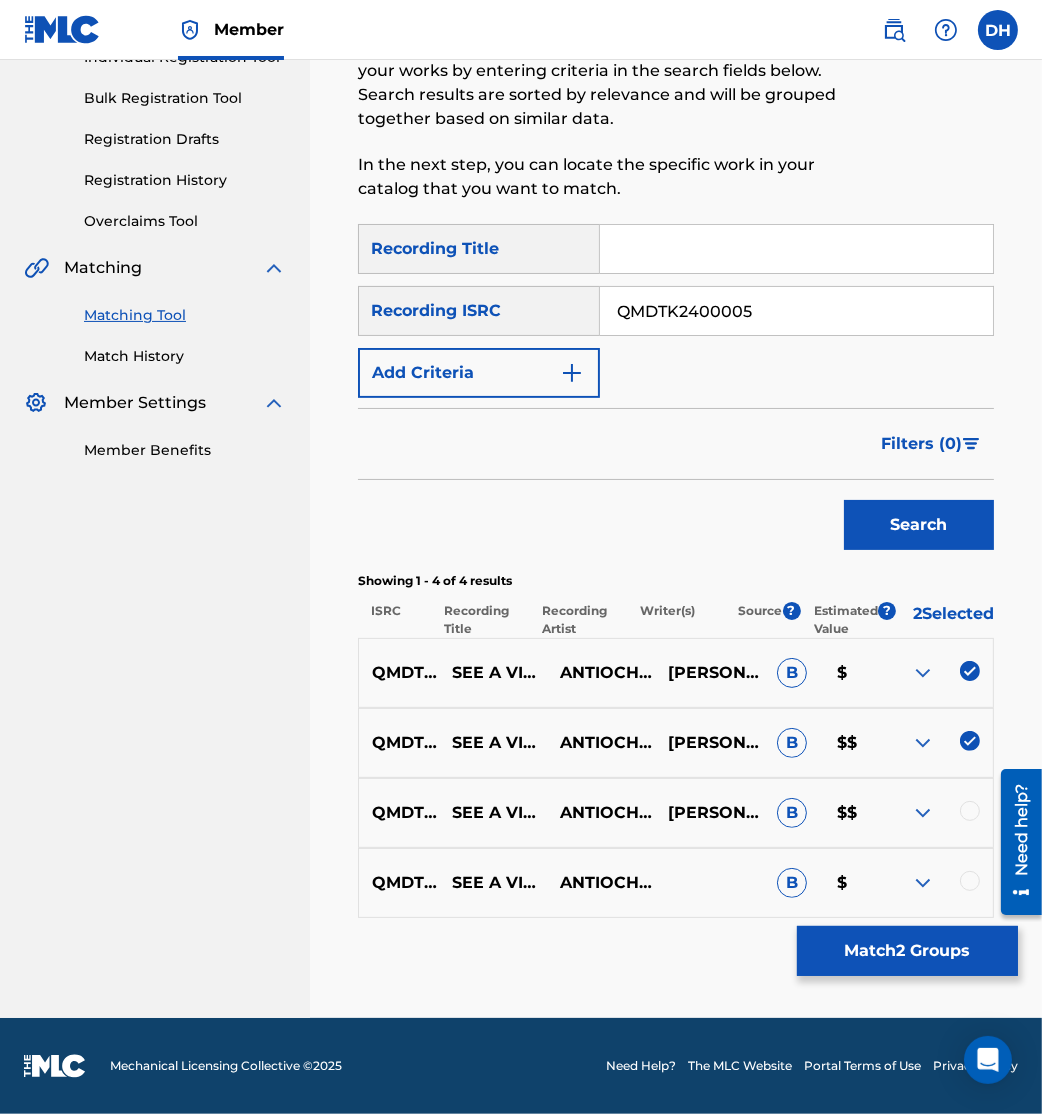 click at bounding box center (939, 813) 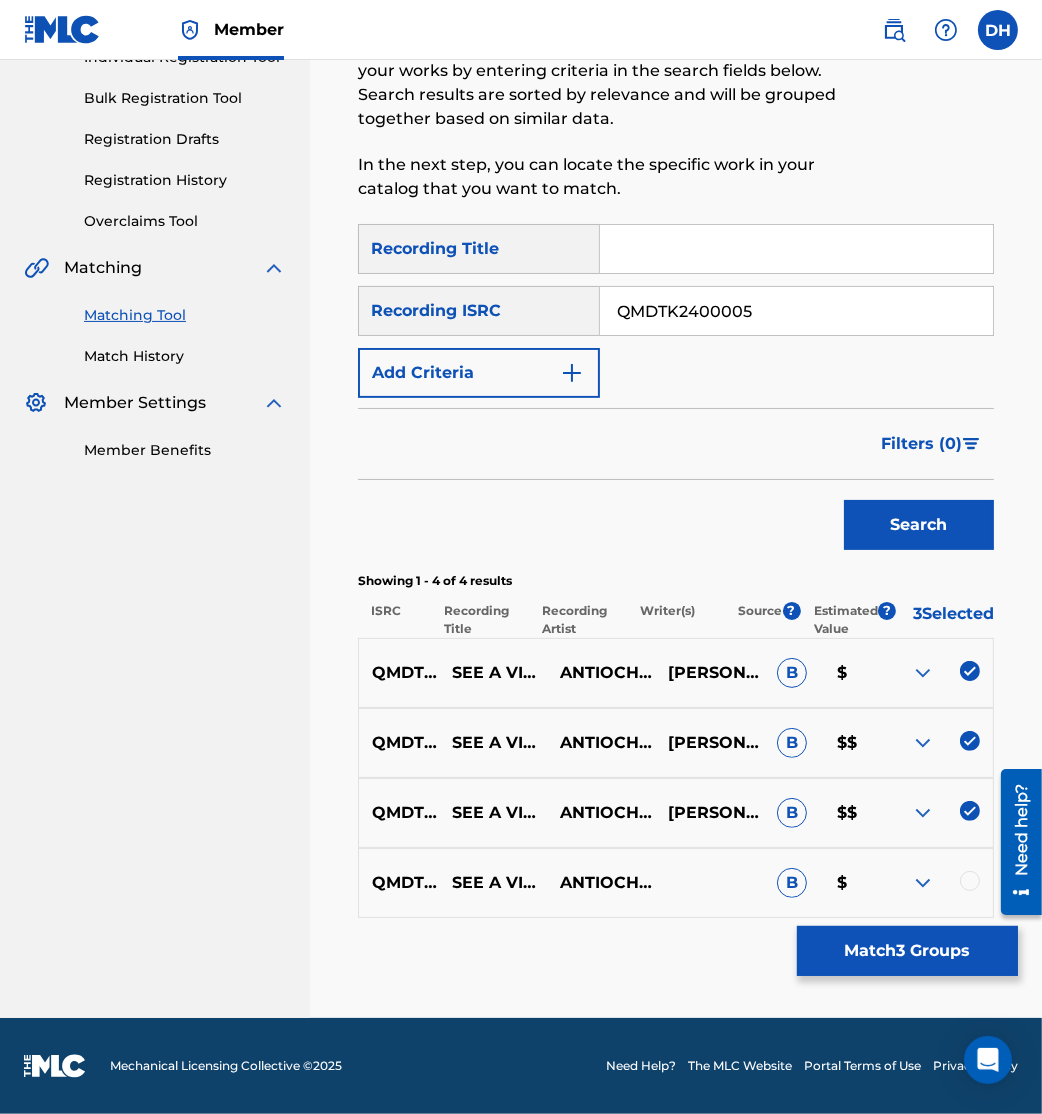 click at bounding box center [970, 881] 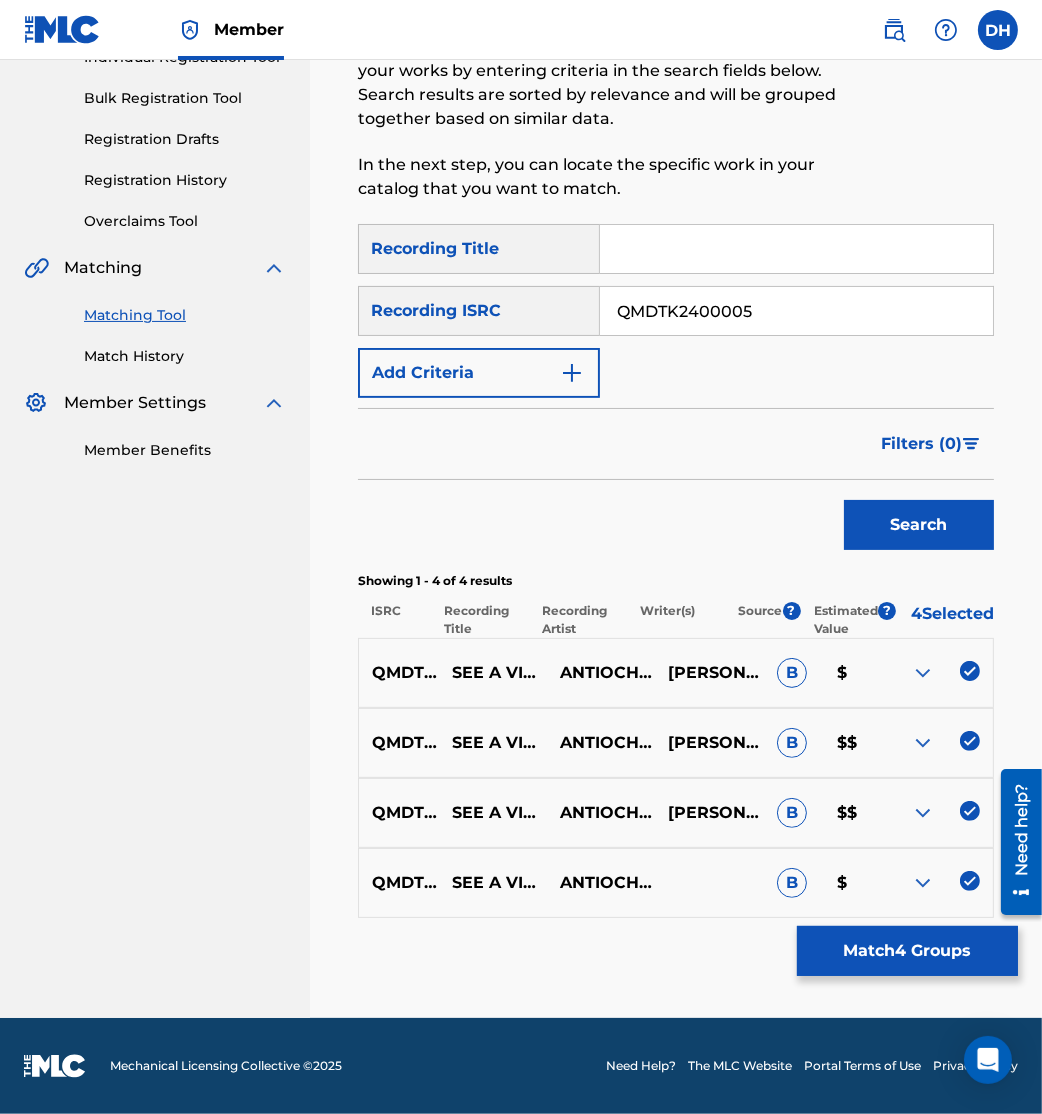 click on "Match  4 Groups" at bounding box center (907, 951) 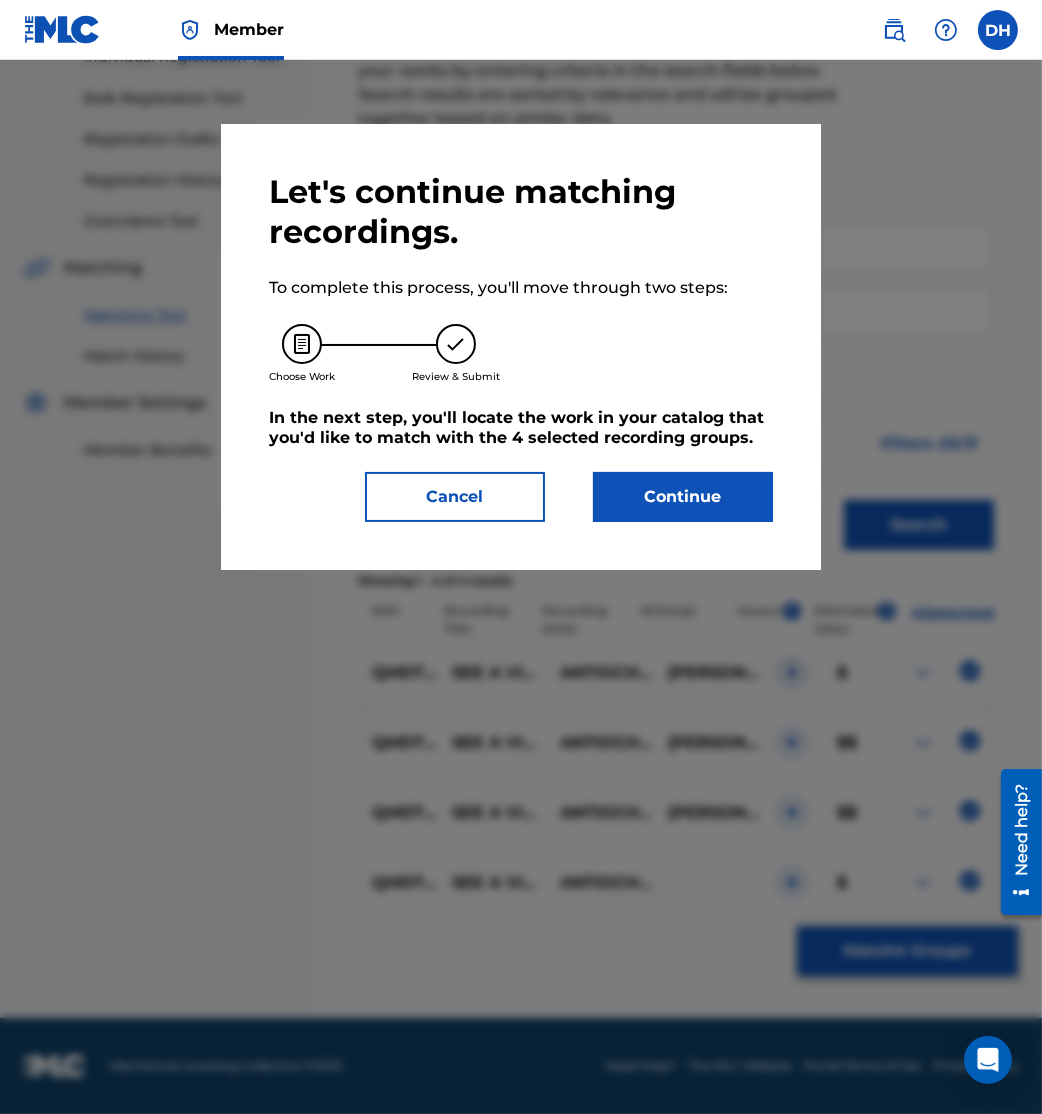 click on "Continue" at bounding box center [683, 497] 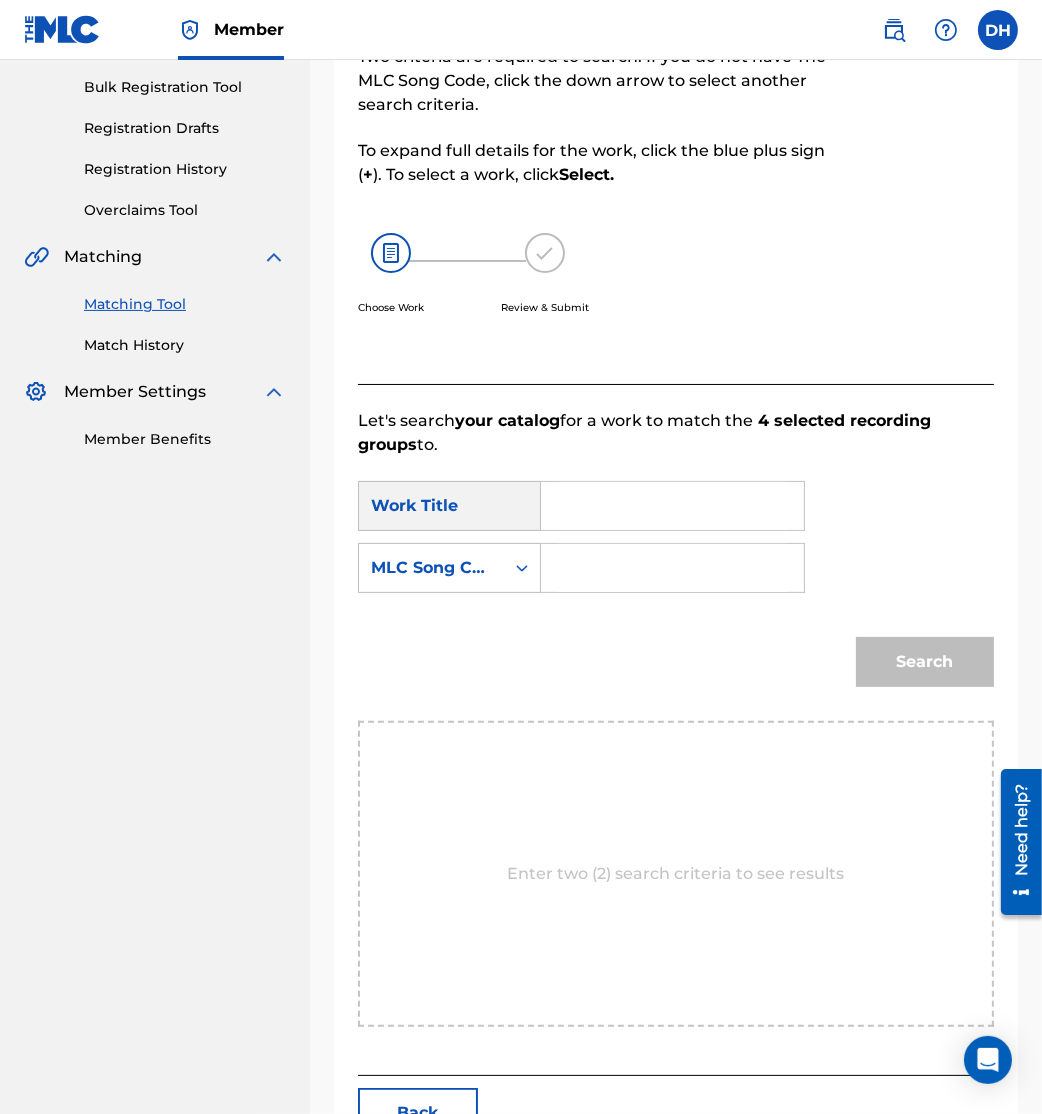 click at bounding box center [672, 568] 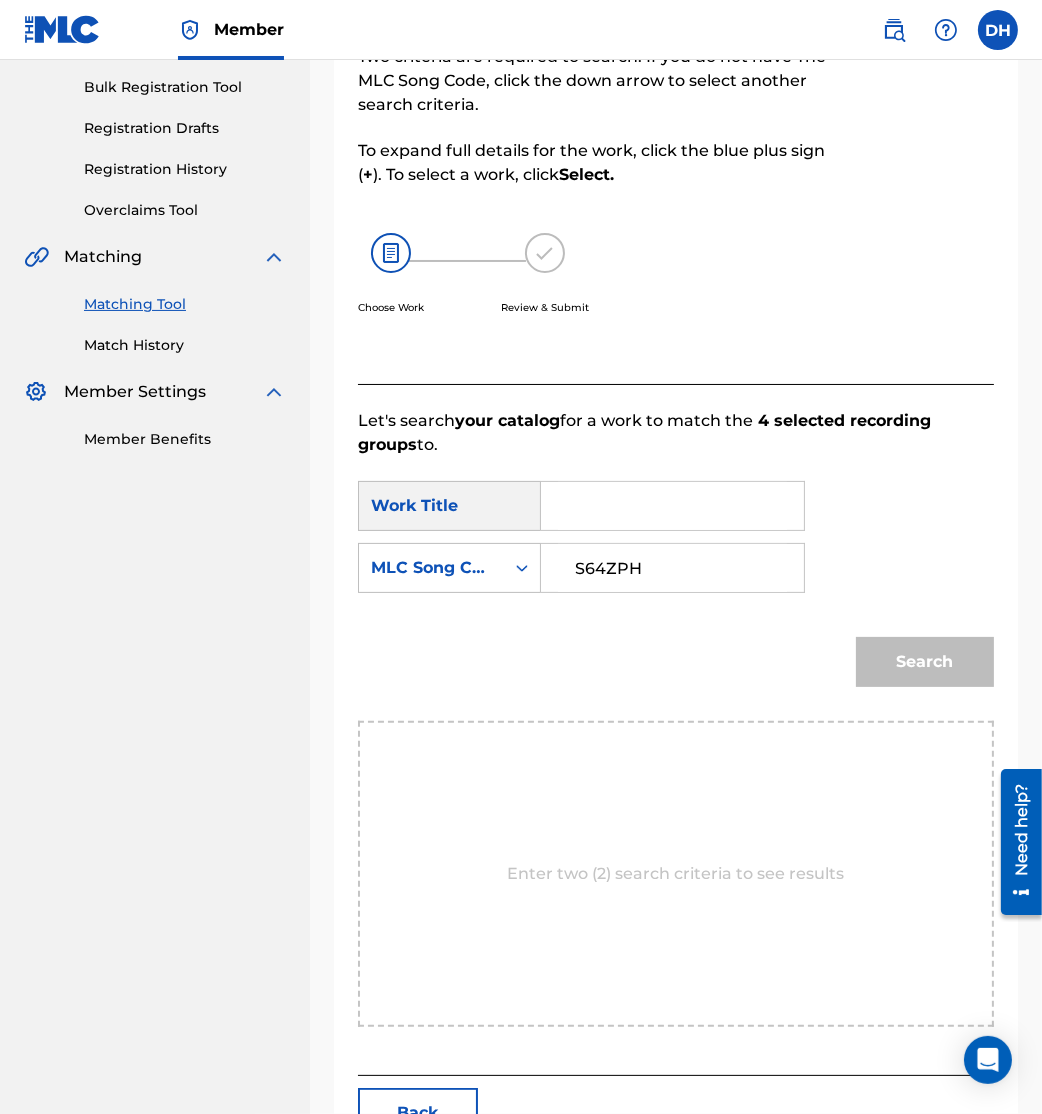 click on "S64ZPH" at bounding box center [672, 568] 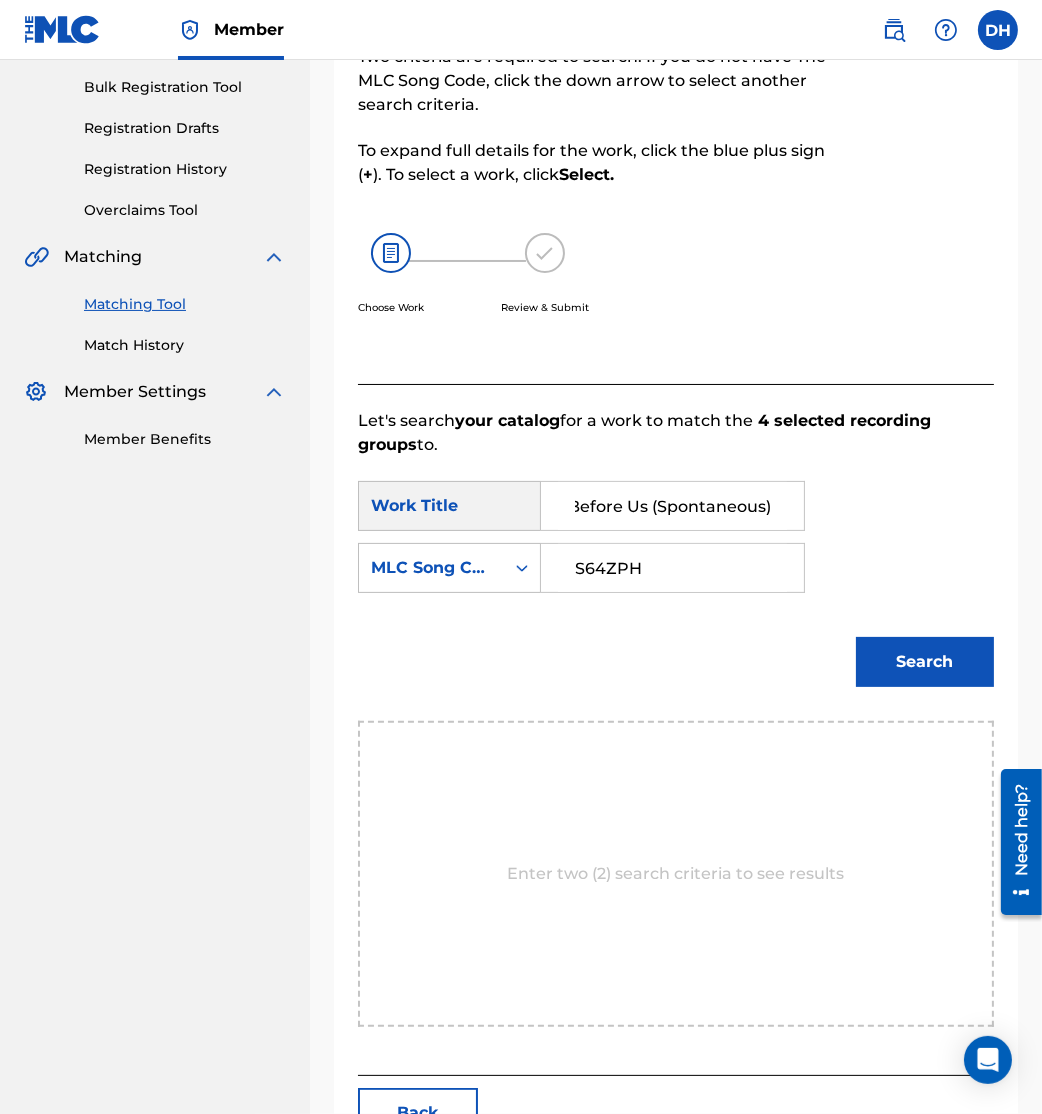scroll, scrollTop: 0, scrollLeft: 176, axis: horizontal 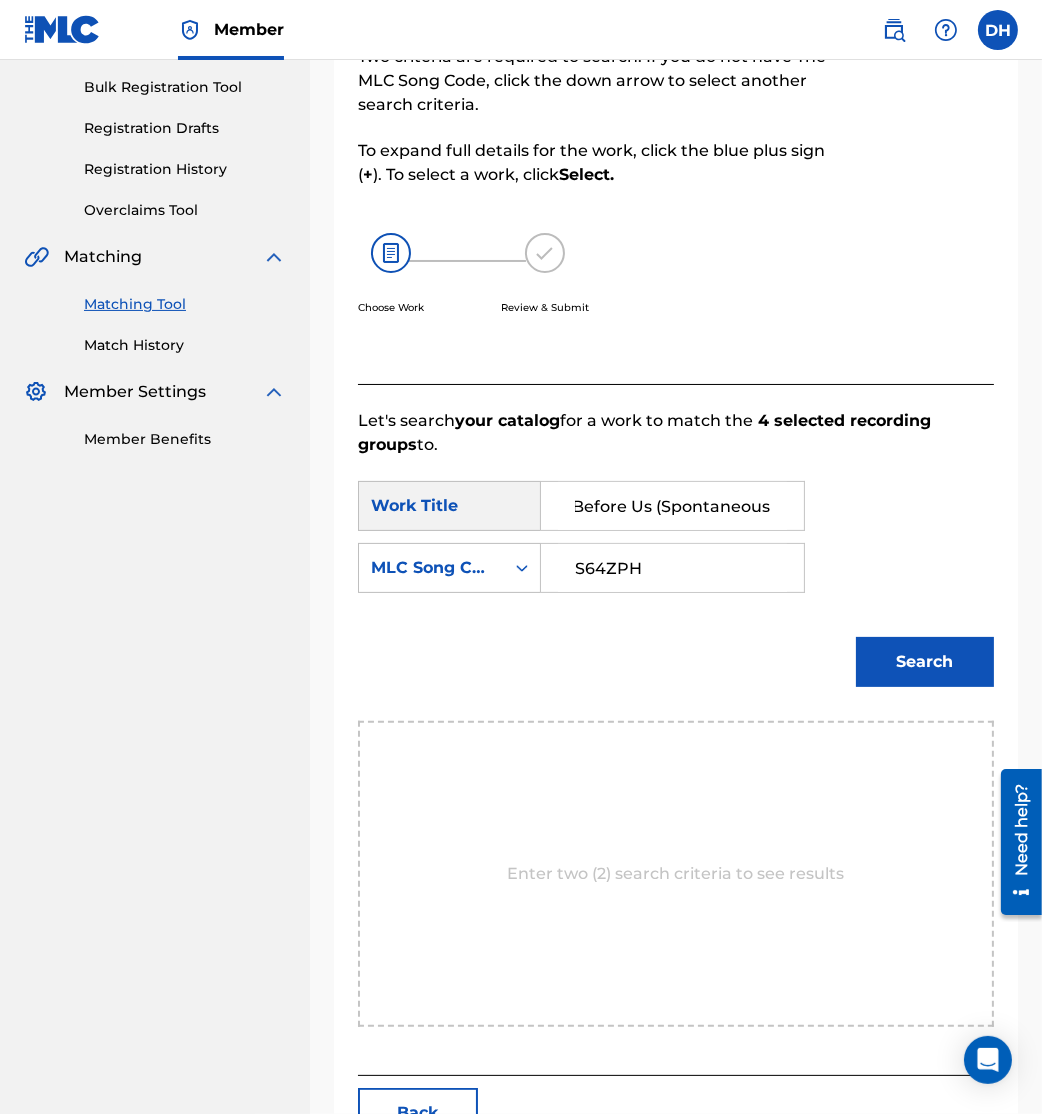type on "See A Victory/You Go Before Us (Spontaneous)" 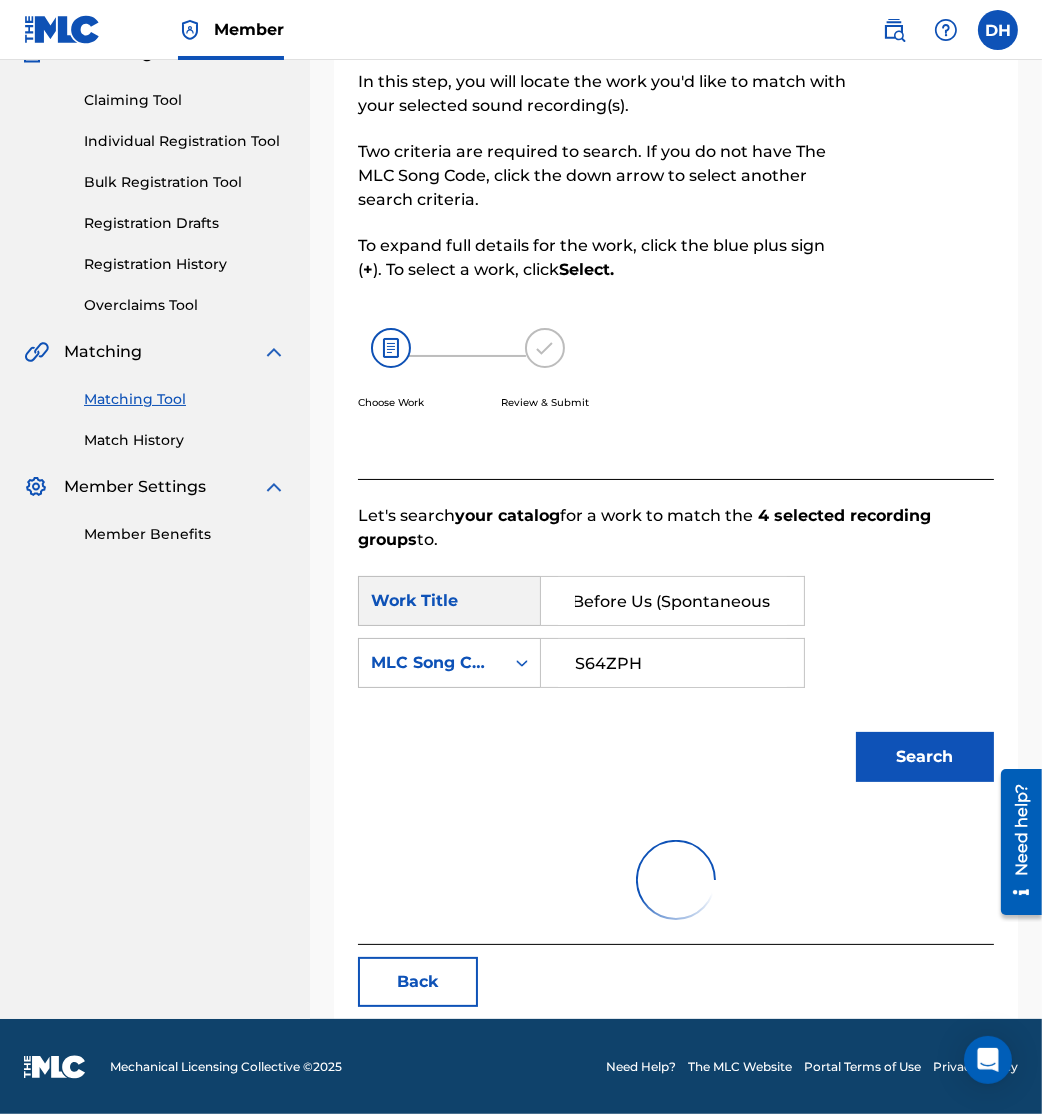 scroll, scrollTop: 289, scrollLeft: 0, axis: vertical 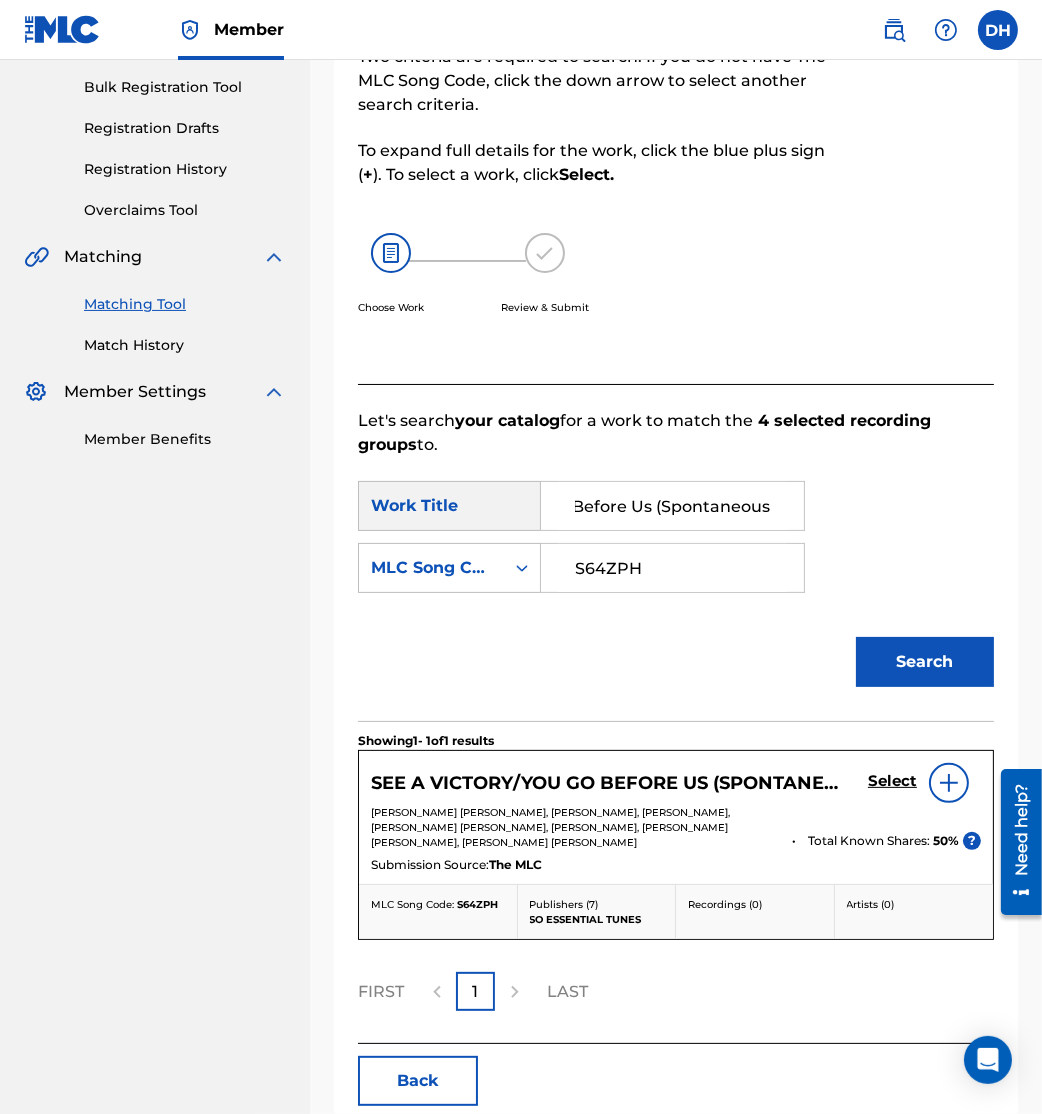 click on "Select" at bounding box center (892, 781) 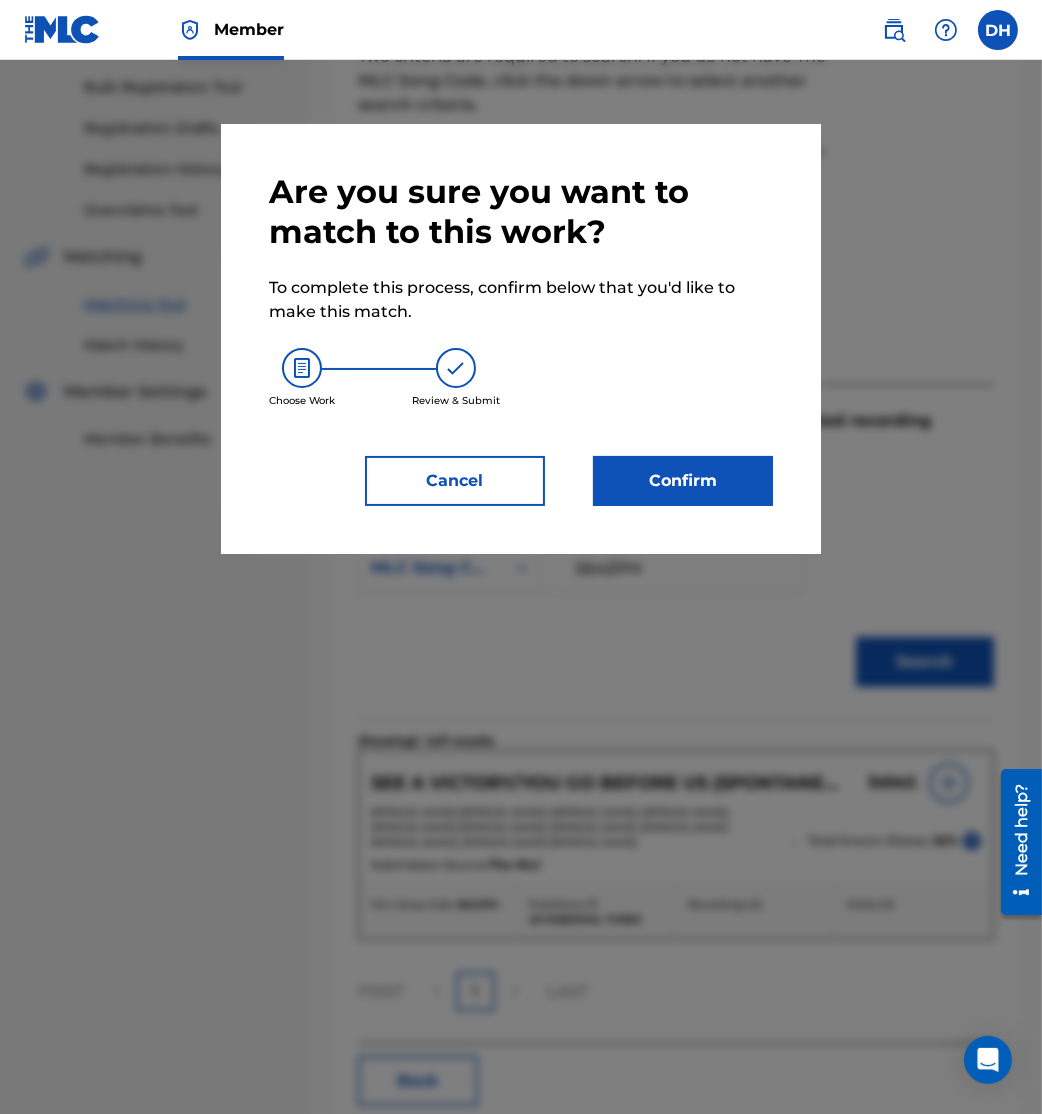 click on "Confirm" at bounding box center [683, 481] 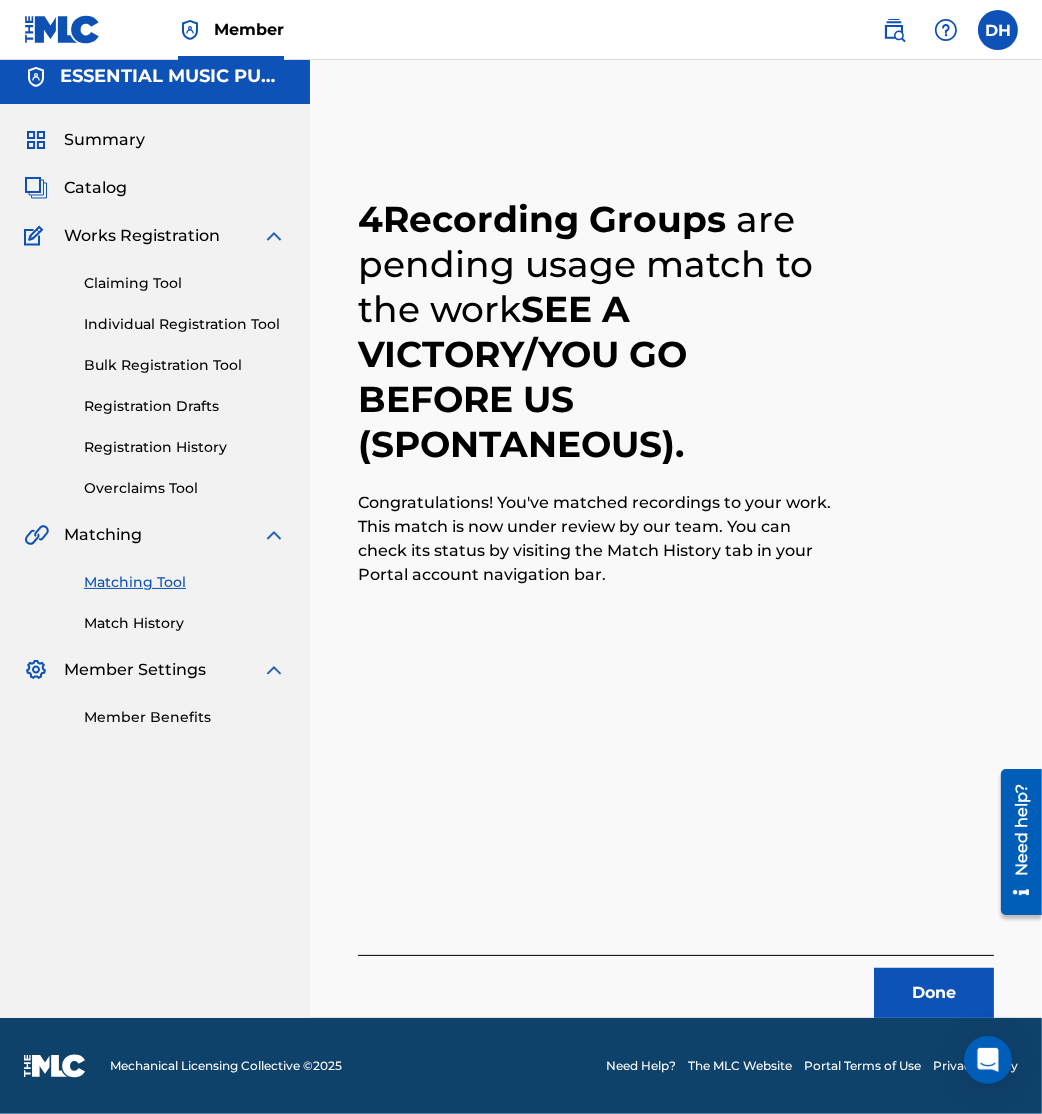 scroll, scrollTop: 10, scrollLeft: 0, axis: vertical 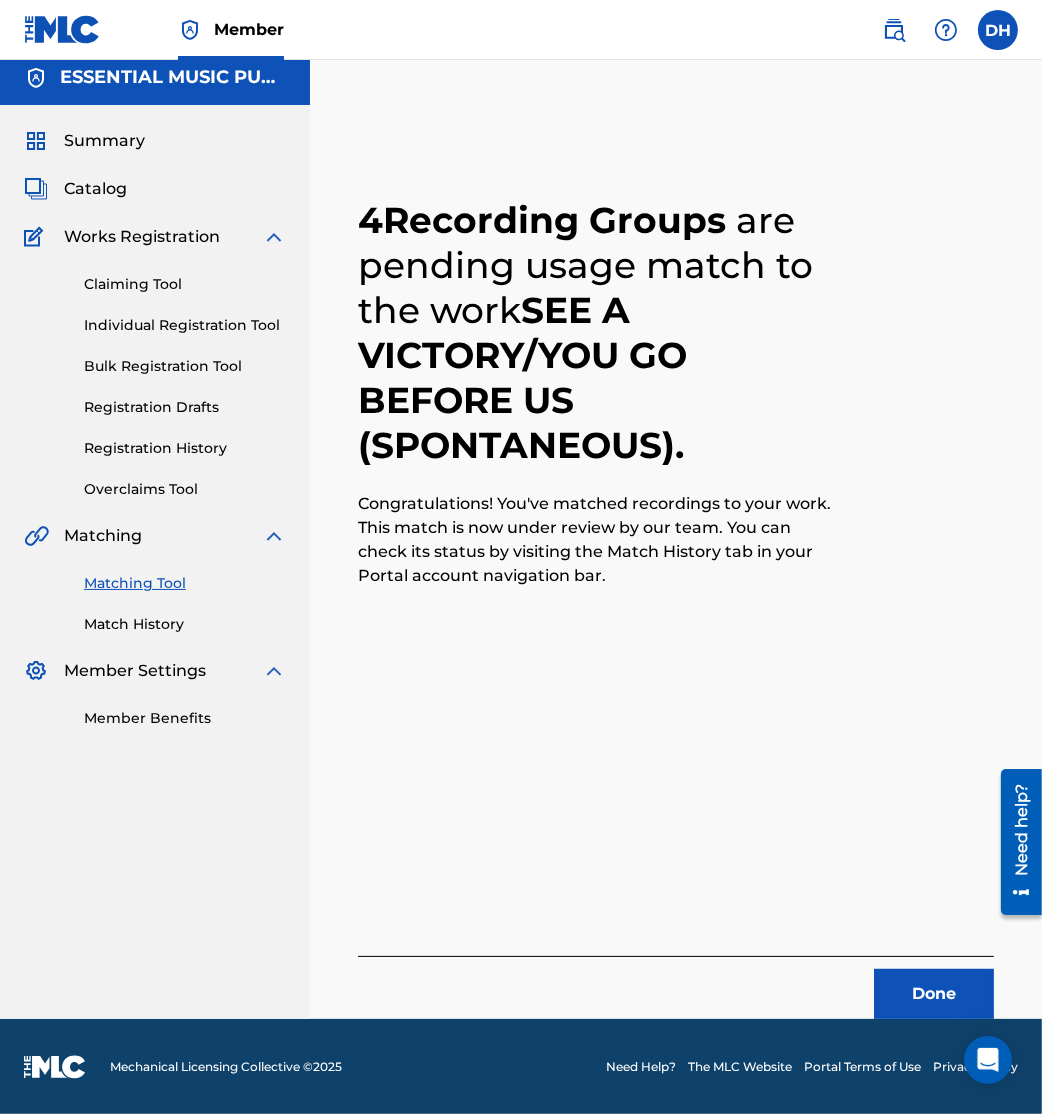 click on "Done" at bounding box center [934, 994] 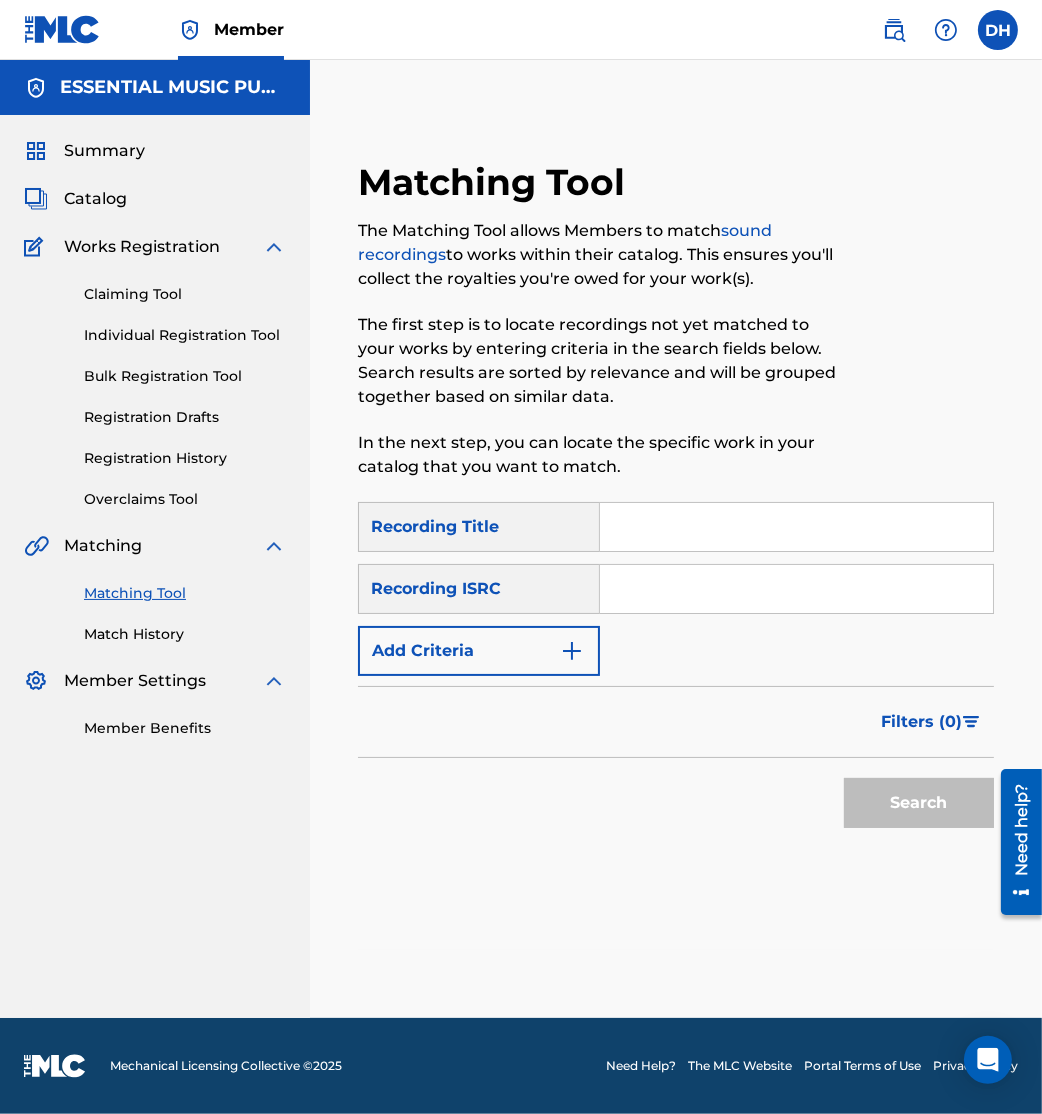 click at bounding box center [796, 589] 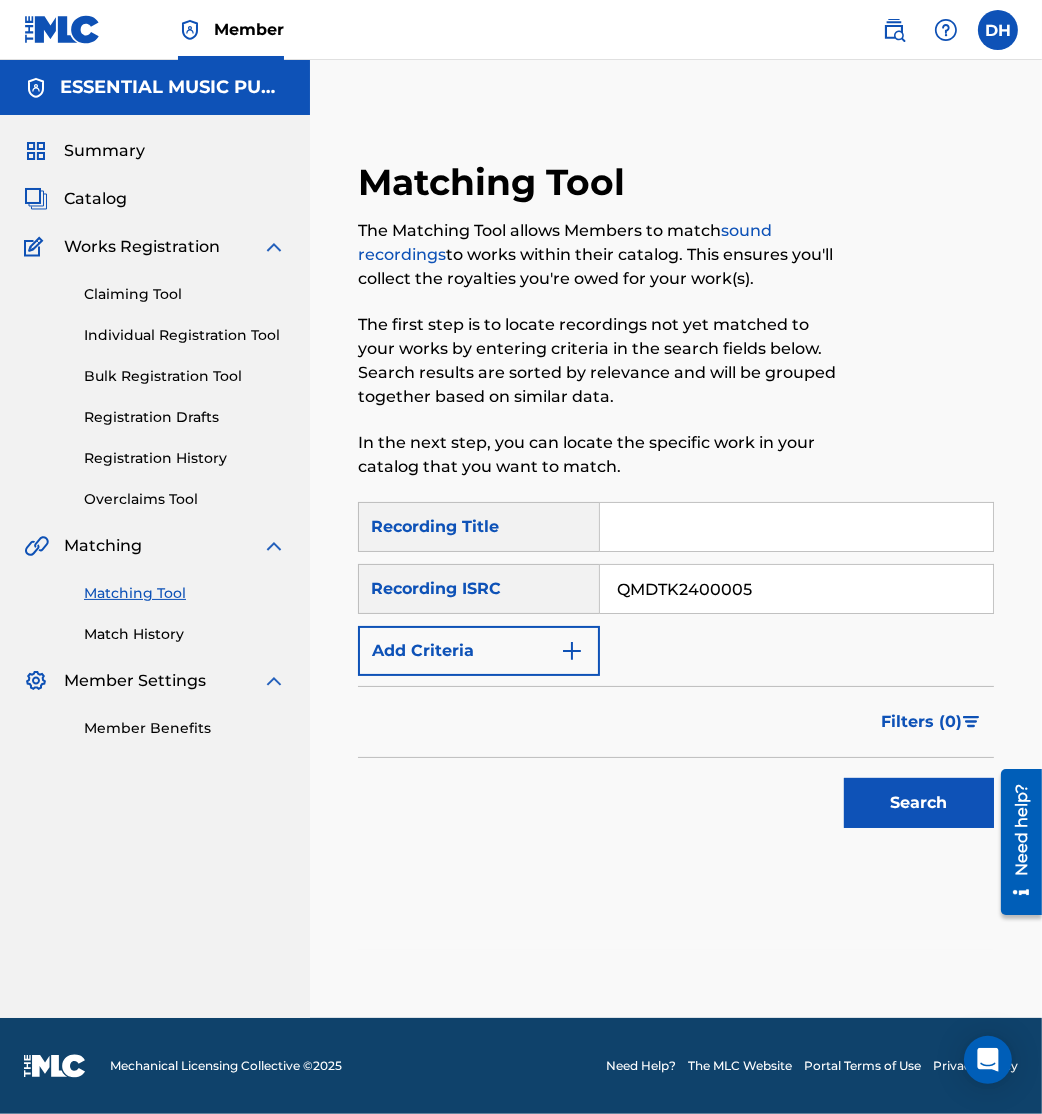 type on "QMDTK2400005" 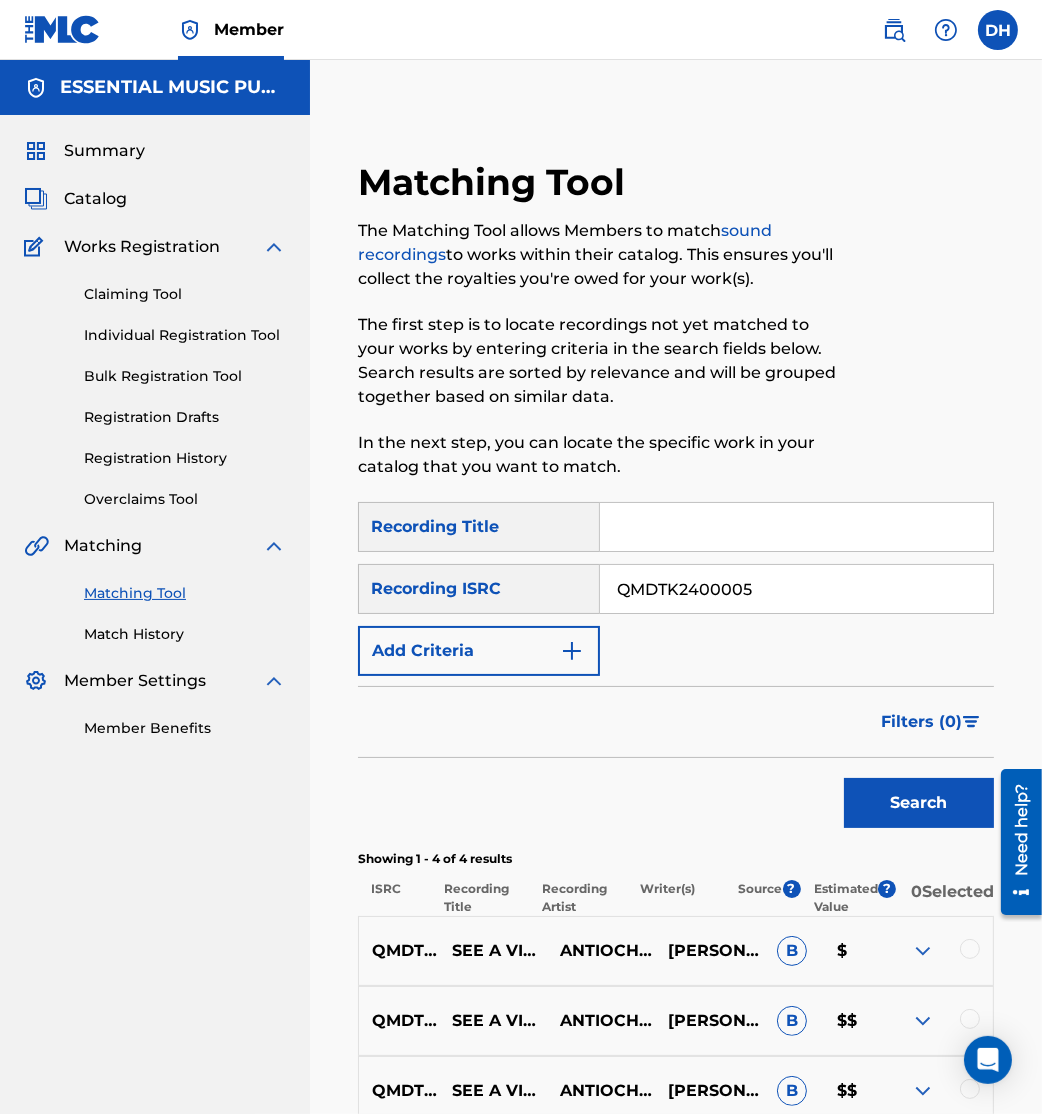 scroll, scrollTop: 289, scrollLeft: 0, axis: vertical 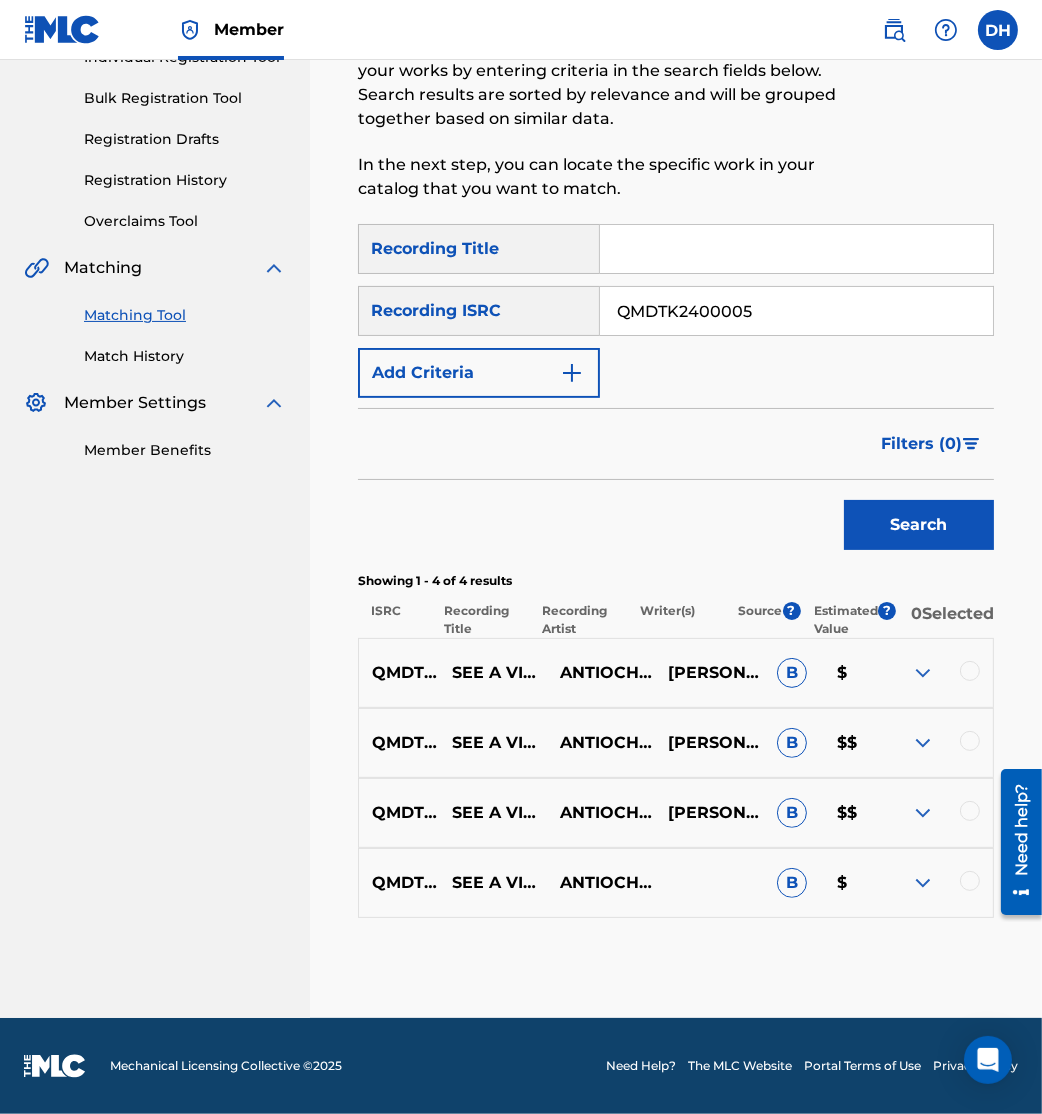 click at bounding box center [970, 671] 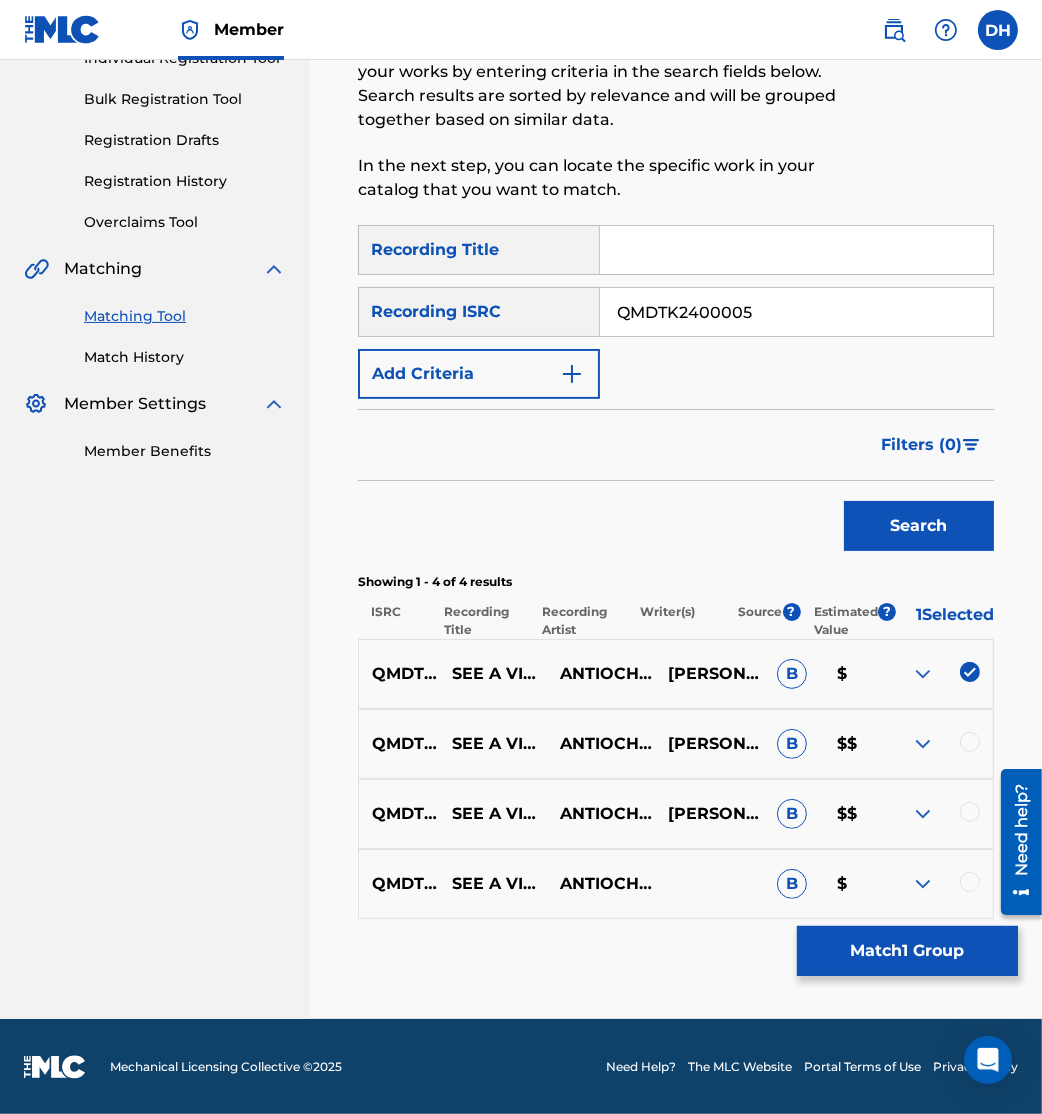 click at bounding box center (970, 742) 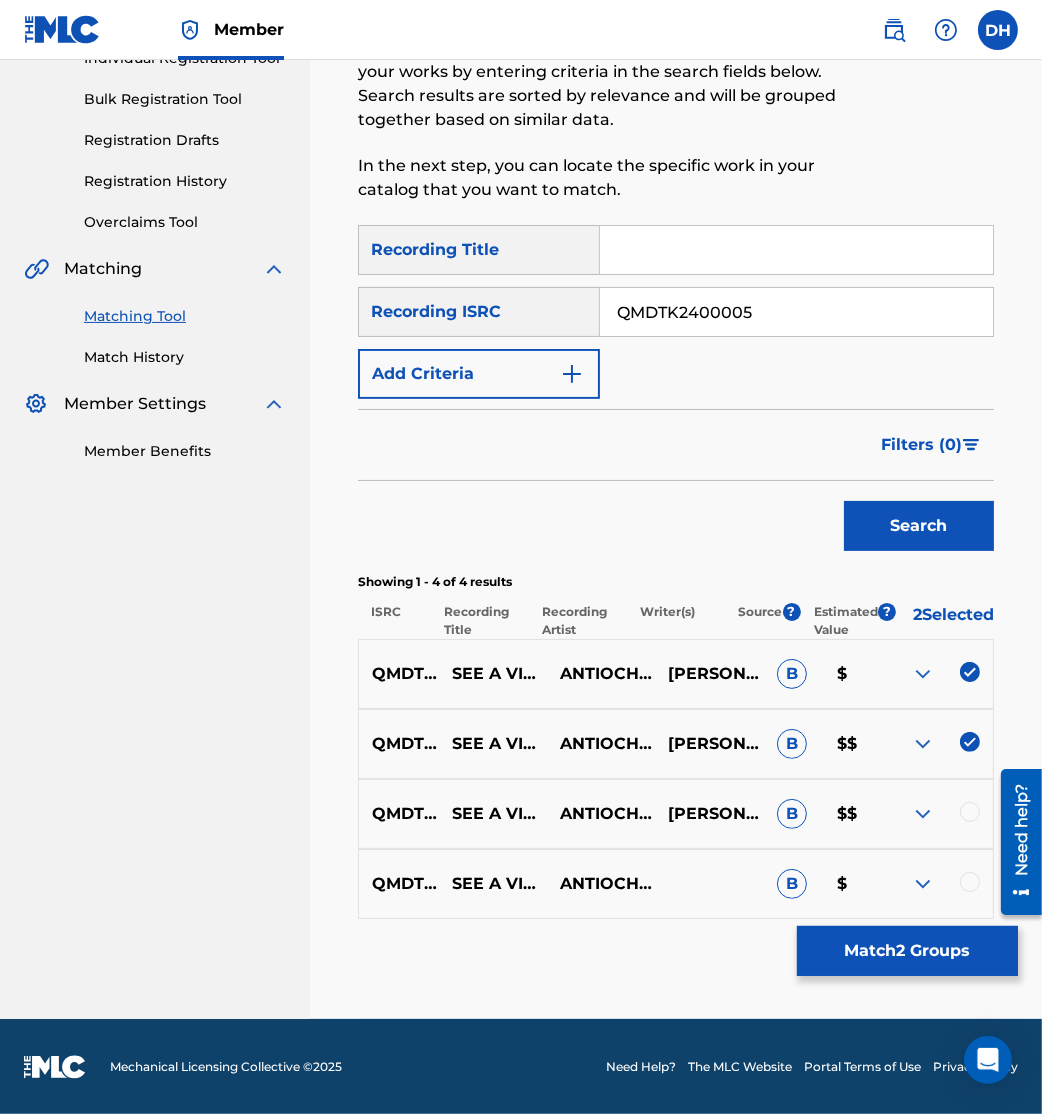 scroll, scrollTop: 289, scrollLeft: 0, axis: vertical 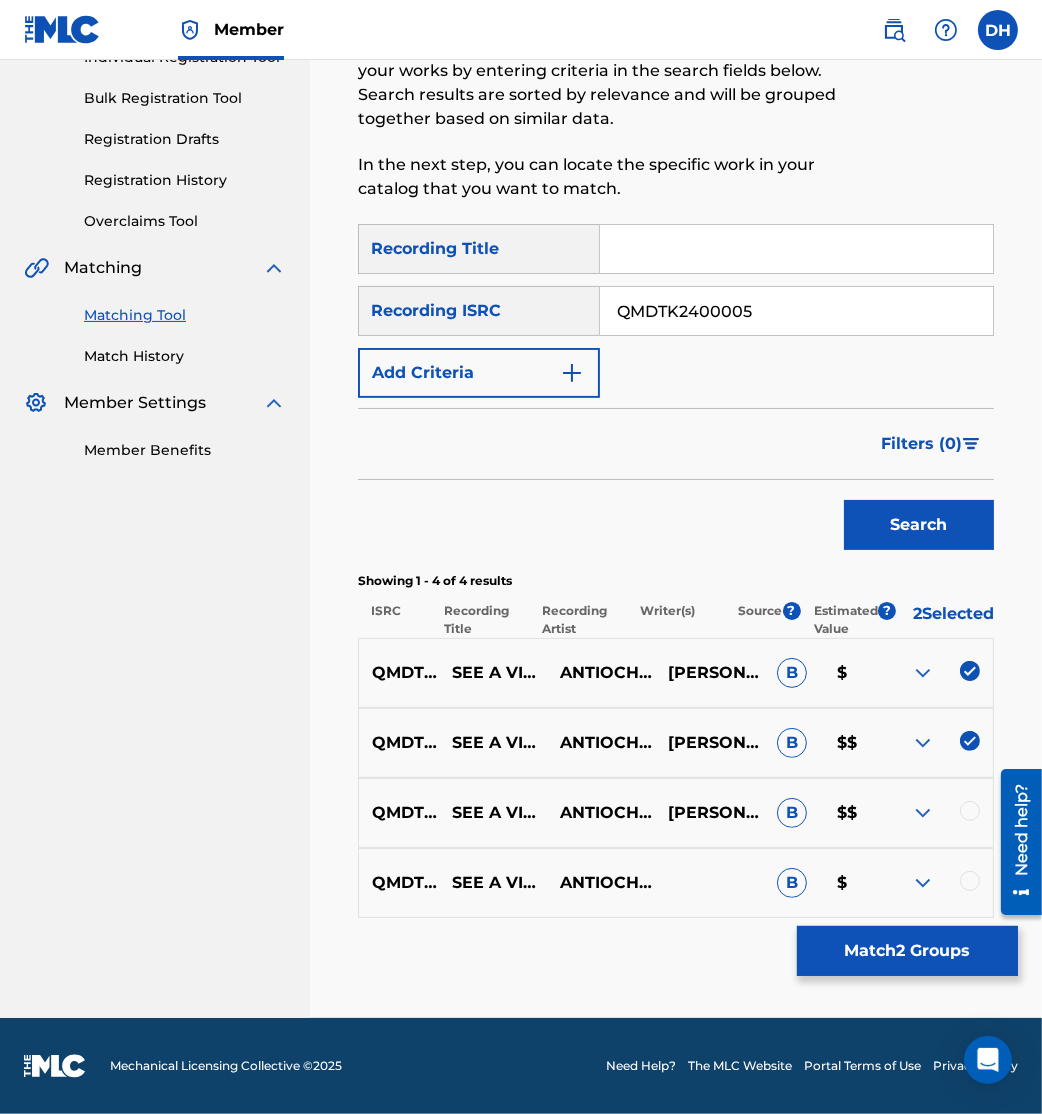 click at bounding box center (970, 811) 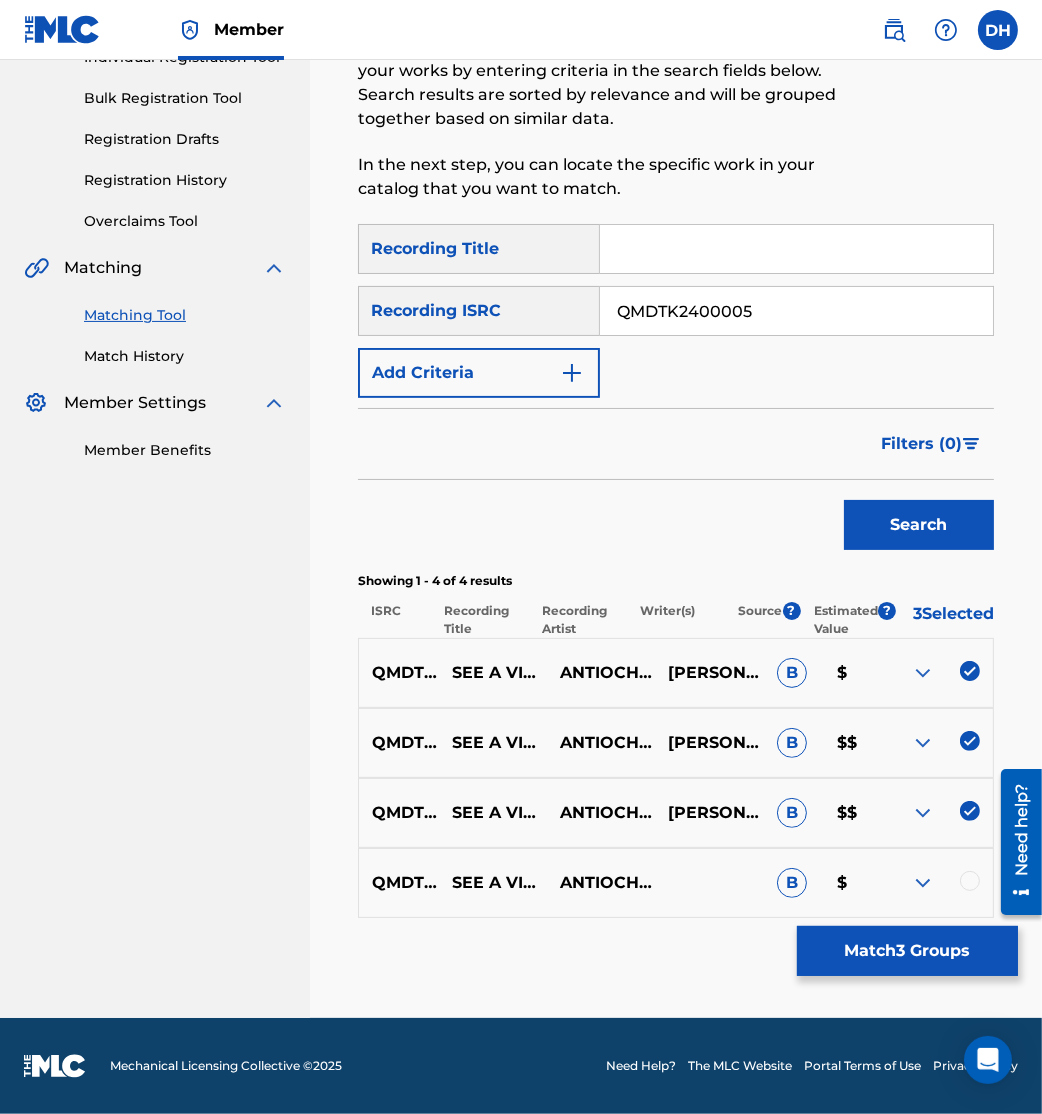 click at bounding box center [939, 883] 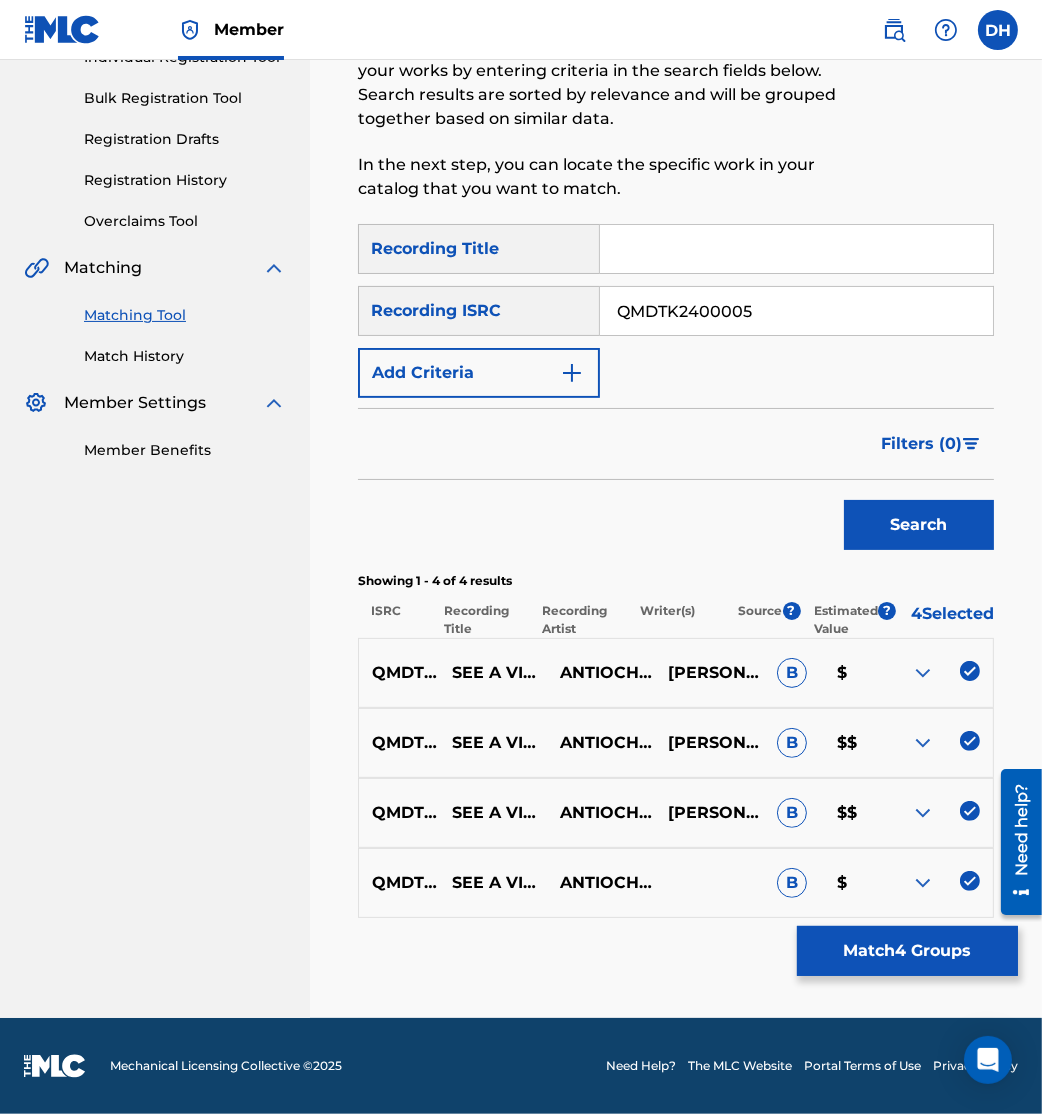 click on "Match  4 Groups" at bounding box center (907, 951) 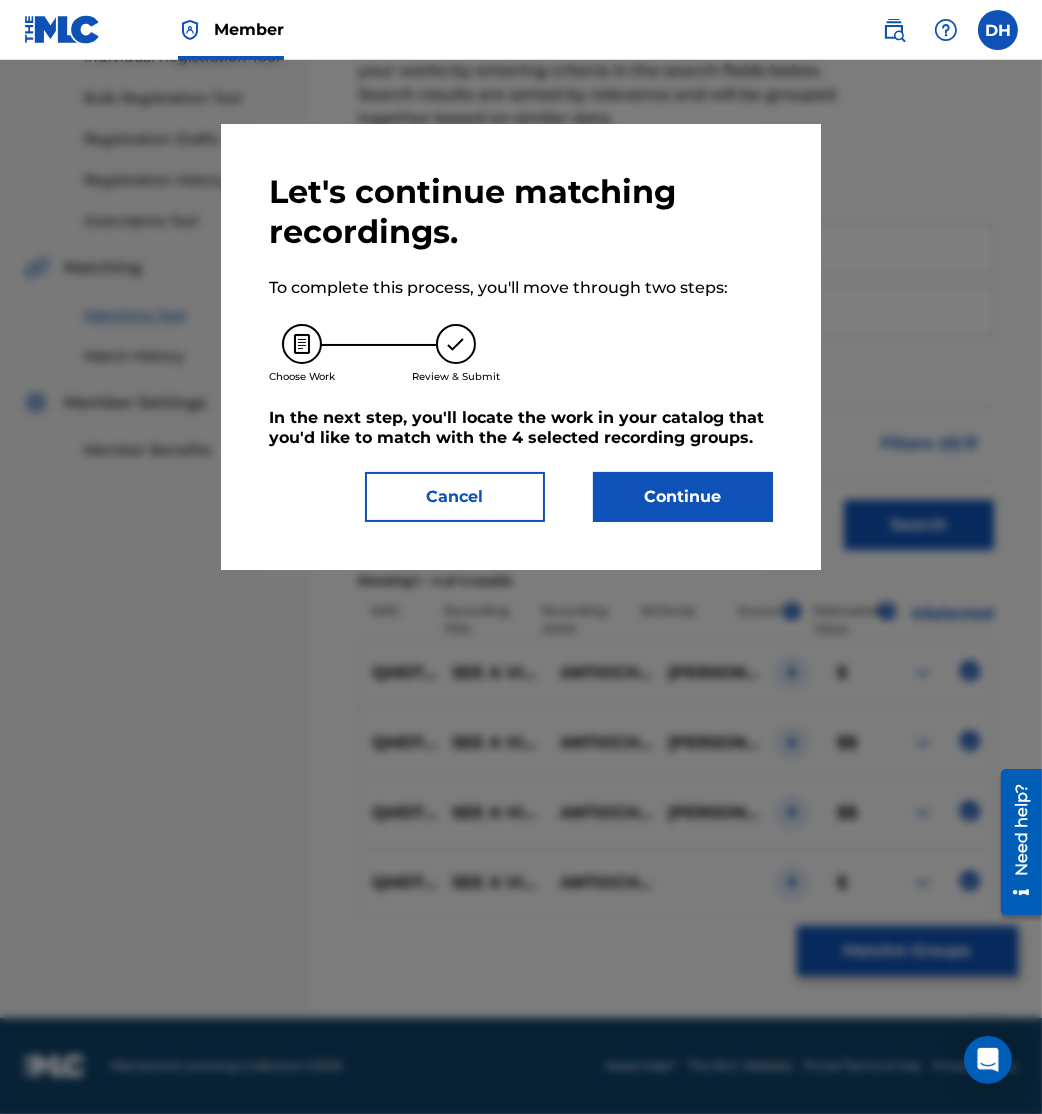 click on "Continue" at bounding box center (683, 497) 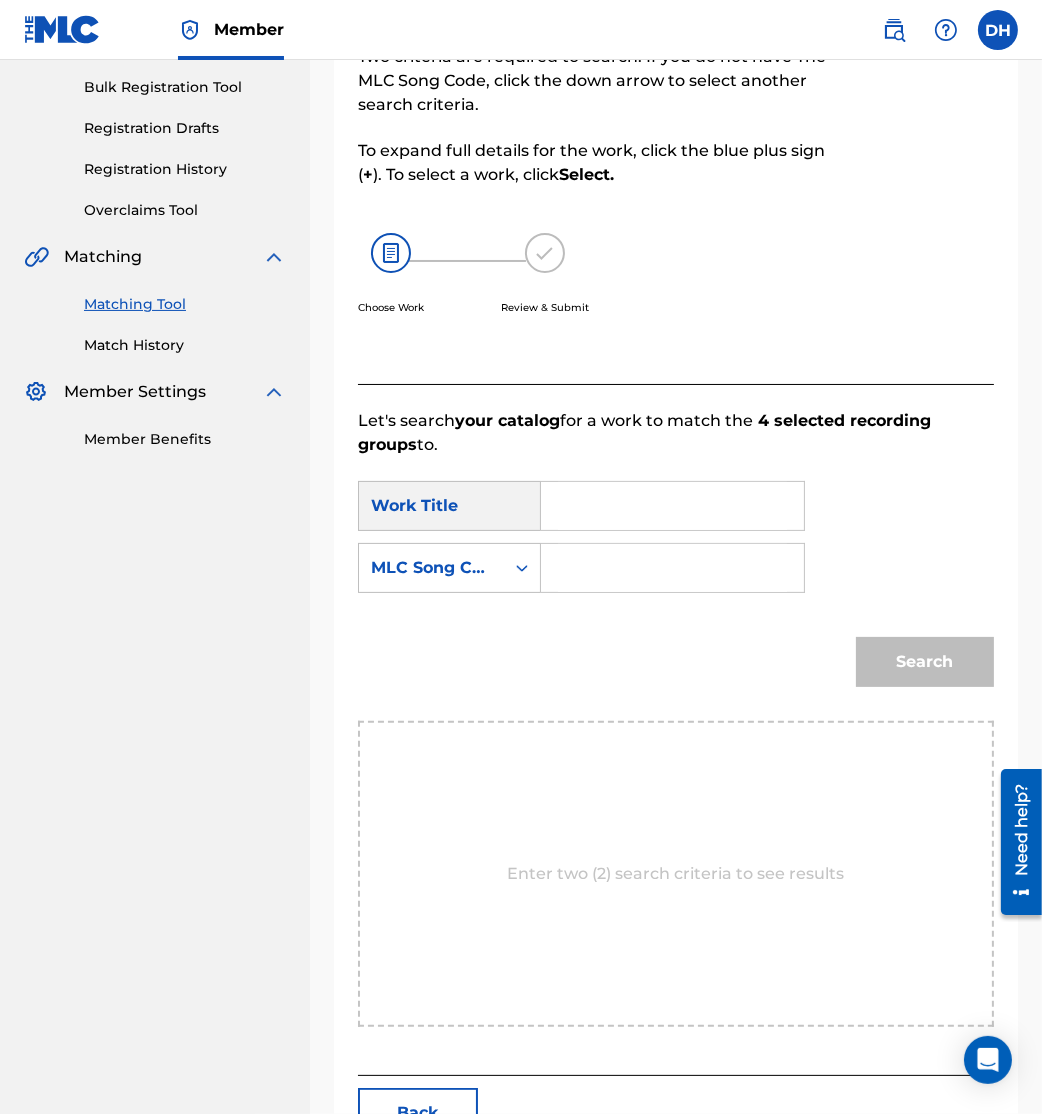 click at bounding box center [672, 568] 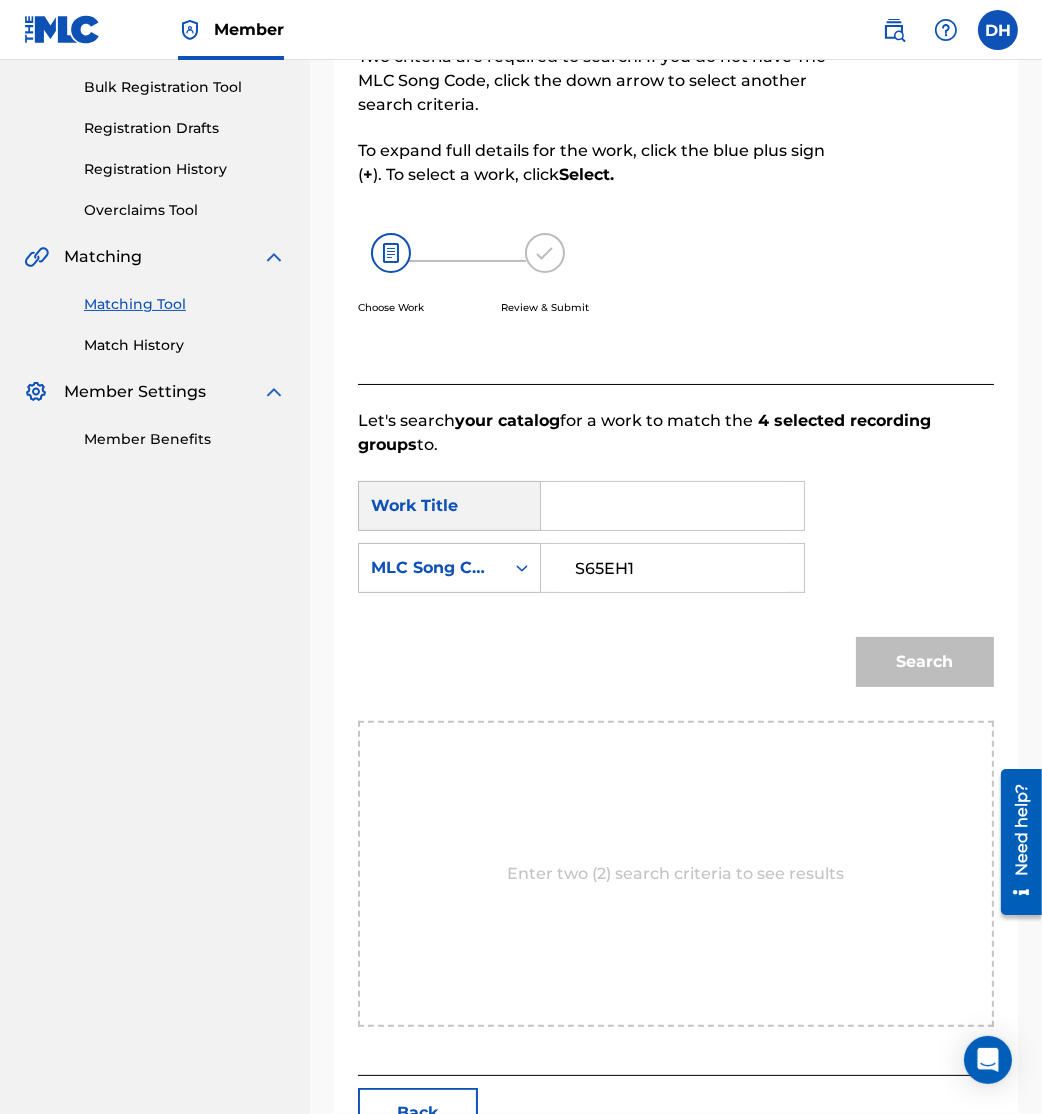 type on "S65EH1" 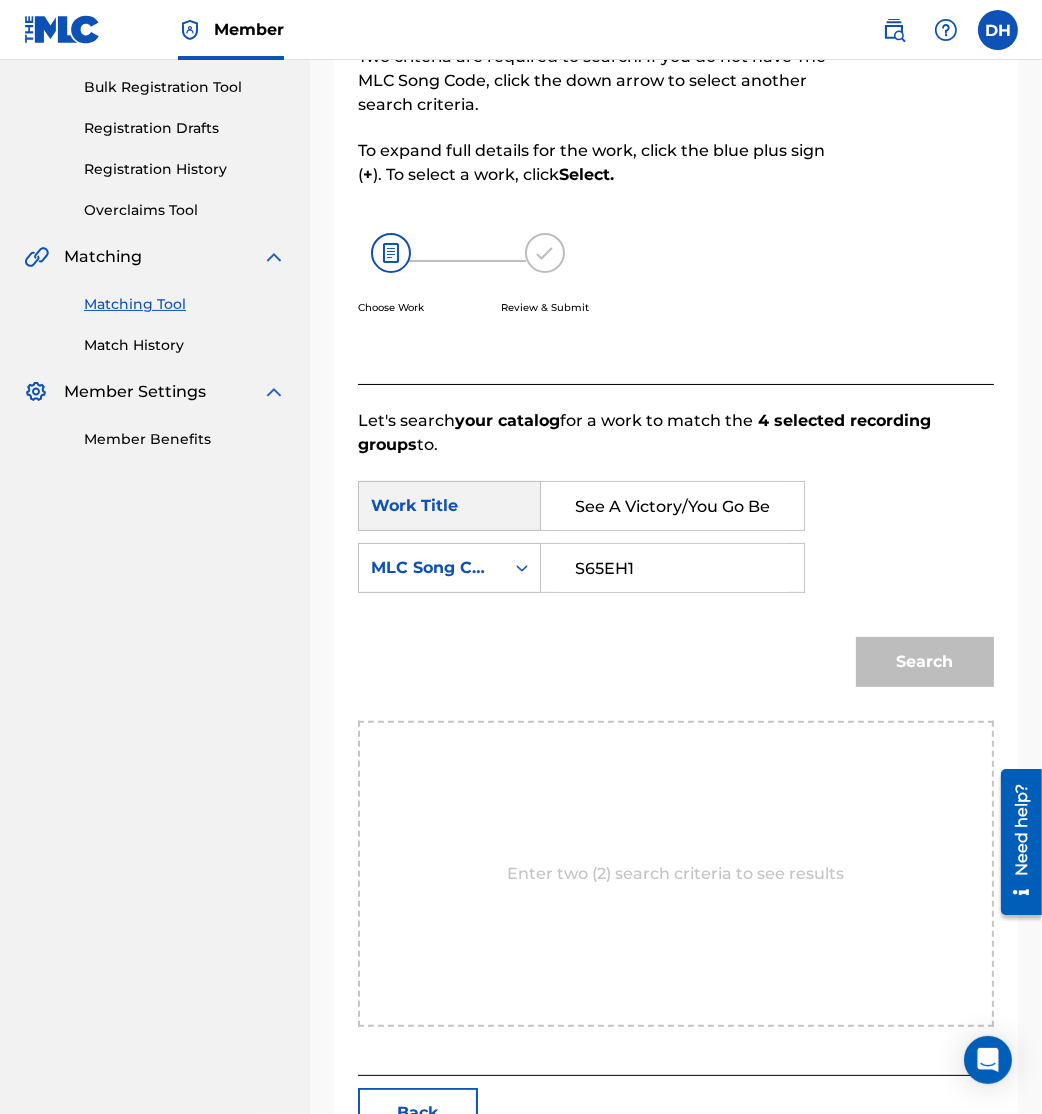 scroll, scrollTop: 0, scrollLeft: 176, axis: horizontal 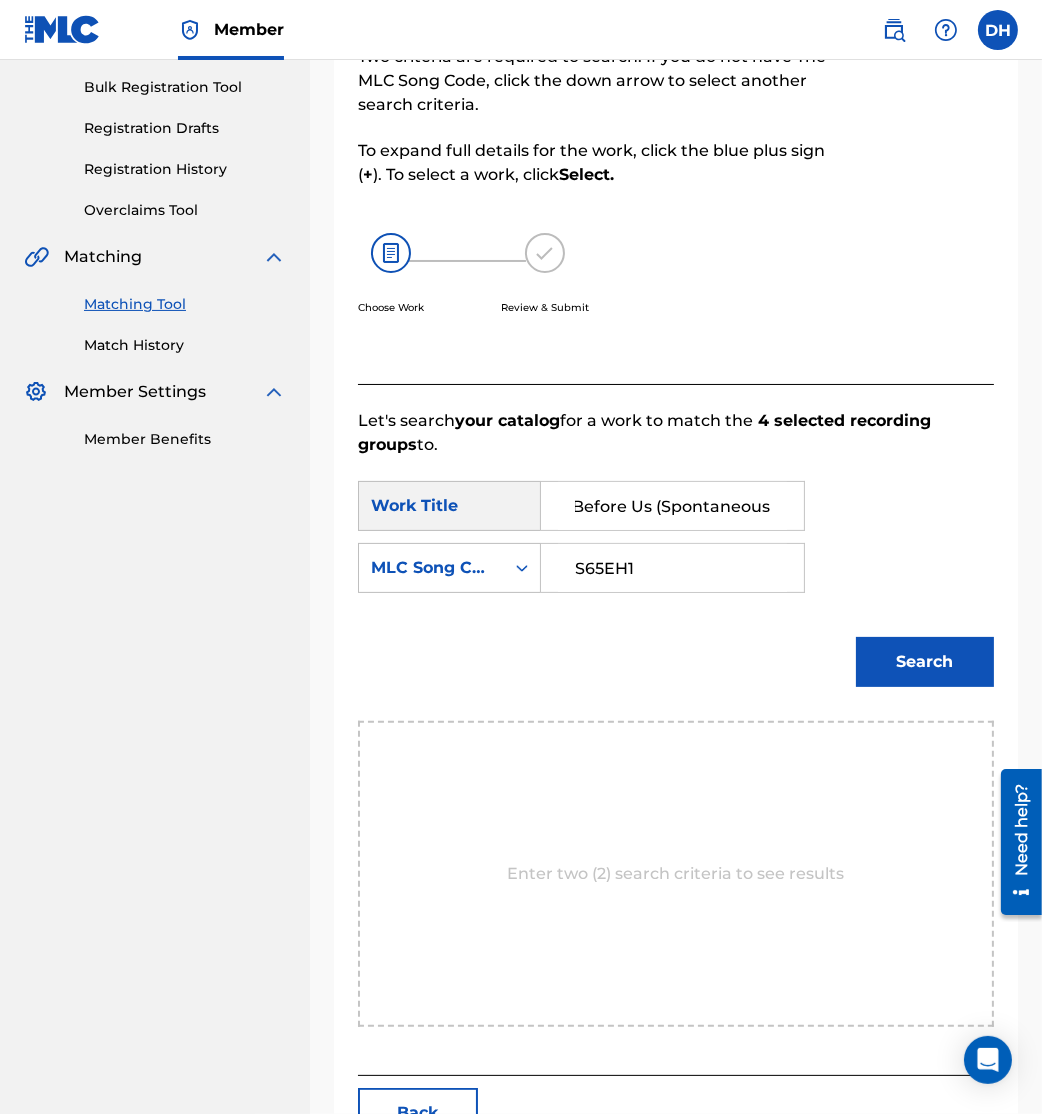 type on "See A Victory/You Go Before Us (Spontaneous)" 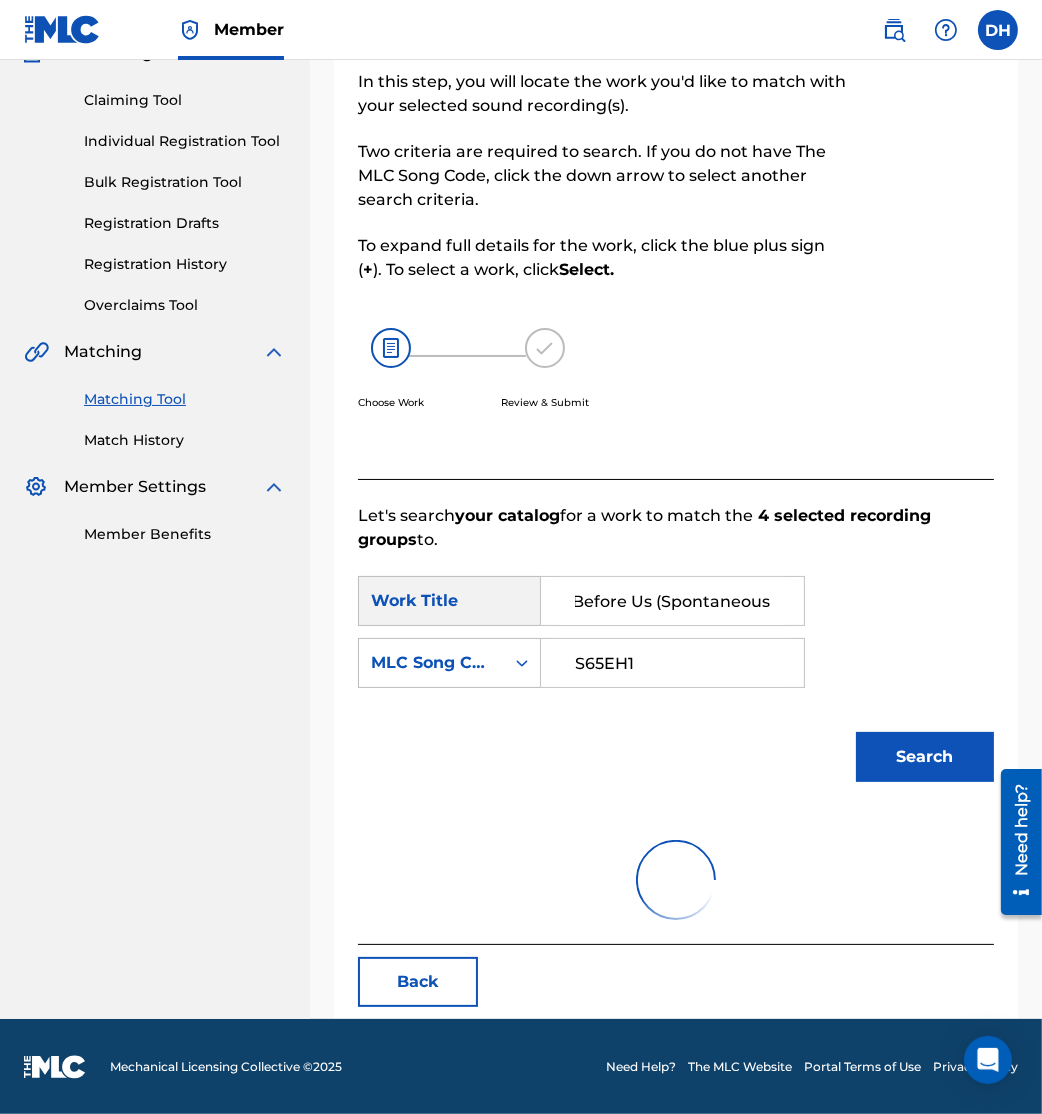scroll, scrollTop: 289, scrollLeft: 0, axis: vertical 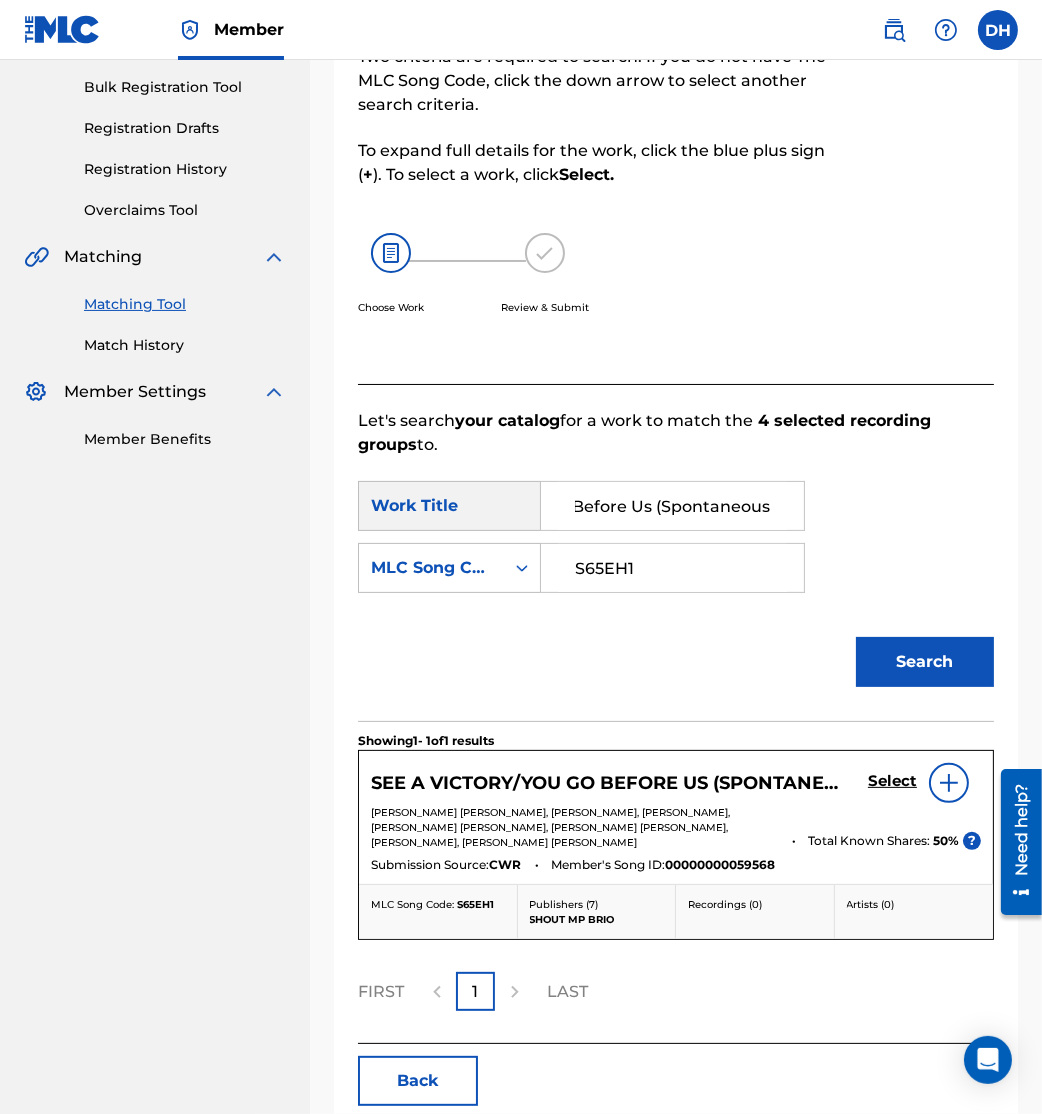 click on "Select" at bounding box center [892, 781] 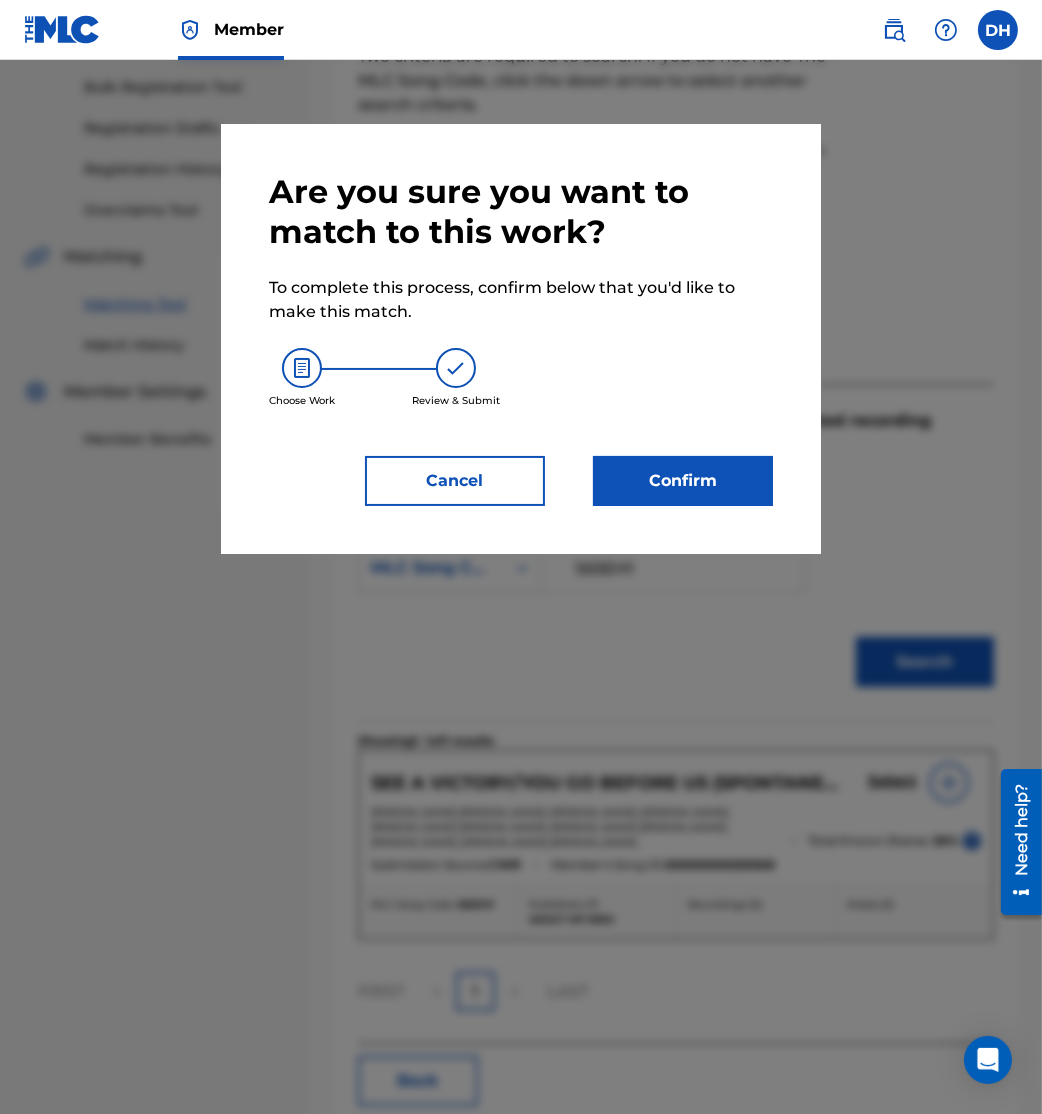 click on "Confirm" at bounding box center (683, 481) 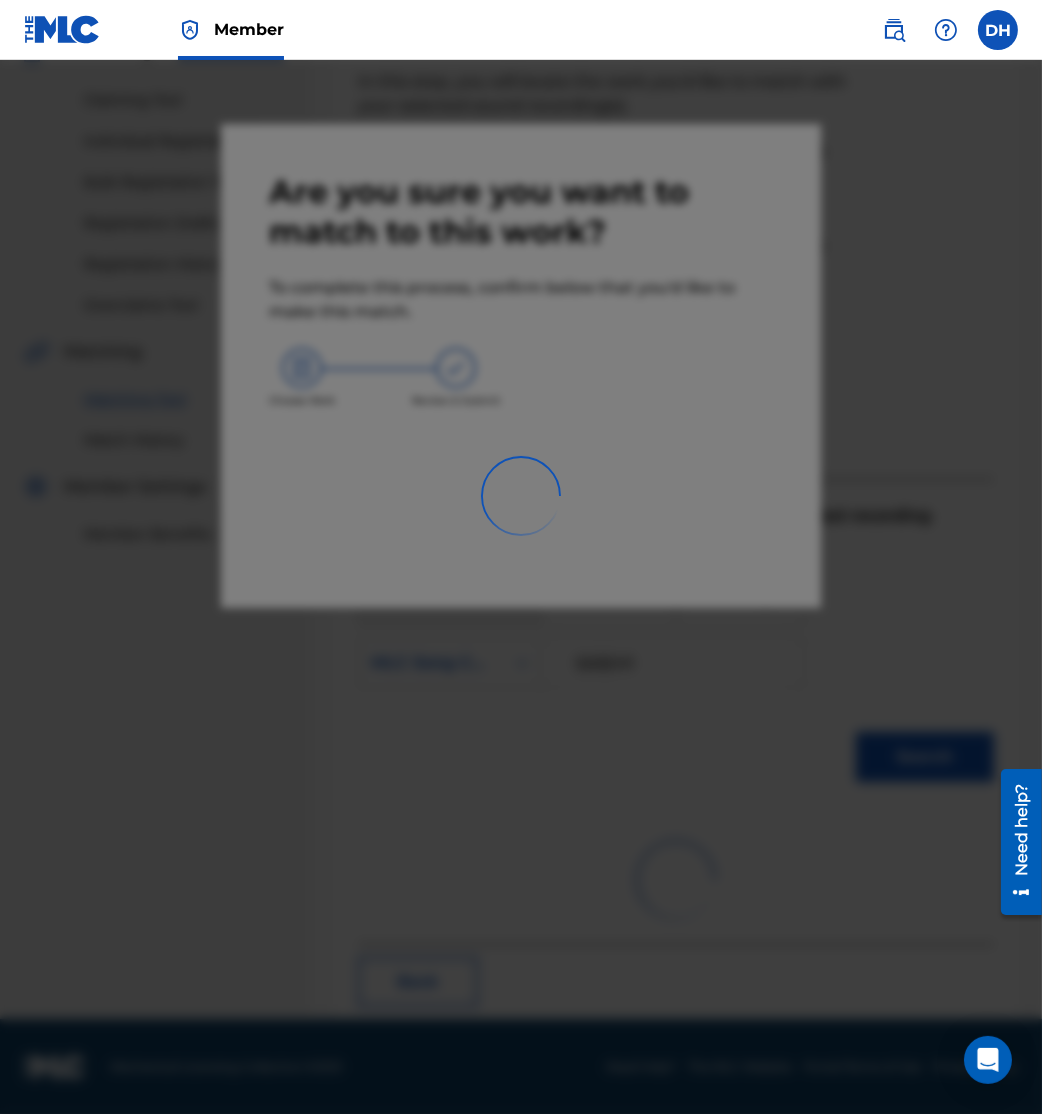 scroll, scrollTop: 10, scrollLeft: 0, axis: vertical 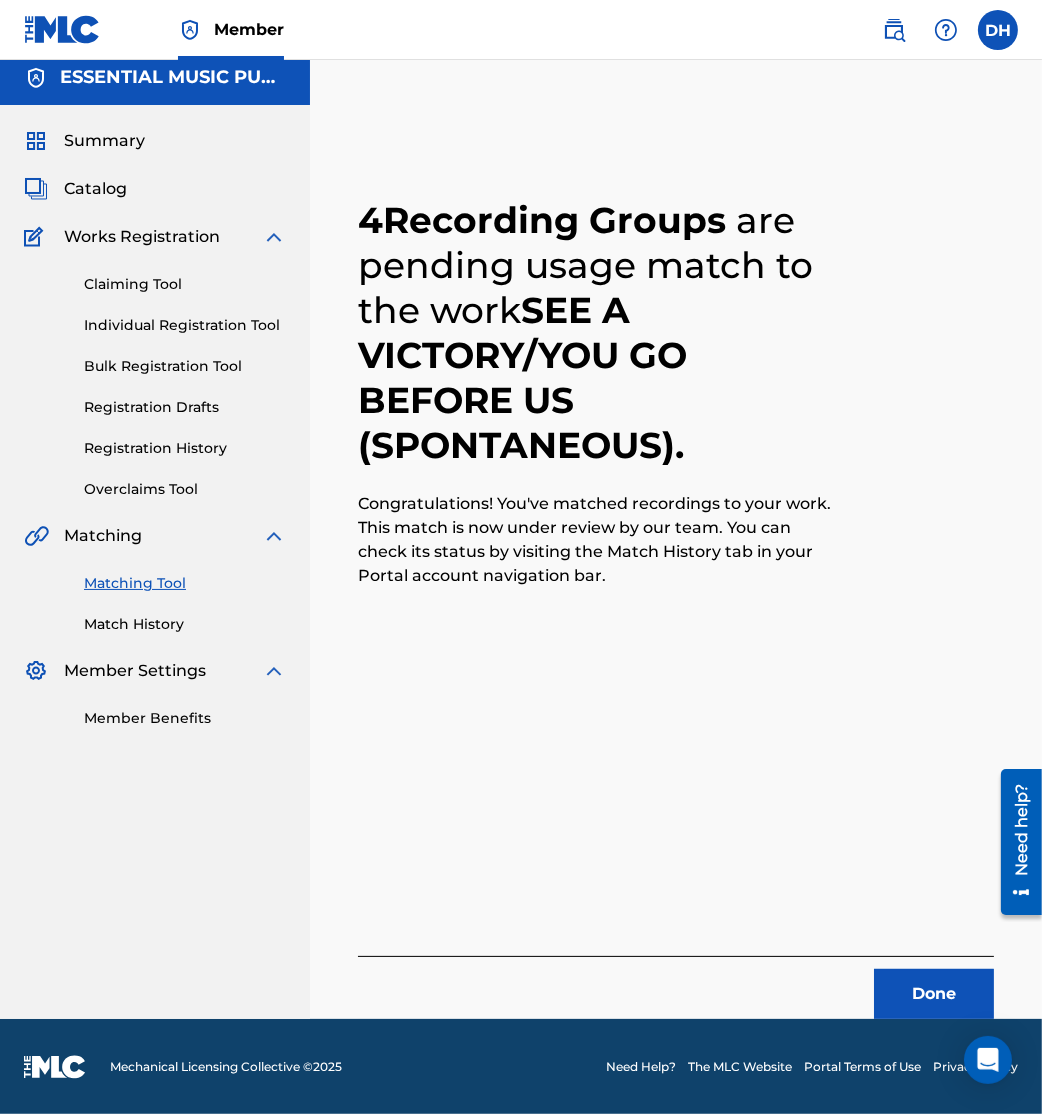click on "Done" at bounding box center [934, 994] 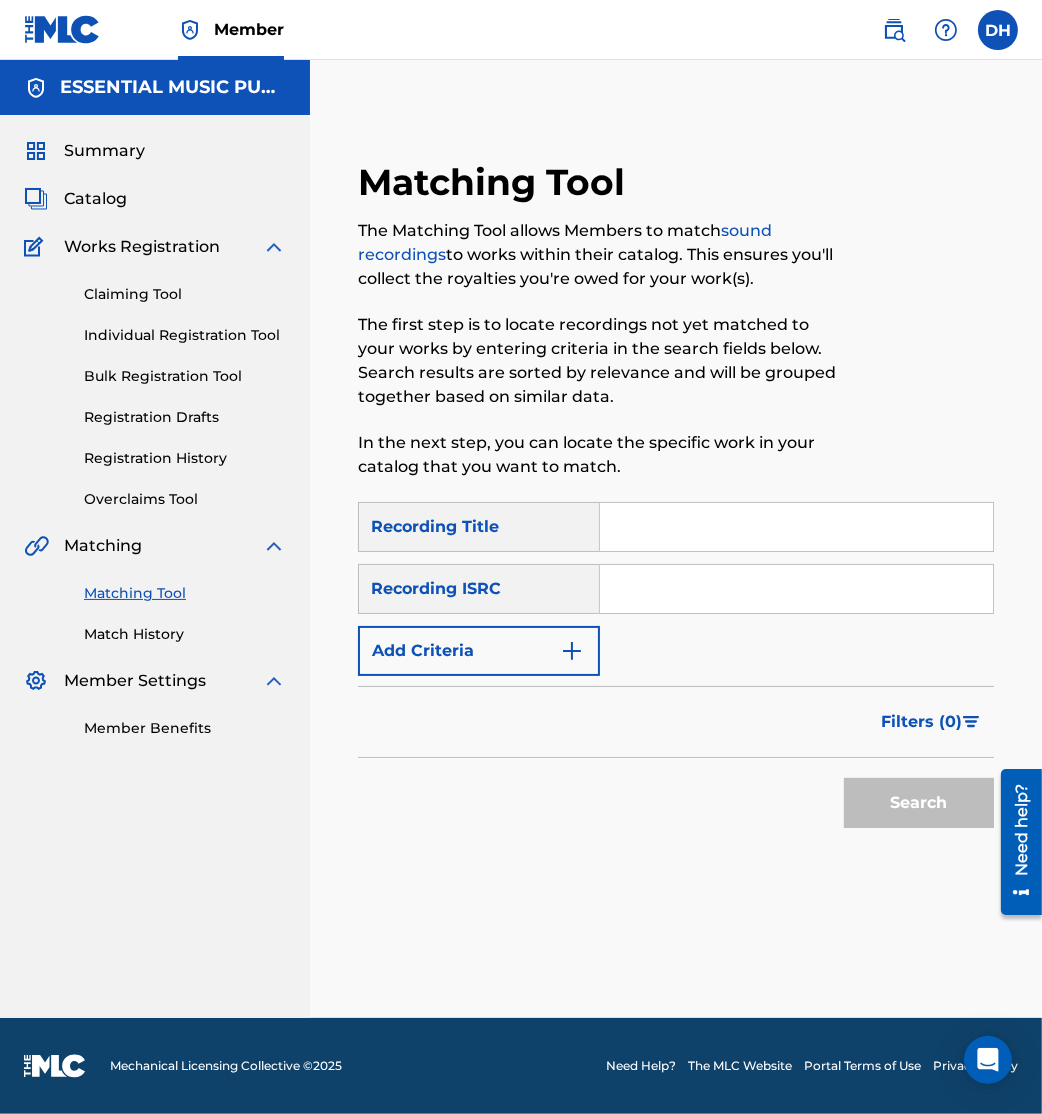 scroll, scrollTop: 0, scrollLeft: 0, axis: both 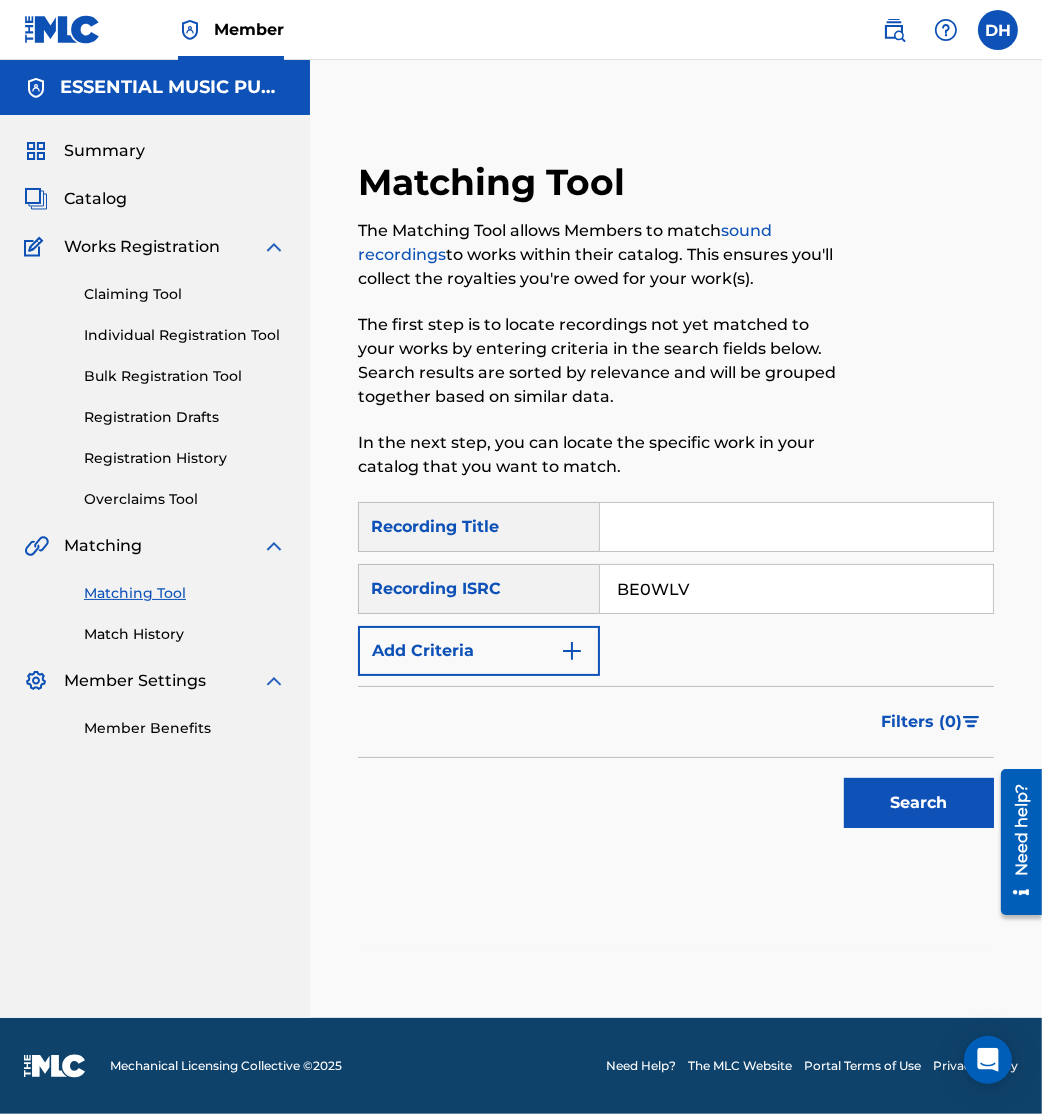 click on "Search" at bounding box center [919, 803] 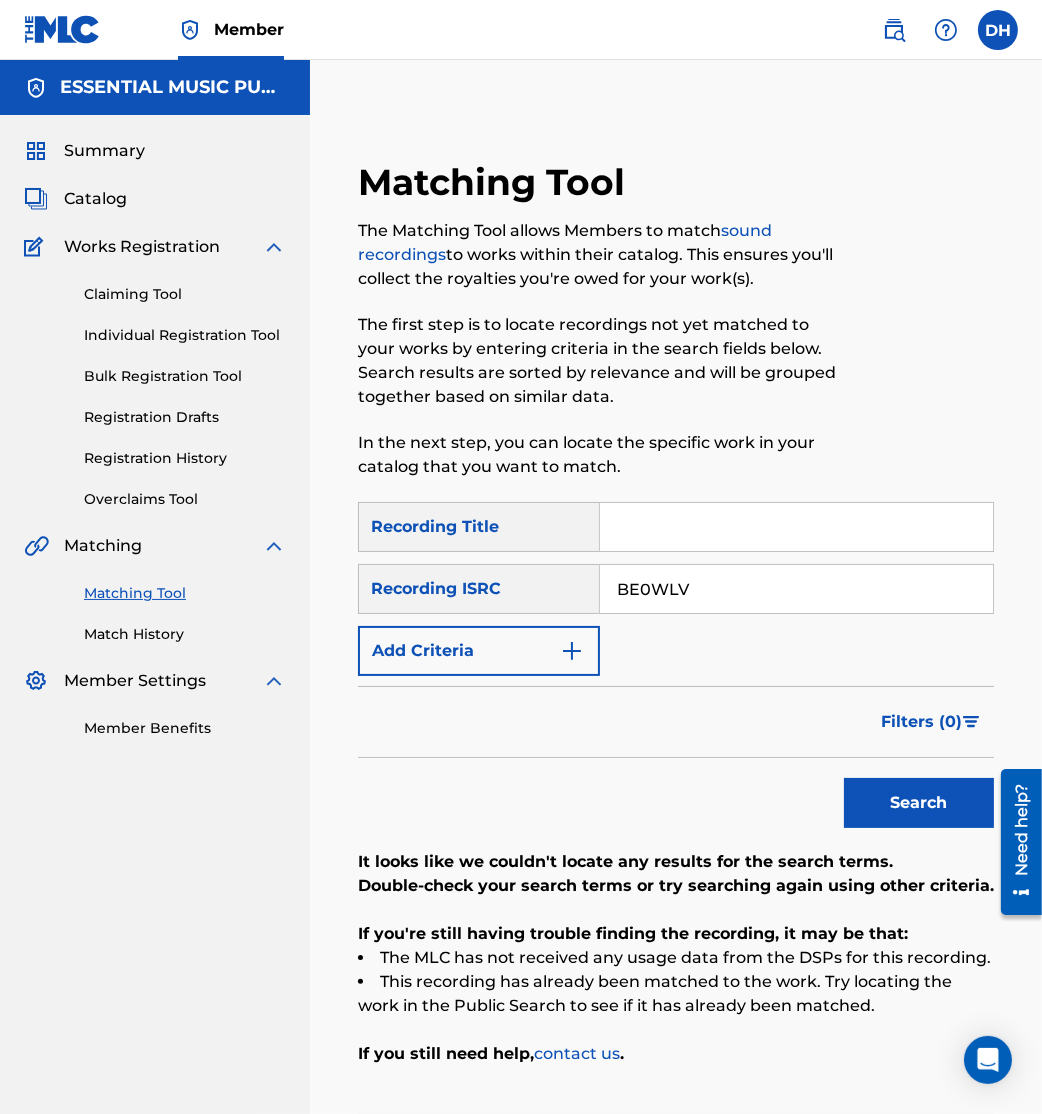 drag, startPoint x: 350, startPoint y: 612, endPoint x: 153, endPoint y: 545, distance: 208.08171 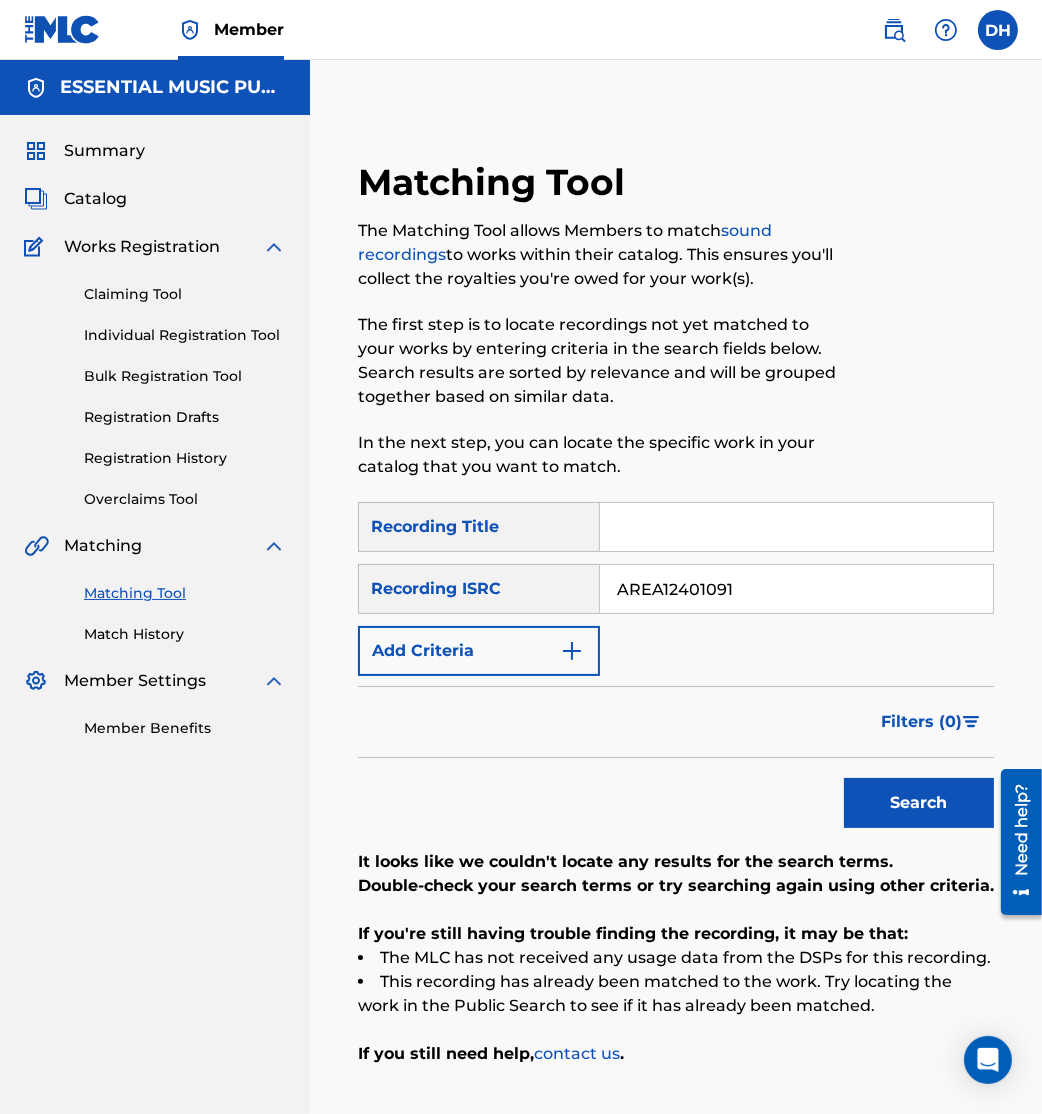 type on "AREA12401091" 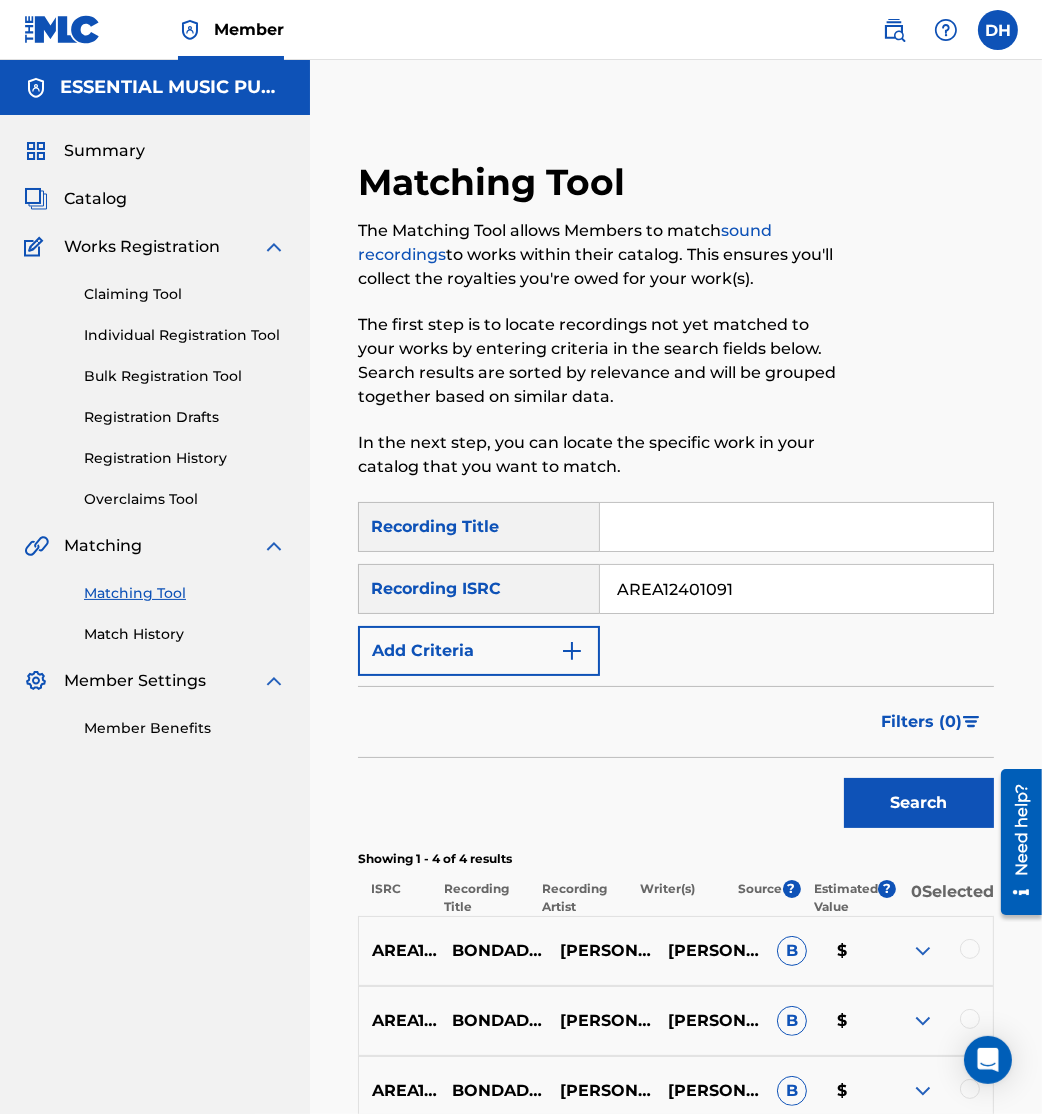 scroll, scrollTop: 289, scrollLeft: 0, axis: vertical 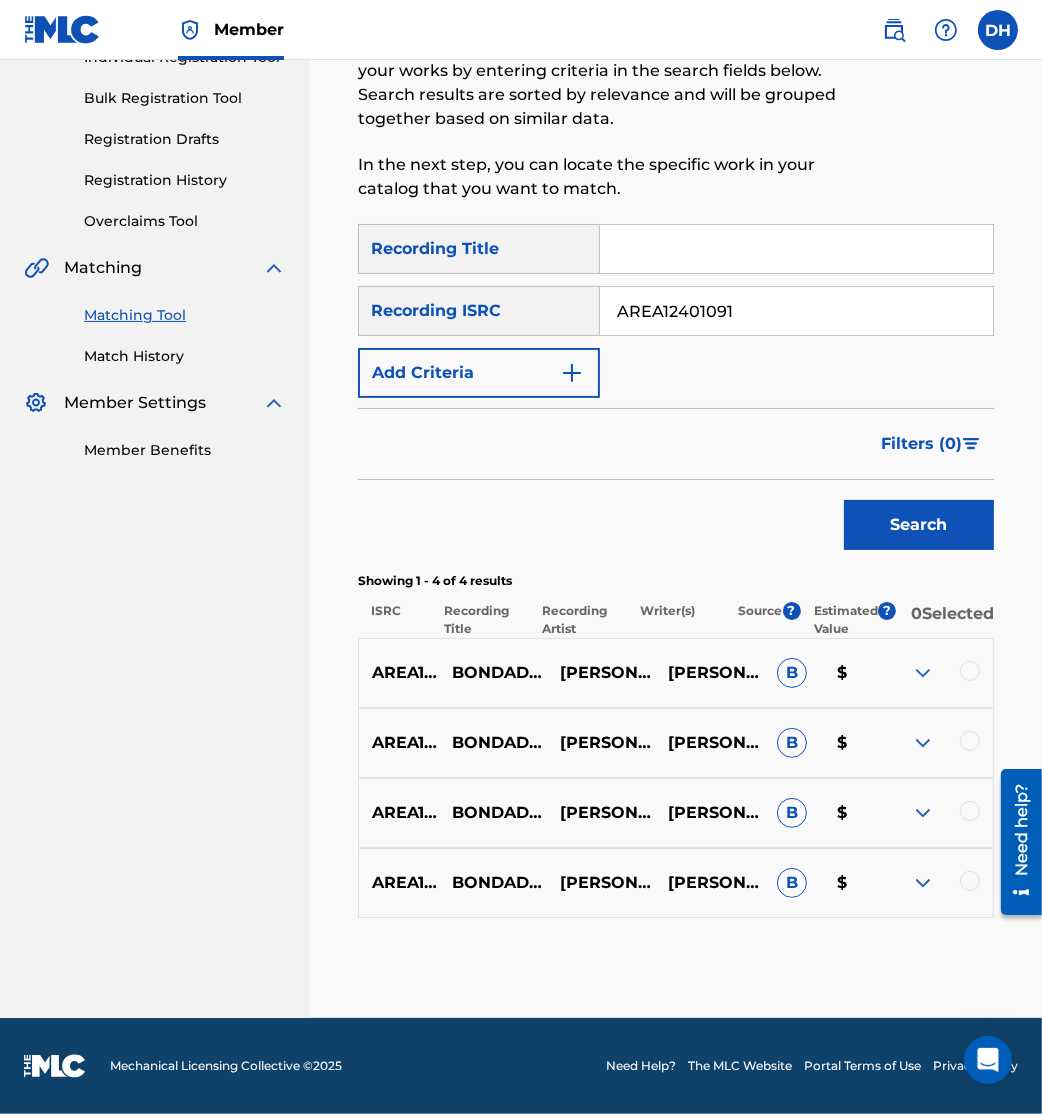 click at bounding box center [970, 671] 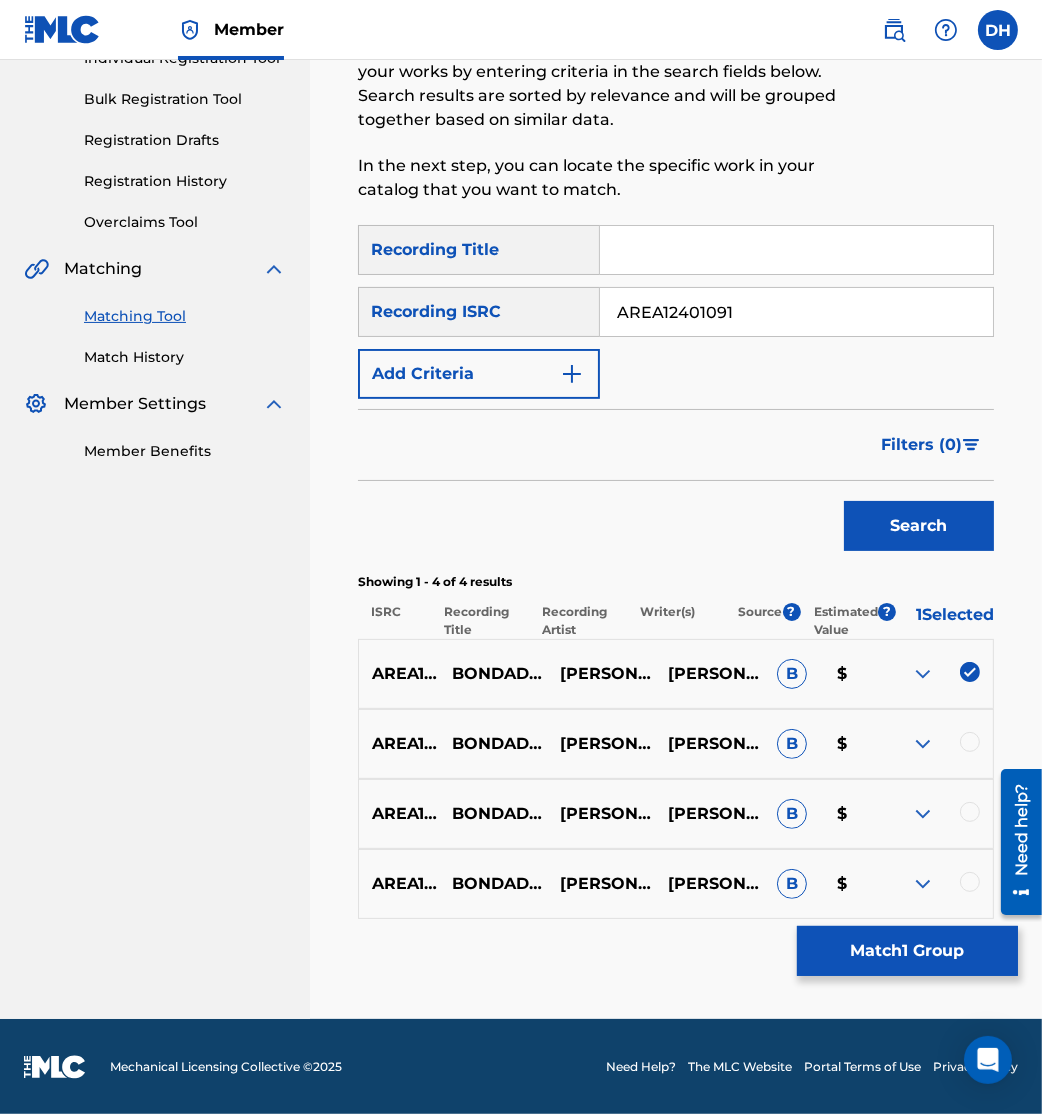 click at bounding box center [970, 742] 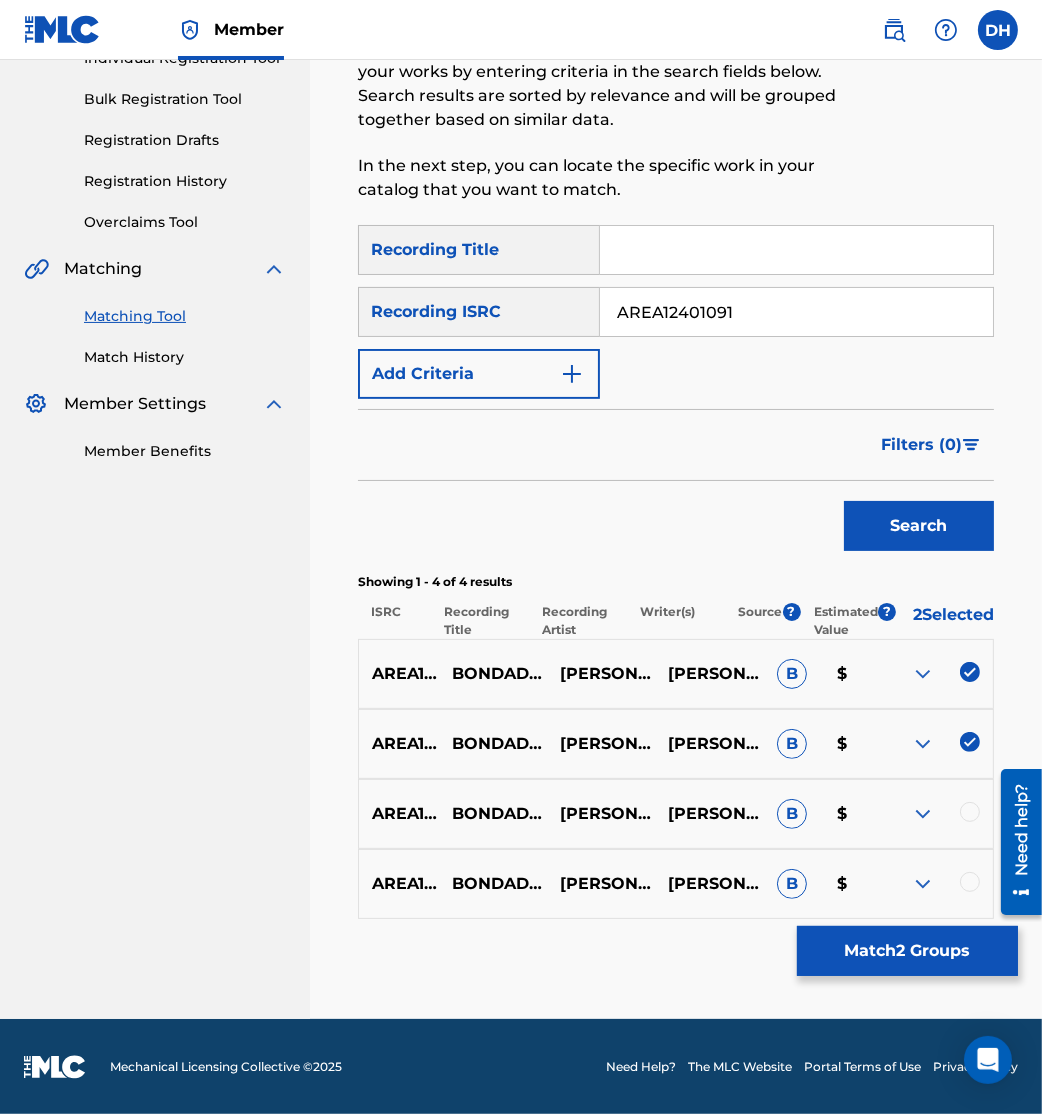 scroll, scrollTop: 289, scrollLeft: 0, axis: vertical 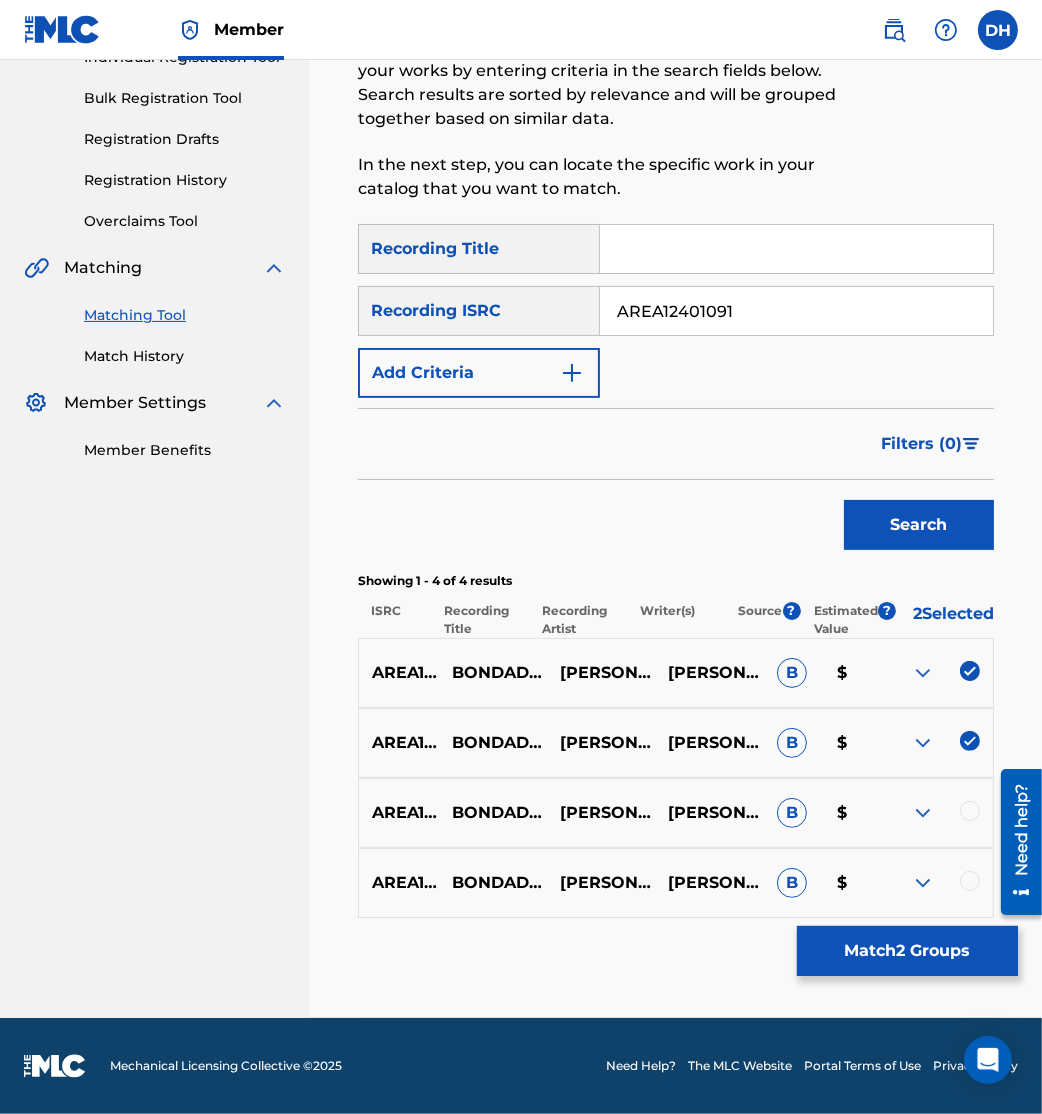 click at bounding box center (970, 811) 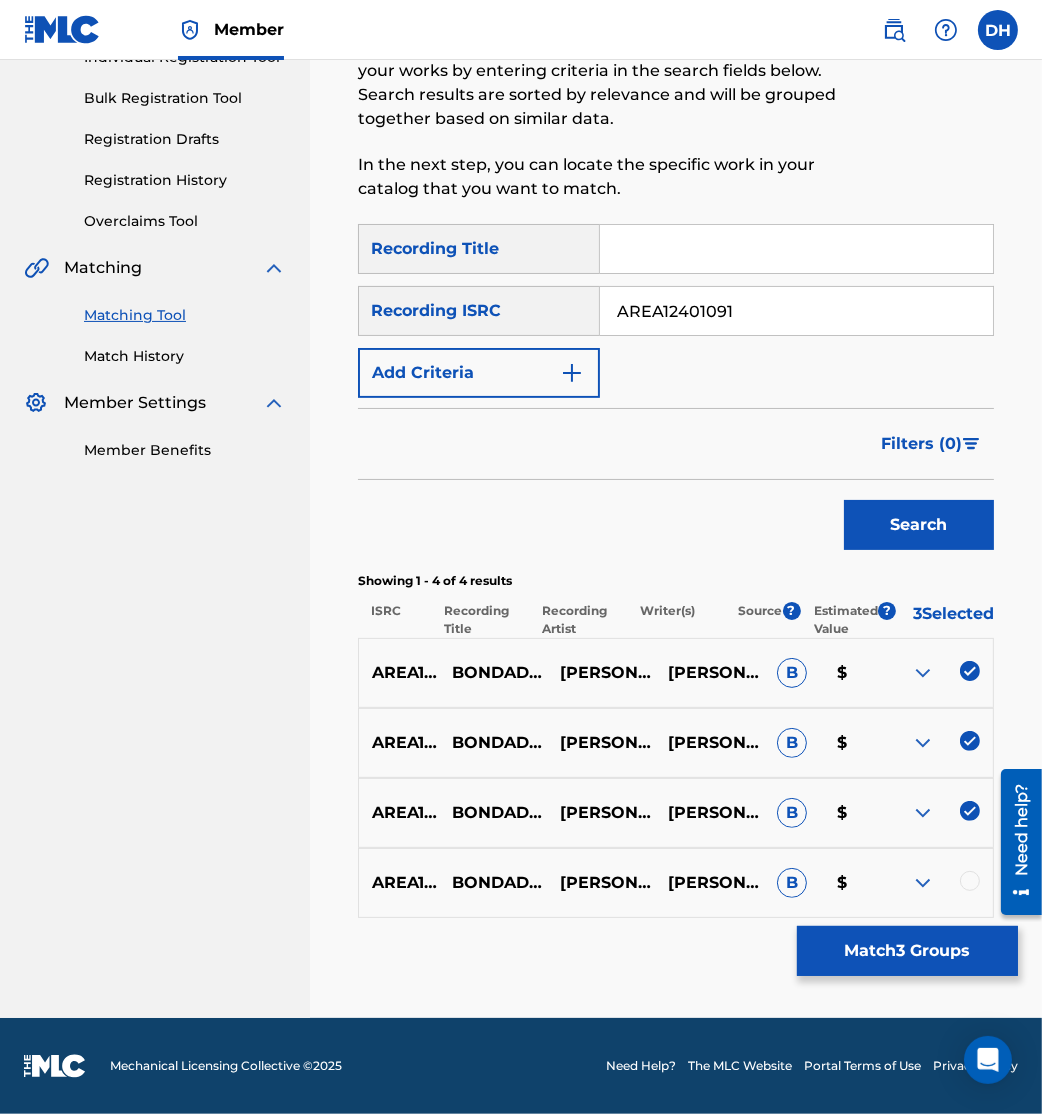 click at bounding box center [970, 881] 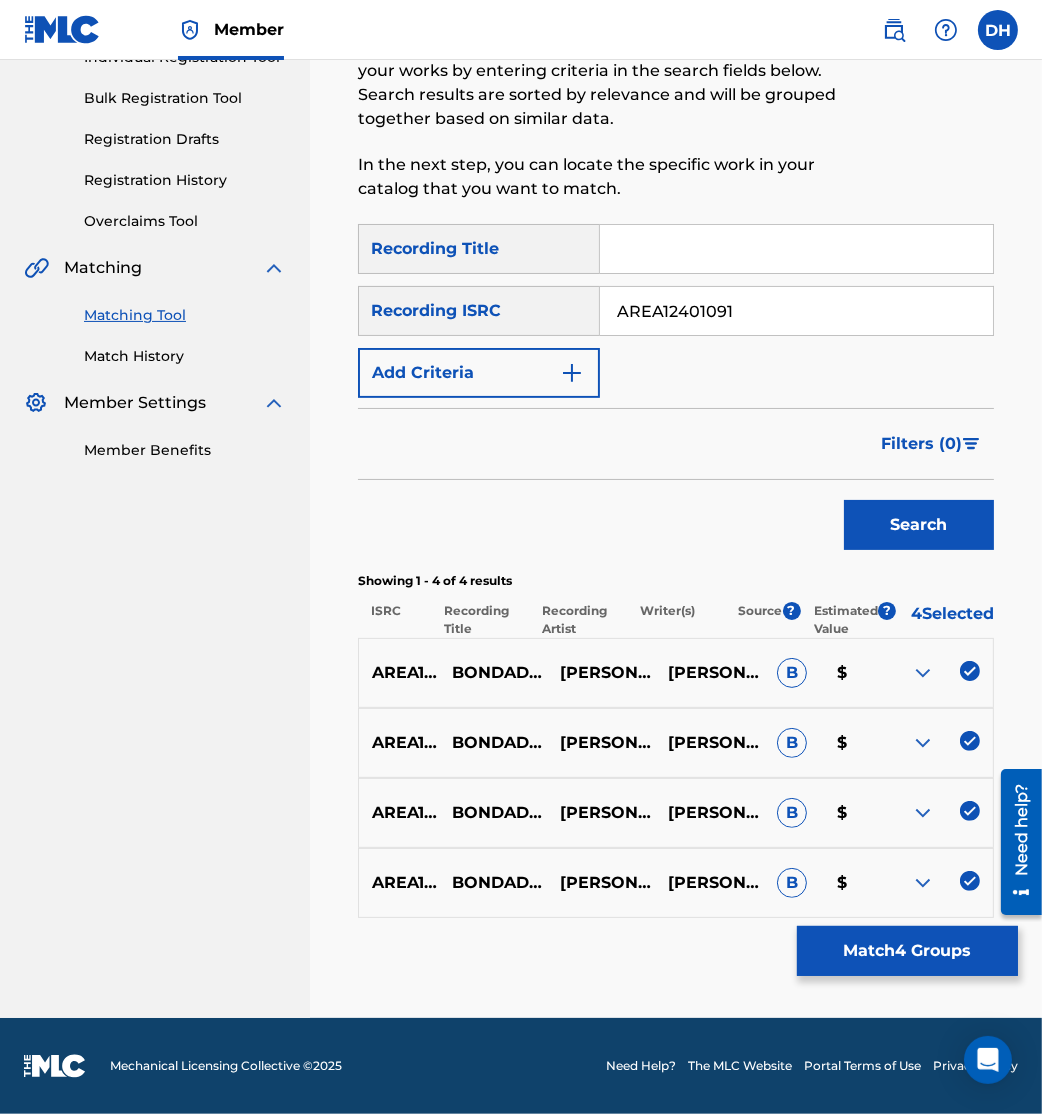click on "Match  4 Groups" at bounding box center [907, 951] 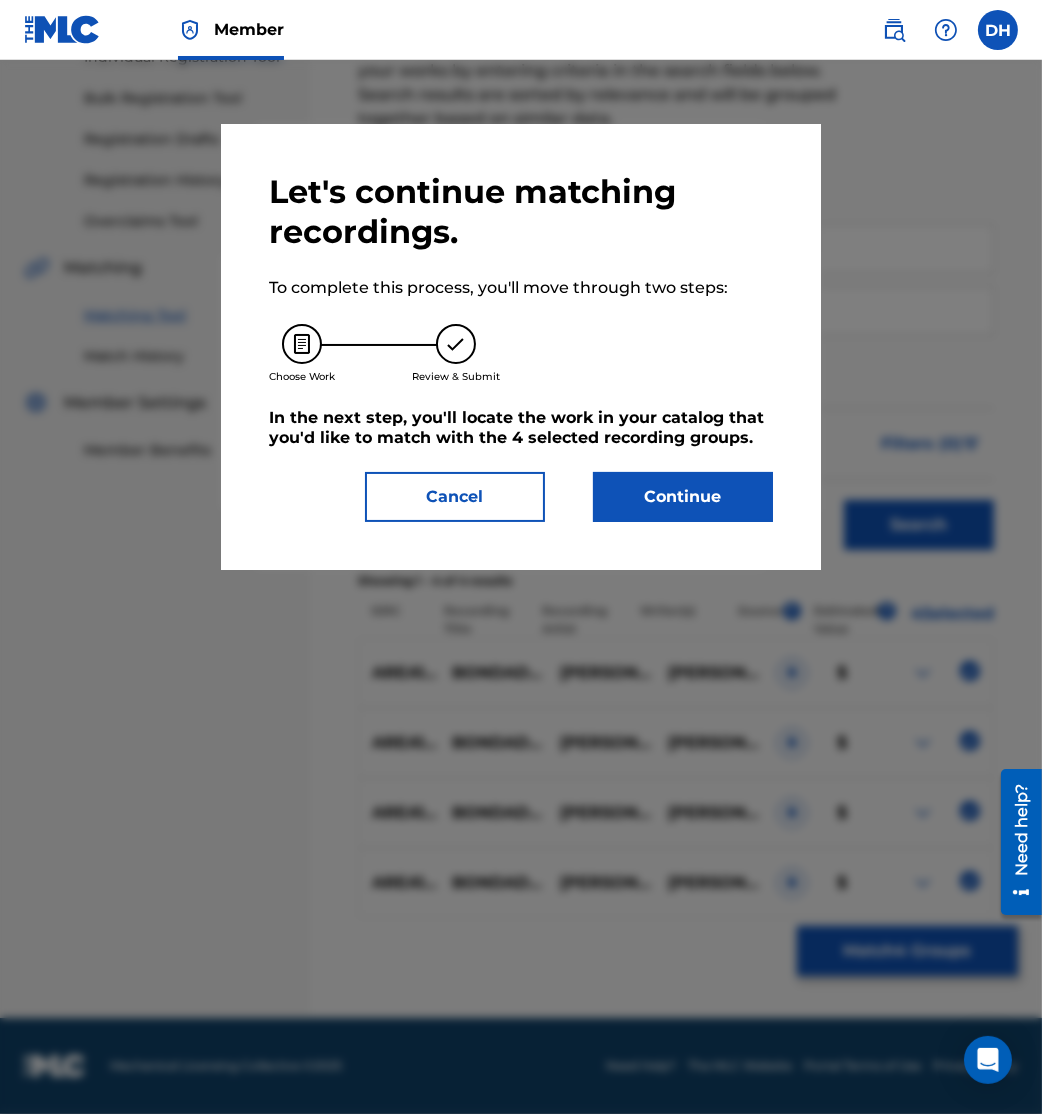 click on "Continue" at bounding box center (683, 497) 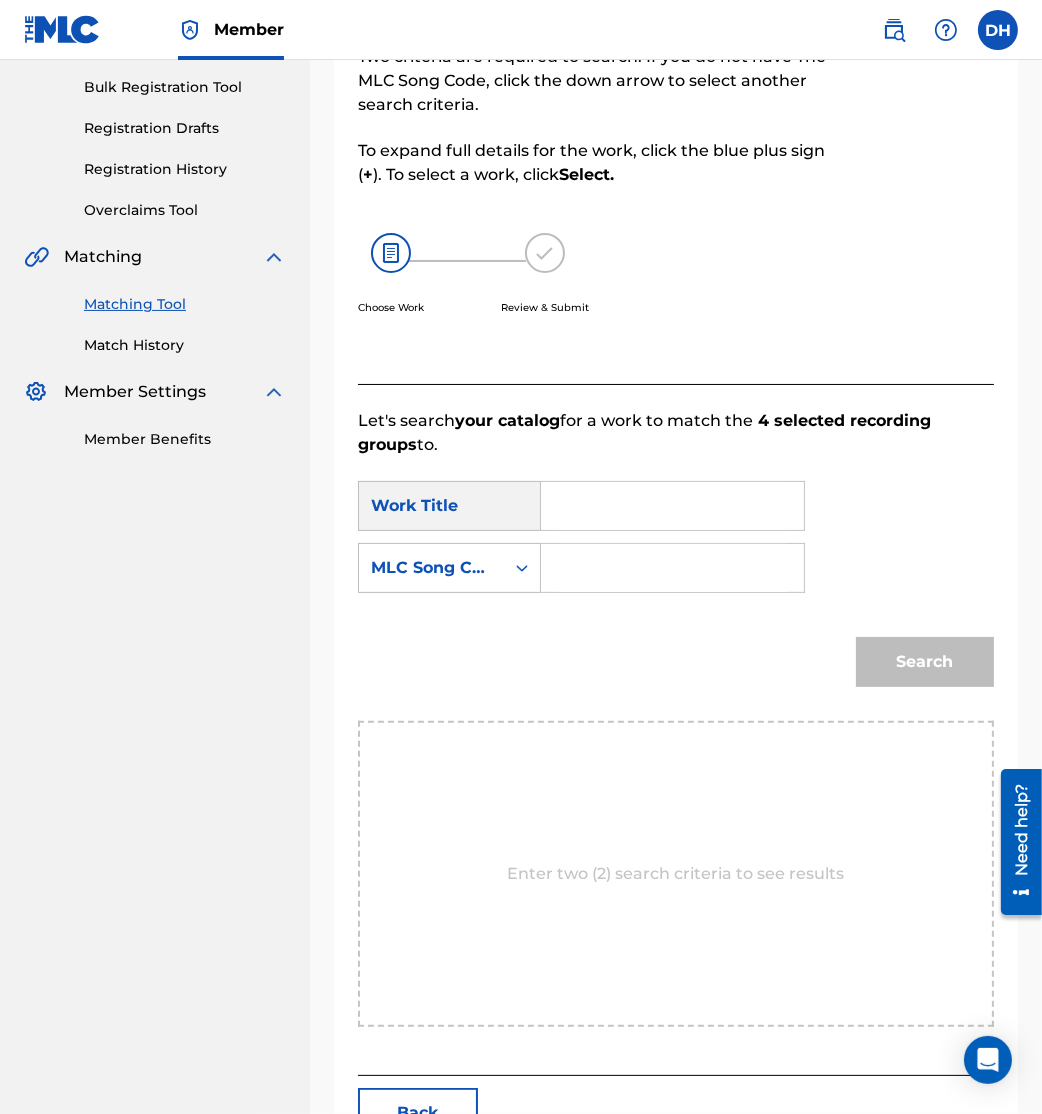 click at bounding box center (672, 506) 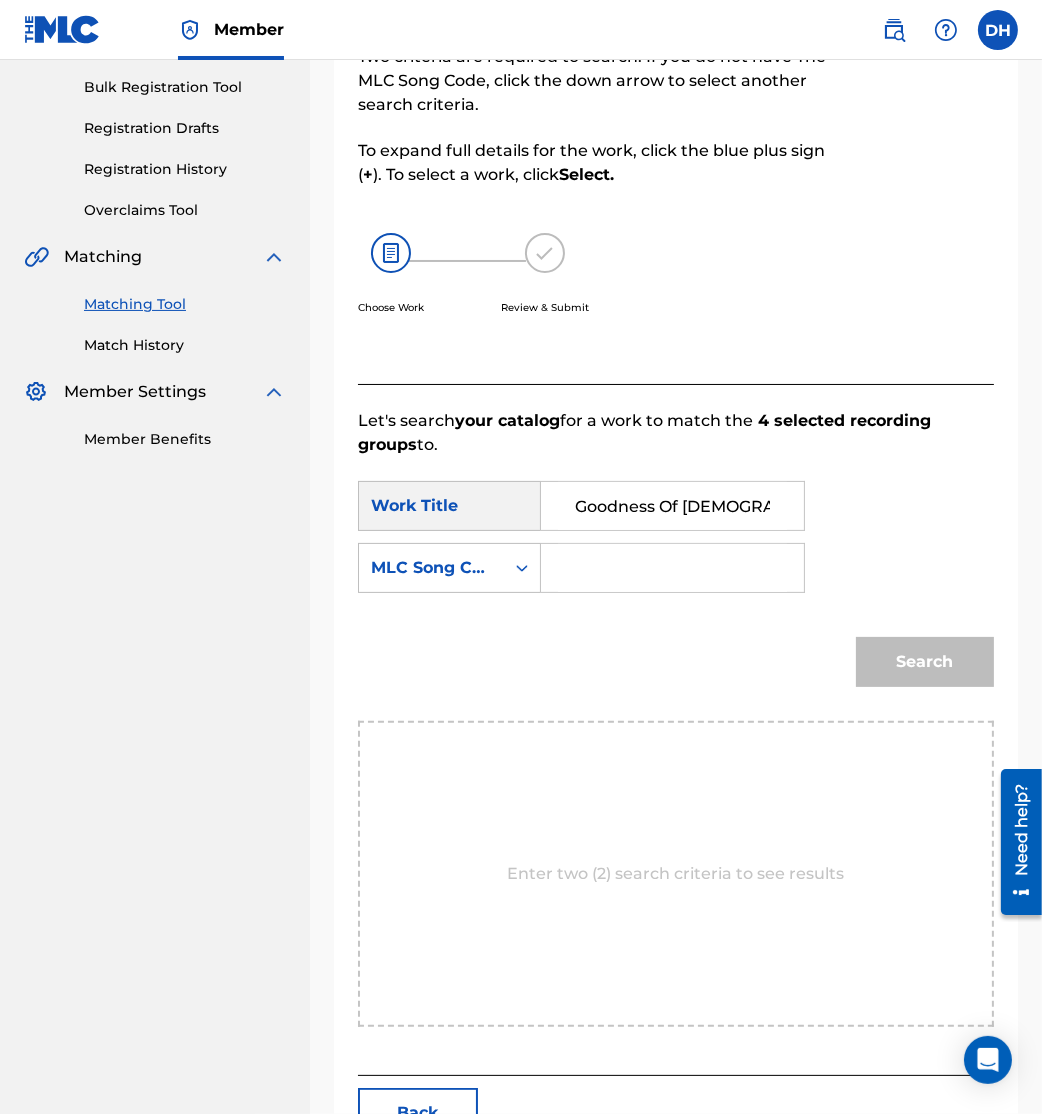 type on "Goodness Of [DEMOGRAPHIC_DATA]/Praise" 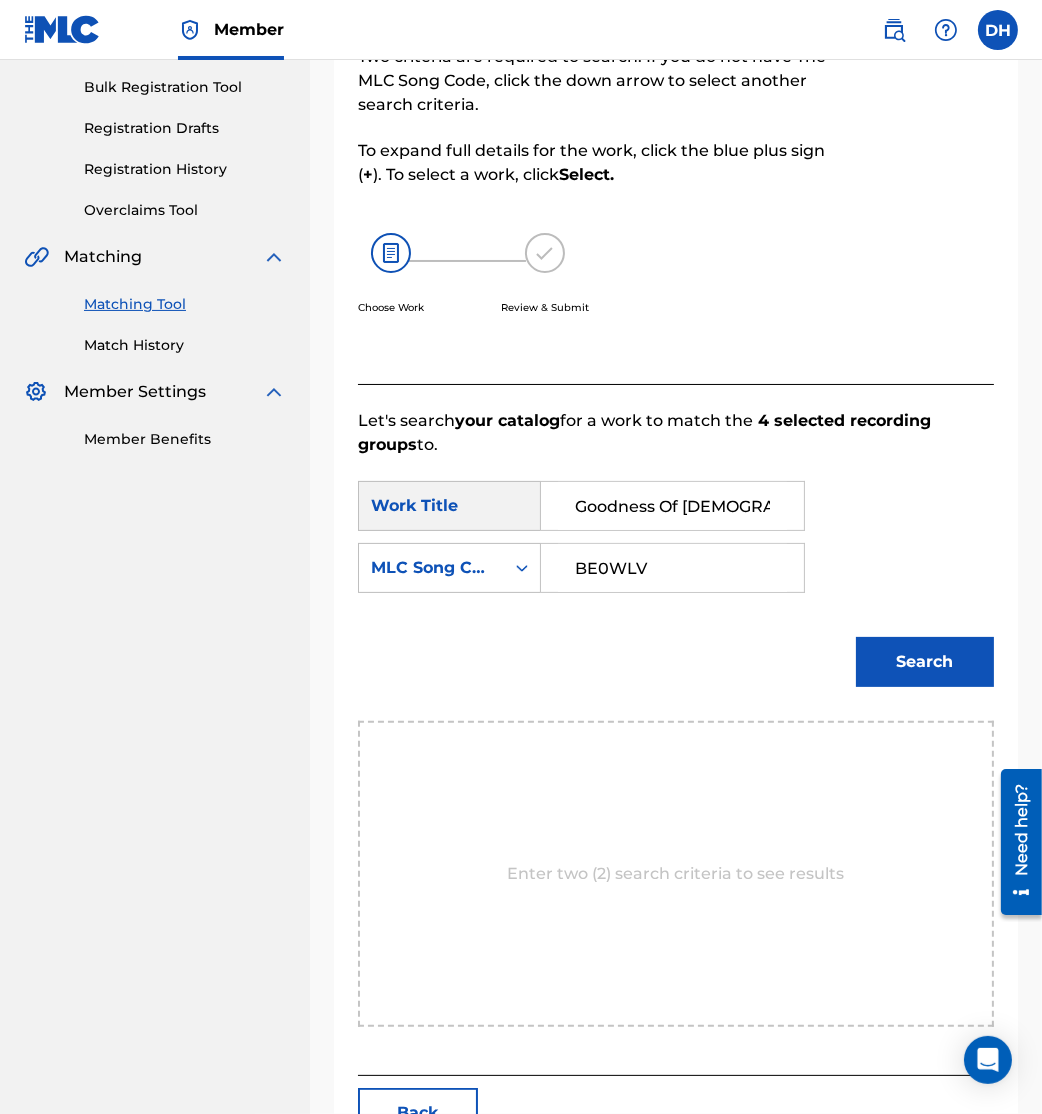 type on "BE0WLV" 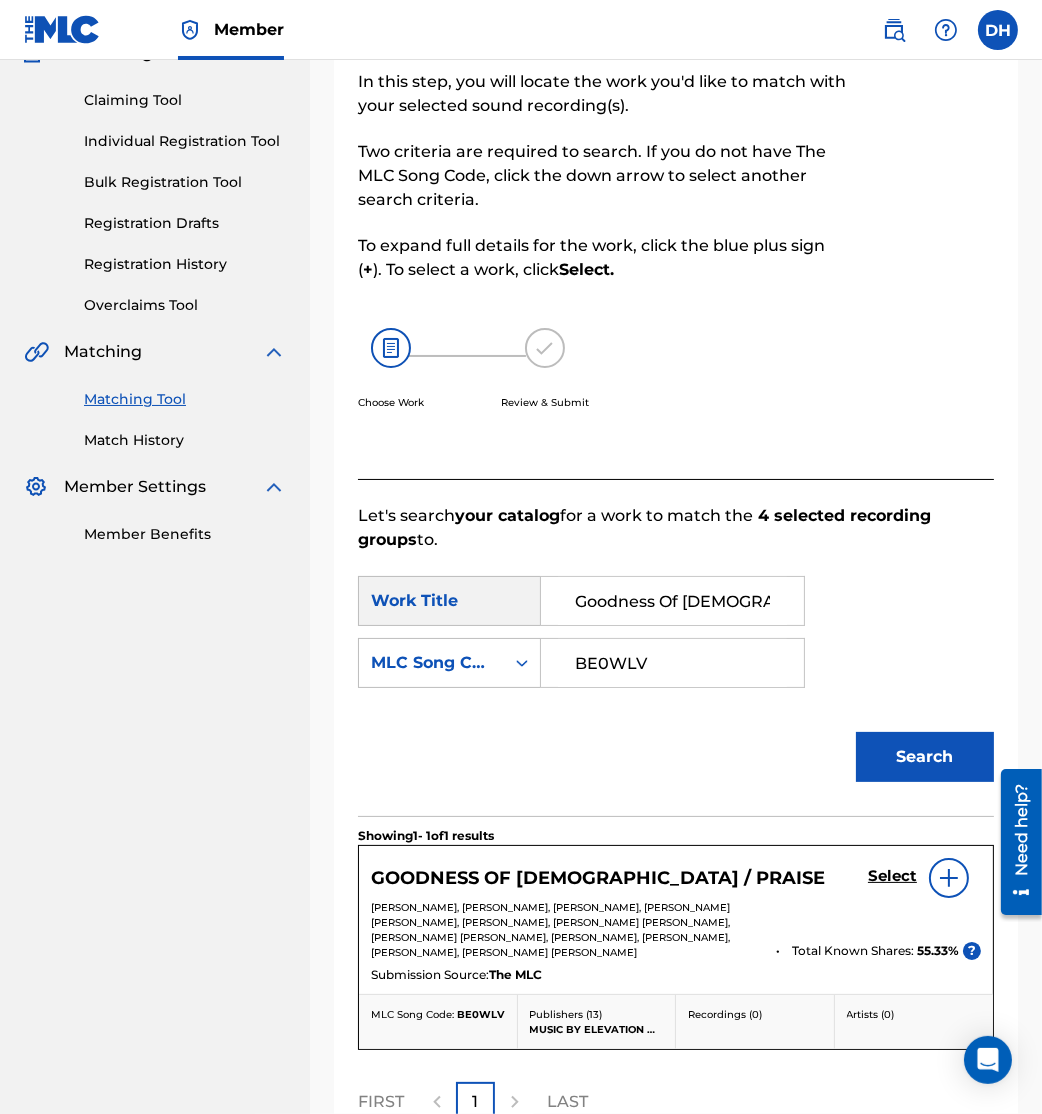 scroll, scrollTop: 289, scrollLeft: 0, axis: vertical 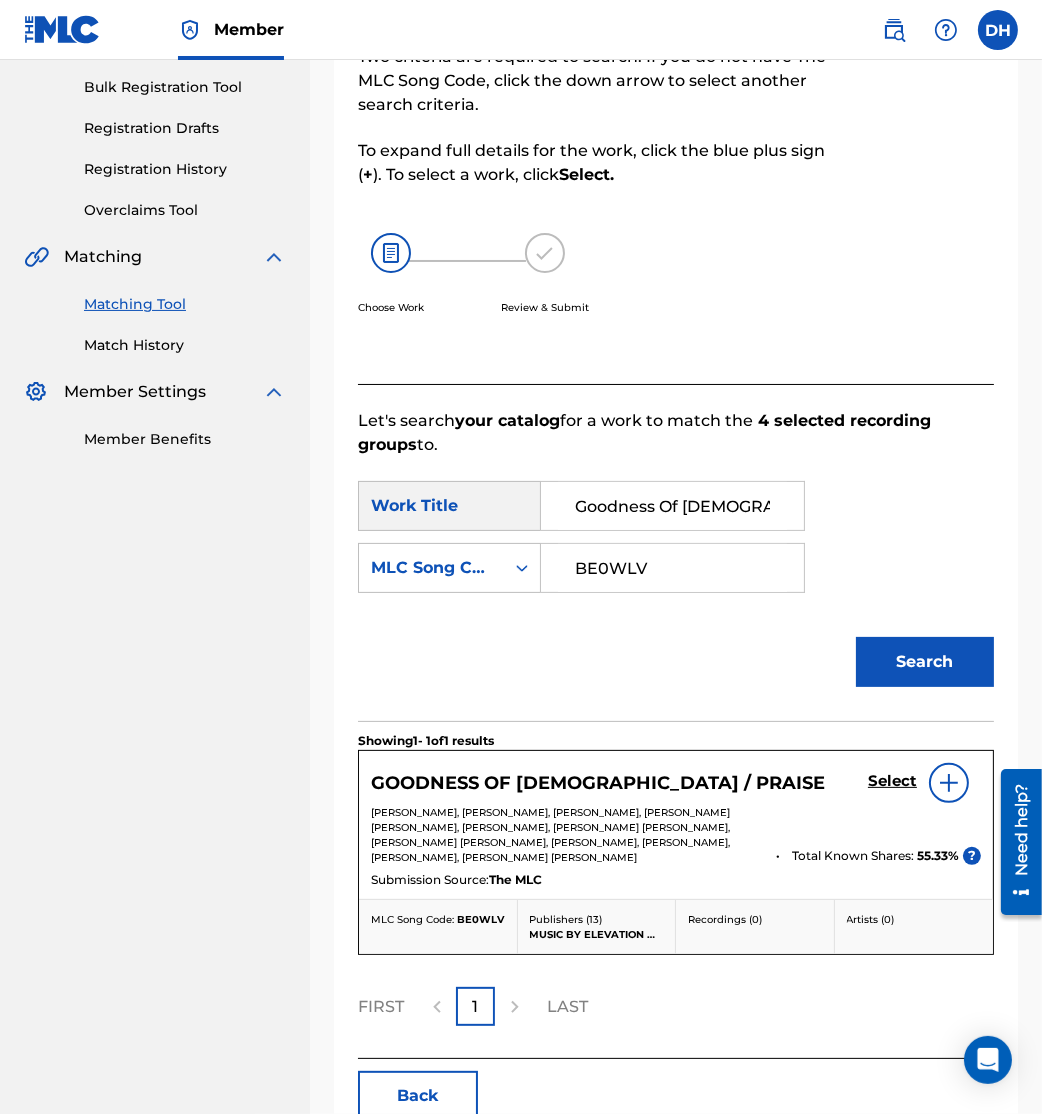 click on "Select" at bounding box center (924, 783) 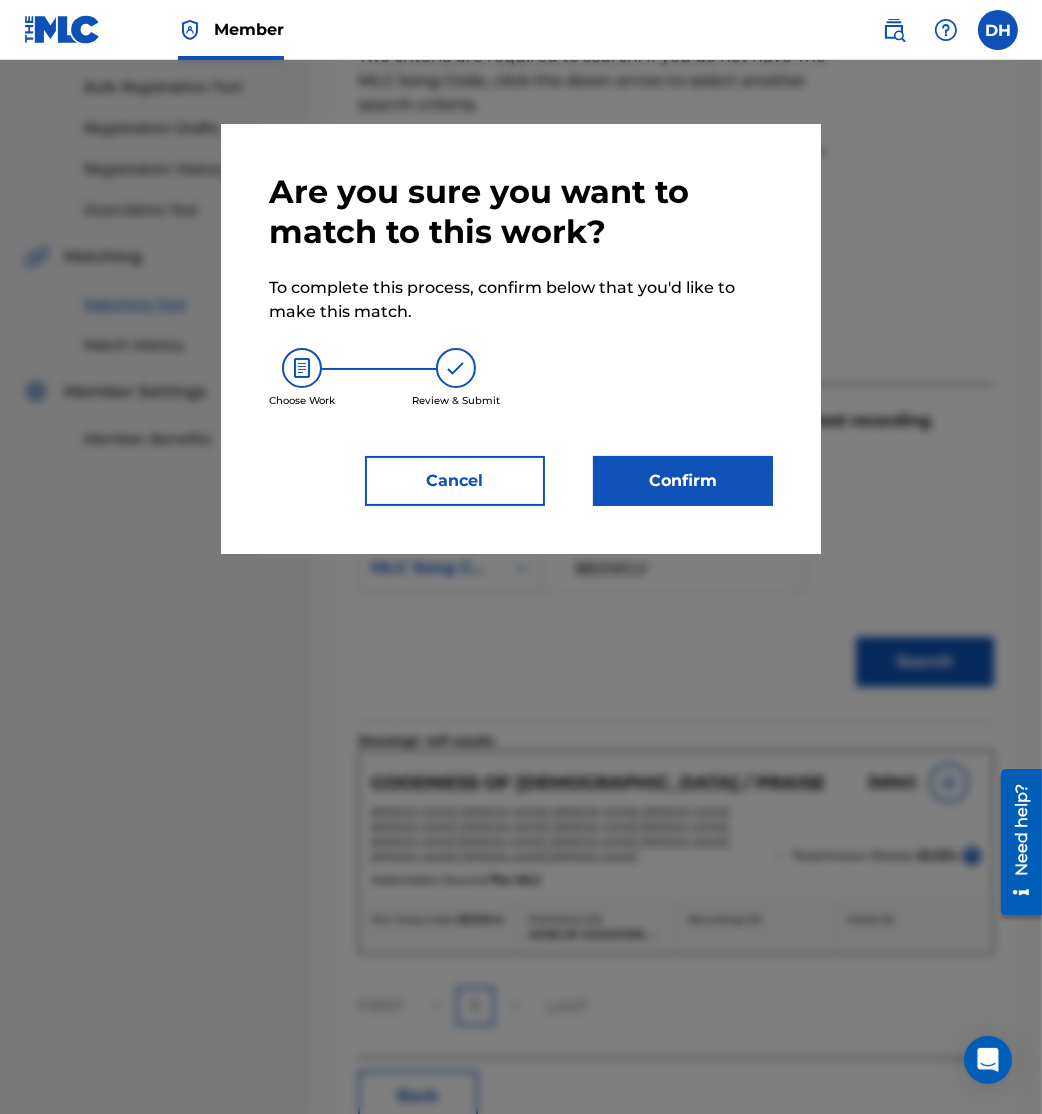 click on "Confirm" at bounding box center [683, 481] 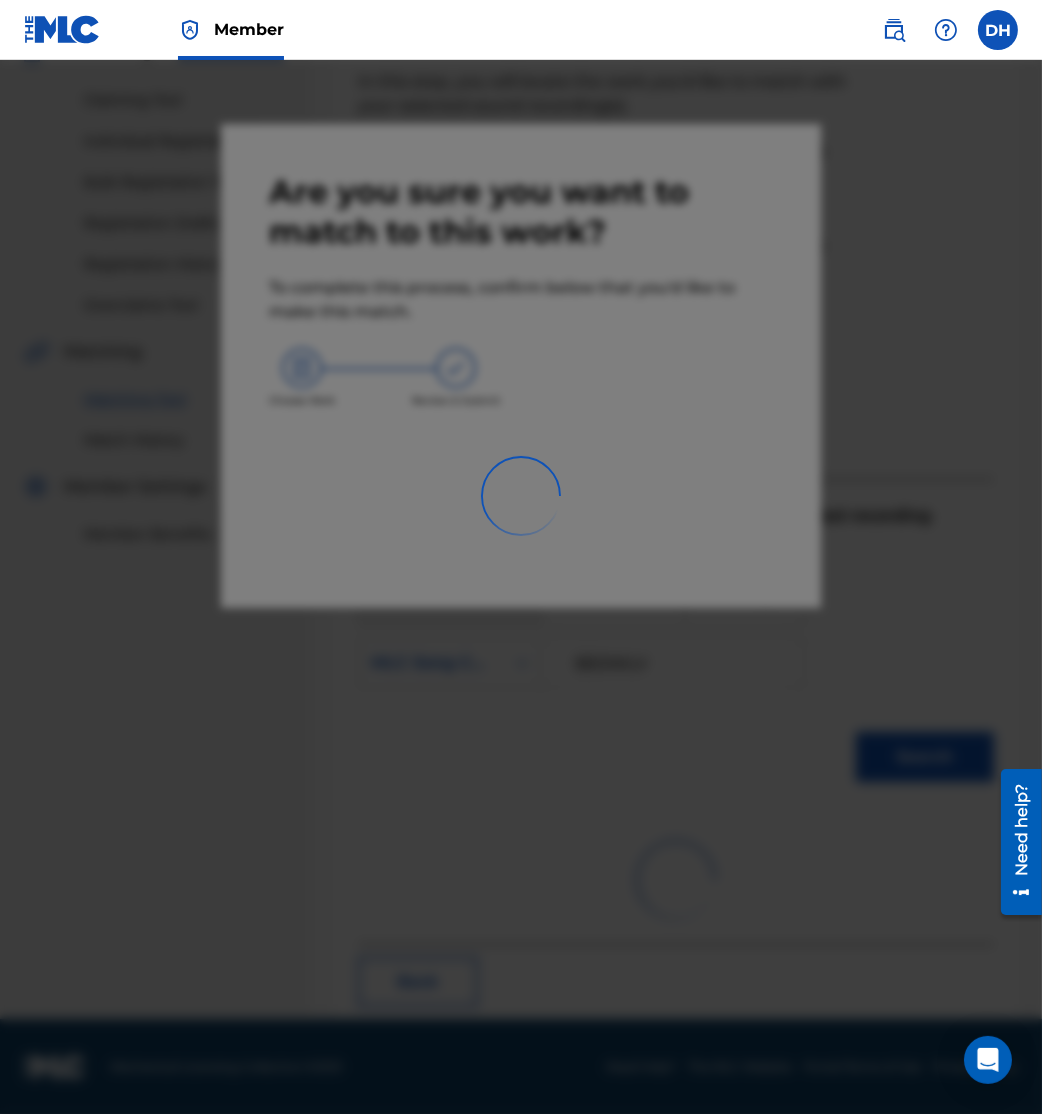 scroll, scrollTop: 10, scrollLeft: 0, axis: vertical 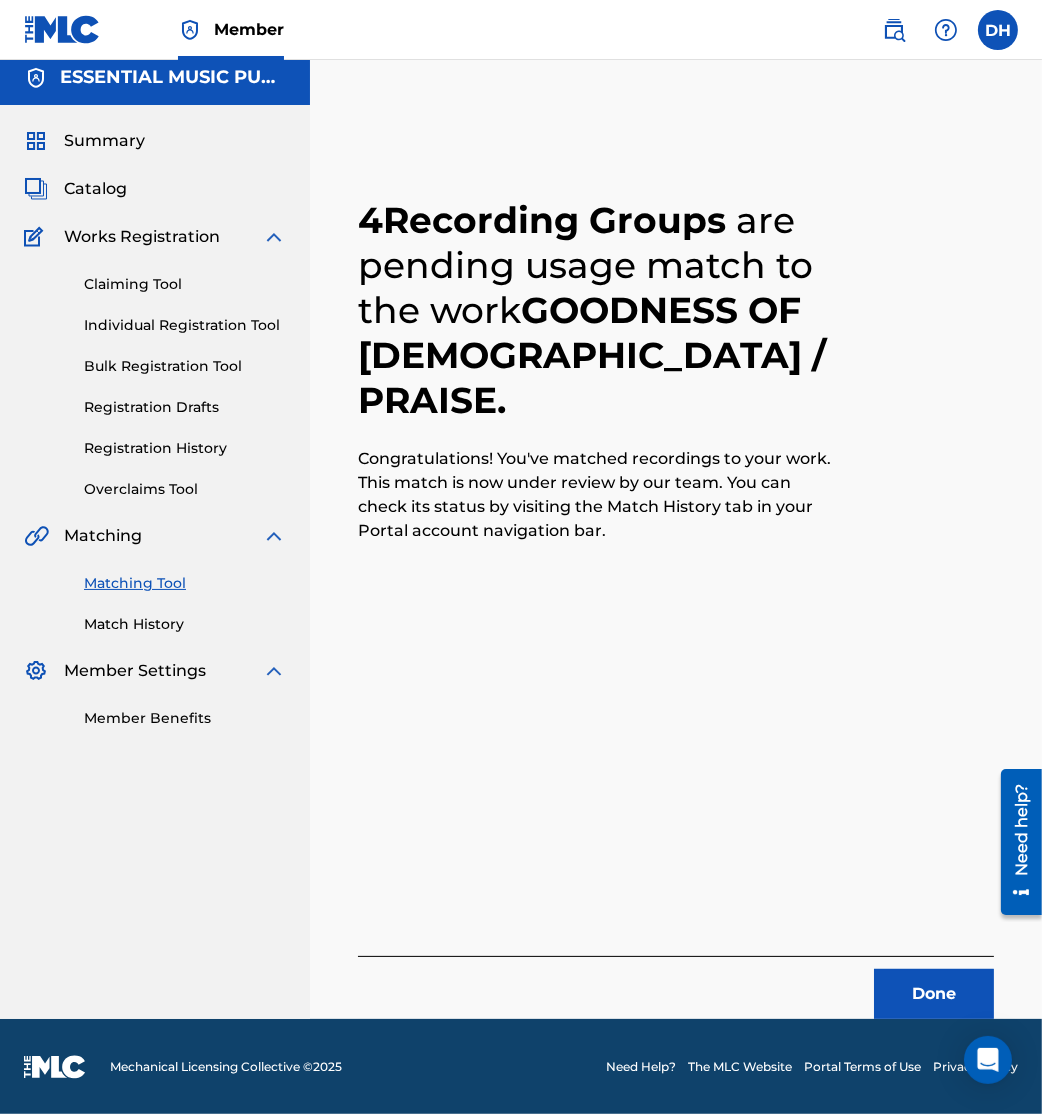click on "Done" at bounding box center [934, 994] 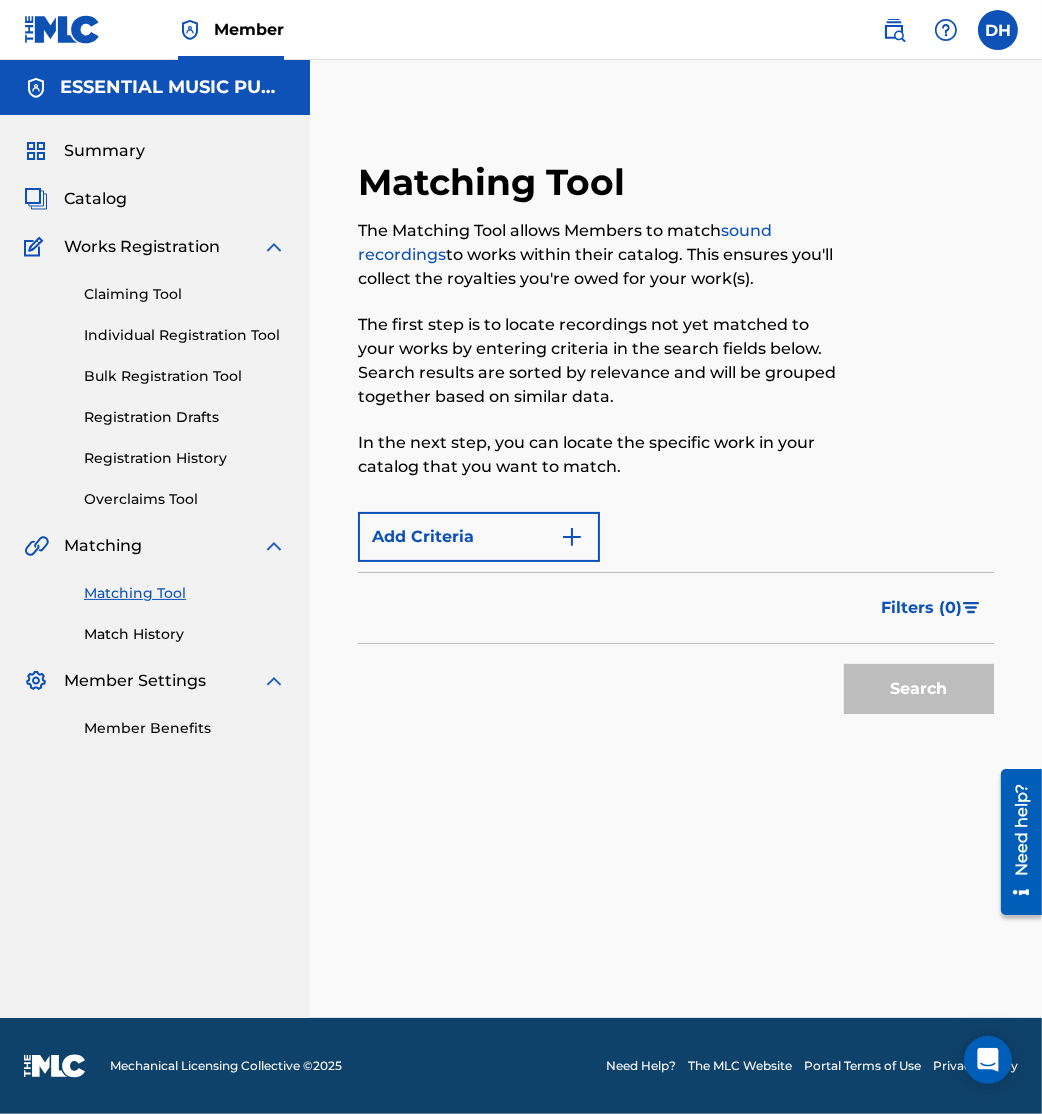 scroll, scrollTop: 0, scrollLeft: 0, axis: both 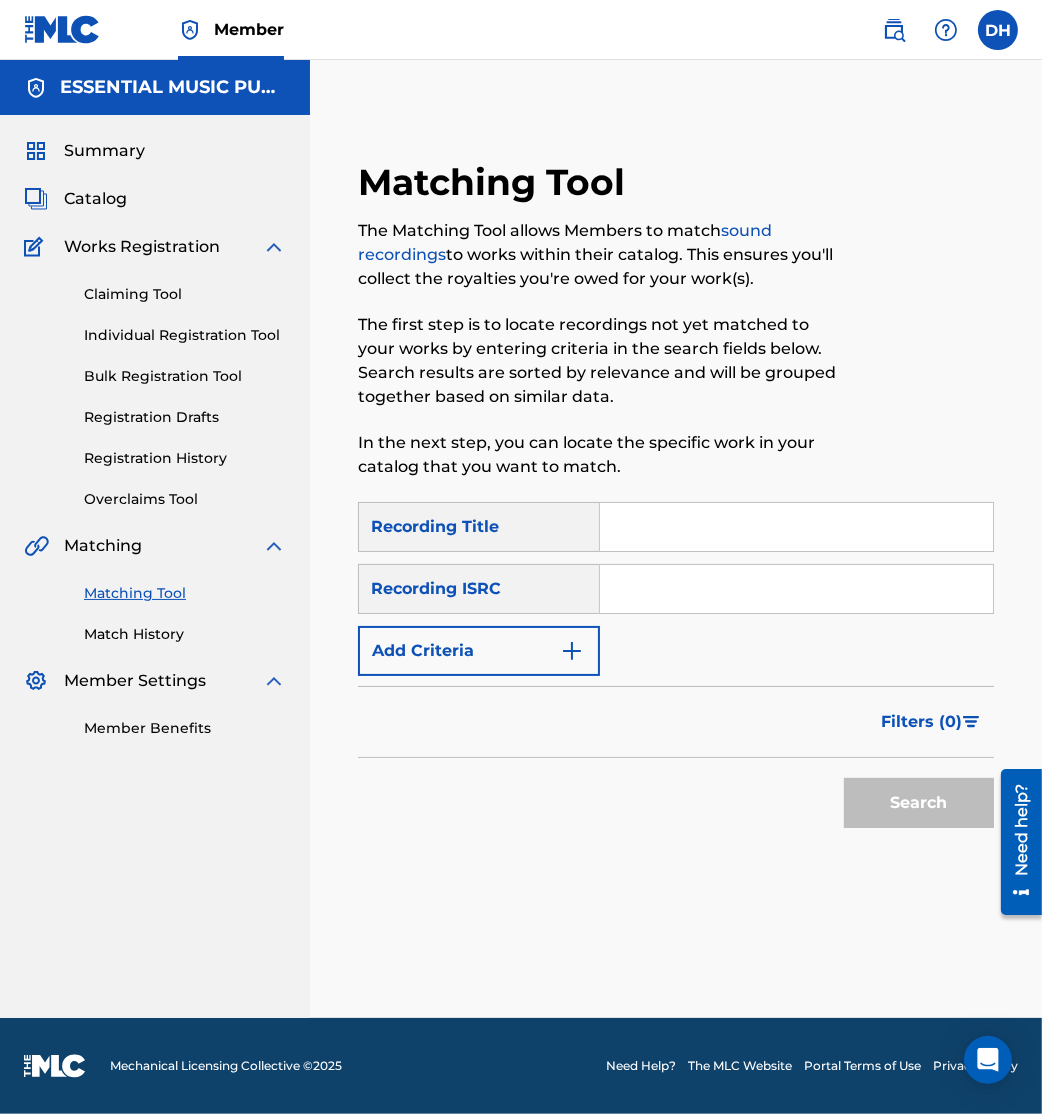 click on "SearchWithCriteria44694544-9660-483a-9230-d5ce450344f8 Recording Title SearchWithCriteria4b12b02f-3e06-4071-84df-9fc1d4689fd4 Recording ISRC Add Criteria" at bounding box center [676, 589] 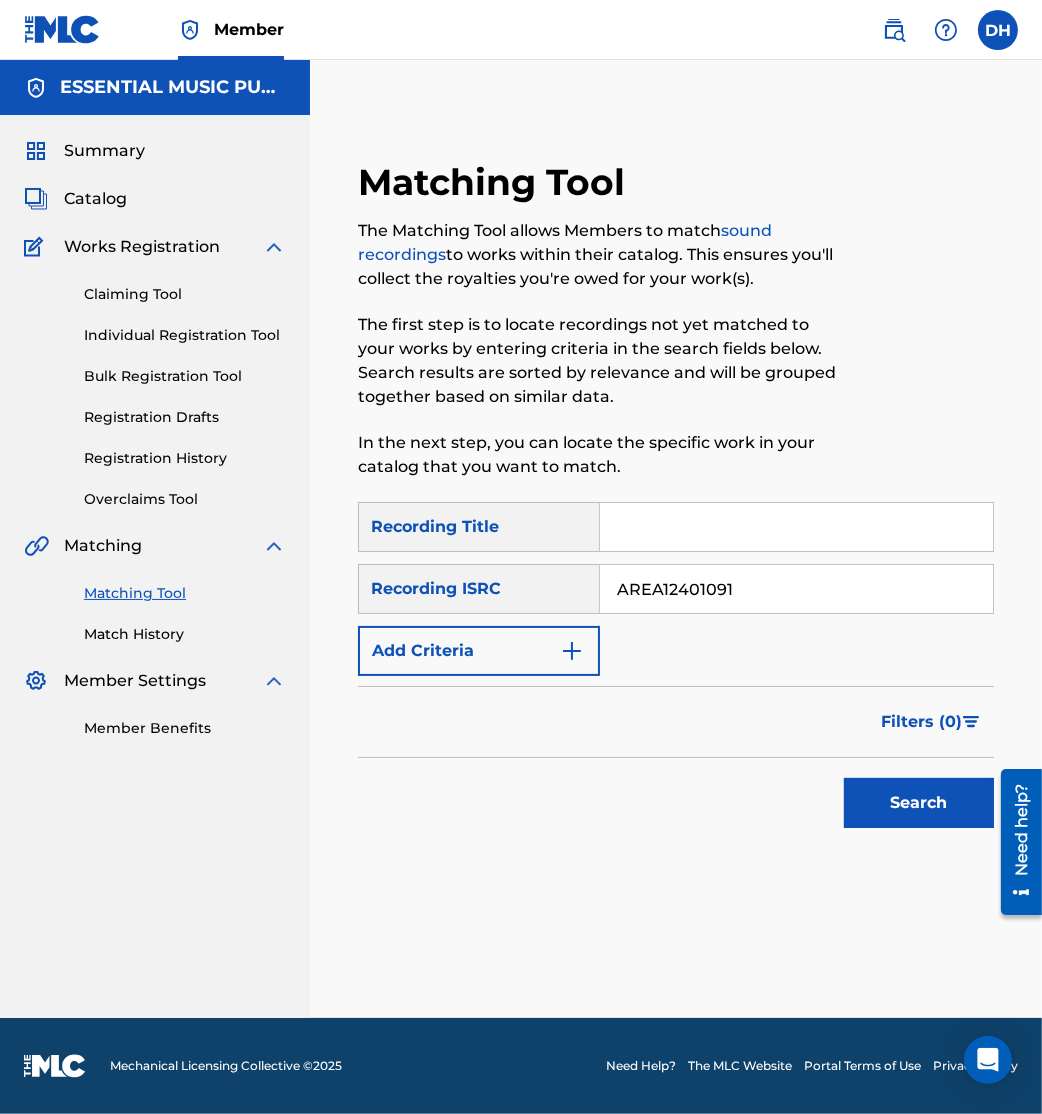 type on "AREA12401091" 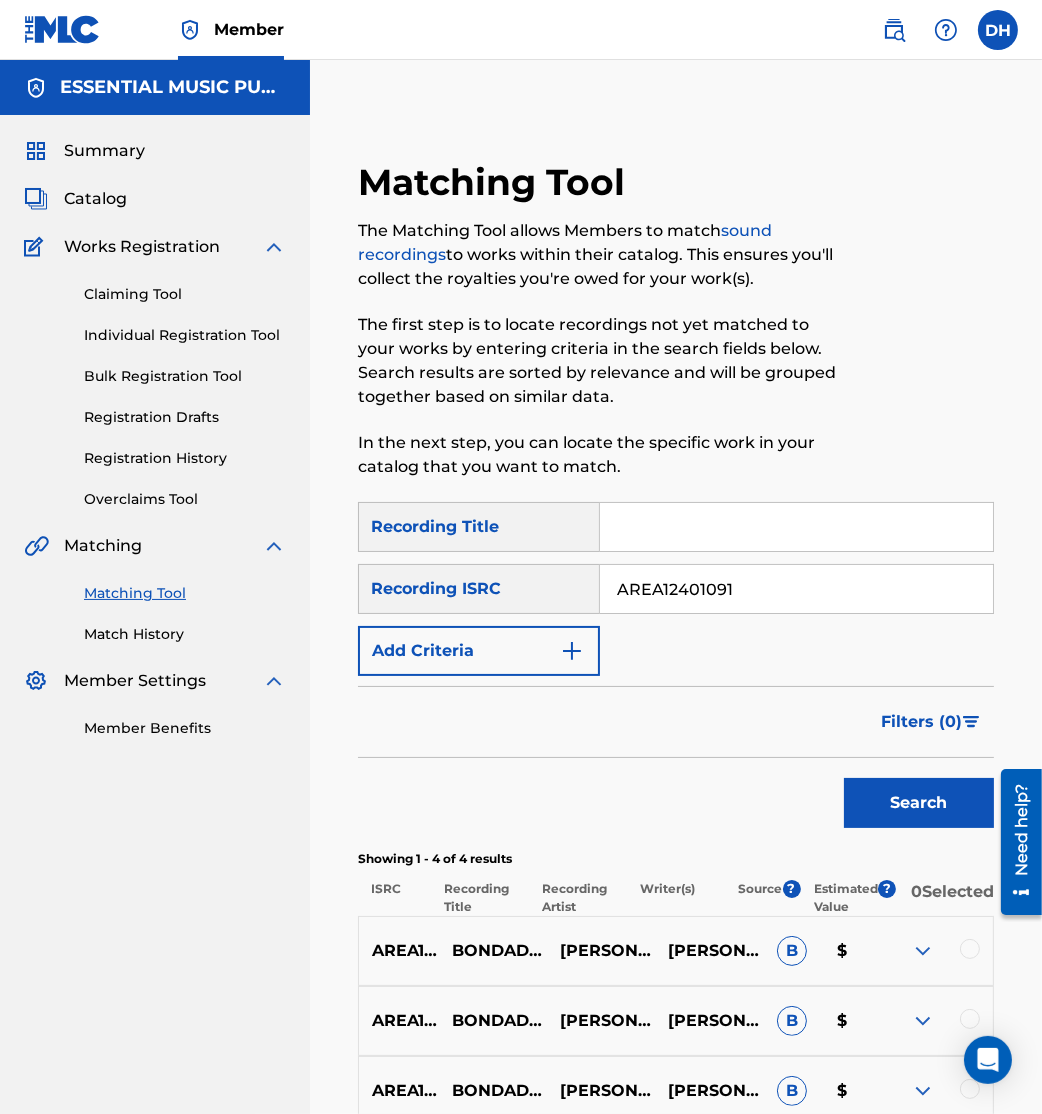 scroll, scrollTop: 289, scrollLeft: 0, axis: vertical 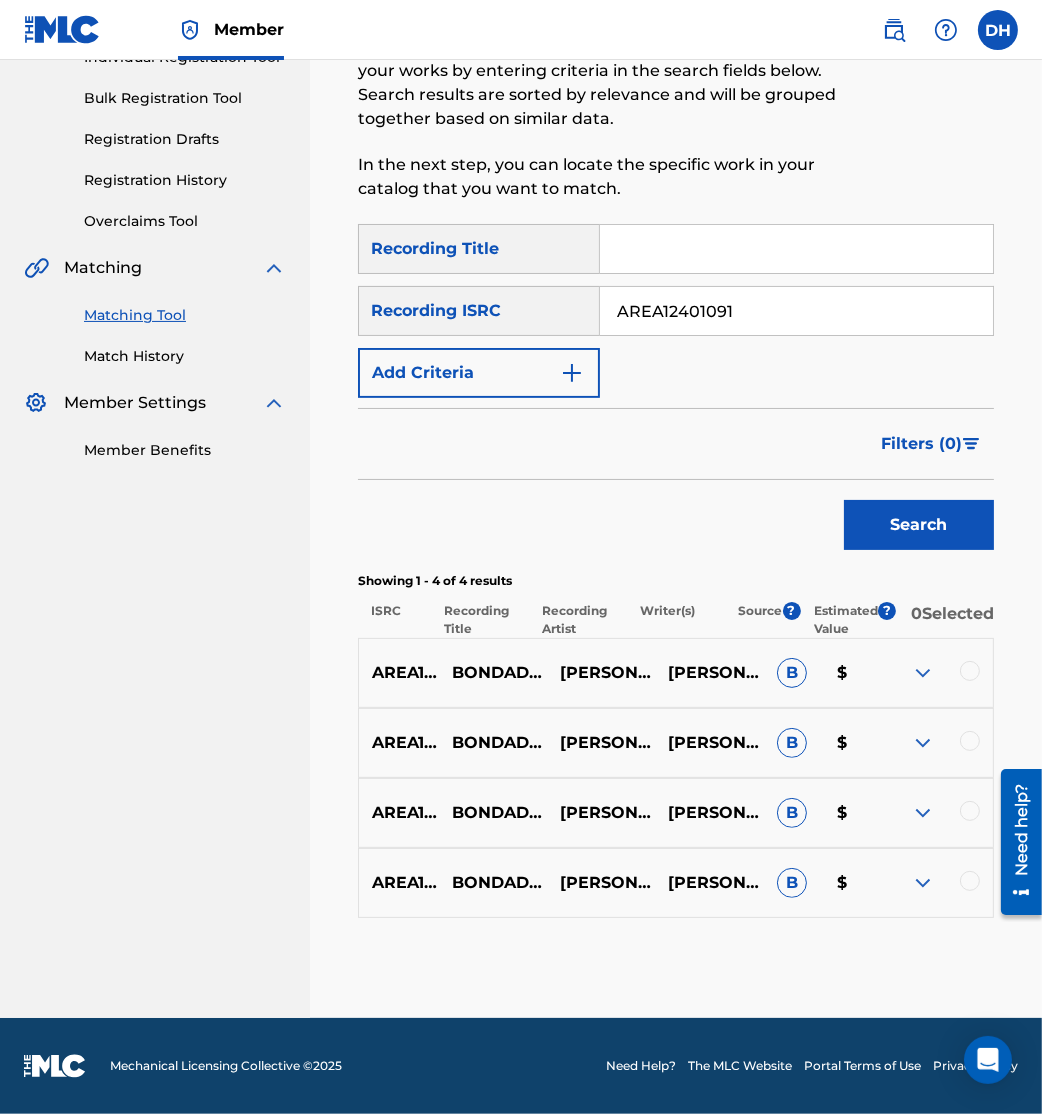 click at bounding box center [970, 671] 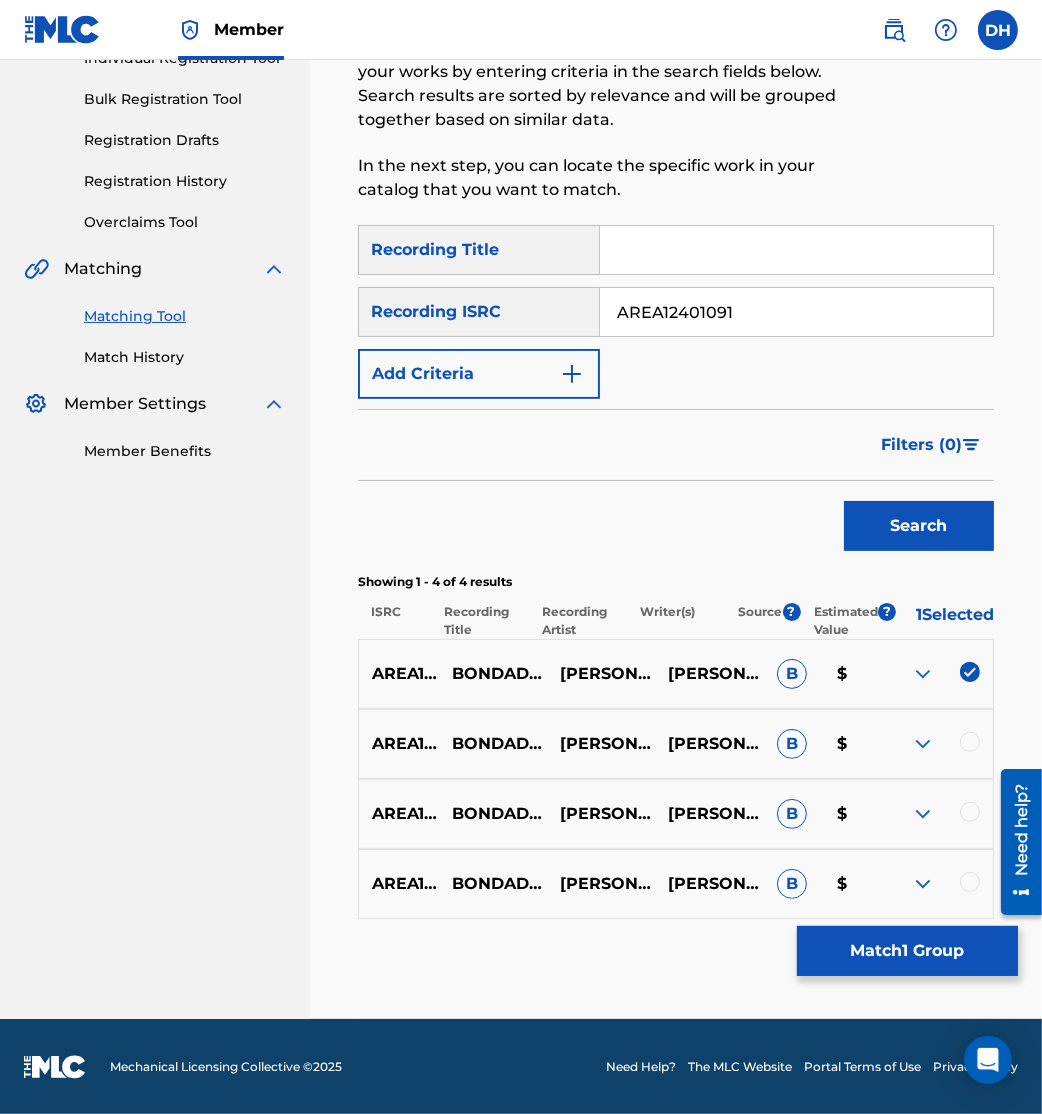 click at bounding box center [970, 742] 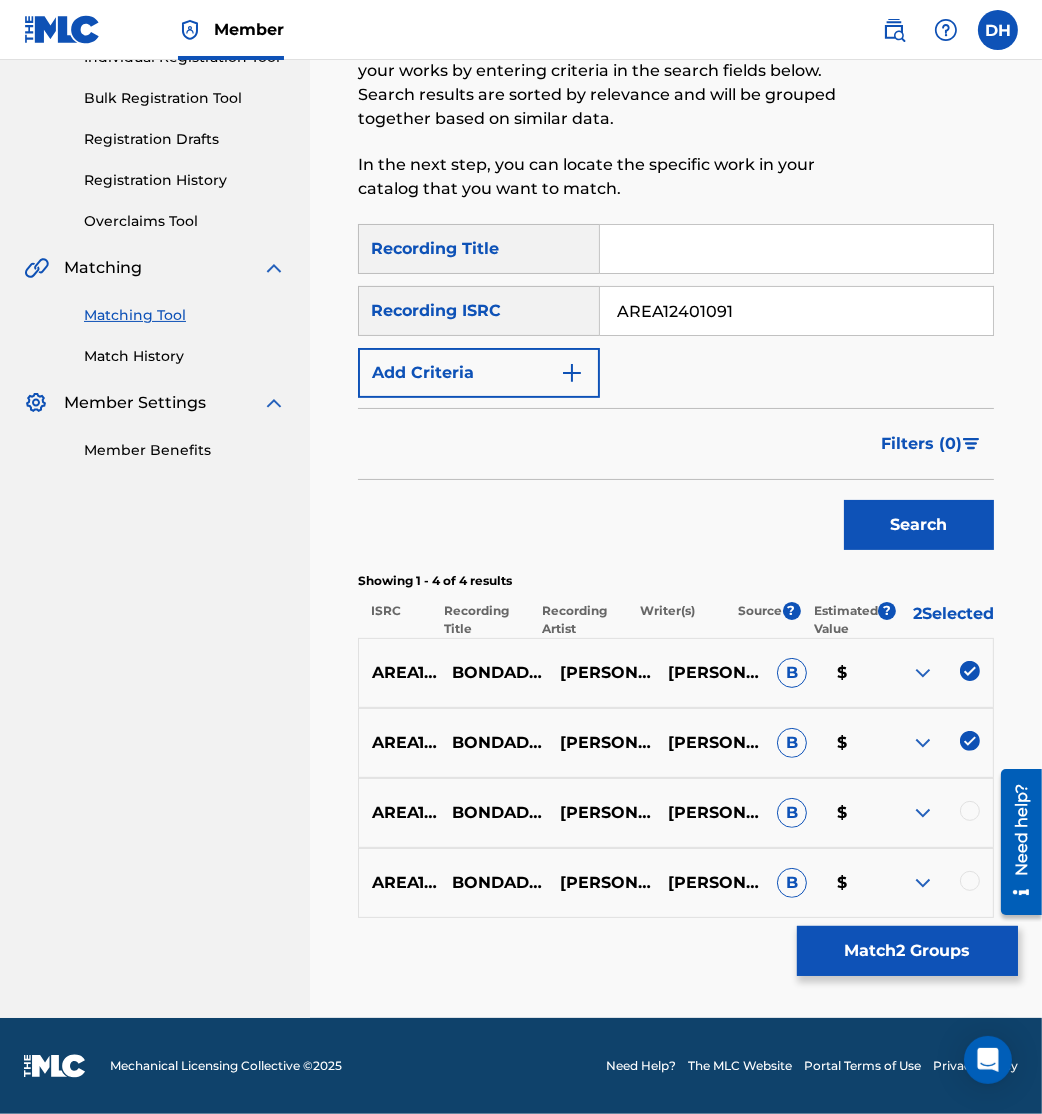 click at bounding box center [970, 811] 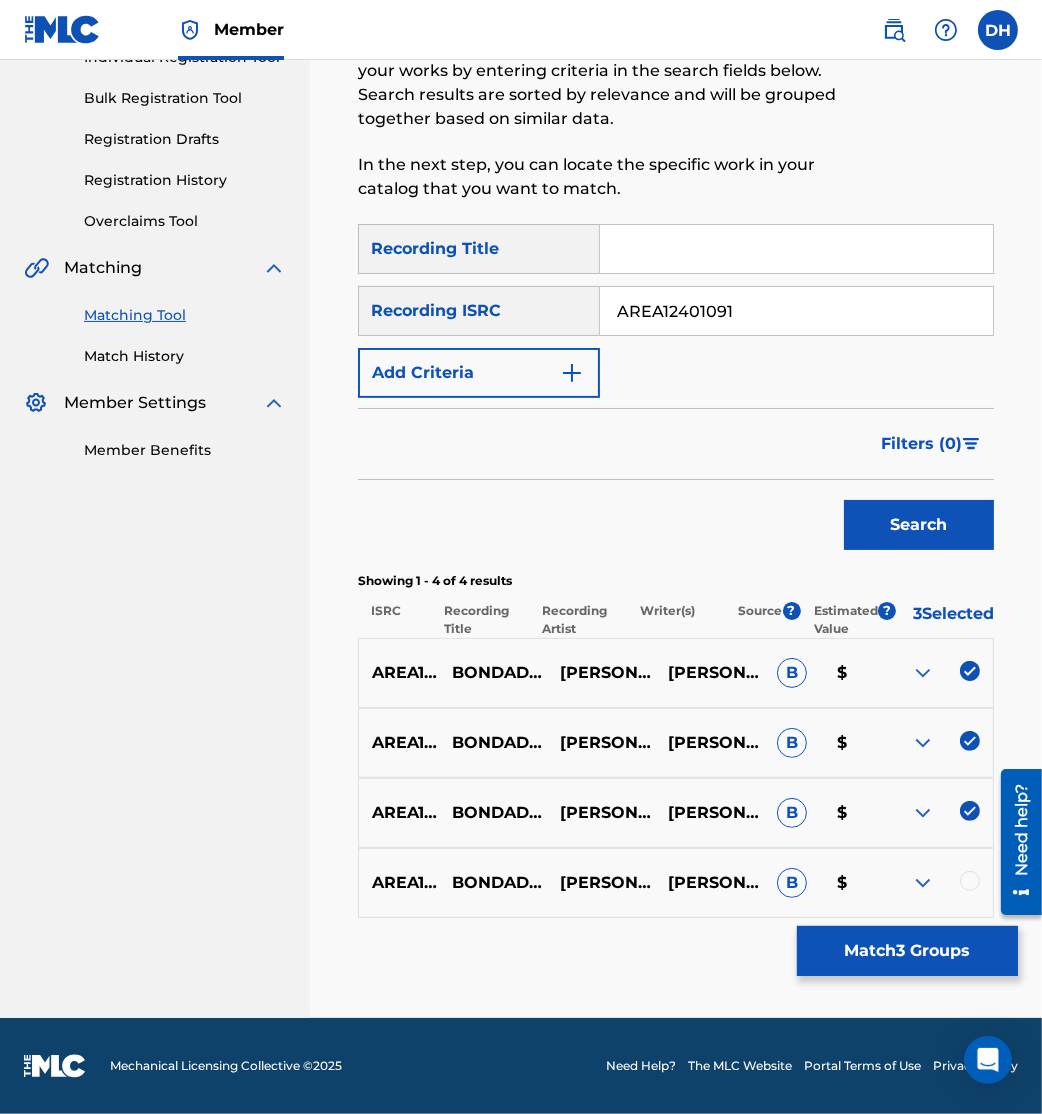 click on "AREA12401091 BONDAD DE DIOS / ALBA VÍCTOR BENÍTEZ|FLOR HARO BRANDON LAKE,CHANDLER MOORE,JASON INGRAM,JENN JOHNSON,STEVEN FURTICK B $" at bounding box center [676, 883] 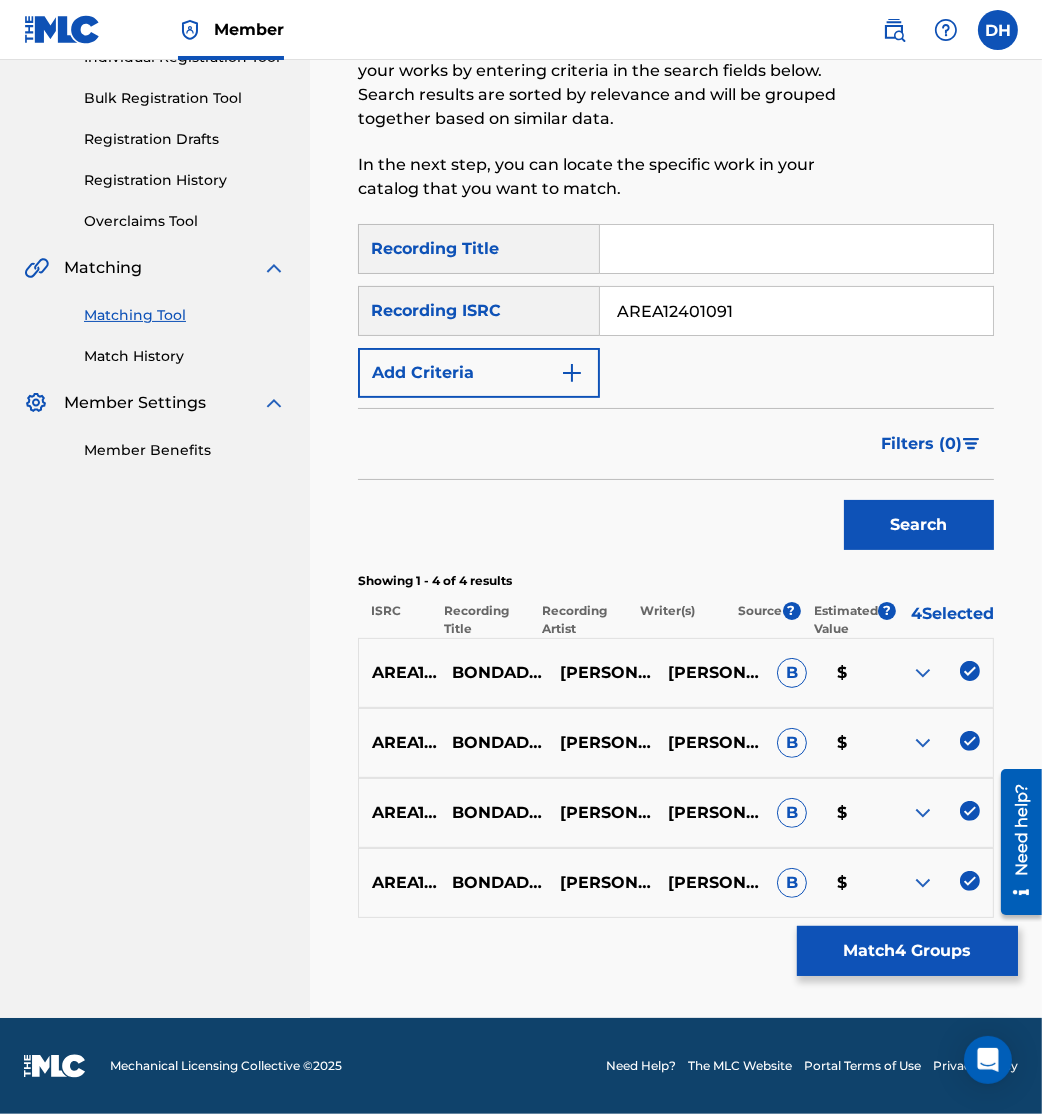 click on "Match  4 Groups" at bounding box center (907, 951) 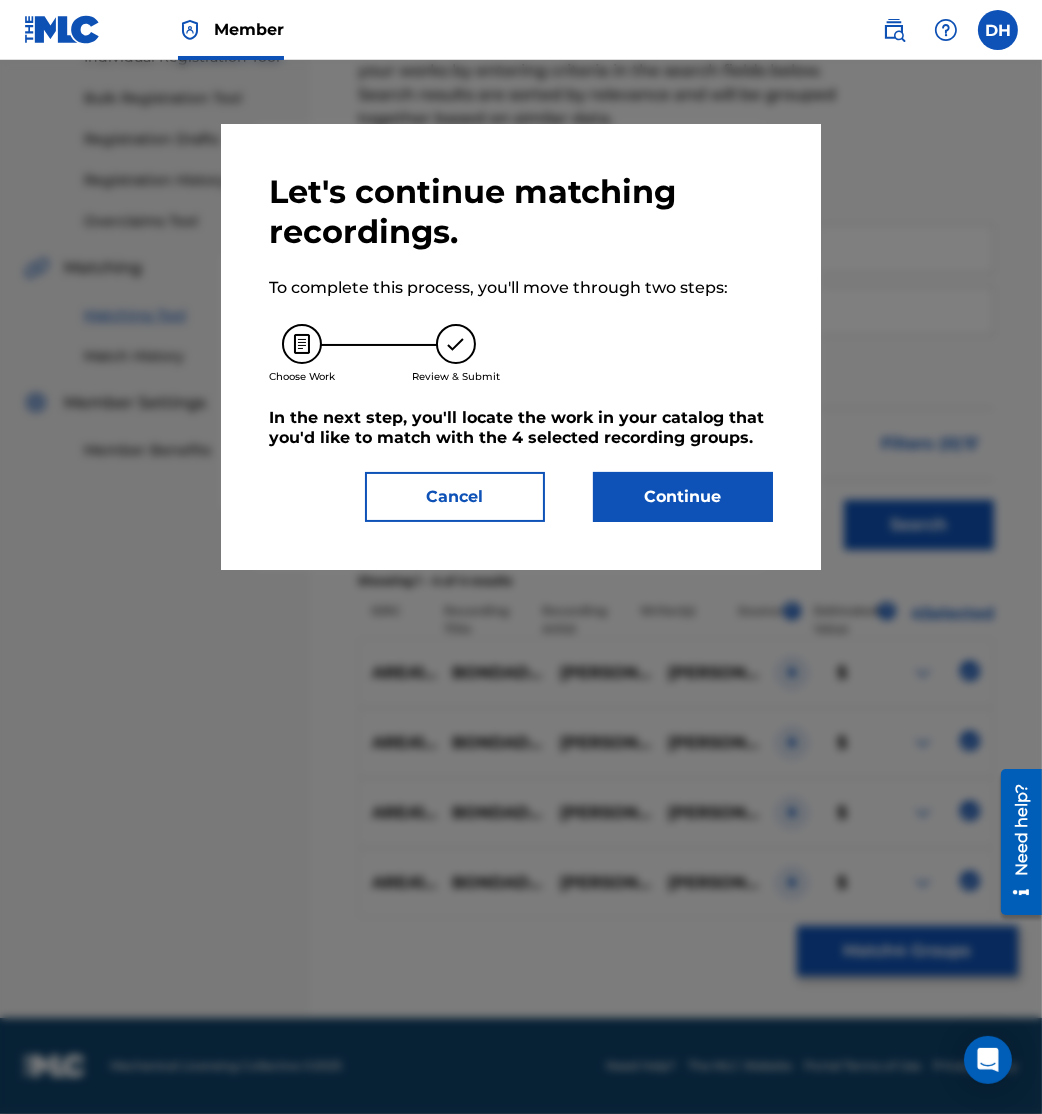click on "Continue" at bounding box center (683, 497) 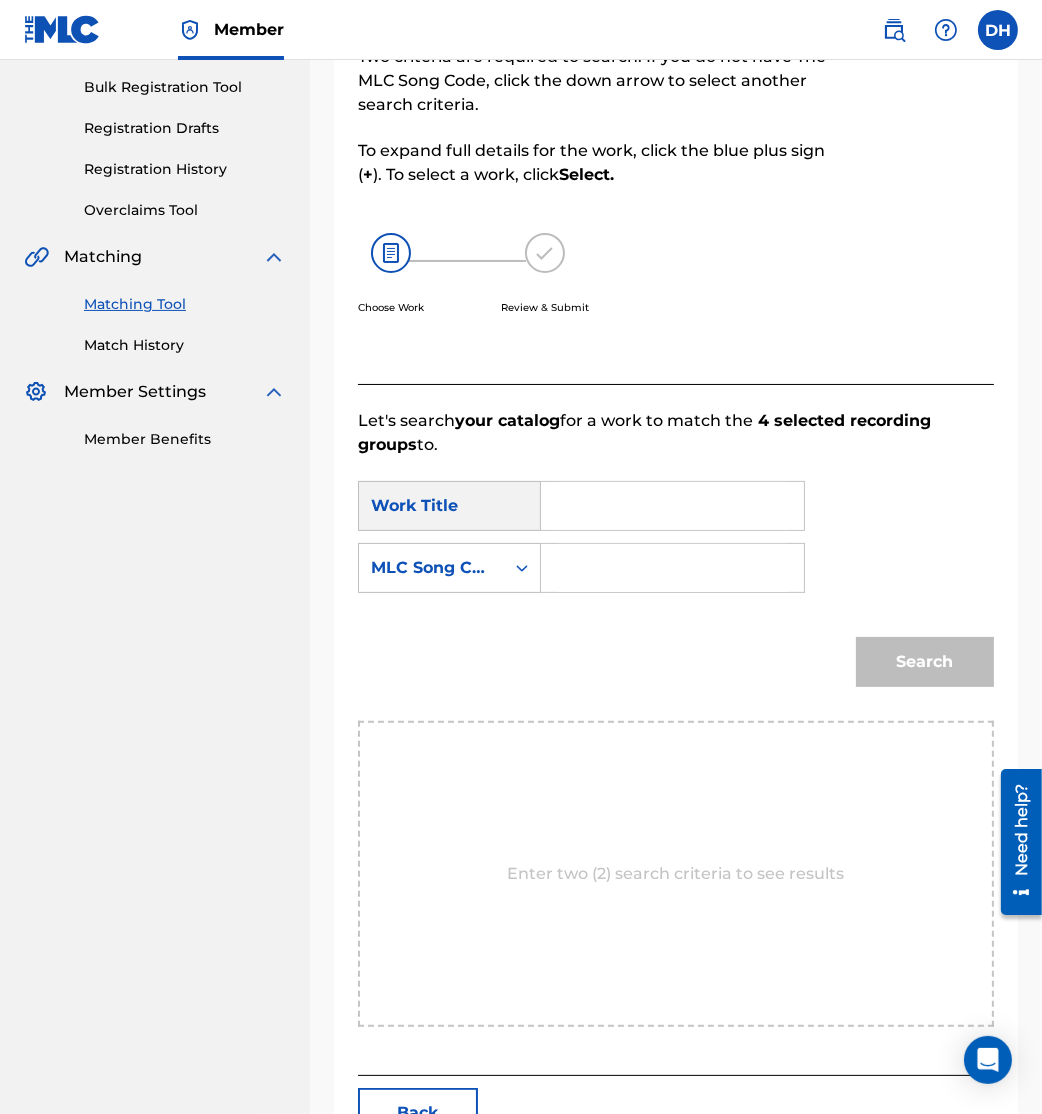 click at bounding box center [672, 506] 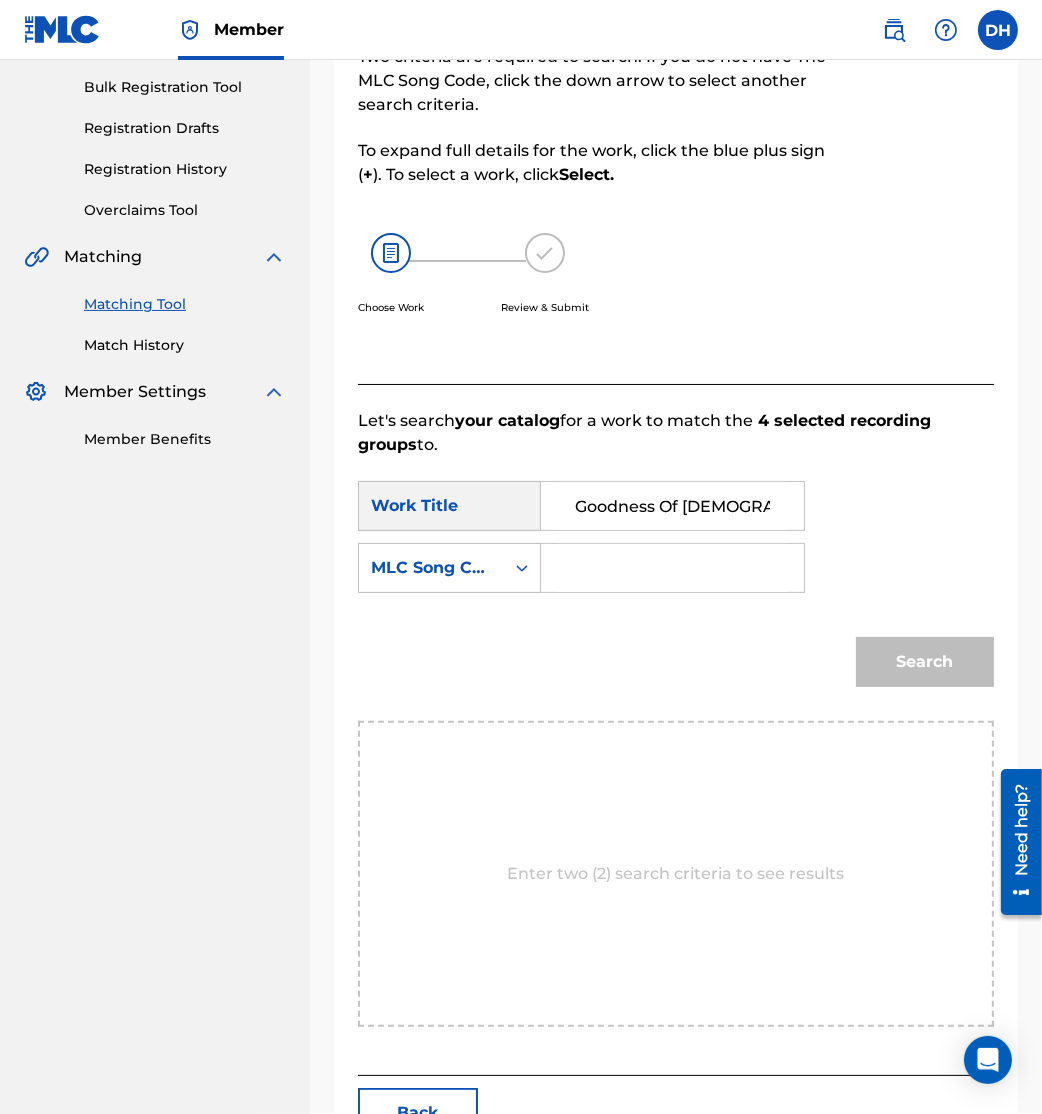 type on "Goodness Of [DEMOGRAPHIC_DATA]/Praise" 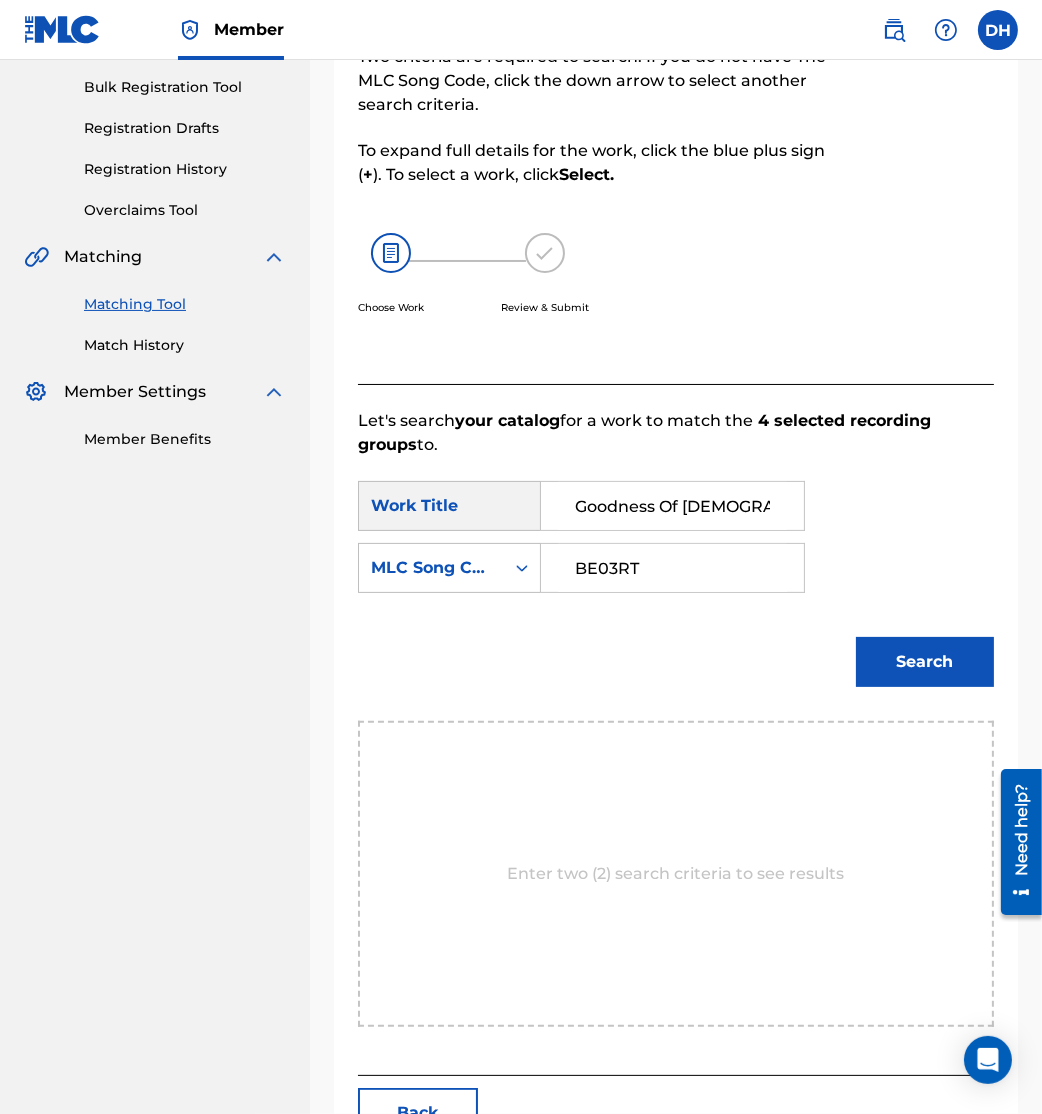 type on "BE03RT" 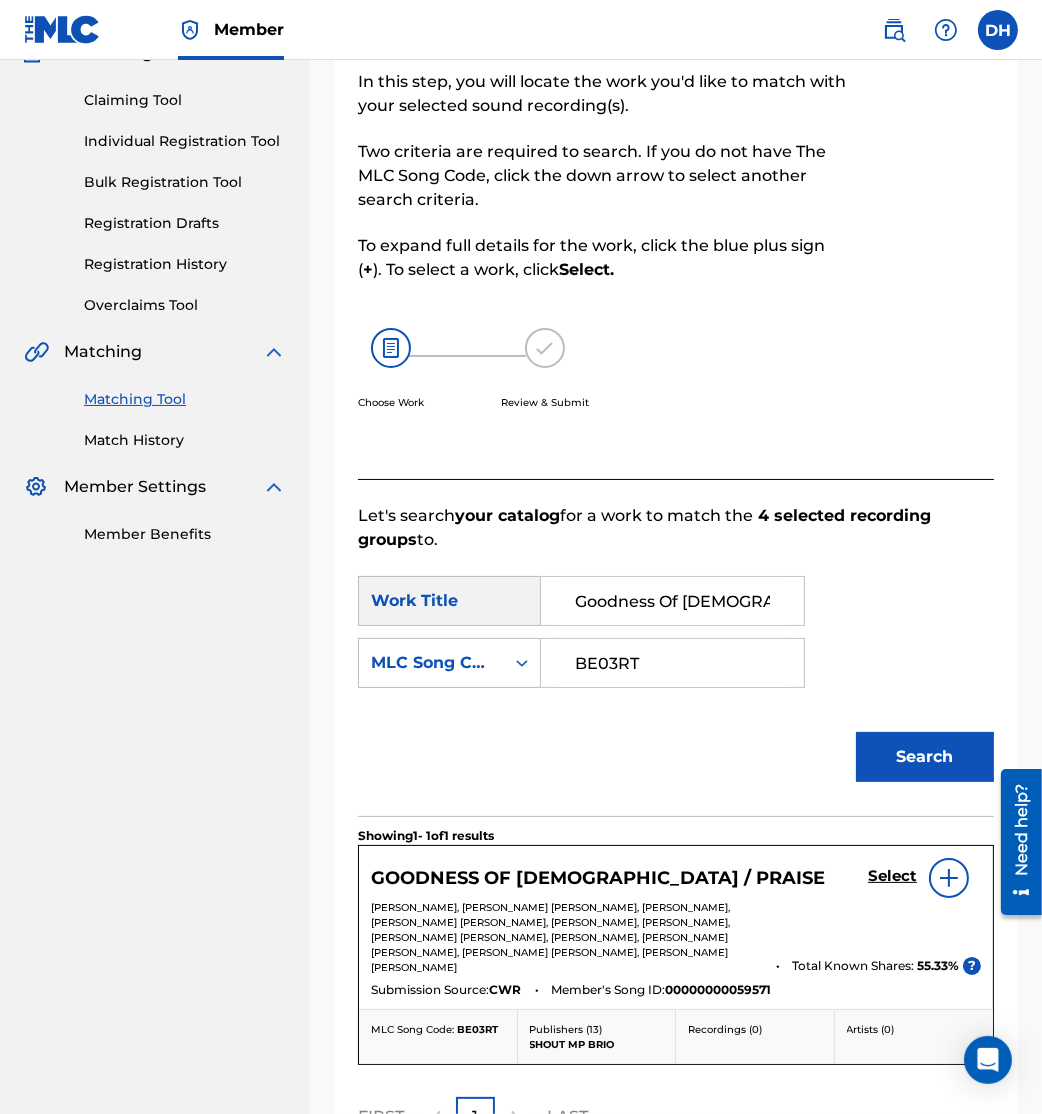 scroll, scrollTop: 289, scrollLeft: 0, axis: vertical 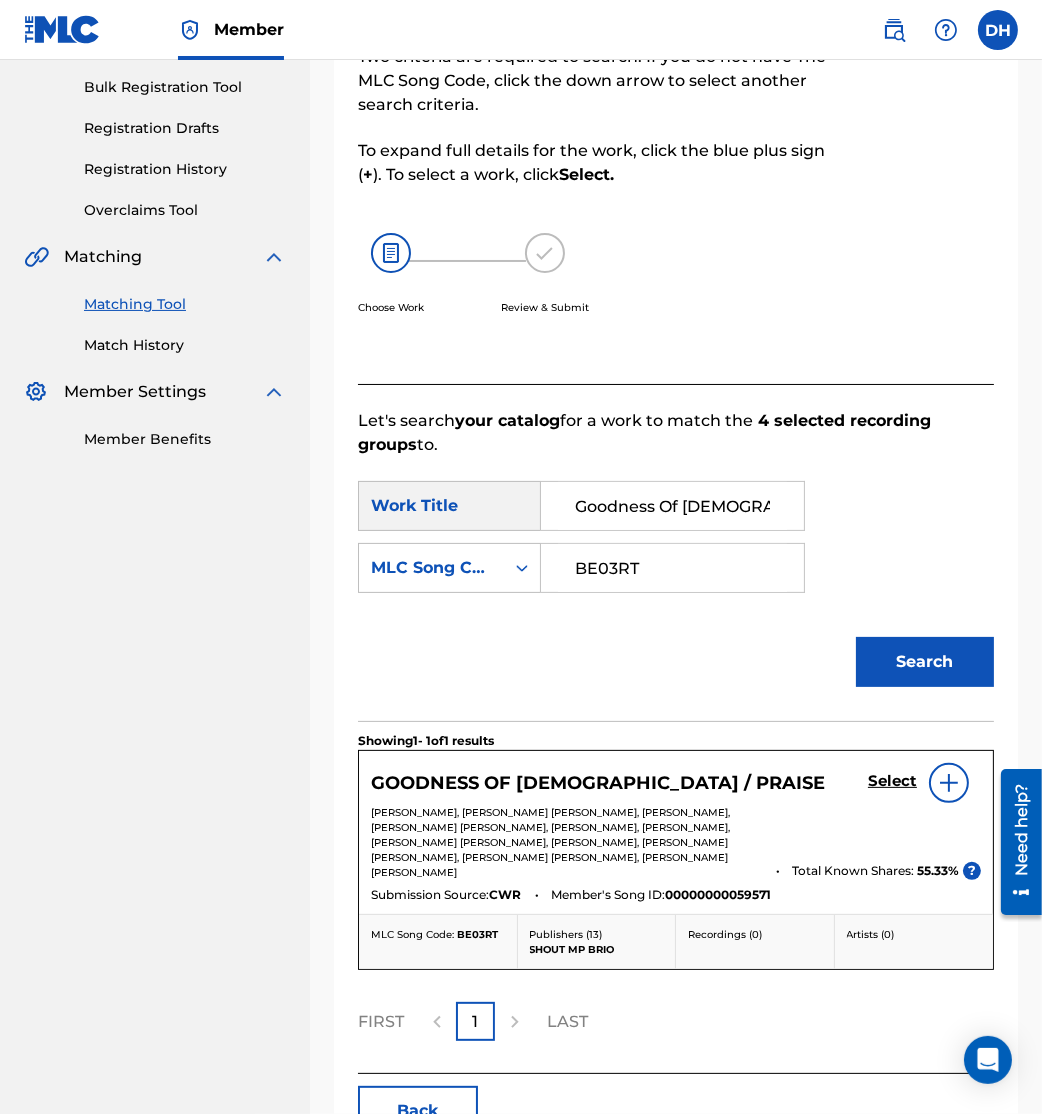 click on "Select" at bounding box center [892, 781] 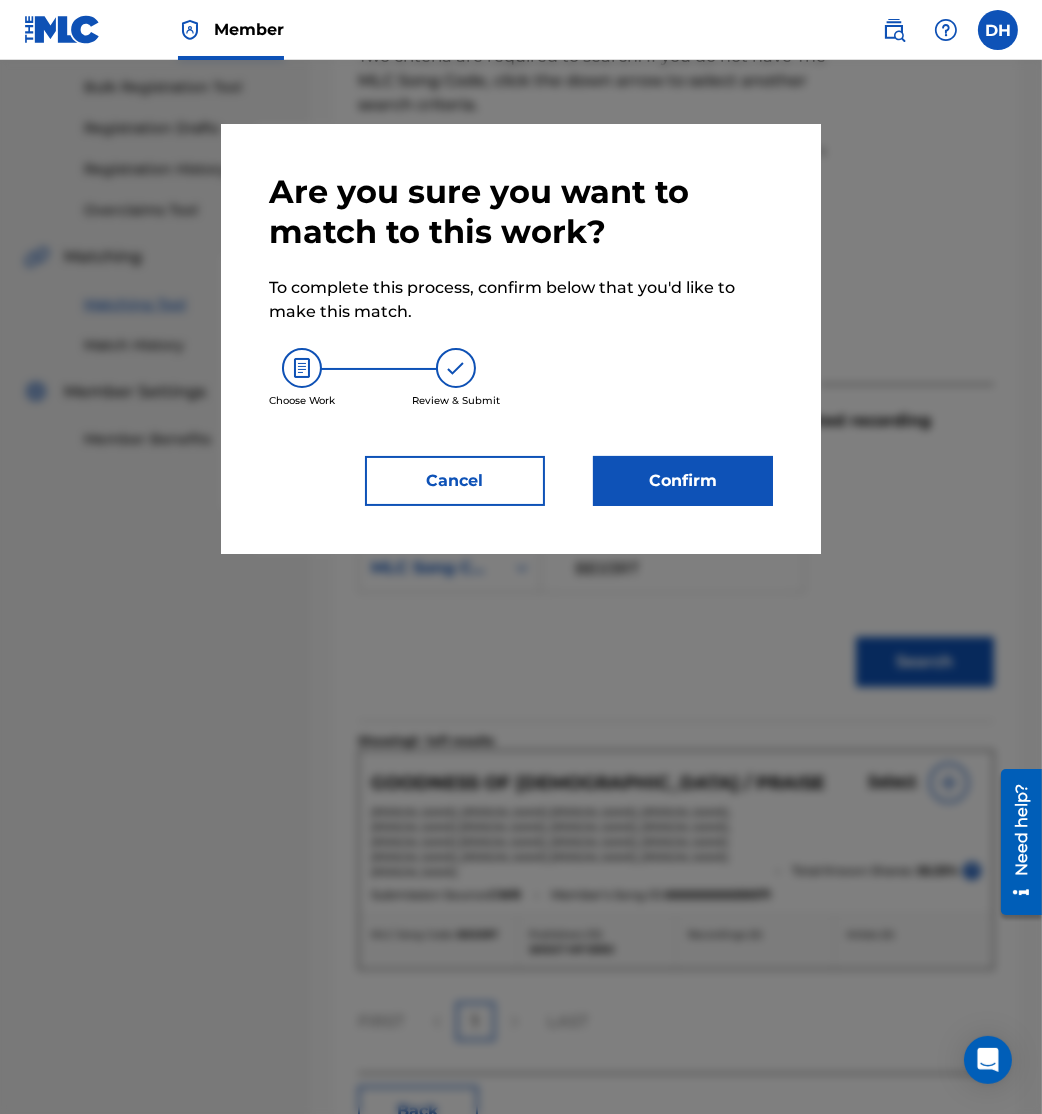 click on "Confirm" at bounding box center [683, 481] 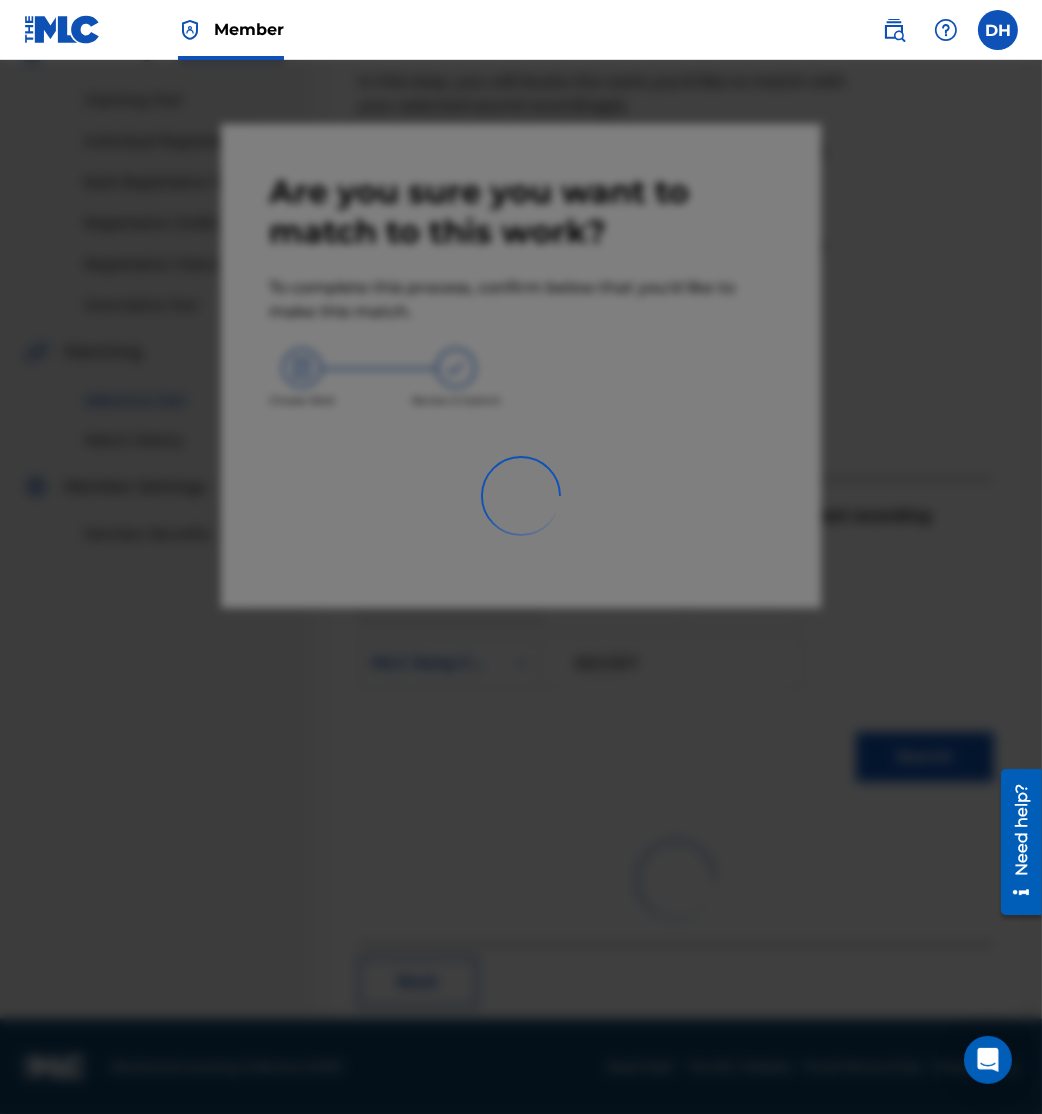 scroll, scrollTop: 10, scrollLeft: 0, axis: vertical 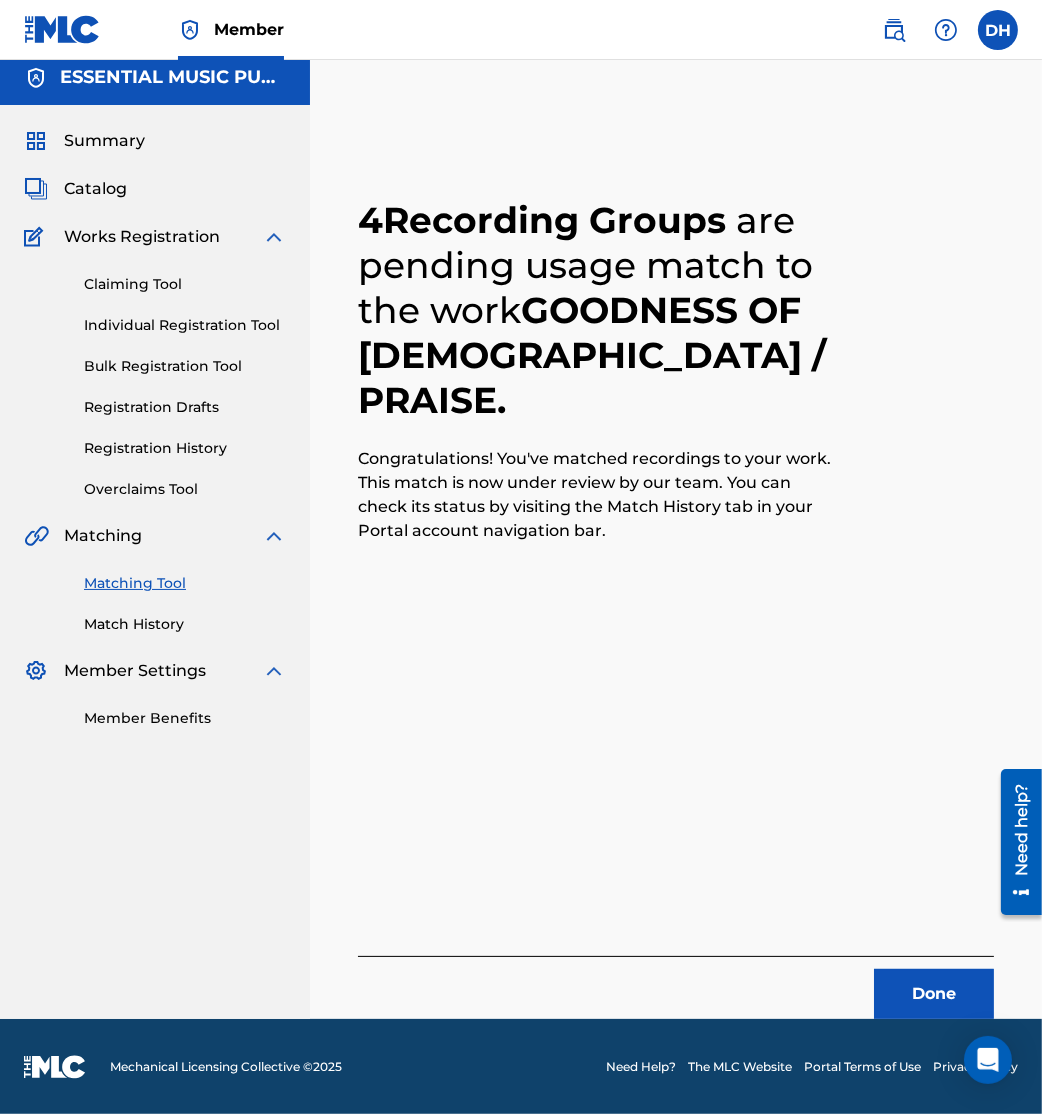 click on "Summary Catalog Works Registration Claiming Tool Individual Registration Tool Bulk Registration Tool Registration Drafts Registration History Overclaims Tool Matching Matching Tool Match History Member Settings Member Benefits" at bounding box center [155, 429] 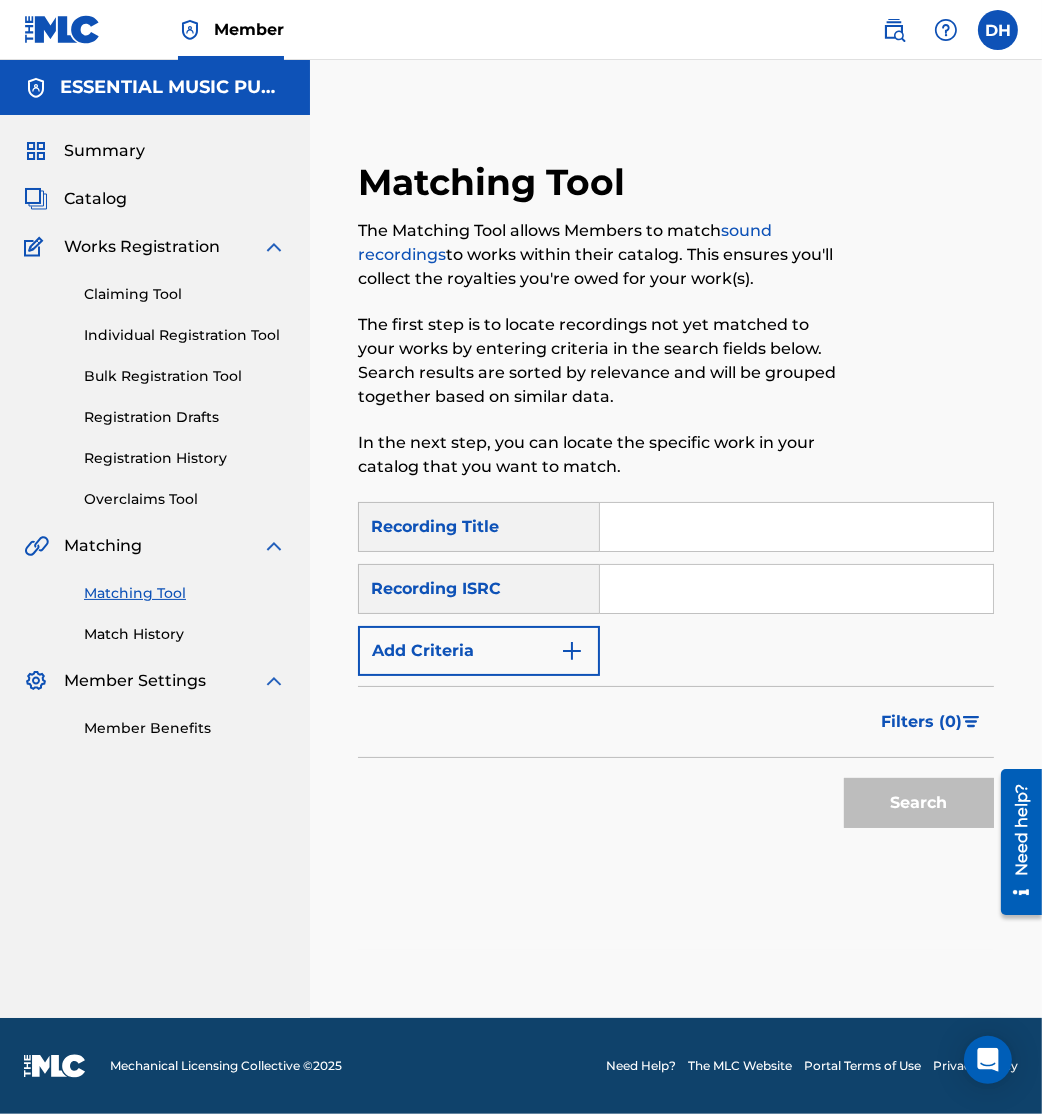 scroll, scrollTop: 0, scrollLeft: 0, axis: both 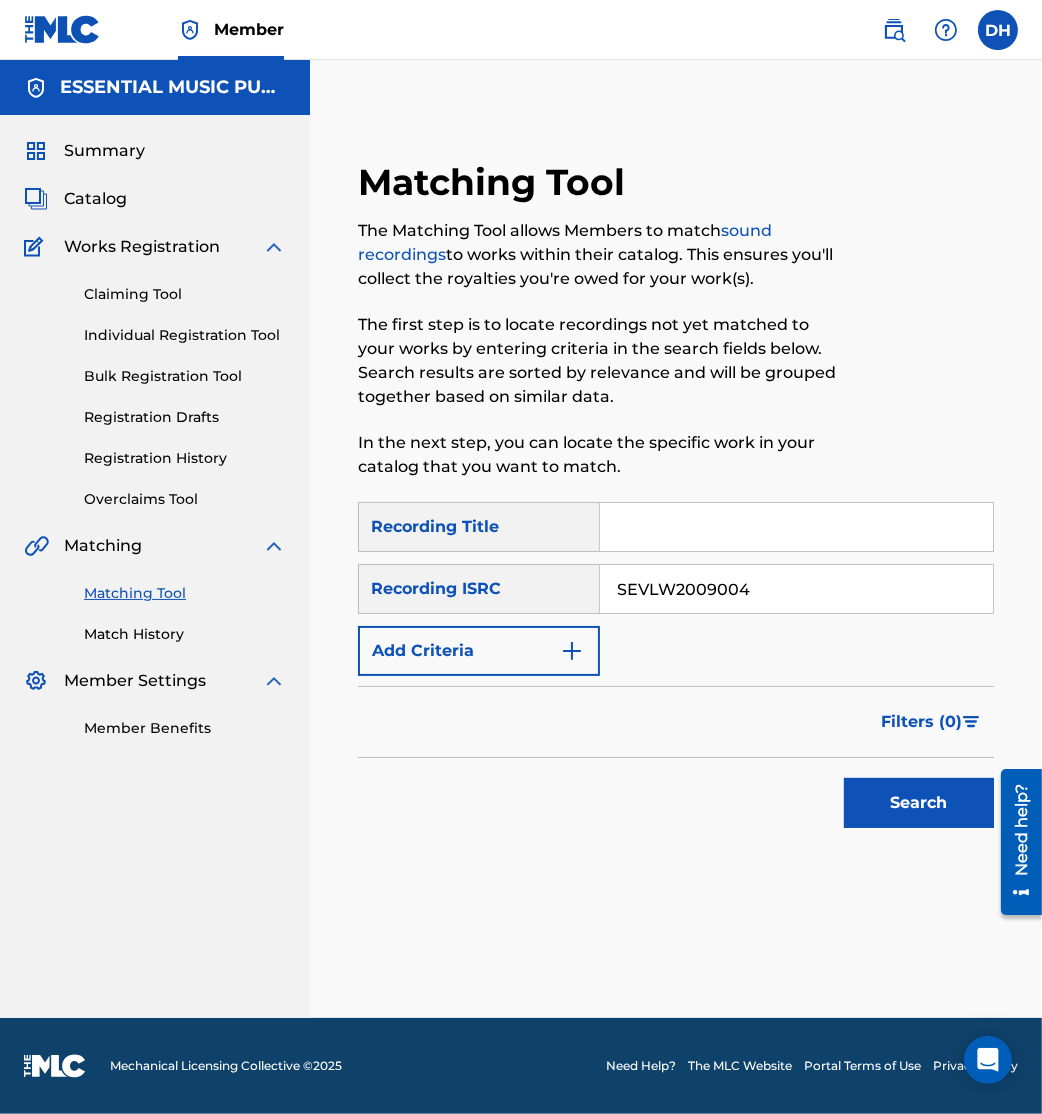 type on "SEVLW2009004" 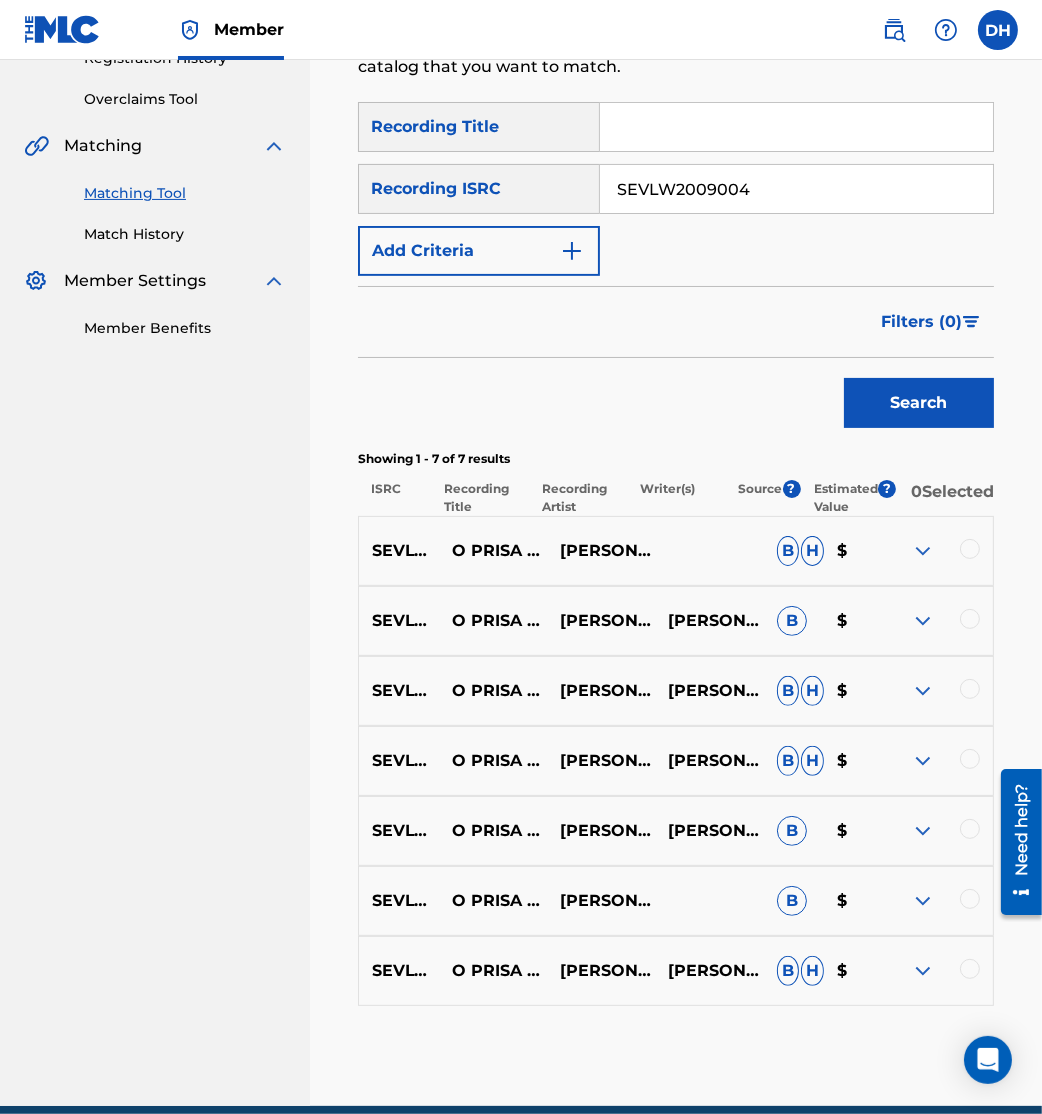 scroll, scrollTop: 499, scrollLeft: 0, axis: vertical 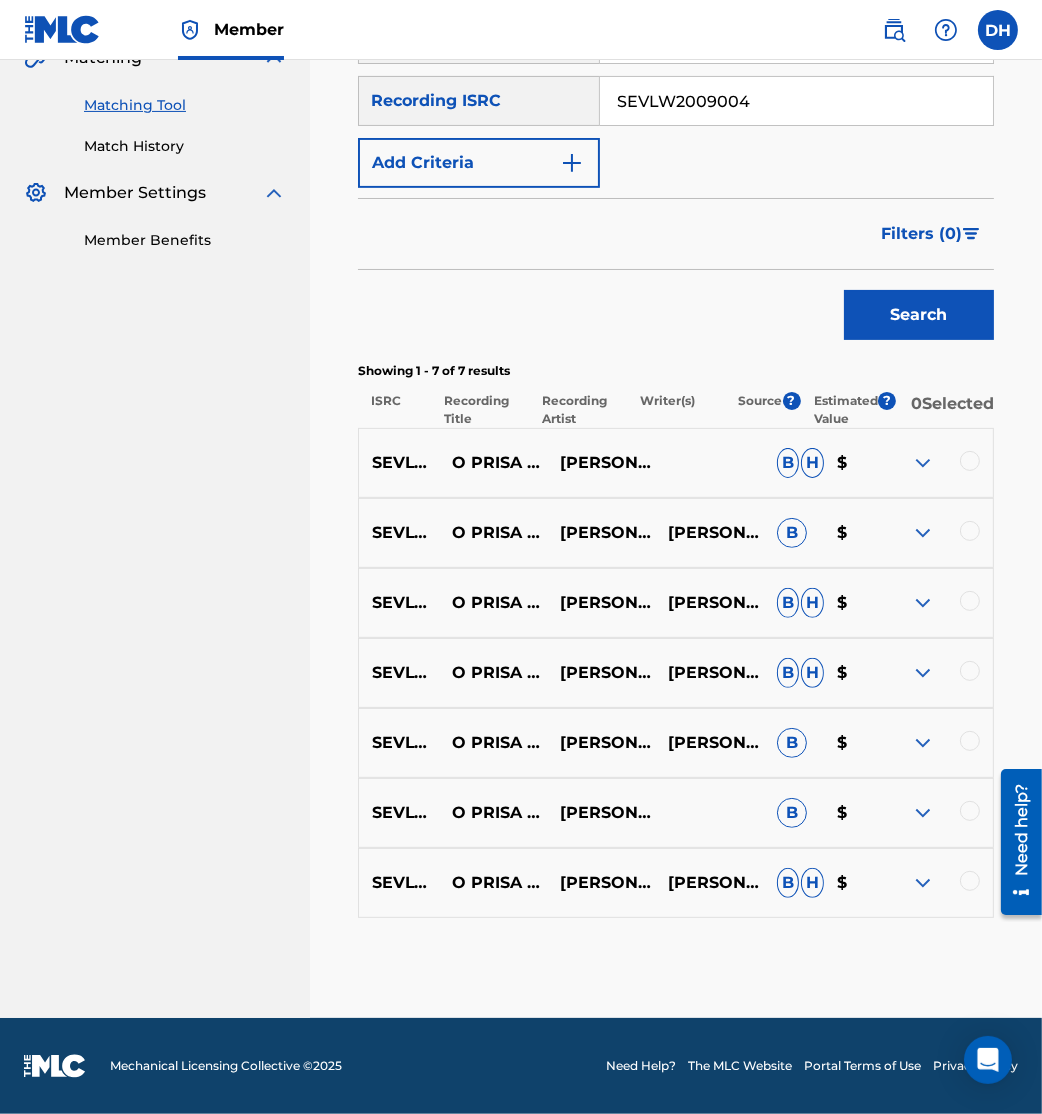 click at bounding box center [970, 461] 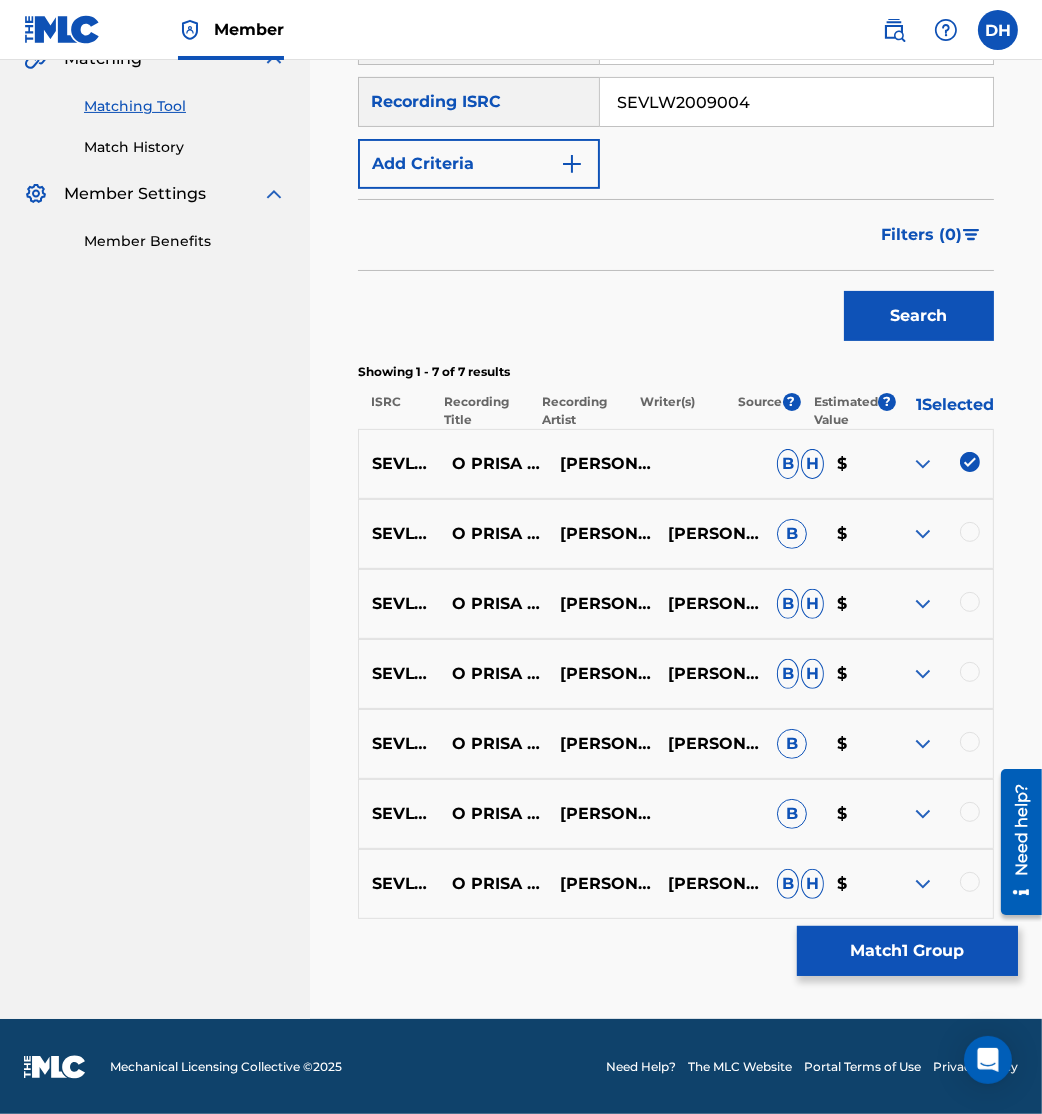 click at bounding box center [970, 532] 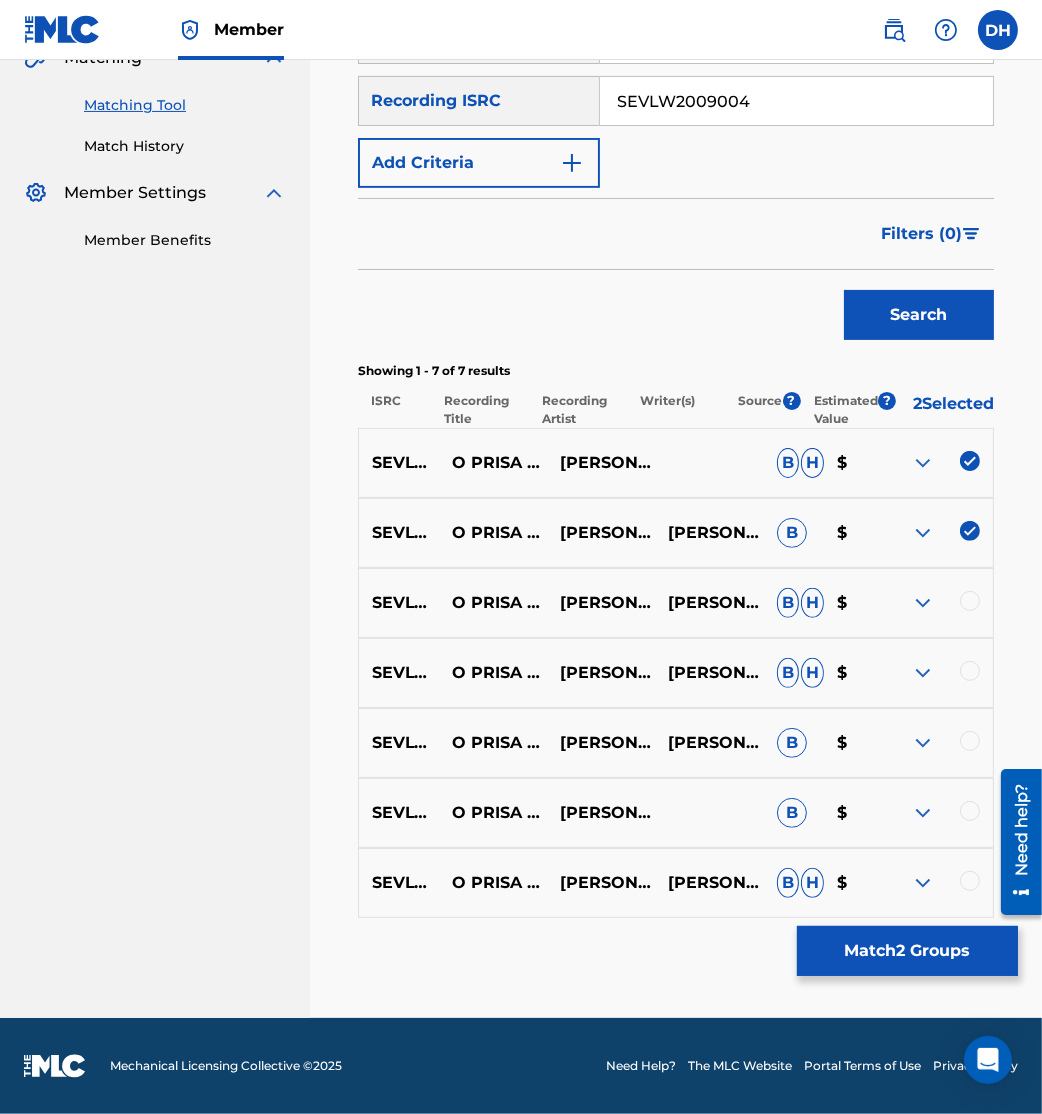 click at bounding box center (970, 601) 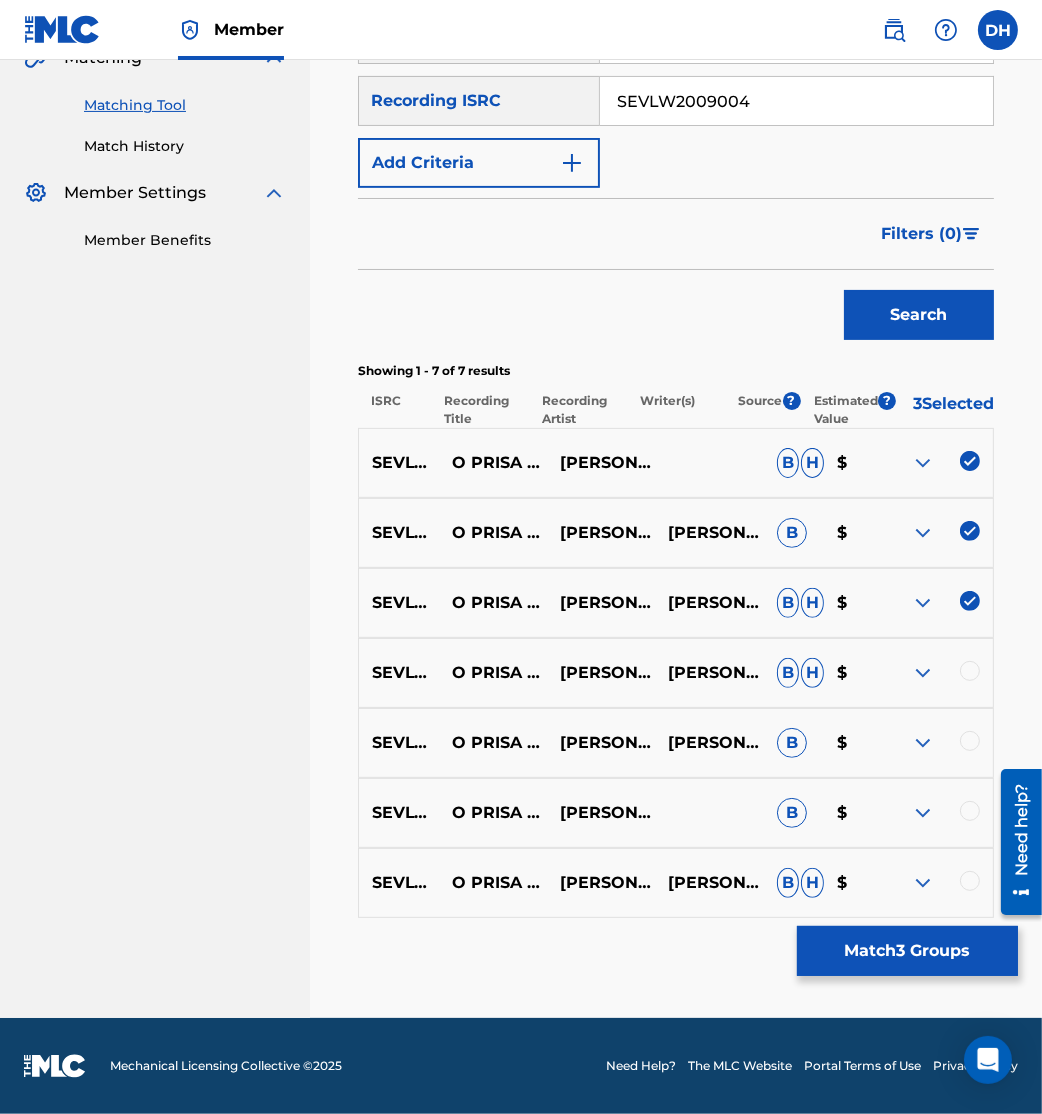 click at bounding box center [970, 671] 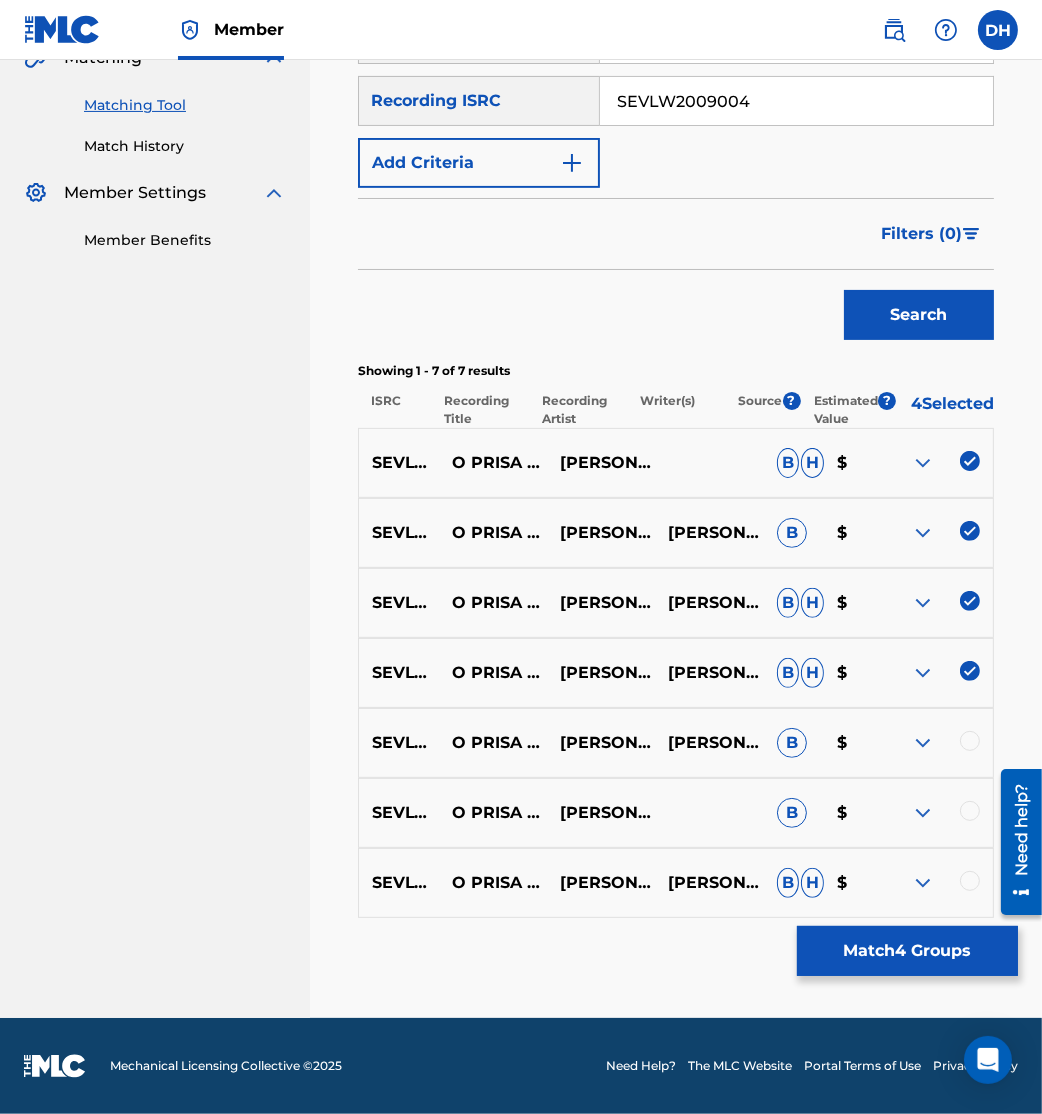 click at bounding box center [970, 741] 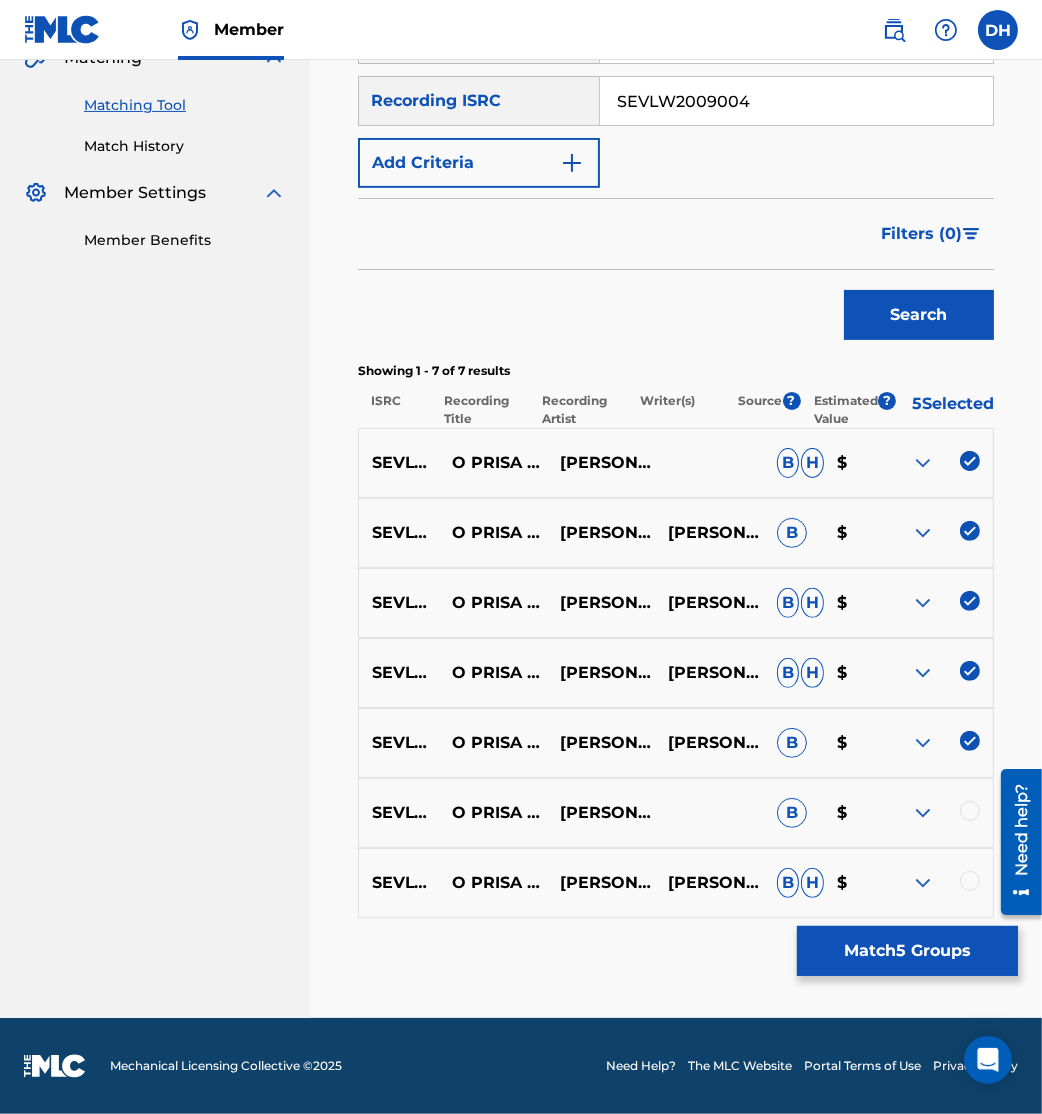 click at bounding box center (970, 811) 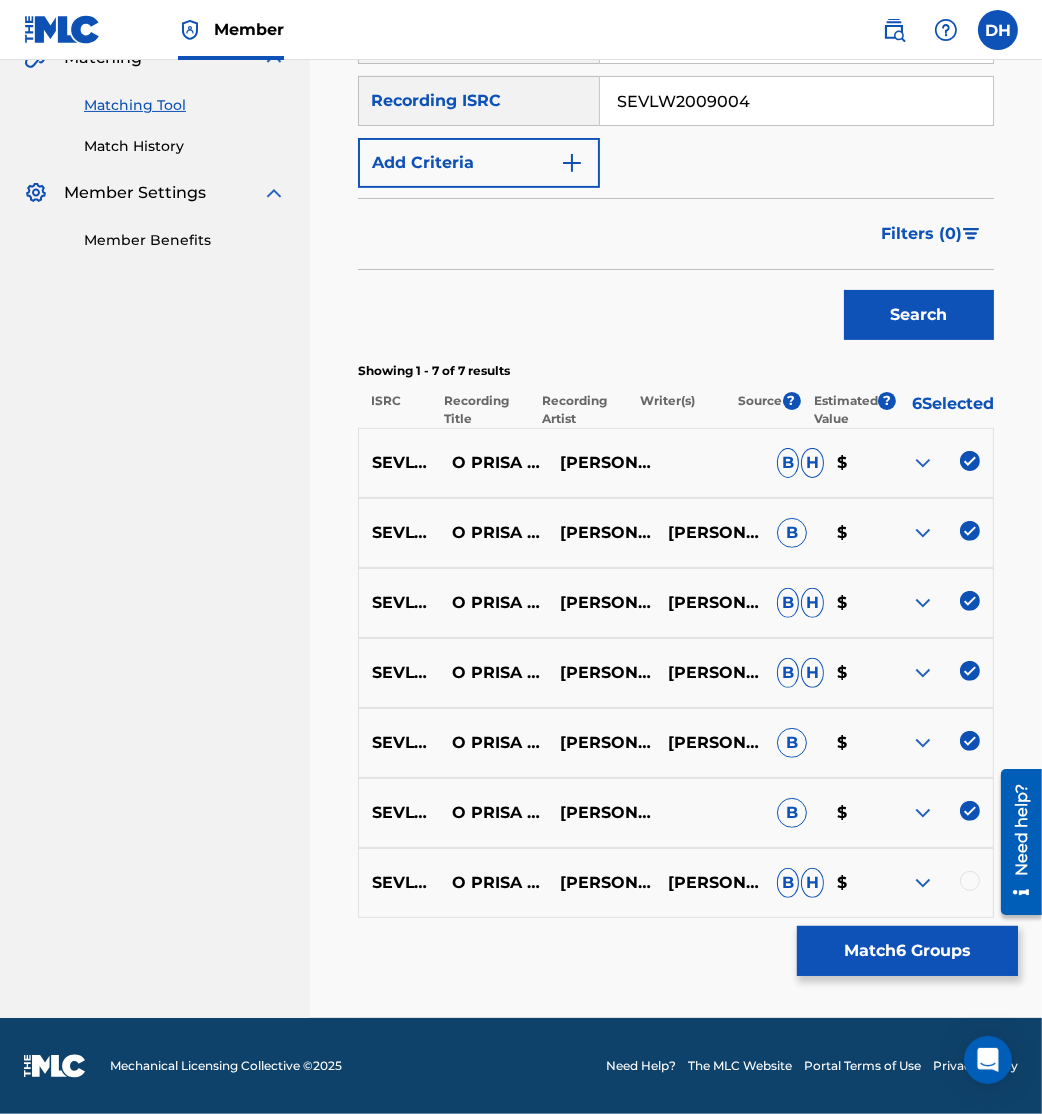 click at bounding box center [970, 881] 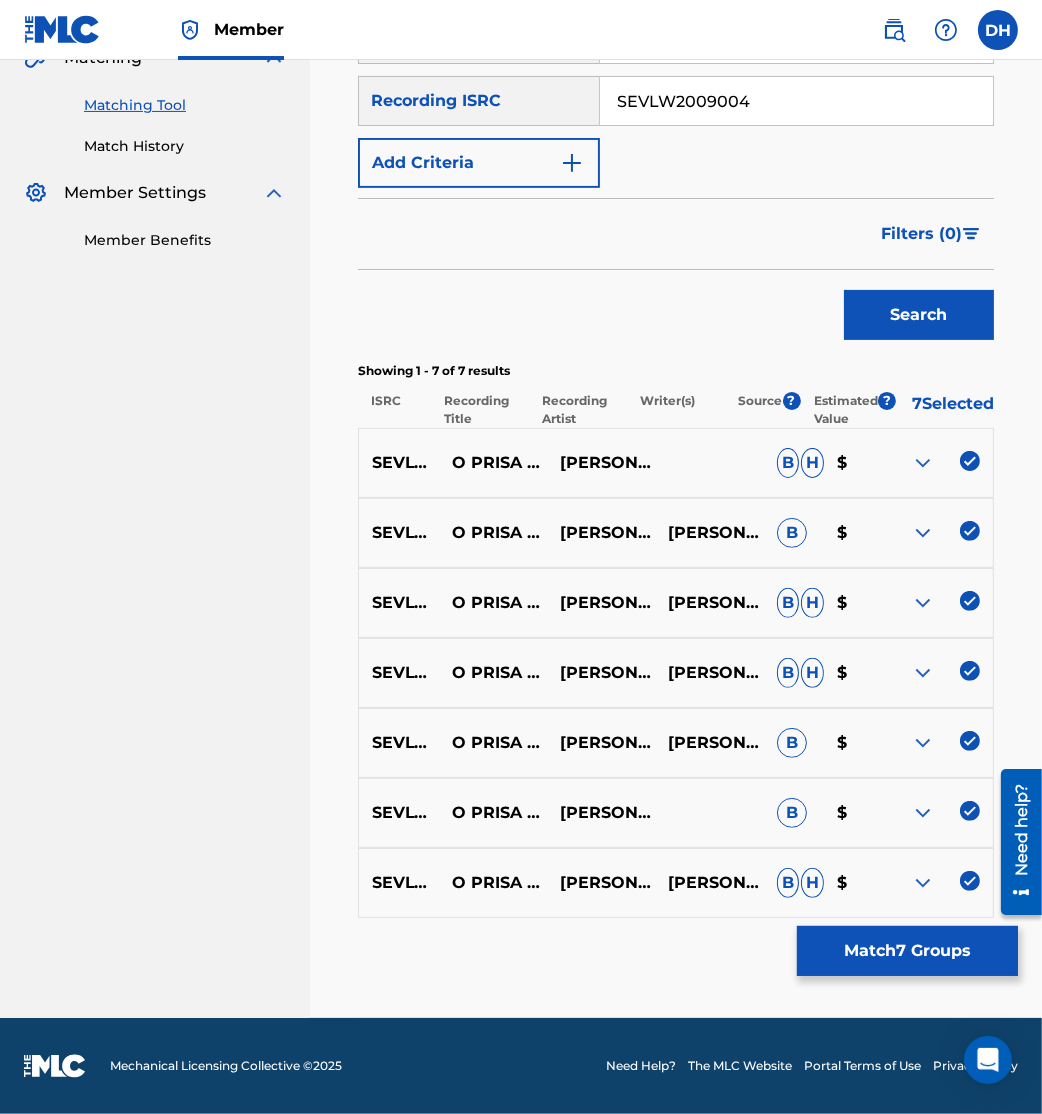 click on "Match  7 Groups" at bounding box center [907, 951] 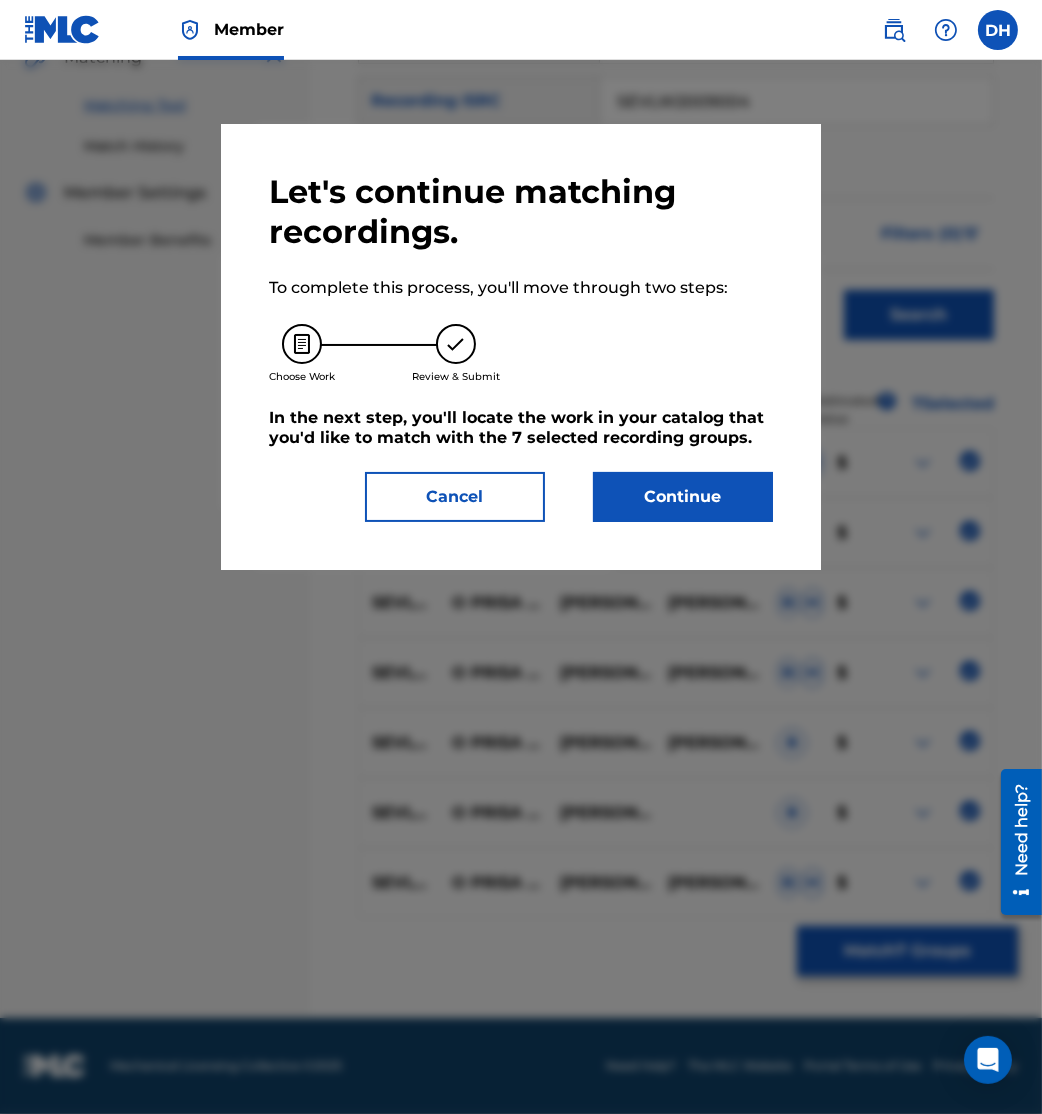 click on "Continue" at bounding box center [683, 497] 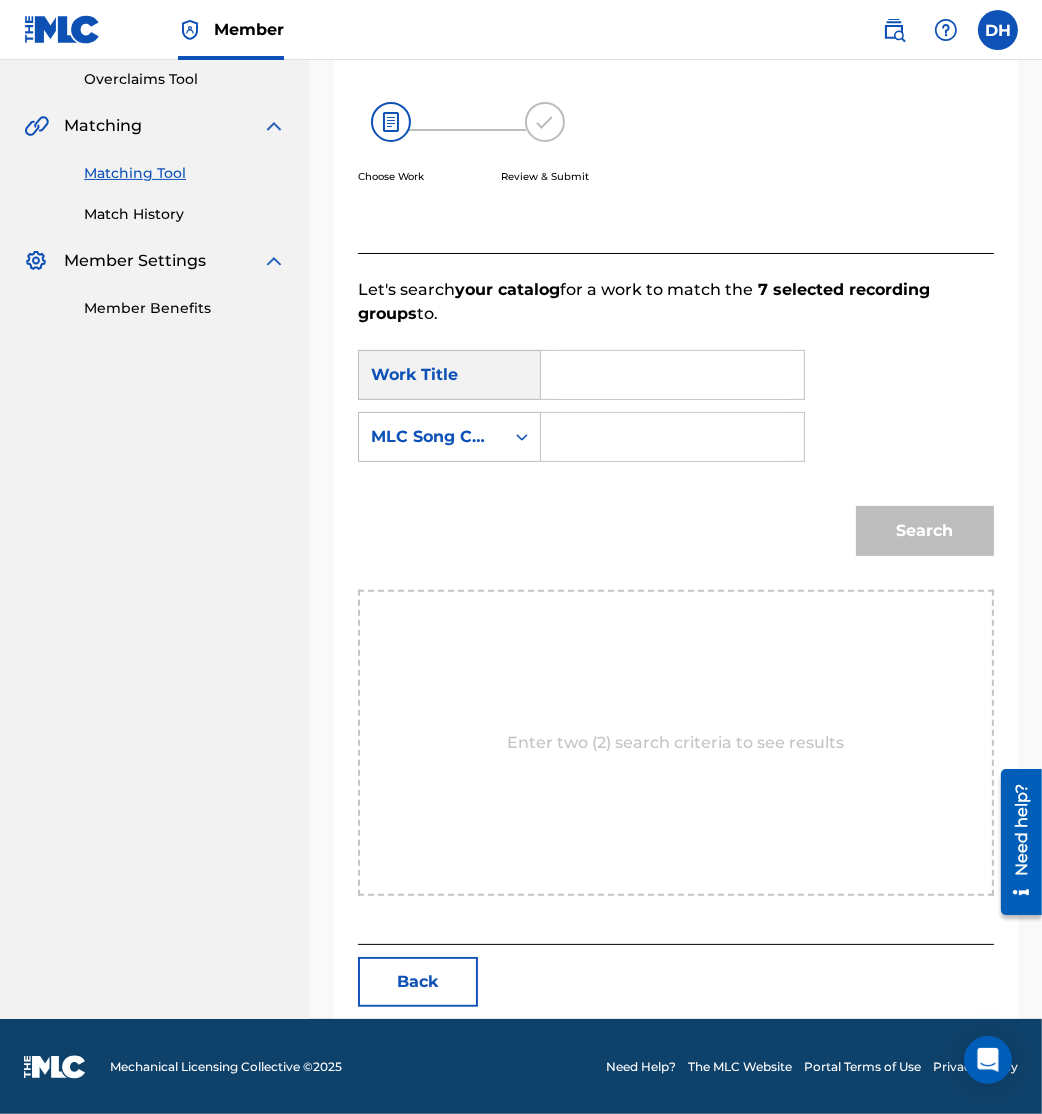 click at bounding box center [672, 375] 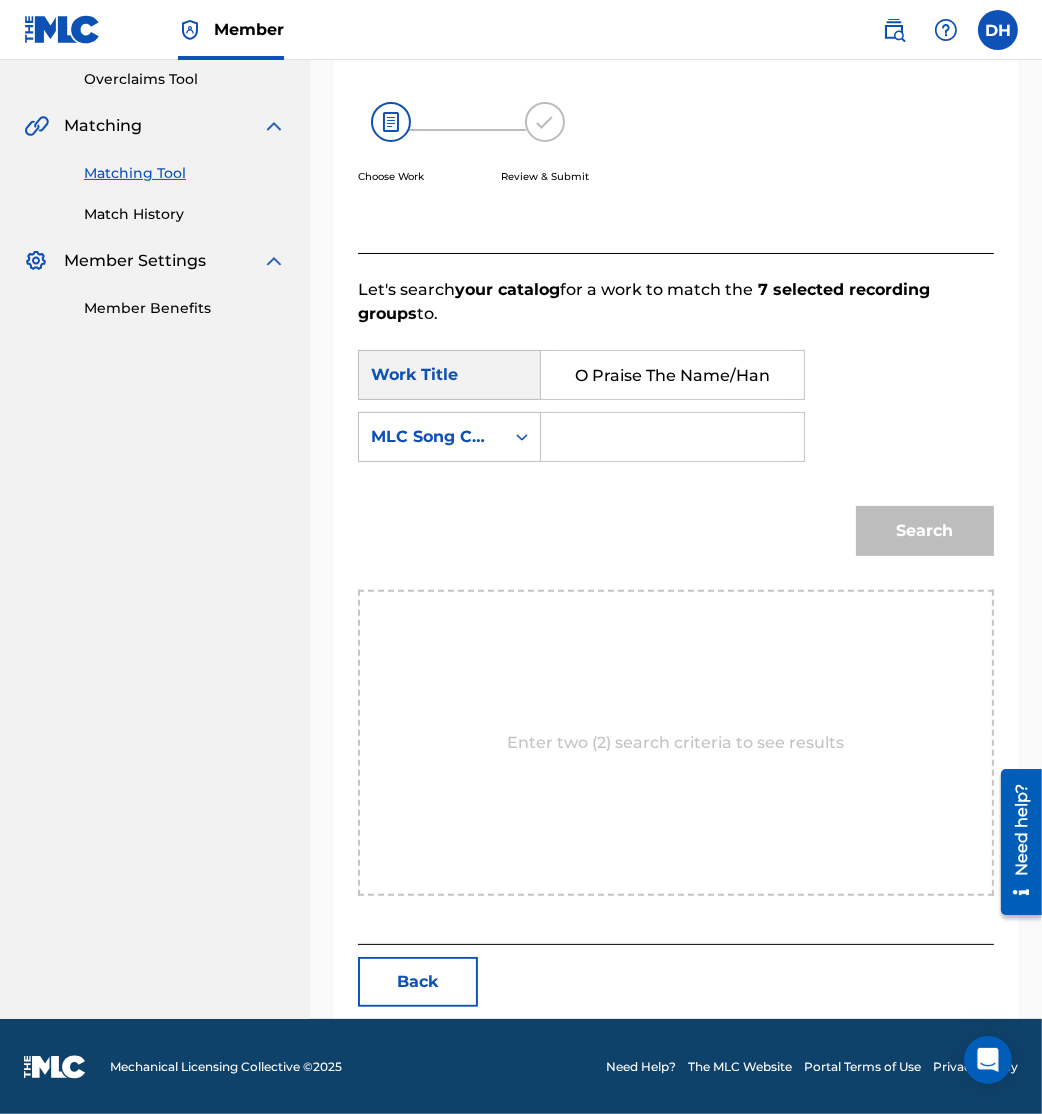 scroll, scrollTop: 0, scrollLeft: 144, axis: horizontal 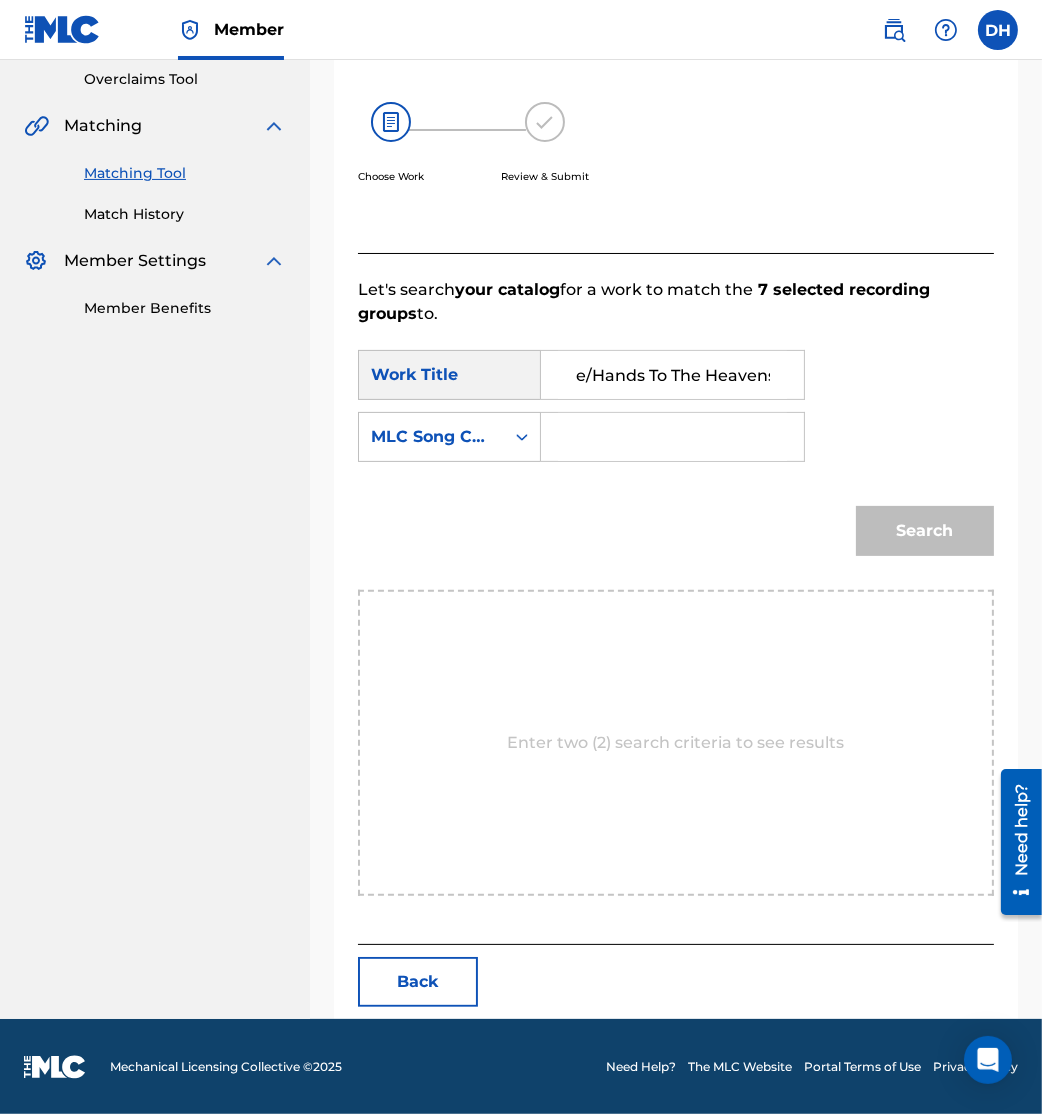type on "O Praise The Name/Hands To The Heavens" 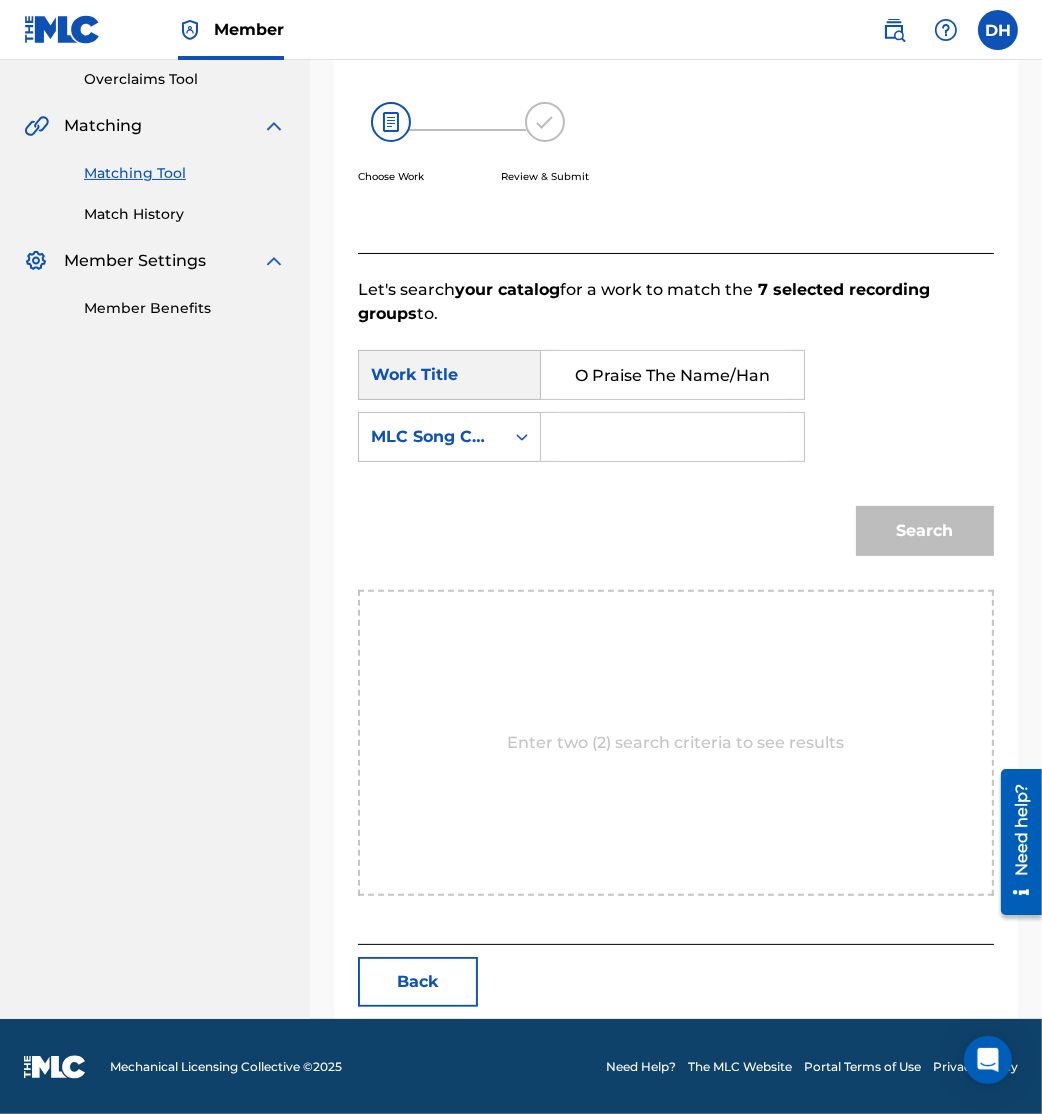 click at bounding box center [672, 437] 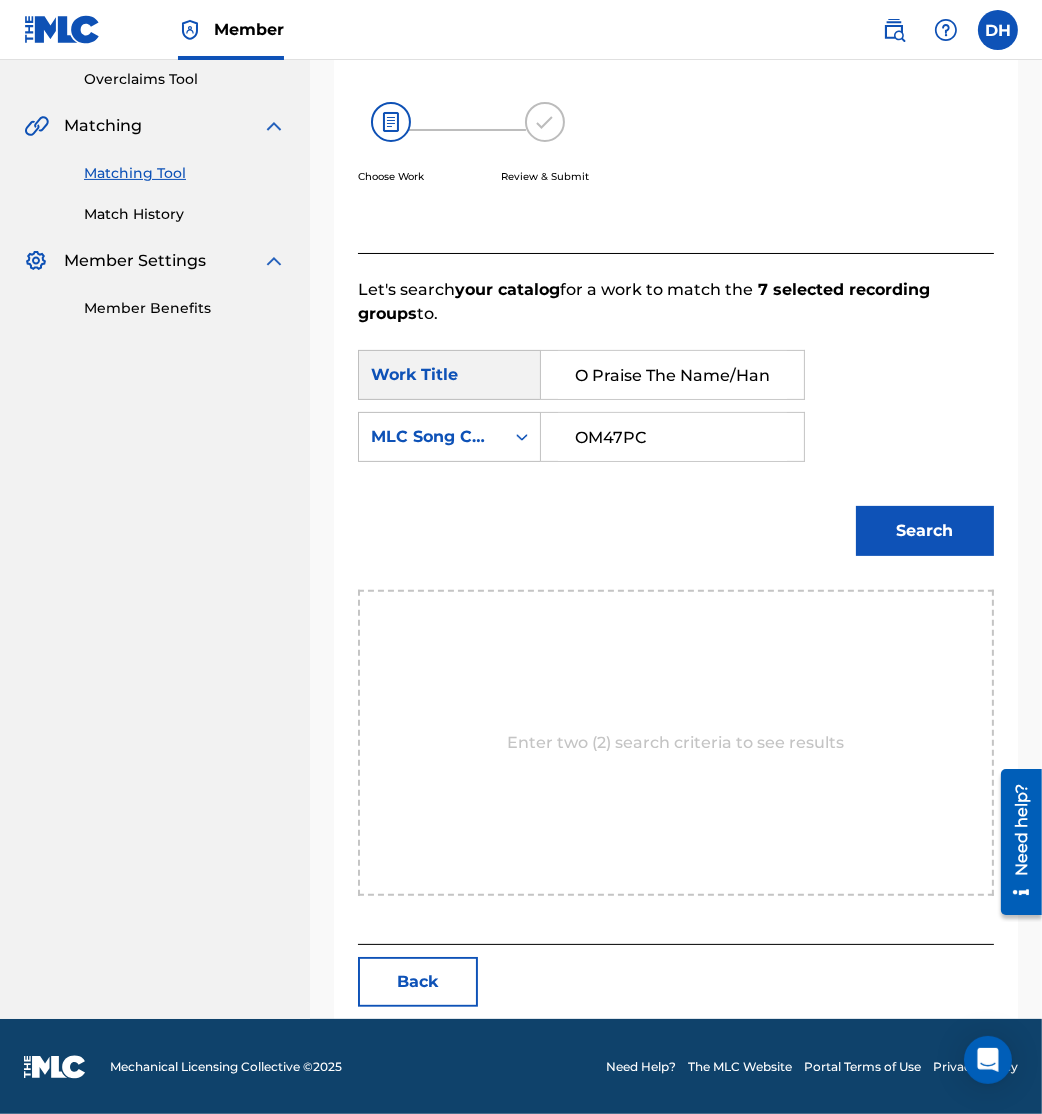 type on "OM47PC" 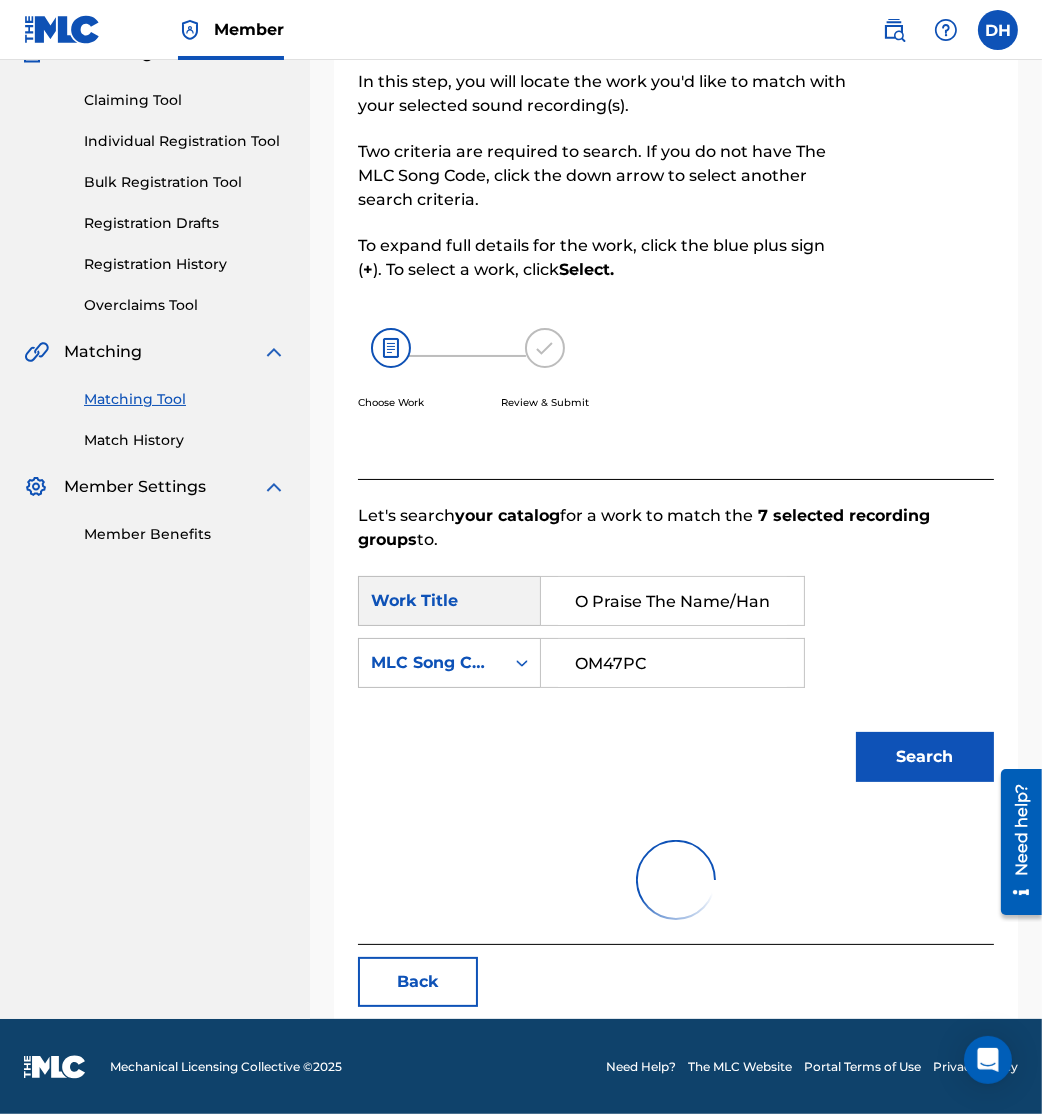 scroll, scrollTop: 373, scrollLeft: 0, axis: vertical 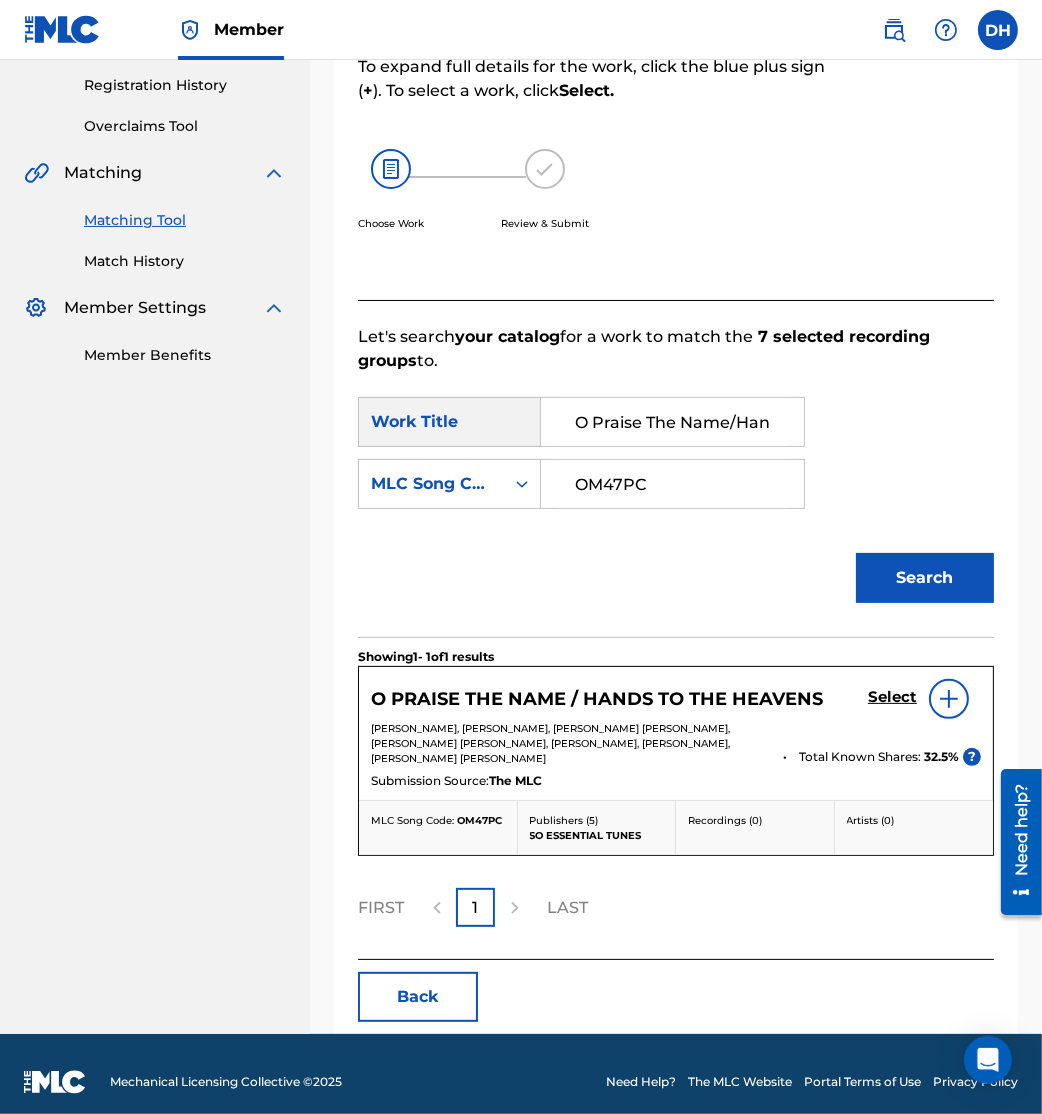 click on "Select" at bounding box center (892, 697) 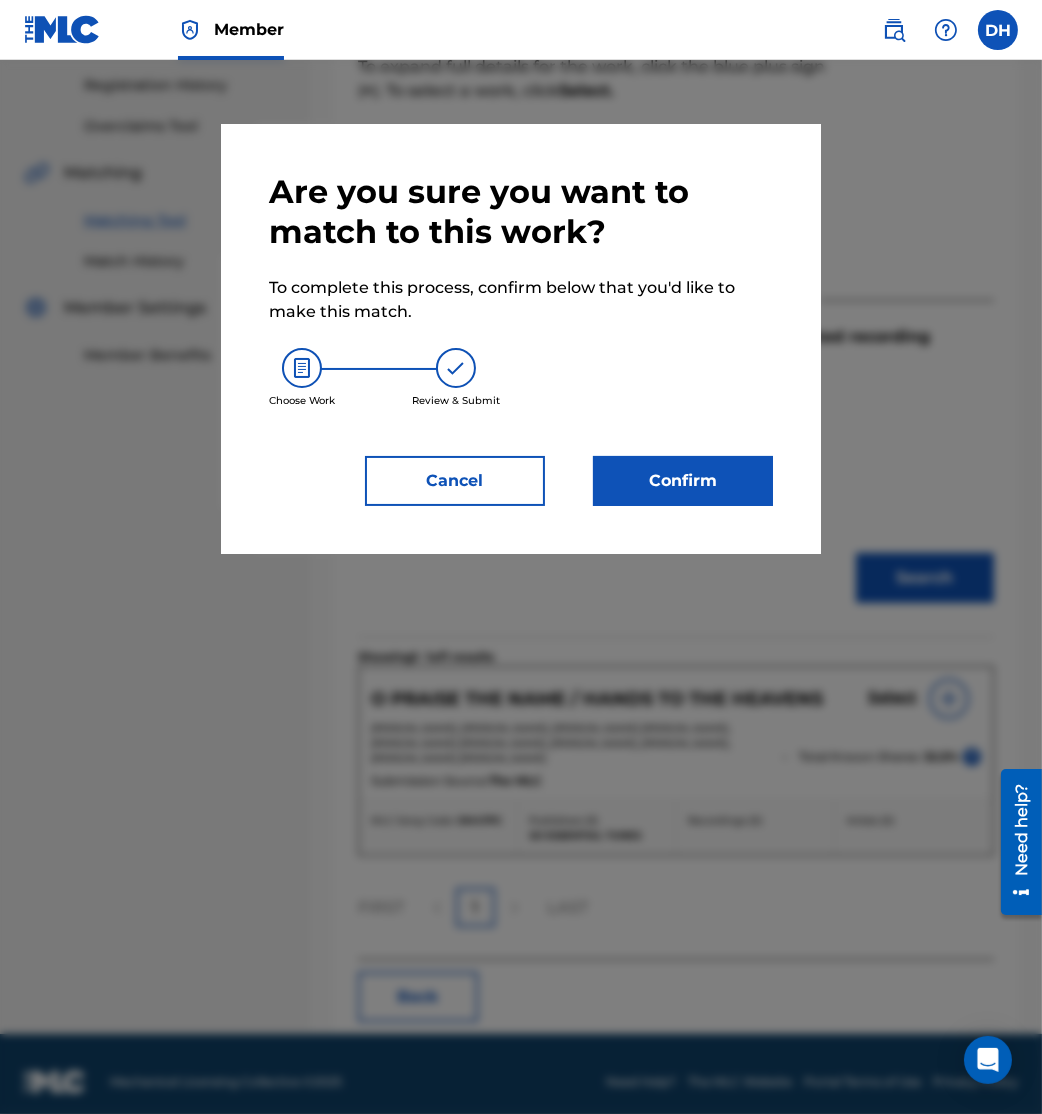 click on "Confirm" at bounding box center [683, 481] 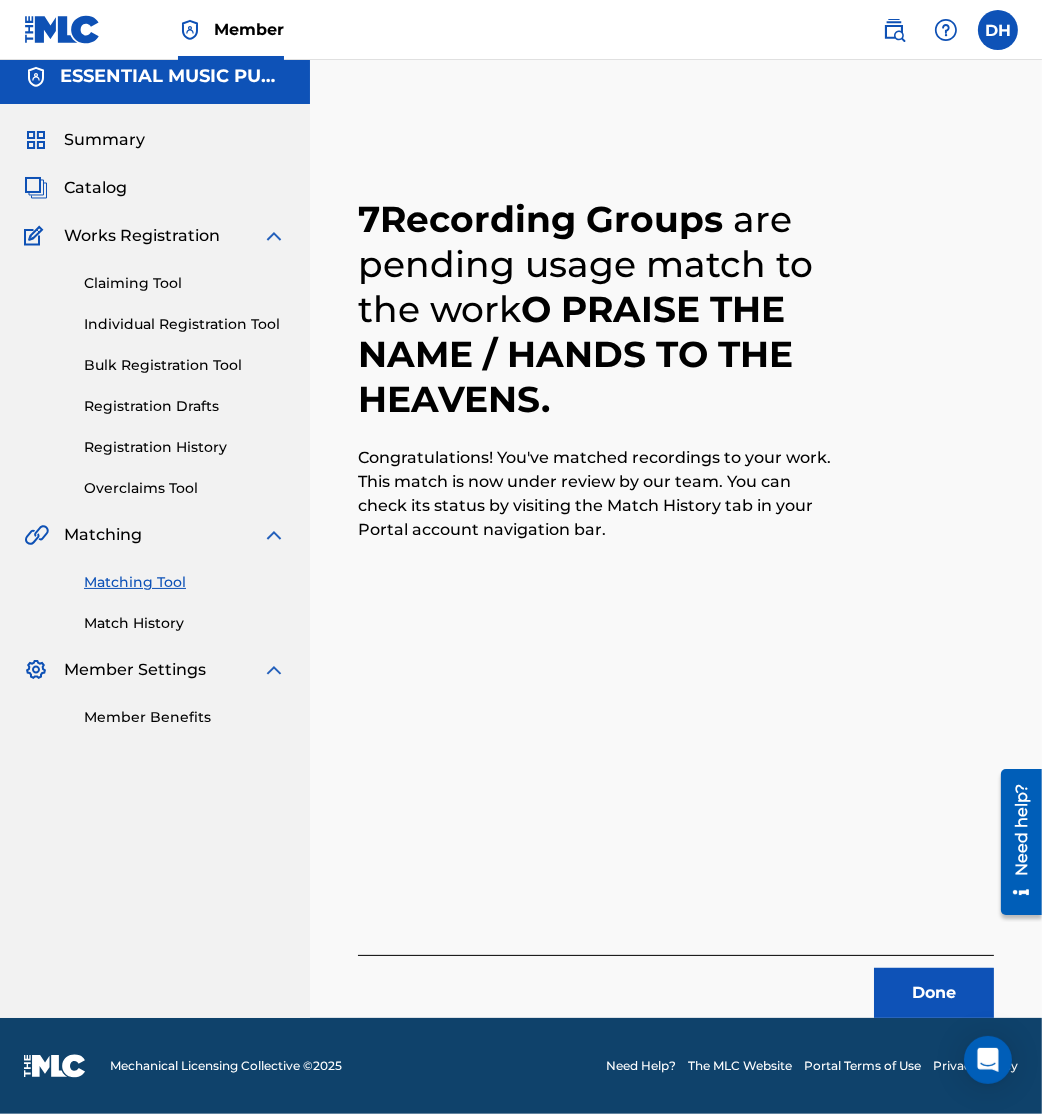 scroll, scrollTop: 10, scrollLeft: 0, axis: vertical 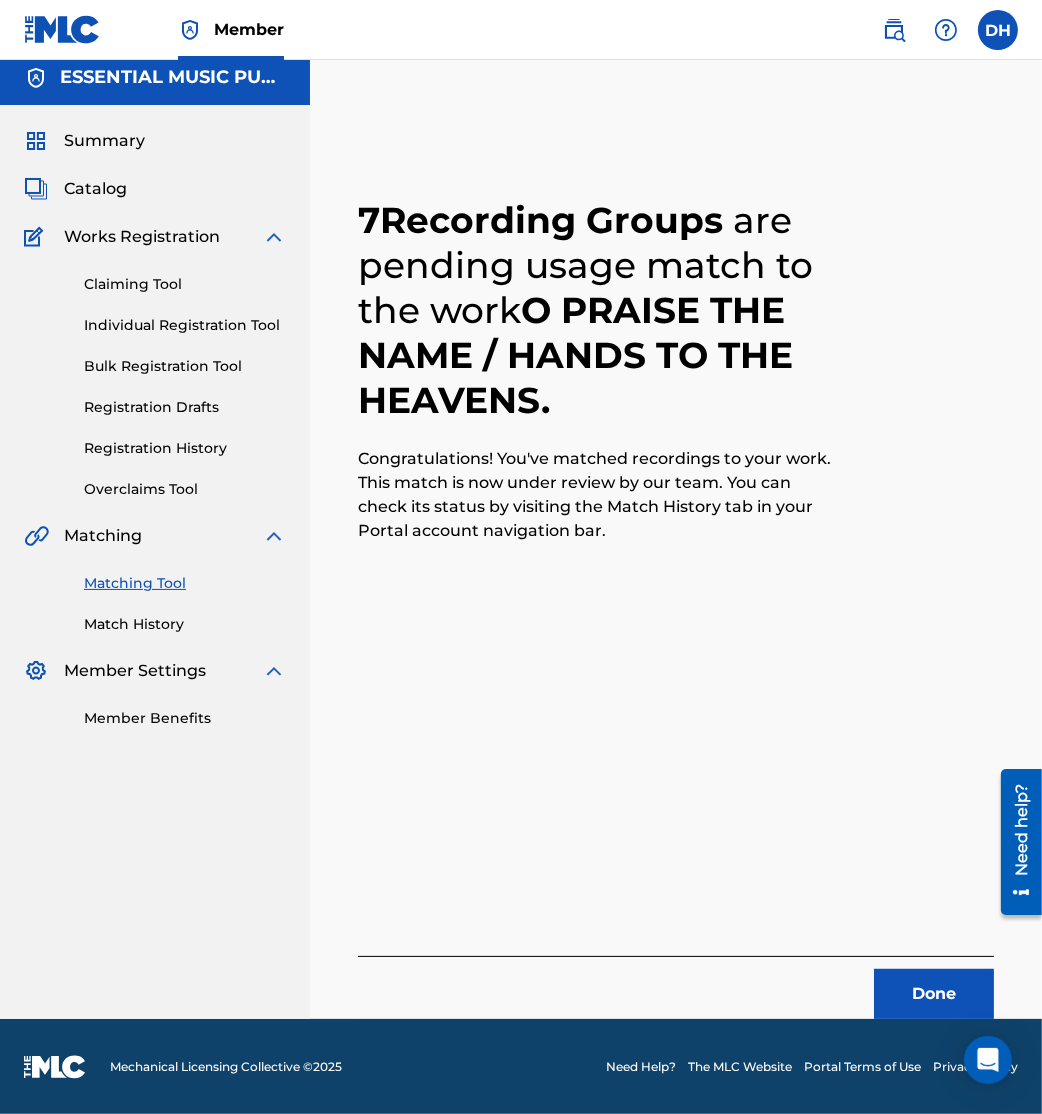 click on "Done" at bounding box center (934, 994) 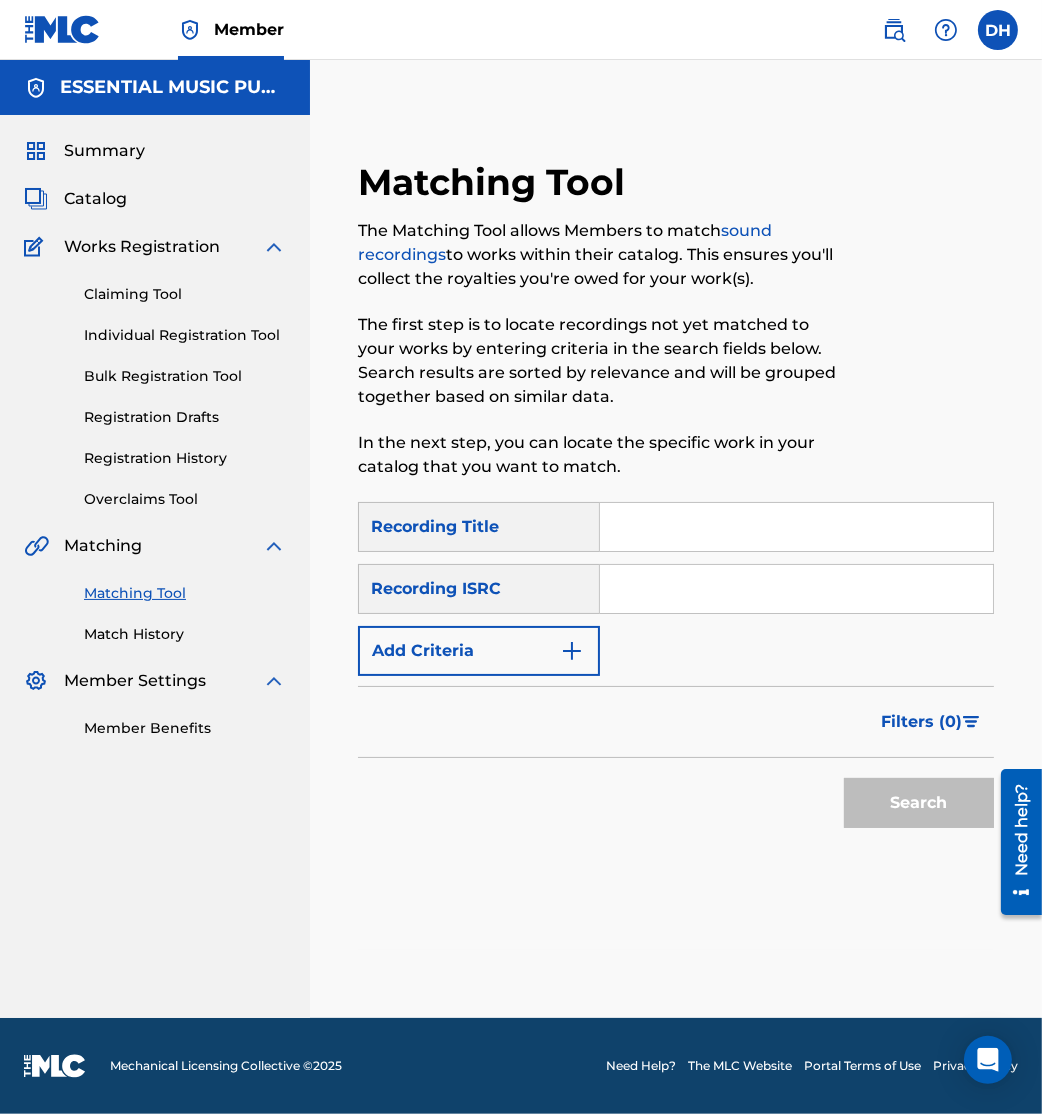 click at bounding box center [796, 589] 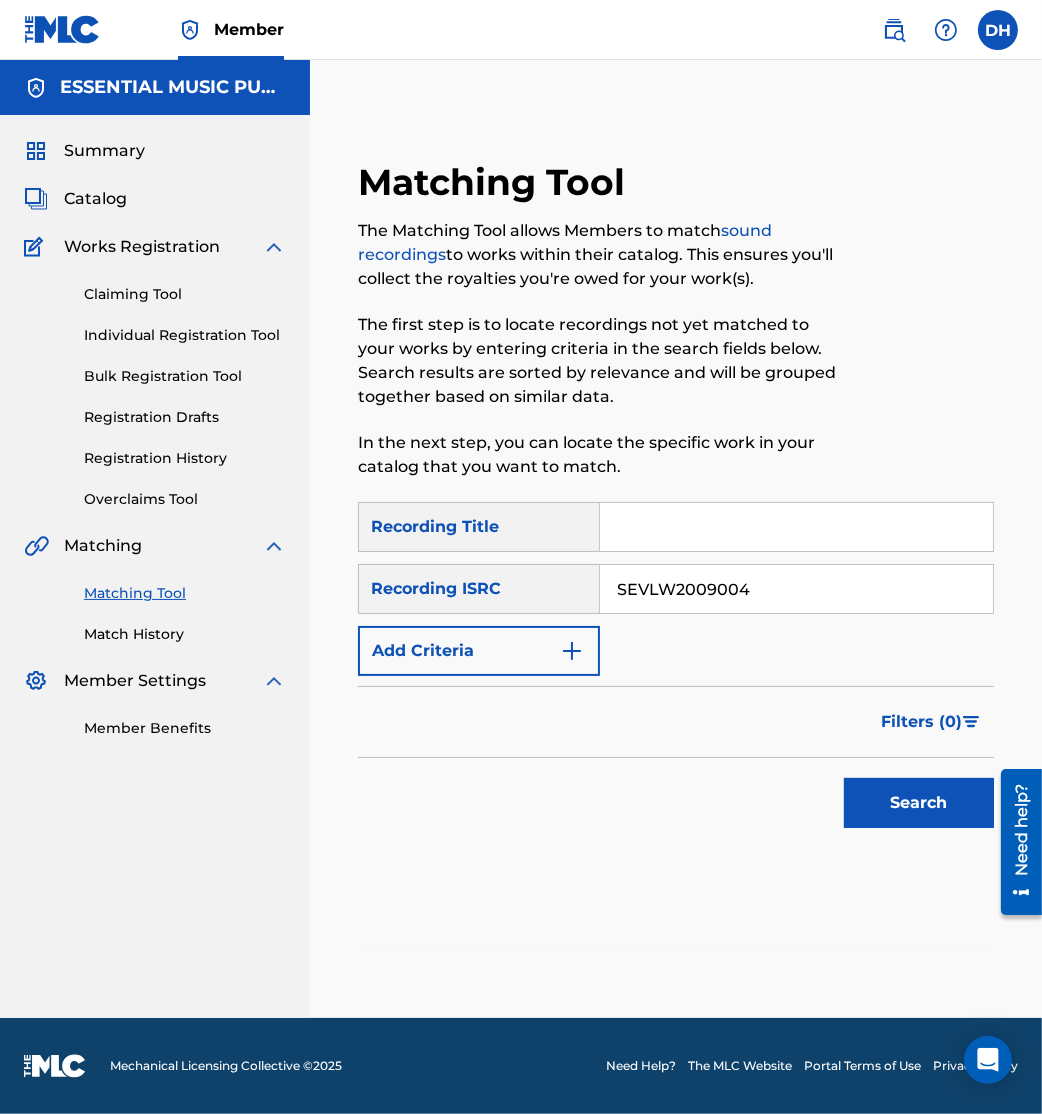 type on "SEVLW2009004" 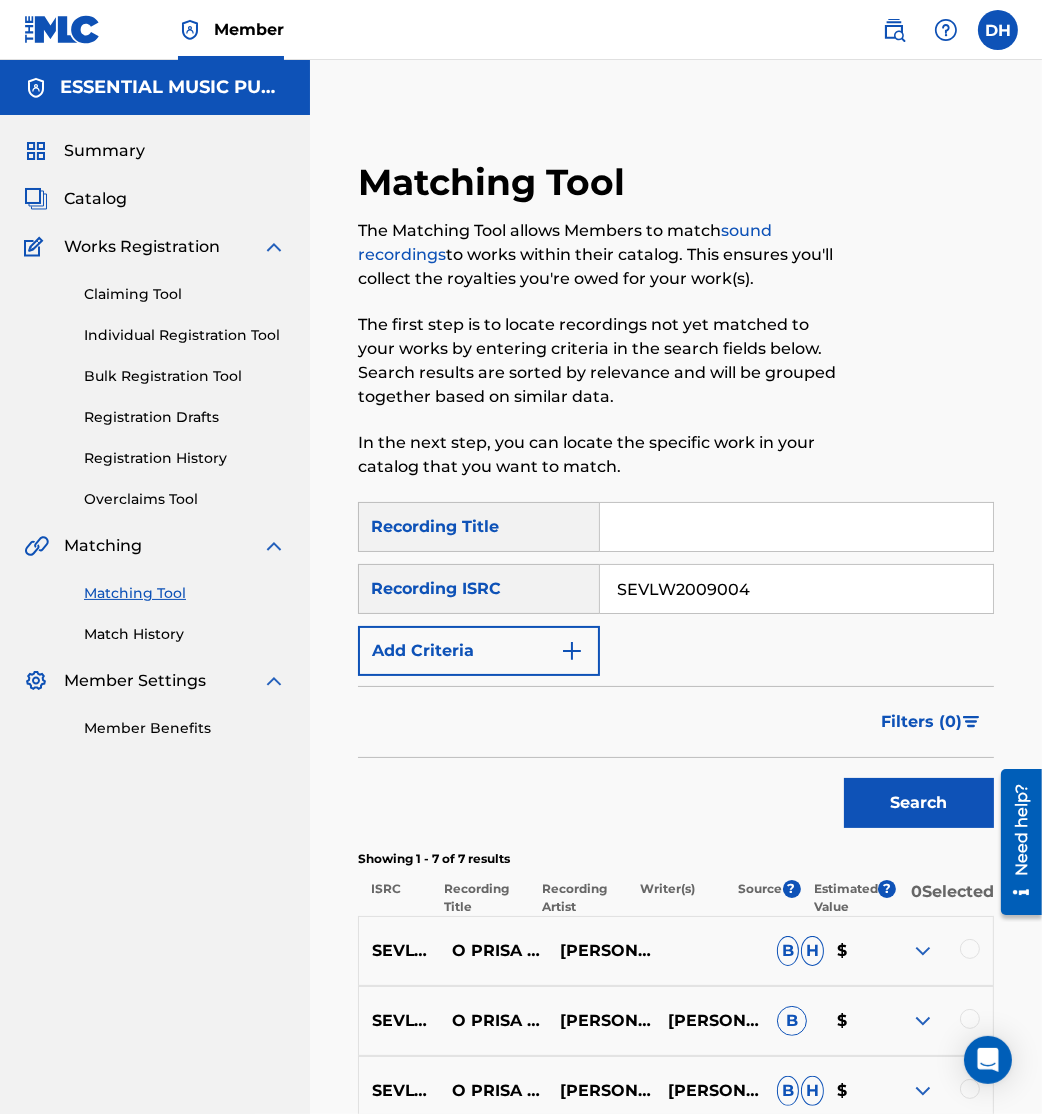 scroll, scrollTop: 499, scrollLeft: 0, axis: vertical 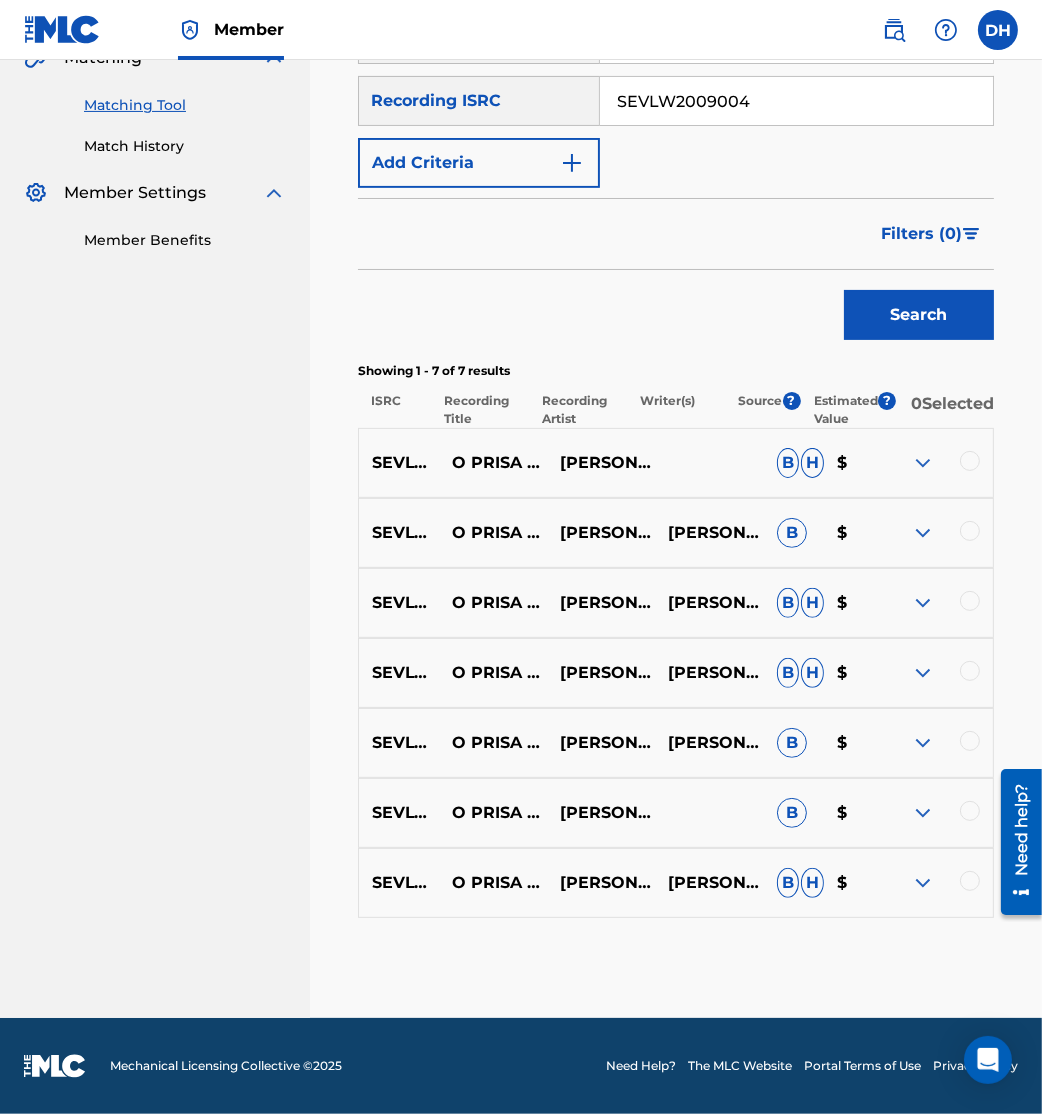 click at bounding box center (970, 461) 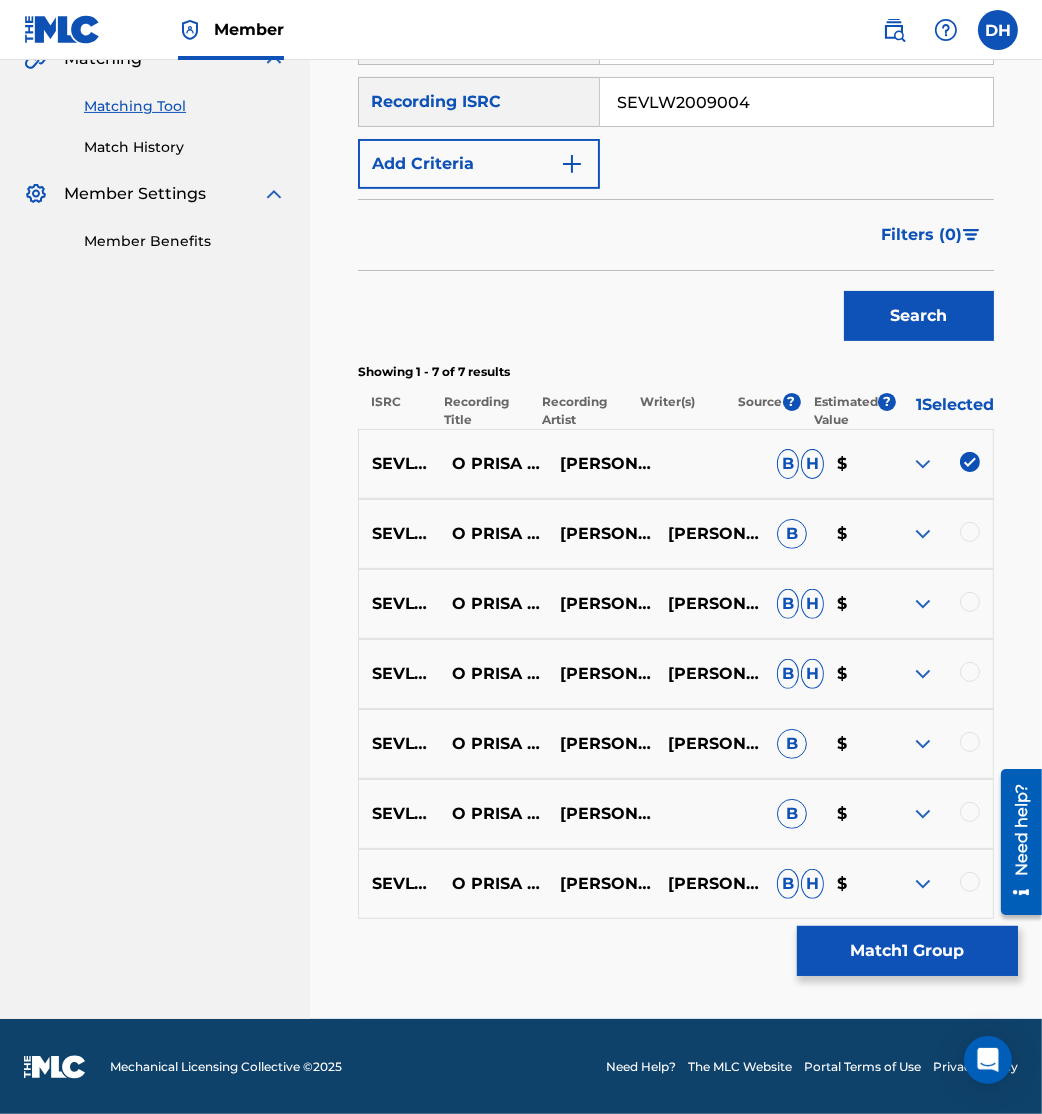 click at bounding box center (970, 532) 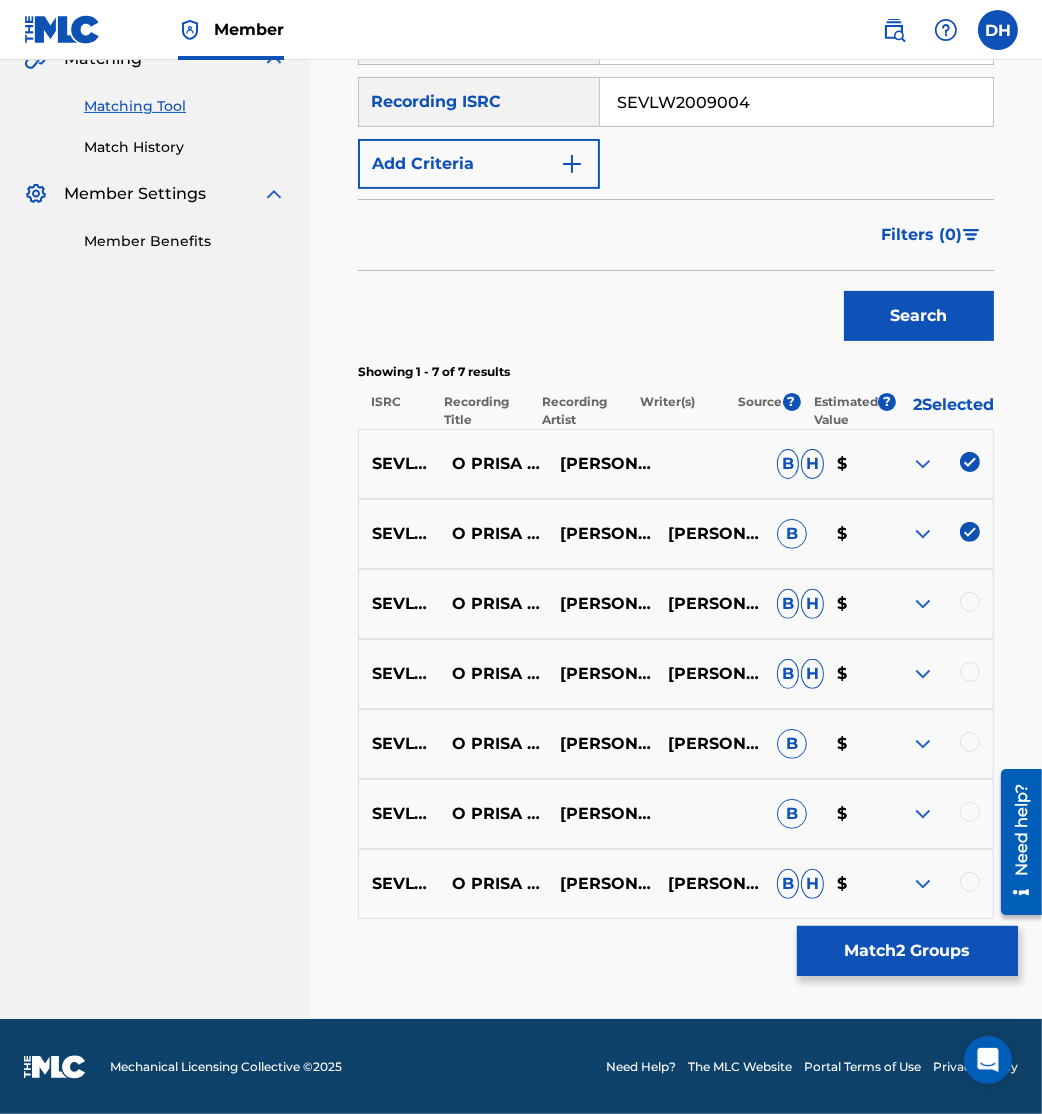 scroll, scrollTop: 499, scrollLeft: 0, axis: vertical 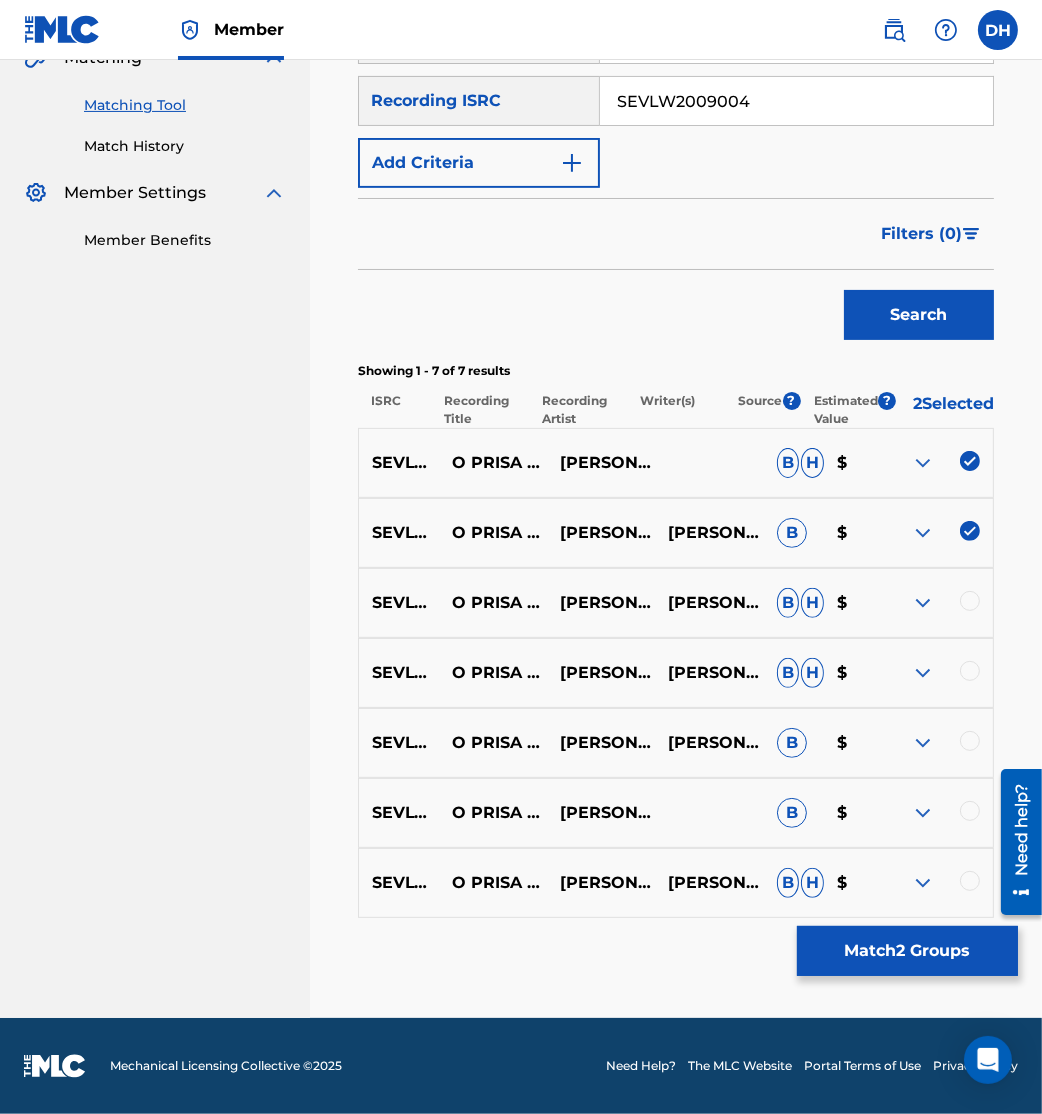 click on "SEVLW2009004 O PRISA HÖGT - STRÄCKER UPP VÅRA HÄNDER JOSEFINA GNISTE BENJAMIN HASTINGS,BRYAN BROWN,DEAN USSHER,JASON INGRAM,KARI JOBE,MARTY SAMPSON,PETTER ALIN,TOFER BROWN B H $" at bounding box center [676, 603] 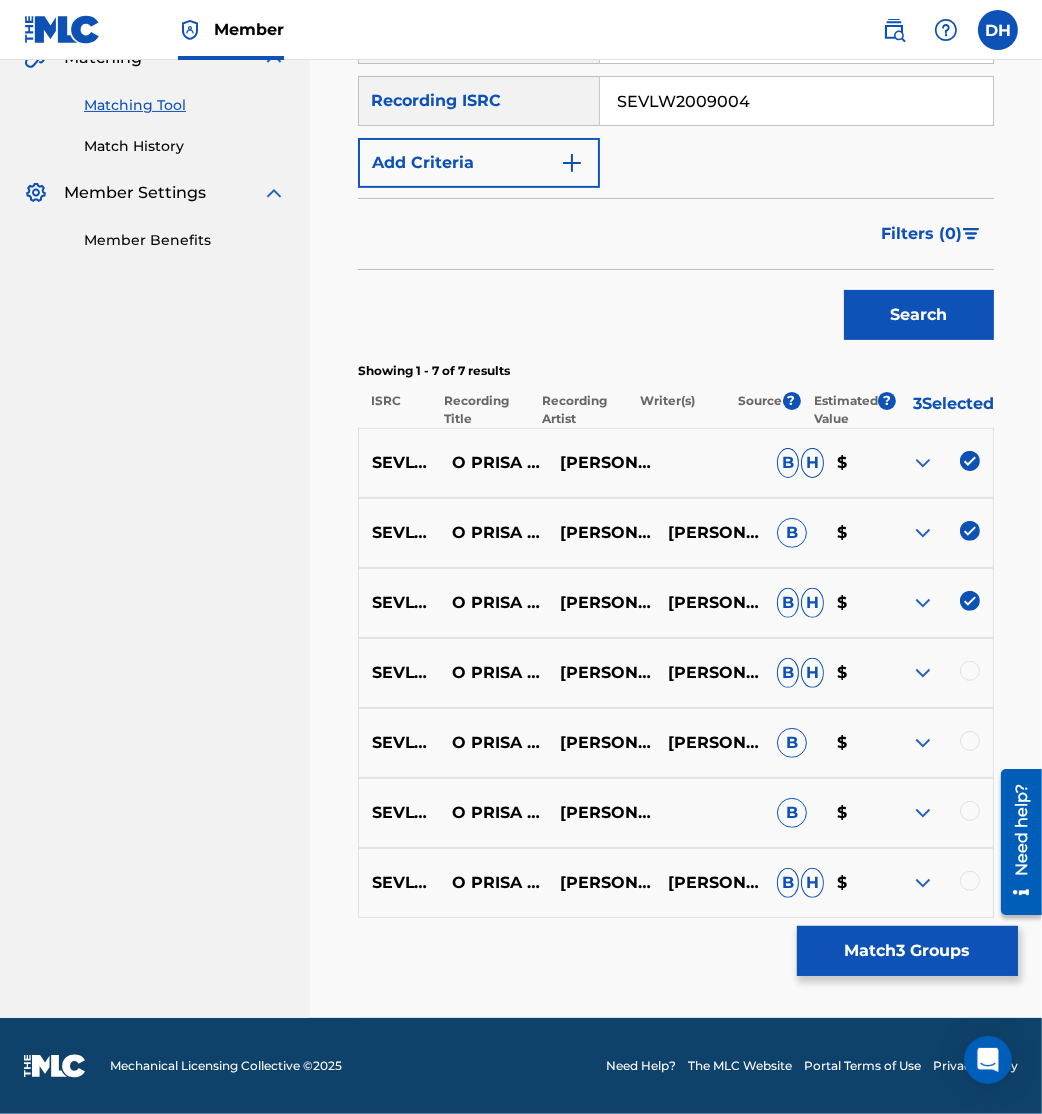 click at bounding box center [970, 671] 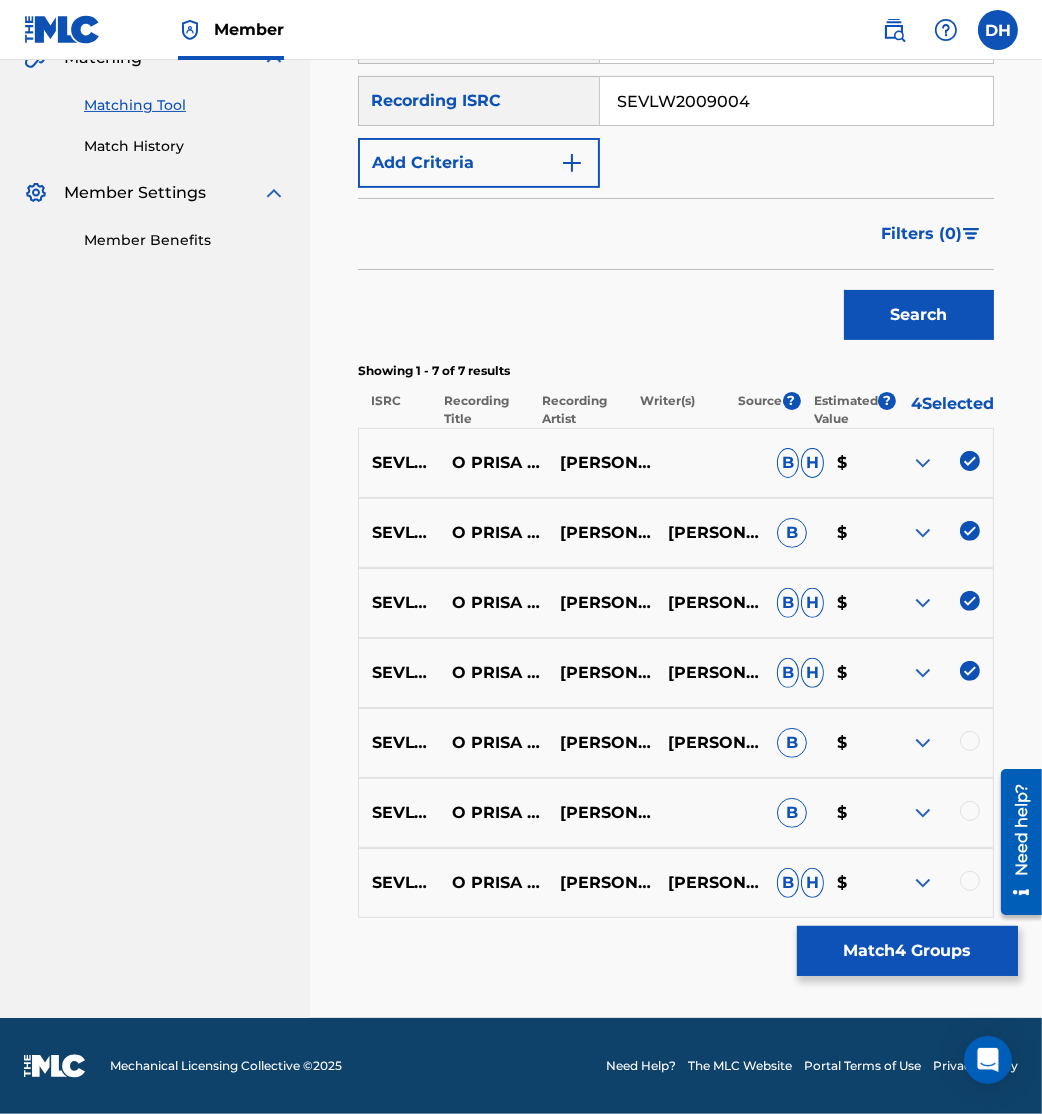 click at bounding box center [970, 741] 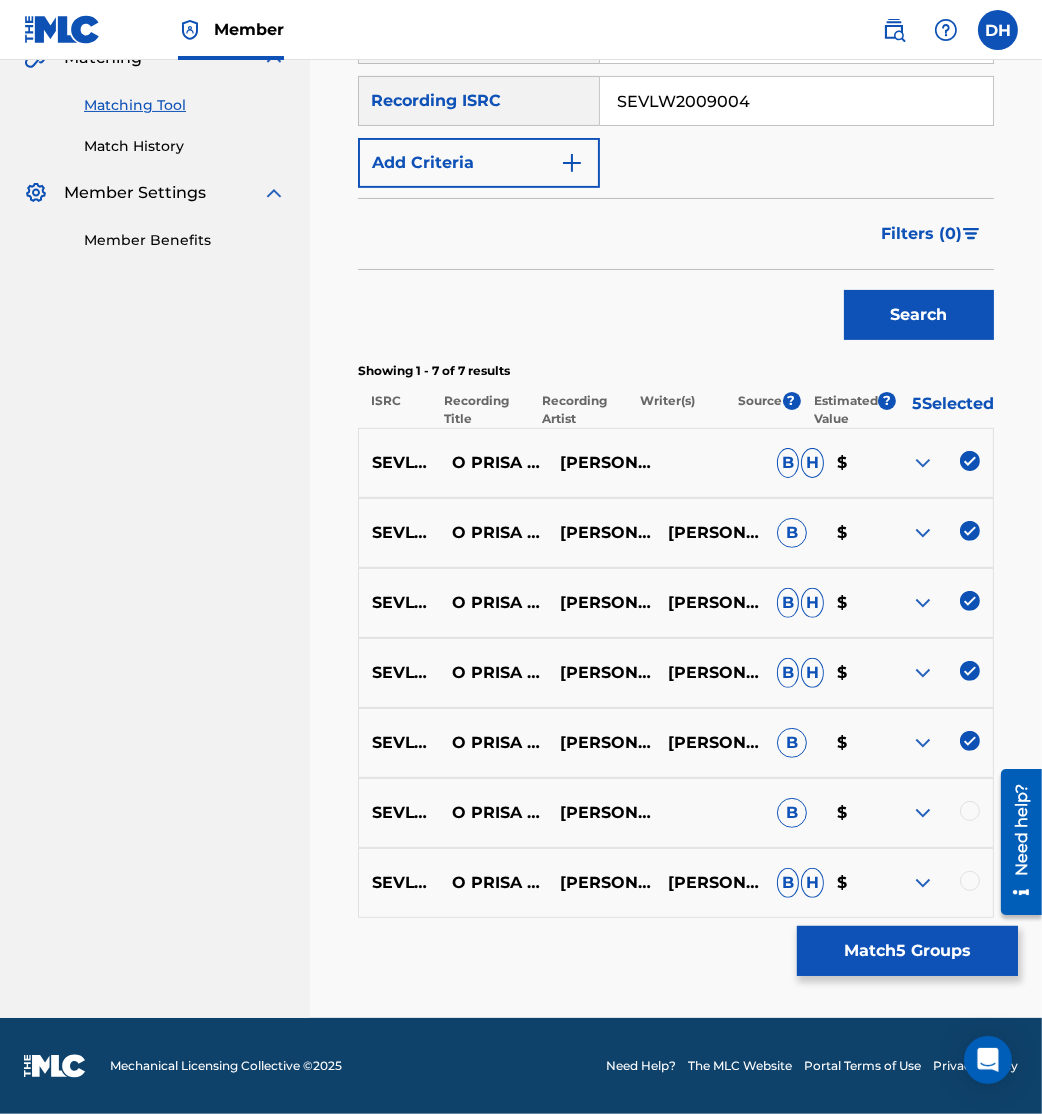 click at bounding box center [970, 811] 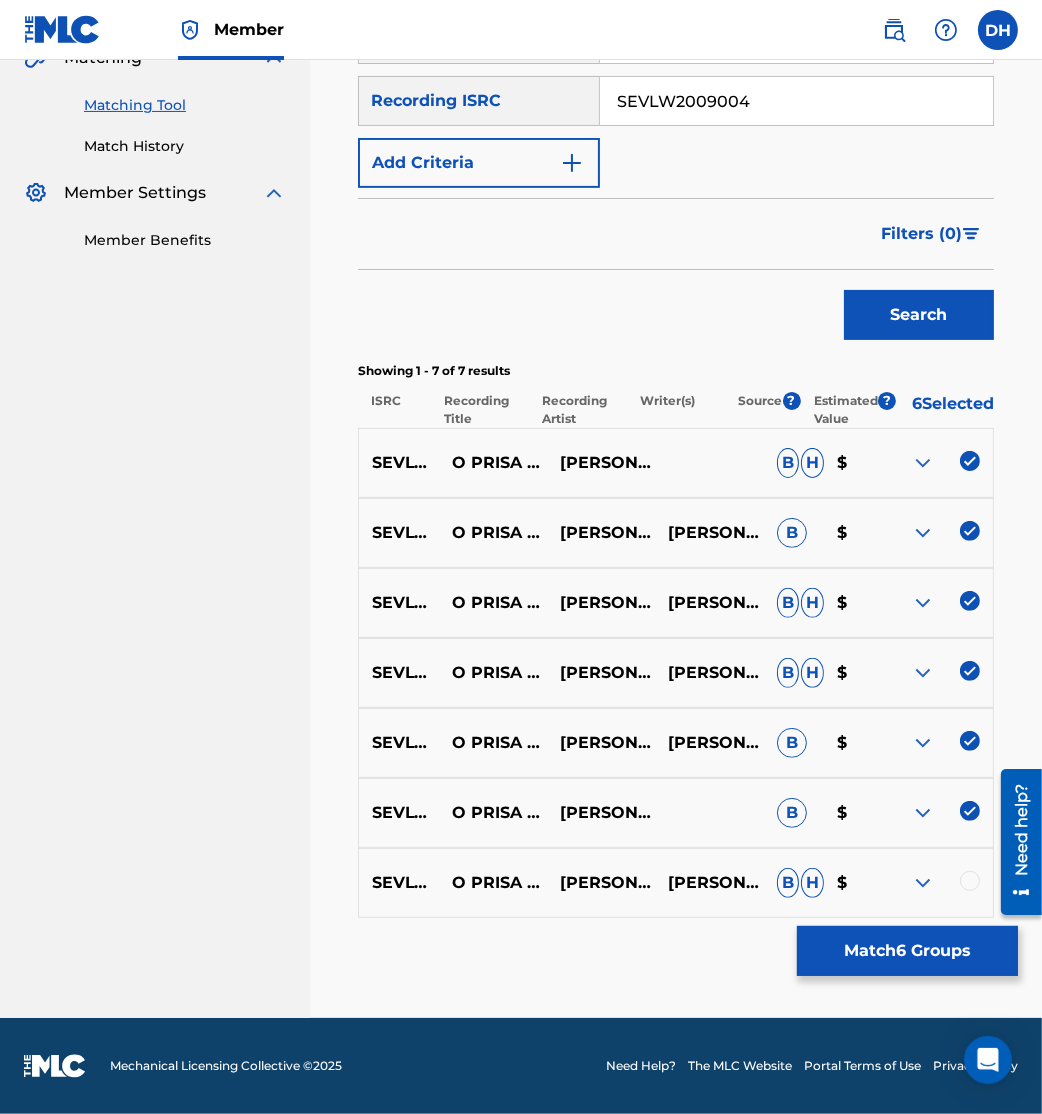 click at bounding box center [970, 881] 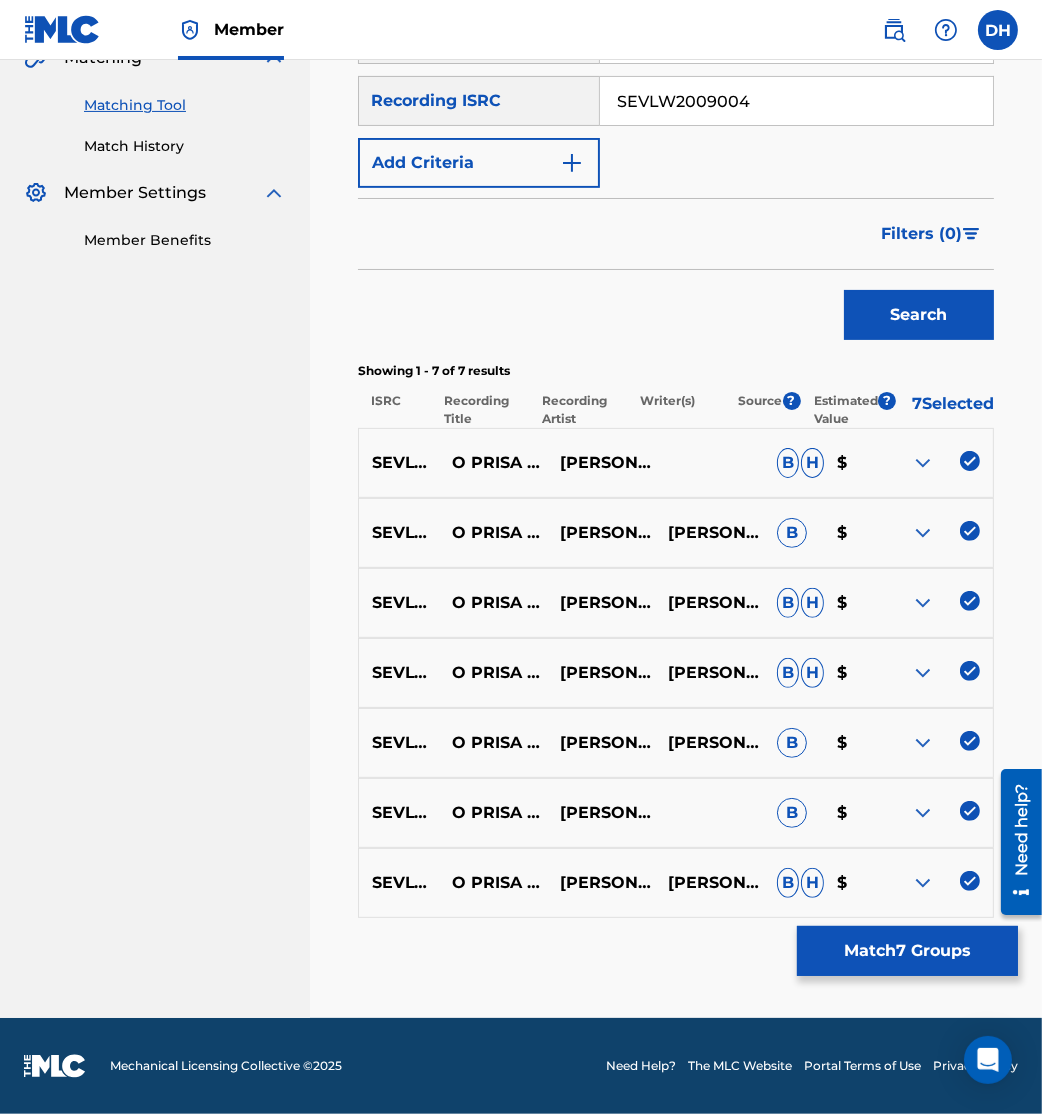 click on "Match  7 Groups" at bounding box center (907, 951) 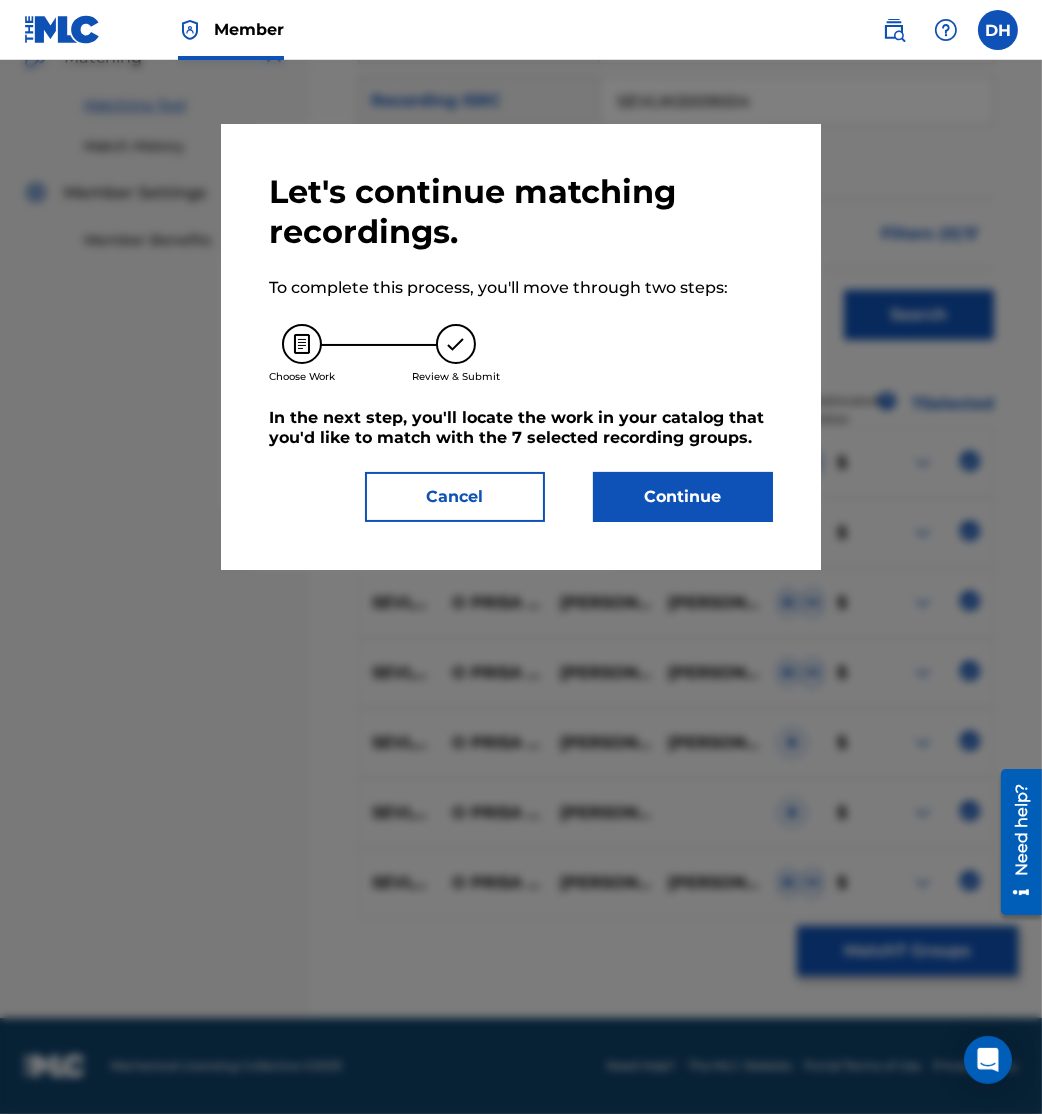 click on "Continue" at bounding box center [683, 497] 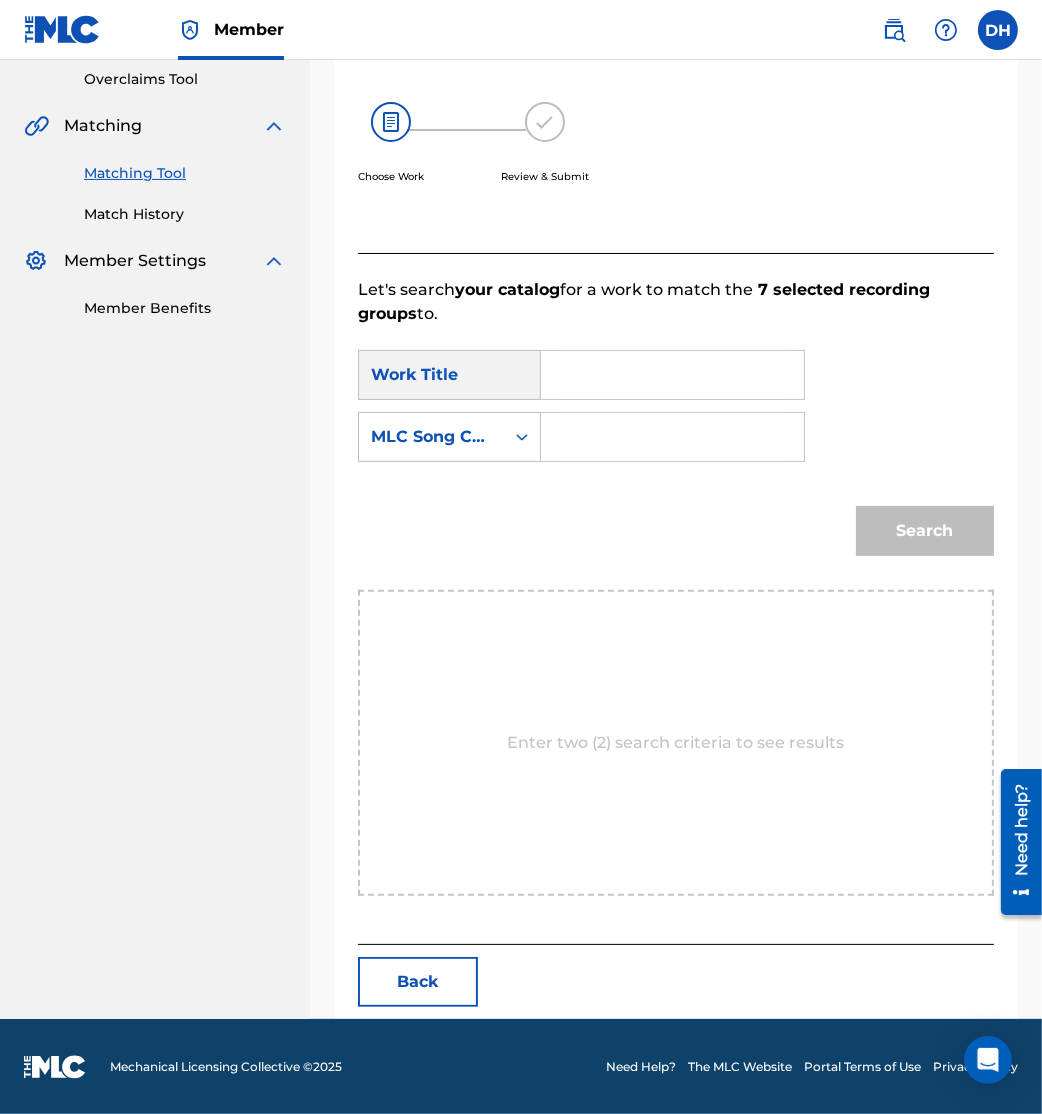 click at bounding box center (672, 437) 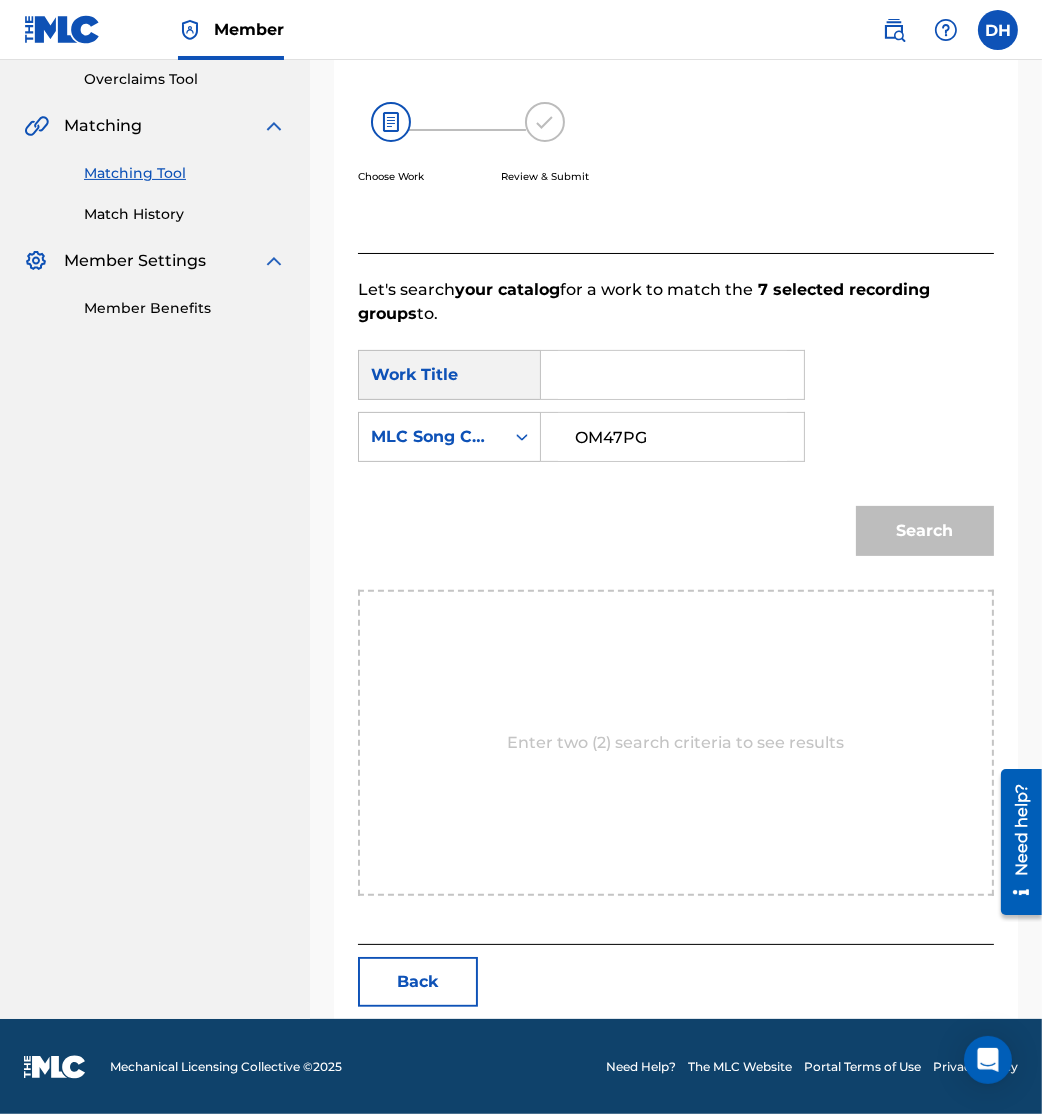 type on "OM47PG" 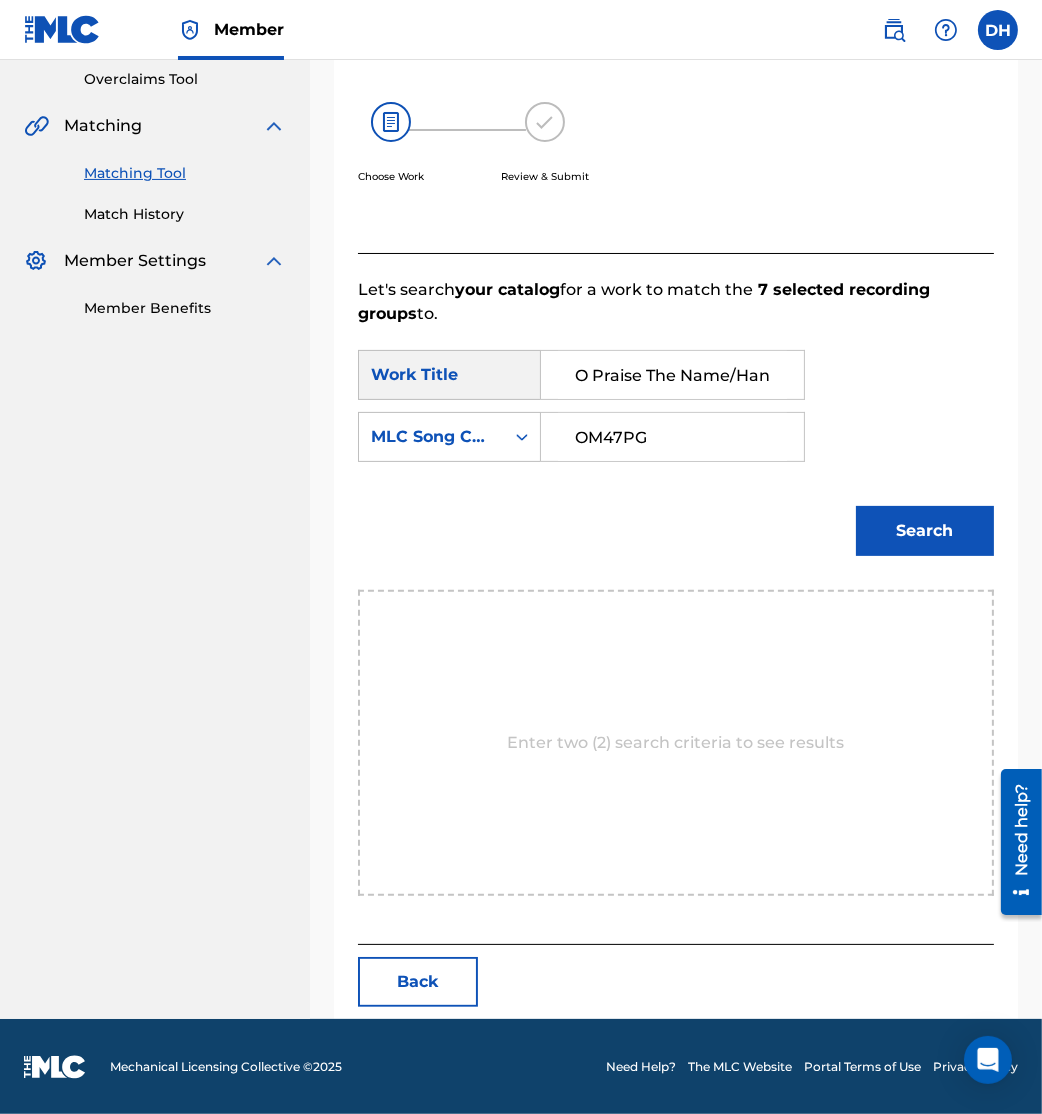scroll, scrollTop: 0, scrollLeft: 144, axis: horizontal 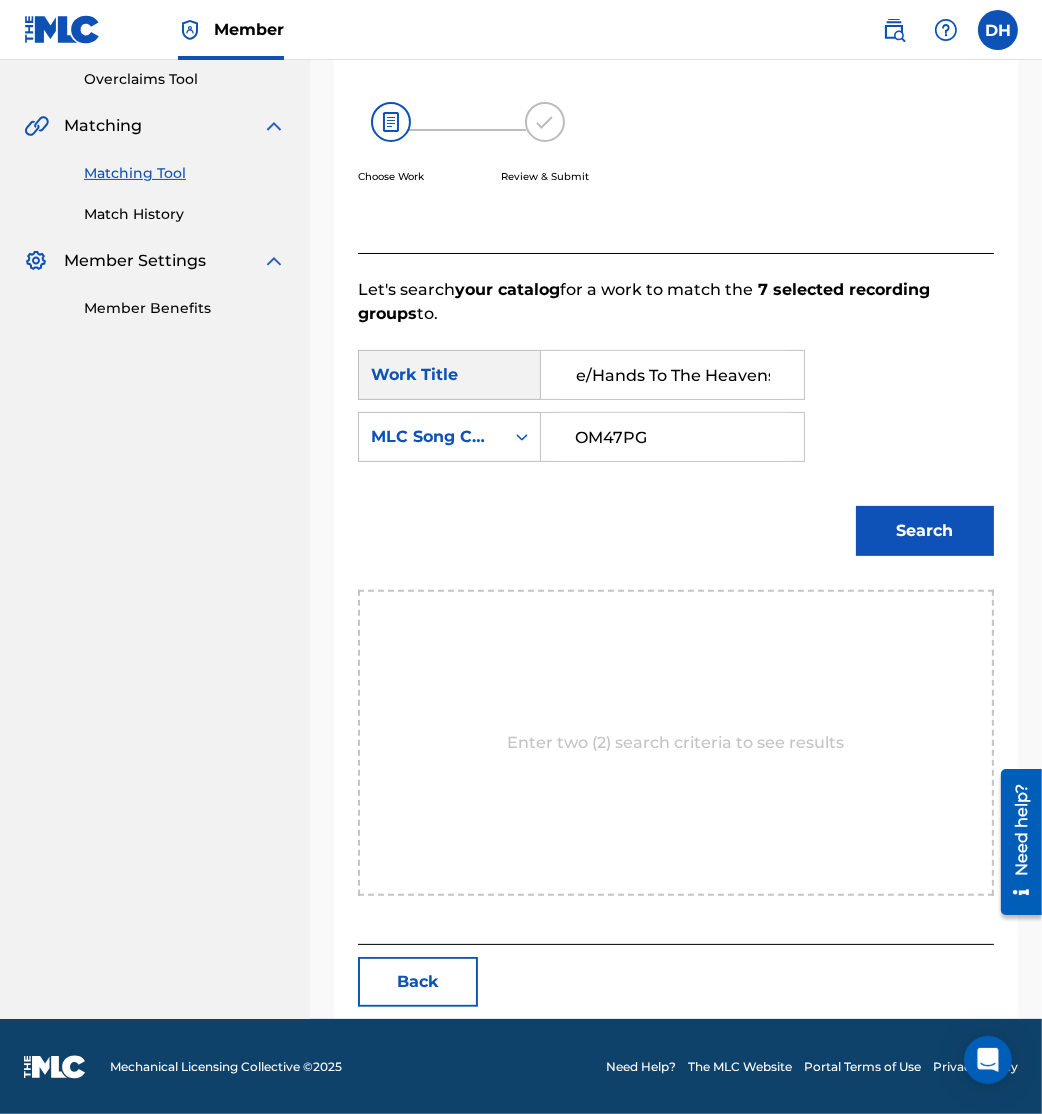 type on "O Praise The Name/Hands To The Heavens" 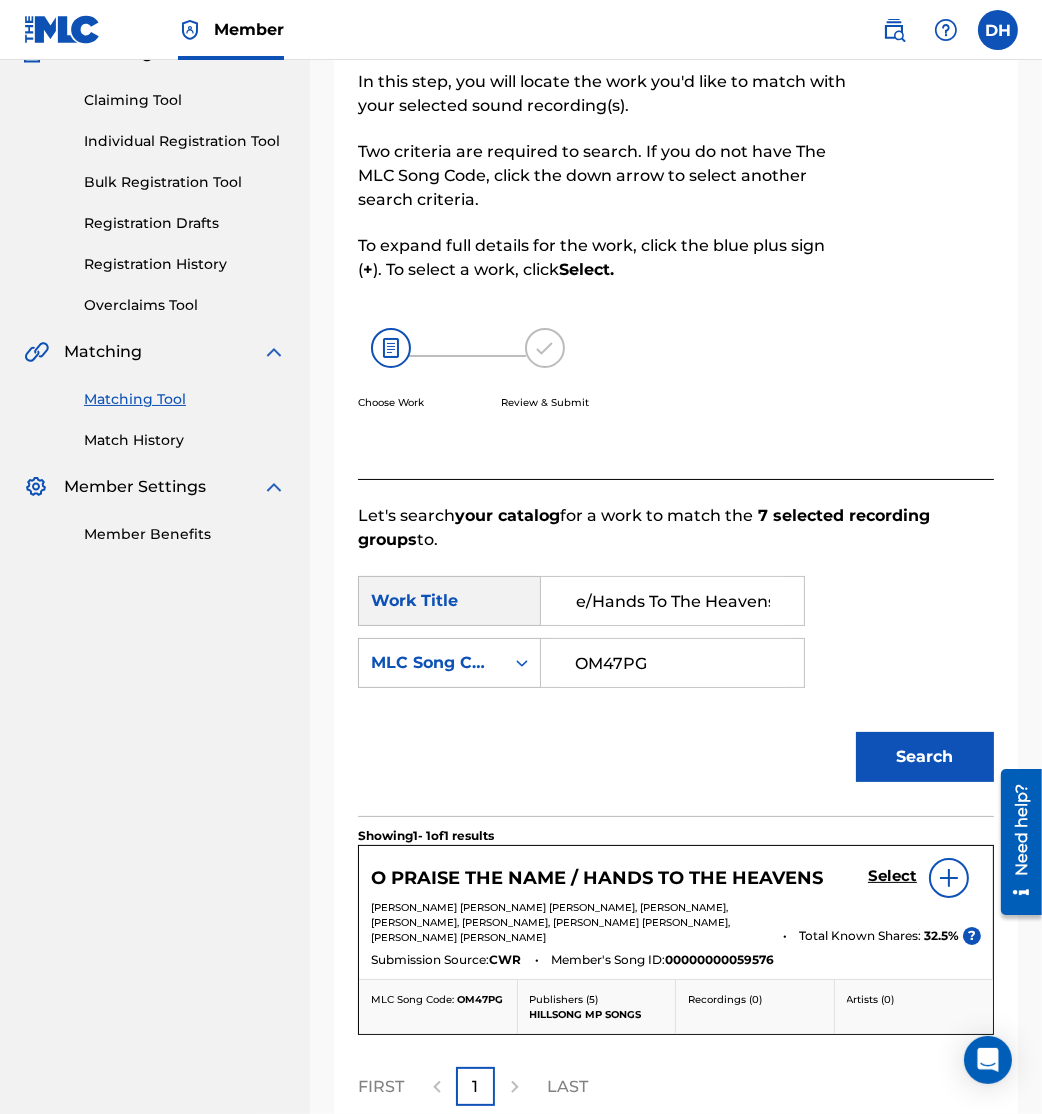 scroll, scrollTop: 373, scrollLeft: 0, axis: vertical 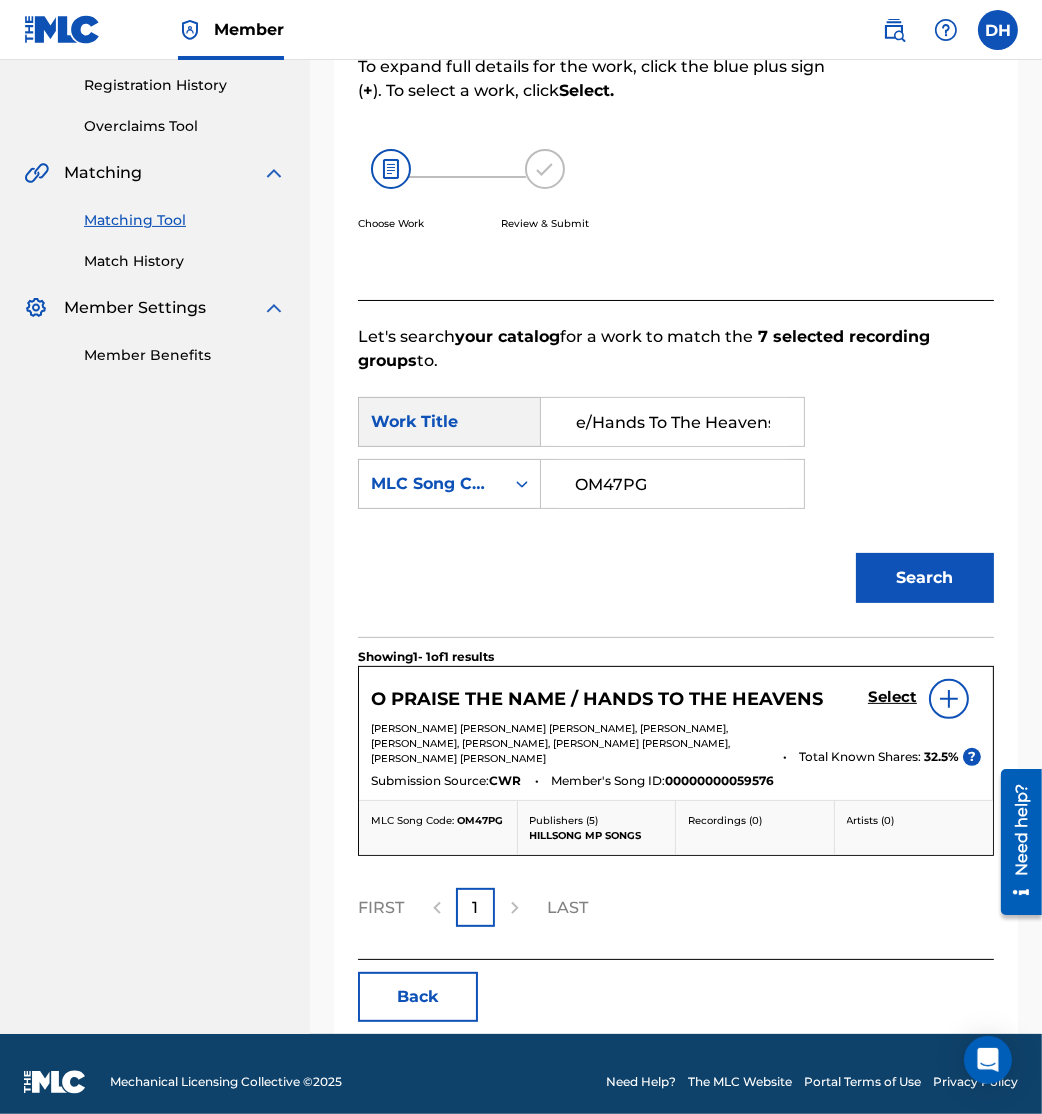 click on "Select" at bounding box center (892, 697) 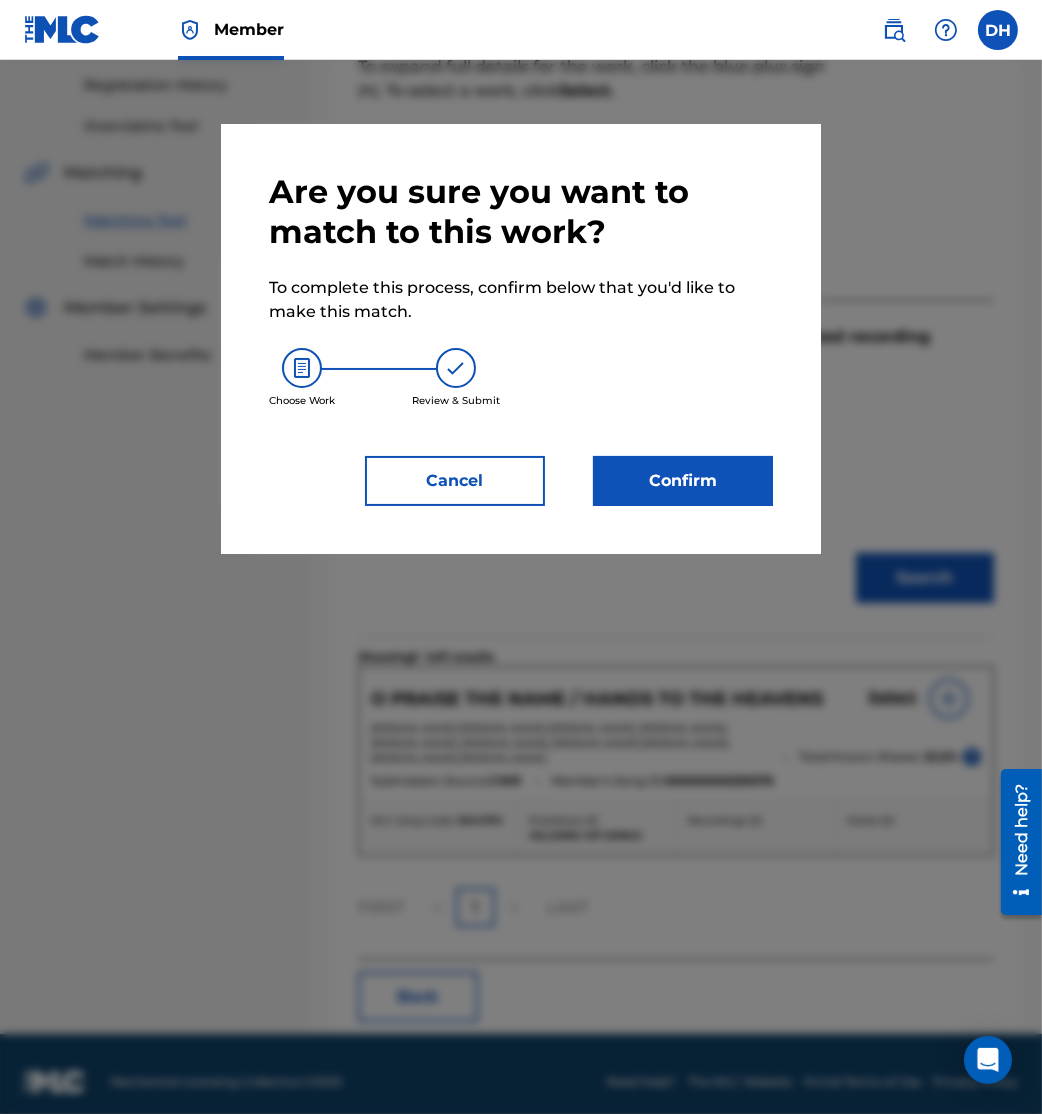 click on "Confirm" at bounding box center (683, 481) 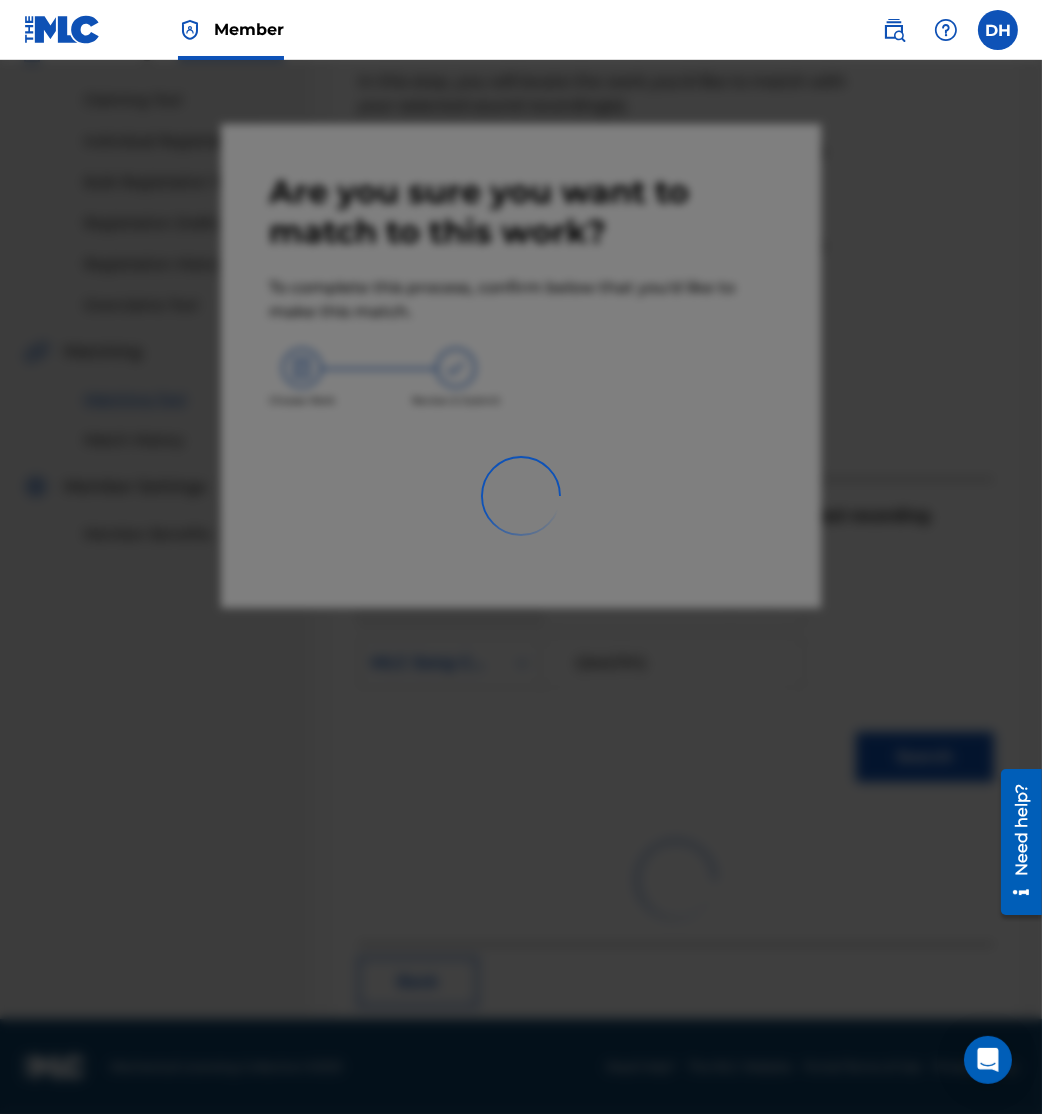 scroll, scrollTop: 10, scrollLeft: 0, axis: vertical 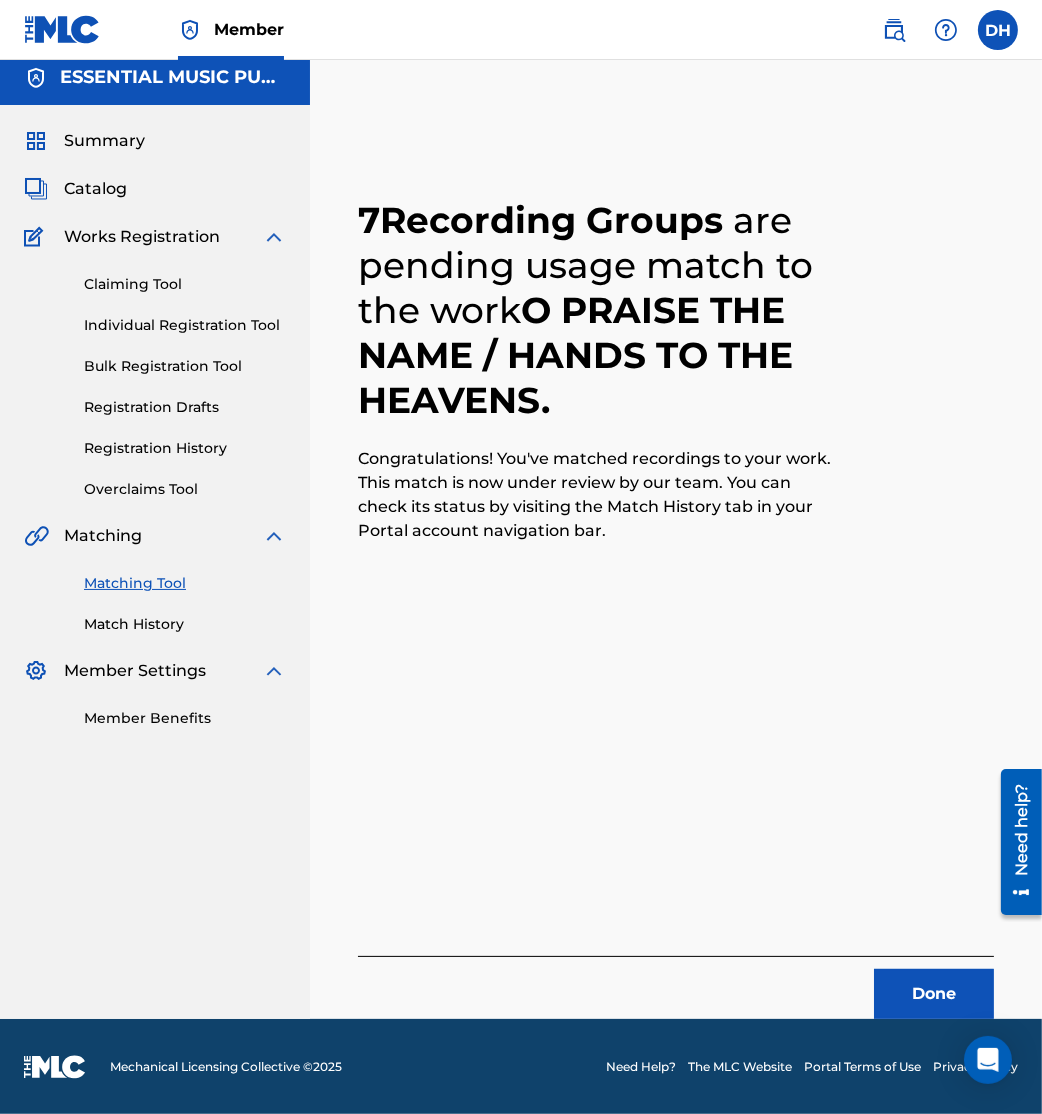 click on "Done" at bounding box center [934, 994] 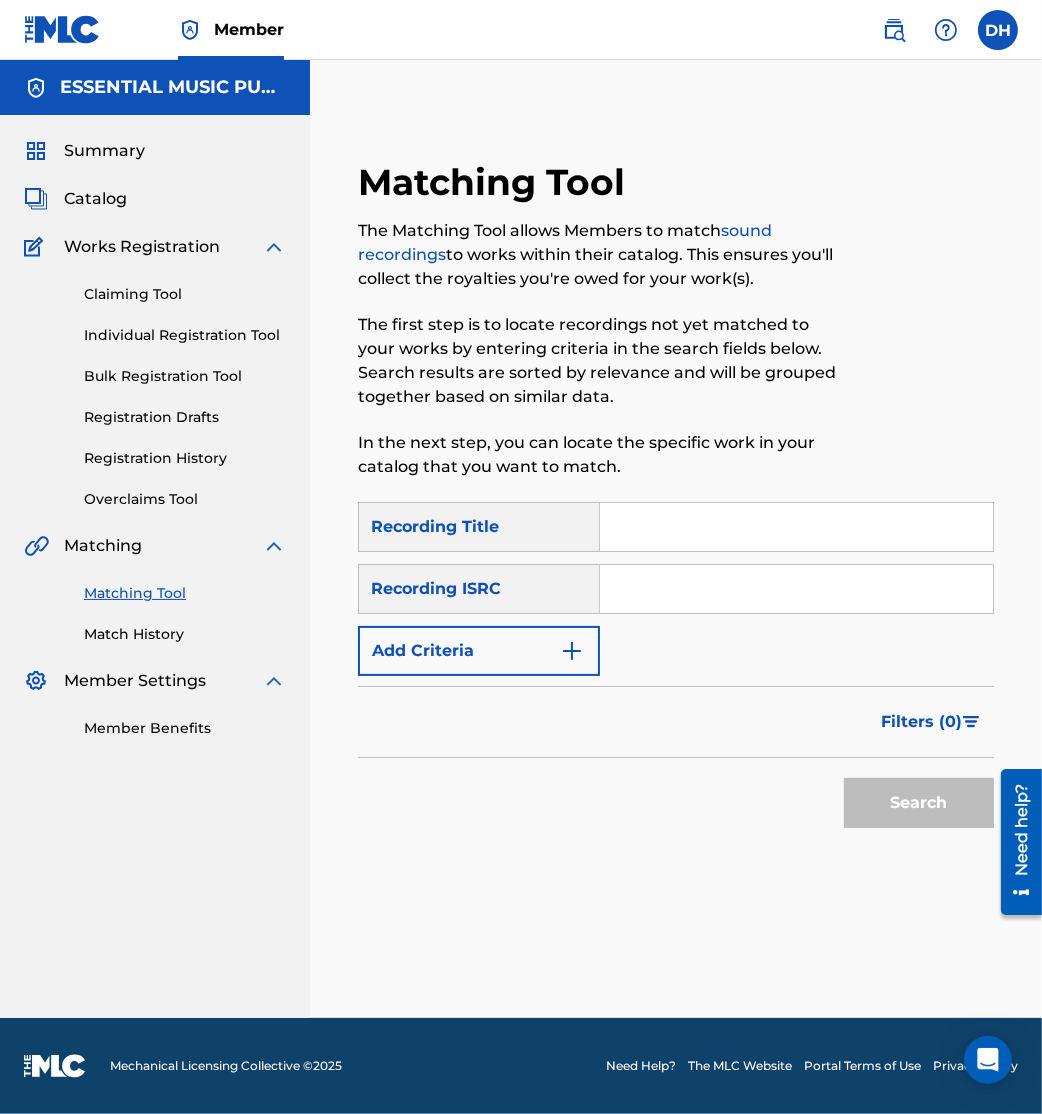 scroll, scrollTop: 0, scrollLeft: 0, axis: both 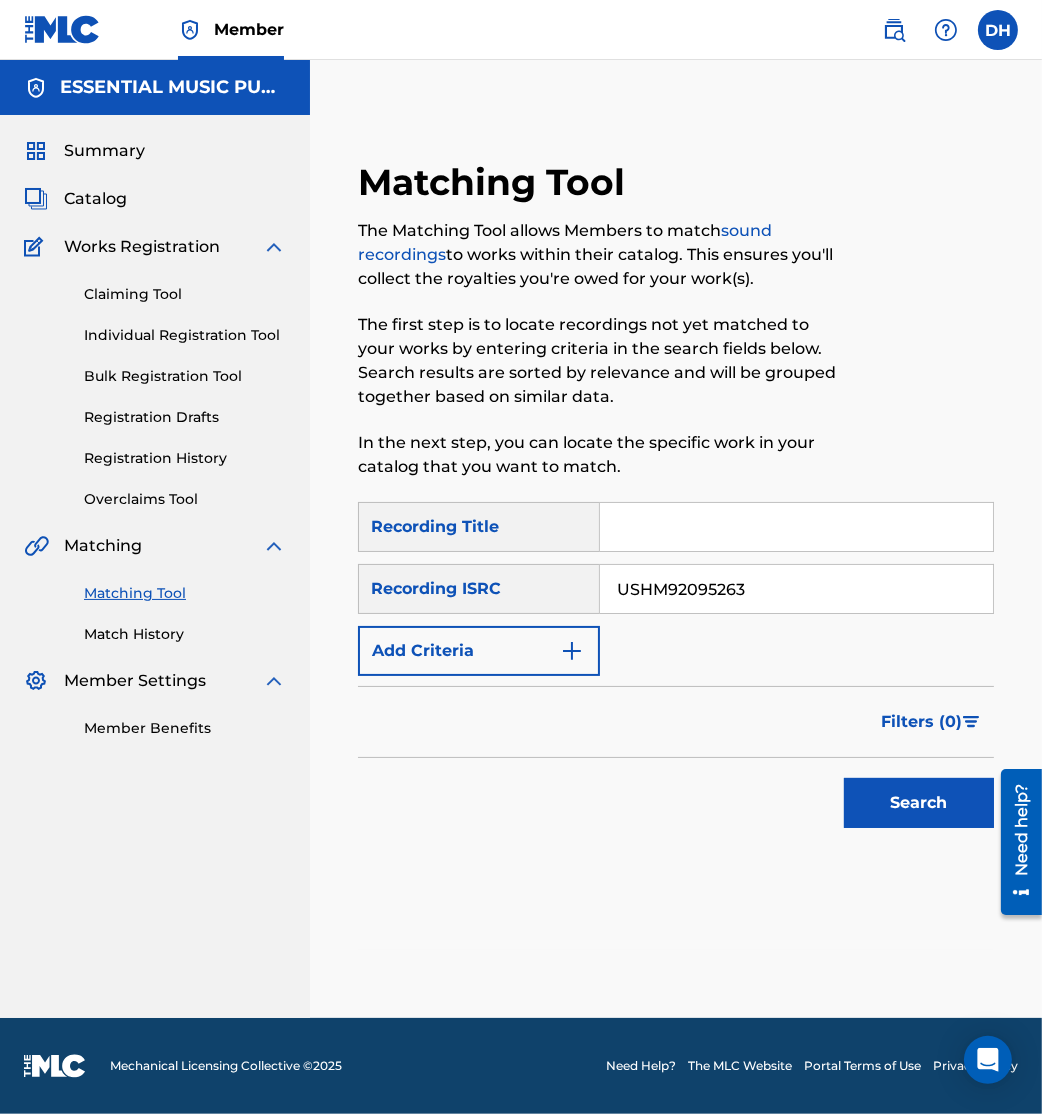 type on "USHM92095263" 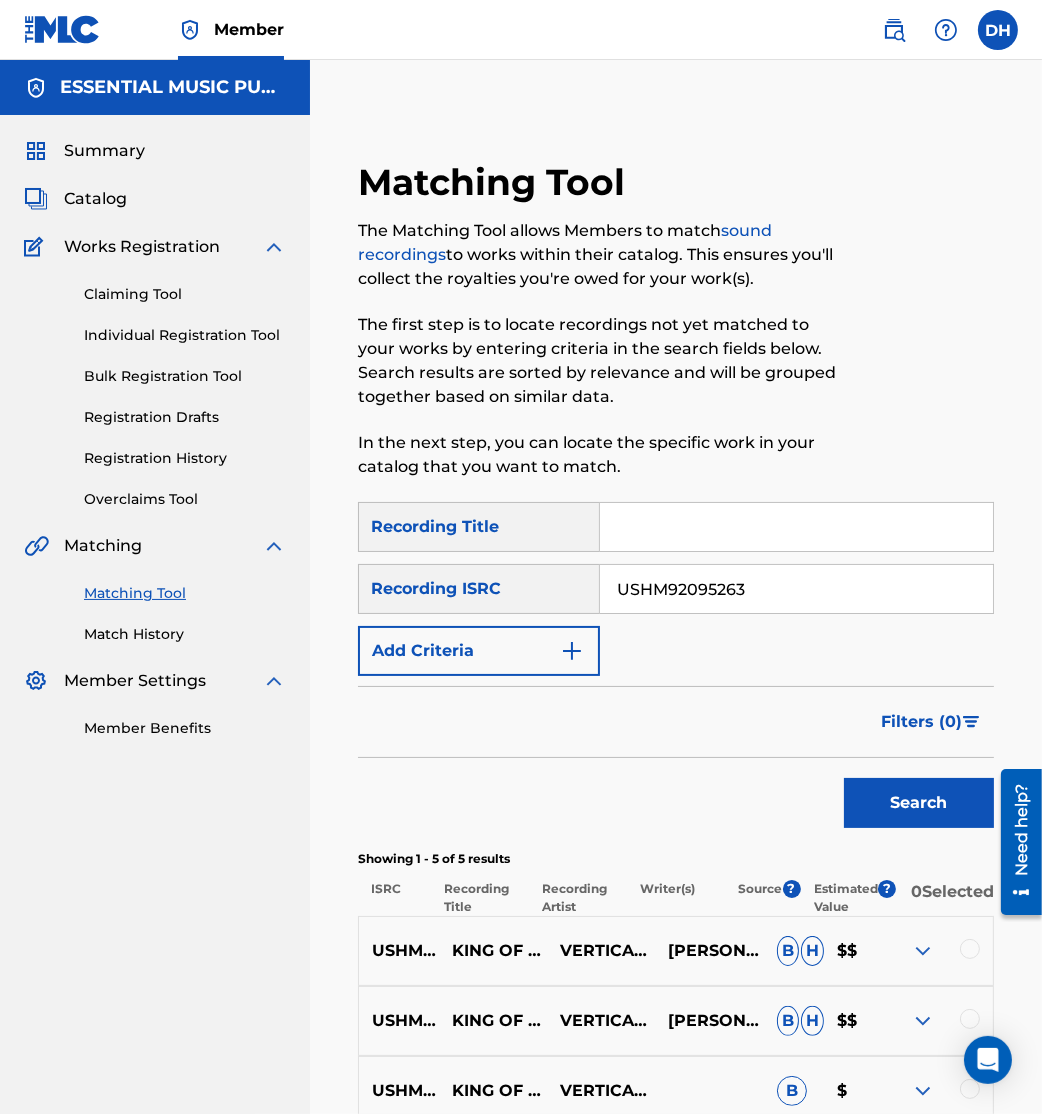 scroll, scrollTop: 359, scrollLeft: 0, axis: vertical 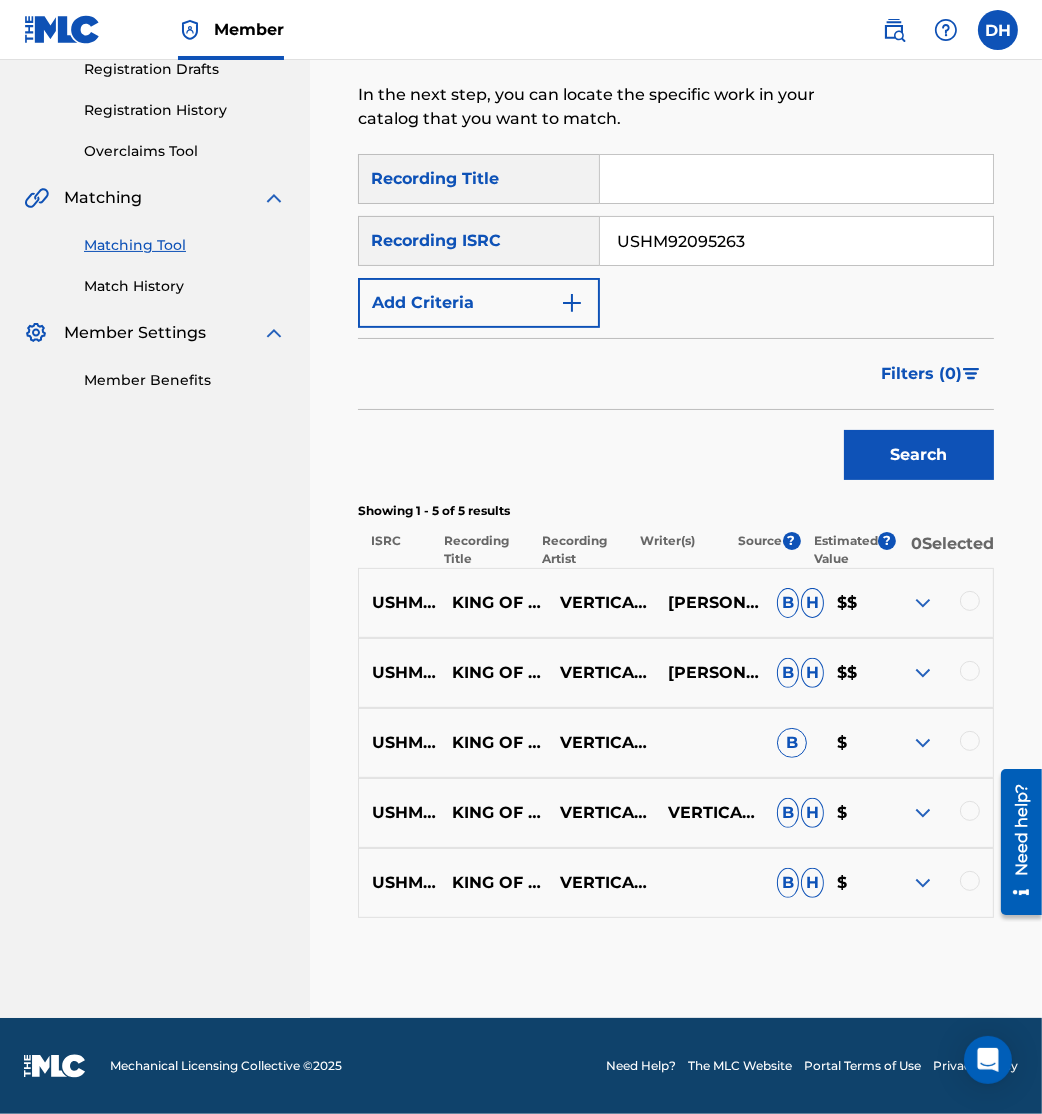 click at bounding box center (970, 601) 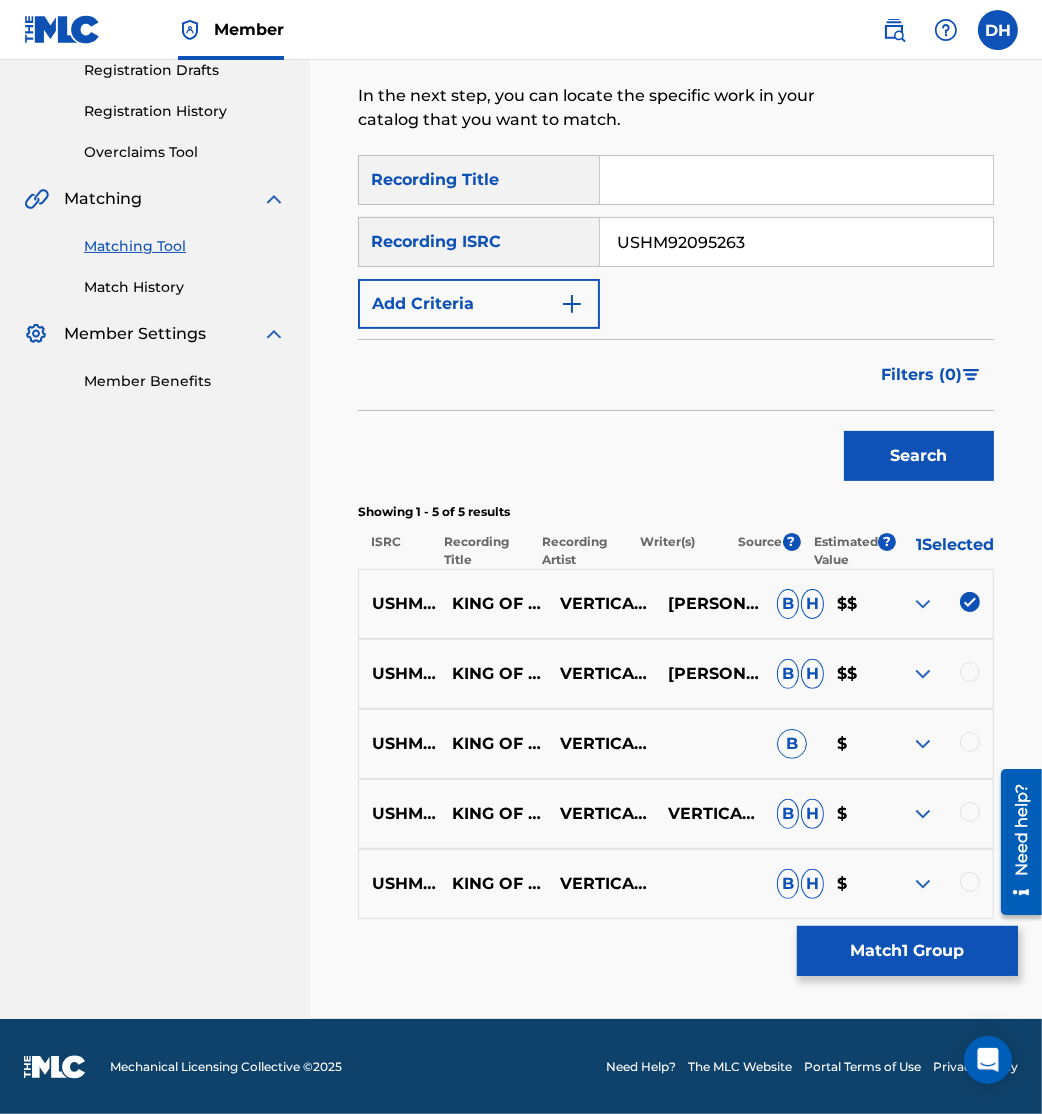 click at bounding box center [970, 672] 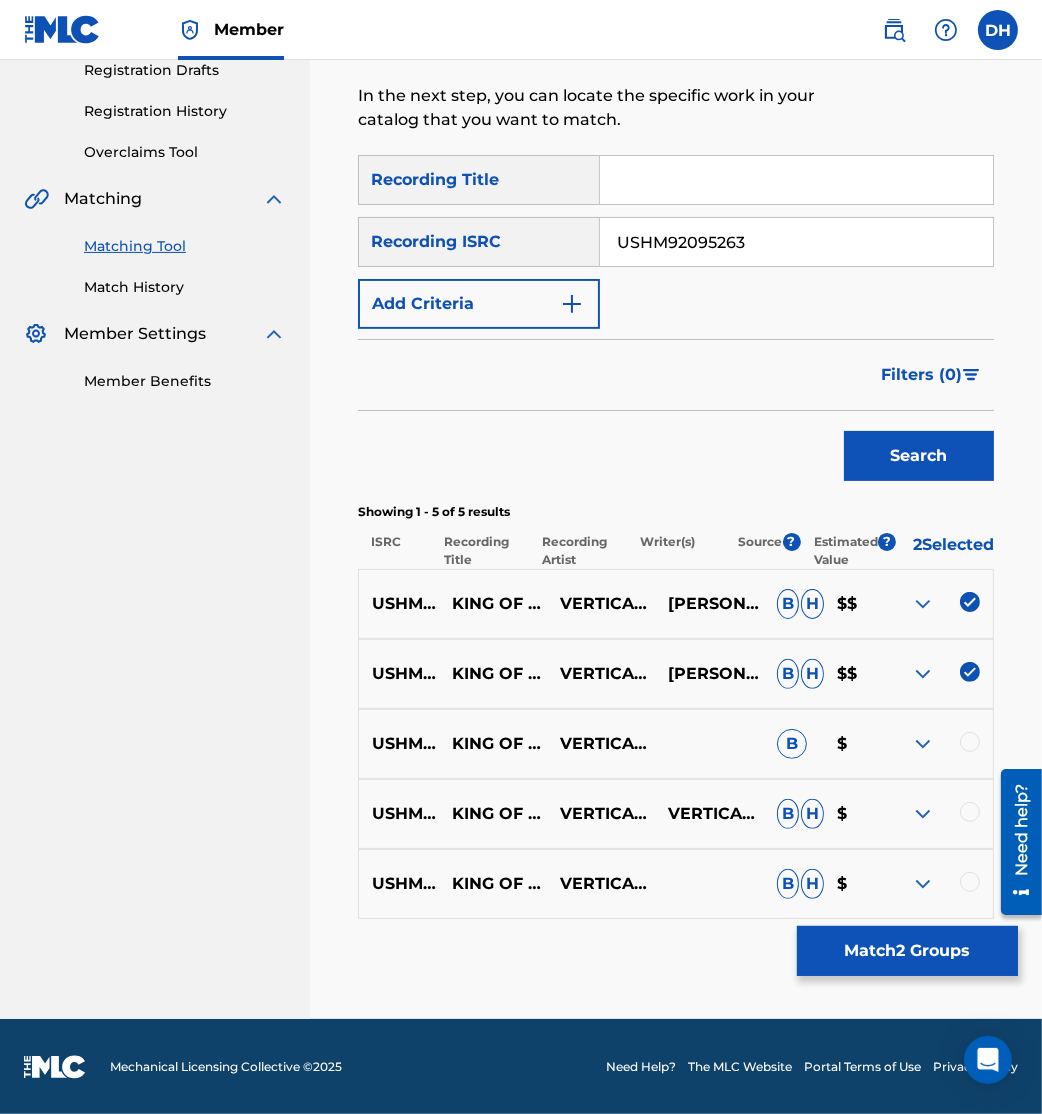 scroll, scrollTop: 359, scrollLeft: 0, axis: vertical 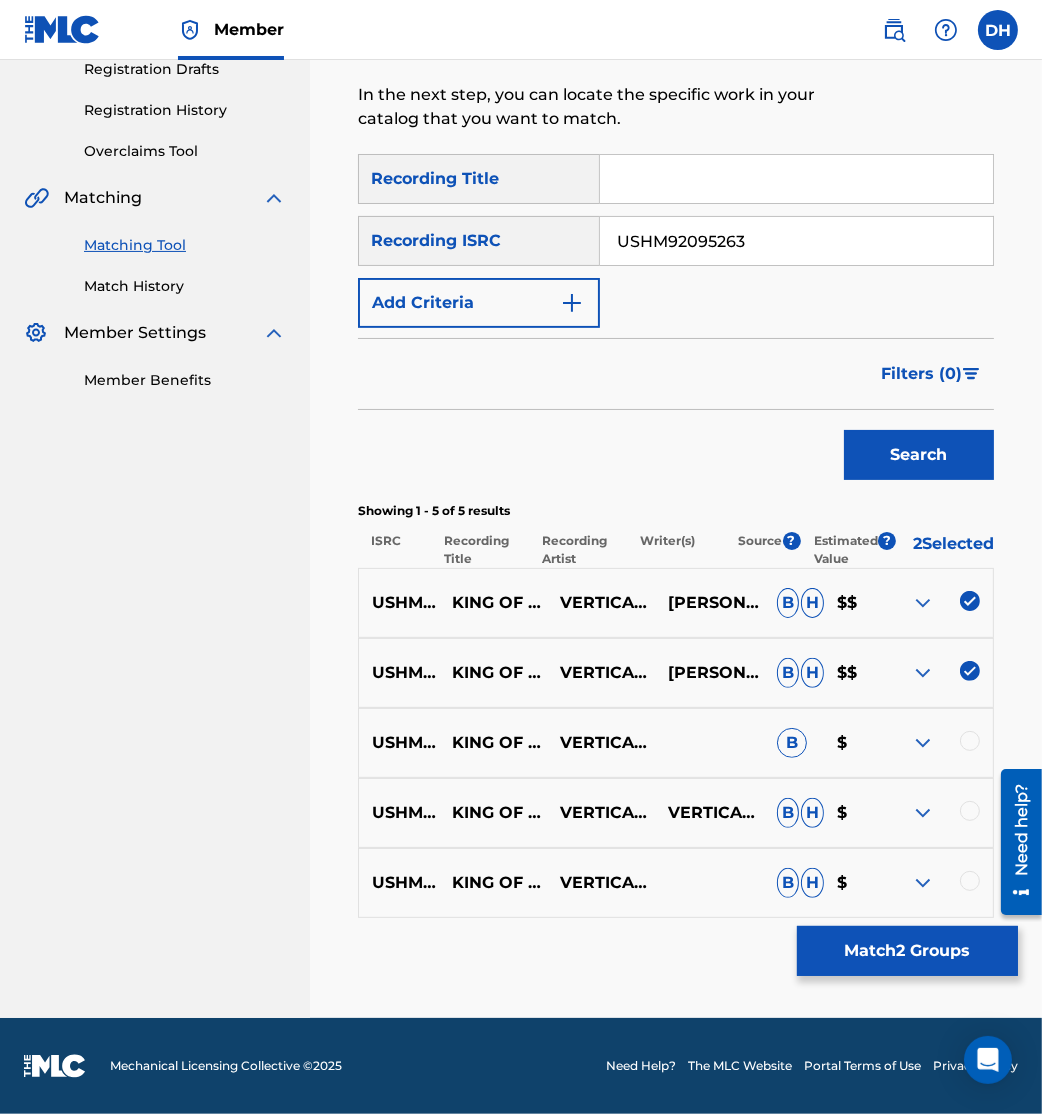 click at bounding box center (970, 741) 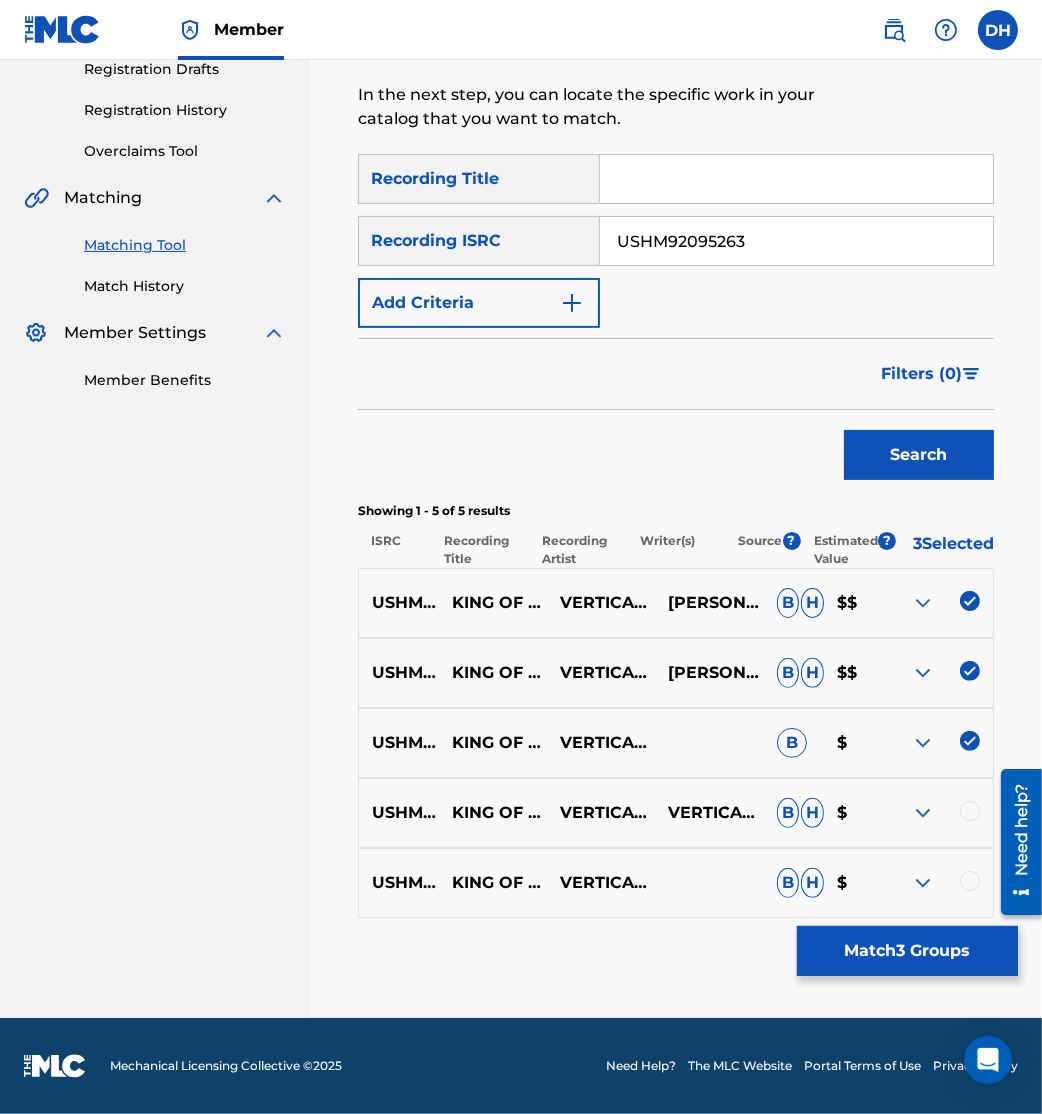click at bounding box center (970, 811) 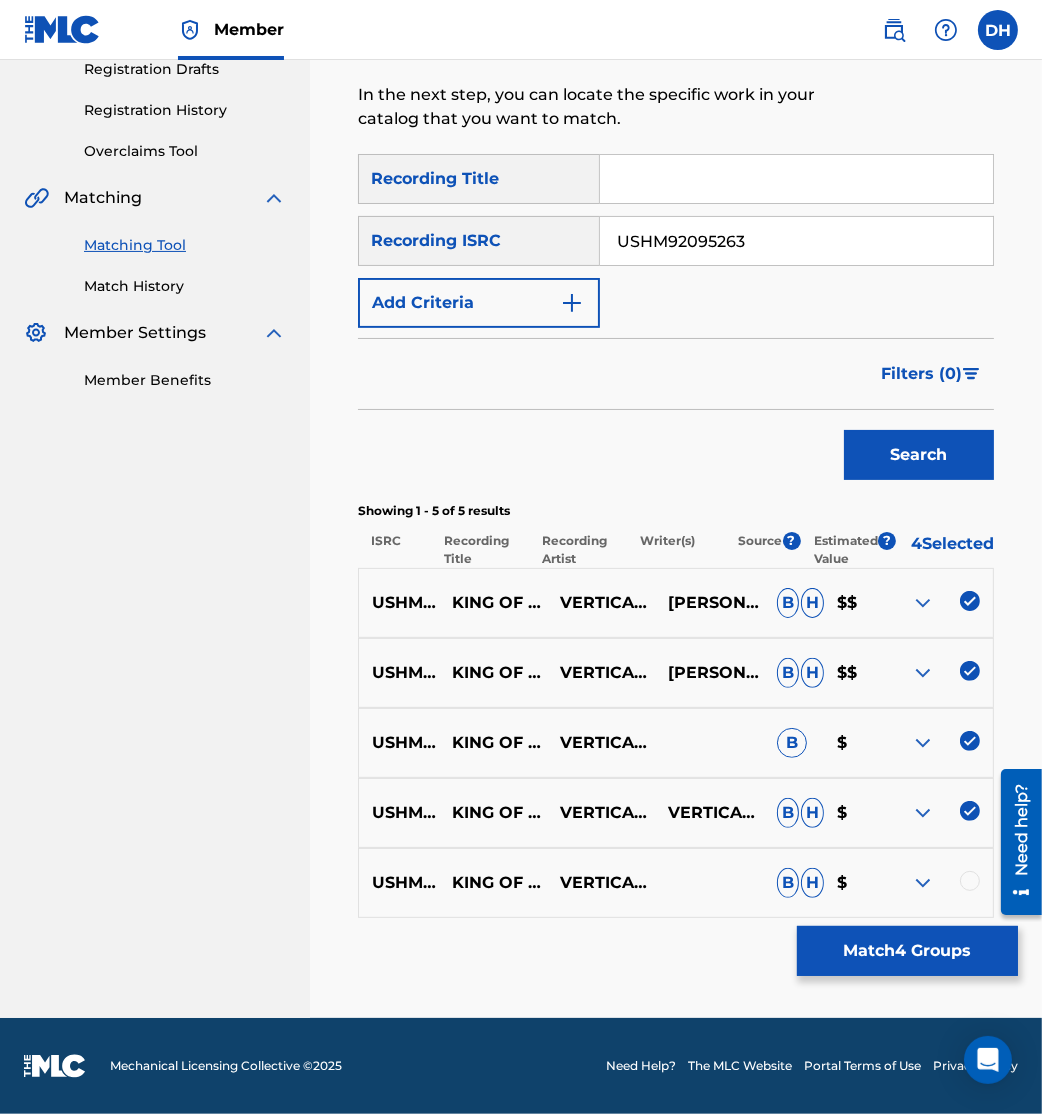 click at bounding box center [970, 881] 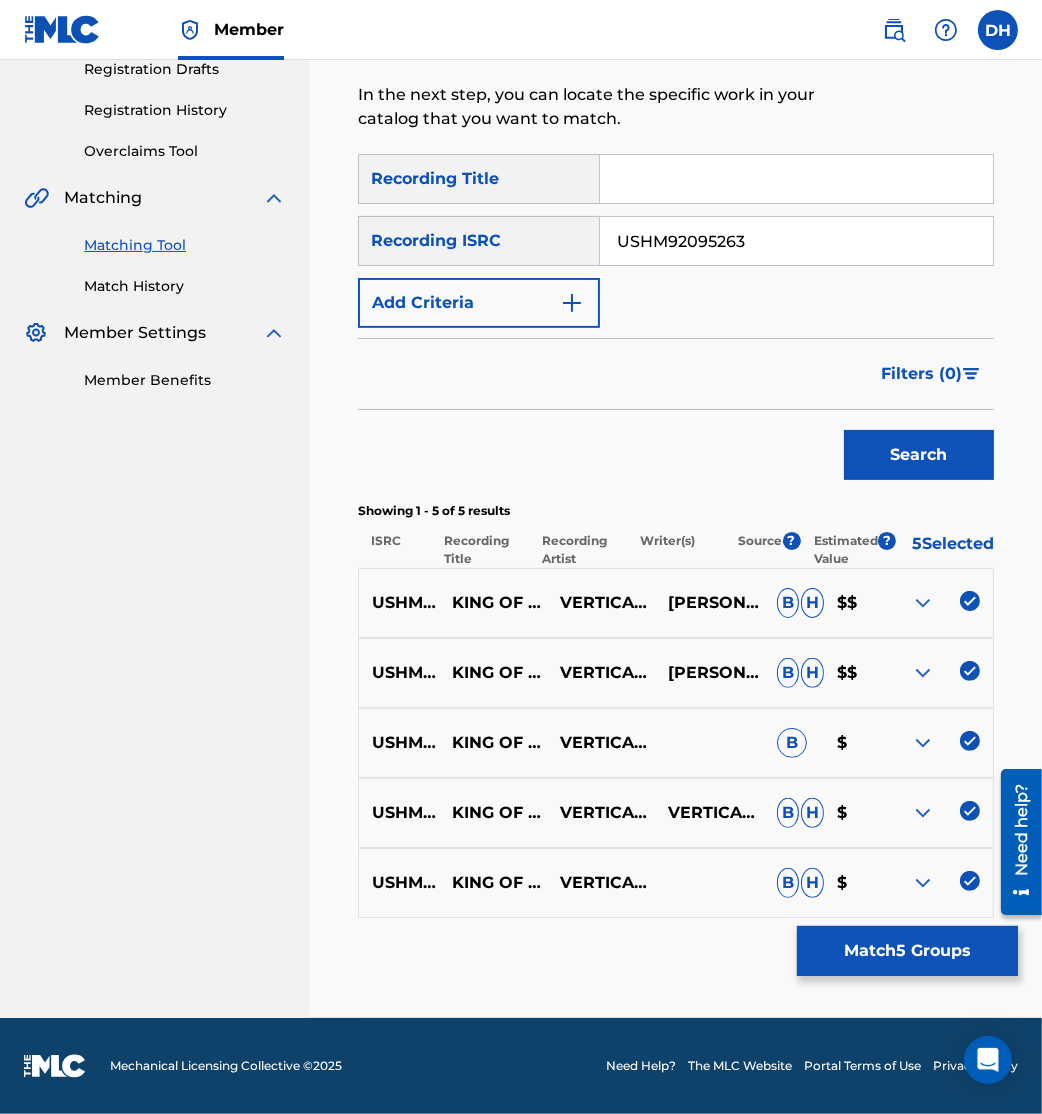 click on "Match  5 Groups" at bounding box center (907, 951) 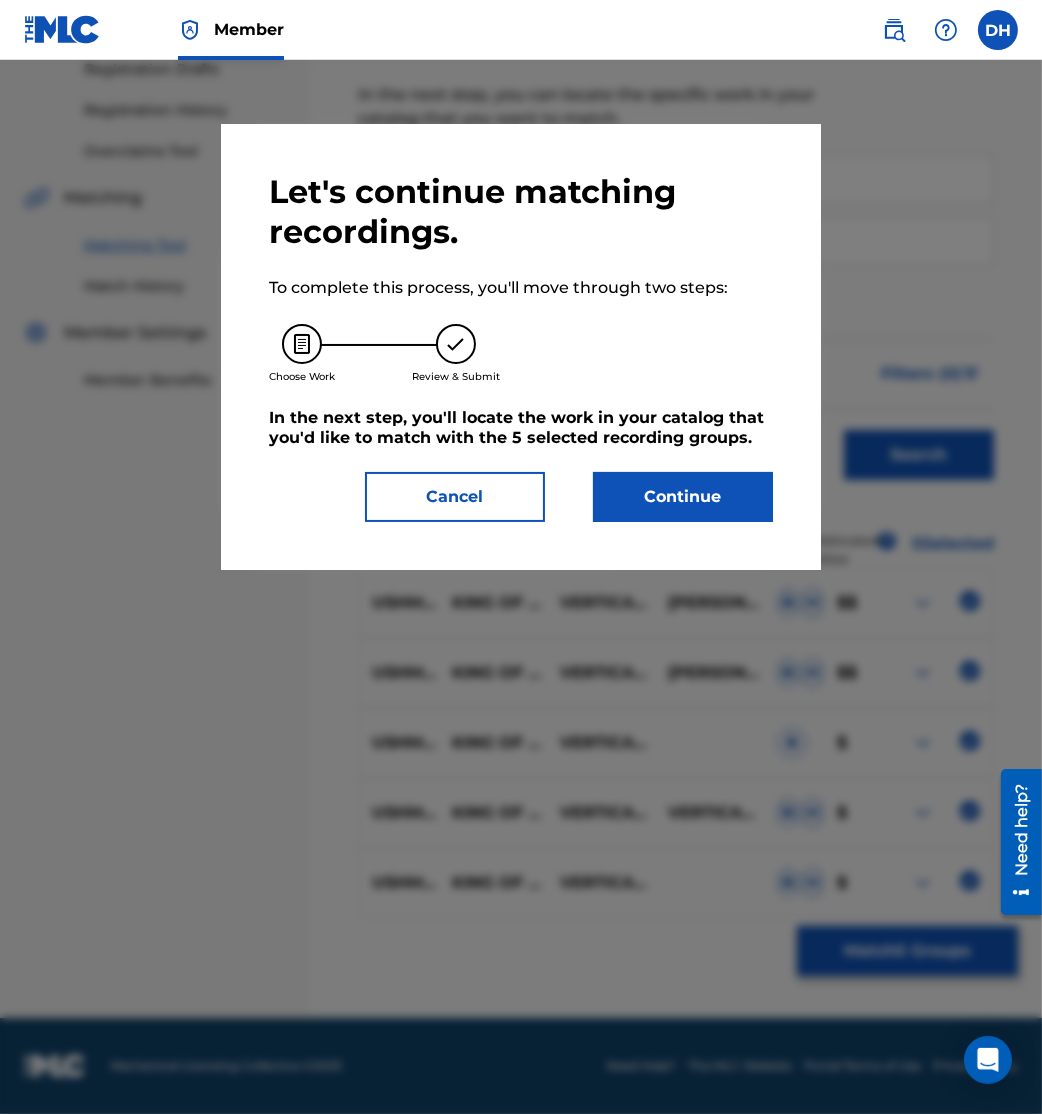 click on "Continue" at bounding box center [683, 497] 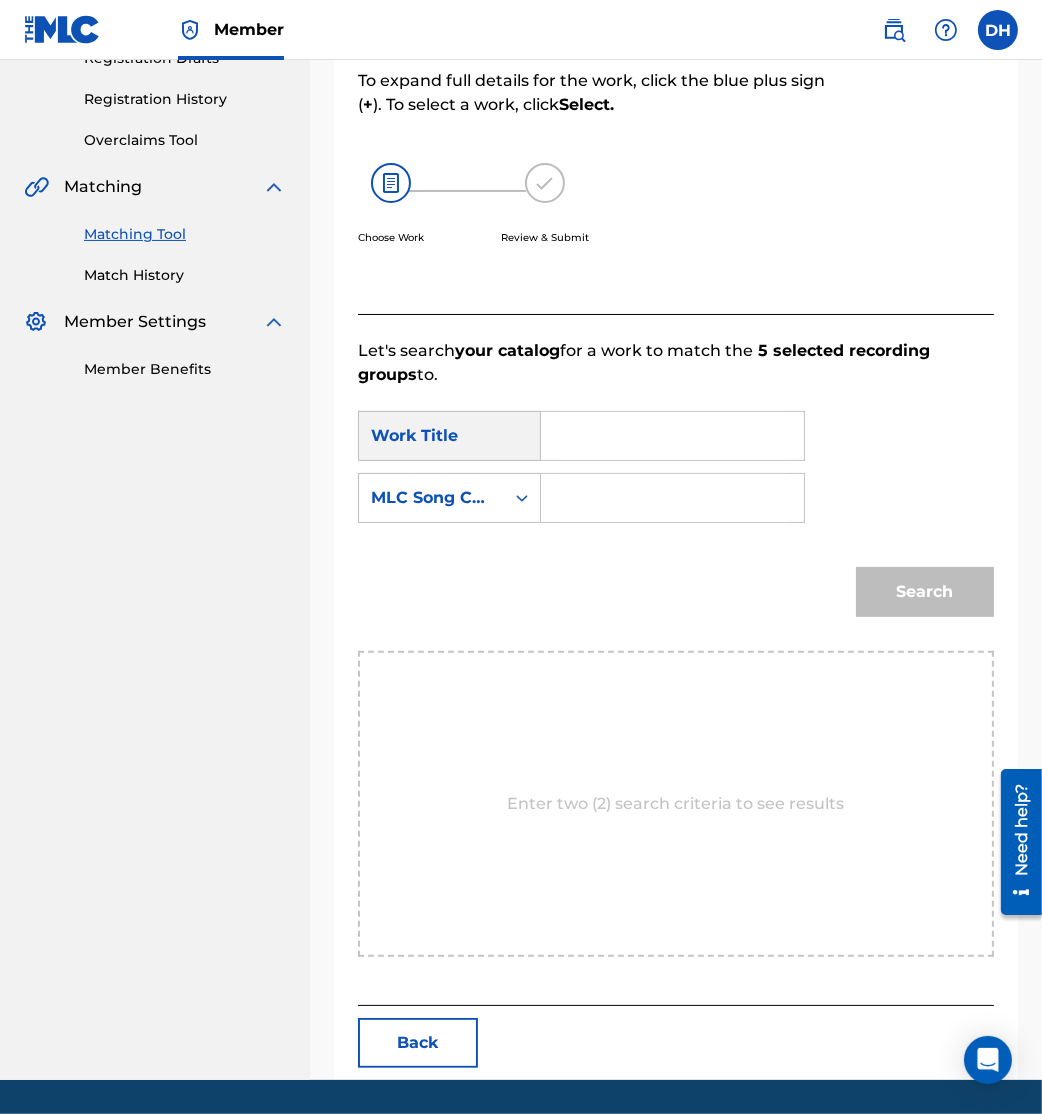 click at bounding box center (672, 498) 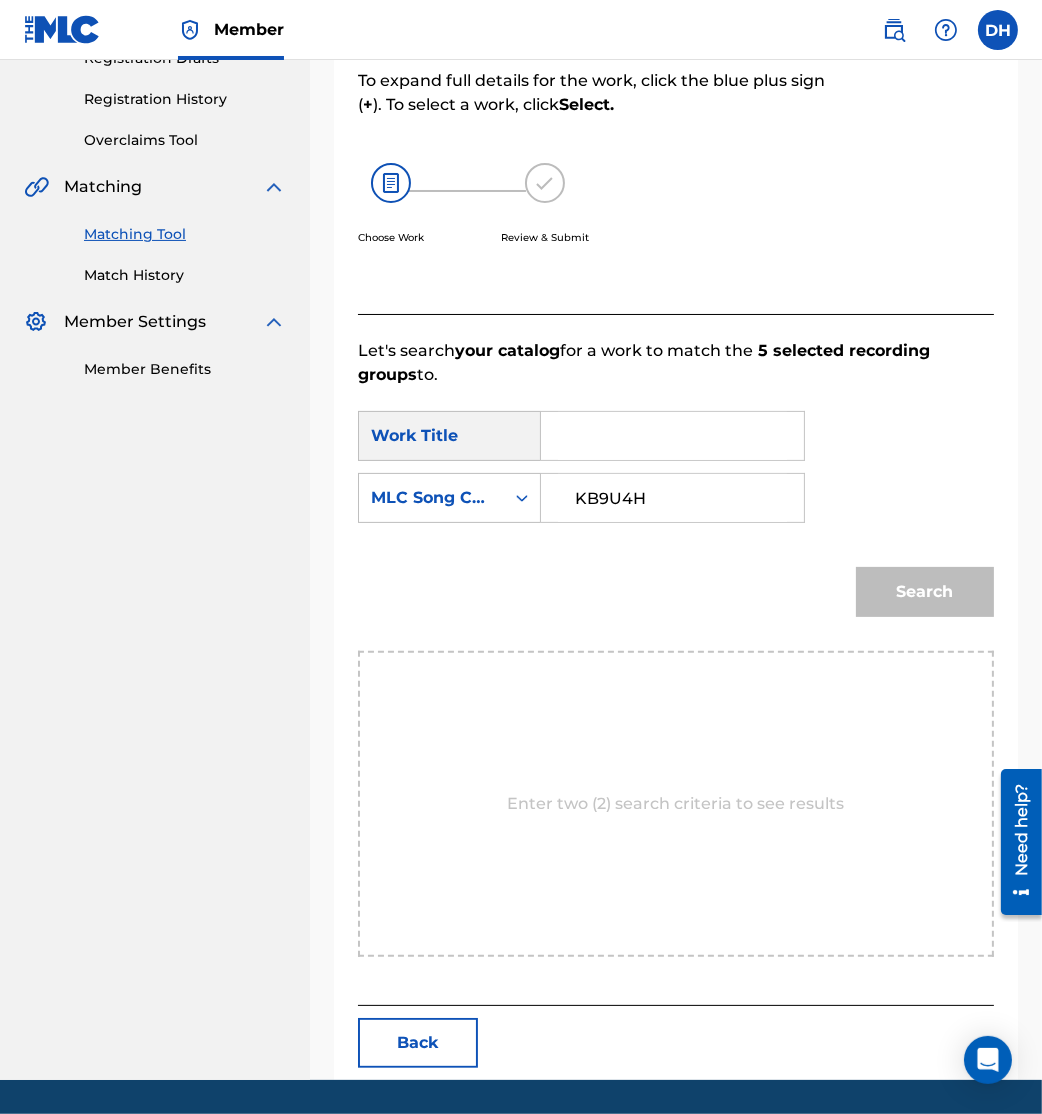 type on "KB9U4H" 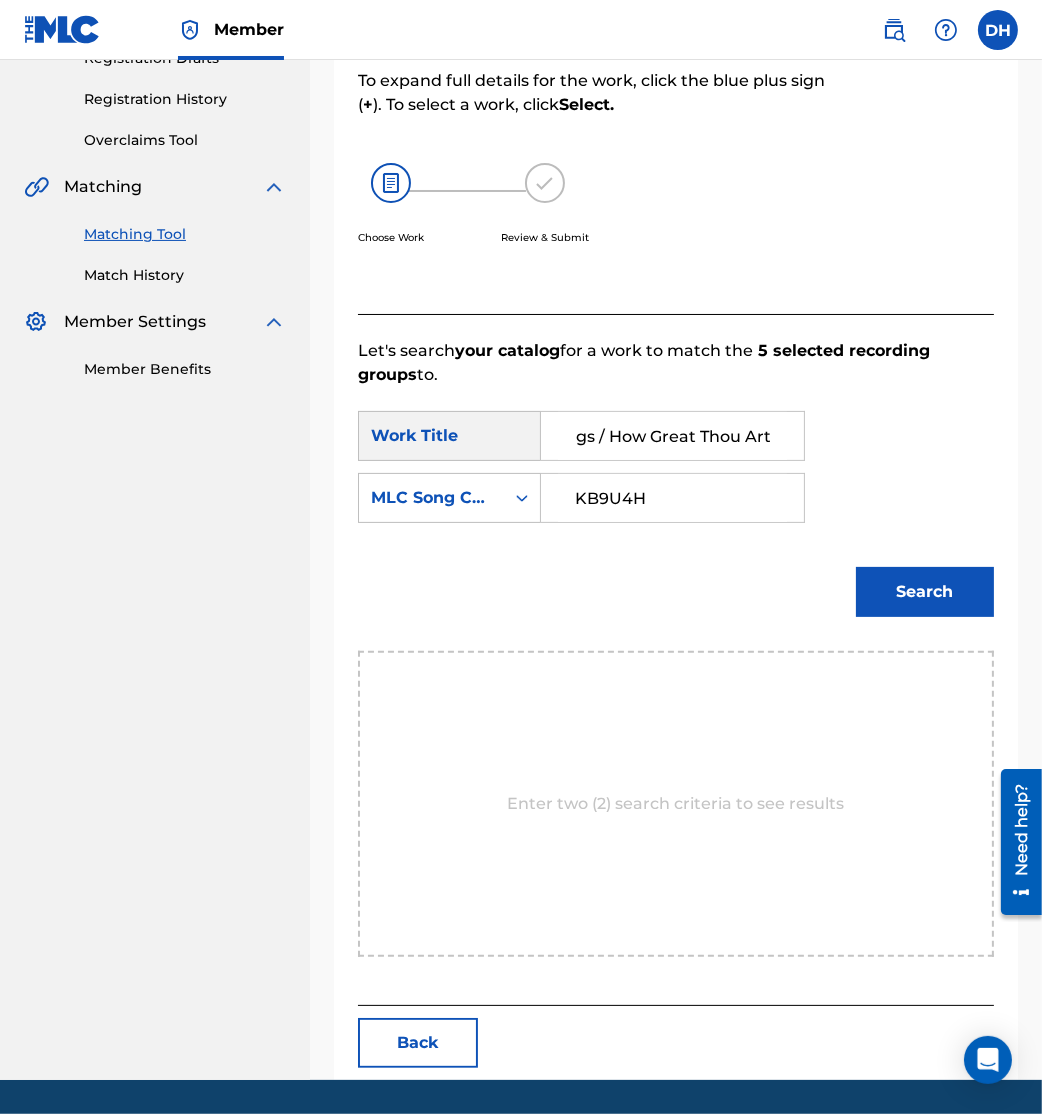 scroll, scrollTop: 0, scrollLeft: 84, axis: horizontal 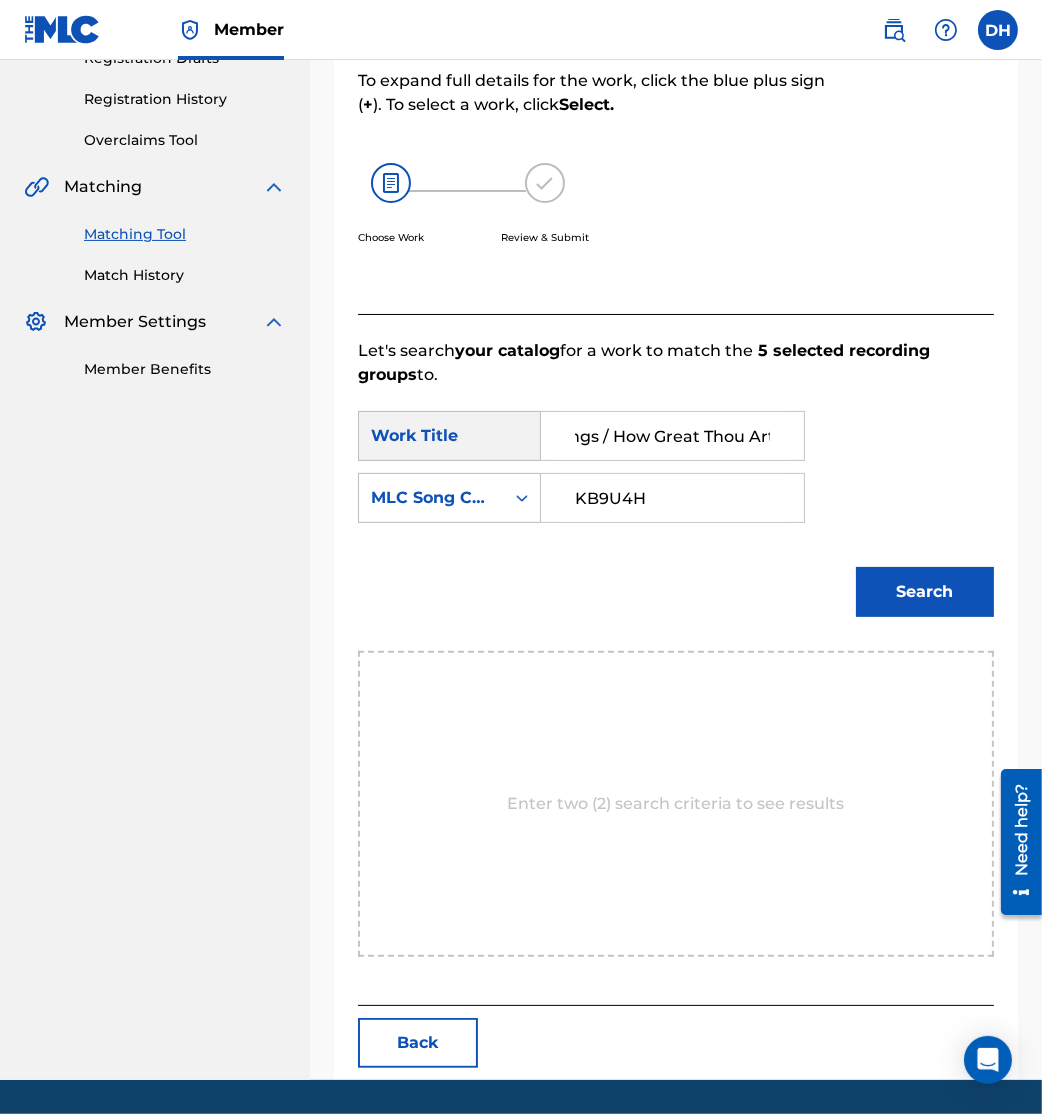 type on "King of Kings / How Great Thou Art" 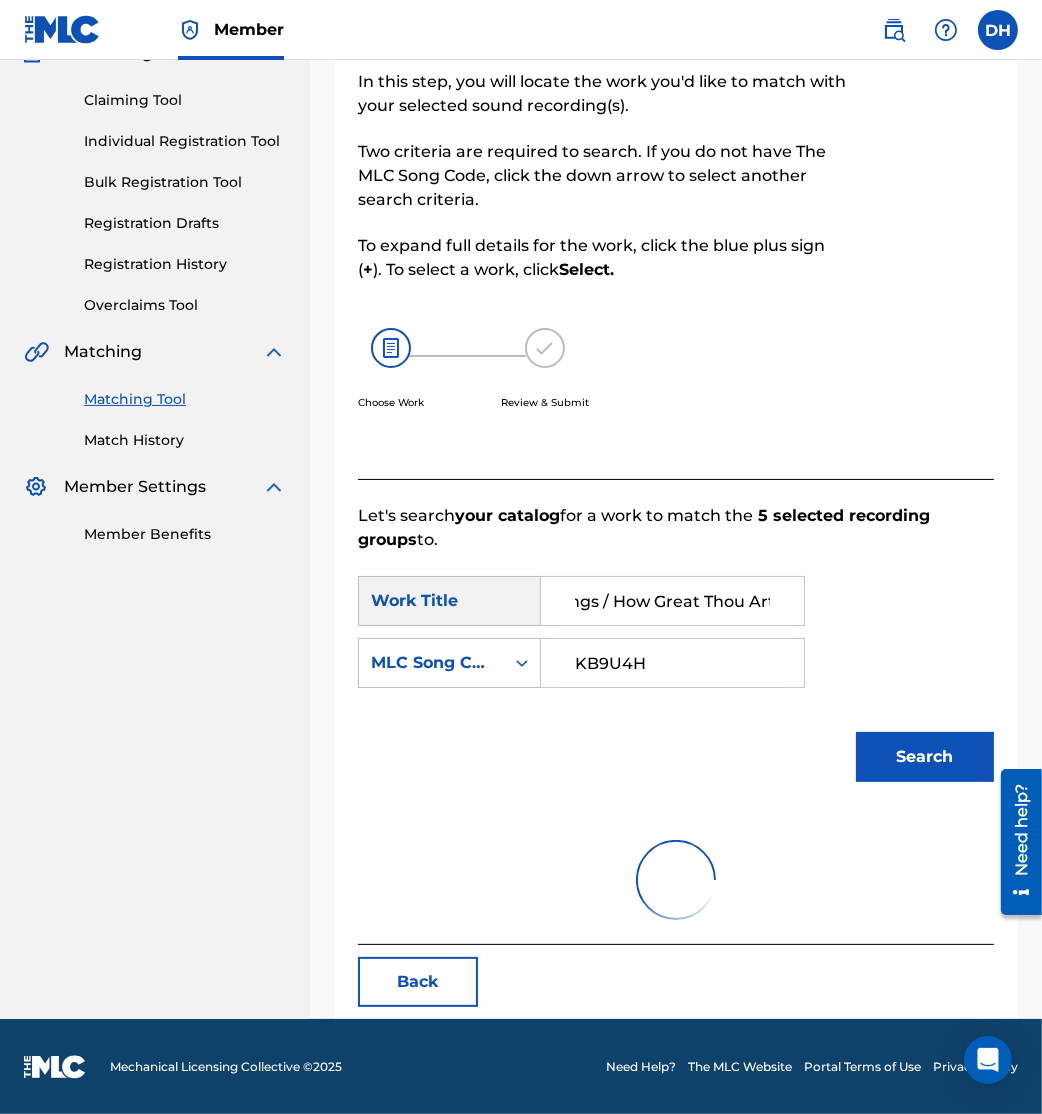 scroll, scrollTop: 359, scrollLeft: 0, axis: vertical 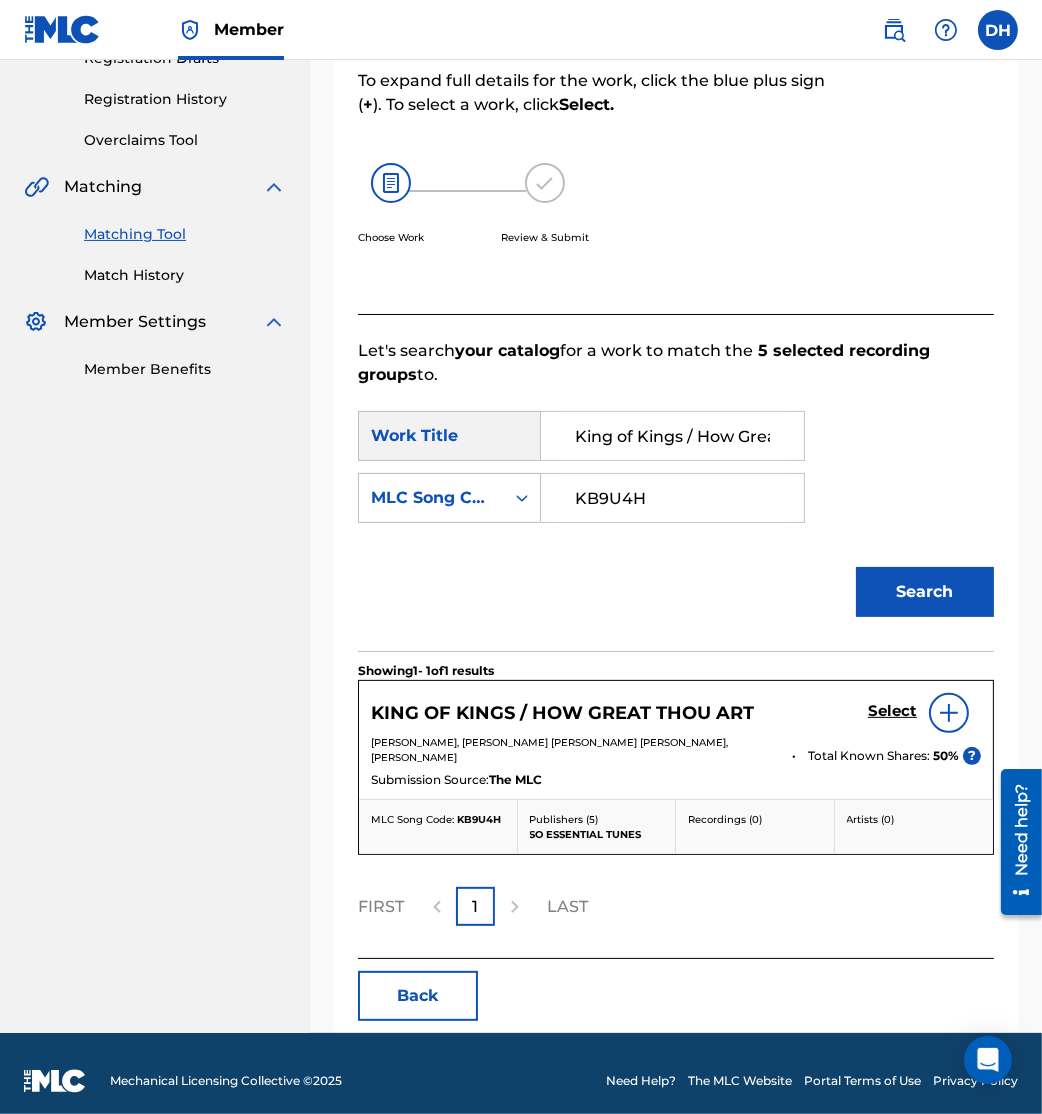 click on "Select" at bounding box center (892, 711) 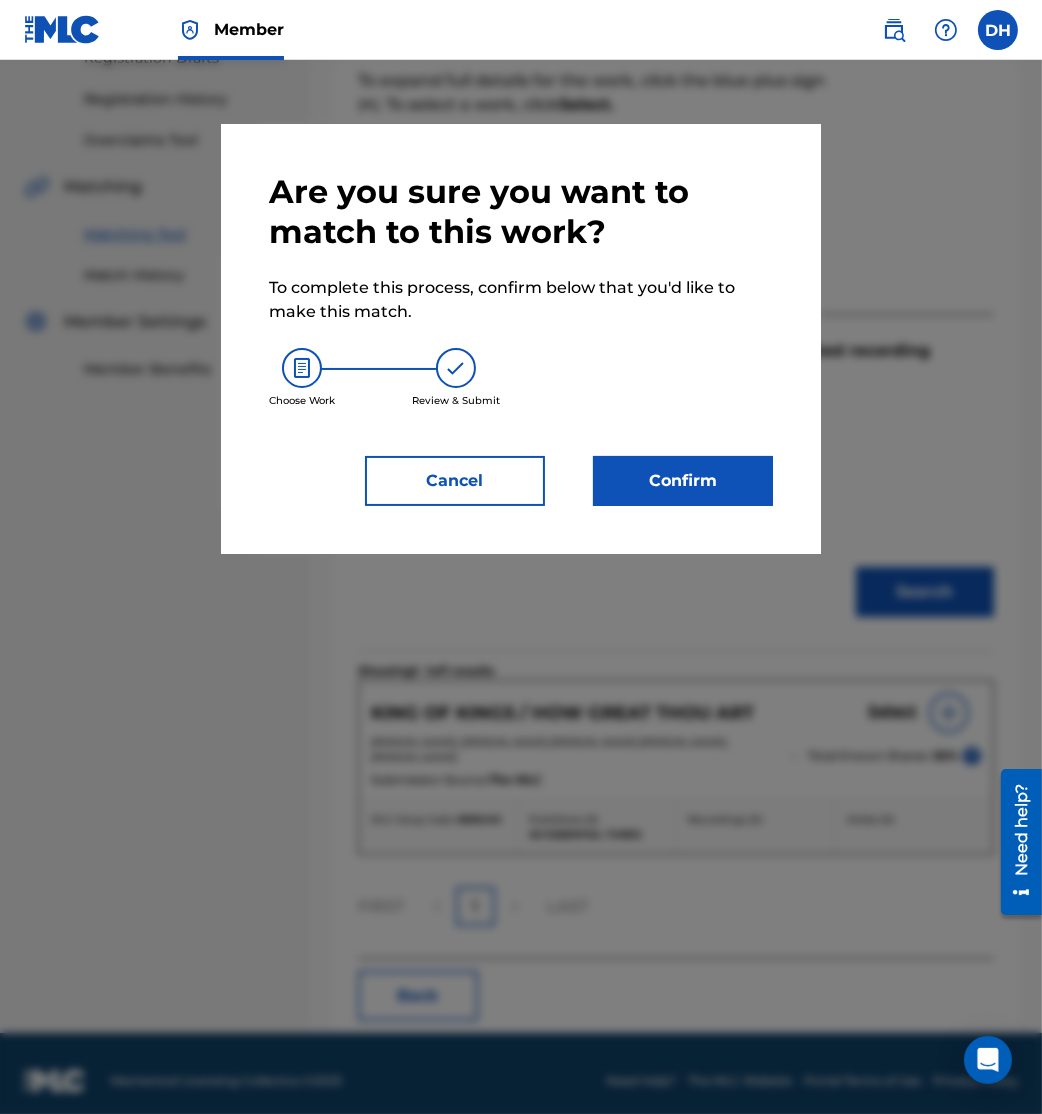 click on "Confirm" at bounding box center (683, 481) 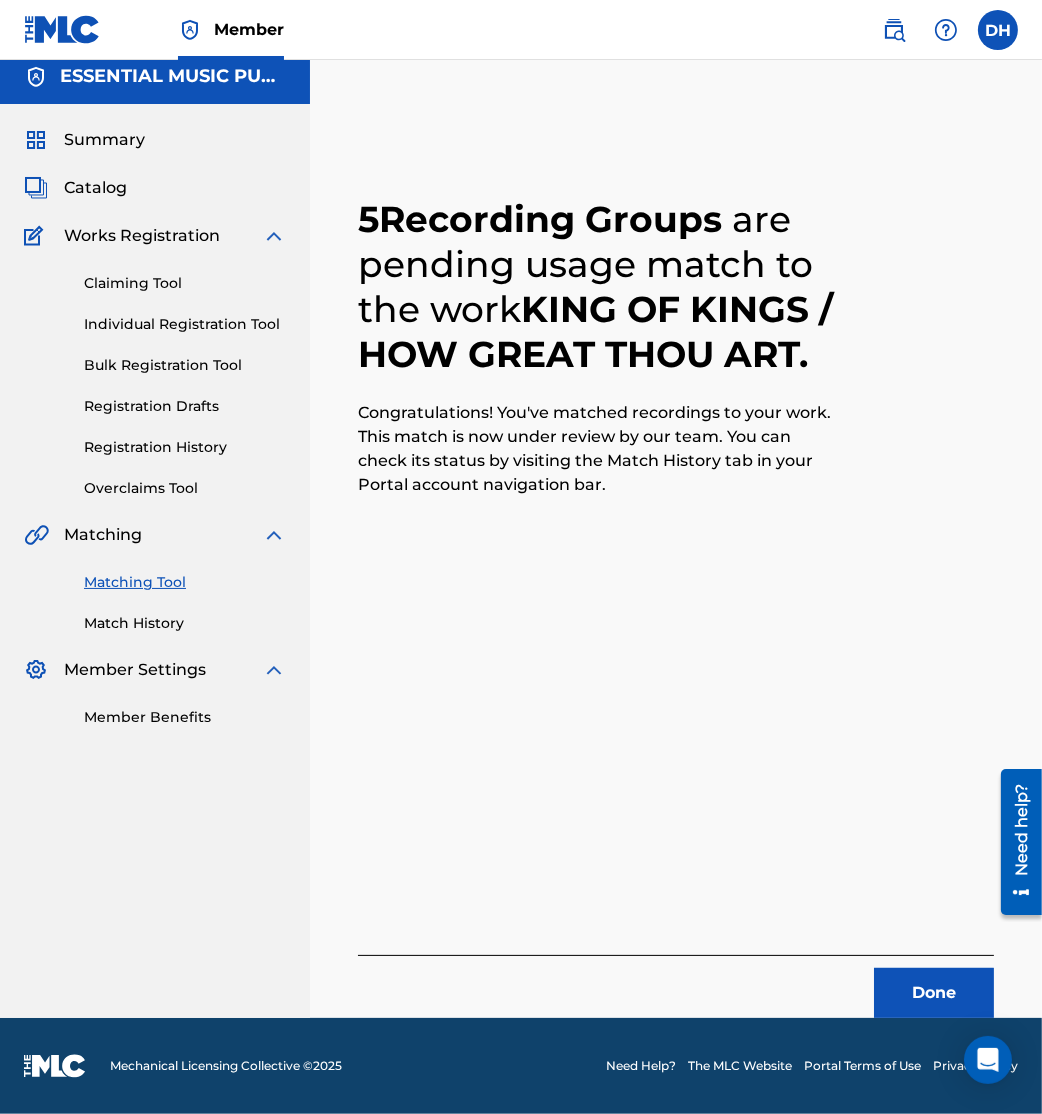 scroll, scrollTop: 10, scrollLeft: 0, axis: vertical 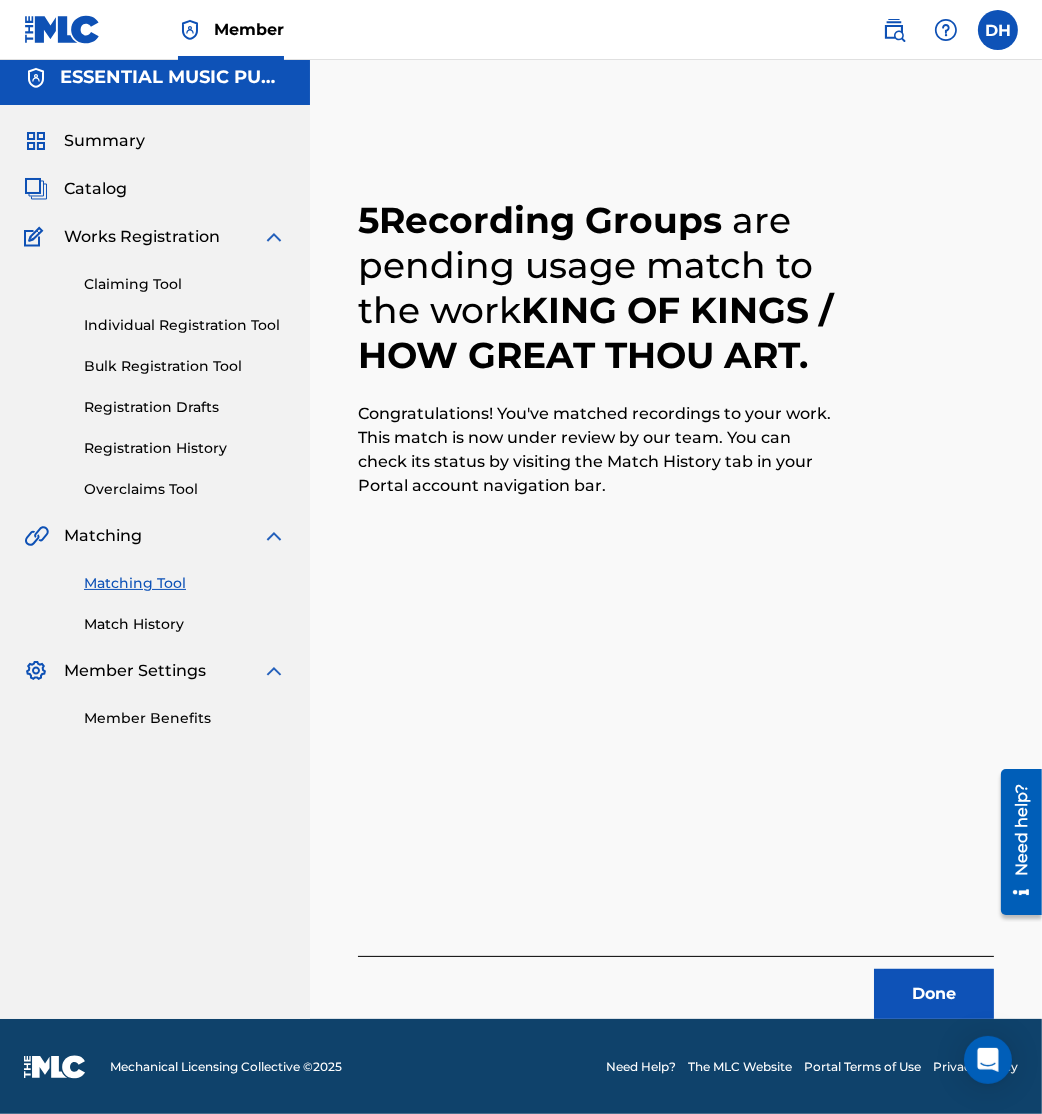 click at bounding box center (274, 536) 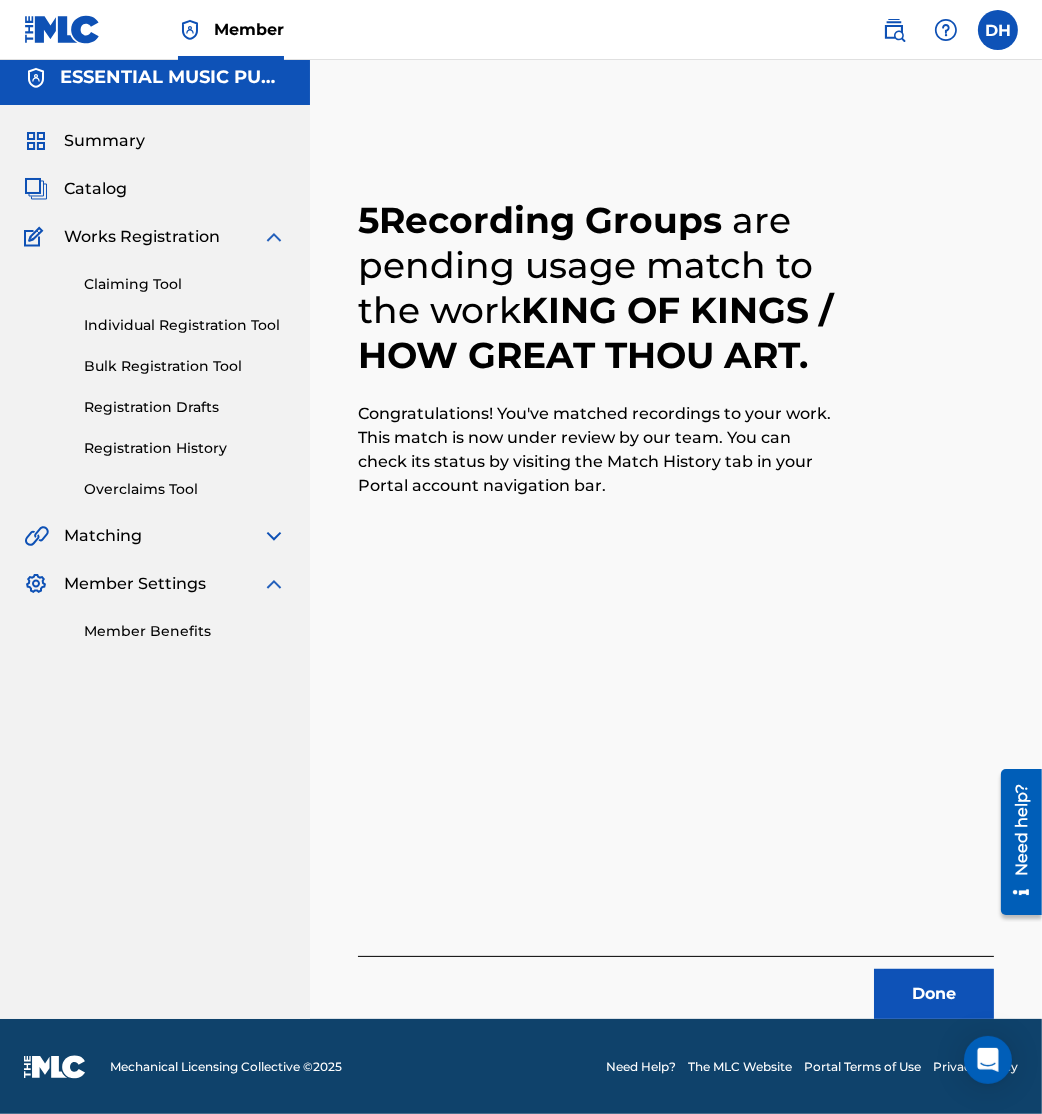 click on "Done" at bounding box center [934, 994] 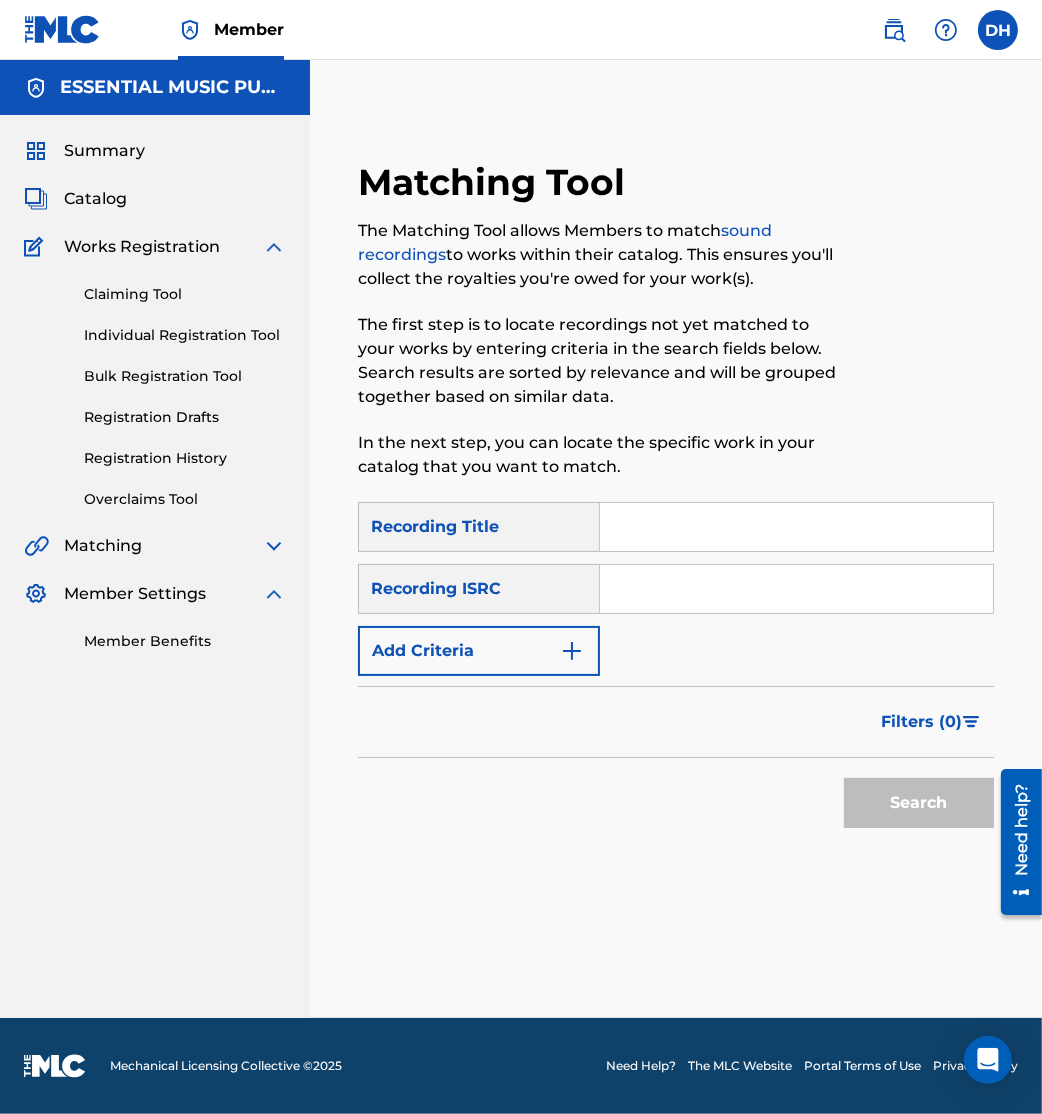 click at bounding box center (796, 589) 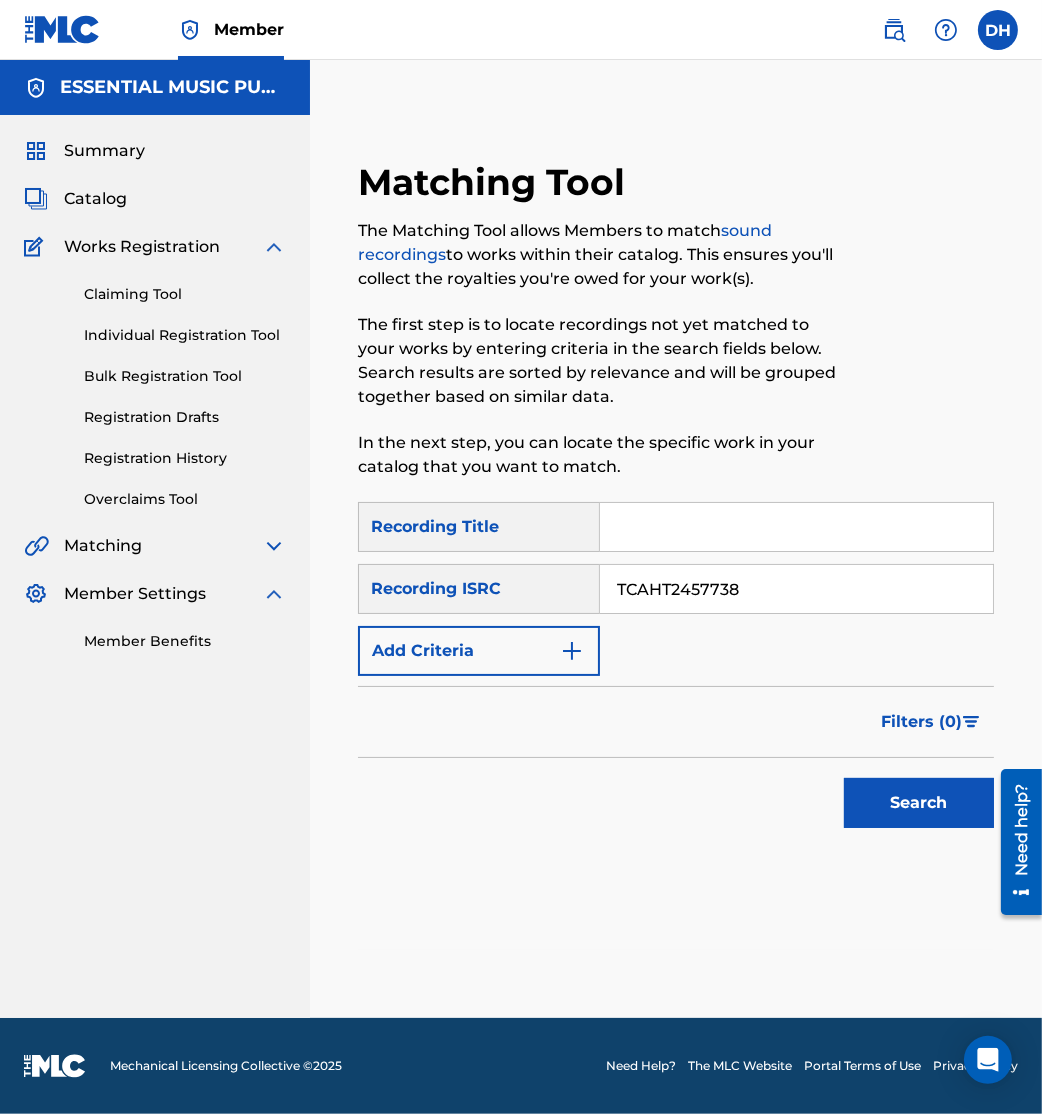 type on "TCAHT2457738" 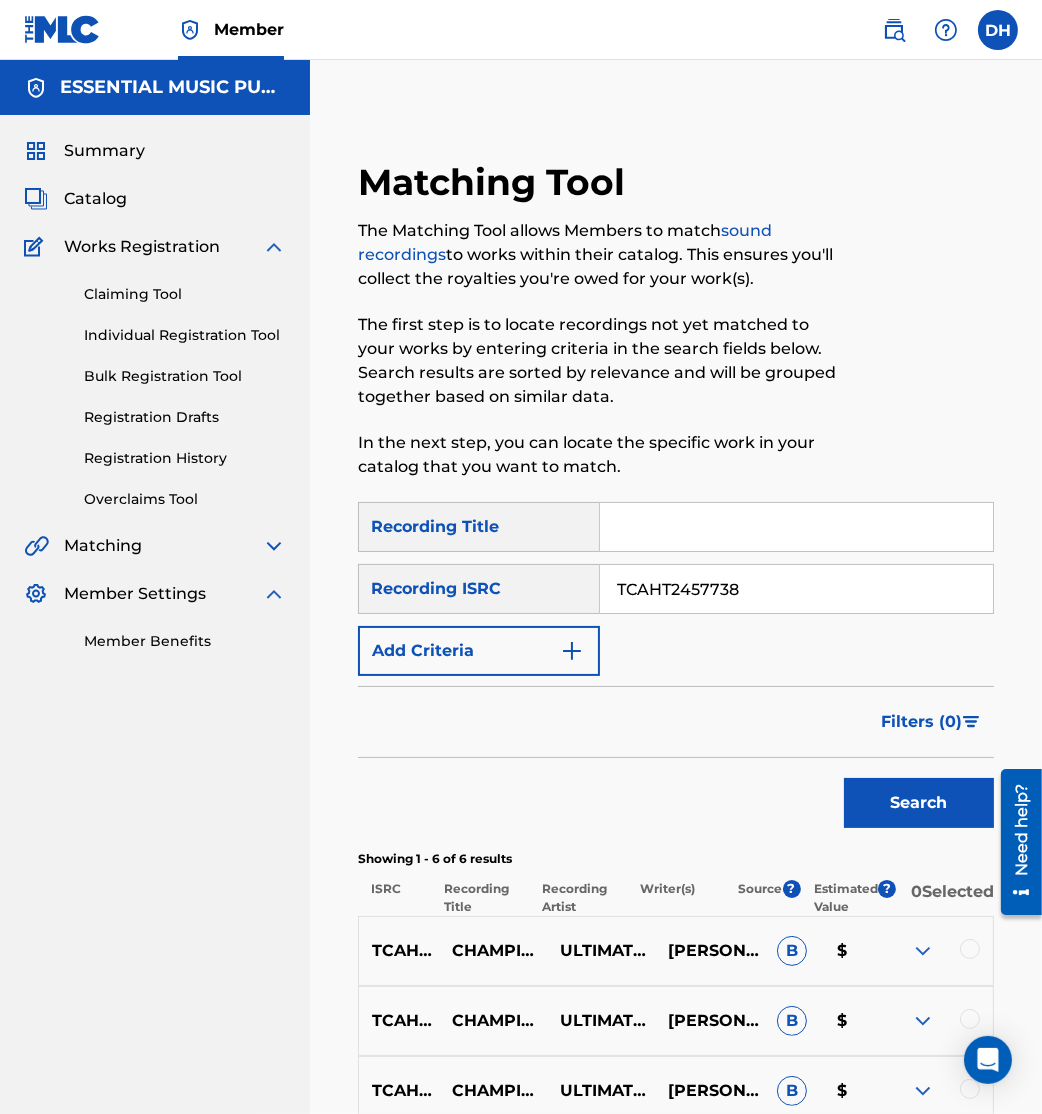 scroll, scrollTop: 429, scrollLeft: 0, axis: vertical 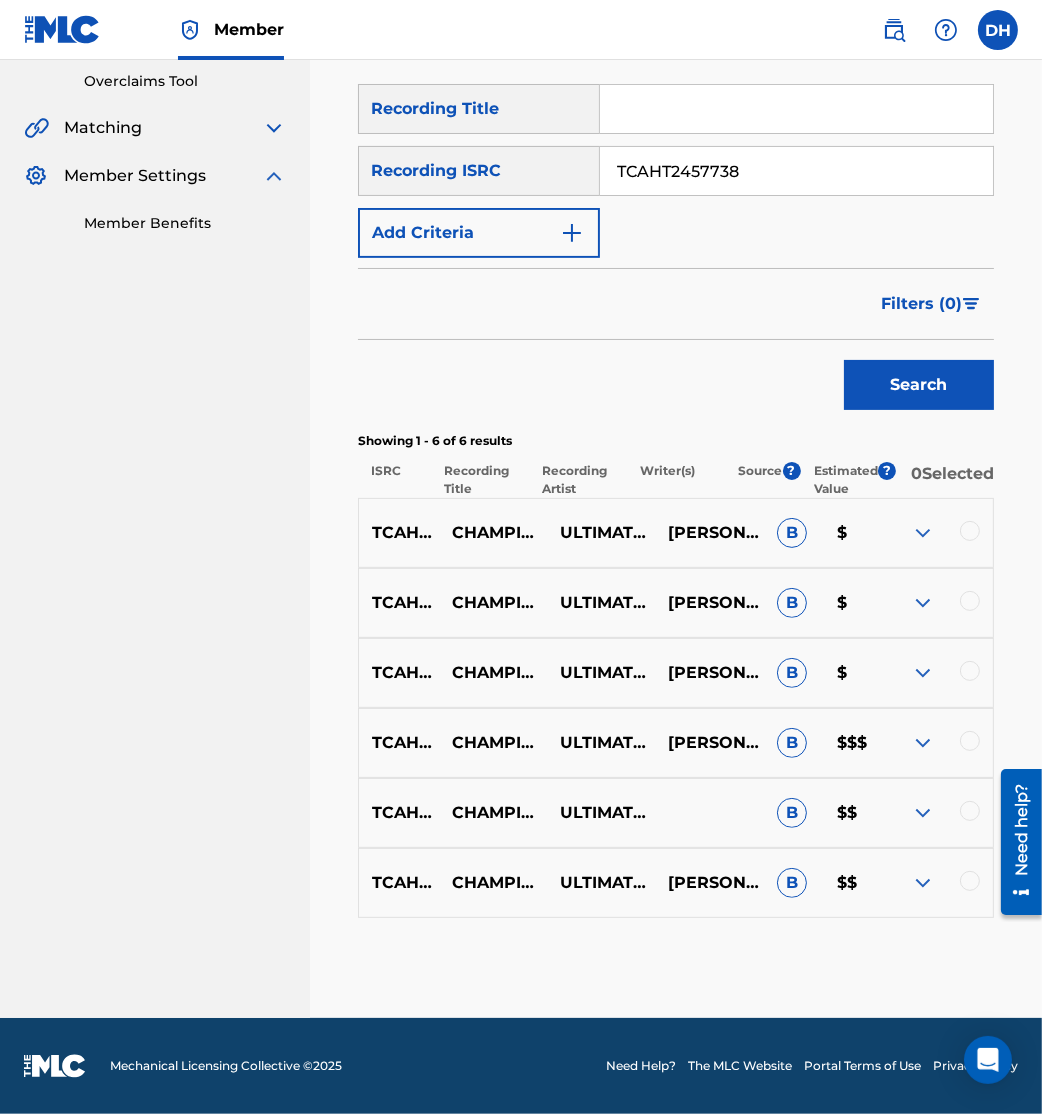 click at bounding box center [939, 533] 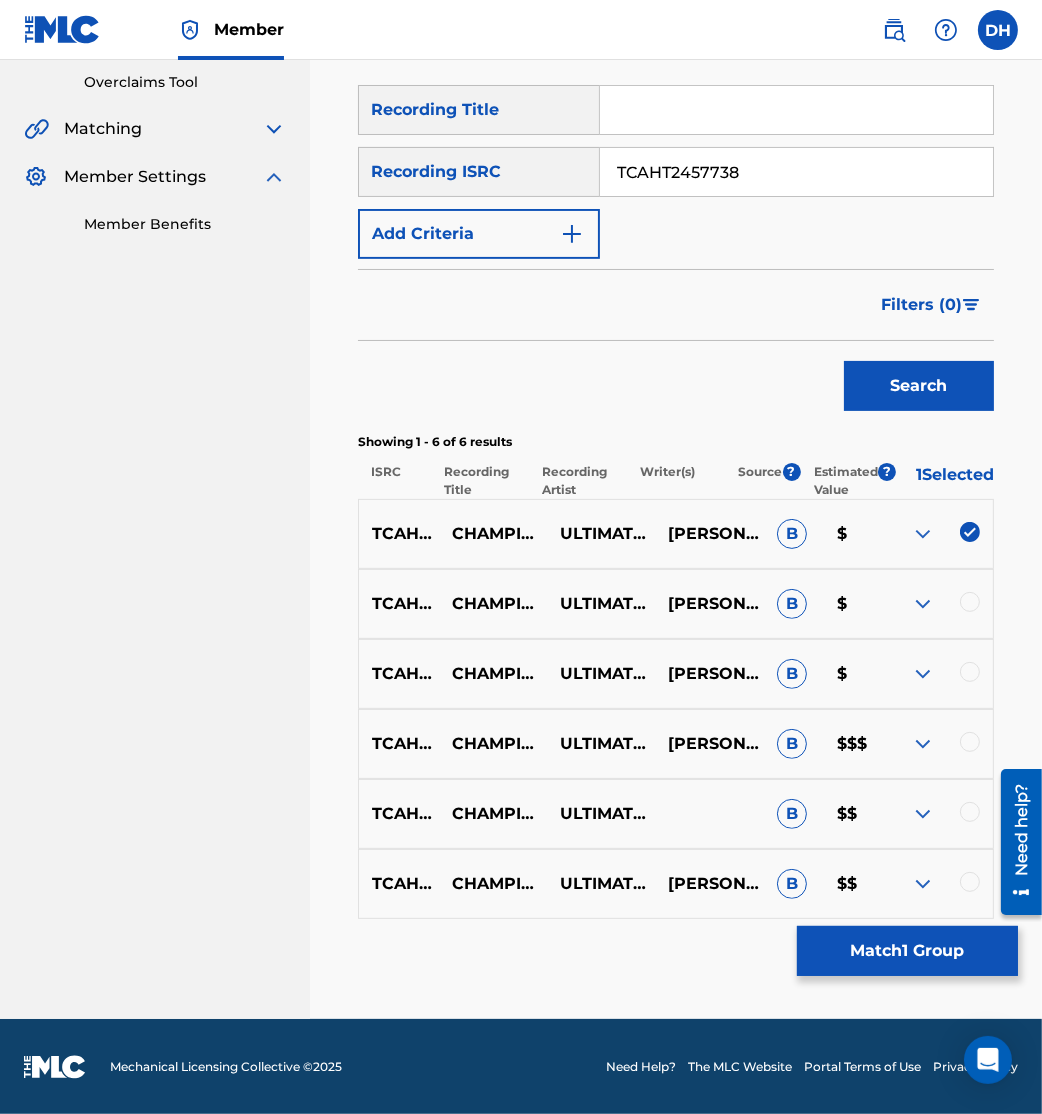 click at bounding box center (970, 602) 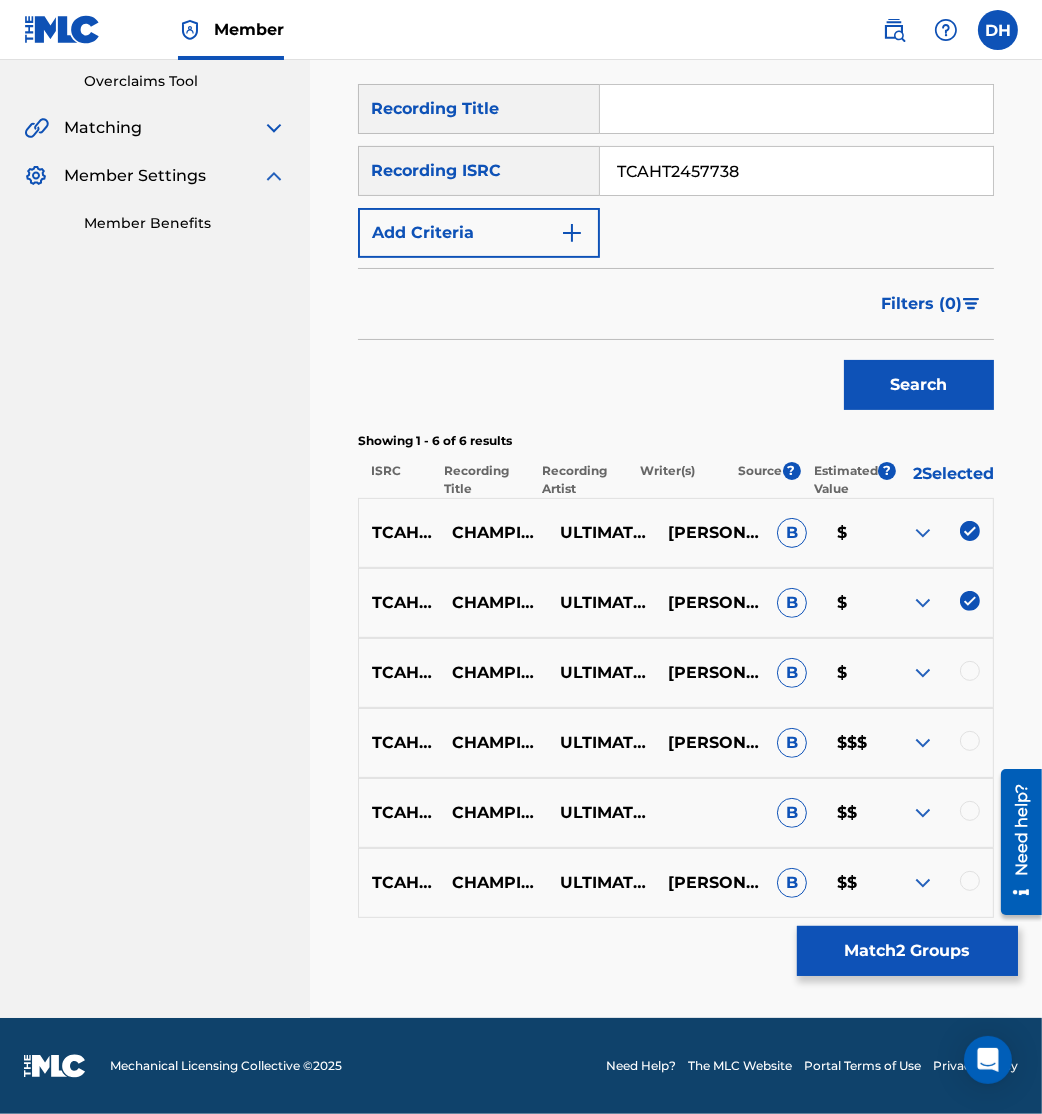 click at bounding box center [970, 671] 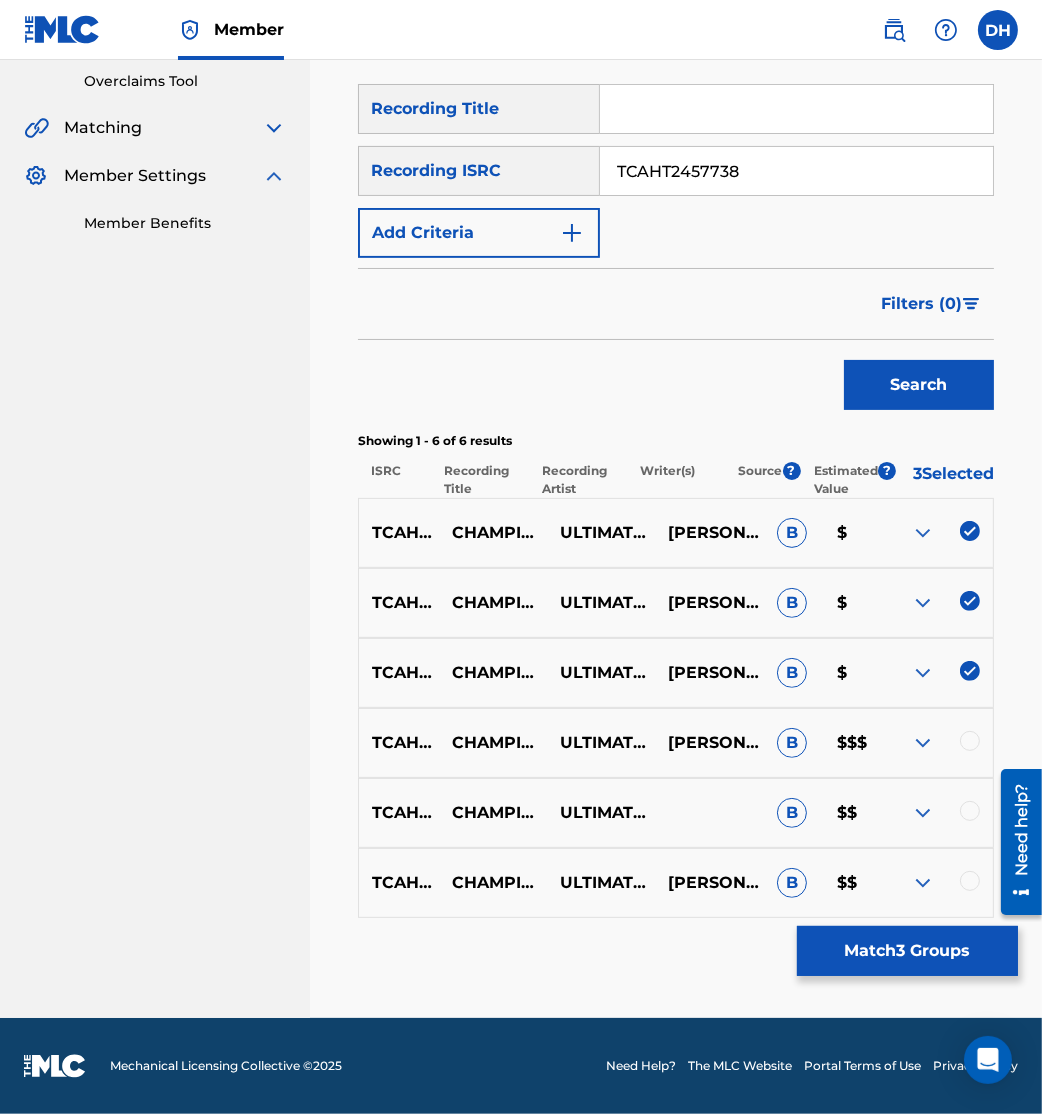 click at bounding box center [939, 743] 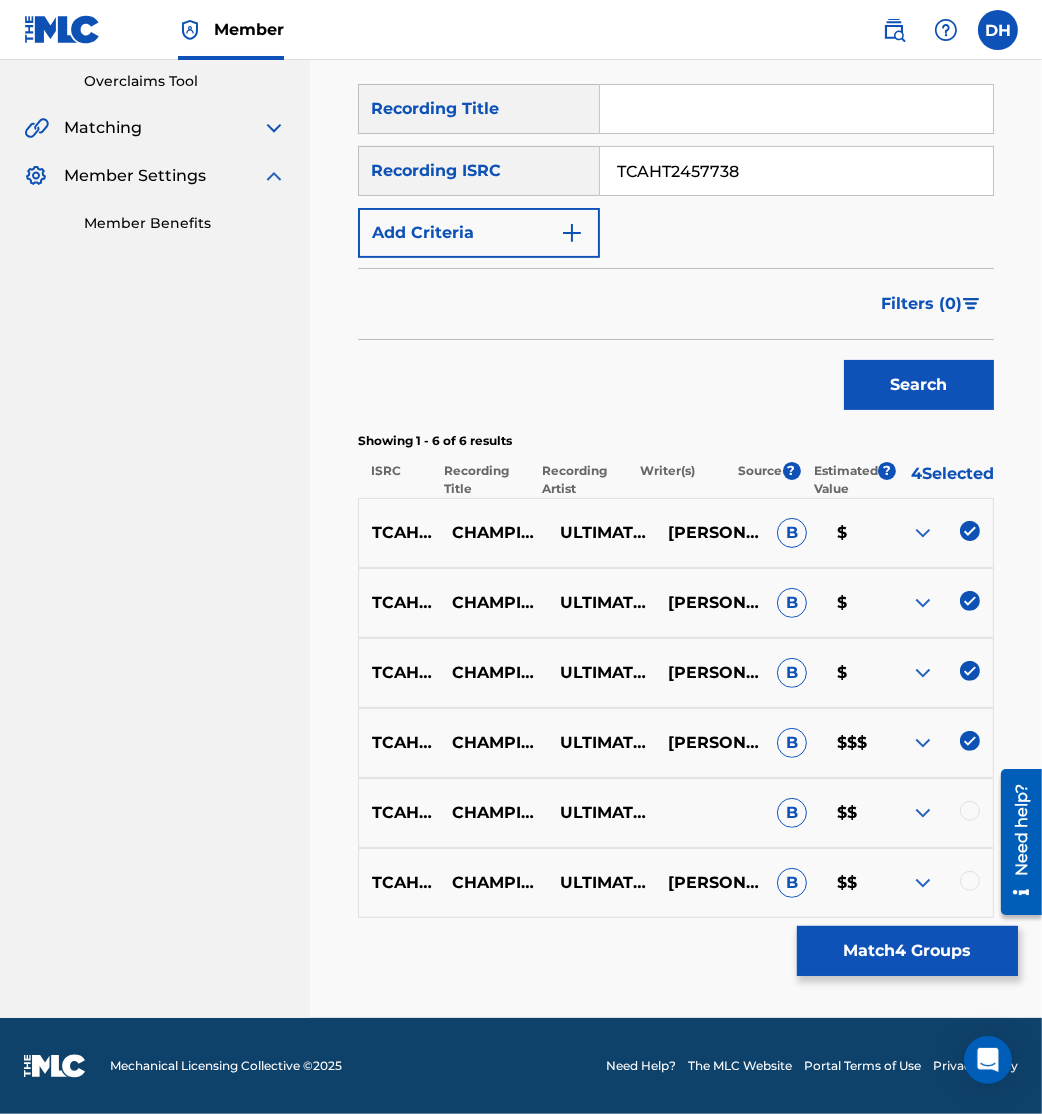 click at bounding box center (970, 811) 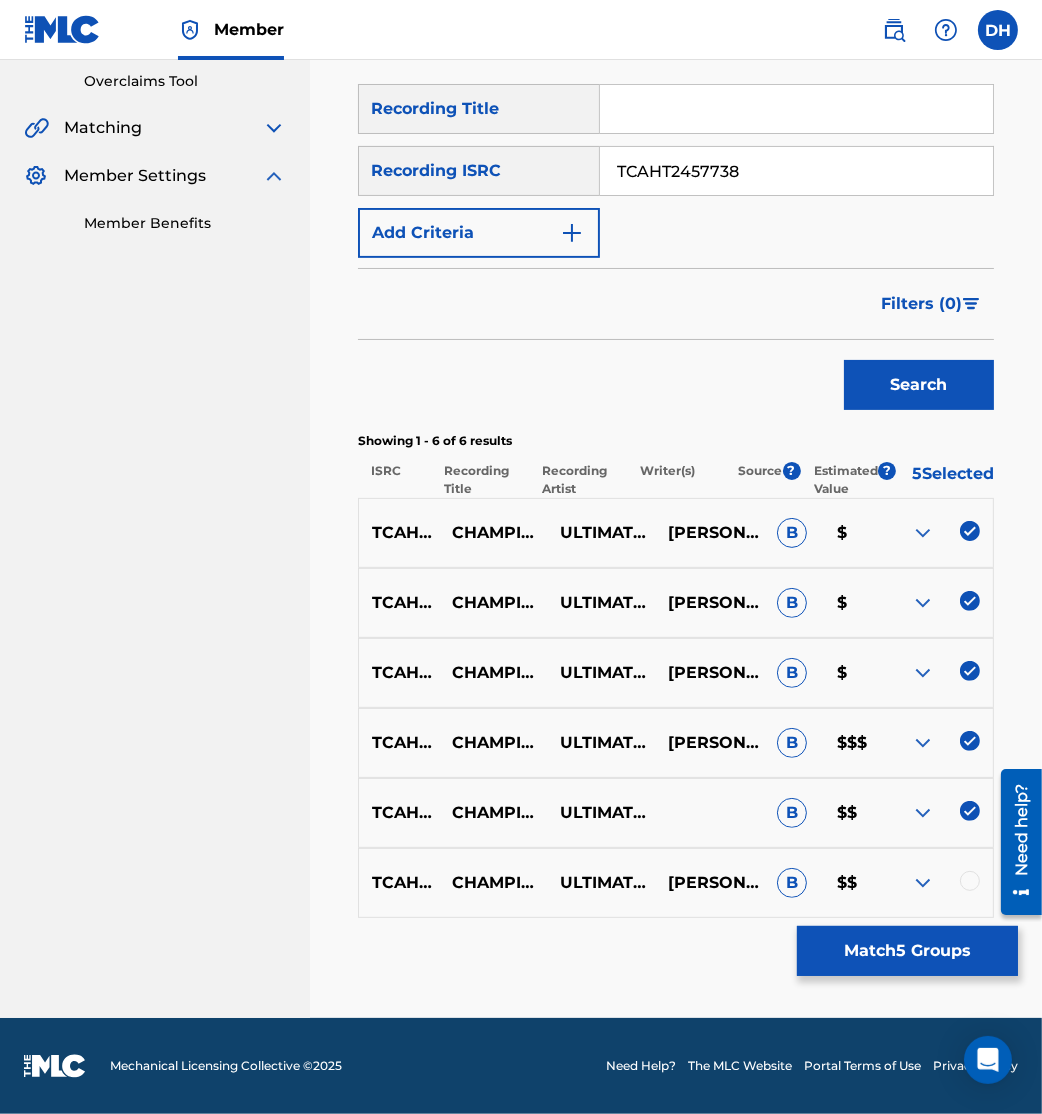 click at bounding box center [970, 881] 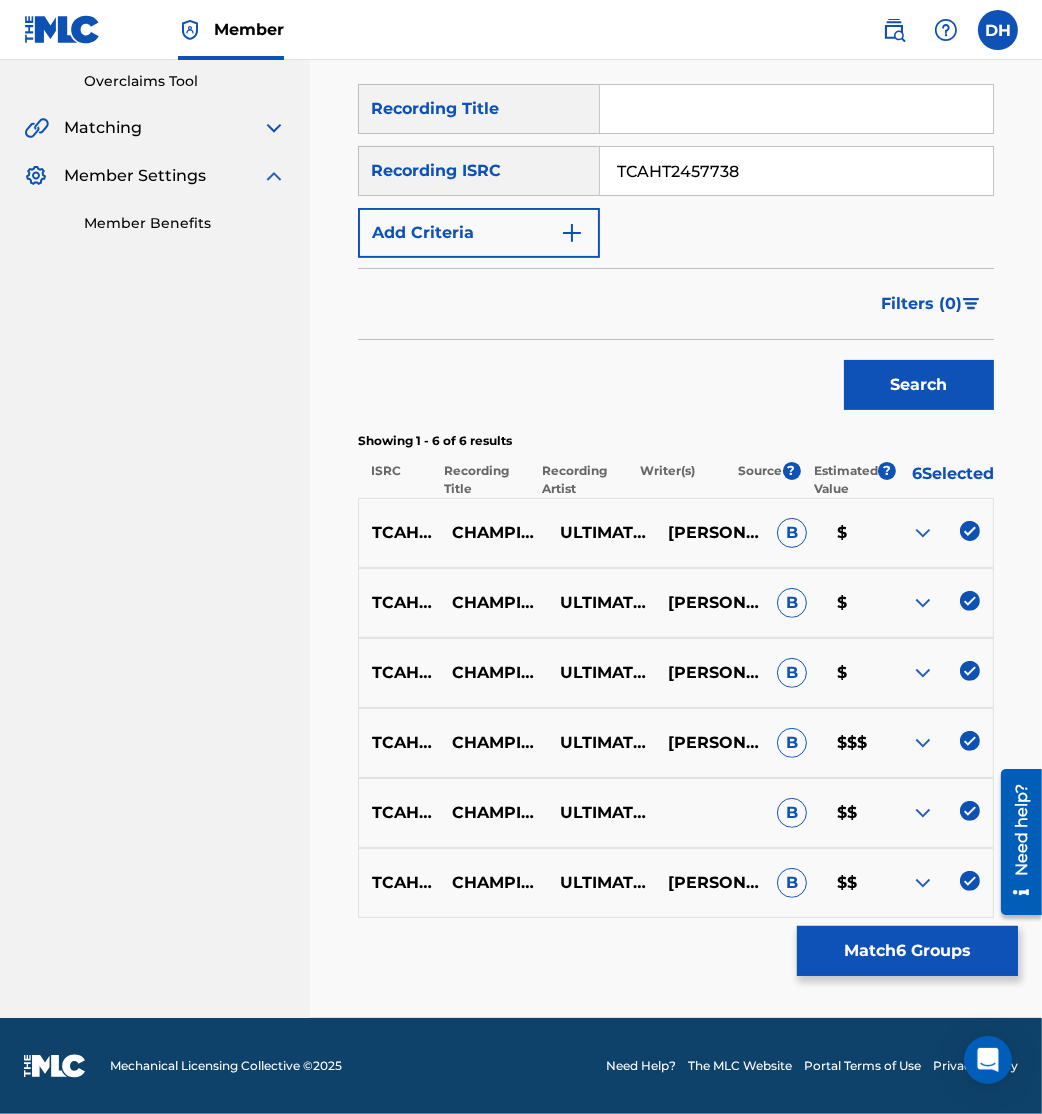 click on "Match  6 Groups" at bounding box center [907, 951] 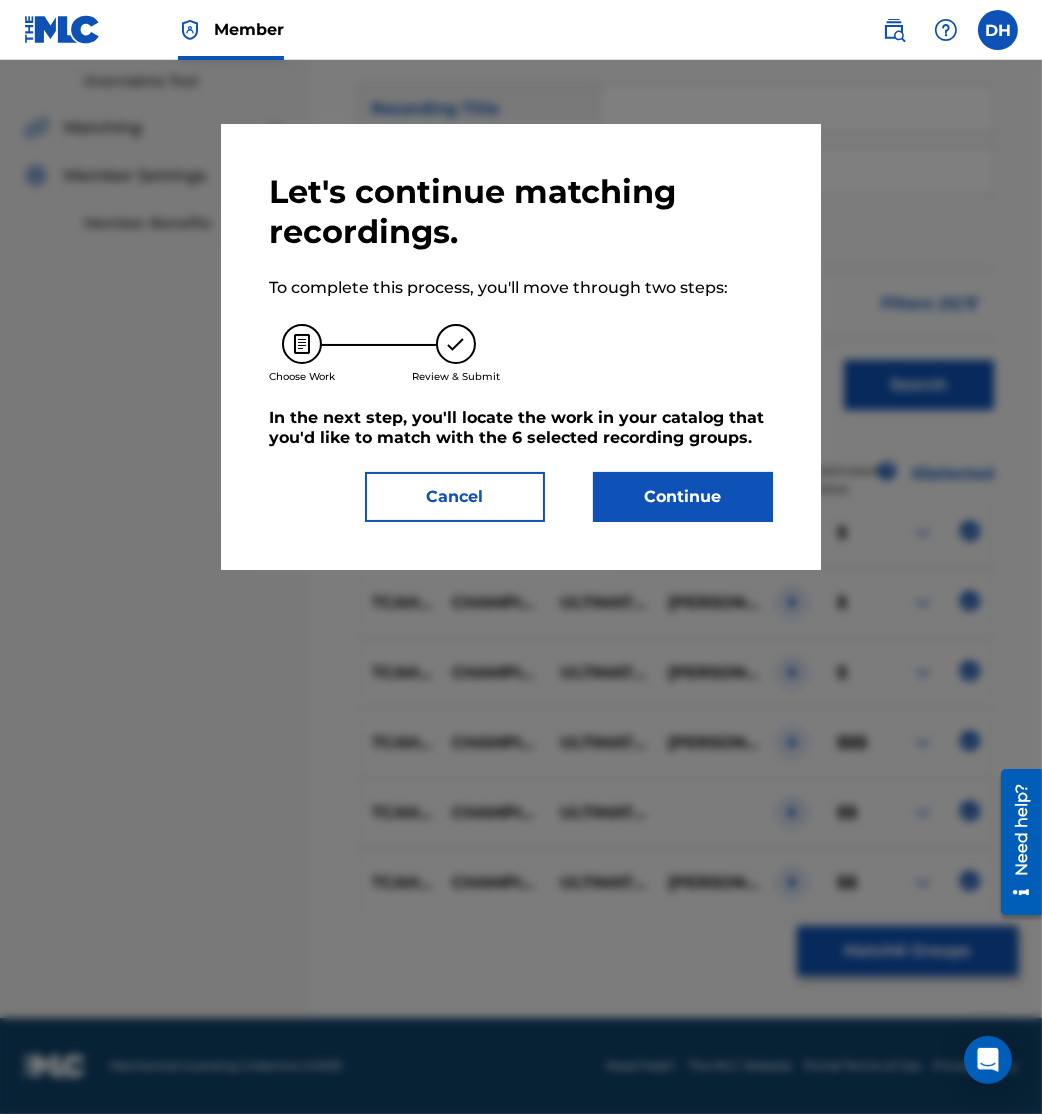 click on "Continue" at bounding box center [683, 497] 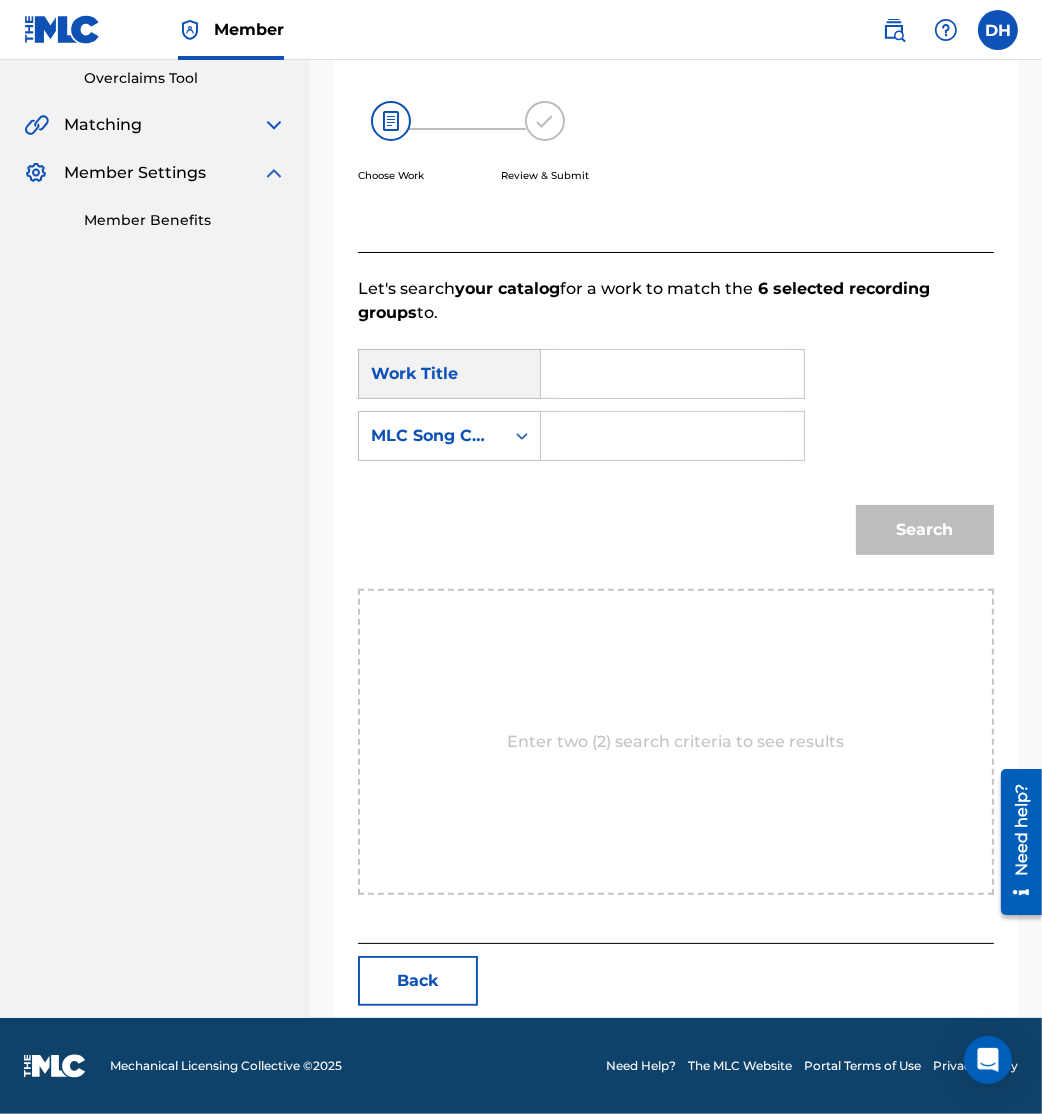 scroll, scrollTop: 420, scrollLeft: 0, axis: vertical 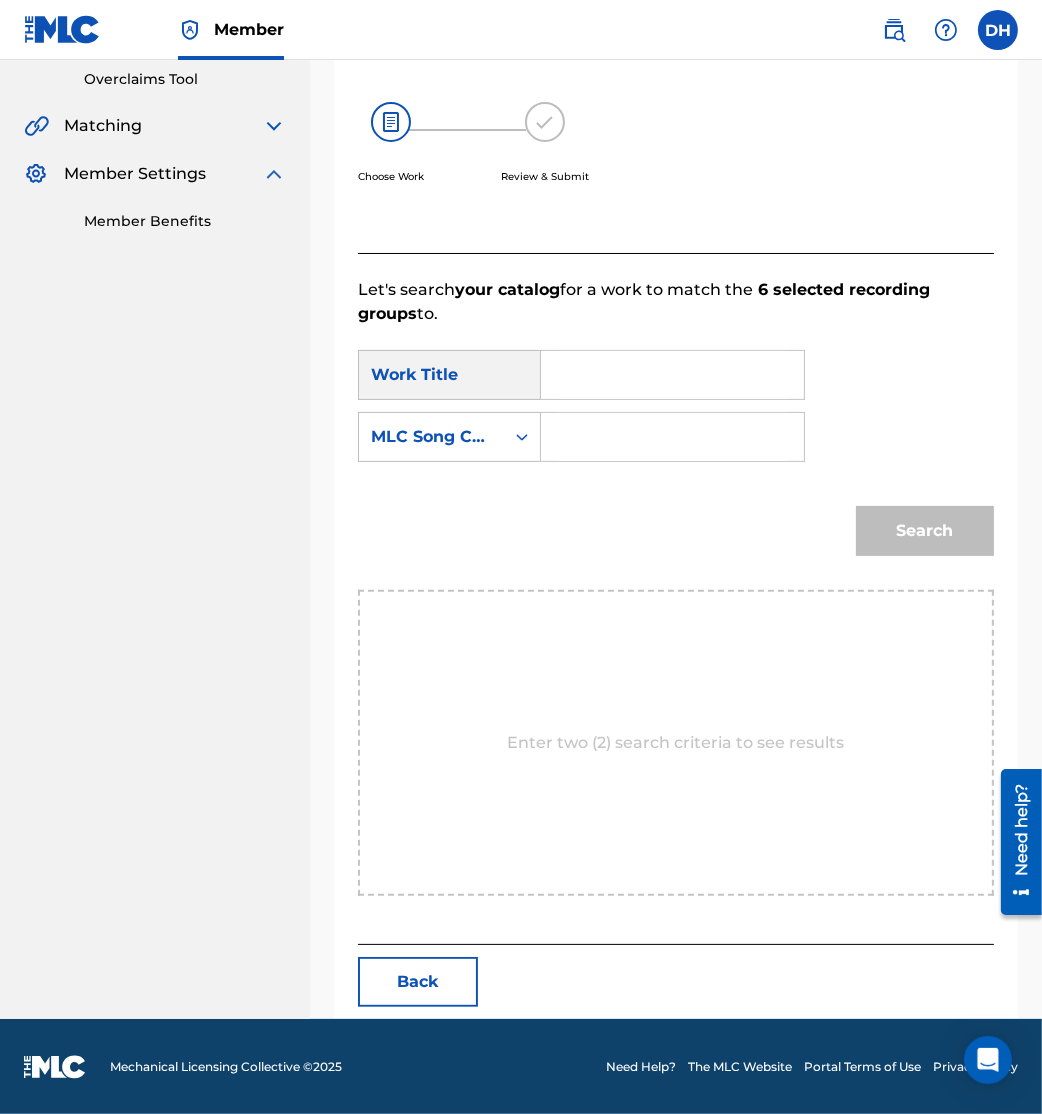 click at bounding box center [672, 437] 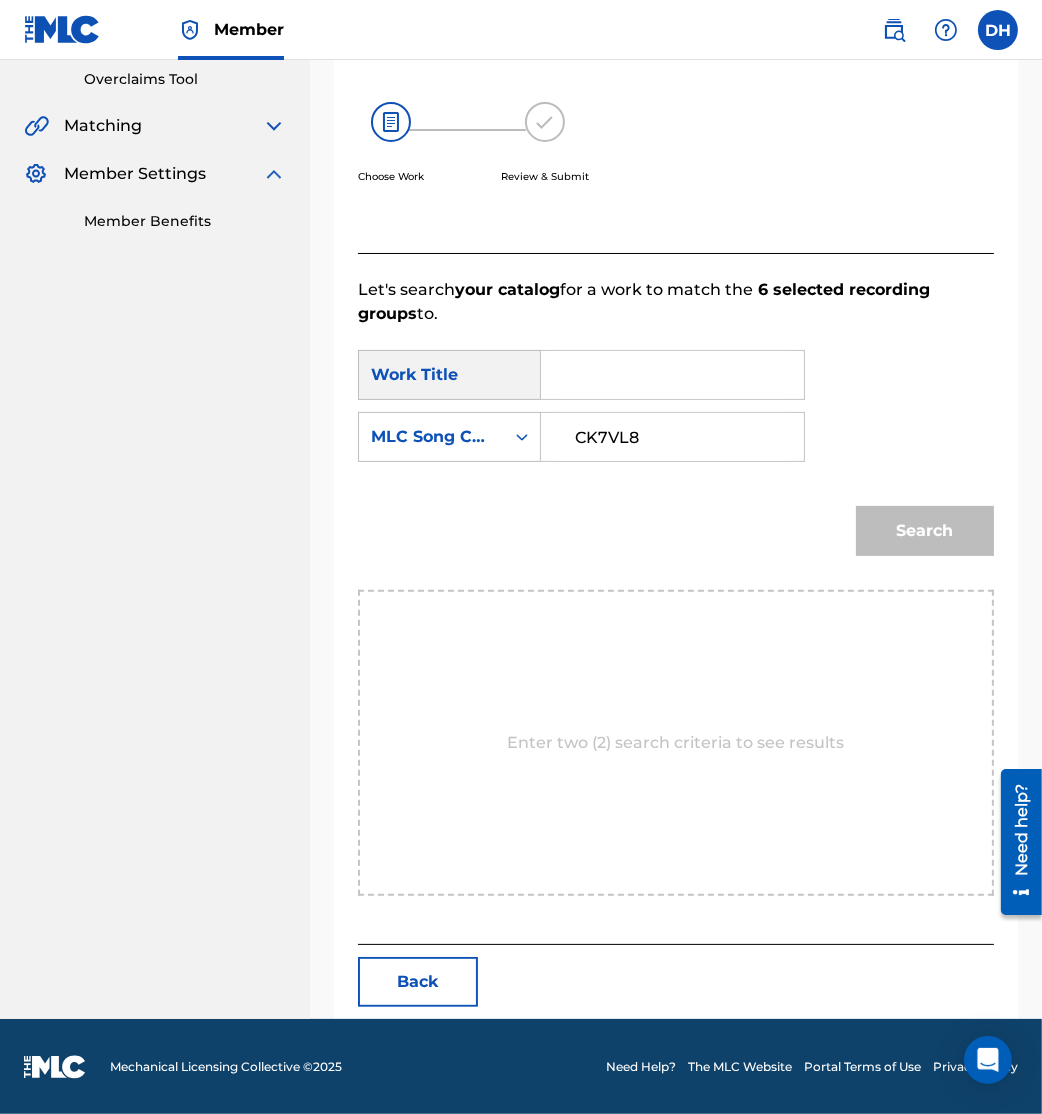type on "CK7VL8" 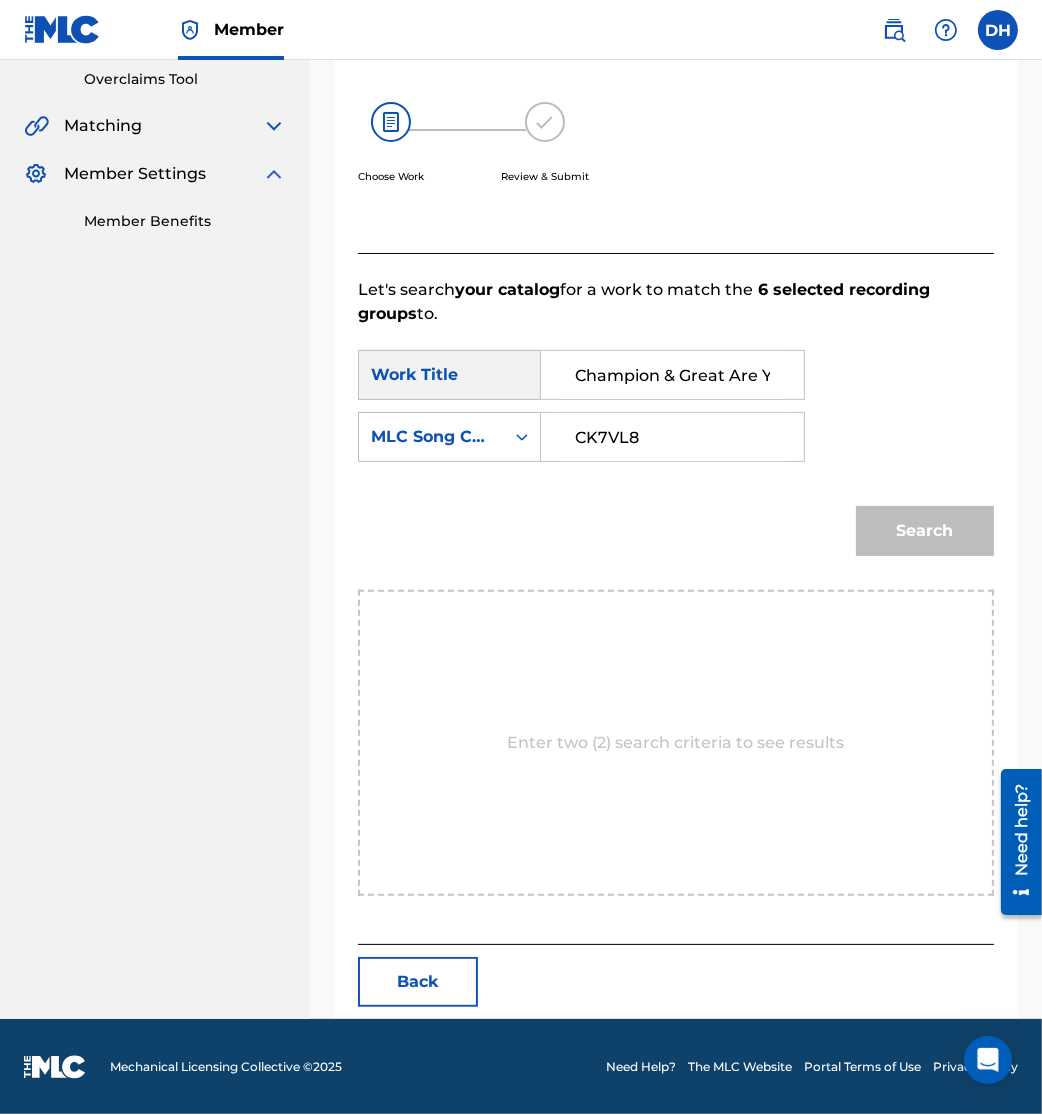 scroll, scrollTop: 0, scrollLeft: 57, axis: horizontal 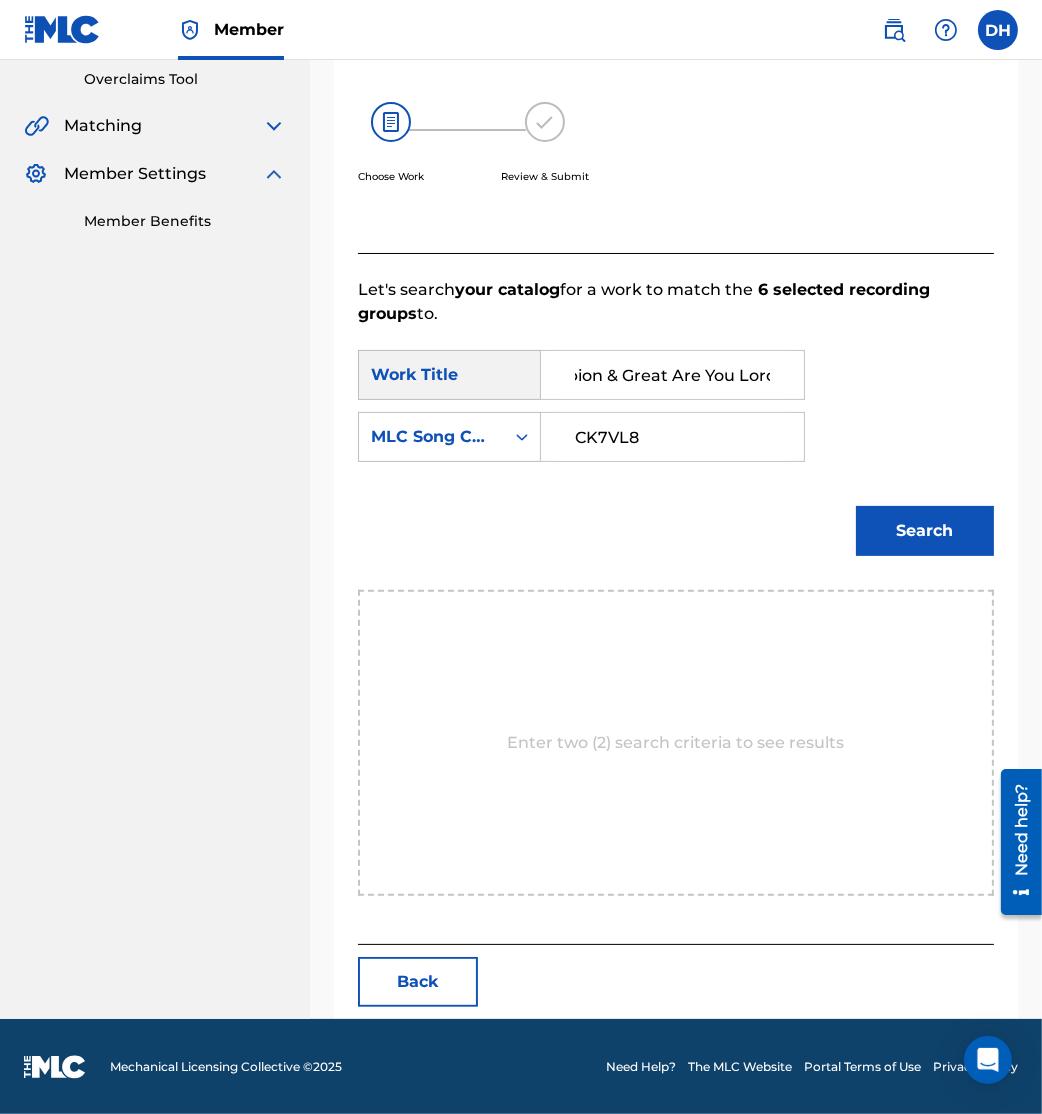 type on "Champion & Great Are You Lord" 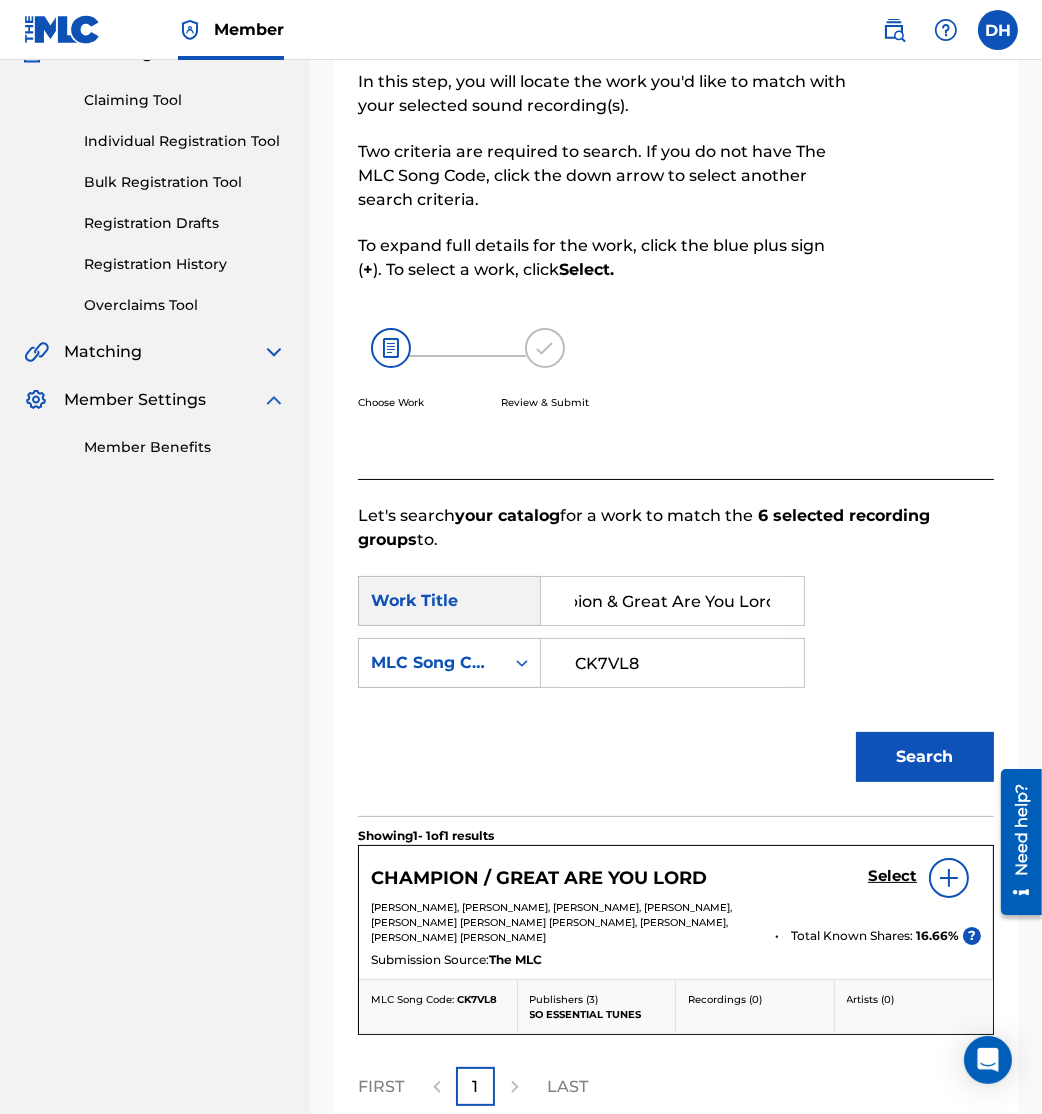 scroll, scrollTop: 388, scrollLeft: 0, axis: vertical 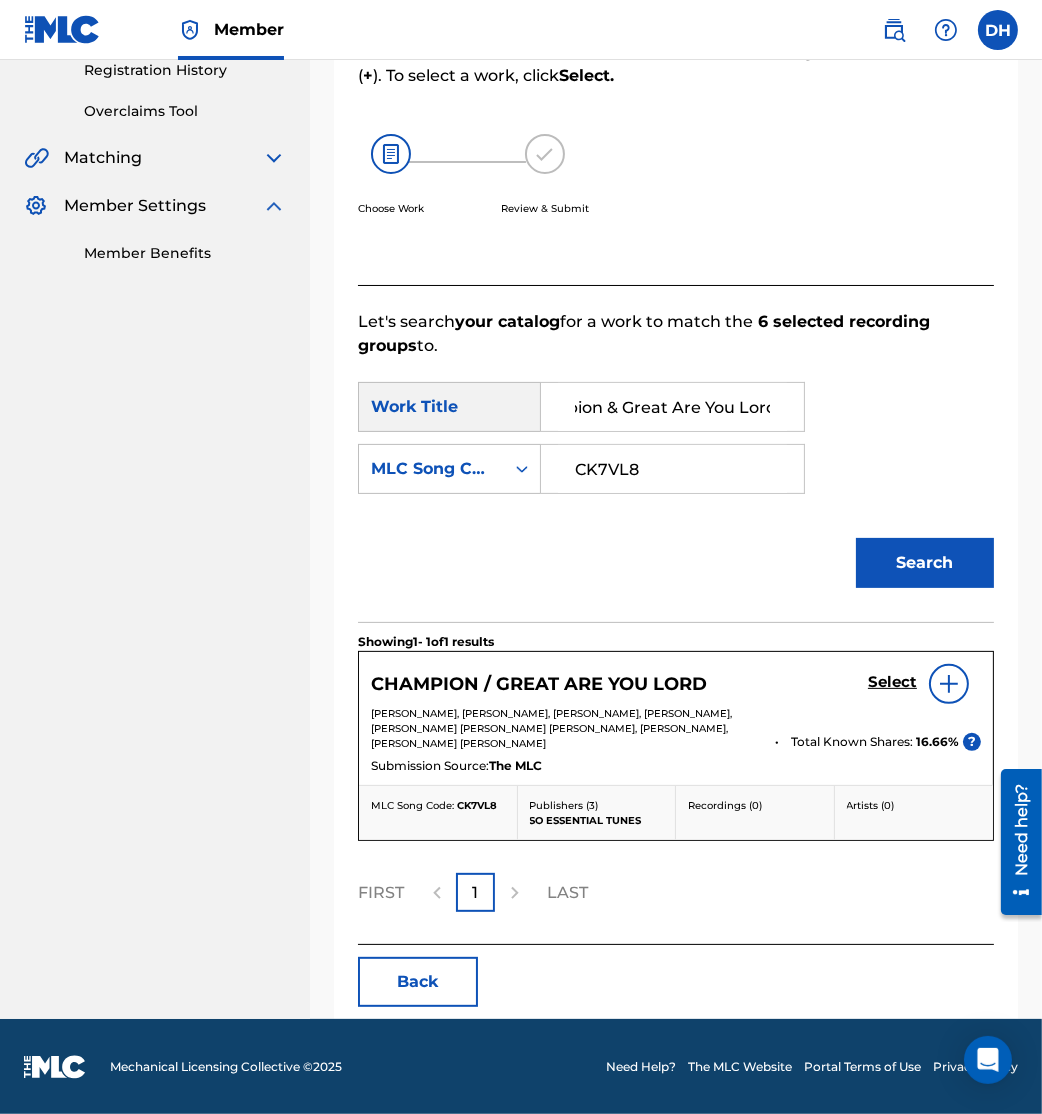 click on "Select" at bounding box center (892, 682) 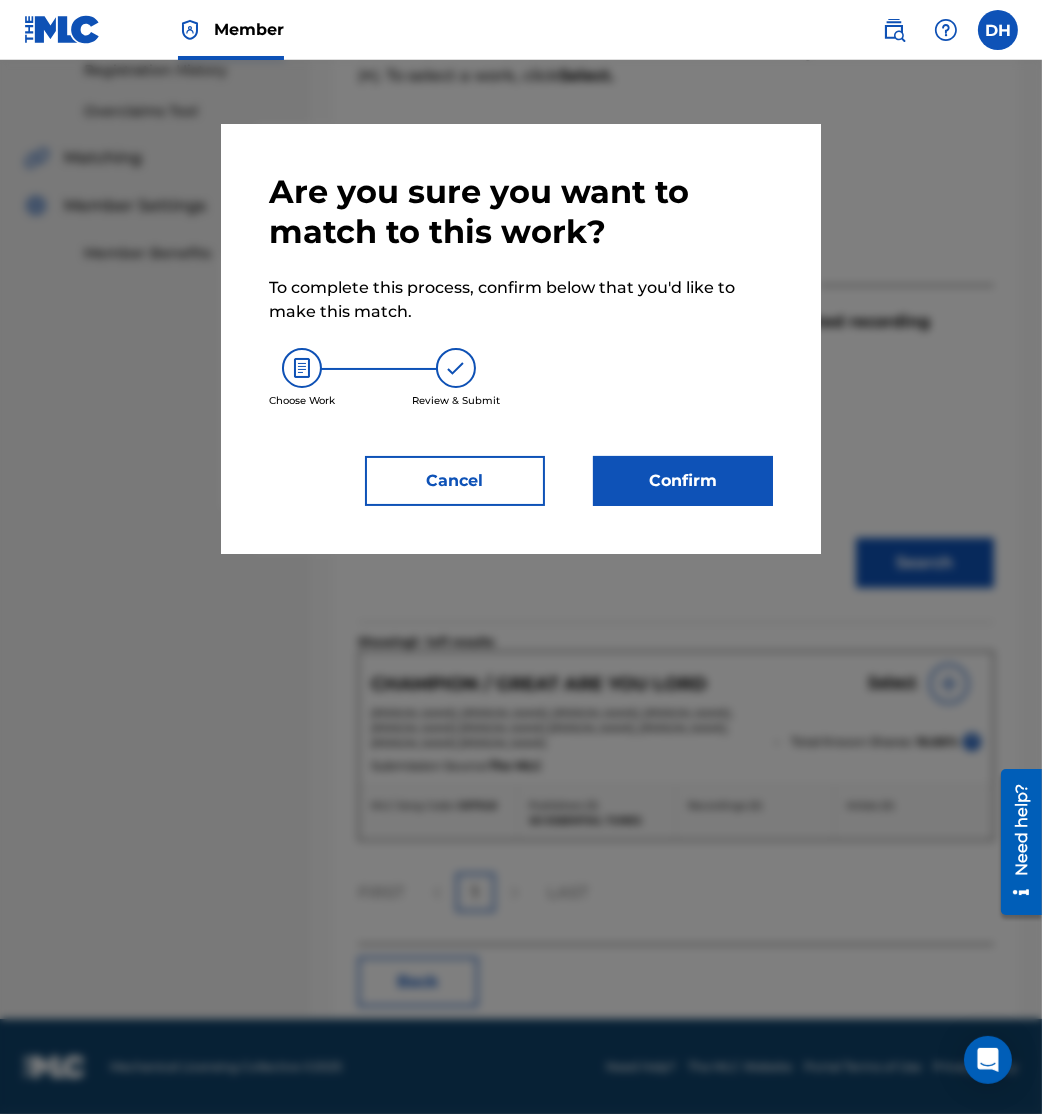 click on "Confirm" at bounding box center (683, 481) 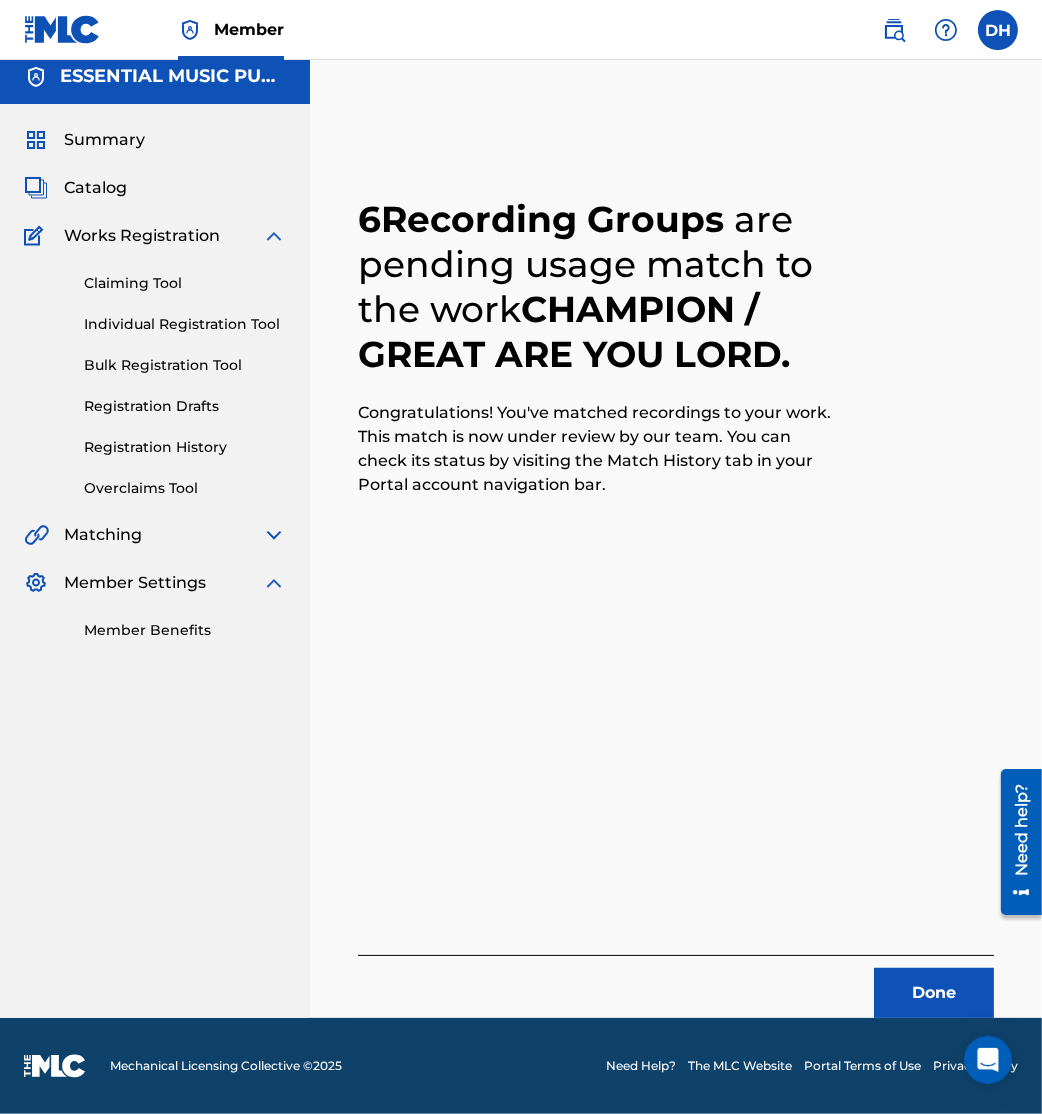 scroll, scrollTop: 10, scrollLeft: 0, axis: vertical 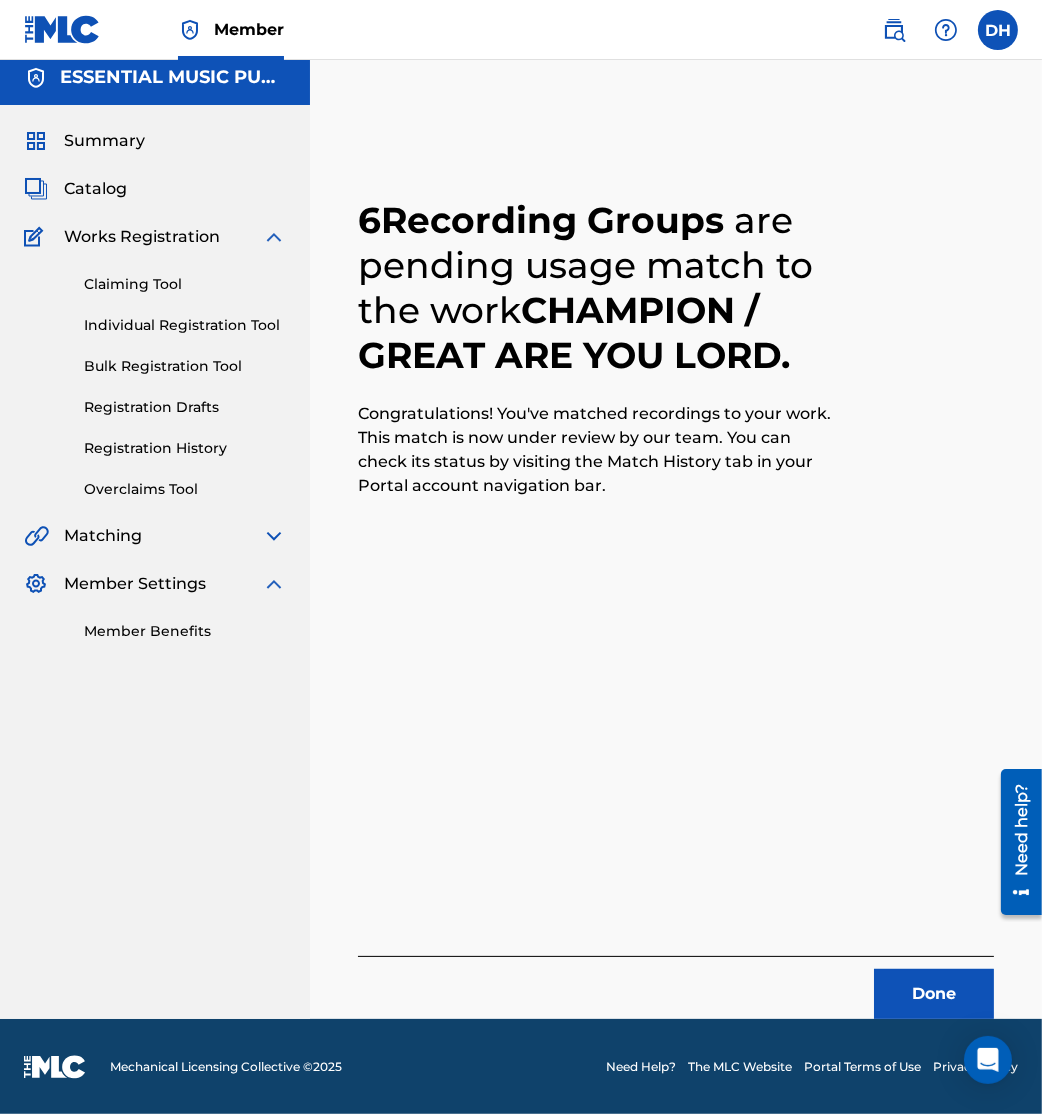 click on "Congratulations! You've matched recordings to your work. This match is now under review by our team. You can check its status by visiting the Match History tab in your Portal account navigation bar." at bounding box center (596, 450) 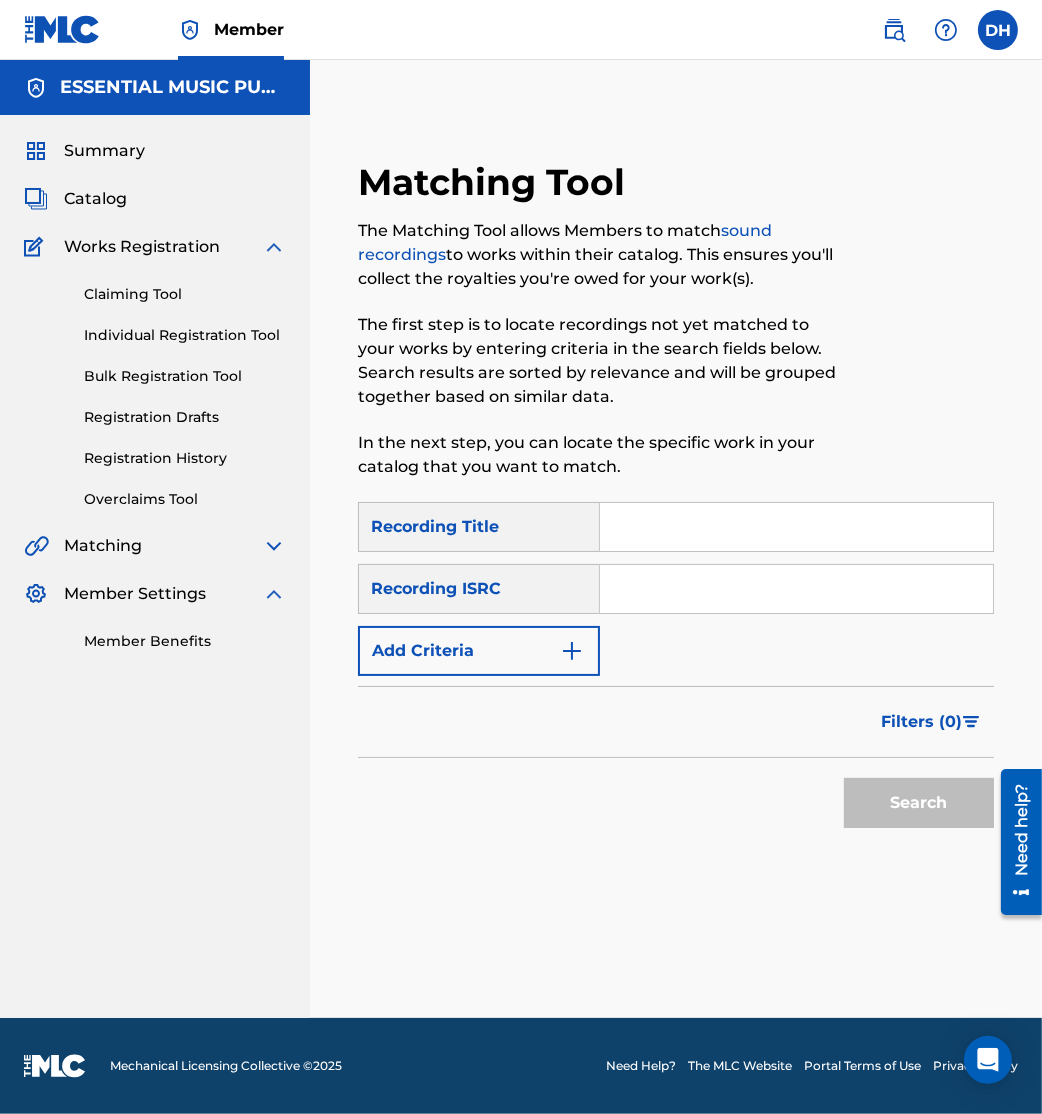 scroll, scrollTop: 0, scrollLeft: 0, axis: both 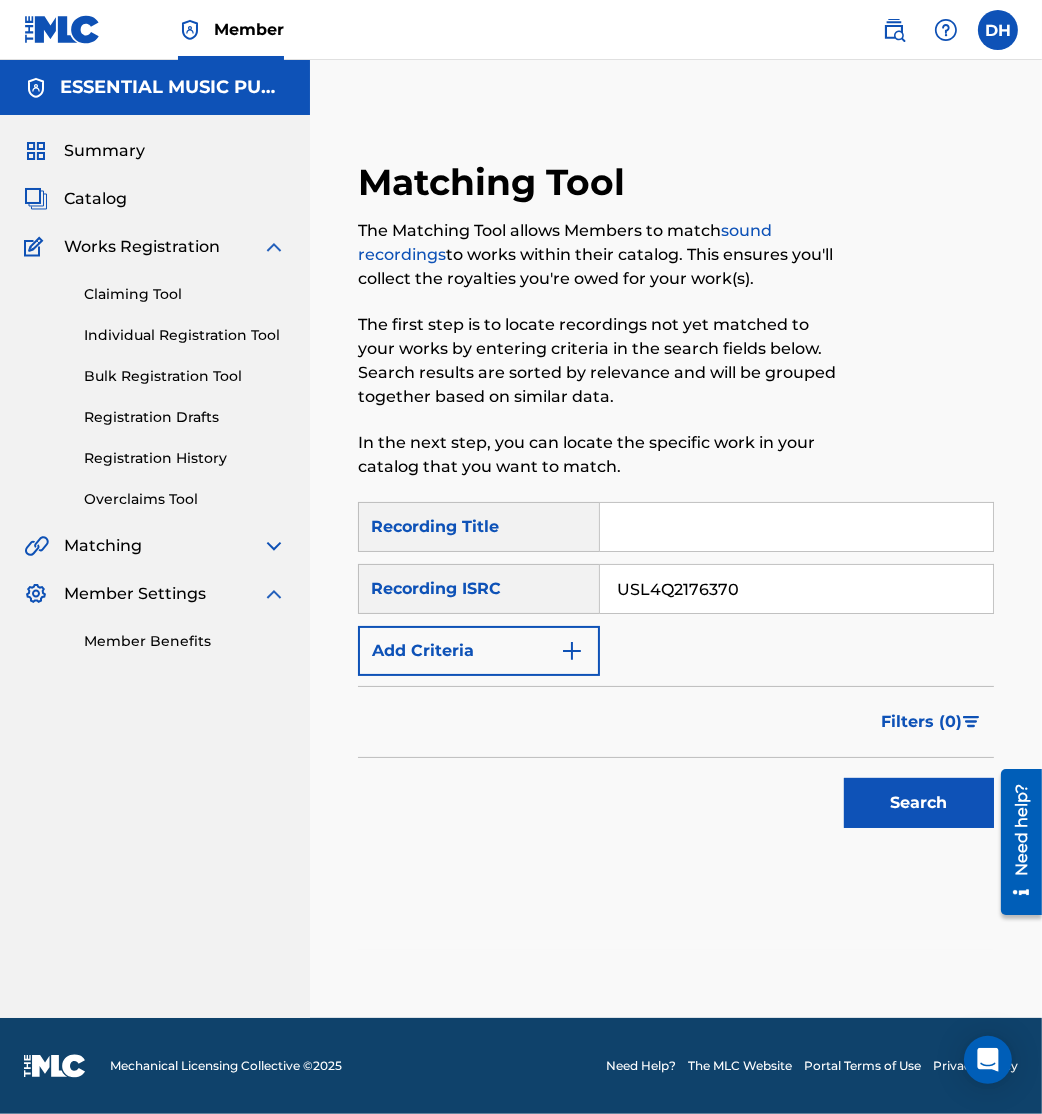 type on "USL4Q2176370" 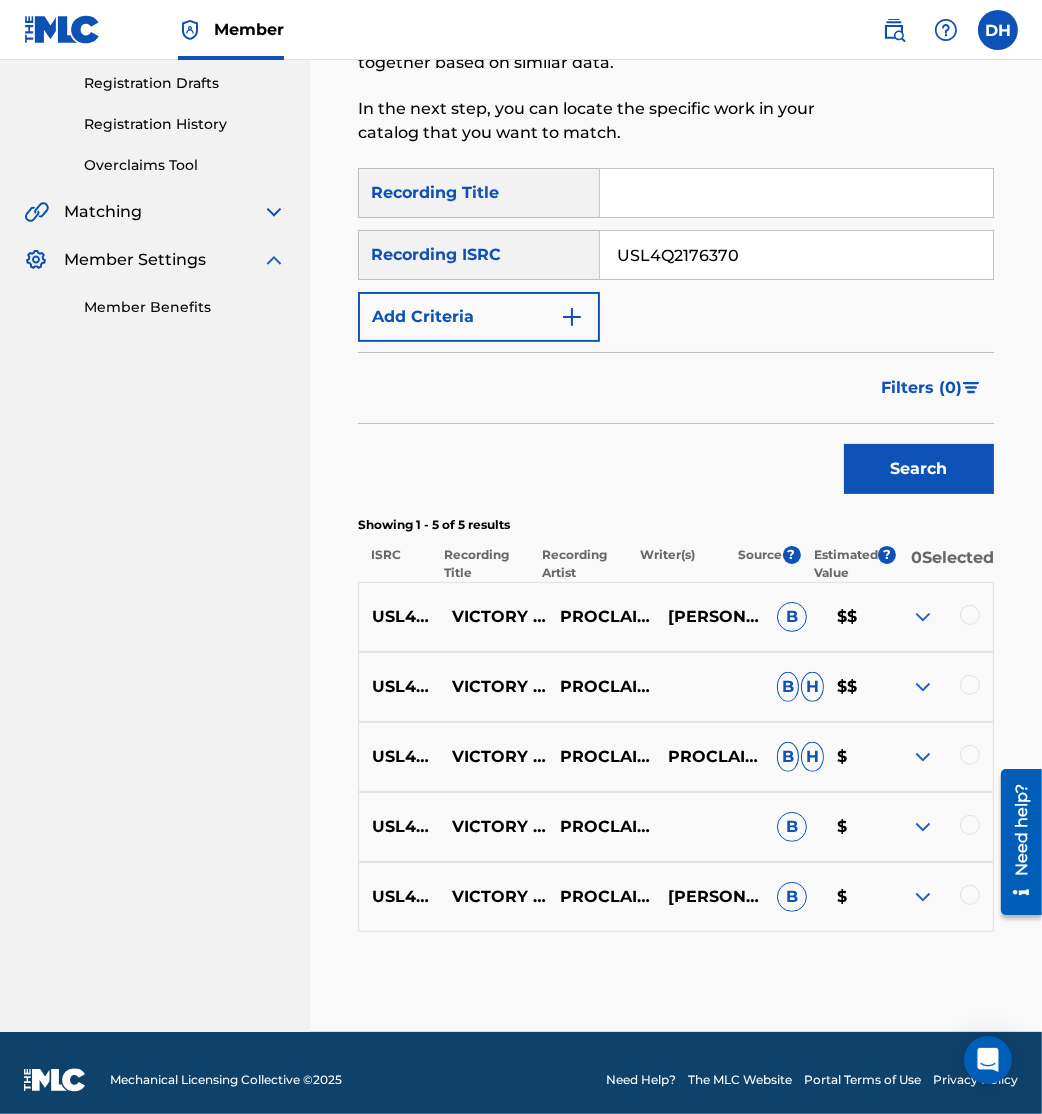 scroll, scrollTop: 336, scrollLeft: 0, axis: vertical 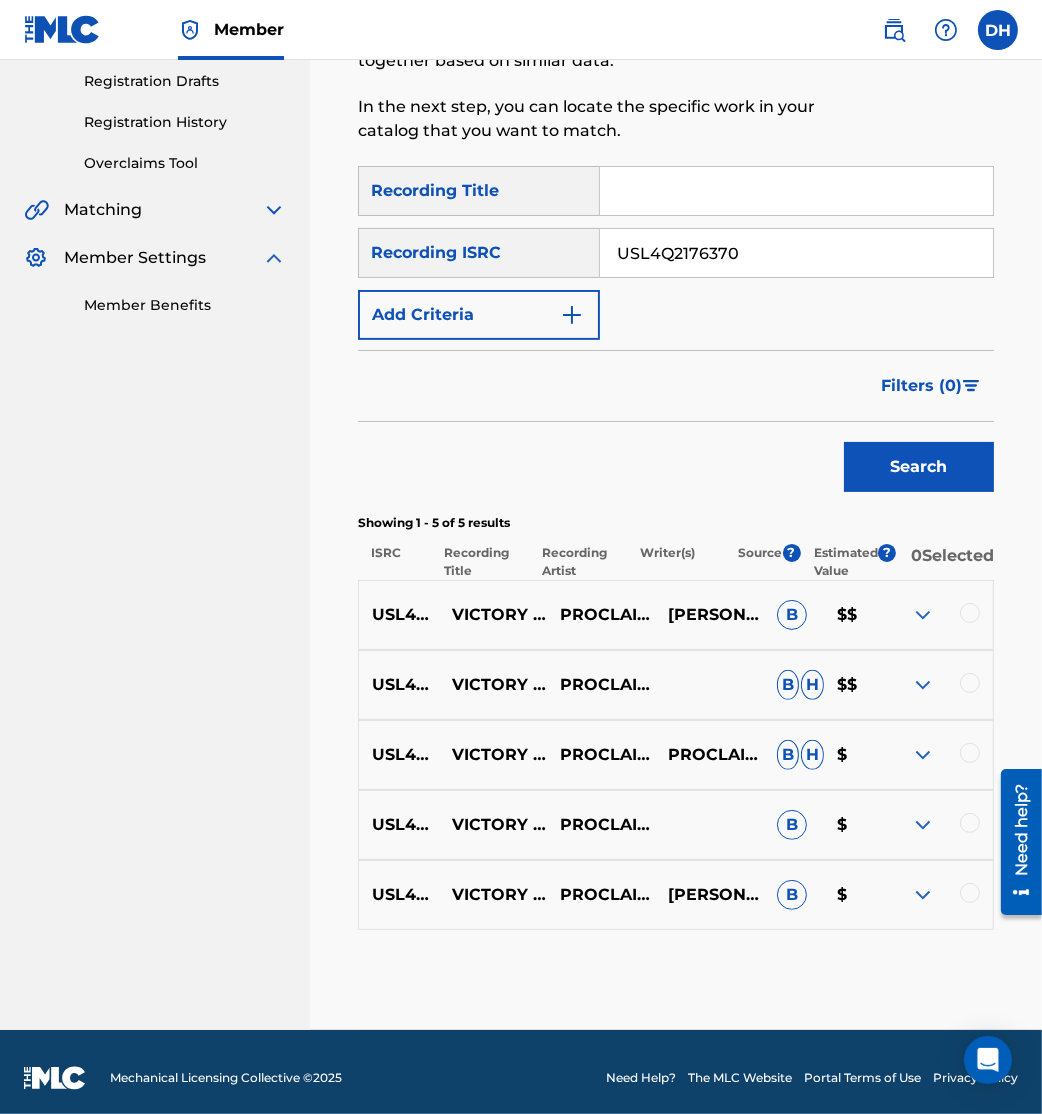 click at bounding box center [970, 613] 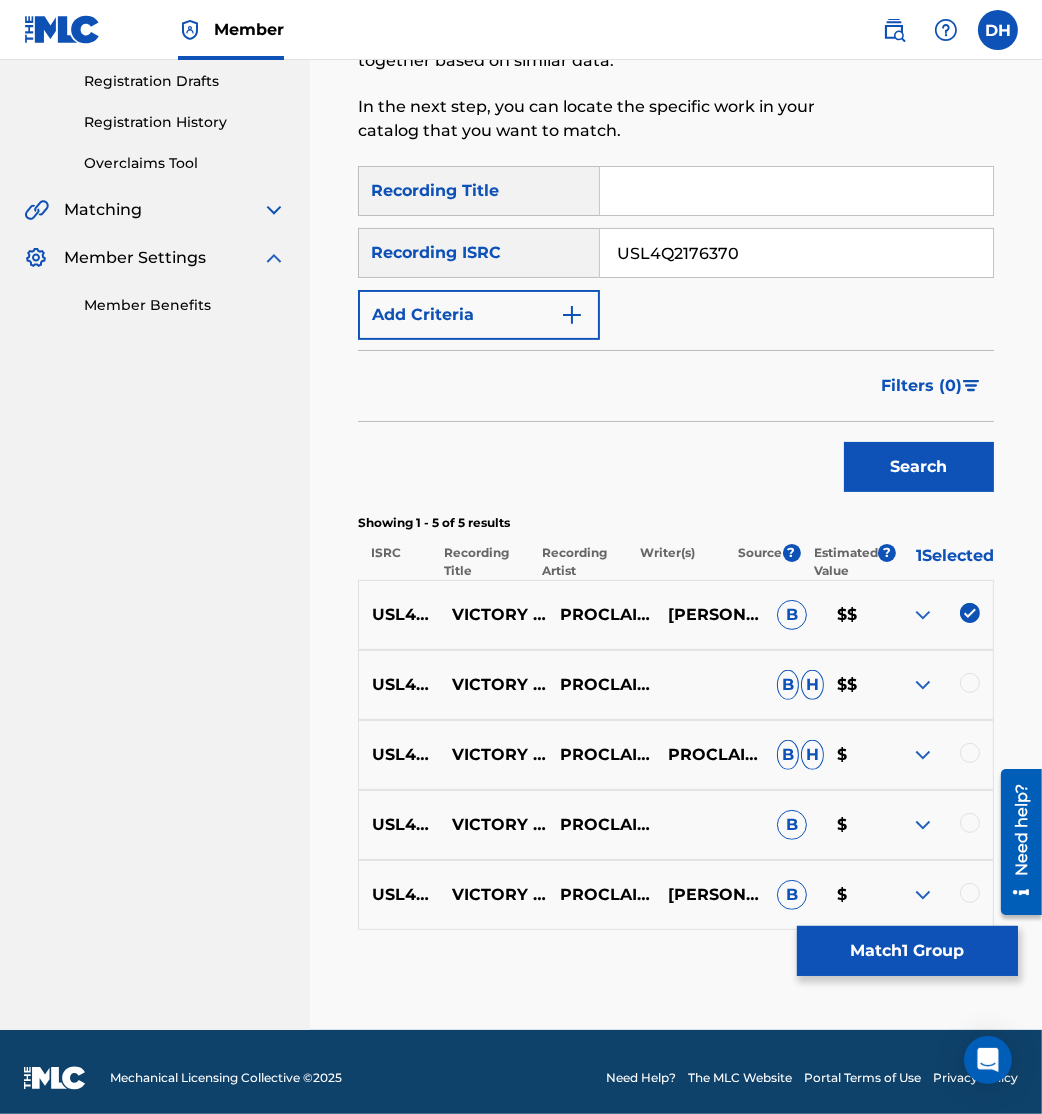 click at bounding box center [970, 683] 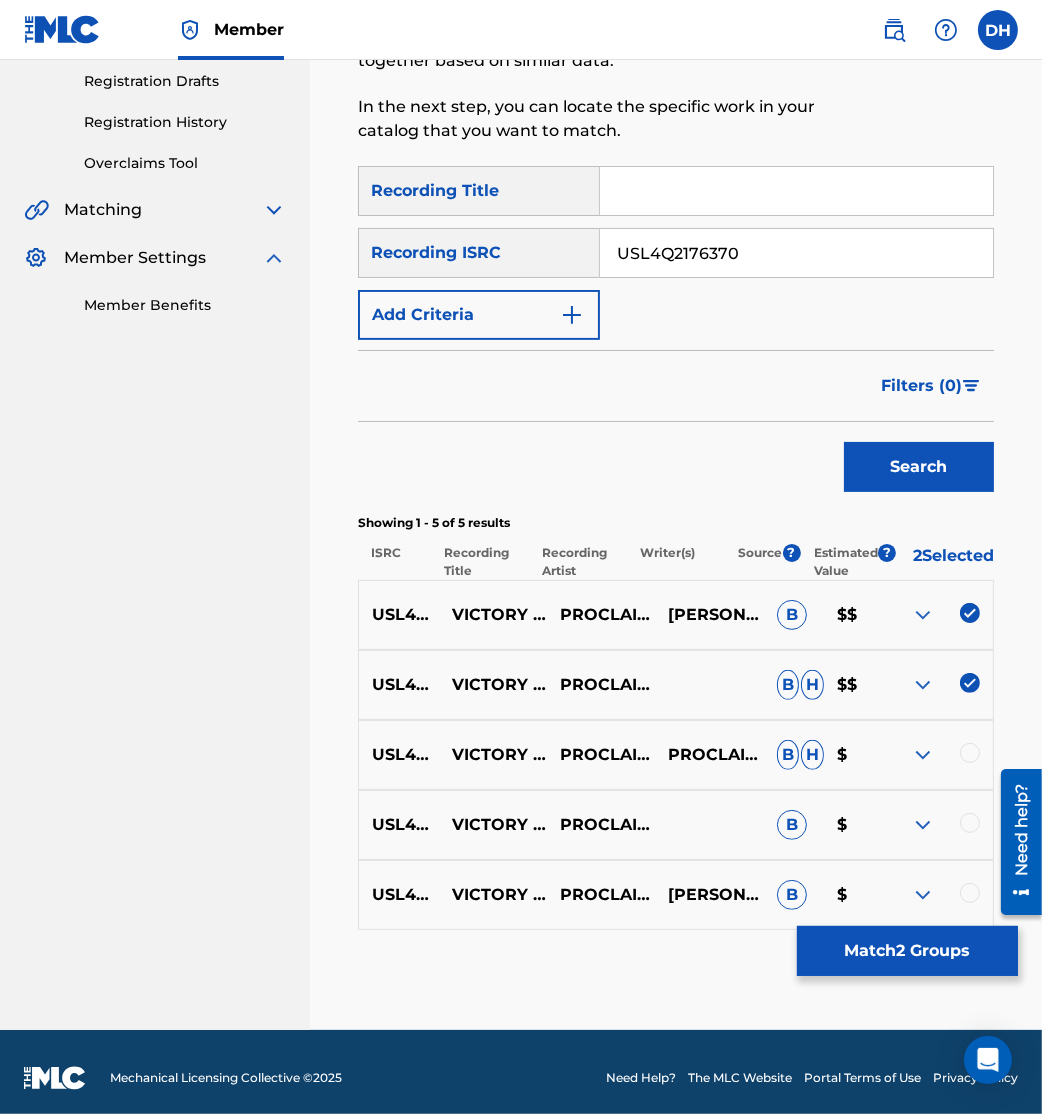 click at bounding box center [970, 753] 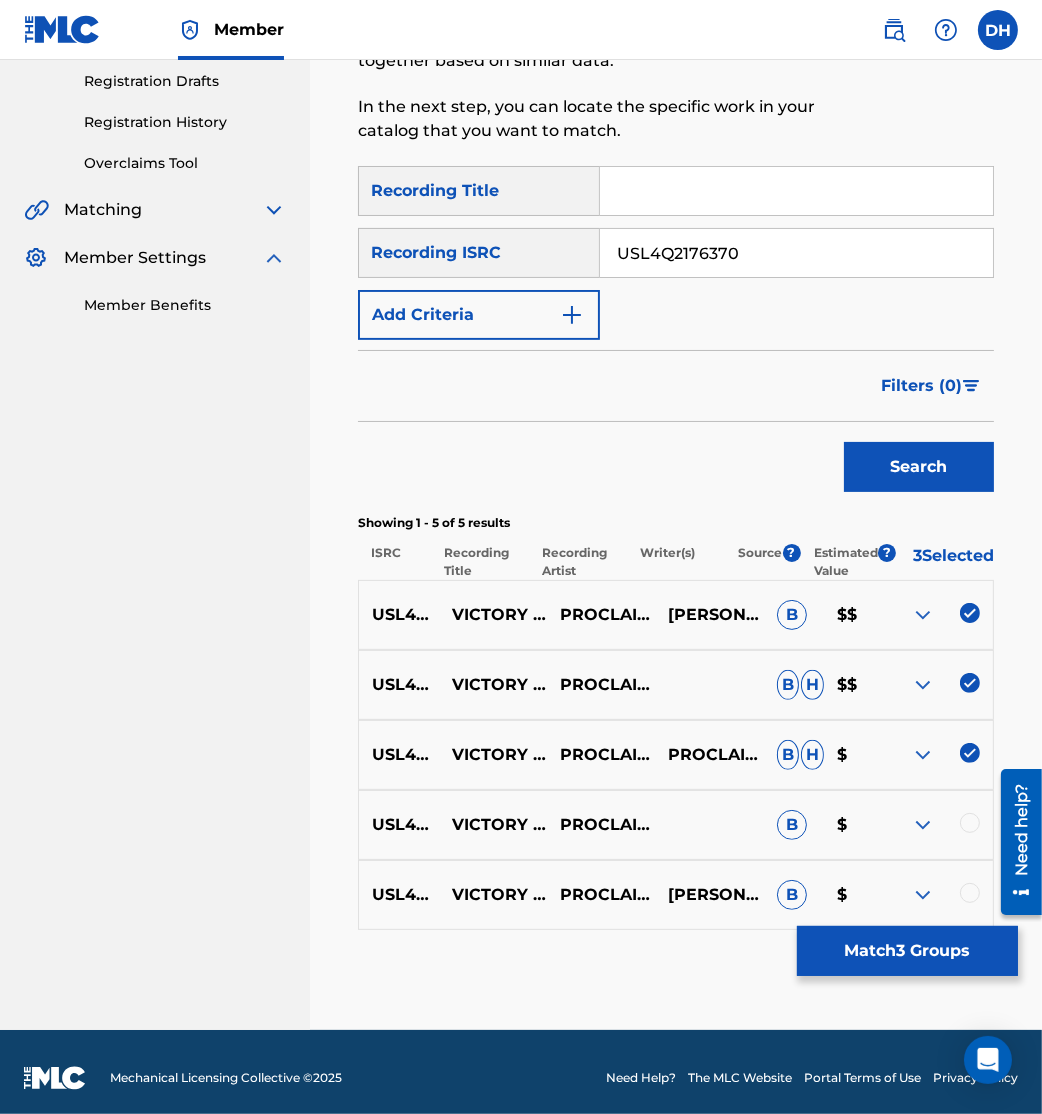 click at bounding box center (970, 823) 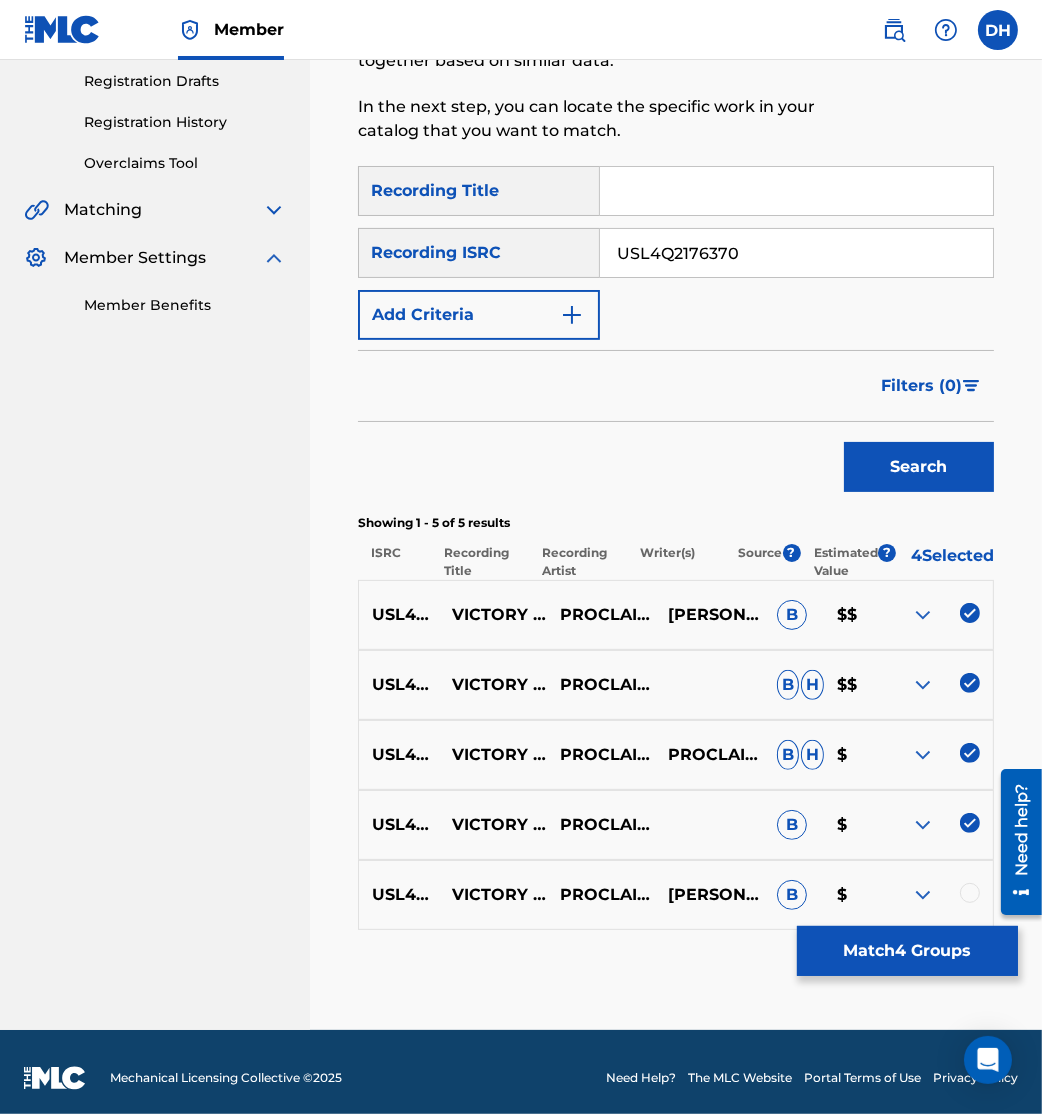 click at bounding box center (970, 893) 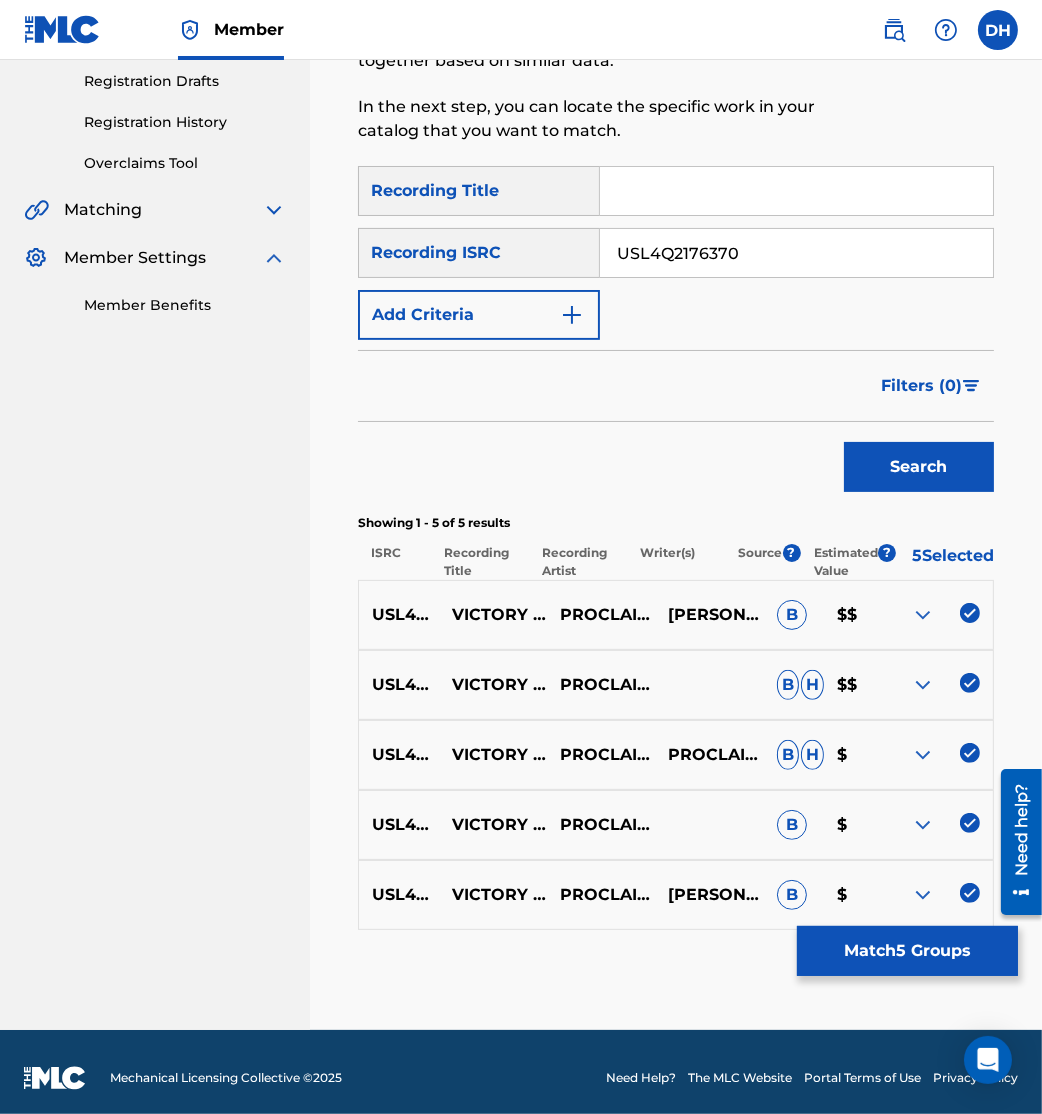 click on "Match  5 Groups" at bounding box center [907, 951] 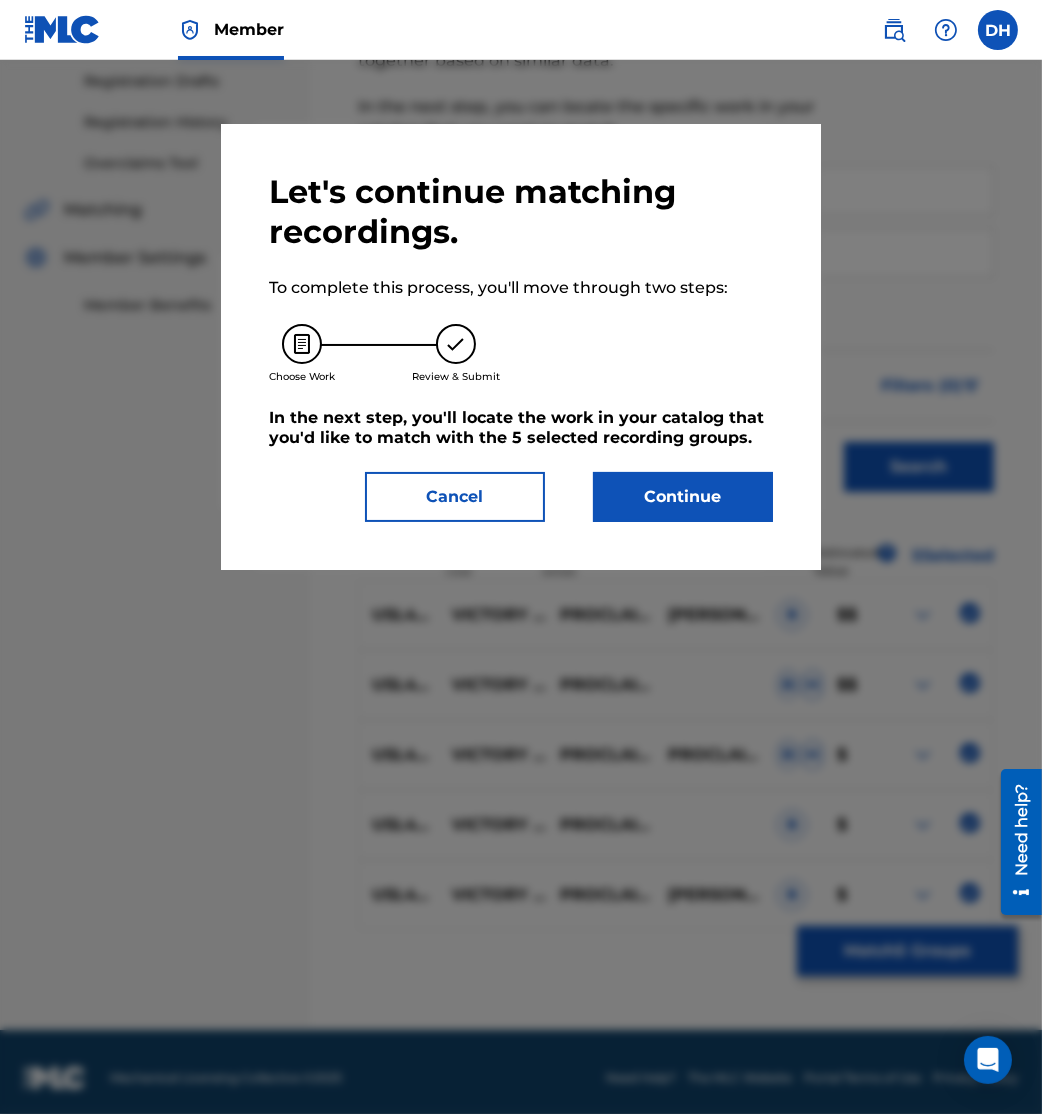 click on "Continue" at bounding box center (683, 497) 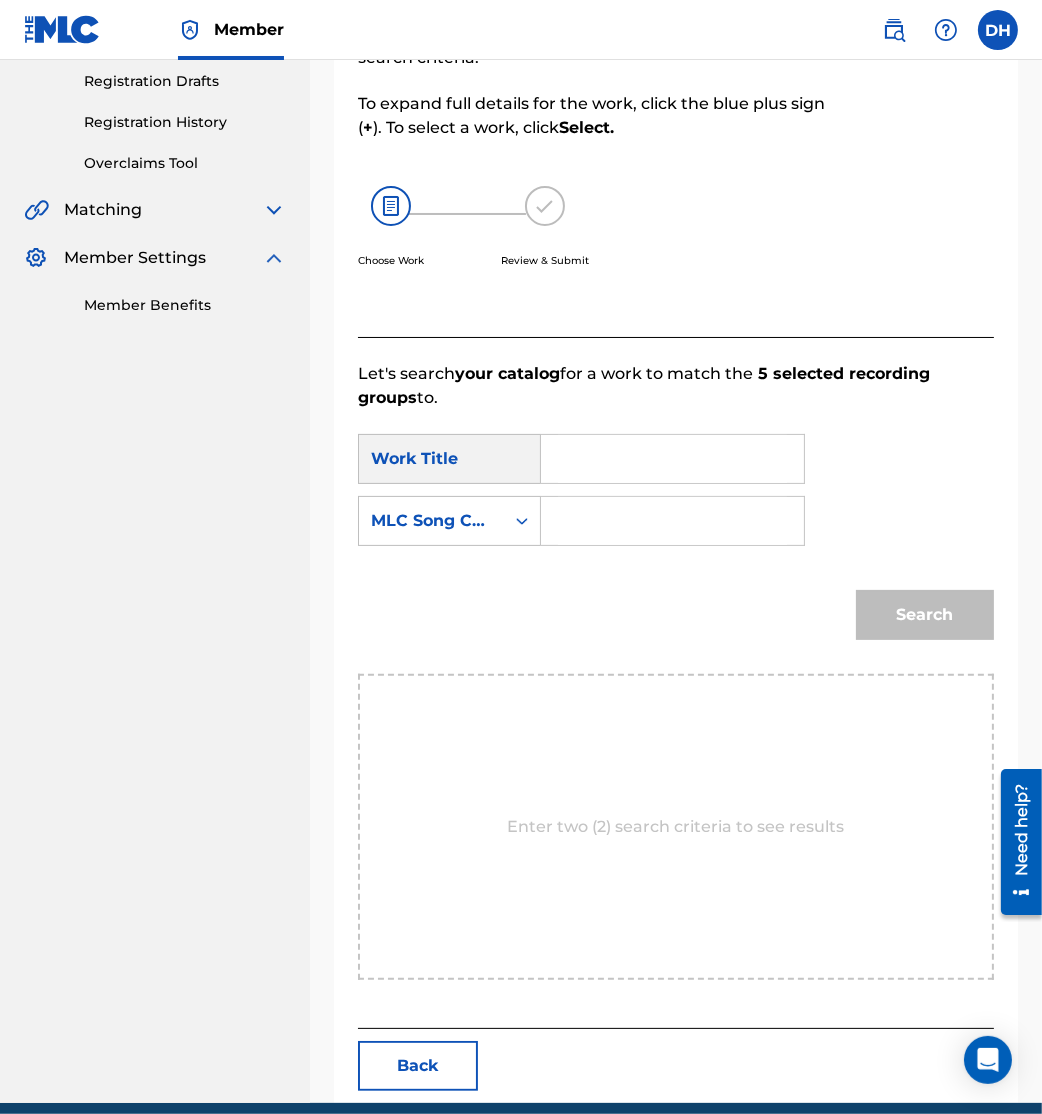 click at bounding box center [672, 521] 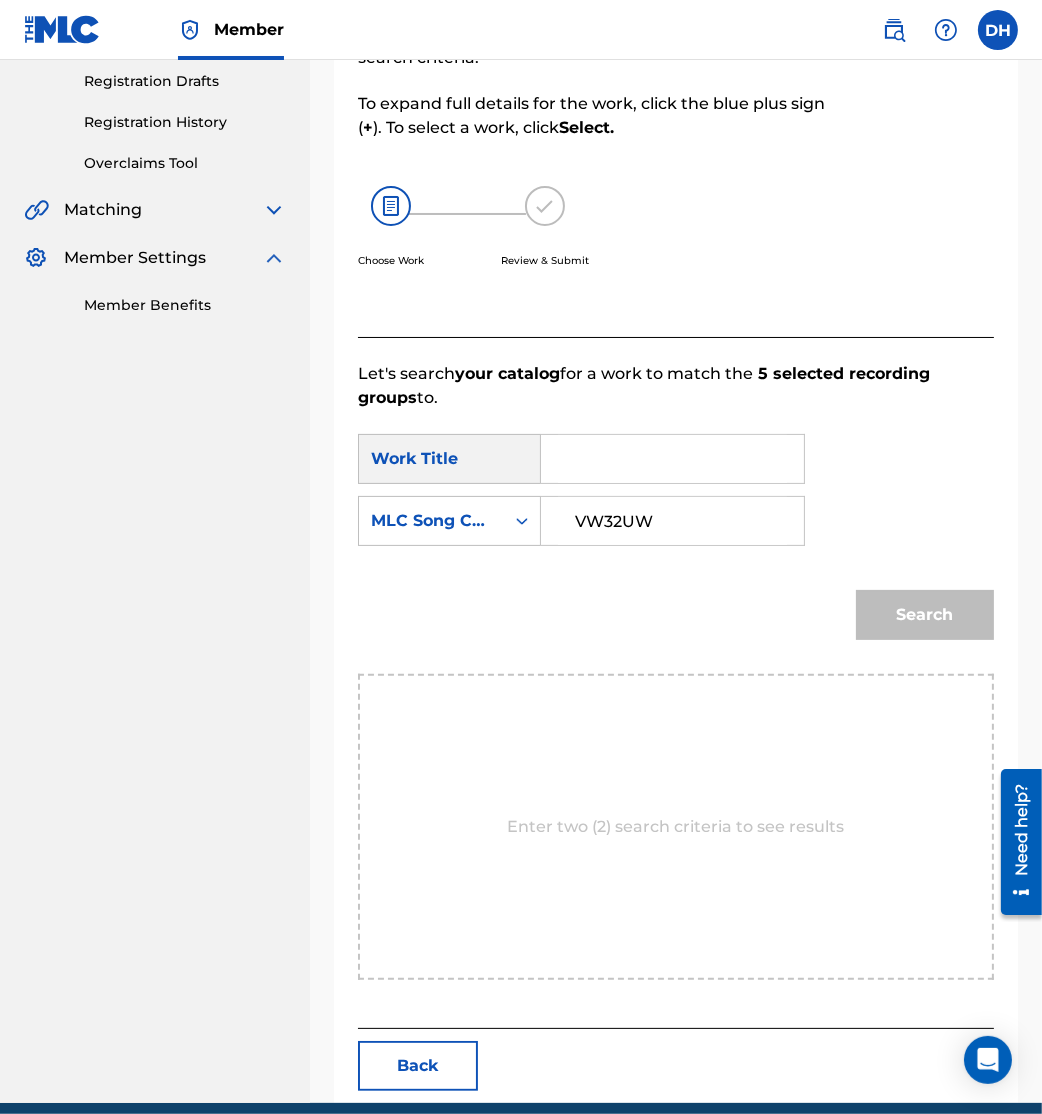 type on "VW32UW" 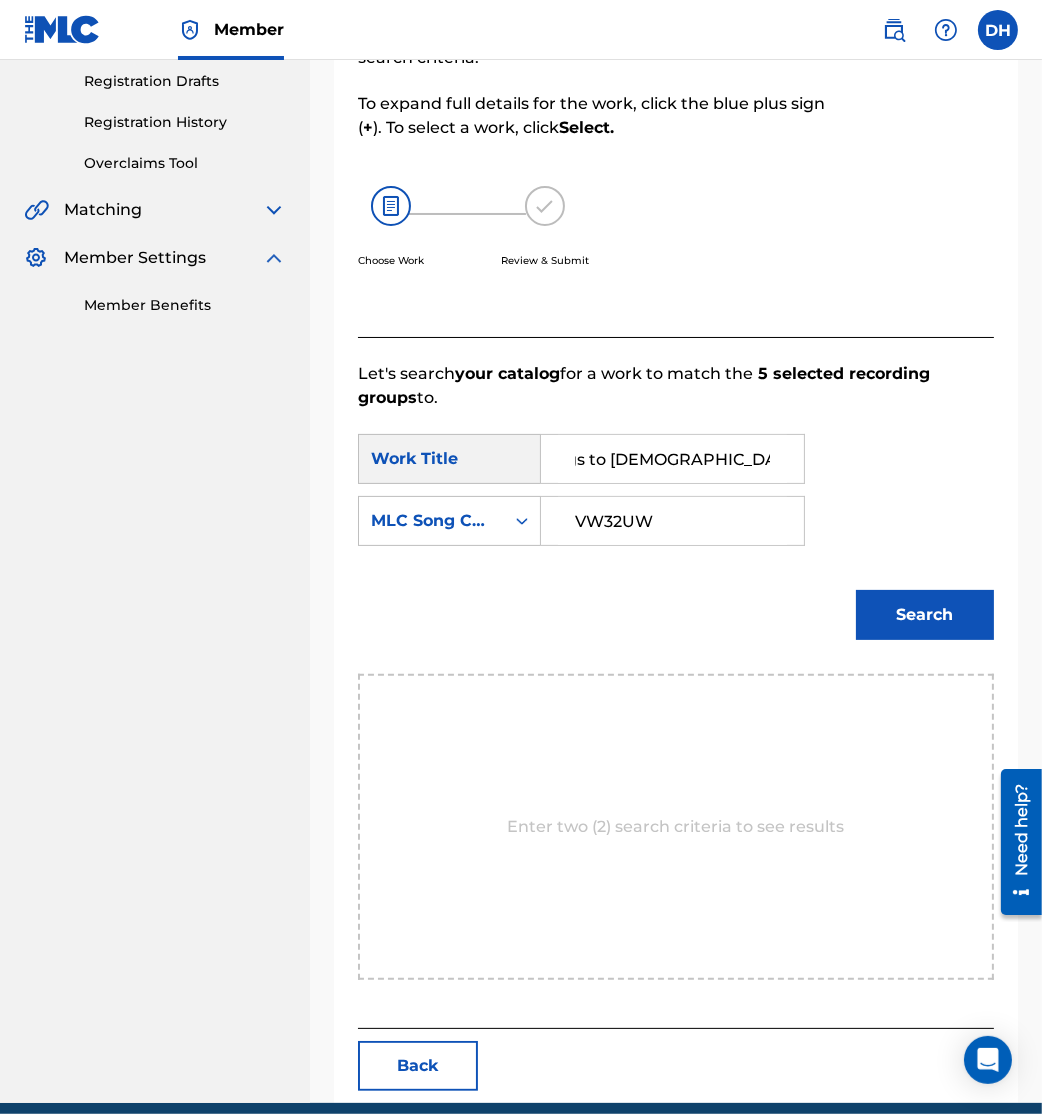 scroll, scrollTop: 0, scrollLeft: 360, axis: horizontal 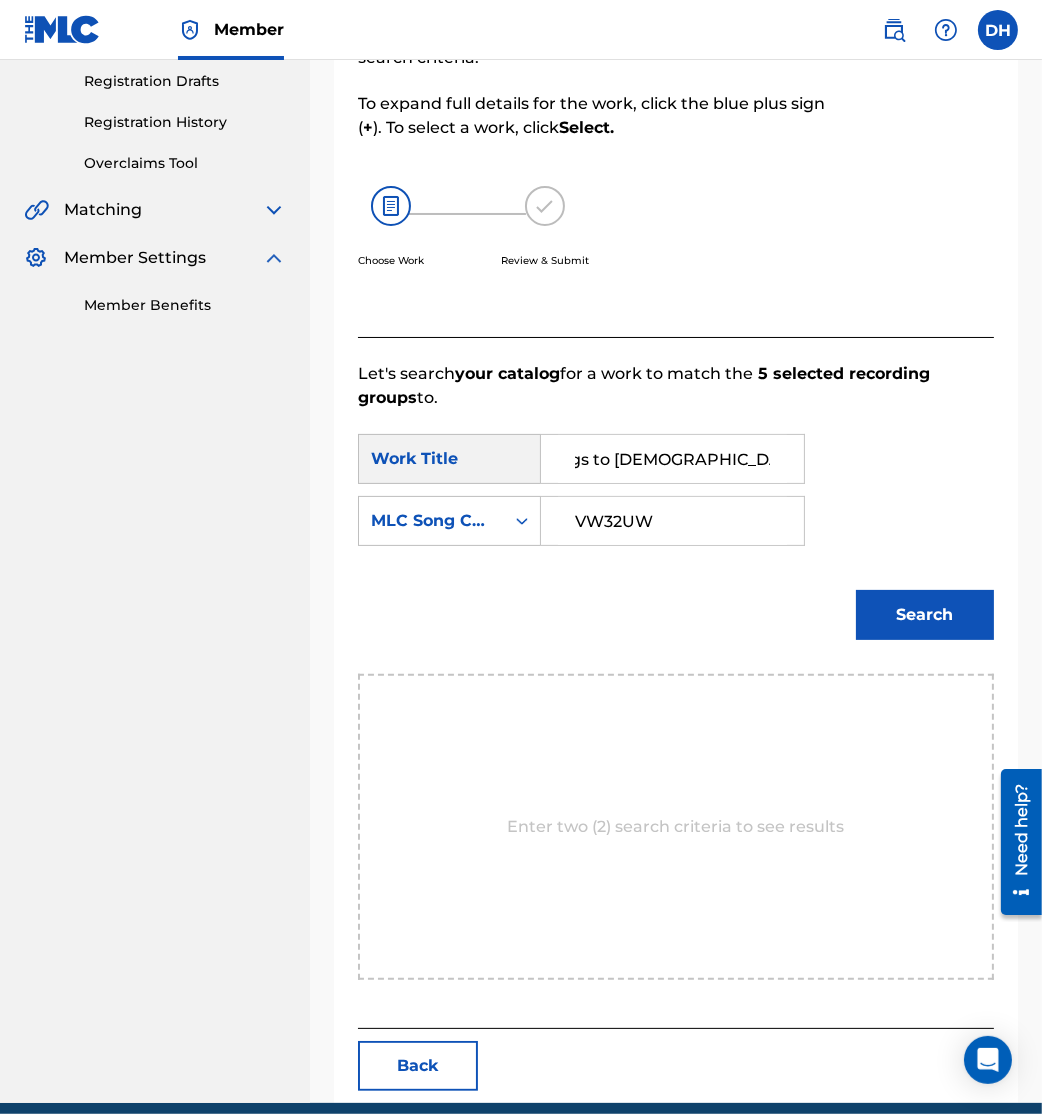 type on "Victory Medley: See a Victory / Victory Belongs to Jesus / The Anthem" 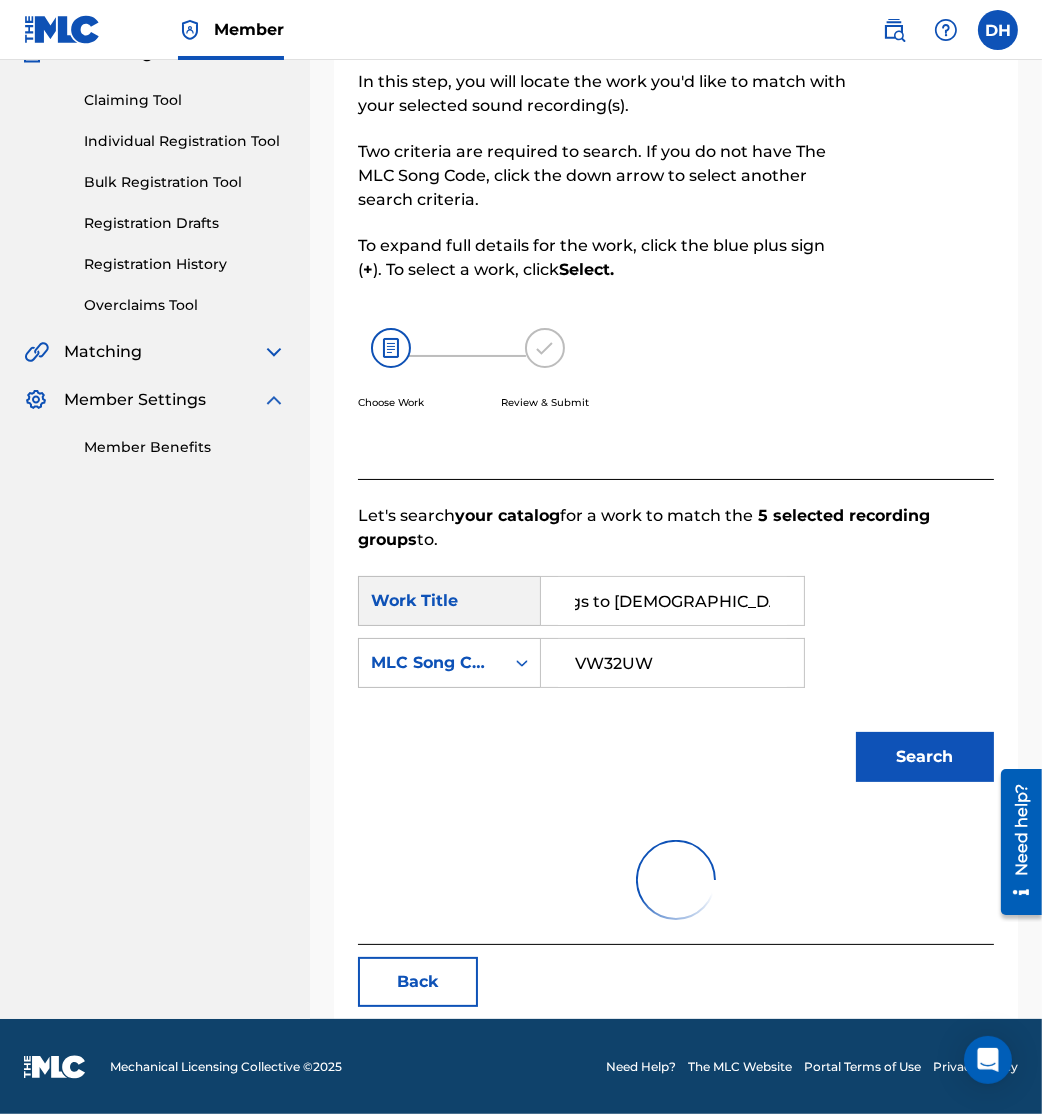 scroll, scrollTop: 336, scrollLeft: 0, axis: vertical 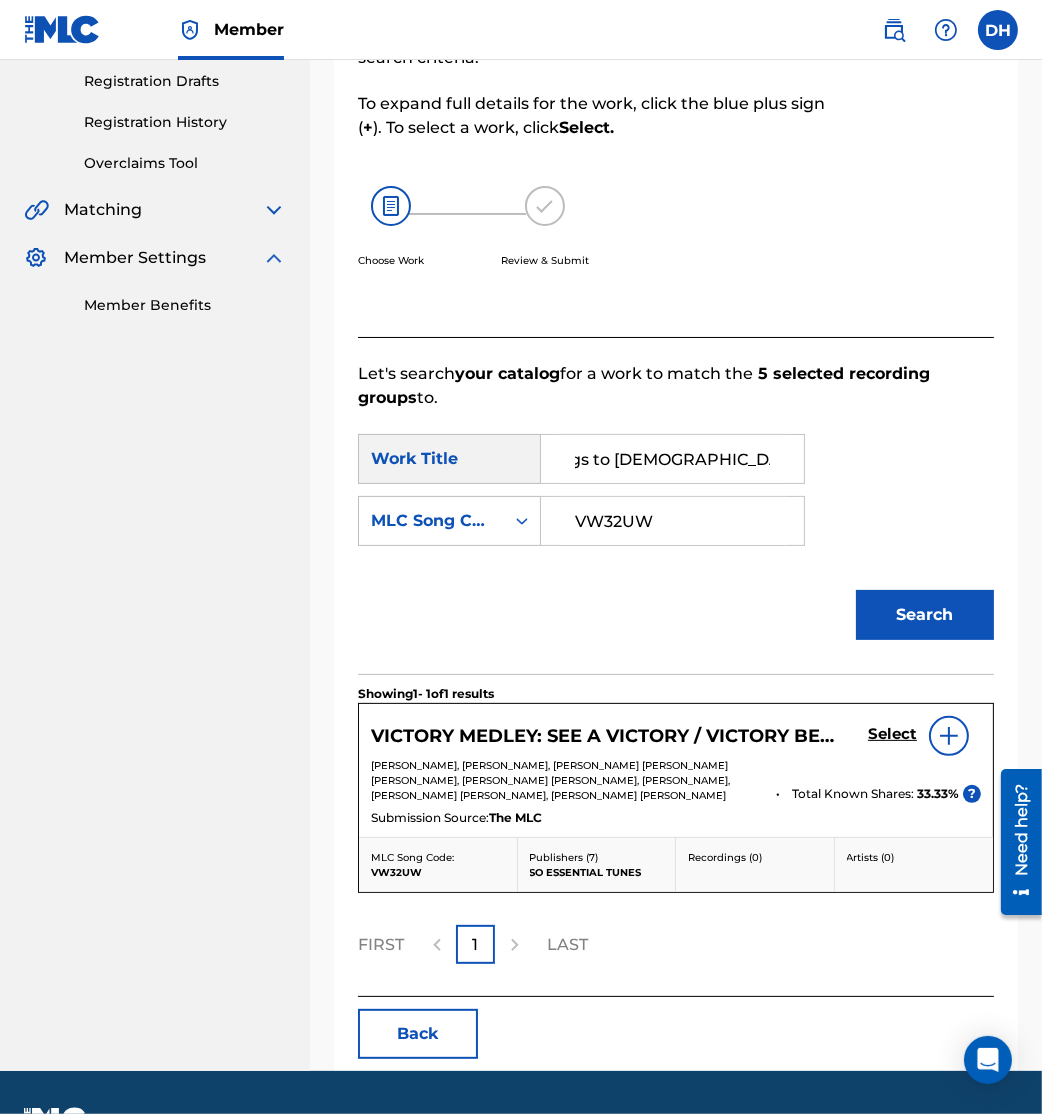 click on "Select" at bounding box center (892, 734) 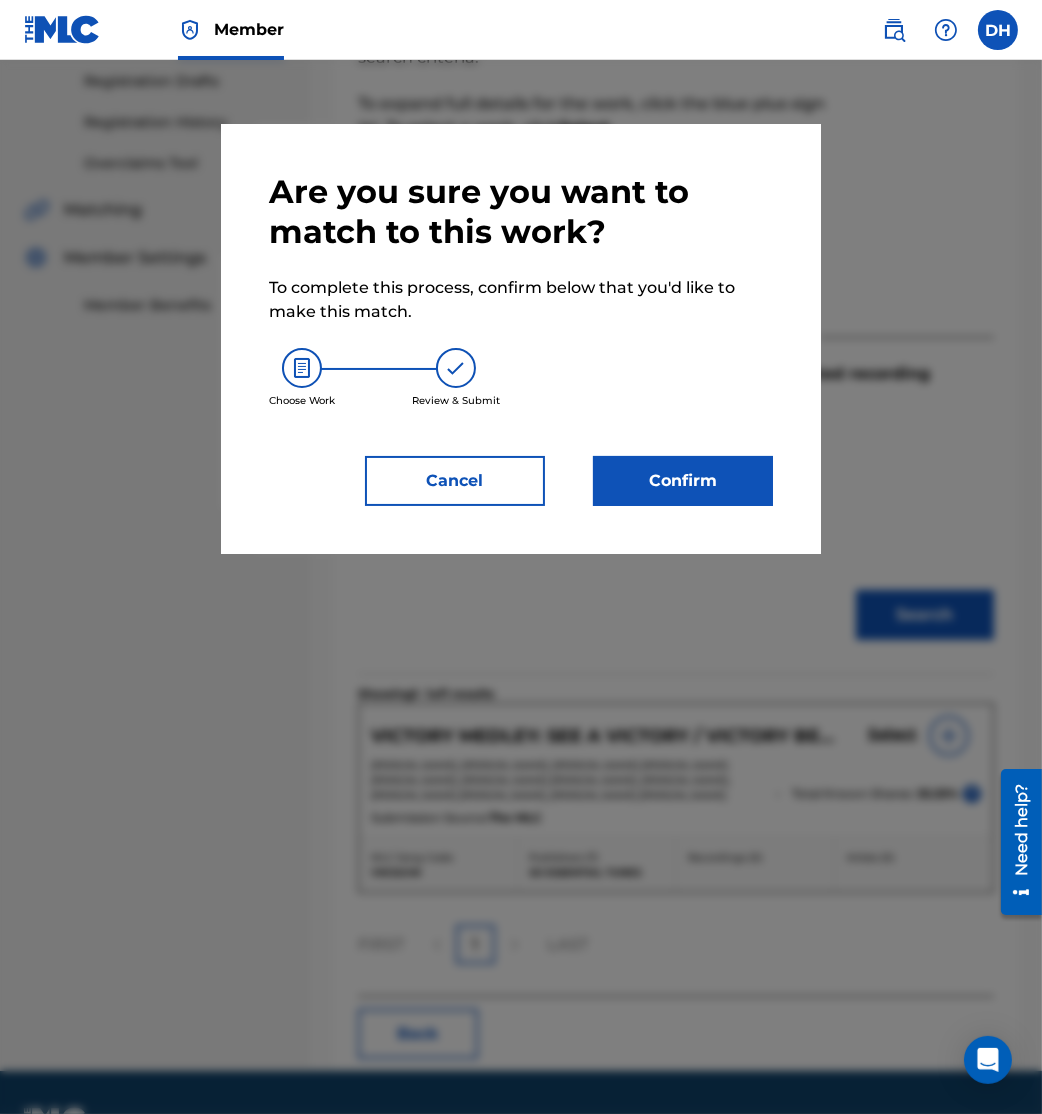 click on "Confirm" at bounding box center [683, 481] 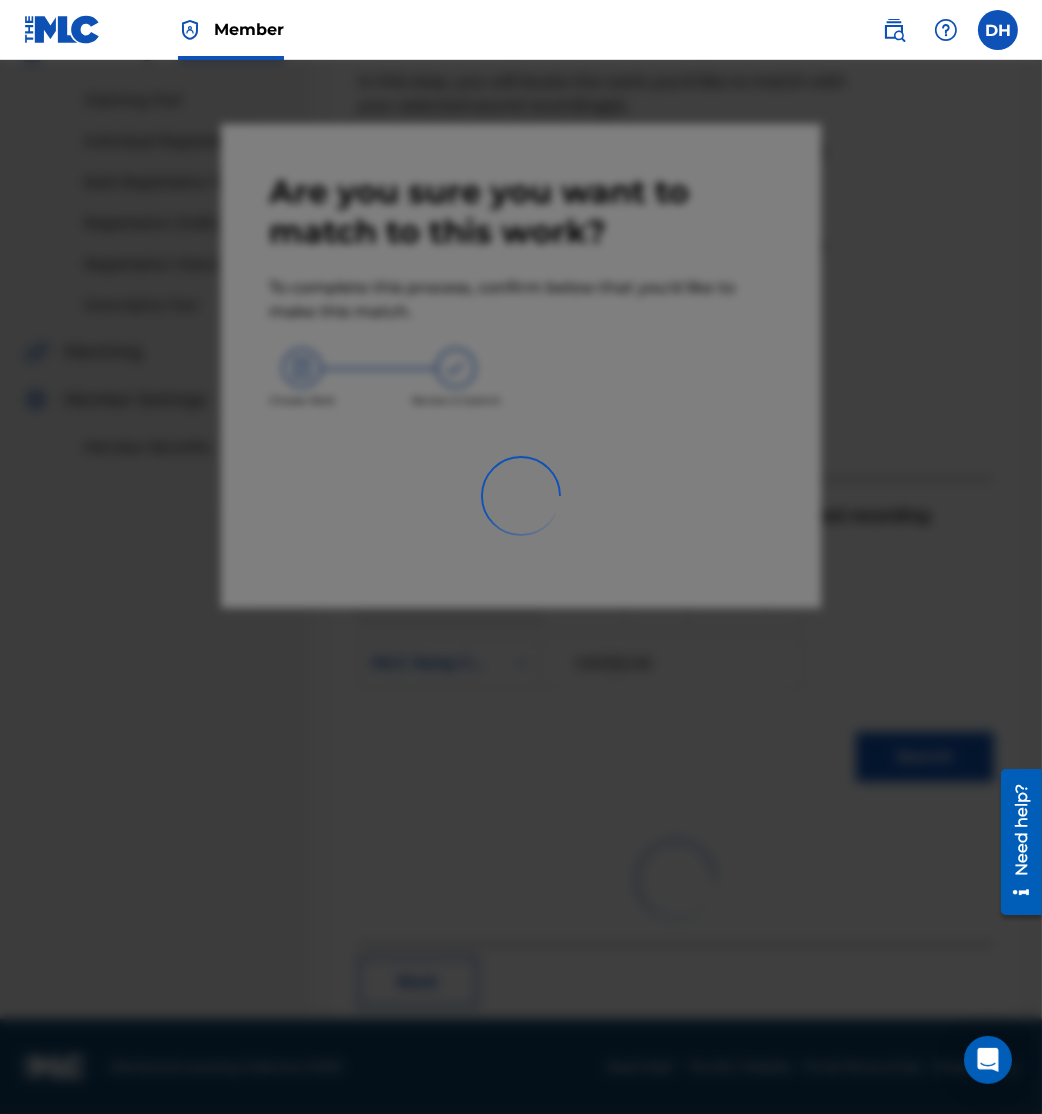 scroll, scrollTop: 10, scrollLeft: 0, axis: vertical 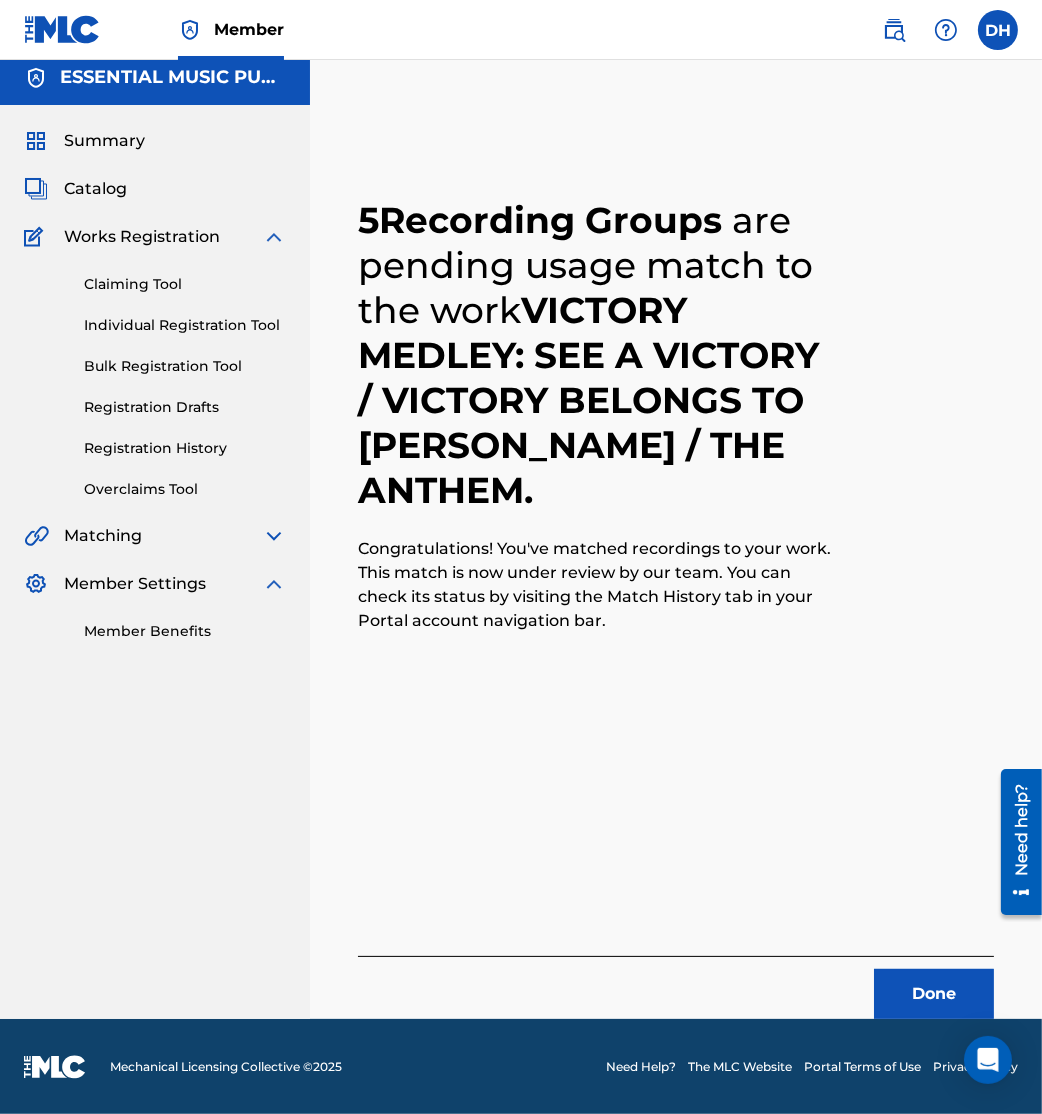 click on "5  Recording Groups   are pending usage match to the work  VICTORY MEDLEY: SEE A VICTORY / VICTORY BELONGS TO JESUS / THE ANTHEM . Congratulations! You've matched recordings to your work. This match is now under review by our team. You can check its status by visiting the Match History tab in your Portal account navigation bar. Done" at bounding box center [676, 584] 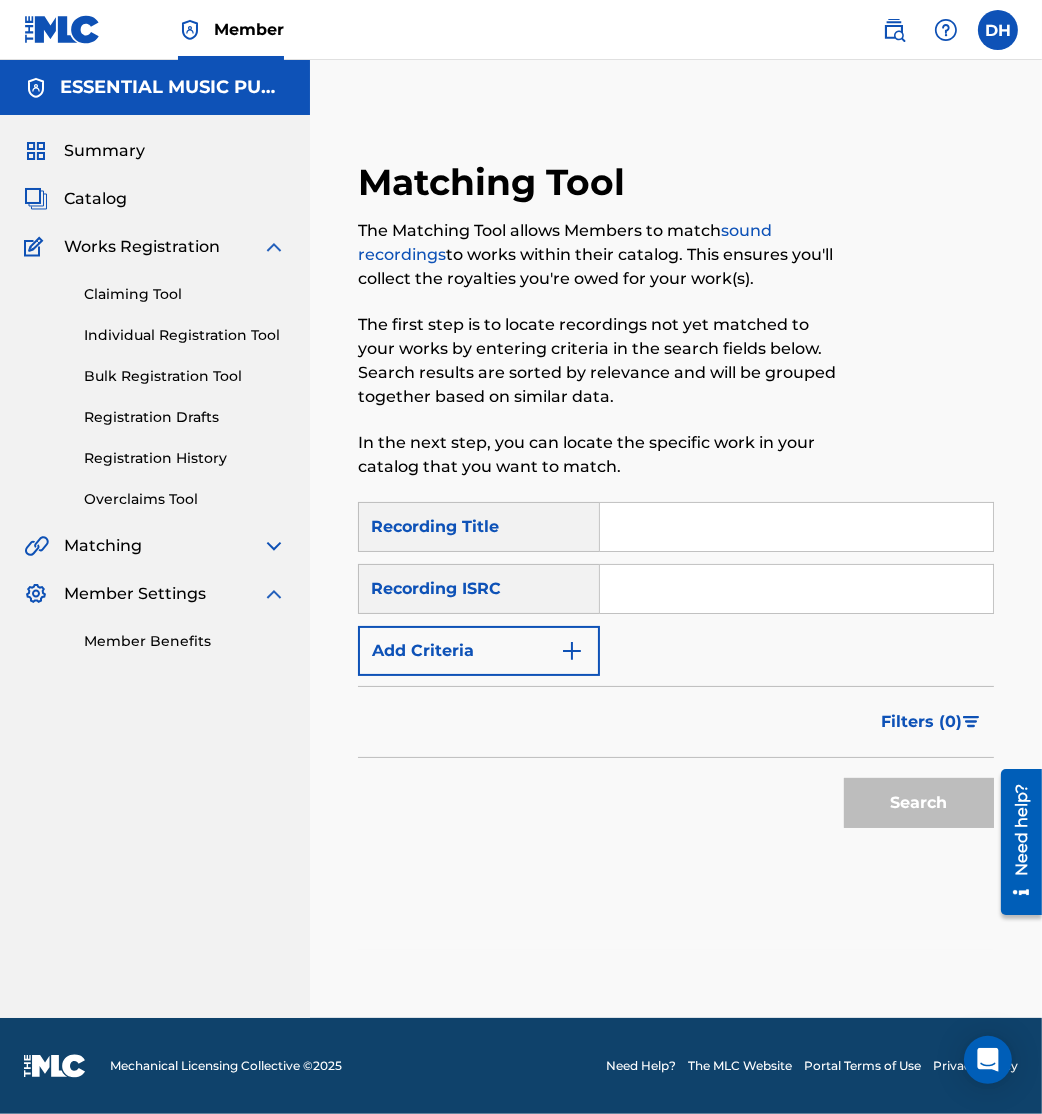 click at bounding box center [796, 589] 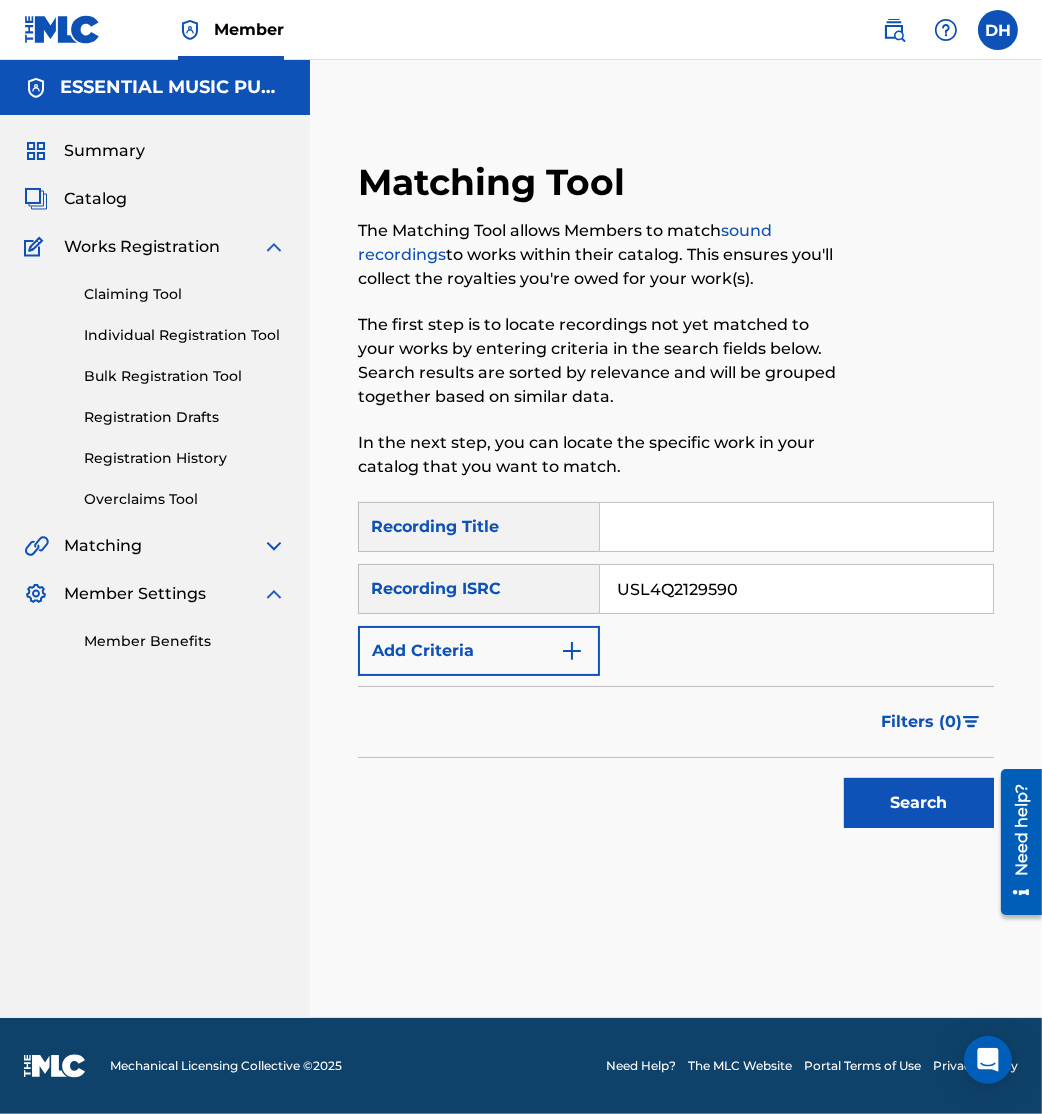 type on "USL4Q2129590" 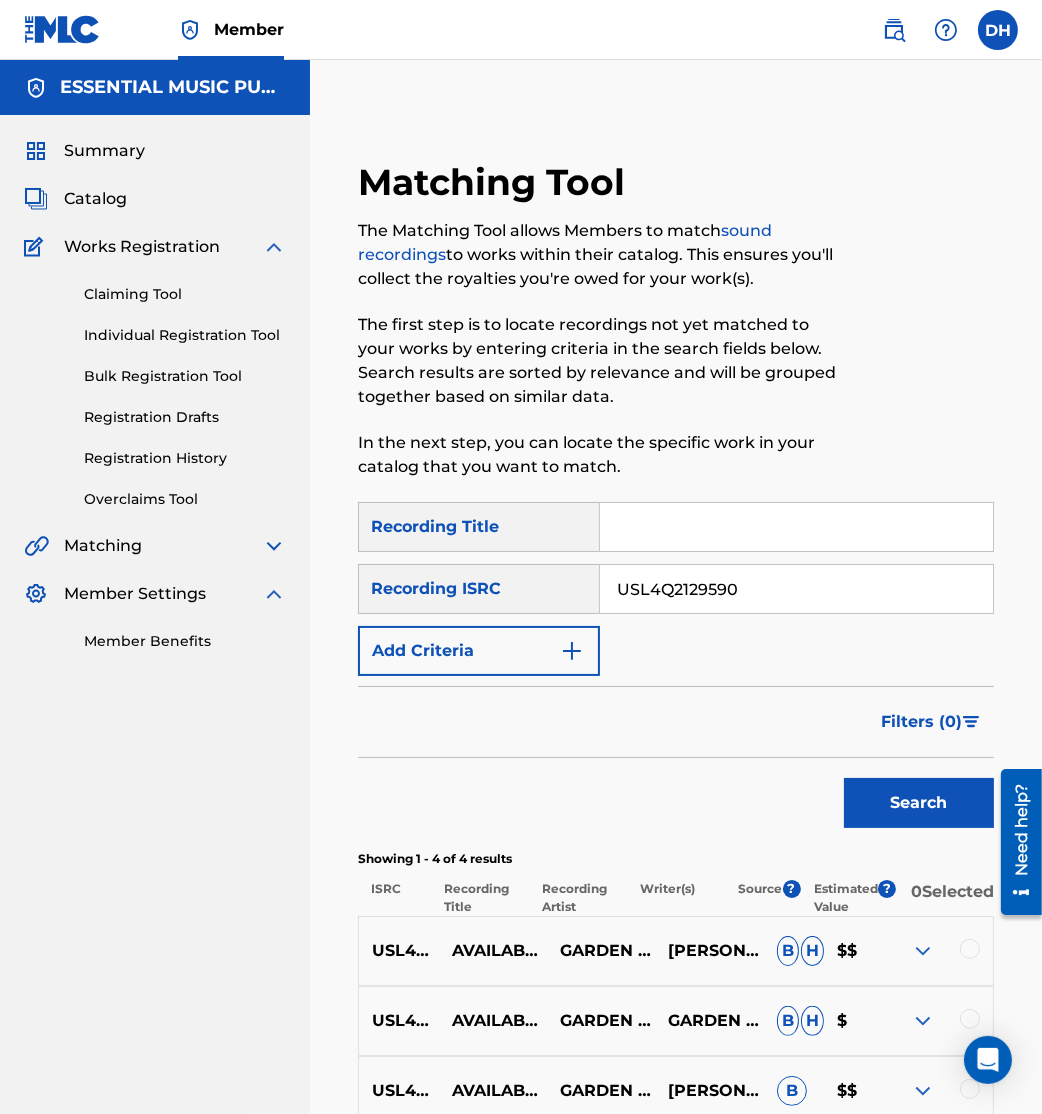 scroll, scrollTop: 289, scrollLeft: 0, axis: vertical 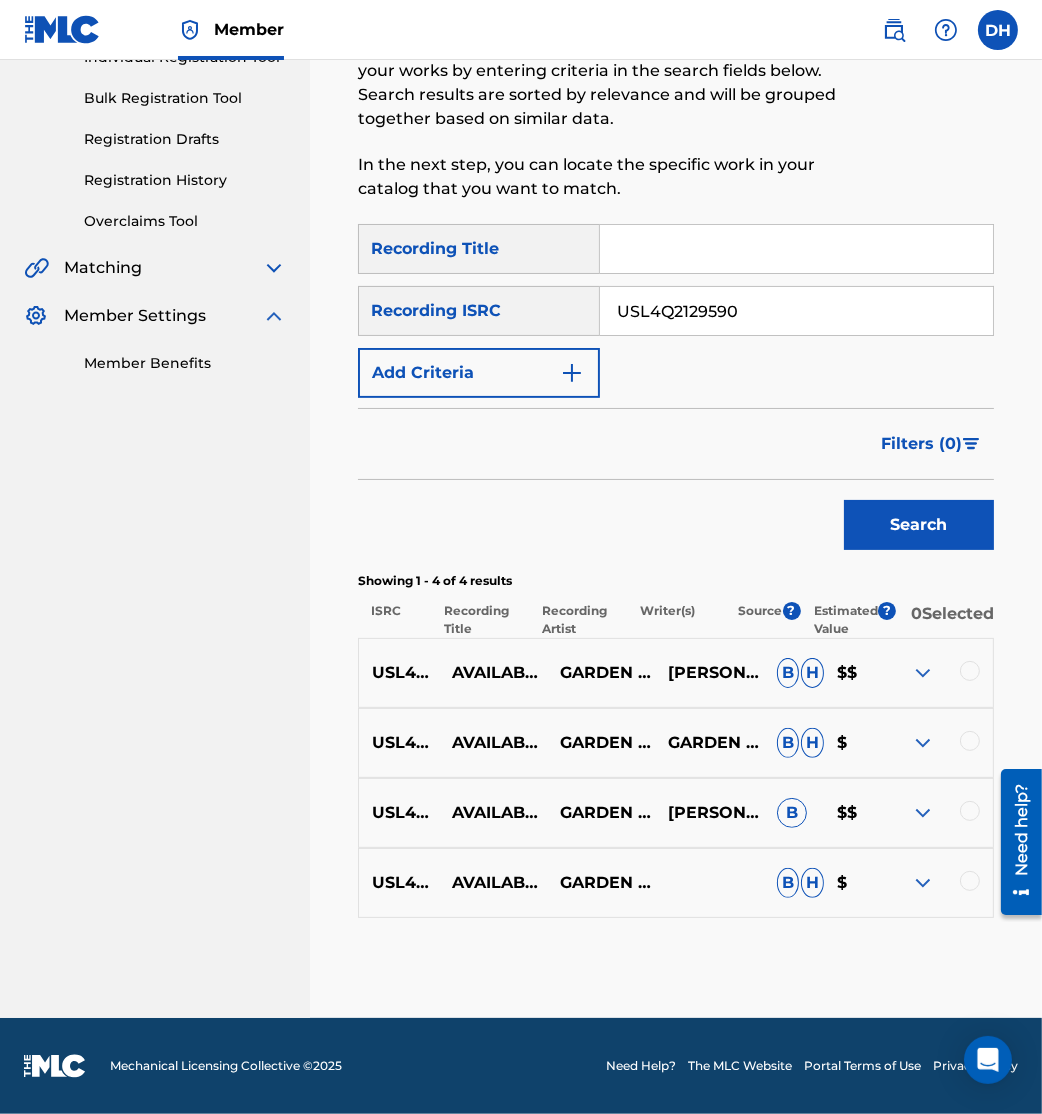 click at bounding box center (970, 671) 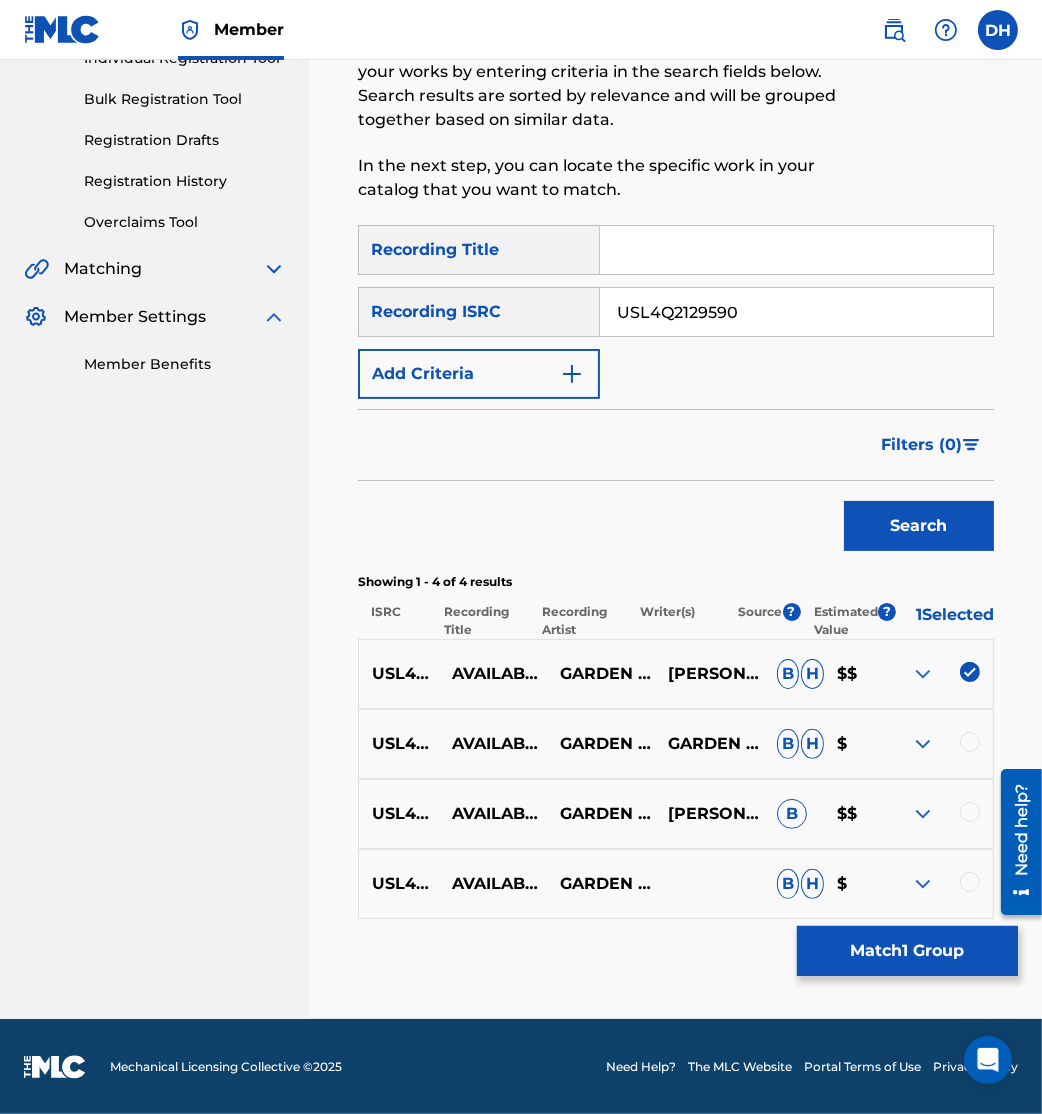 click at bounding box center (970, 742) 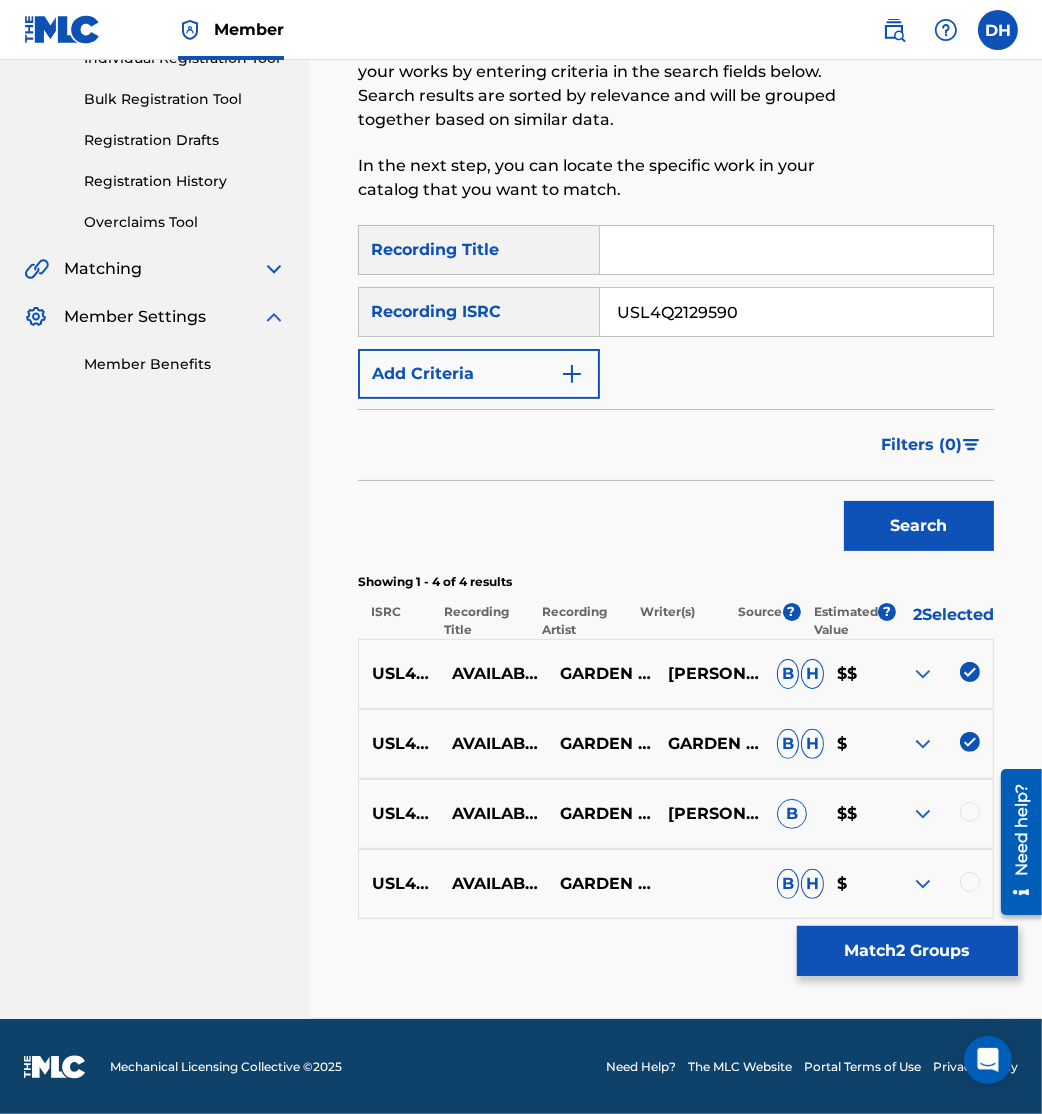 scroll, scrollTop: 289, scrollLeft: 0, axis: vertical 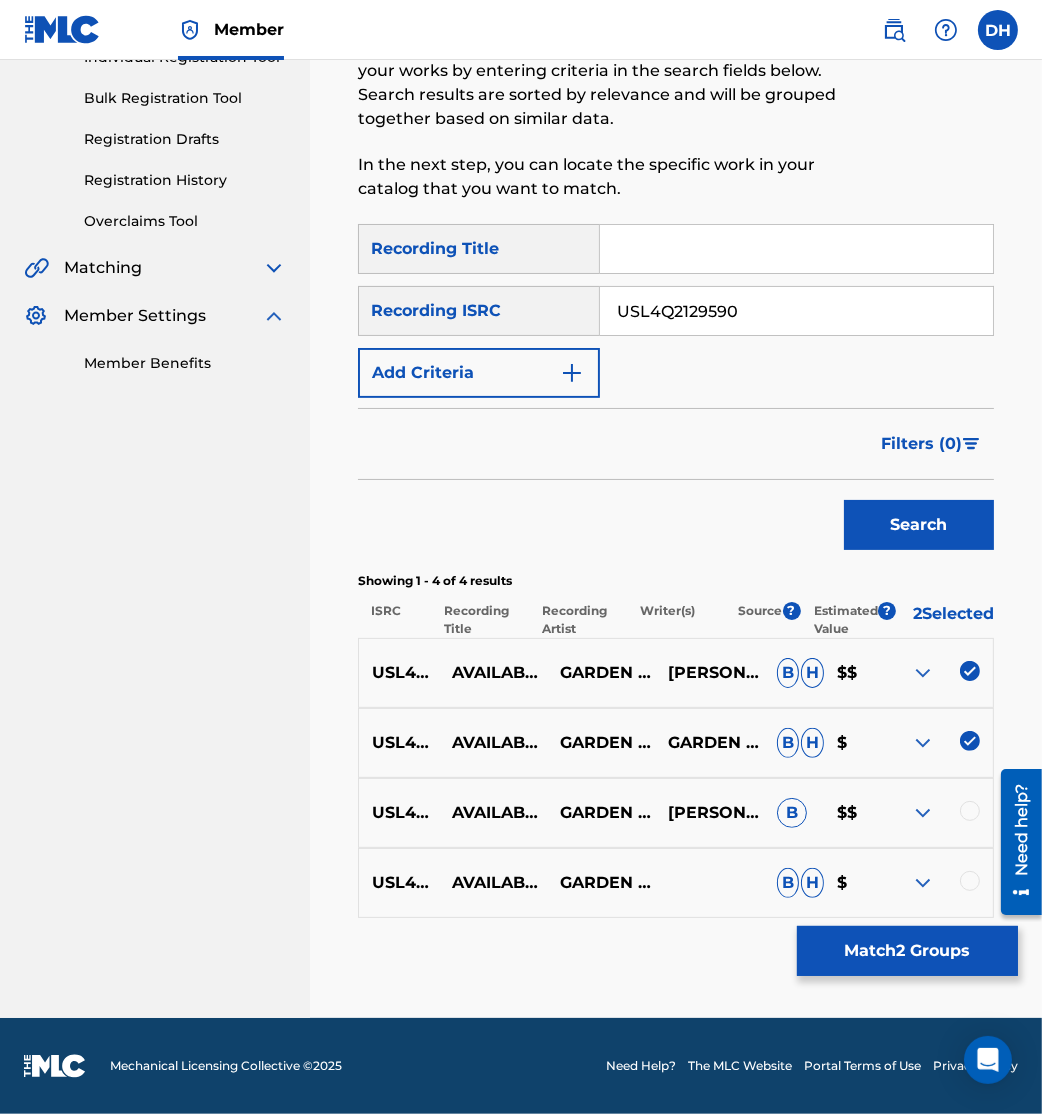 click at bounding box center [939, 813] 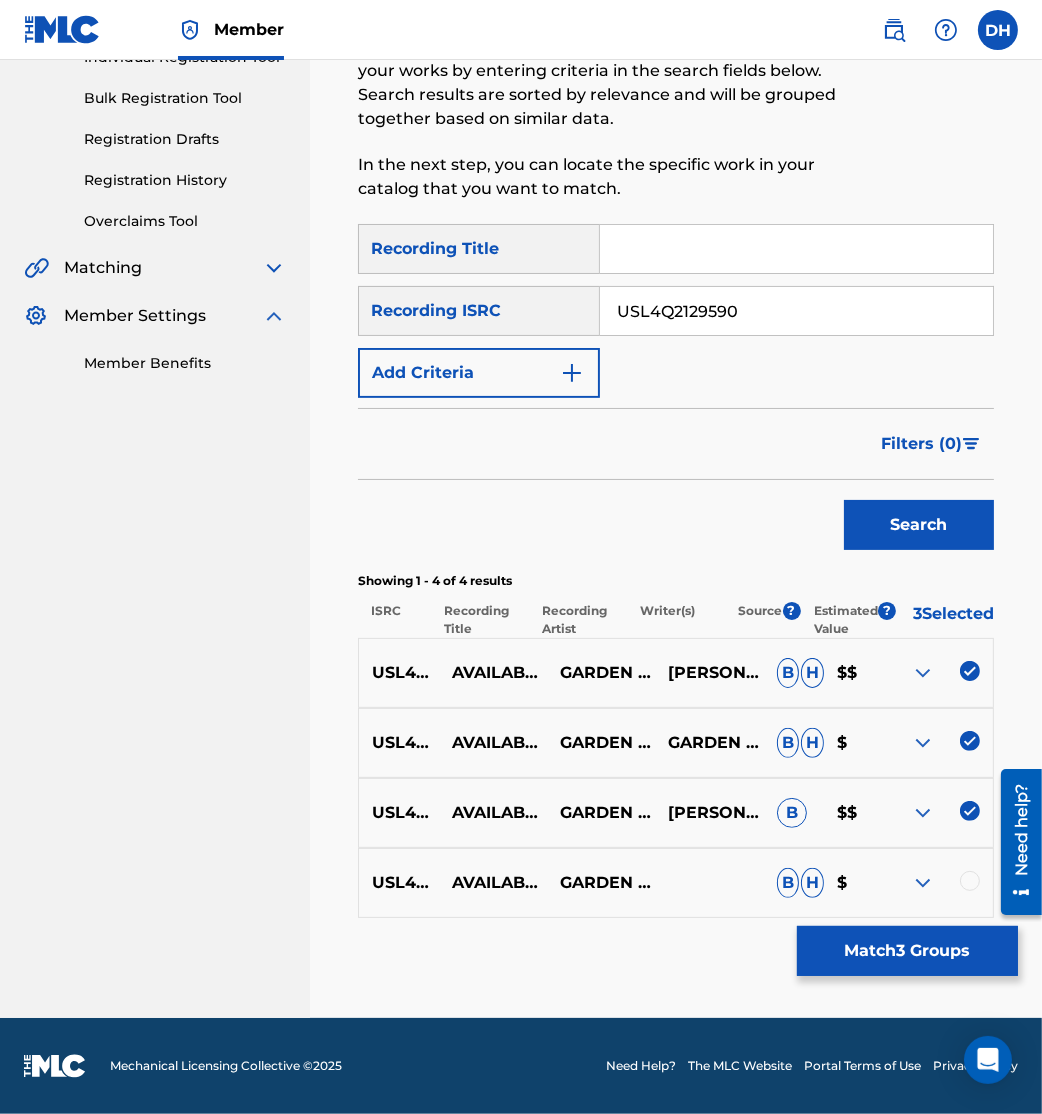 click at bounding box center [970, 881] 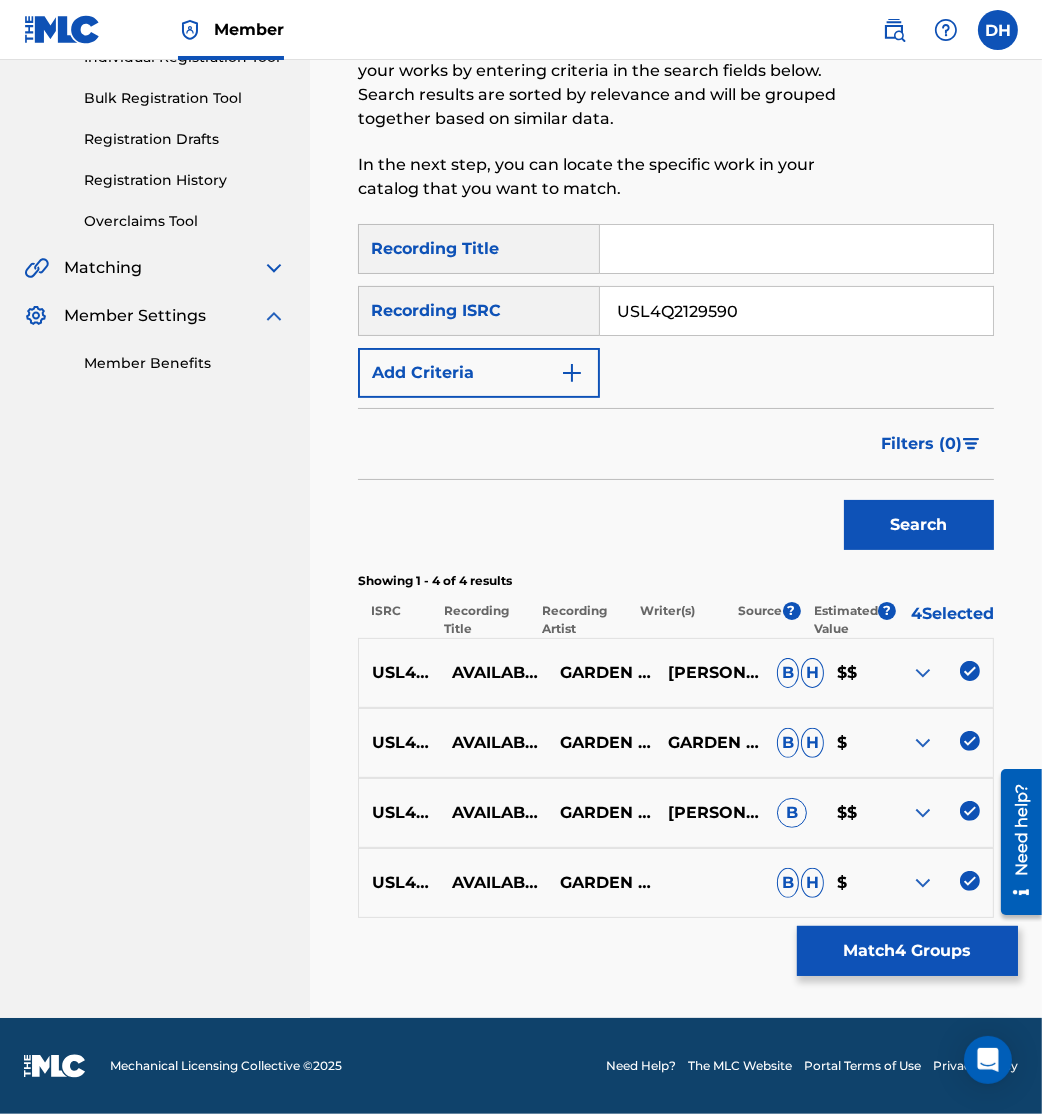 click on "Match  4 Groups" at bounding box center (907, 951) 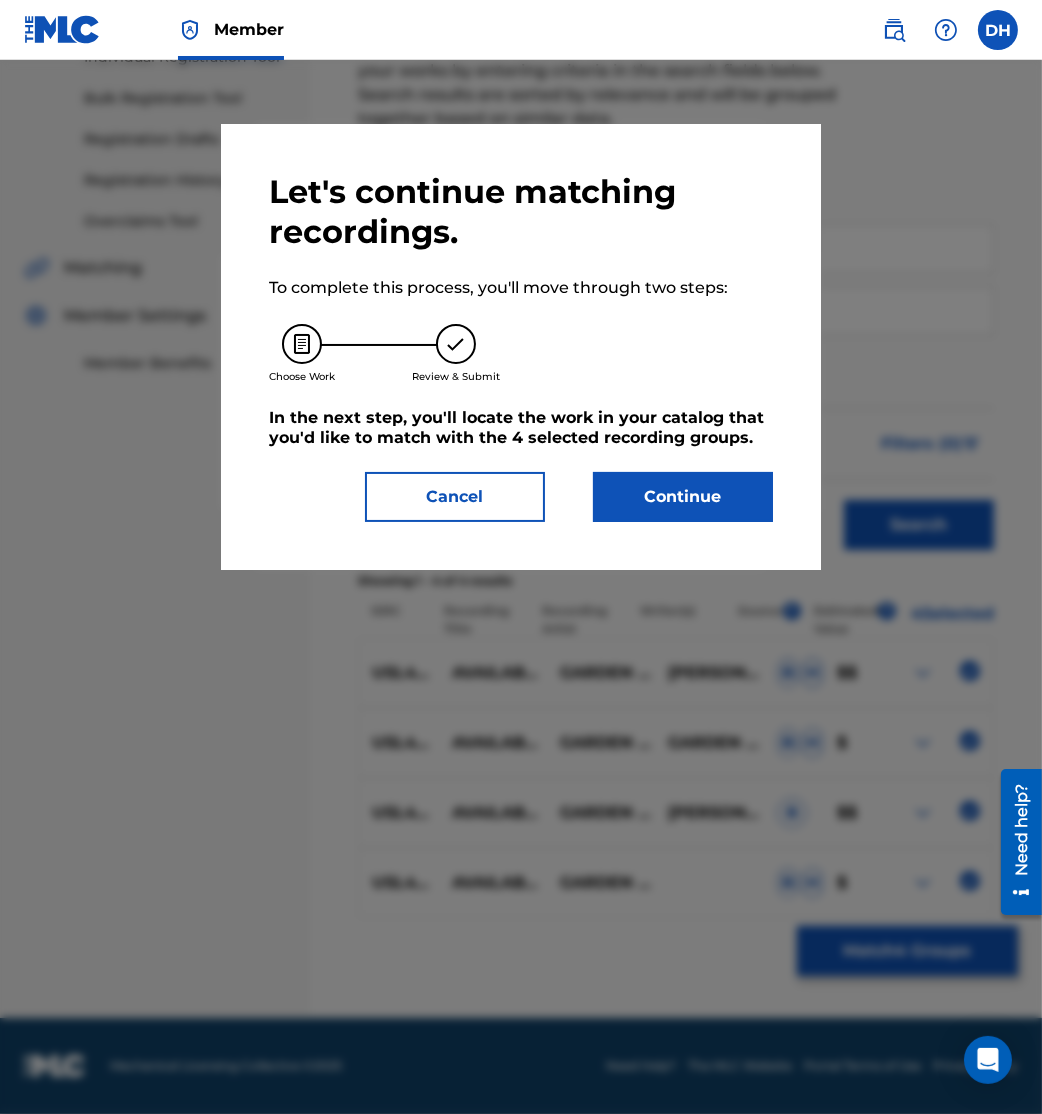 click on "Continue" at bounding box center (683, 497) 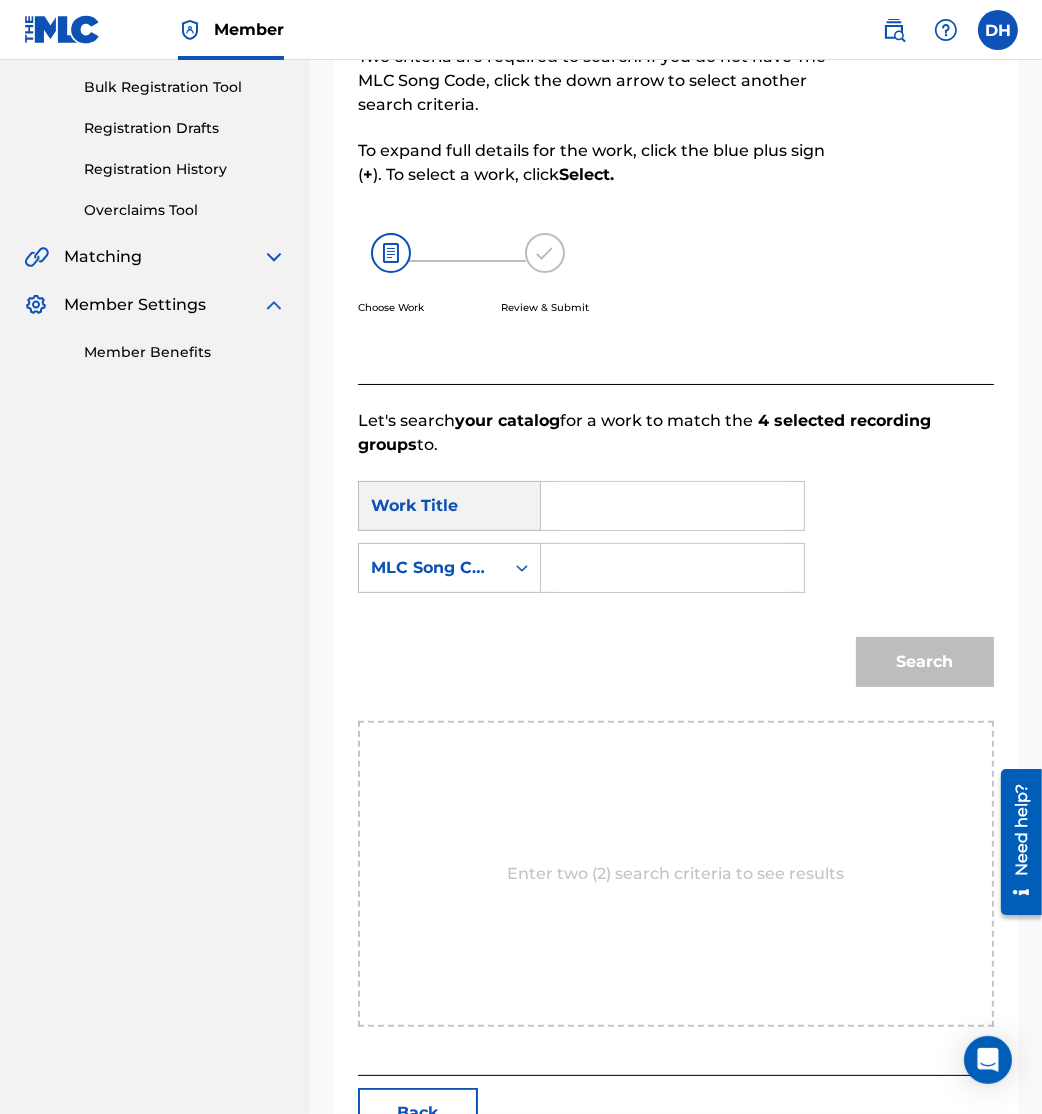 click at bounding box center [672, 506] 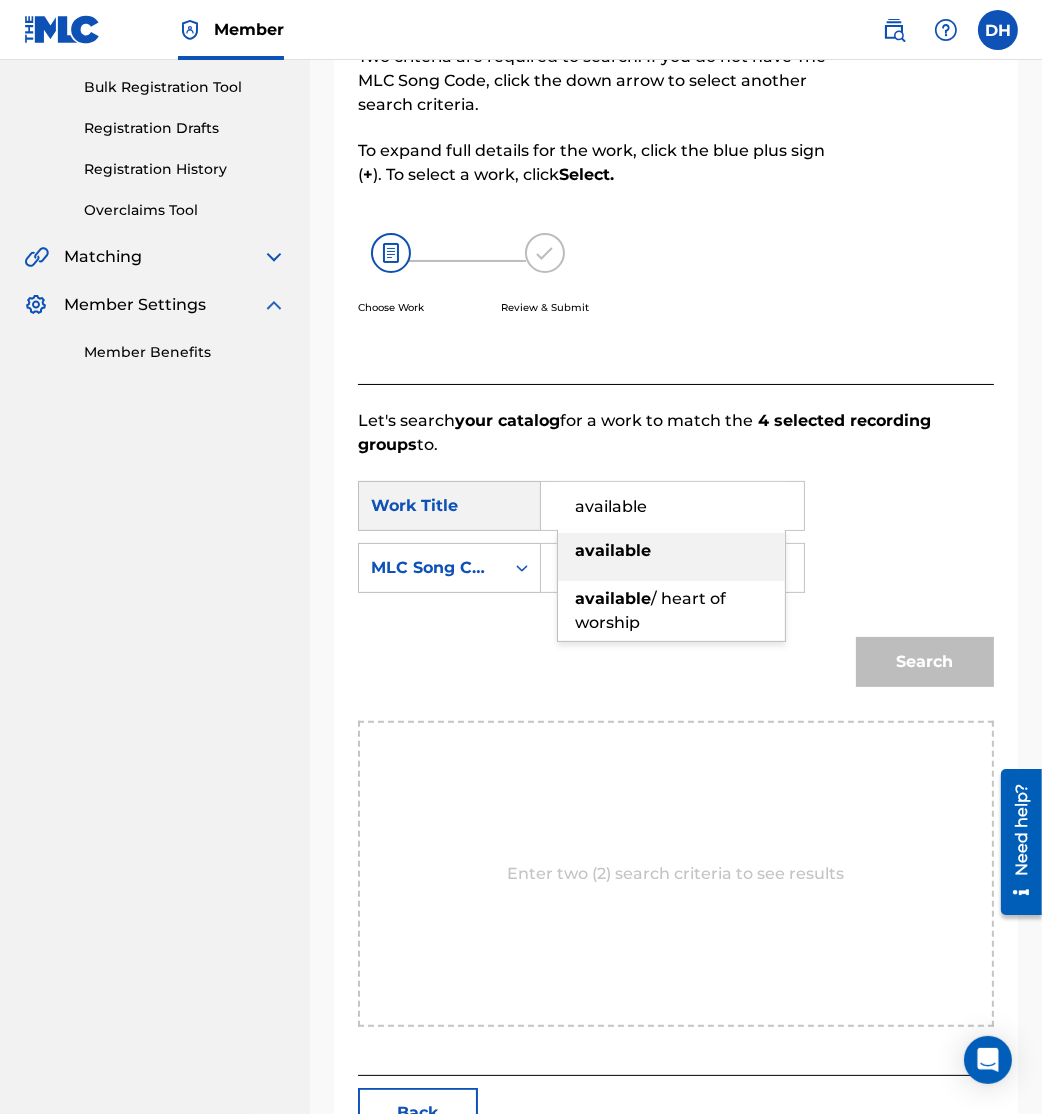 type on "available" 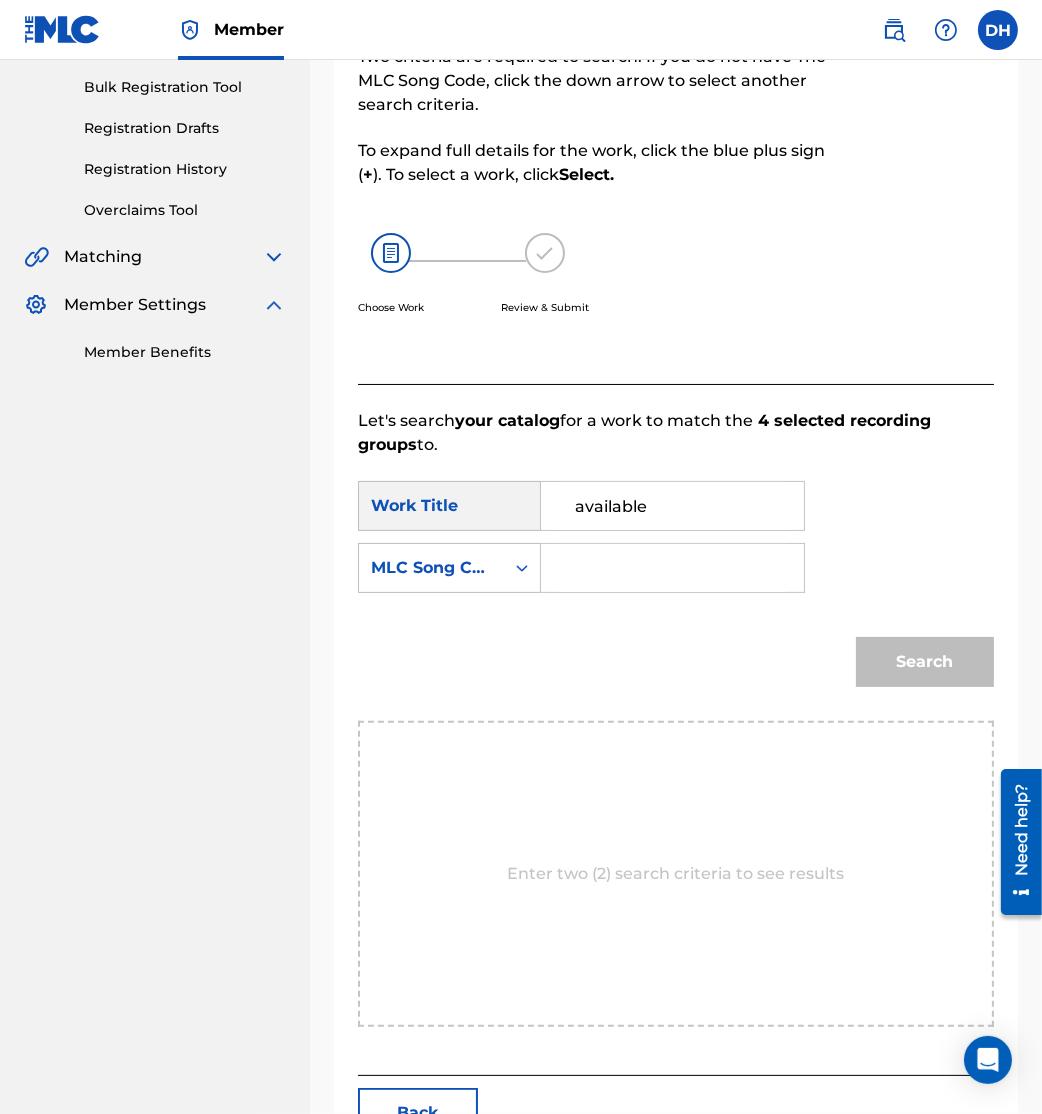 click at bounding box center (672, 568) 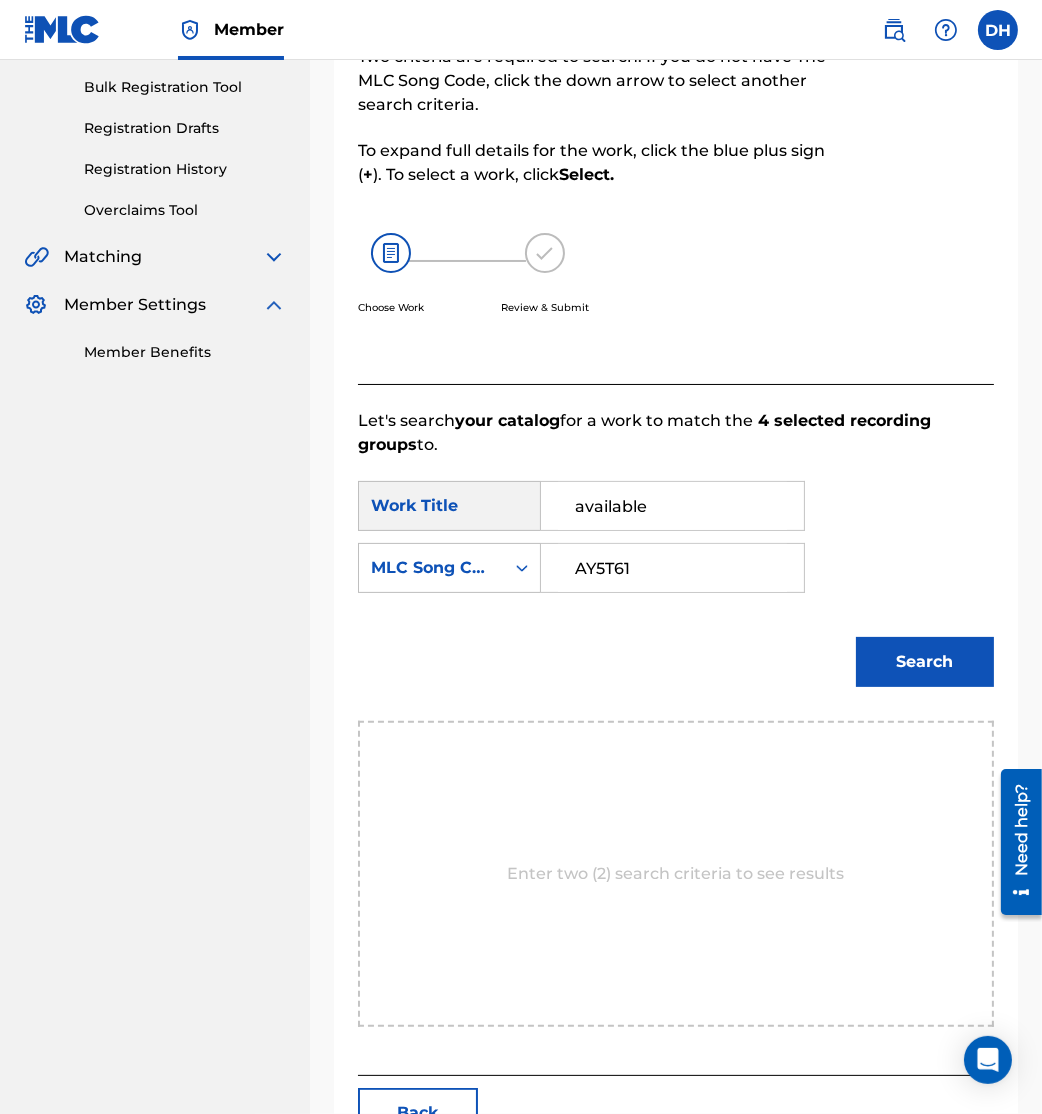 type on "AY5T61" 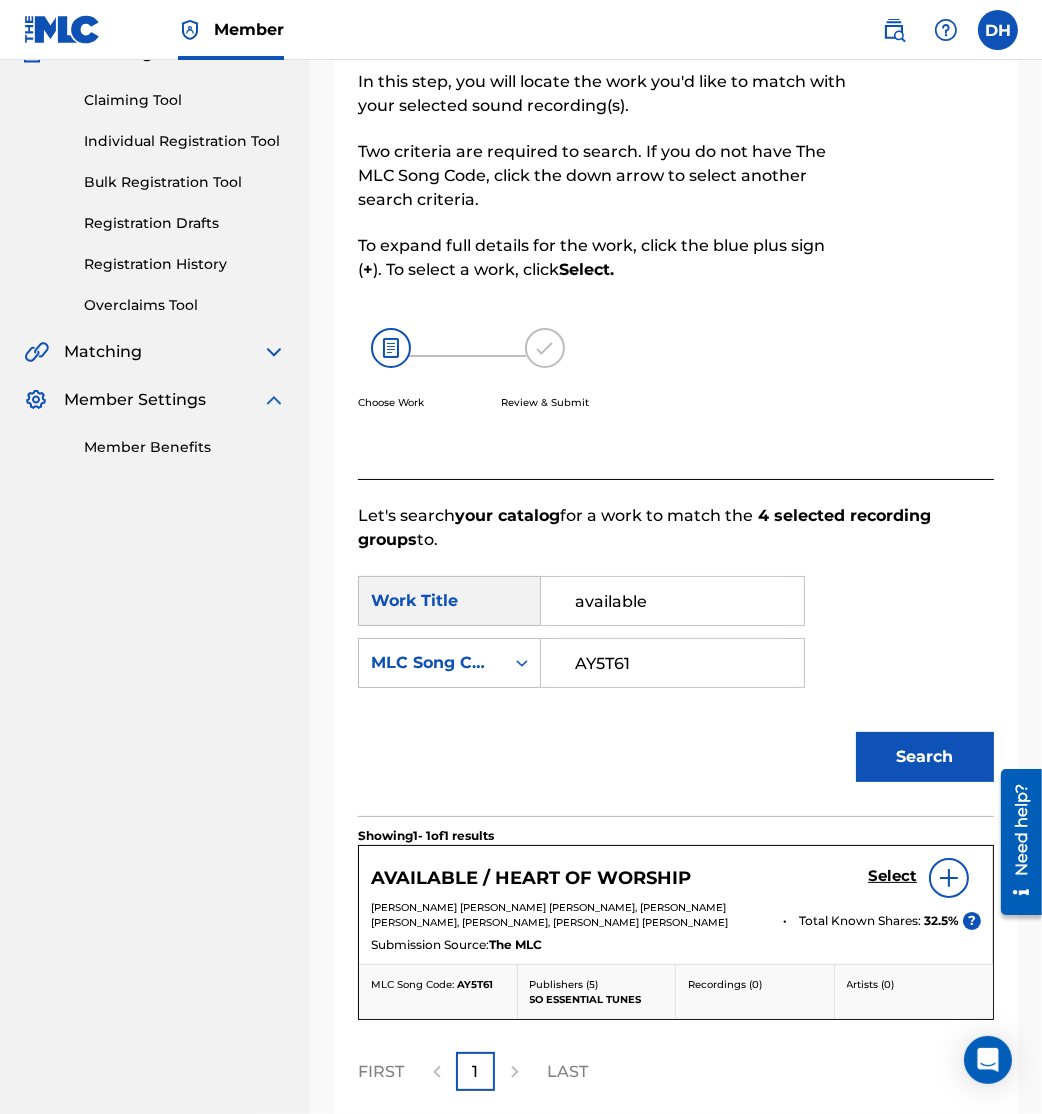 scroll, scrollTop: 289, scrollLeft: 0, axis: vertical 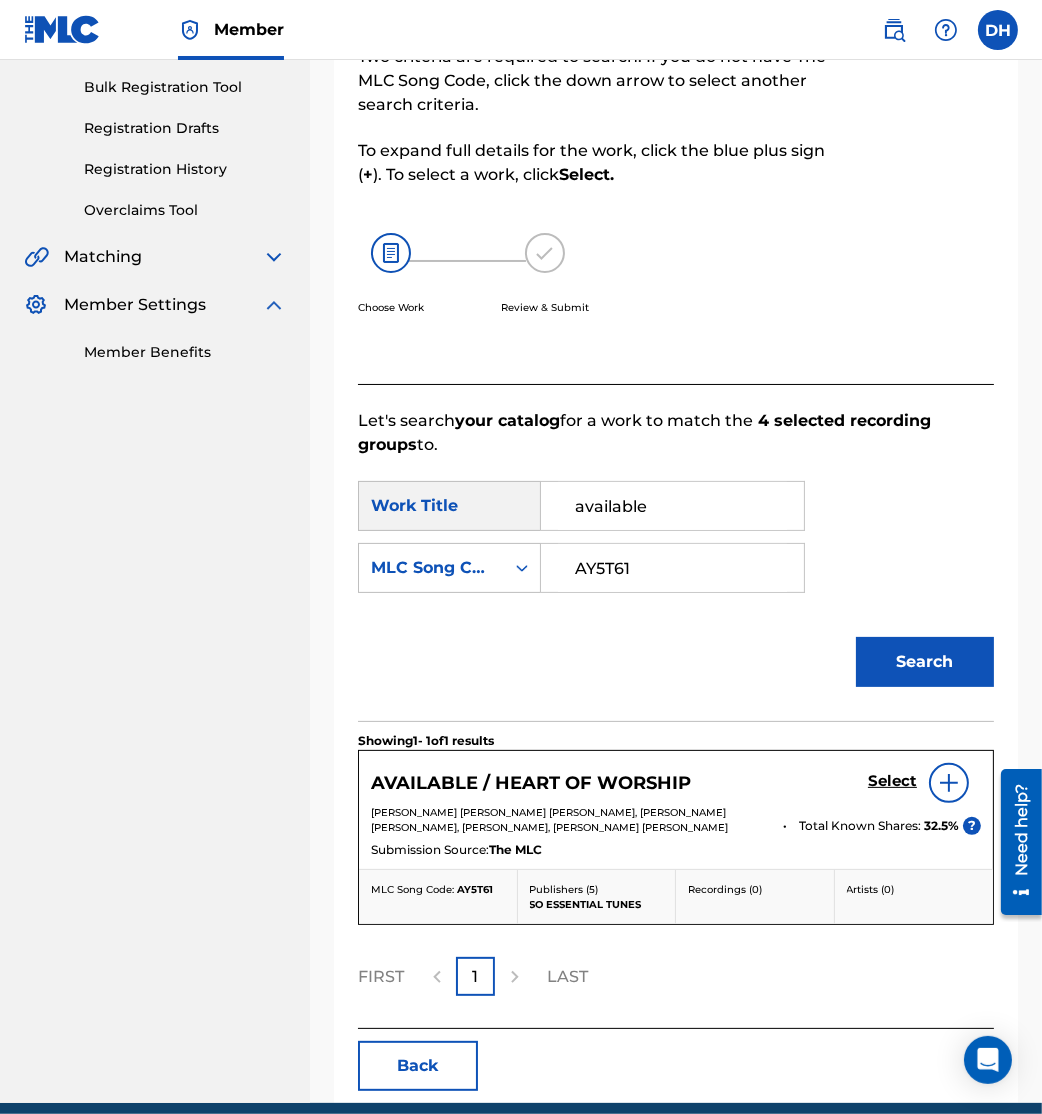 click on "Select" at bounding box center [924, 783] 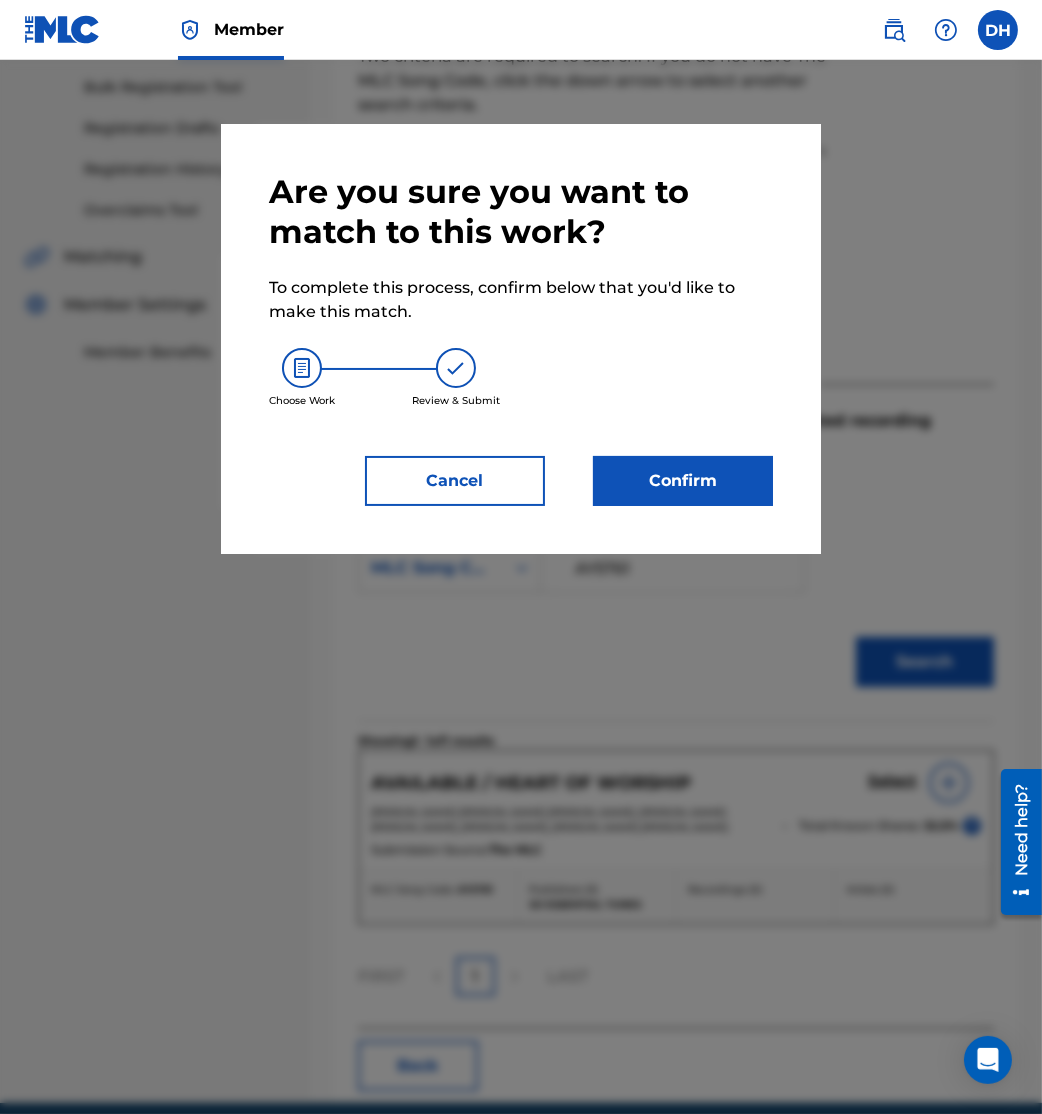 click on "Confirm" at bounding box center [683, 481] 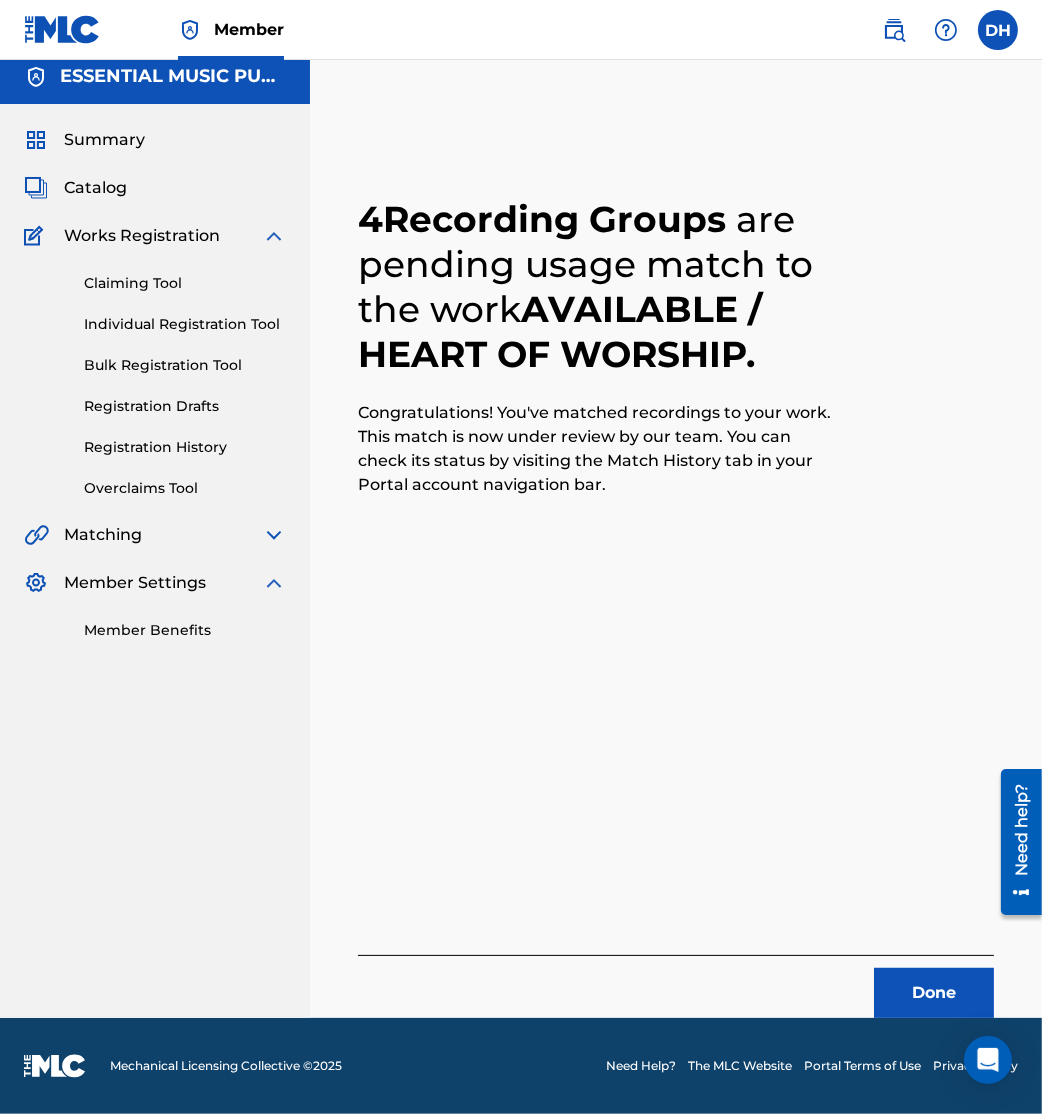 scroll, scrollTop: 10, scrollLeft: 0, axis: vertical 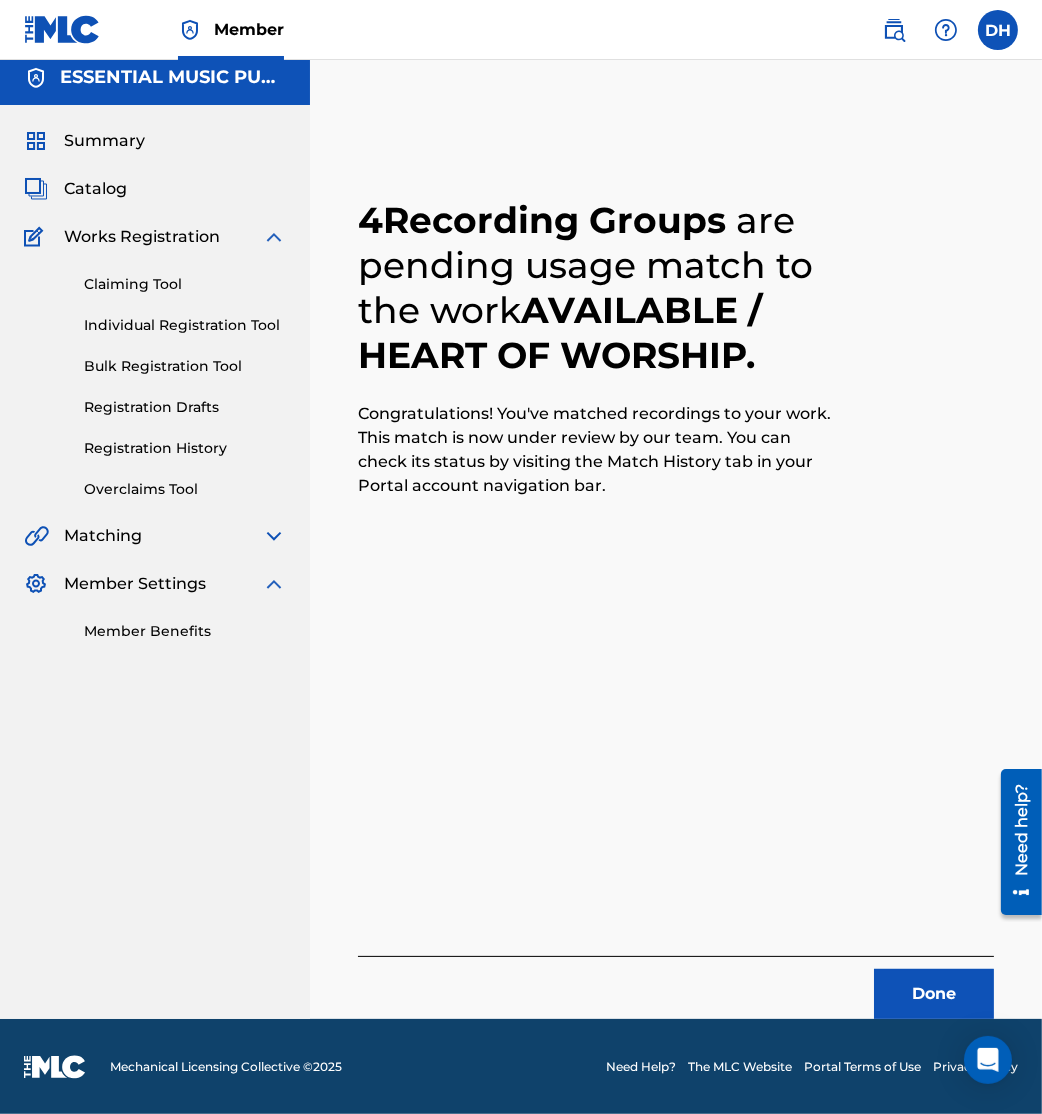 click on "Matching" at bounding box center [155, 536] 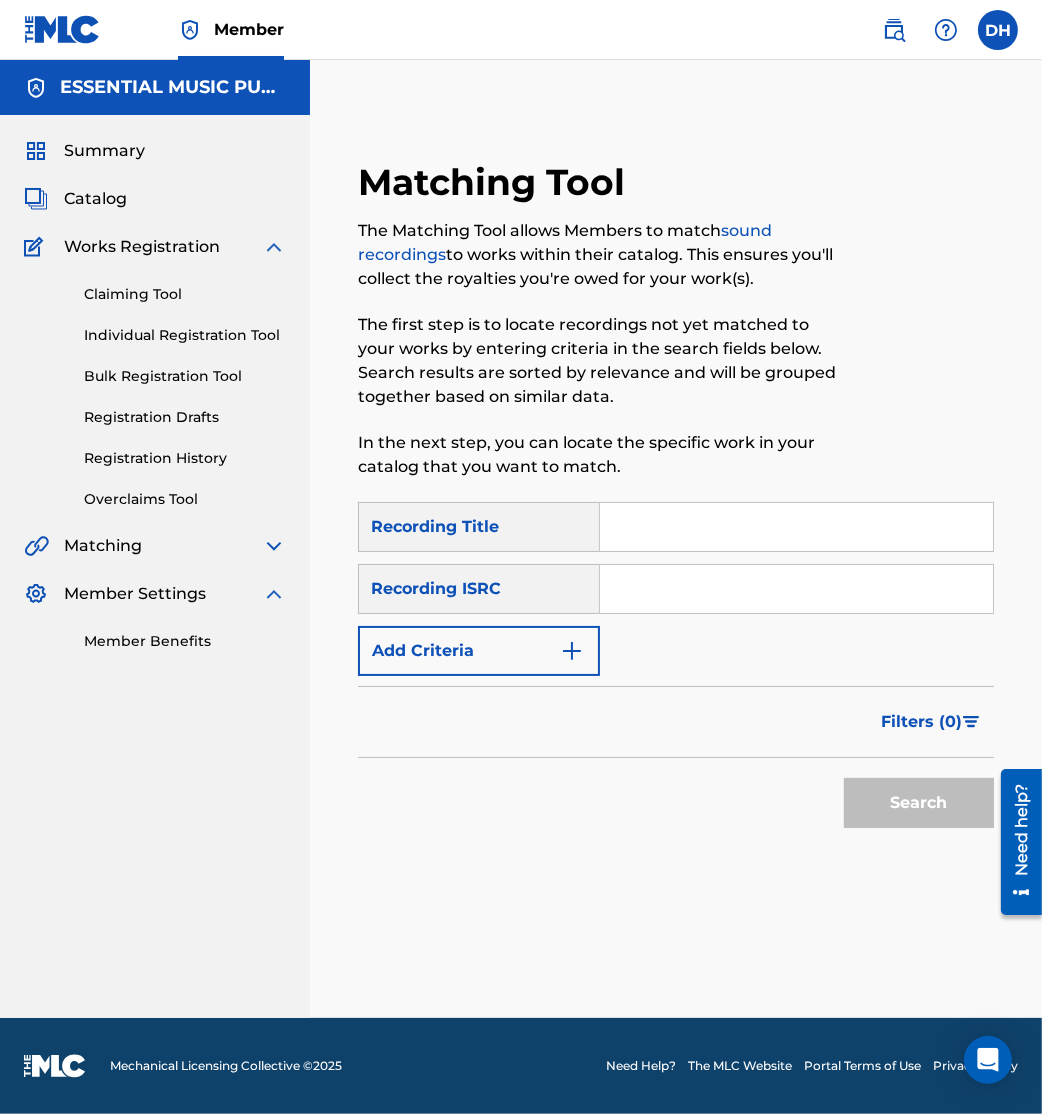 click at bounding box center (796, 589) 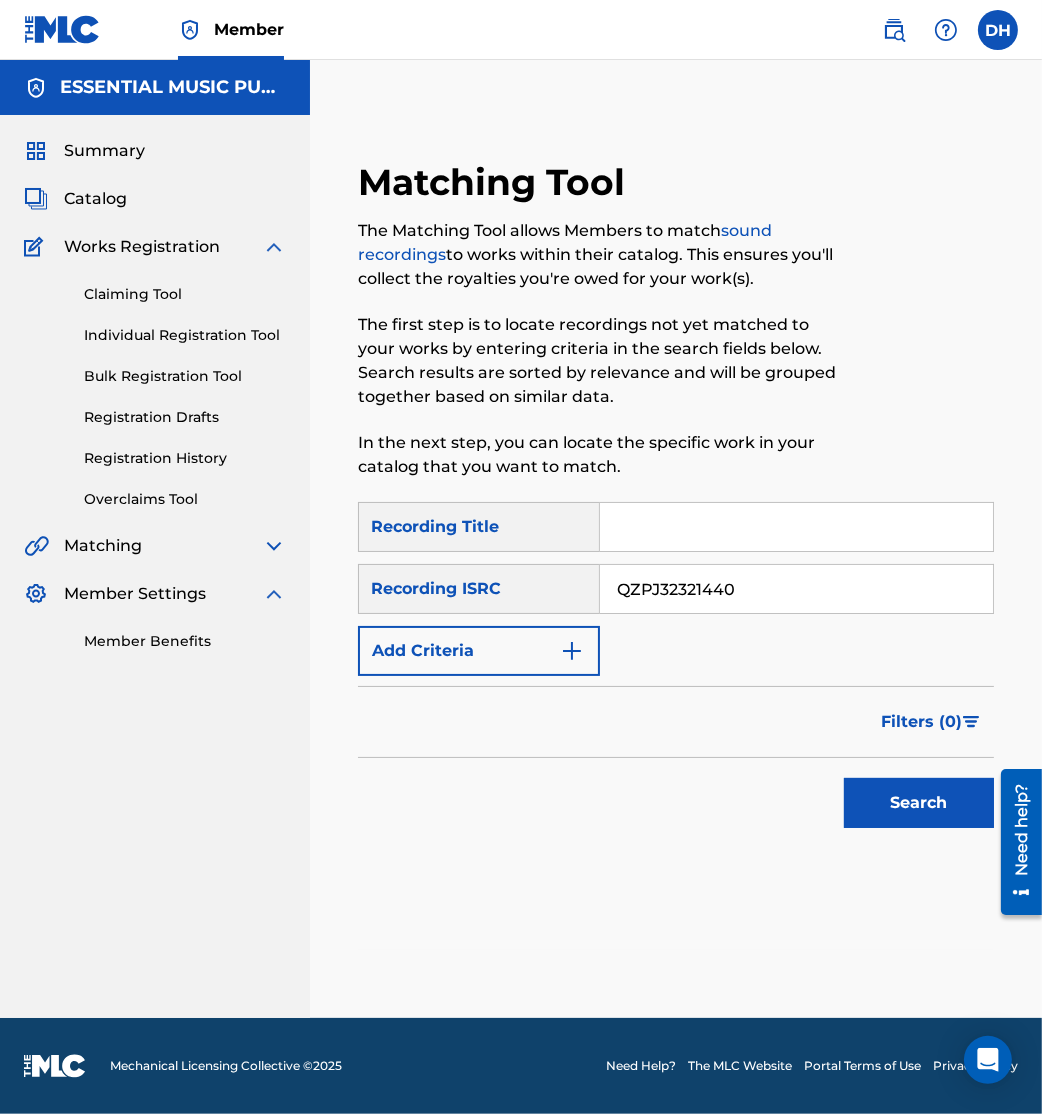 type on "QZPJ32321440" 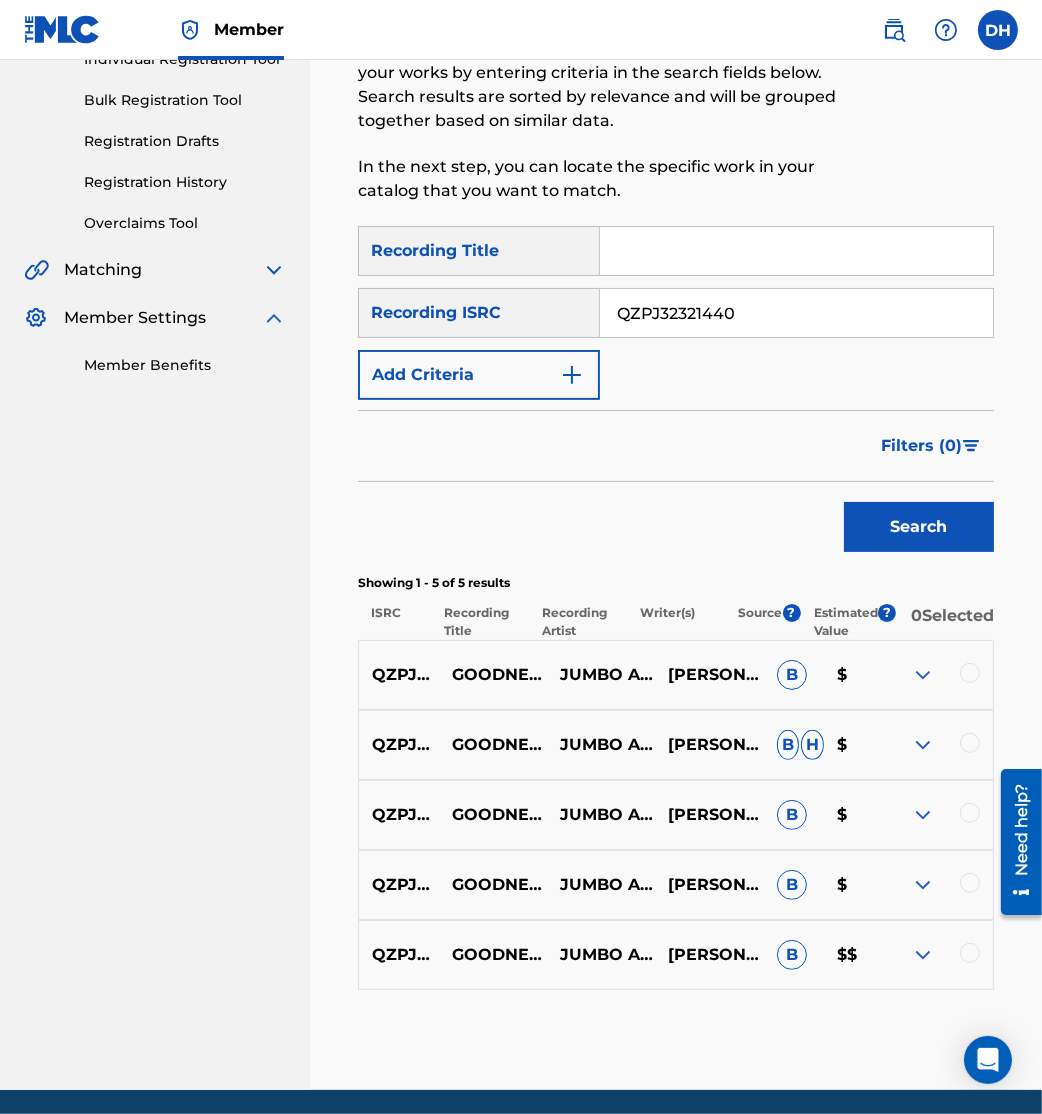 scroll, scrollTop: 282, scrollLeft: 0, axis: vertical 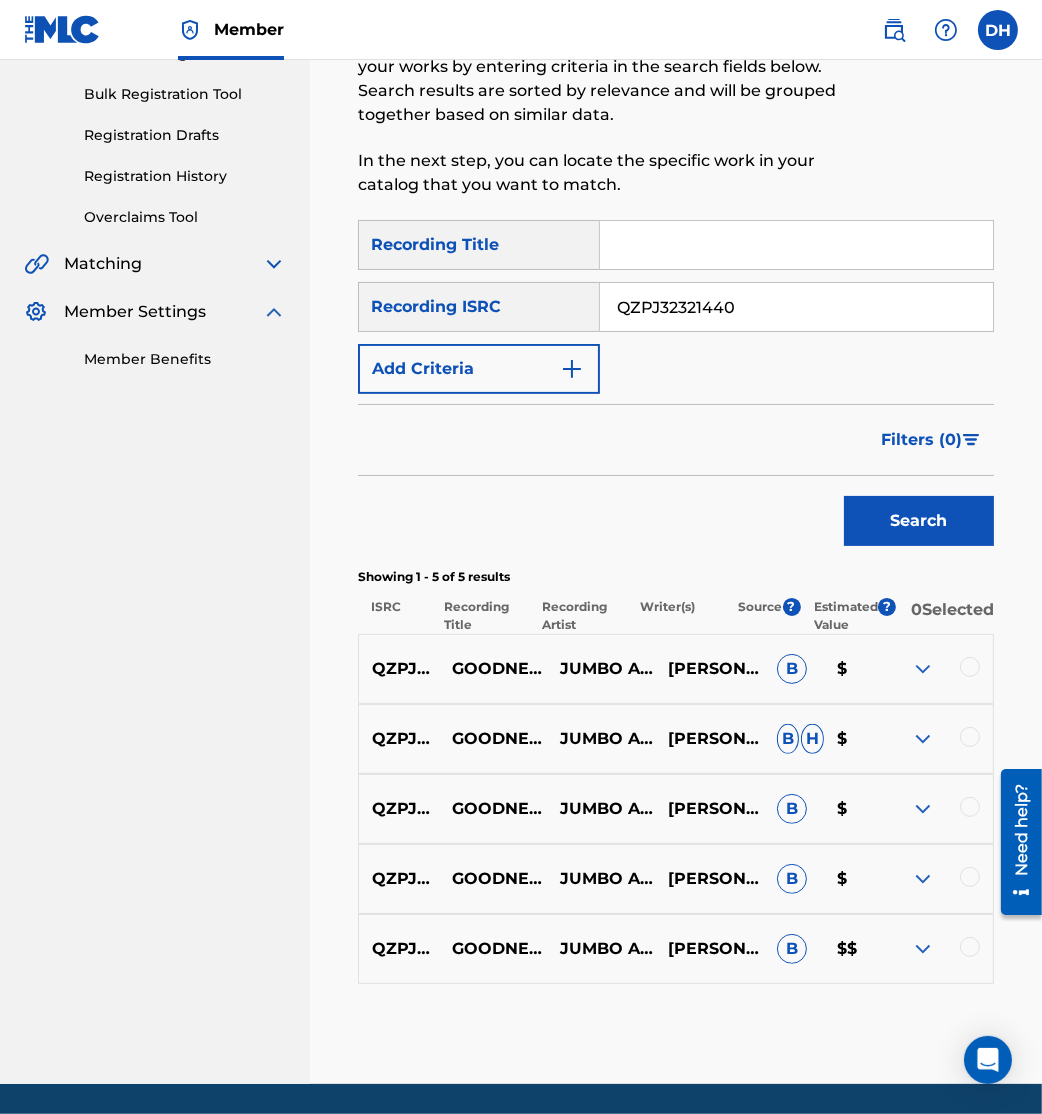 click at bounding box center (970, 667) 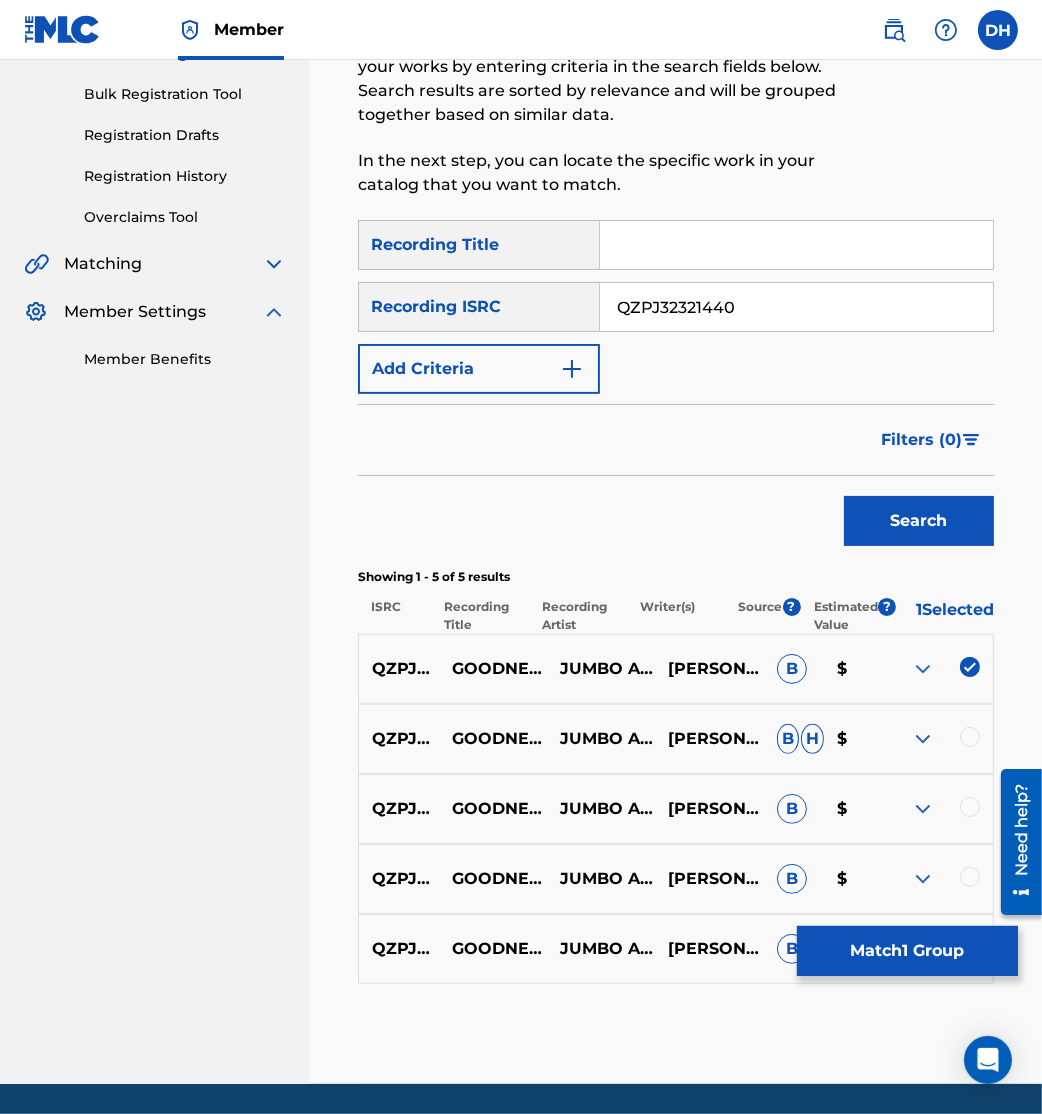 click at bounding box center (970, 737) 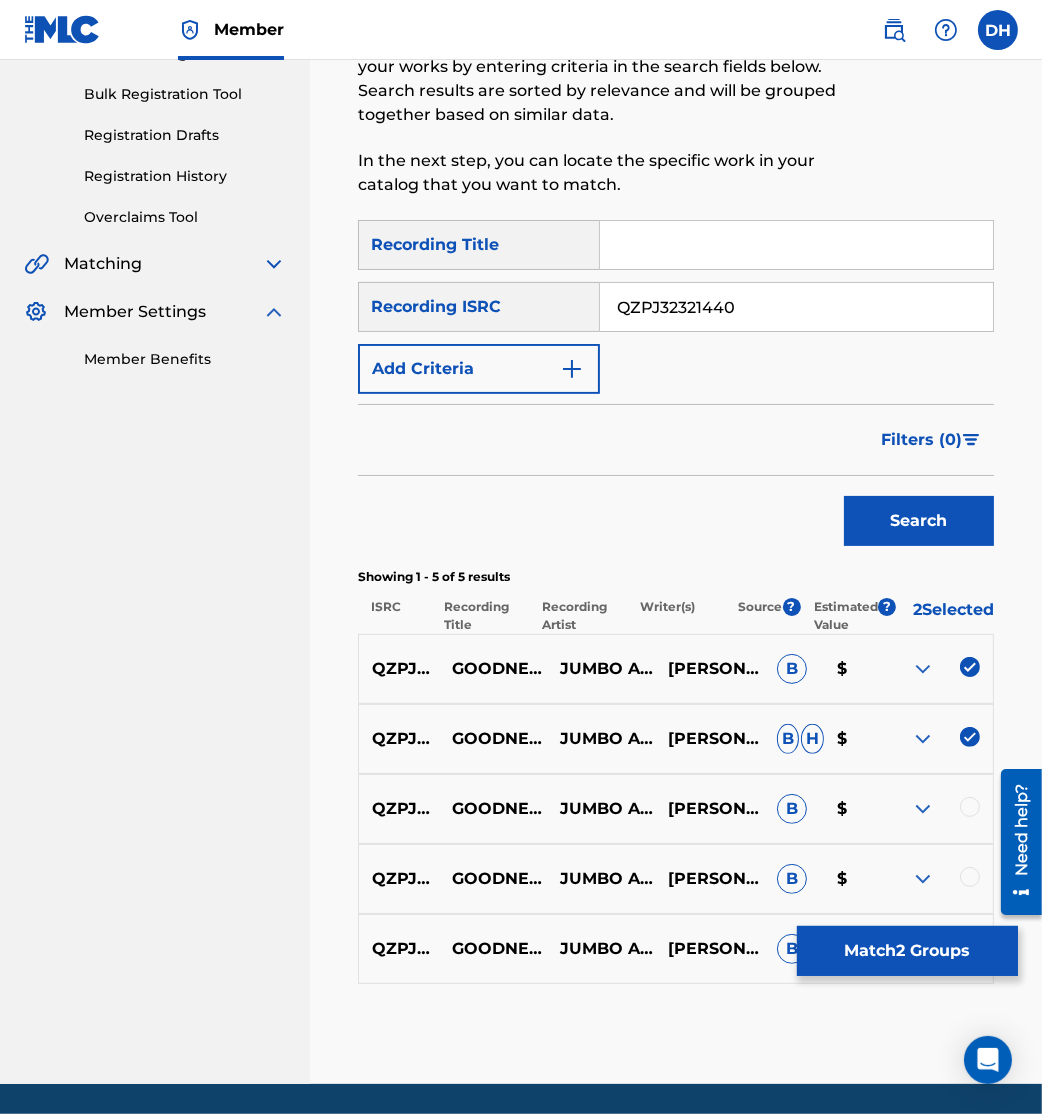 click at bounding box center [970, 807] 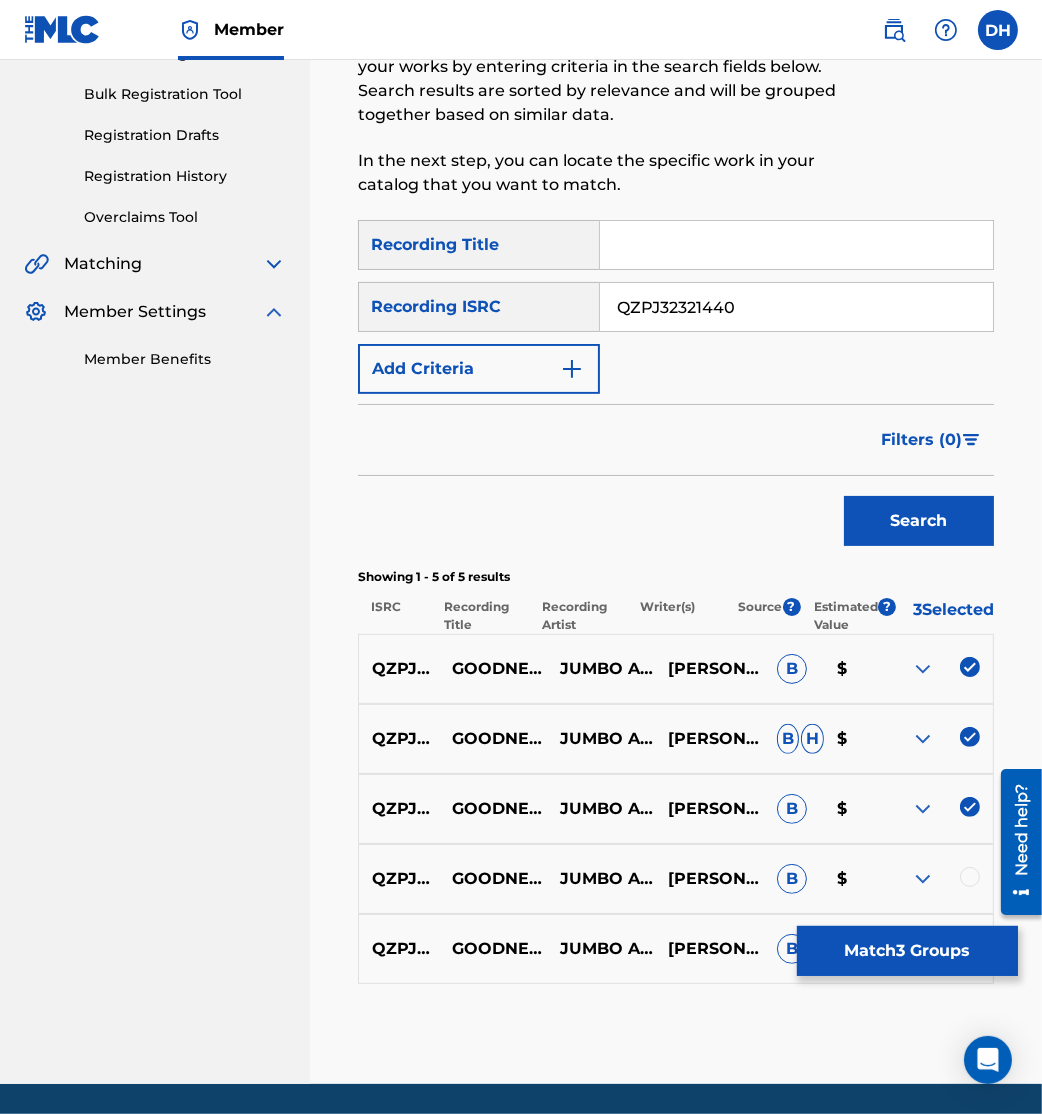 scroll, scrollTop: 359, scrollLeft: 0, axis: vertical 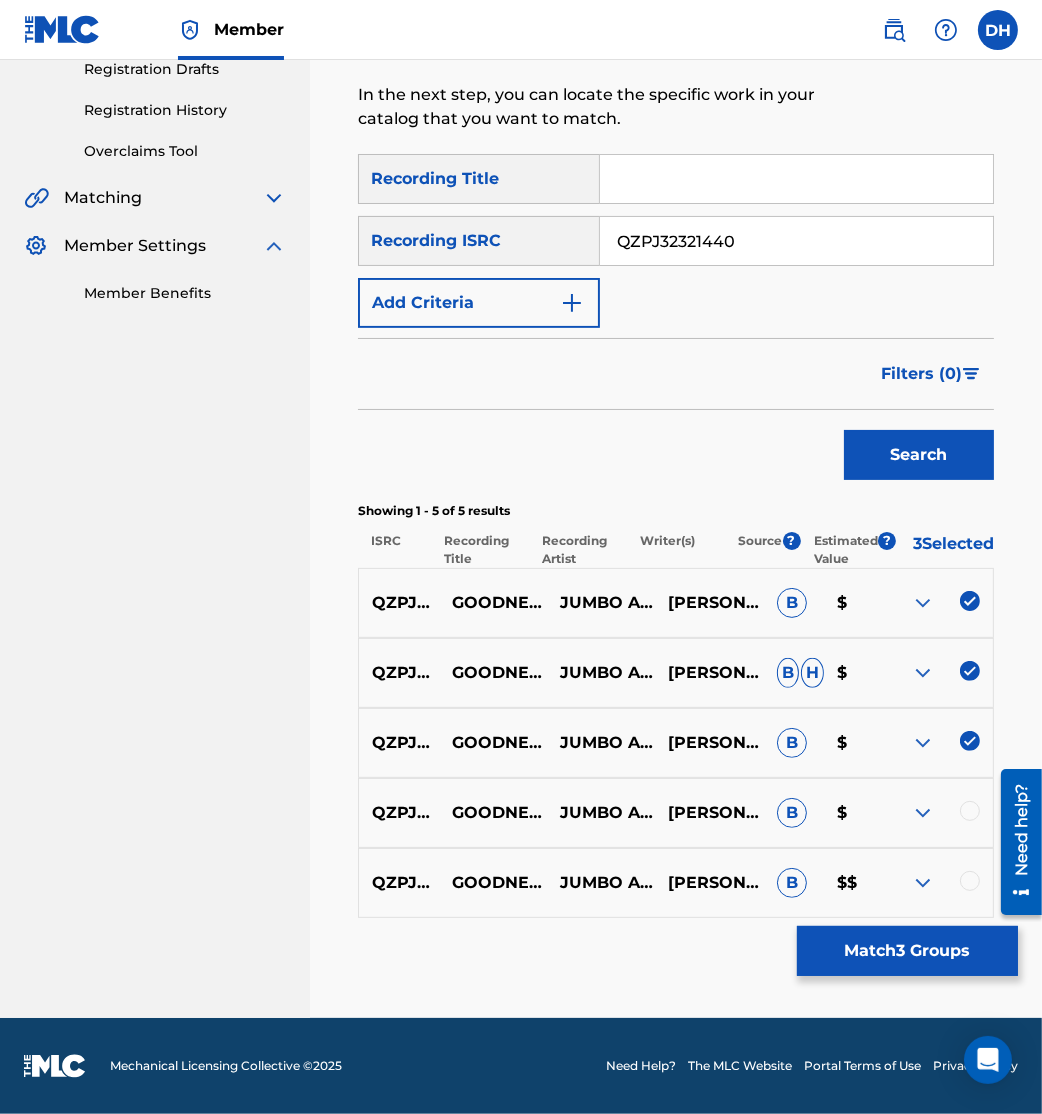 click at bounding box center (970, 811) 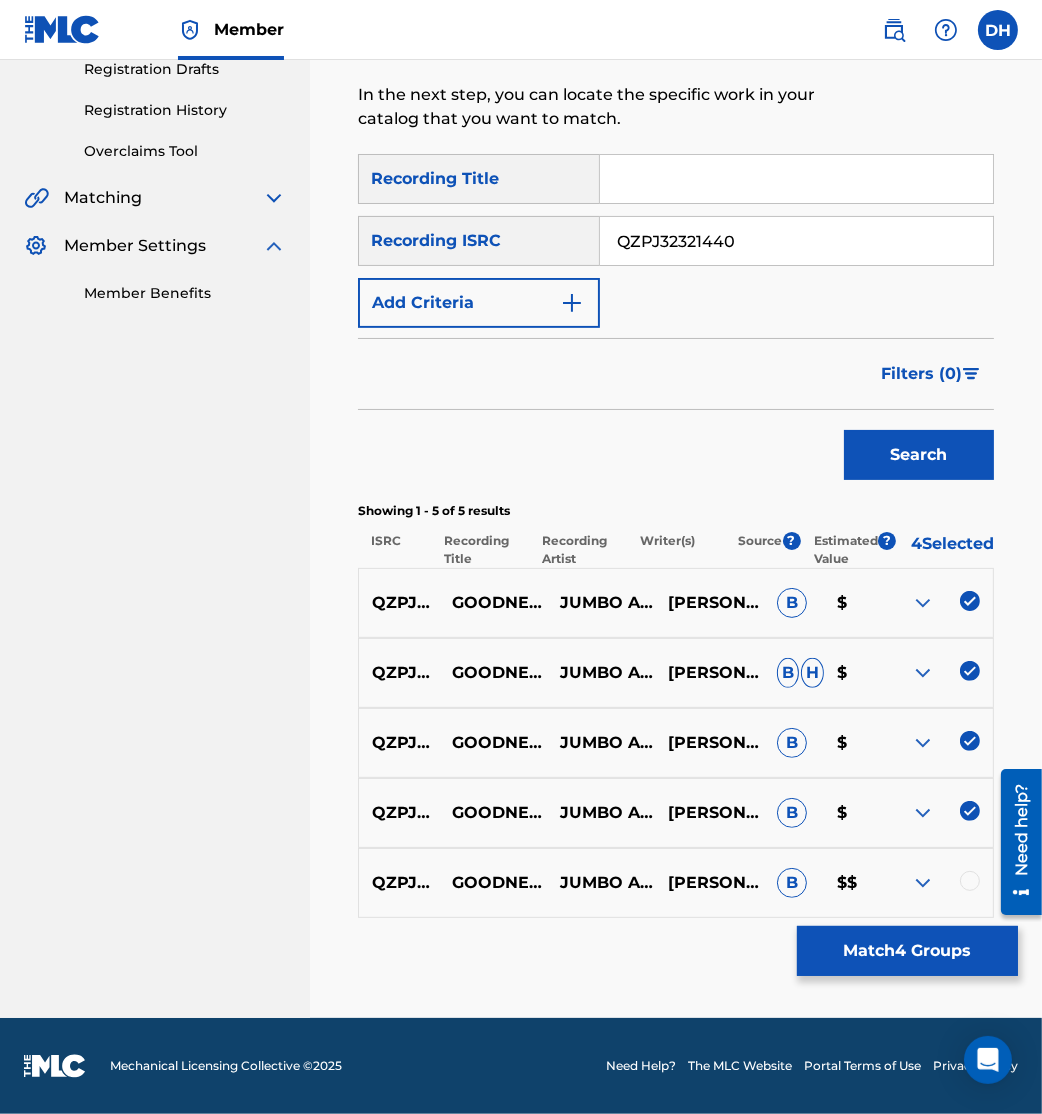 click at bounding box center [970, 881] 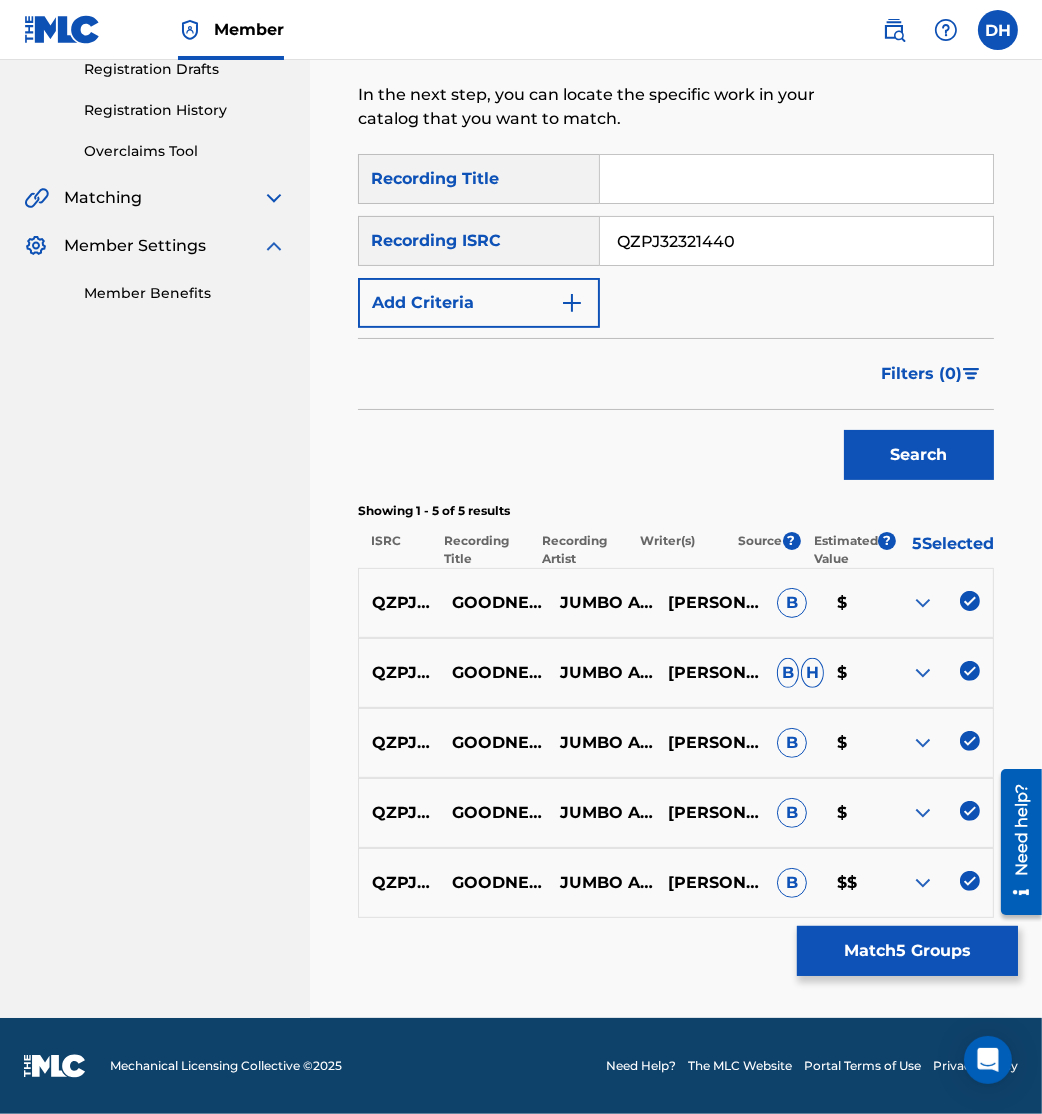 click on "Match  5 Groups" at bounding box center (907, 951) 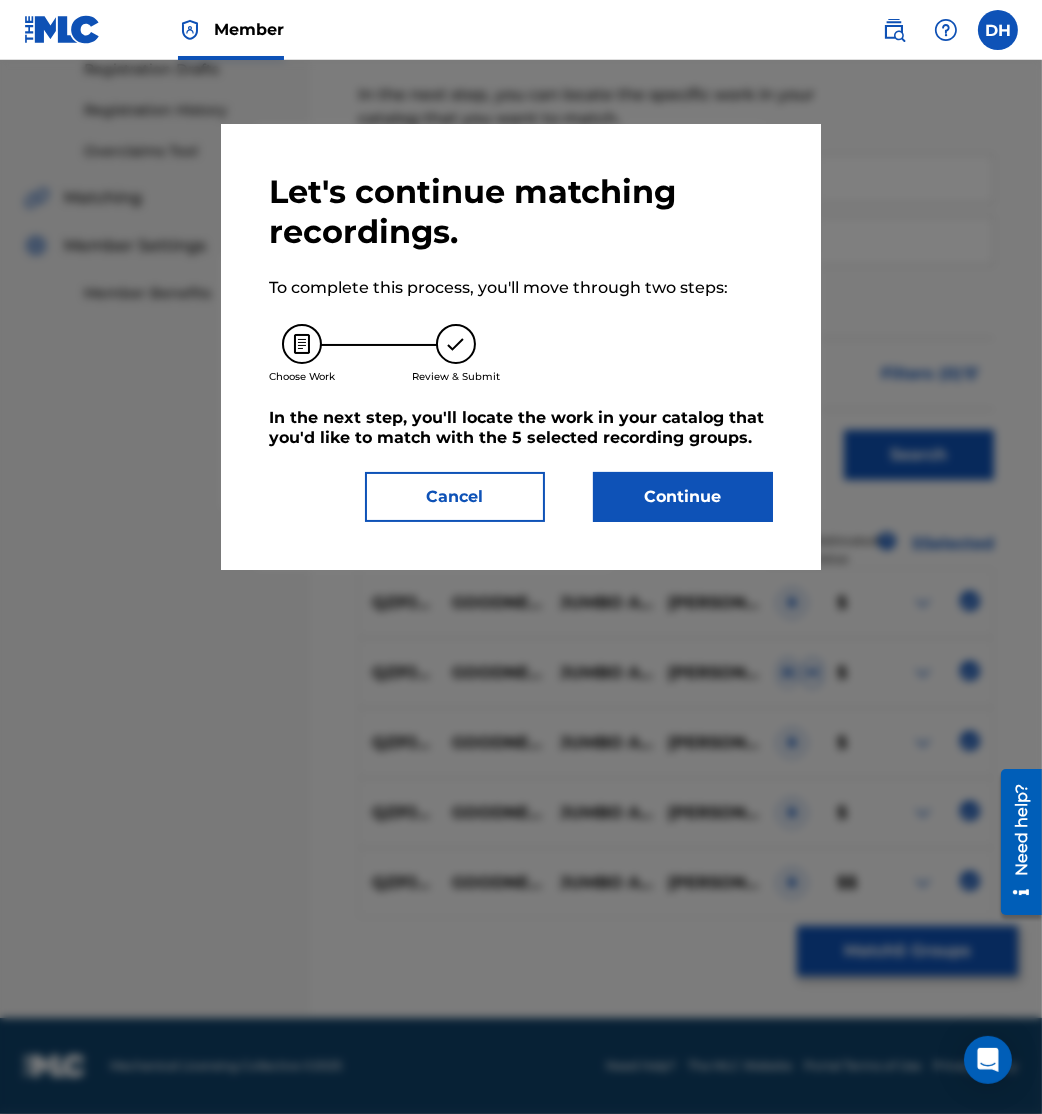 click on "Let's continue matching recordings. To complete this process, you'll move through two steps: Choose Work Review & Submit In the next step, you'll locate the work in your catalog that you'd like to match with the   5 selected recording groups . Cancel Continue" at bounding box center [521, 347] 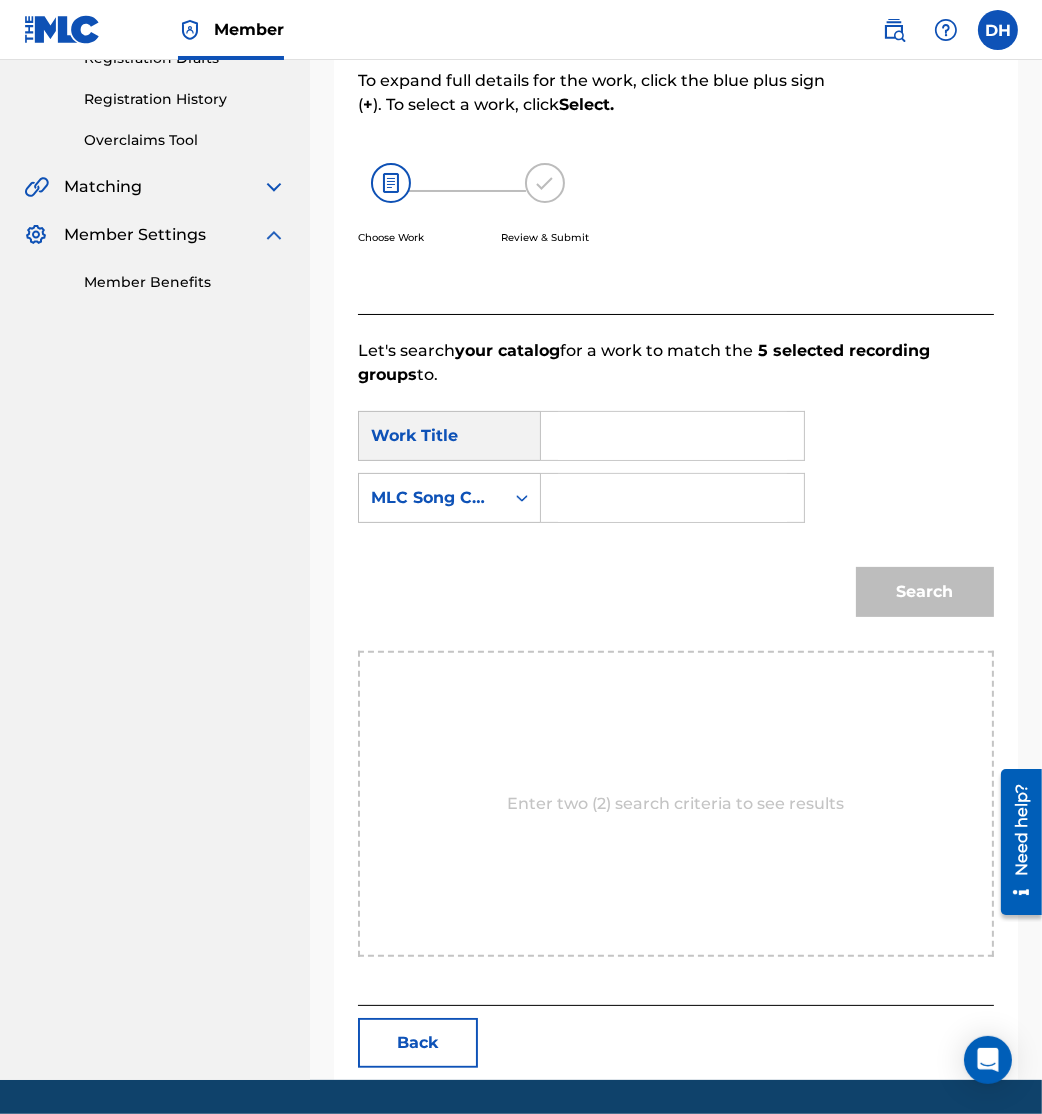 click at bounding box center (673, 436) 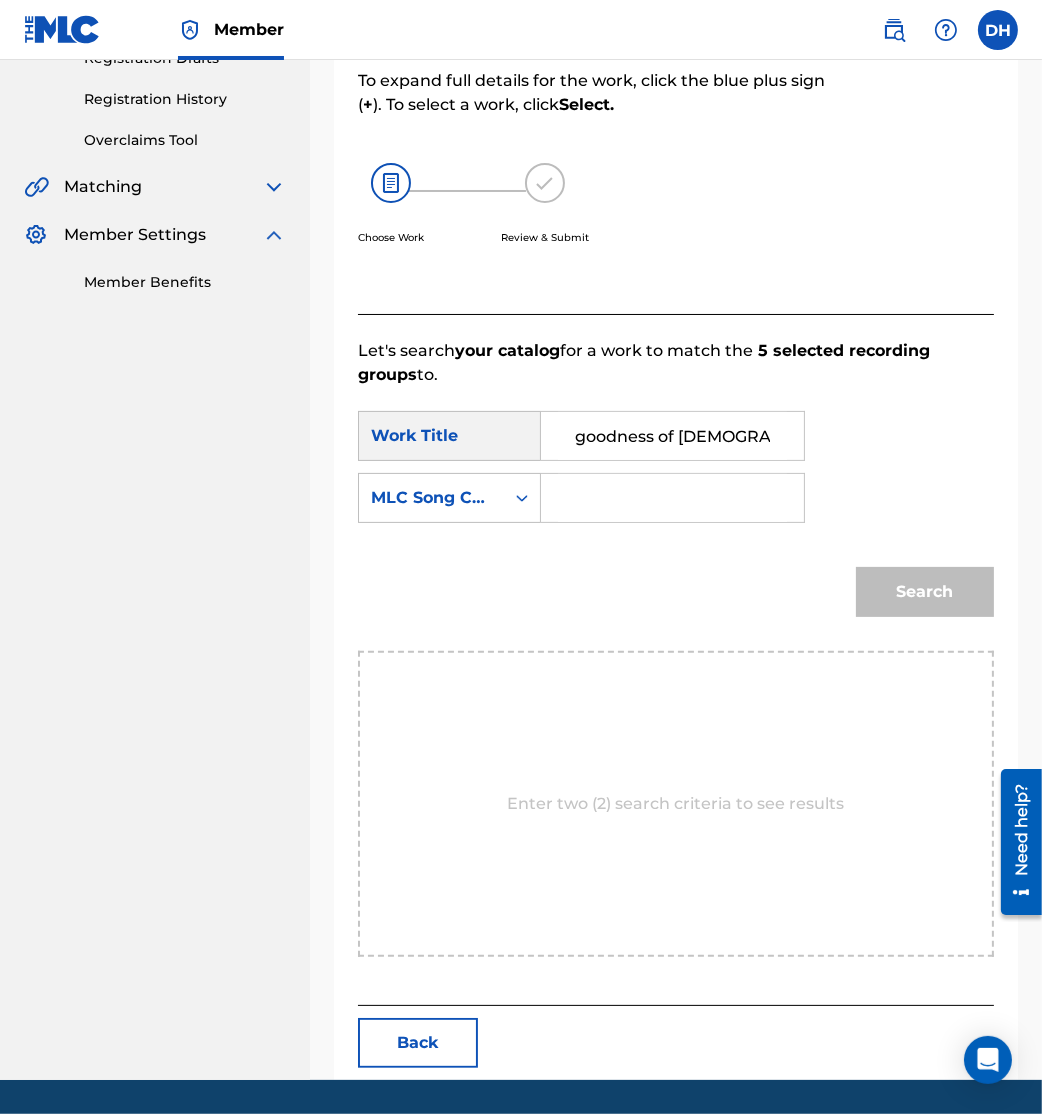 scroll, scrollTop: 0, scrollLeft: 6, axis: horizontal 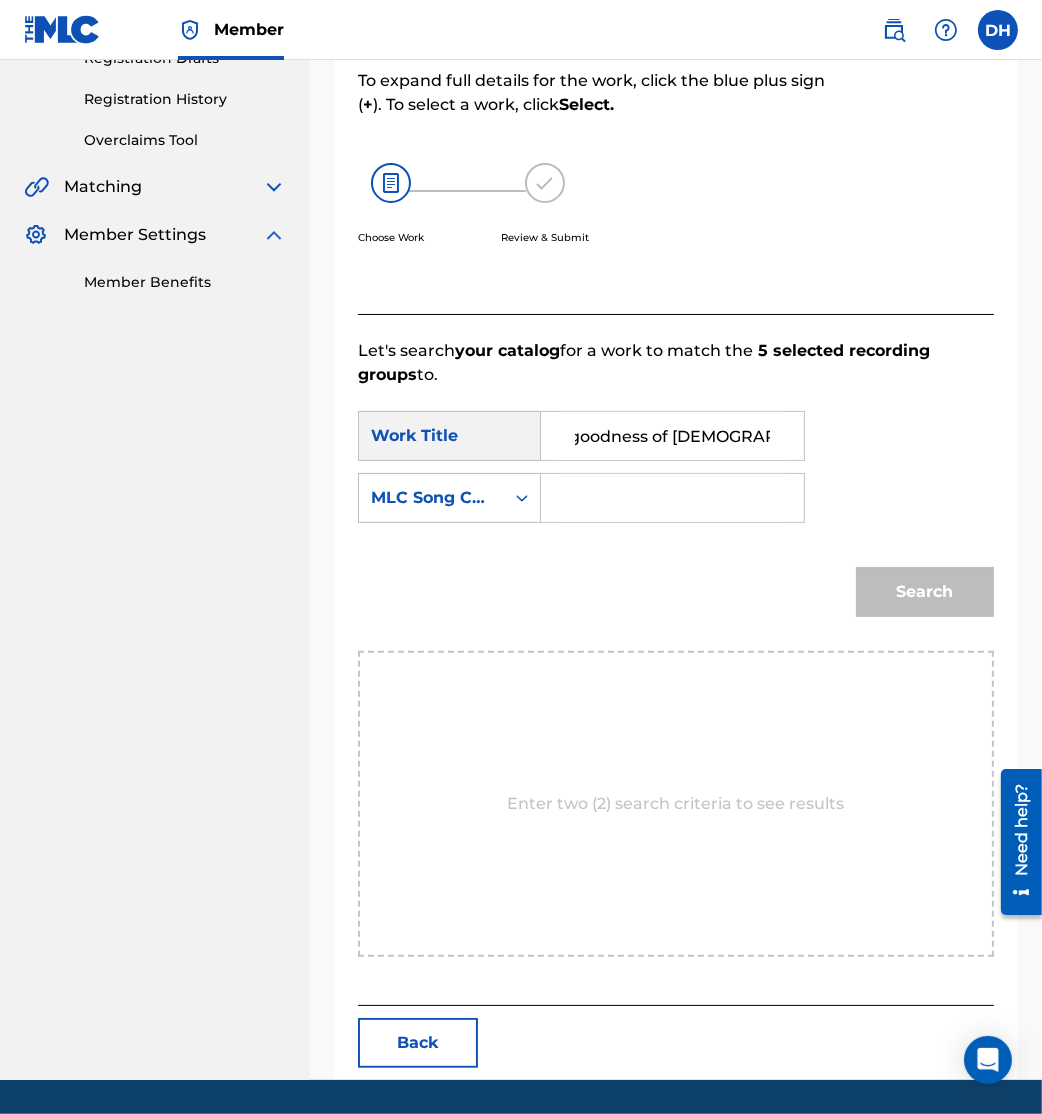 type on "goodness of god/running" 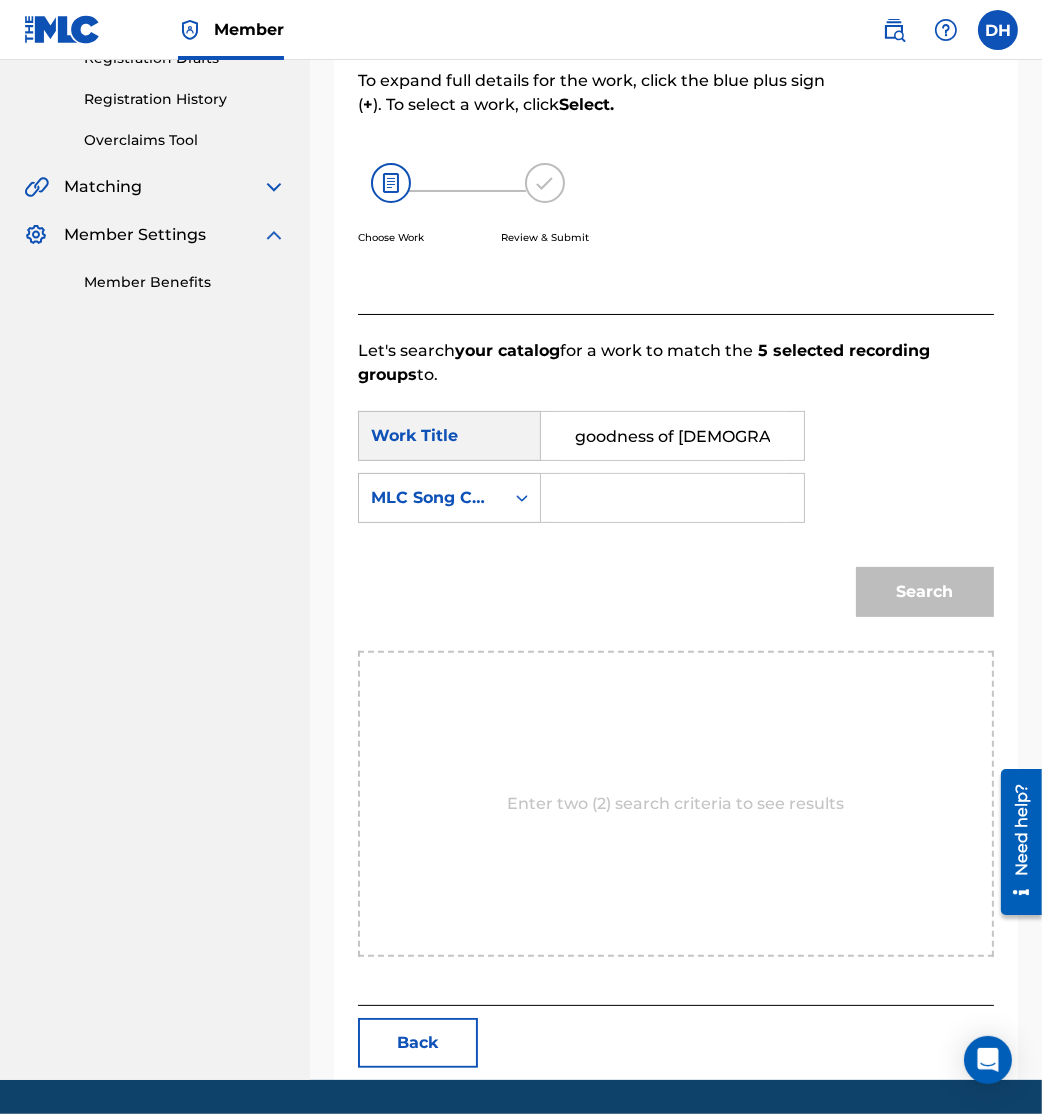 click at bounding box center (672, 498) 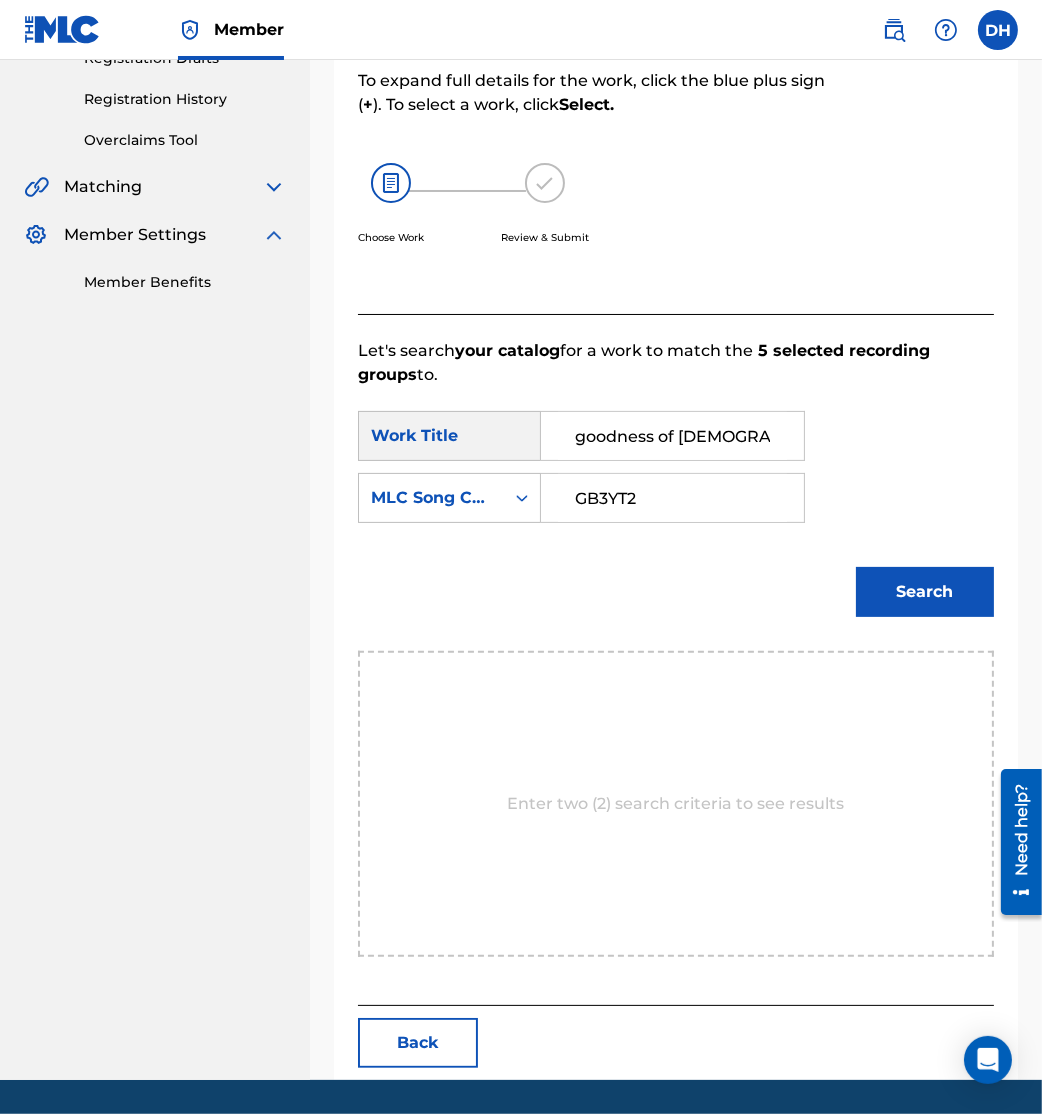 type on "GB3YT2" 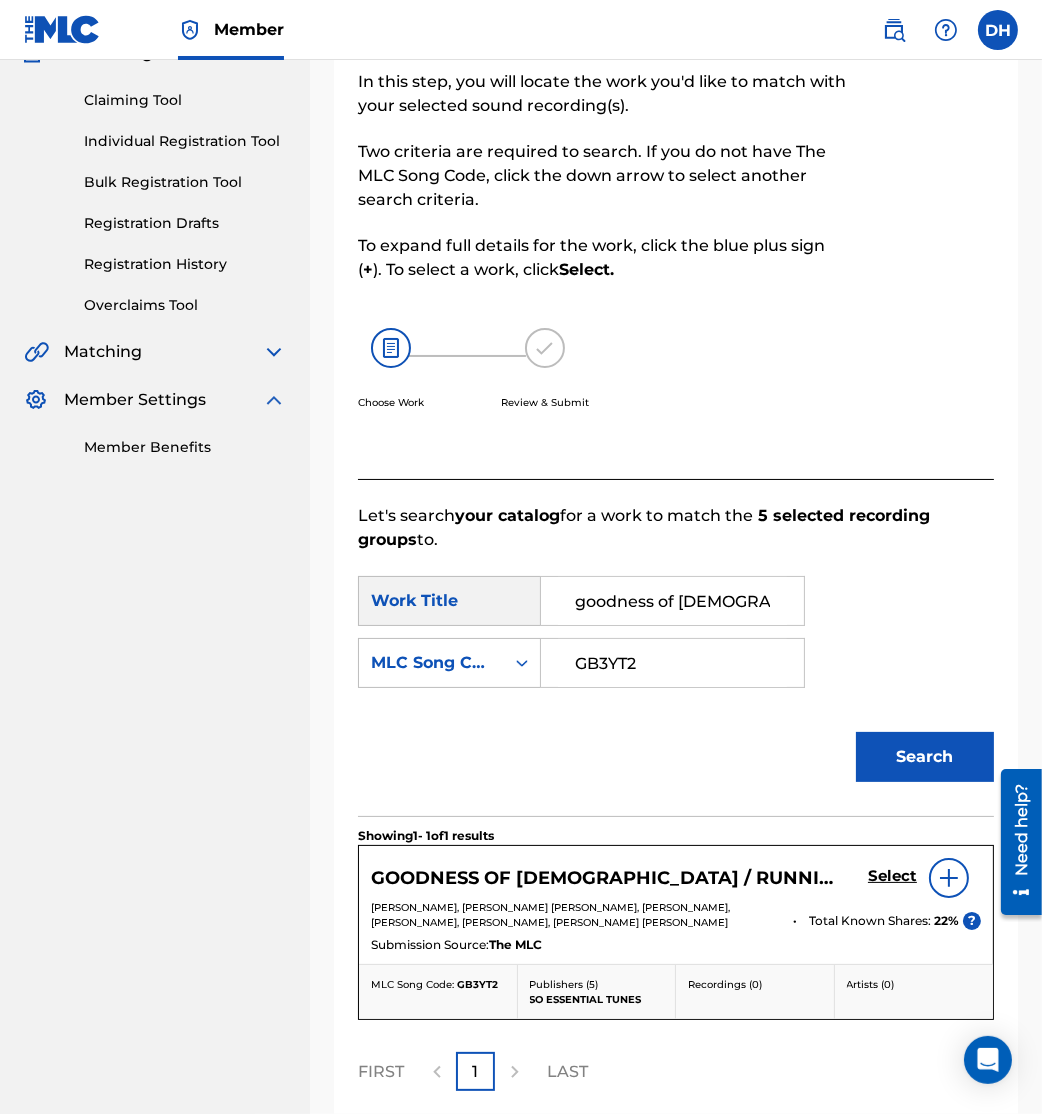 scroll, scrollTop: 359, scrollLeft: 0, axis: vertical 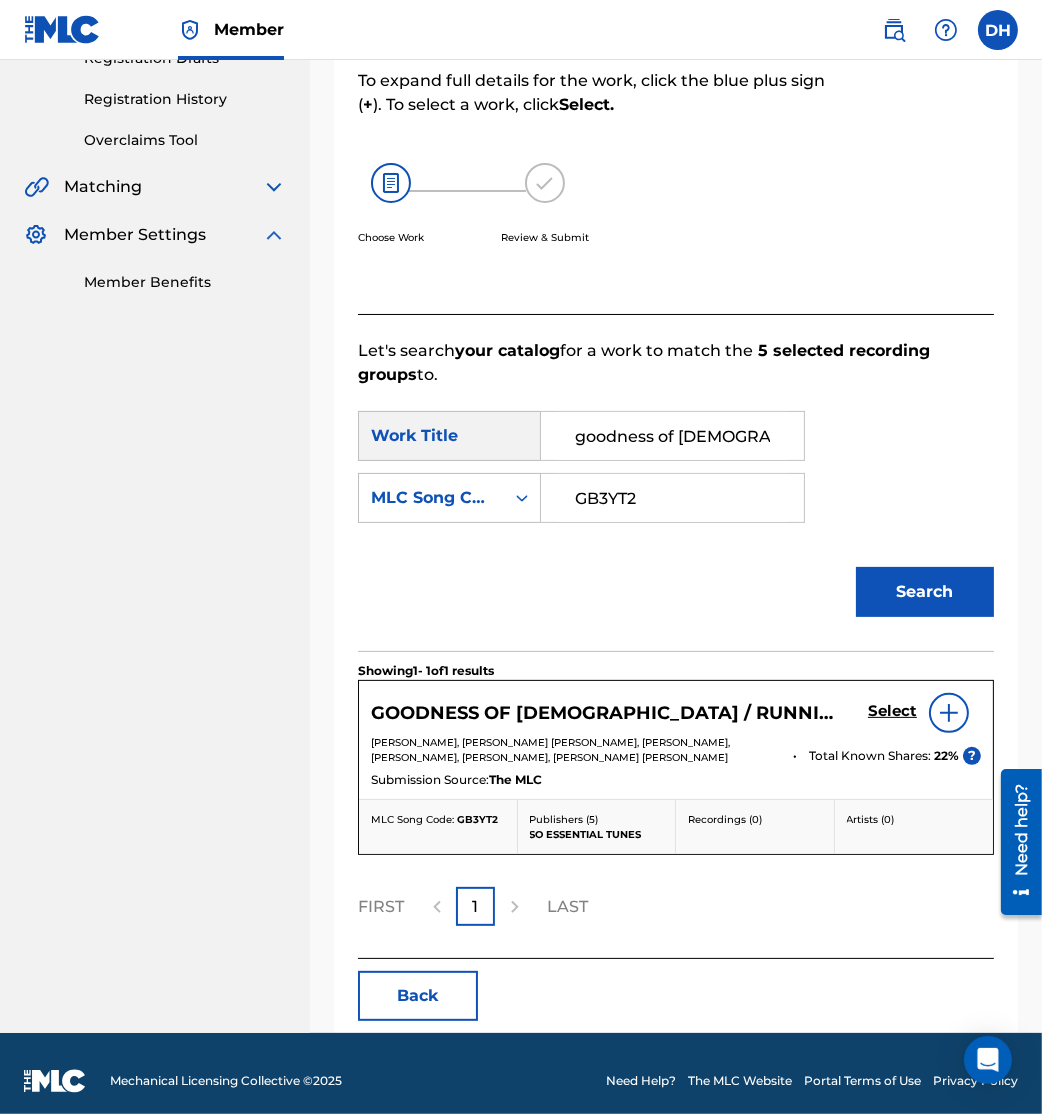 click on "Select" at bounding box center (892, 711) 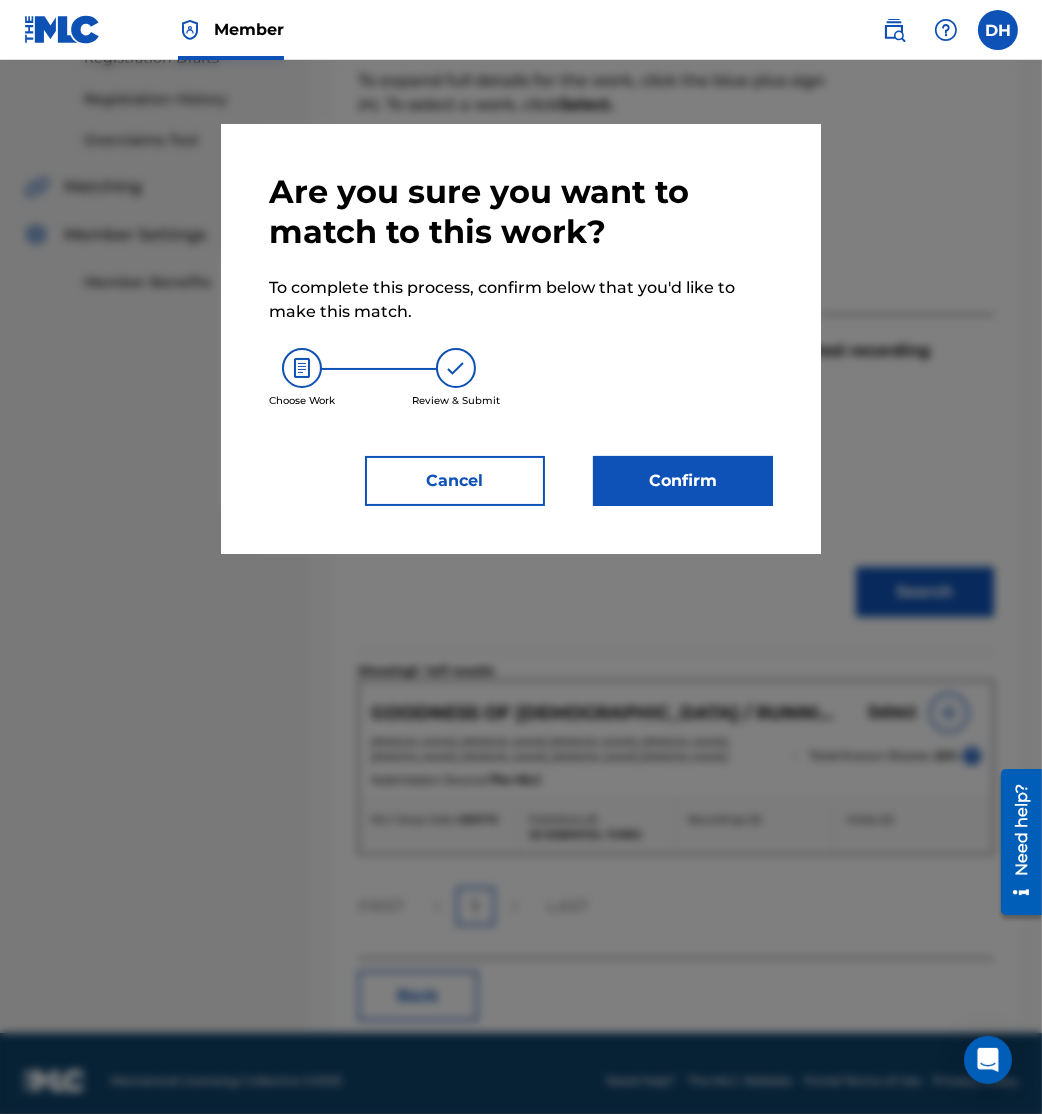 click on "Confirm" at bounding box center (683, 481) 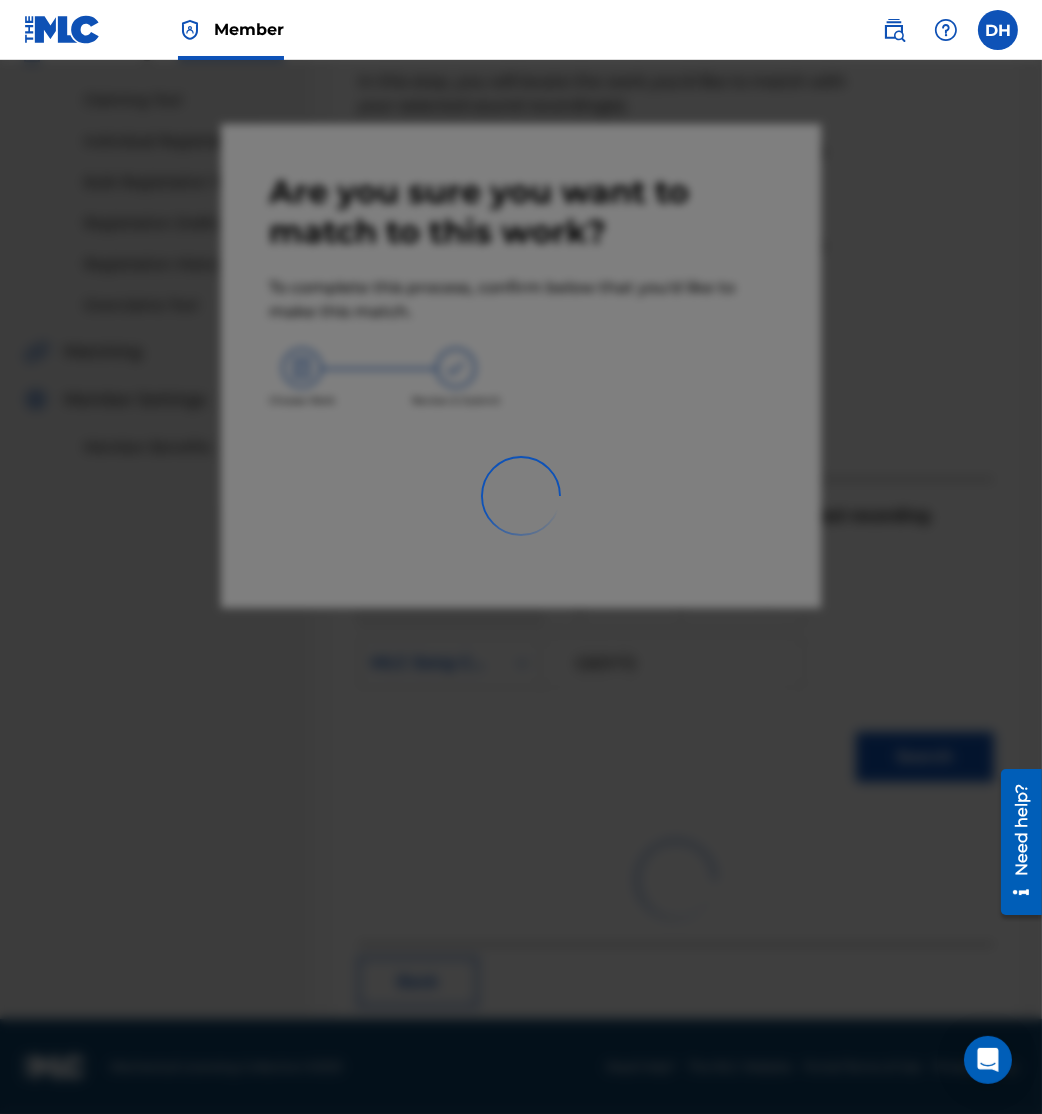 scroll, scrollTop: 10, scrollLeft: 0, axis: vertical 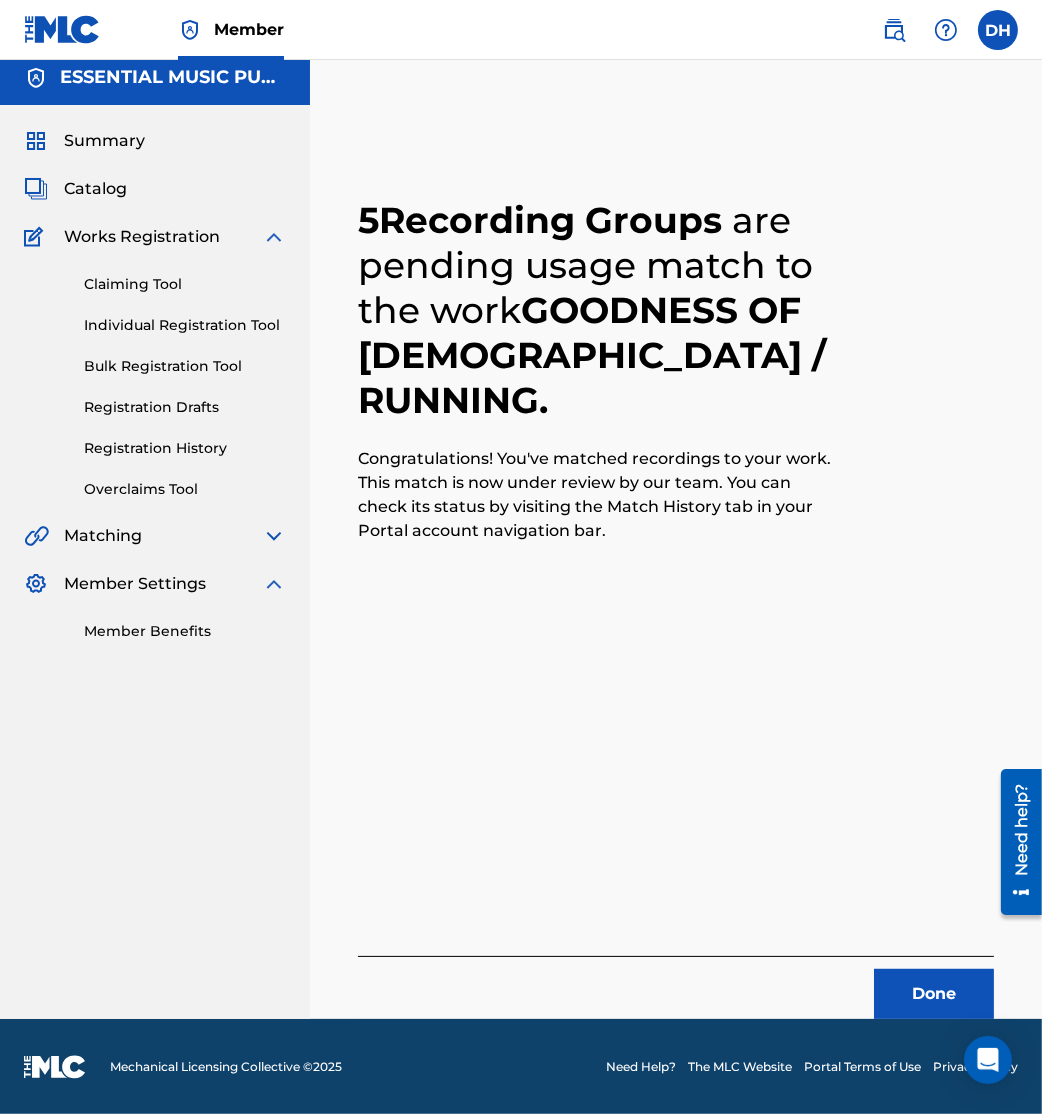 click on "Done" at bounding box center (934, 994) 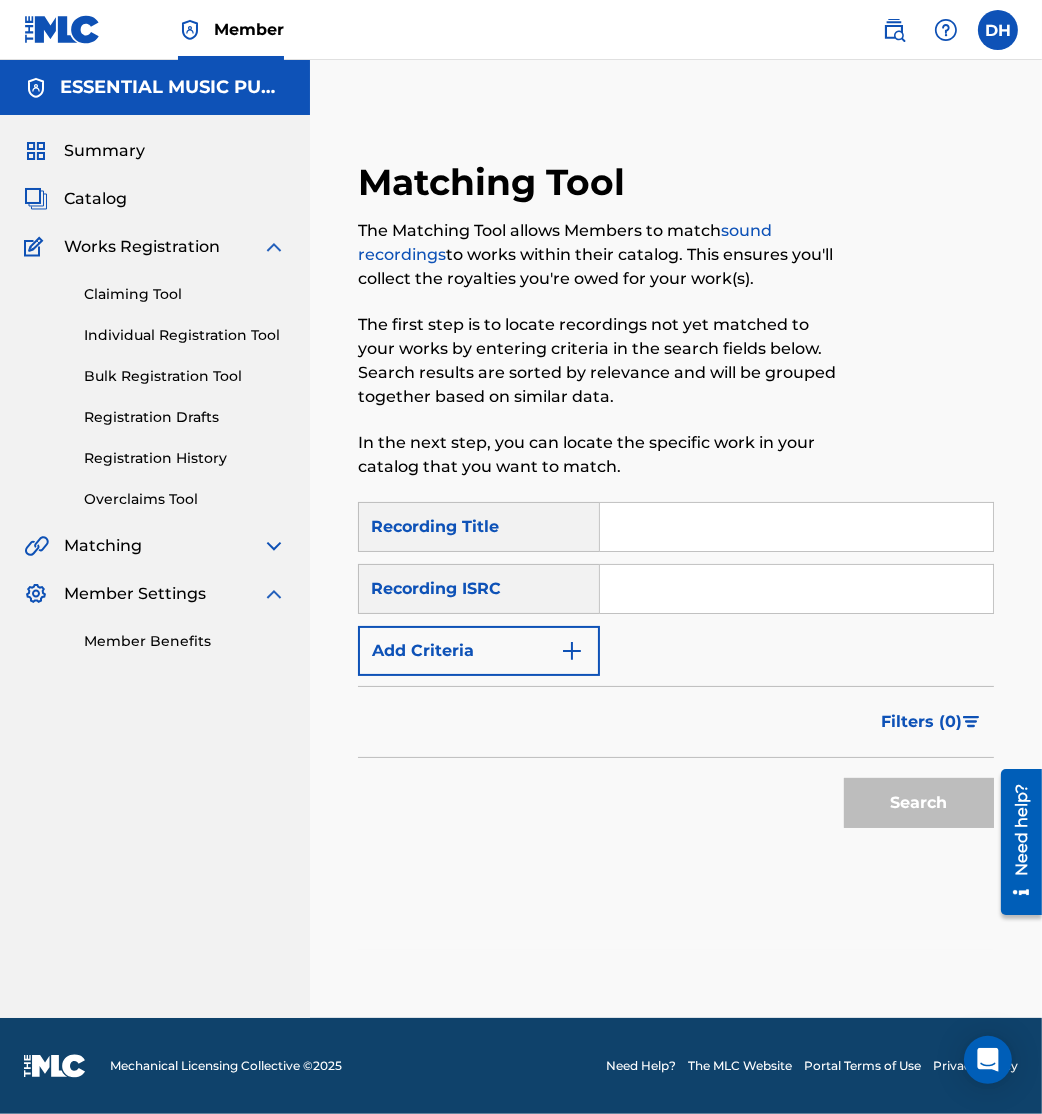click at bounding box center (796, 589) 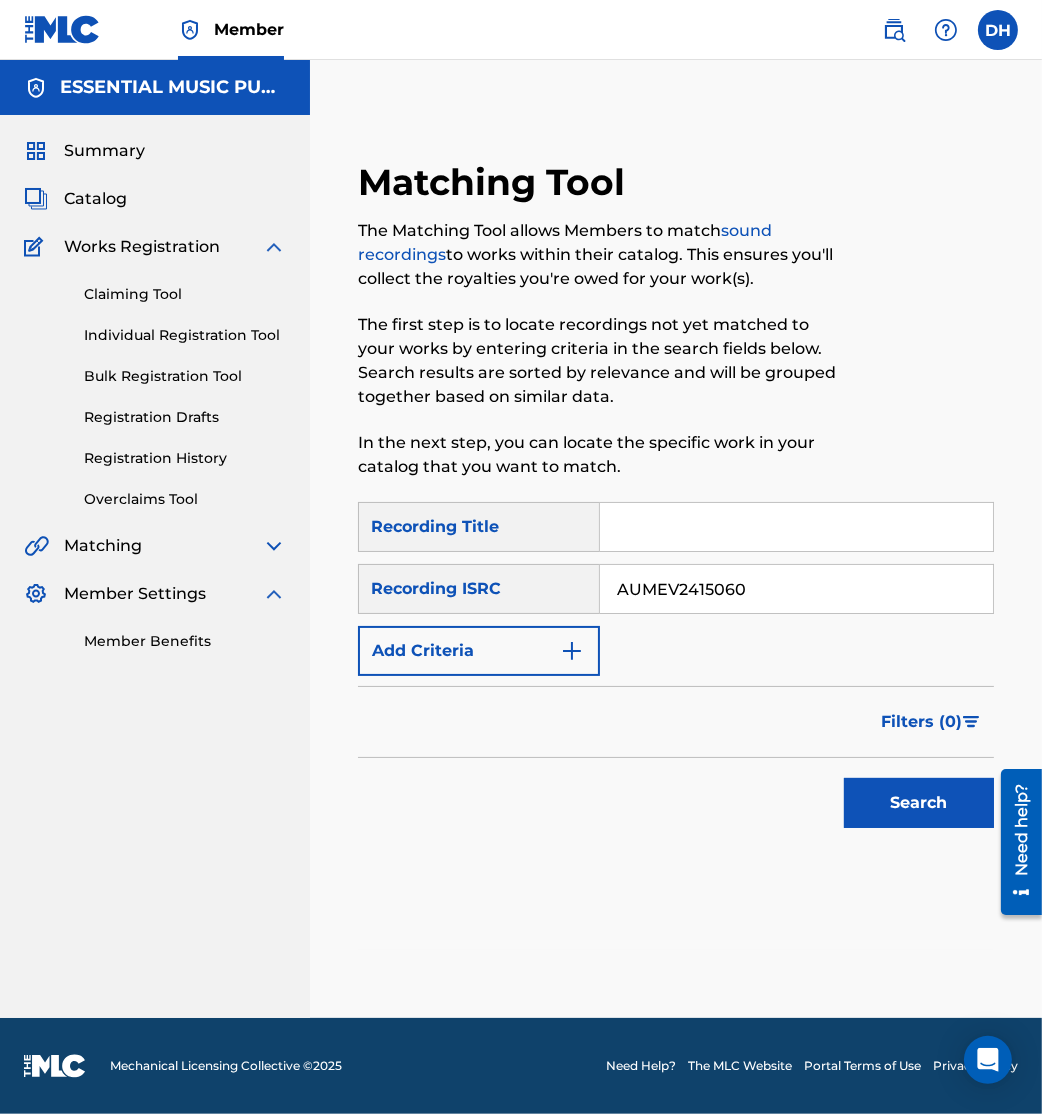 type on "AUMEV2415060" 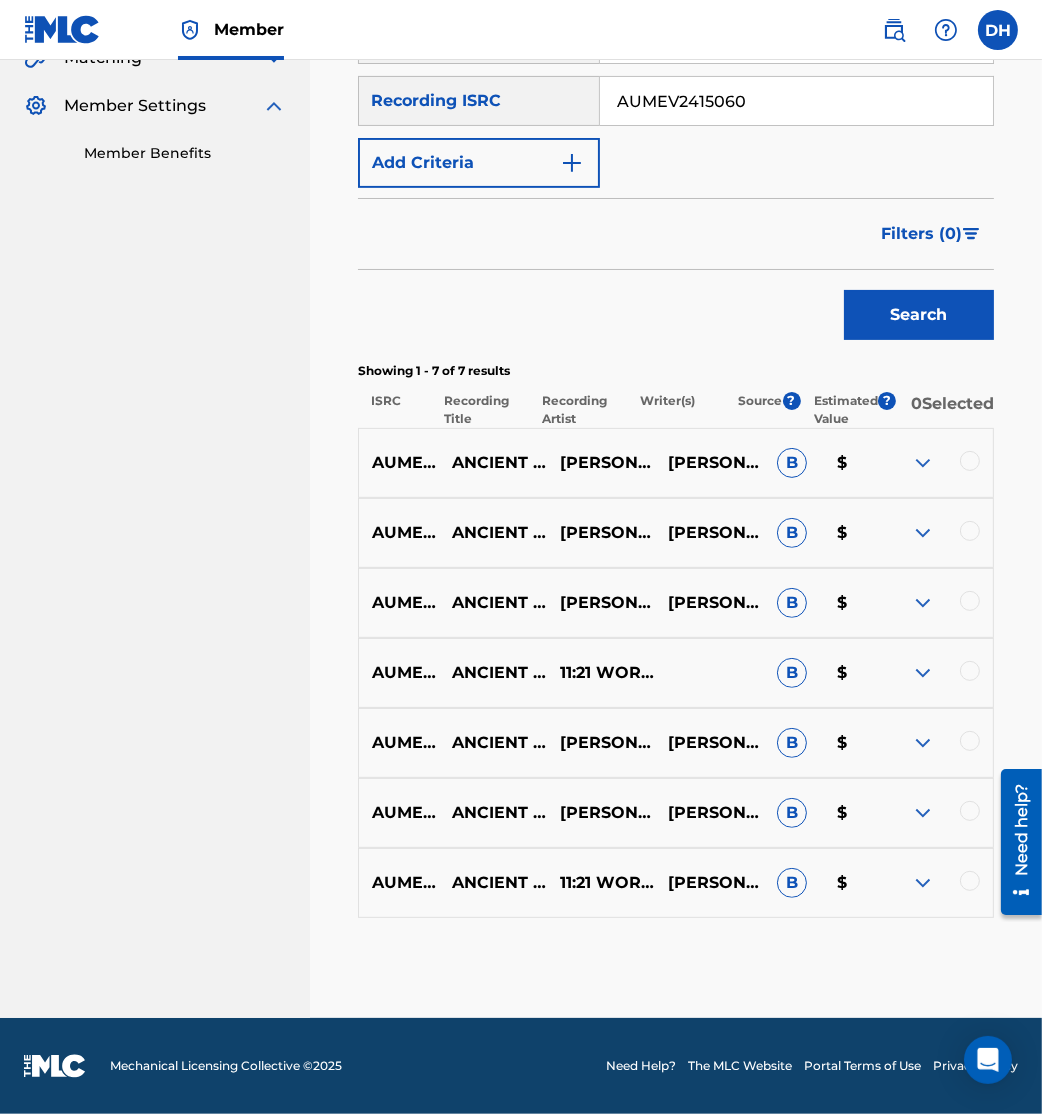 click at bounding box center [970, 461] 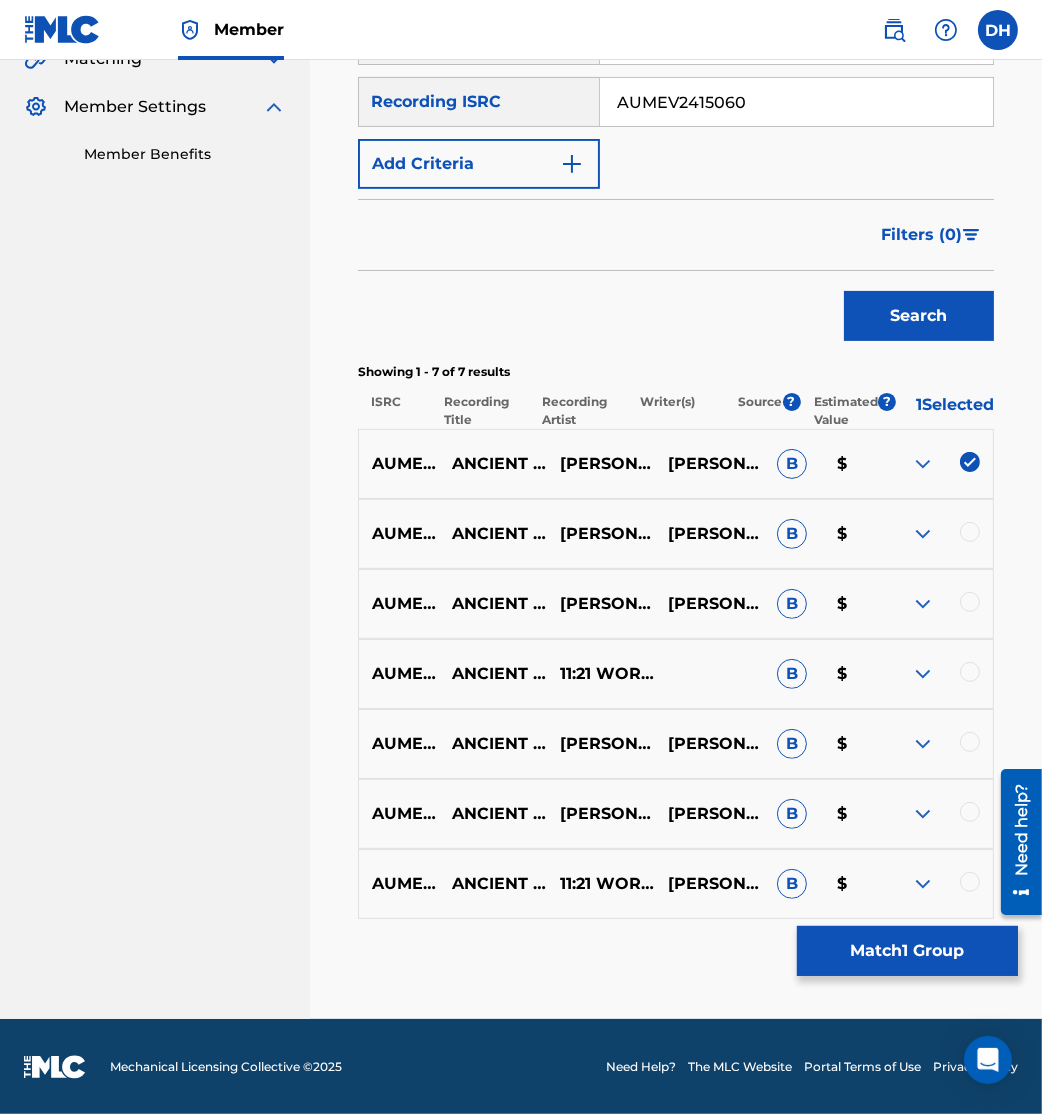 click at bounding box center [970, 532] 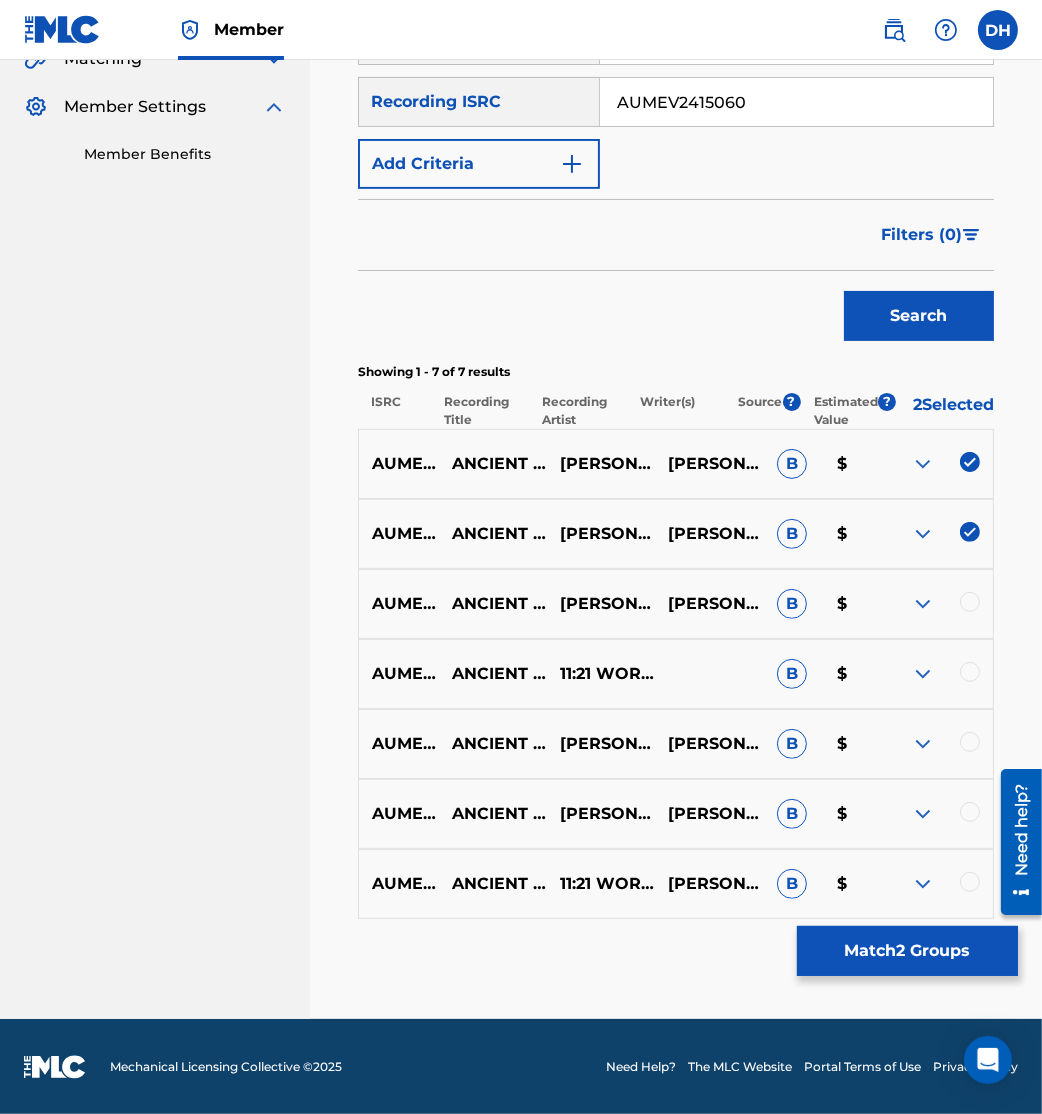 scroll, scrollTop: 488, scrollLeft: 0, axis: vertical 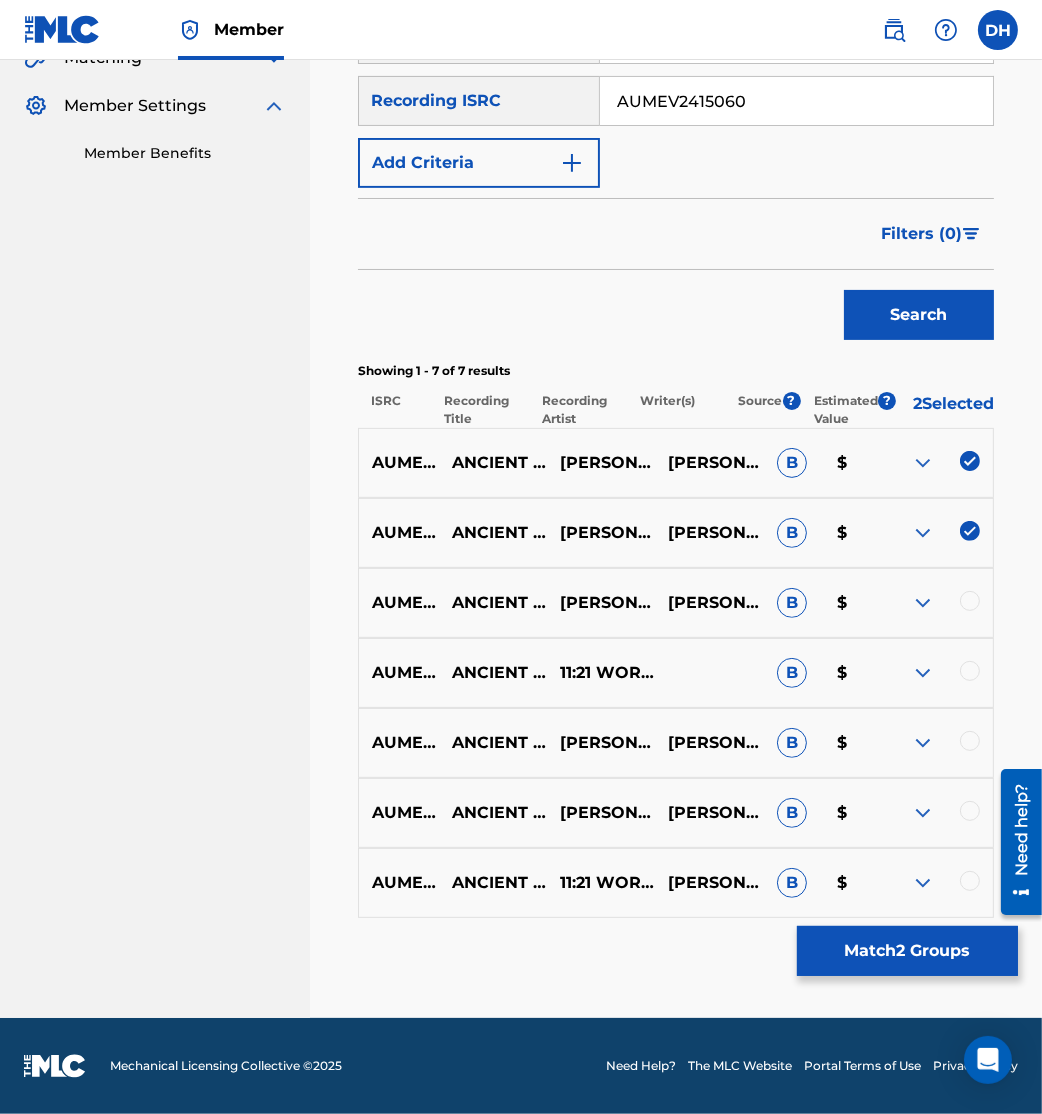 click at bounding box center [970, 601] 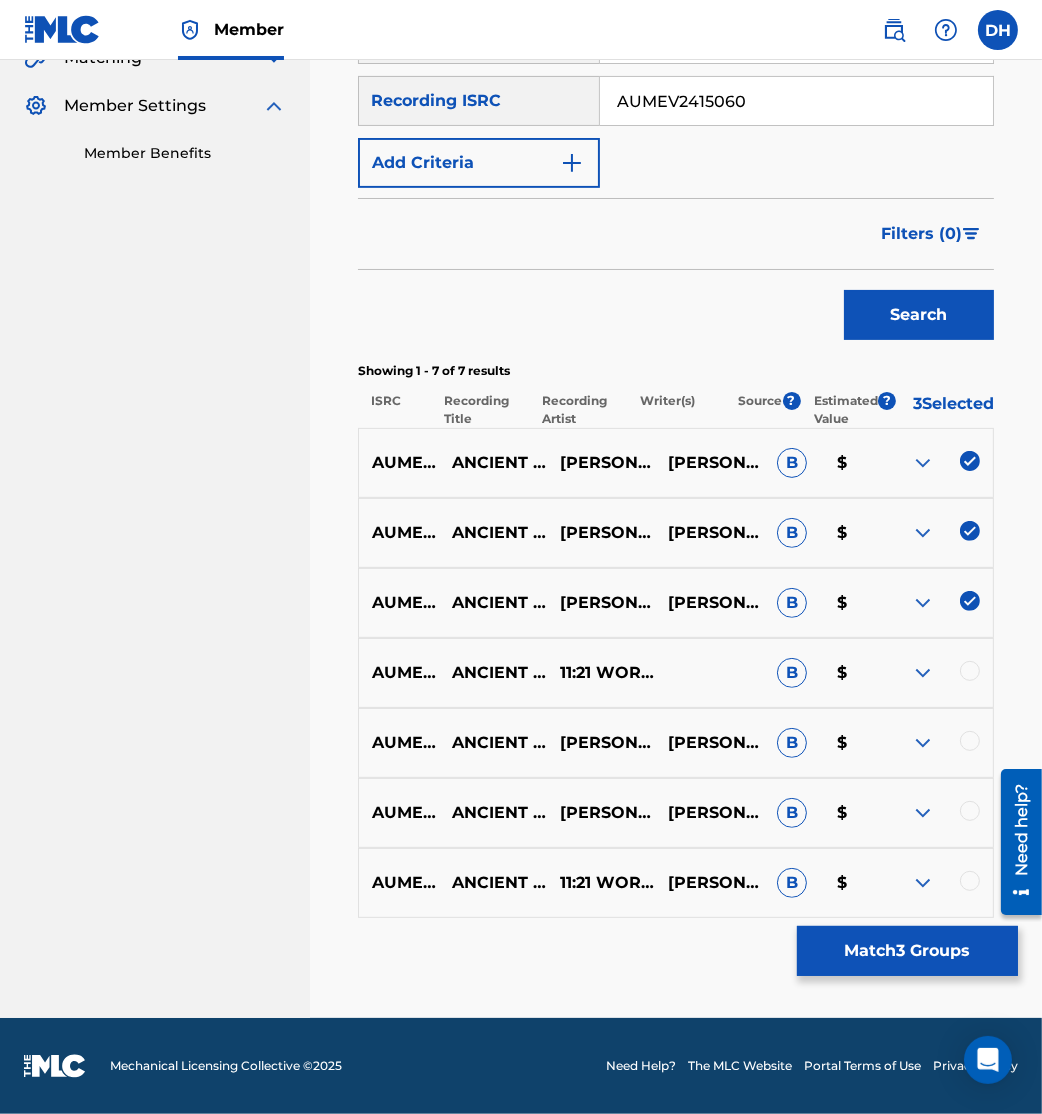 click at bounding box center [970, 671] 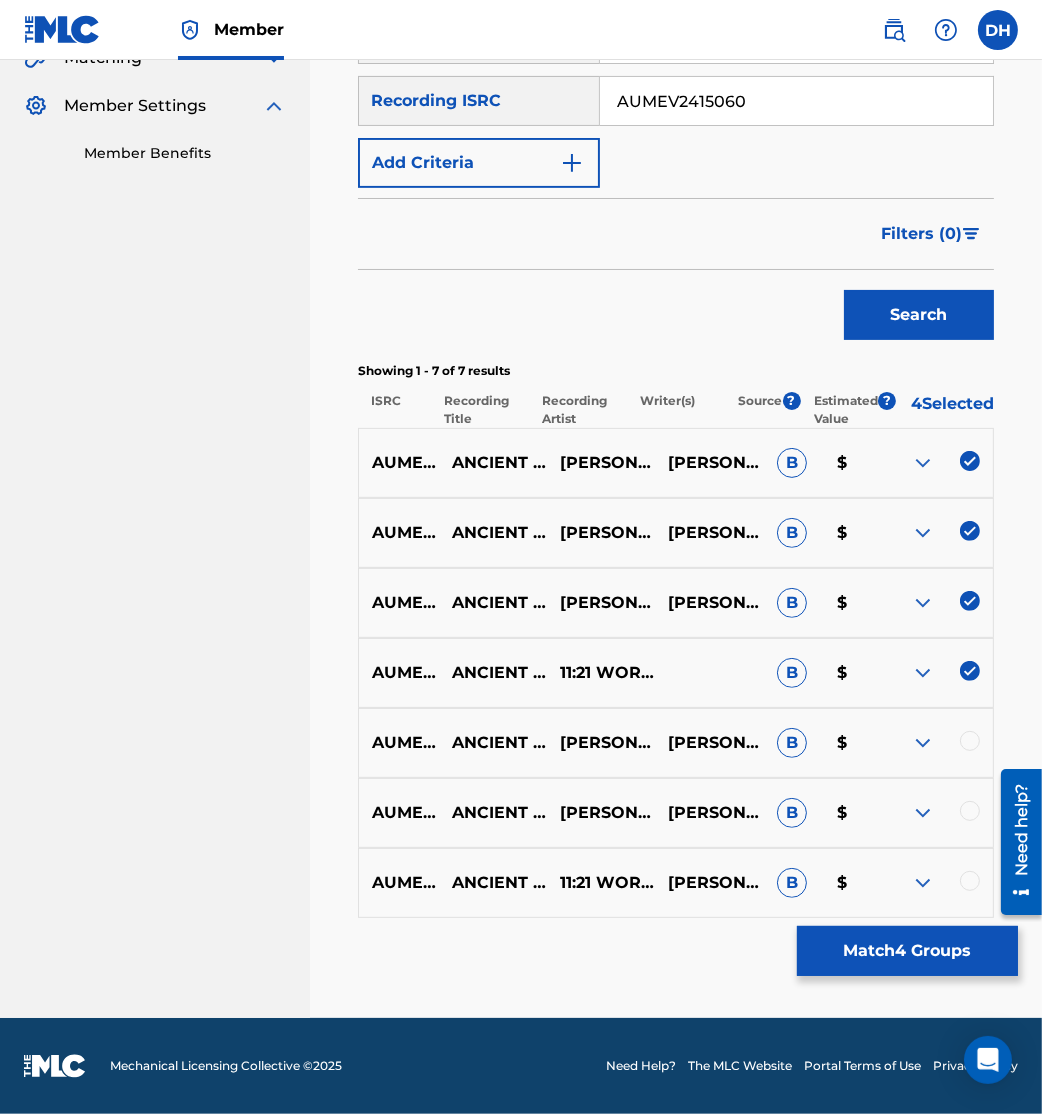 click at bounding box center (970, 741) 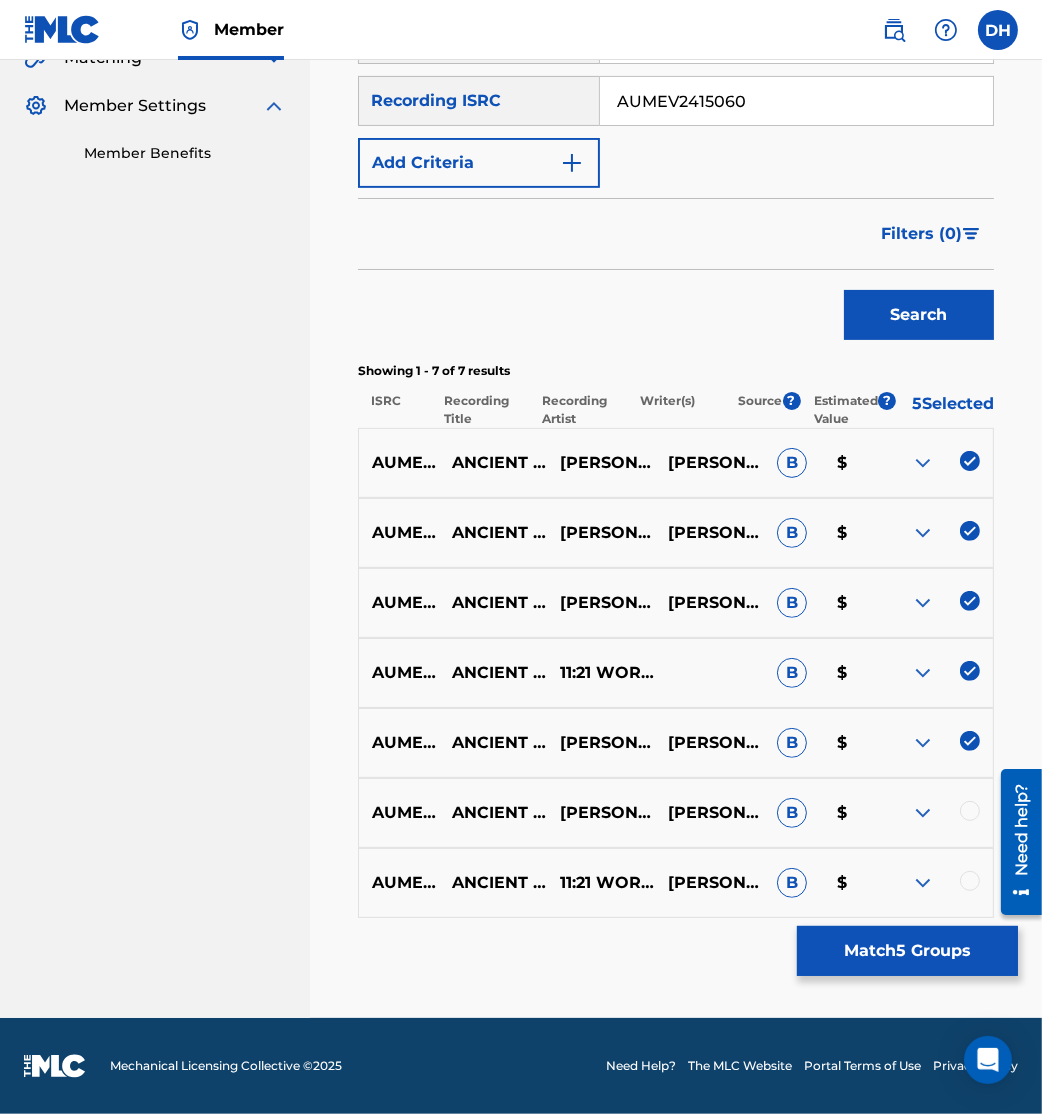 click on "AUMEV2415060 ANCIENT GATES & AGNUS DEI JARED ANDERSON,KELLY WILKERSON AND 11:21 WORSHIP BROOKE LIGERTWOOD,JASON INGRAM,MICHAEL W. SMITH,SCOTT LIGERTWOOD B $" at bounding box center (676, 813) 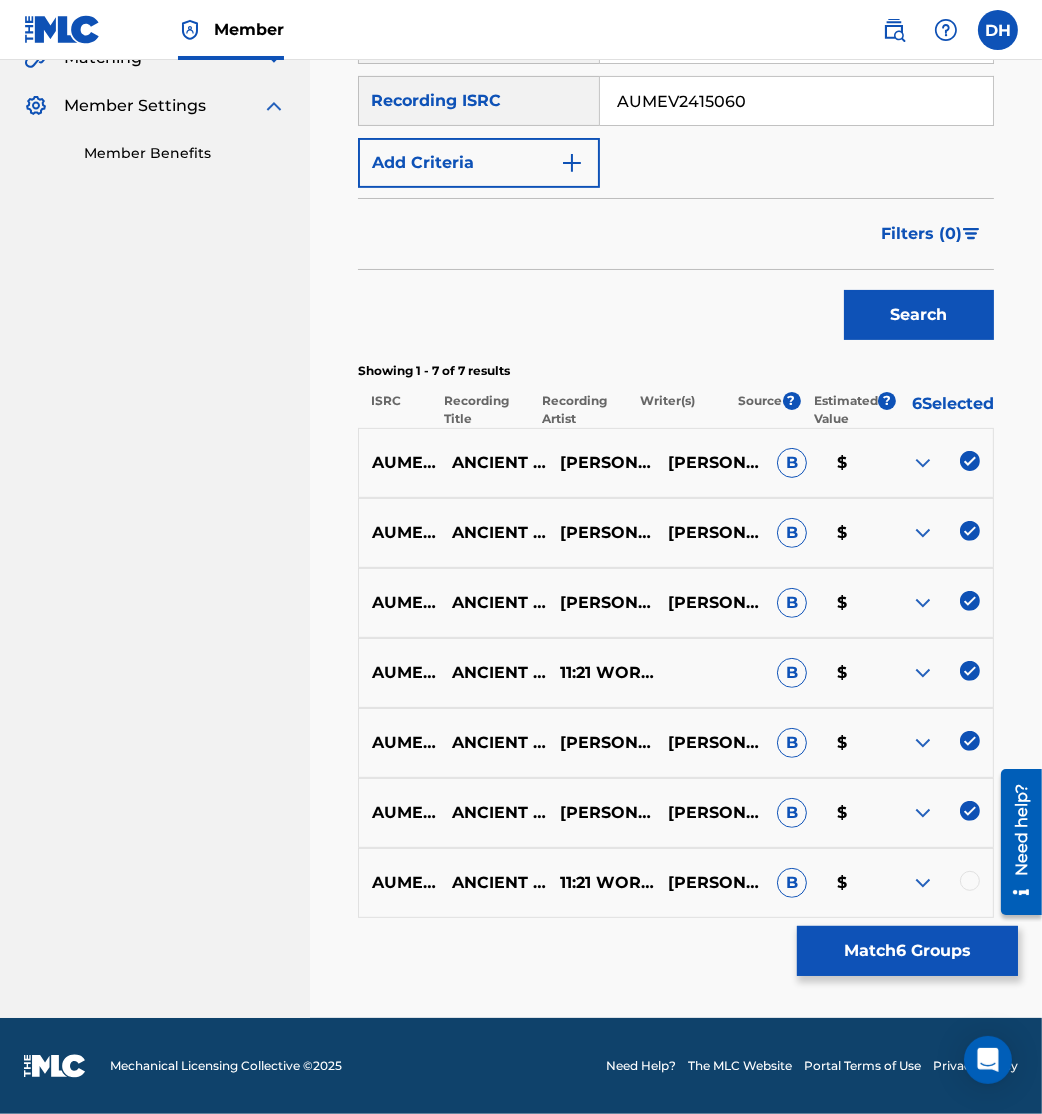click at bounding box center [970, 881] 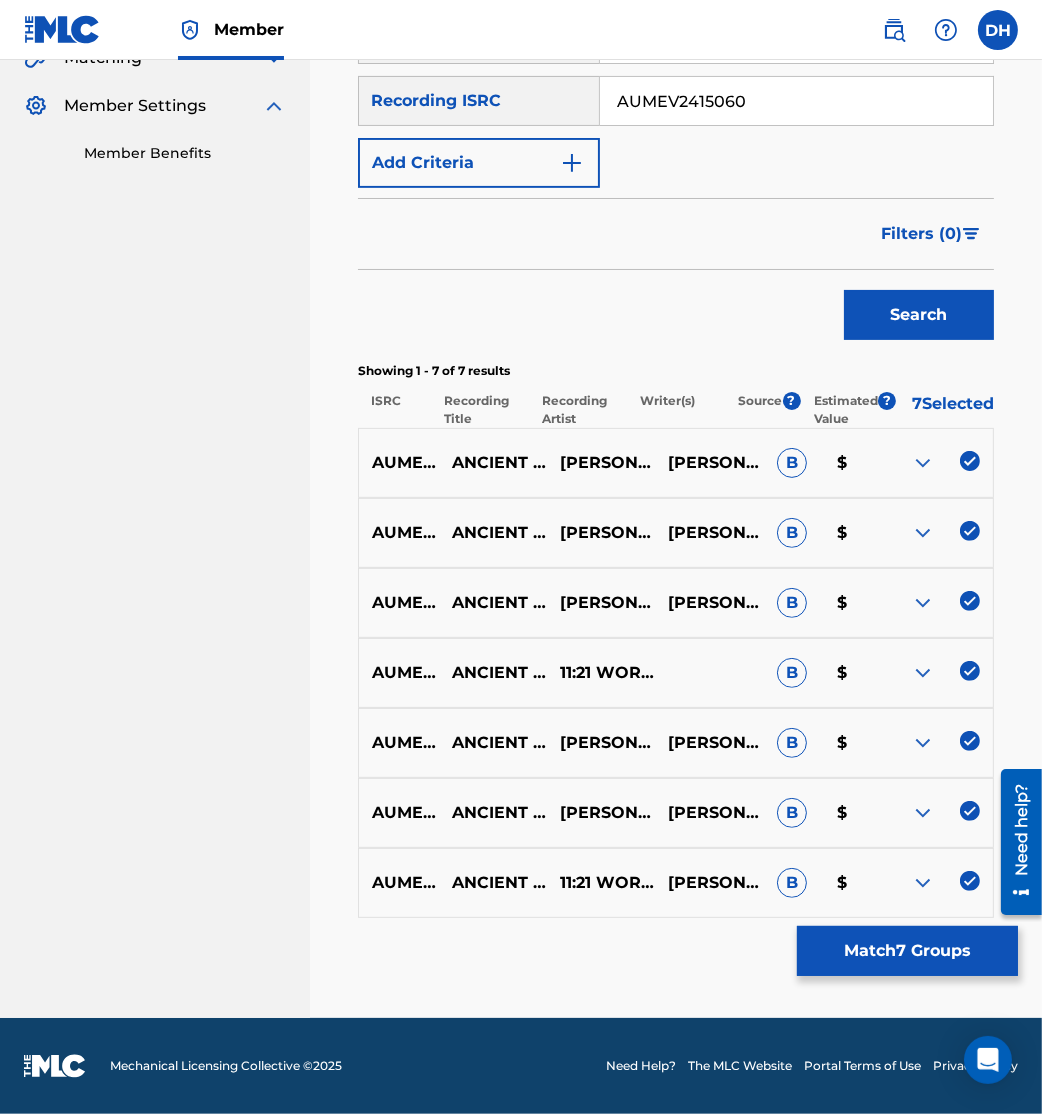 click on "Match  7 Groups" at bounding box center (907, 951) 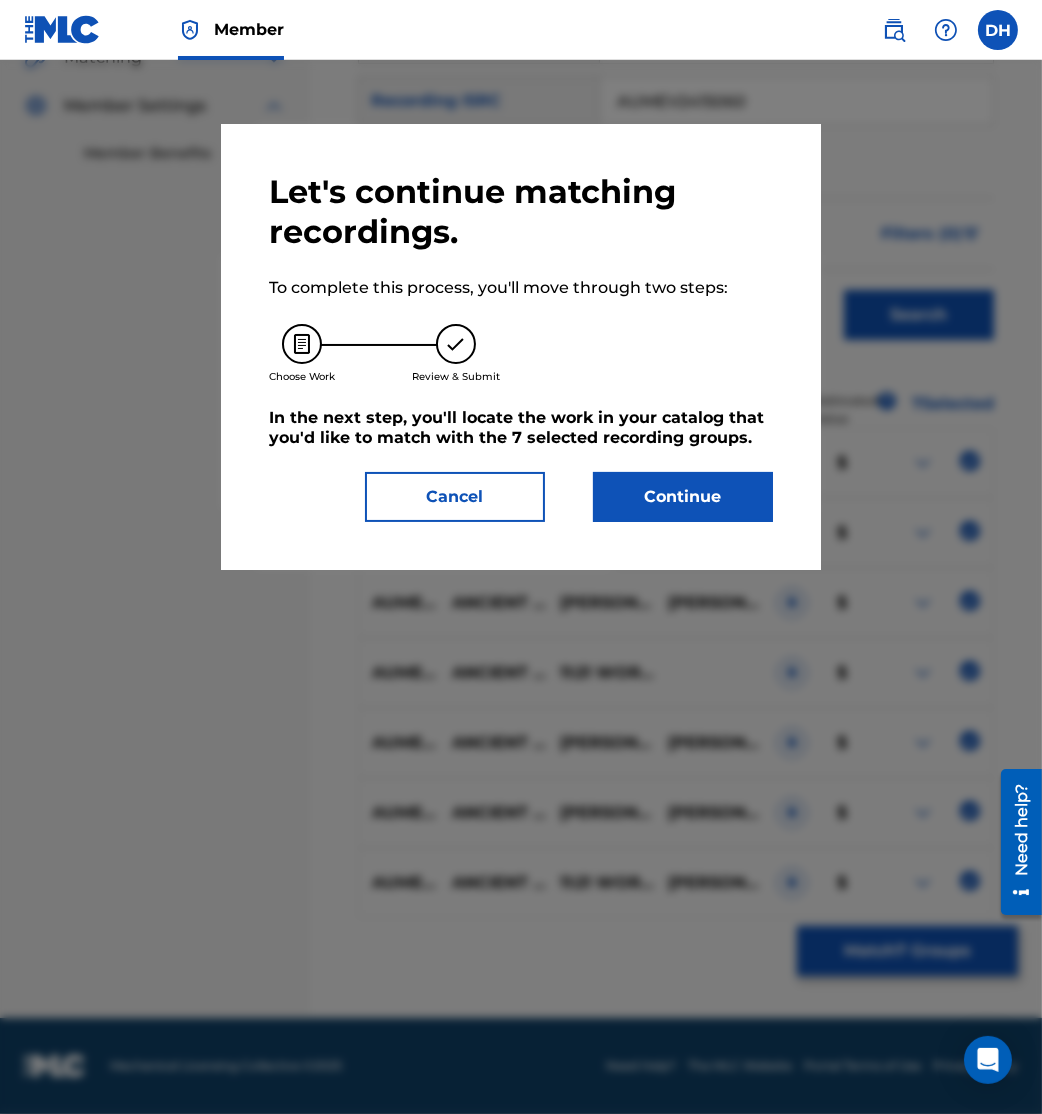 click on "Continue" at bounding box center (683, 497) 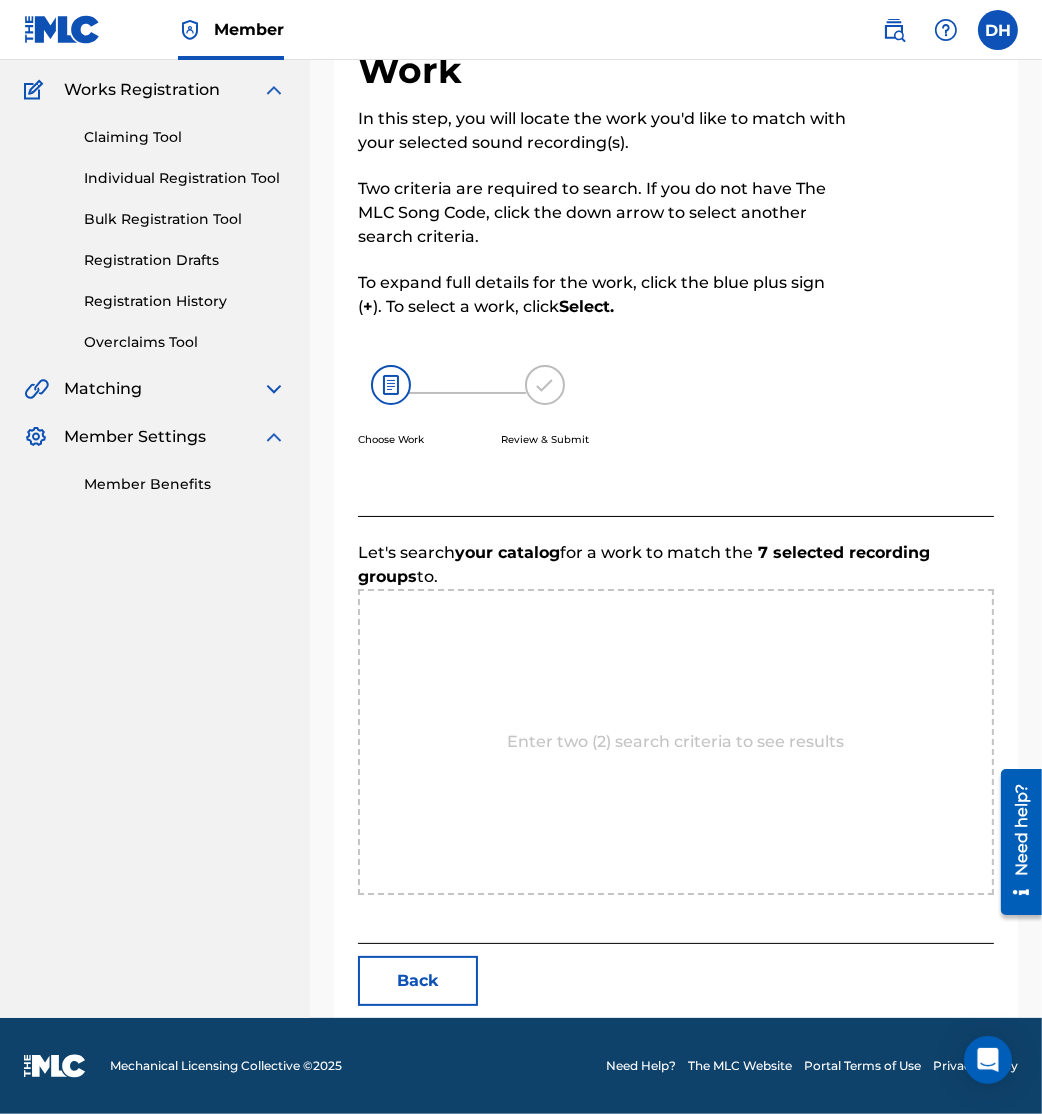 scroll, scrollTop: 420, scrollLeft: 0, axis: vertical 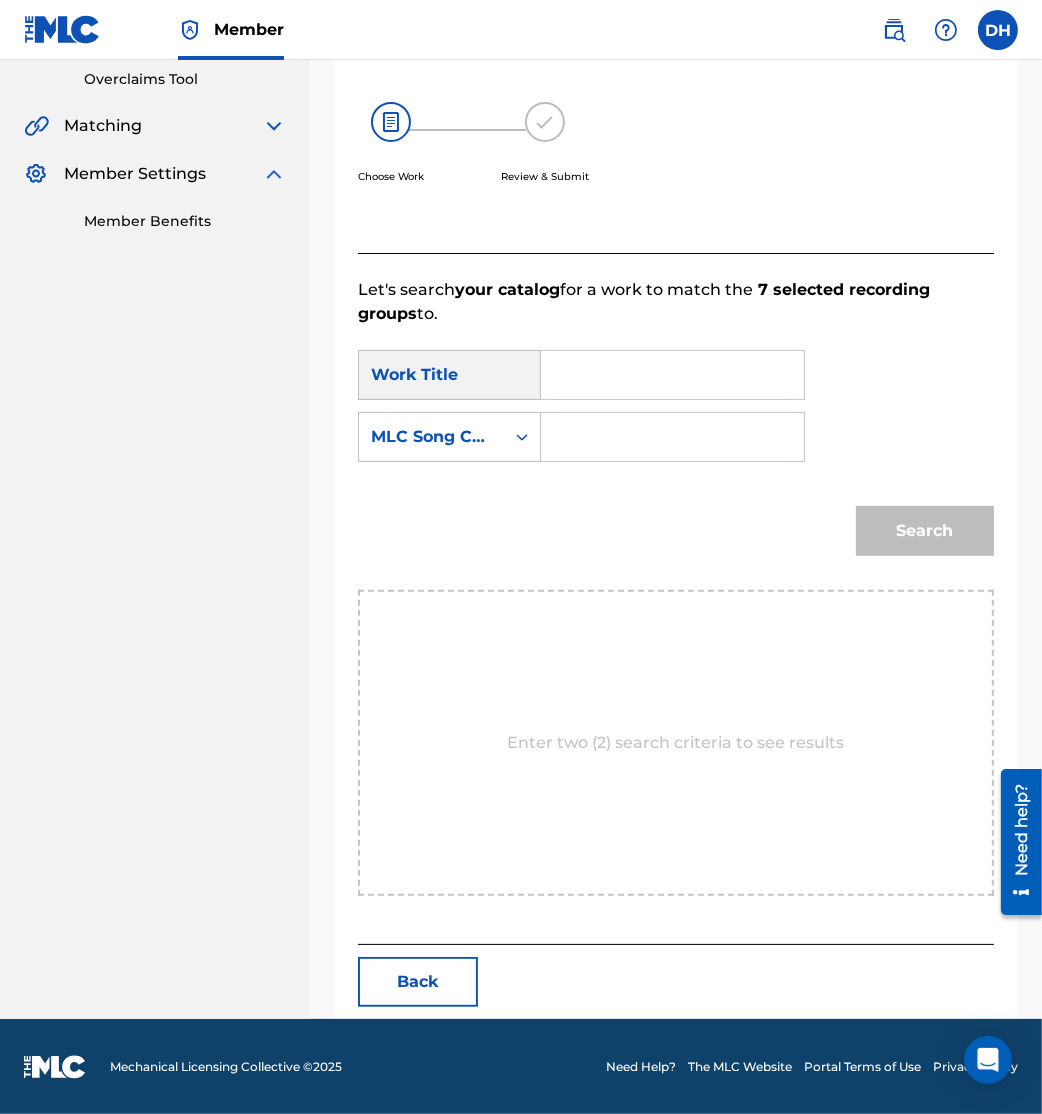 click at bounding box center (672, 437) 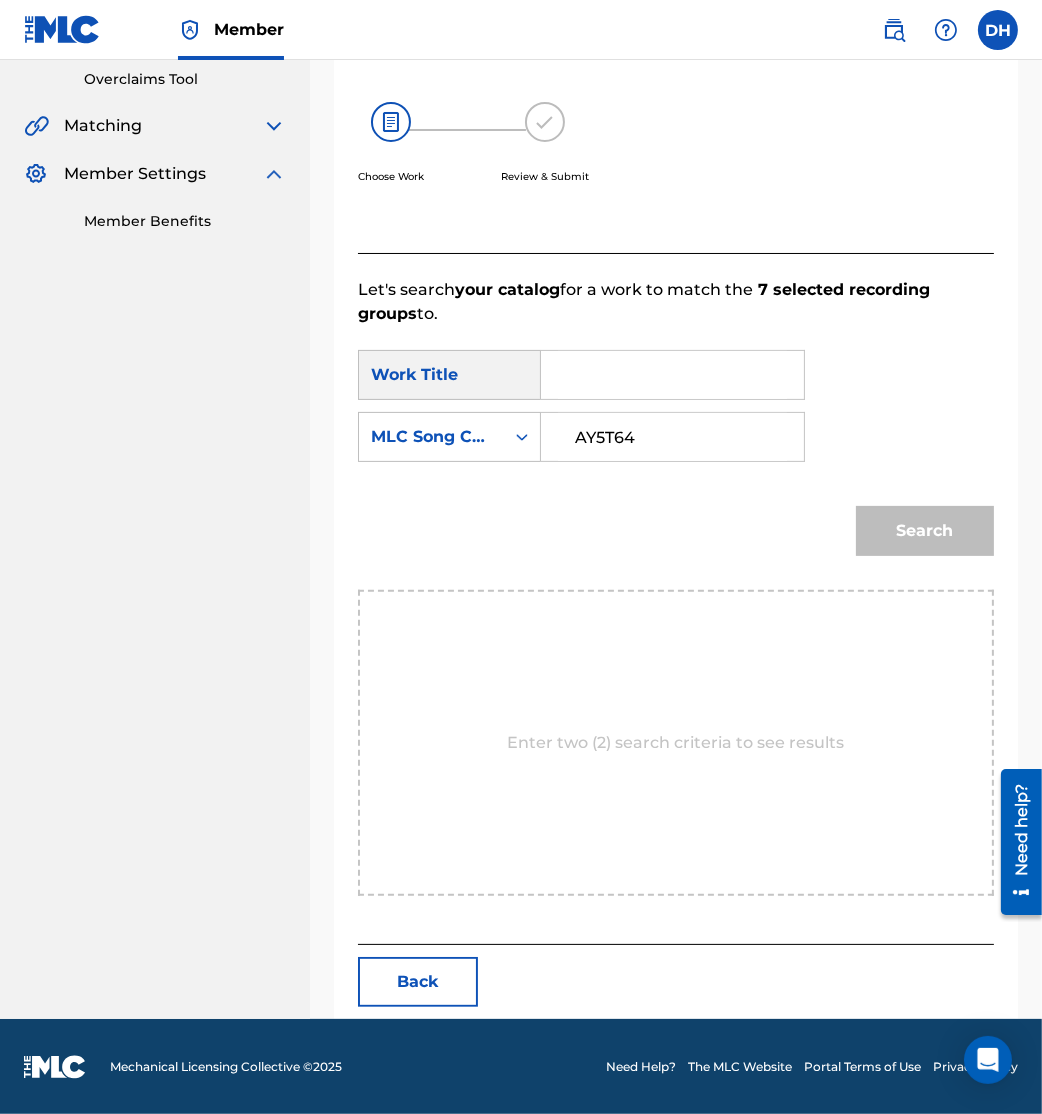 type on "AY5T64" 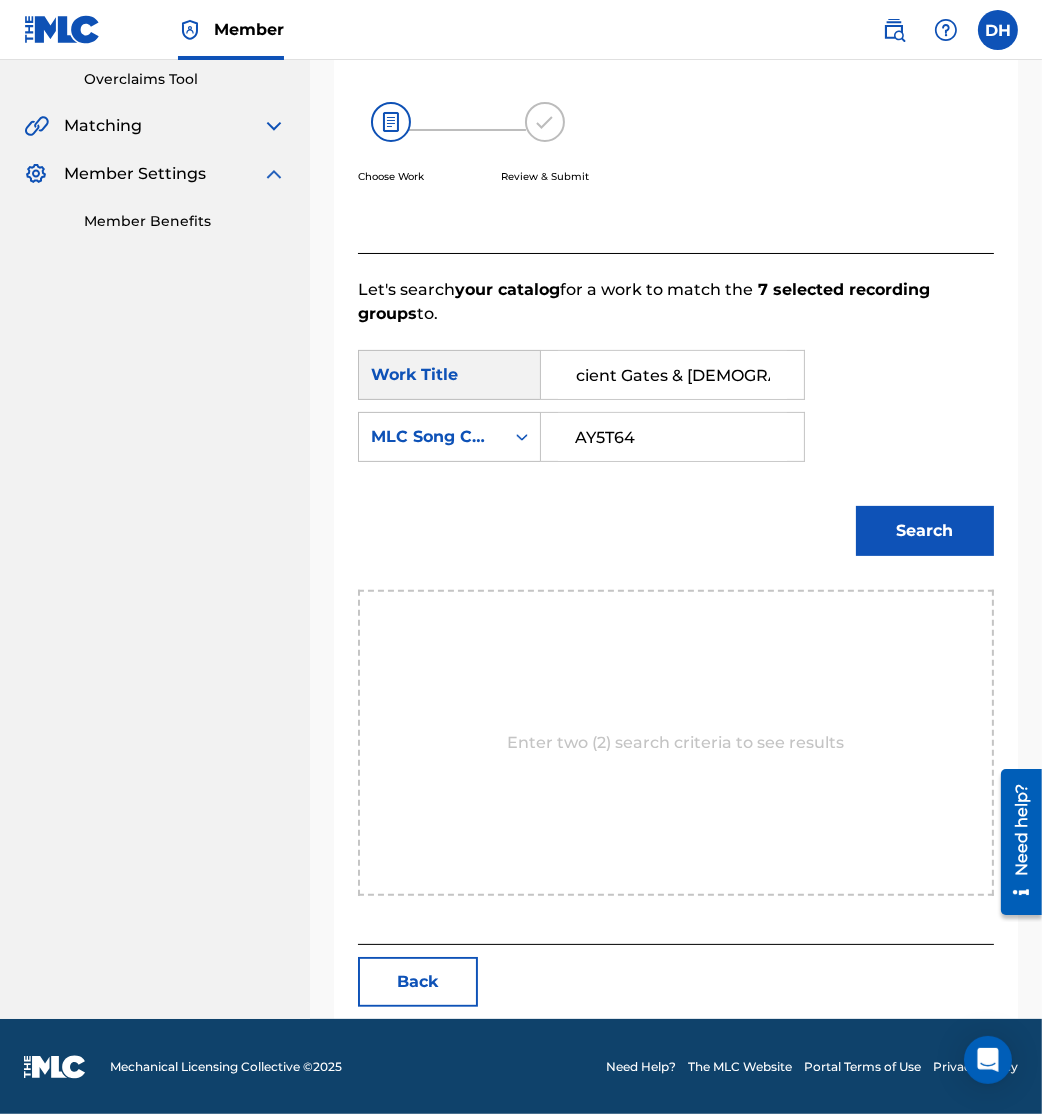 scroll, scrollTop: 0, scrollLeft: 18, axis: horizontal 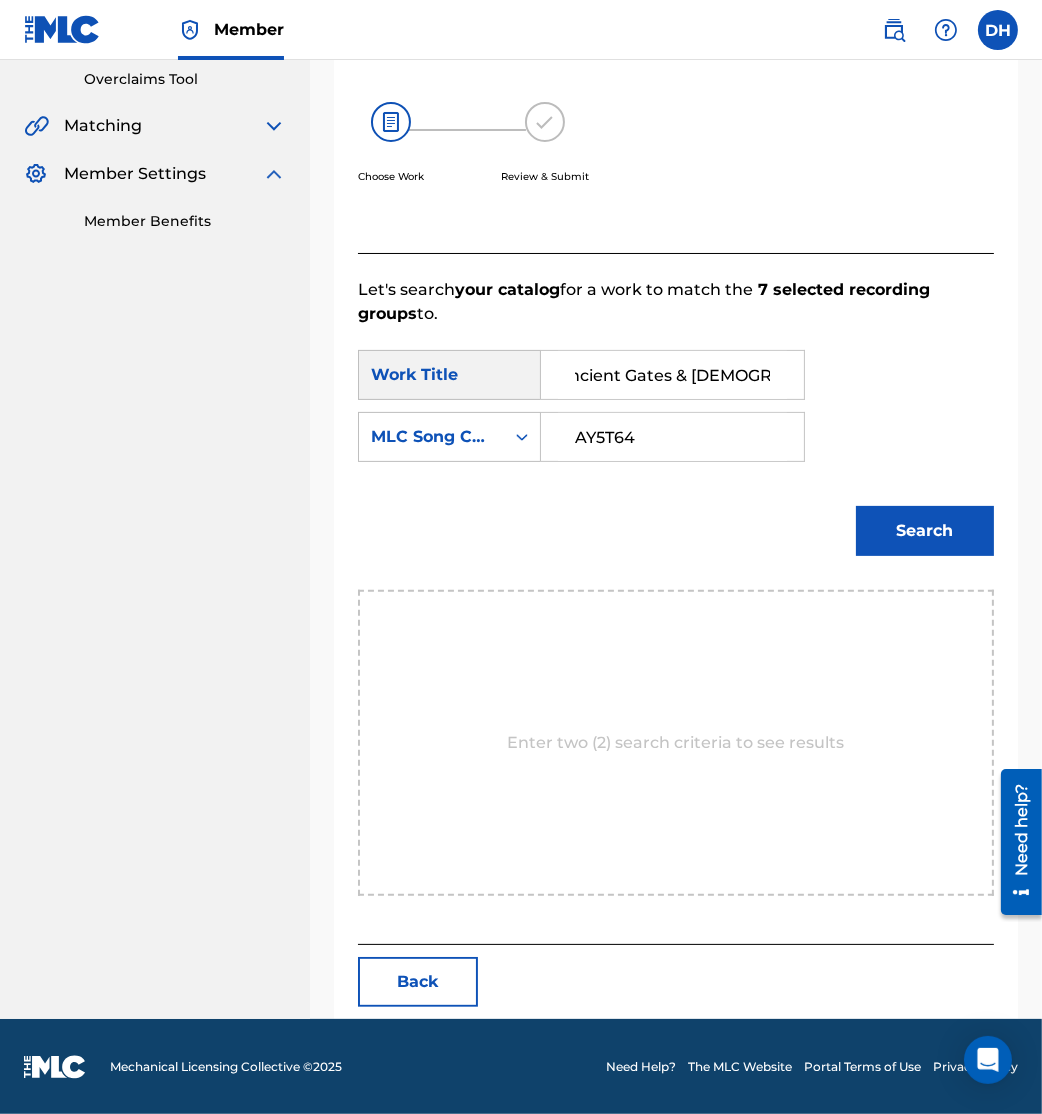 type on "Ancient Gates & Agnus Dei" 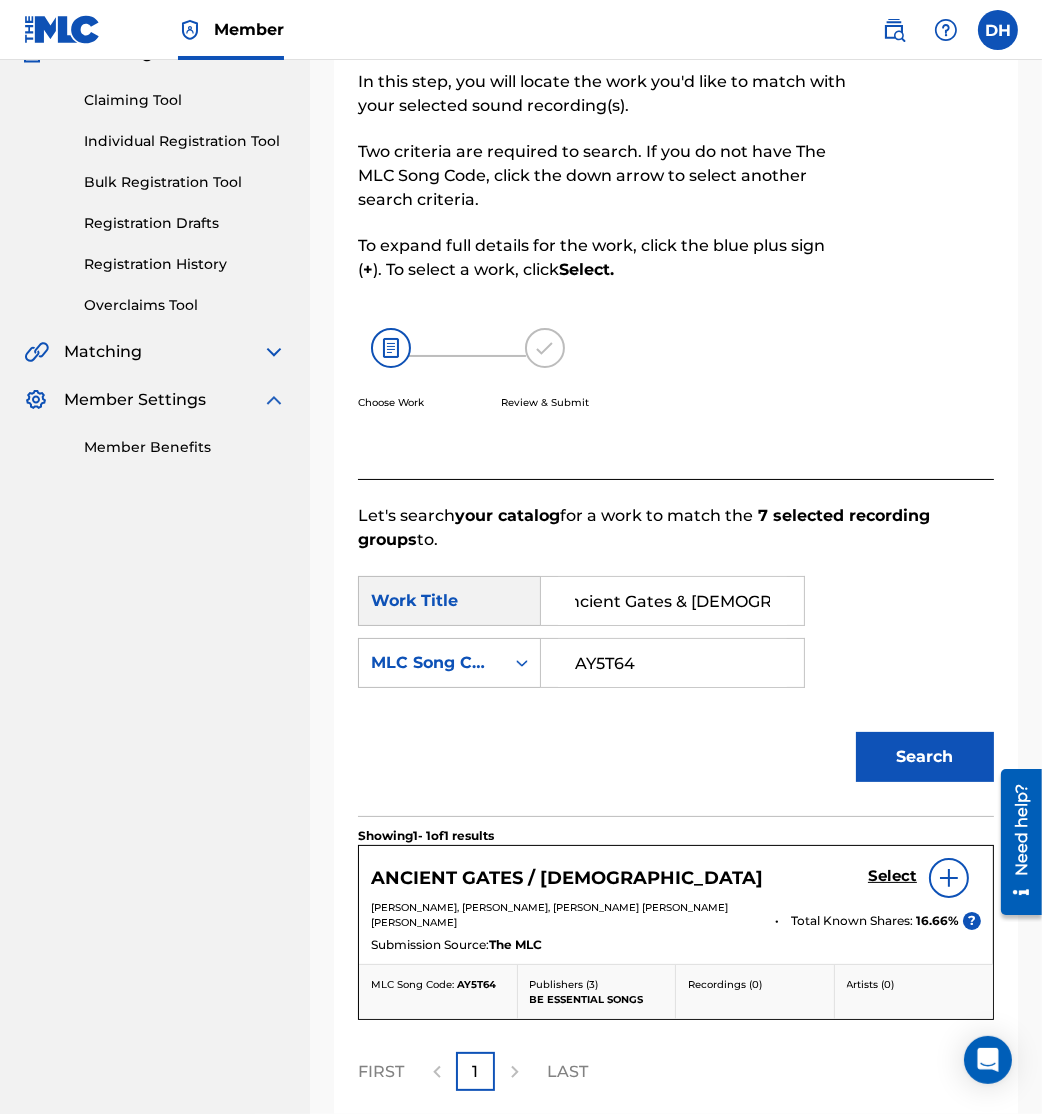 scroll, scrollTop: 373, scrollLeft: 0, axis: vertical 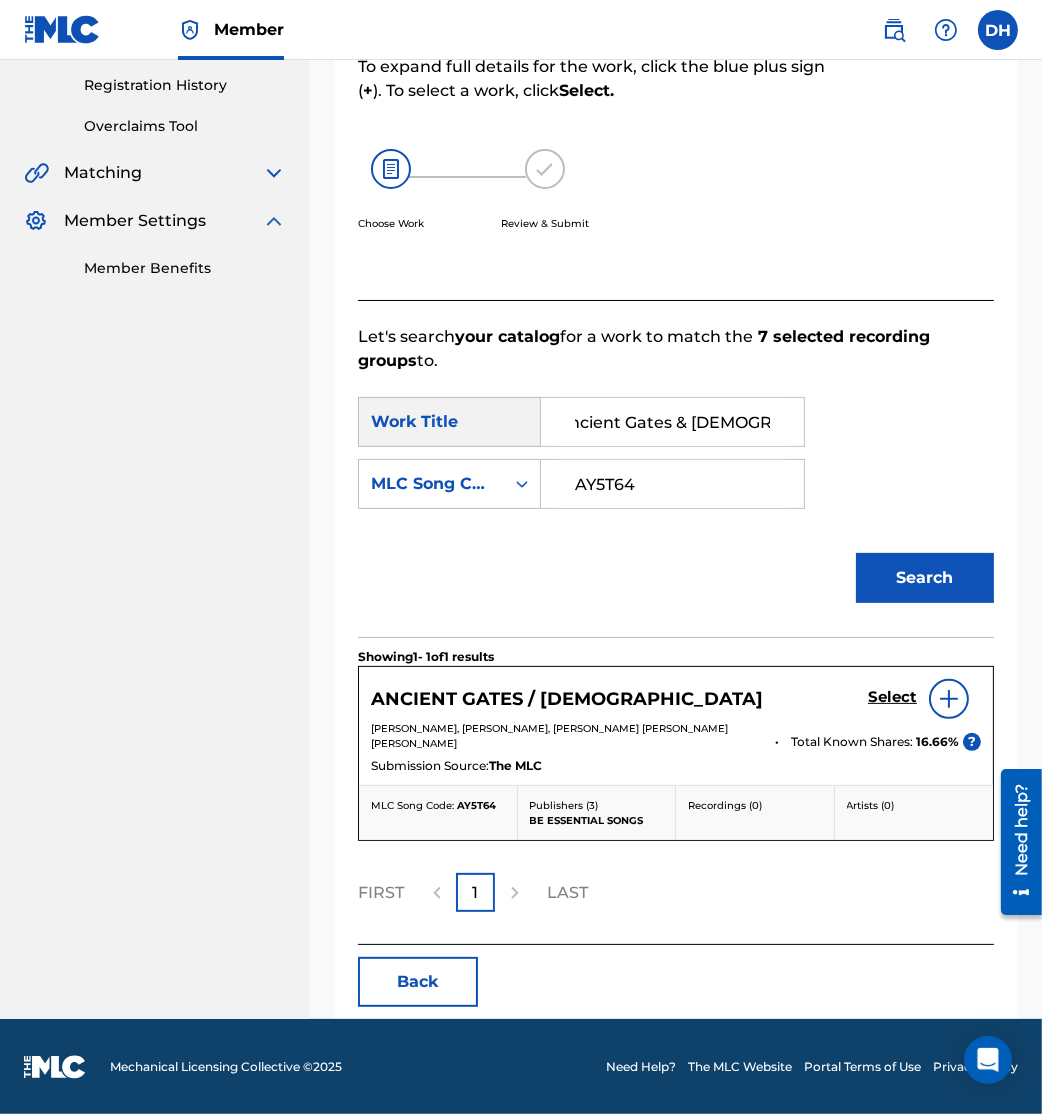 click on "Select" at bounding box center [892, 697] 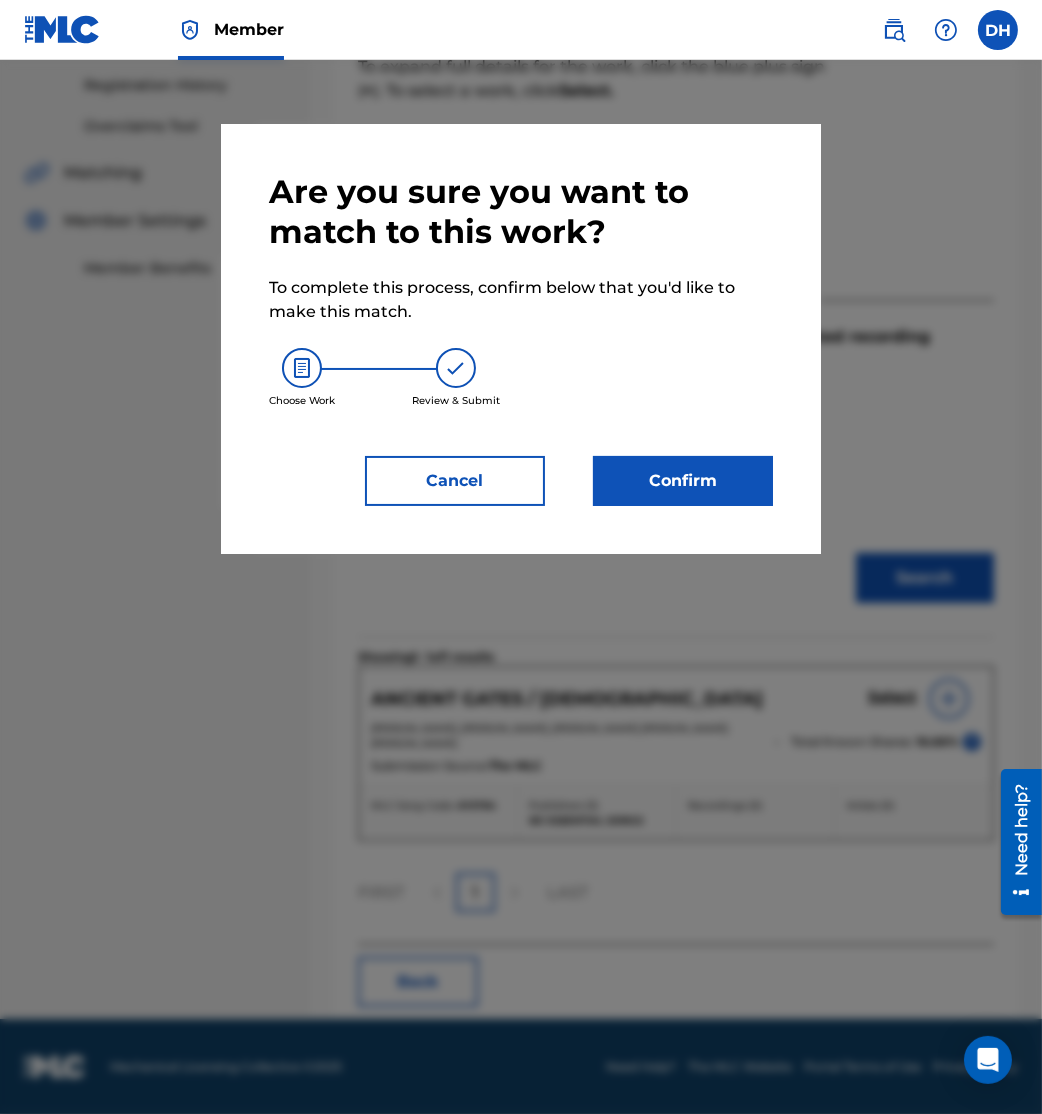 click on "Confirm" at bounding box center (683, 481) 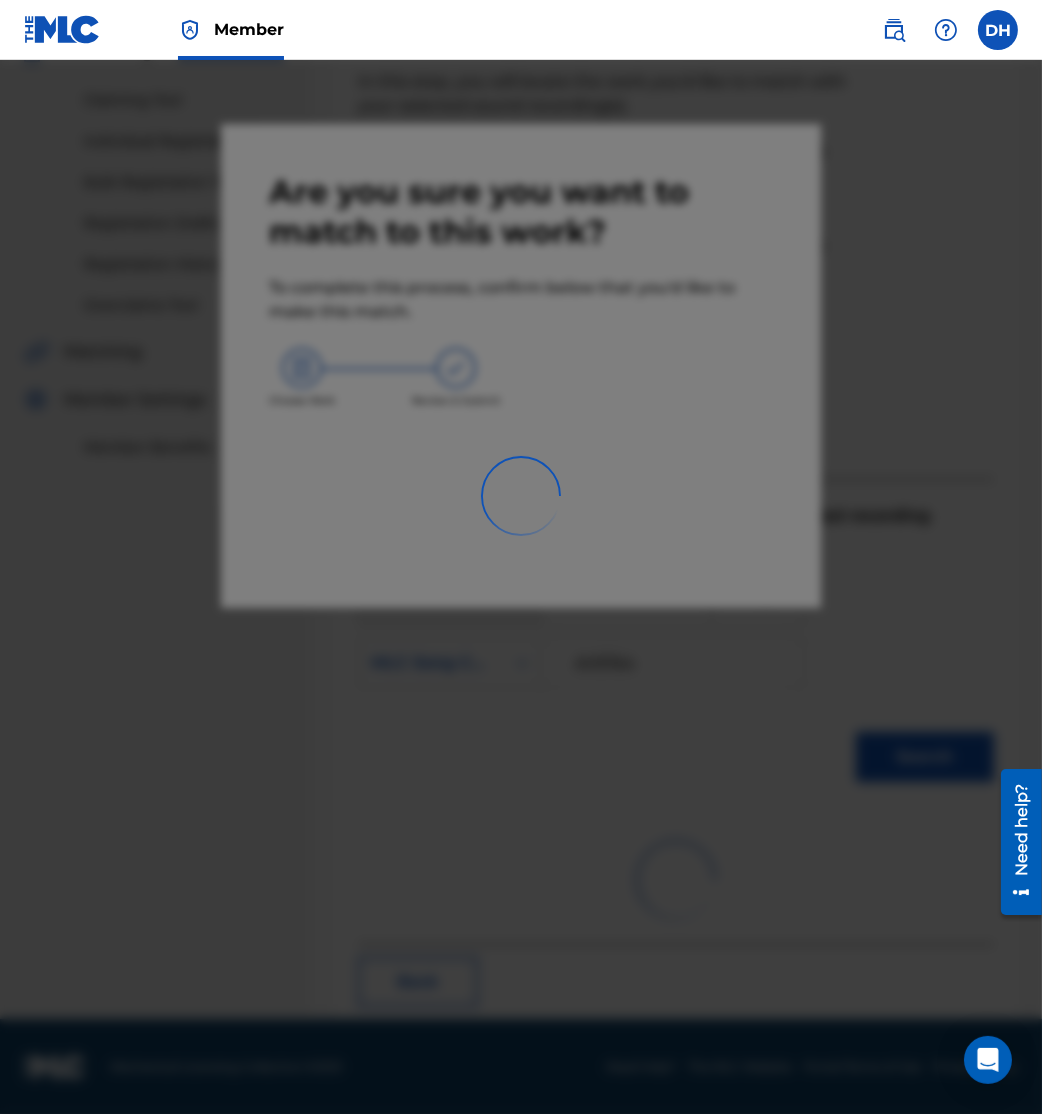 scroll, scrollTop: 10, scrollLeft: 0, axis: vertical 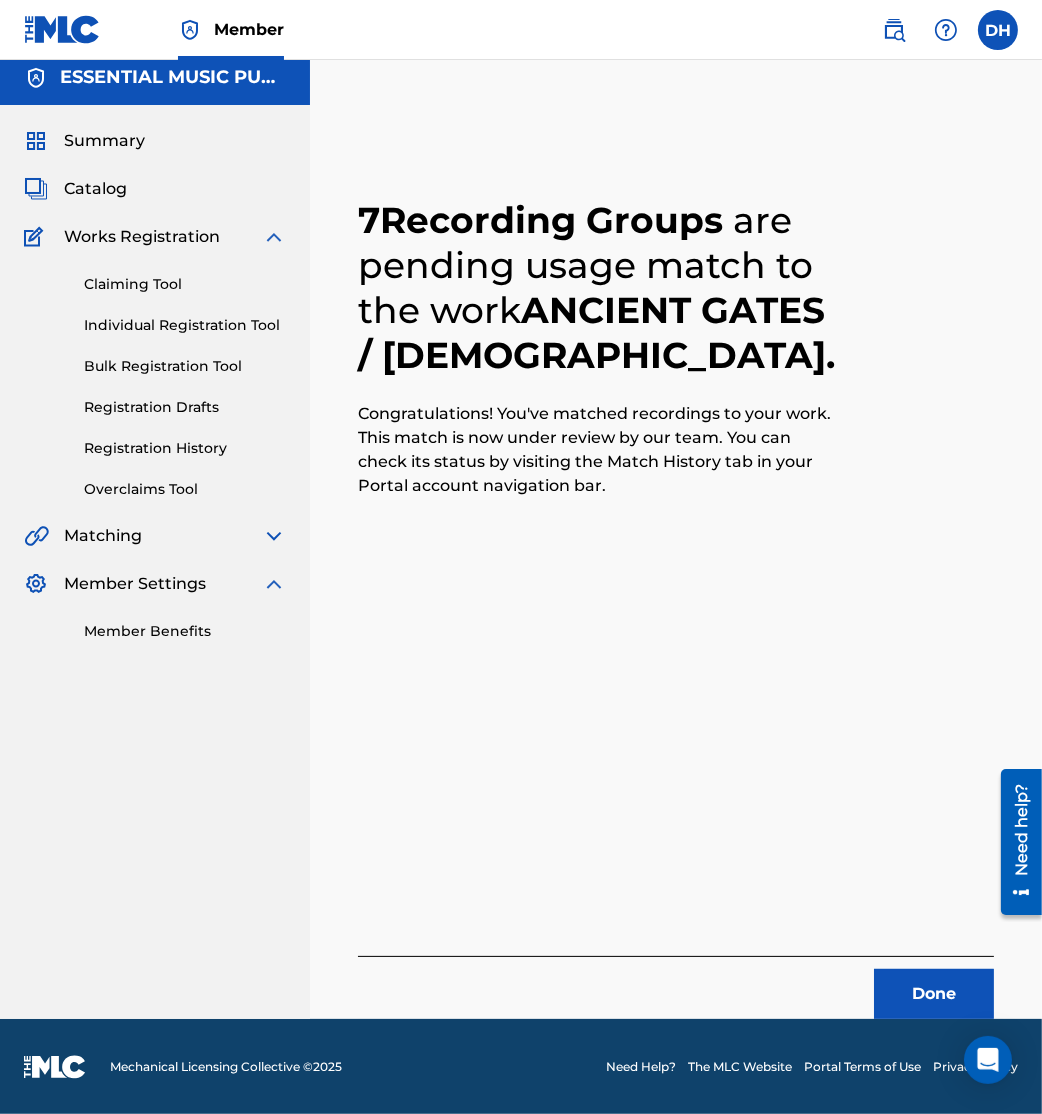click on "7  Recording Groups   are pending usage match to the work  ANCIENT GATES / AGNUS DEI . Congratulations! You've matched recordings to your work. This match is now under review by our team. You can check its status by visiting the Match History tab in your Portal account navigation bar. Done" at bounding box center [676, 584] 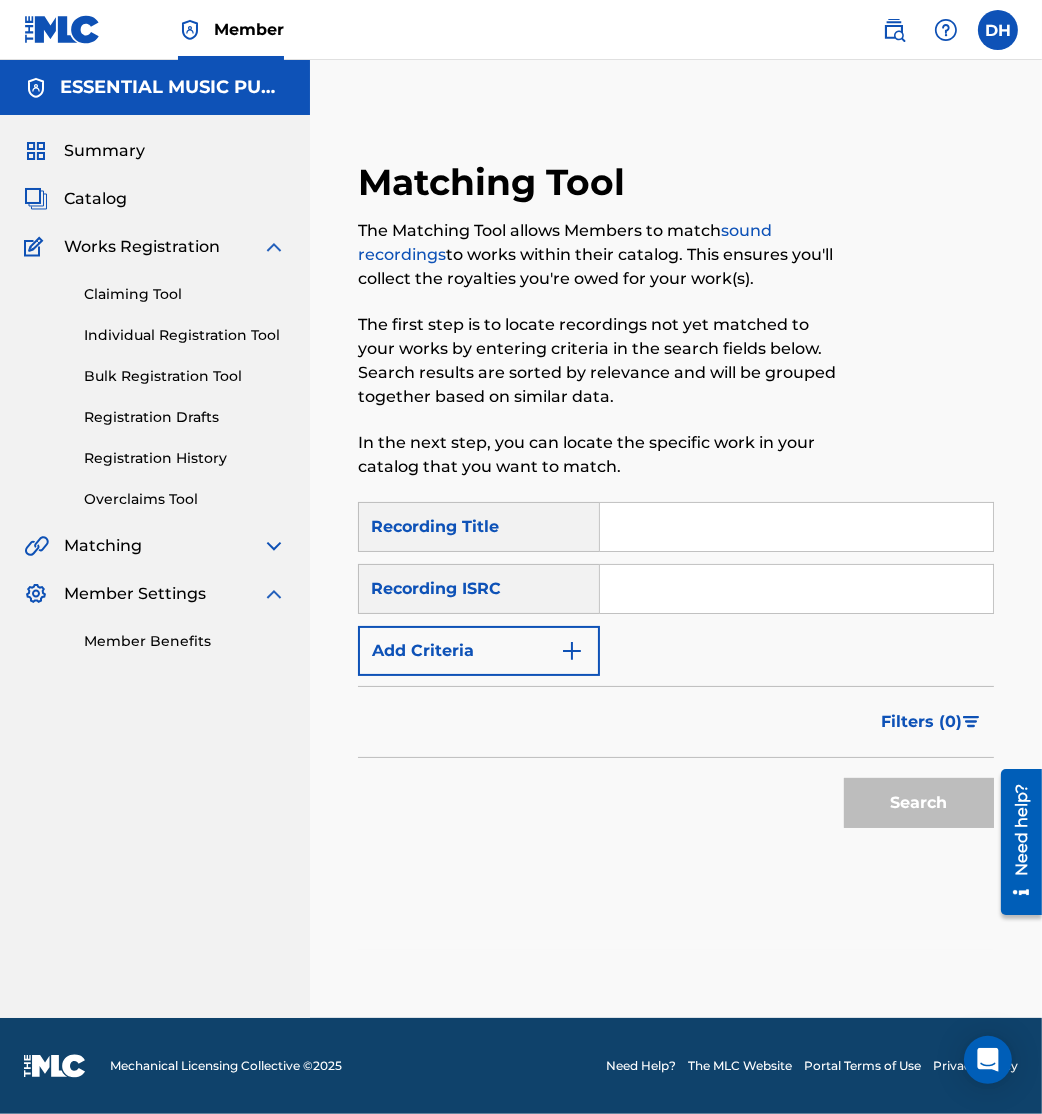 click at bounding box center (796, 589) 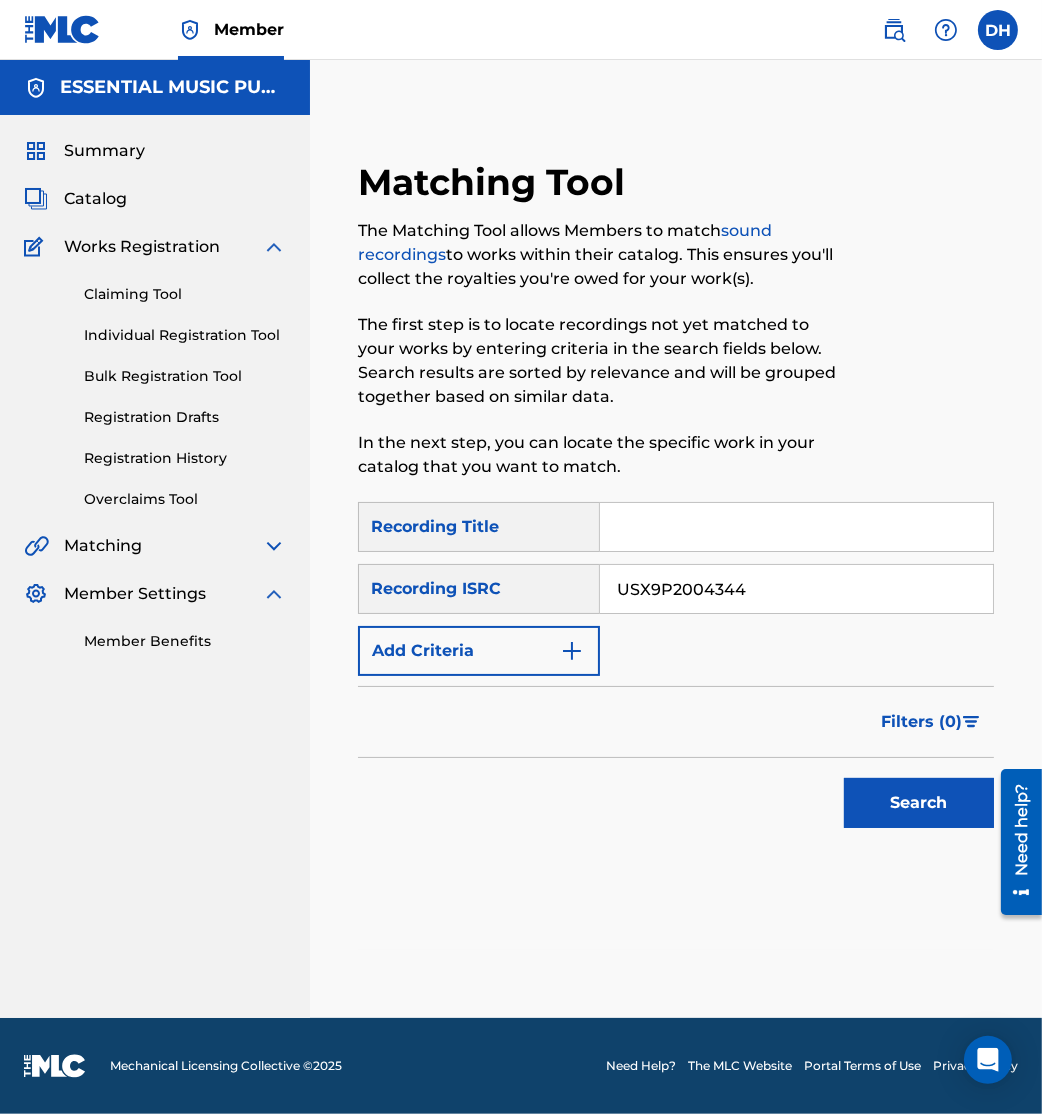 type on "USX9P2004344" 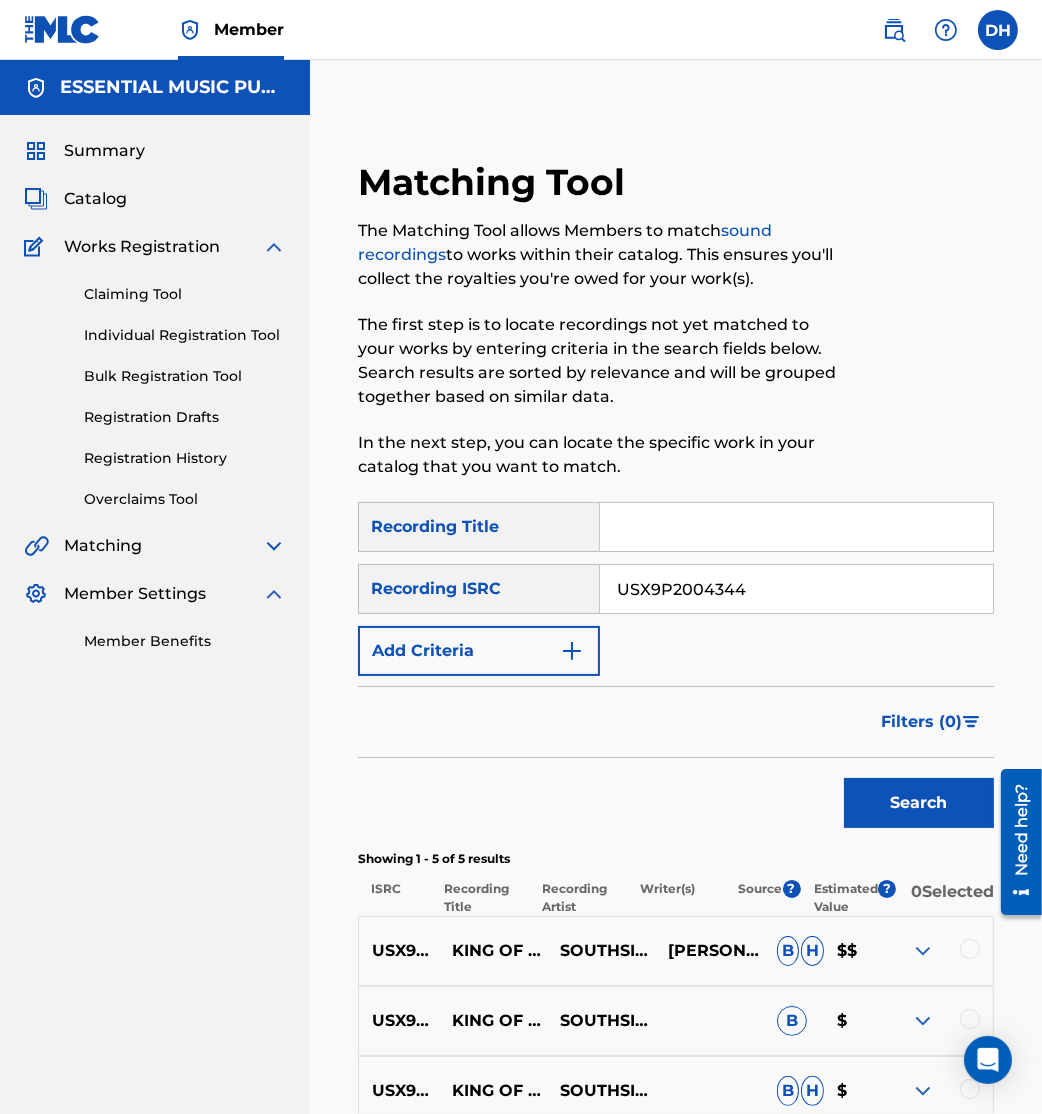 scroll, scrollTop: 359, scrollLeft: 0, axis: vertical 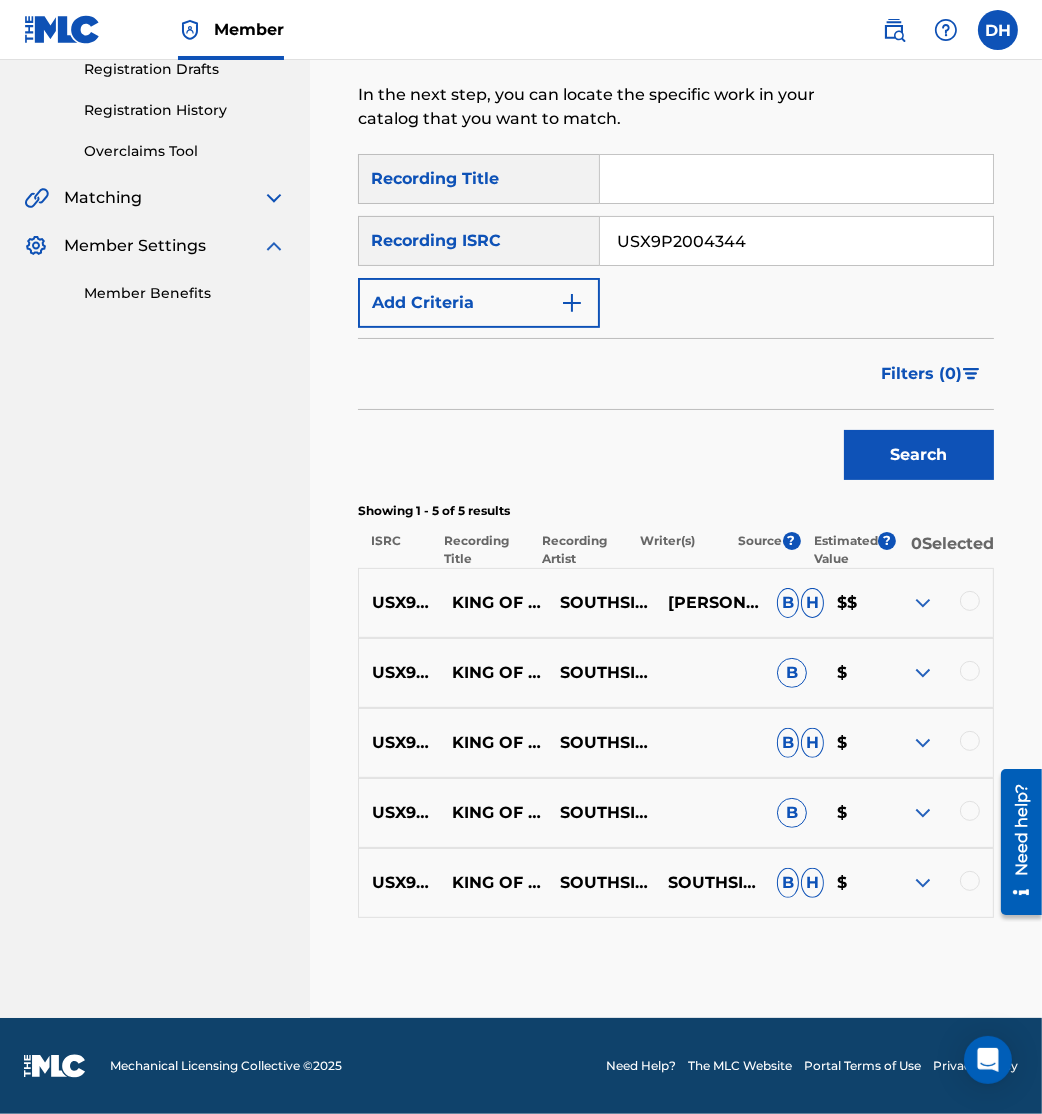click at bounding box center [970, 601] 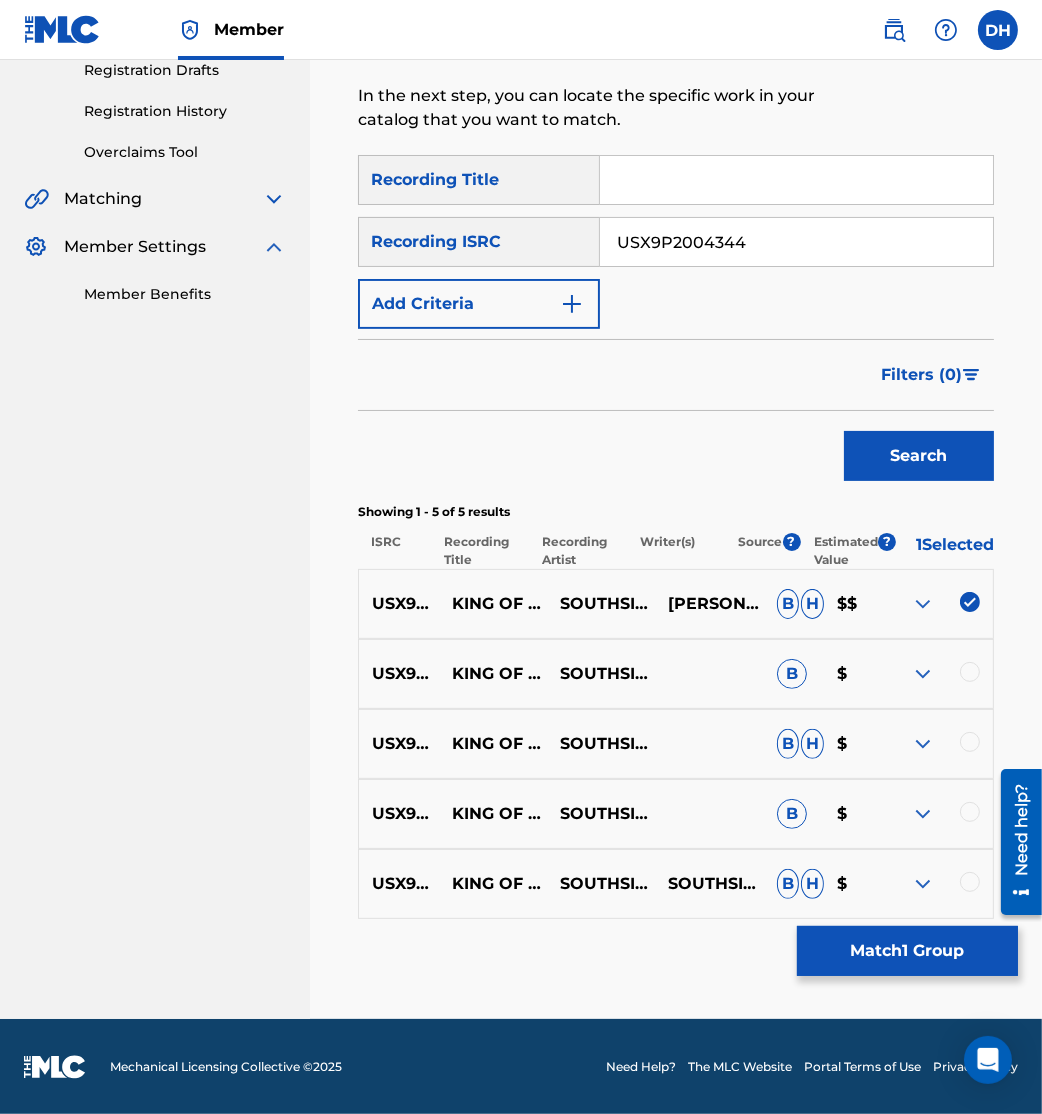 click at bounding box center (970, 672) 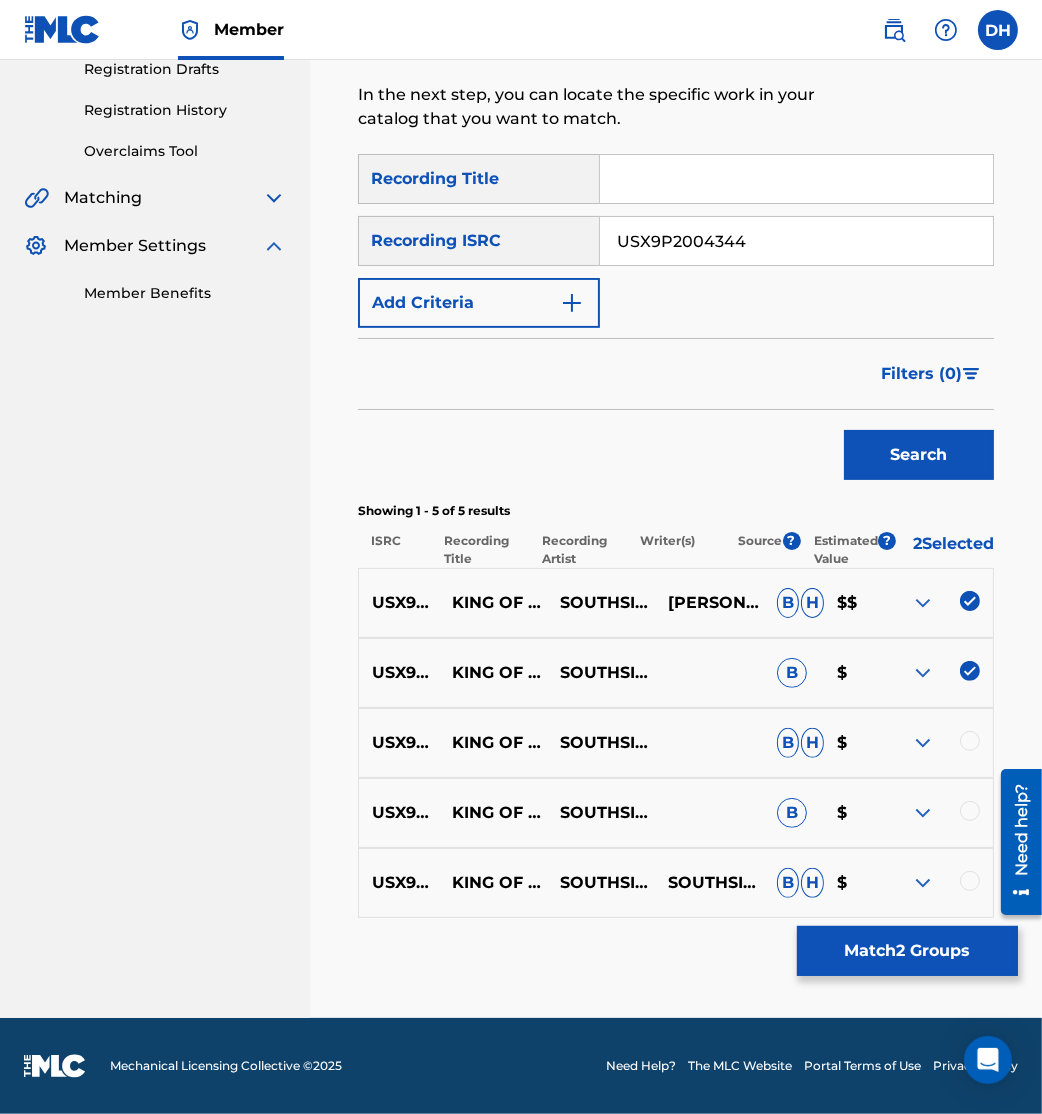 click at bounding box center [970, 741] 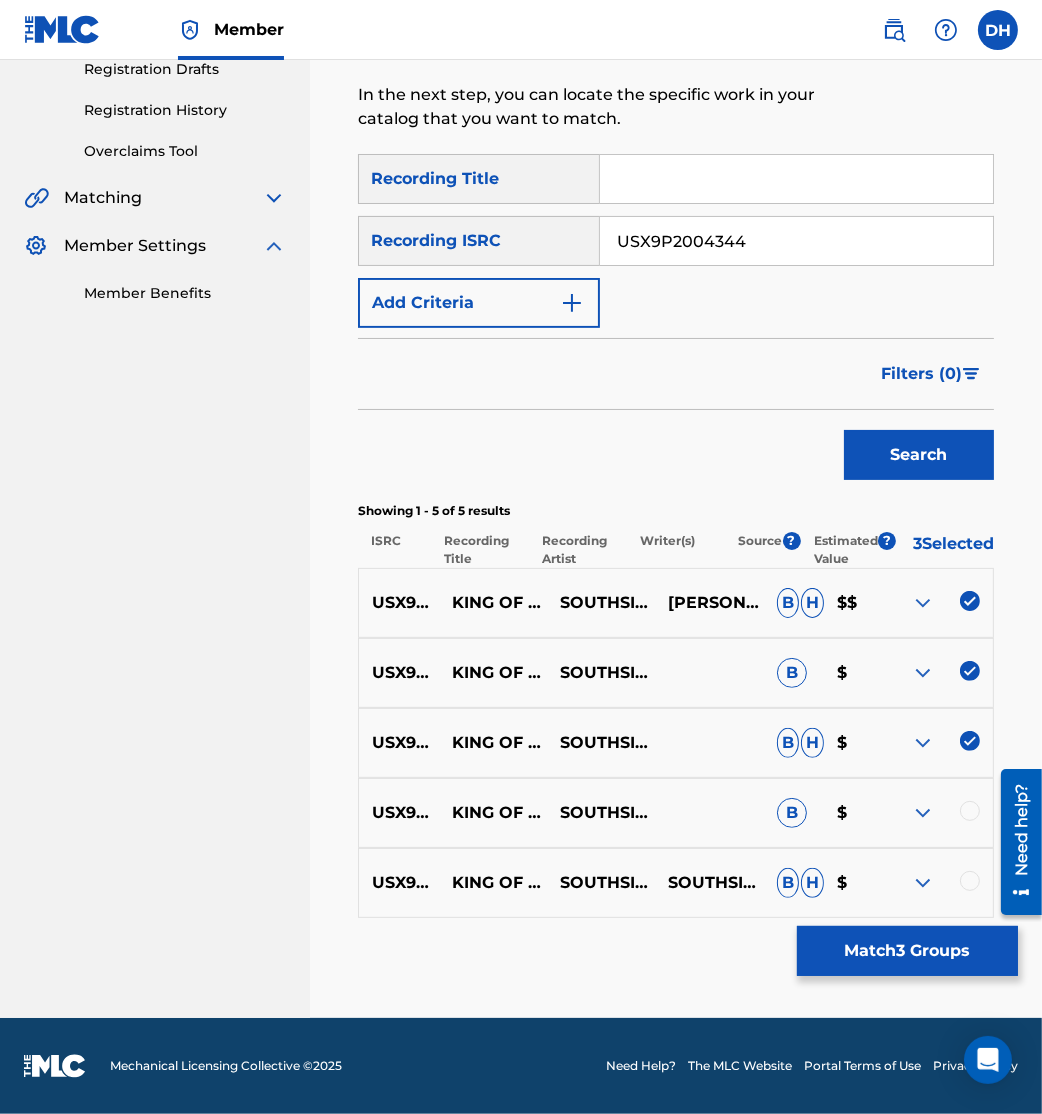 click at bounding box center (939, 813) 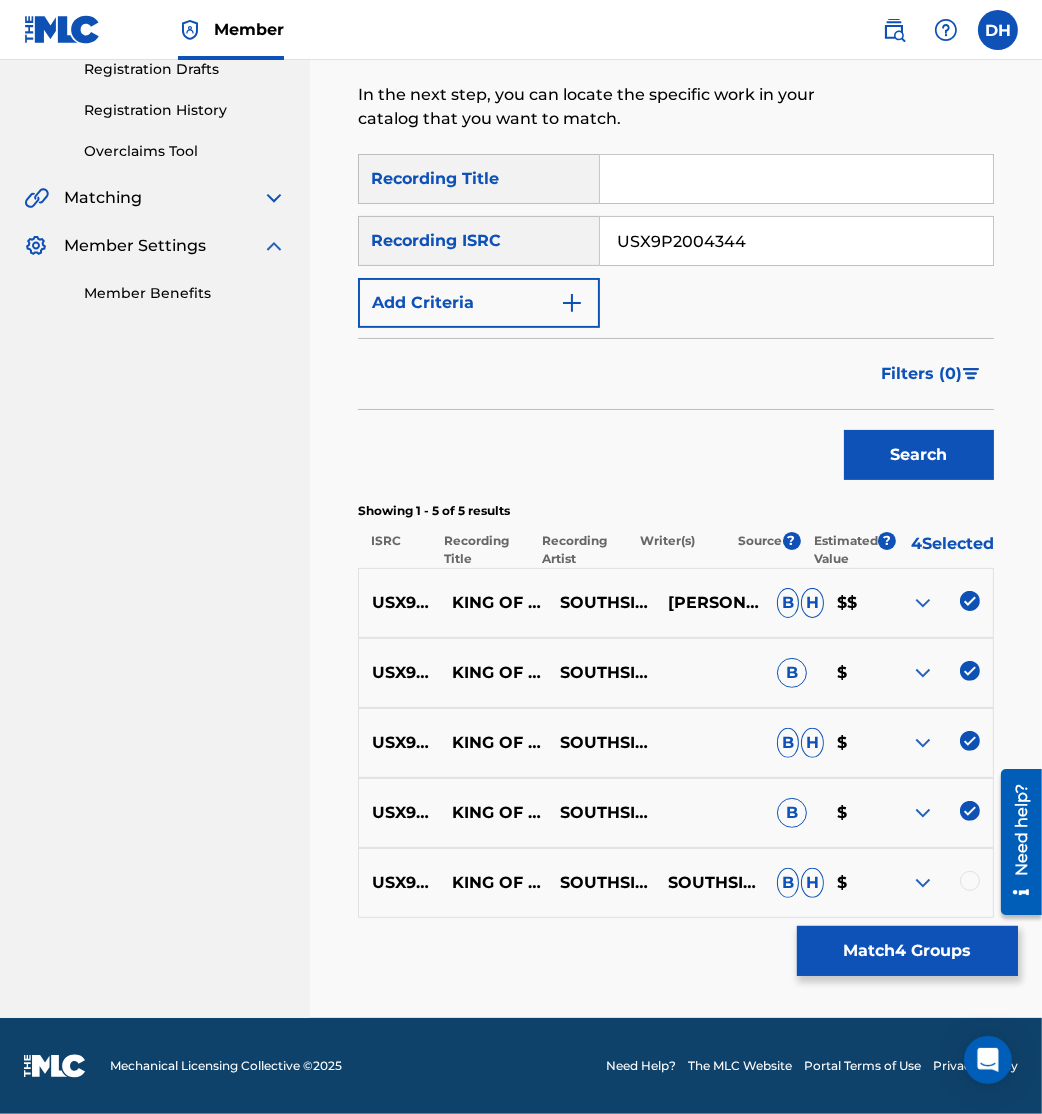 click at bounding box center (970, 881) 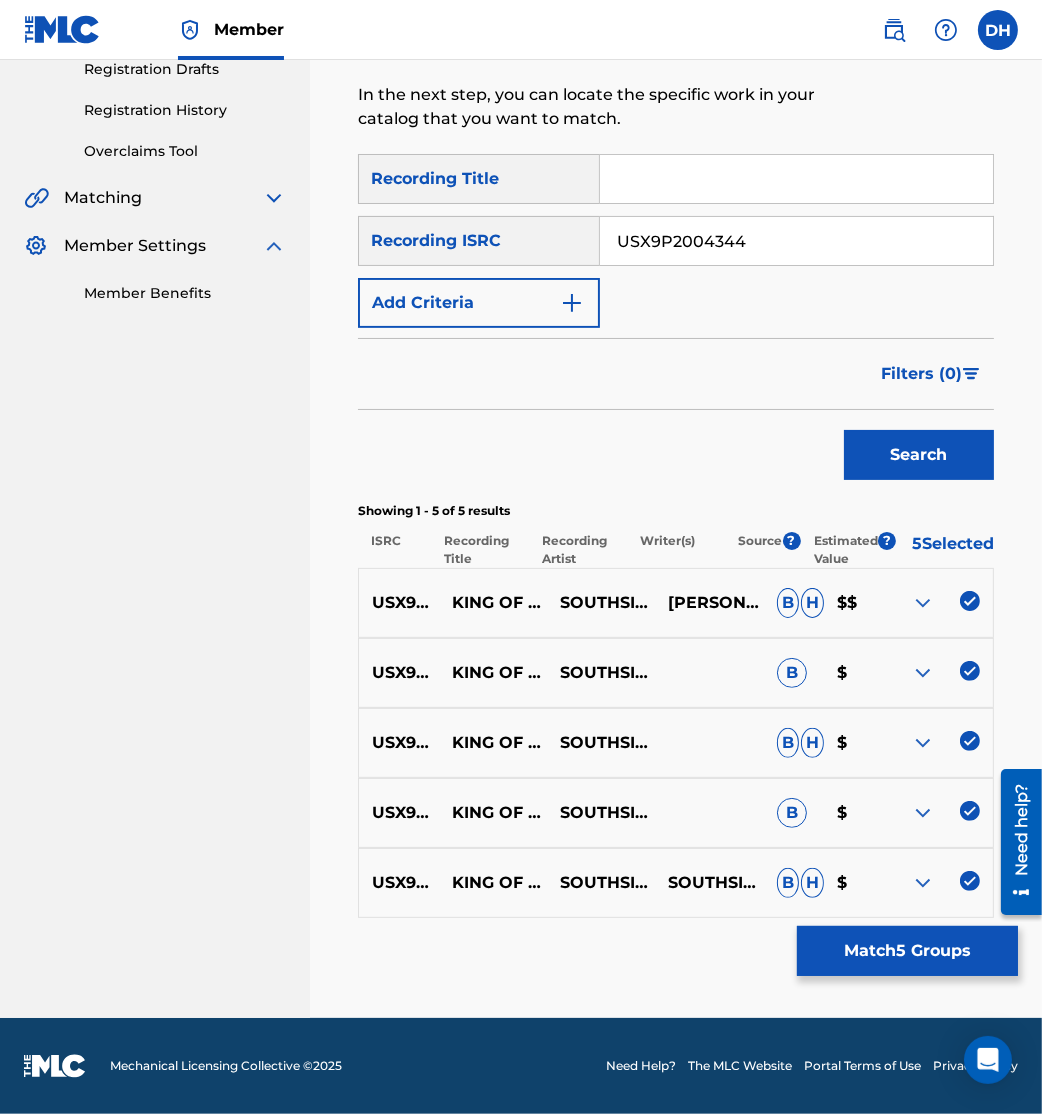 click on "Match  5 Groups" at bounding box center (907, 951) 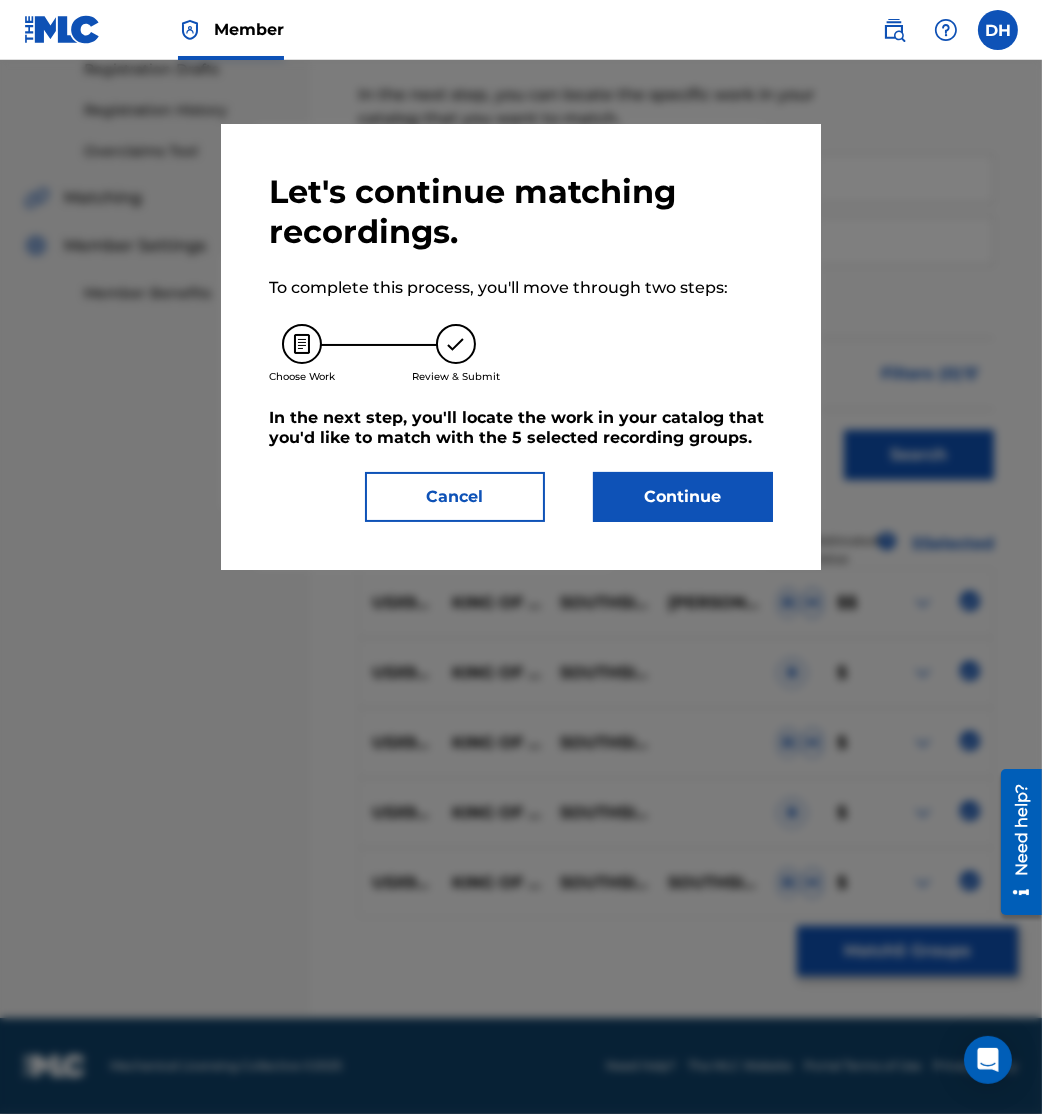 click on "Continue" at bounding box center (683, 497) 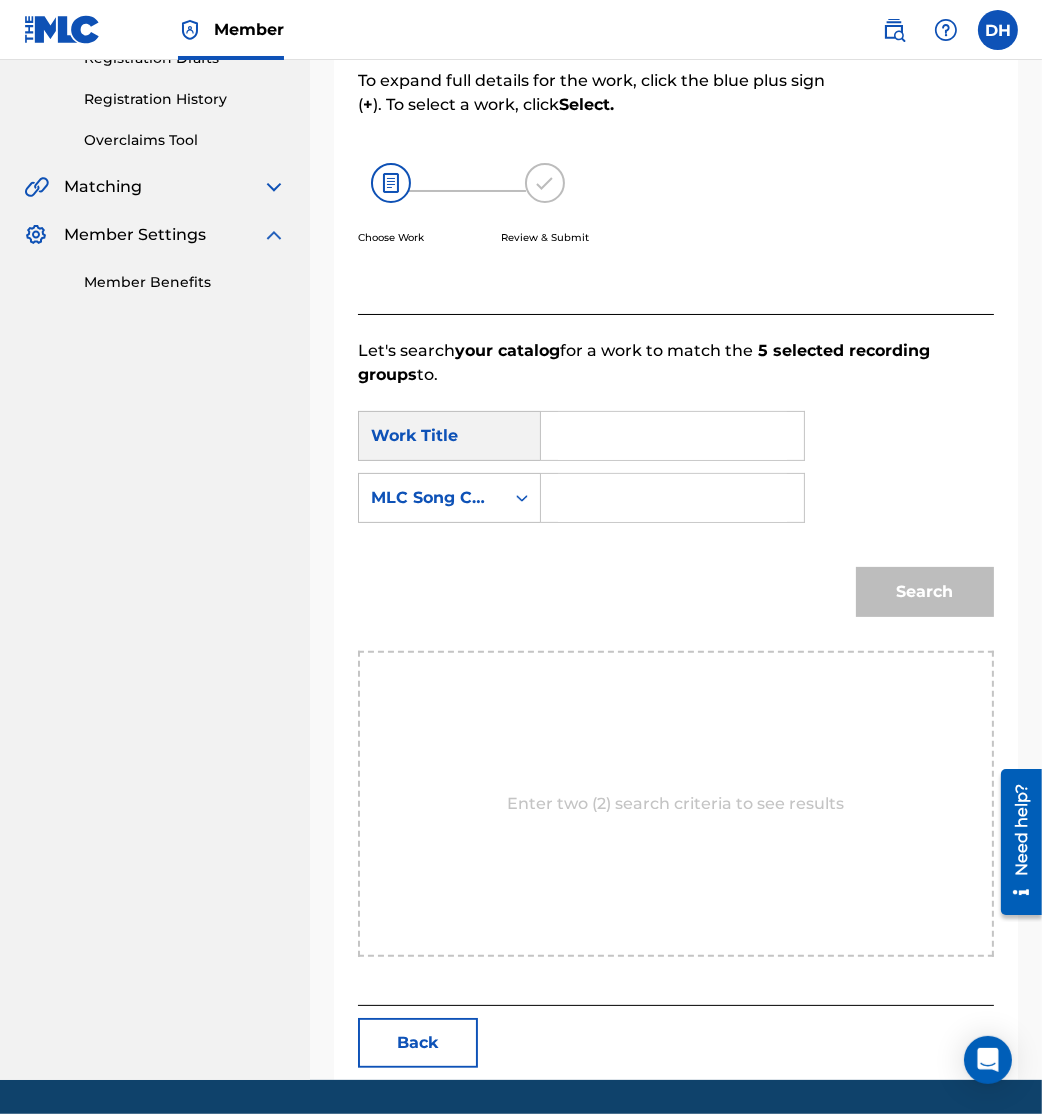 click at bounding box center [672, 498] 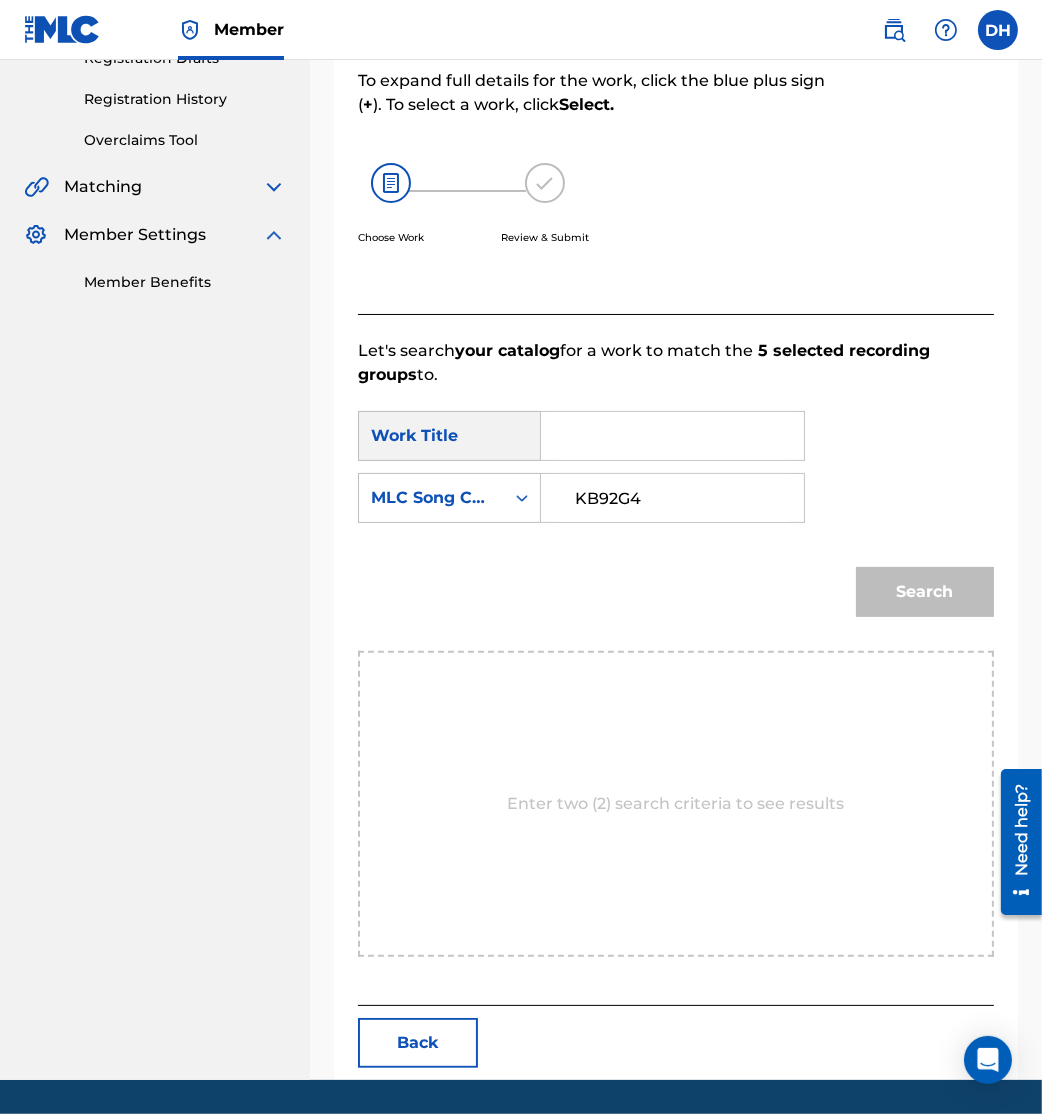 type on "KB92G4" 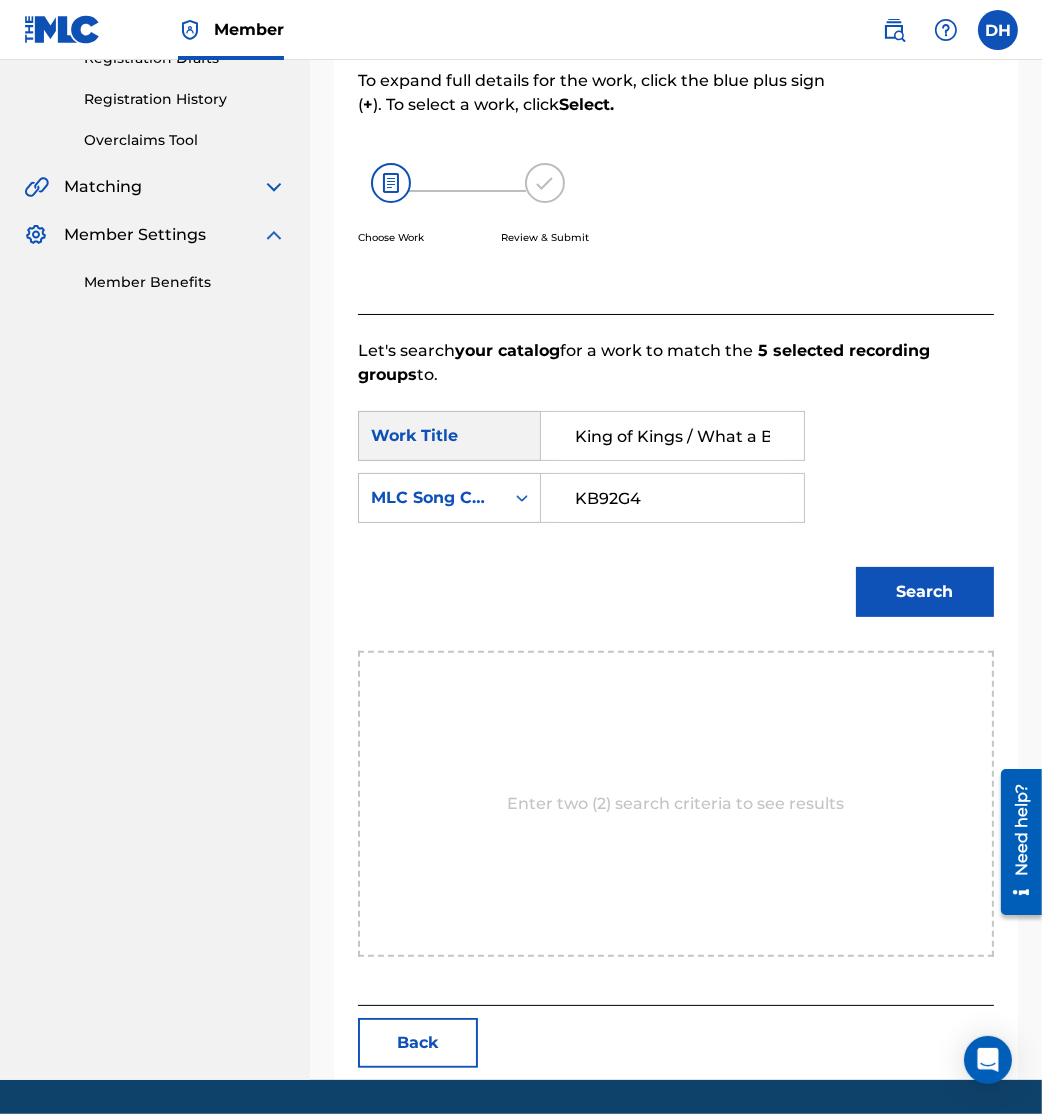 scroll, scrollTop: 0, scrollLeft: 114, axis: horizontal 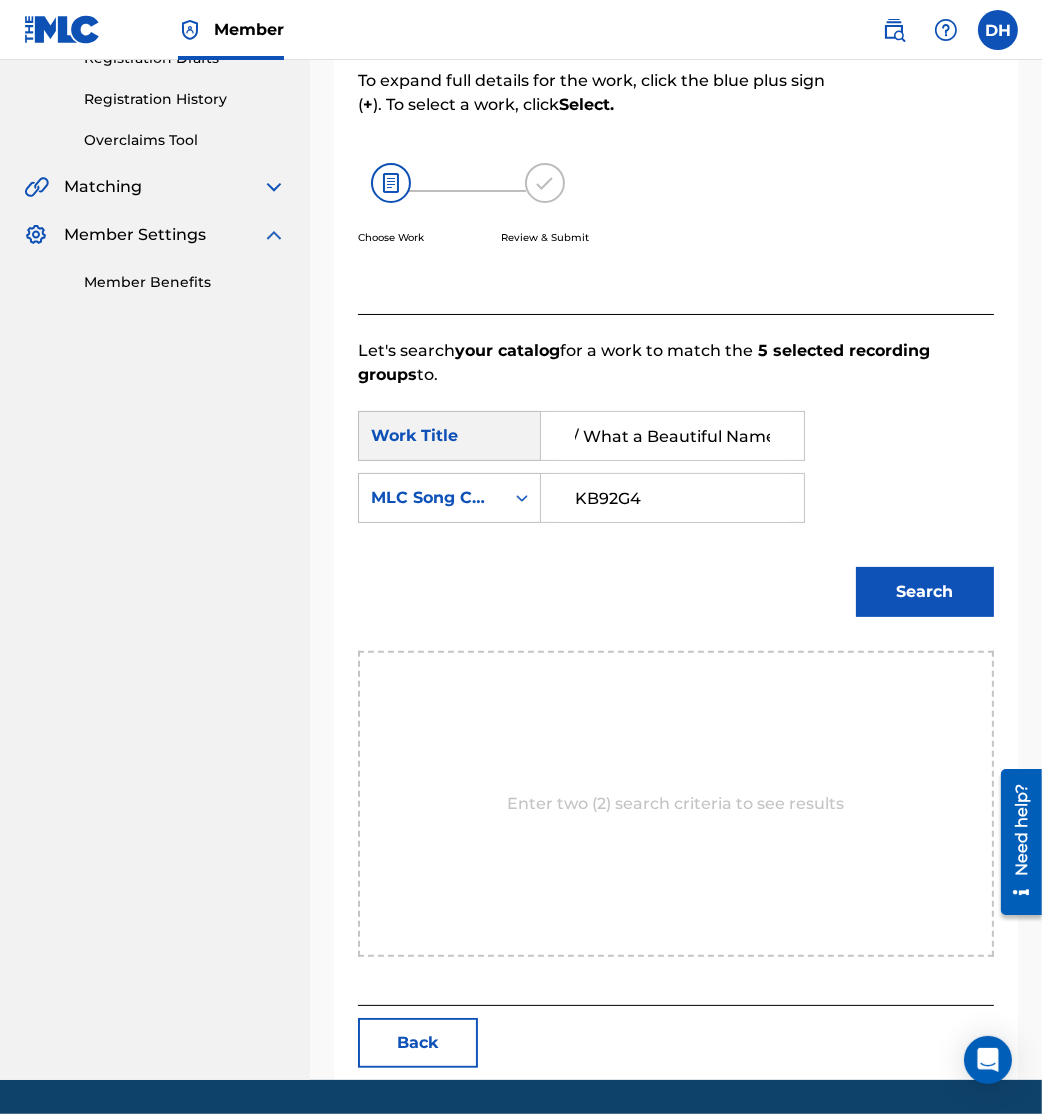 type on "King of Kings / What a Beautiful Name" 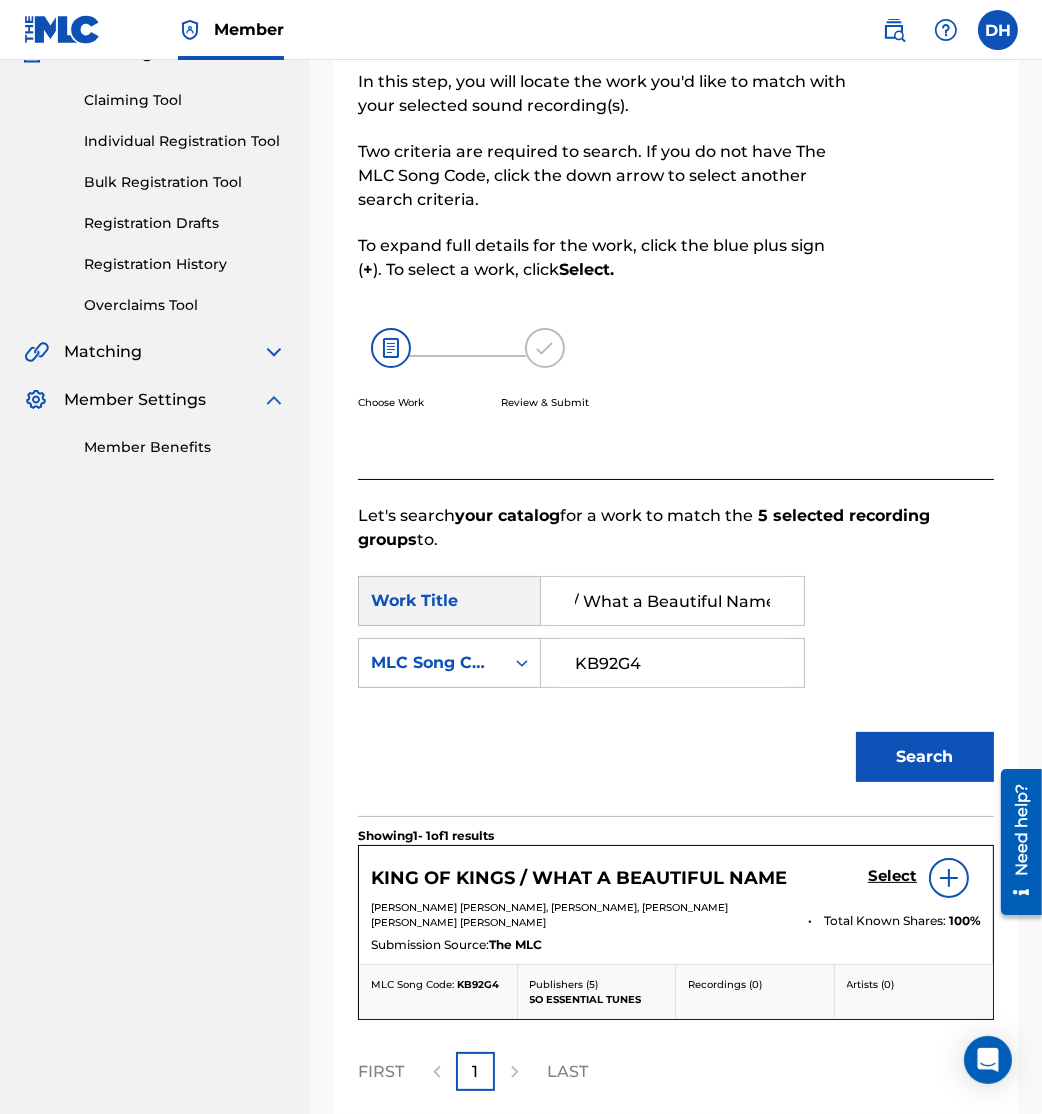 scroll, scrollTop: 359, scrollLeft: 0, axis: vertical 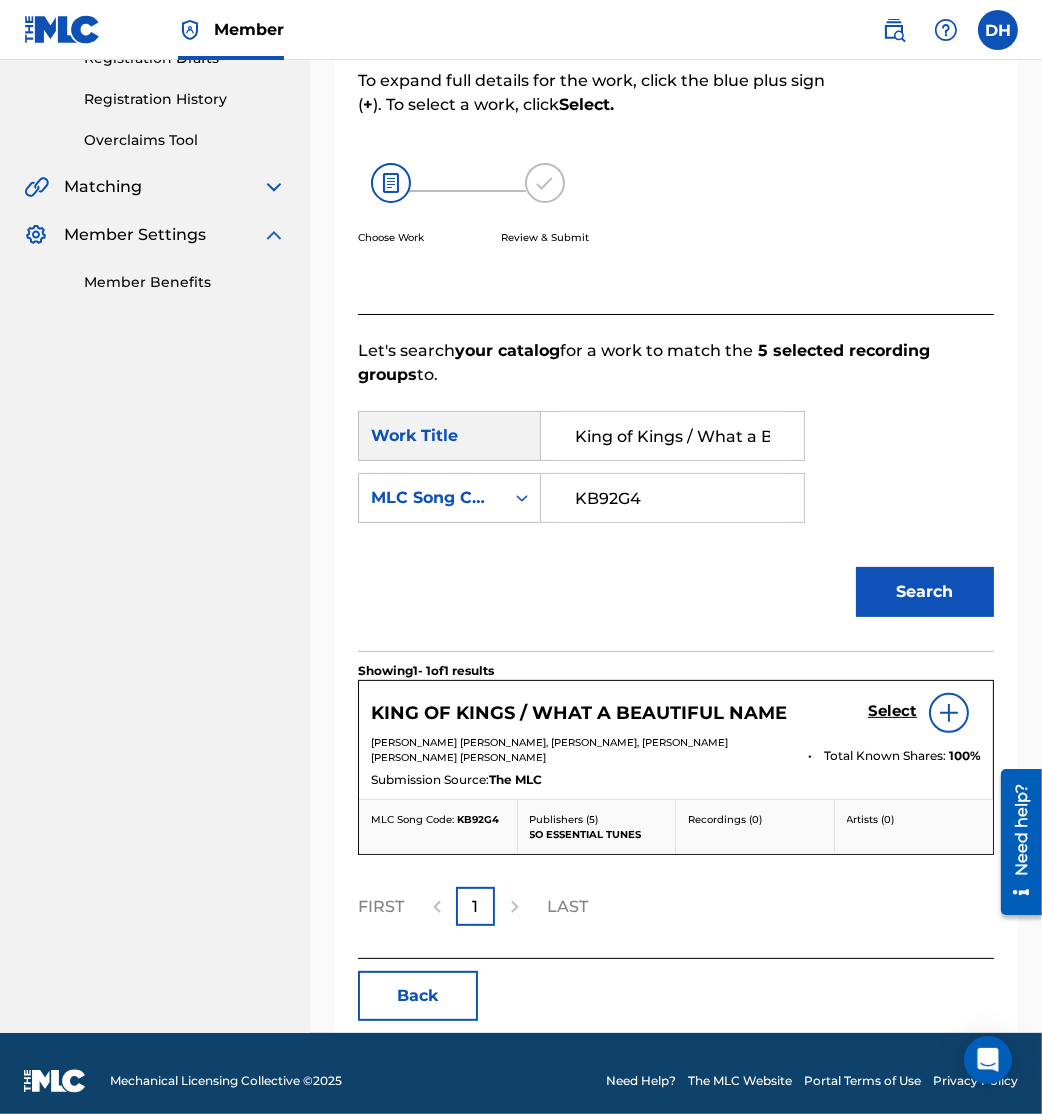 click on "Select" at bounding box center (892, 711) 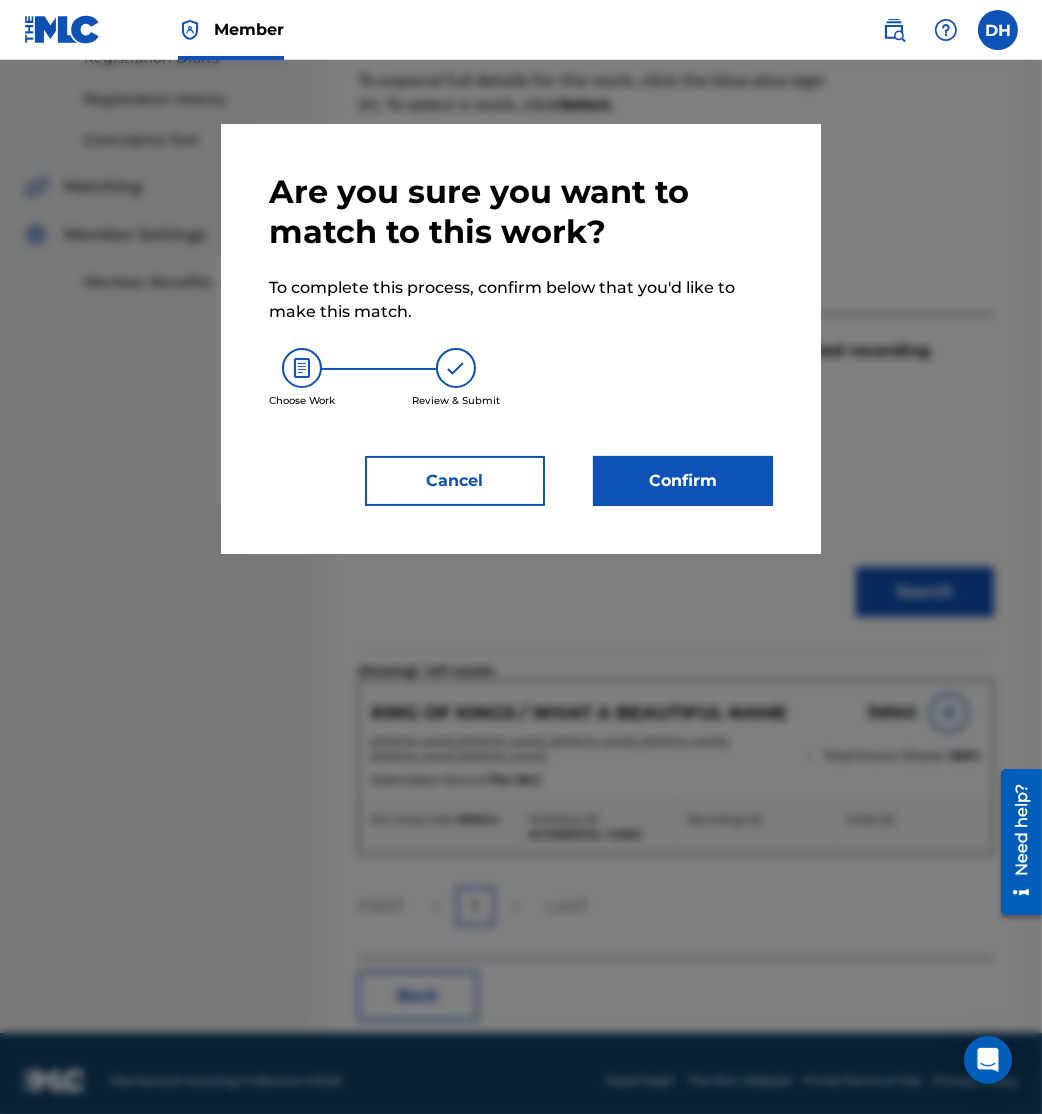 click on "Confirm" at bounding box center [683, 481] 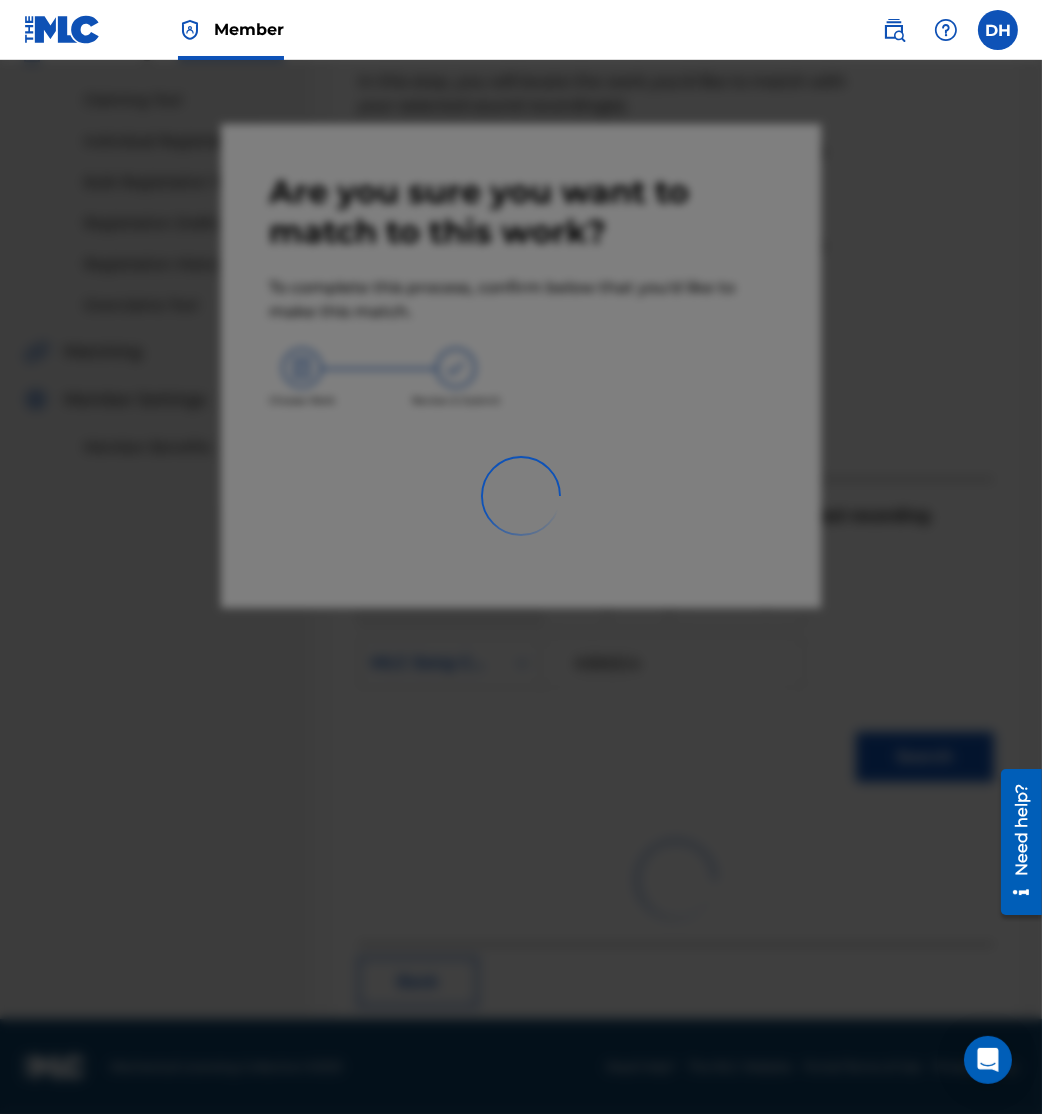 scroll, scrollTop: 10, scrollLeft: 0, axis: vertical 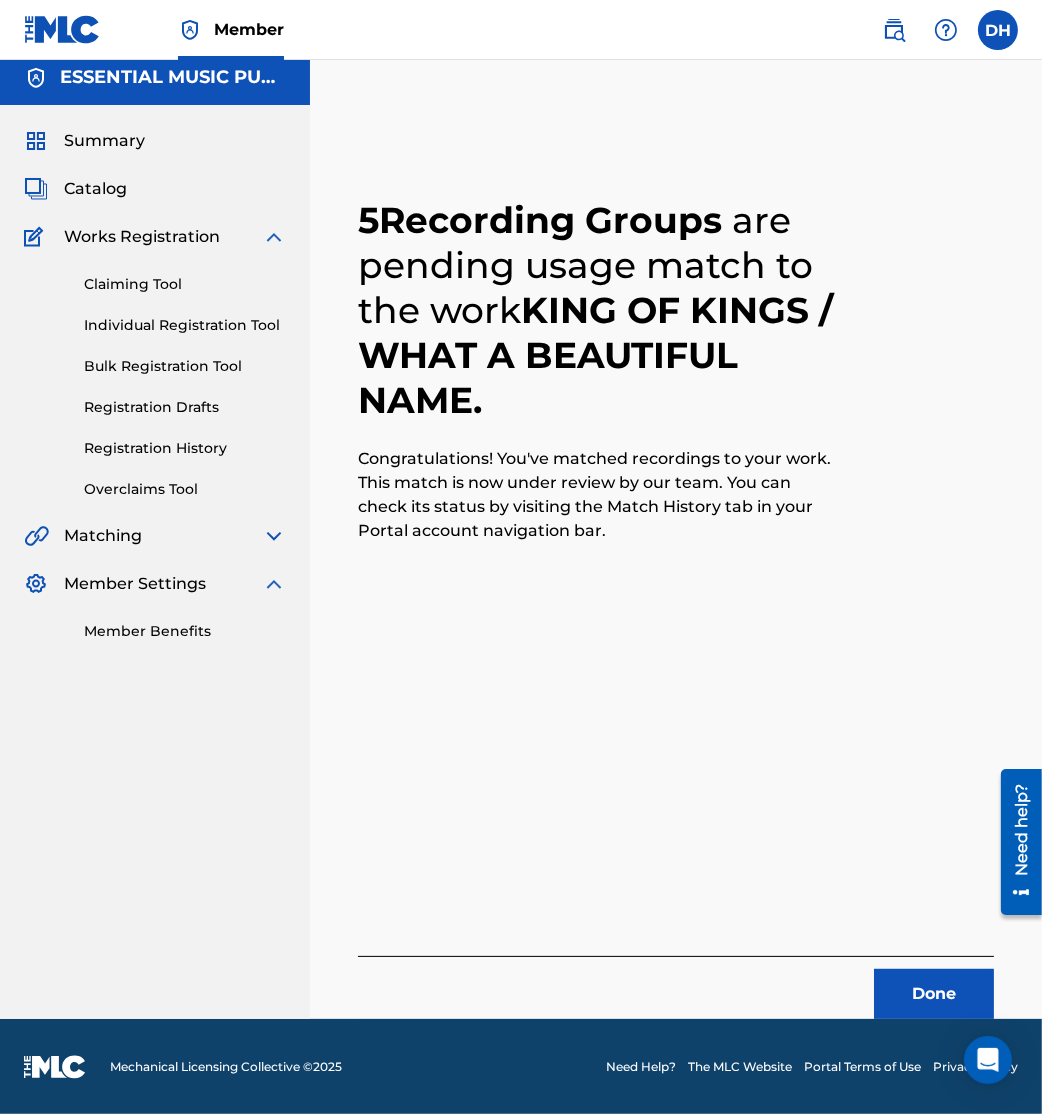 click on "Congratulations! You've matched recordings to your work. This match is now under review by our team. You can check its status by visiting the Match History tab in your Portal account navigation bar." at bounding box center [596, 495] 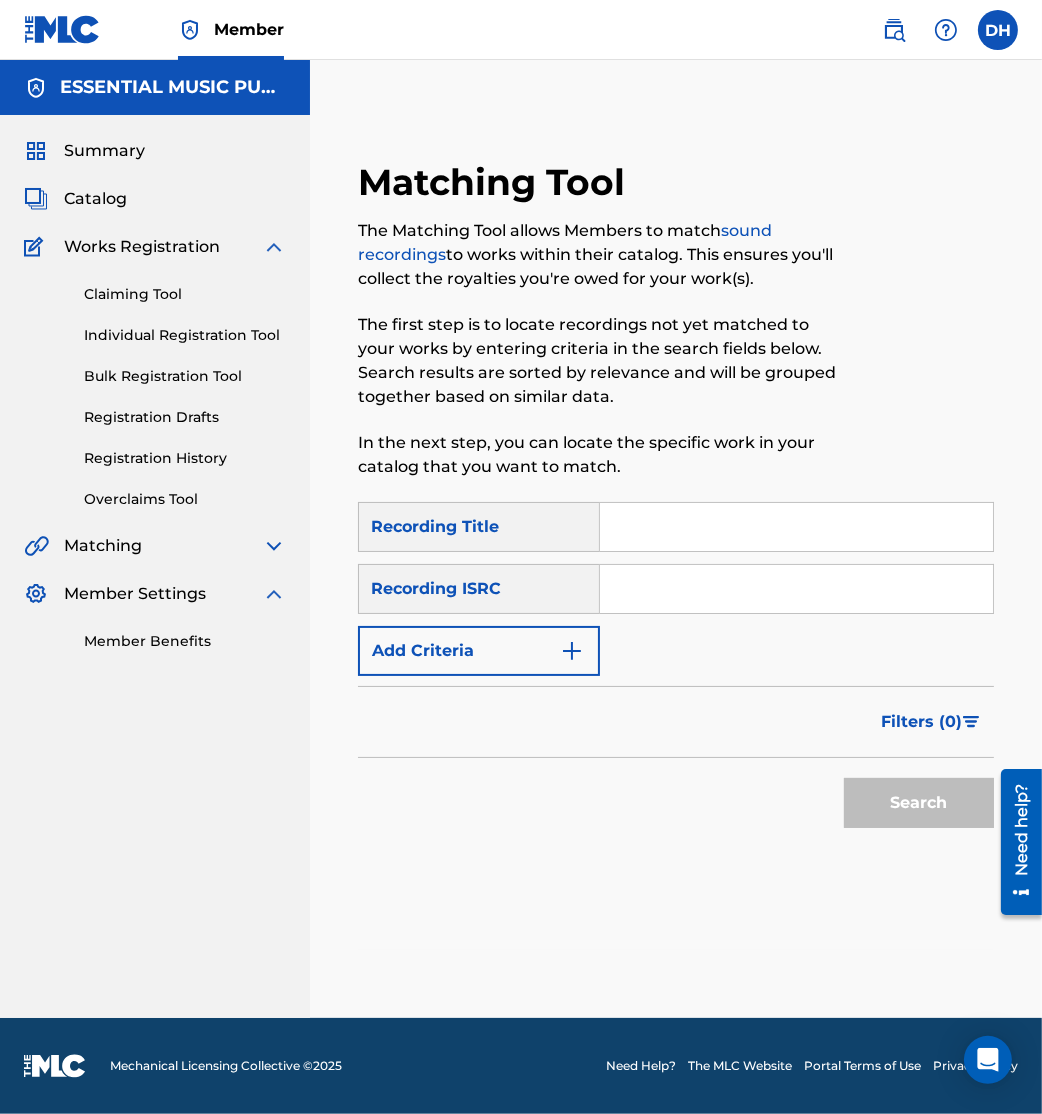 scroll, scrollTop: 0, scrollLeft: 0, axis: both 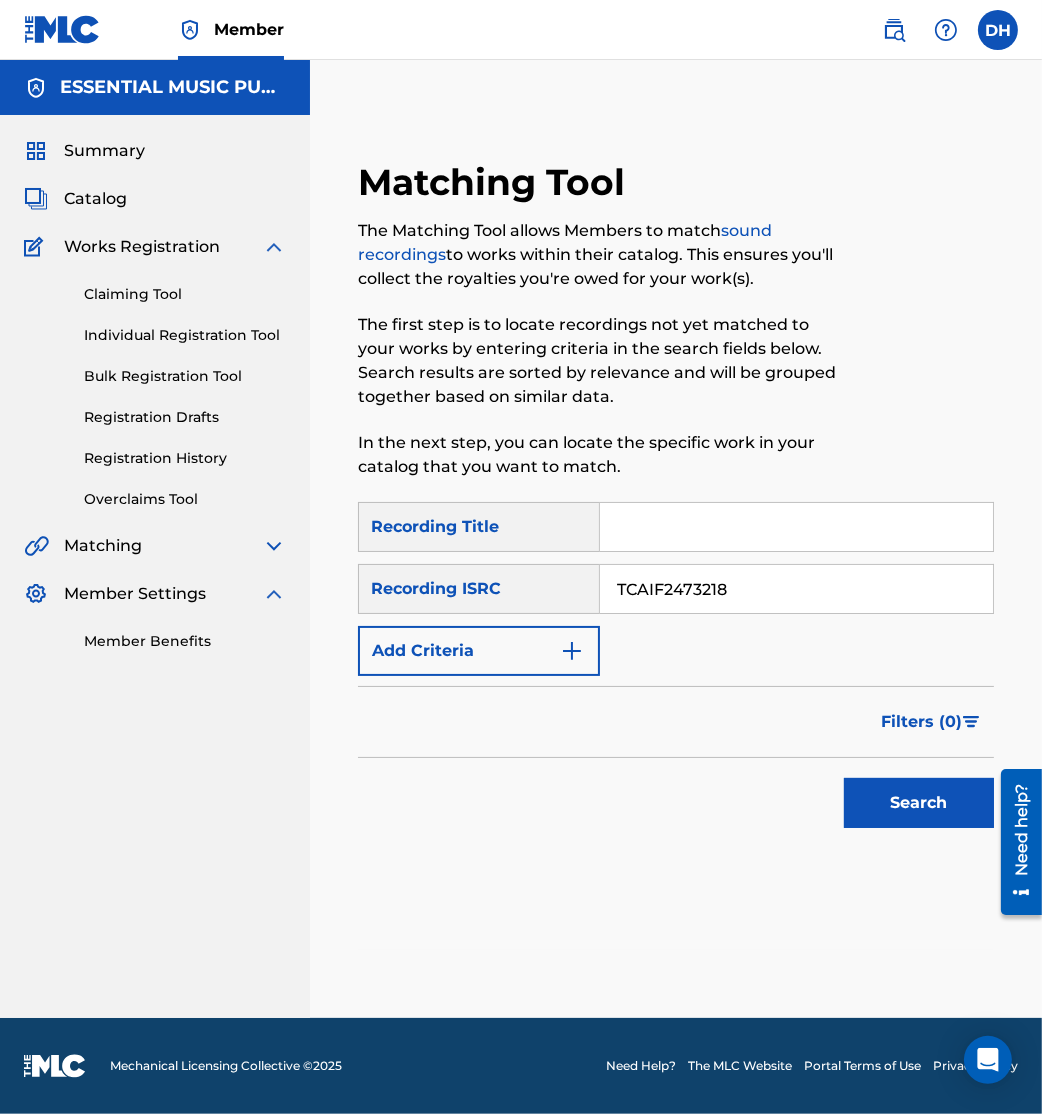 type on "TCAIF2473218" 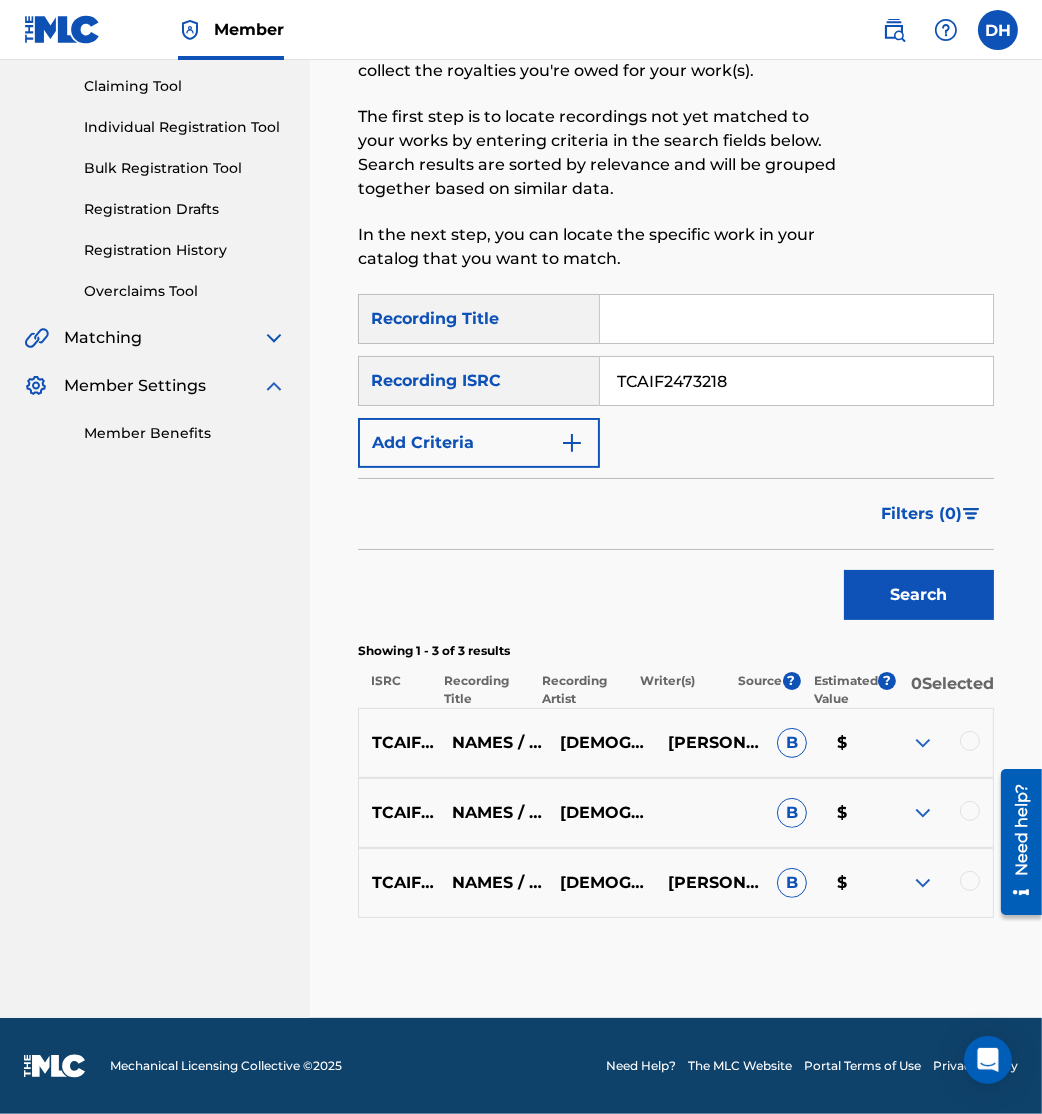 click at bounding box center [970, 741] 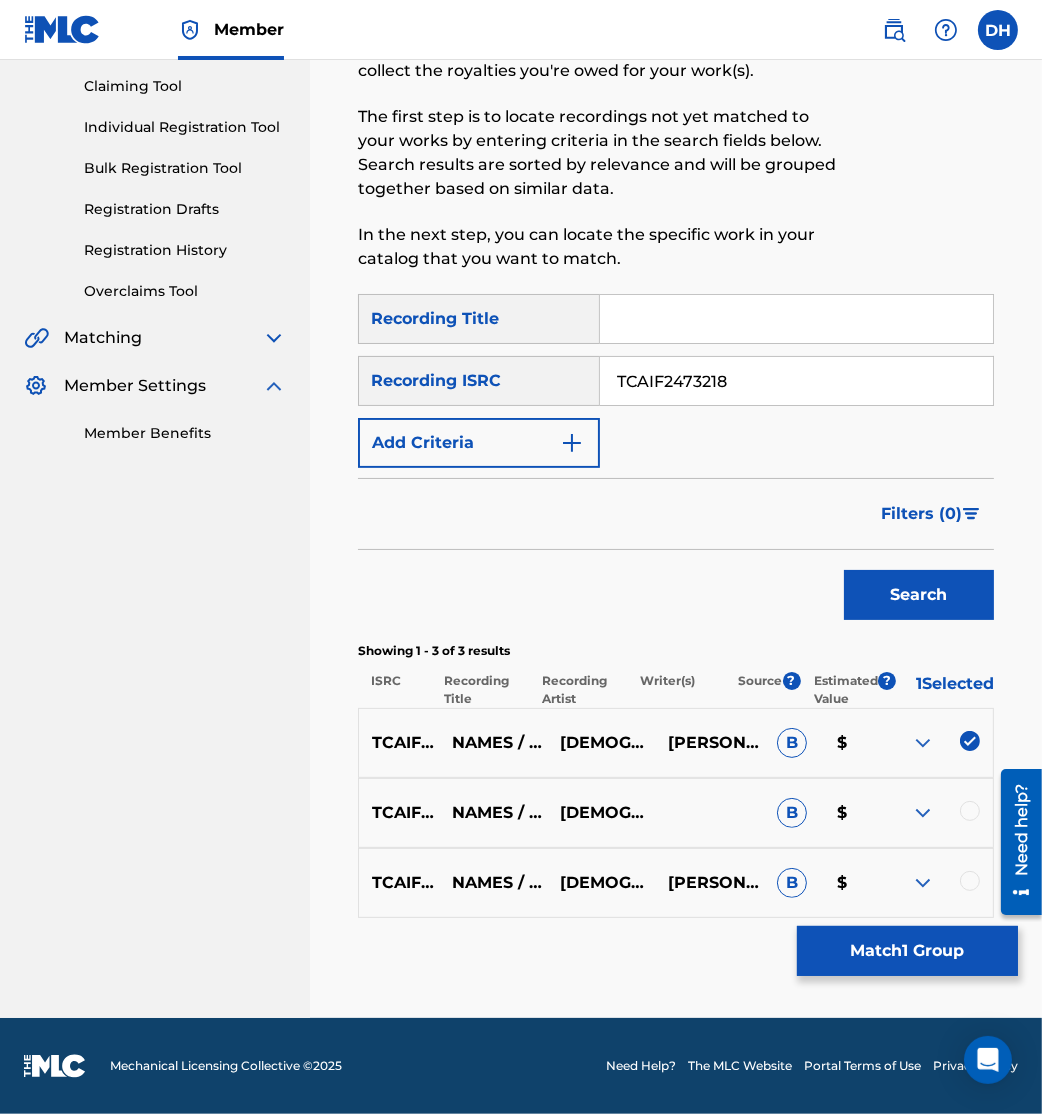 click at bounding box center (970, 811) 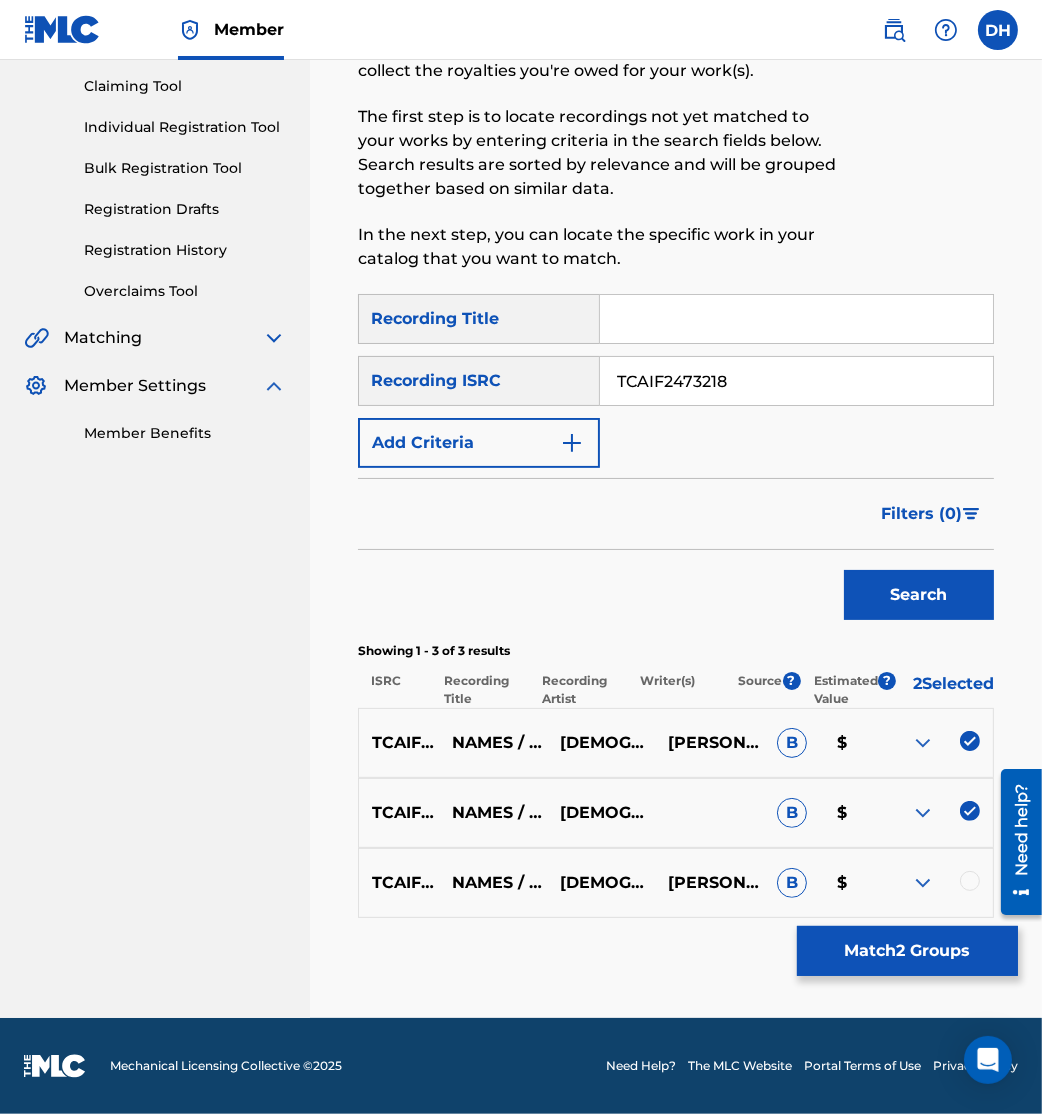 scroll, scrollTop: 219, scrollLeft: 0, axis: vertical 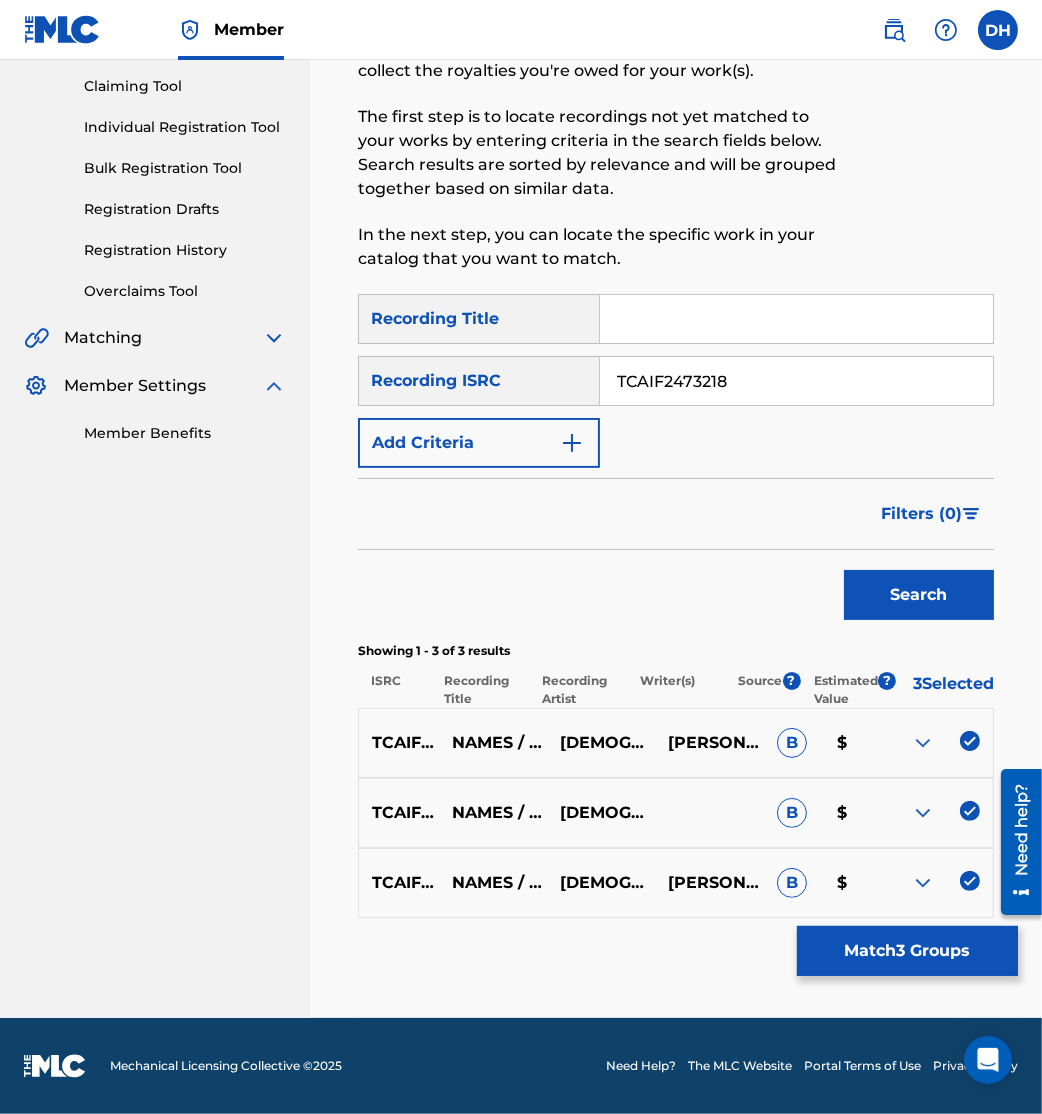 click on "Match  3 Groups" at bounding box center [907, 951] 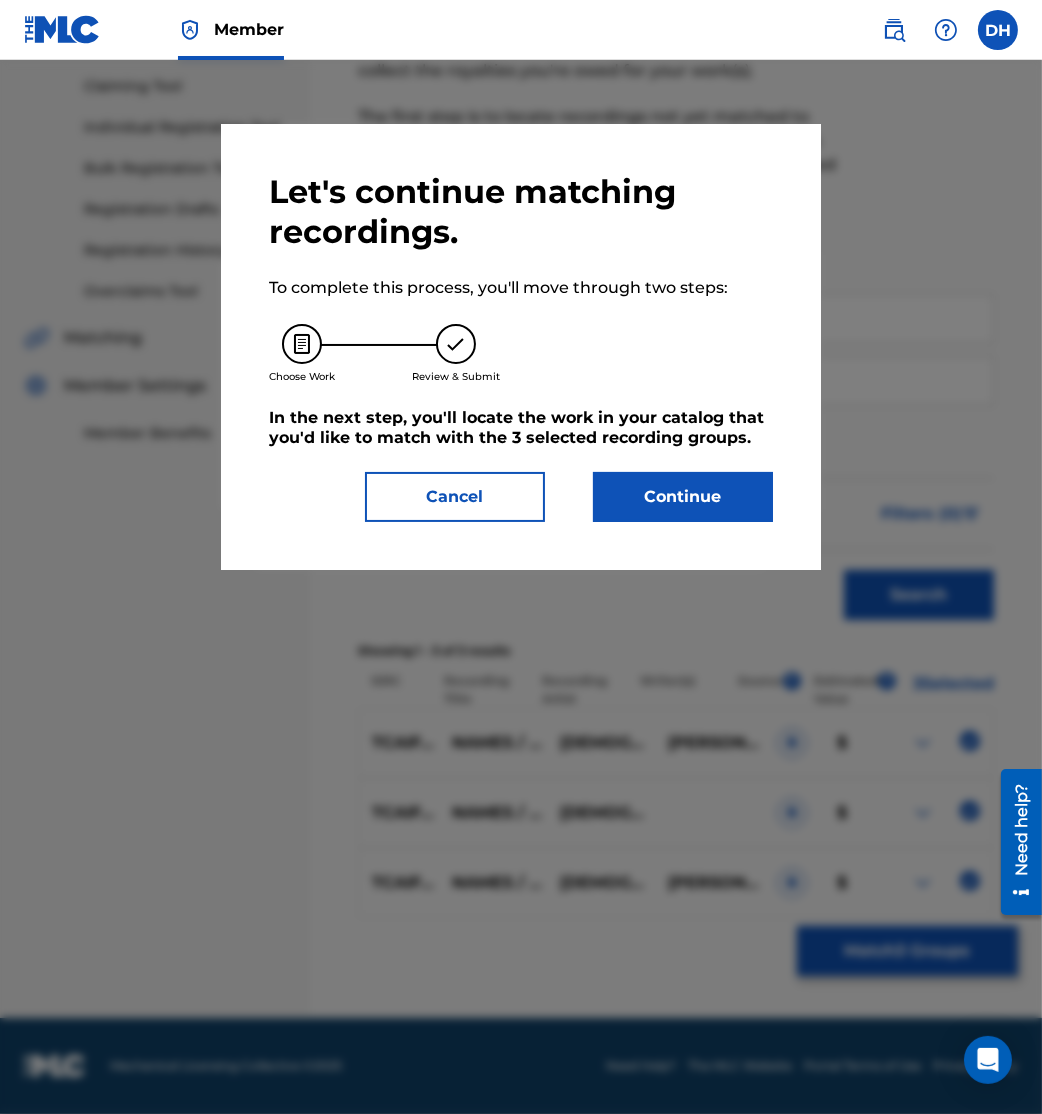 click on "Continue" at bounding box center [683, 497] 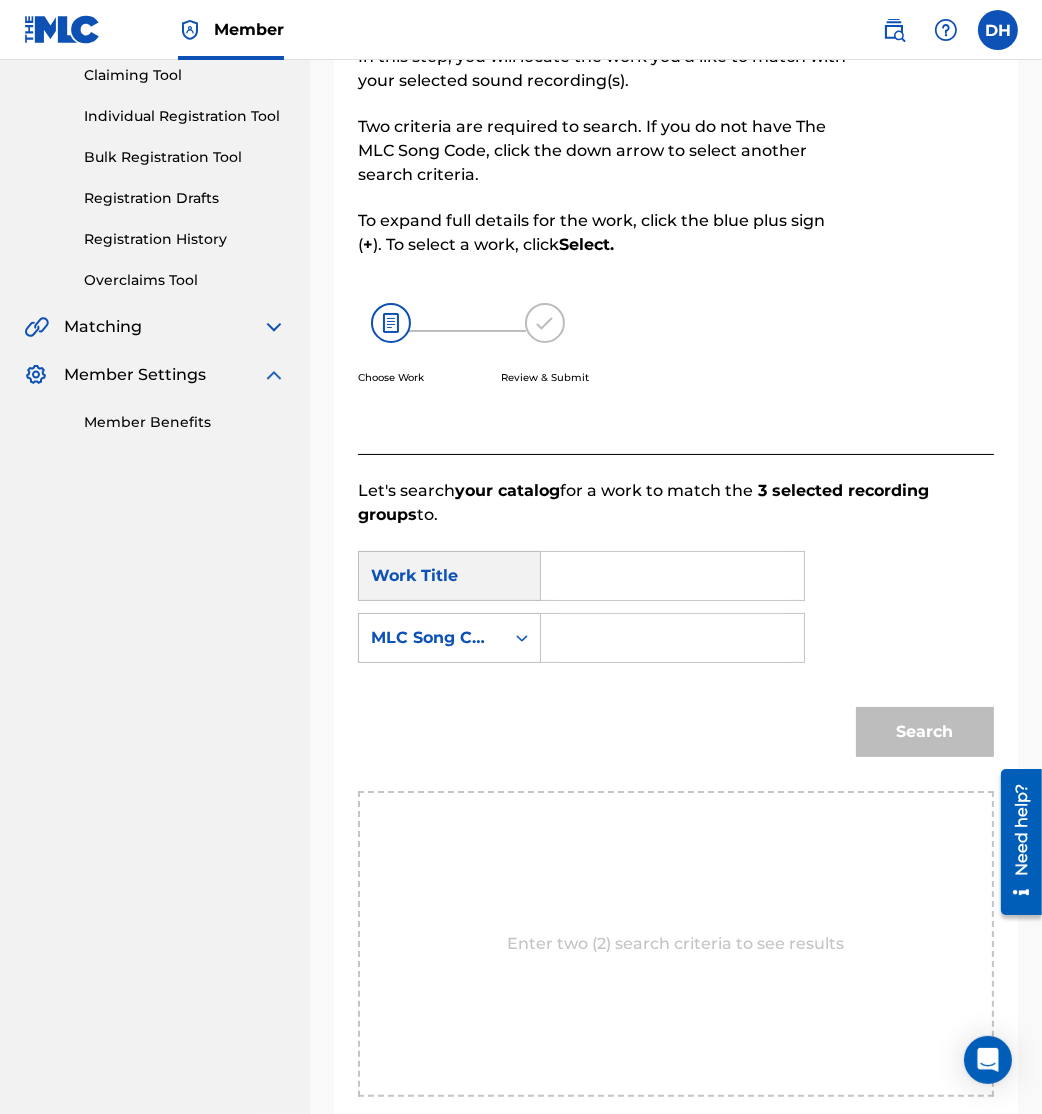 click at bounding box center [672, 638] 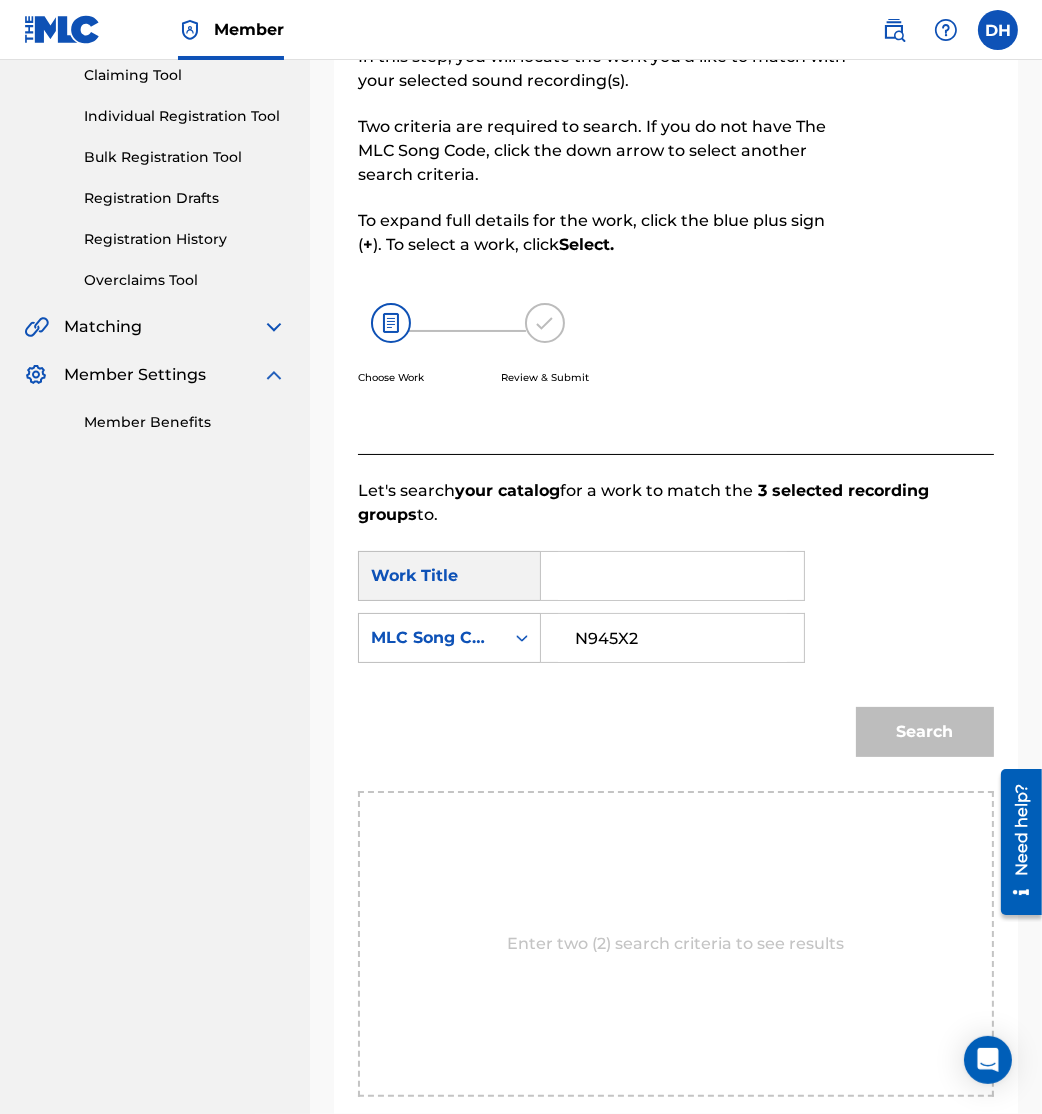 type on "N945X2" 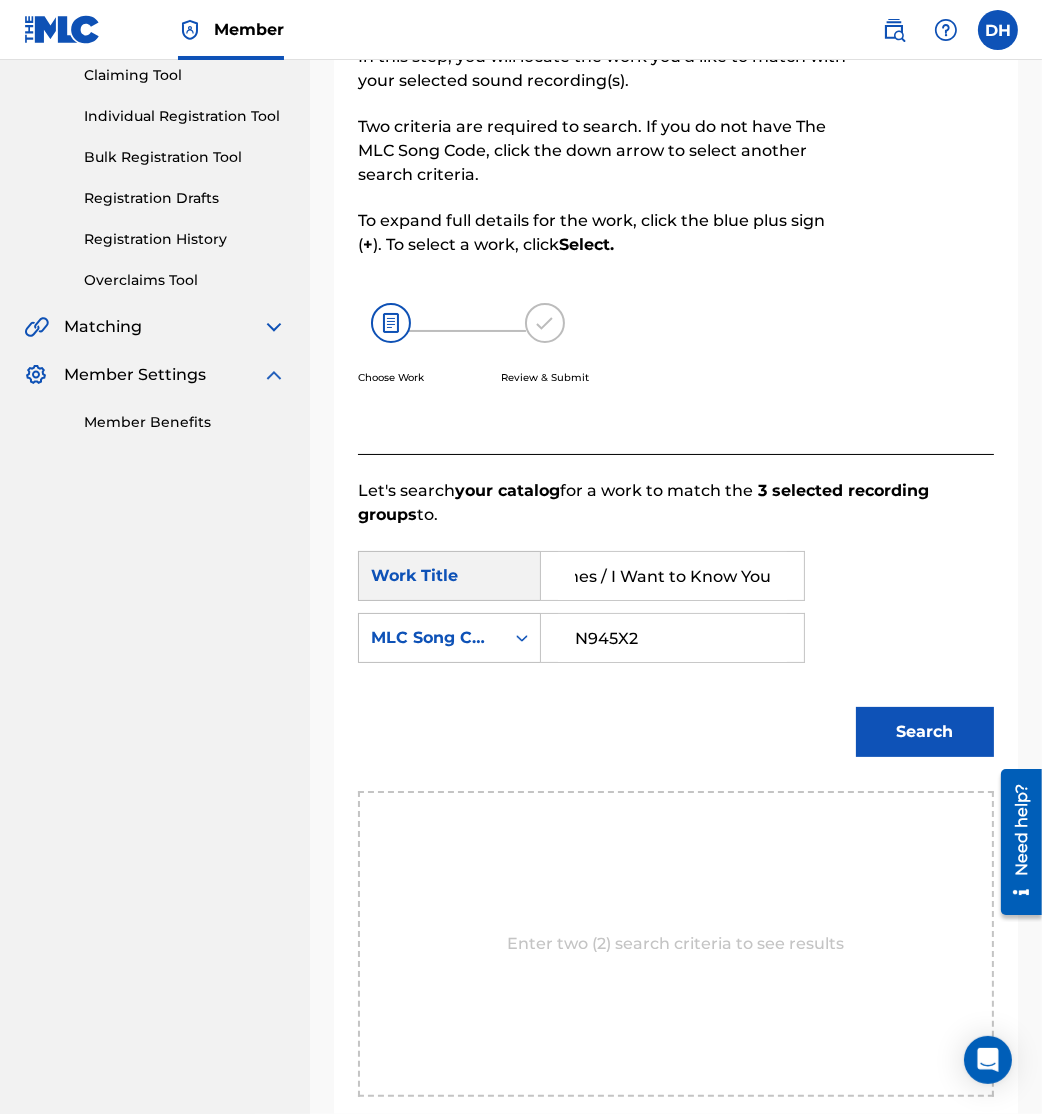 scroll, scrollTop: 0, scrollLeft: 32, axis: horizontal 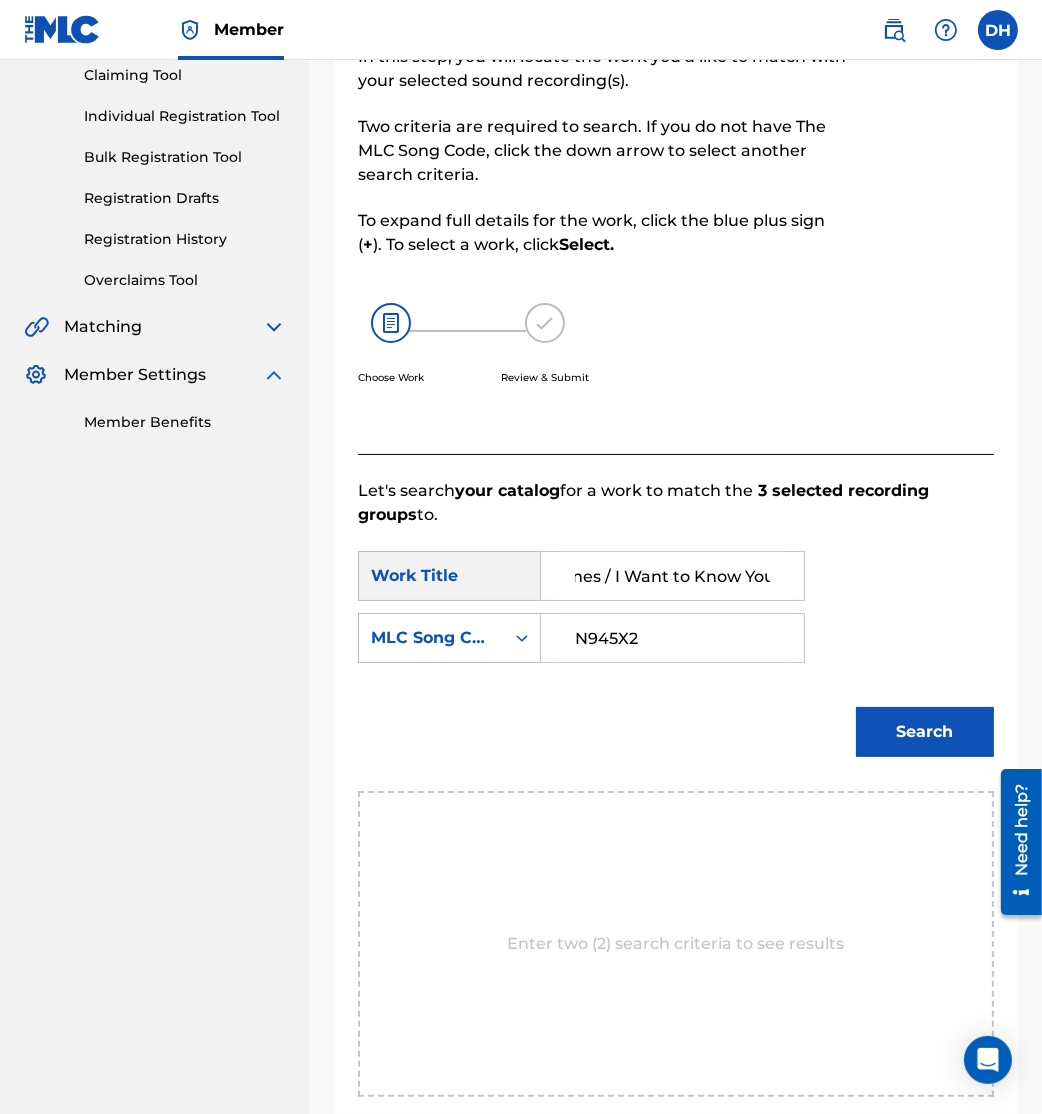type on "Names / I Want to Know You" 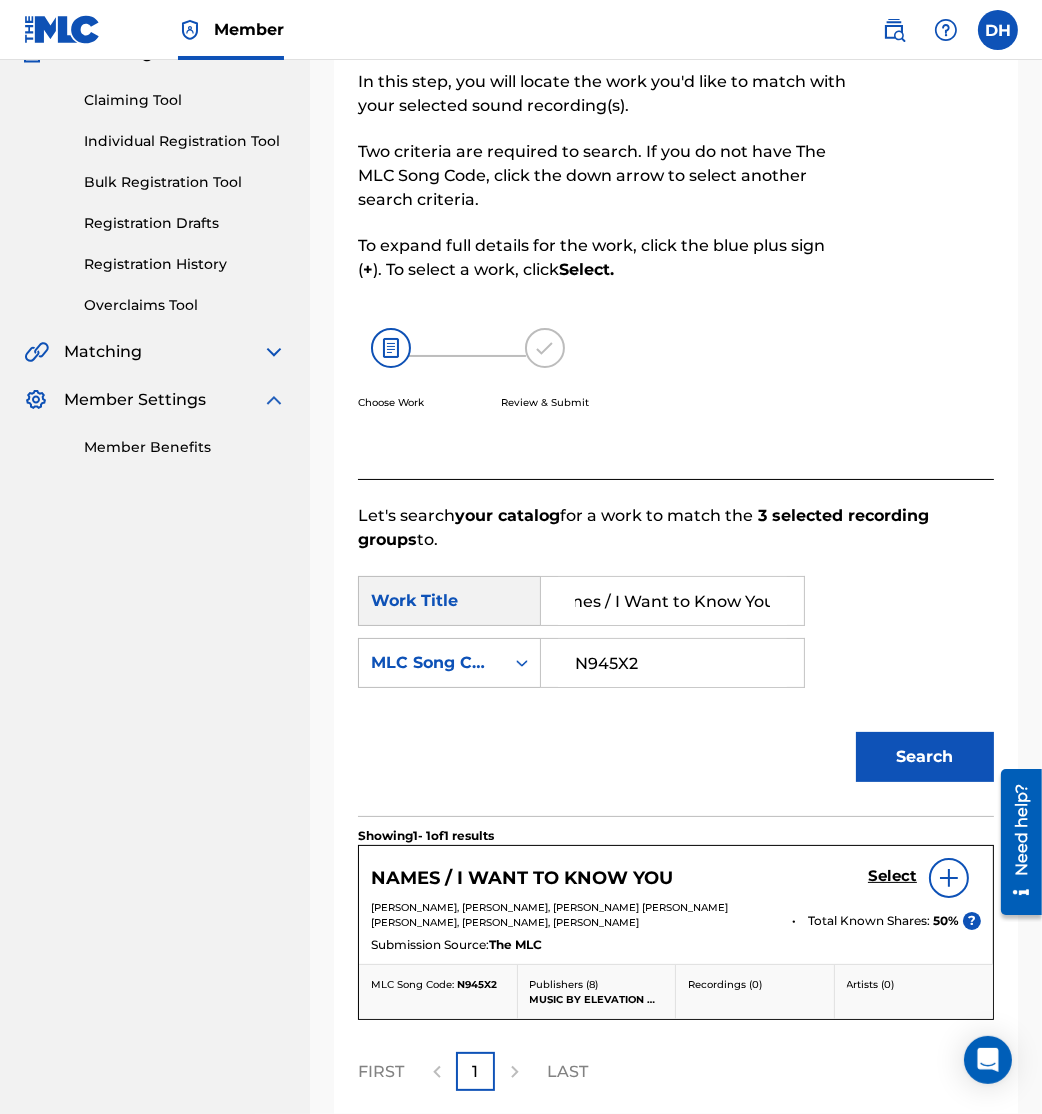 scroll, scrollTop: 219, scrollLeft: 0, axis: vertical 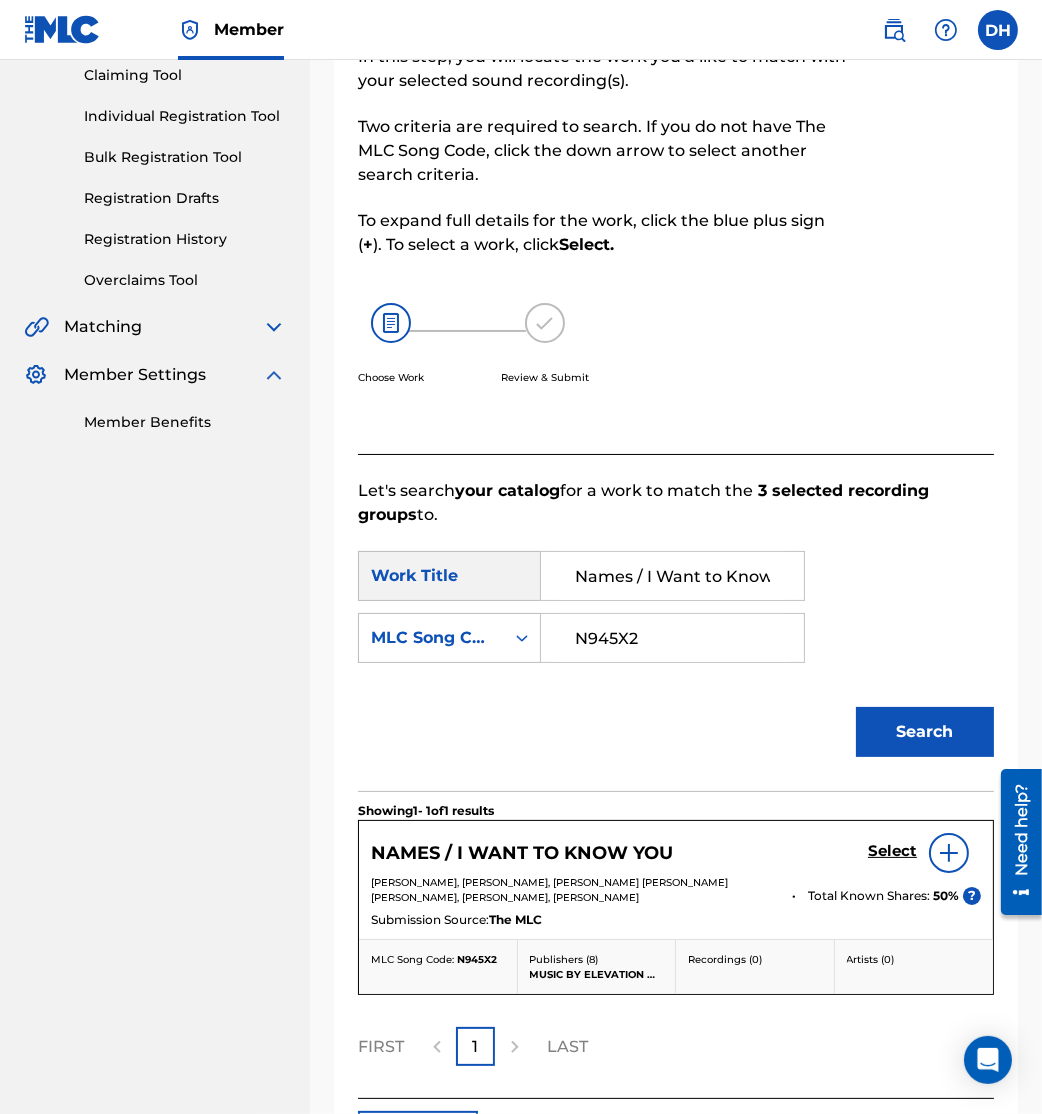 click on "Select" at bounding box center [892, 851] 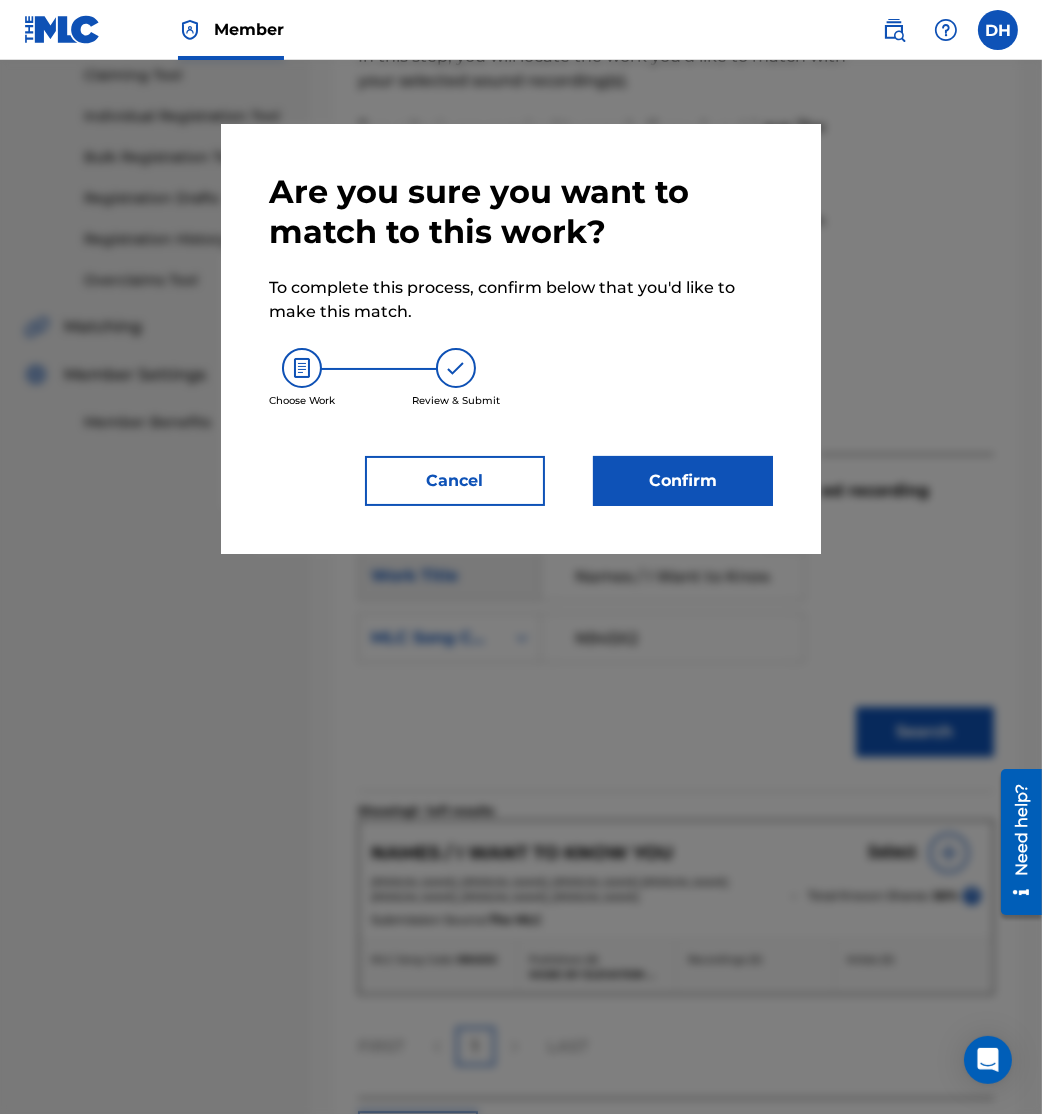 click on "Confirm" at bounding box center (683, 481) 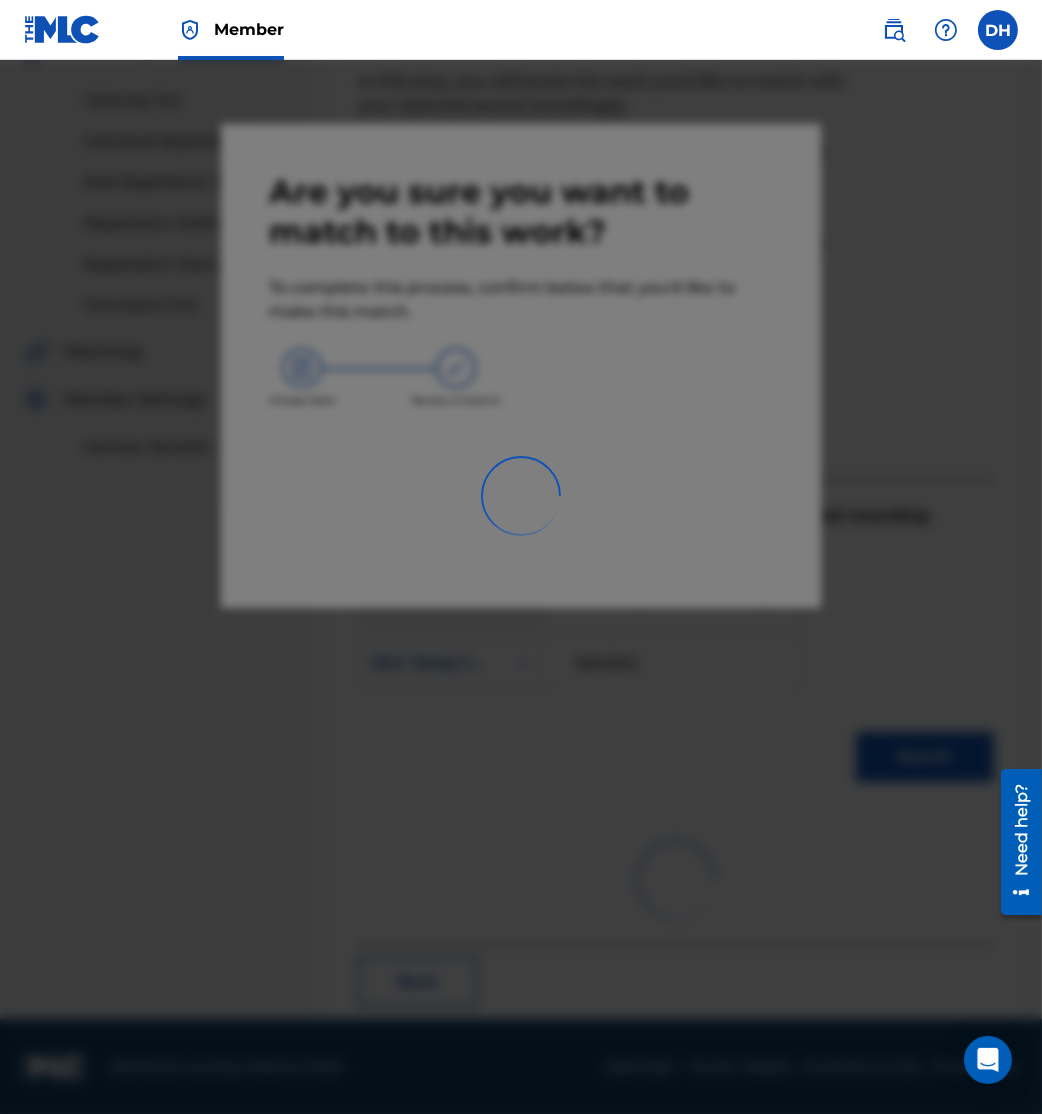 scroll, scrollTop: 10, scrollLeft: 0, axis: vertical 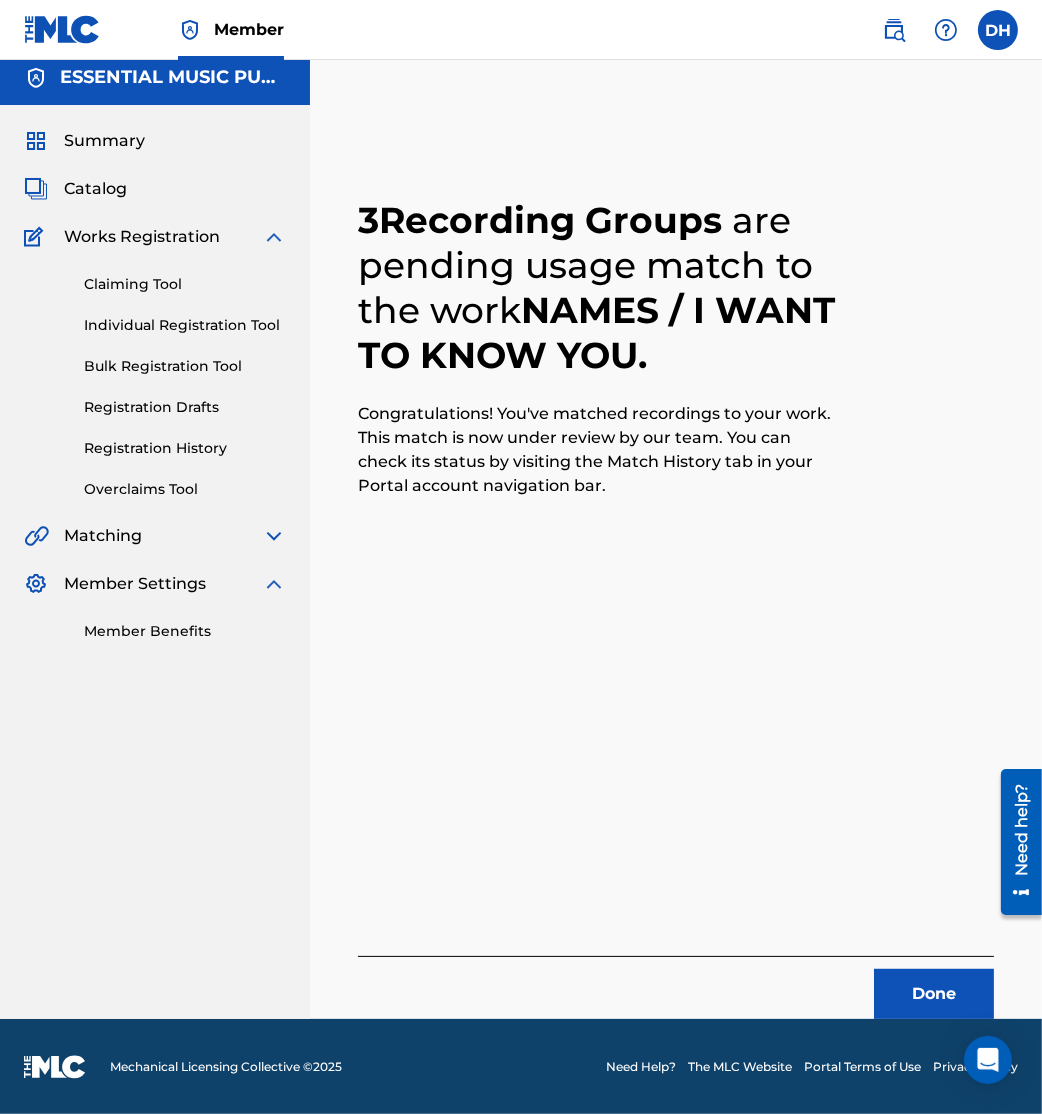 click on "Congratulations! You've matched recordings to your work. This match is now under review by our team. You can check its status by visiting the Match History tab in your Portal account navigation bar." at bounding box center (596, 450) 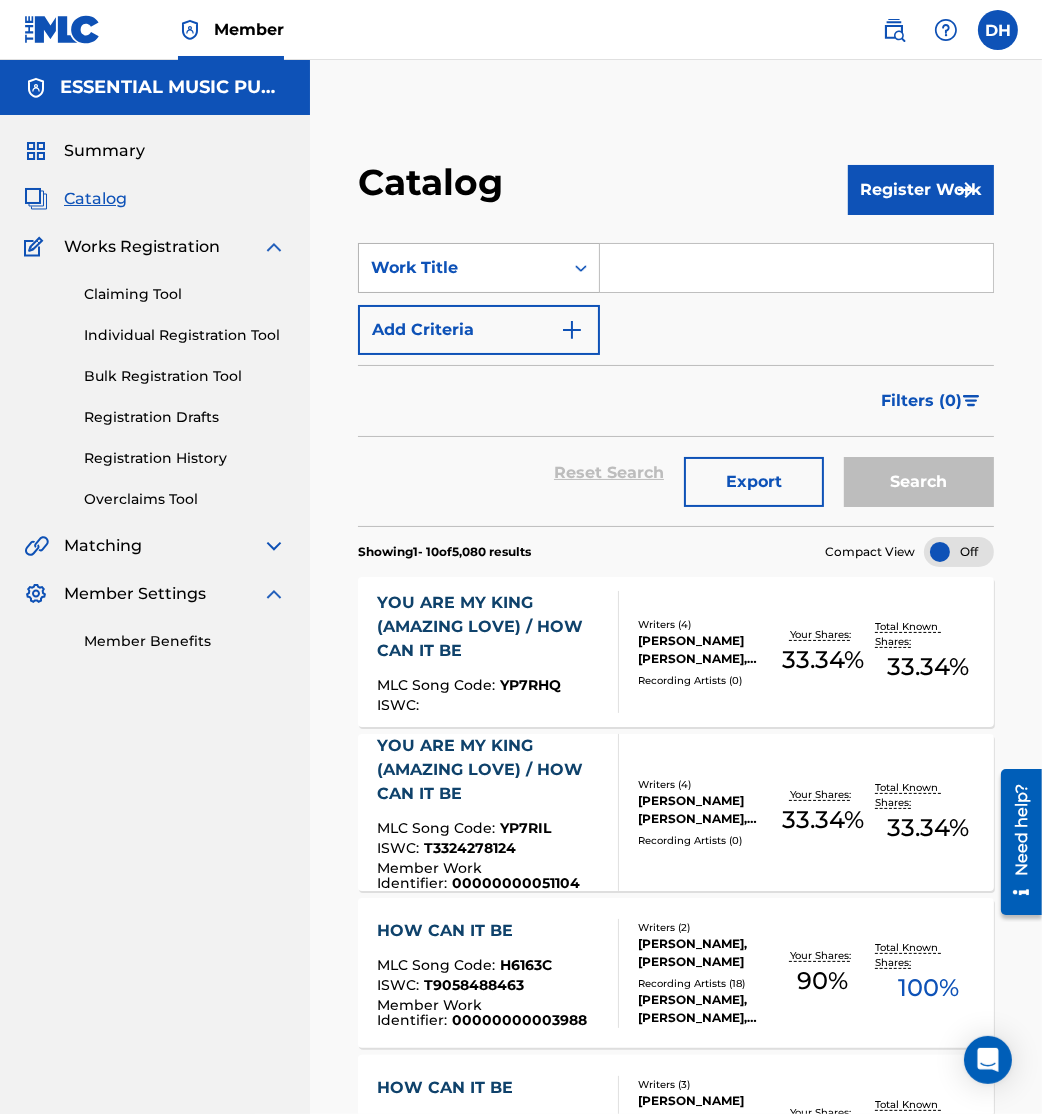 click on "Work Title" at bounding box center (461, 268) 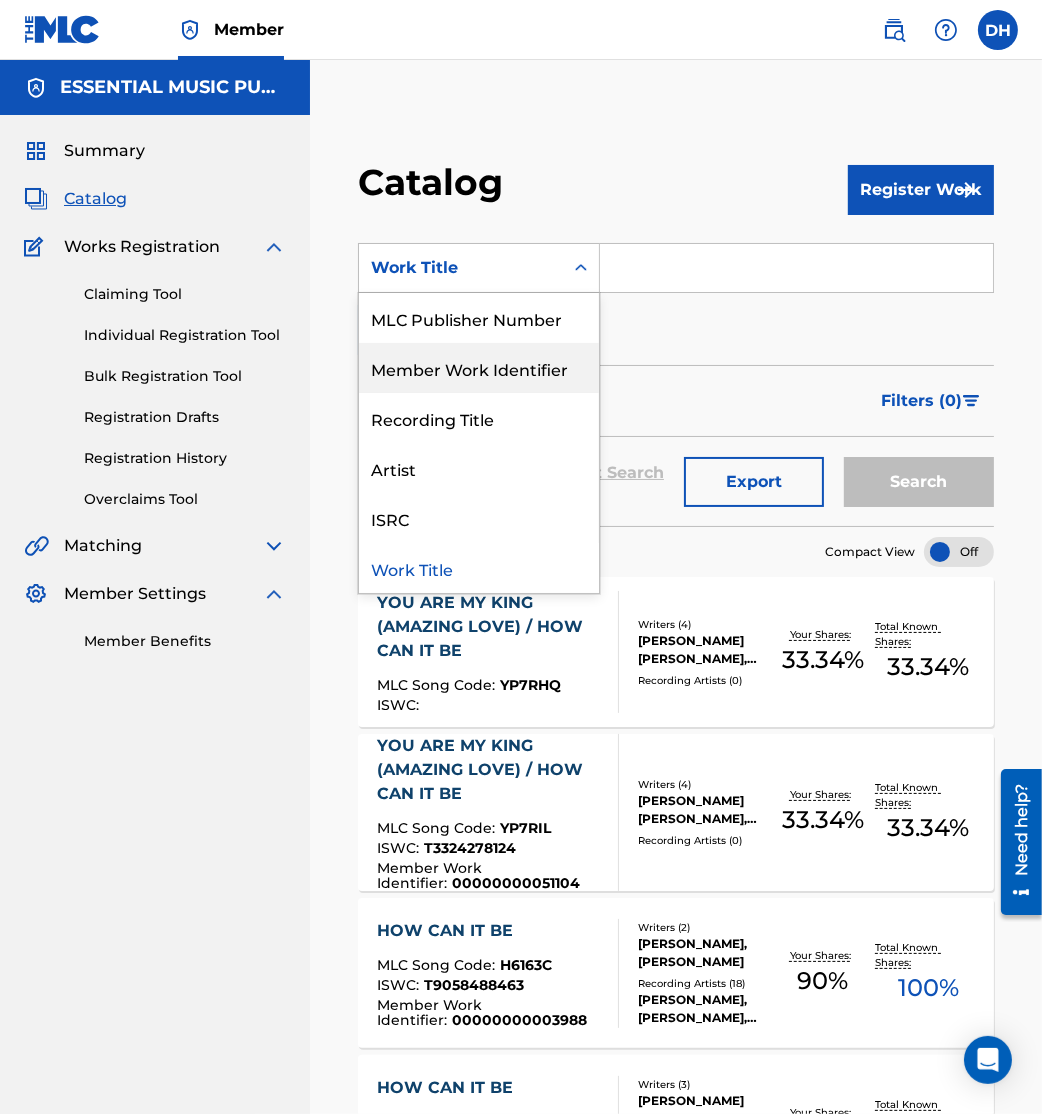 scroll, scrollTop: 0, scrollLeft: 0, axis: both 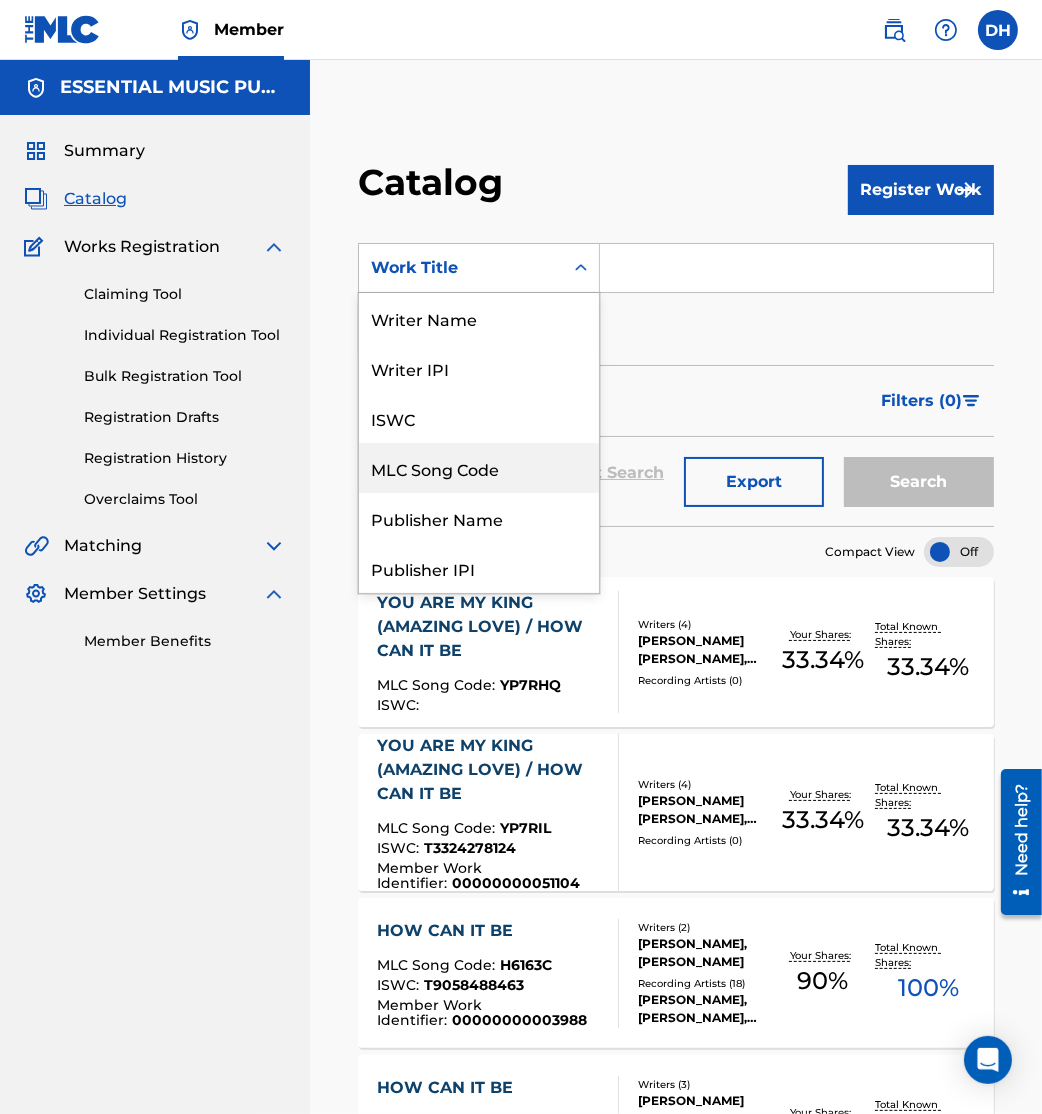 click on "MLC Song Code" at bounding box center [479, 468] 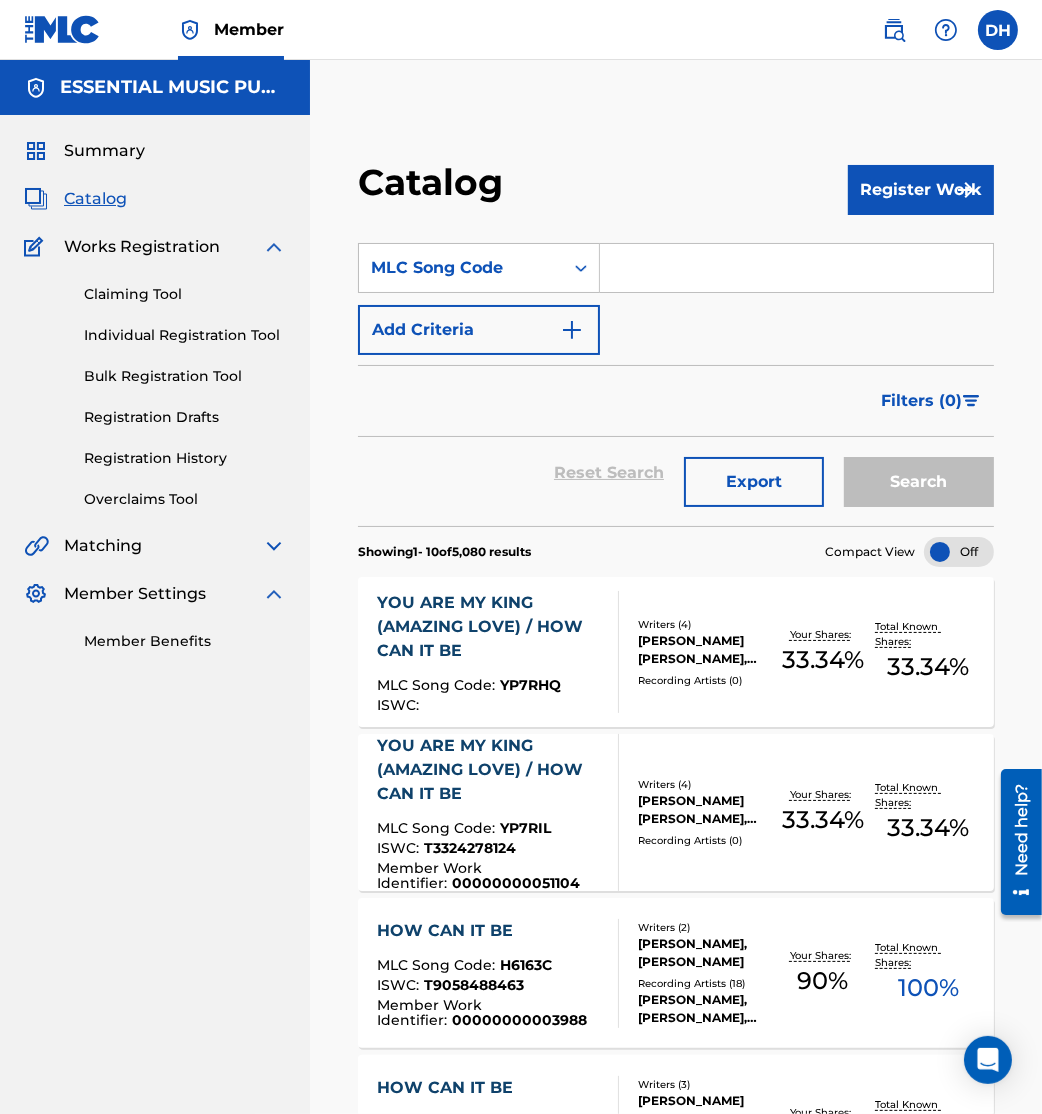 click at bounding box center (796, 268) 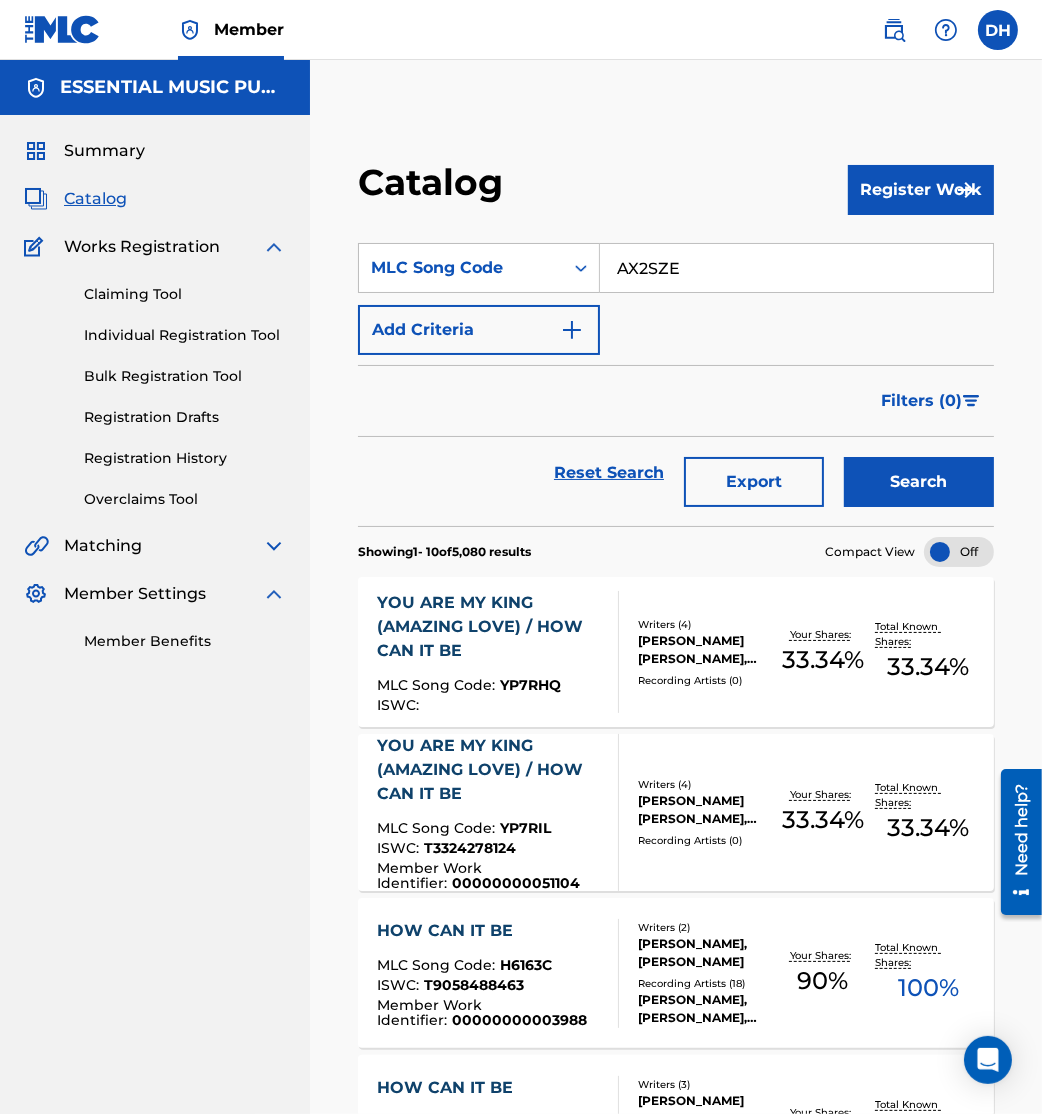 type on "AX2SZE" 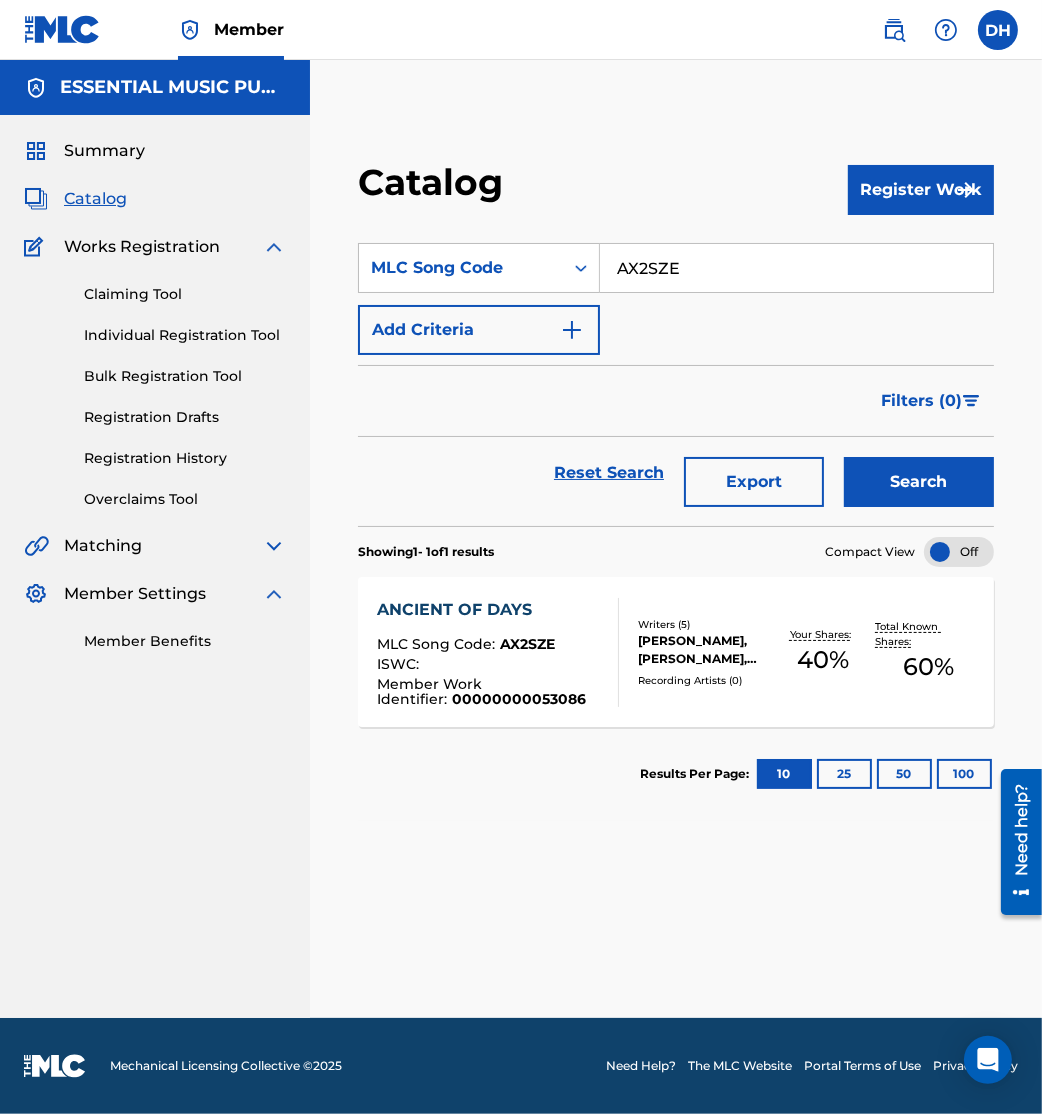 click on "JONATHAN STAMPER, G COLEMAN JR, NAOMI RAINE, LIZZIE MORGAN, BEDE BENJAMIN-KORPORAAL" at bounding box center [704, 650] 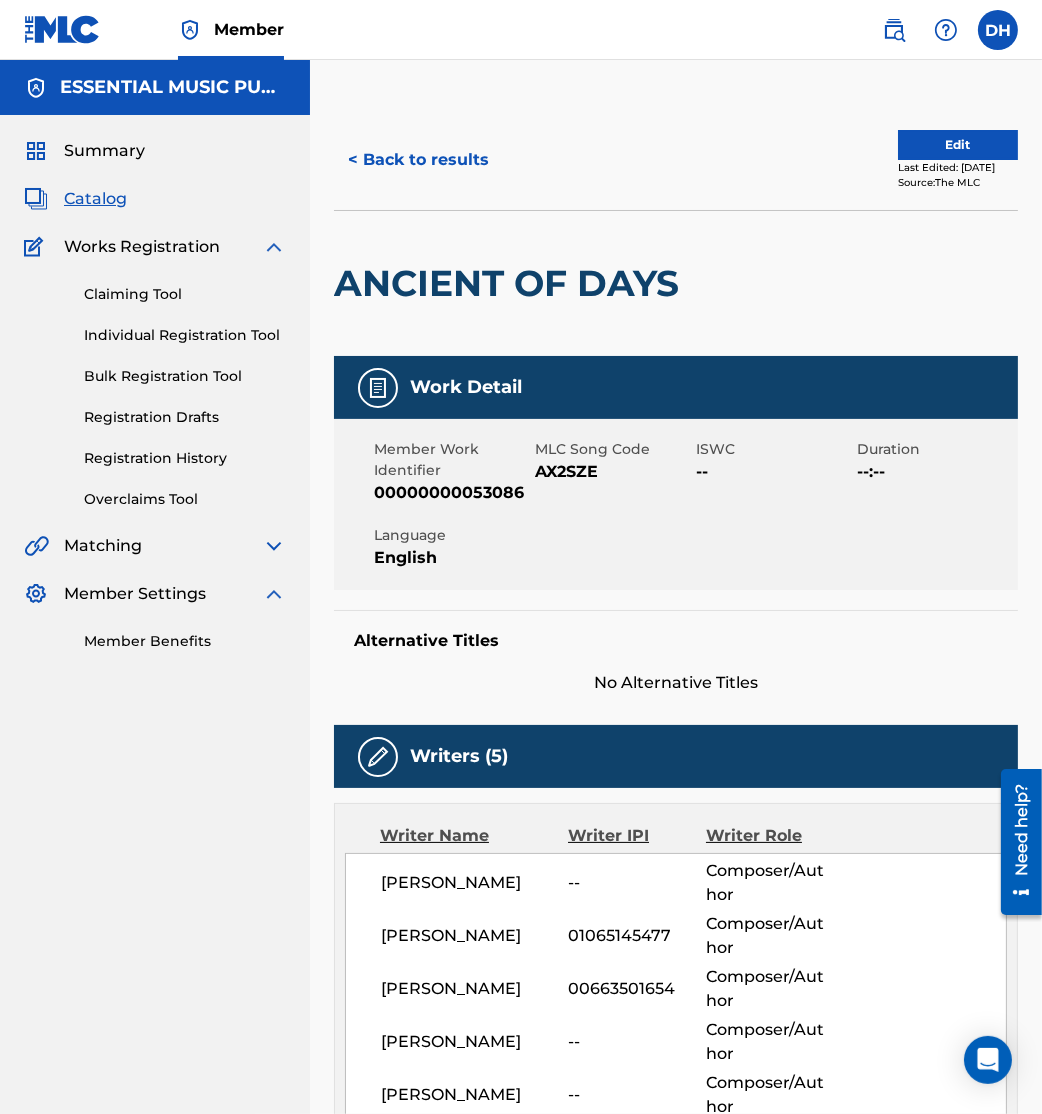 click on "Edit" at bounding box center (958, 145) 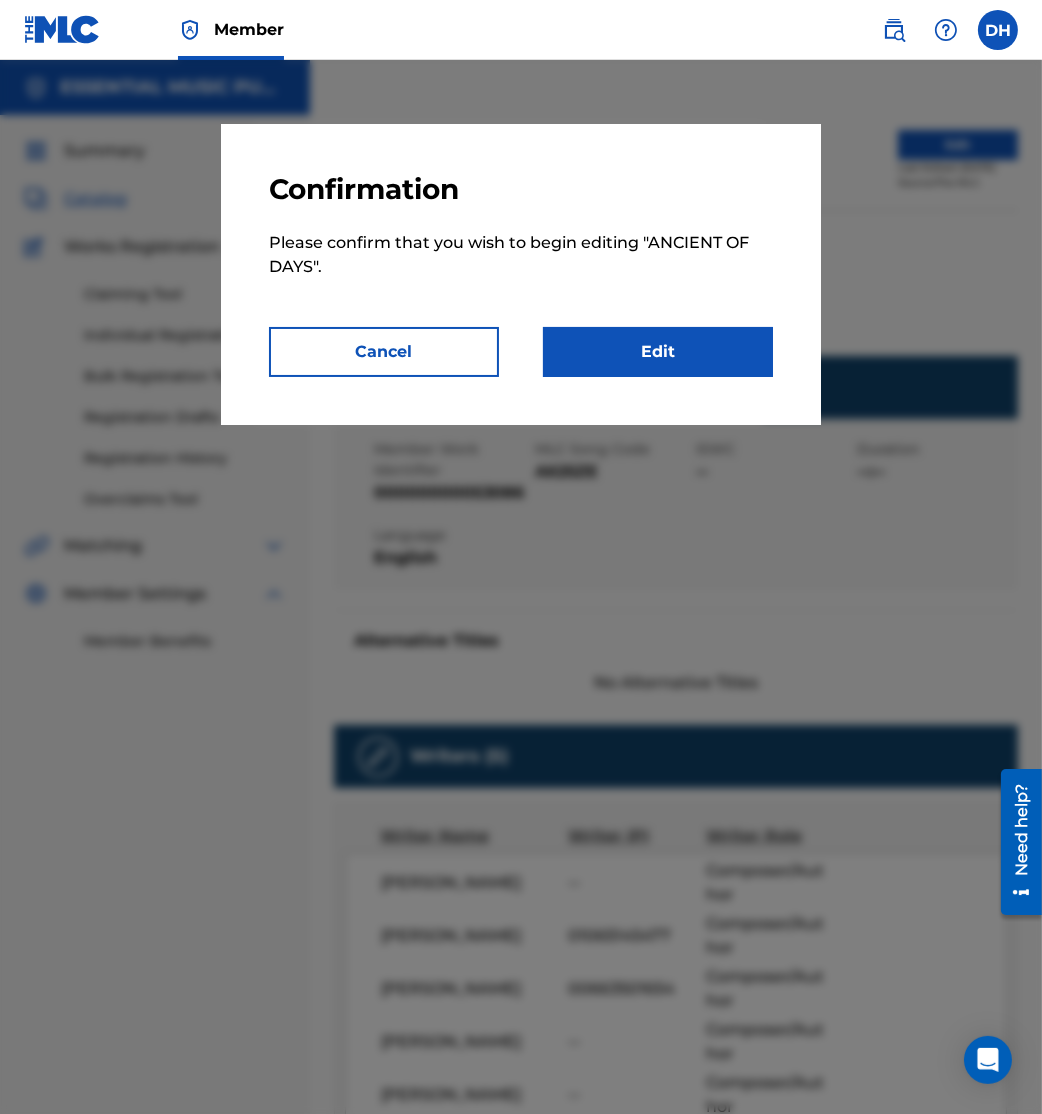 click on "Edit" at bounding box center (658, 352) 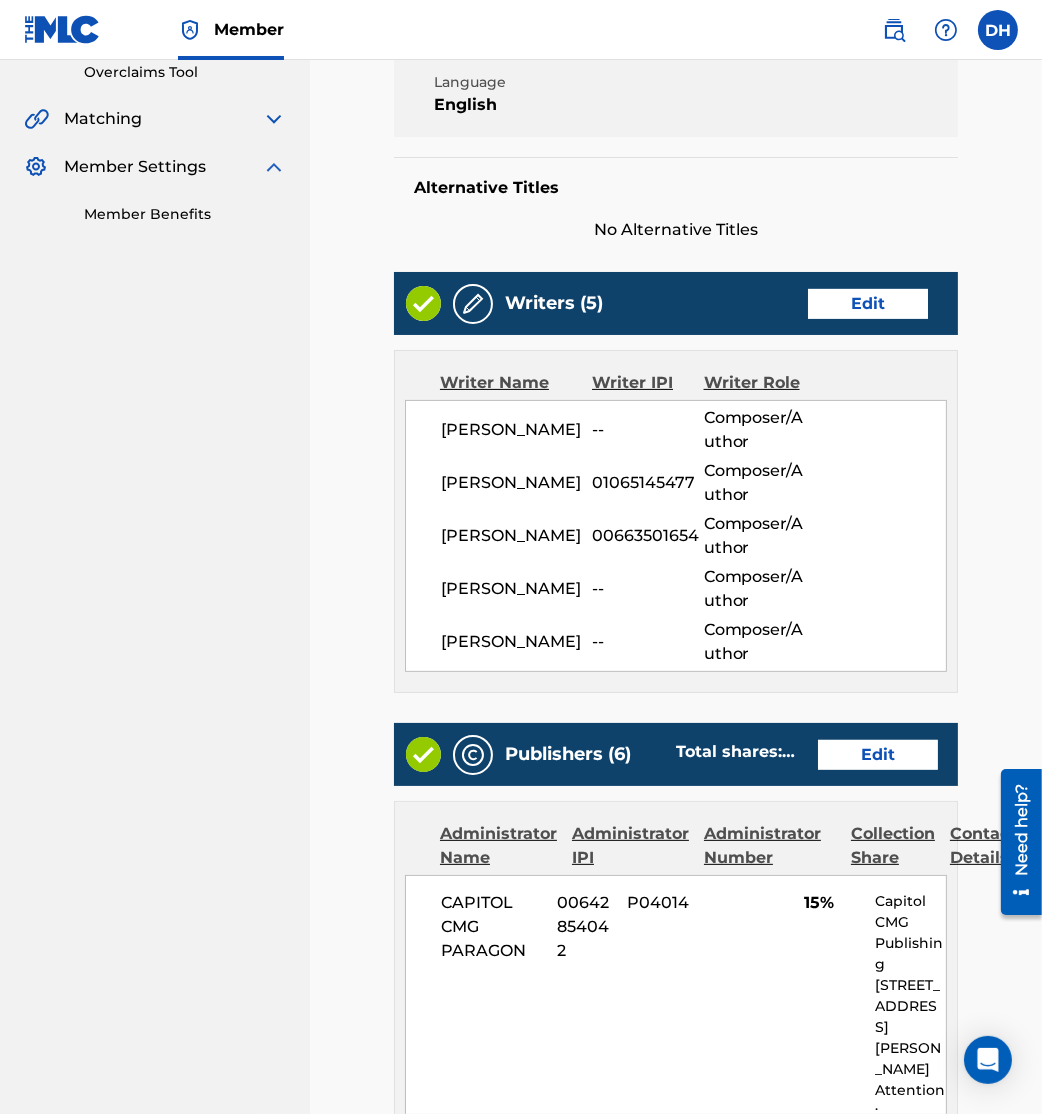 scroll, scrollTop: 426, scrollLeft: 0, axis: vertical 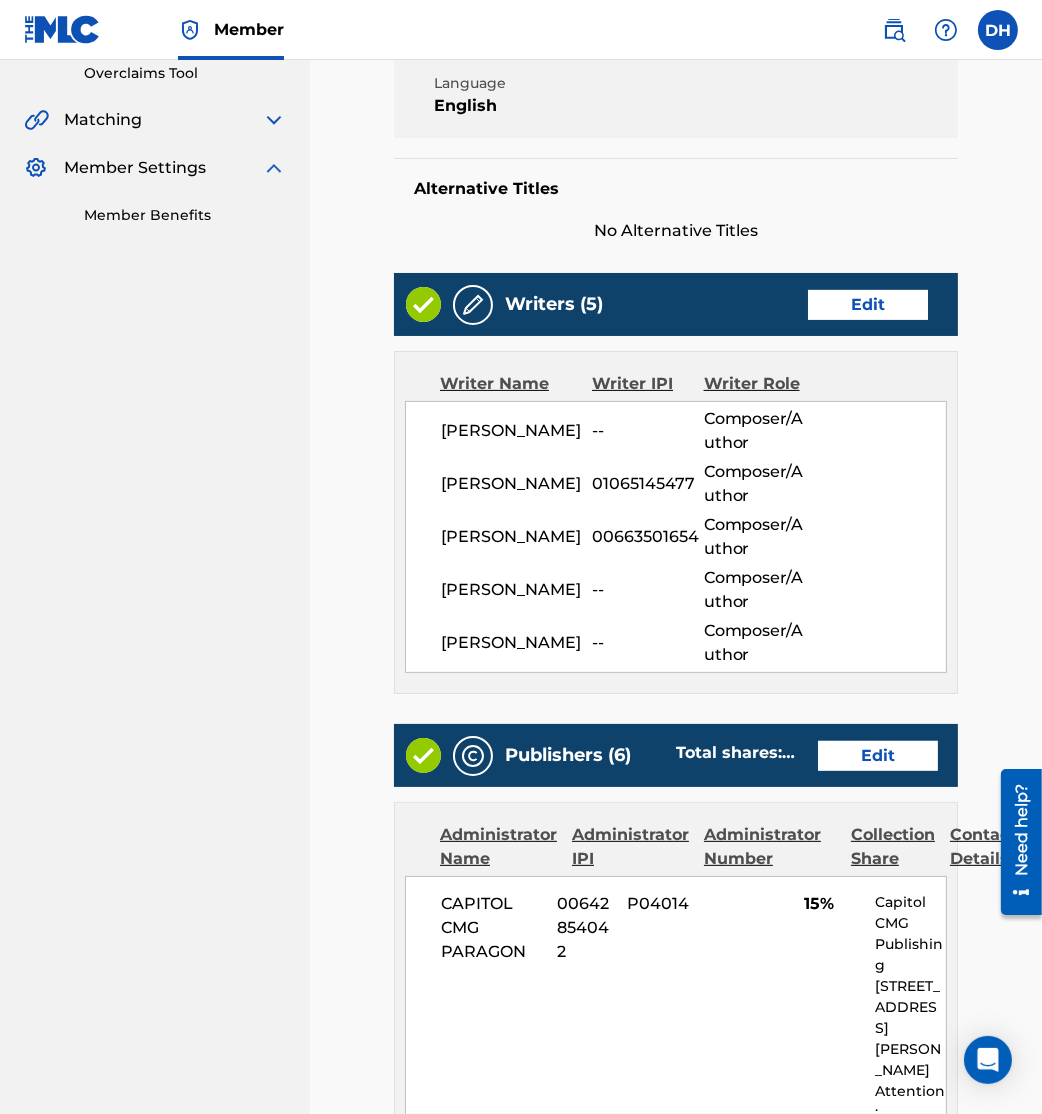 click on "Edit" at bounding box center [868, 305] 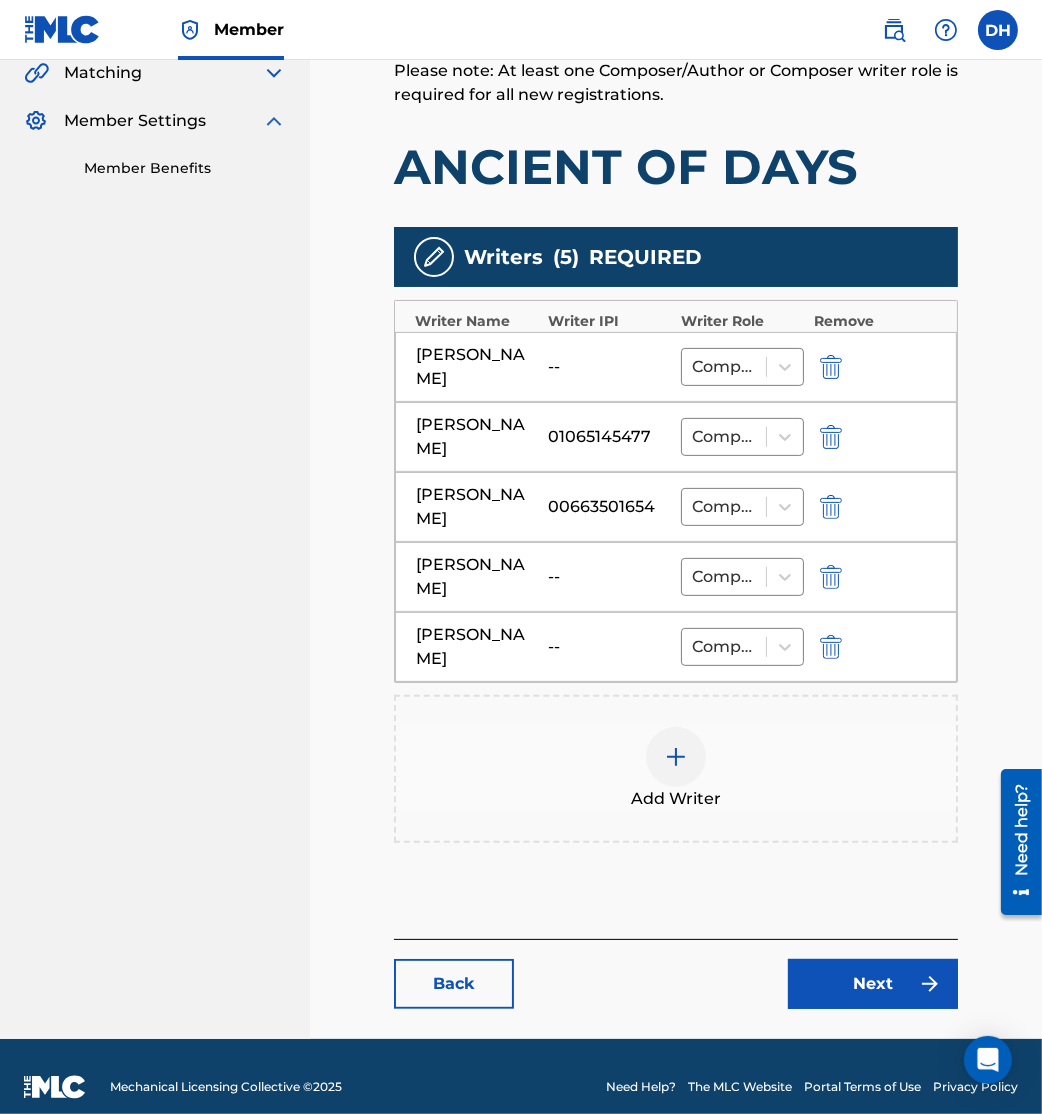 scroll, scrollTop: 474, scrollLeft: 0, axis: vertical 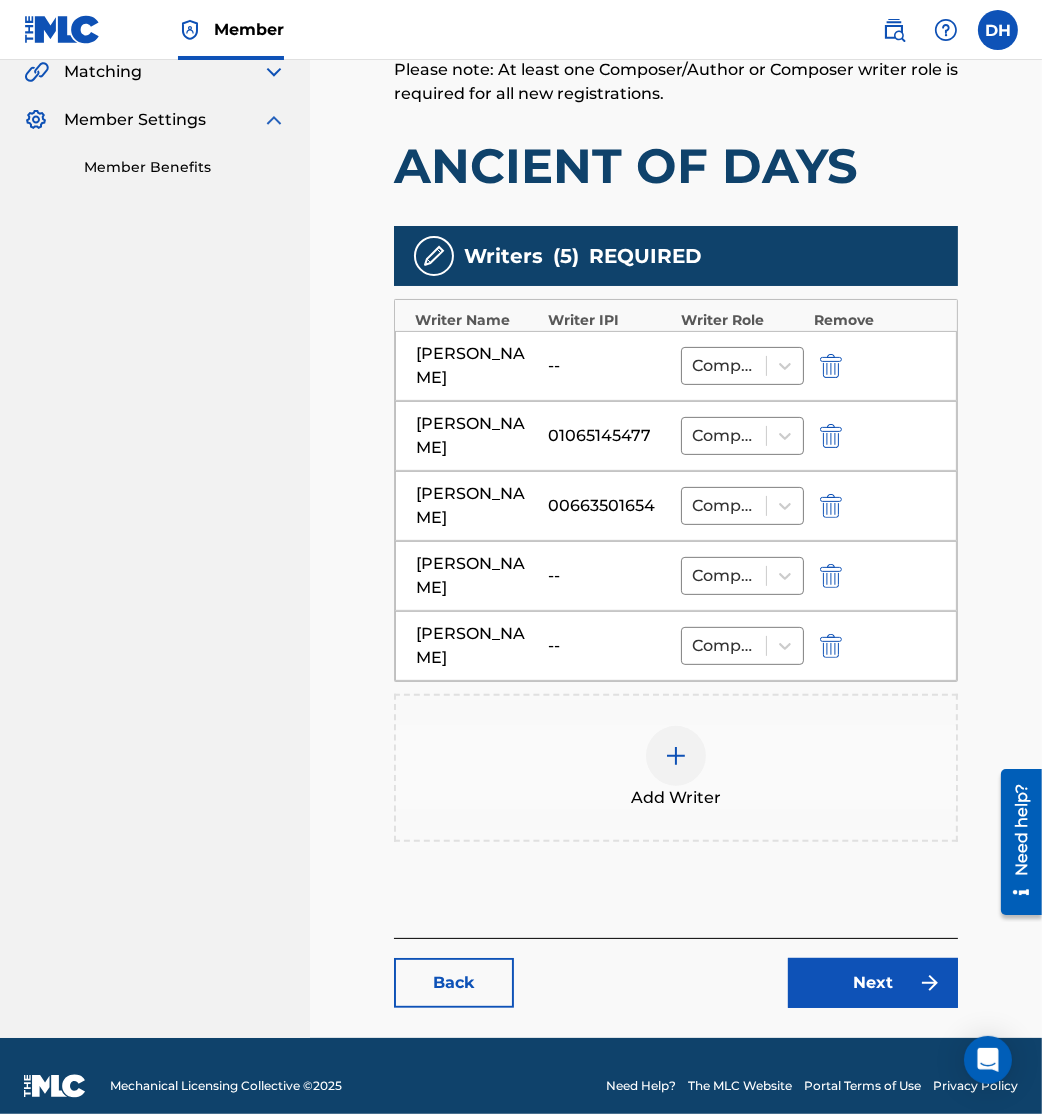 click on "Catalog Enter Work Details Add Writers Add Publishers & Shares Add Recording Review Add Writers & Roles Enter all writer(s) and their roles. A full list of writer roles and their definitions can be found in our Help Center article   here. Please note: At least one Composer/Author or Composer writer role is required for all new registrations. ANCIENT OF DAYS Writers ( 5 ) REQUIRED Writer Name Writer IPI Writer Role Remove JONATHAN STAMPER -- Composer/Author G COLEMAN JR 01065145477 Composer/Author NAOMI RAINE 00663501654 Composer/Author LIZZIE MORGAN -- Composer/Author BEDE BENJAMIN-KORPORAAL -- Composer/Author Add Writer Back Next" at bounding box center (676, 337) 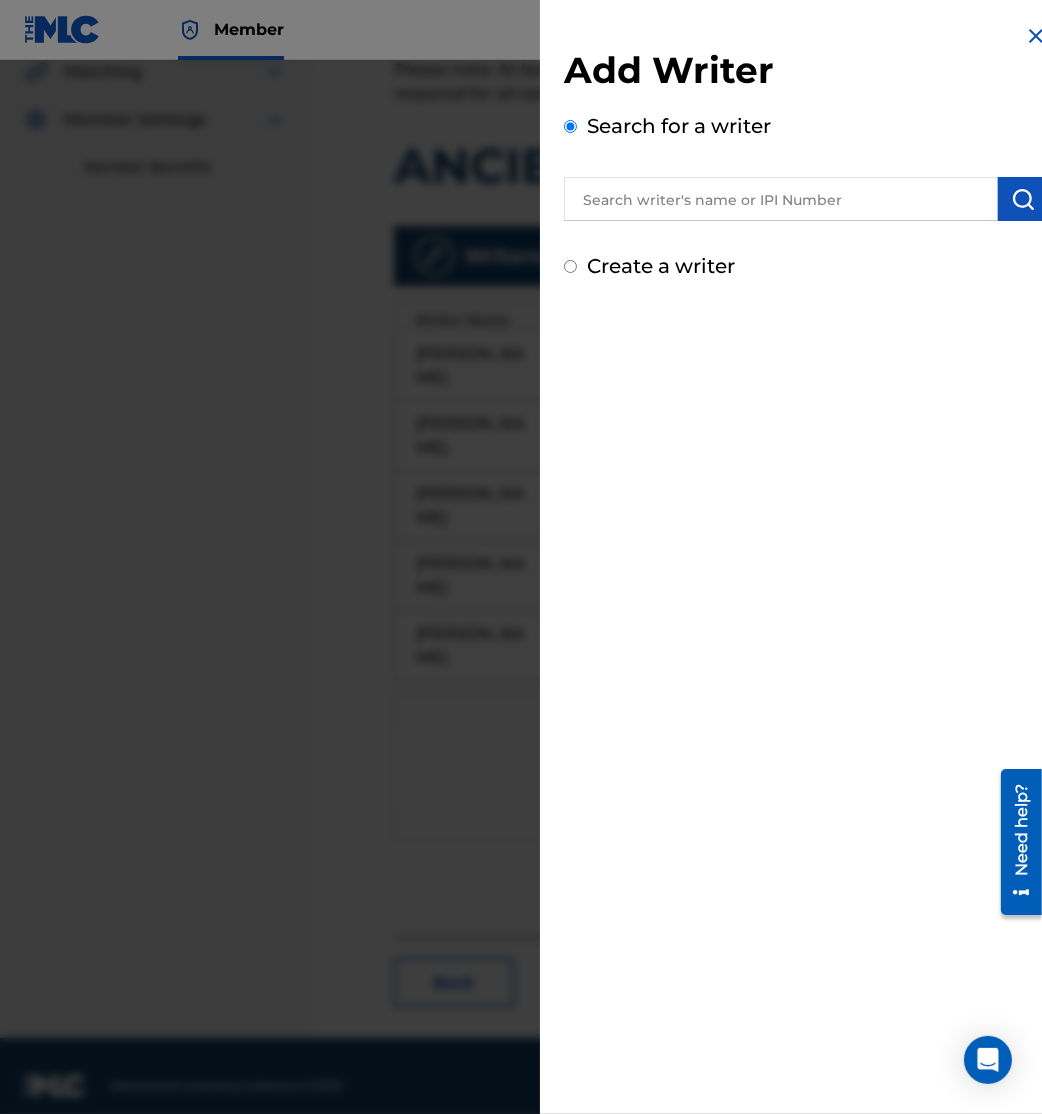 click at bounding box center [521, 617] 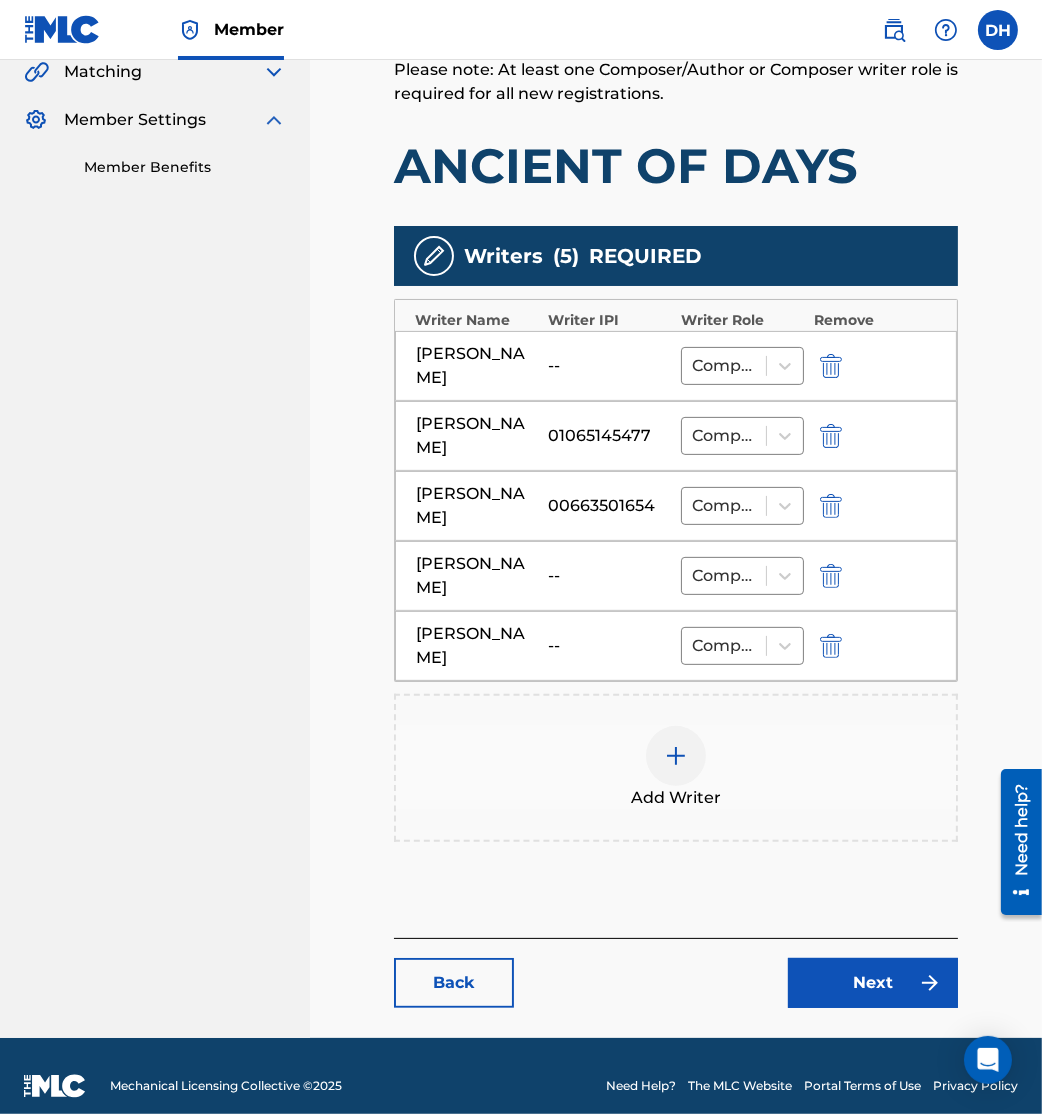 click on "ESSENTIAL MUSIC PUBLISHING Summary Catalog Works Registration Claiming Tool Individual Registration Tool Bulk Registration Tool Registration Drafts Registration History Overclaims Tool Matching Matching Tool Match History Member Settings Member Benefits" at bounding box center (155, 312) 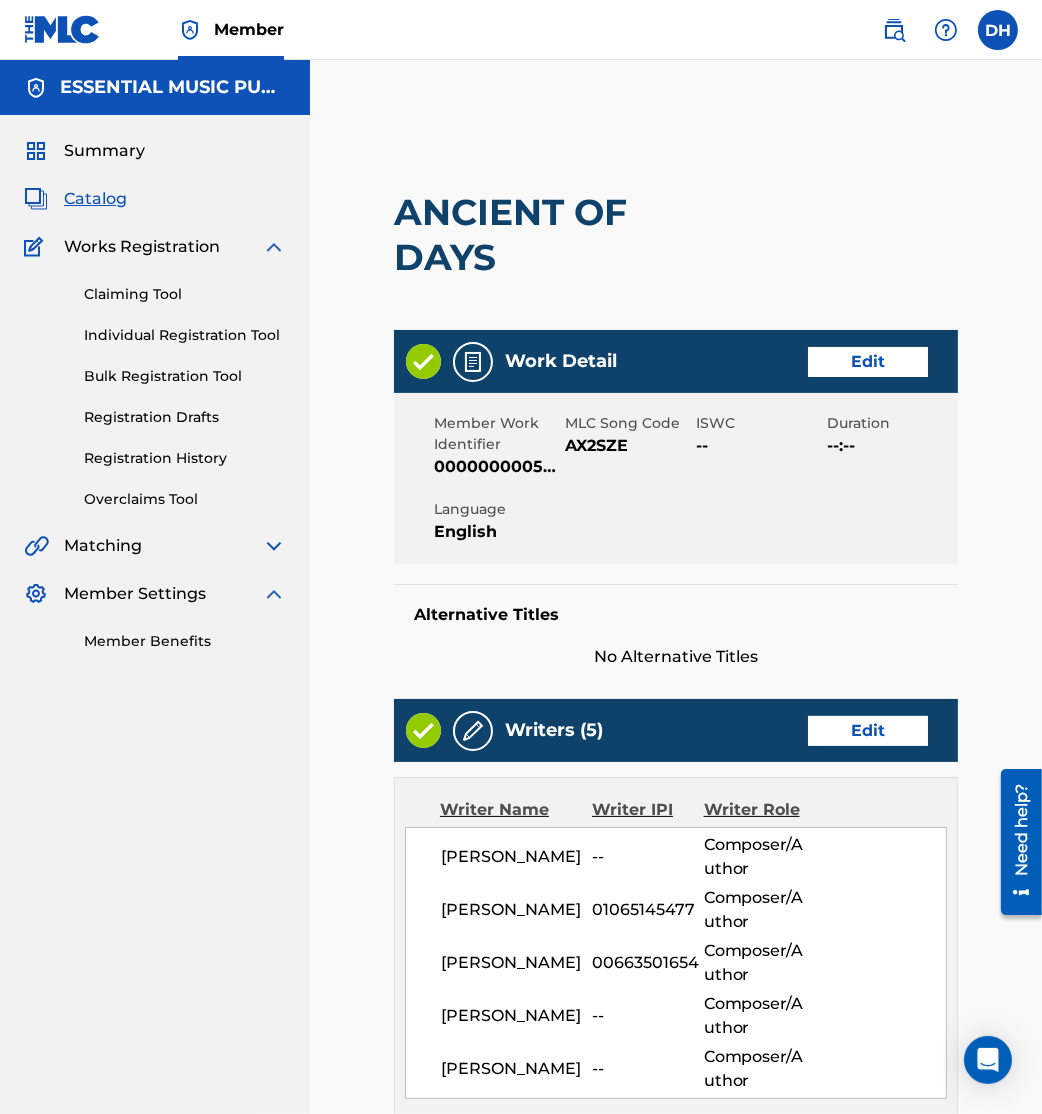 click at bounding box center (274, 546) 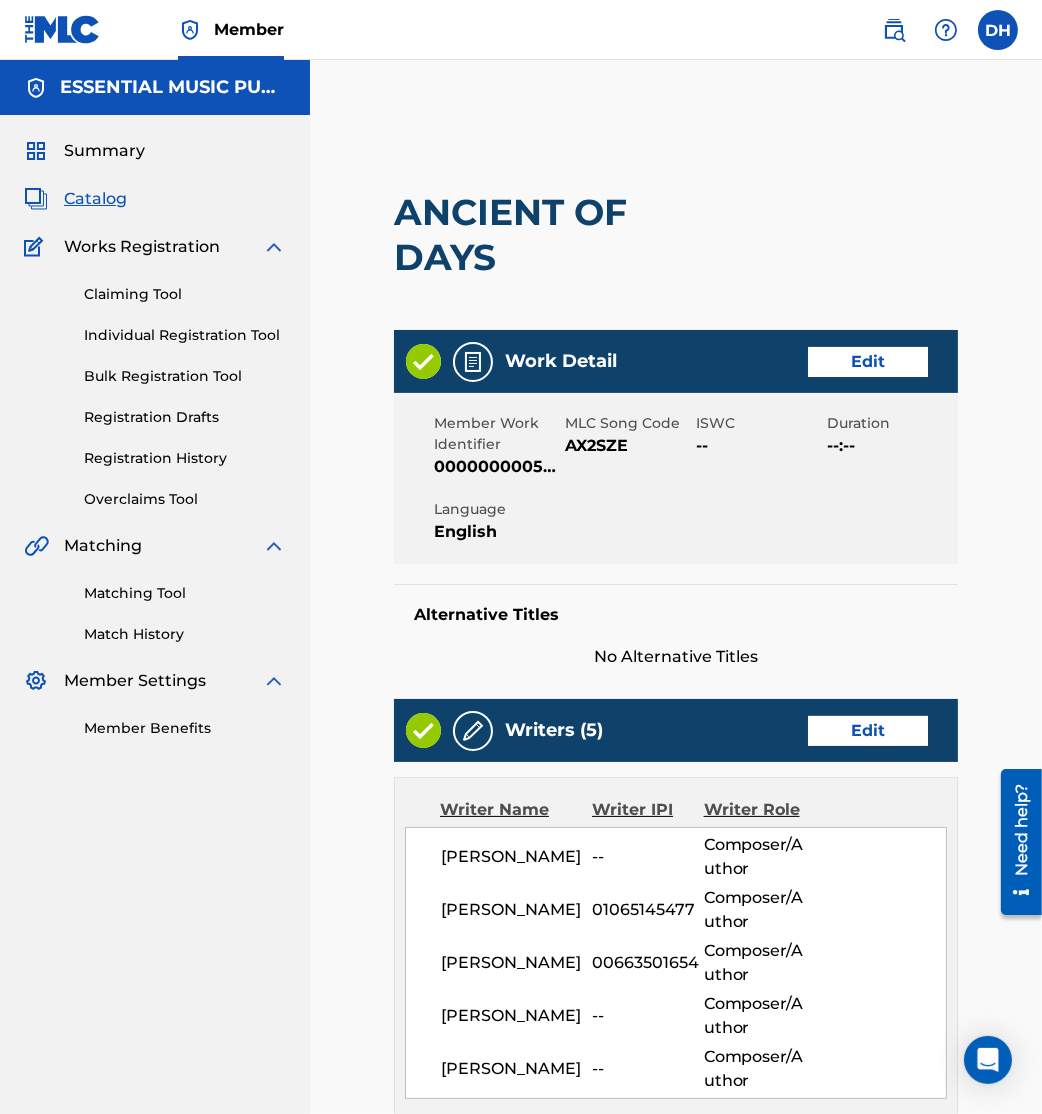 click on "Matching Tool" at bounding box center (185, 593) 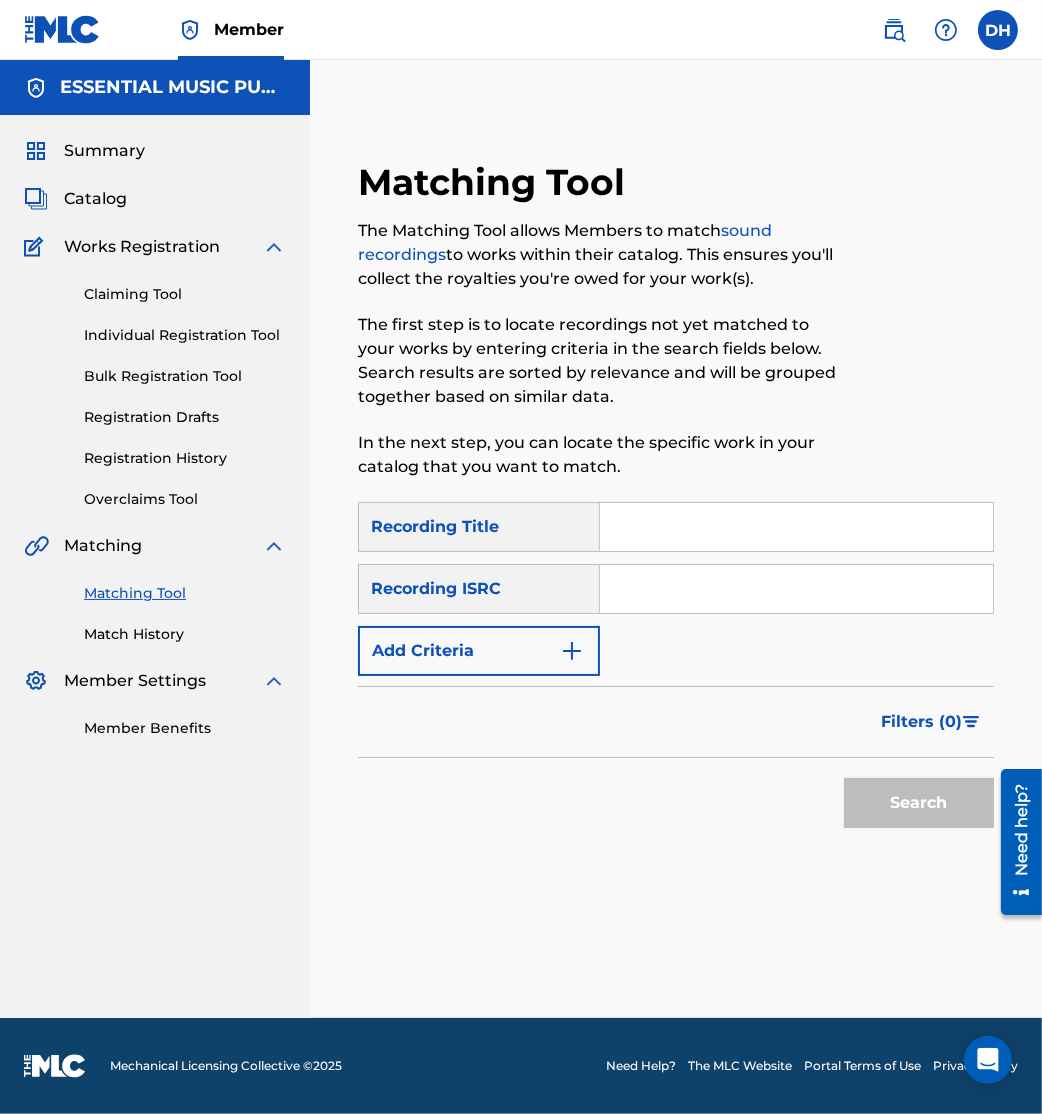 click at bounding box center [796, 589] 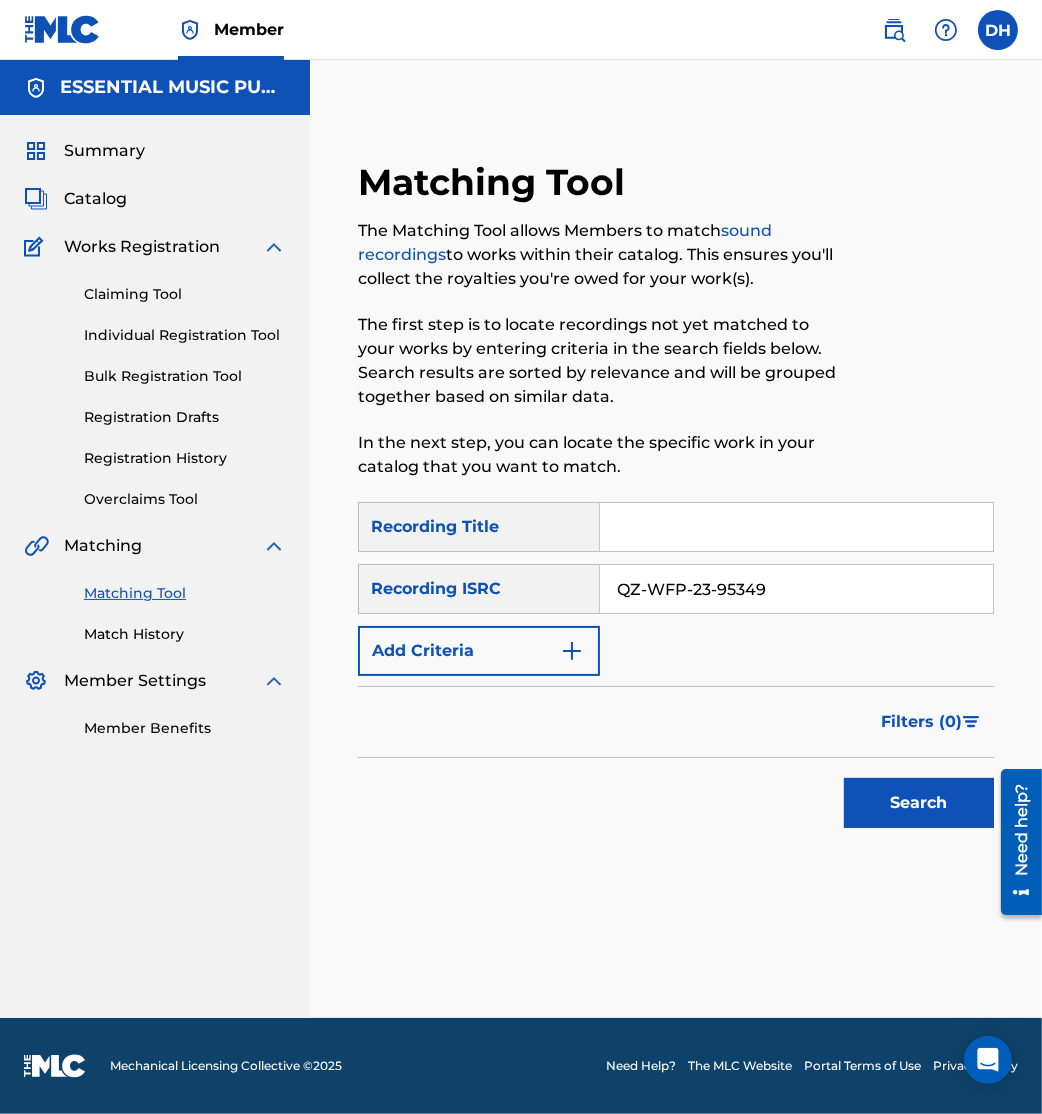 click on "QZ-WFP-23-95349" at bounding box center (796, 589) 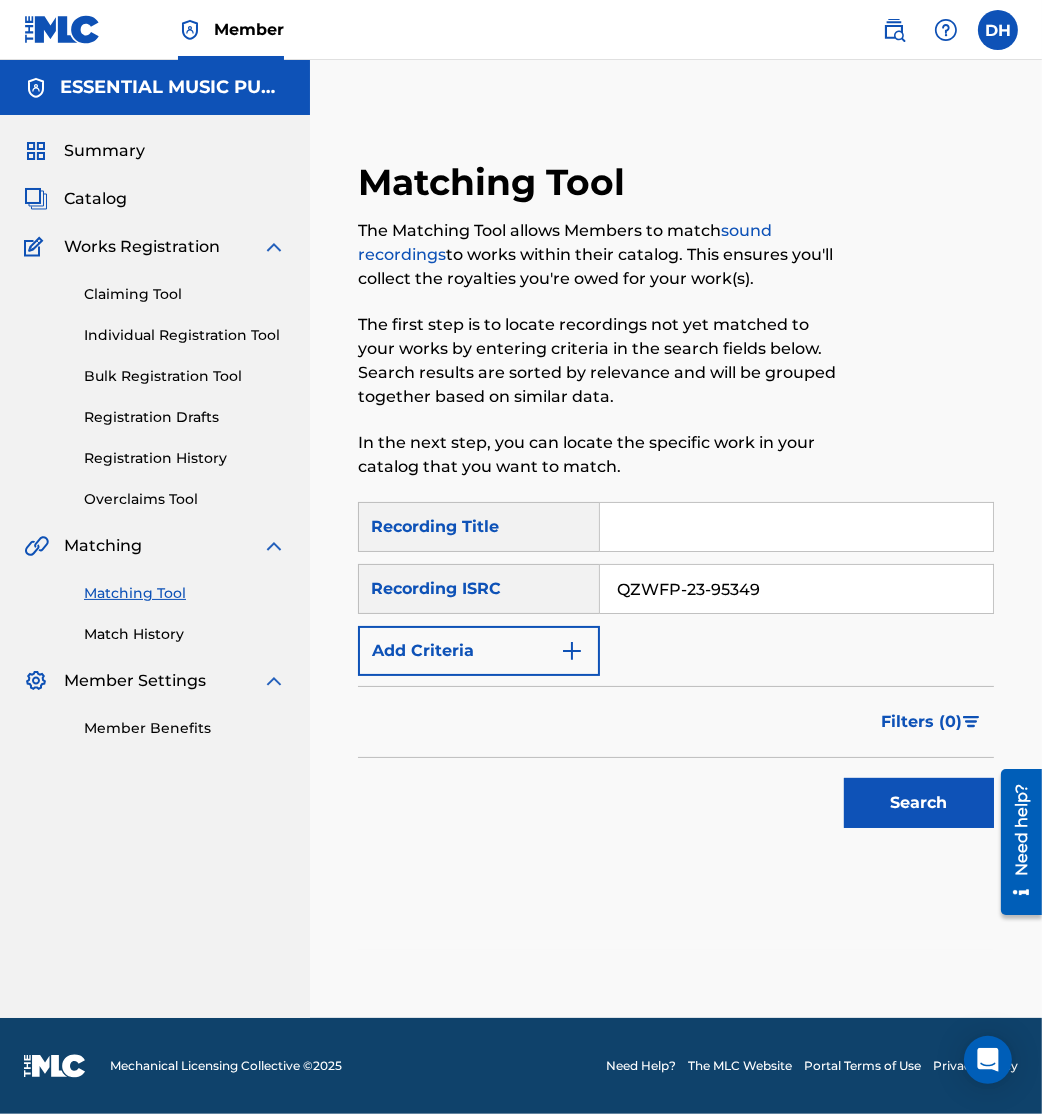 click on "QZWFP-23-95349" at bounding box center [796, 589] 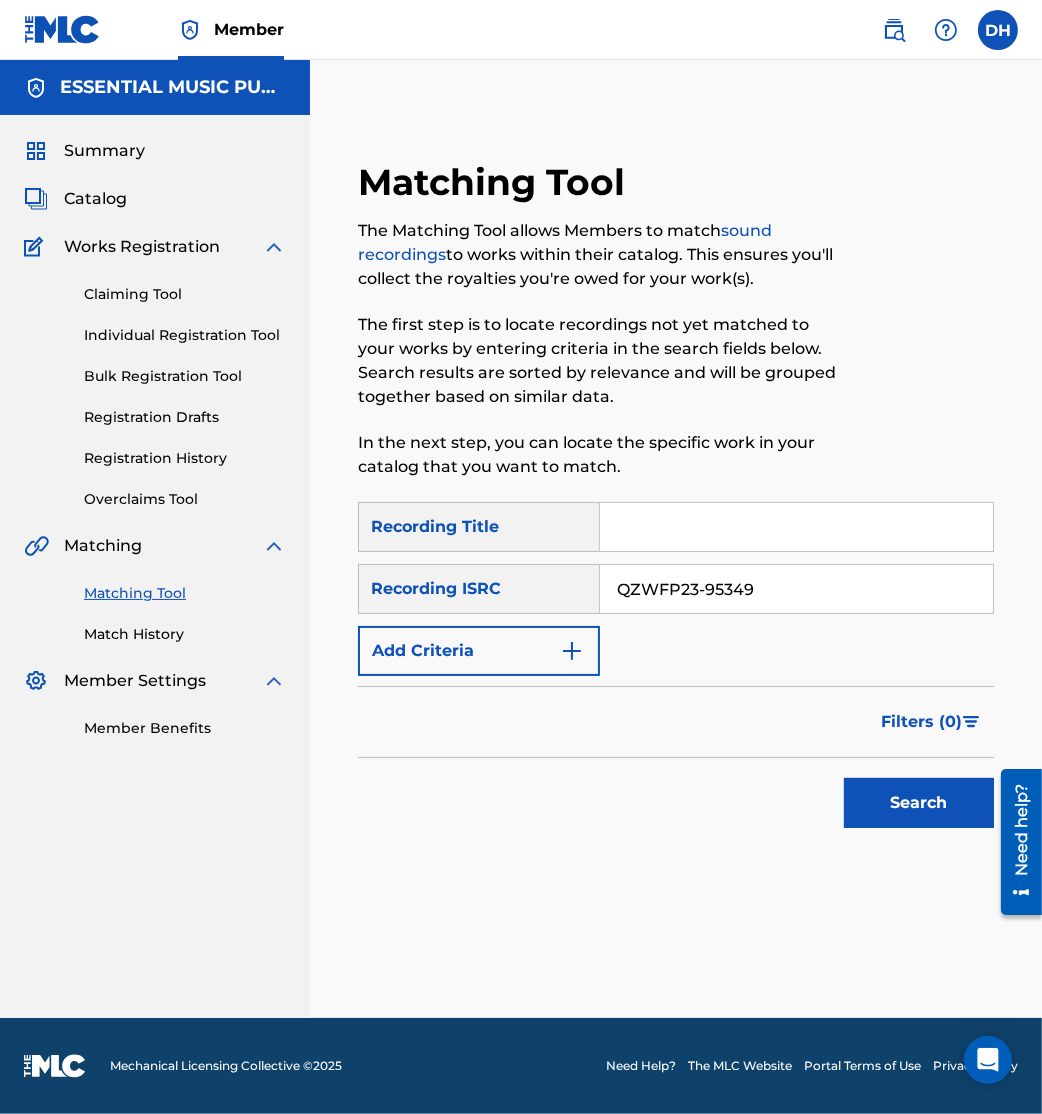 click on "QZWFP23-95349" at bounding box center [796, 589] 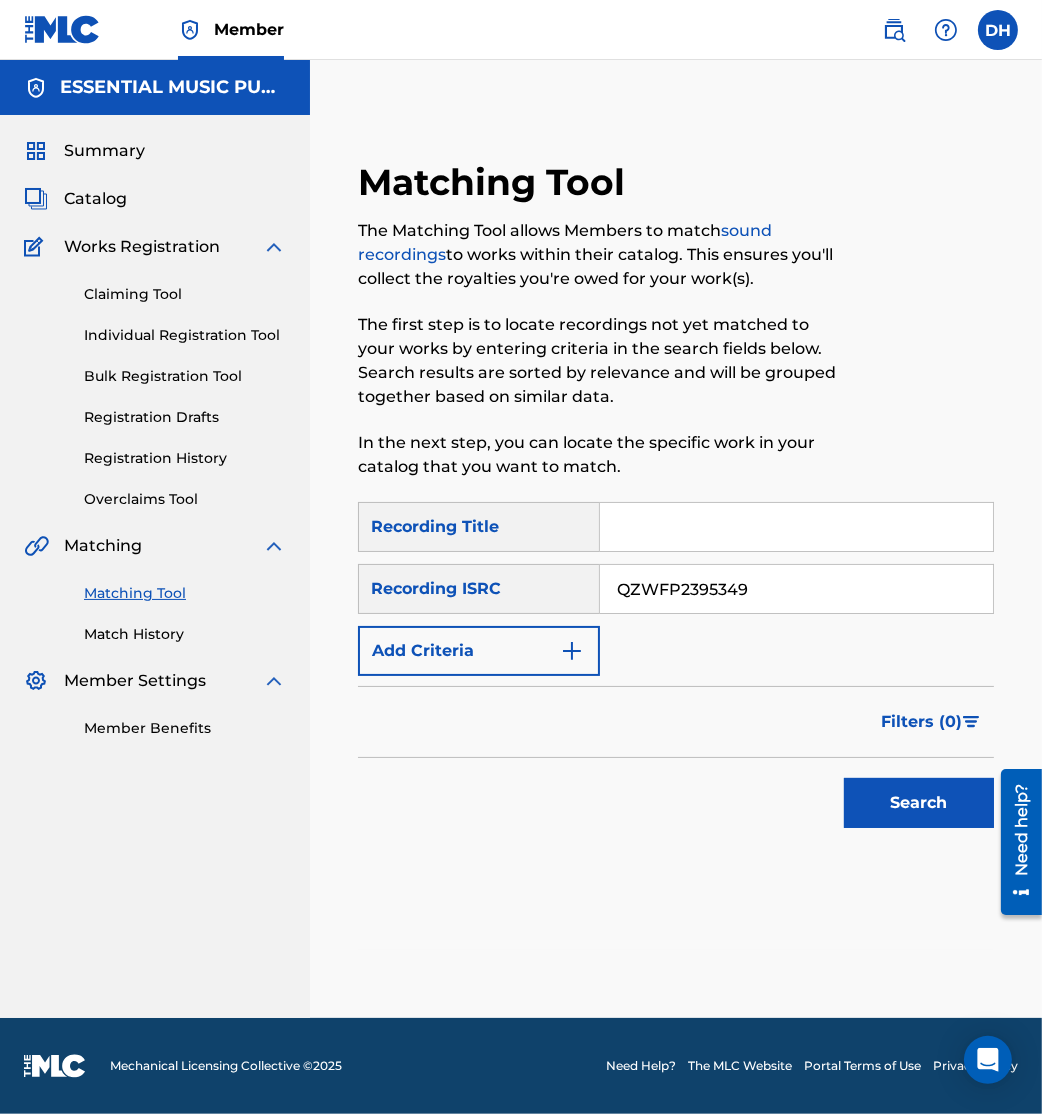 type on "QZWFP2395349" 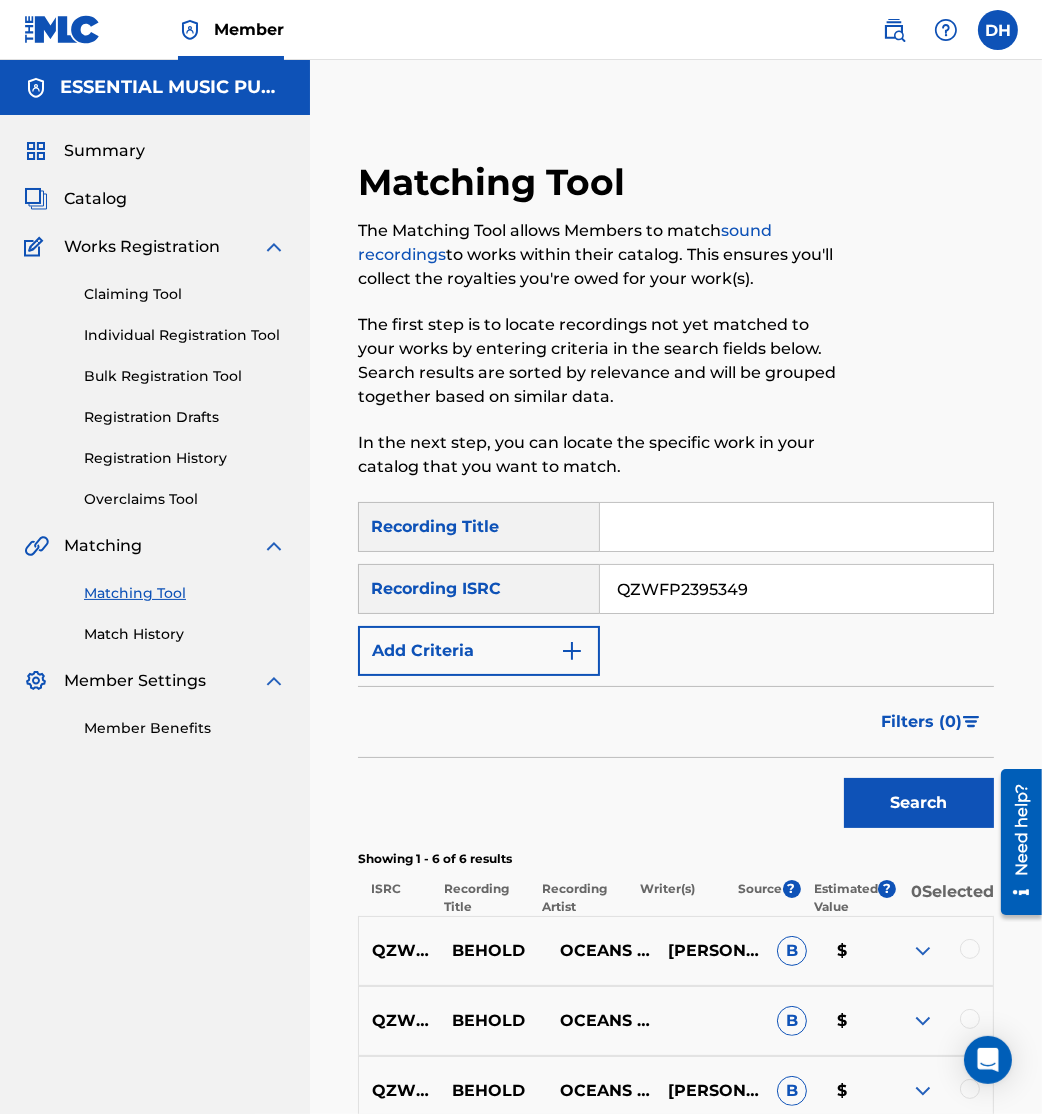 scroll, scrollTop: 429, scrollLeft: 0, axis: vertical 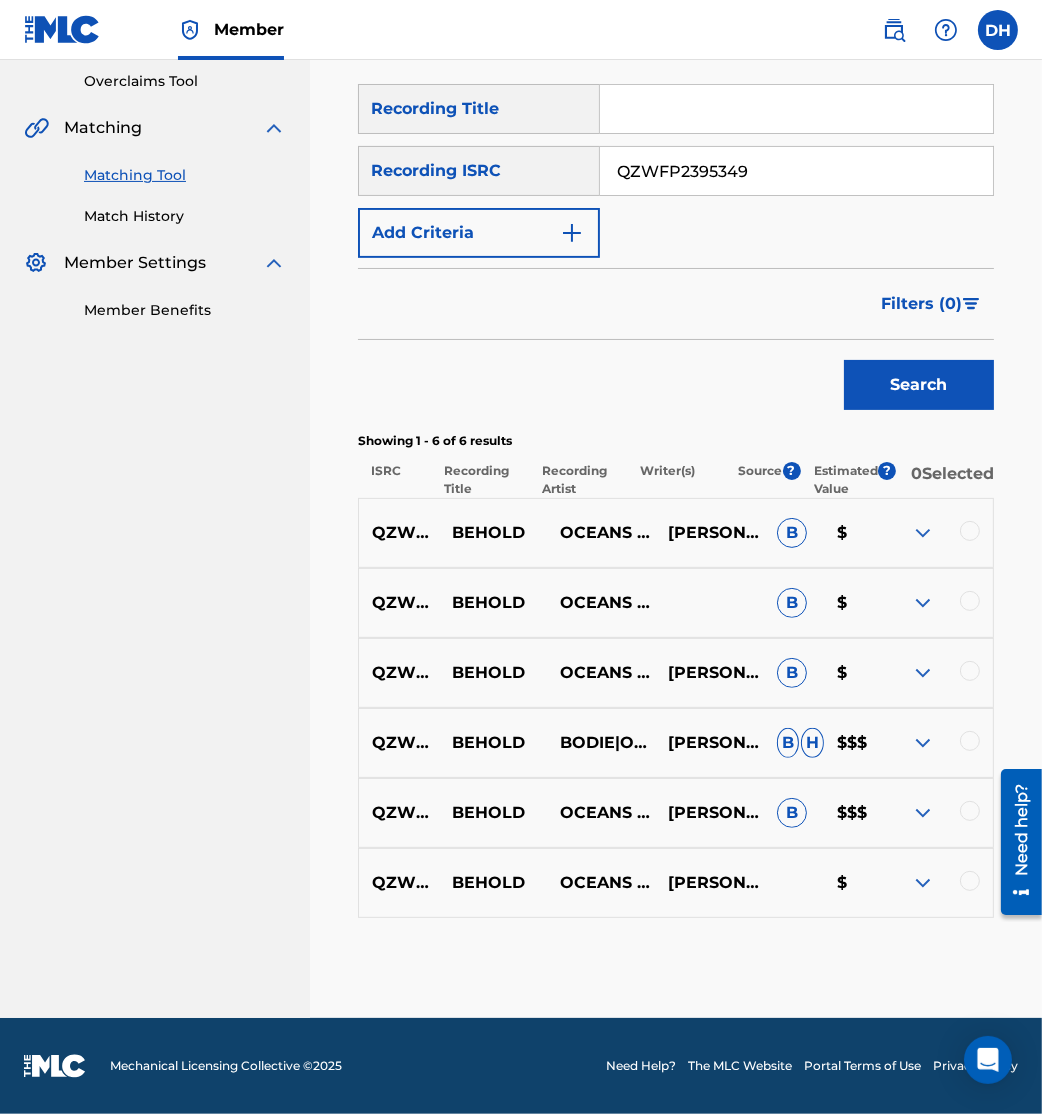 click at bounding box center [970, 531] 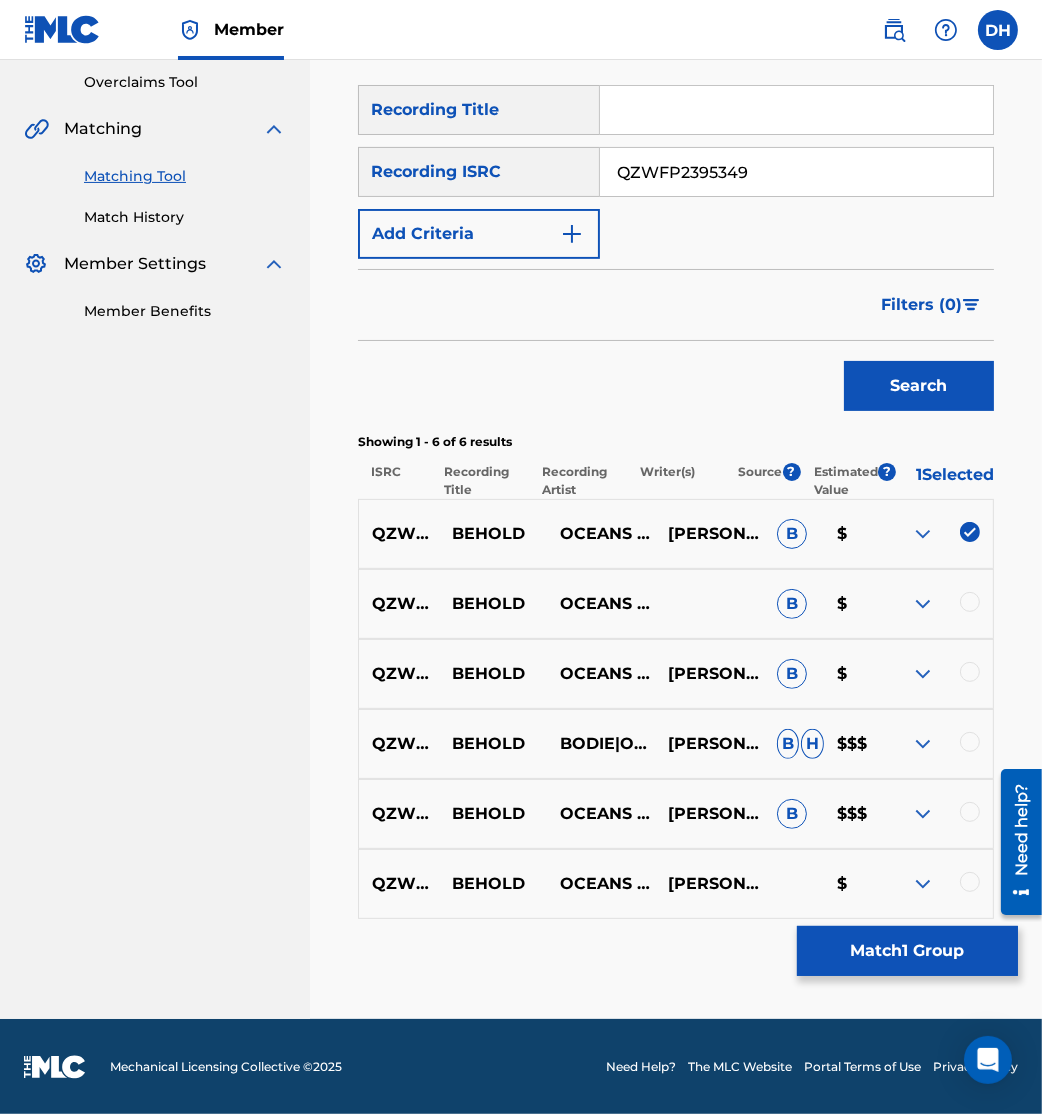 click on "QZWFP2395349 BEHOLD OCEANS MUSIC B $" at bounding box center [676, 604] 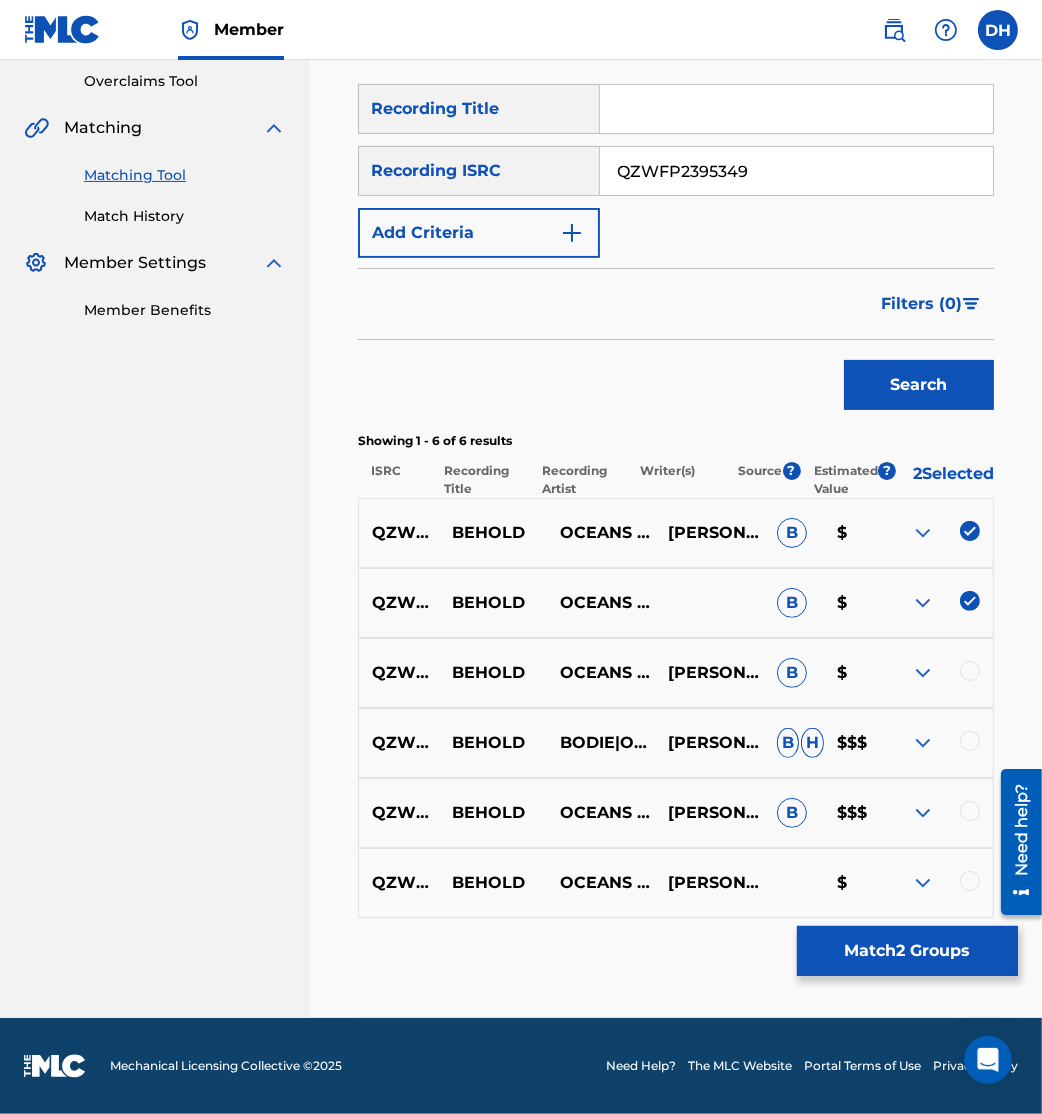 click at bounding box center [970, 671] 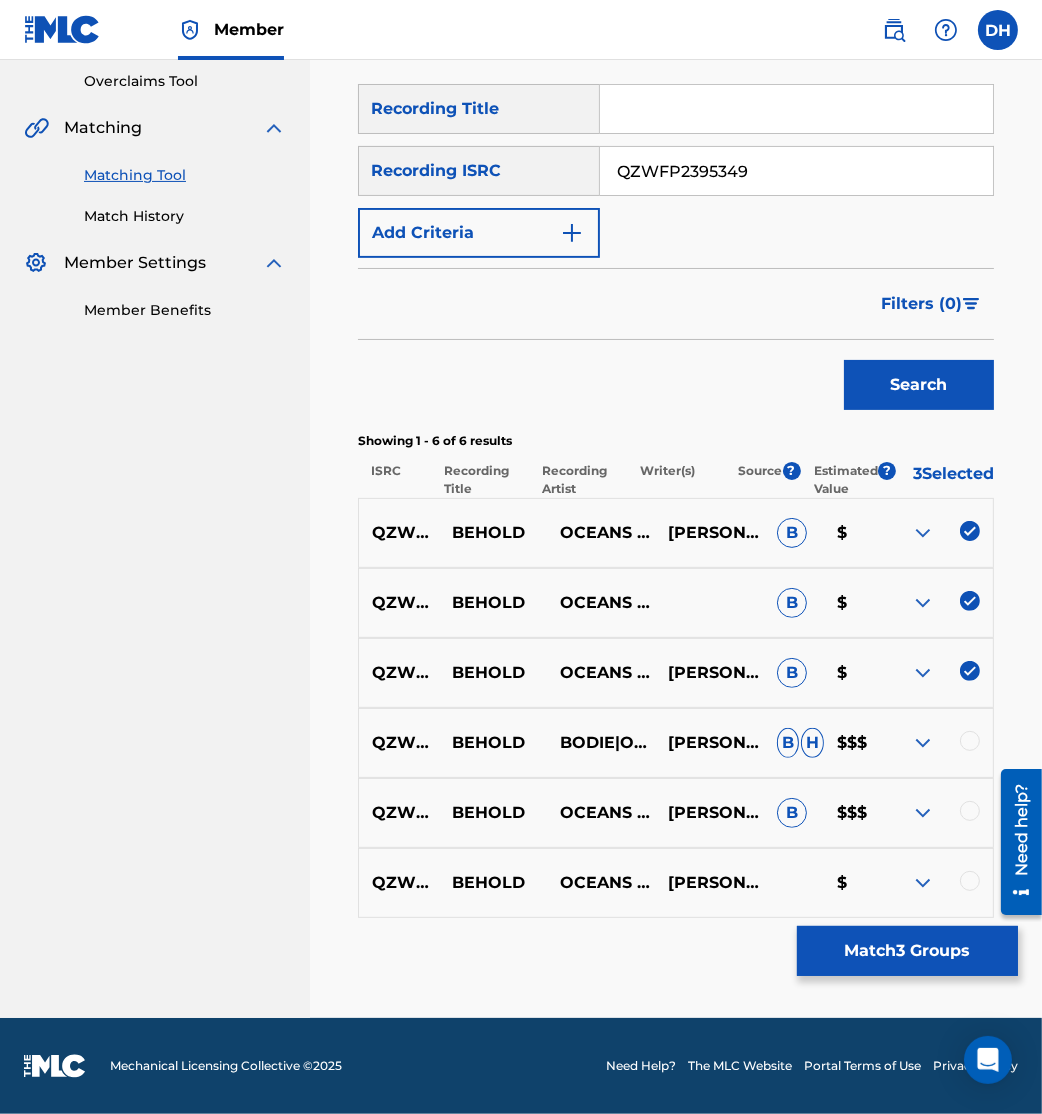 click at bounding box center (970, 741) 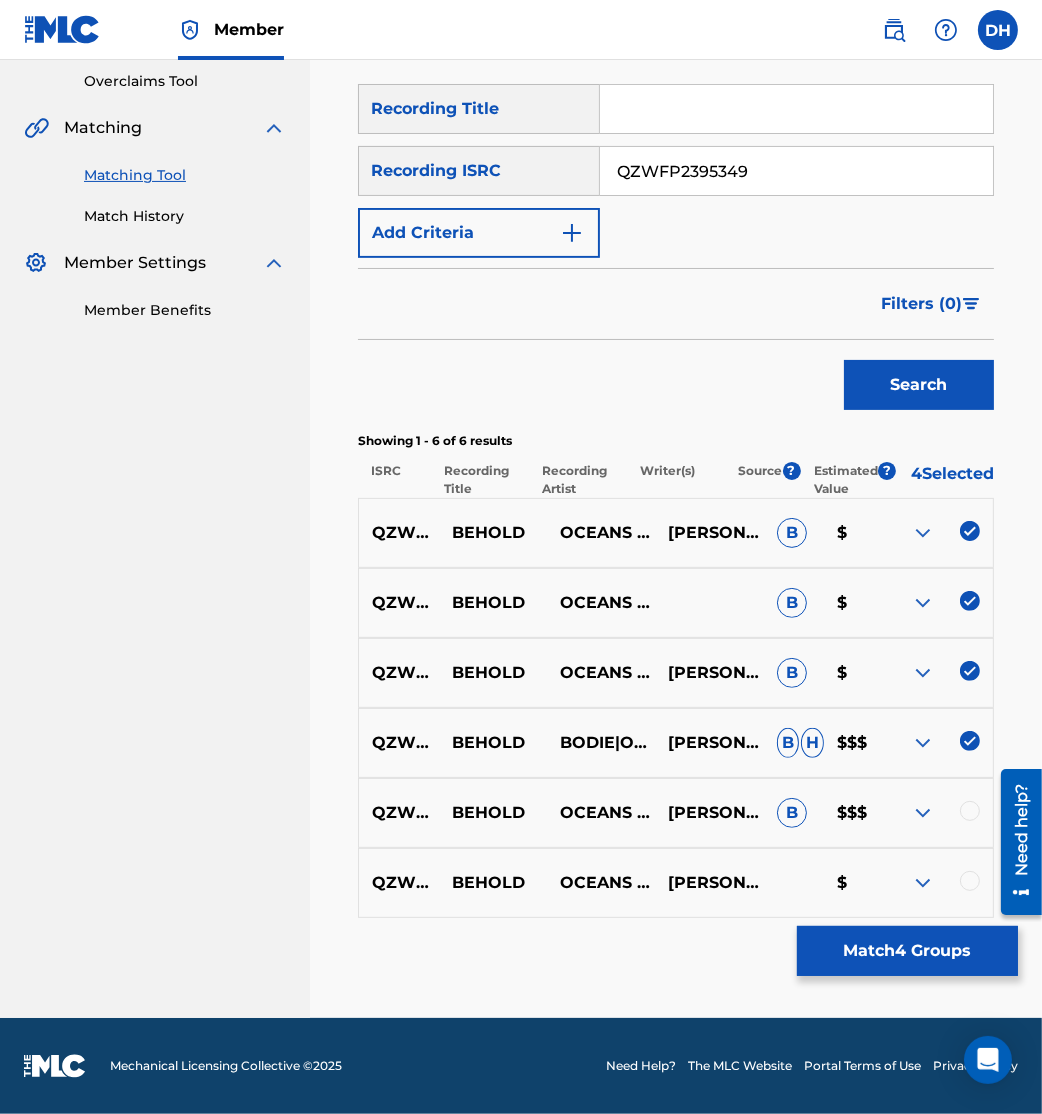 click at bounding box center [970, 811] 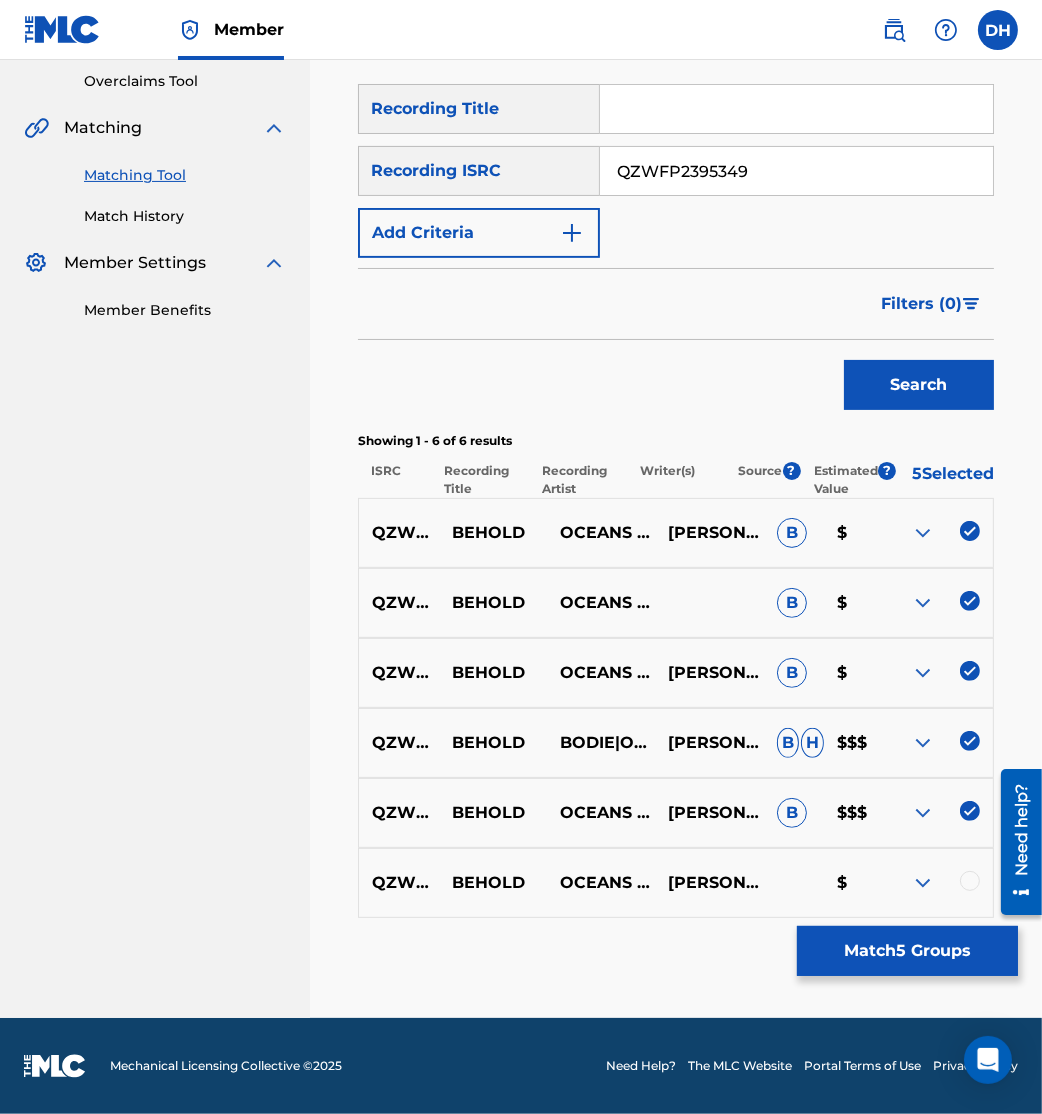 click at bounding box center (939, 883) 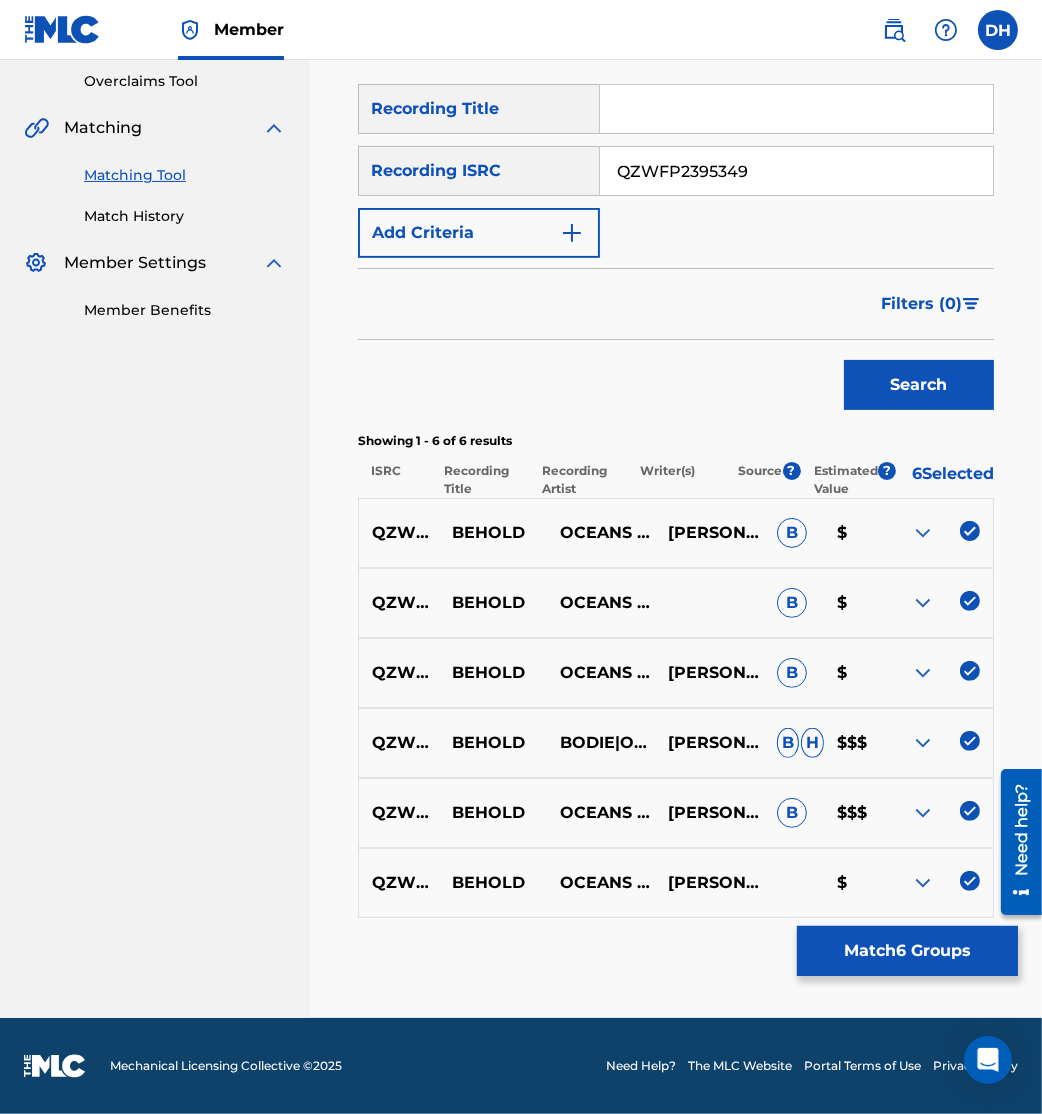 click on "Matching Tool The Matching Tool allows Members to match  sound recordings  to works within their catalog. This ensures you'll collect the royalties you're owed for your work(s). The first step is to locate recordings not yet matched to your works by entering criteria in the search fields below. Search results are sorted by relevance and will be grouped together based on similar data. In the next step, you can locate the specific work in your catalog that you want to match. SearchWithCriteria44694544-9660-483a-9230-d5ce450344f8 Recording Title SearchWithCriteria4b12b02f-3e06-4071-84df-9fc1d4689fd4 Recording ISRC QZWFP2395349 Add Criteria Filter Estimated Value All $$$$$ $$$$ $$$ $$ $ Source All Blanket License Historical Unmatched Remove Filters Apply Filters Filters ( 0 ) Search Showing 1 - 6 of 6 results ISRC Recording Title Recording Artist Writer(s) Source ? Estimated Value ? 6  Selected QZWFP2395349 BEHOLD OCEANS MUSIC & BODIE BODIE KULJIAN,DAVID DEPEREZ,DAVID RYAN COOK,MELANIE FOUST,STACEY CHAND B $ B" at bounding box center (676, 380) 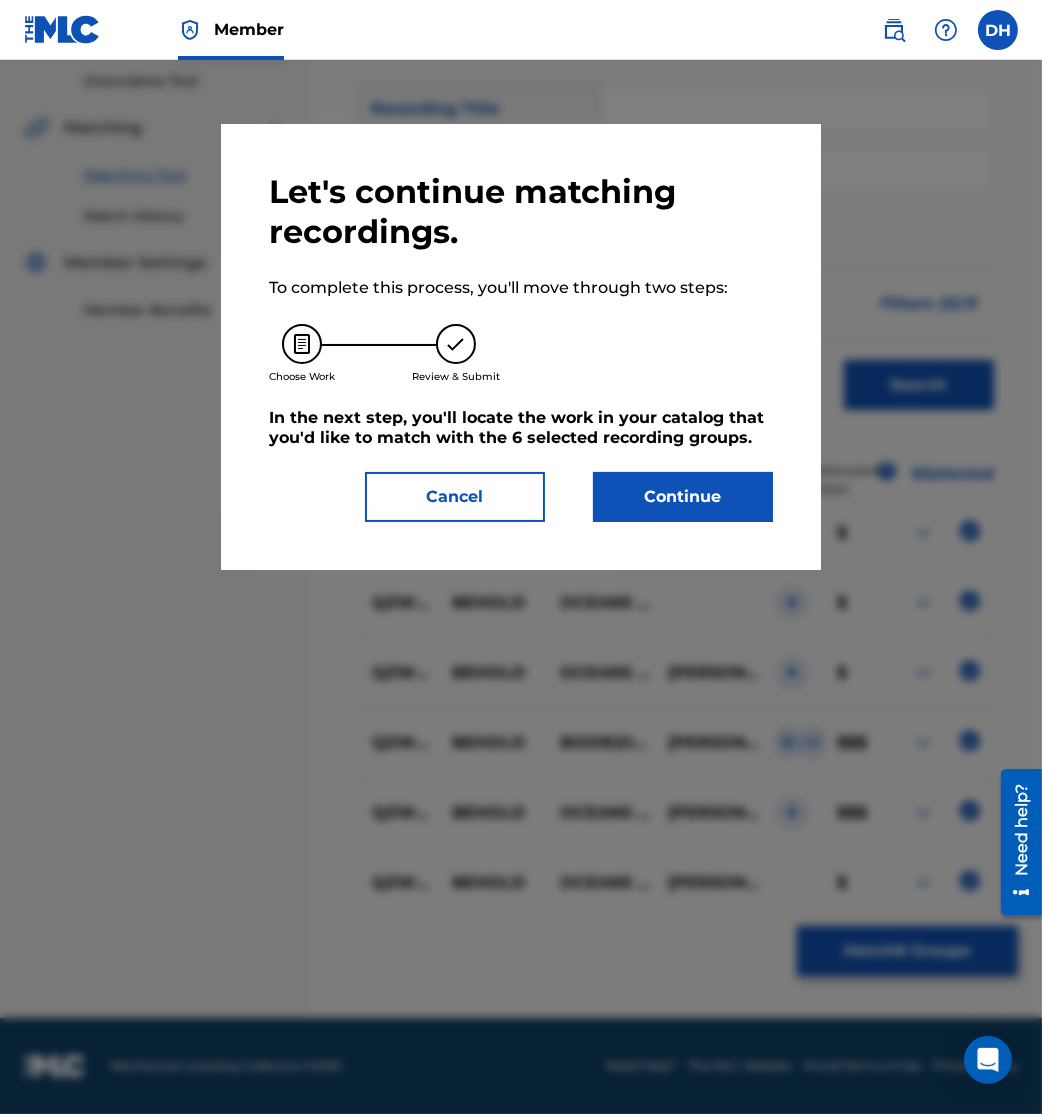 click on "Continue" at bounding box center (683, 497) 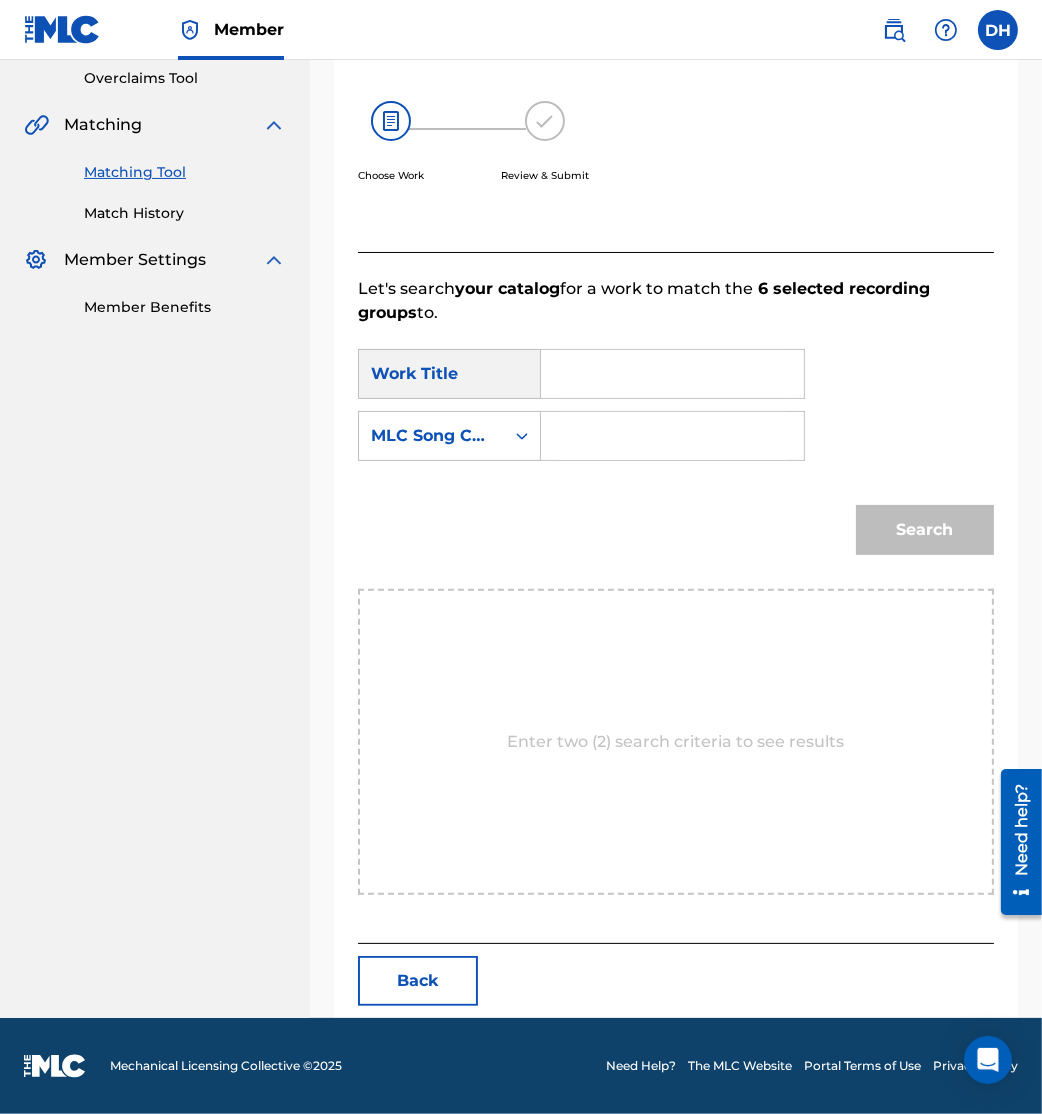scroll, scrollTop: 420, scrollLeft: 0, axis: vertical 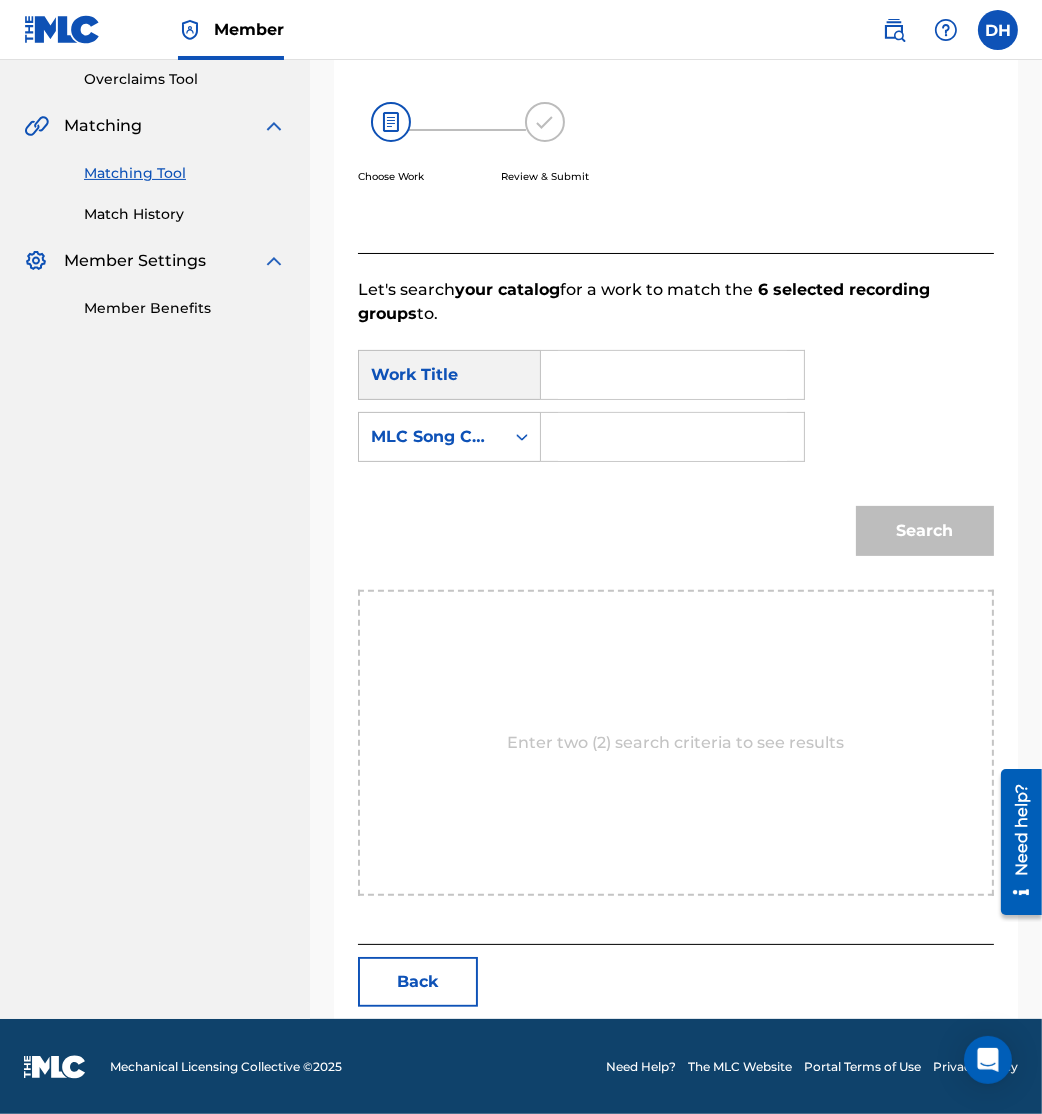 click at bounding box center [672, 375] 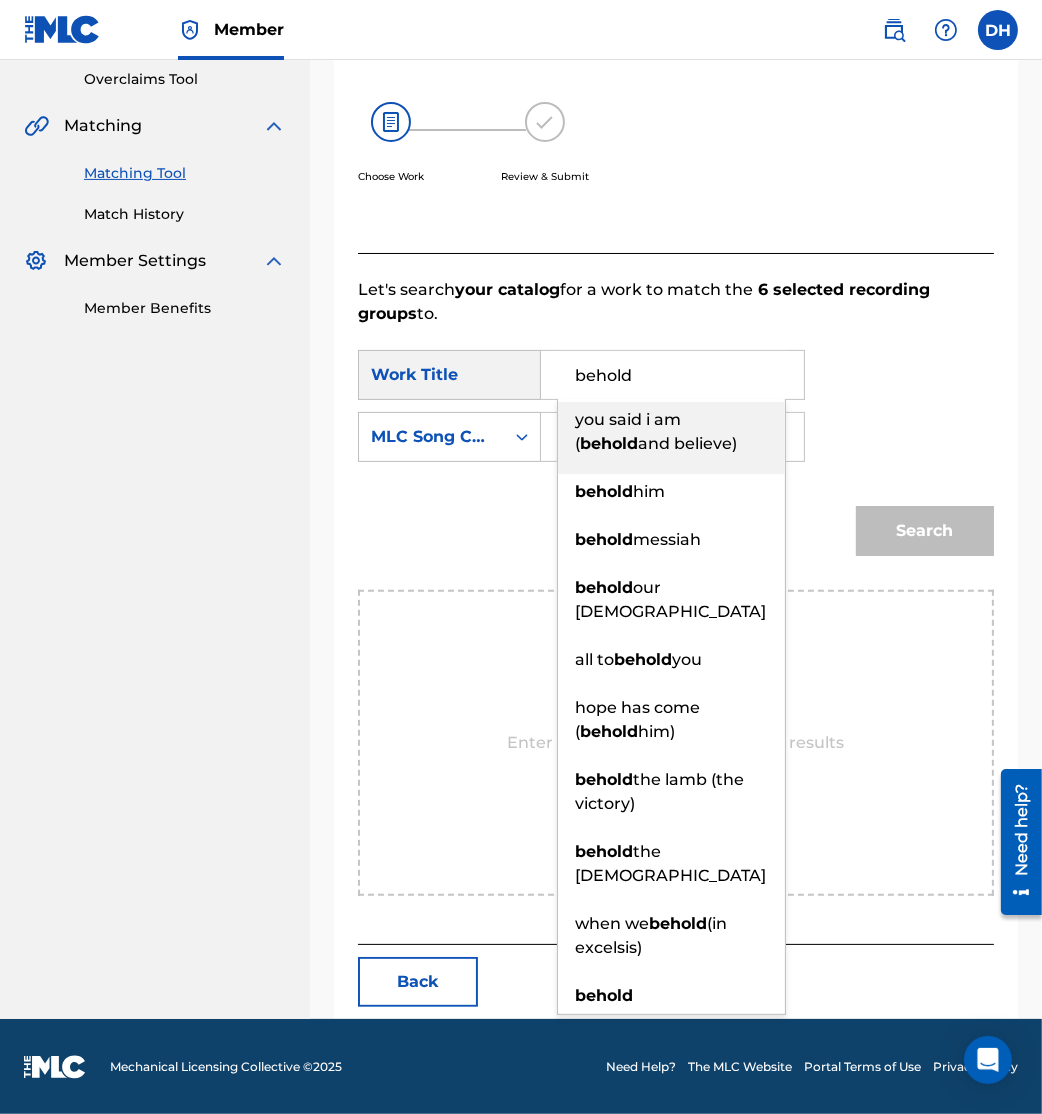 type on "behold" 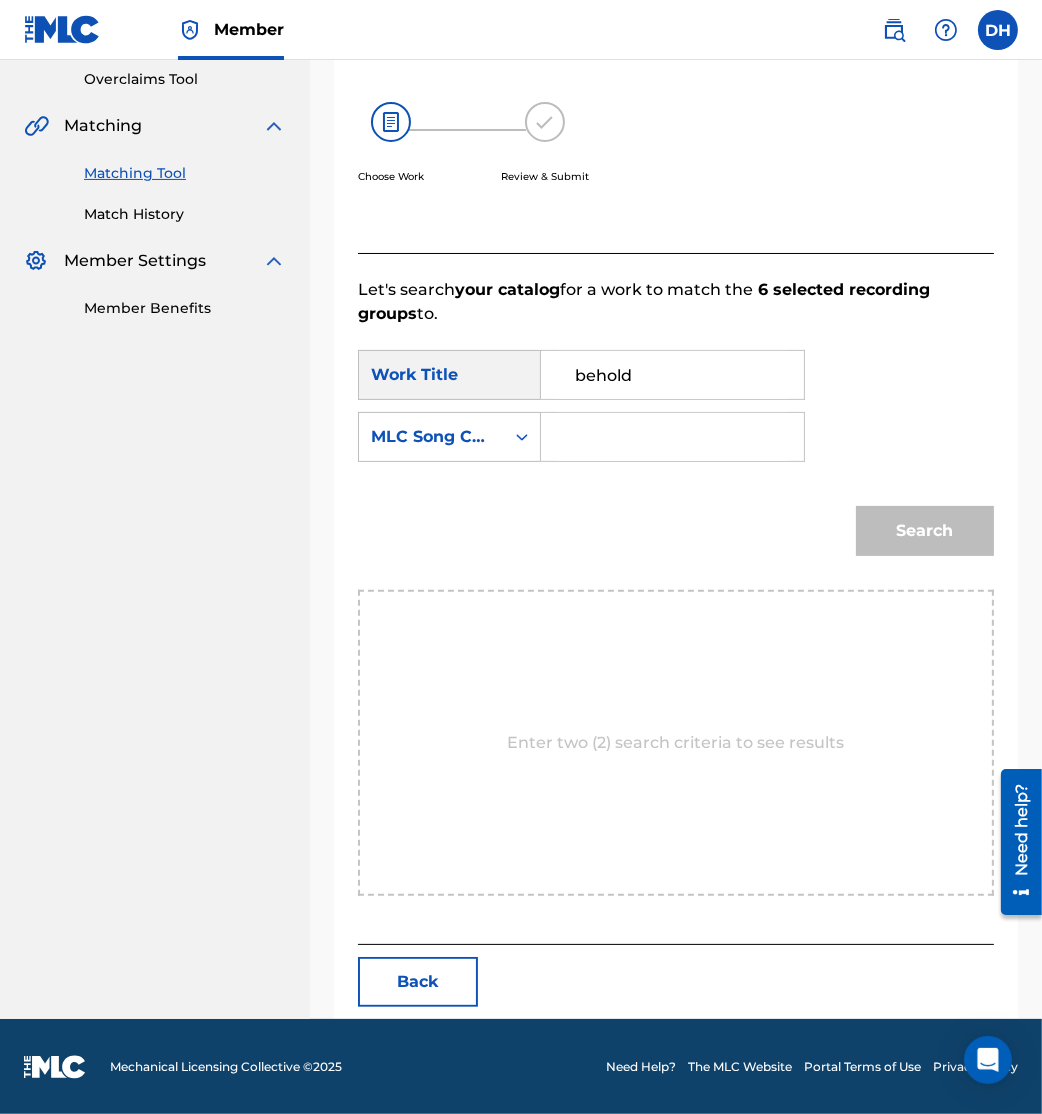 click at bounding box center (672, 437) 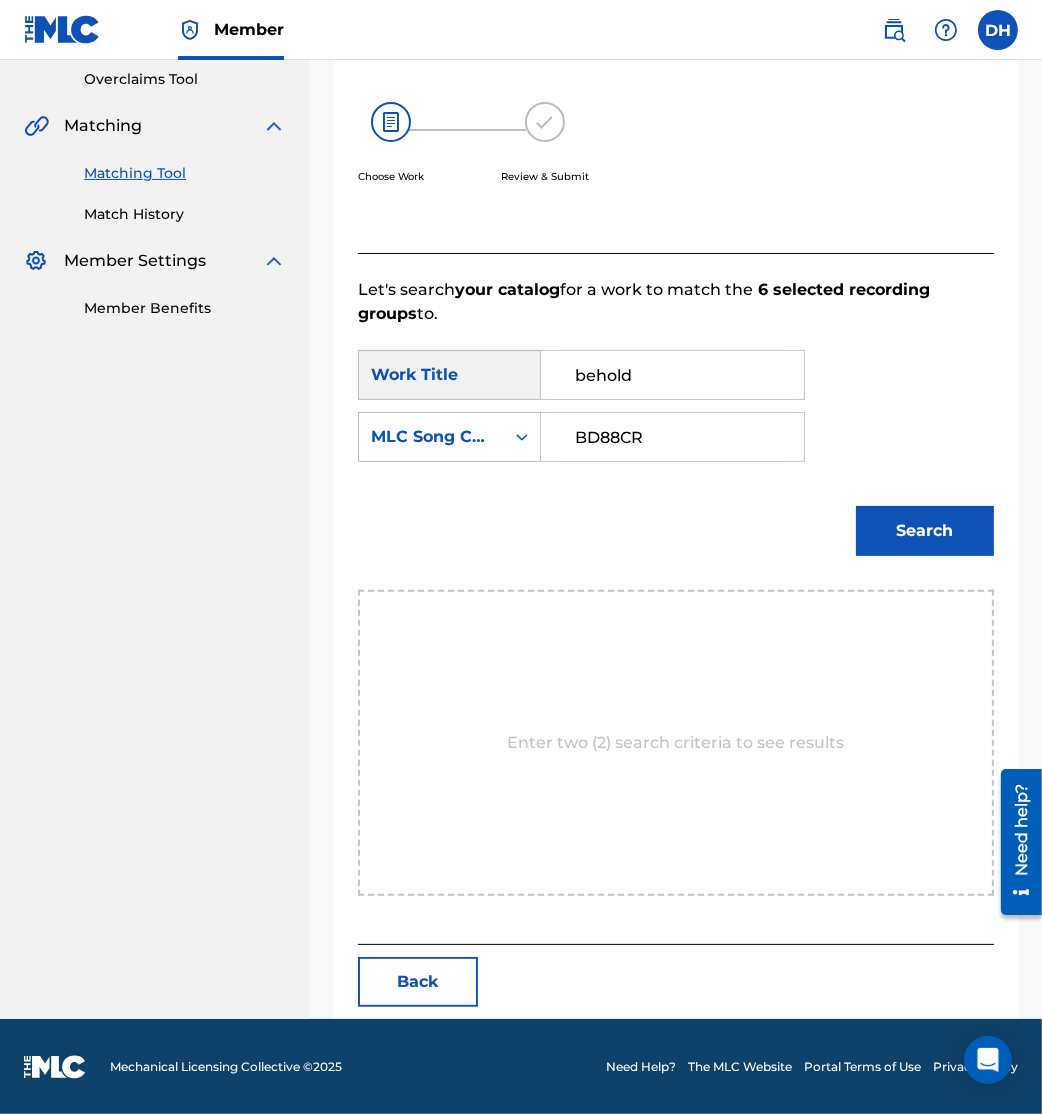 type on "BD88CR" 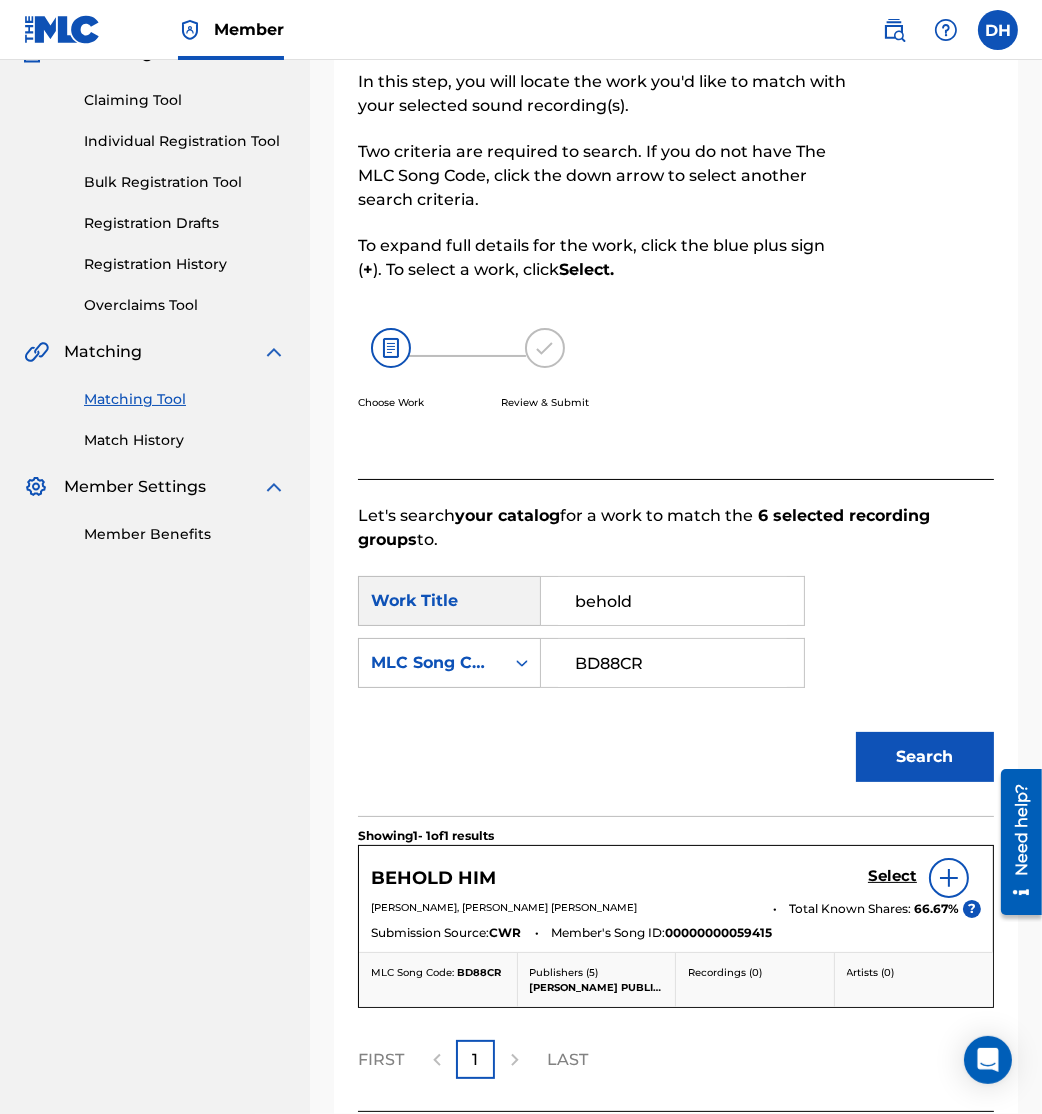 scroll, scrollTop: 361, scrollLeft: 0, axis: vertical 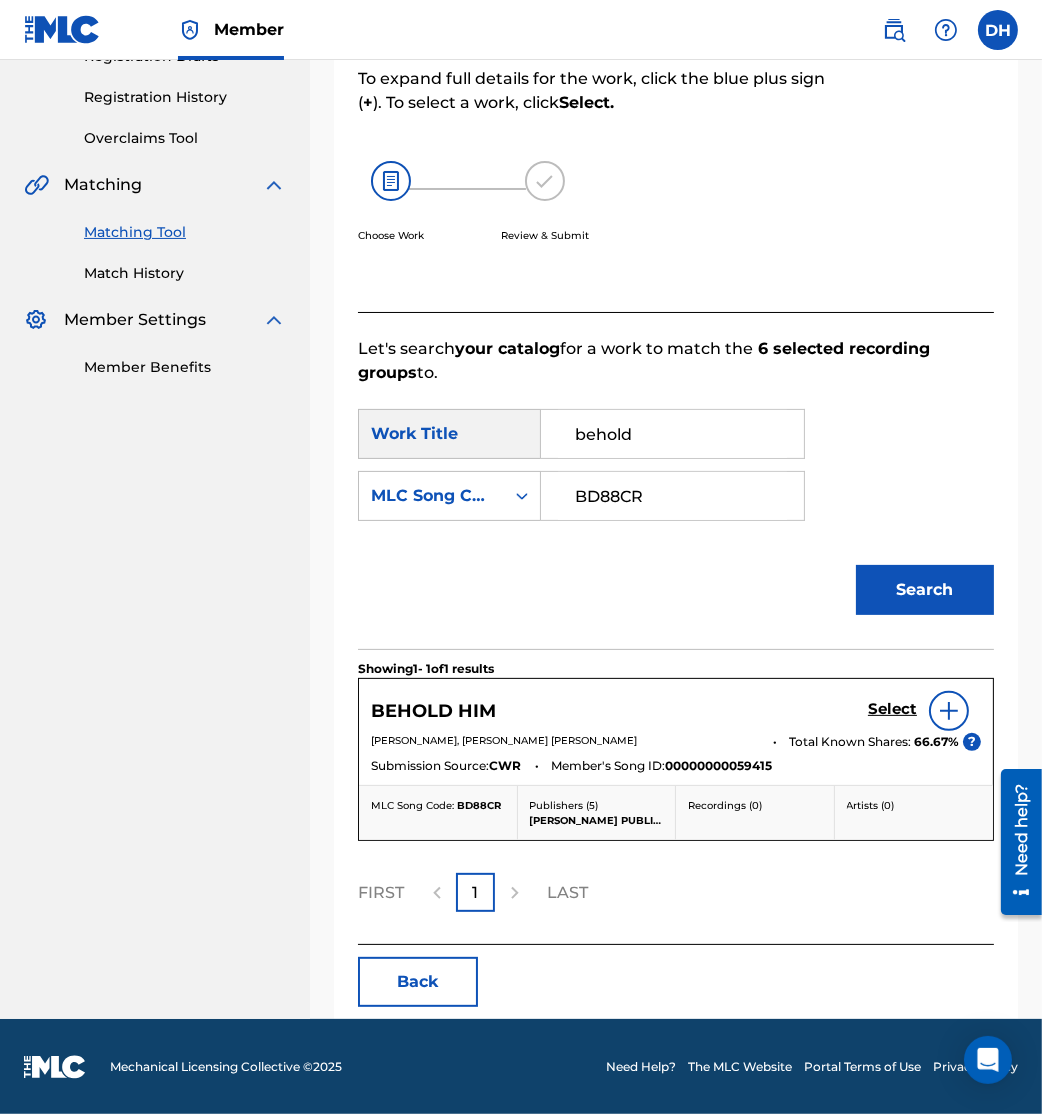 click on "Select" at bounding box center [892, 709] 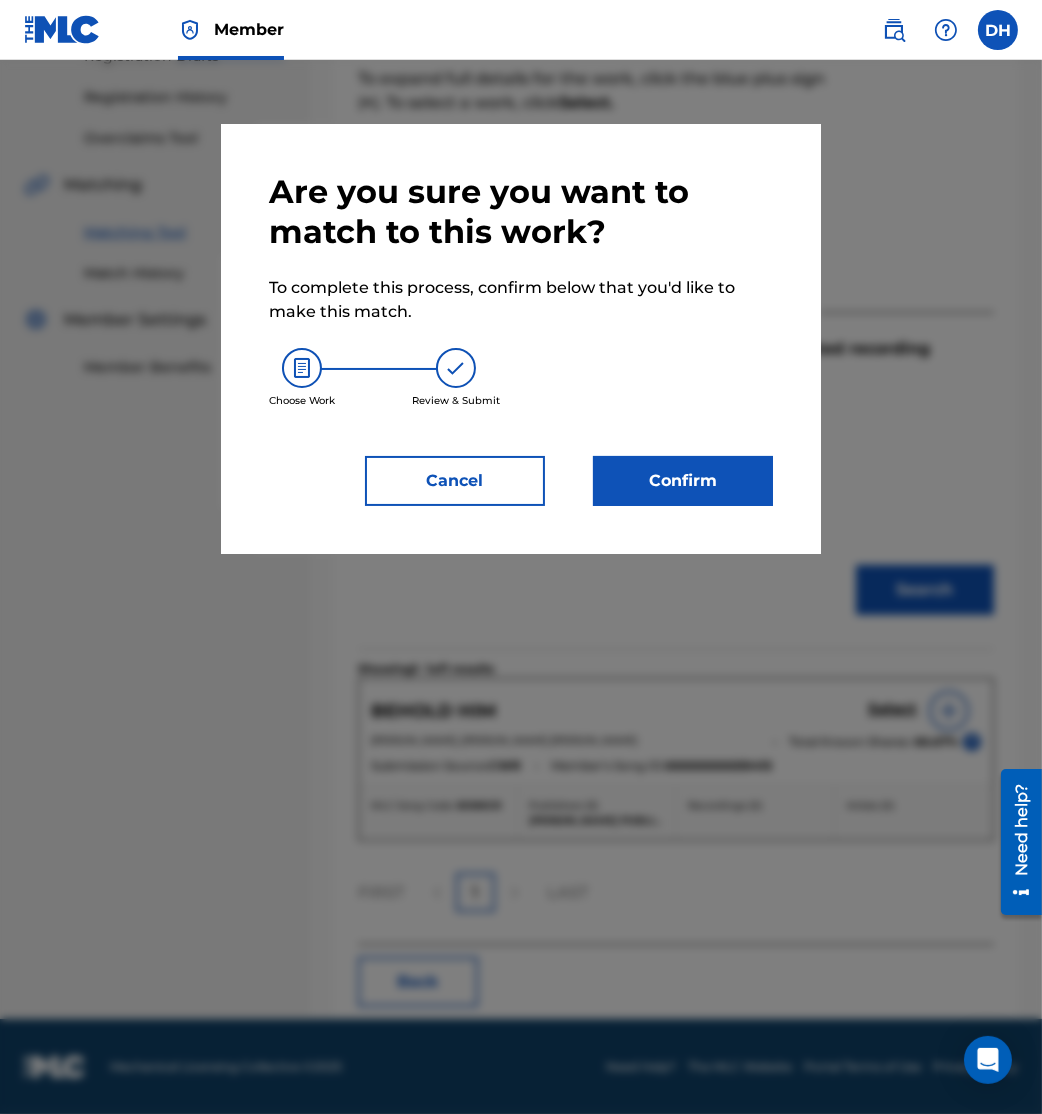 click on "Confirm" at bounding box center (683, 481) 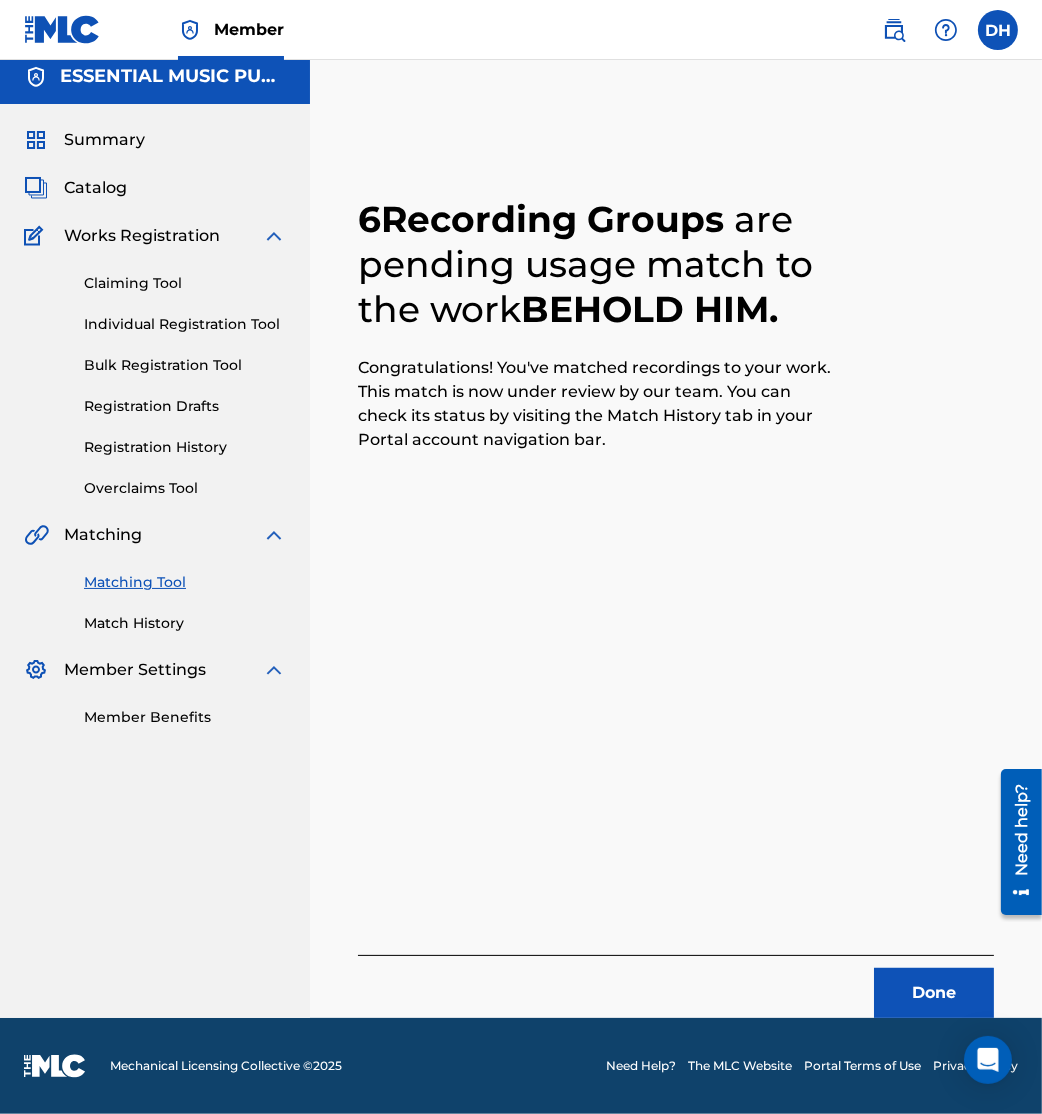 scroll, scrollTop: 10, scrollLeft: 0, axis: vertical 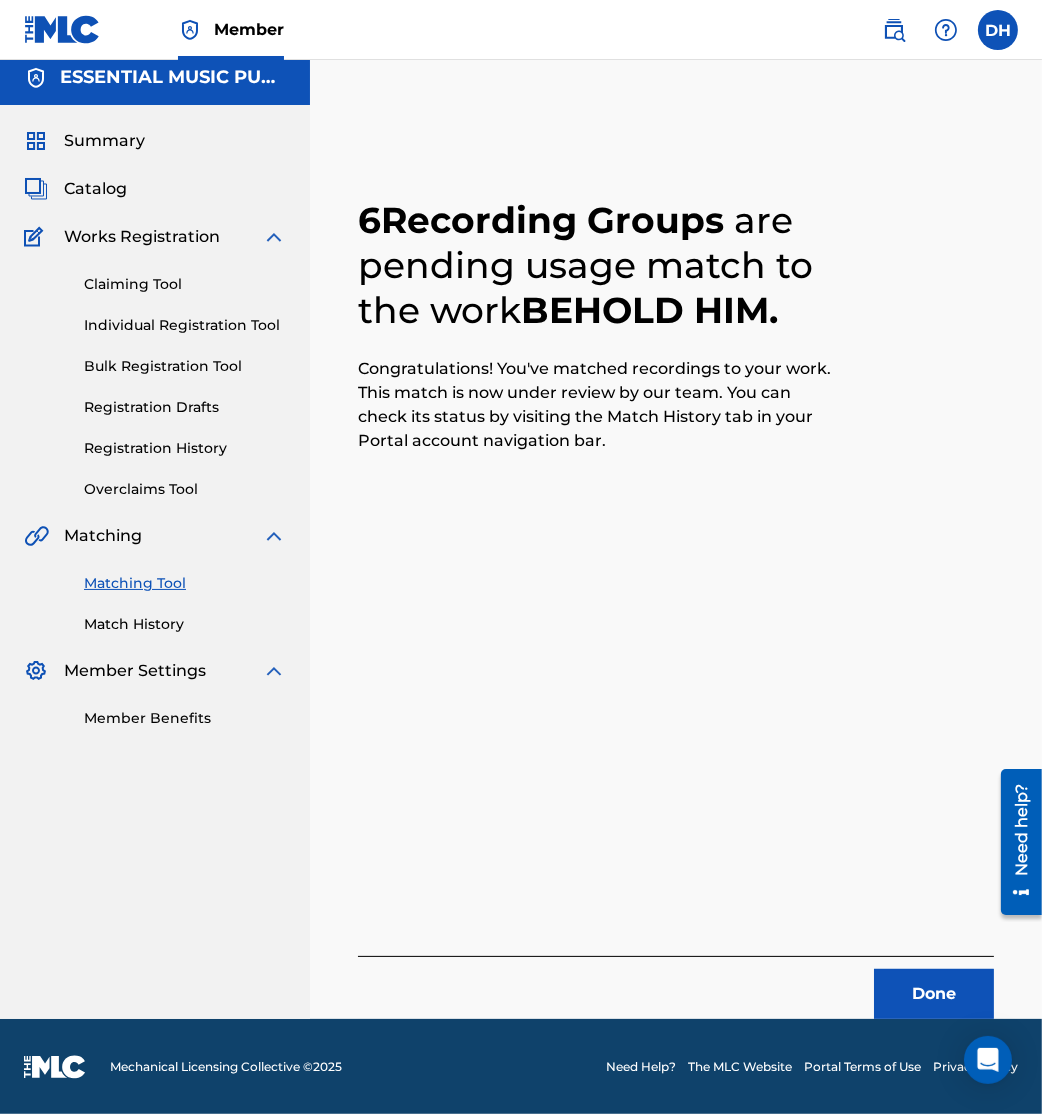 click on "Done" at bounding box center [934, 994] 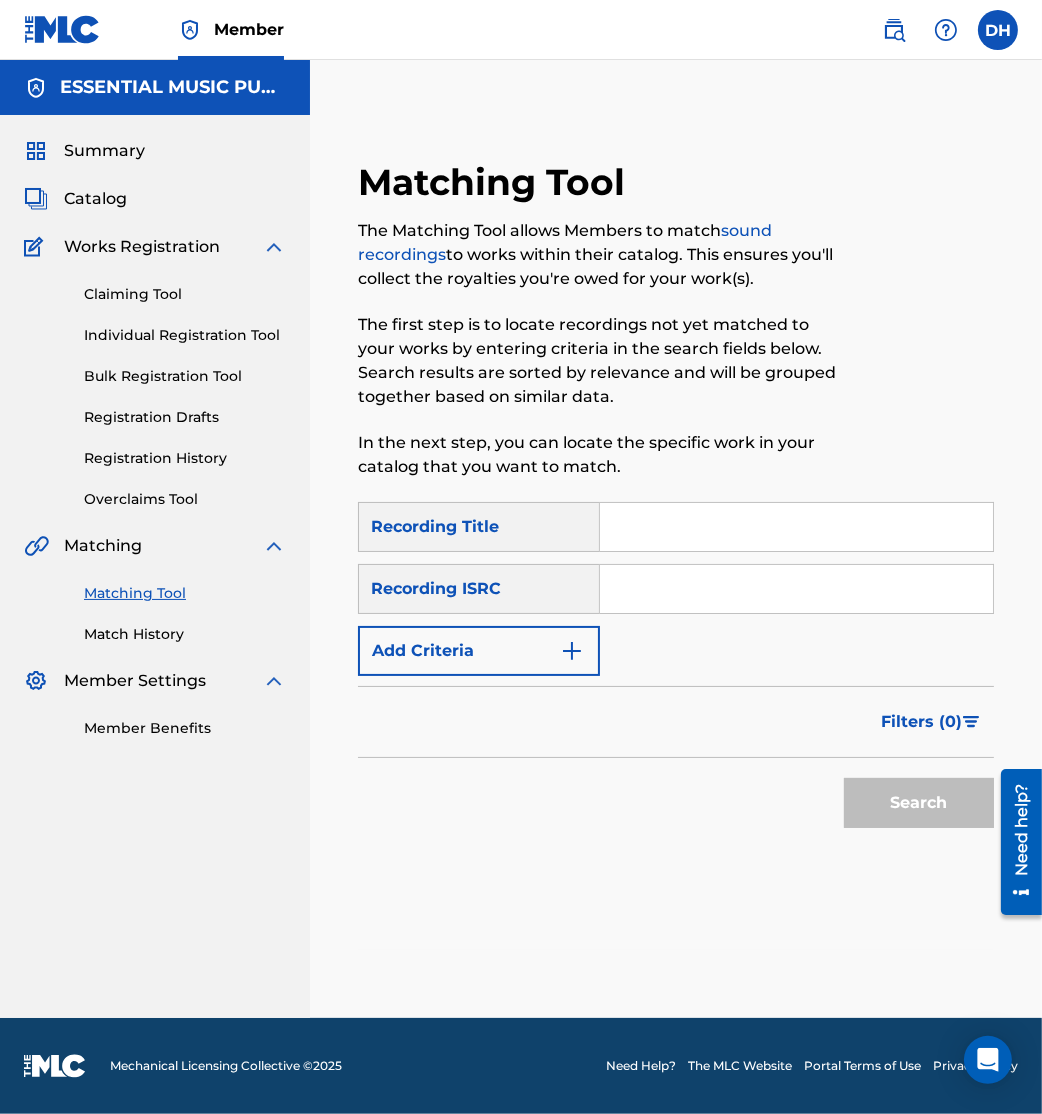 click on "ESSENTIAL MUSIC PUBLISHING Summary Catalog Works Registration Claiming Tool Individual Registration Tool Bulk Registration Tool Registration Drafts Registration History Overclaims Tool Matching Matching Tool Match History Member Settings Member Benefits" at bounding box center (155, 539) 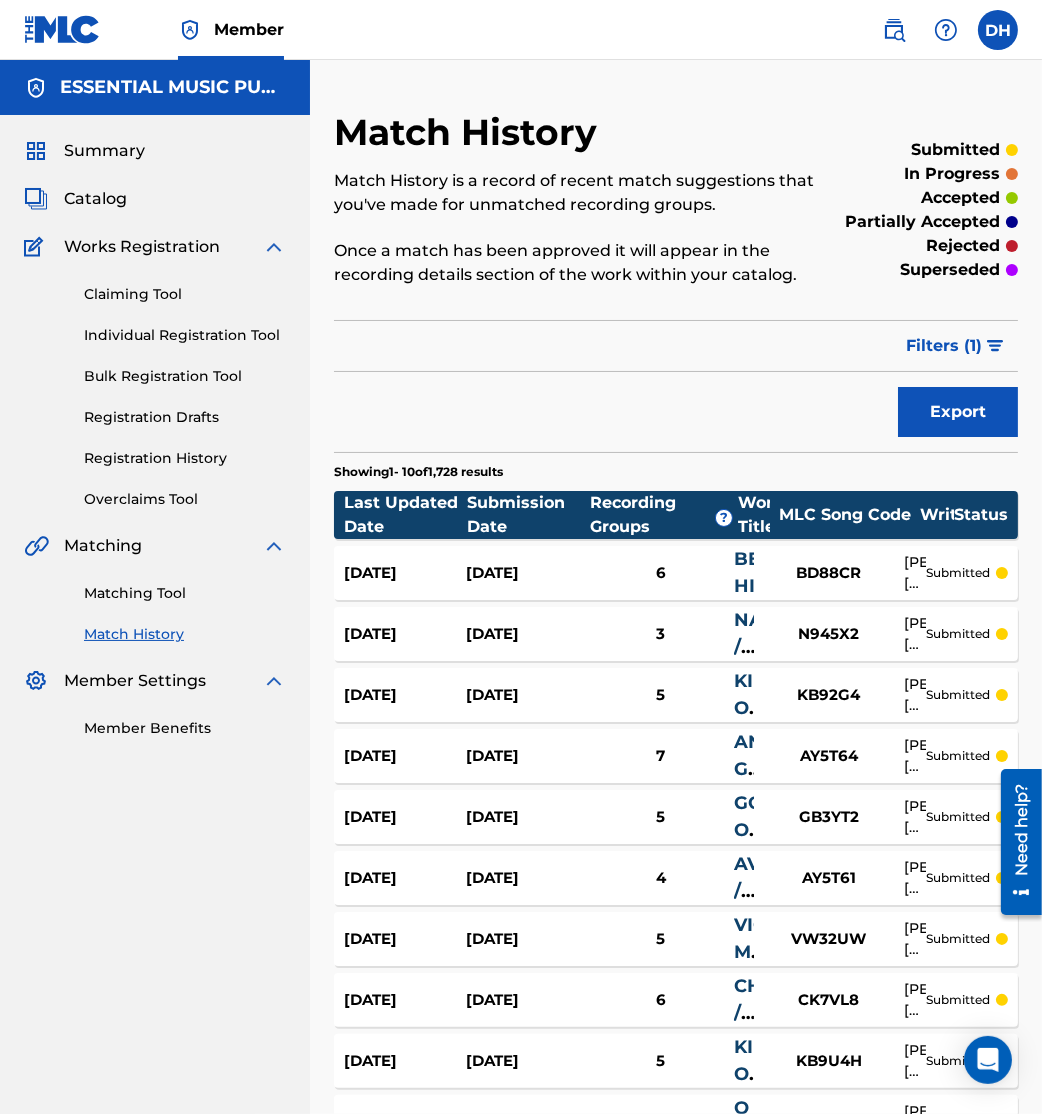 click on "BD88CR" at bounding box center [829, 573] 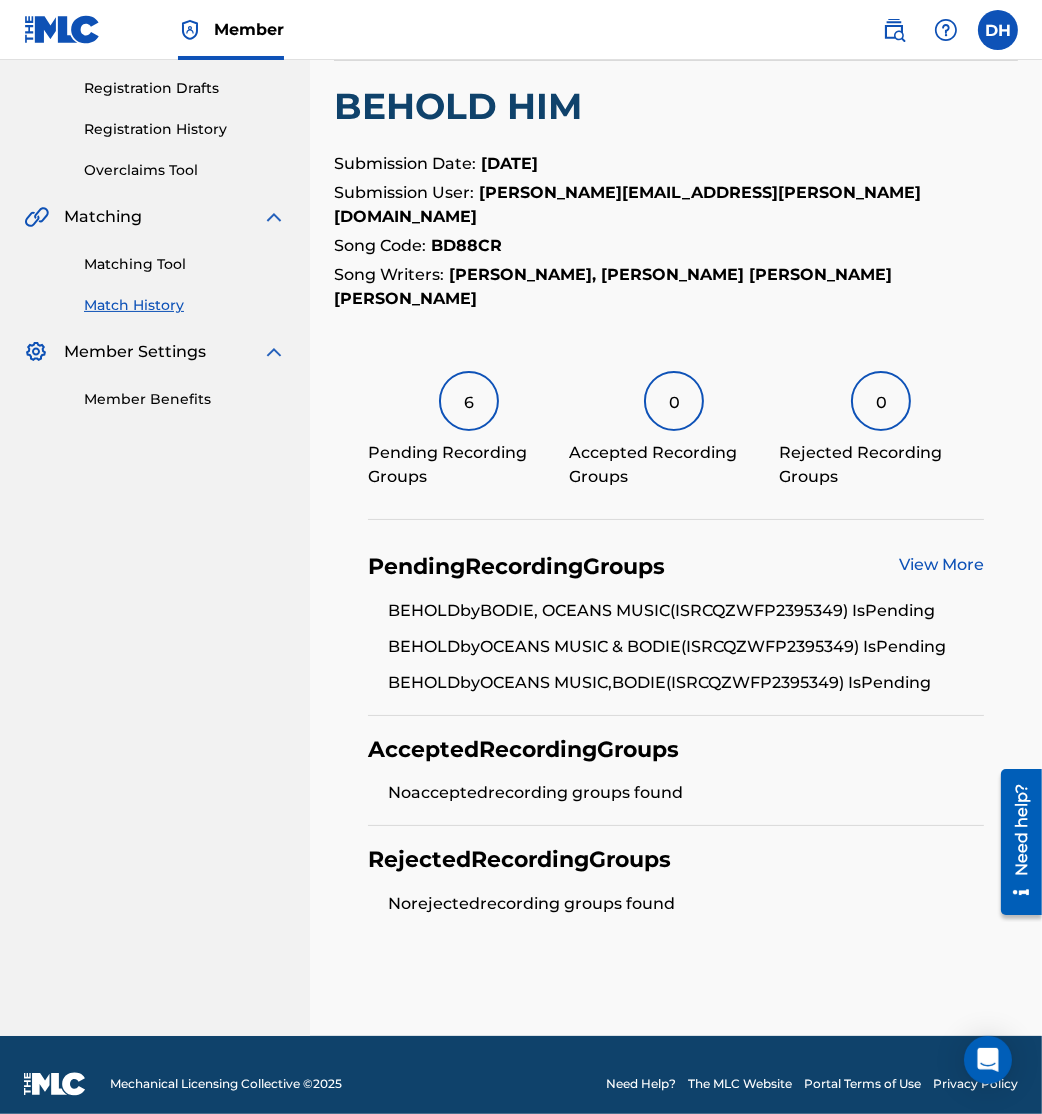 scroll, scrollTop: 297, scrollLeft: 0, axis: vertical 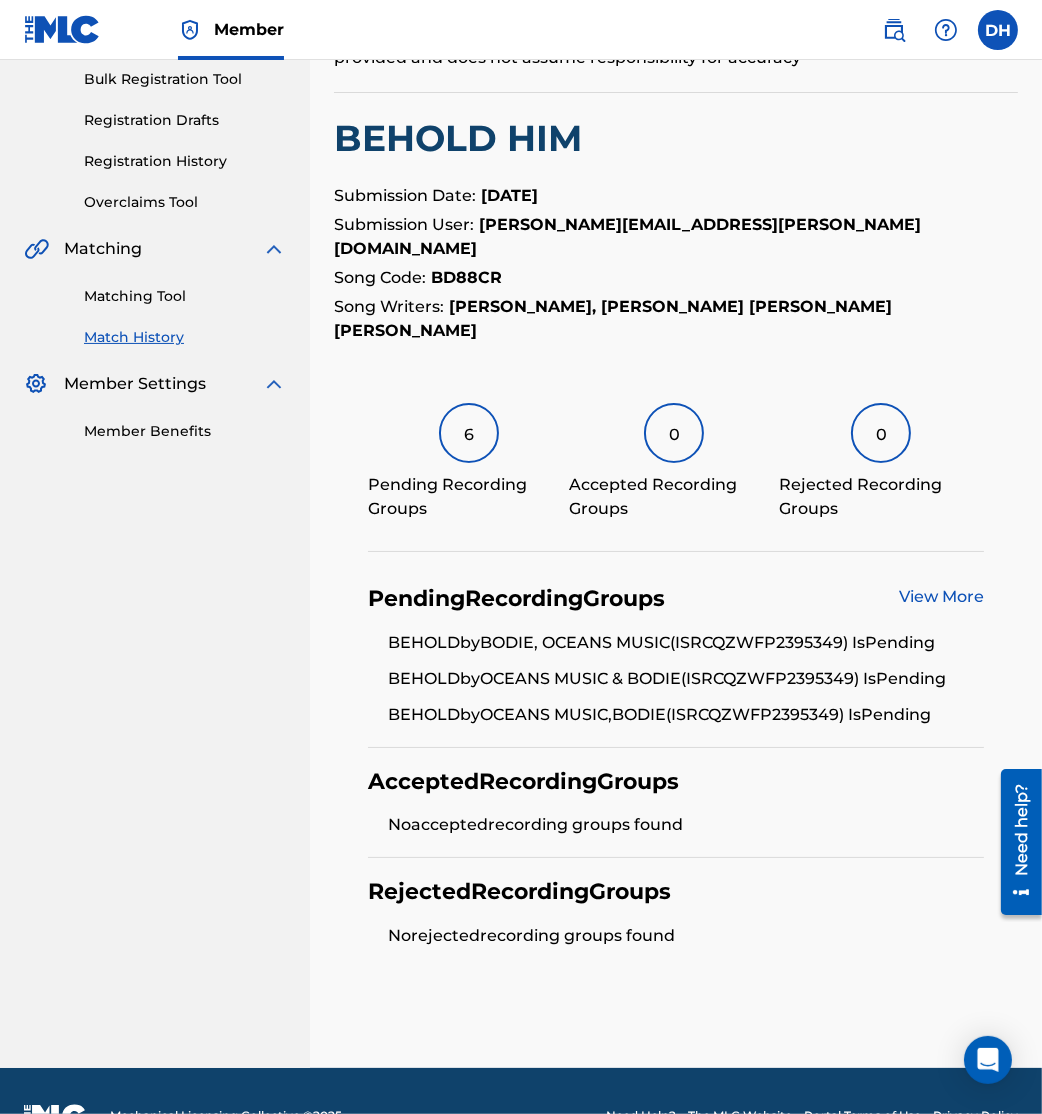 click on "View More" at bounding box center [941, 596] 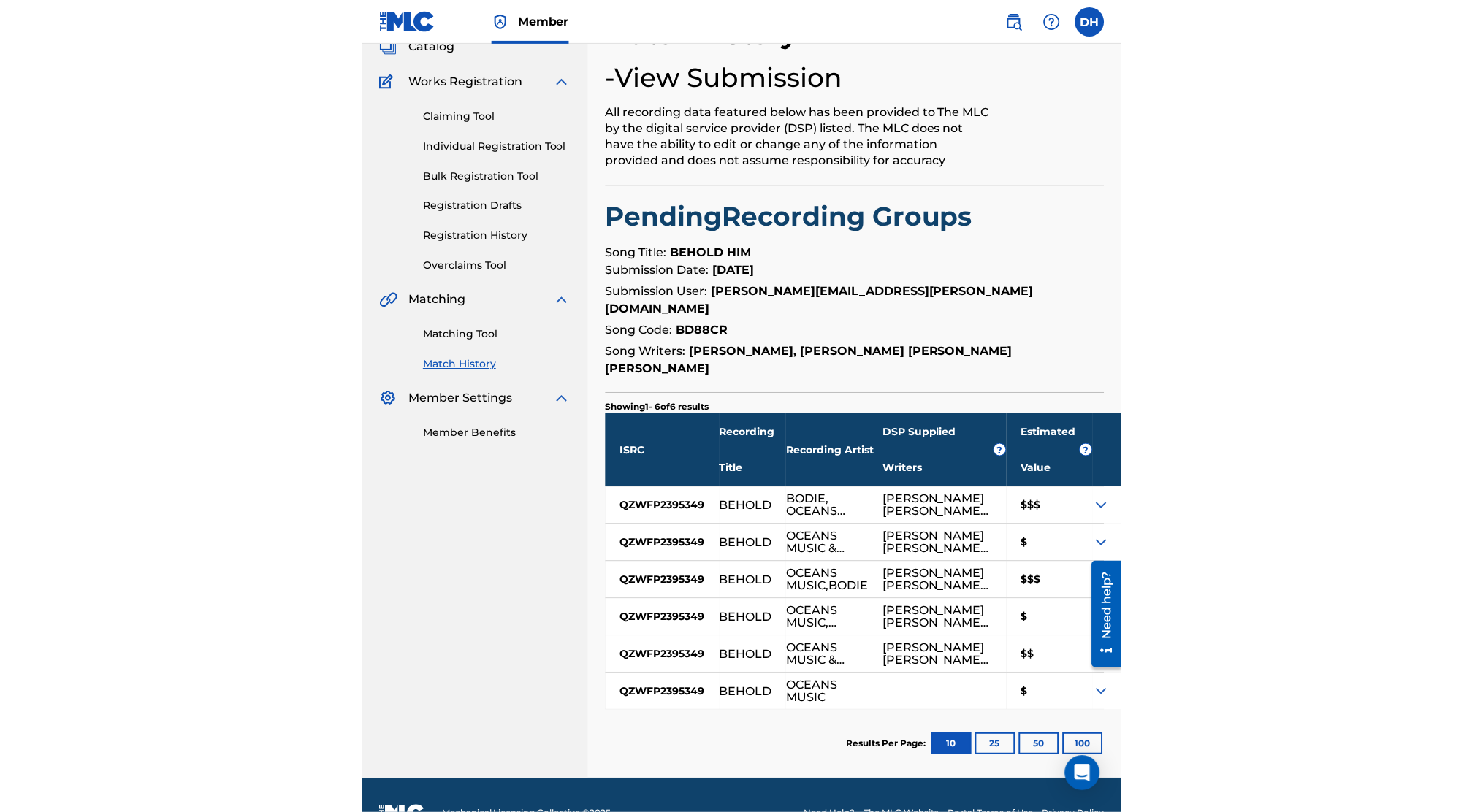 scroll, scrollTop: 0, scrollLeft: 0, axis: both 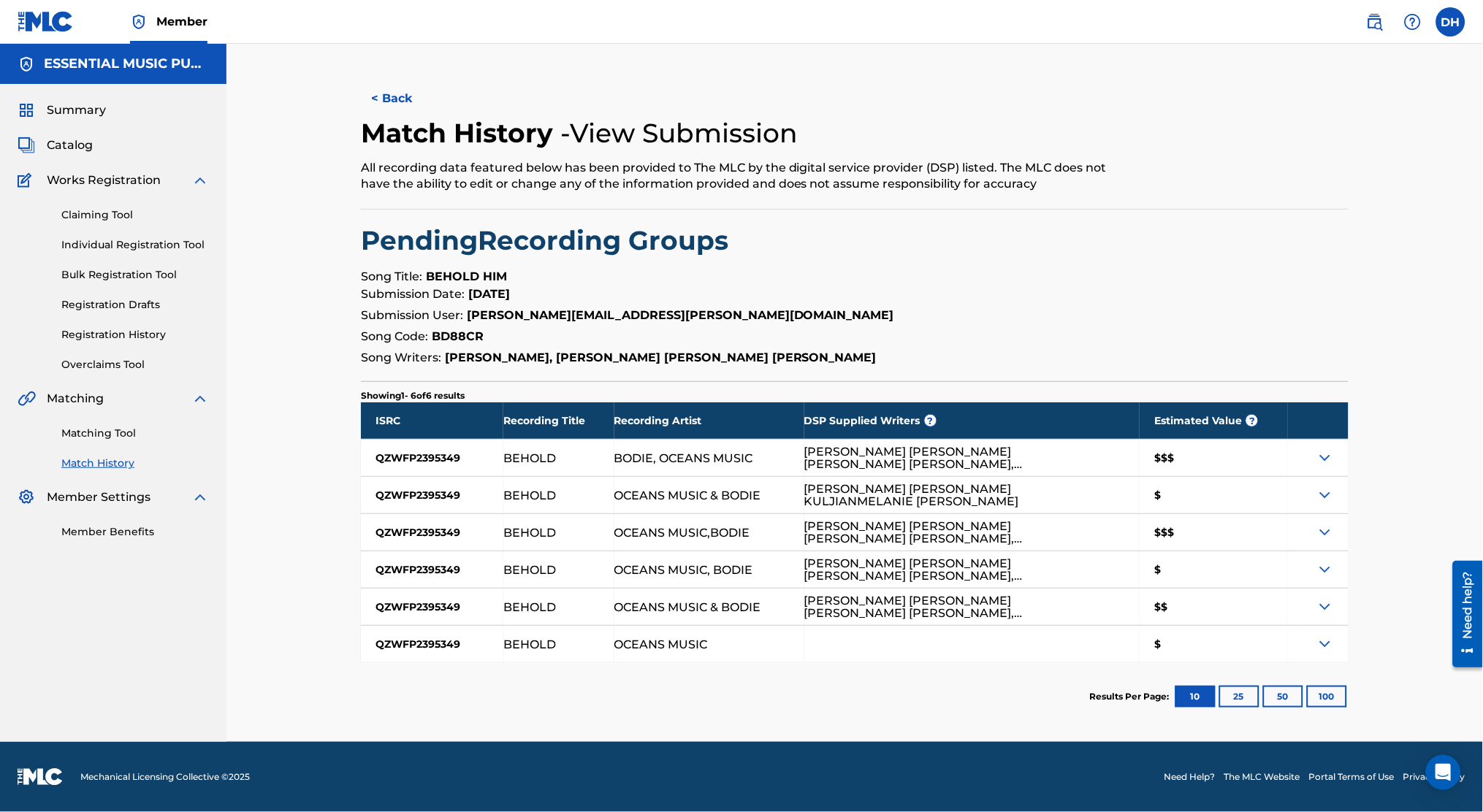 click at bounding box center (1325, 458) 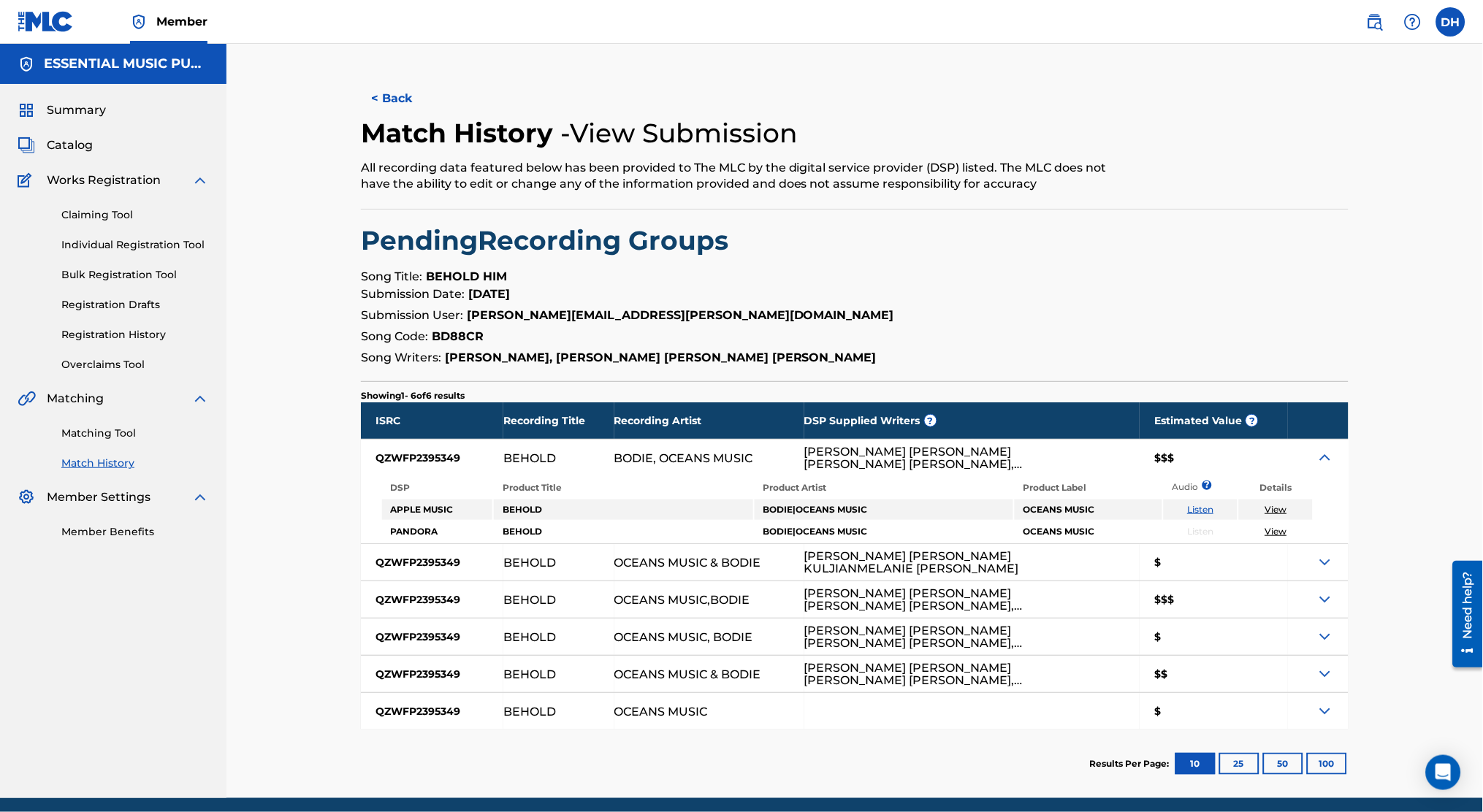 click at bounding box center [1325, 458] 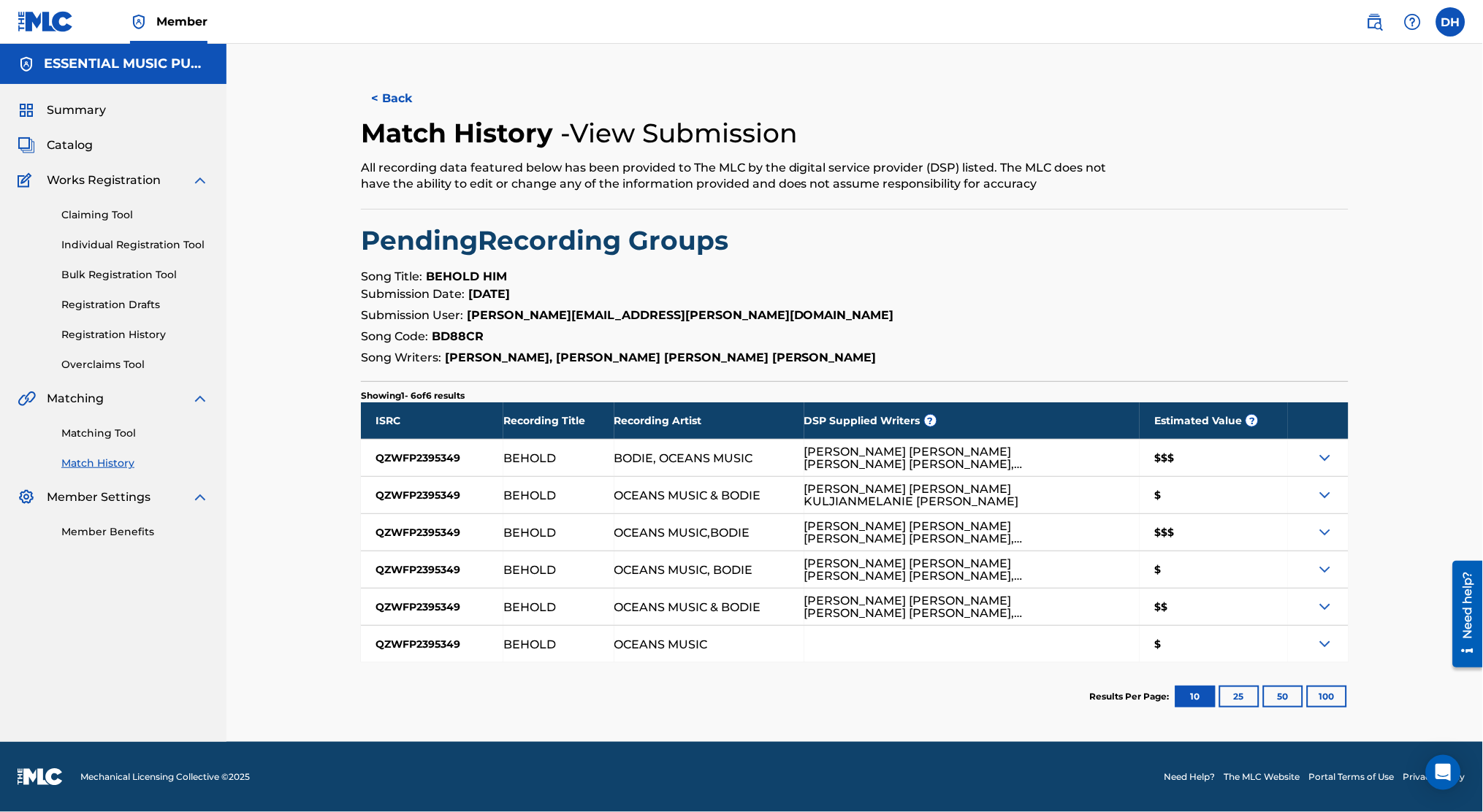 click on "Match History" at bounding box center (135, 463) 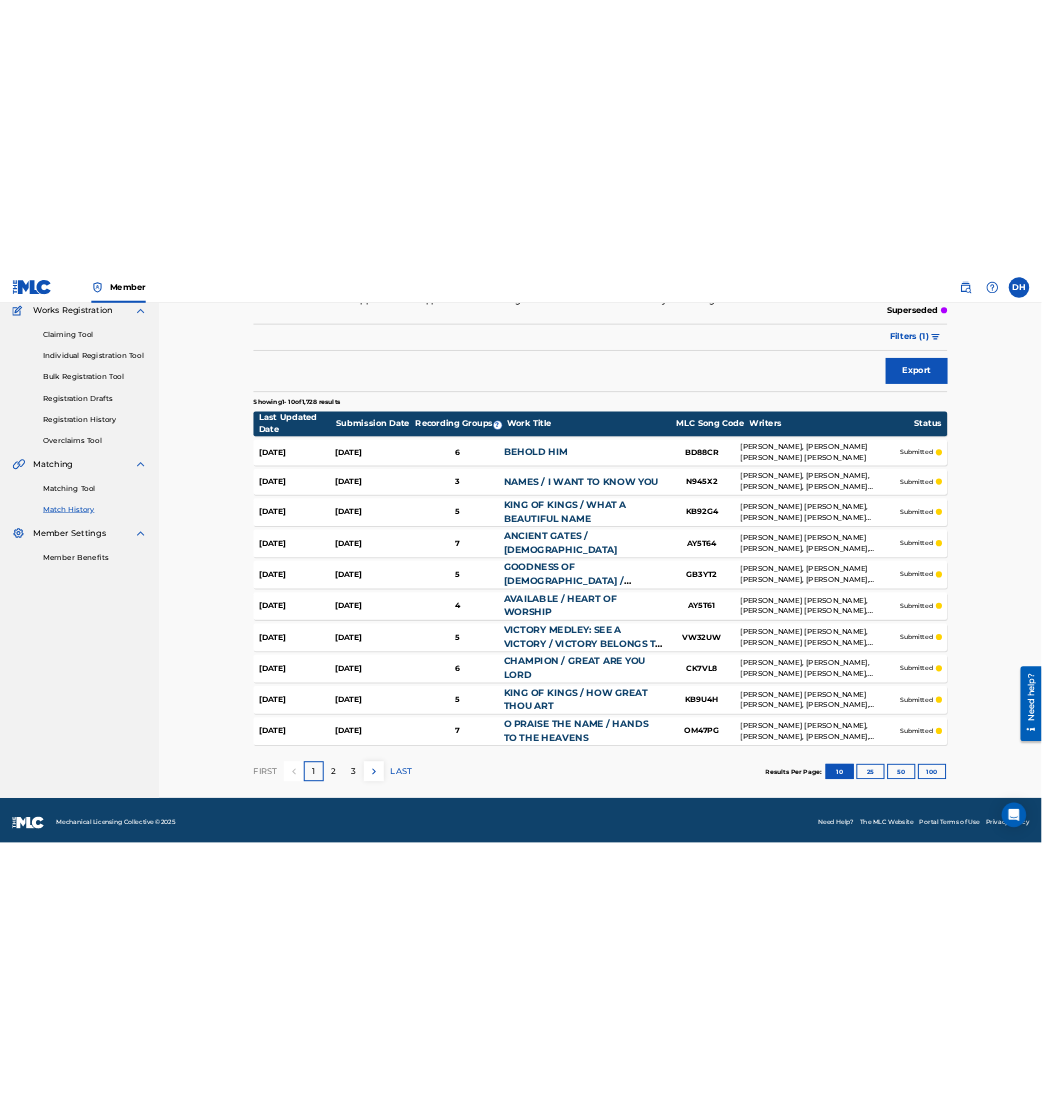 scroll, scrollTop: 0, scrollLeft: 0, axis: both 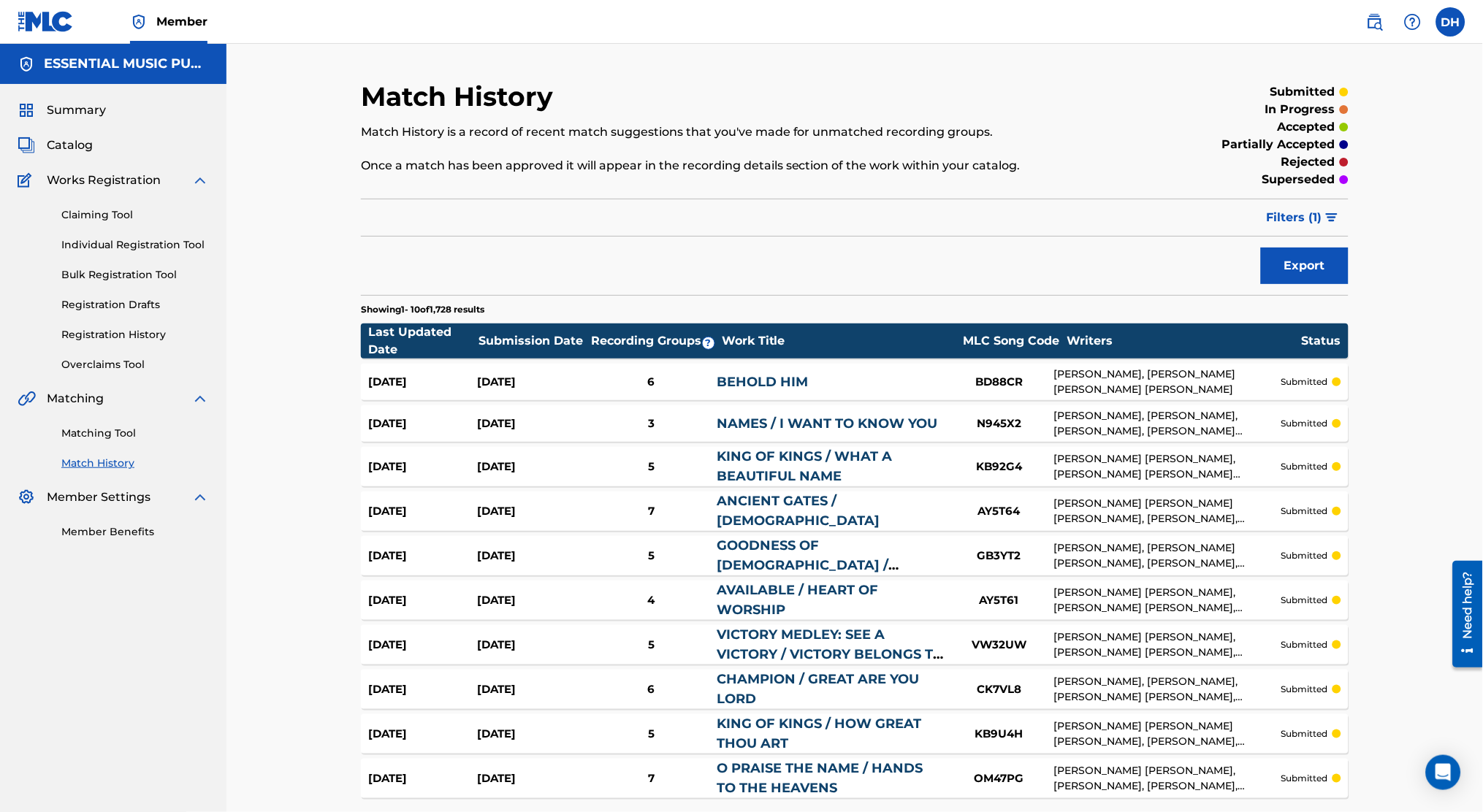 drag, startPoint x: 1254, startPoint y: 378, endPoint x: 1056, endPoint y: 241, distance: 240.77583 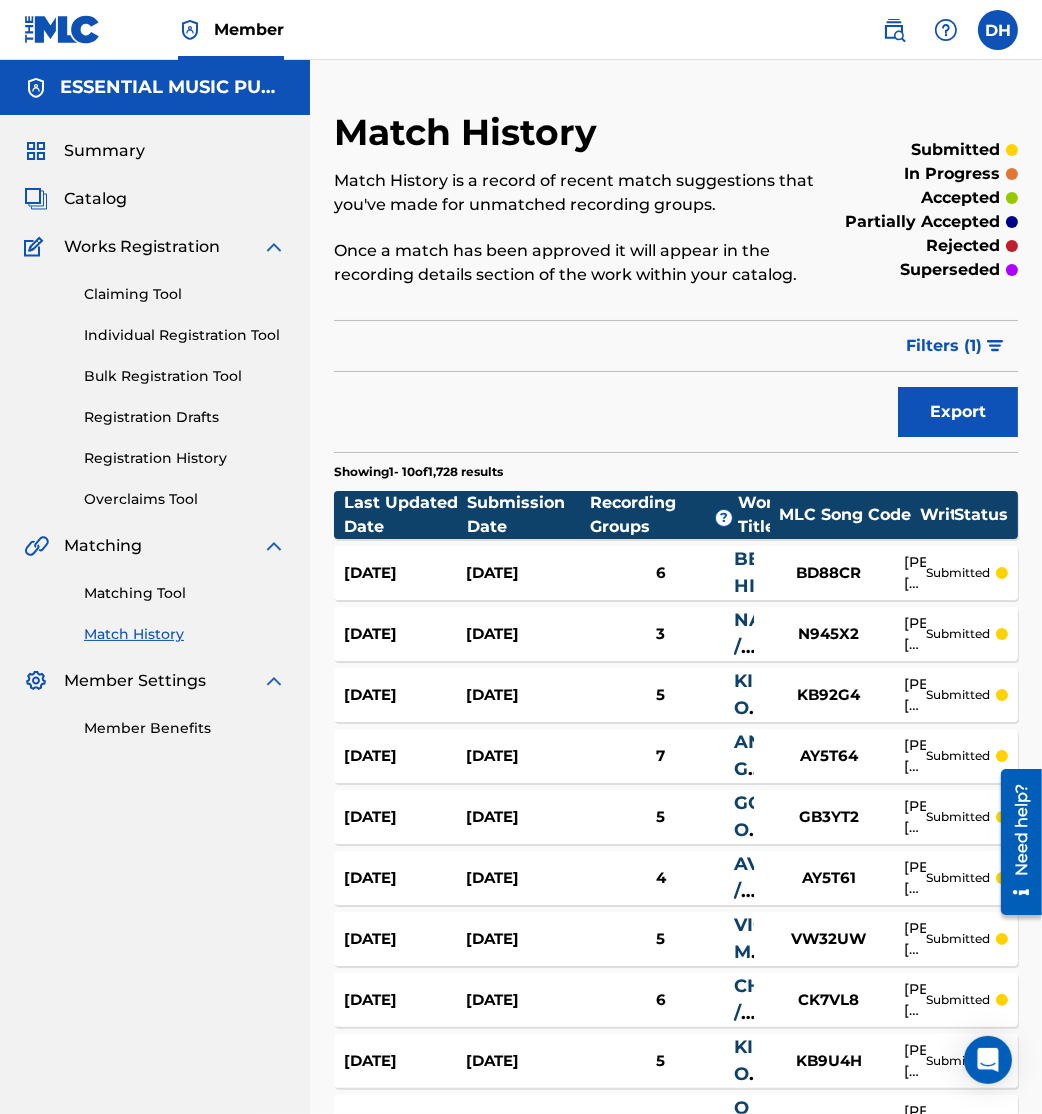 click on "Catalog" at bounding box center (95, 199) 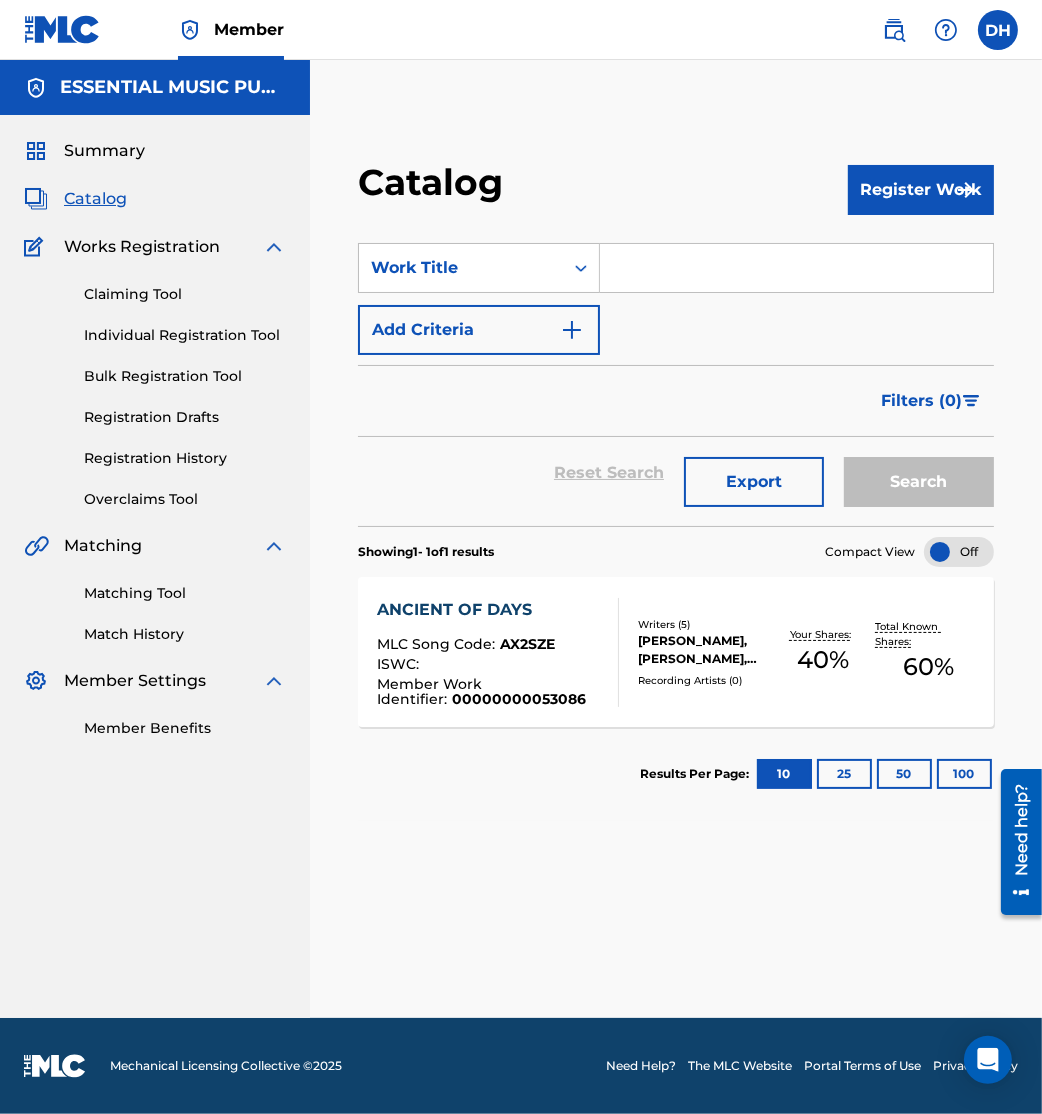 click on "Register Work" at bounding box center (921, 190) 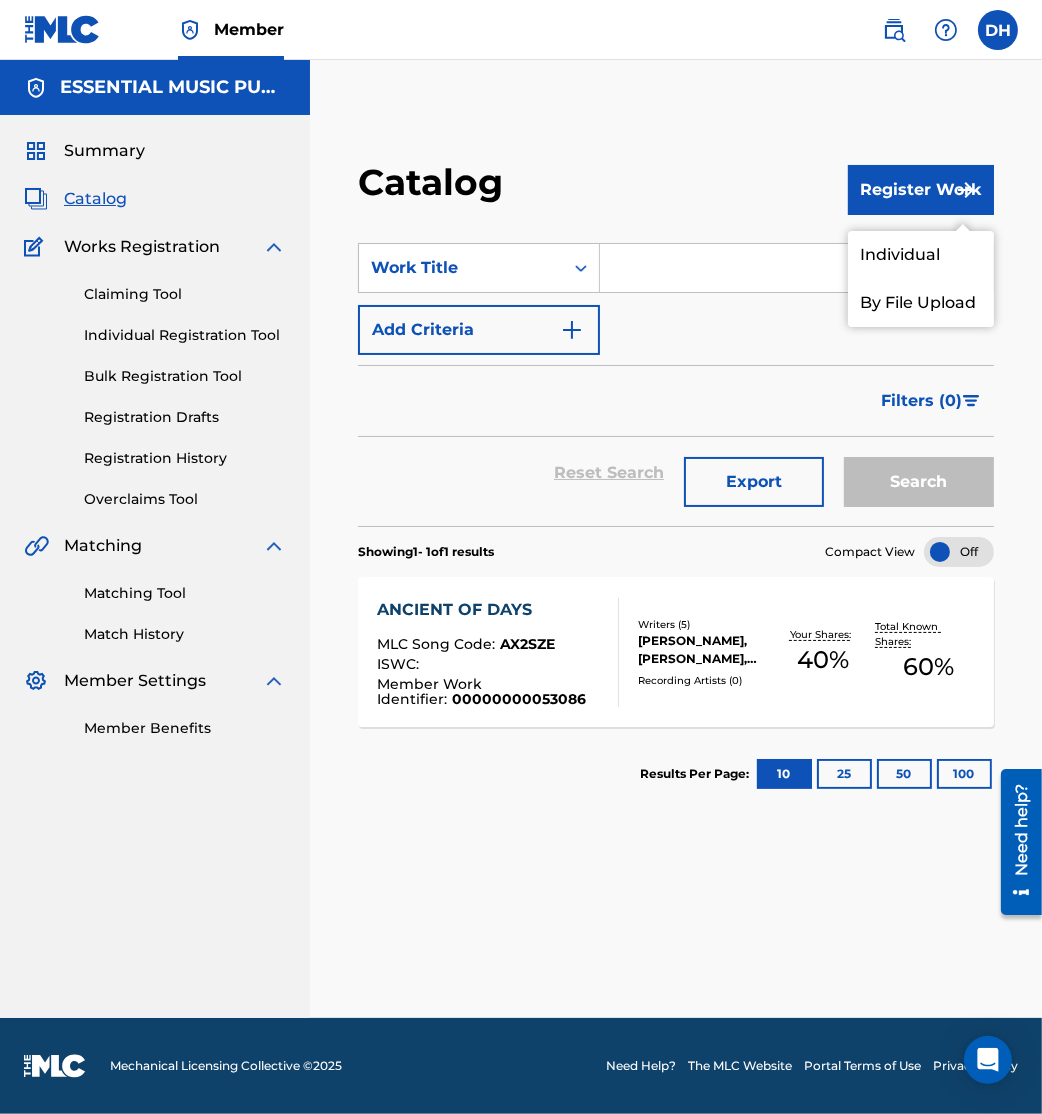 click on "Individual" at bounding box center (921, 255) 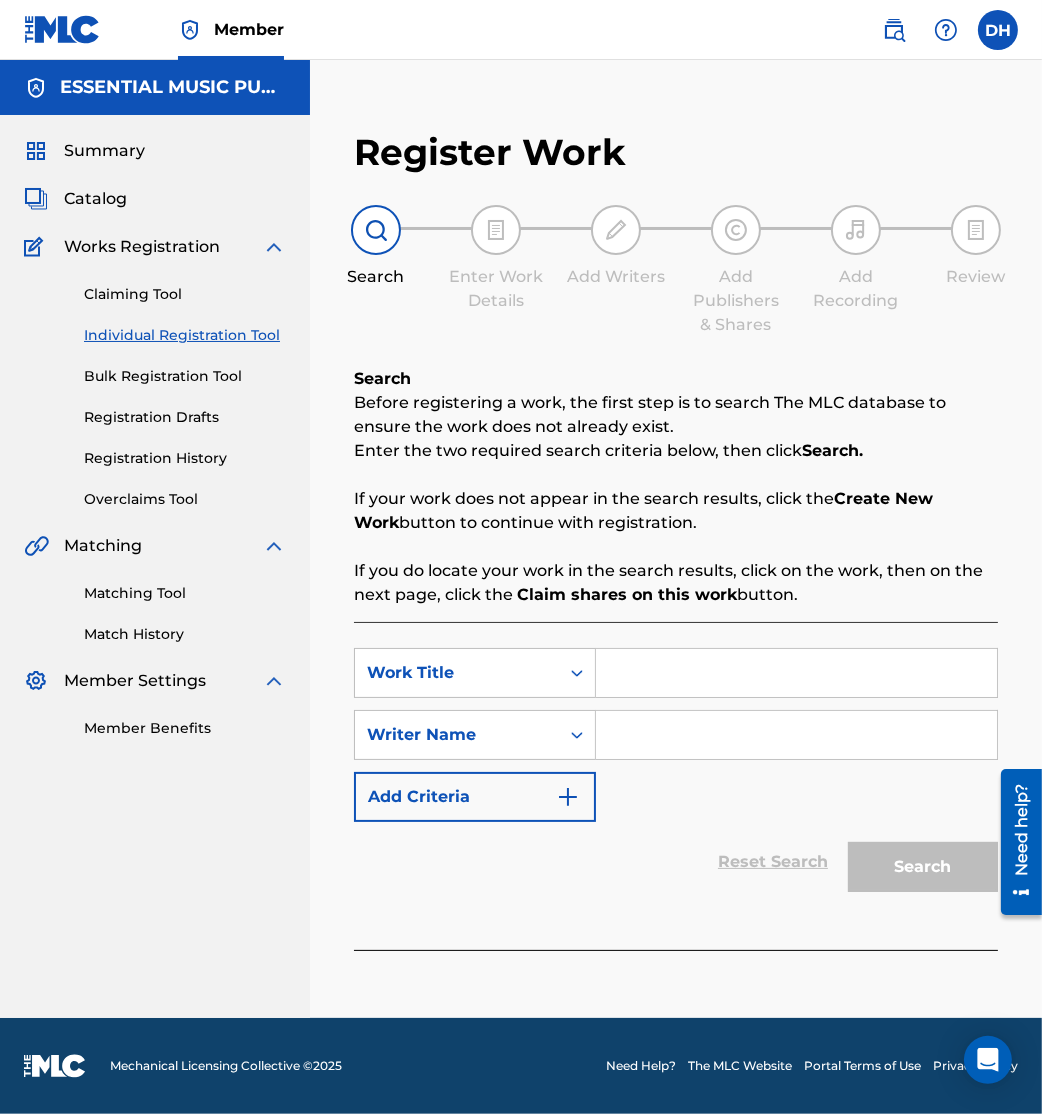 click at bounding box center (796, 673) 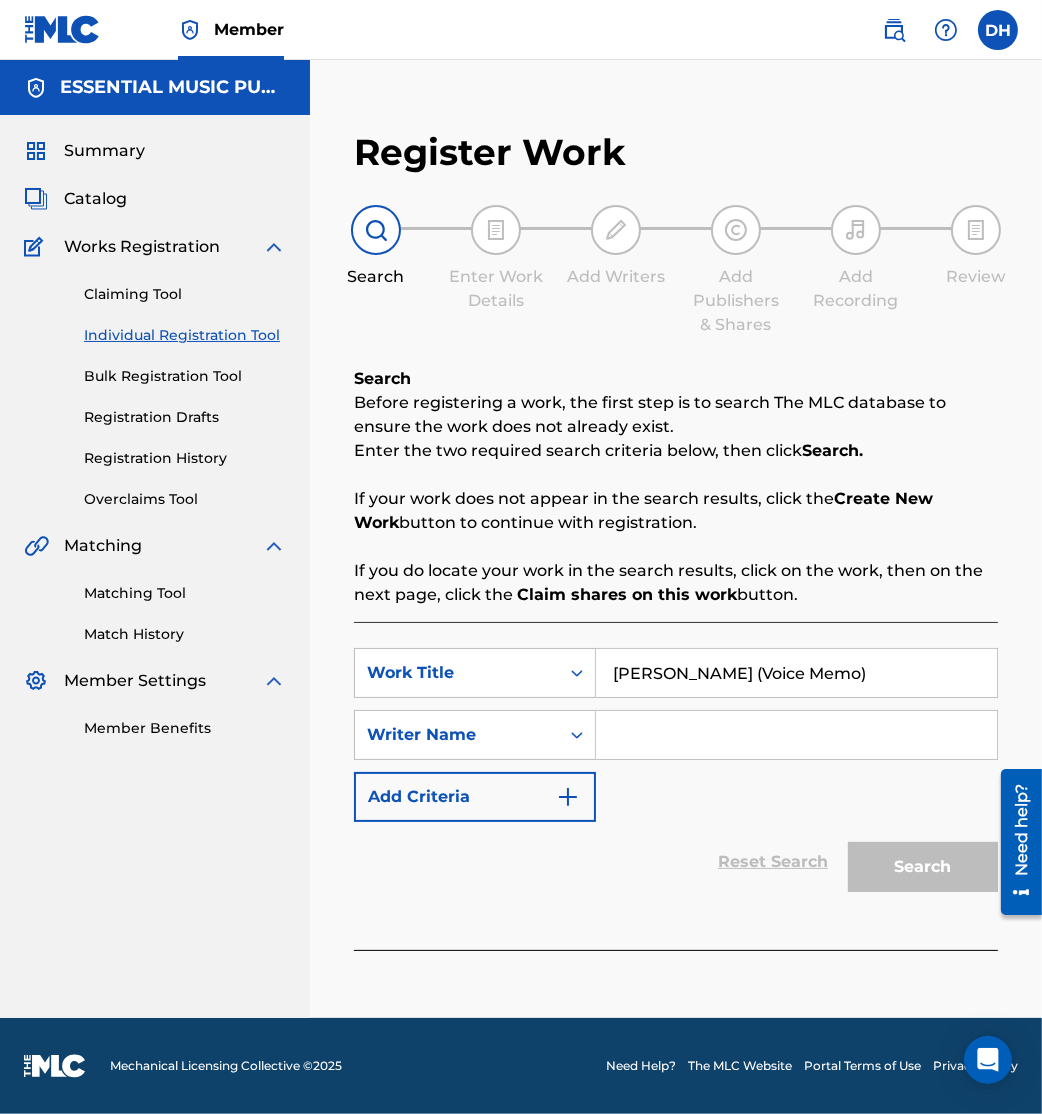 type on "Eugene (Voice Memo)" 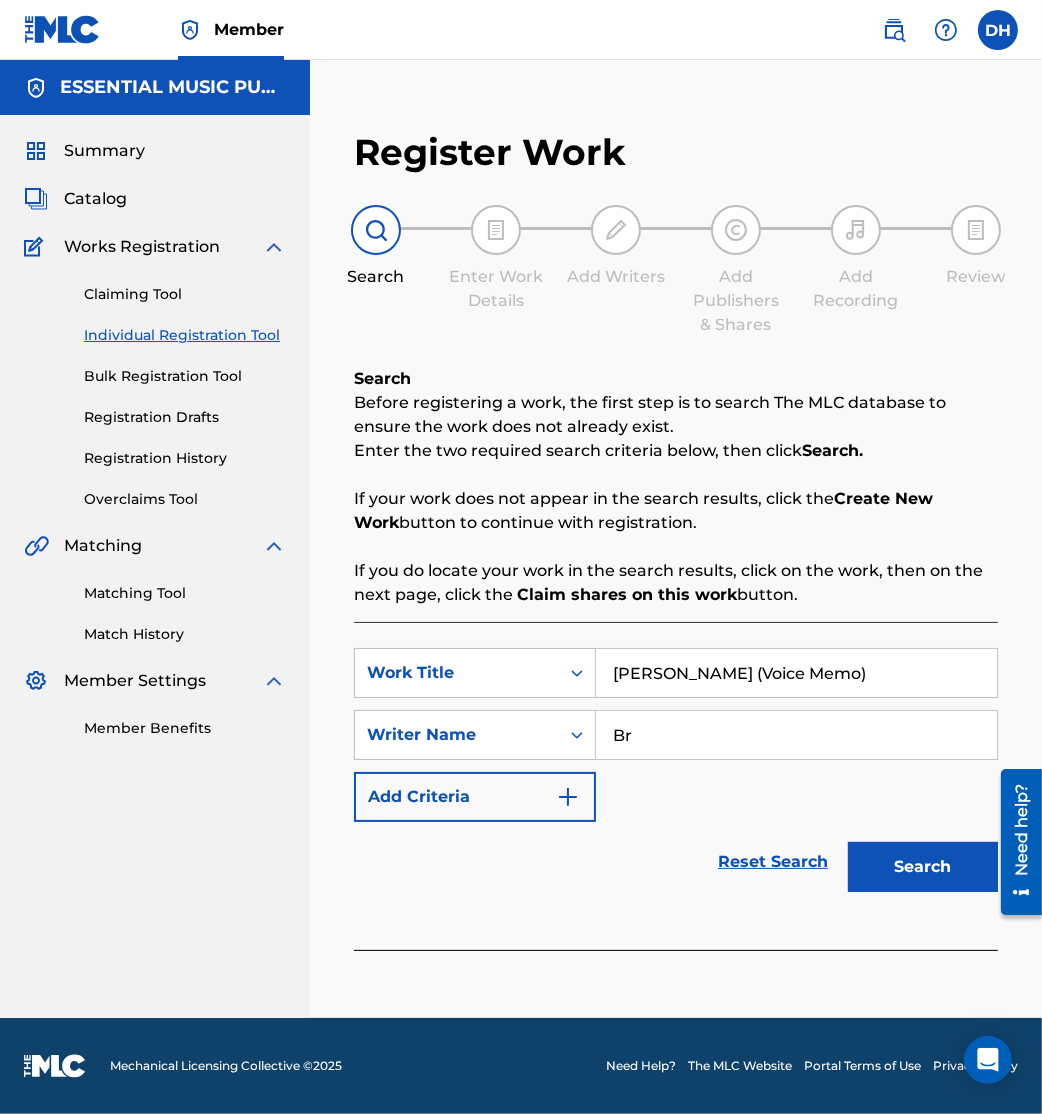 type on "B" 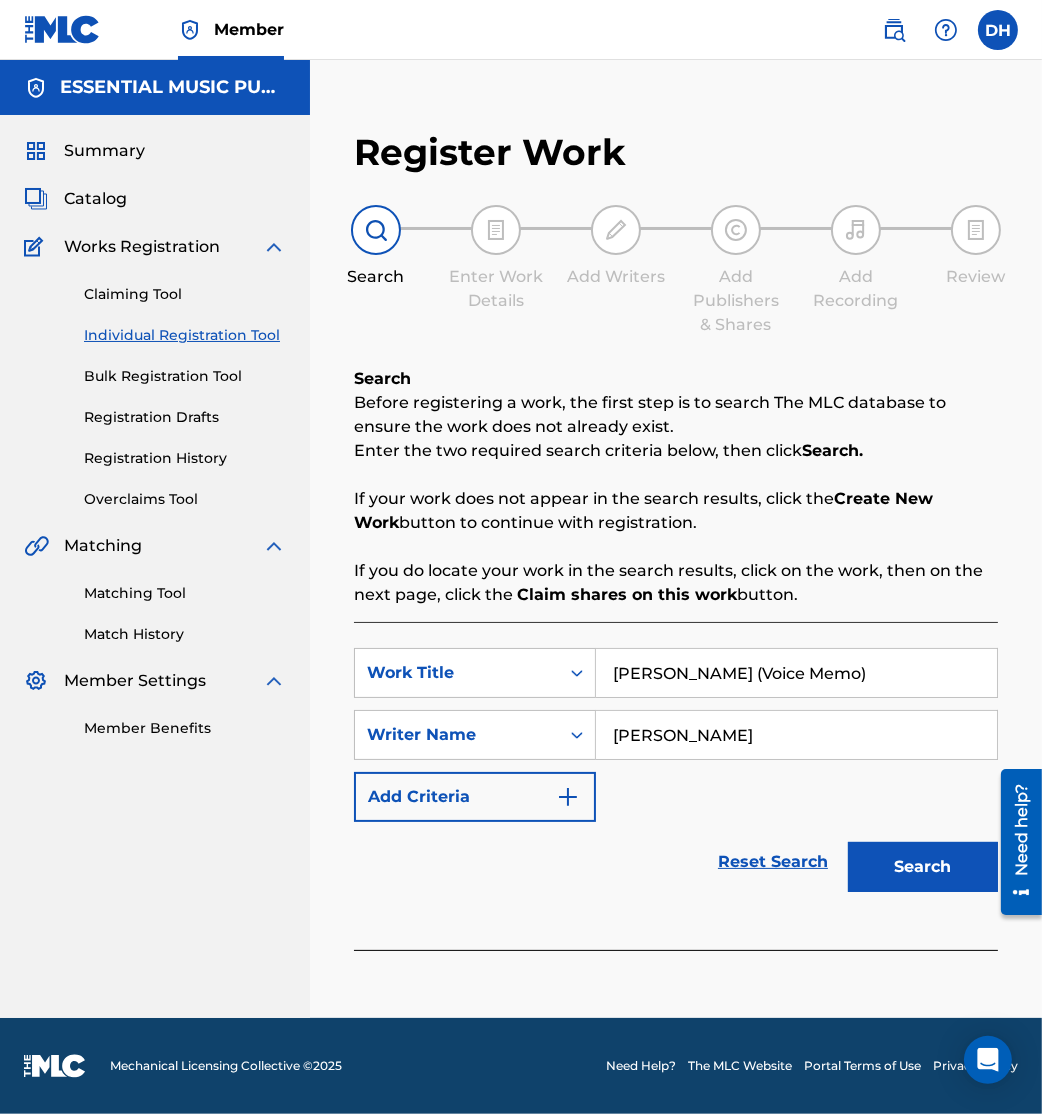 type on "Antoine" 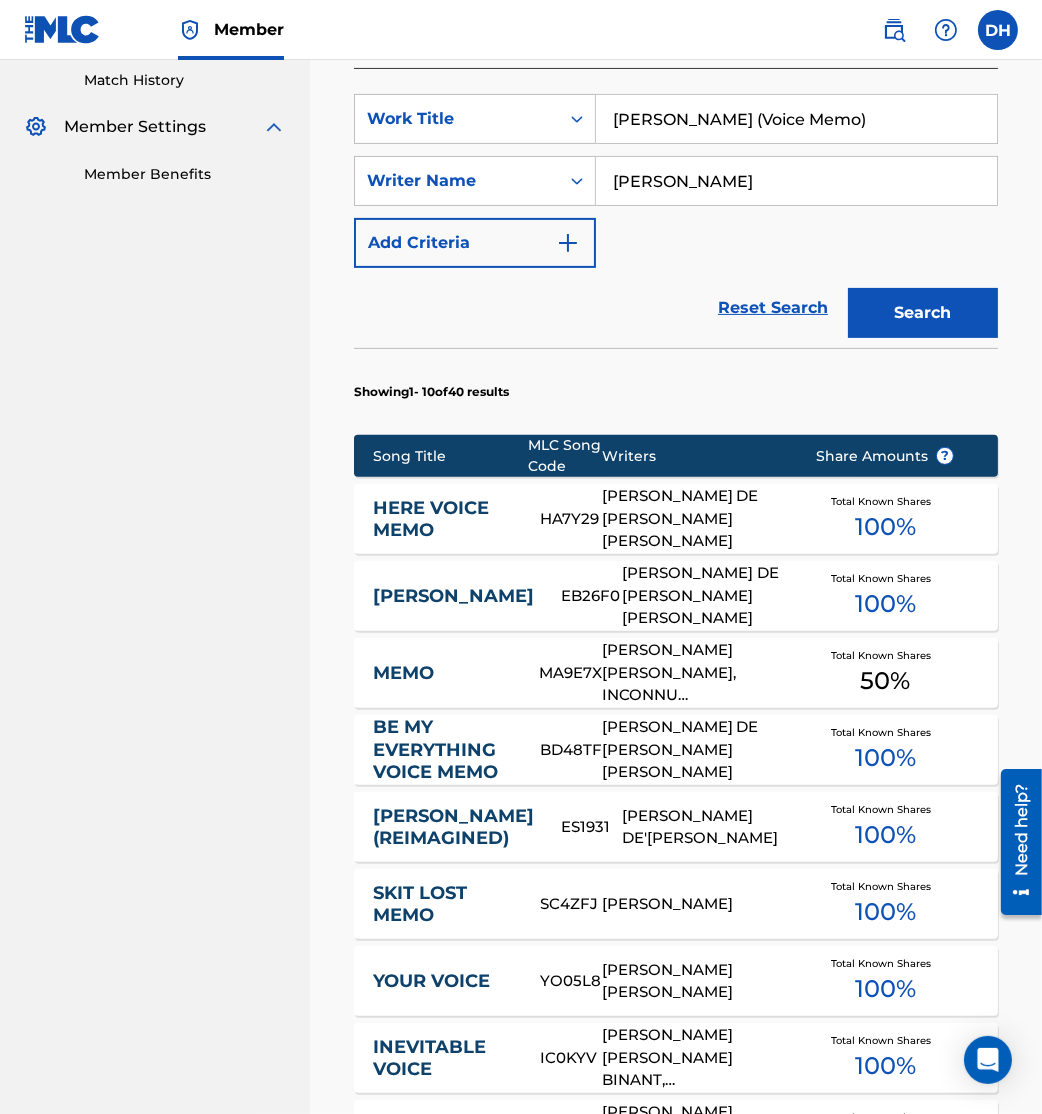 scroll, scrollTop: 1057, scrollLeft: 0, axis: vertical 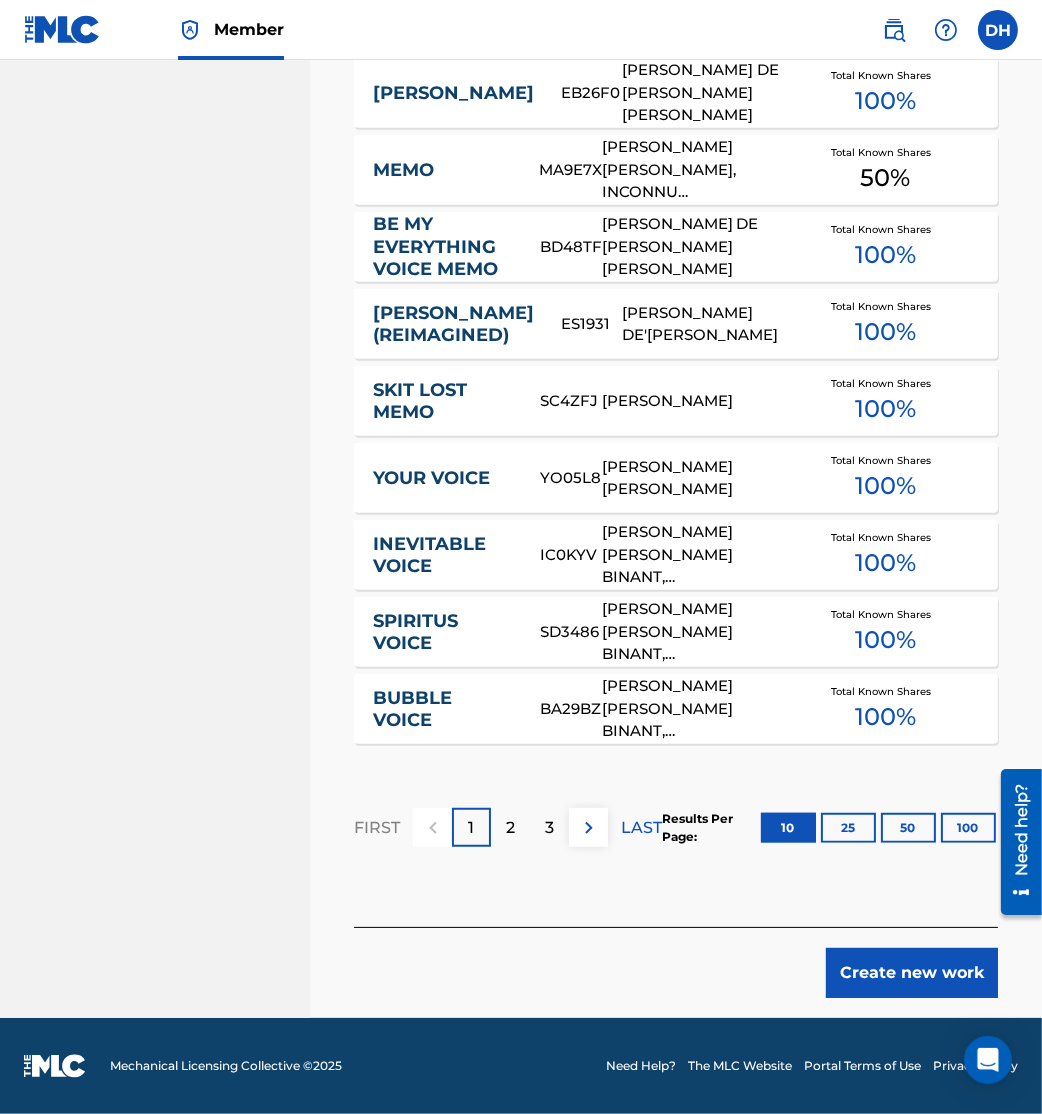 click on "Create new work" at bounding box center [912, 973] 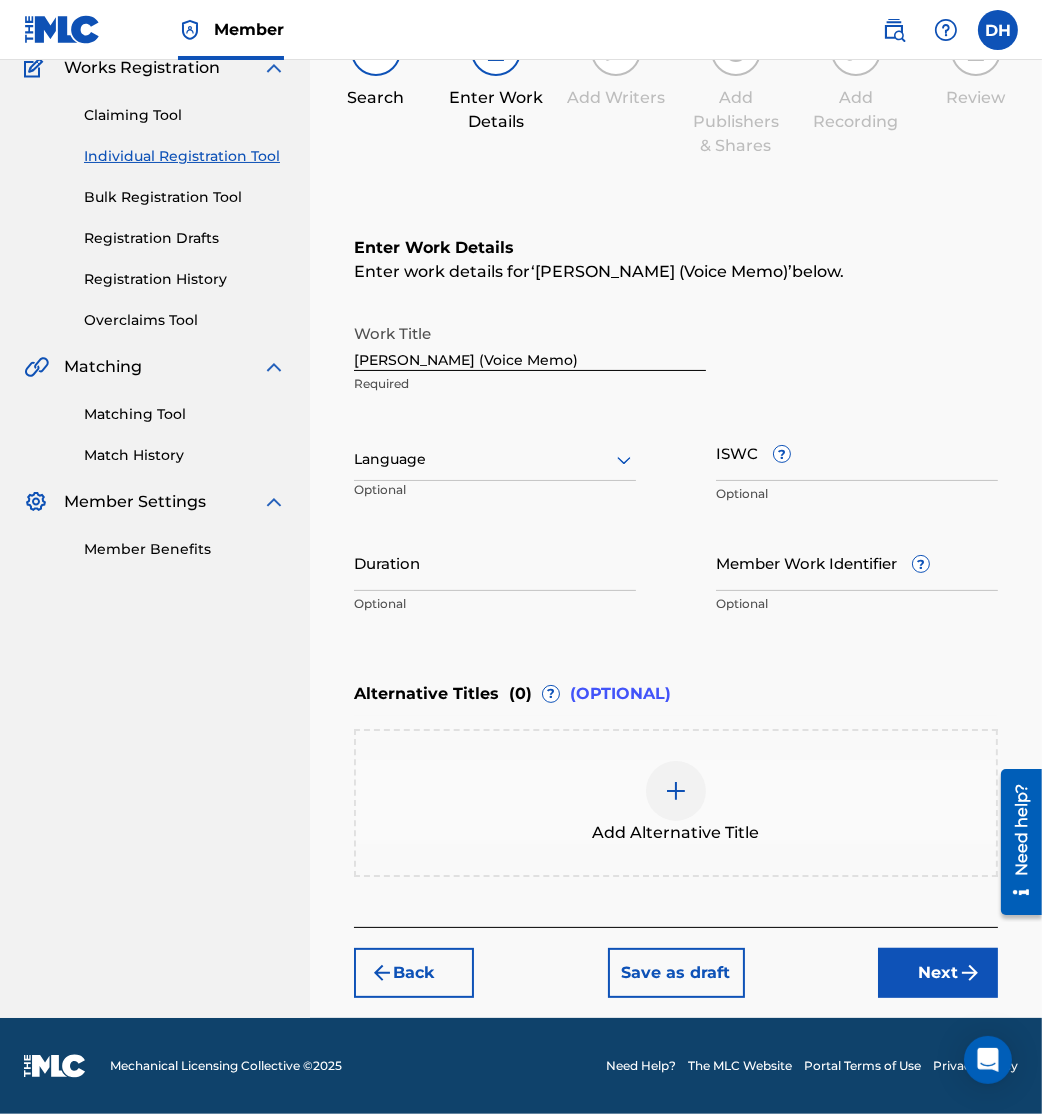 scroll, scrollTop: 176, scrollLeft: 0, axis: vertical 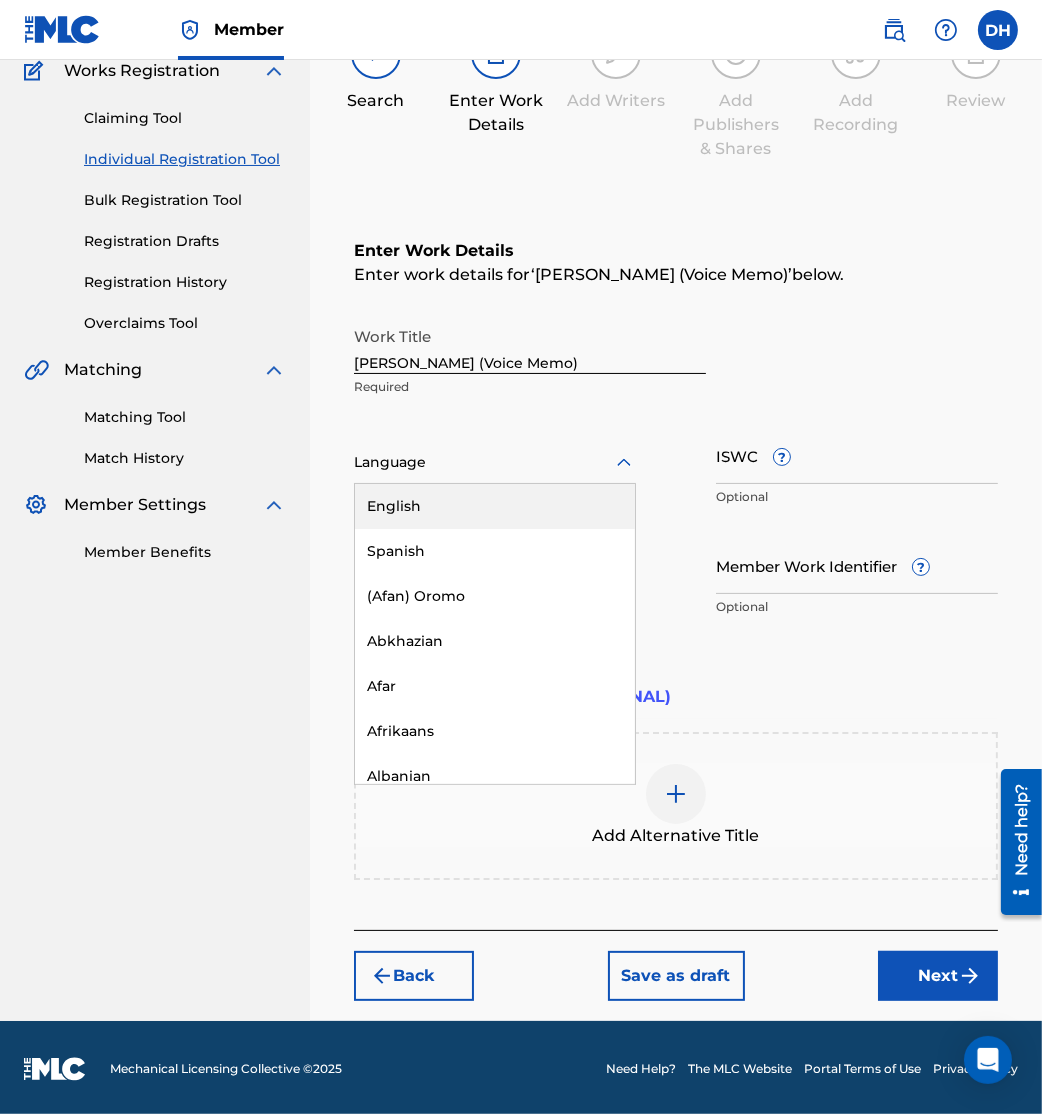 click at bounding box center [495, 462] 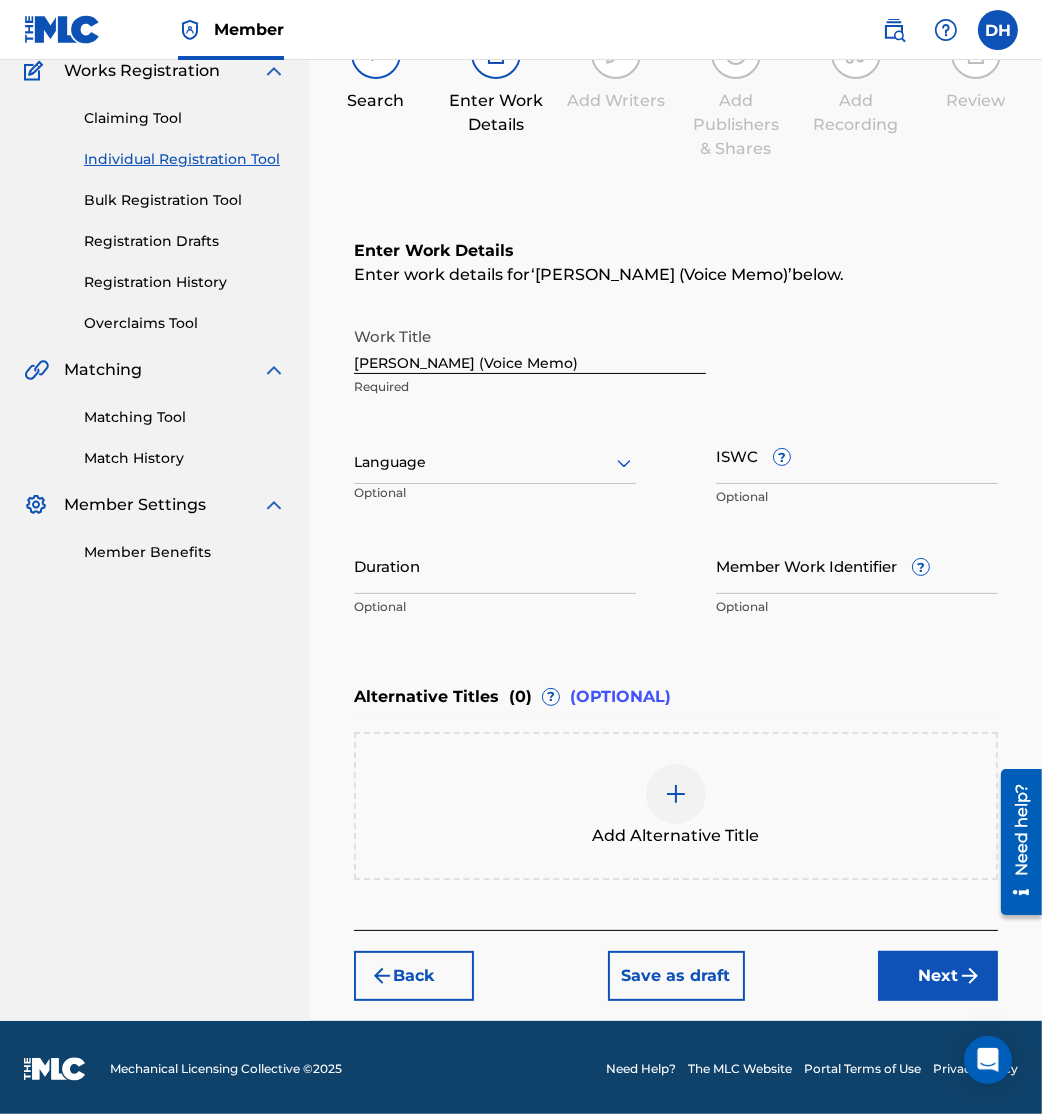 click at bounding box center (495, 462) 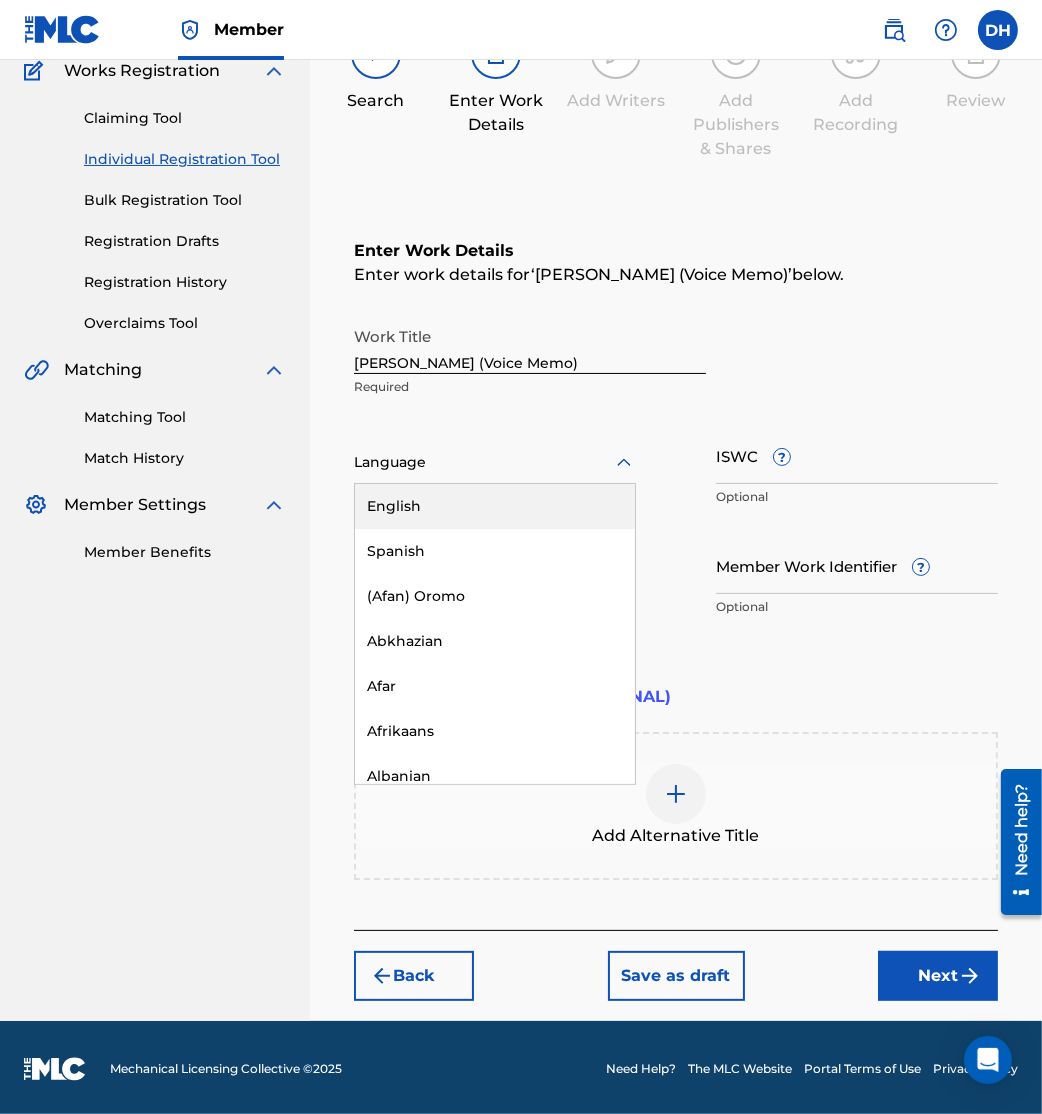 drag, startPoint x: 533, startPoint y: 461, endPoint x: 427, endPoint y: 505, distance: 114.76933 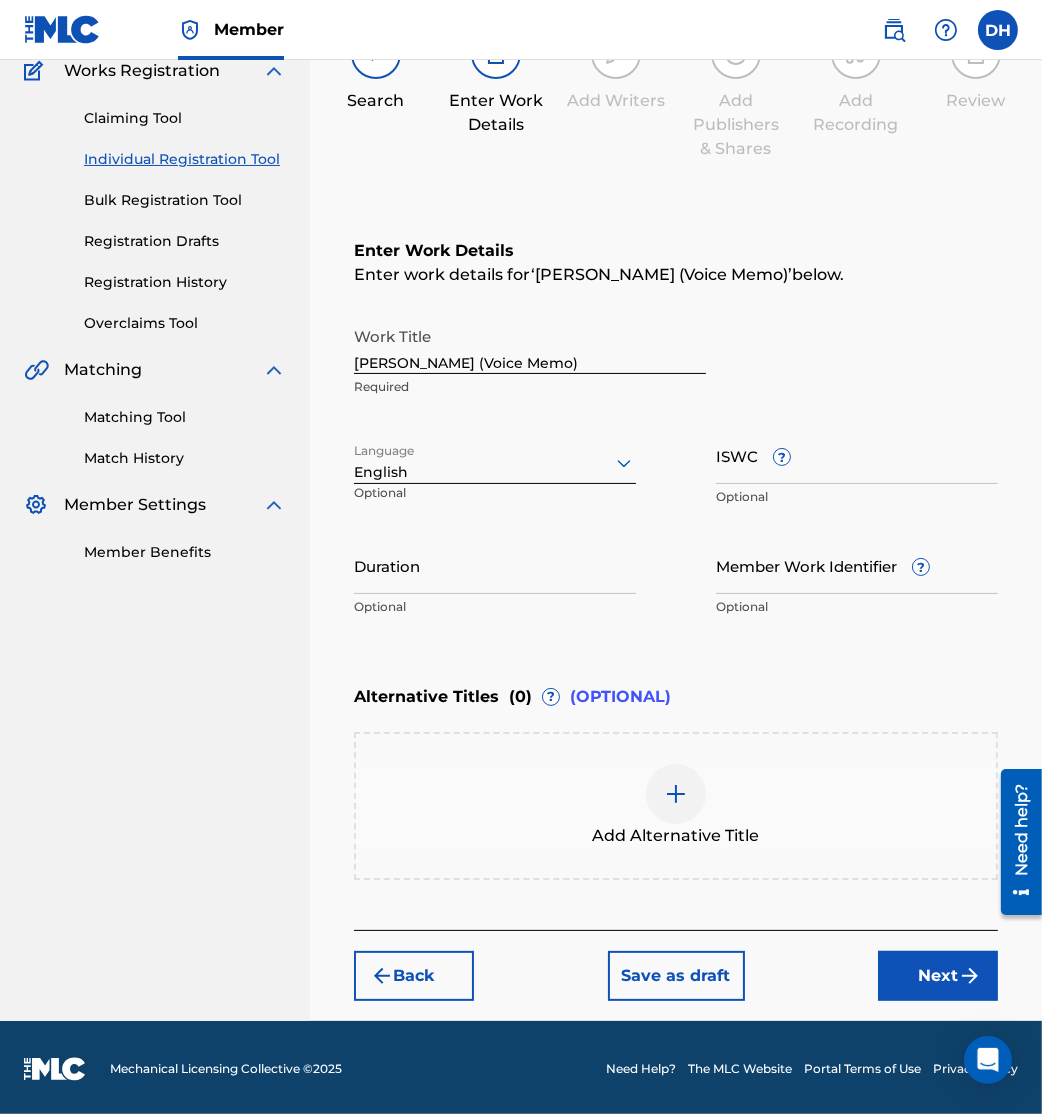 click on "Next" at bounding box center (938, 976) 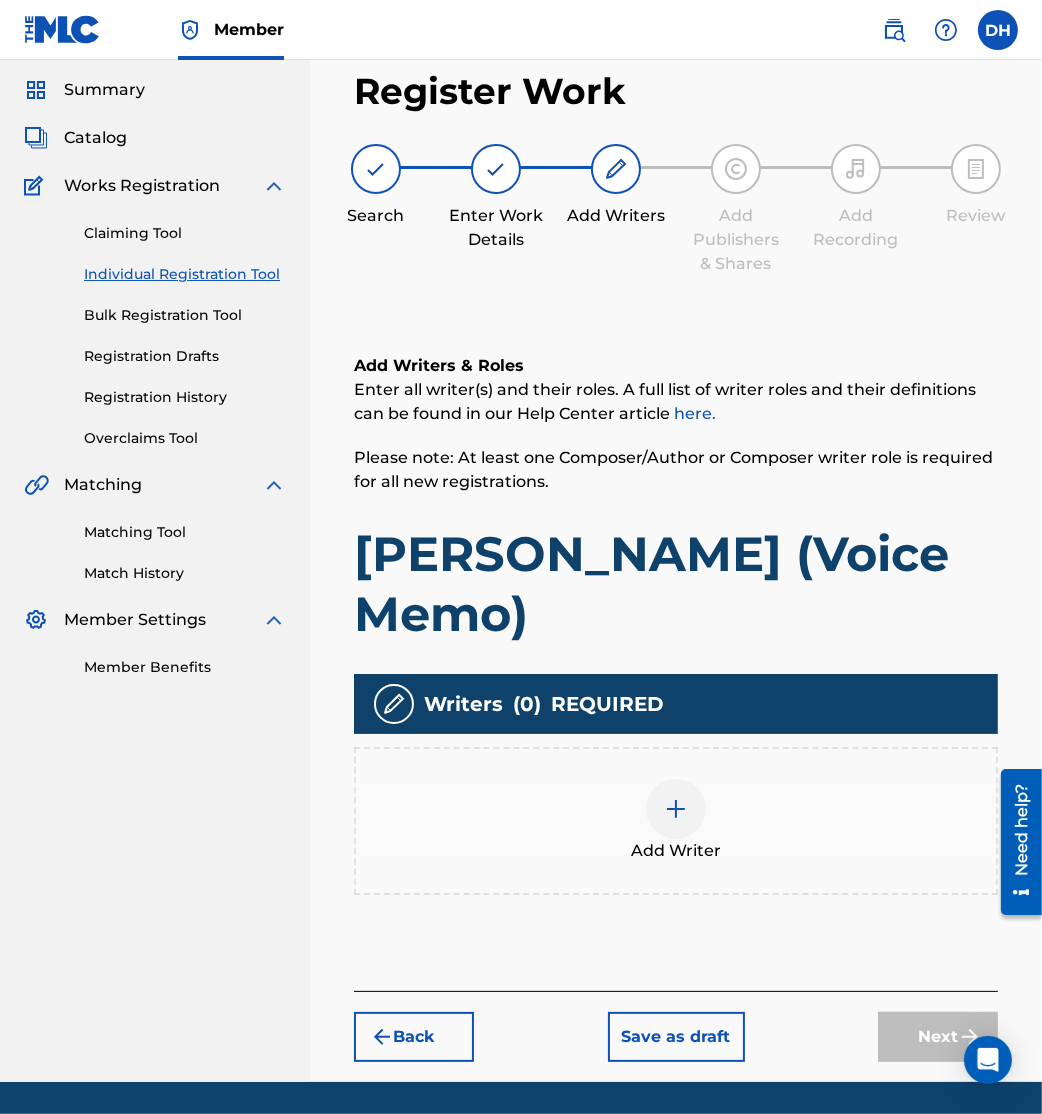 click at bounding box center (676, 809) 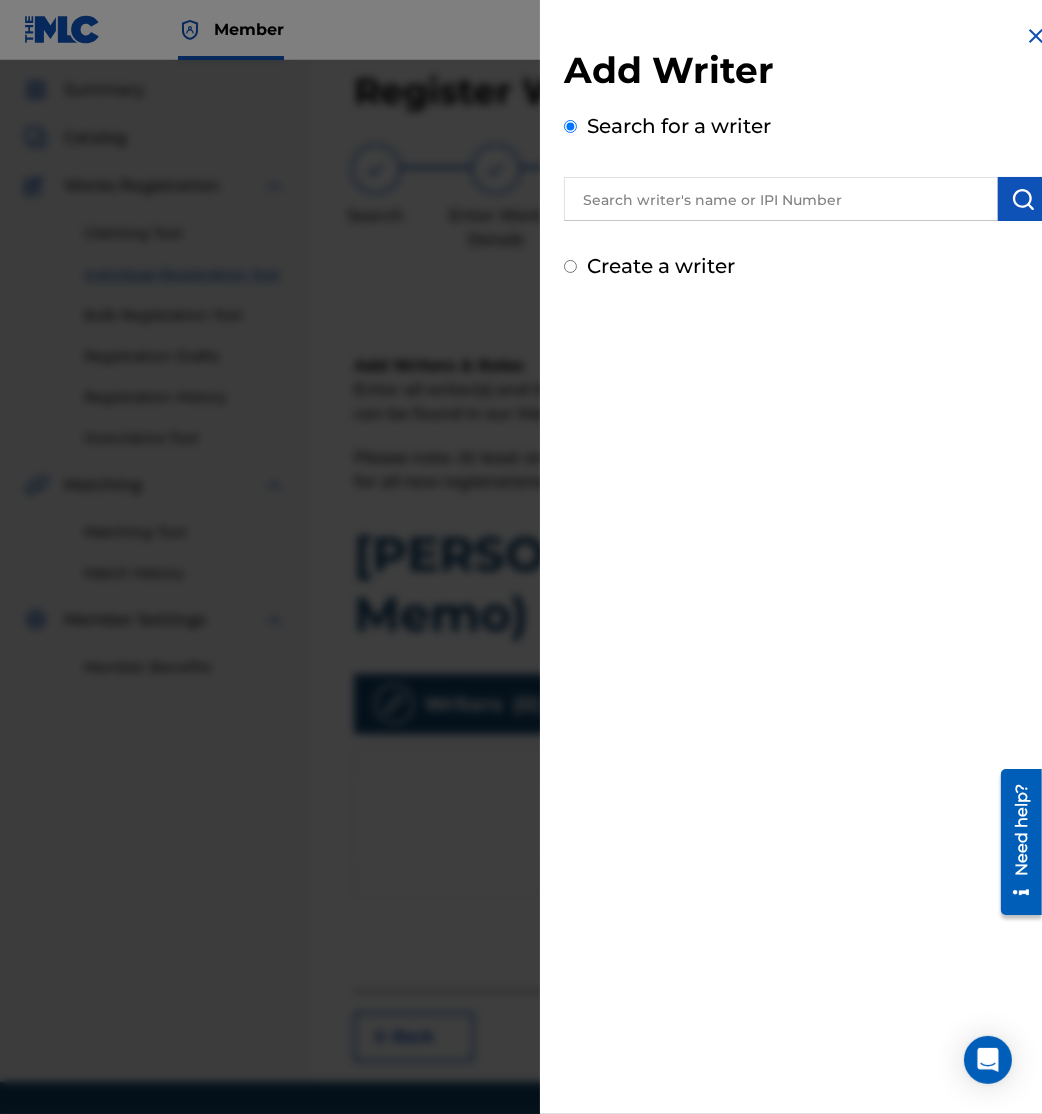 click at bounding box center (781, 199) 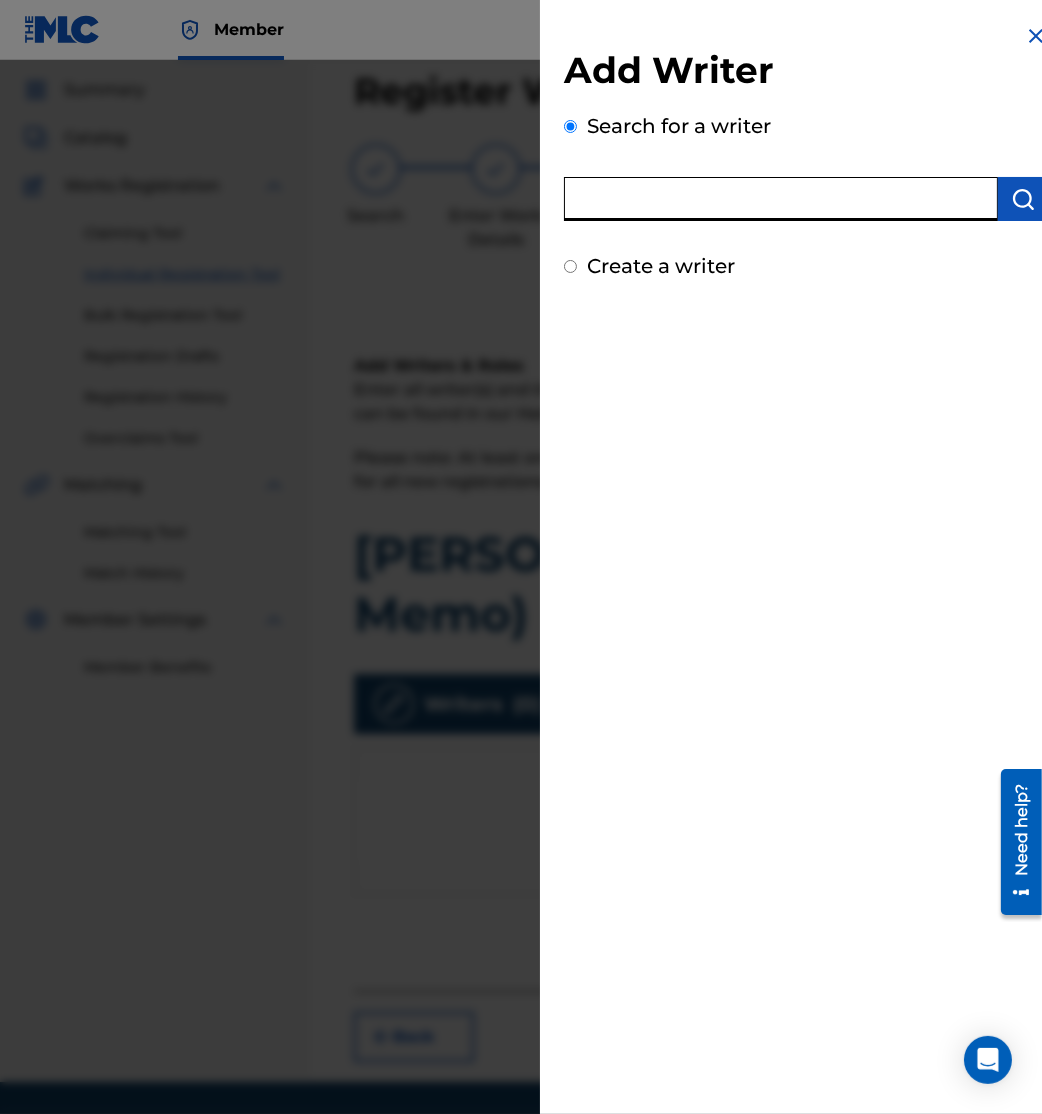 paste on "01032999836" 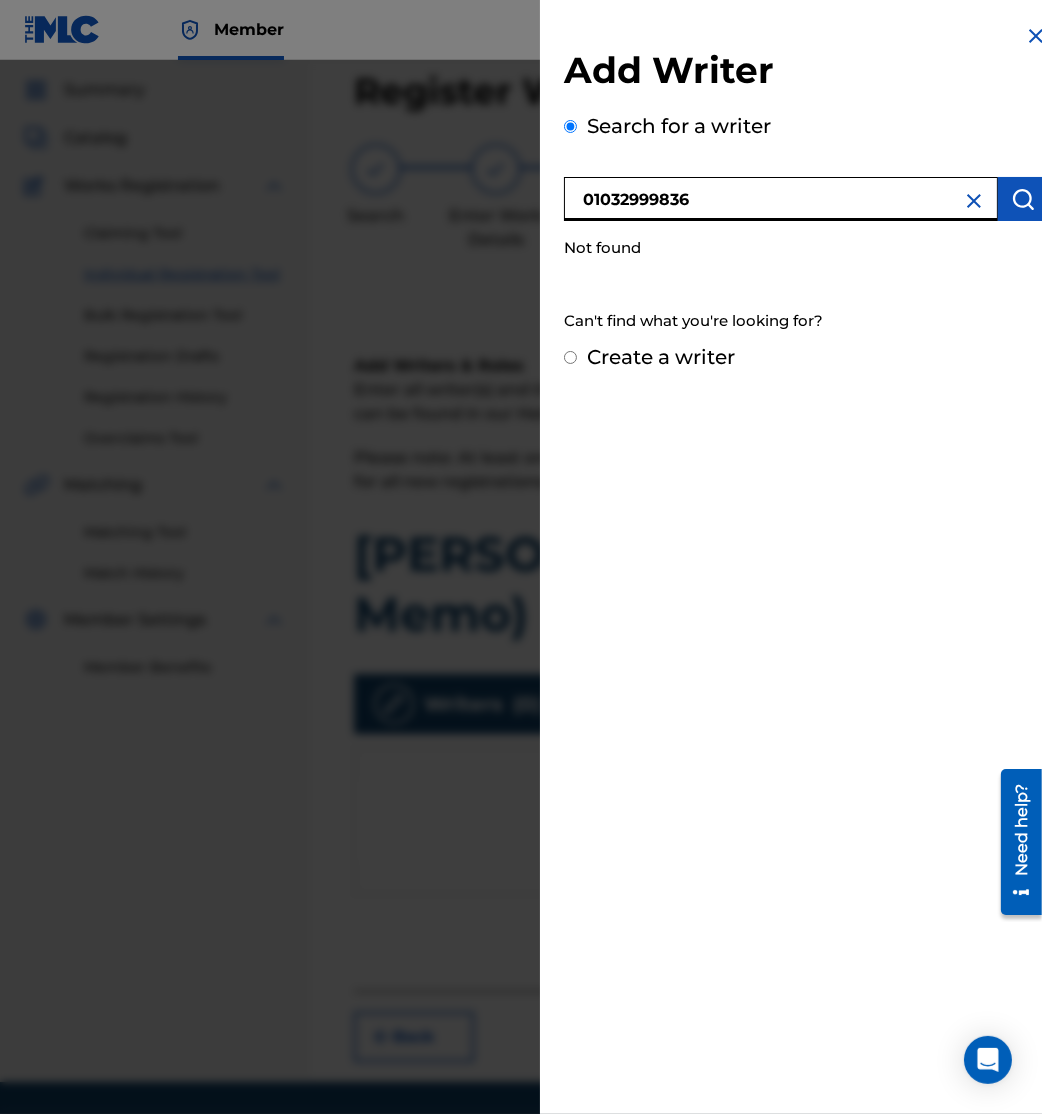 click on "01032999836" at bounding box center [781, 199] 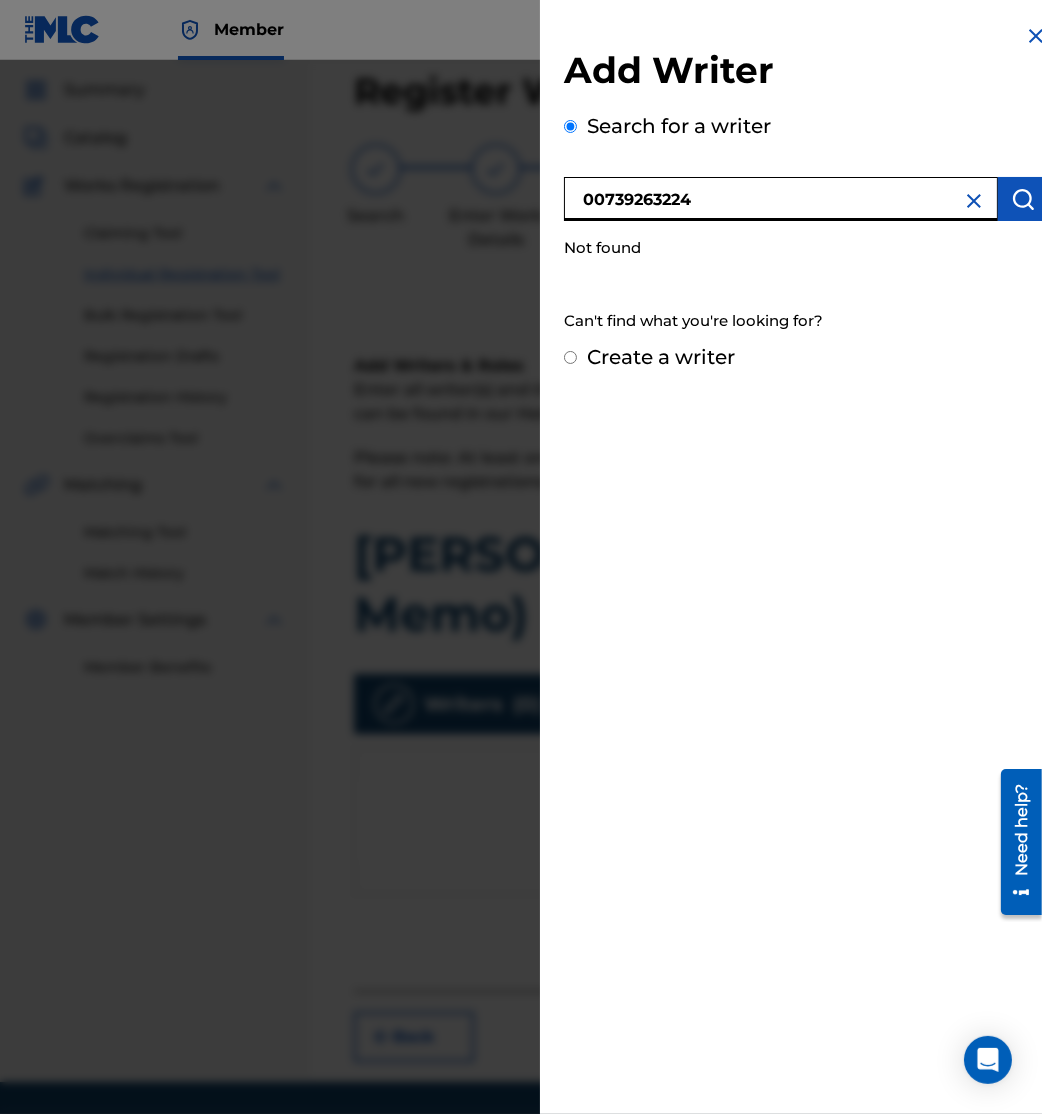 type on "00739263224" 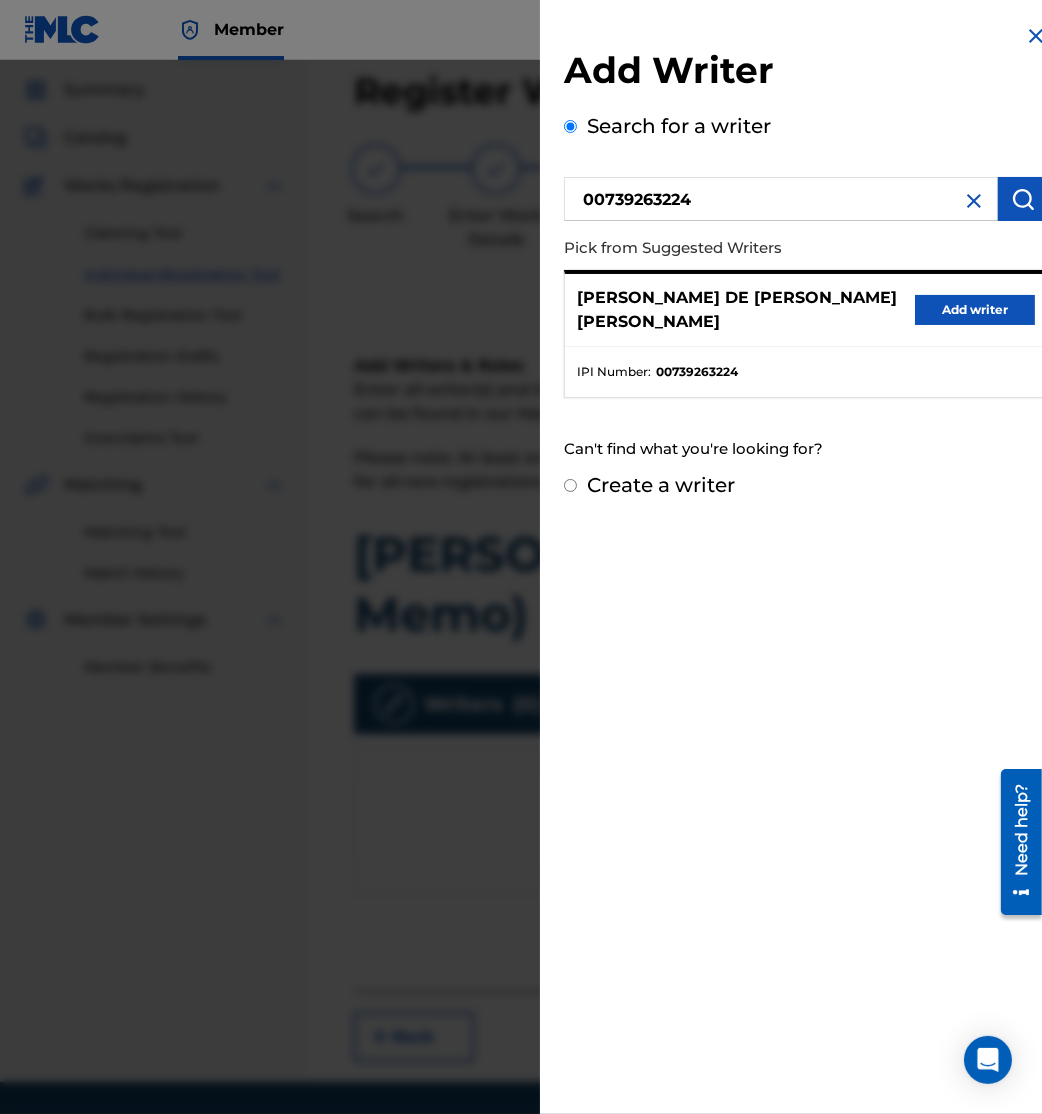 click on "Add writer" at bounding box center [975, 310] 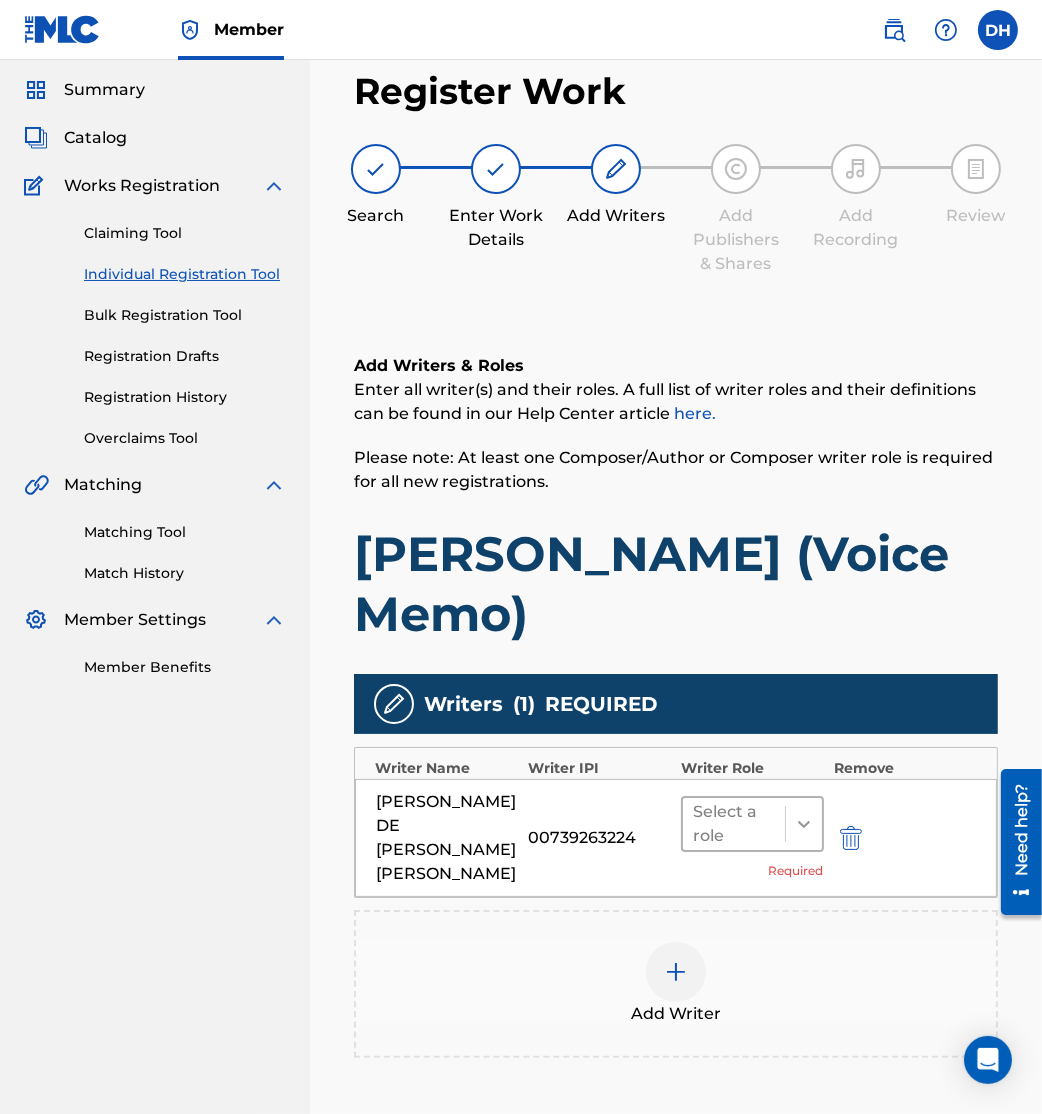 click 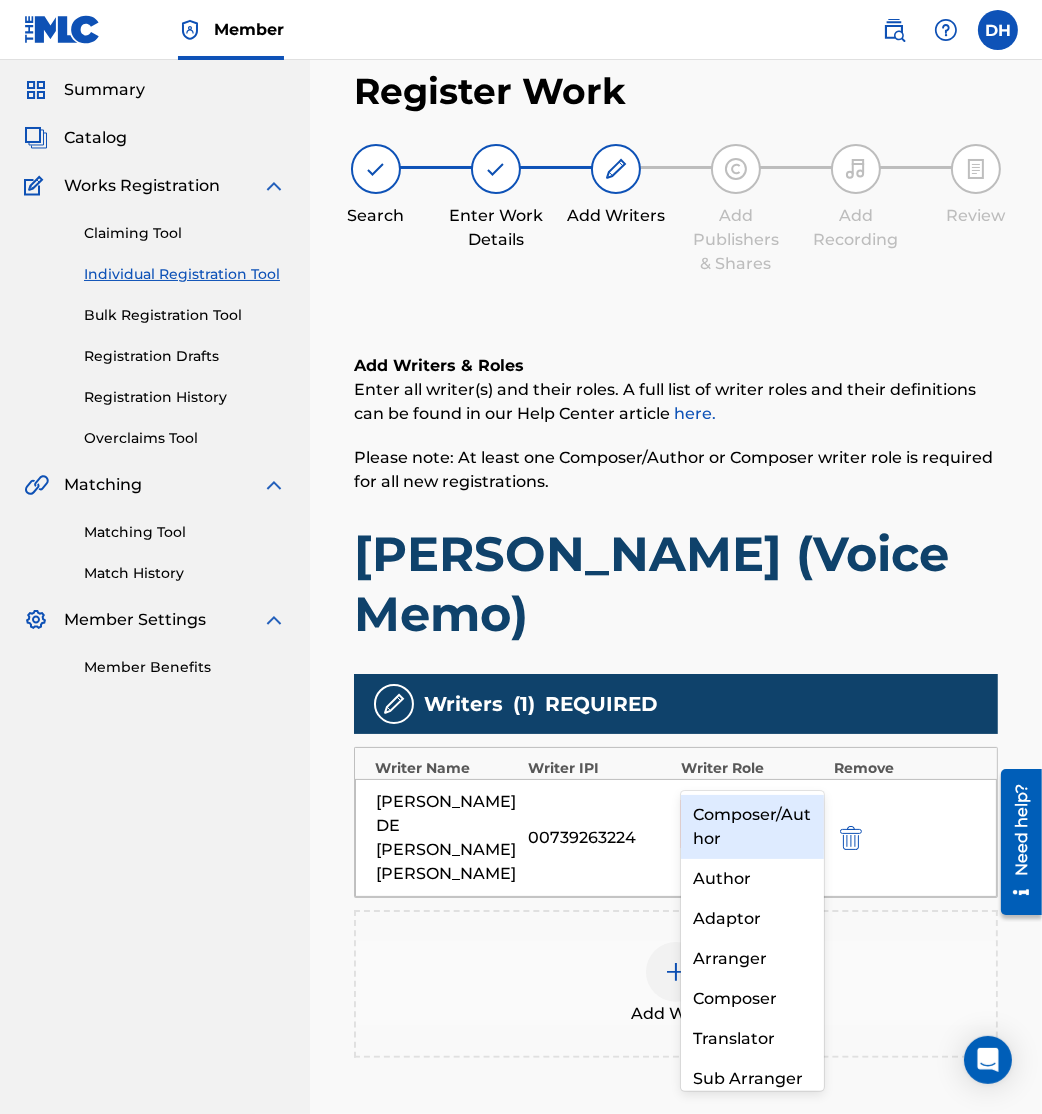 click on "Composer/Author" at bounding box center (752, 827) 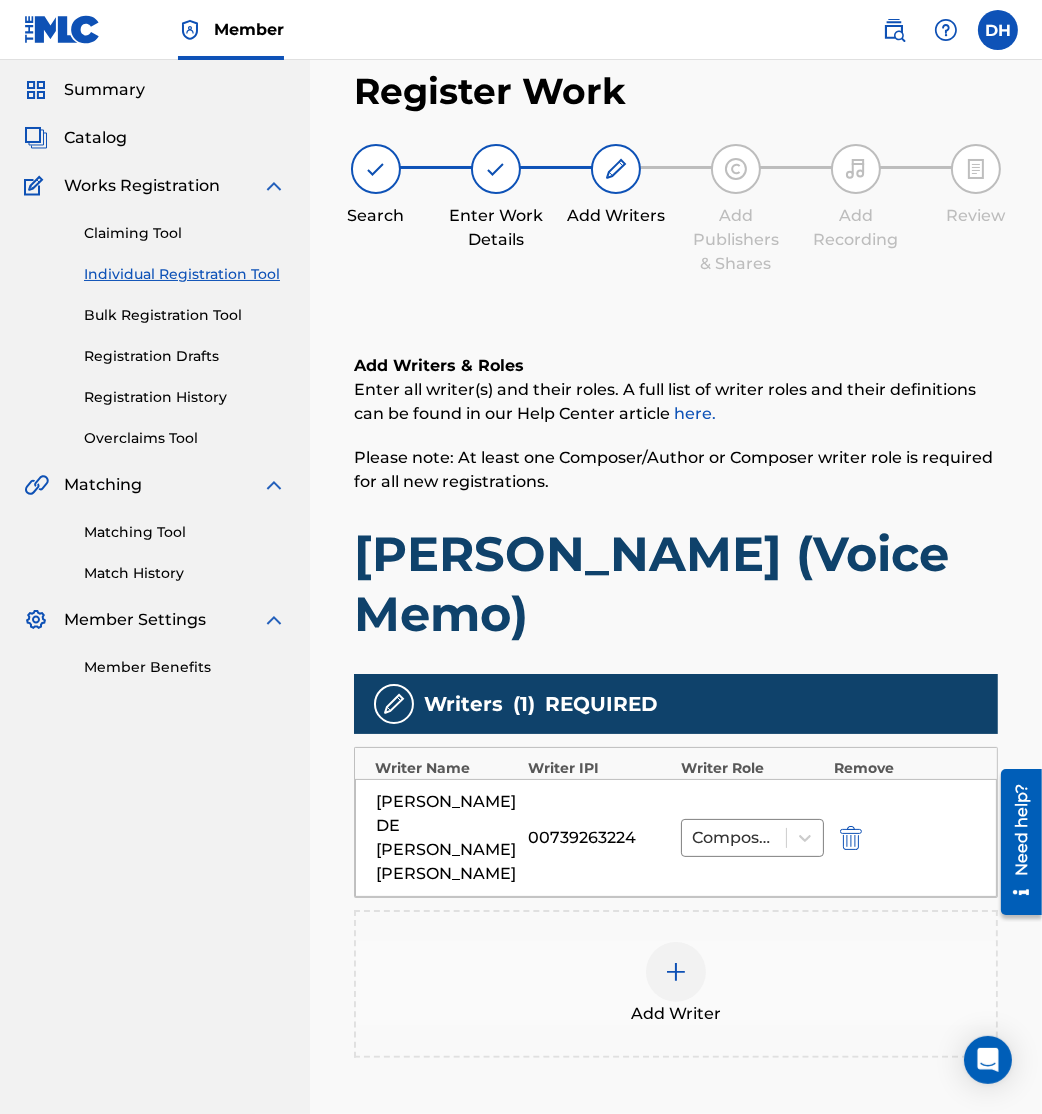 scroll, scrollTop: 201, scrollLeft: 0, axis: vertical 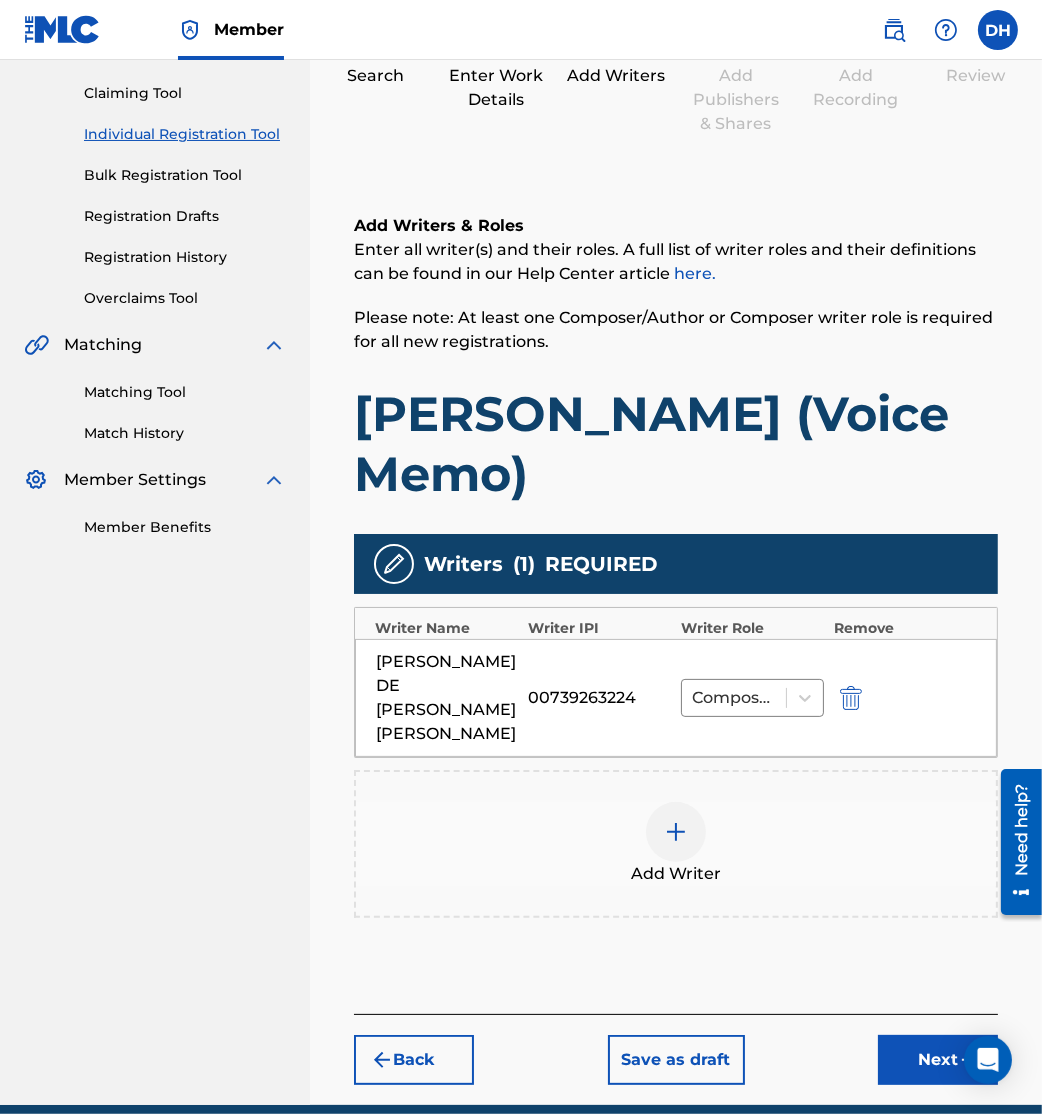click on "Next" at bounding box center [938, 1060] 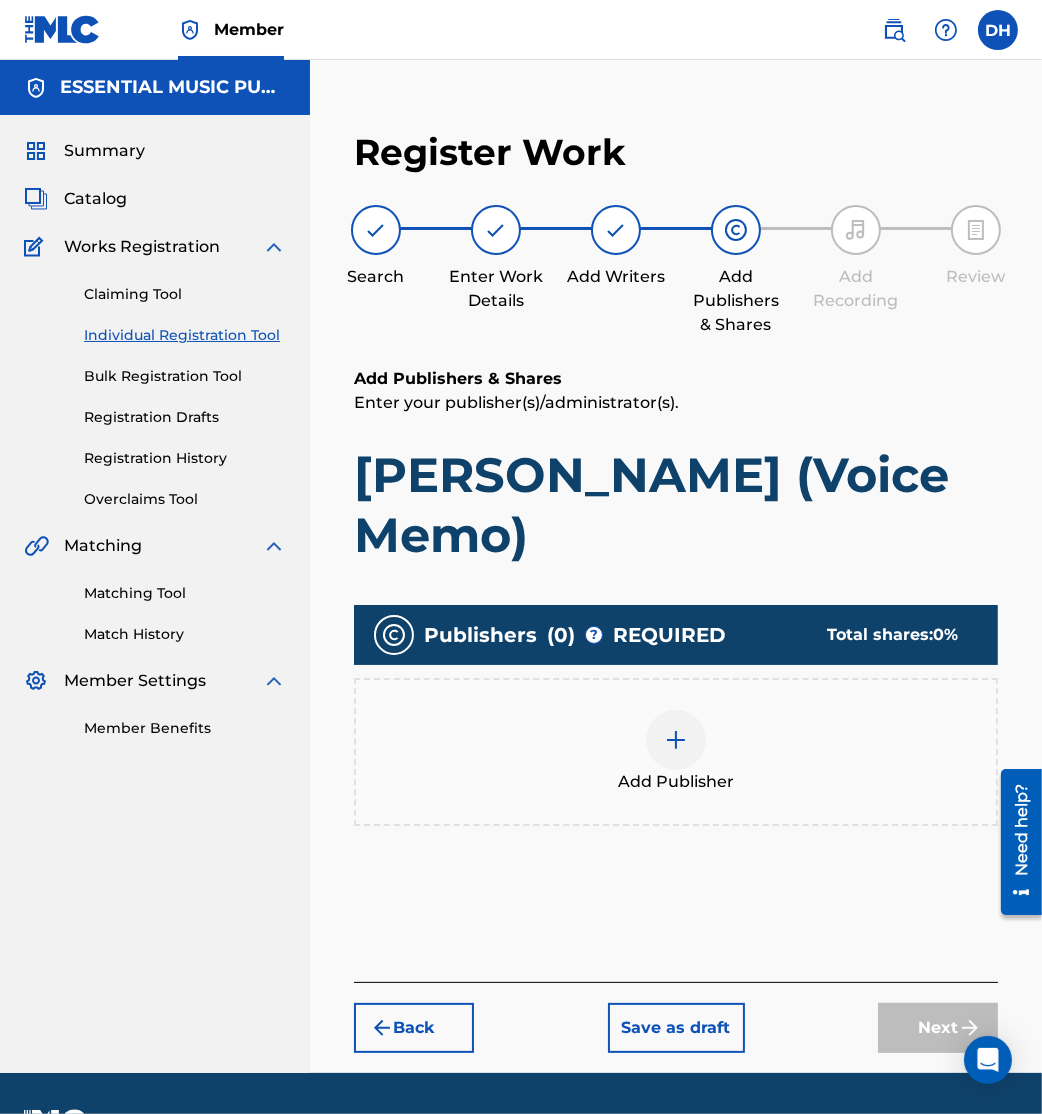 click at bounding box center [676, 740] 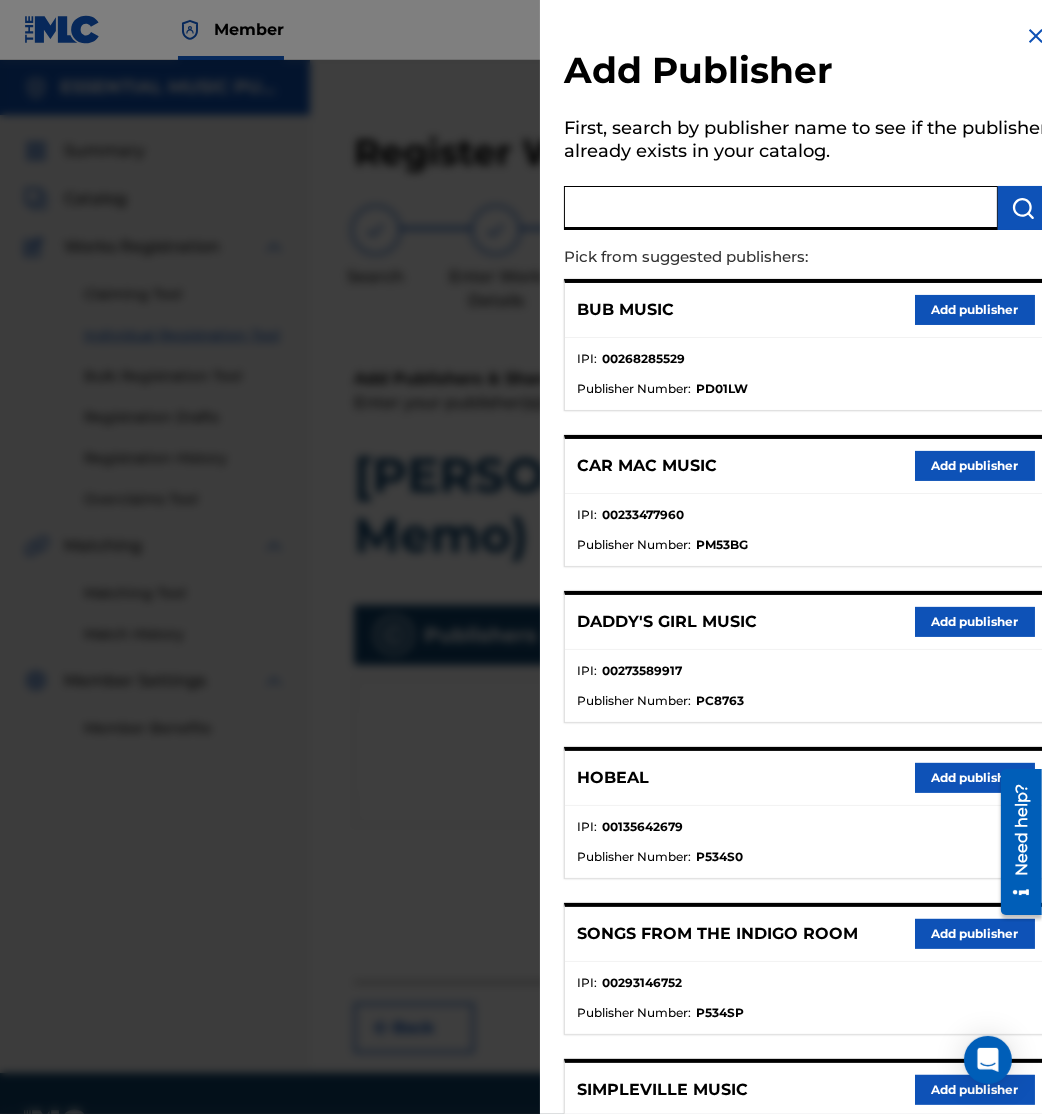 click at bounding box center (781, 208) 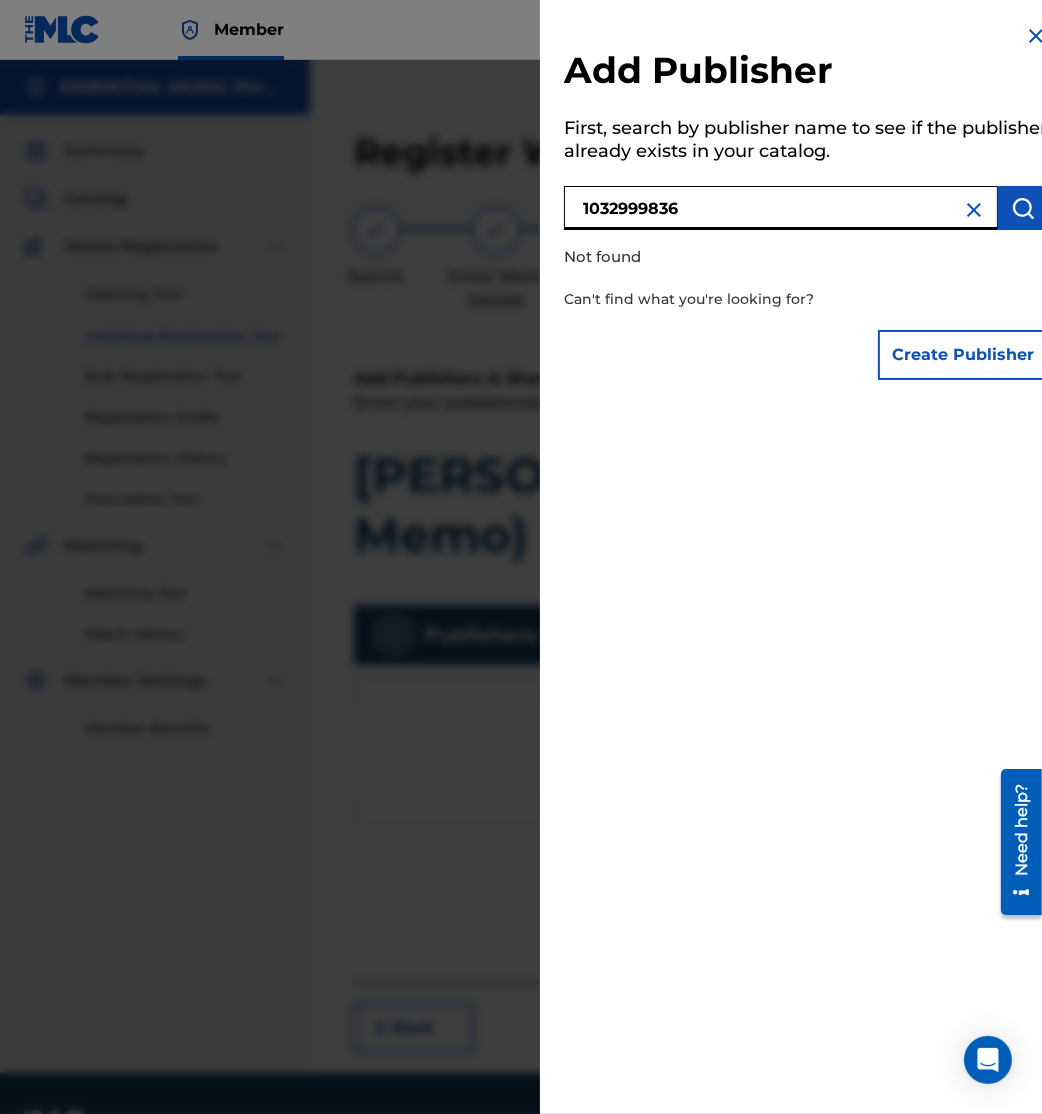 drag, startPoint x: 423, startPoint y: 194, endPoint x: 329, endPoint y: 168, distance: 97.52948 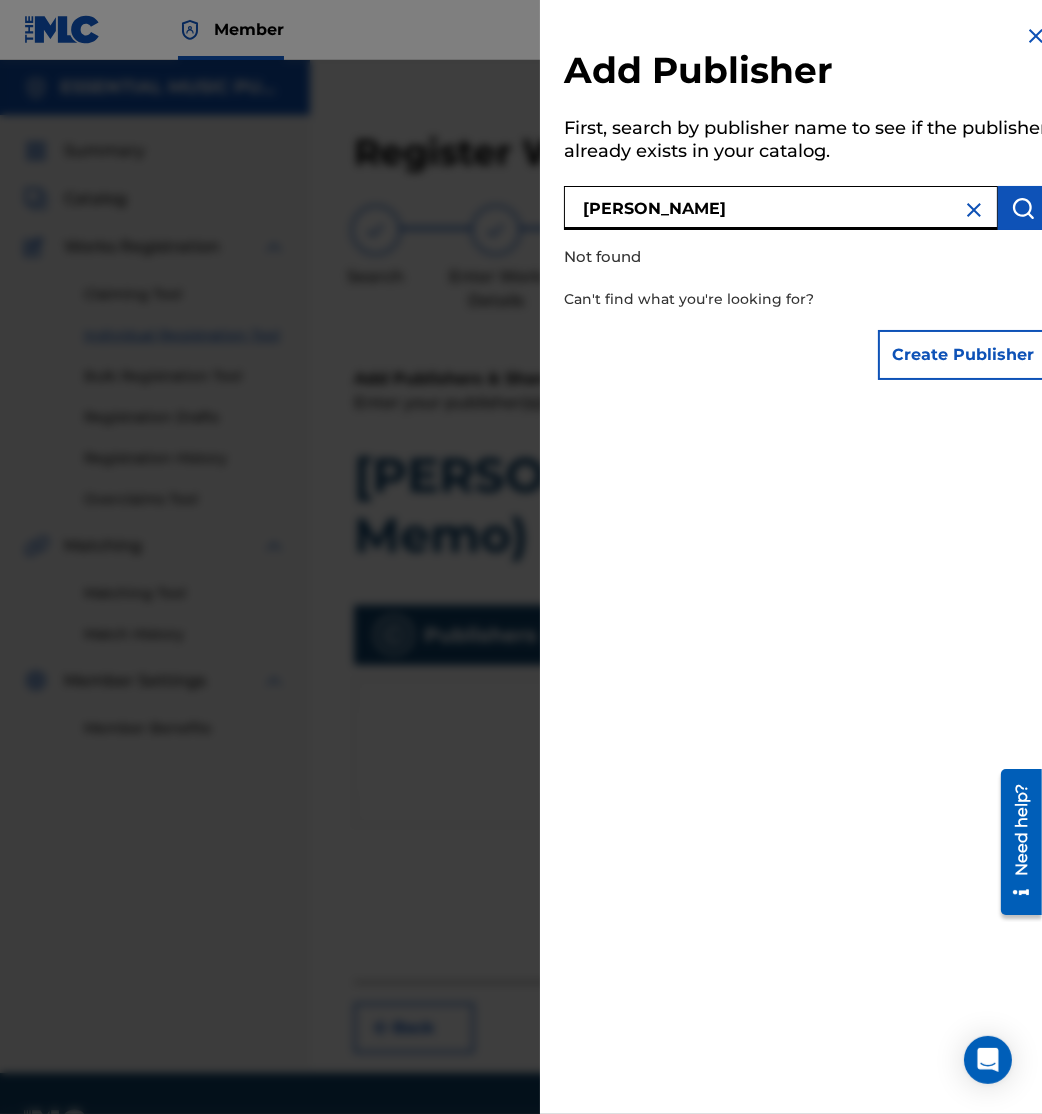 type on "antoine bradford" 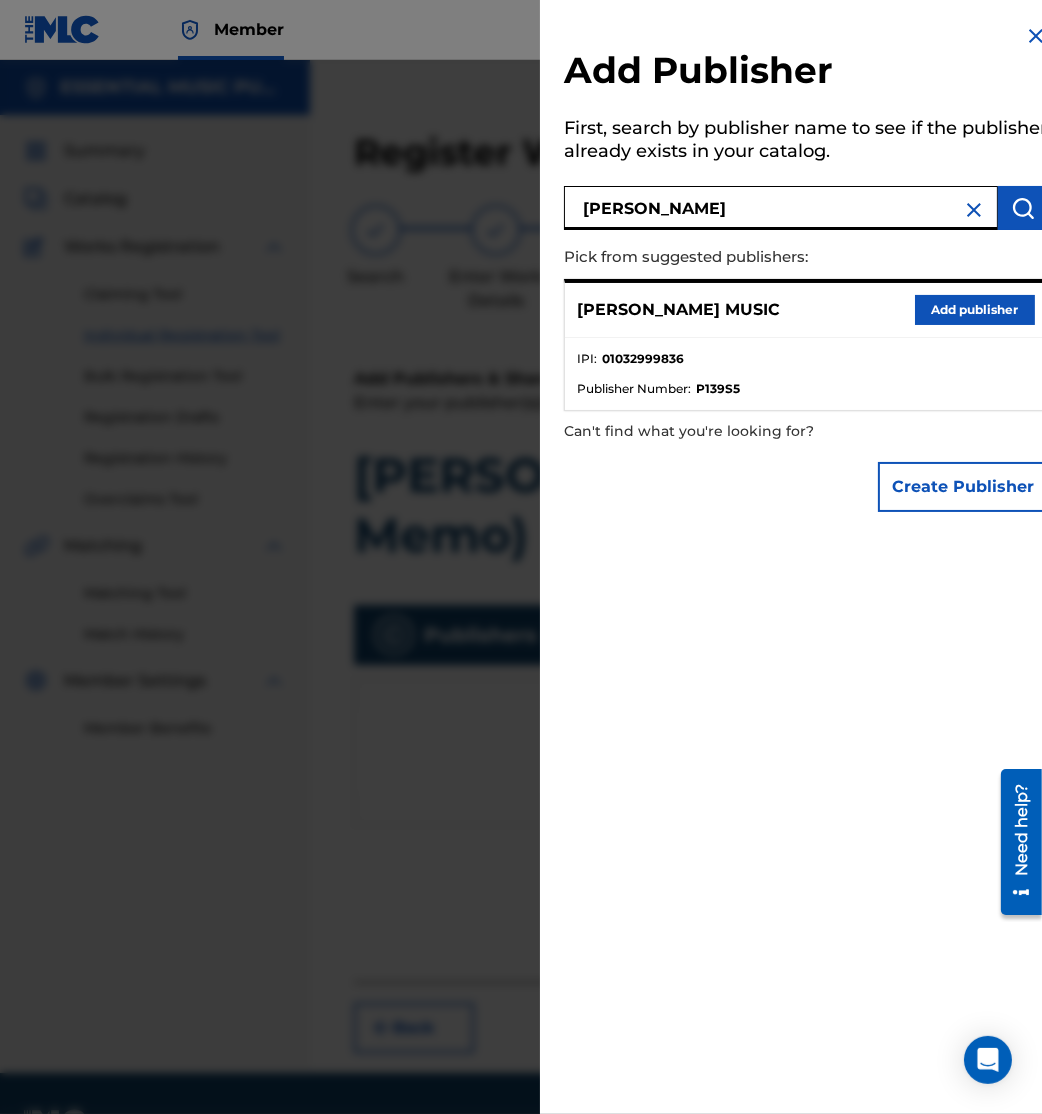click on "Add publisher" at bounding box center (975, 310) 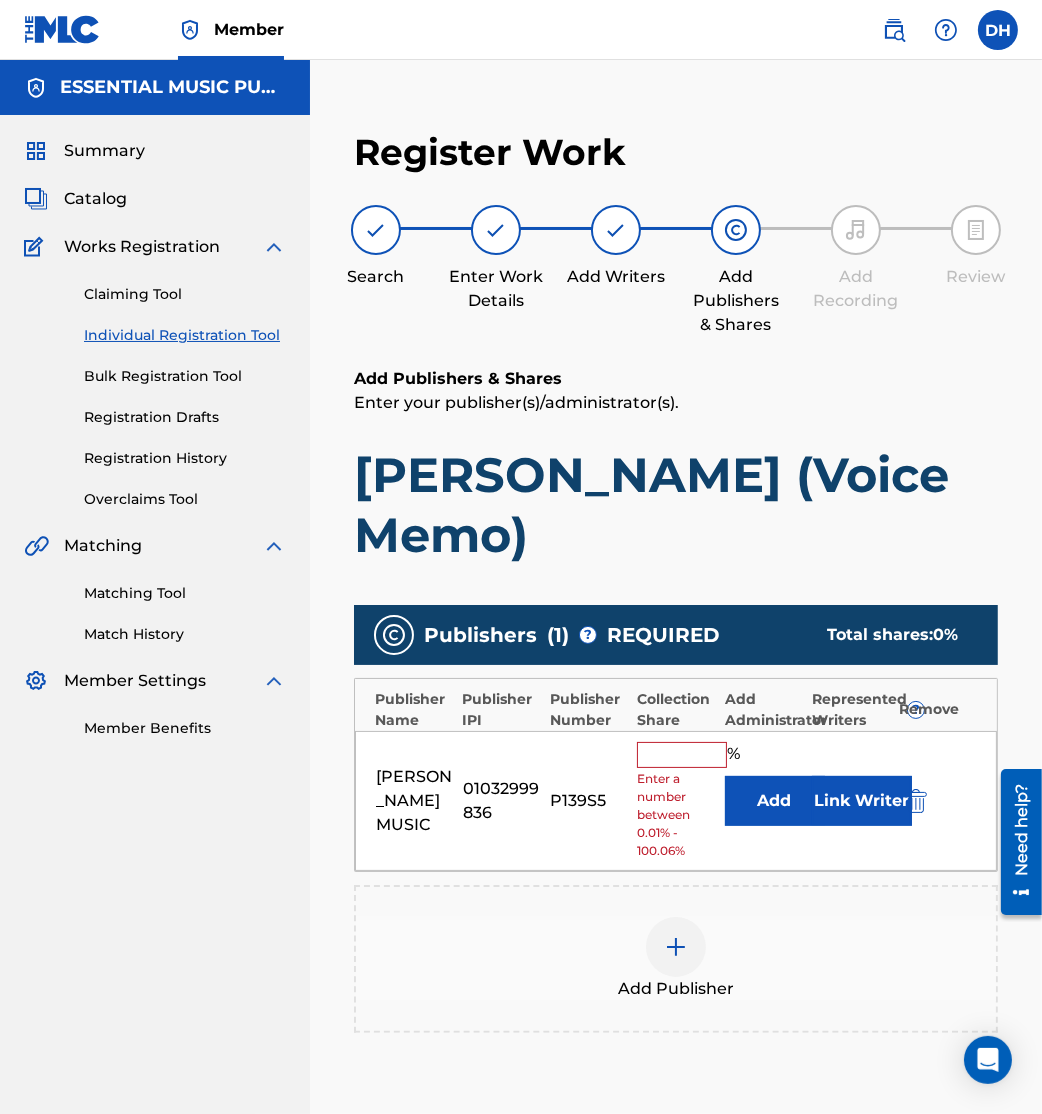 click on "Add" at bounding box center (775, 801) 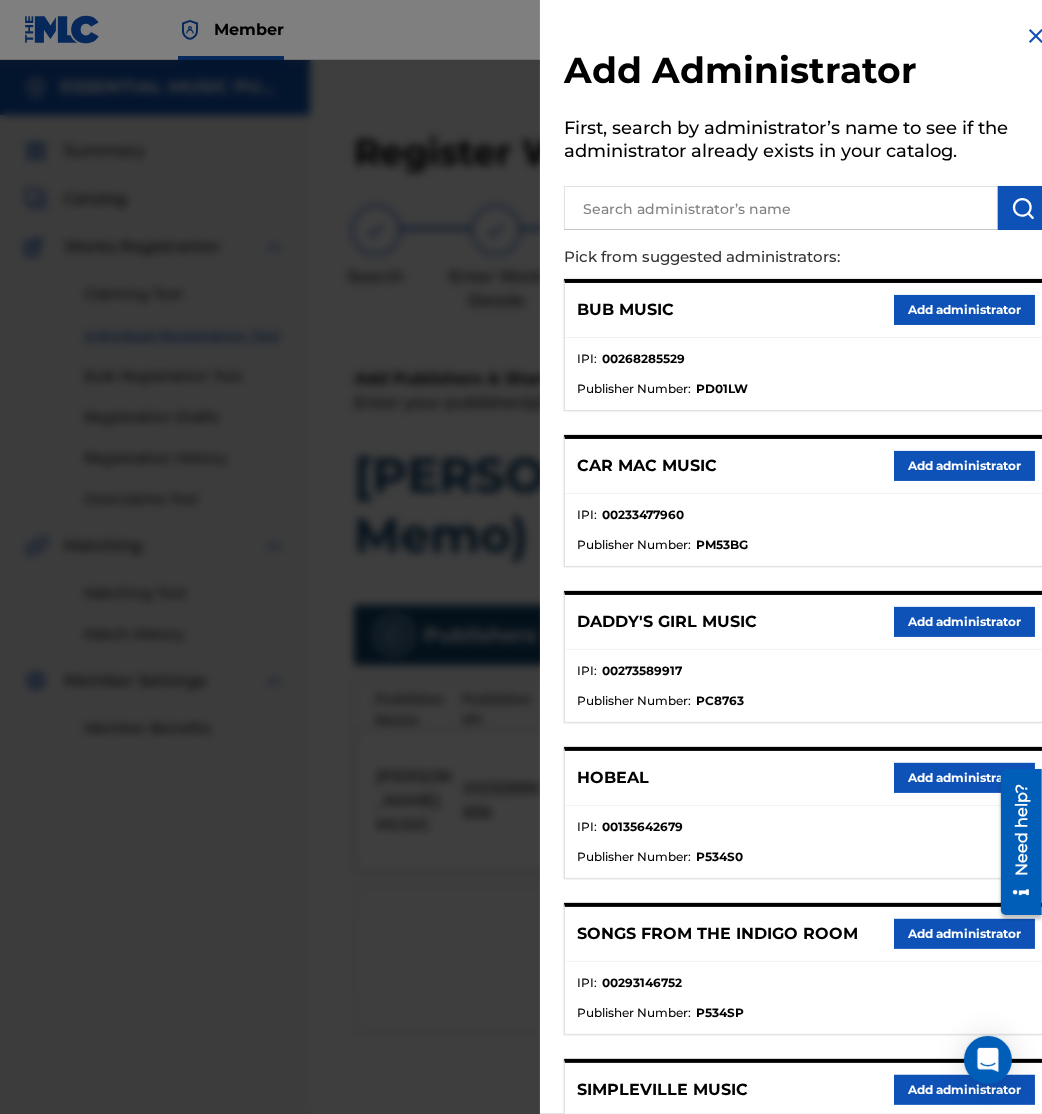 click at bounding box center (781, 208) 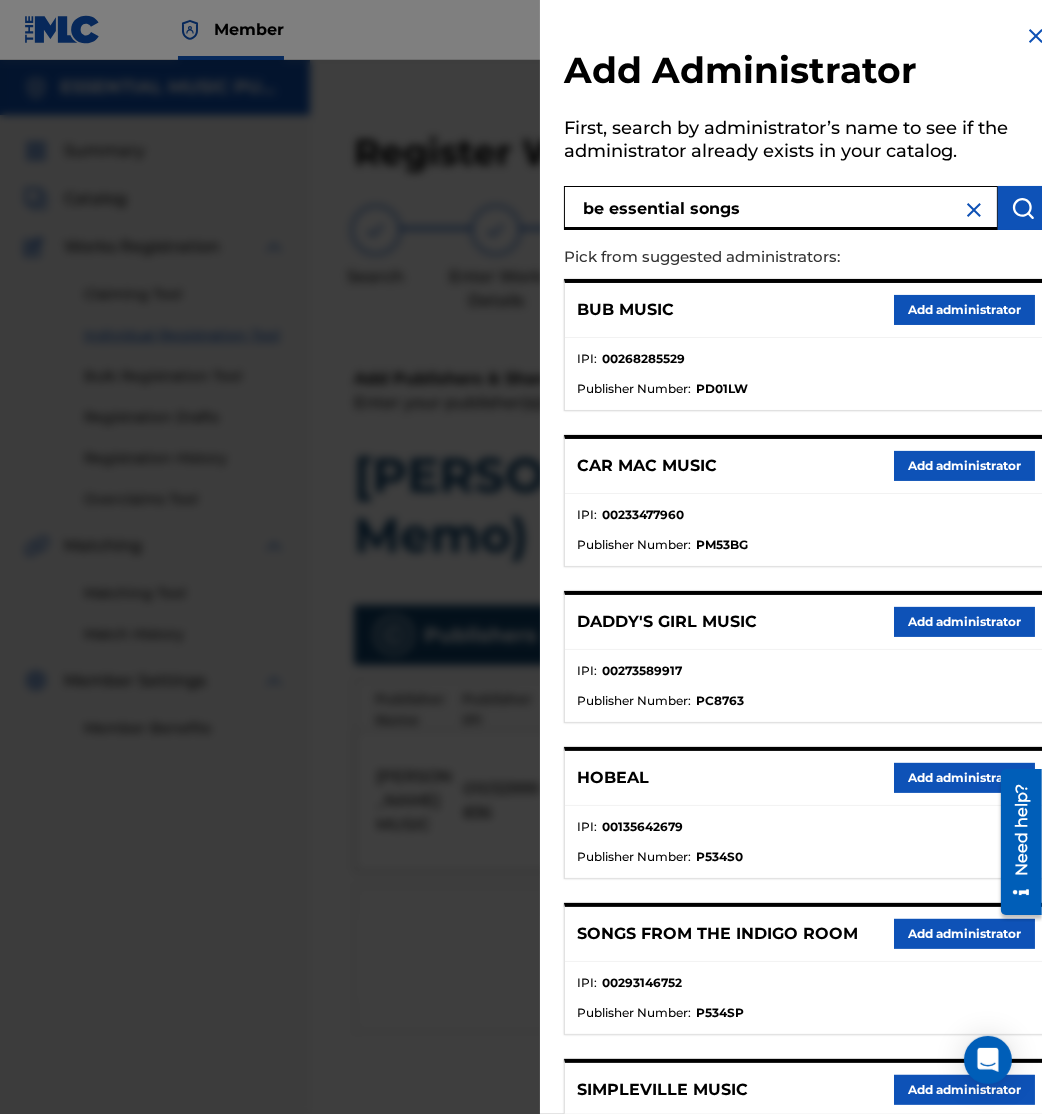 type on "be essential songs" 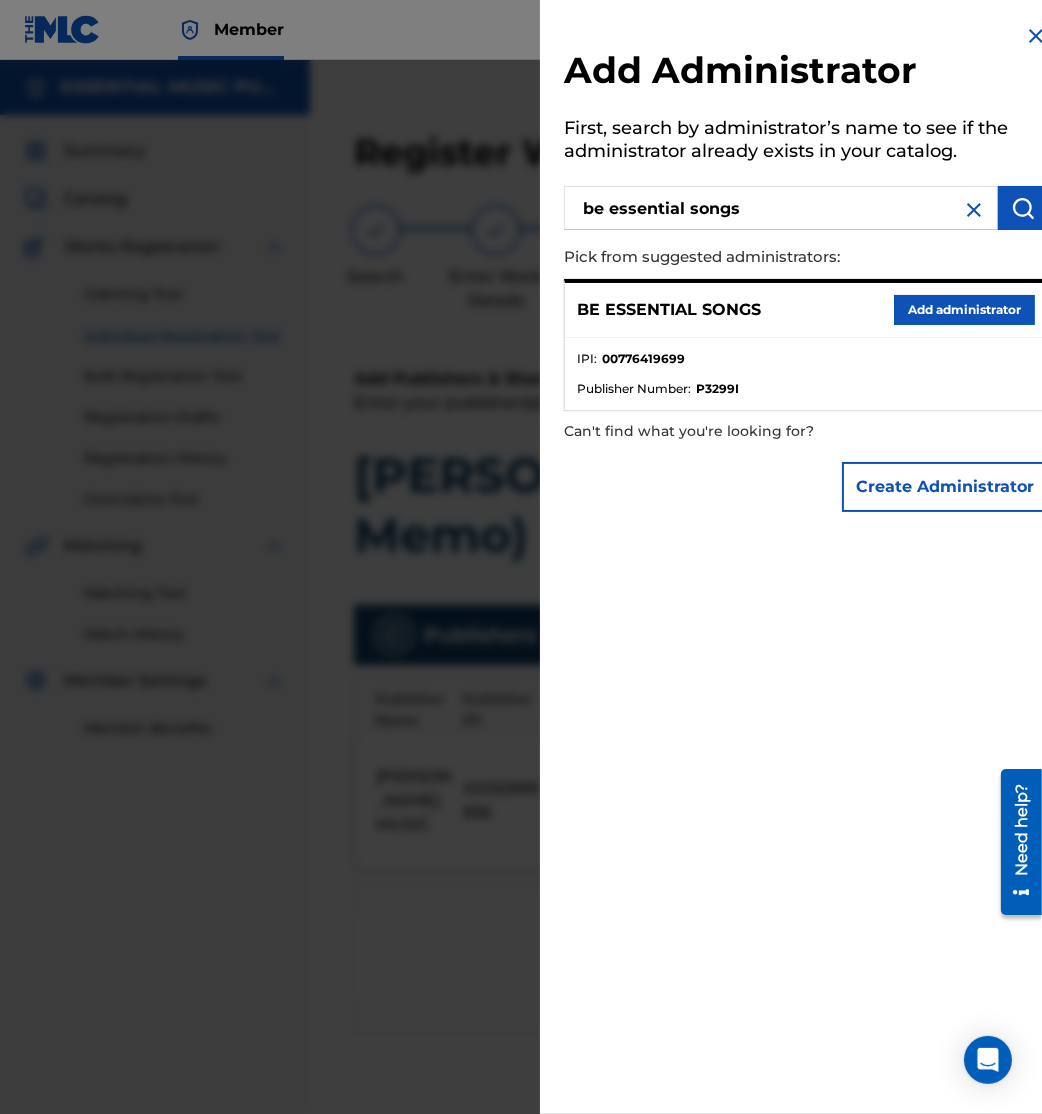 click on "Add administrator" at bounding box center (964, 310) 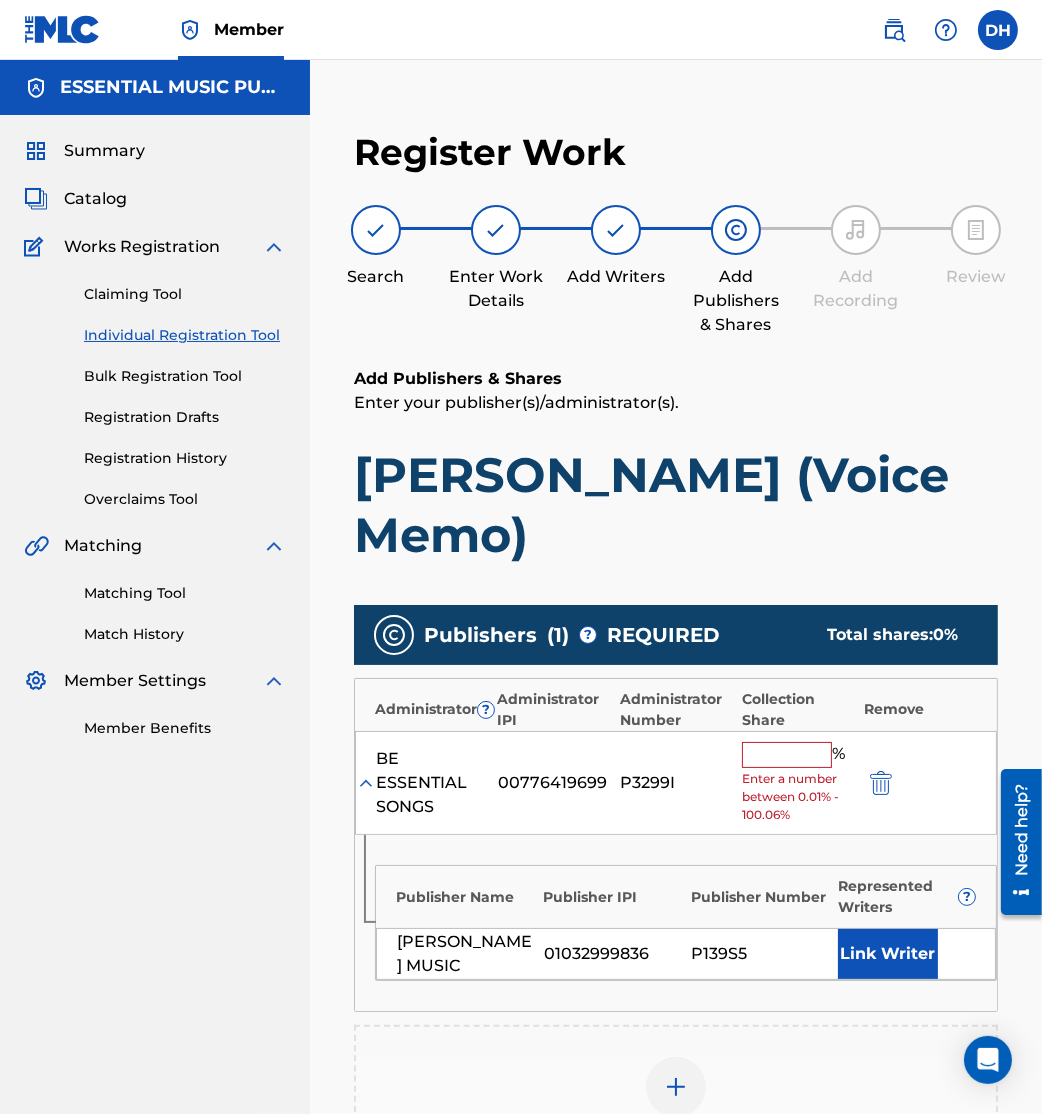 drag, startPoint x: 784, startPoint y: 693, endPoint x: 773, endPoint y: 737, distance: 45.35416 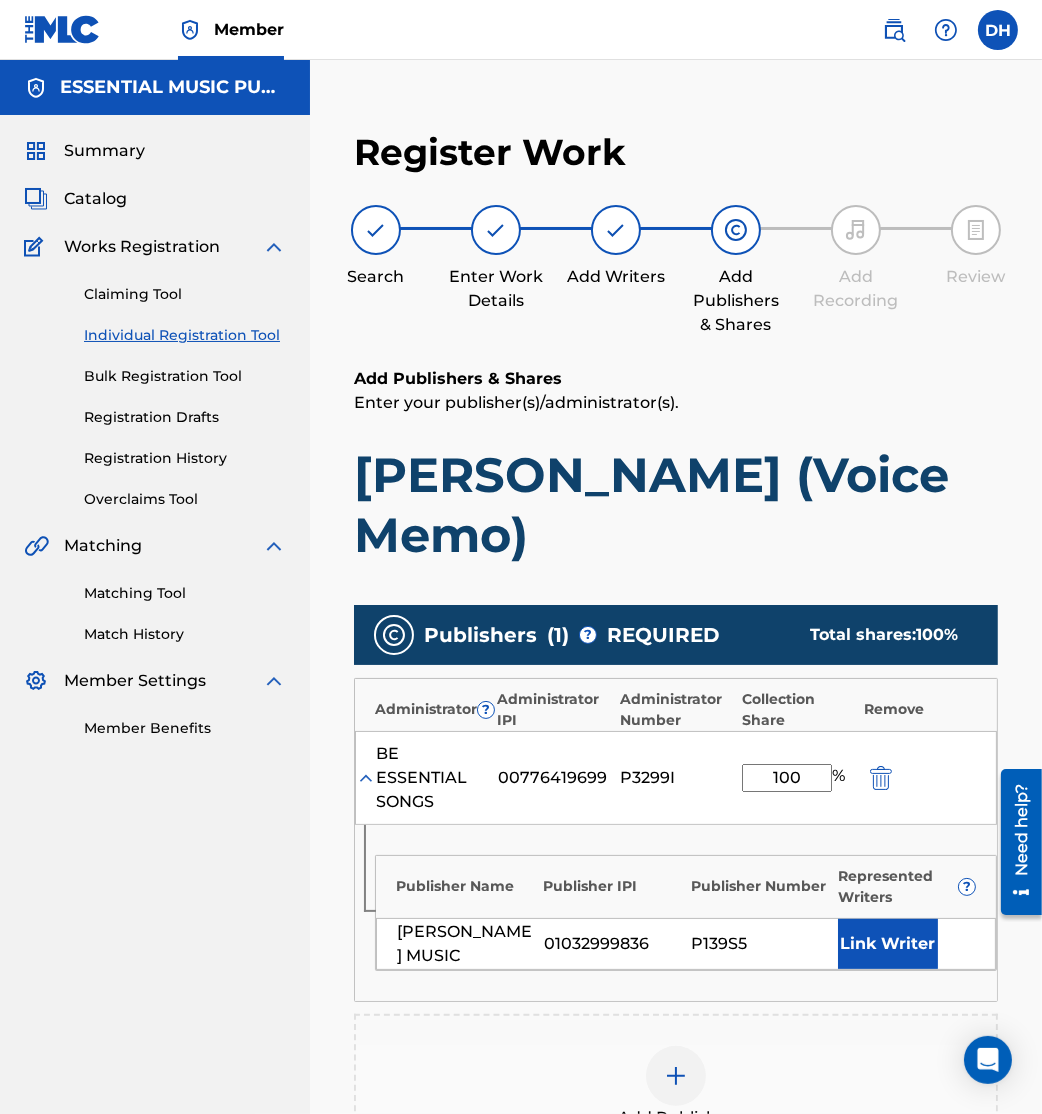 type on "100" 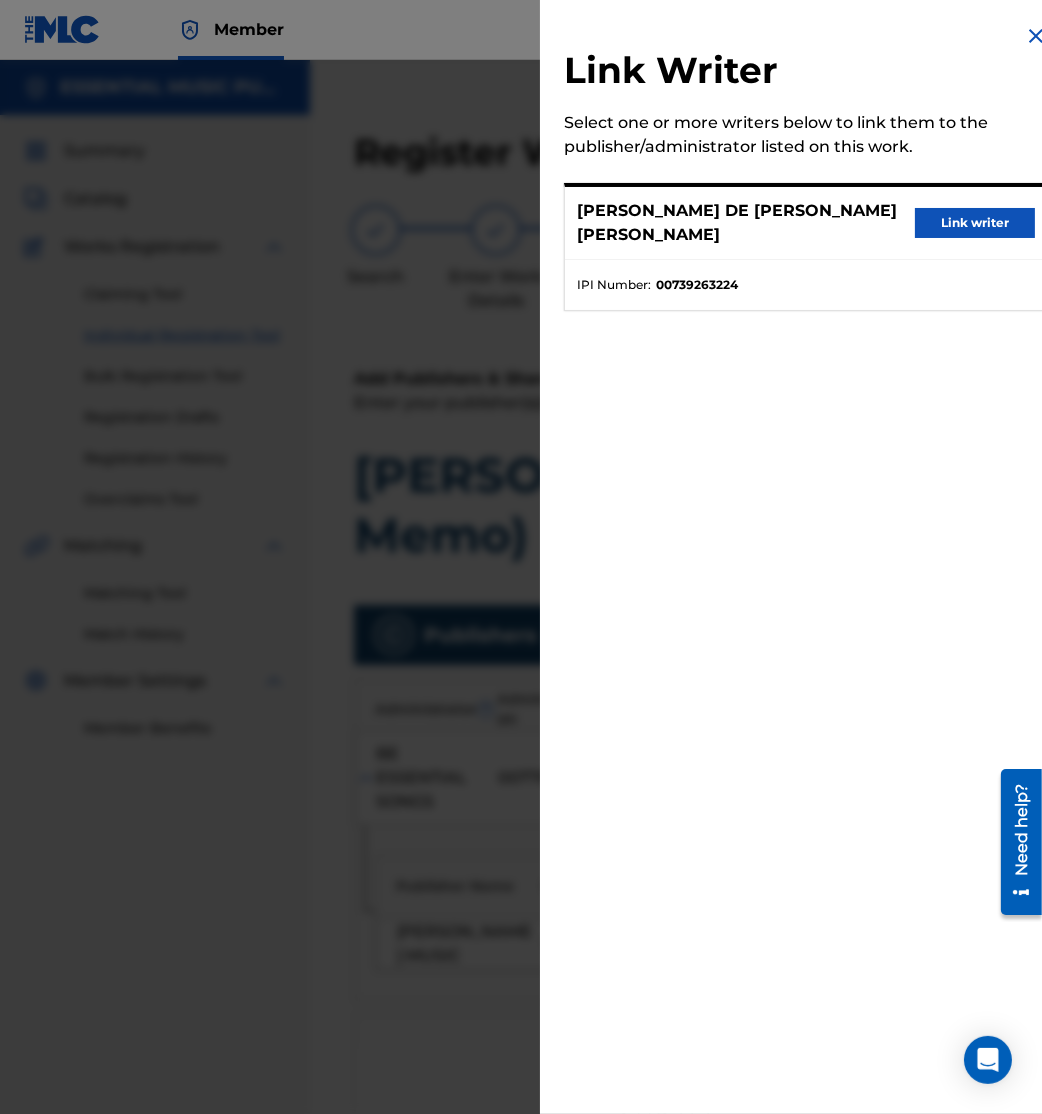 click on "Link writer" at bounding box center (975, 223) 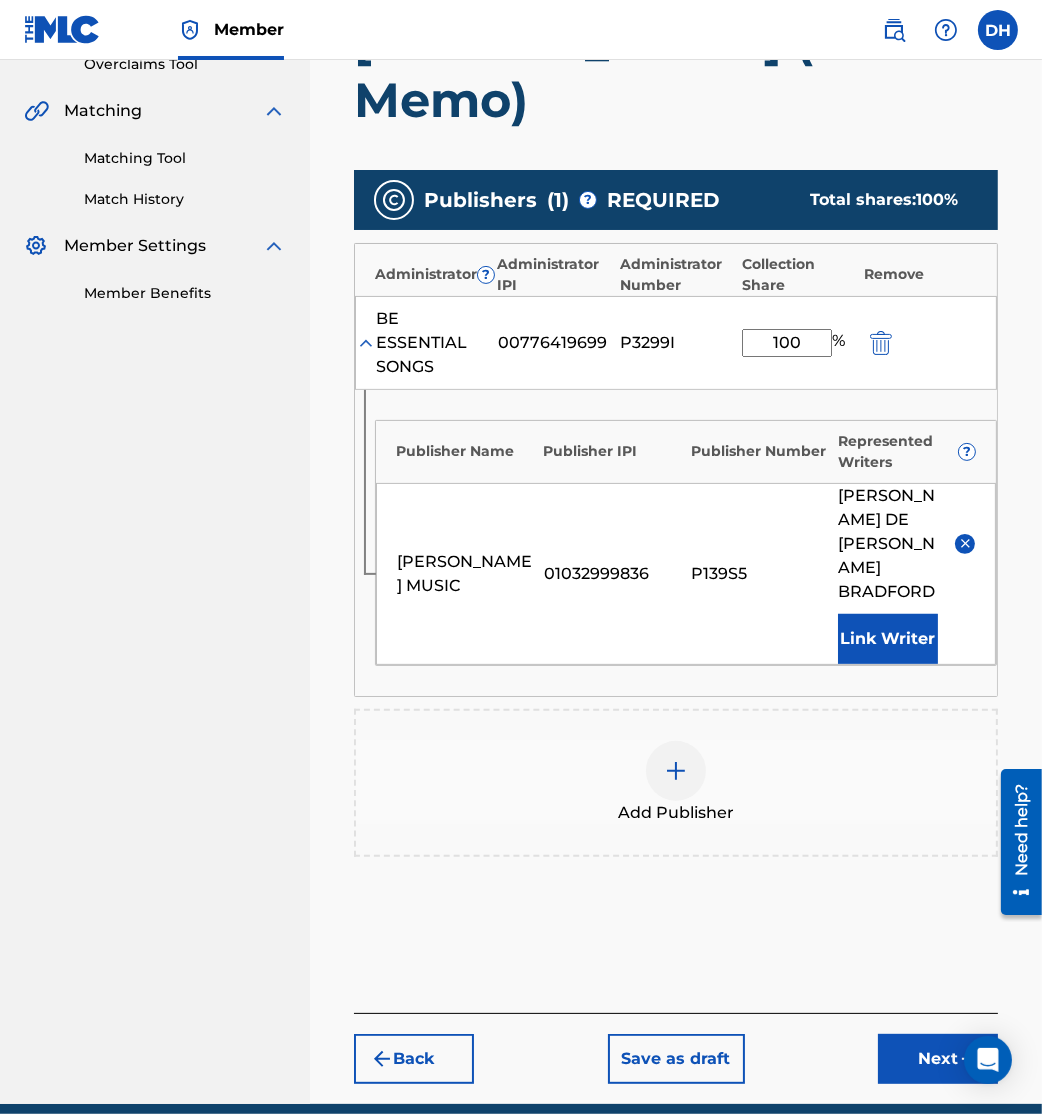 click on "Next" at bounding box center [938, 1059] 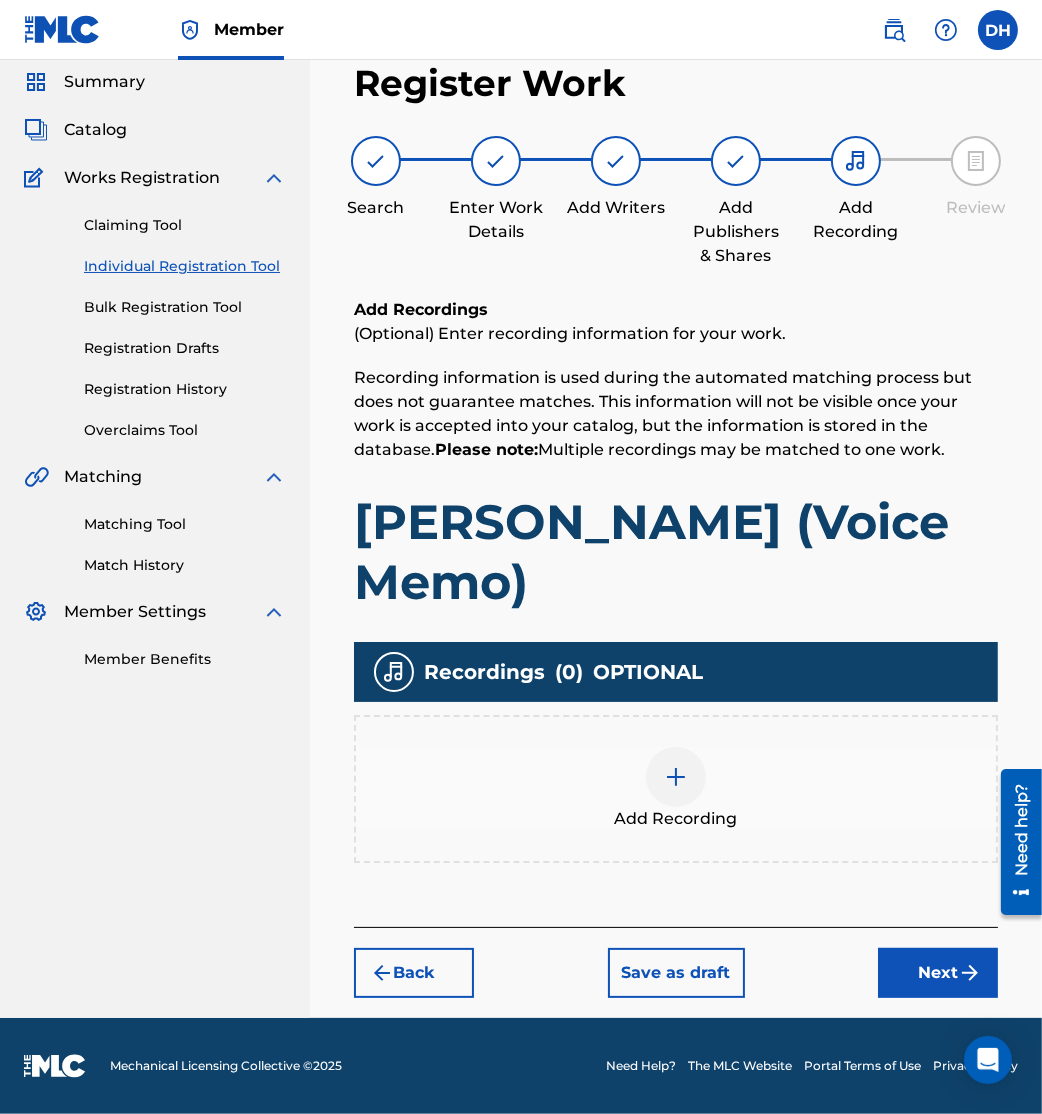 scroll, scrollTop: 6, scrollLeft: 0, axis: vertical 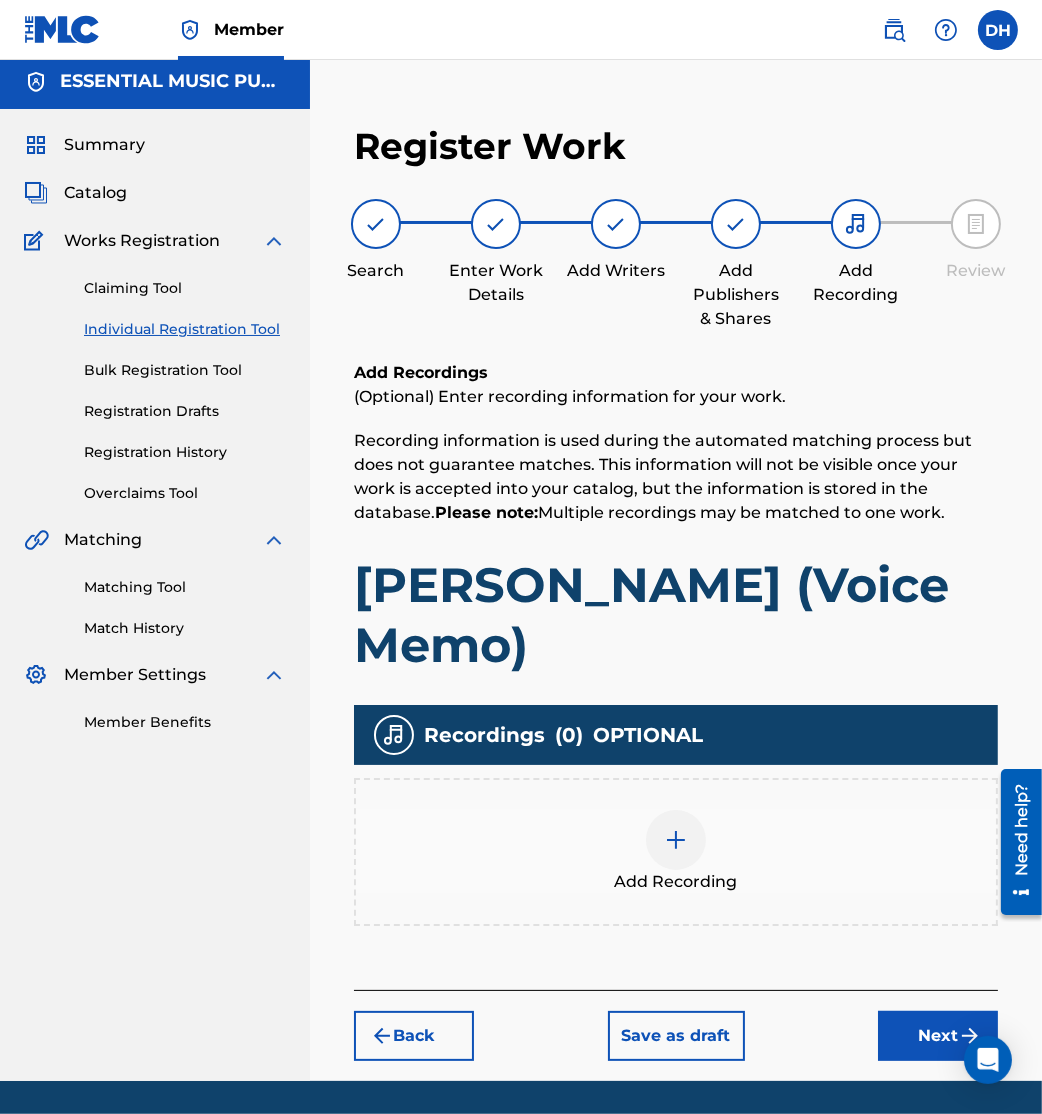 click at bounding box center [676, 840] 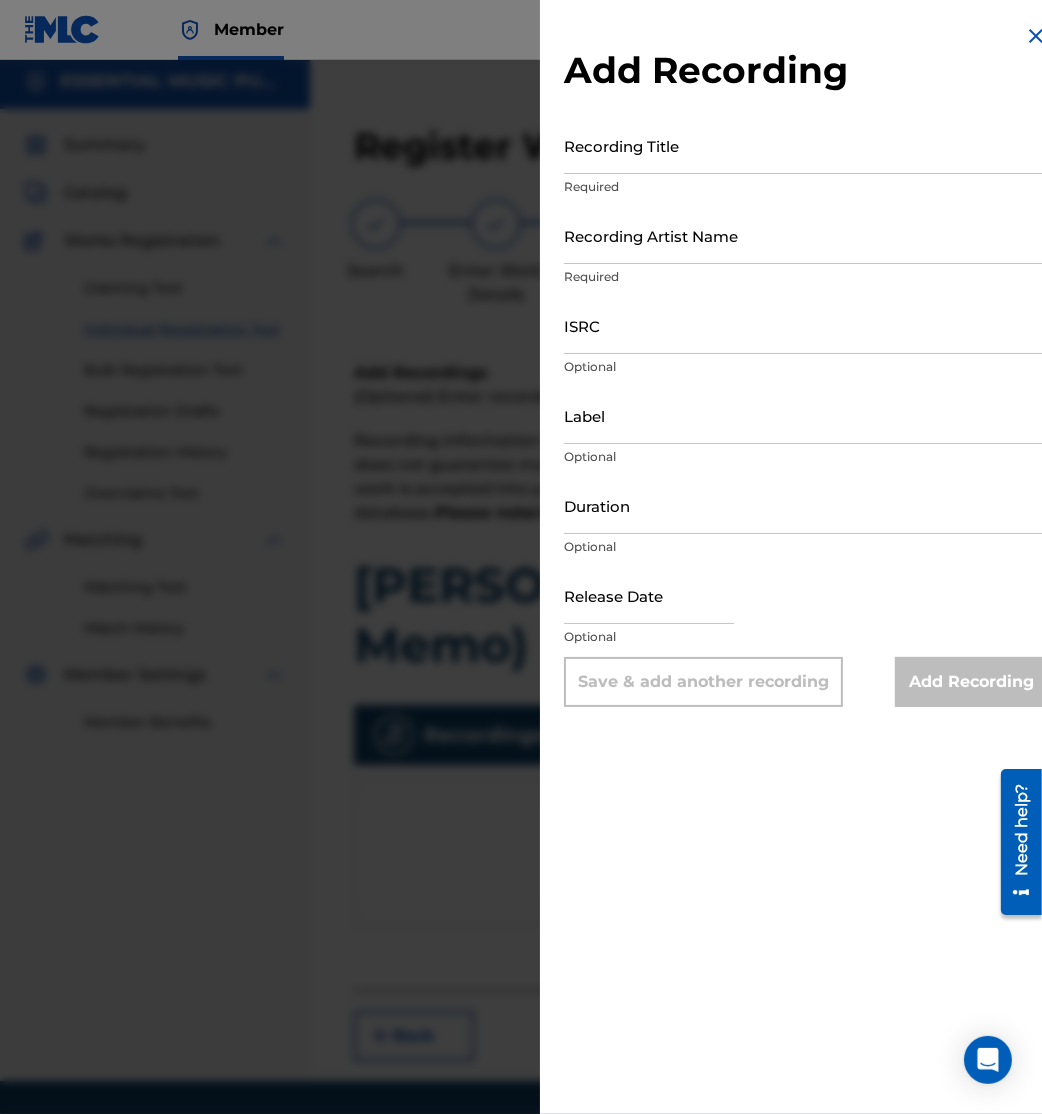 click on "ISRC Optional" at bounding box center [806, 342] 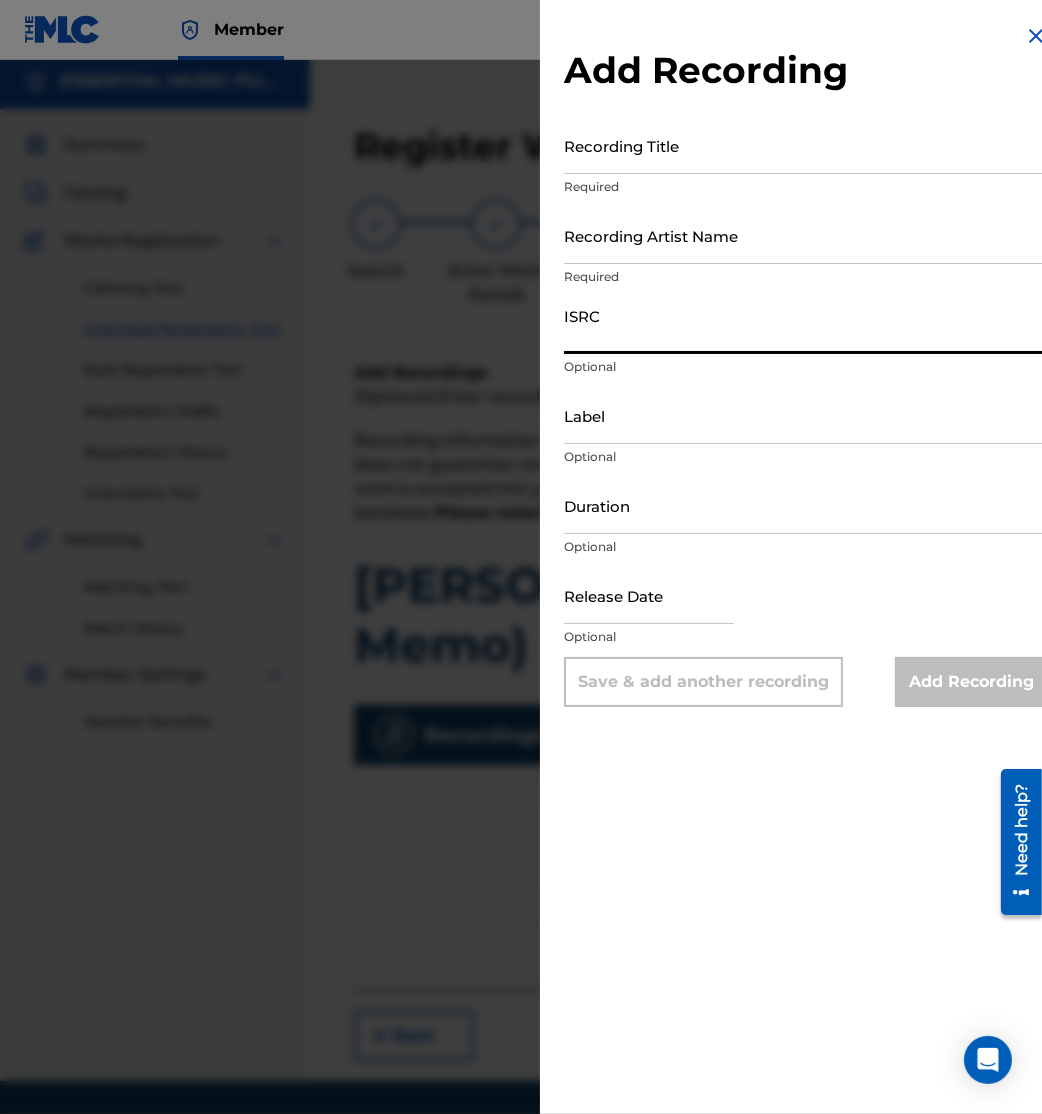 paste on "QZ-FZ4-22-57470" 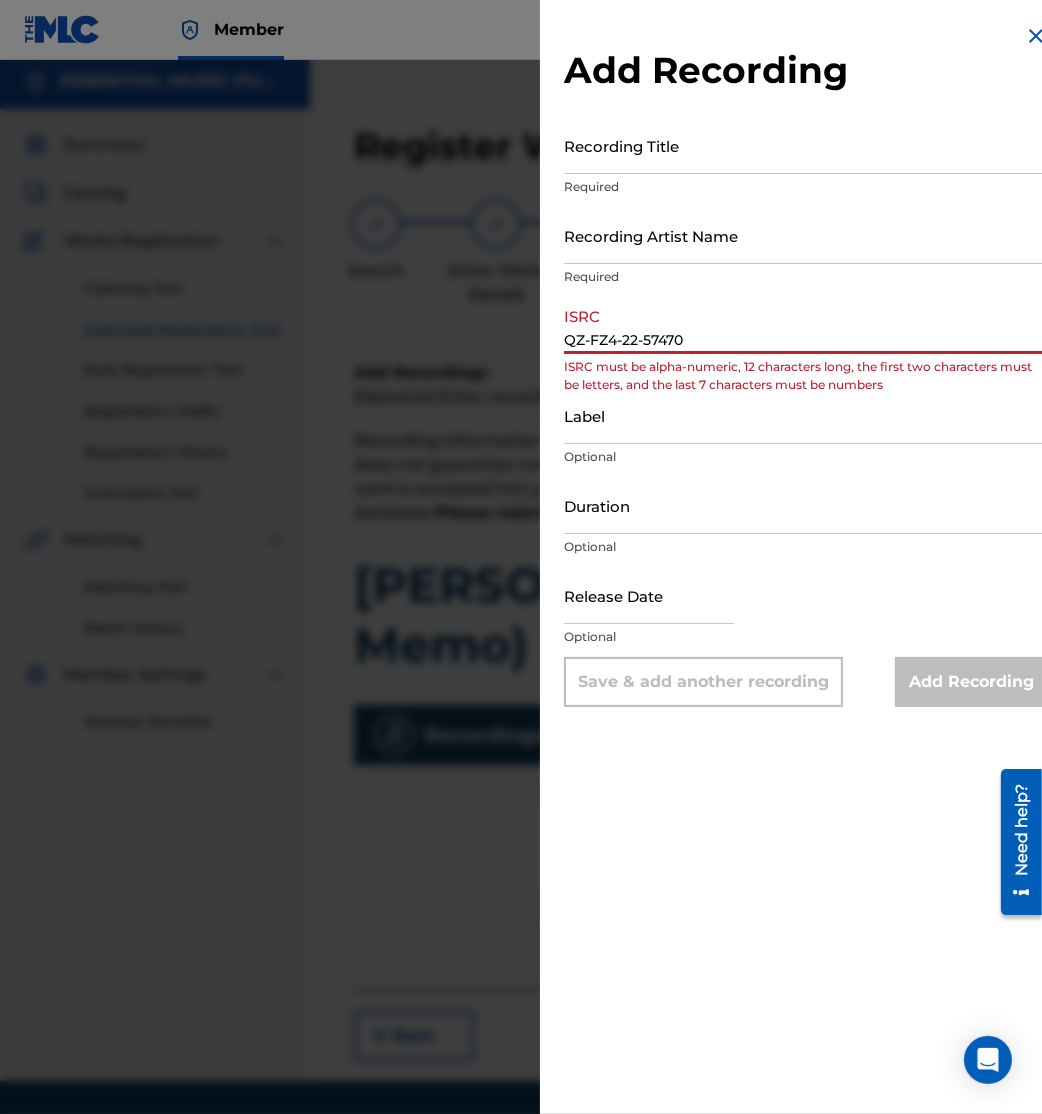 click on "QZ-FZ4-22-57470" at bounding box center [806, 325] 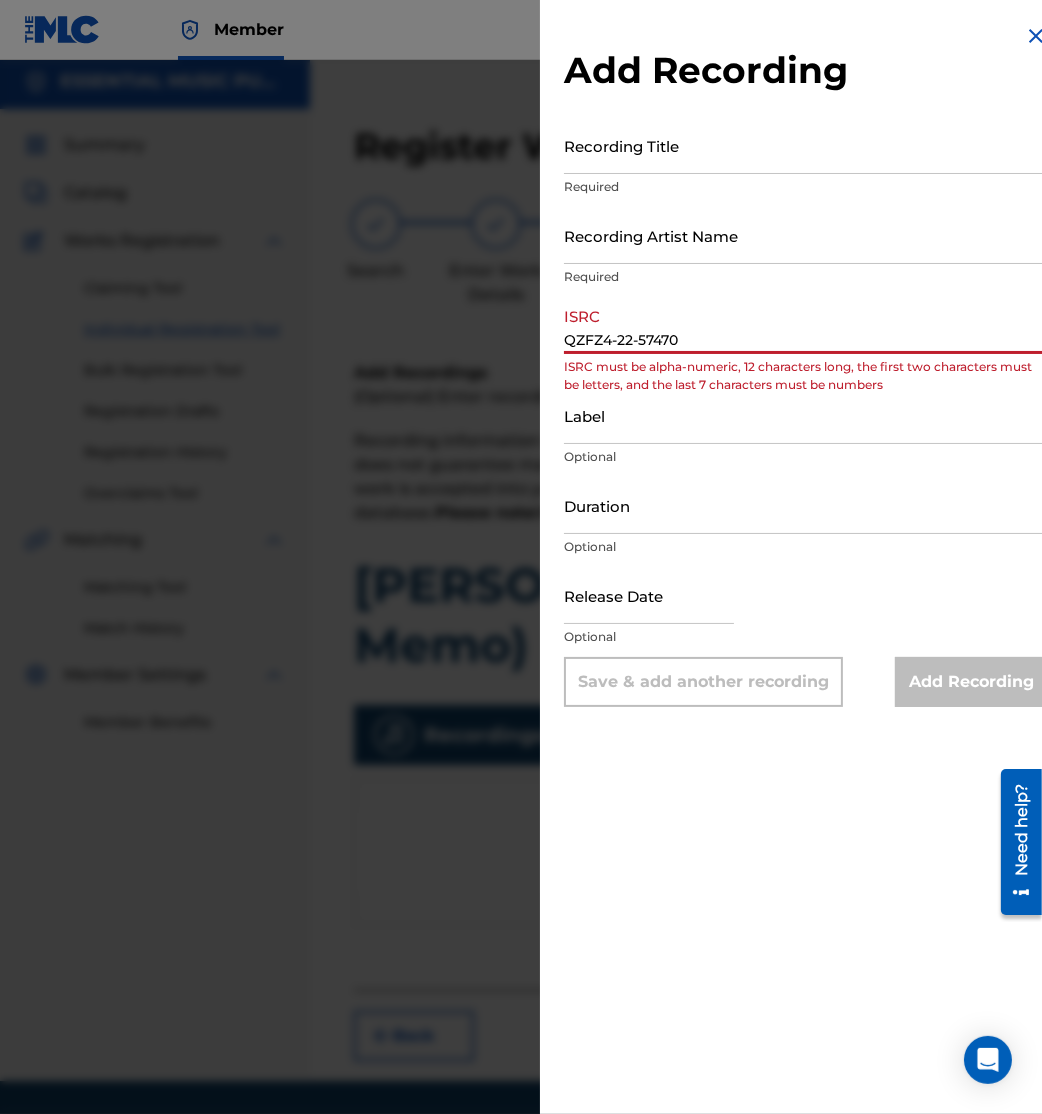 click on "QZFZ4-22-57470" at bounding box center [806, 325] 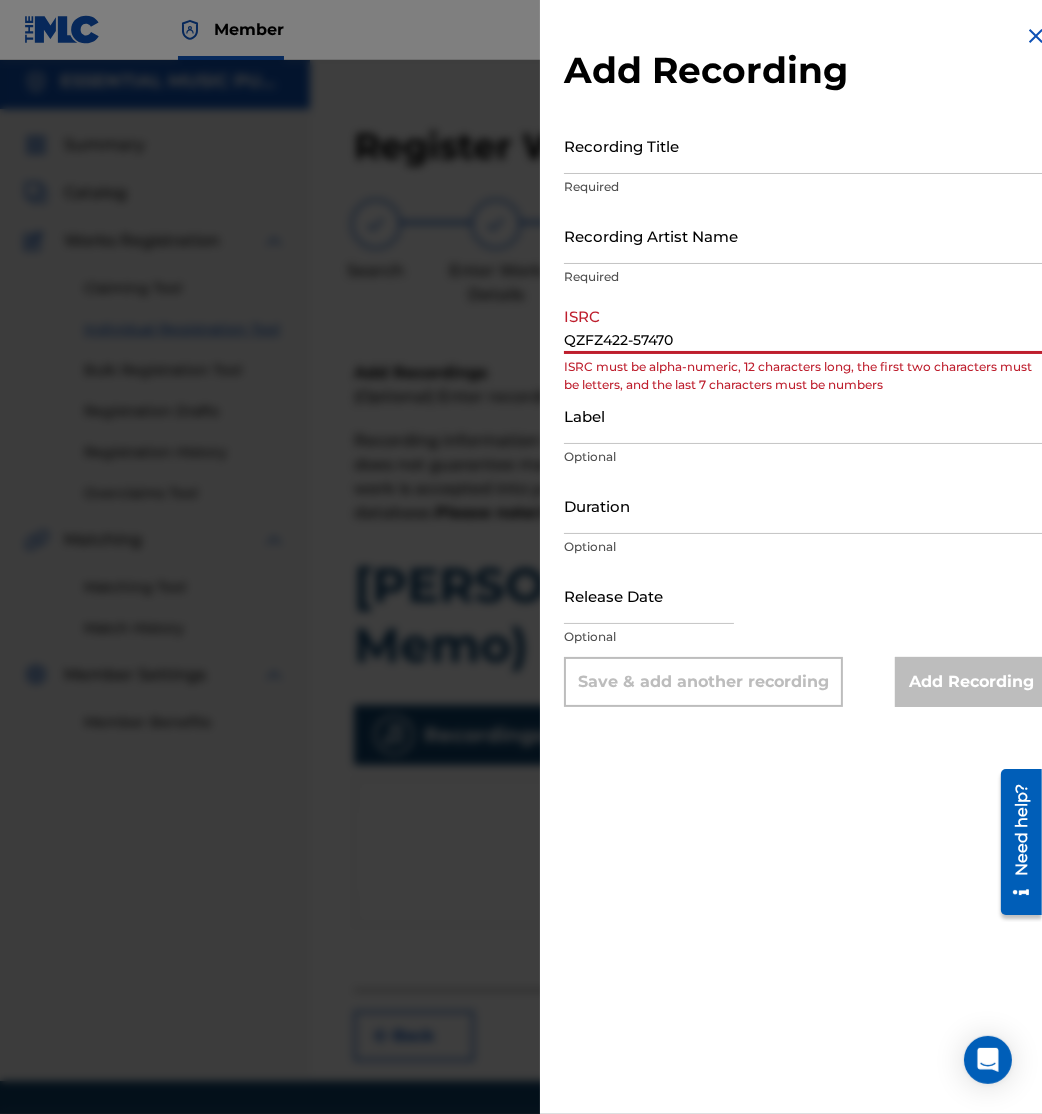 click on "QZFZ422-57470" at bounding box center (806, 325) 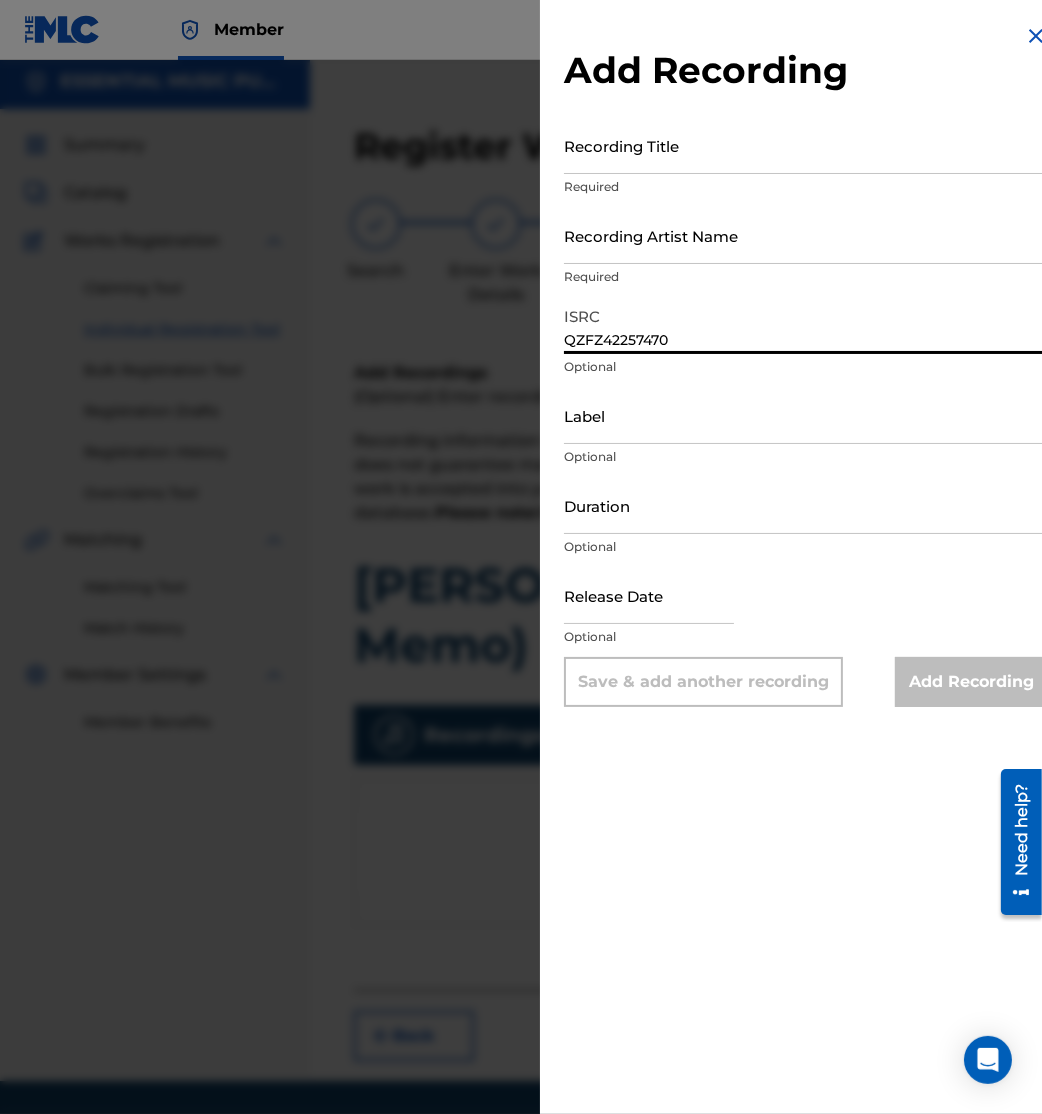 type on "QZFZ42257470" 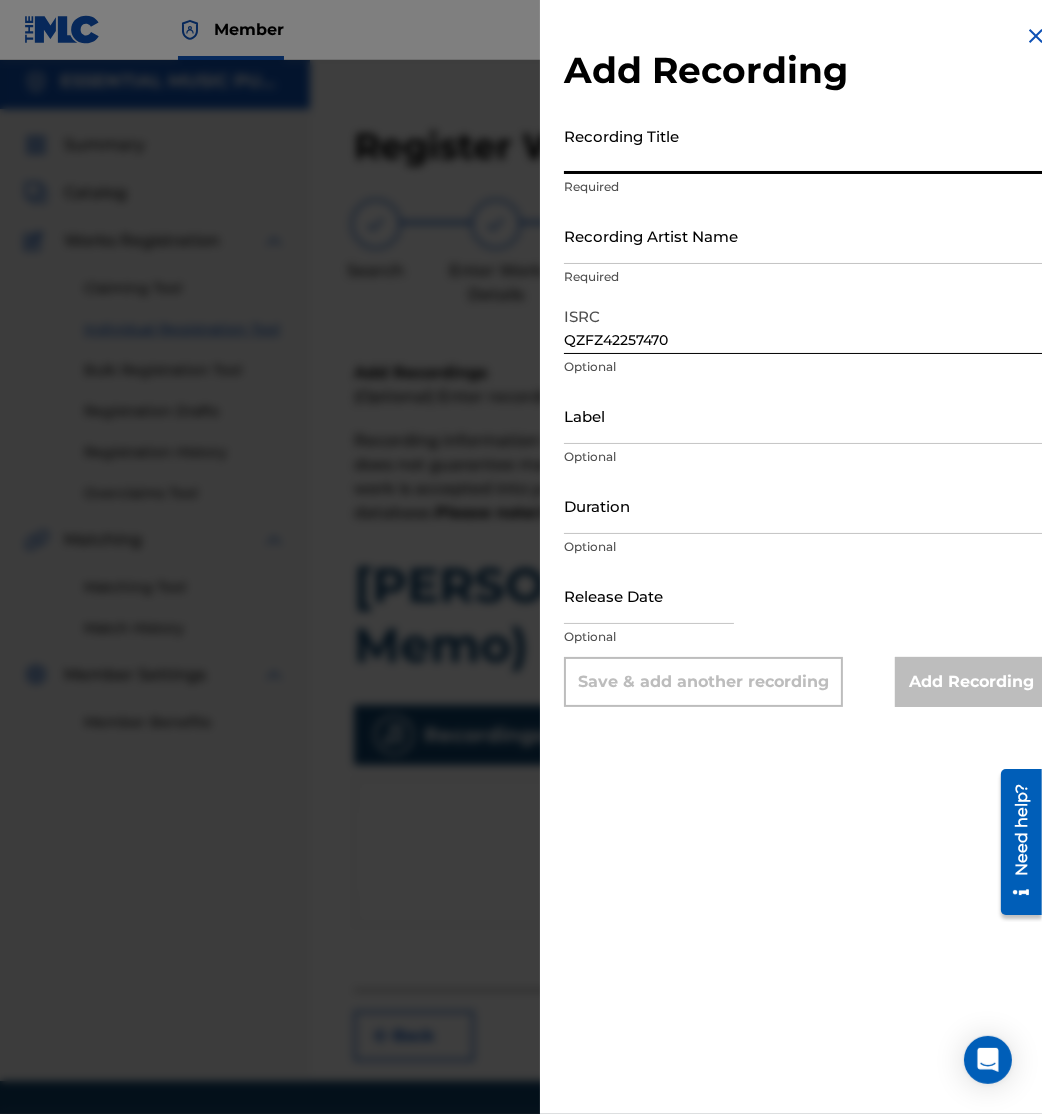 click on "Recording Title" at bounding box center (806, 145) 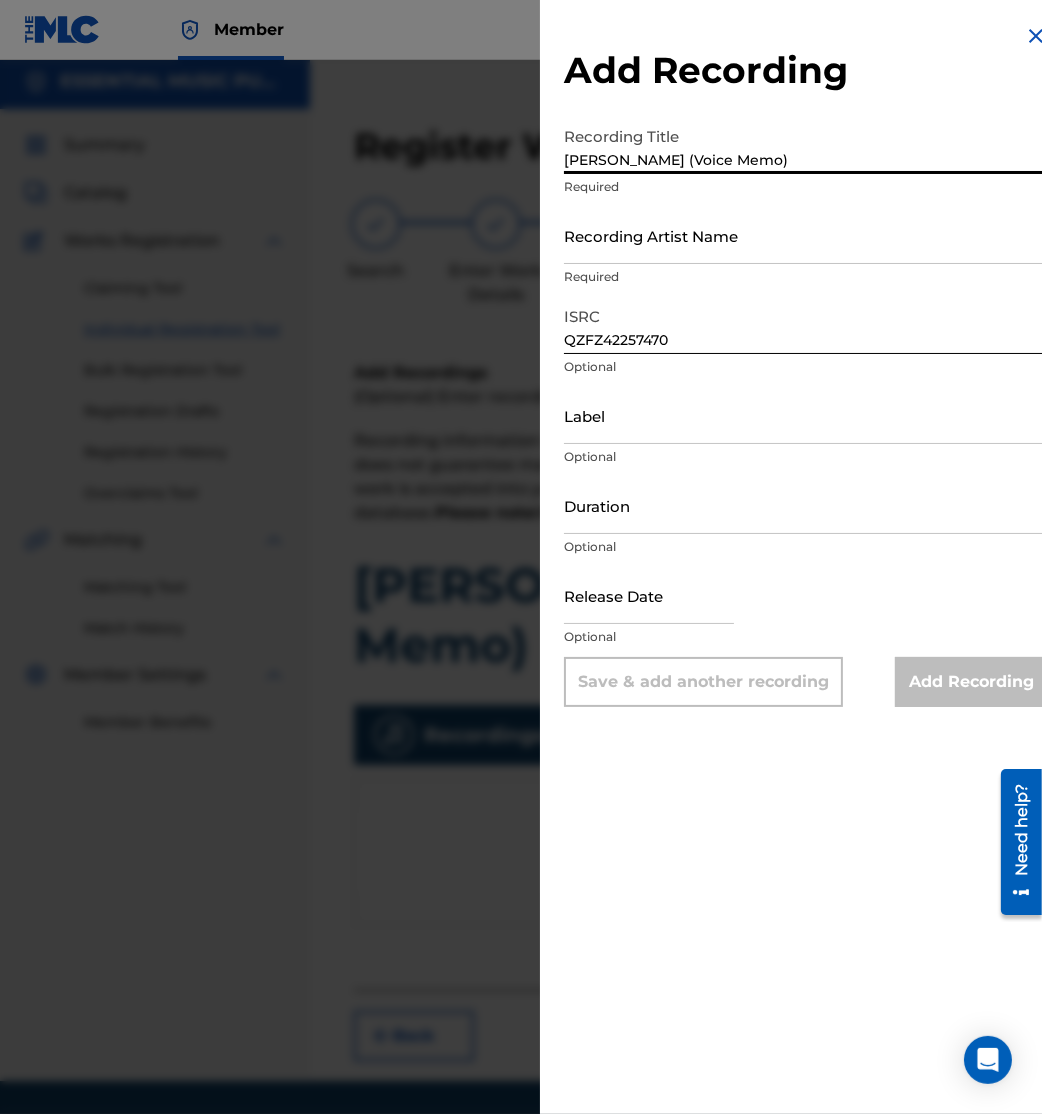 type on "Eugene (Voice Memo)" 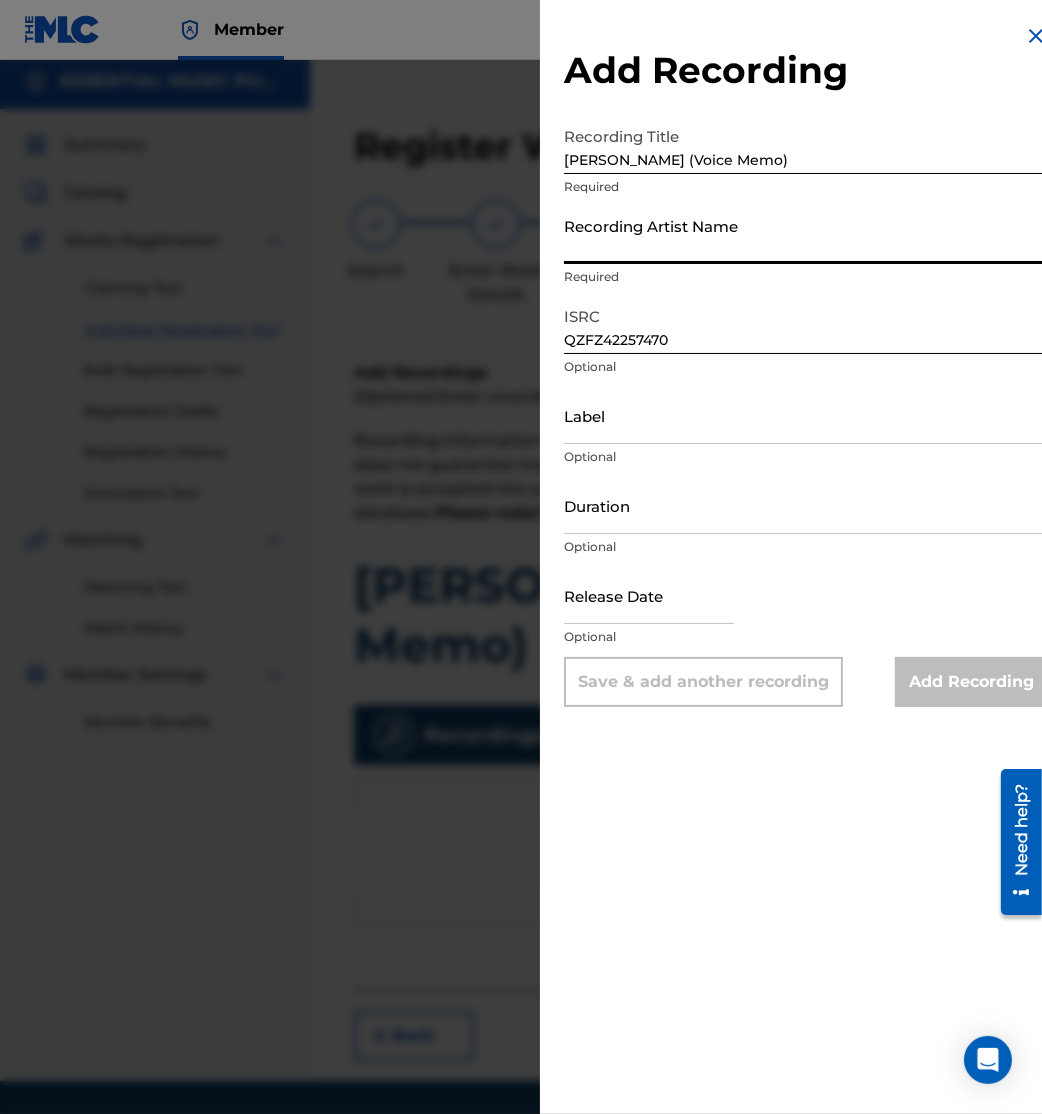 click on "Recording Artist Name" at bounding box center [806, 235] 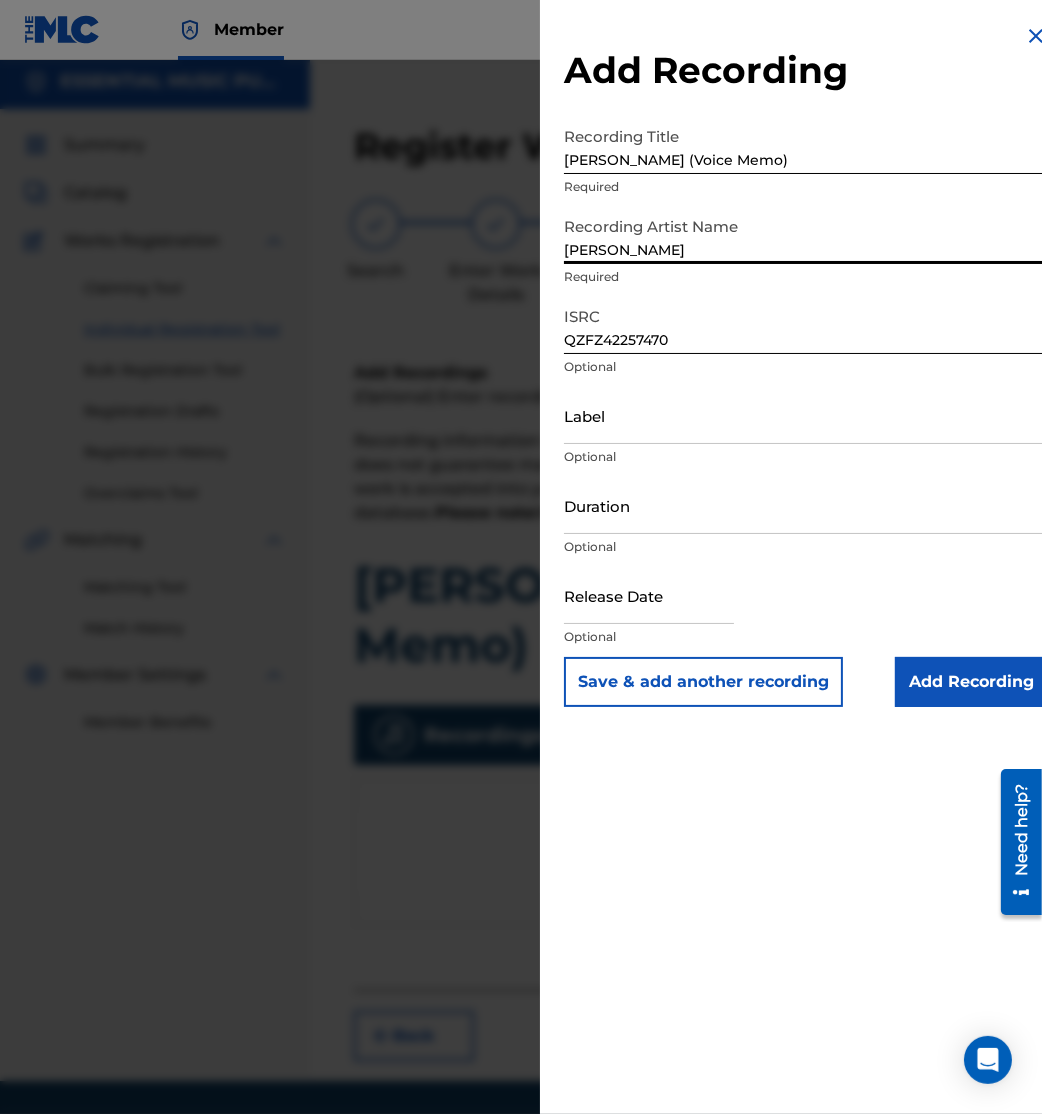 type on "Antoine Bradford" 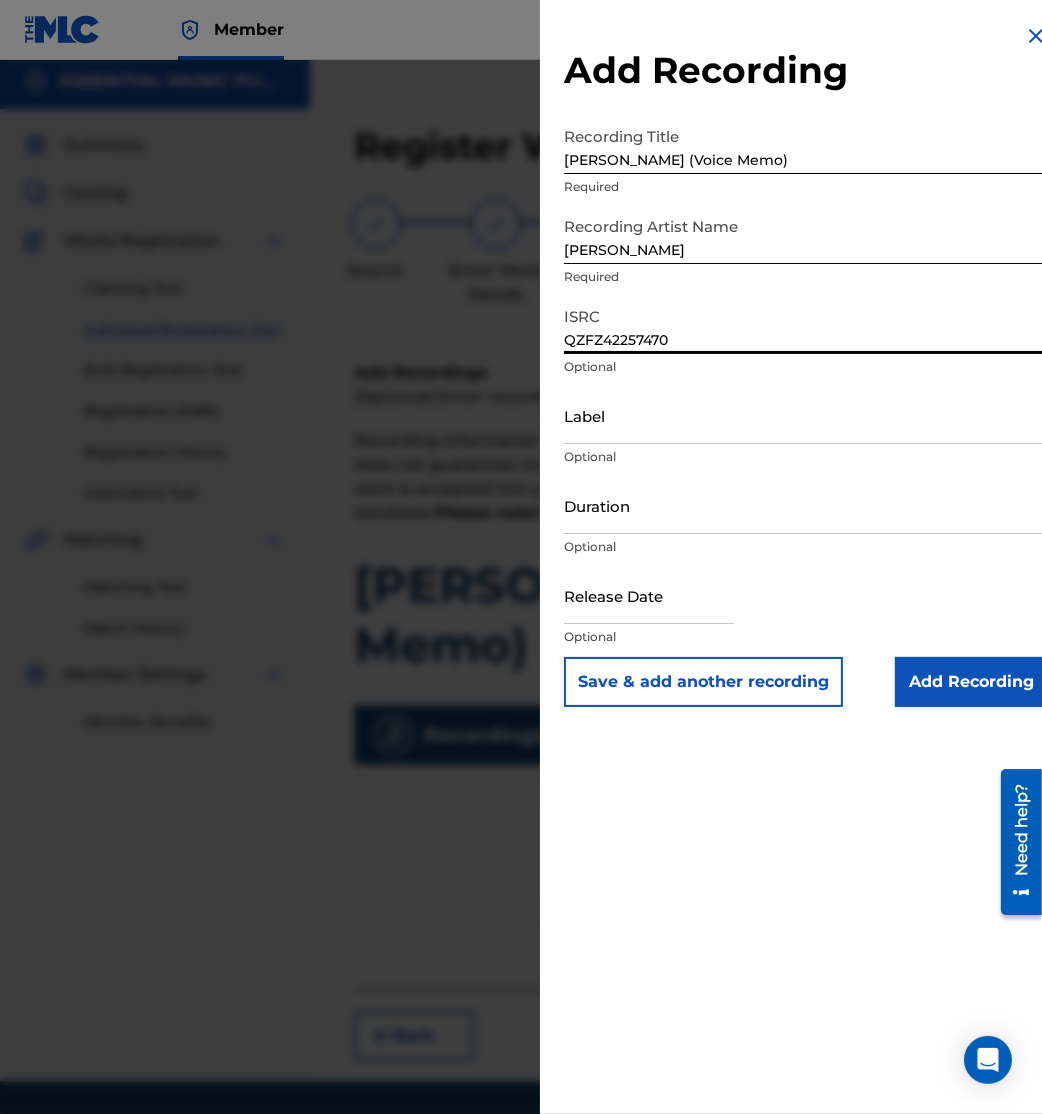 click on "QZFZ42257470" at bounding box center (806, 325) 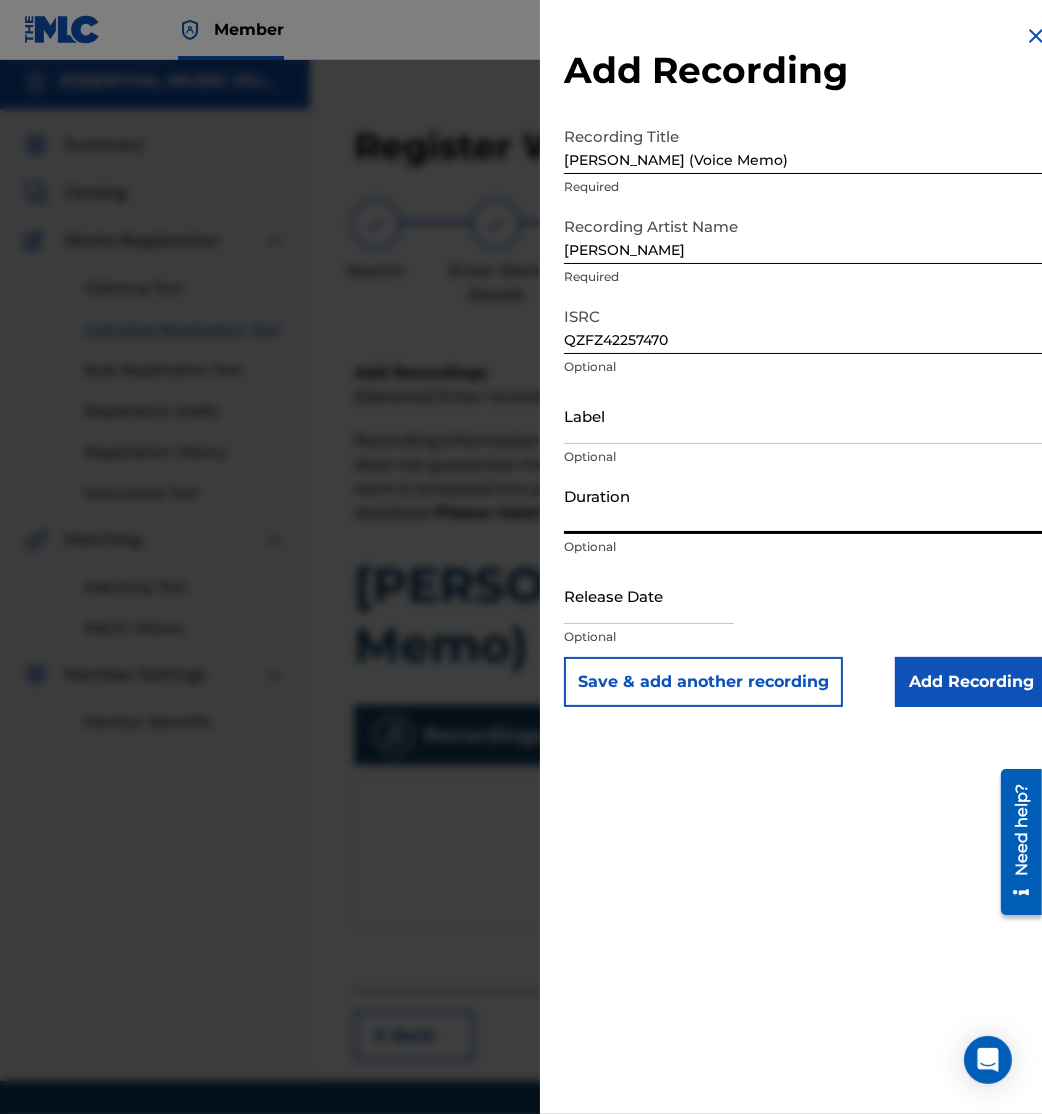 click on "Duration" at bounding box center (806, 505) 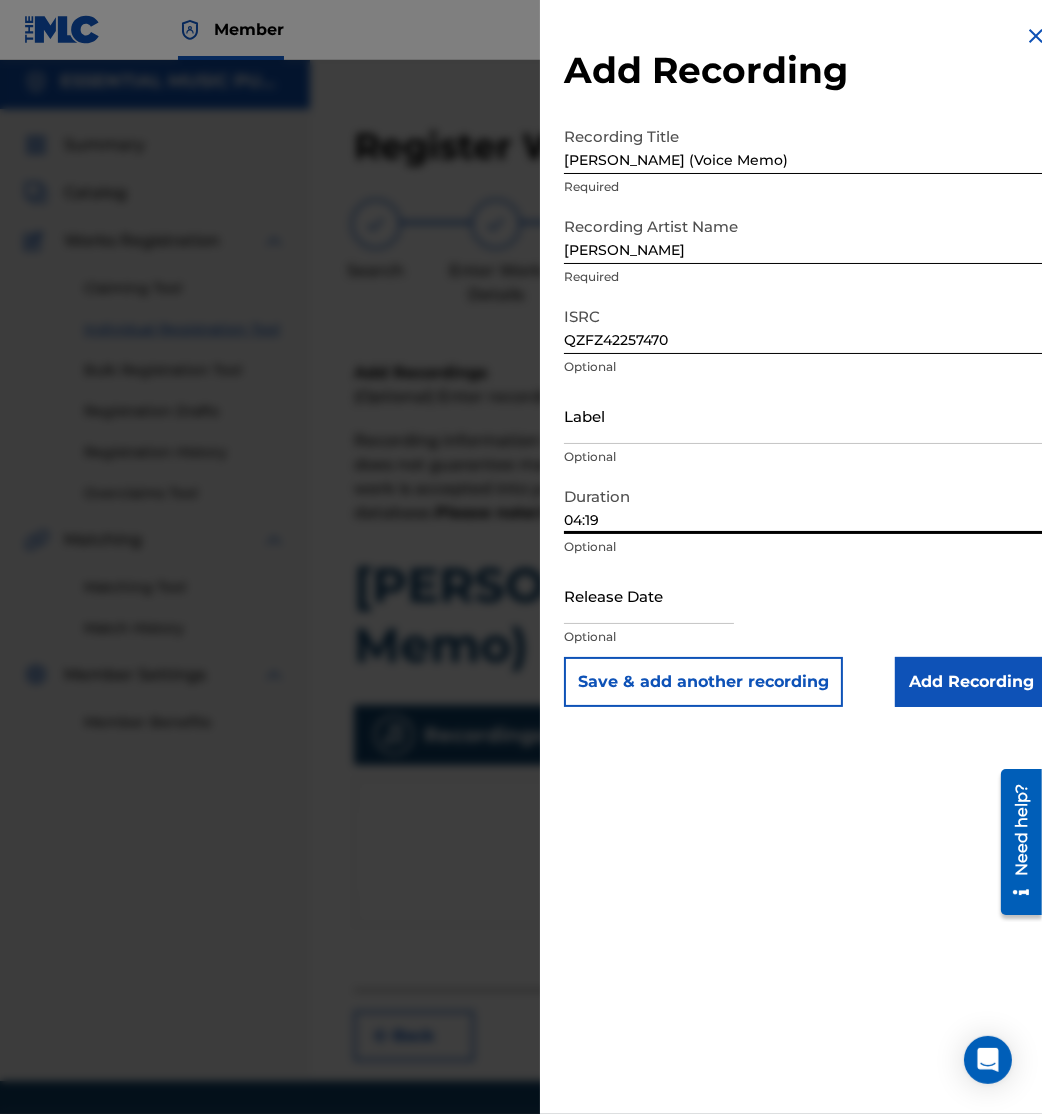 type on "04:19" 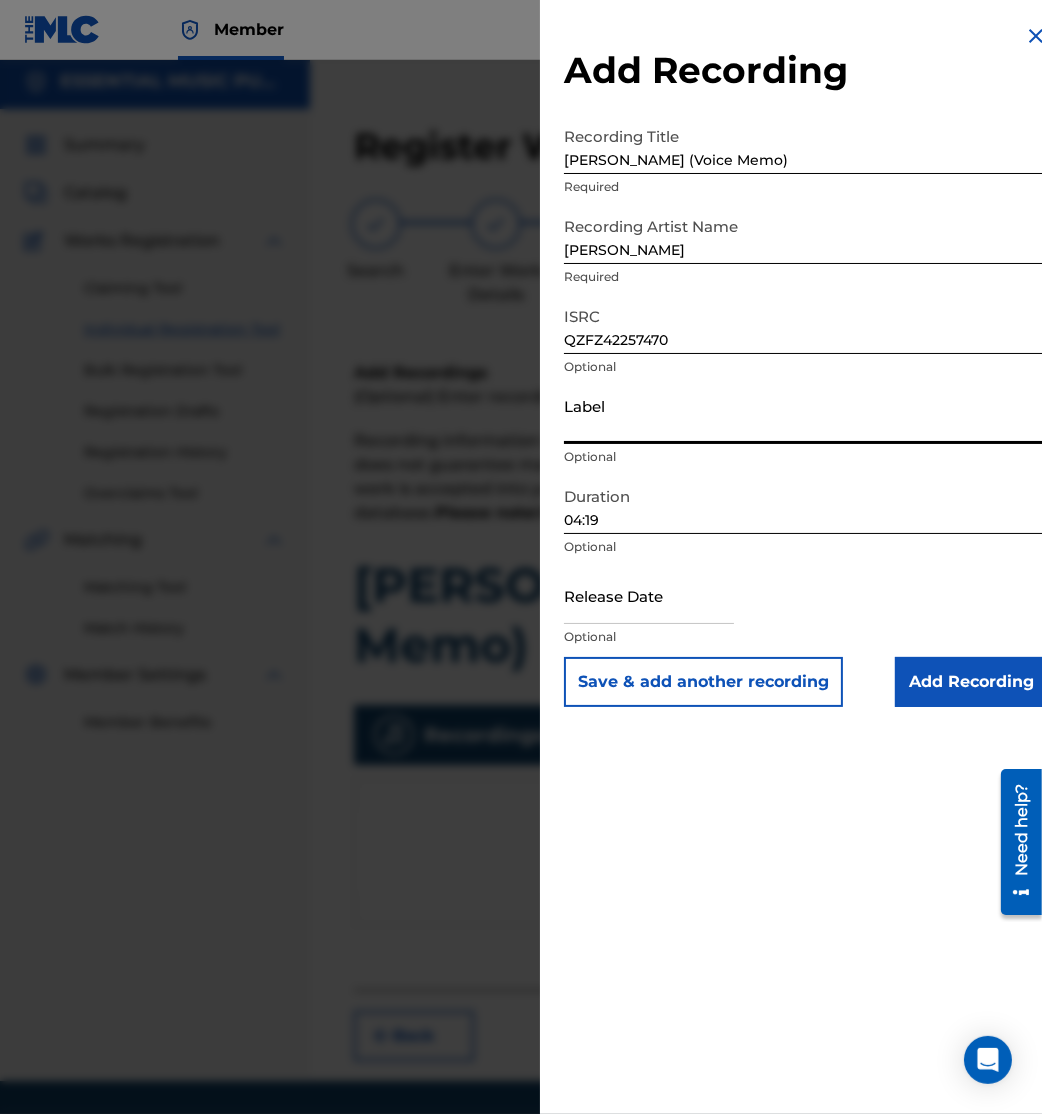 click on "Label" at bounding box center (806, 415) 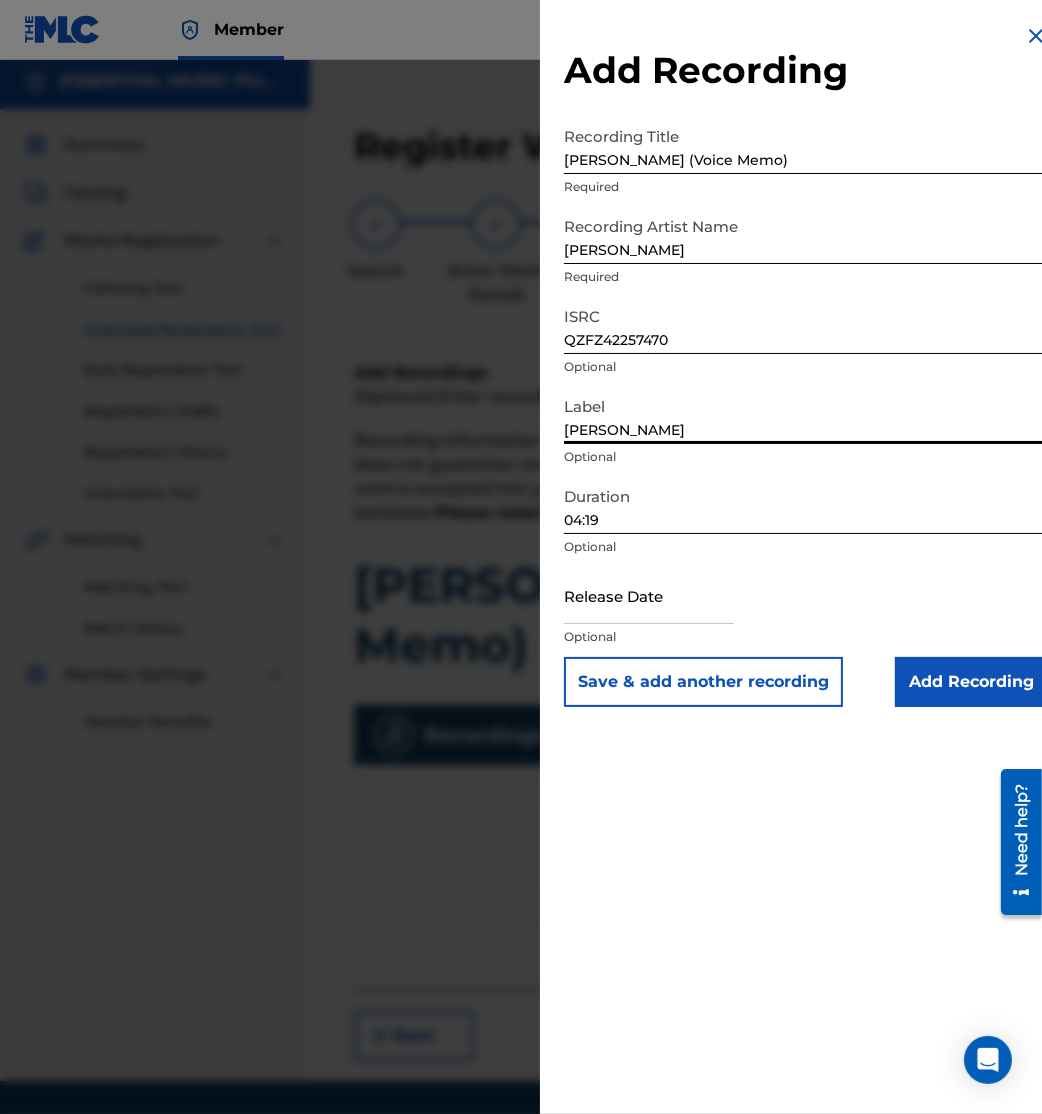 type on "Antoine Bradford Music" 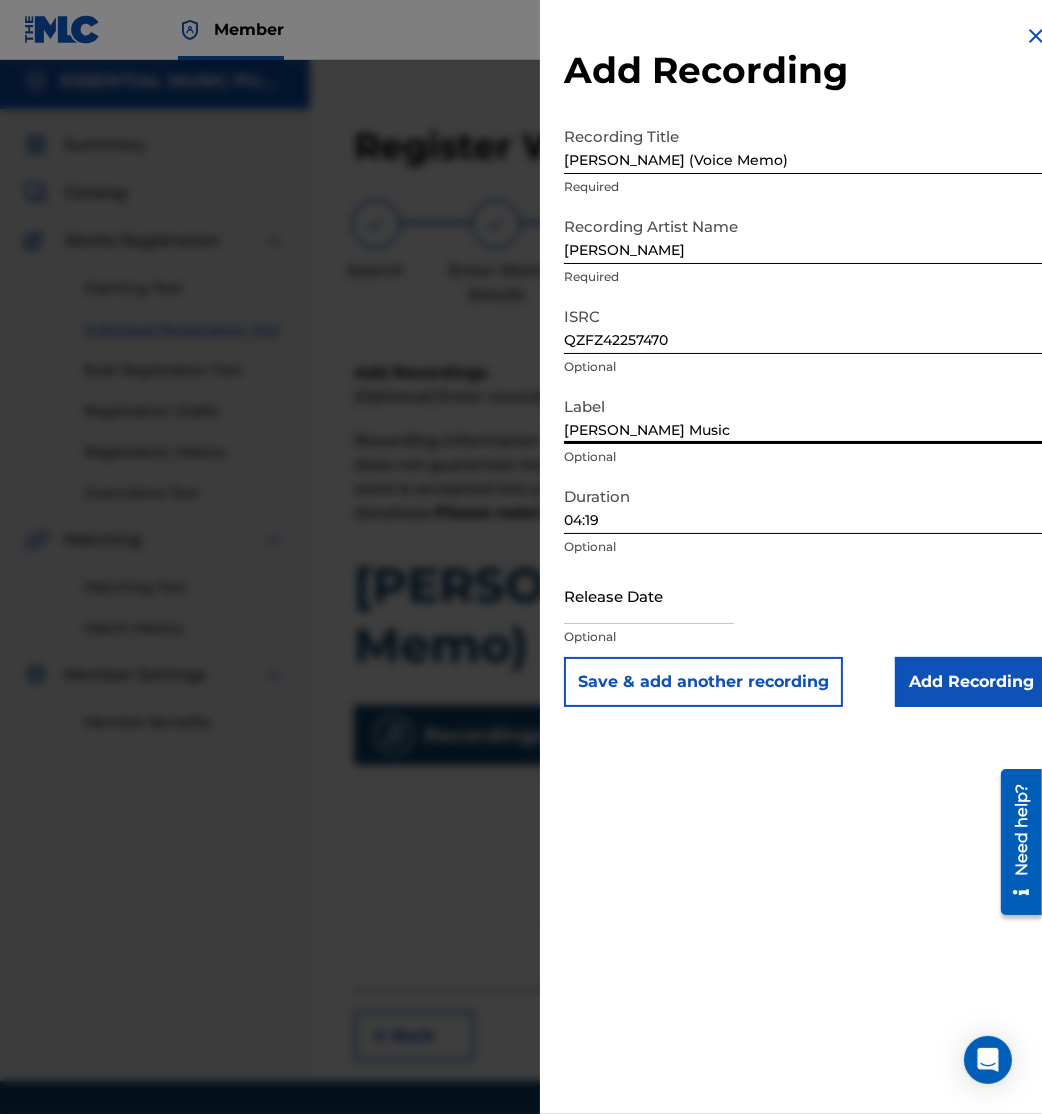click at bounding box center (649, 595) 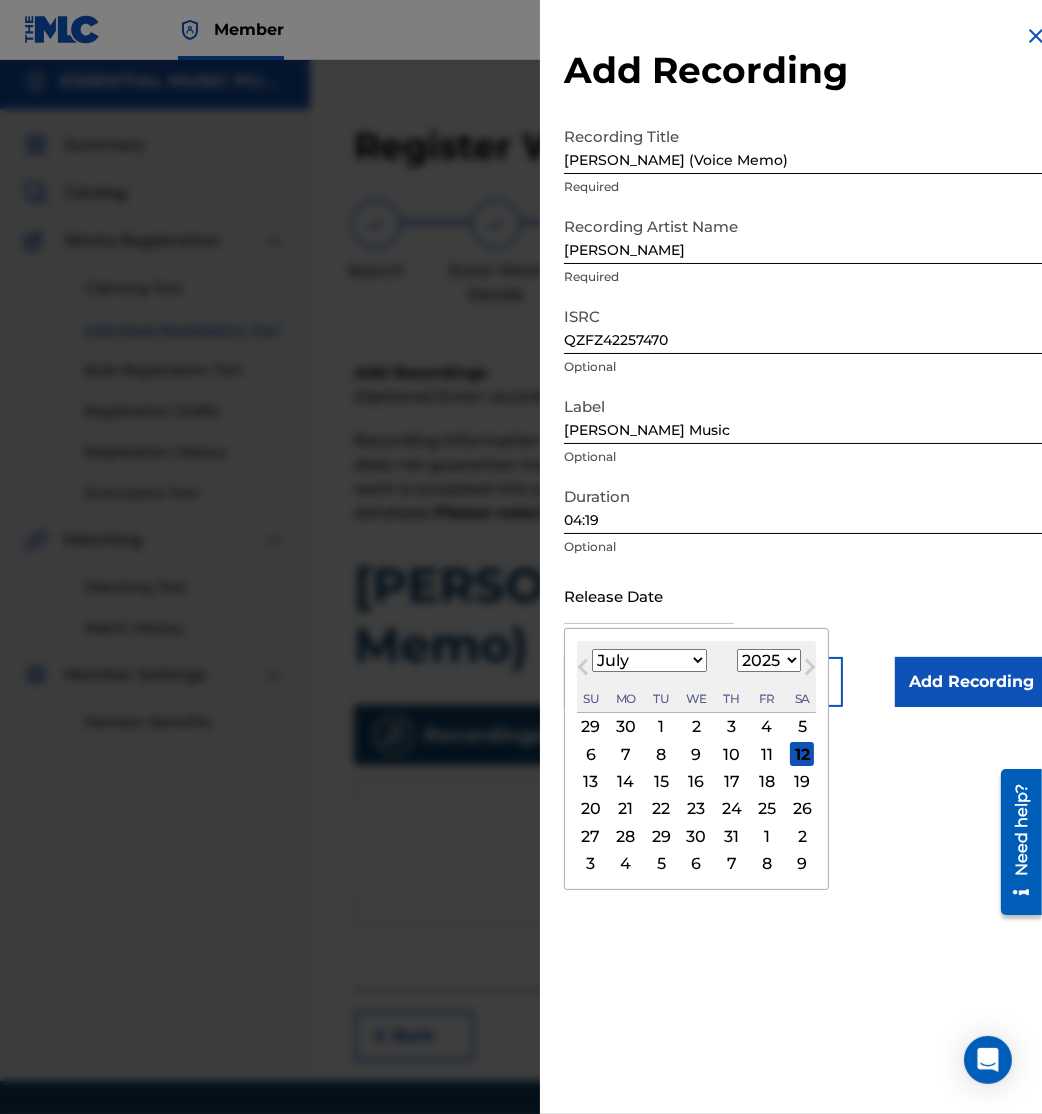 click on "July 2025 January February March April May June July August September October November December 1899 1900 1901 1902 1903 1904 1905 1906 1907 1908 1909 1910 1911 1912 1913 1914 1915 1916 1917 1918 1919 1920 1921 1922 1923 1924 1925 1926 1927 1928 1929 1930 1931 1932 1933 1934 1935 1936 1937 1938 1939 1940 1941 1942 1943 1944 1945 1946 1947 1948 1949 1950 1951 1952 1953 1954 1955 1956 1957 1958 1959 1960 1961 1962 1963 1964 1965 1966 1967 1968 1969 1970 1971 1972 1973 1974 1975 1976 1977 1978 1979 1980 1981 1982 1983 1984 1985 1986 1987 1988 1989 1990 1991 1992 1993 1994 1995 1996 1997 1998 1999 2000 2001 2002 2003 2004 2005 2006 2007 2008 2009 2010 2011 2012 2013 2014 2015 2016 2017 2018 2019 2020 2021 2022 2023 2024 2025 2026 2027 2028 2029 2030 2031 2032 2033 2034 2035 2036 2037 2038 2039 2040 2041 2042 2043 2044 2045 2046 2047 2048 2049 2050 2051 2052 2053 2054 2055 2056 2057 2058 2059 2060 2061 2062 2063 2064 2065 2066 2067 2068 2069 2070 2071 2072 2073 2074 2075 2076 2077 2078 2079 2080 2081 2082 2083 Su" at bounding box center [696, 677] 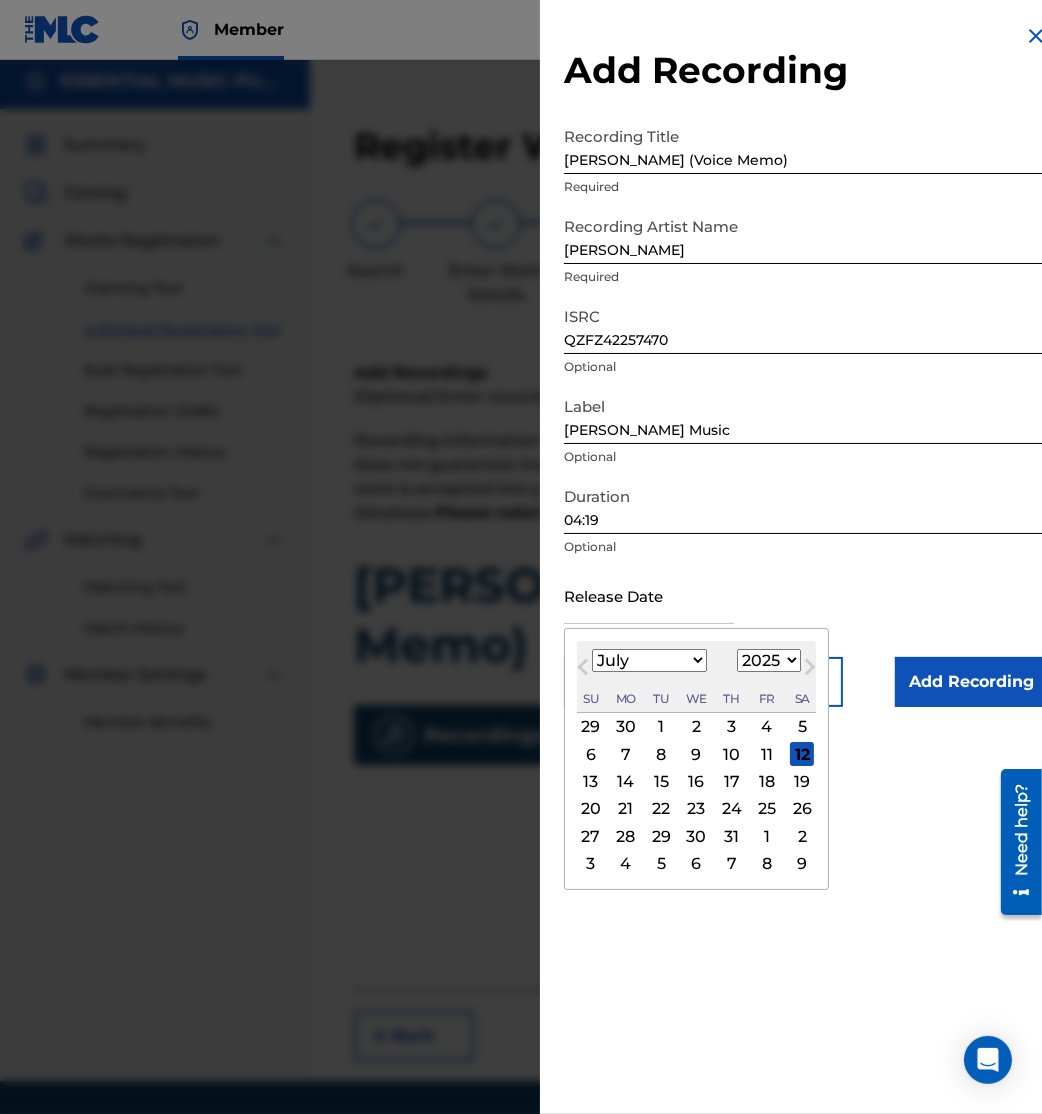 click on "January February March April May June July August September October November December" at bounding box center [649, 660] 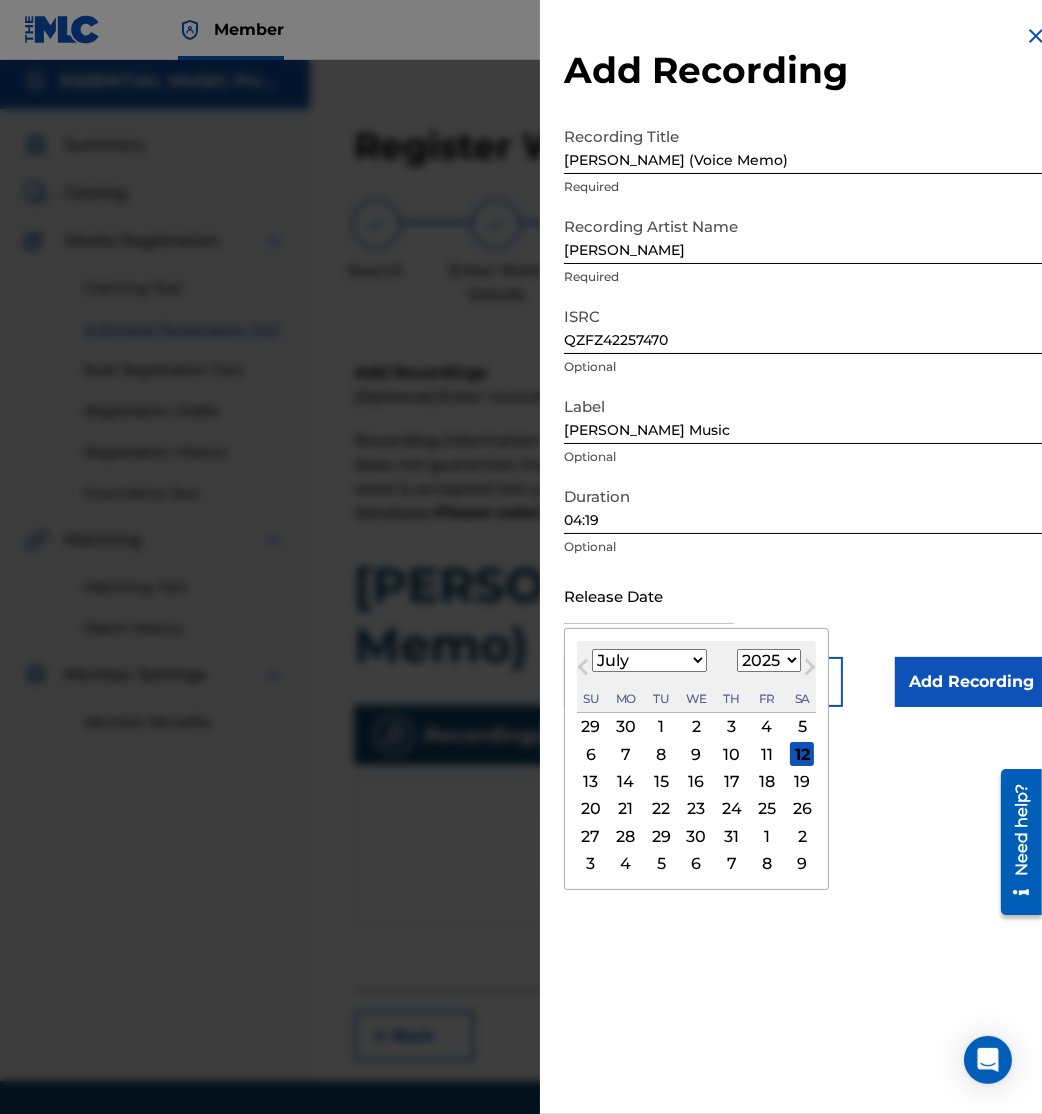 select on "2" 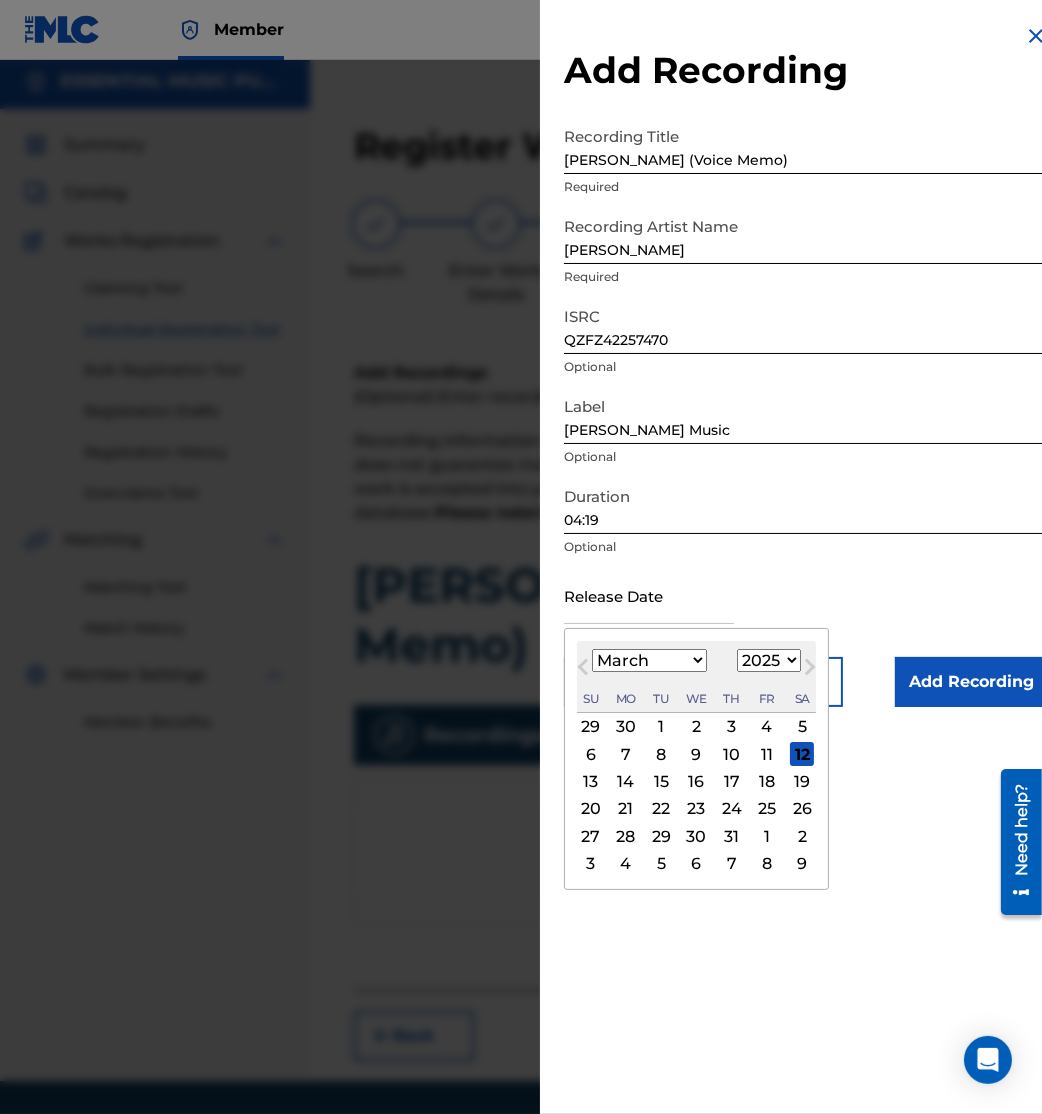 click on "January February March April May June July August September October November December" at bounding box center [649, 660] 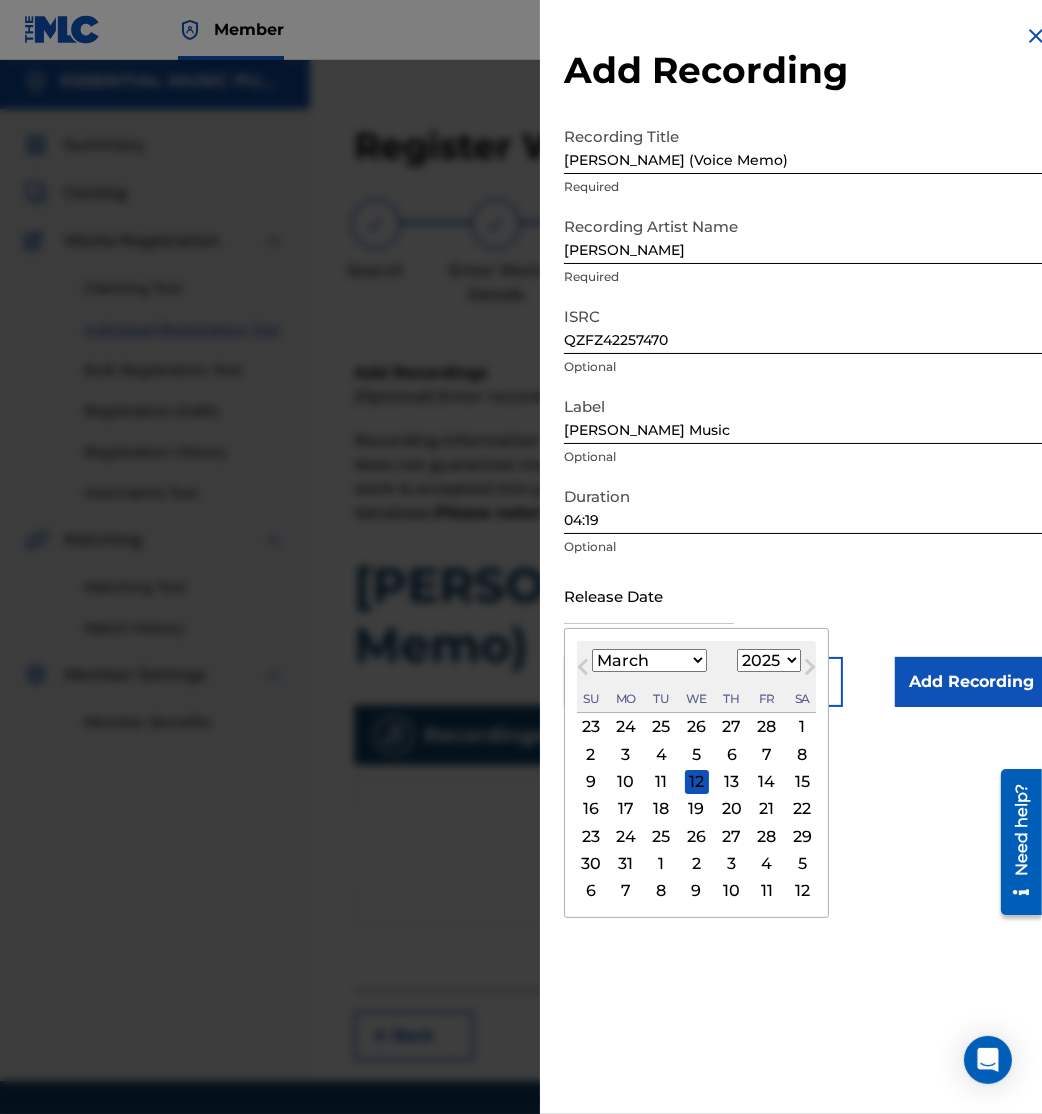 click on "1899 1900 1901 1902 1903 1904 1905 1906 1907 1908 1909 1910 1911 1912 1913 1914 1915 1916 1917 1918 1919 1920 1921 1922 1923 1924 1925 1926 1927 1928 1929 1930 1931 1932 1933 1934 1935 1936 1937 1938 1939 1940 1941 1942 1943 1944 1945 1946 1947 1948 1949 1950 1951 1952 1953 1954 1955 1956 1957 1958 1959 1960 1961 1962 1963 1964 1965 1966 1967 1968 1969 1970 1971 1972 1973 1974 1975 1976 1977 1978 1979 1980 1981 1982 1983 1984 1985 1986 1987 1988 1989 1990 1991 1992 1993 1994 1995 1996 1997 1998 1999 2000 2001 2002 2003 2004 2005 2006 2007 2008 2009 2010 2011 2012 2013 2014 2015 2016 2017 2018 2019 2020 2021 2022 2023 2024 2025 2026 2027 2028 2029 2030 2031 2032 2033 2034 2035 2036 2037 2038 2039 2040 2041 2042 2043 2044 2045 2046 2047 2048 2049 2050 2051 2052 2053 2054 2055 2056 2057 2058 2059 2060 2061 2062 2063 2064 2065 2066 2067 2068 2069 2070 2071 2072 2073 2074 2075 2076 2077 2078 2079 2080 2081 2082 2083 2084 2085 2086 2087 2088 2089 2090 2091 2092 2093 2094 2095 2096 2097 2098 2099 2100" at bounding box center [769, 660] 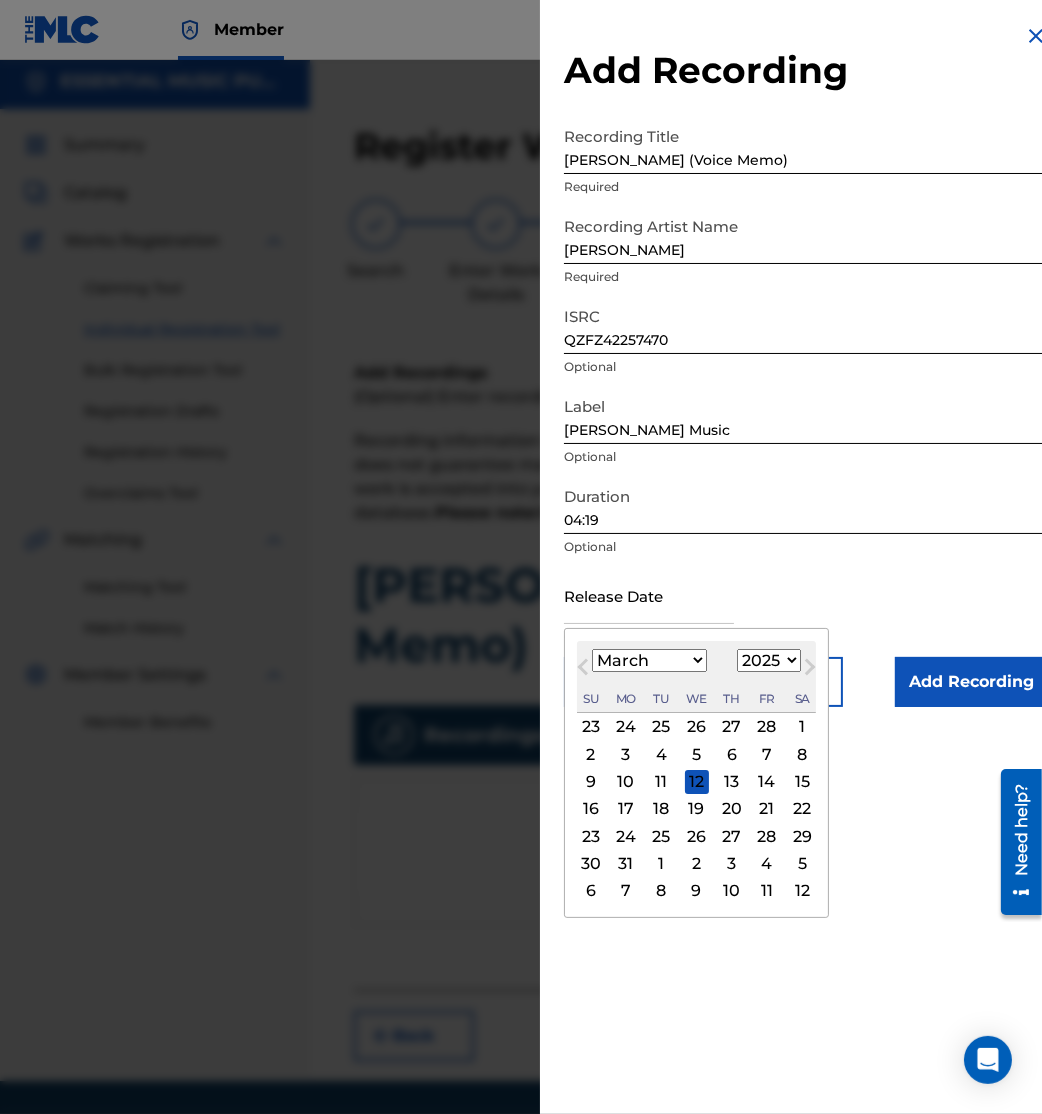 select on "2022" 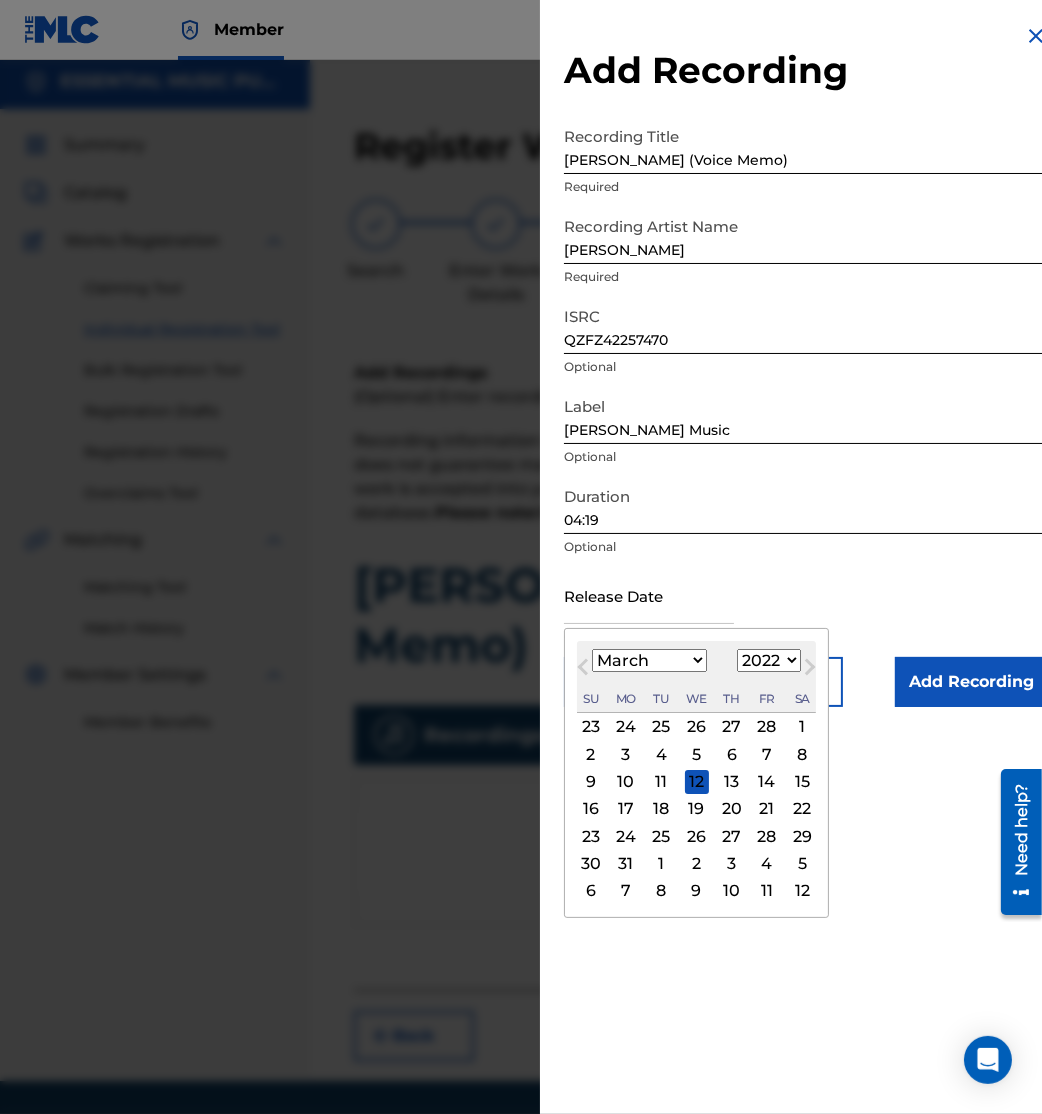 click on "1899 1900 1901 1902 1903 1904 1905 1906 1907 1908 1909 1910 1911 1912 1913 1914 1915 1916 1917 1918 1919 1920 1921 1922 1923 1924 1925 1926 1927 1928 1929 1930 1931 1932 1933 1934 1935 1936 1937 1938 1939 1940 1941 1942 1943 1944 1945 1946 1947 1948 1949 1950 1951 1952 1953 1954 1955 1956 1957 1958 1959 1960 1961 1962 1963 1964 1965 1966 1967 1968 1969 1970 1971 1972 1973 1974 1975 1976 1977 1978 1979 1980 1981 1982 1983 1984 1985 1986 1987 1988 1989 1990 1991 1992 1993 1994 1995 1996 1997 1998 1999 2000 2001 2002 2003 2004 2005 2006 2007 2008 2009 2010 2011 2012 2013 2014 2015 2016 2017 2018 2019 2020 2021 2022 2023 2024 2025 2026 2027 2028 2029 2030 2031 2032 2033 2034 2035 2036 2037 2038 2039 2040 2041 2042 2043 2044 2045 2046 2047 2048 2049 2050 2051 2052 2053 2054 2055 2056 2057 2058 2059 2060 2061 2062 2063 2064 2065 2066 2067 2068 2069 2070 2071 2072 2073 2074 2075 2076 2077 2078 2079 2080 2081 2082 2083 2084 2085 2086 2087 2088 2089 2090 2091 2092 2093 2094 2095 2096 2097 2098 2099 2100" at bounding box center [769, 660] 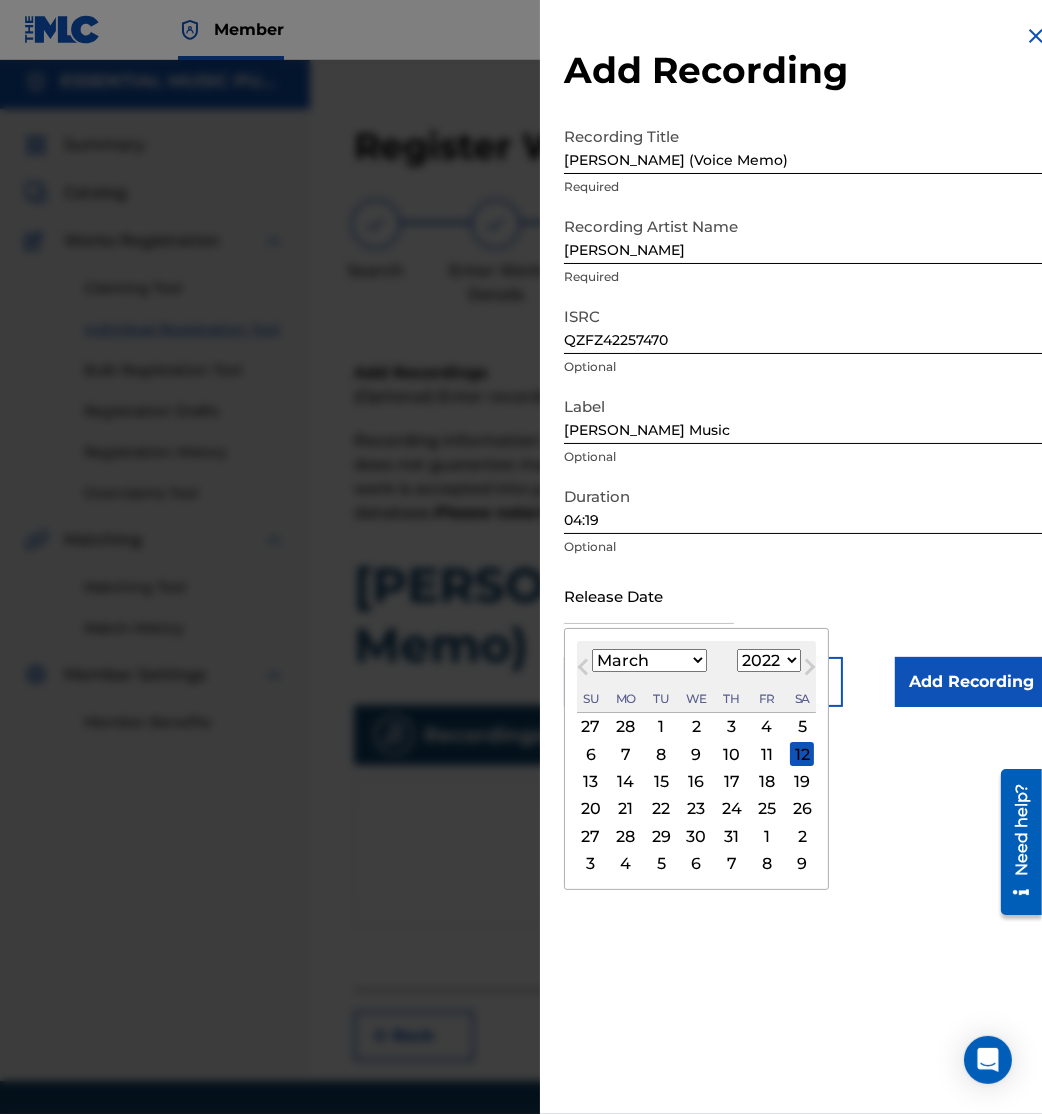 click on "11" at bounding box center (767, 754) 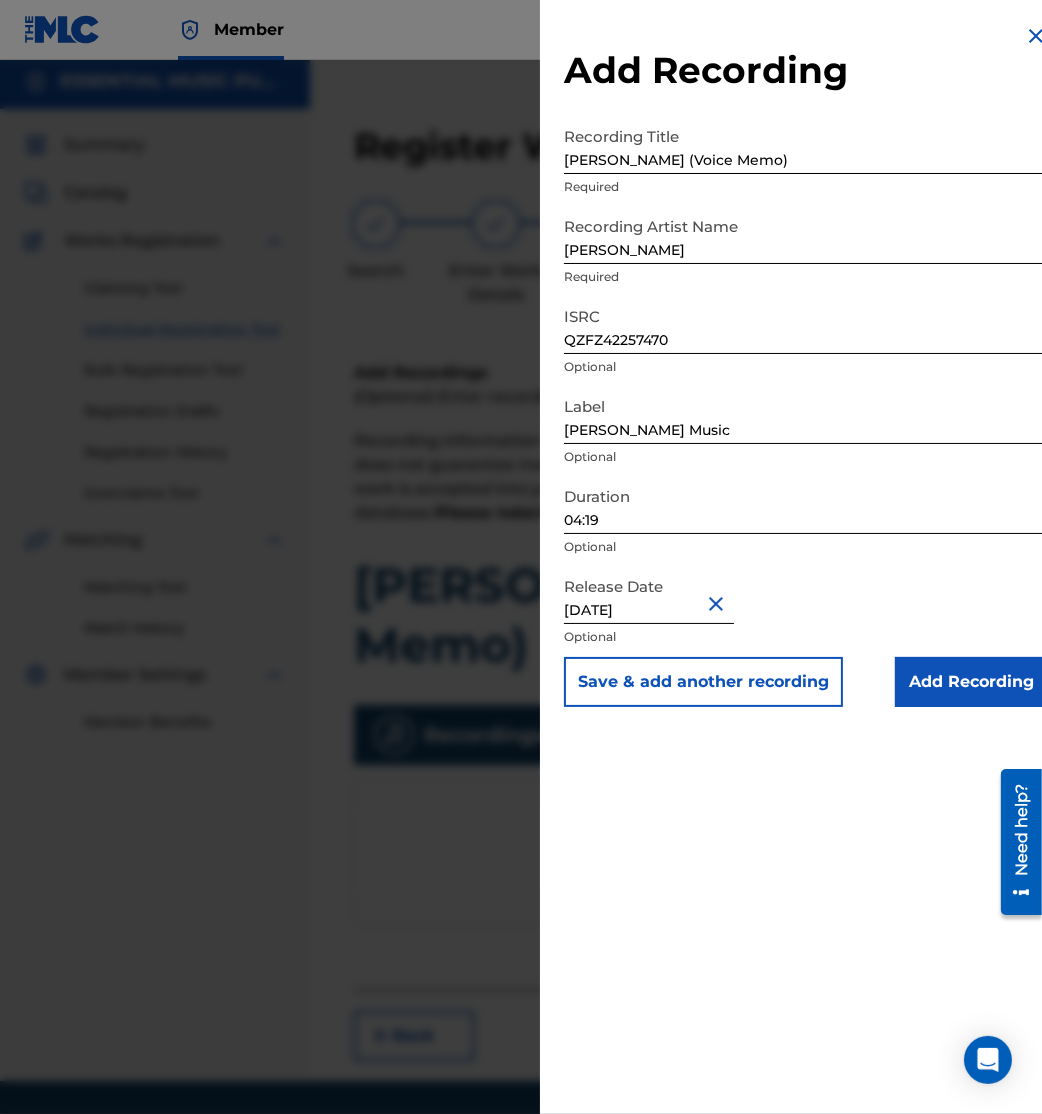 click on "Add Recording" at bounding box center [971, 682] 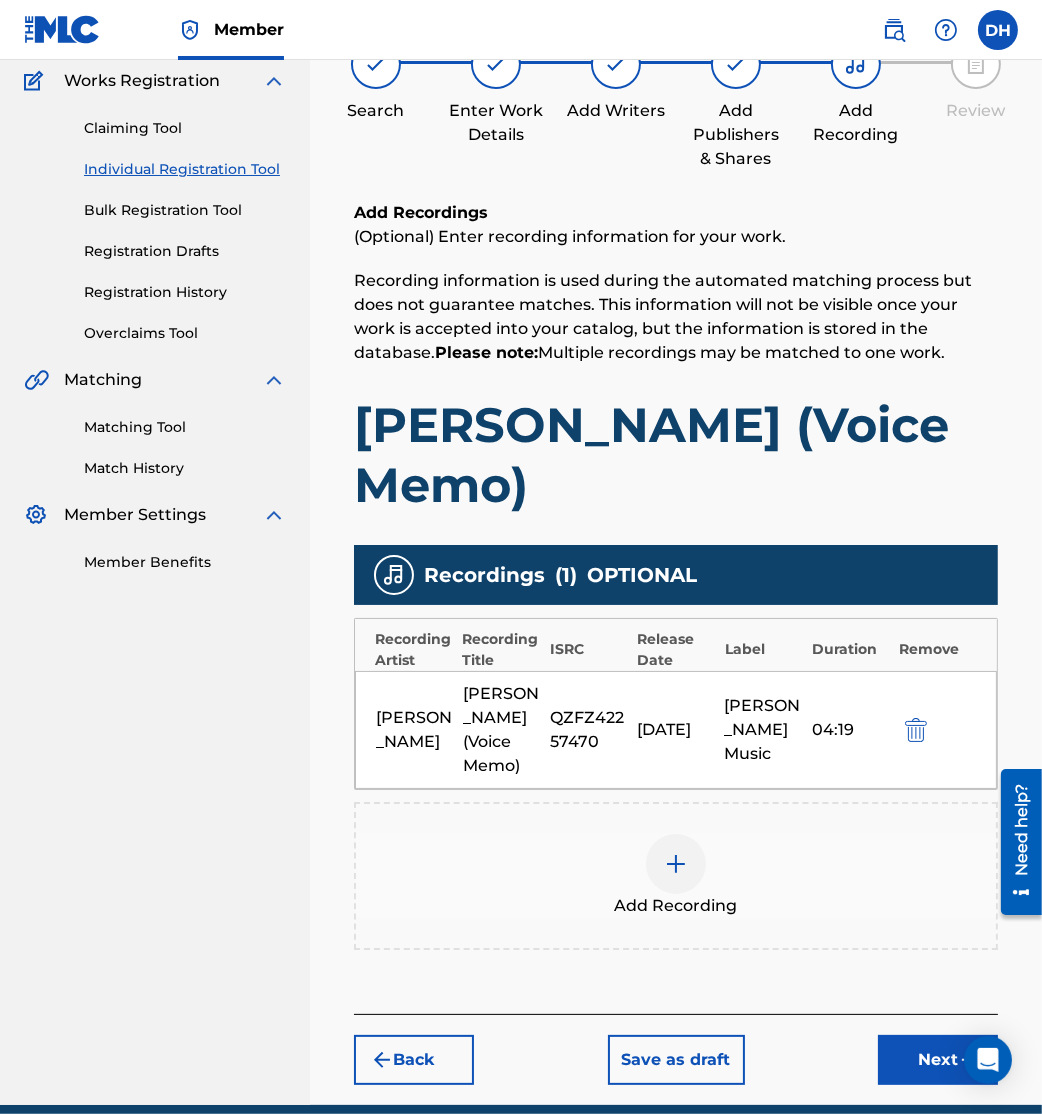 click on "Next" at bounding box center [938, 1060] 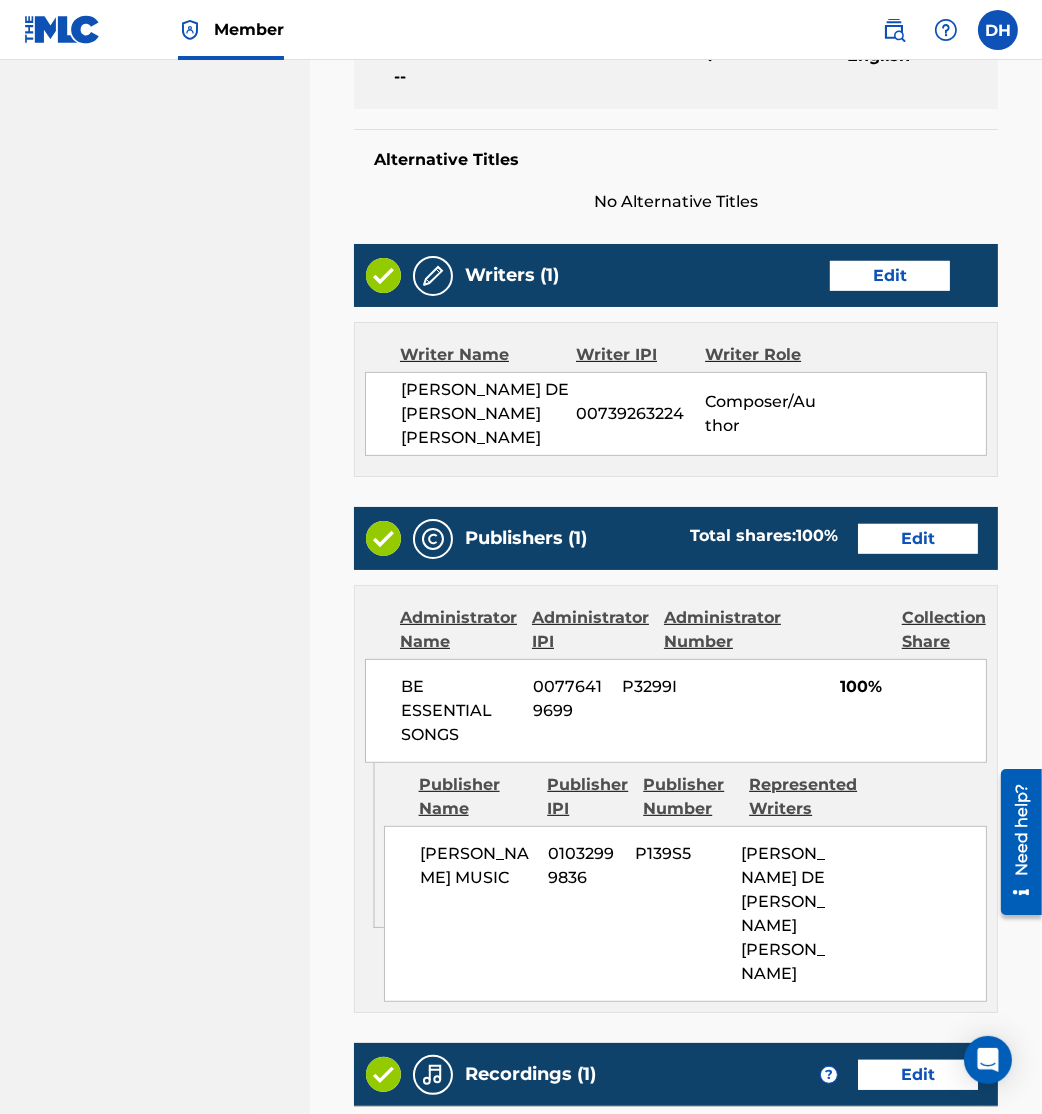 scroll, scrollTop: 1044, scrollLeft: 0, axis: vertical 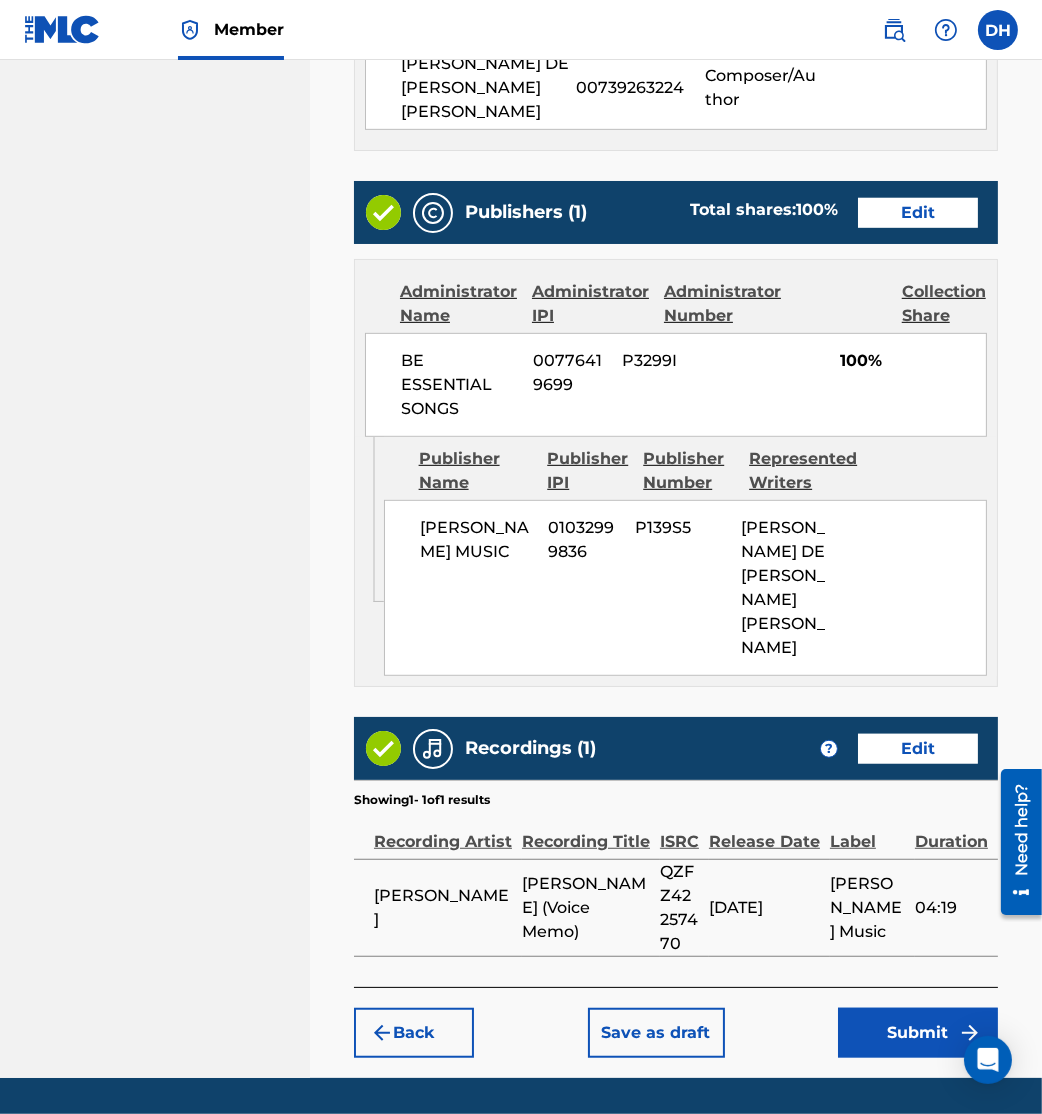 click on "Submit" at bounding box center (918, 1033) 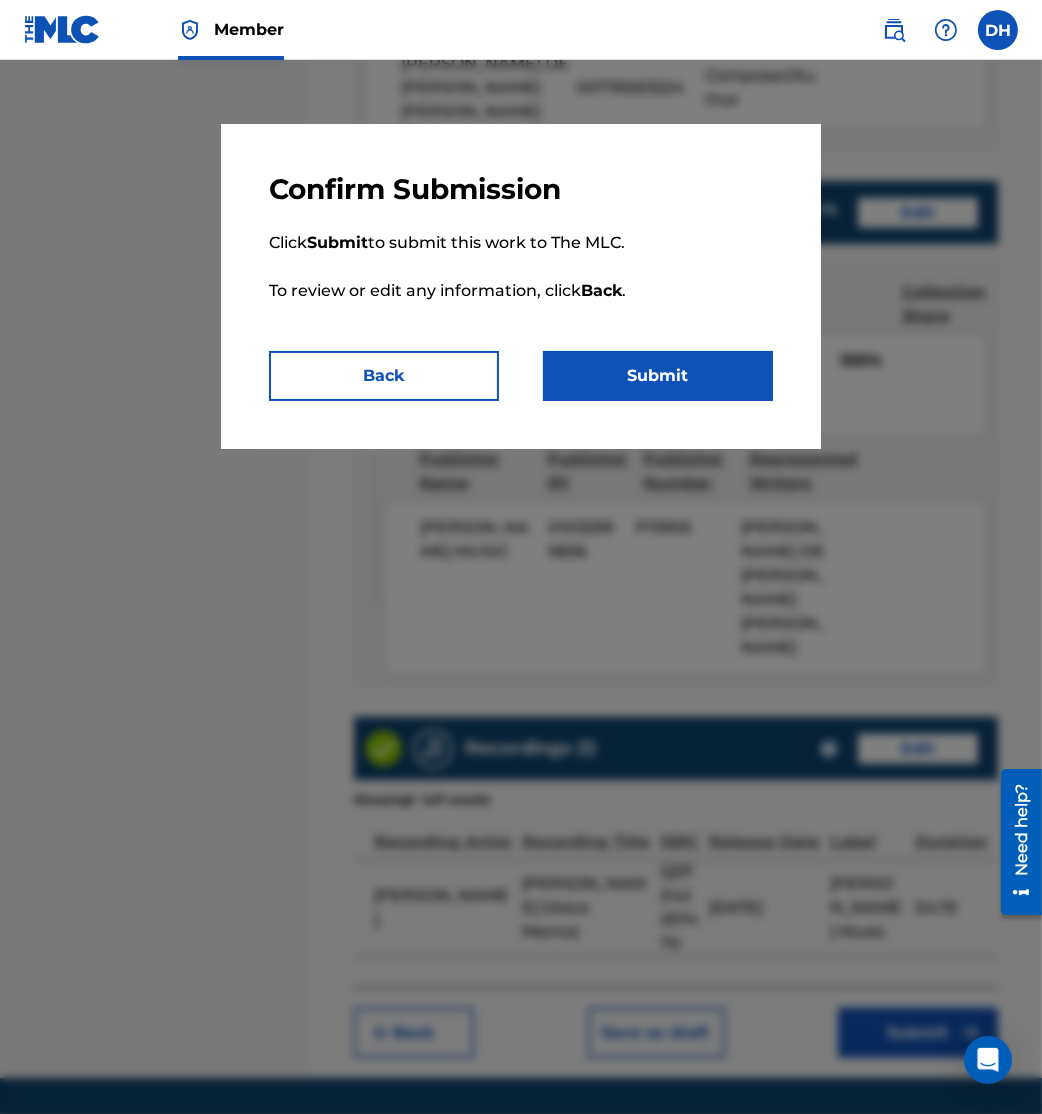 click on "Submit" at bounding box center (658, 376) 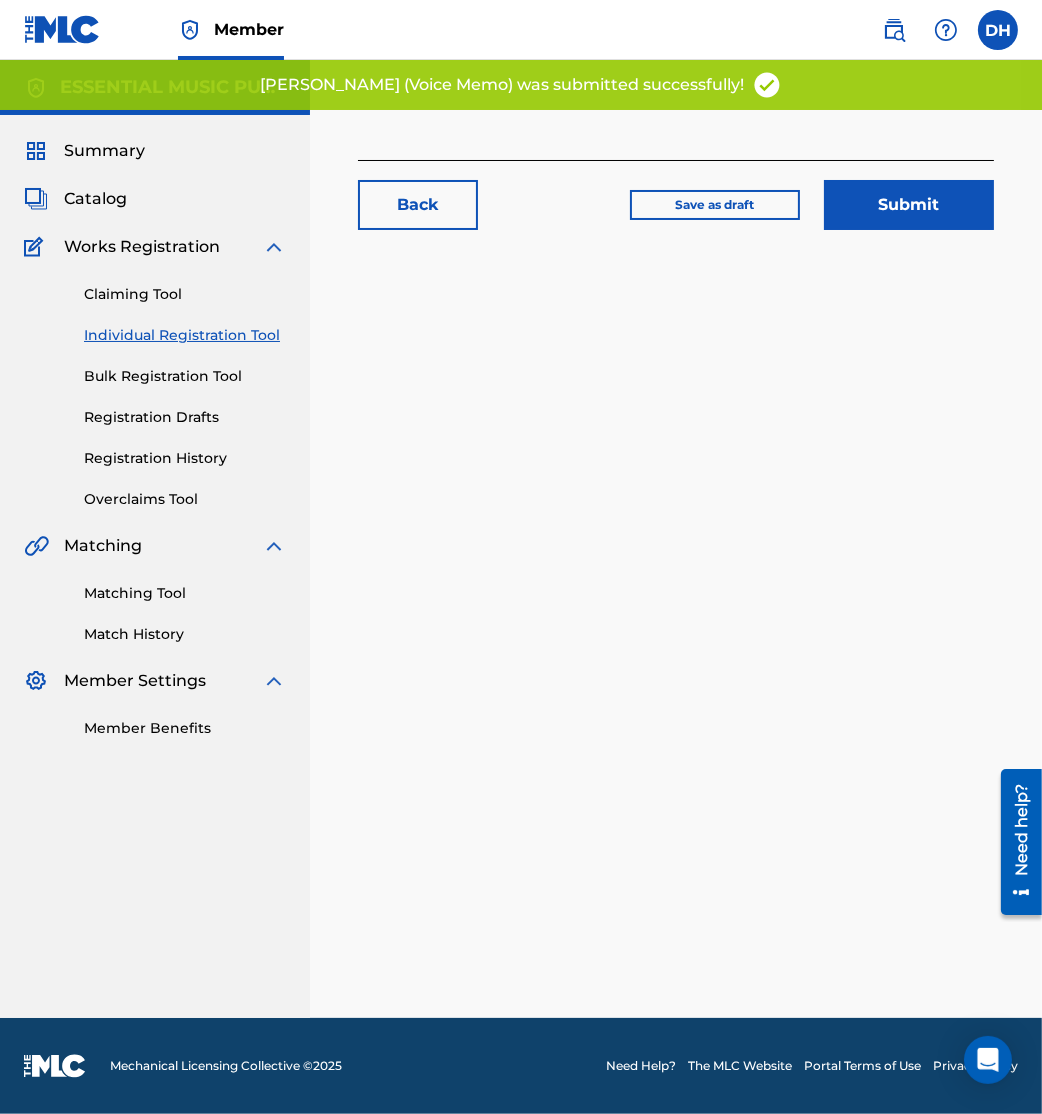 scroll, scrollTop: 0, scrollLeft: 0, axis: both 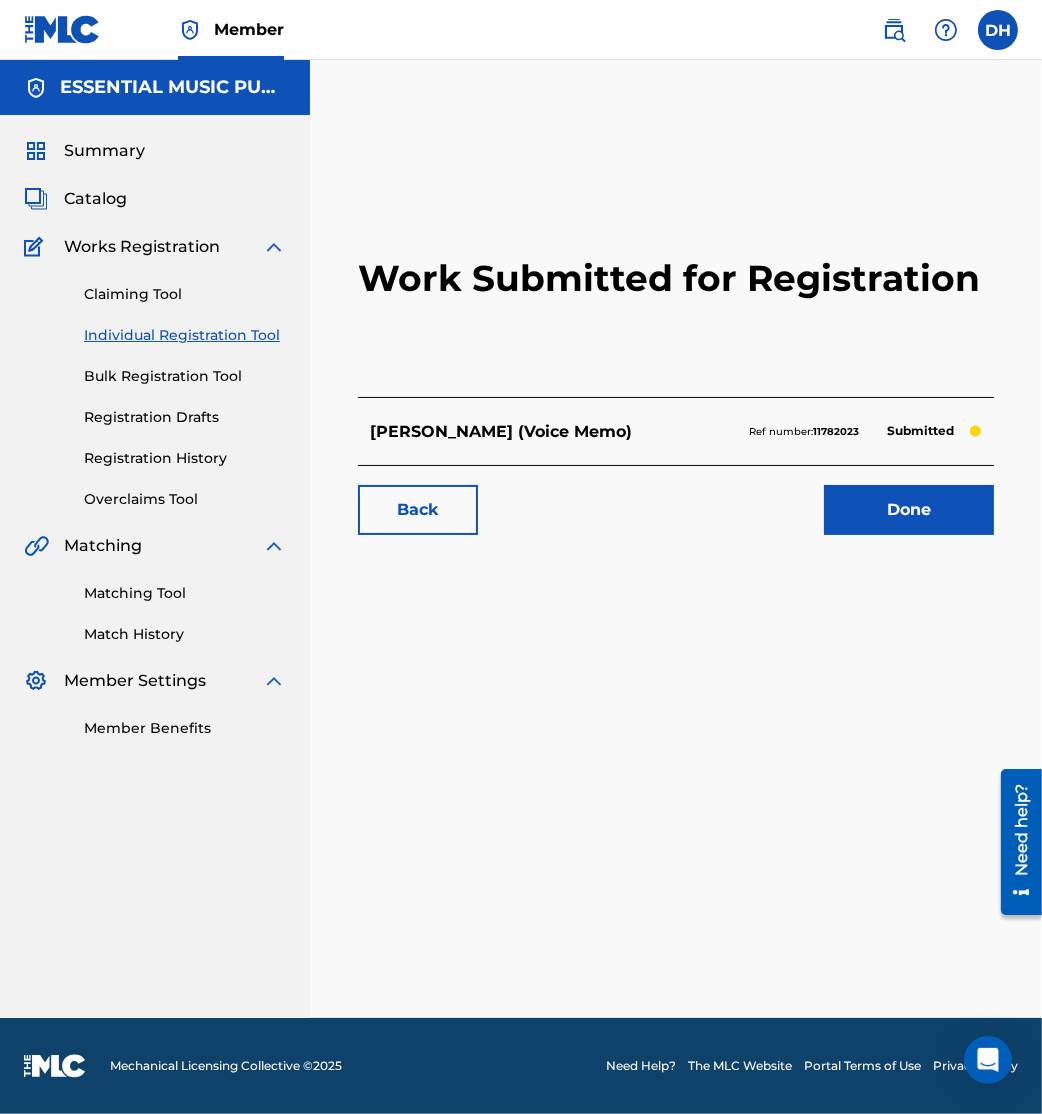 click on "Work Submitted for Registration Eugene (Voice Memo) Ref number:  11782023 Submitted Back Done" at bounding box center [676, 564] 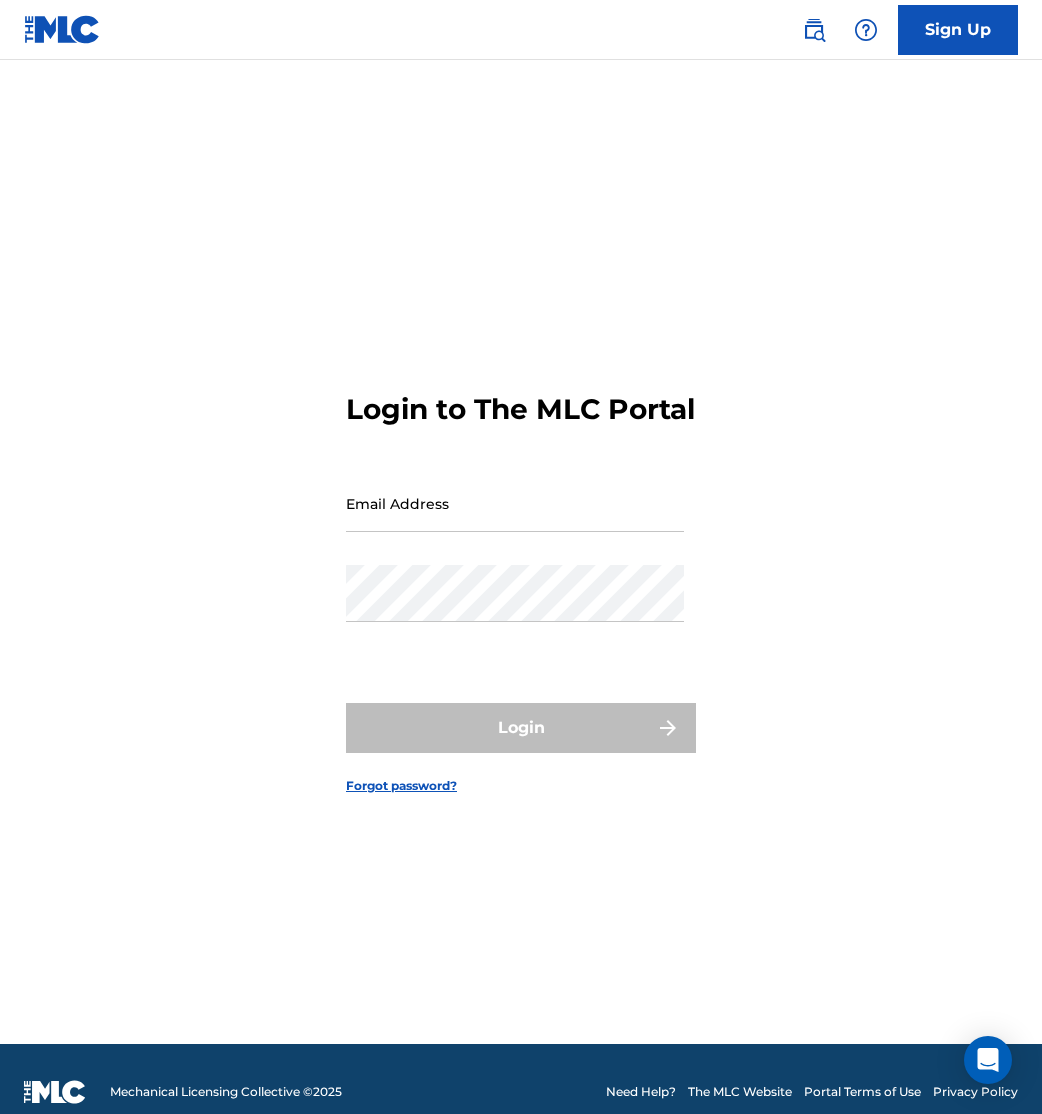 scroll, scrollTop: 0, scrollLeft: 0, axis: both 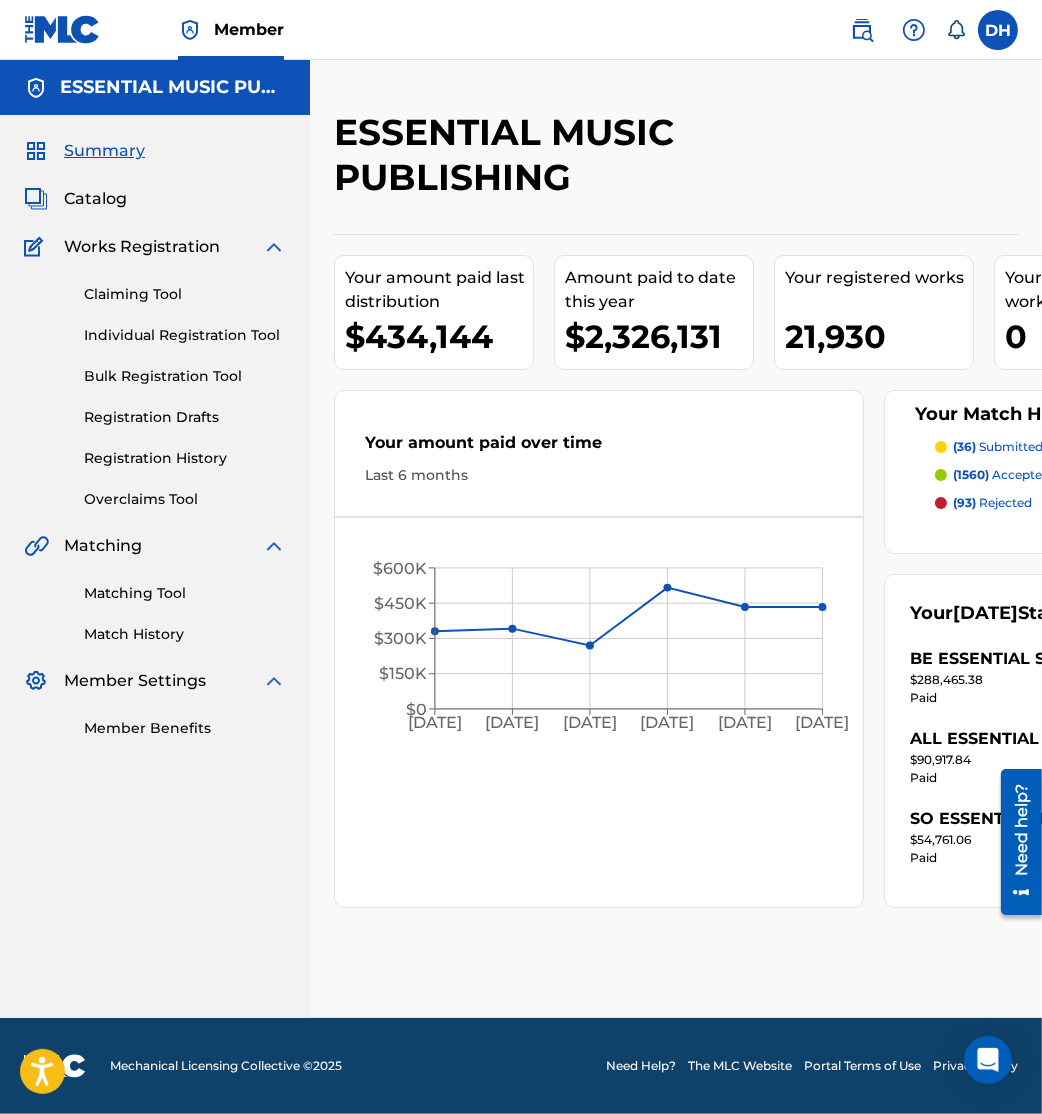 click at bounding box center [862, 30] 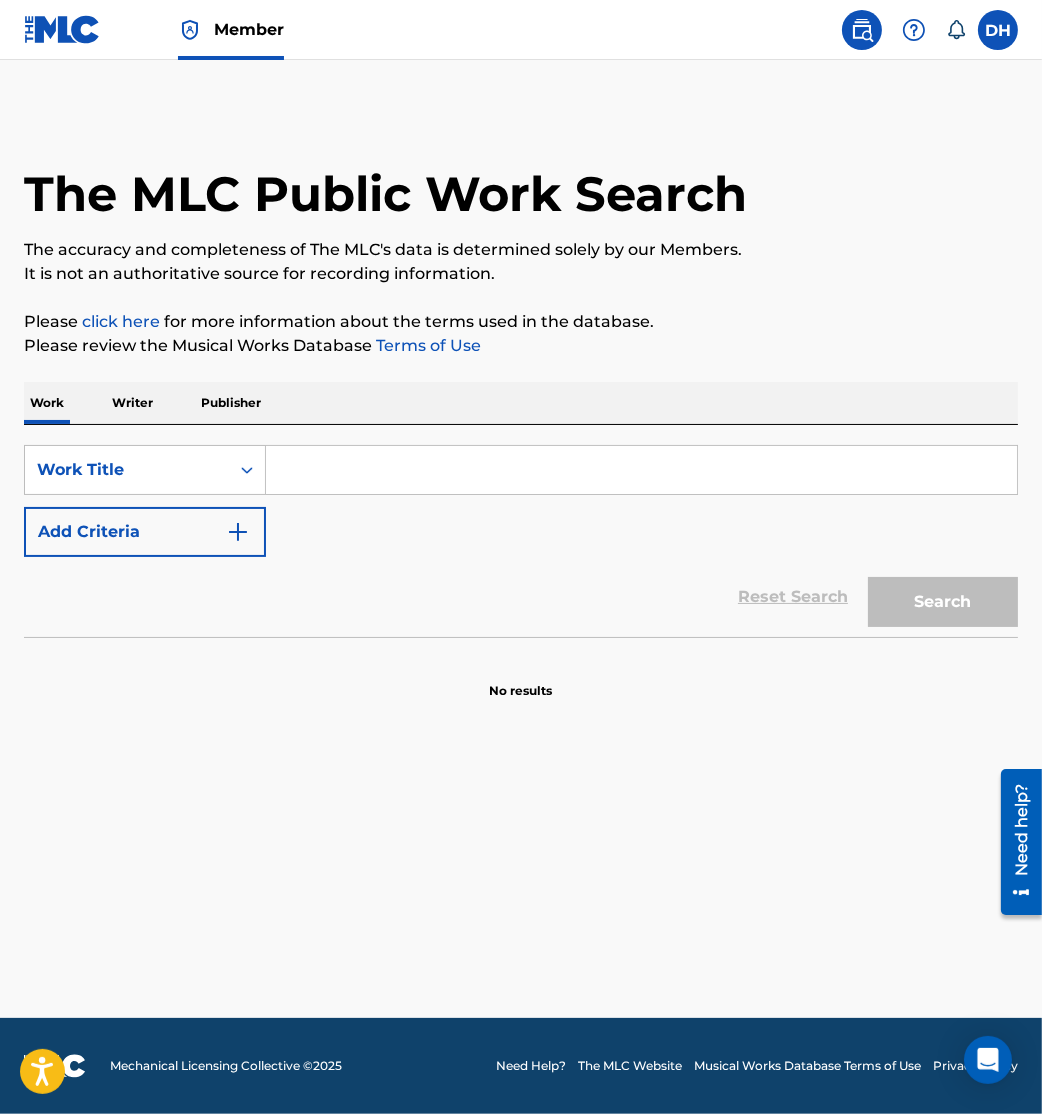 click at bounding box center [641, 470] 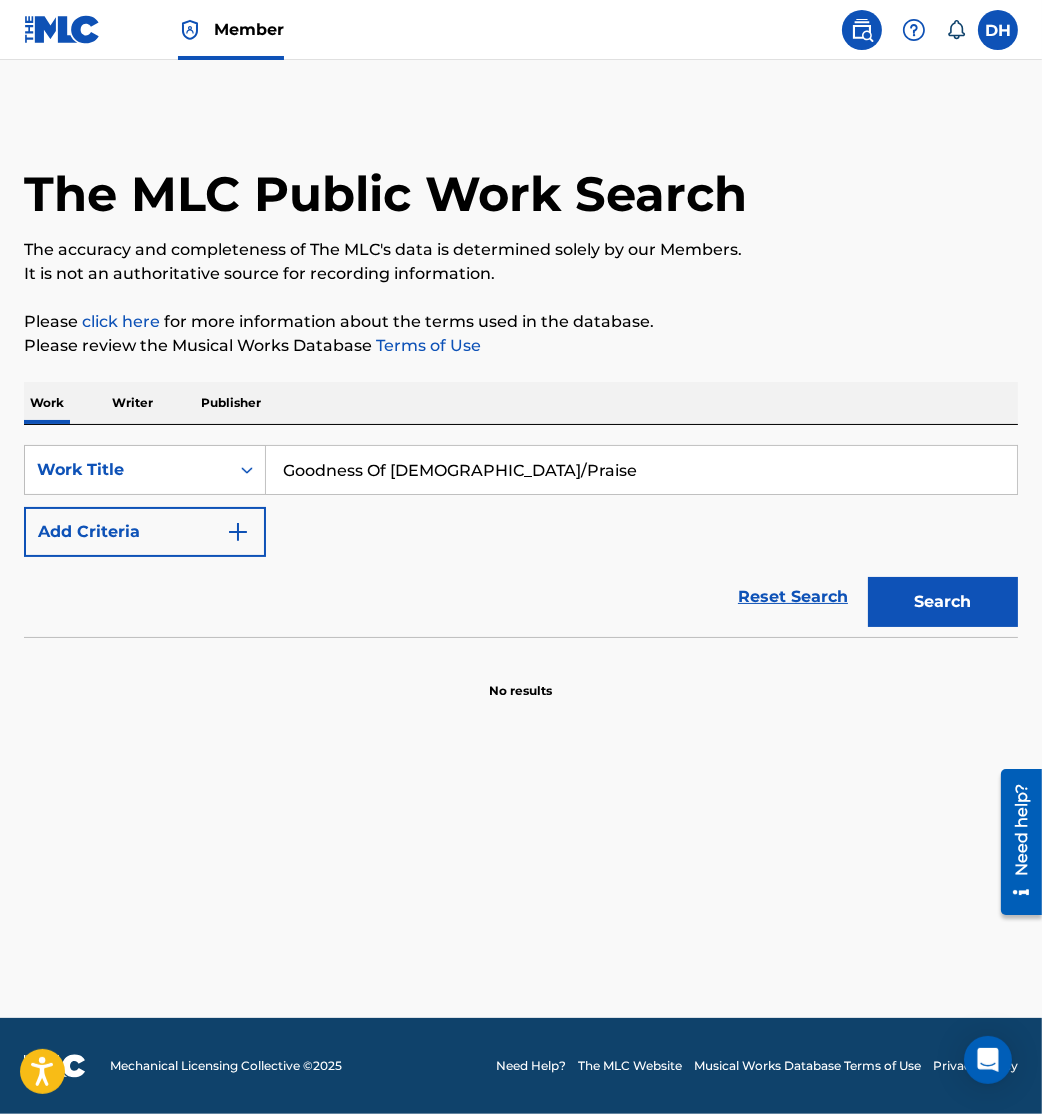 type on "Goodness Of [DEMOGRAPHIC_DATA]/Praise" 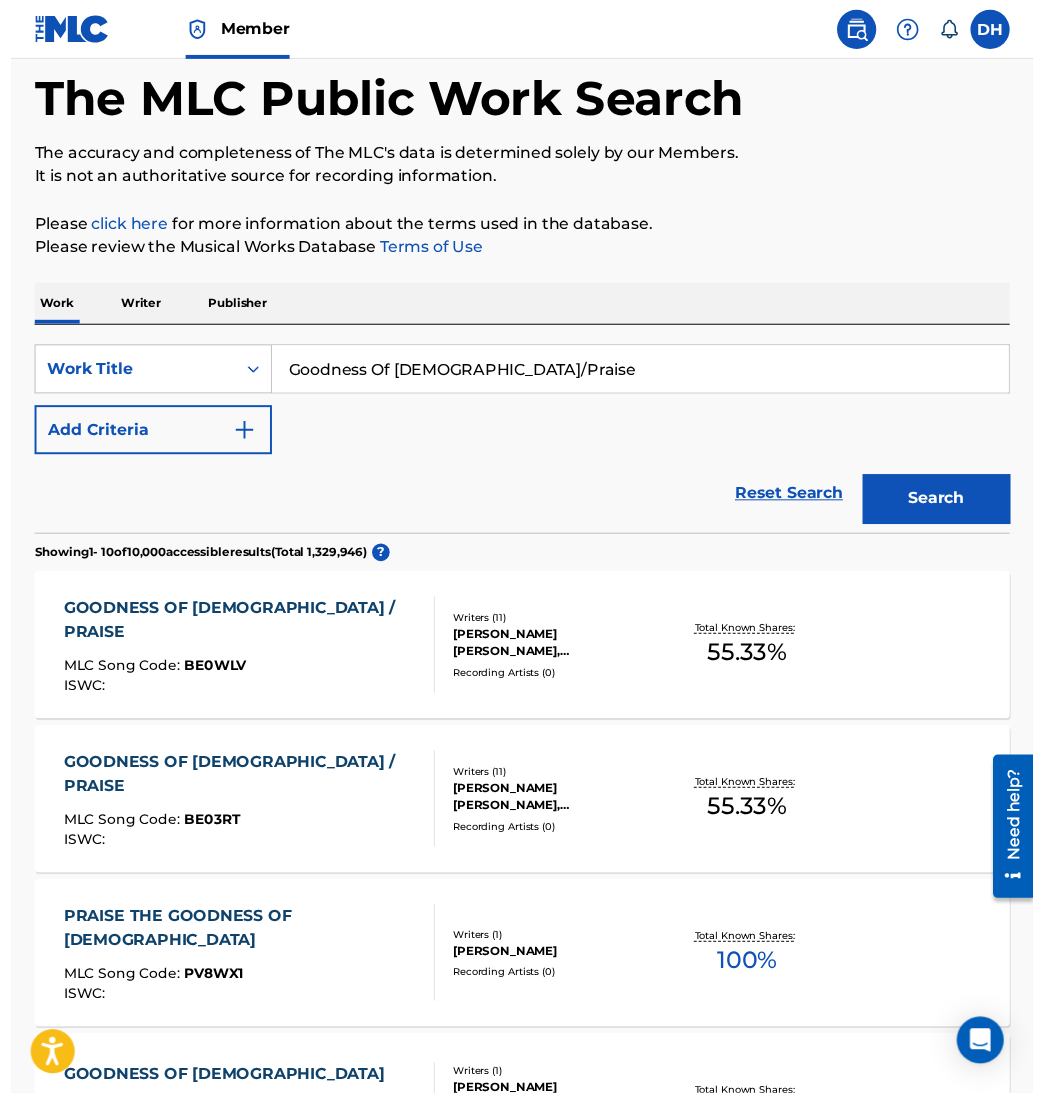scroll, scrollTop: 96, scrollLeft: 0, axis: vertical 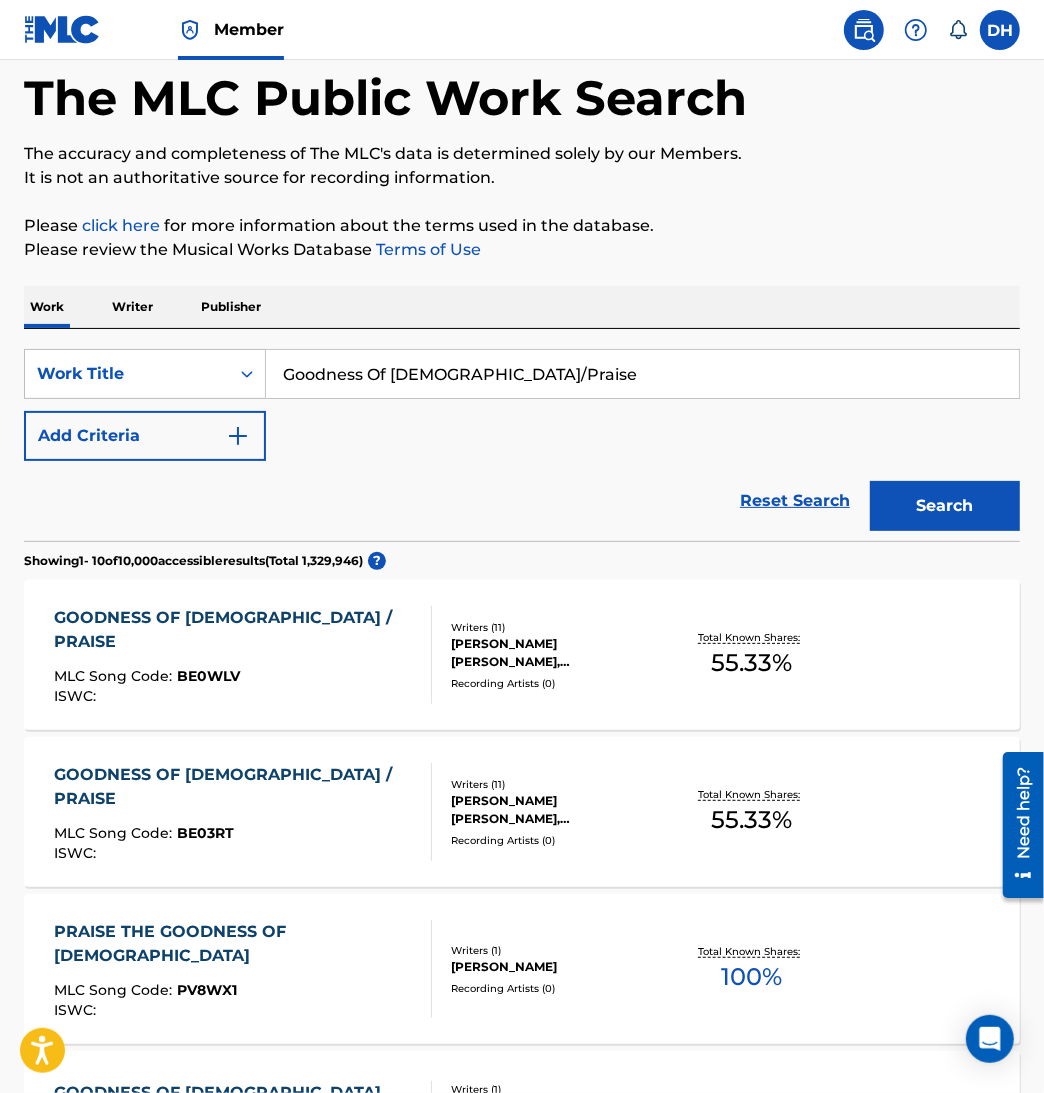 click on "GOODNESS OF [DEMOGRAPHIC_DATA] / PRAISE" at bounding box center (234, 787) 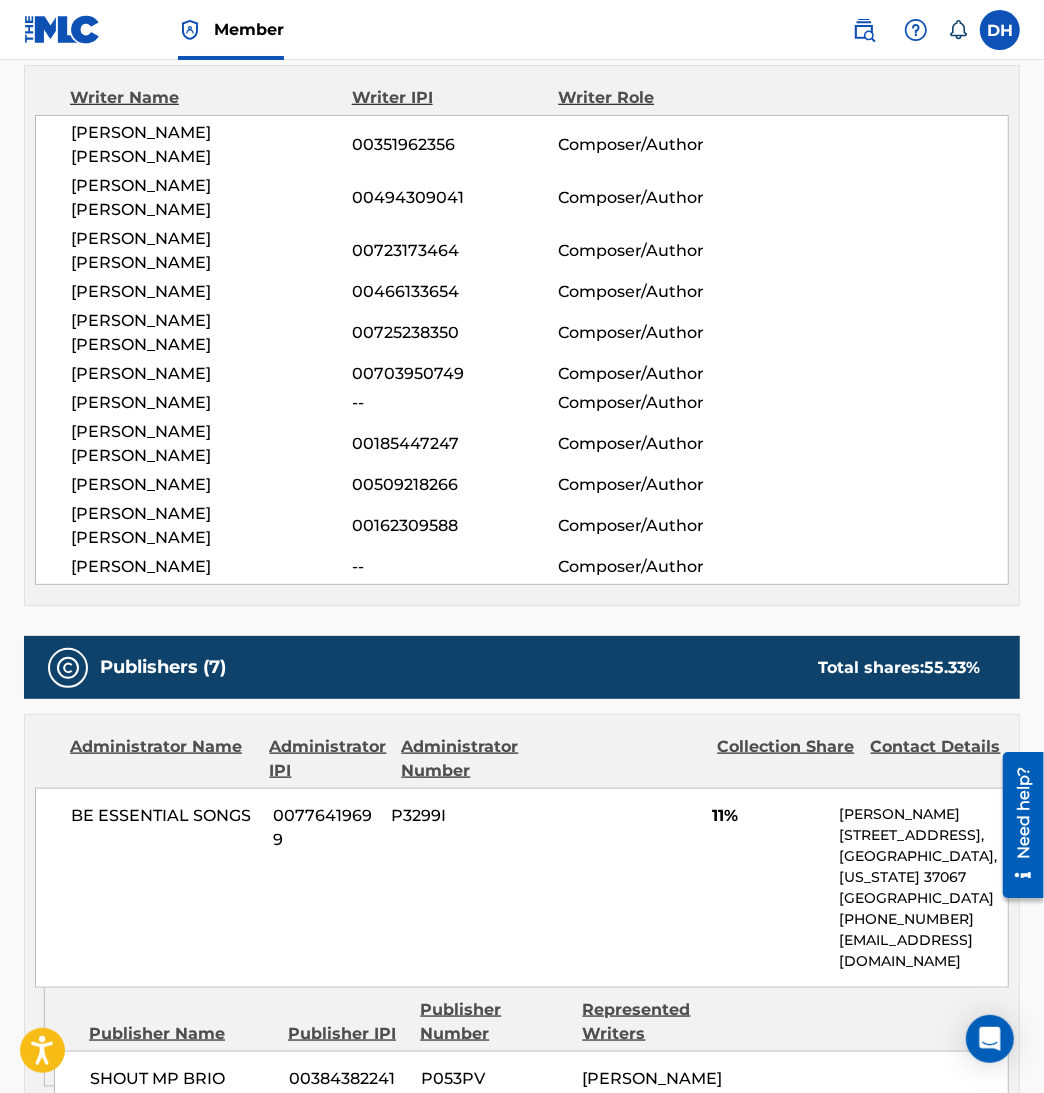 scroll, scrollTop: 0, scrollLeft: 0, axis: both 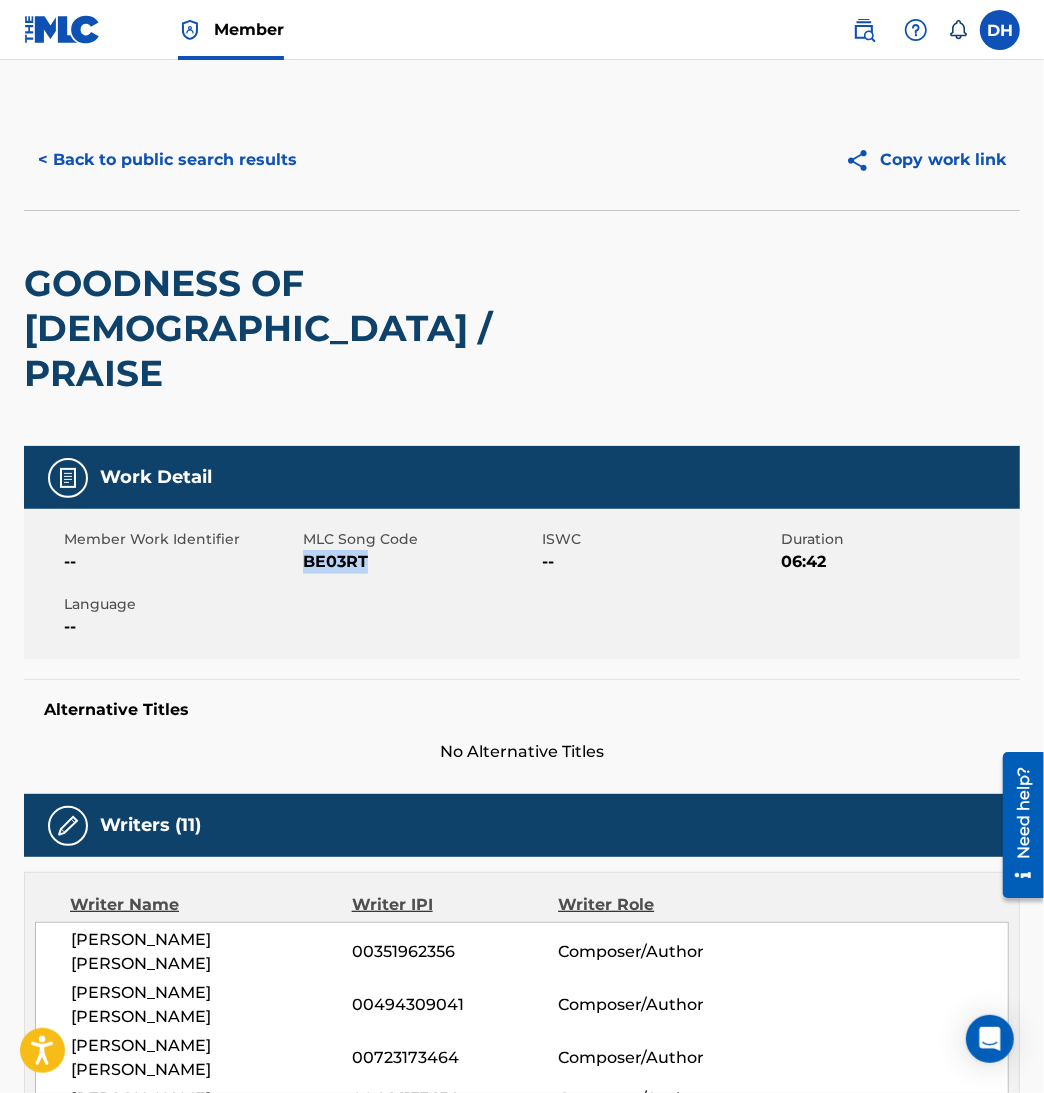 drag, startPoint x: 304, startPoint y: 473, endPoint x: 420, endPoint y: 482, distance: 116.34862 